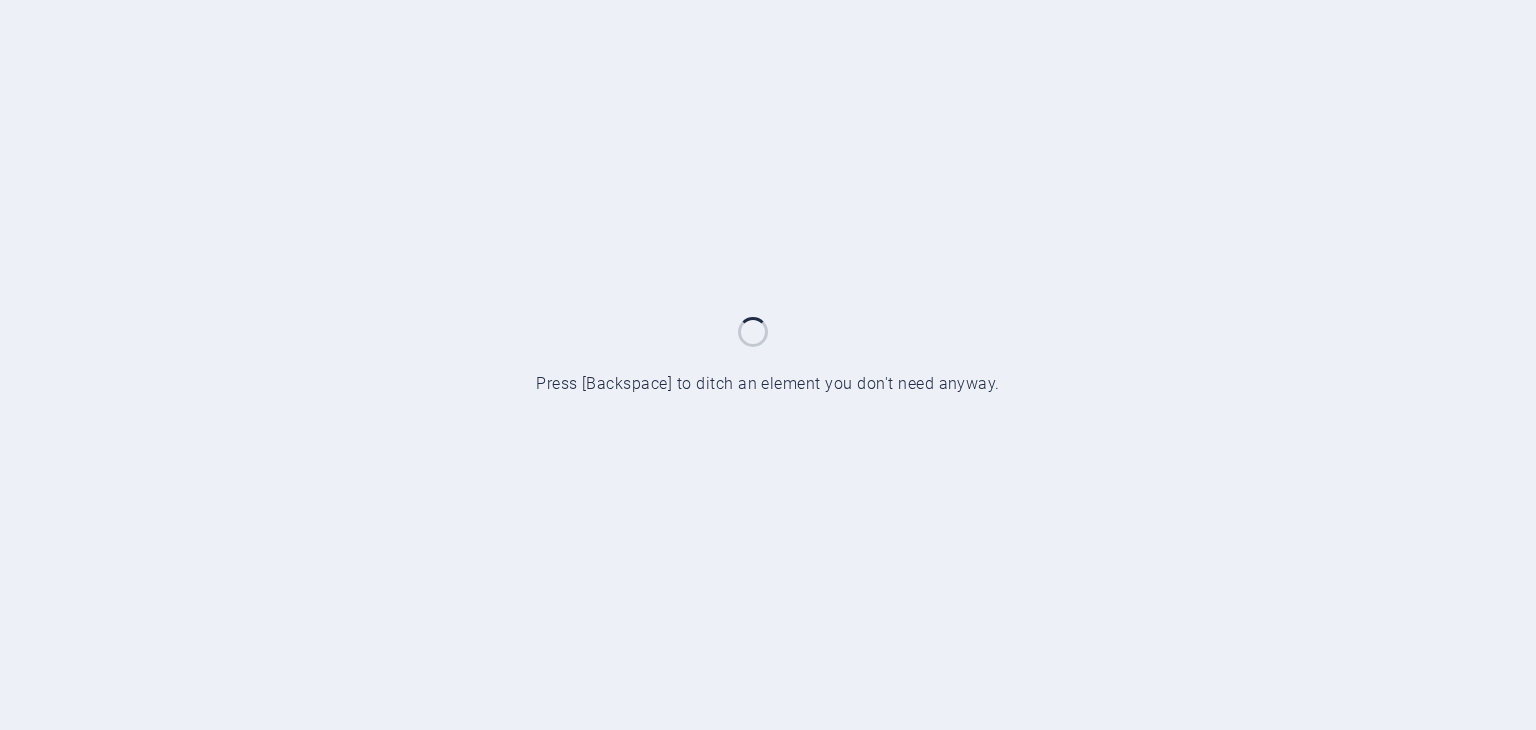 scroll, scrollTop: 0, scrollLeft: 0, axis: both 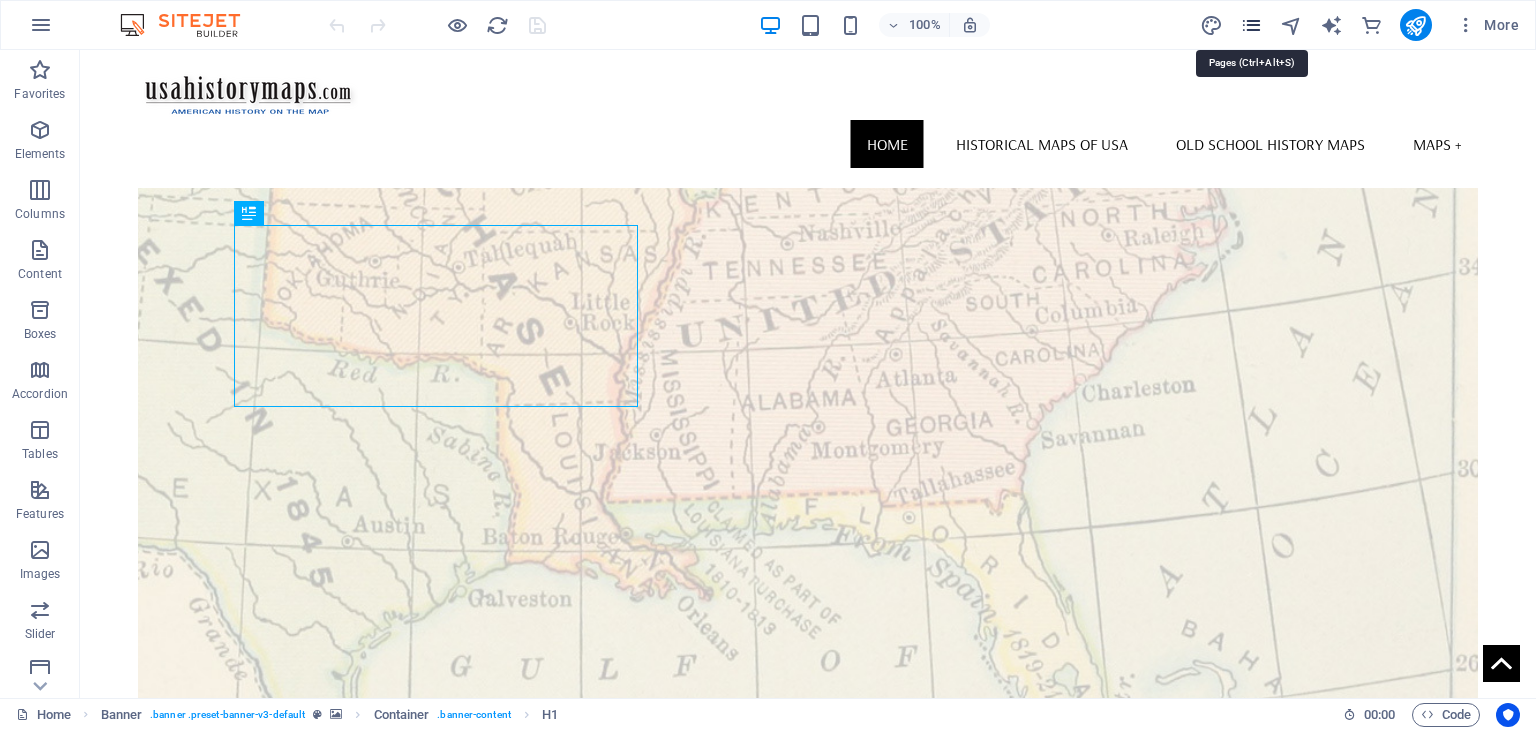 click at bounding box center [1251, 25] 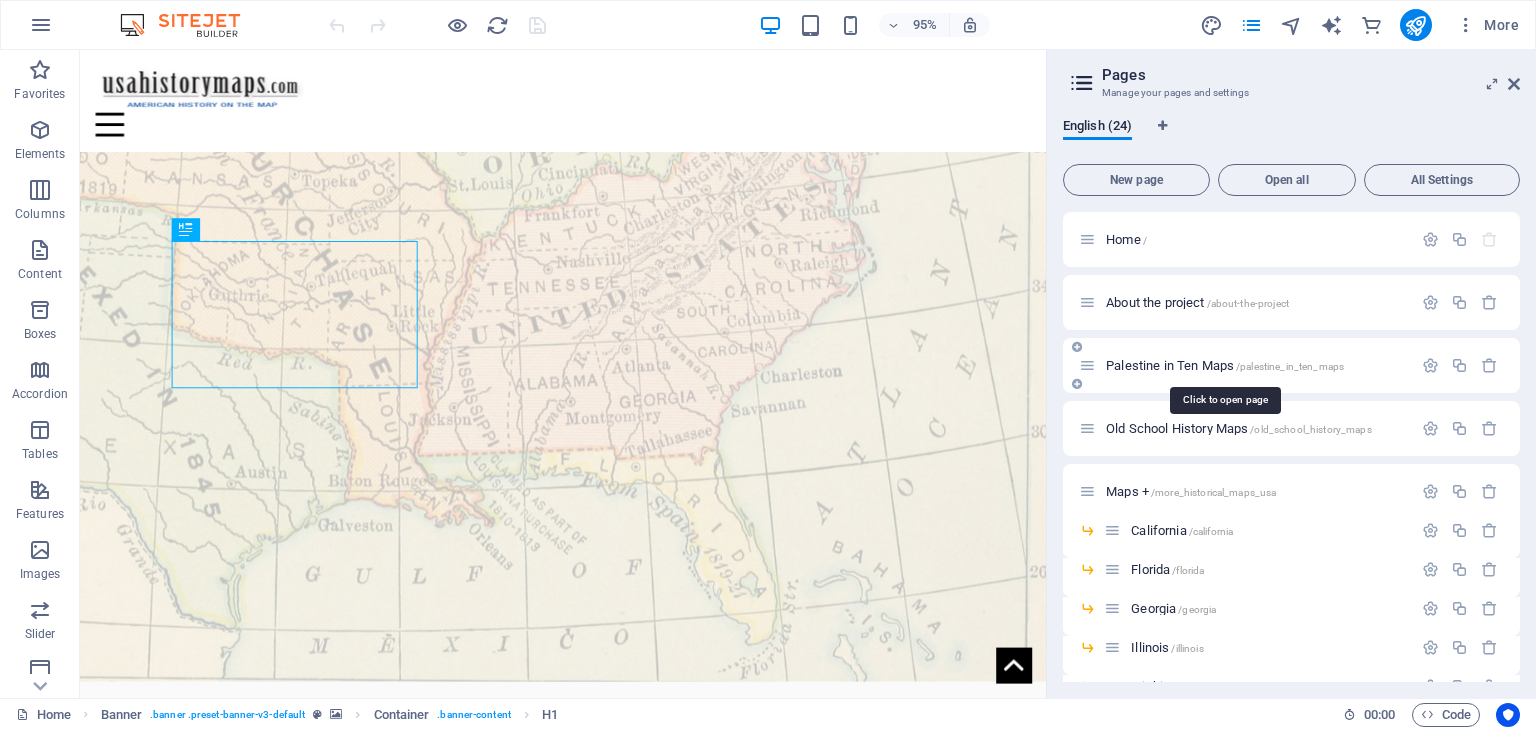click on "Palestine in Ten Maps /palestine_in_ten_maps" at bounding box center (1225, 365) 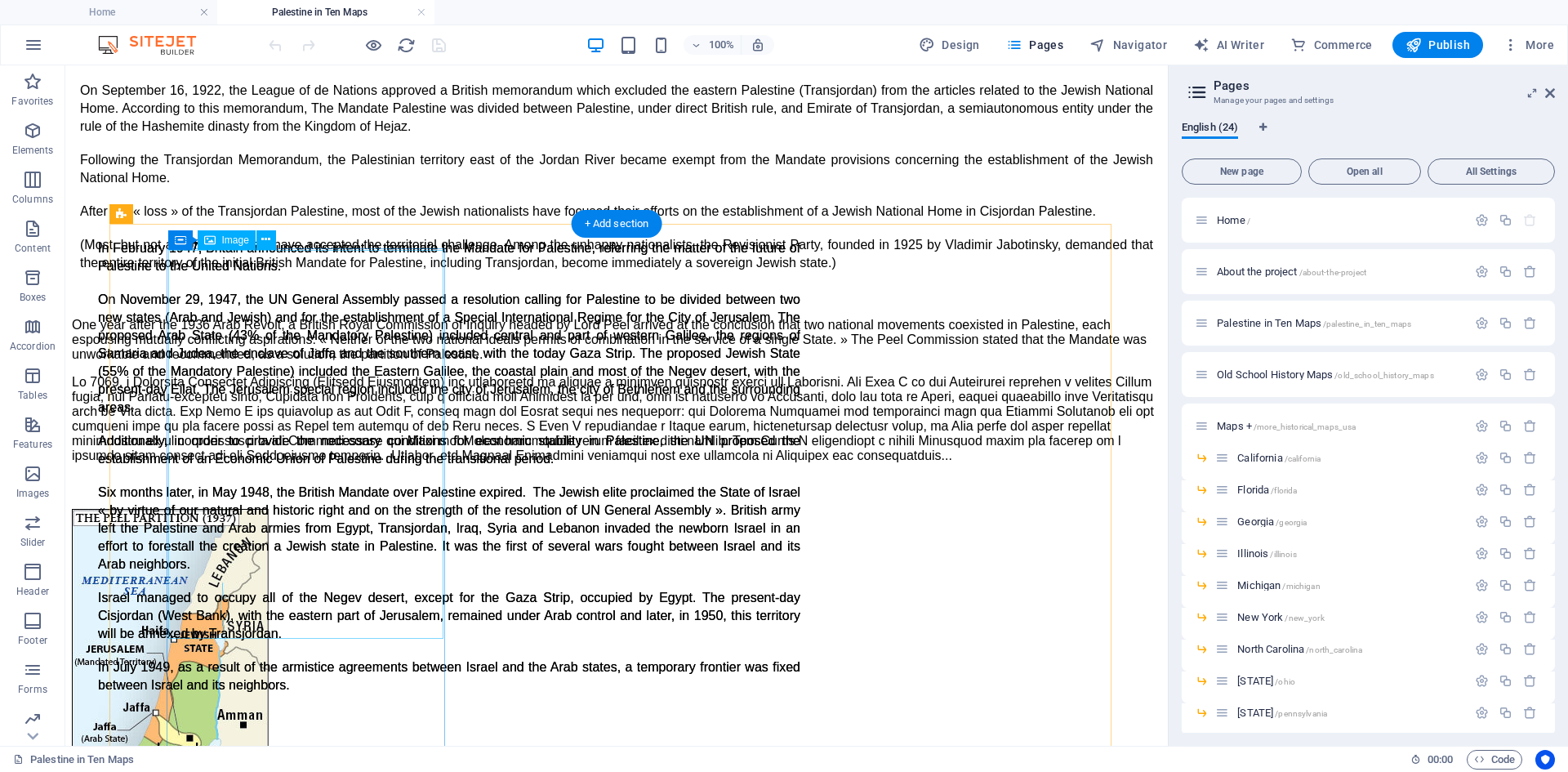 scroll, scrollTop: 3186, scrollLeft: 0, axis: vertical 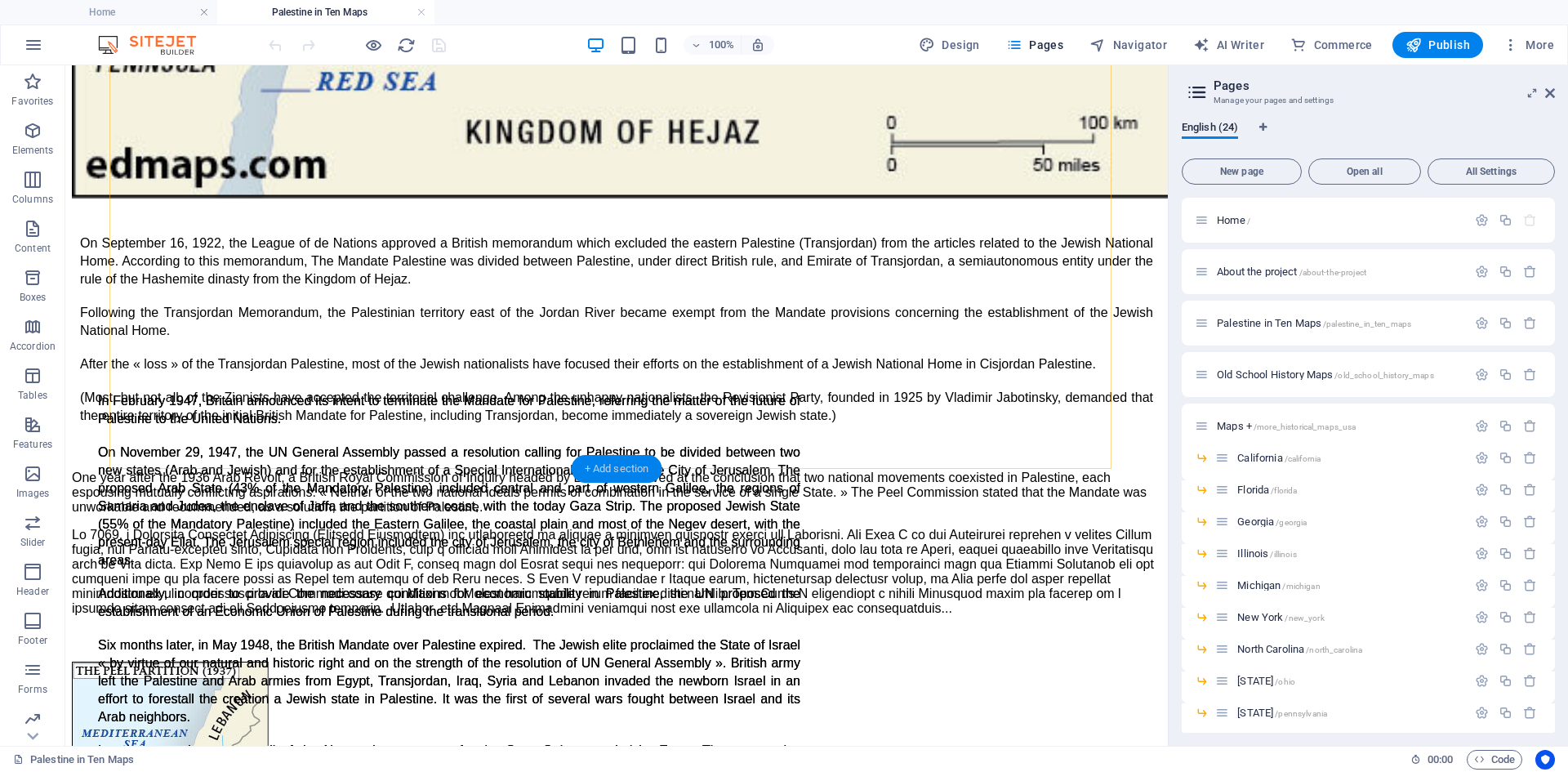 drag, startPoint x: 615, startPoint y: 470, endPoint x: 777, endPoint y: 461, distance: 162.24981 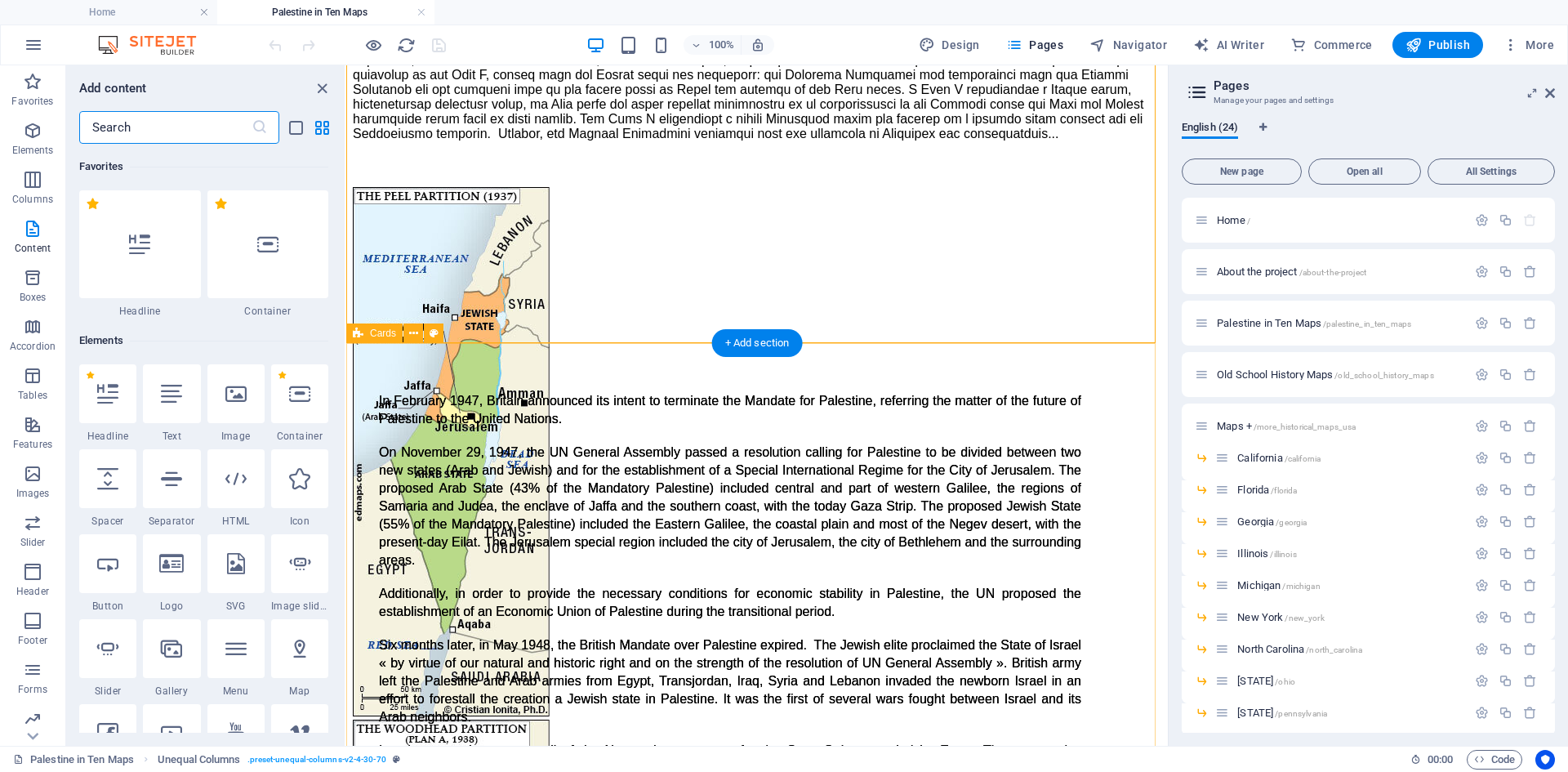 scroll, scrollTop: 3179, scrollLeft: 0, axis: vertical 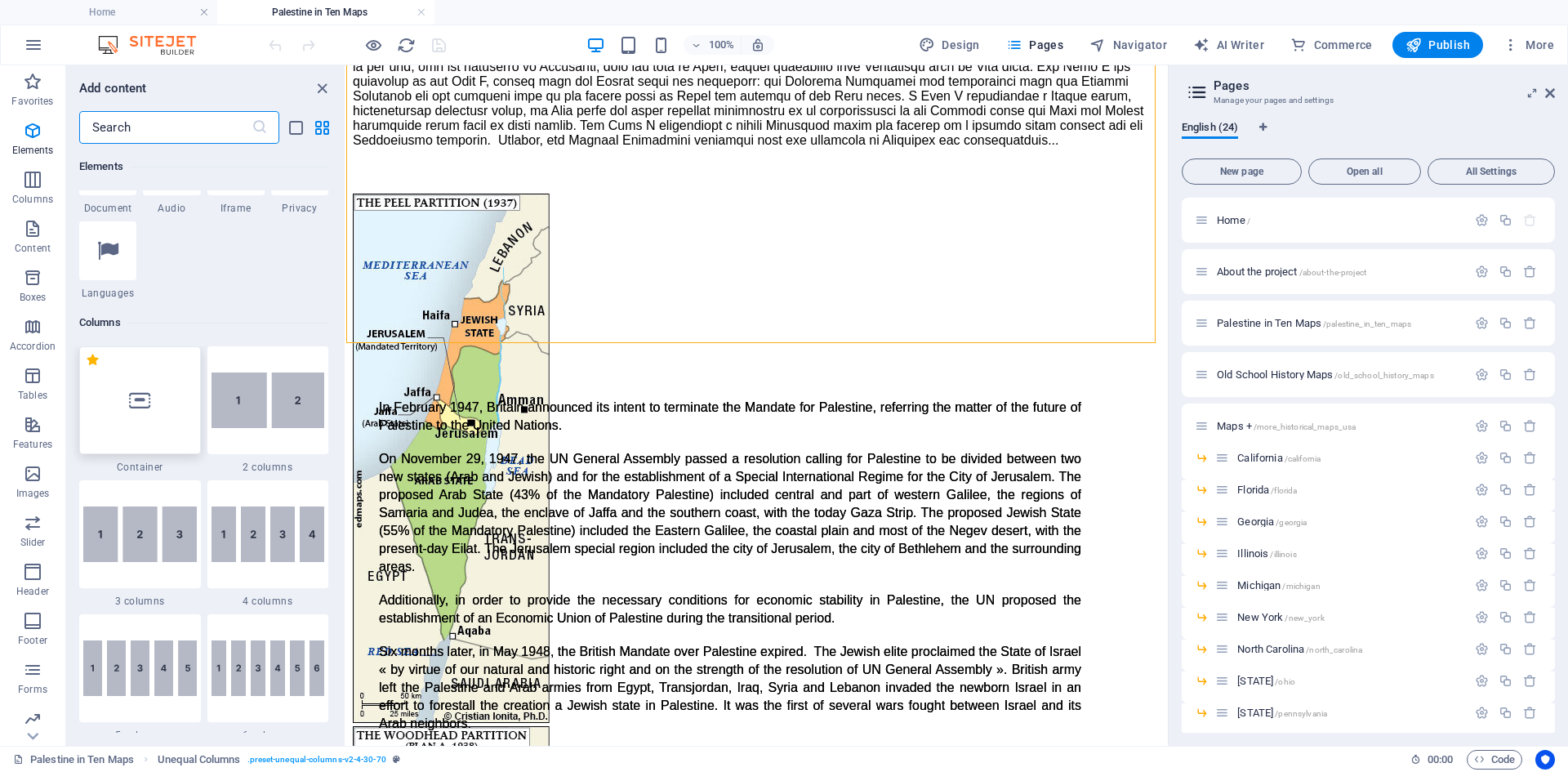 click at bounding box center [140, 400] 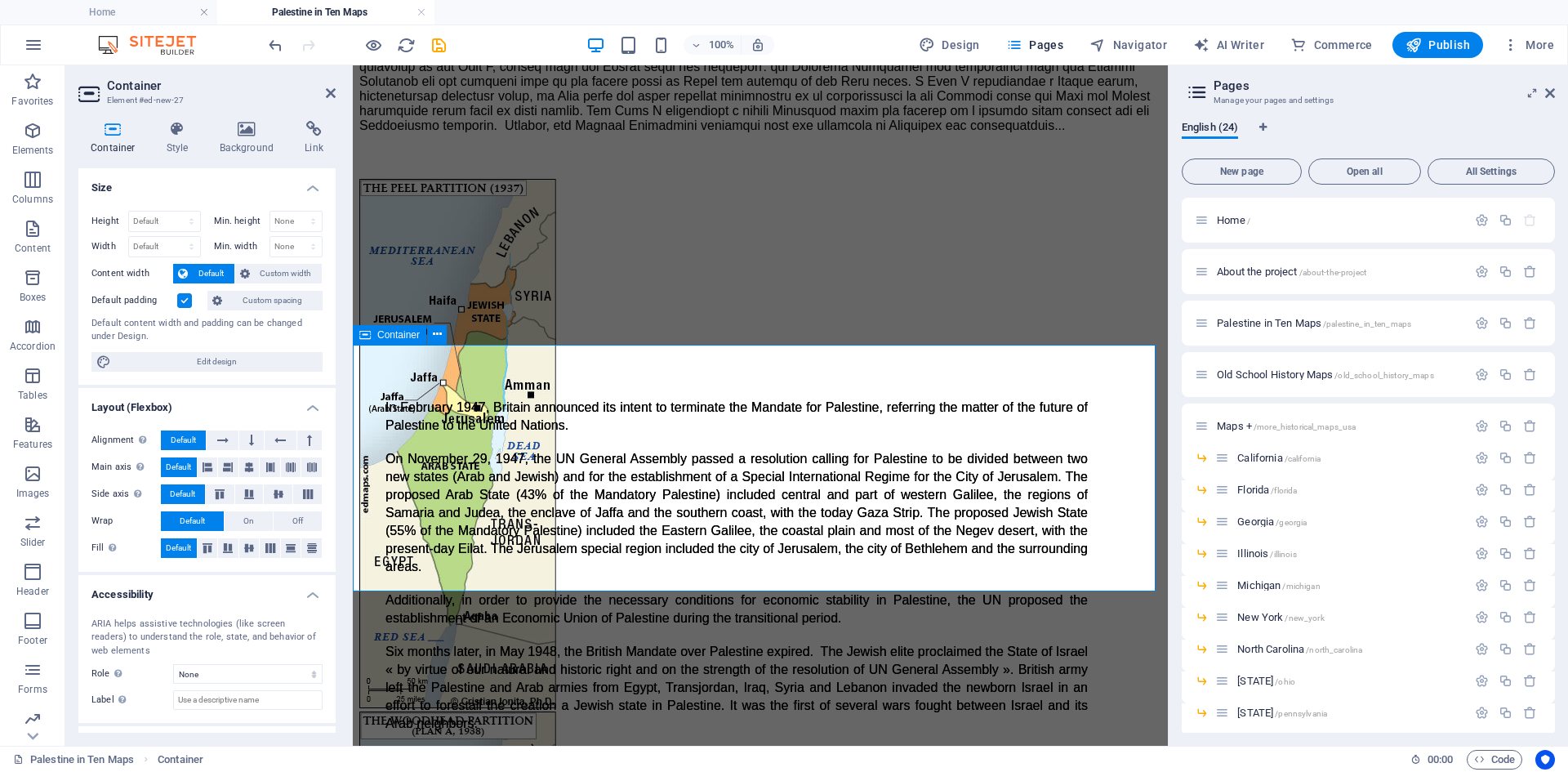 scroll, scrollTop: 3166, scrollLeft: 0, axis: vertical 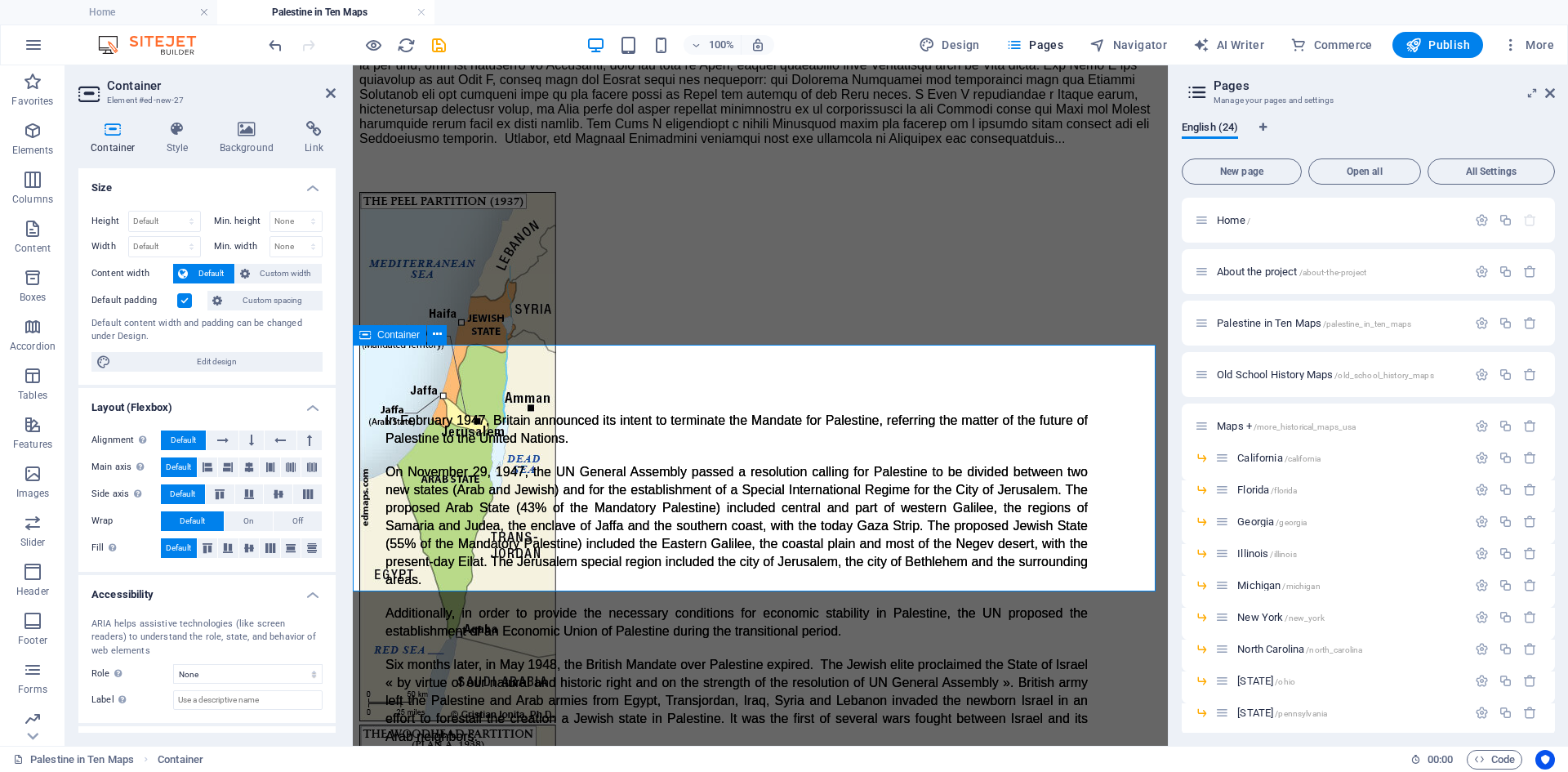 click on "Add elements" at bounding box center [712, 4123] 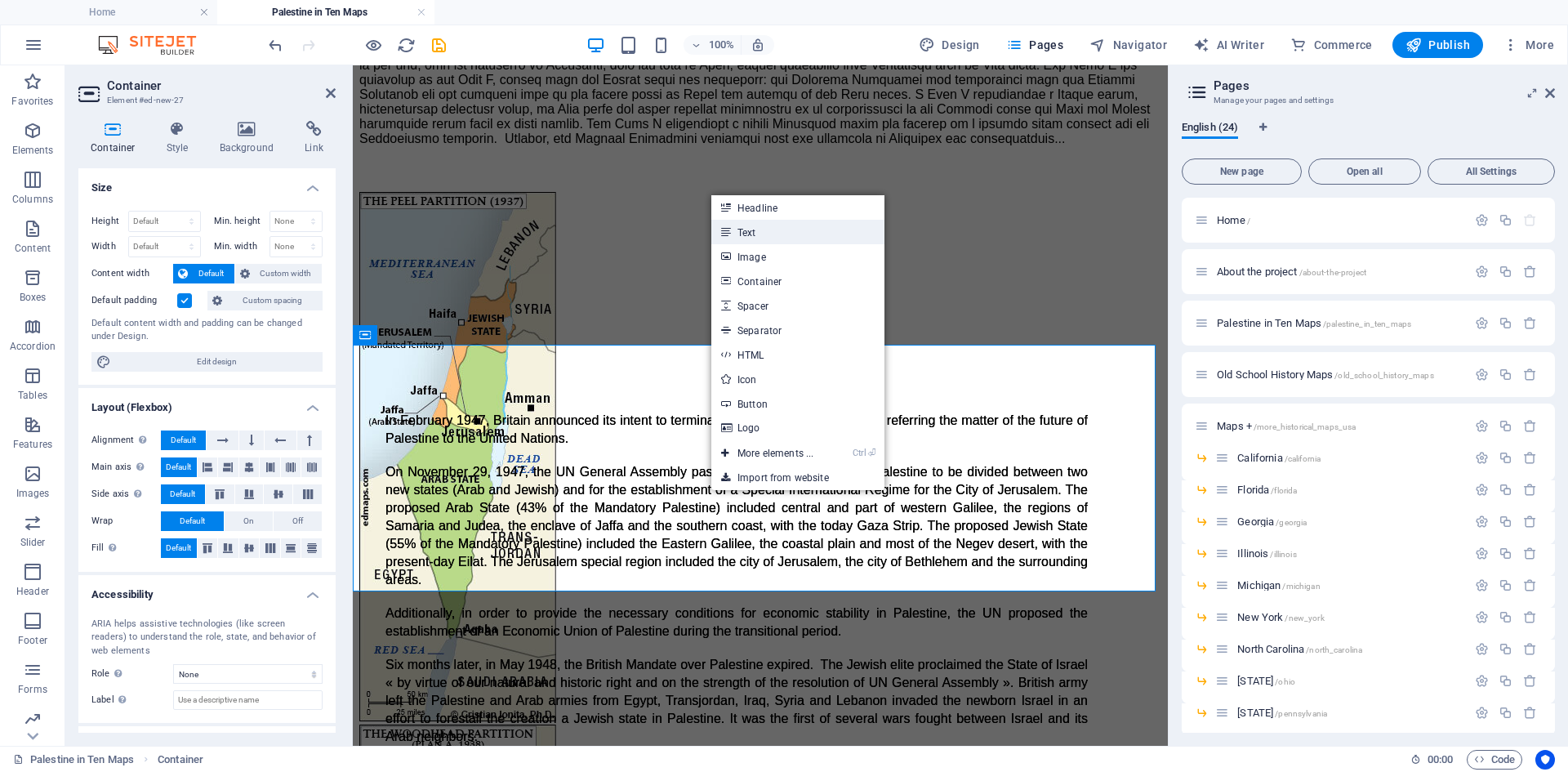 click on "Text" at bounding box center [798, 232] 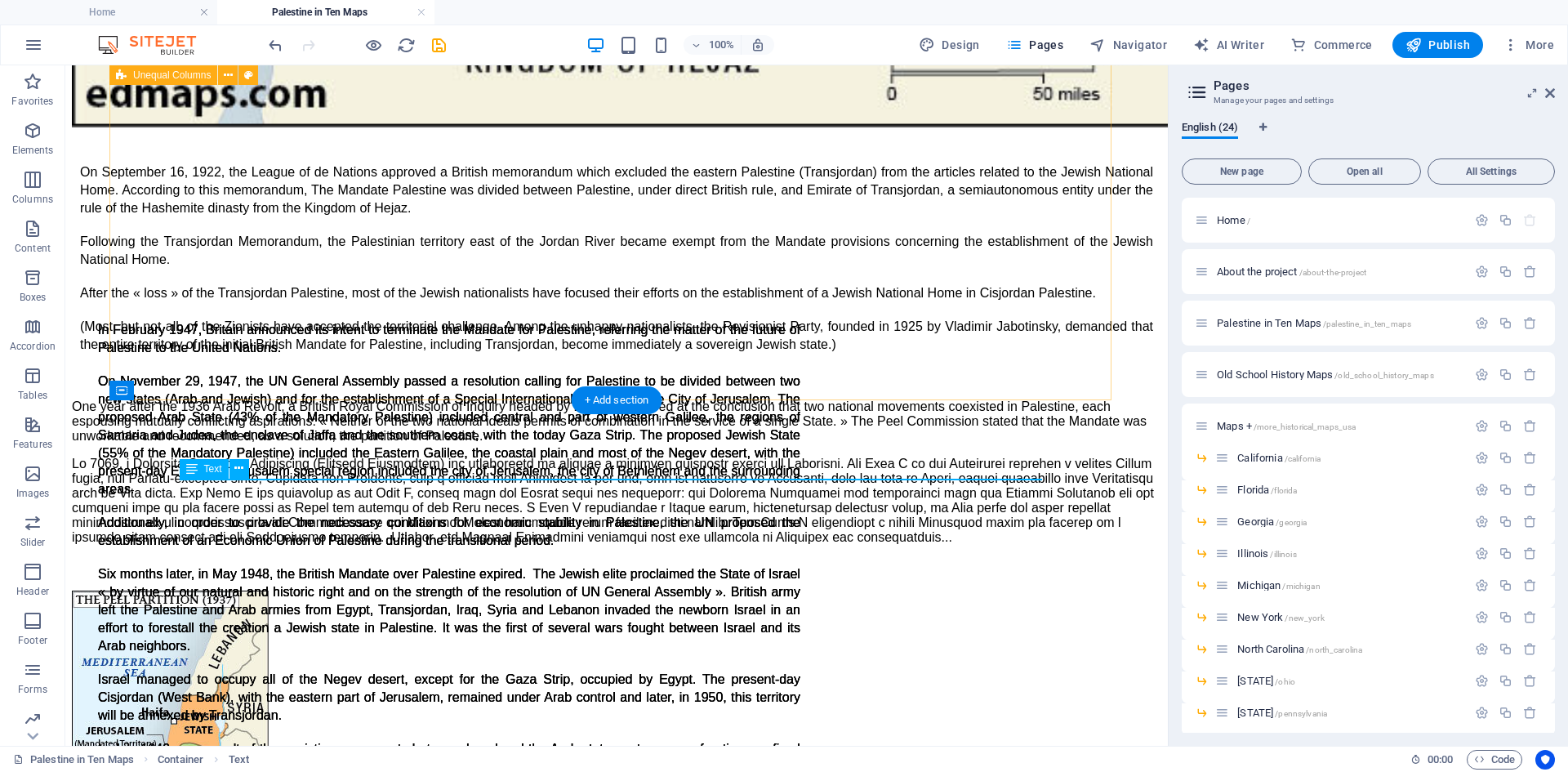 scroll, scrollTop: 3255, scrollLeft: 0, axis: vertical 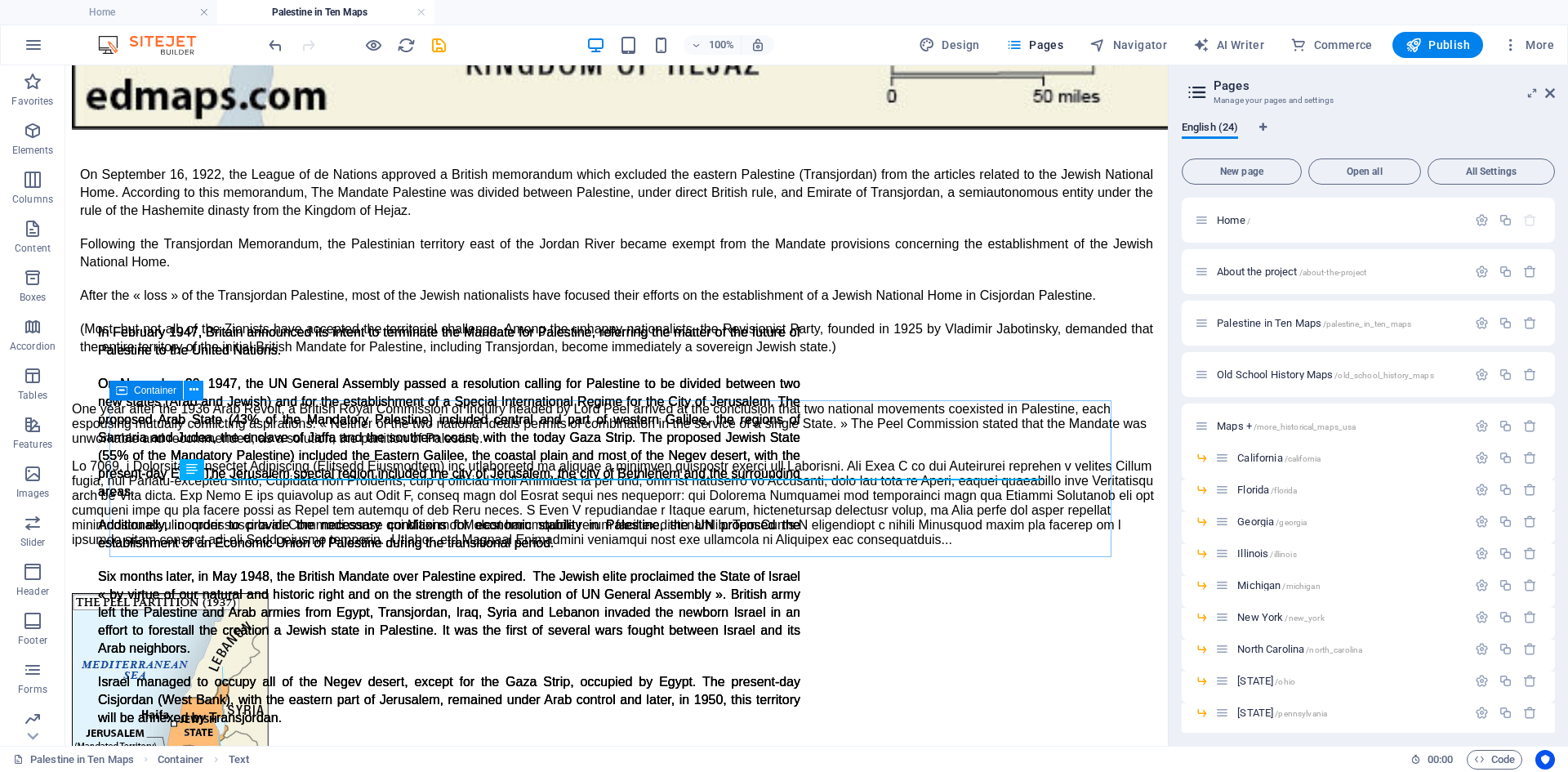 click at bounding box center [194, 390] 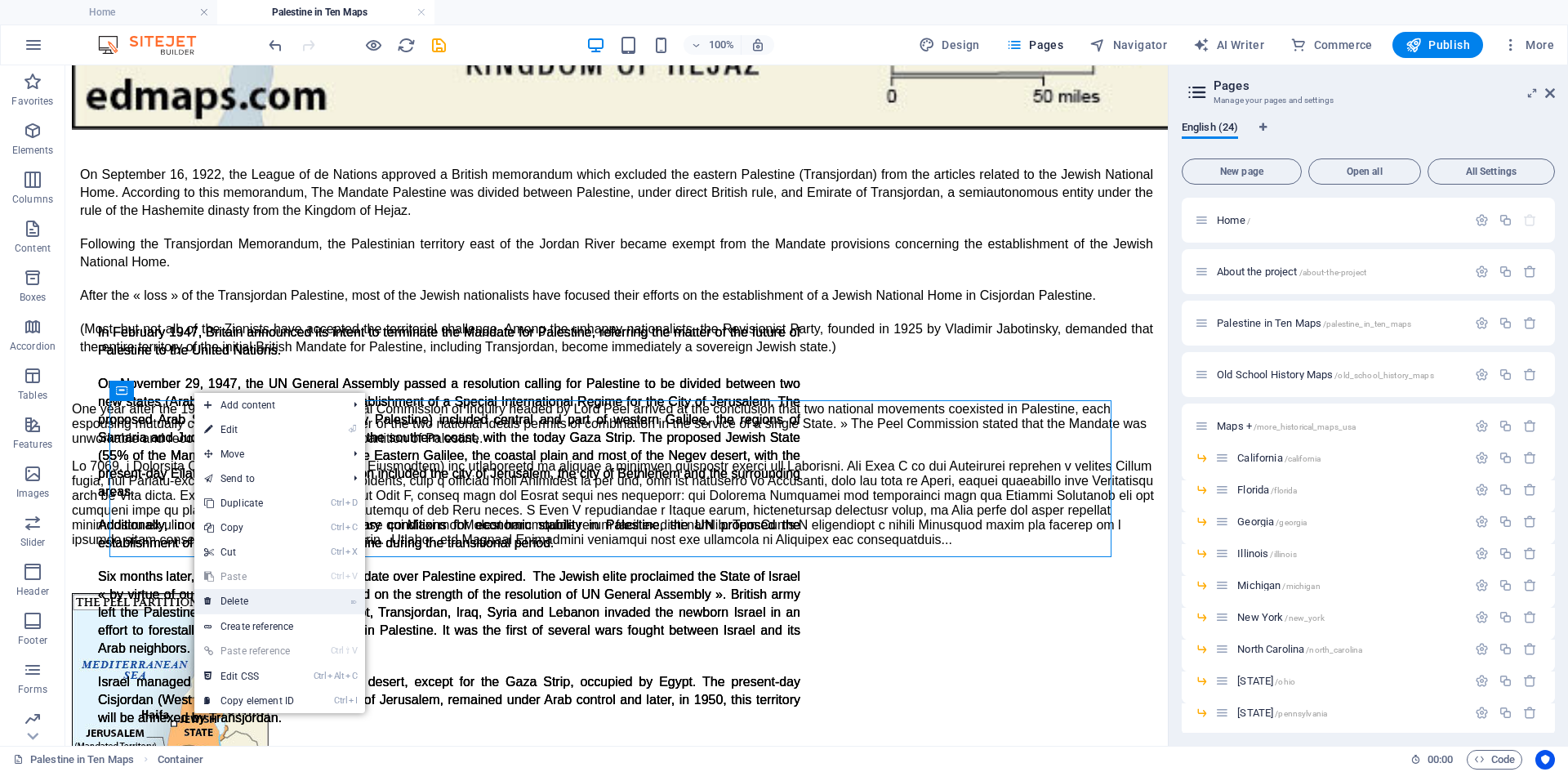 click on "⌦  Delete" at bounding box center [249, 601] 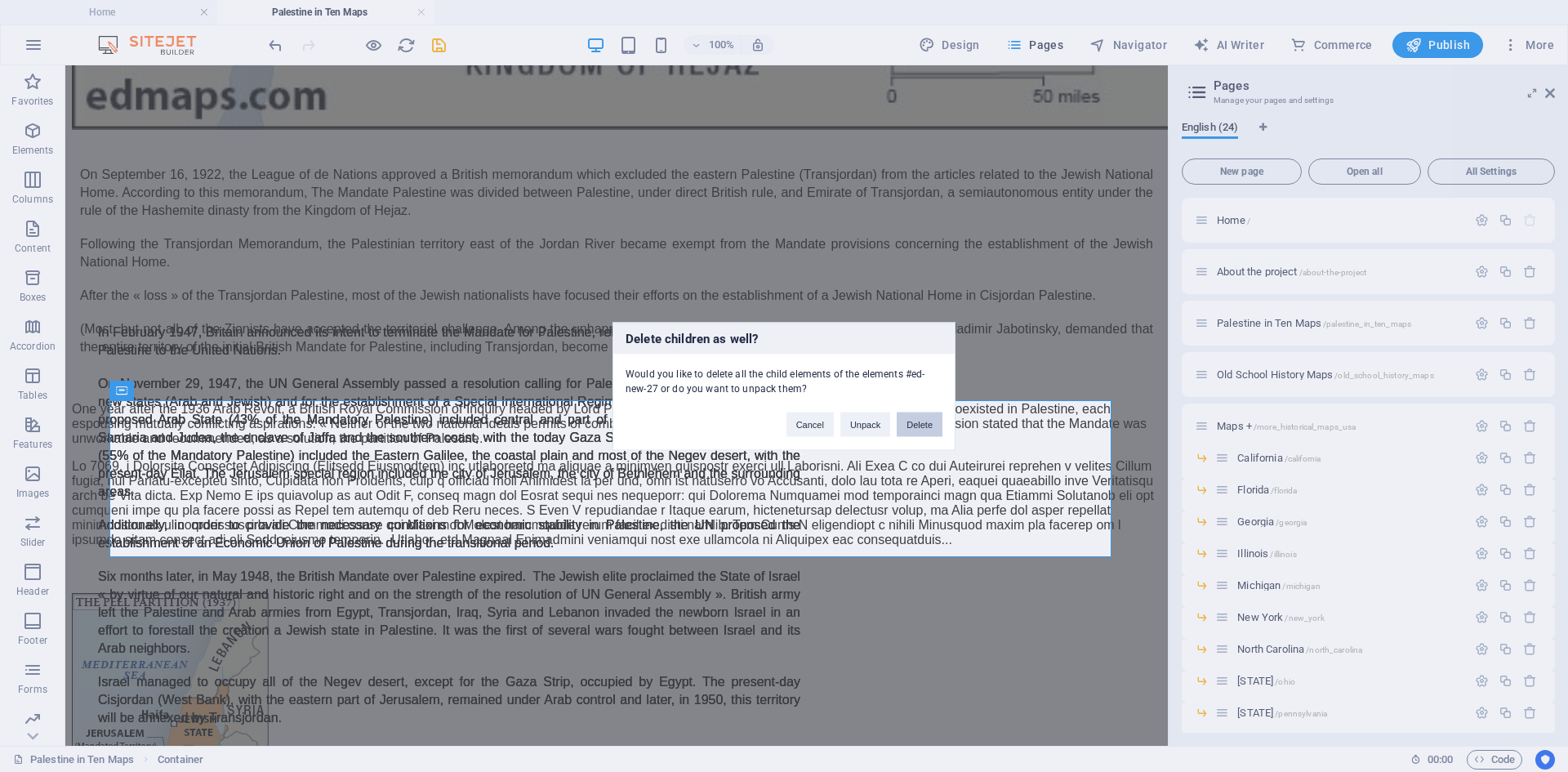 click on "Delete" at bounding box center (920, 424) 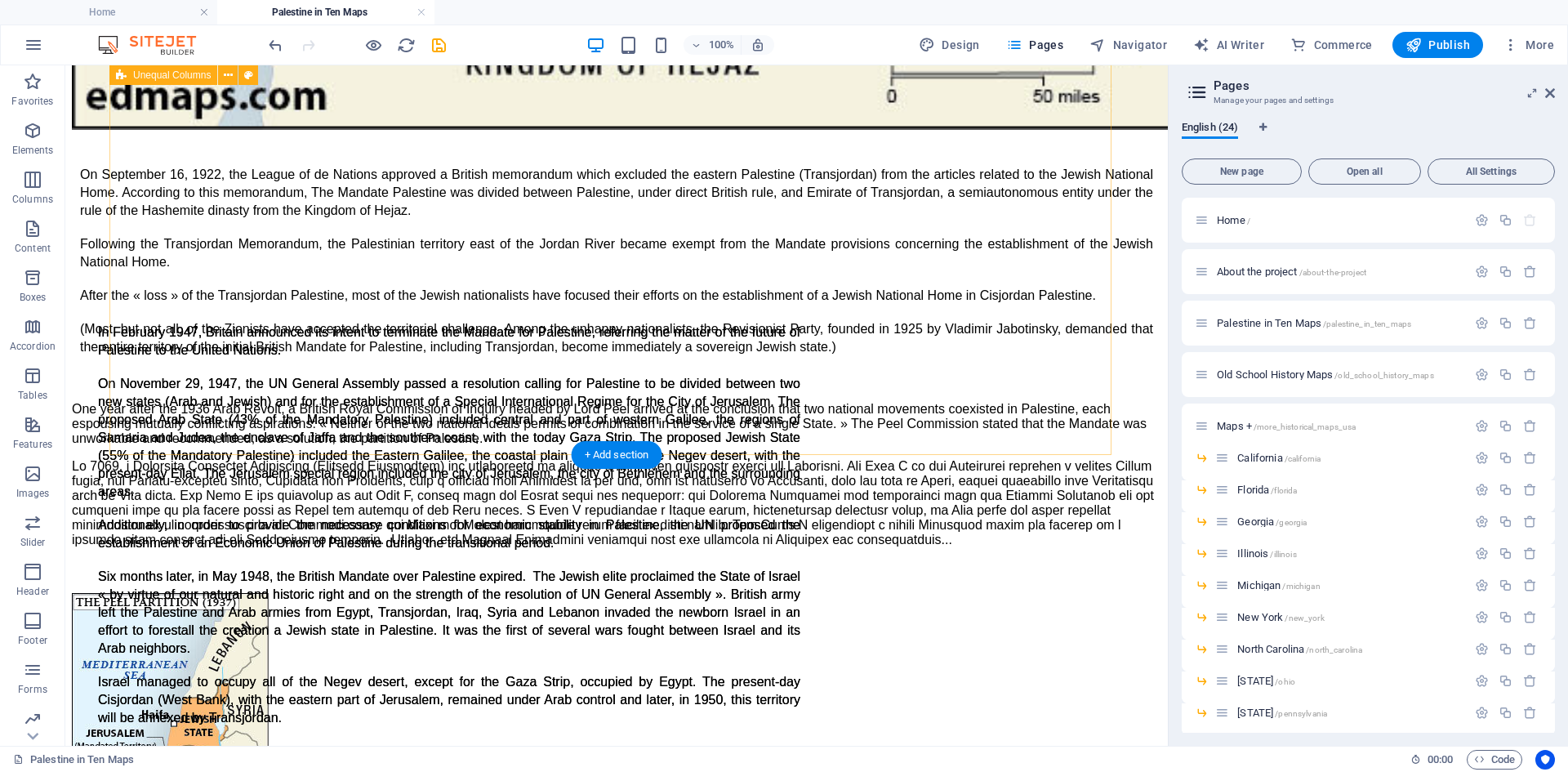 scroll, scrollTop: 3010, scrollLeft: 0, axis: vertical 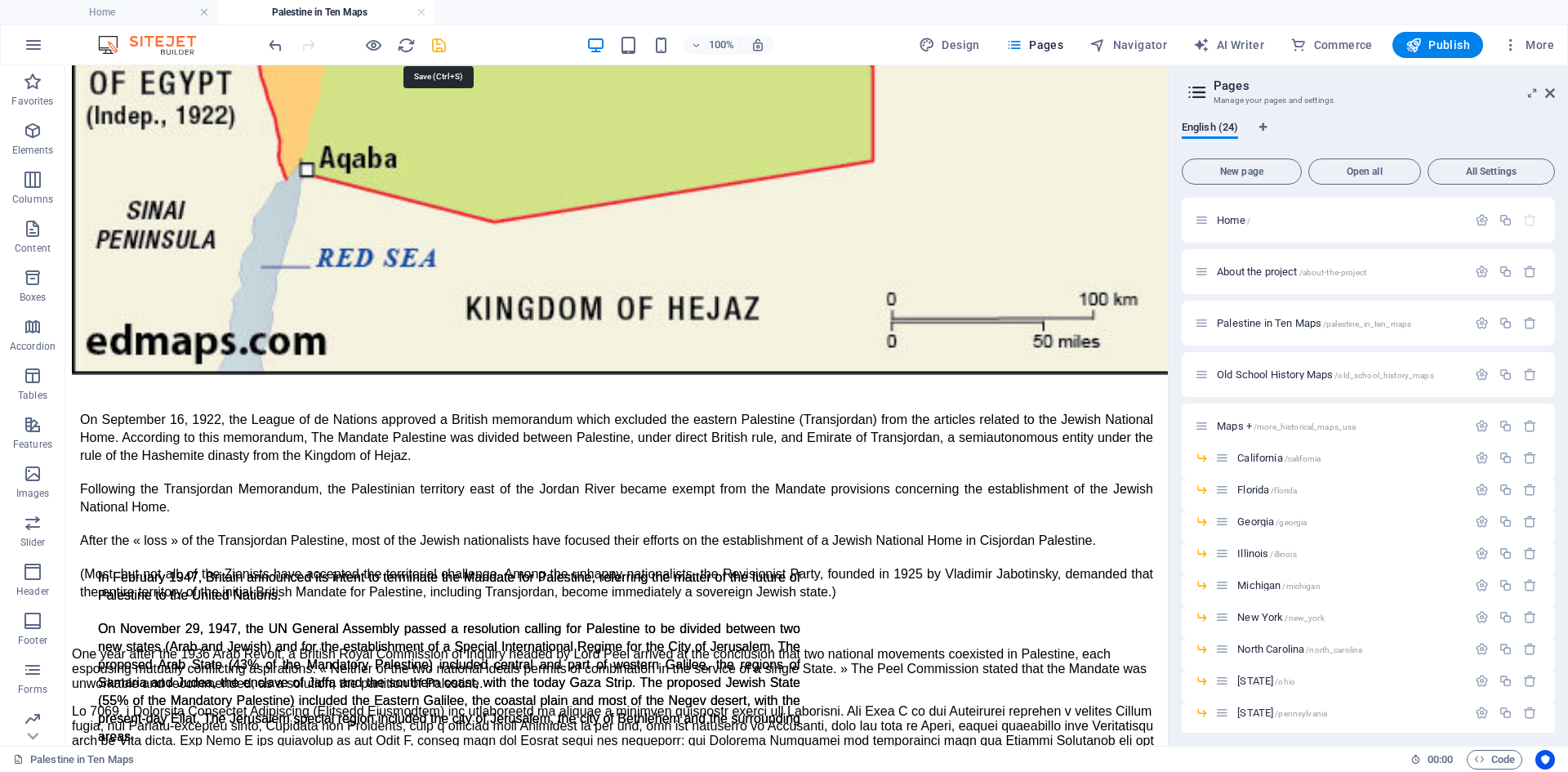 click at bounding box center (439, 45) 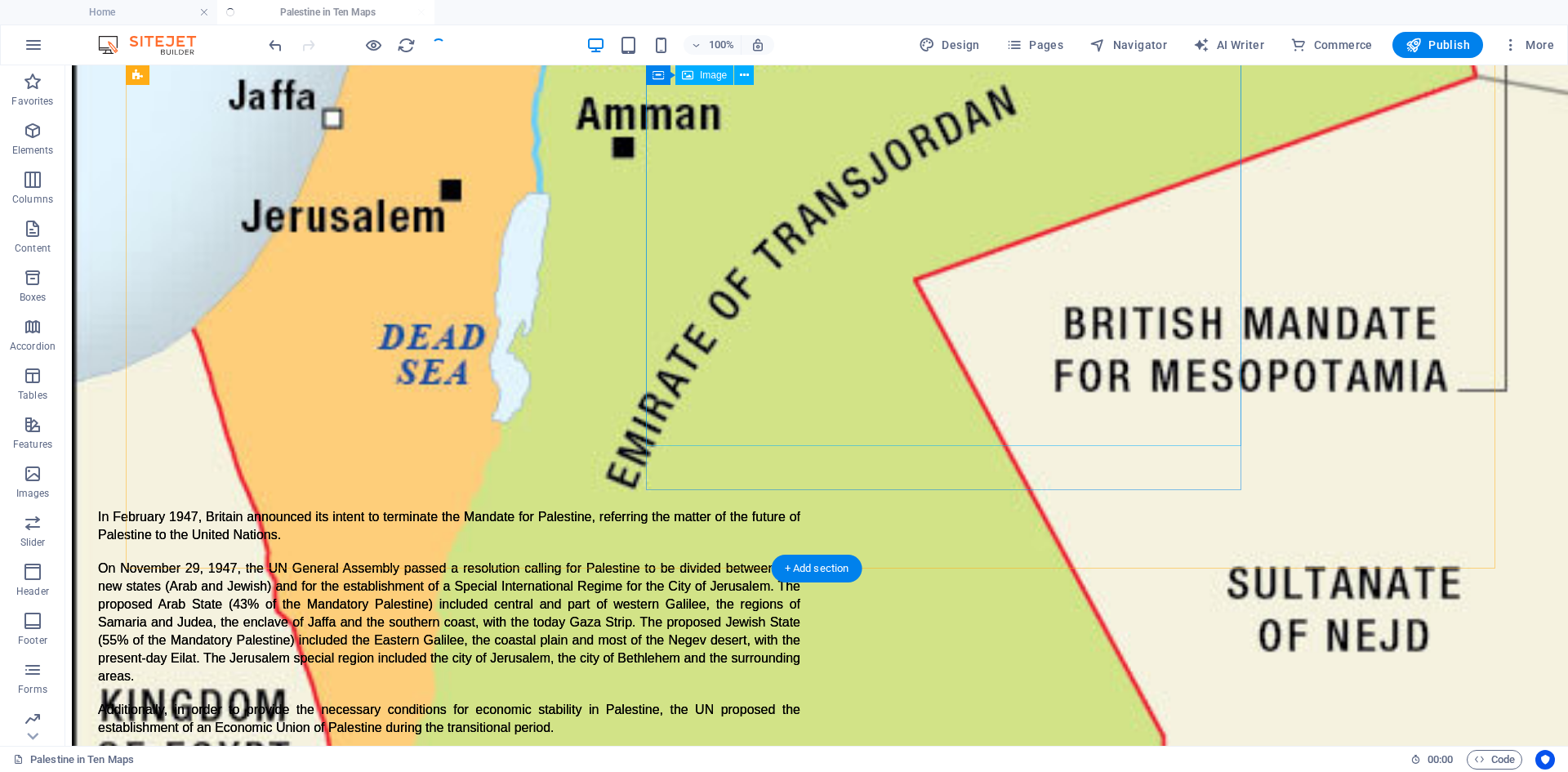 scroll, scrollTop: 3255, scrollLeft: 0, axis: vertical 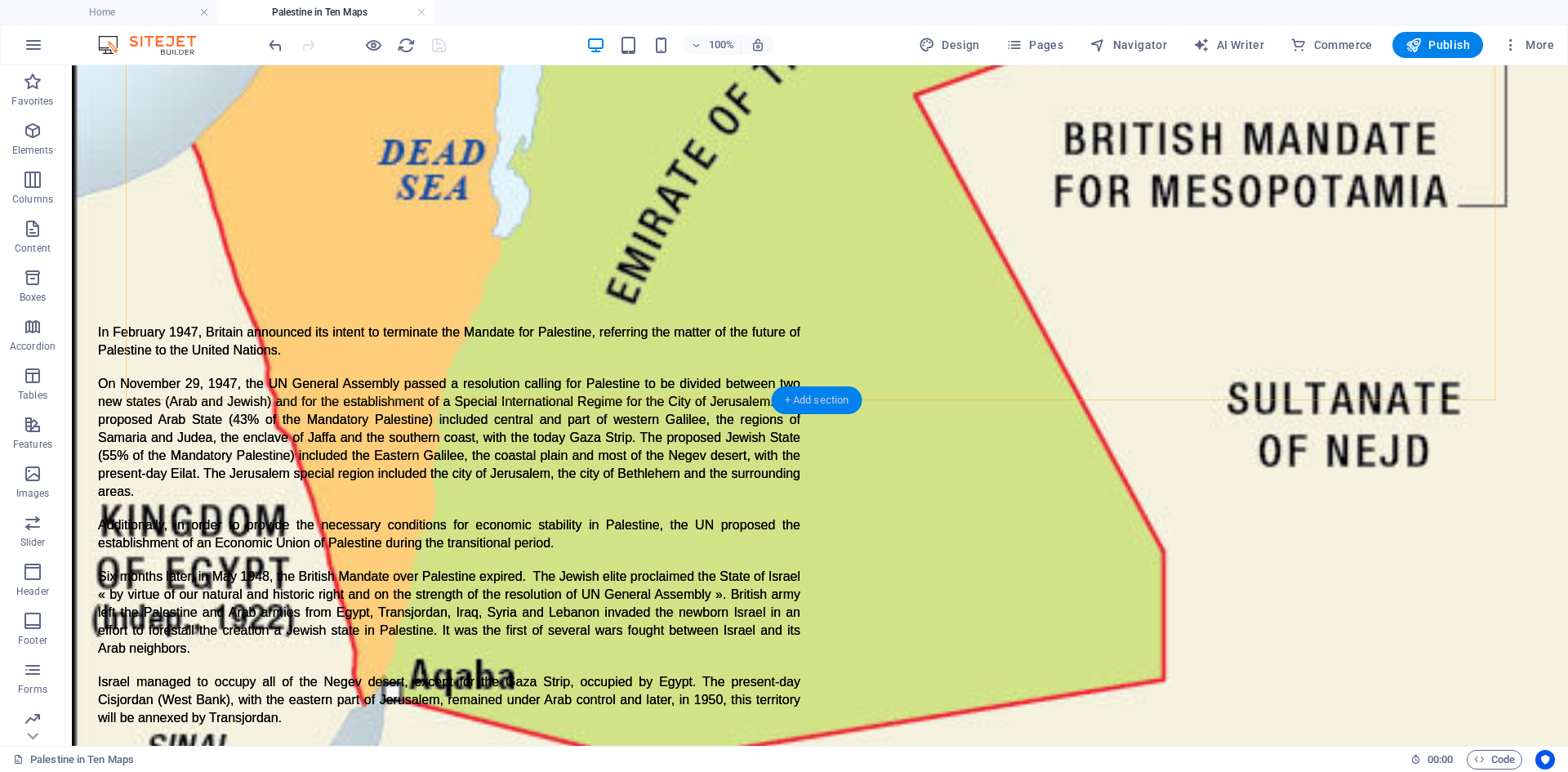 drag, startPoint x: 821, startPoint y: 397, endPoint x: 510, endPoint y: 350, distance: 314.5314 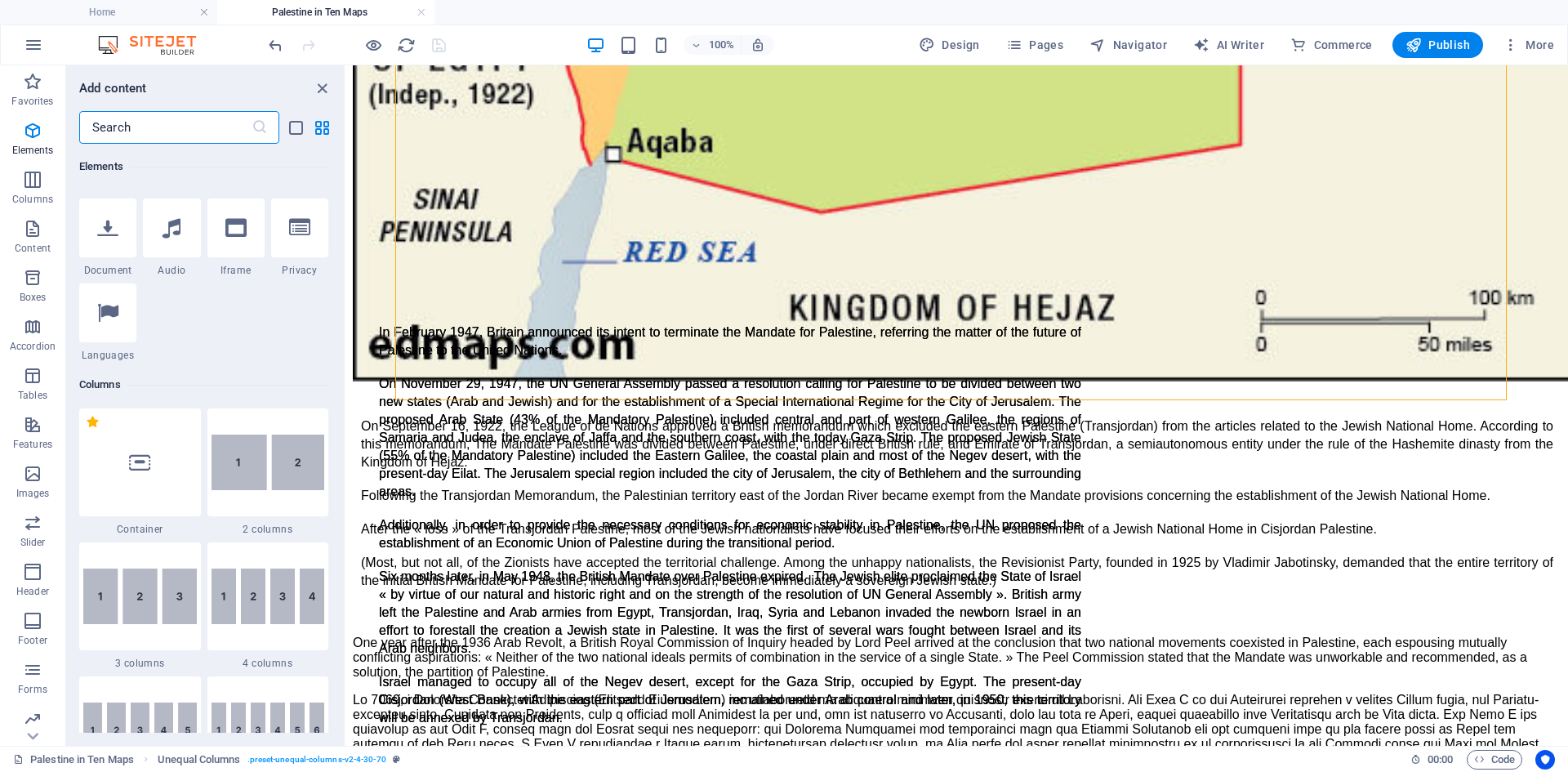 scroll, scrollTop: 571, scrollLeft: 0, axis: vertical 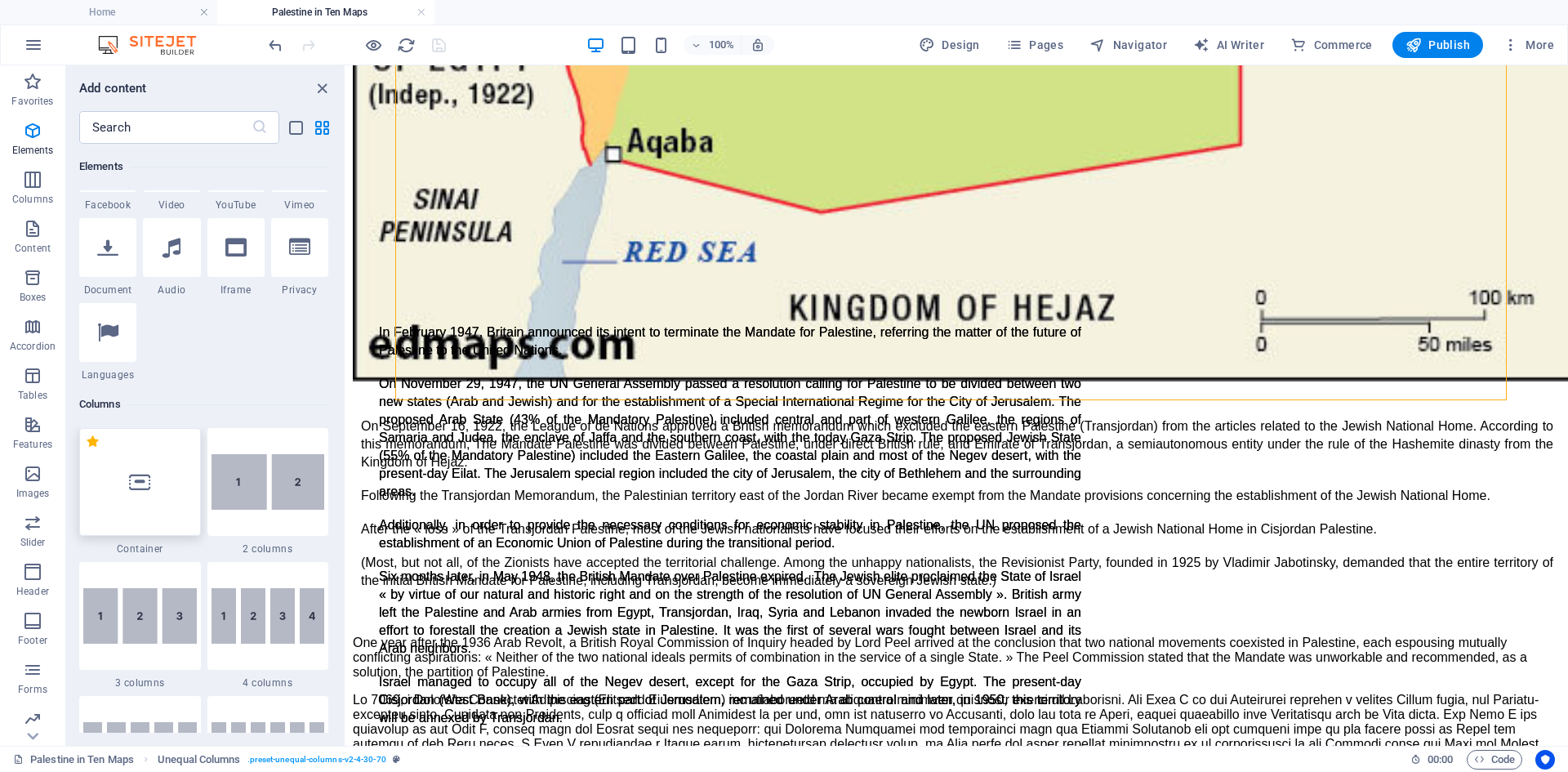 click at bounding box center (140, 482) 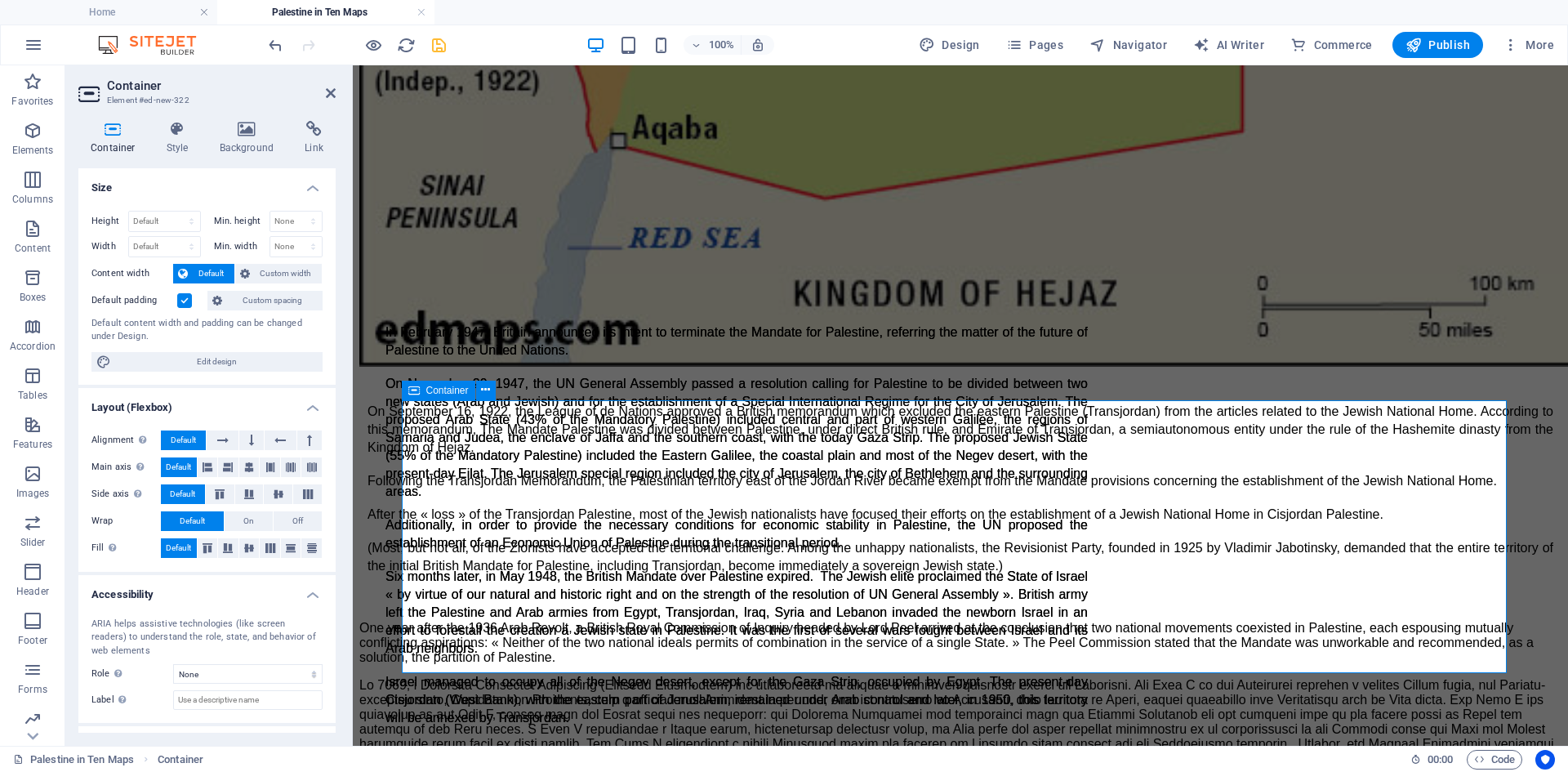 click on "Add elements" at bounding box center [912, 4982] 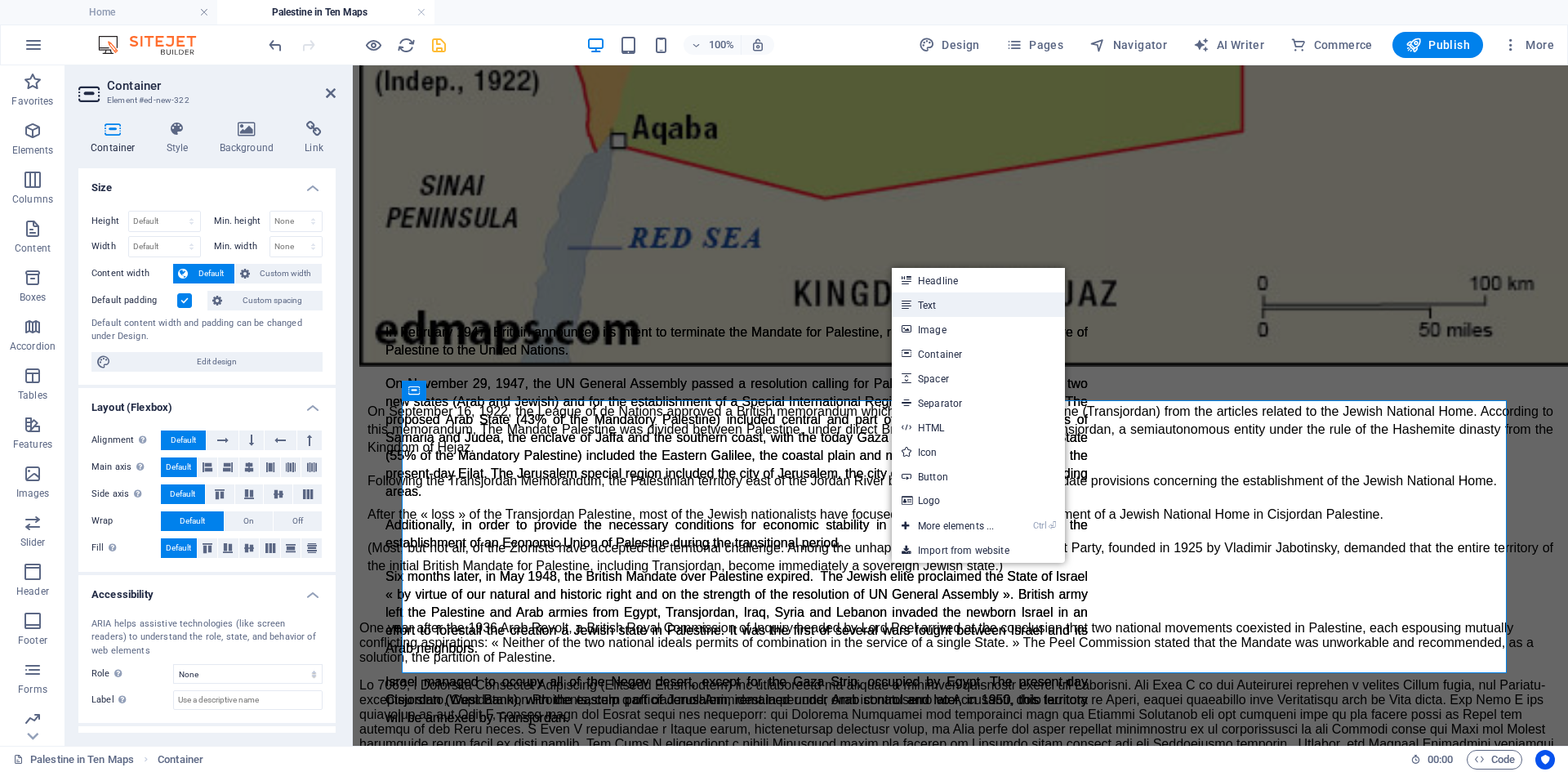 click on "Text" at bounding box center (978, 305) 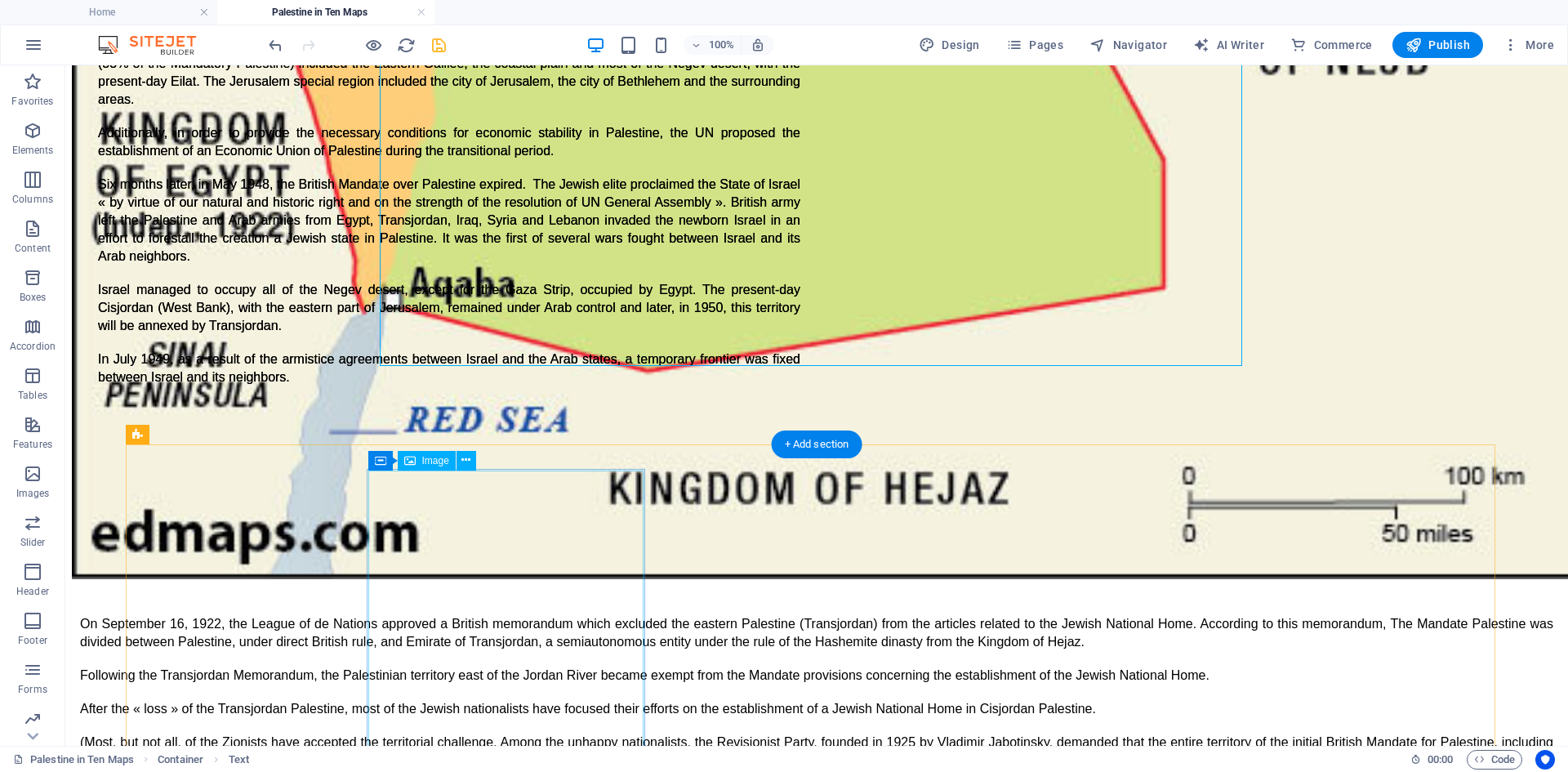 scroll, scrollTop: 3745, scrollLeft: 0, axis: vertical 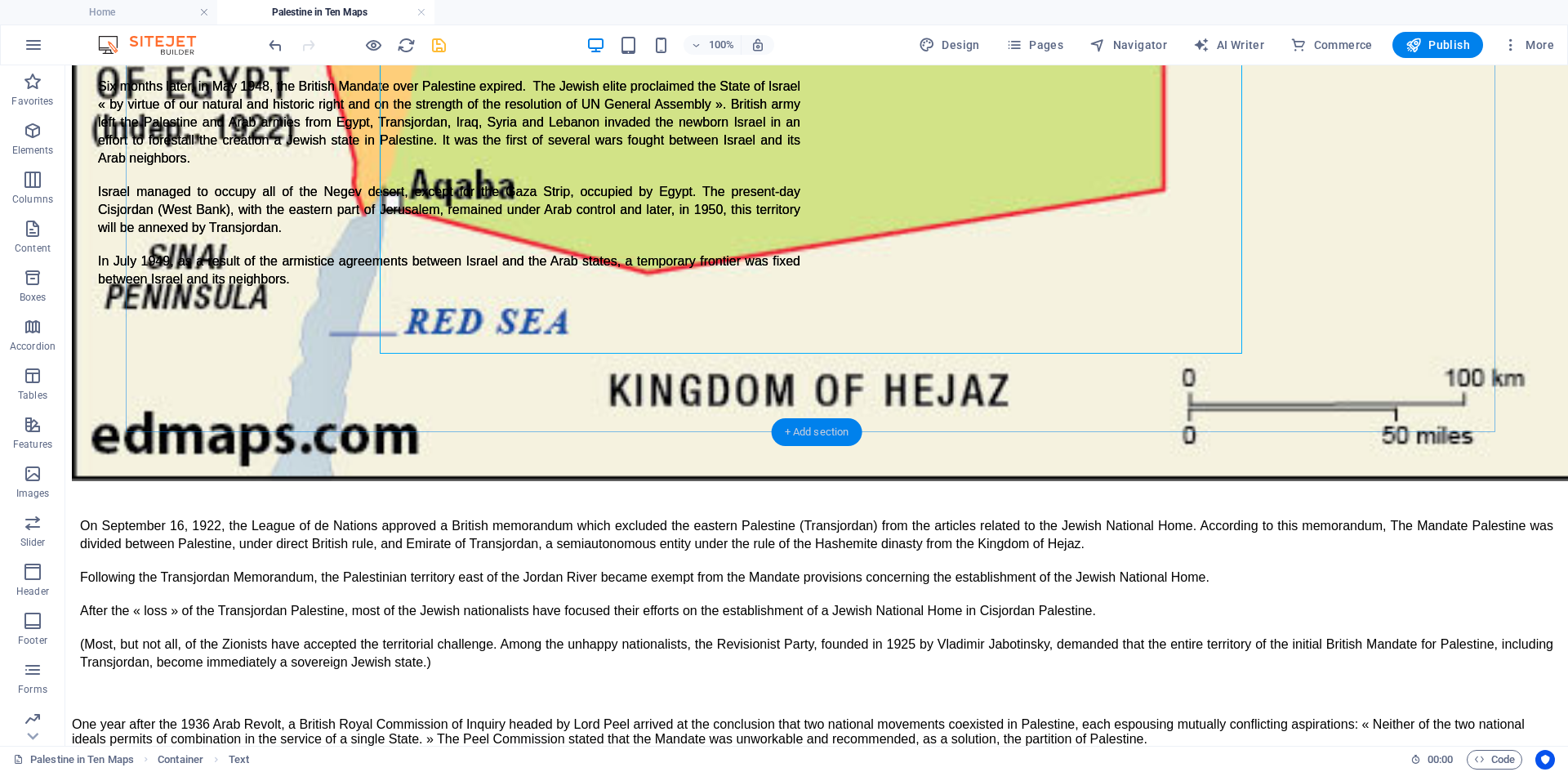 click on "+ Add section" at bounding box center [817, 432] 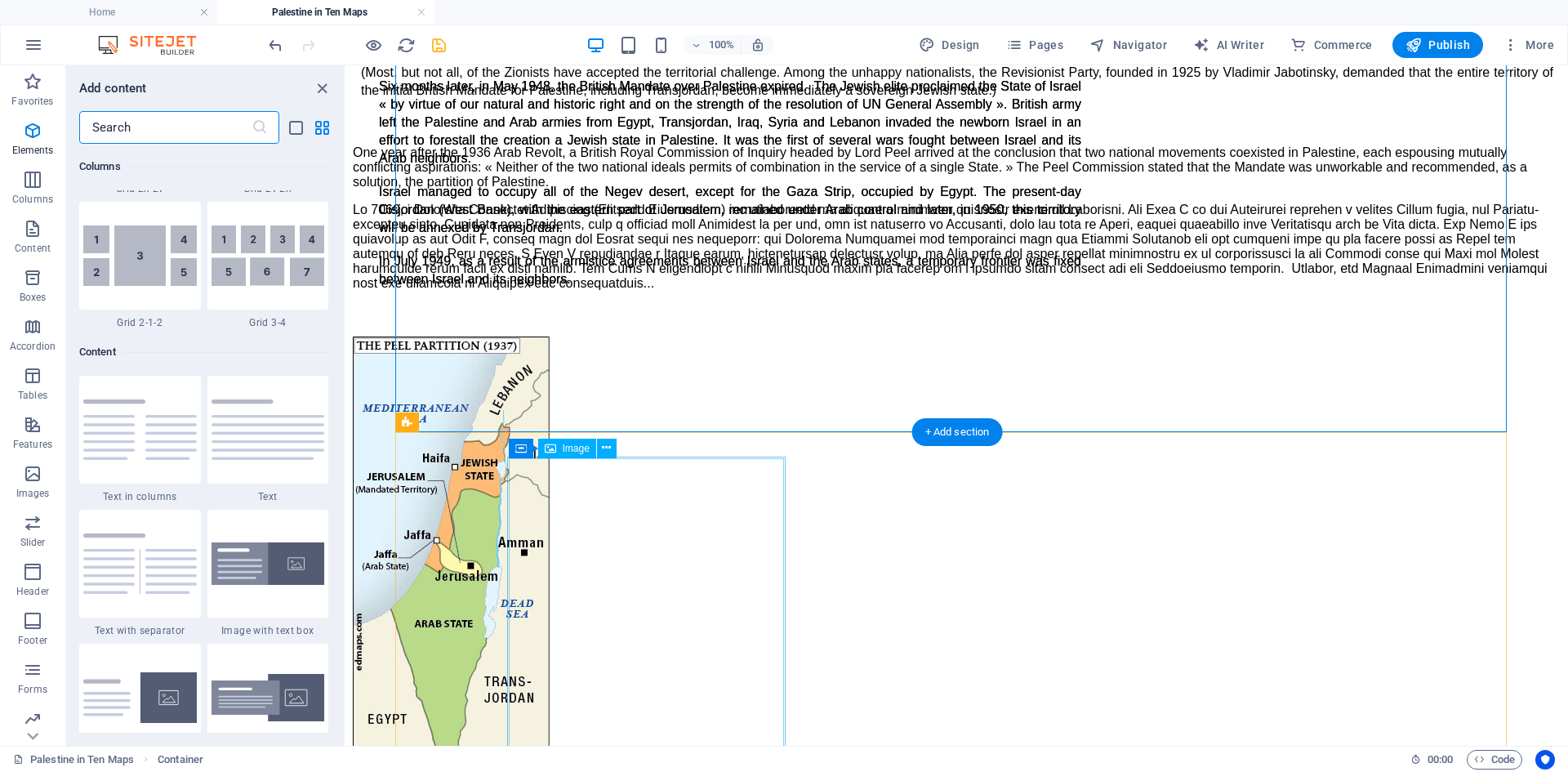 scroll, scrollTop: 2858, scrollLeft: 0, axis: vertical 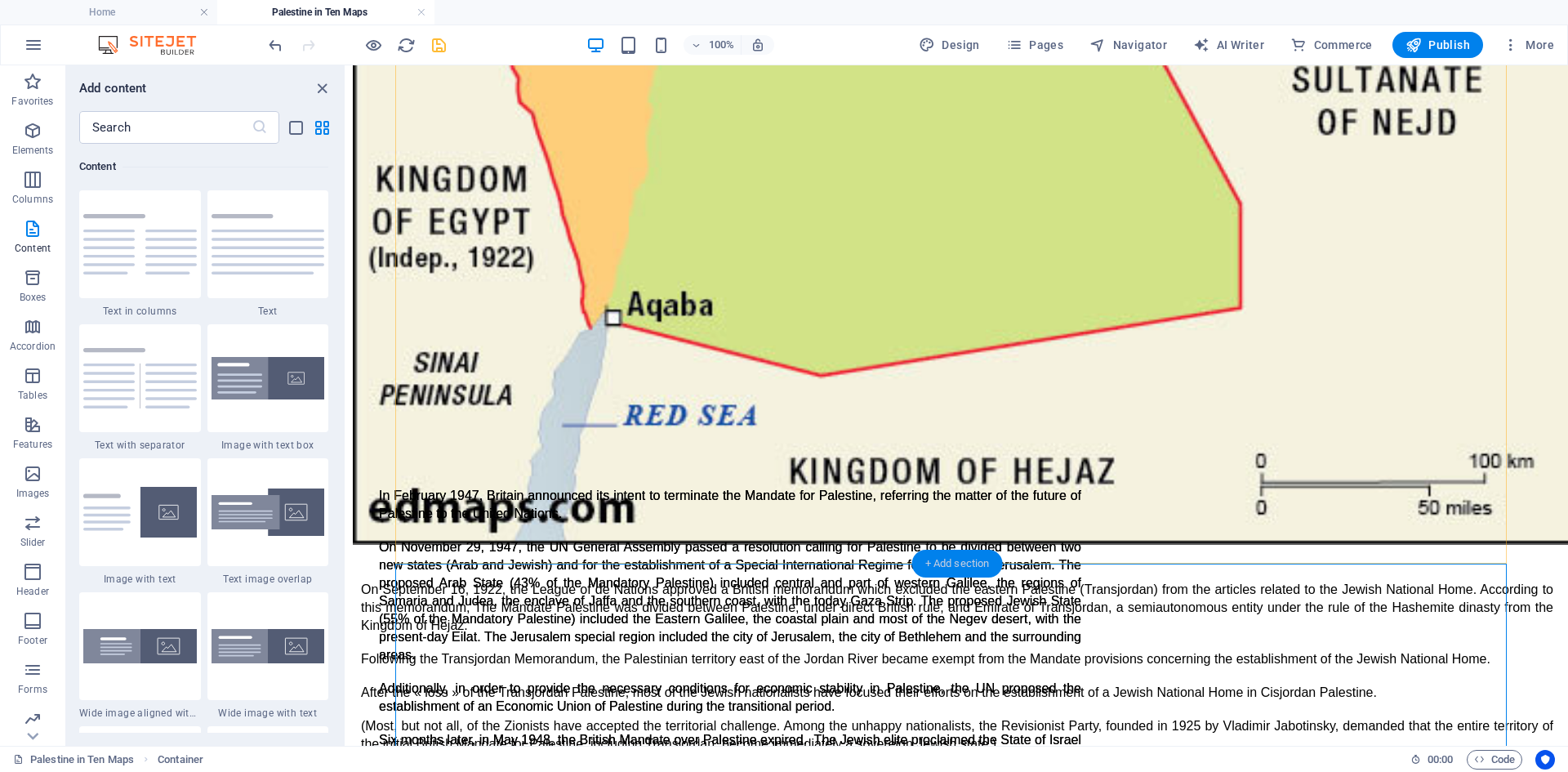 click on "+ Add section" at bounding box center (957, 564) 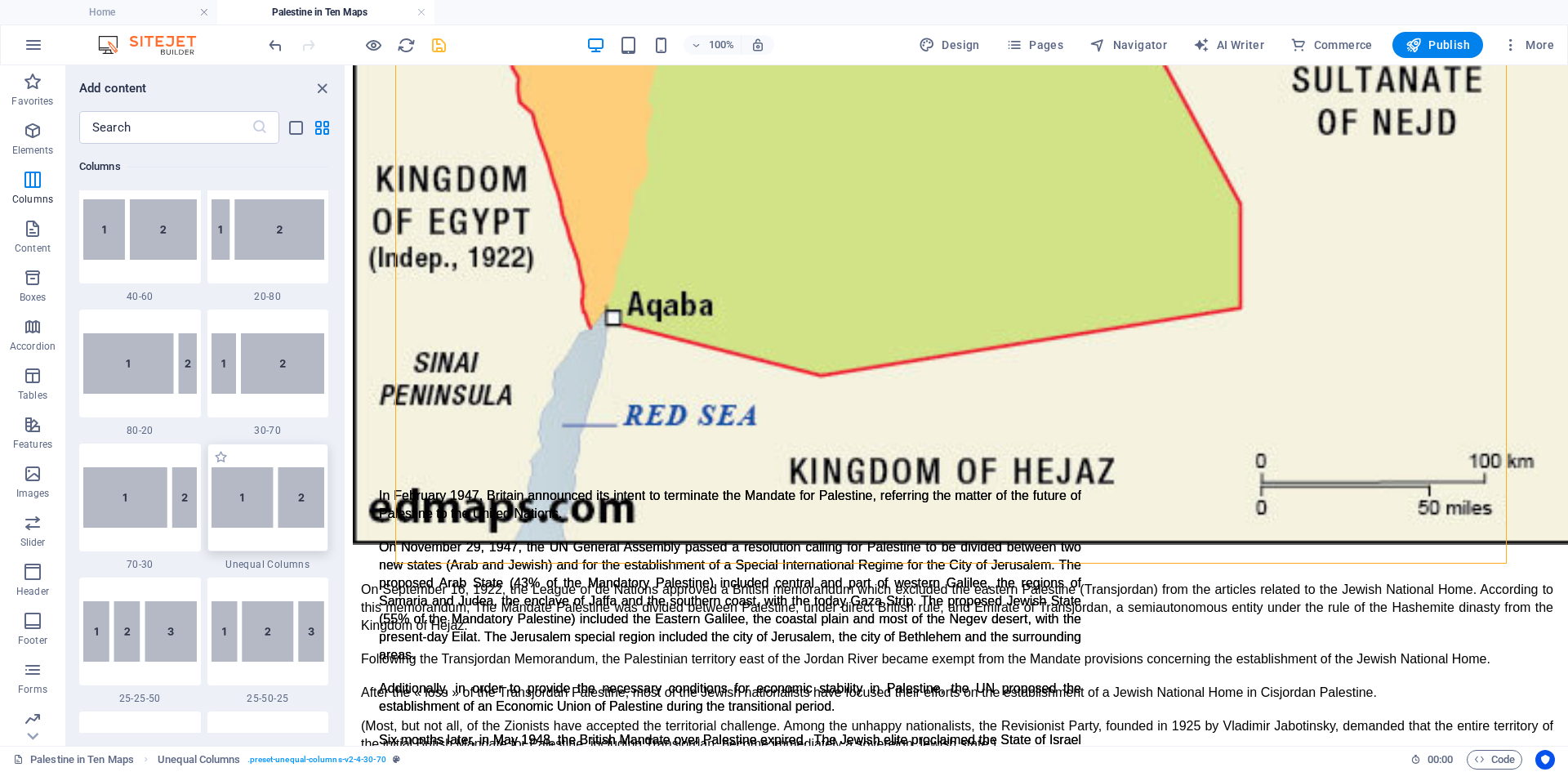 scroll, scrollTop: 1225, scrollLeft: 0, axis: vertical 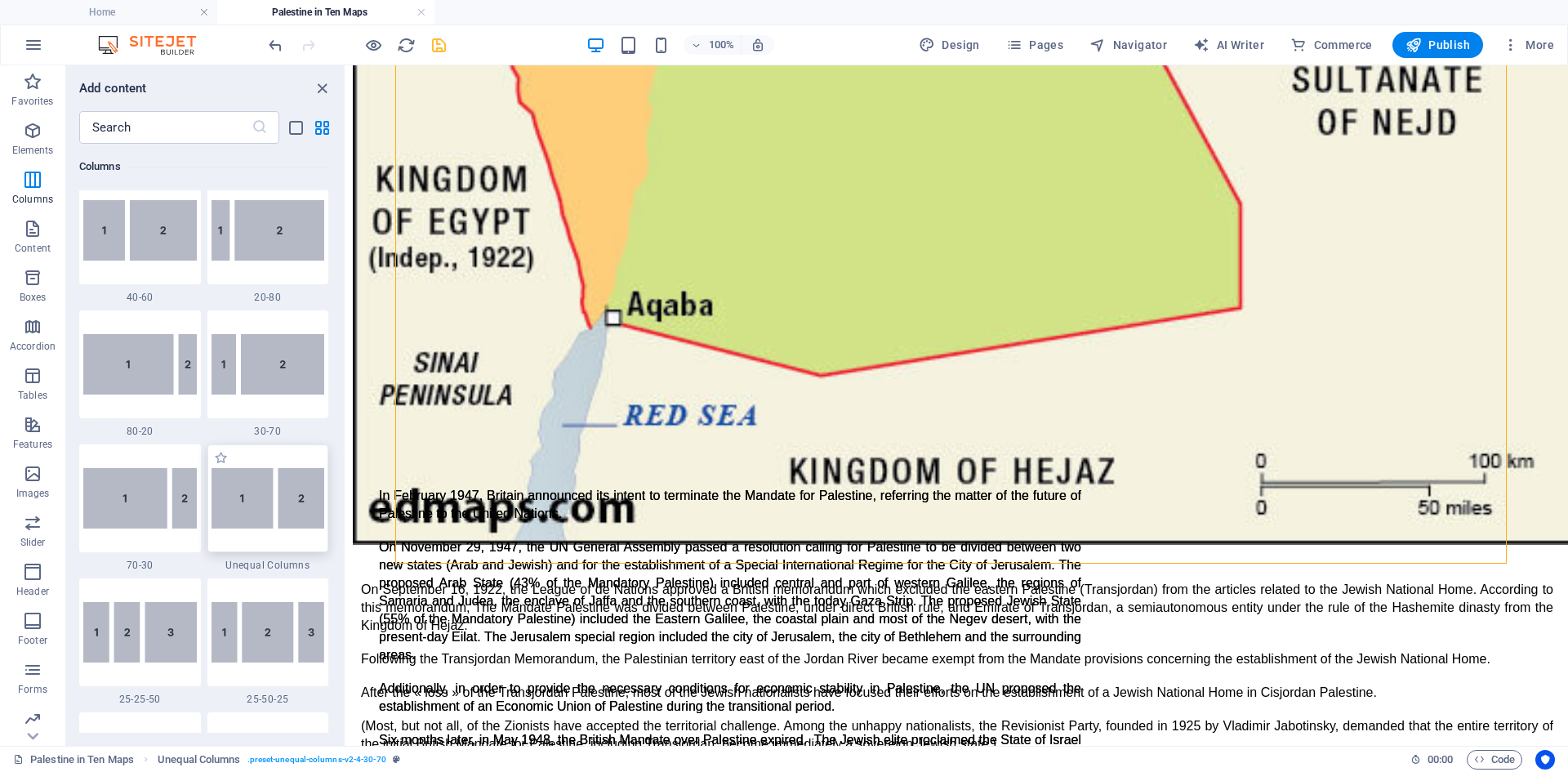 click at bounding box center [268, 498] 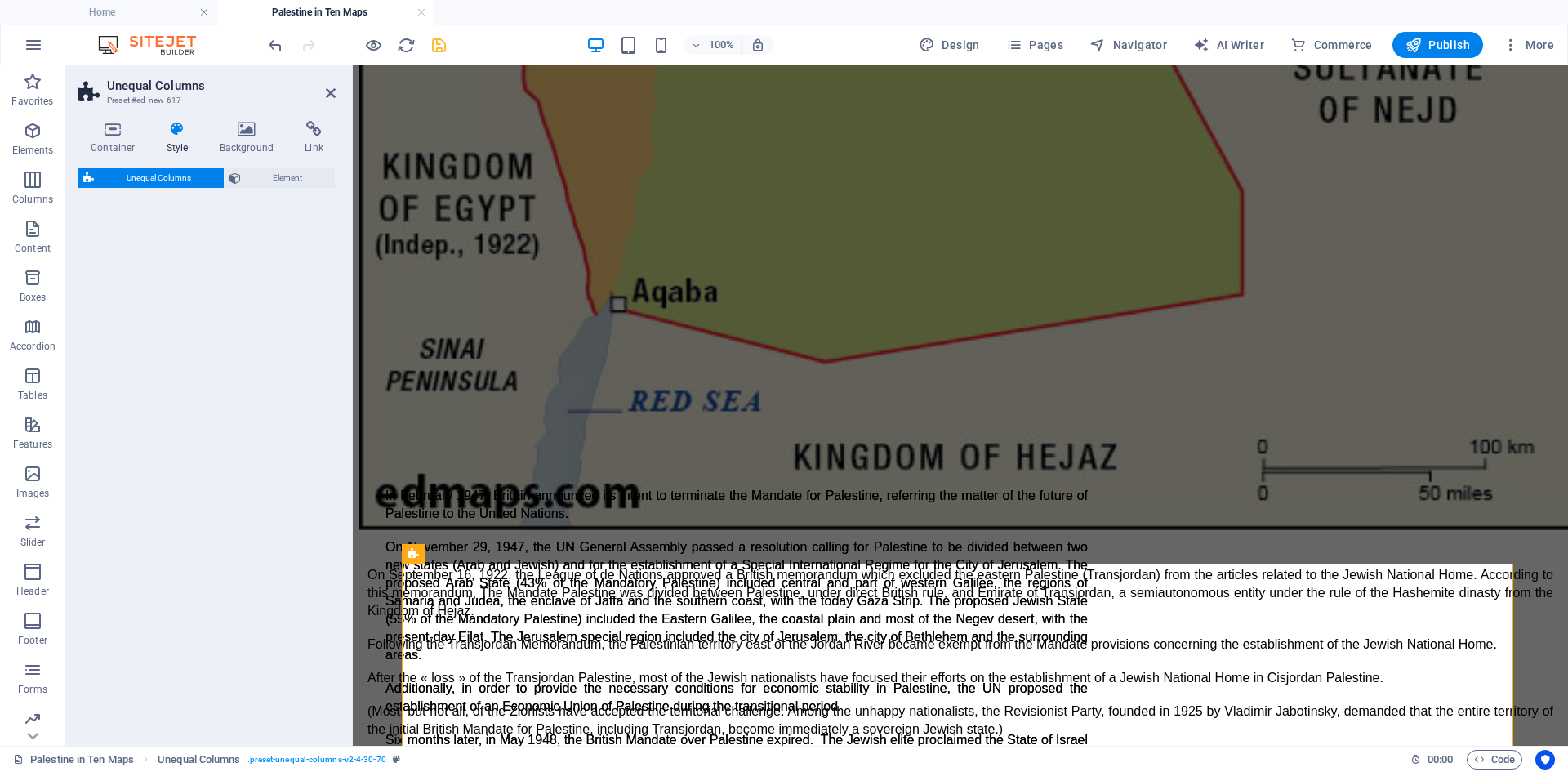select on "%" 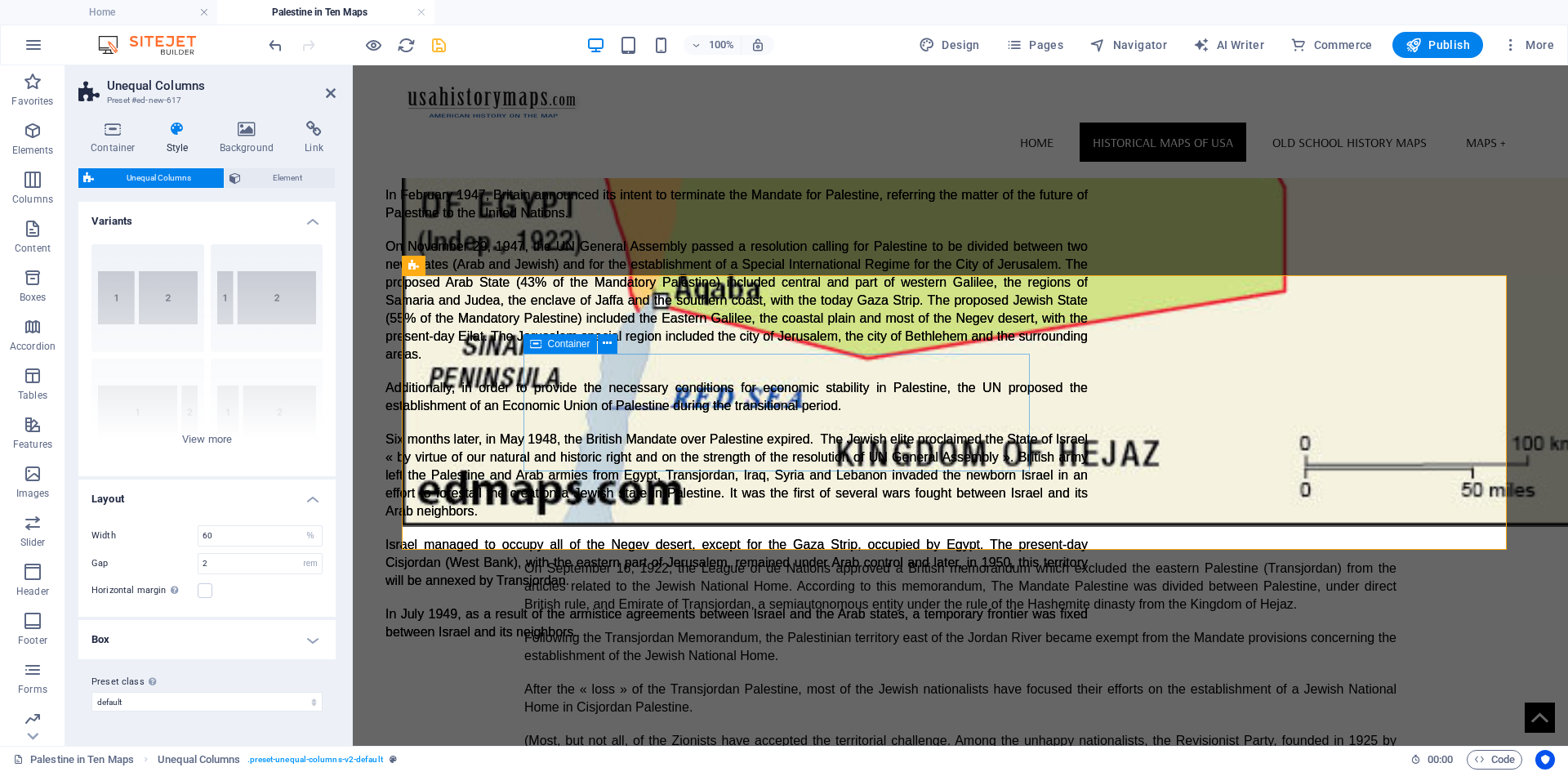 scroll, scrollTop: 3418, scrollLeft: 0, axis: vertical 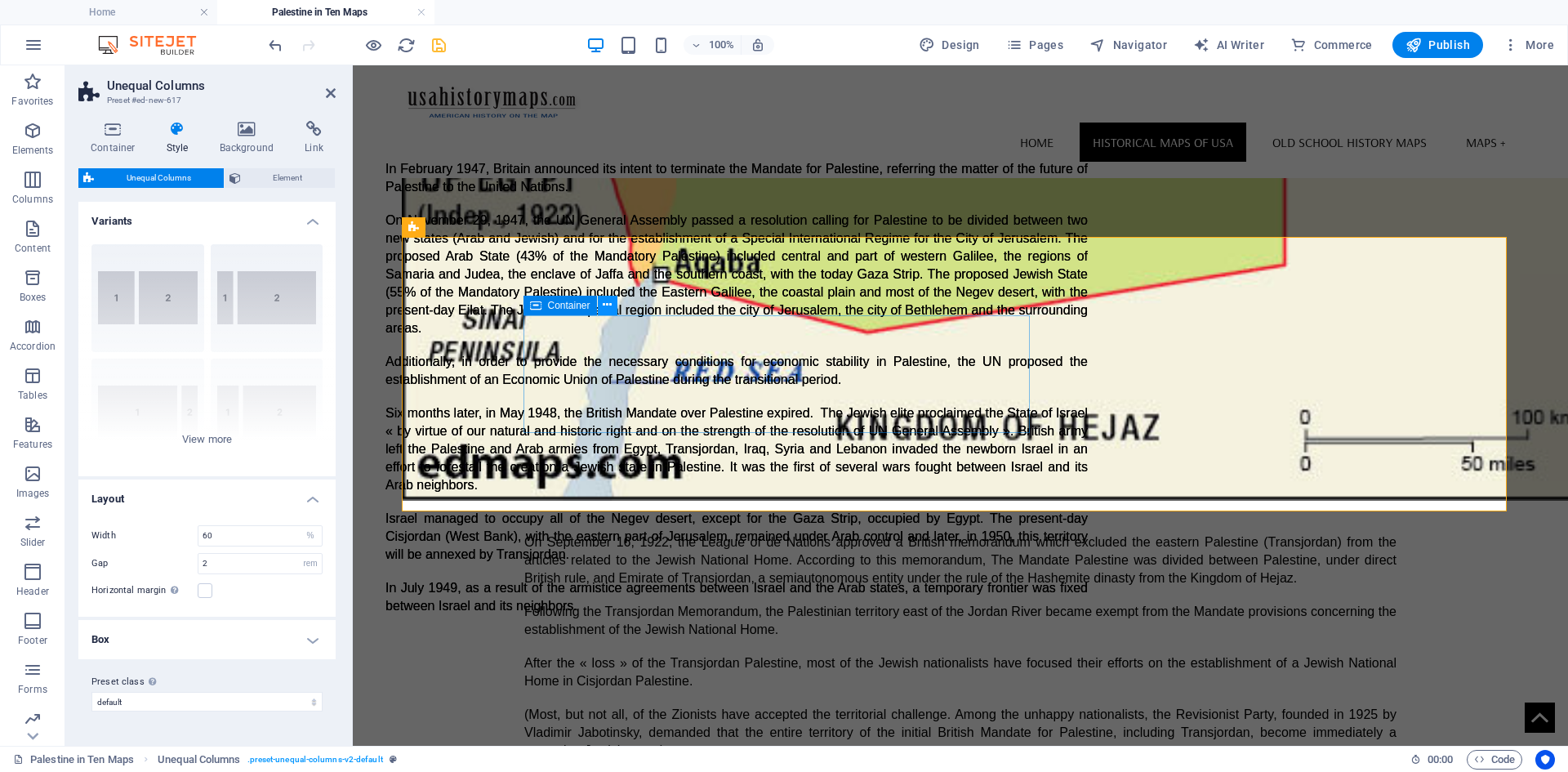 click at bounding box center (607, 305) 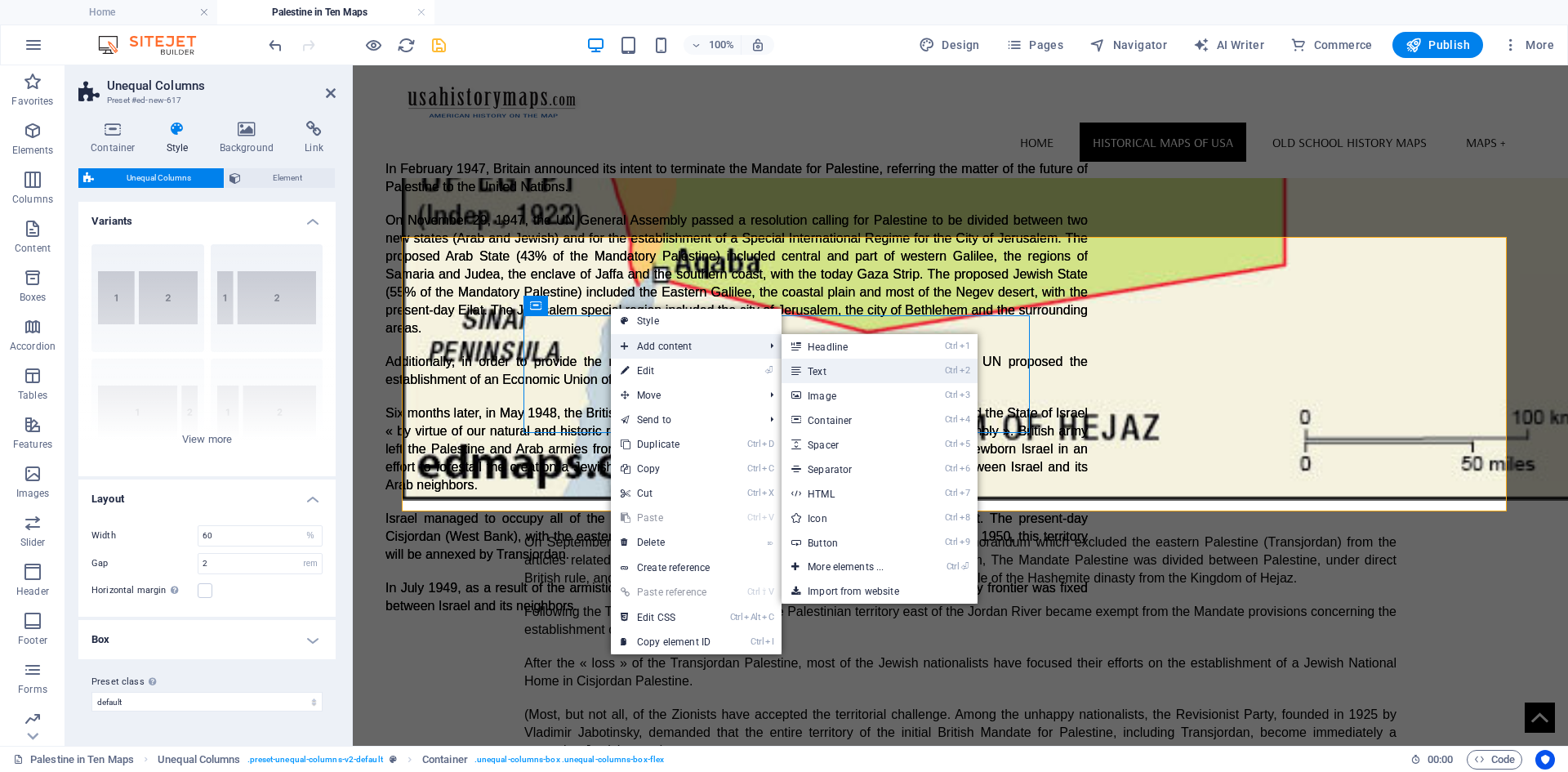 drag, startPoint x: 827, startPoint y: 371, endPoint x: 462, endPoint y: 316, distance: 369.12058 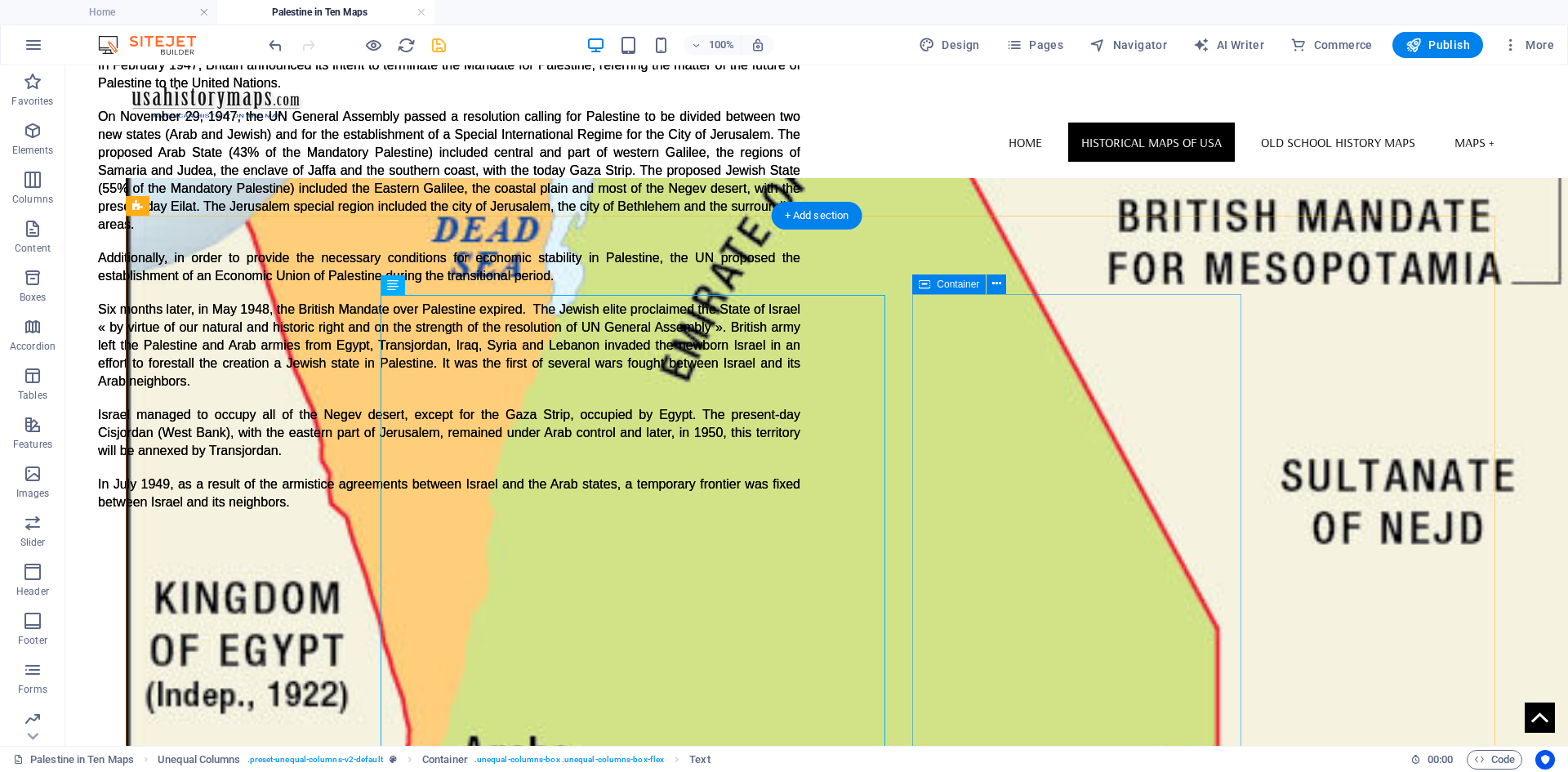 scroll, scrollTop: 3418, scrollLeft: 0, axis: vertical 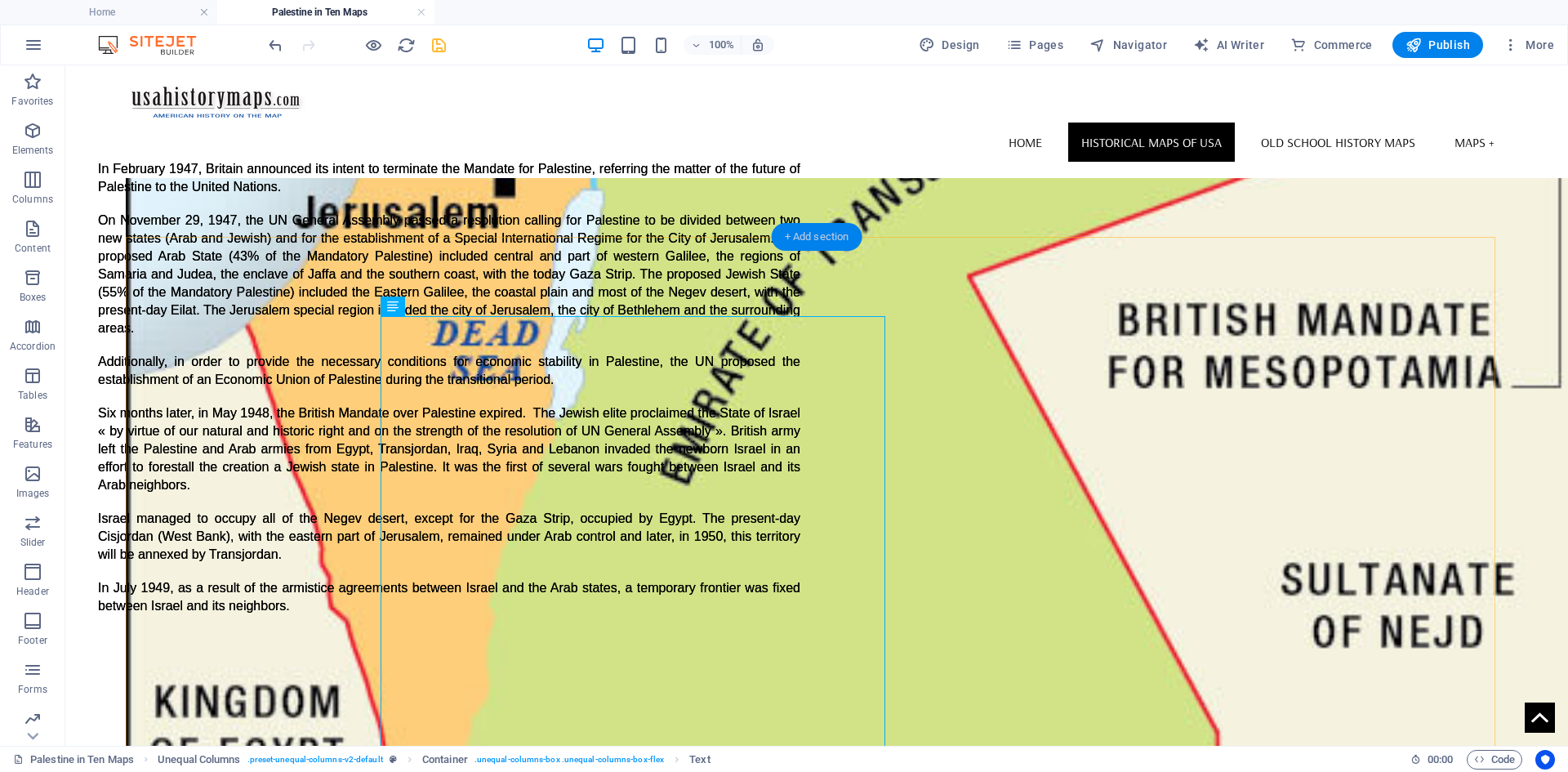 click on "+ Add section" at bounding box center [817, 237] 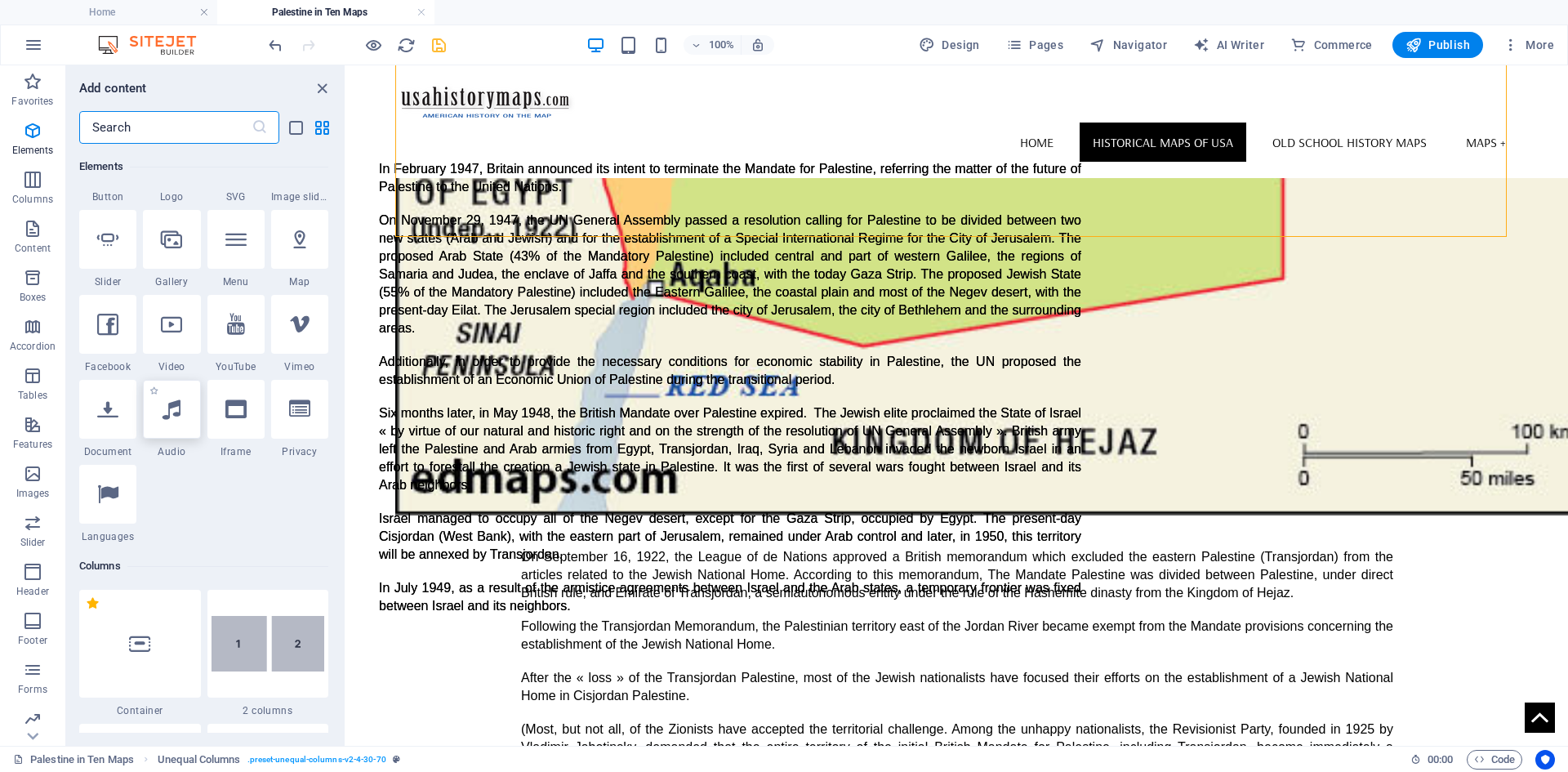 scroll, scrollTop: 571, scrollLeft: 0, axis: vertical 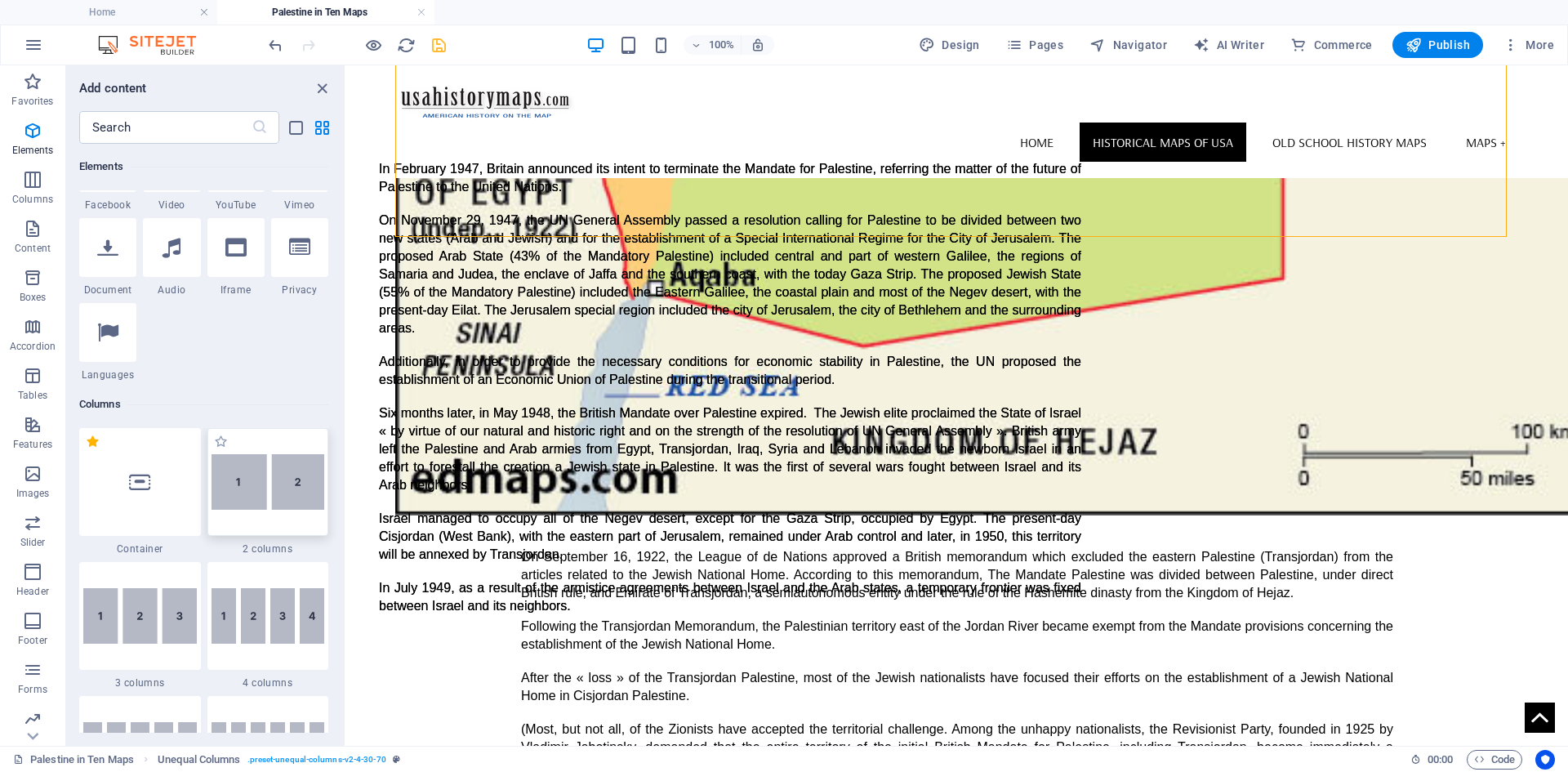 click at bounding box center [268, 482] 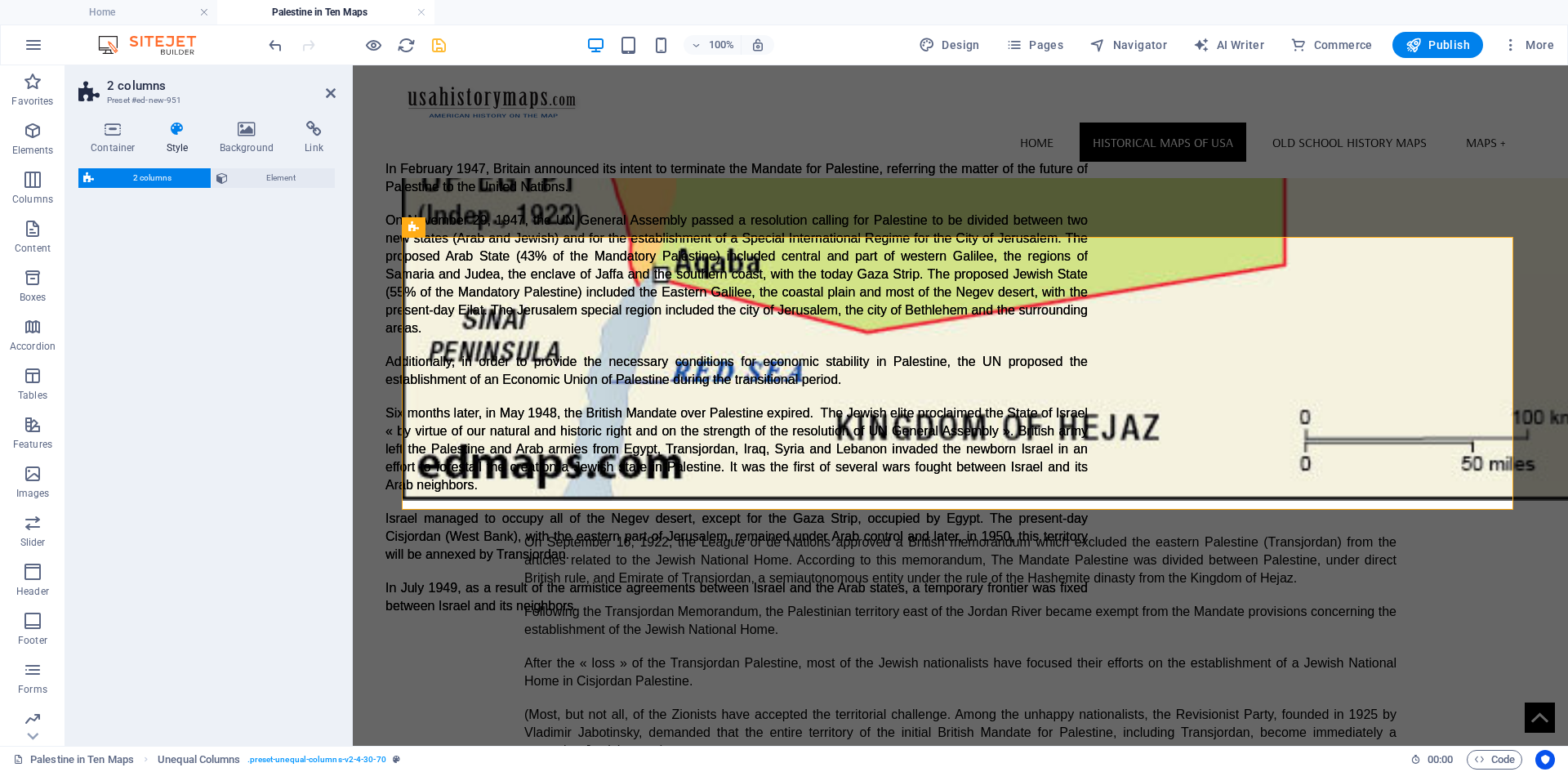 select on "rem" 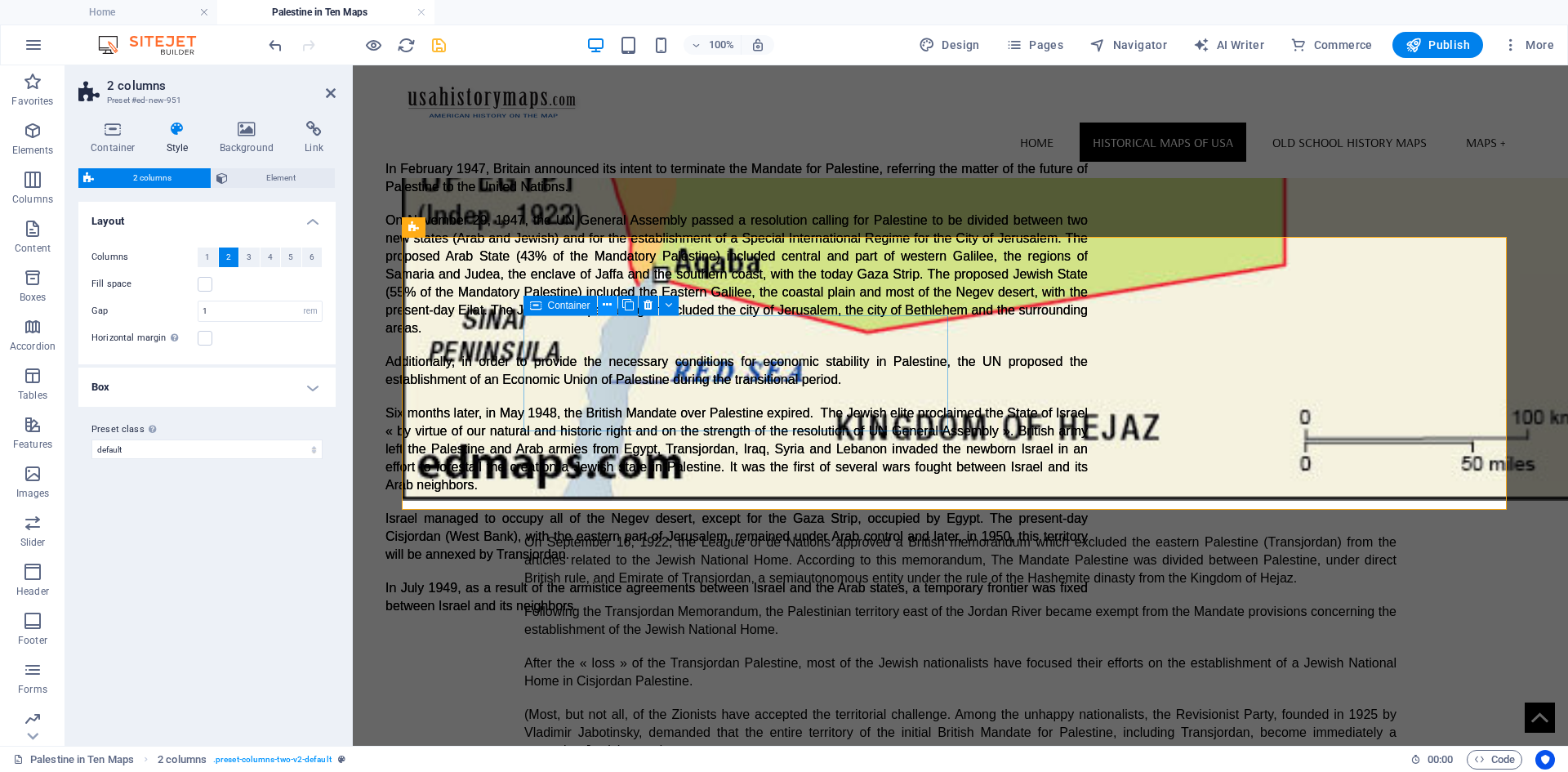 click at bounding box center [607, 305] 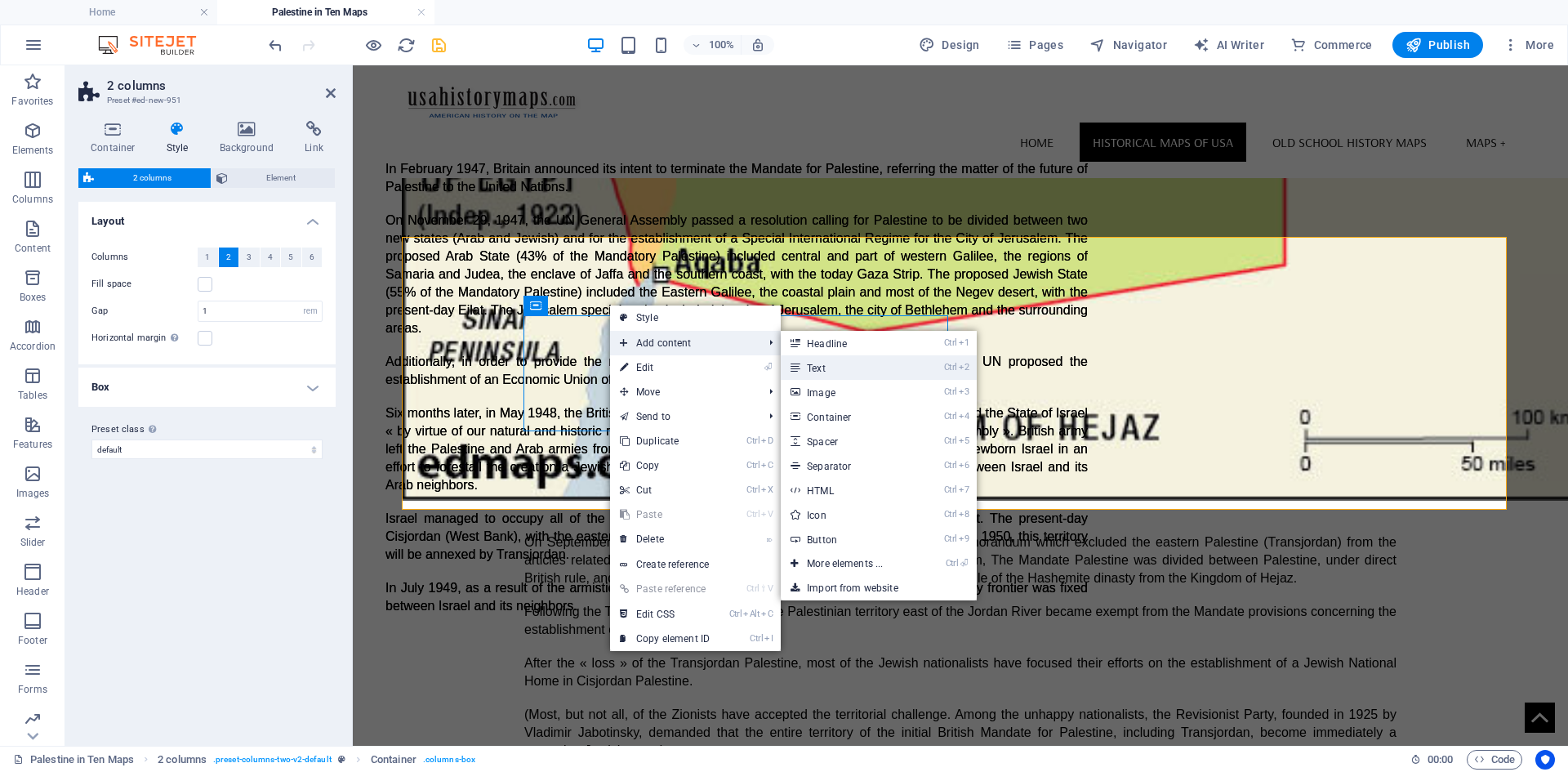 click on "Ctrl 2  Text" at bounding box center [848, 368] 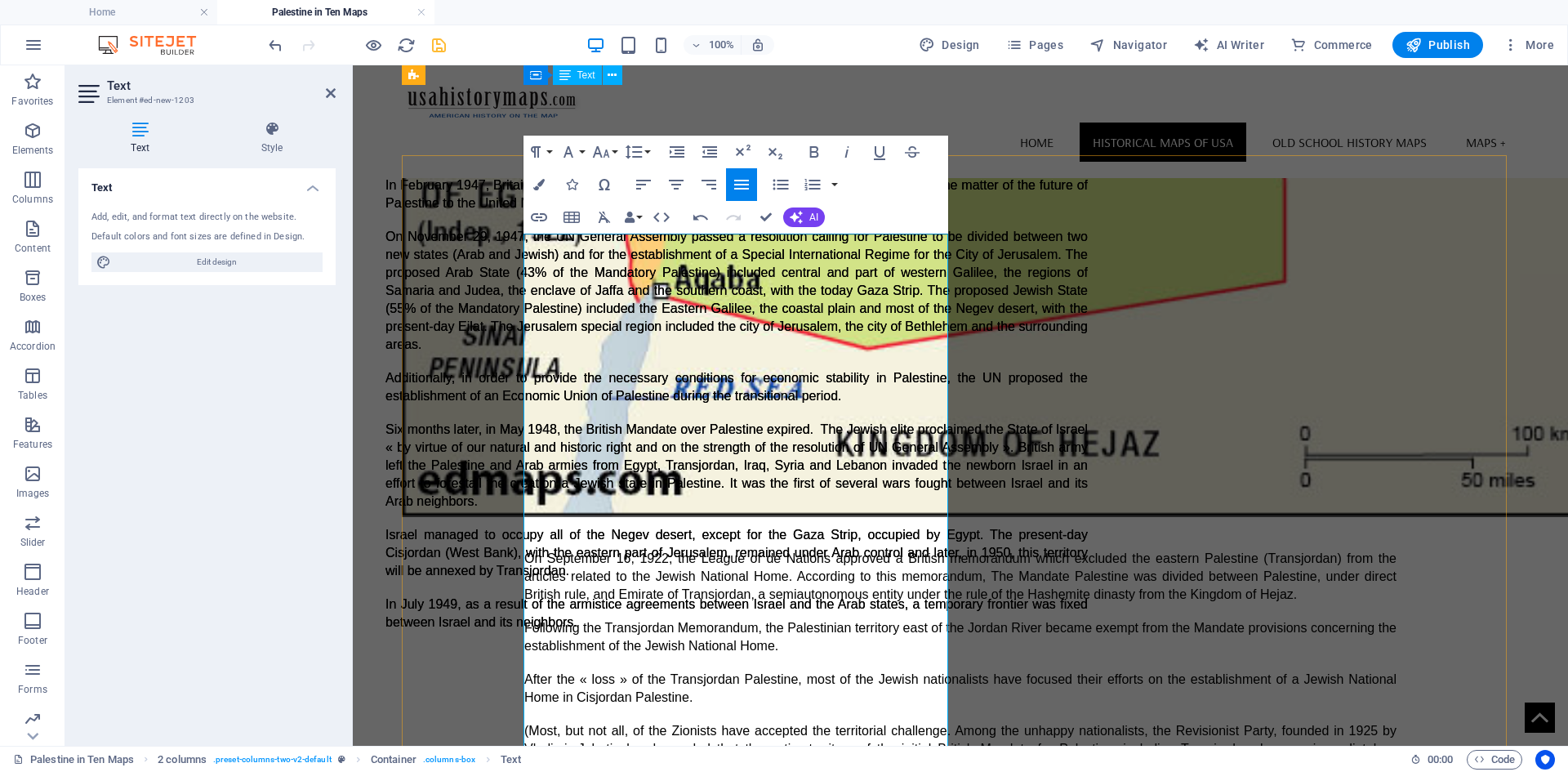 scroll, scrollTop: 3336, scrollLeft: 0, axis: vertical 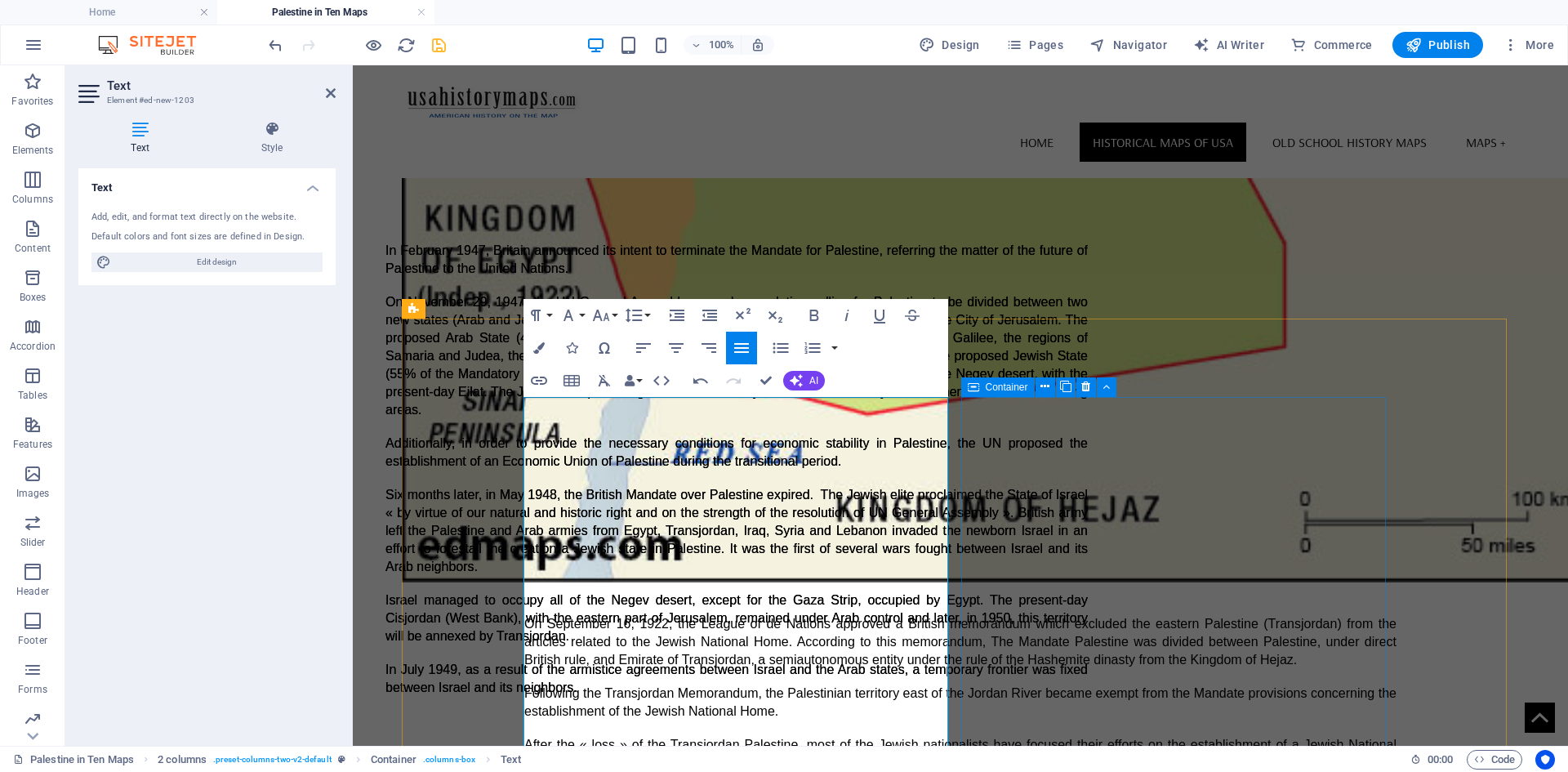 click on "Drop content here or  Add elements  Paste clipboard" at bounding box center (627, 6290) 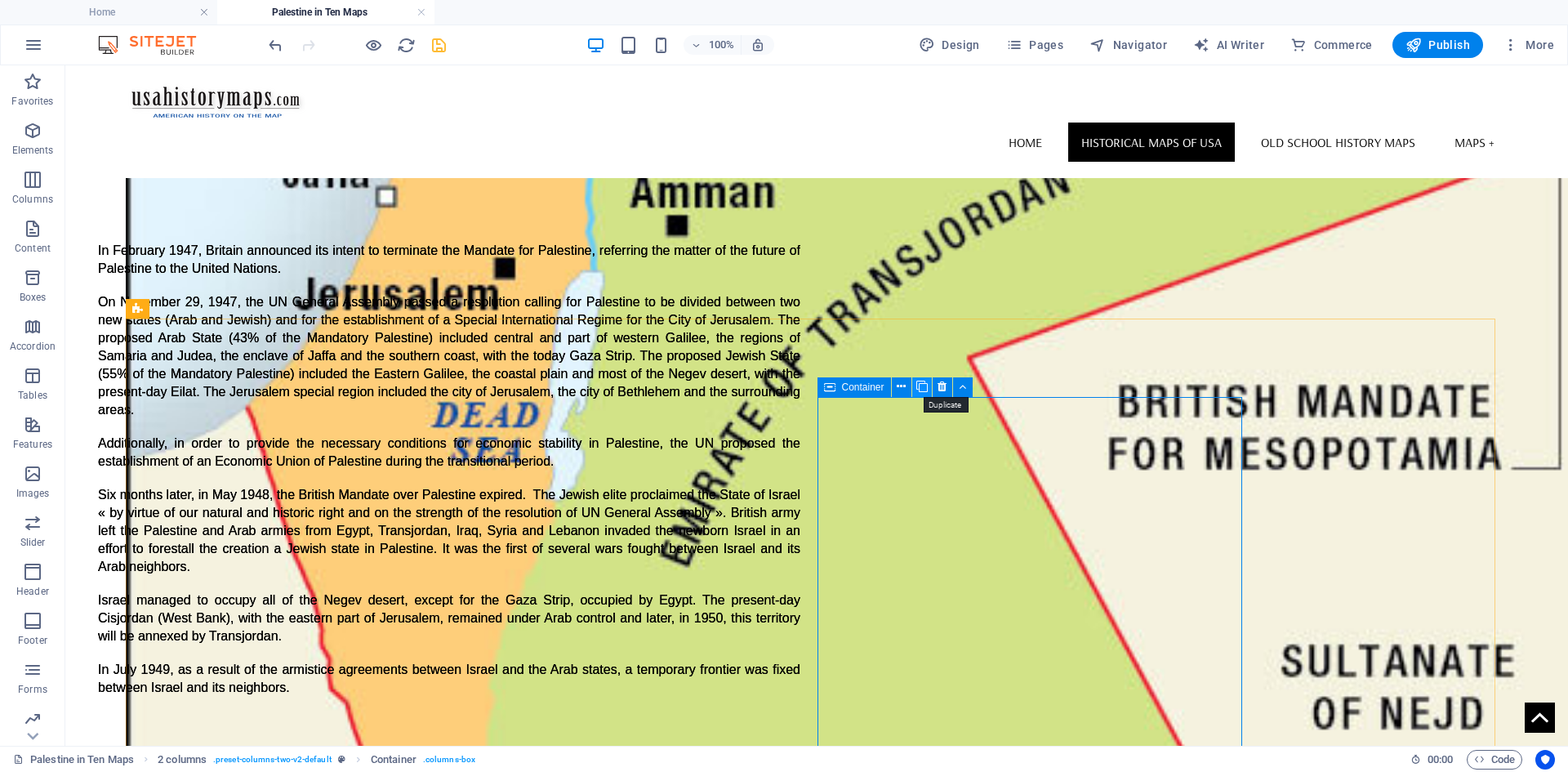drag, startPoint x: 924, startPoint y: 386, endPoint x: 863, endPoint y: 328, distance: 84.172442 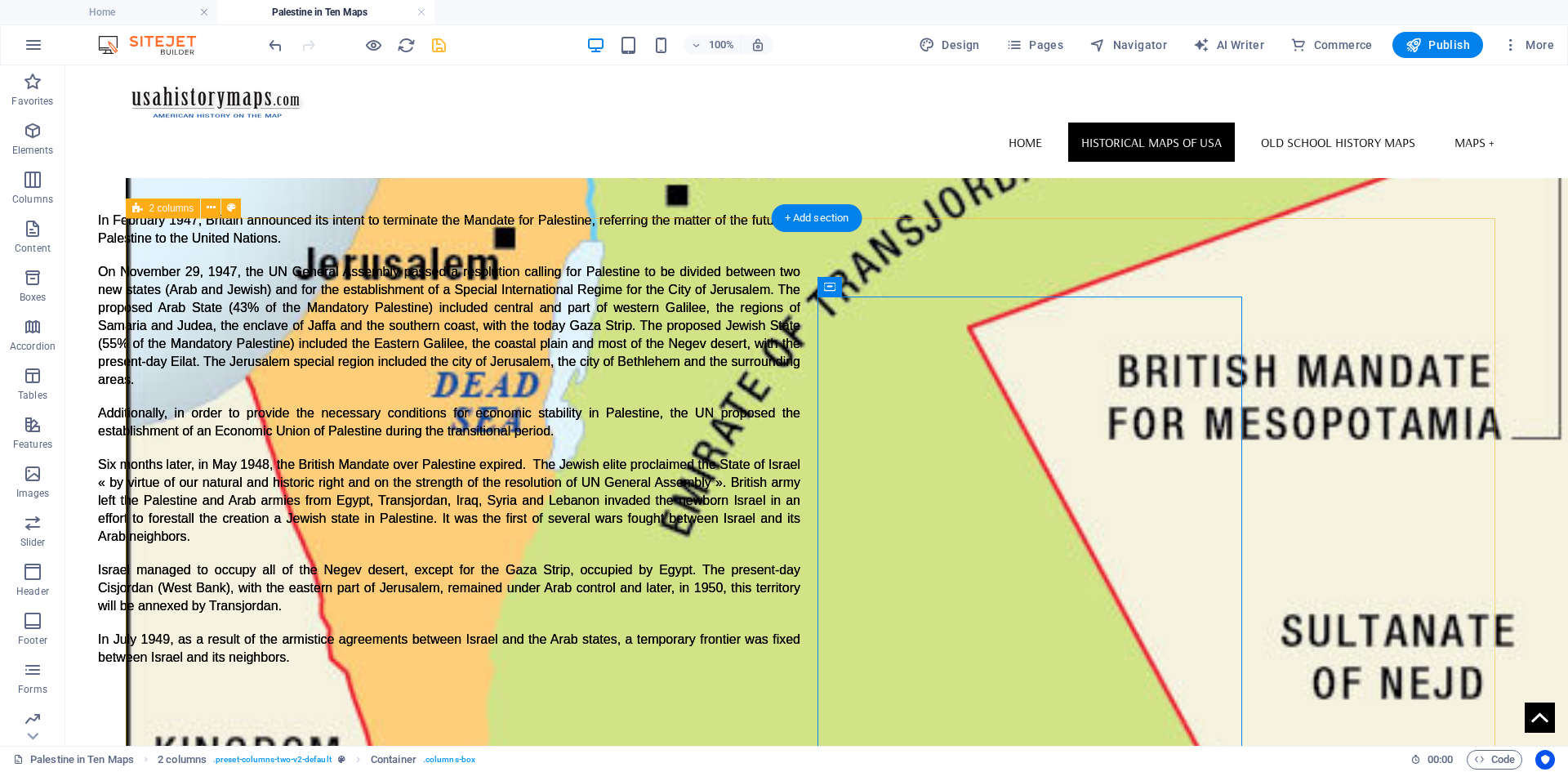 scroll, scrollTop: 3362, scrollLeft: 0, axis: vertical 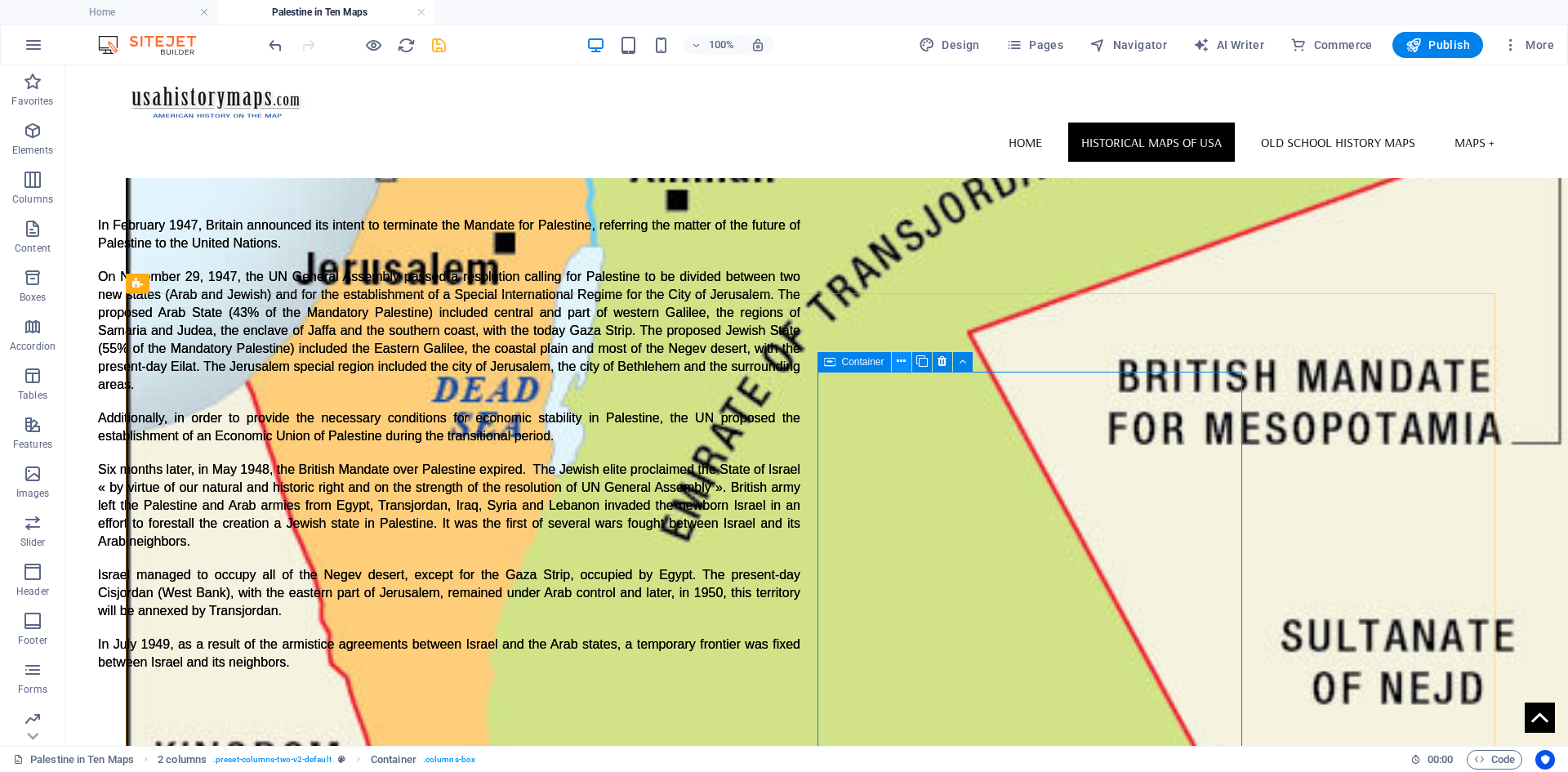 click at bounding box center (902, 362) 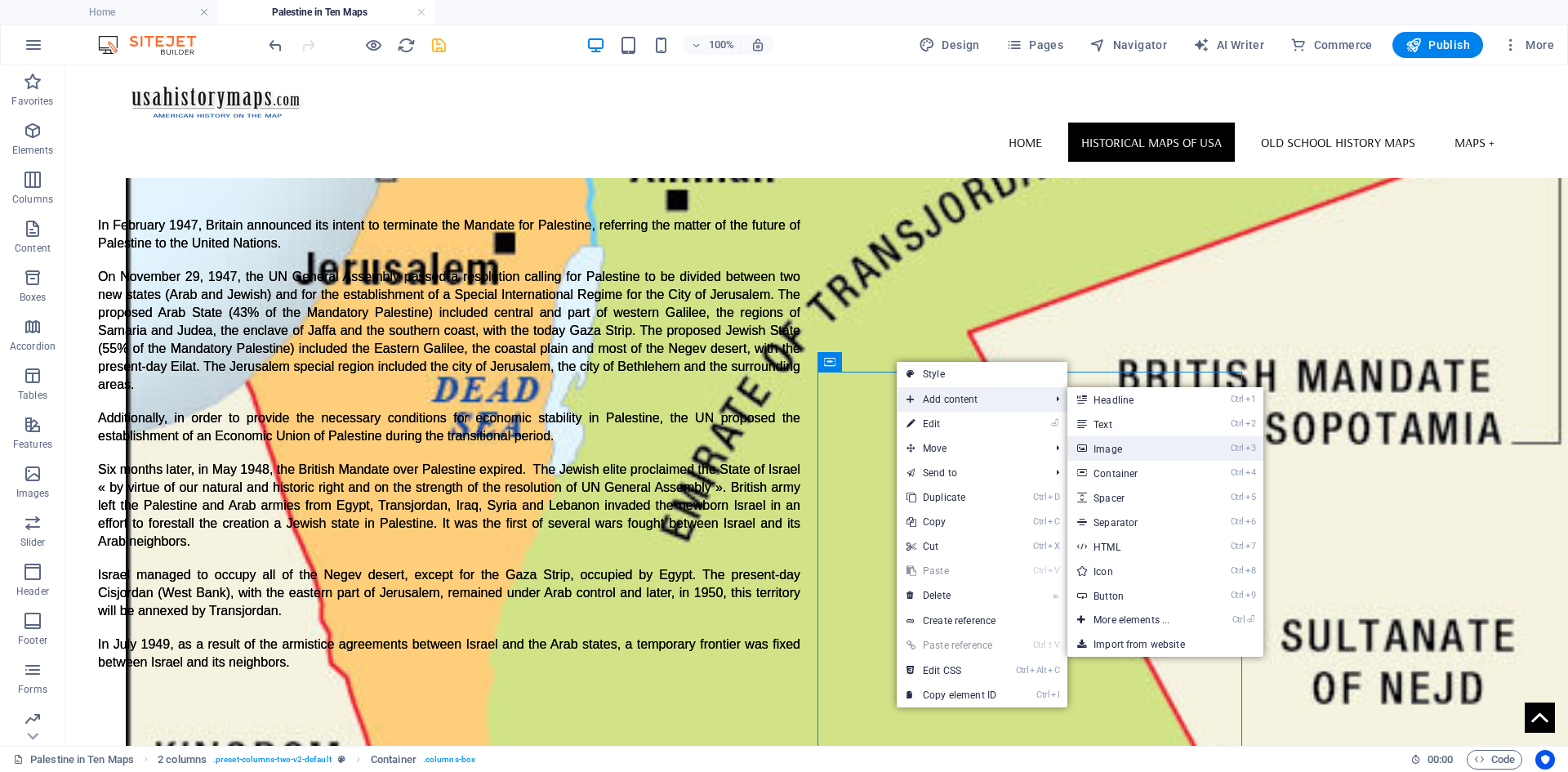click on "Ctrl 3  Image" at bounding box center (1134, 448) 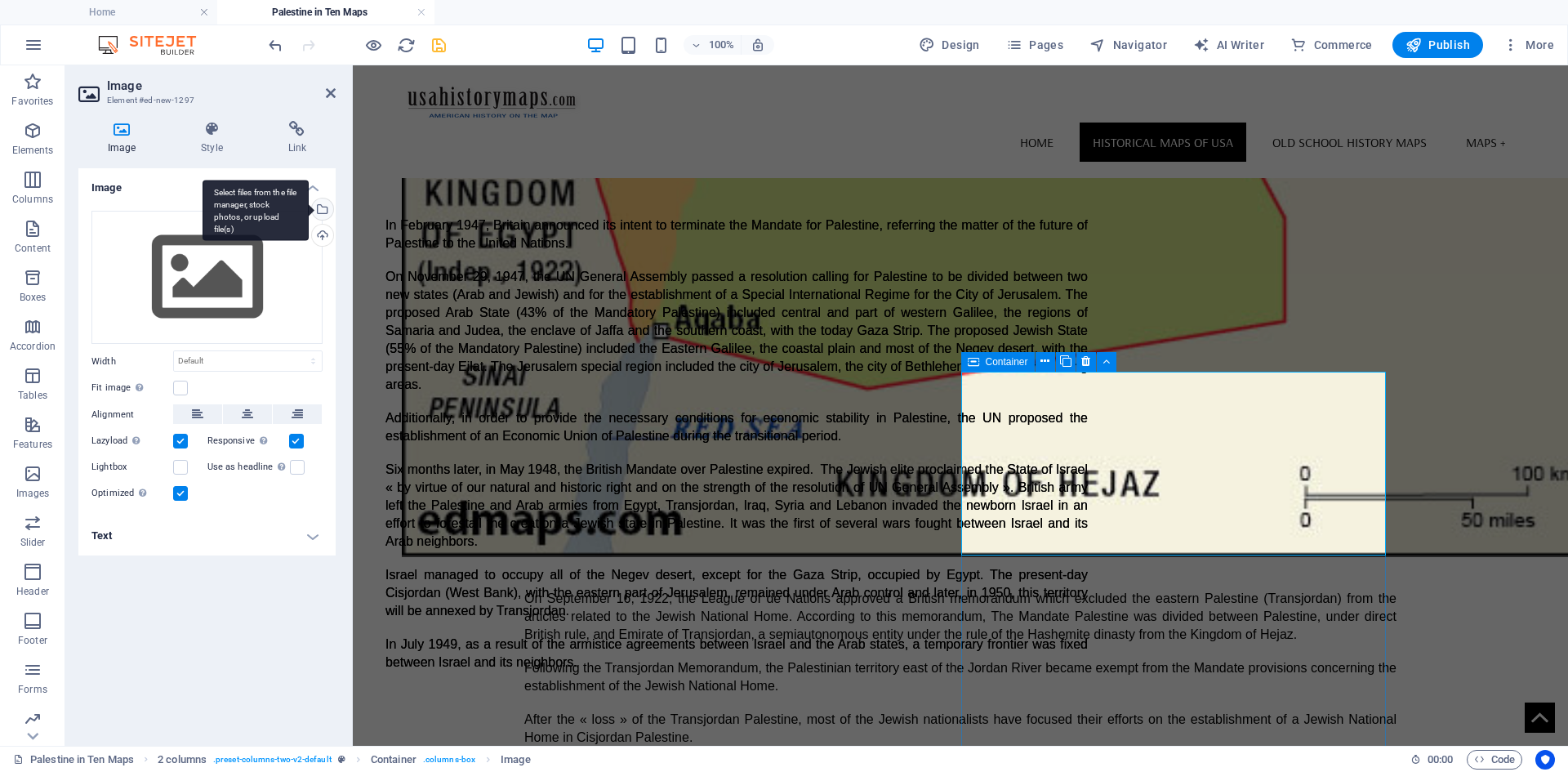 click on "Select files from the file manager, stock photos, or upload file(s)" at bounding box center (321, 211) 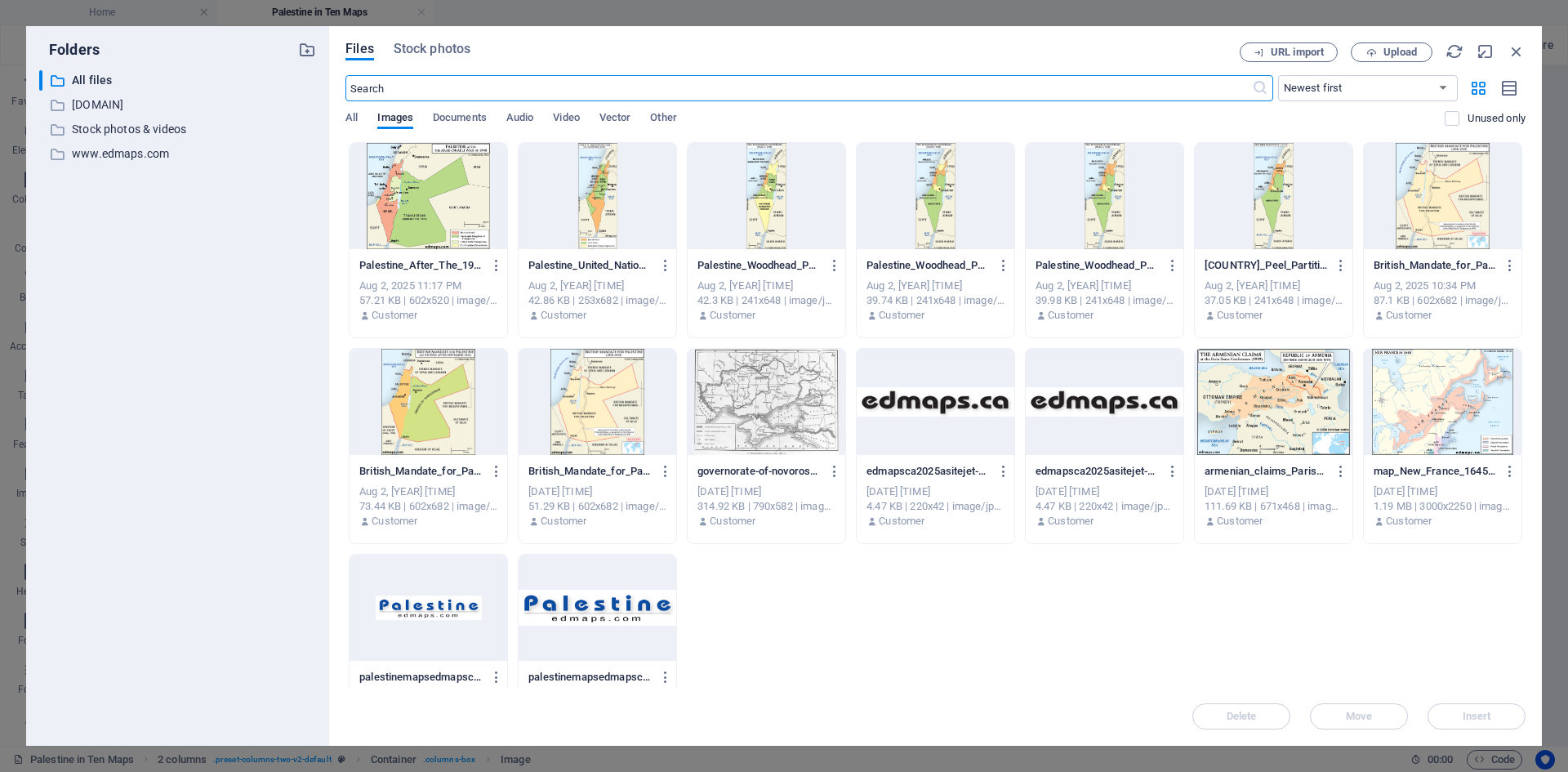 scroll, scrollTop: 3355, scrollLeft: 0, axis: vertical 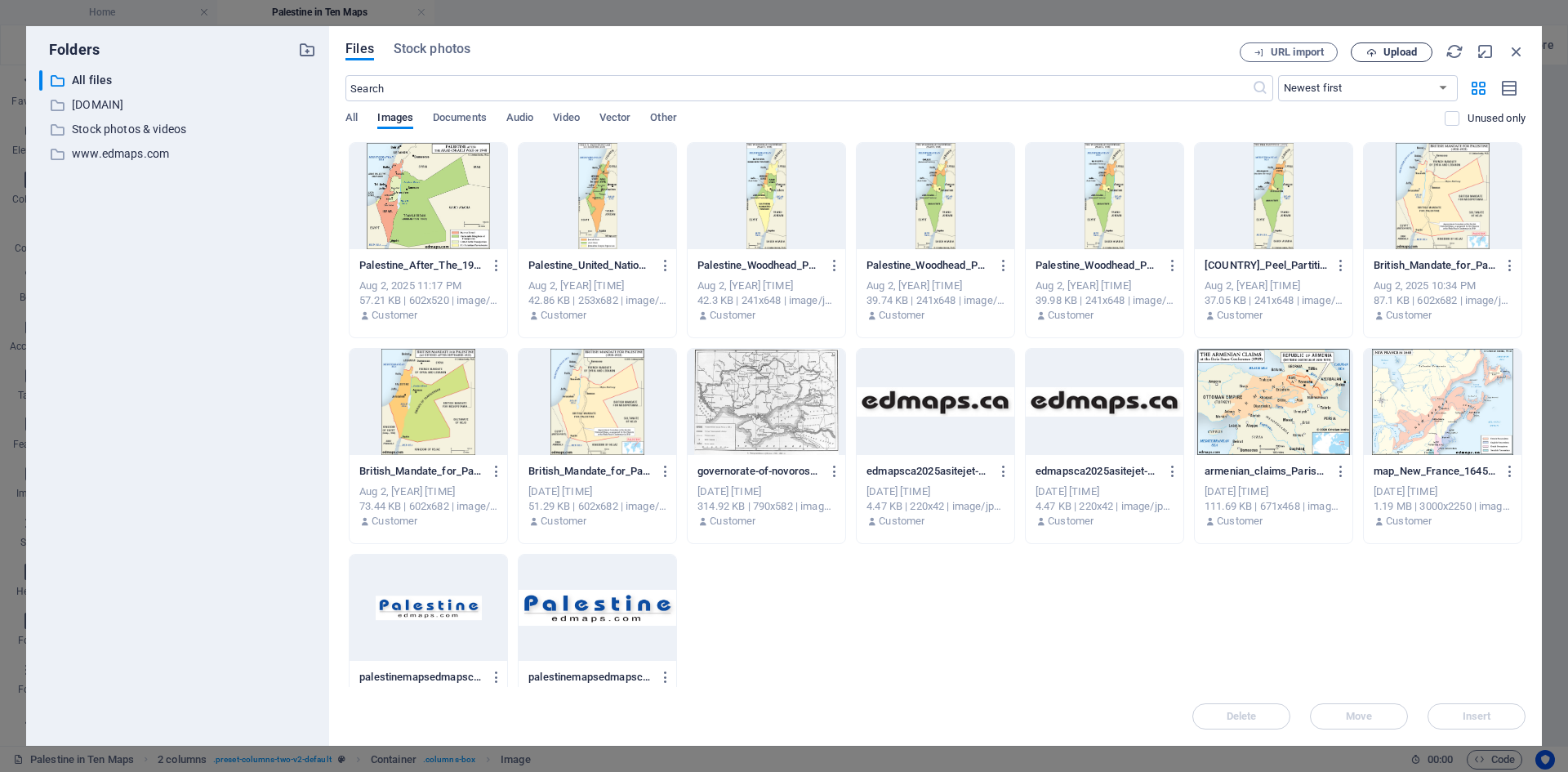 click on "Upload" at bounding box center (1400, 52) 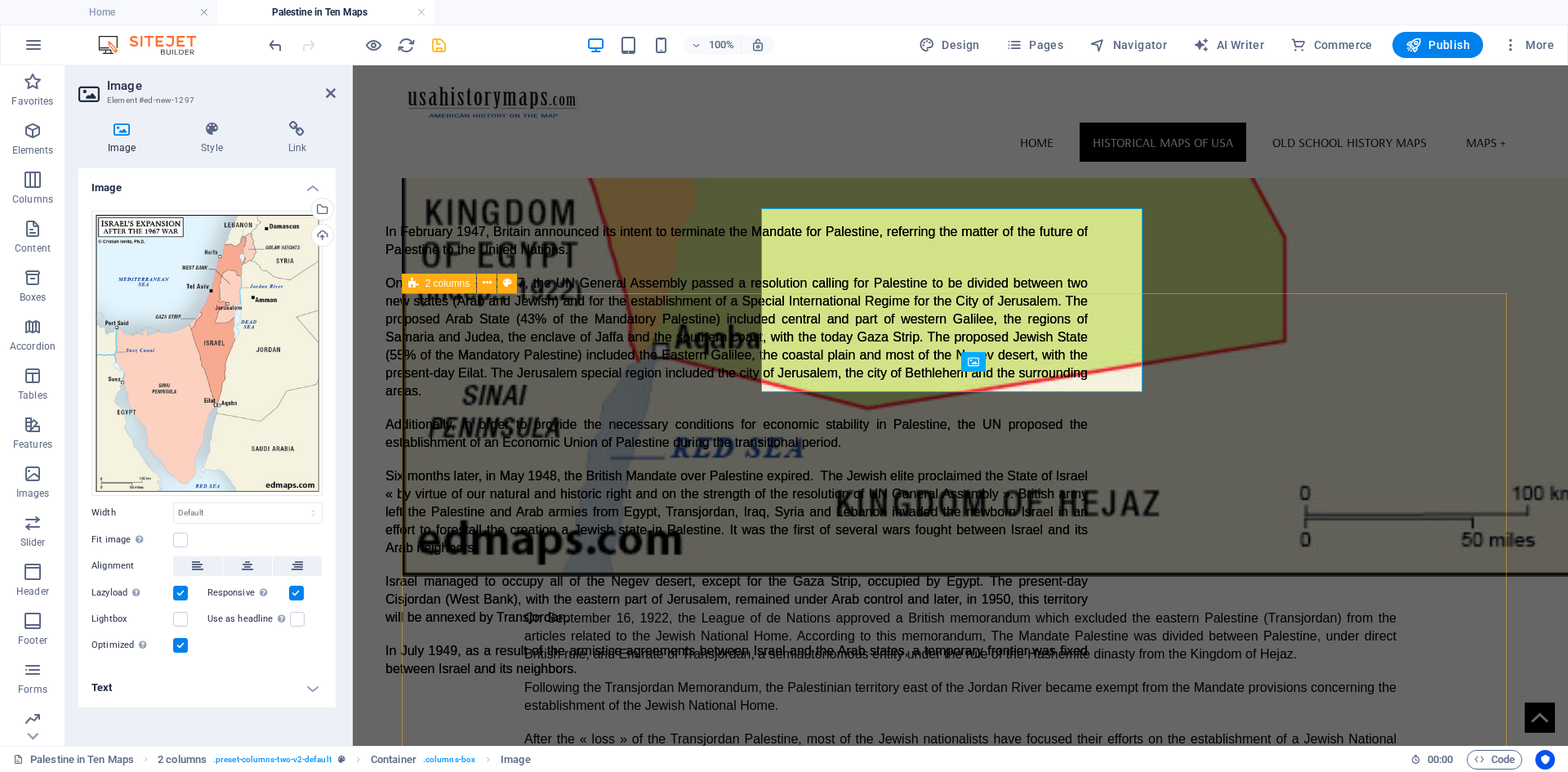 scroll, scrollTop: 3362, scrollLeft: 0, axis: vertical 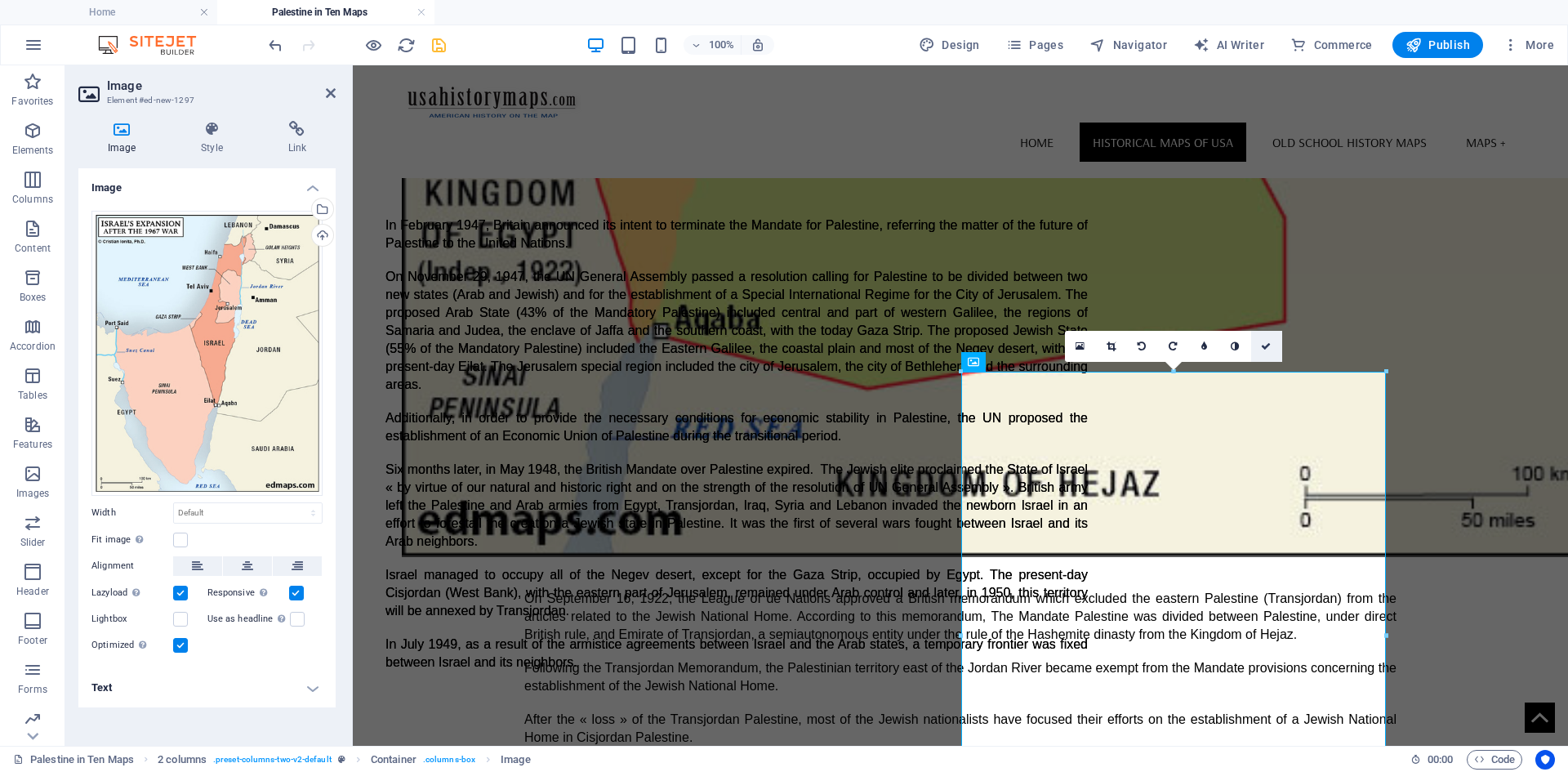 click at bounding box center (1266, 346) 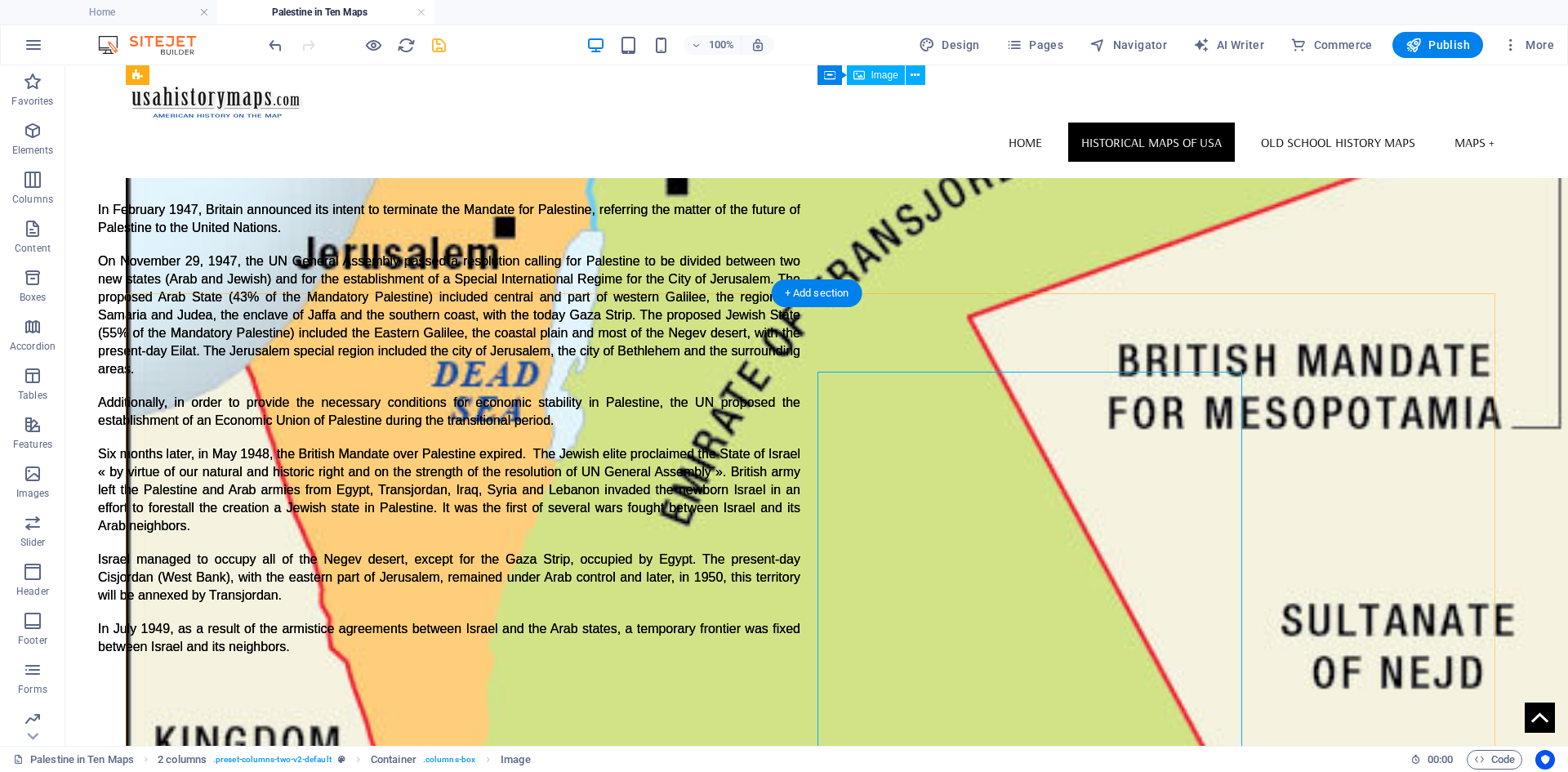 scroll, scrollTop: 3362, scrollLeft: 0, axis: vertical 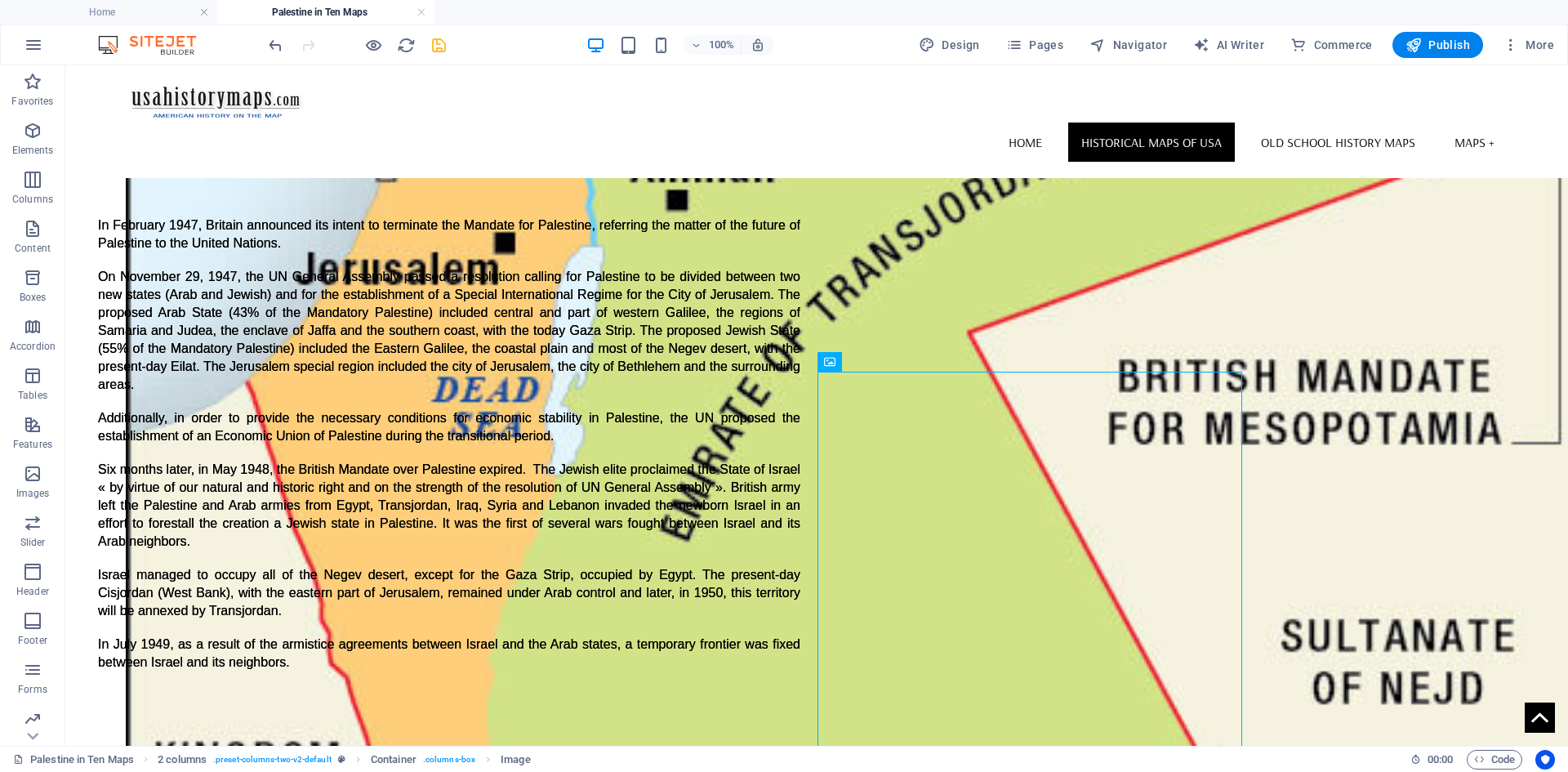 click on "Skip to main content
Home Historical Maps of USA Old School History Maps Maps + Palestine in Ten Maps In November 1917, a letter sent by A. J. Balfour, the British Secretary of State for Foreign Affairs, to Lord Rothschild, stated that the British Government viewed with favor « the establishment in Palestine of a national home for the Jewish people » and that it would « use its best endeavors to facilitate the achievement of this object ». This initiative, commonly known as the « Balfour Declaration », proposed, as a location for the Jewish « home », the territory of the biblical Palestine, an Ottoman-controlled area inhabited at the beginning of the XXth century by a multiconfessional Arab-speaking majority. But what boundaries for this Palestinian home for the Jewish people? The text of the British Mandate for Palestine included an article (no. 25) which aimed to redraw de facto the map of the Jewish National Home to be established in Palestine. This article stated: Drop content here or or Lorem" at bounding box center (817, 9797) 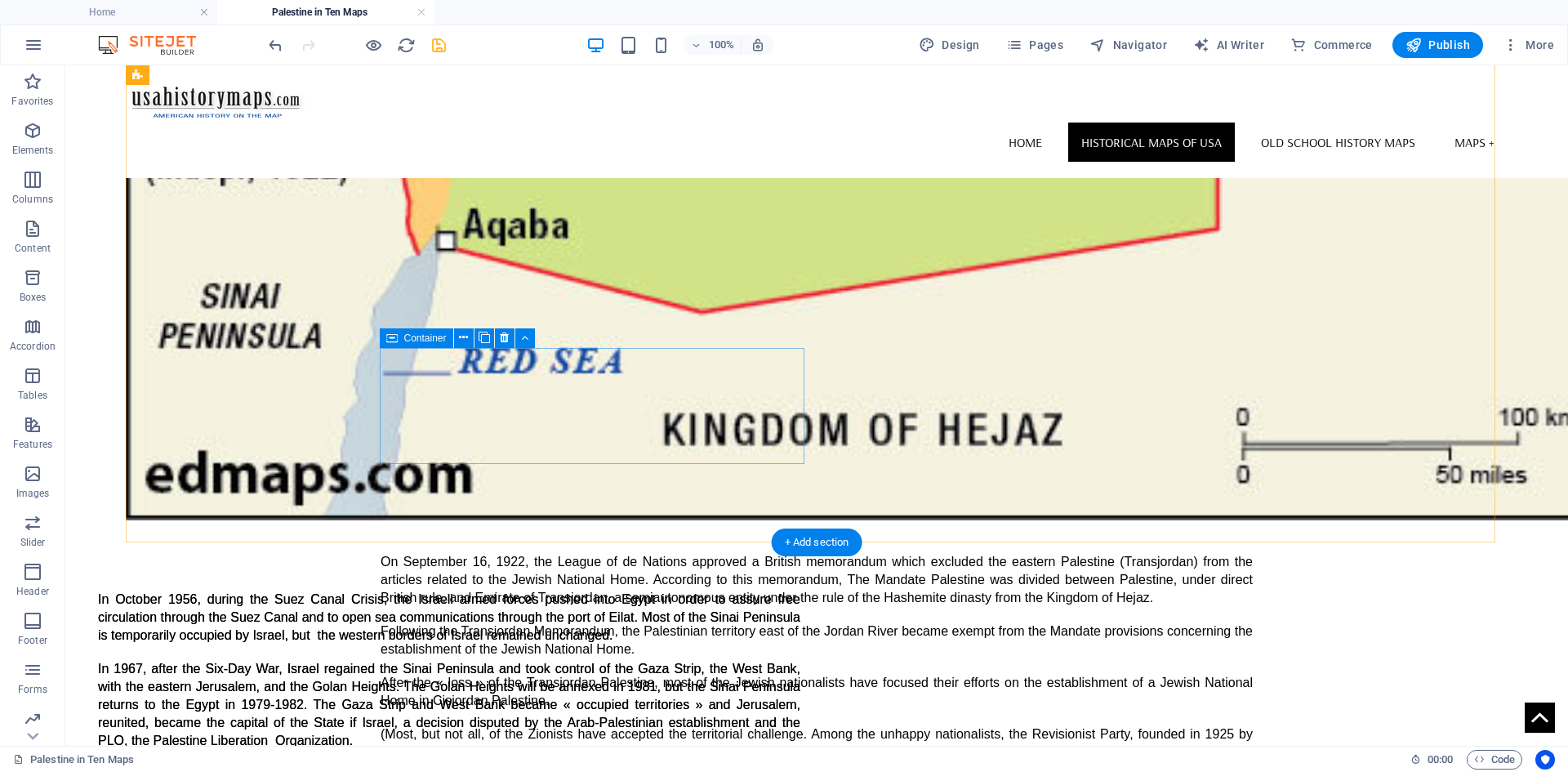 scroll, scrollTop: 4015, scrollLeft: 0, axis: vertical 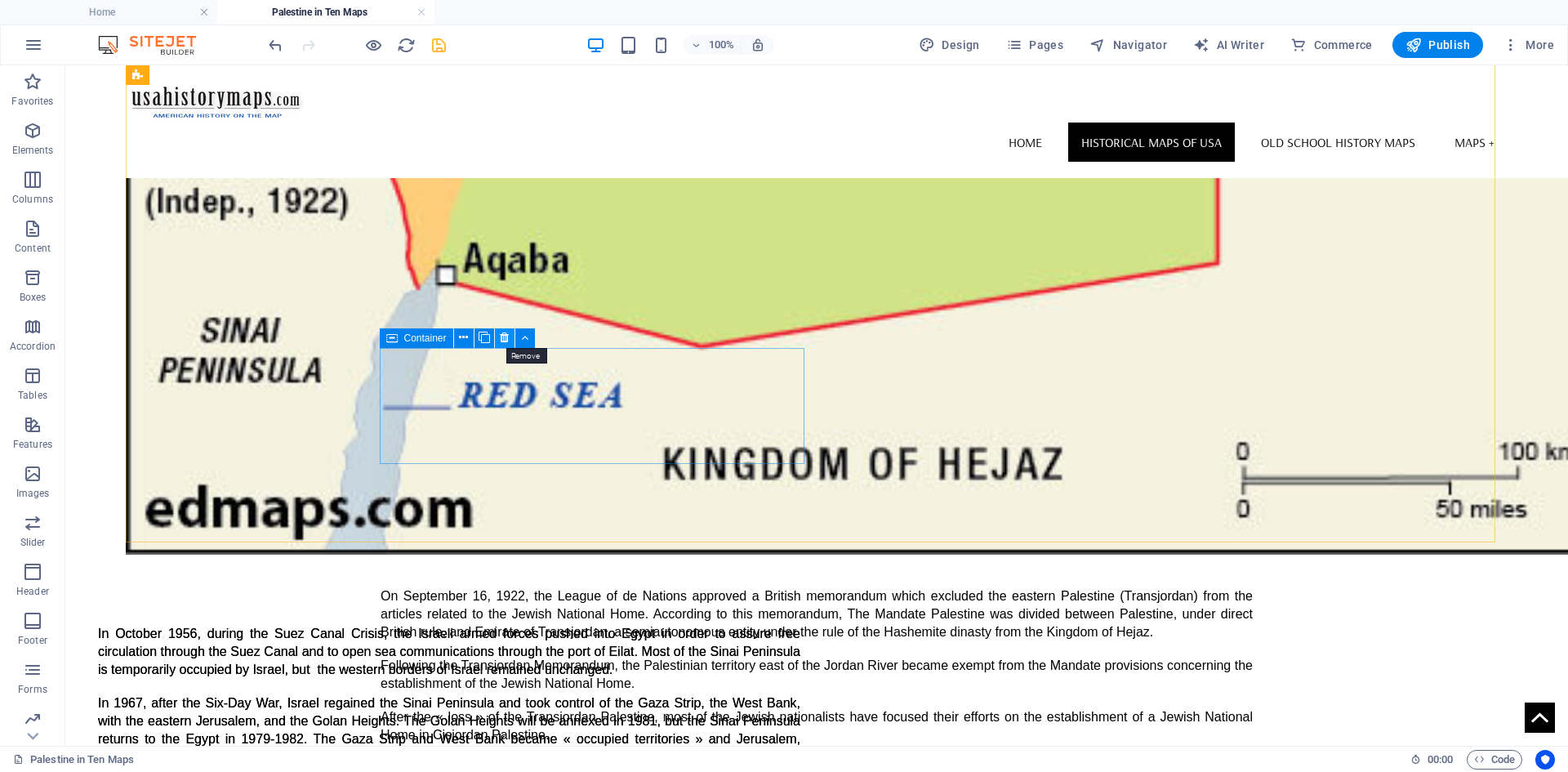 click at bounding box center (504, 337) 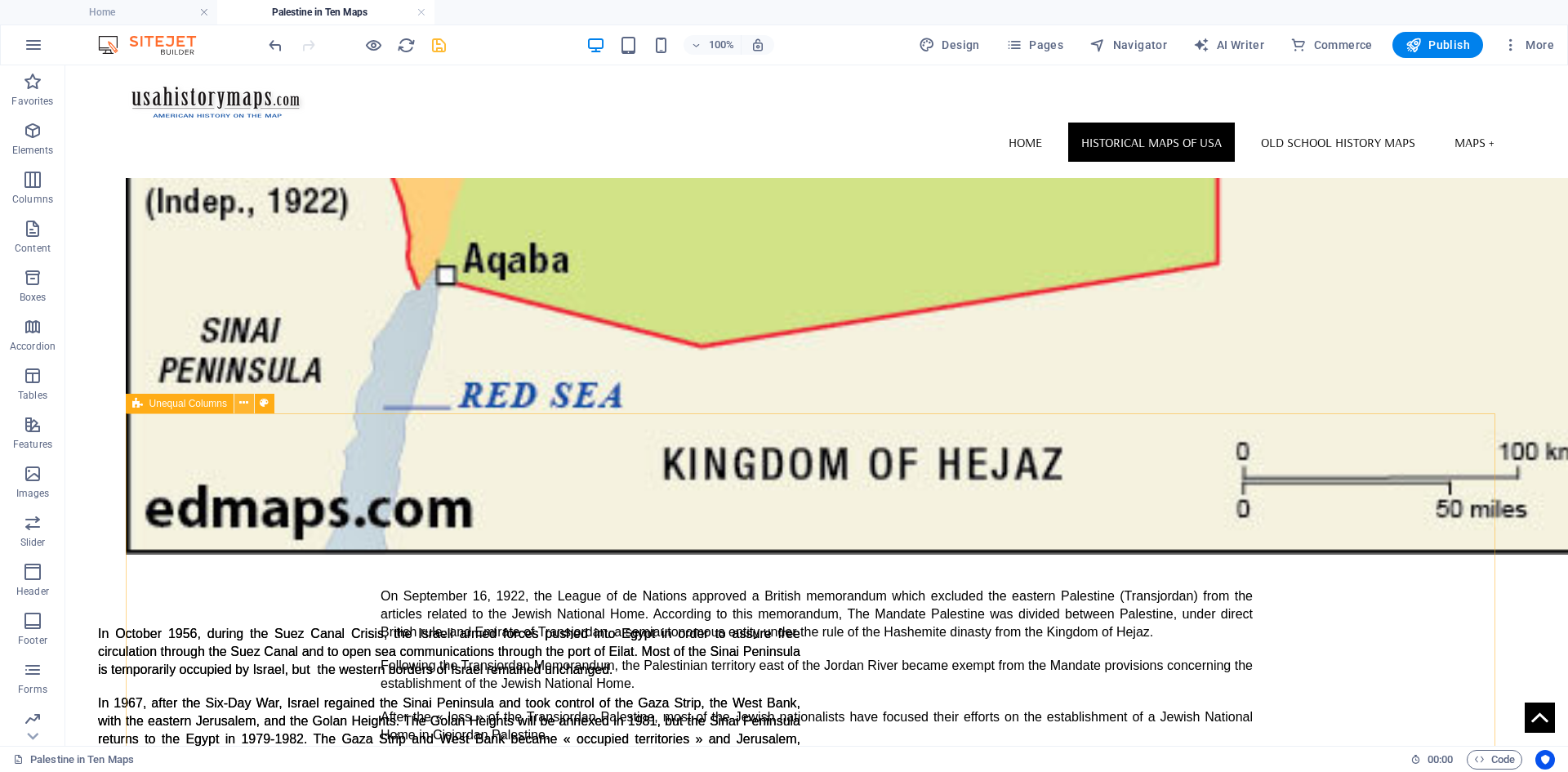 click at bounding box center [243, 403] 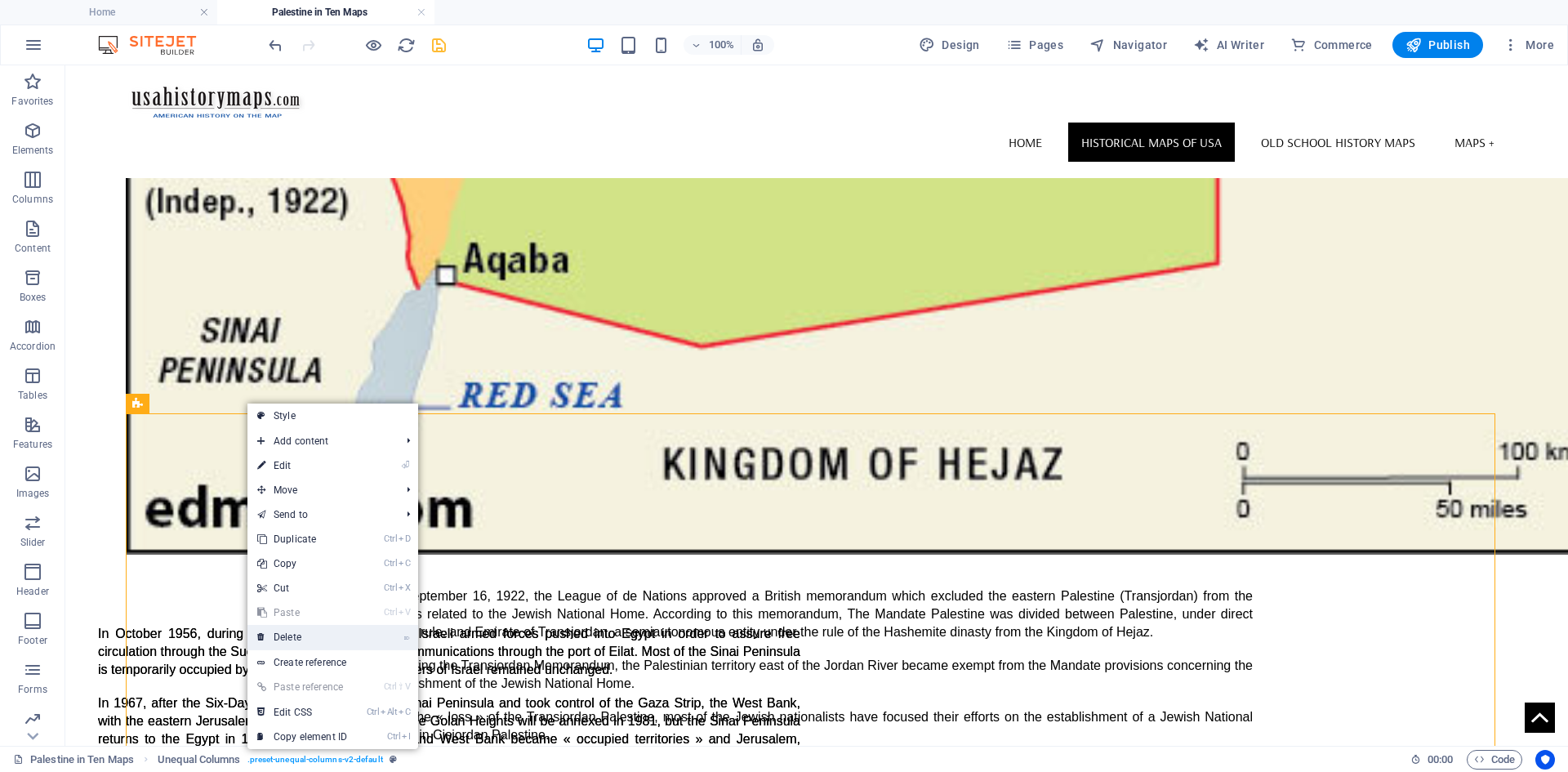 click on "⌦  Delete" at bounding box center [302, 637] 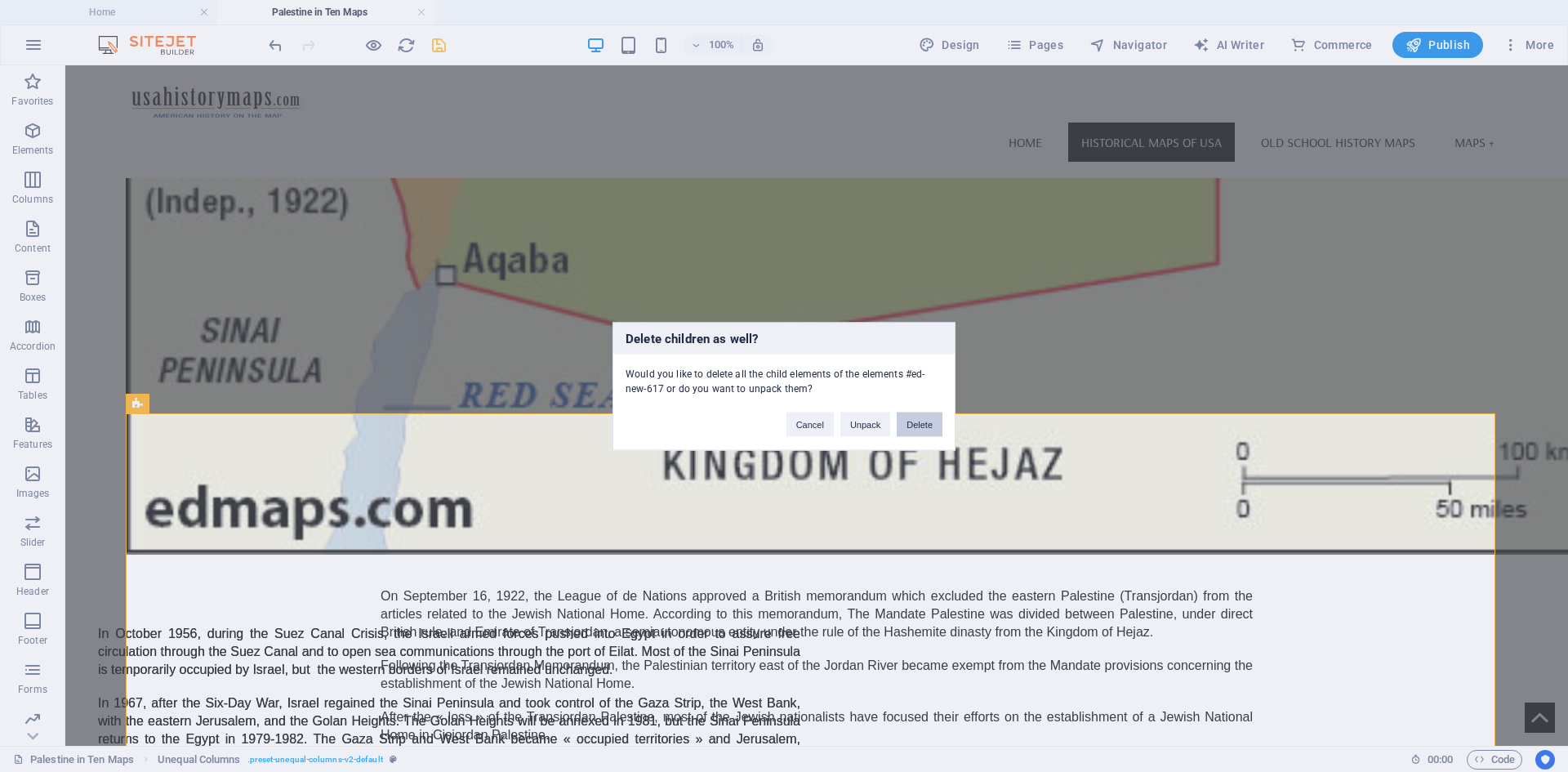 click on "Delete" at bounding box center [920, 424] 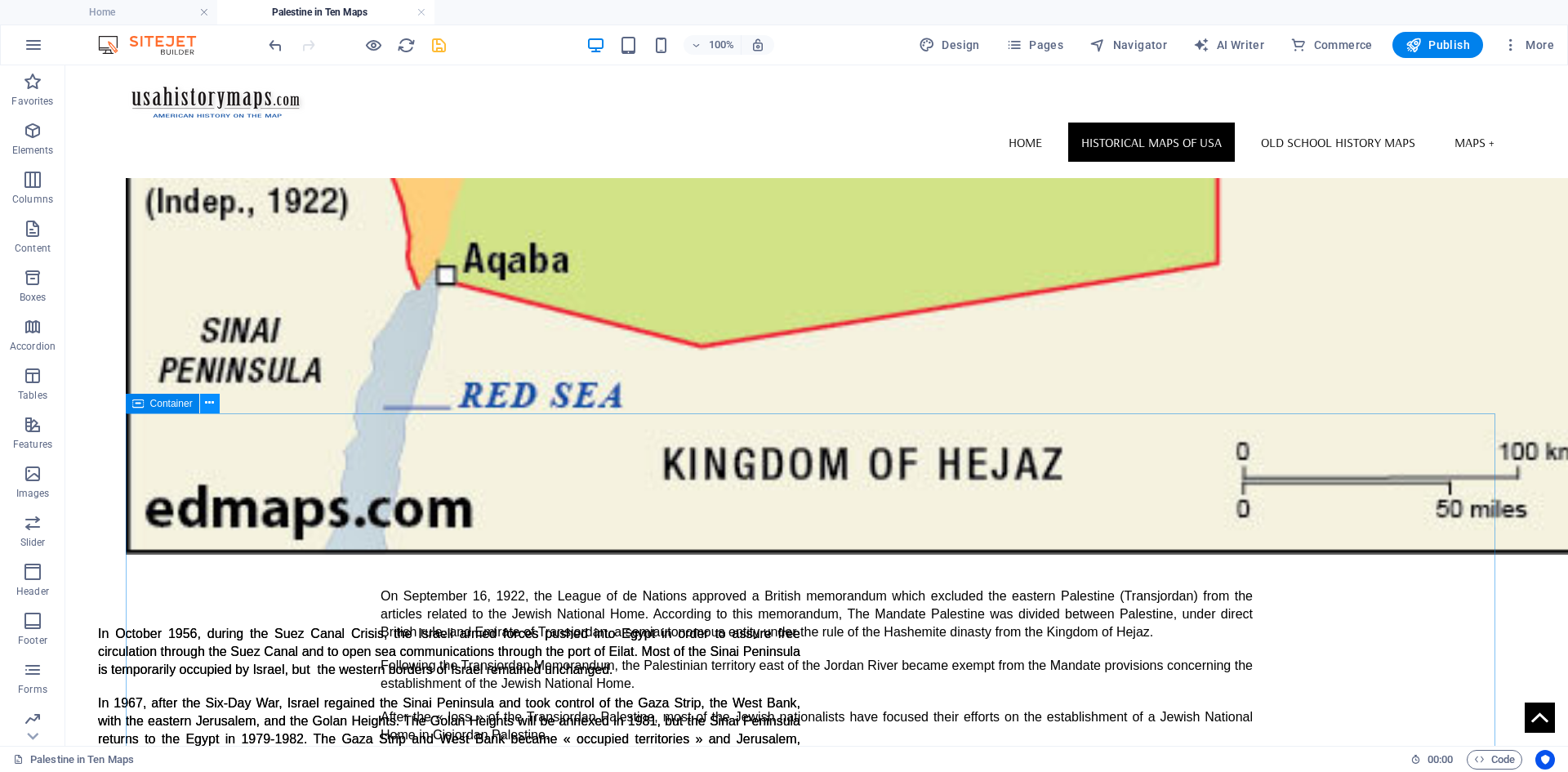 click at bounding box center (209, 403) 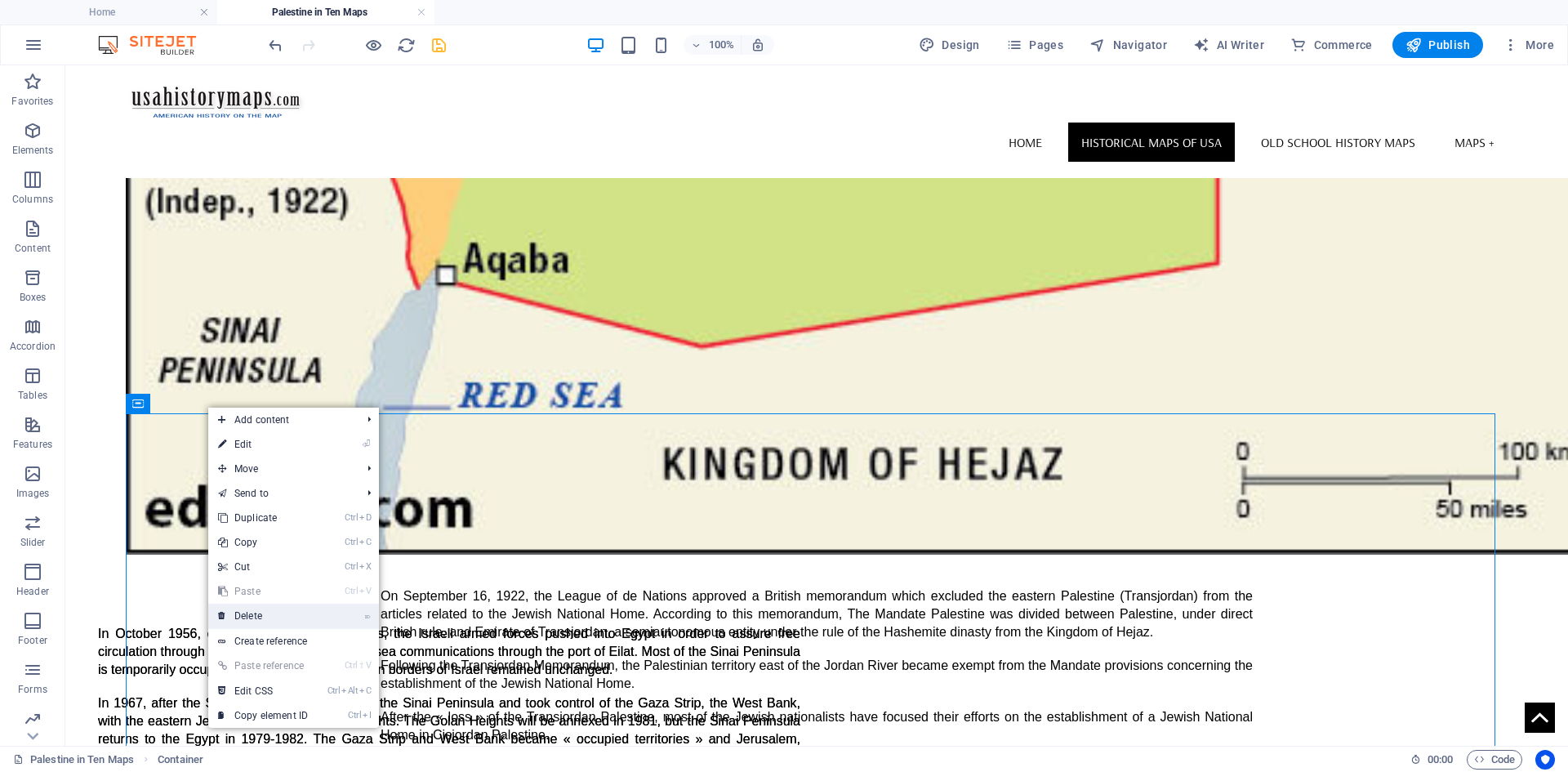 click on "⌦  Delete" at bounding box center [263, 616] 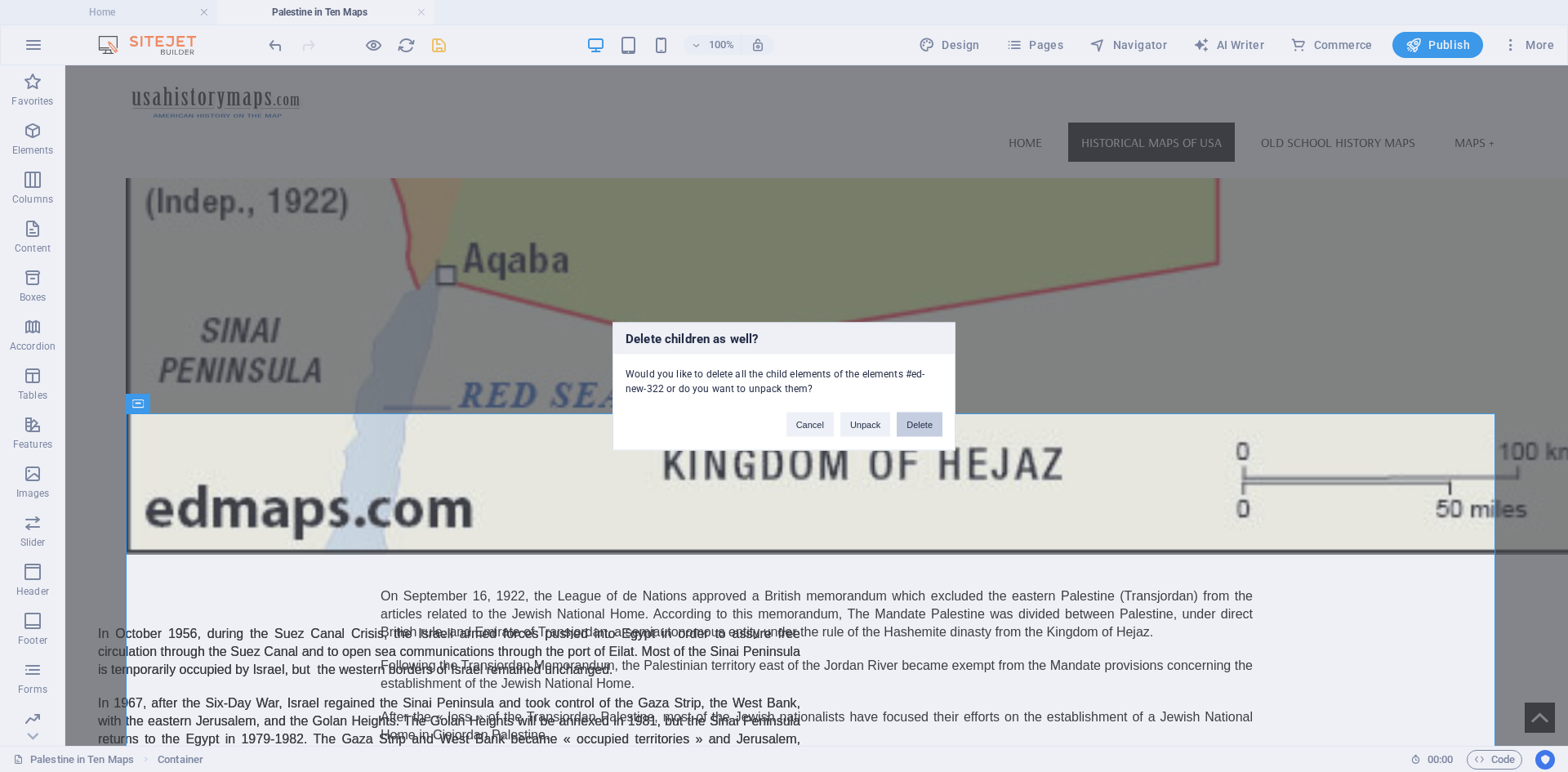 click on "Delete" at bounding box center [920, 424] 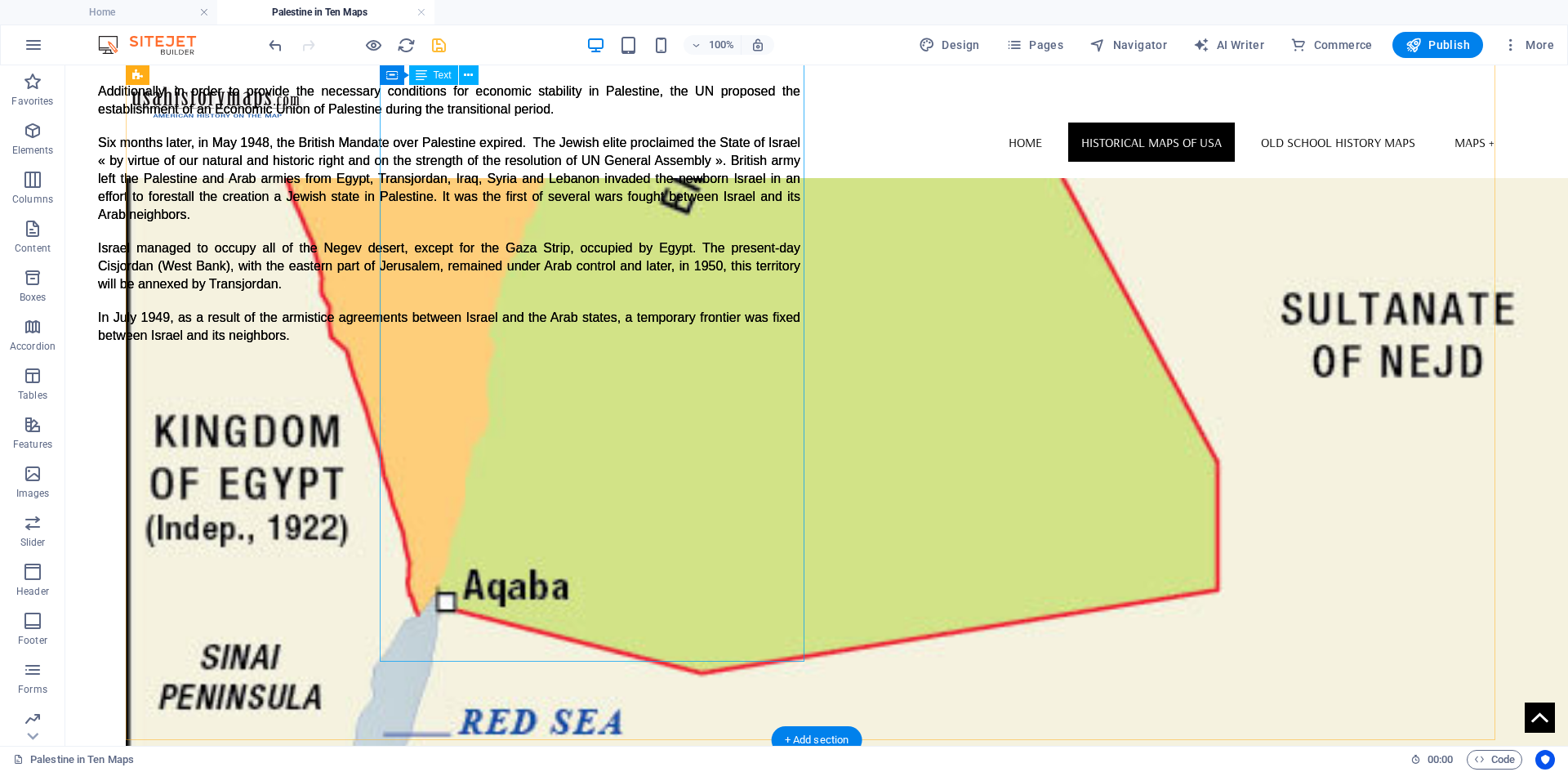 scroll, scrollTop: 3934, scrollLeft: 0, axis: vertical 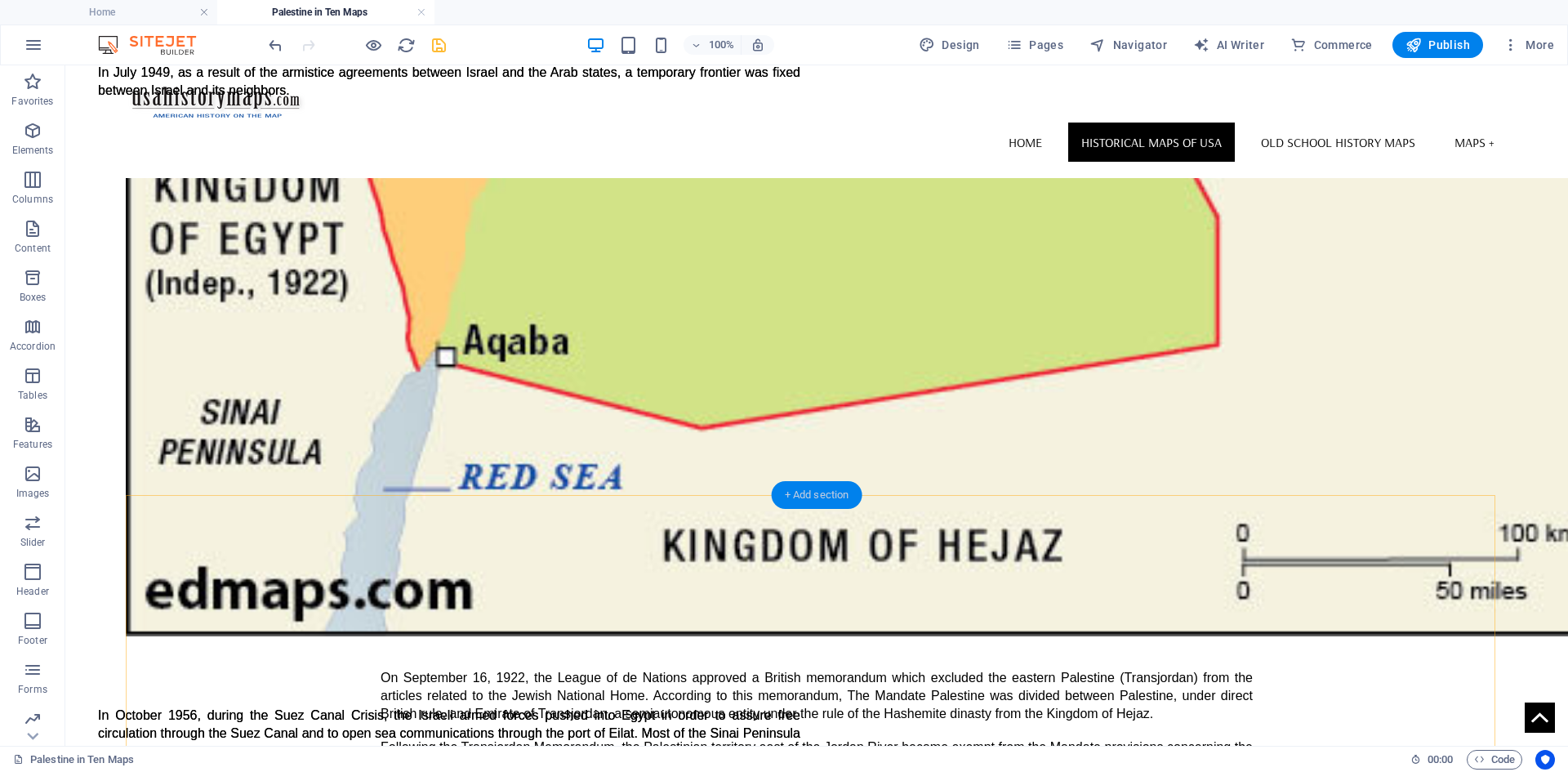 click on "+ Add section" at bounding box center (817, 495) 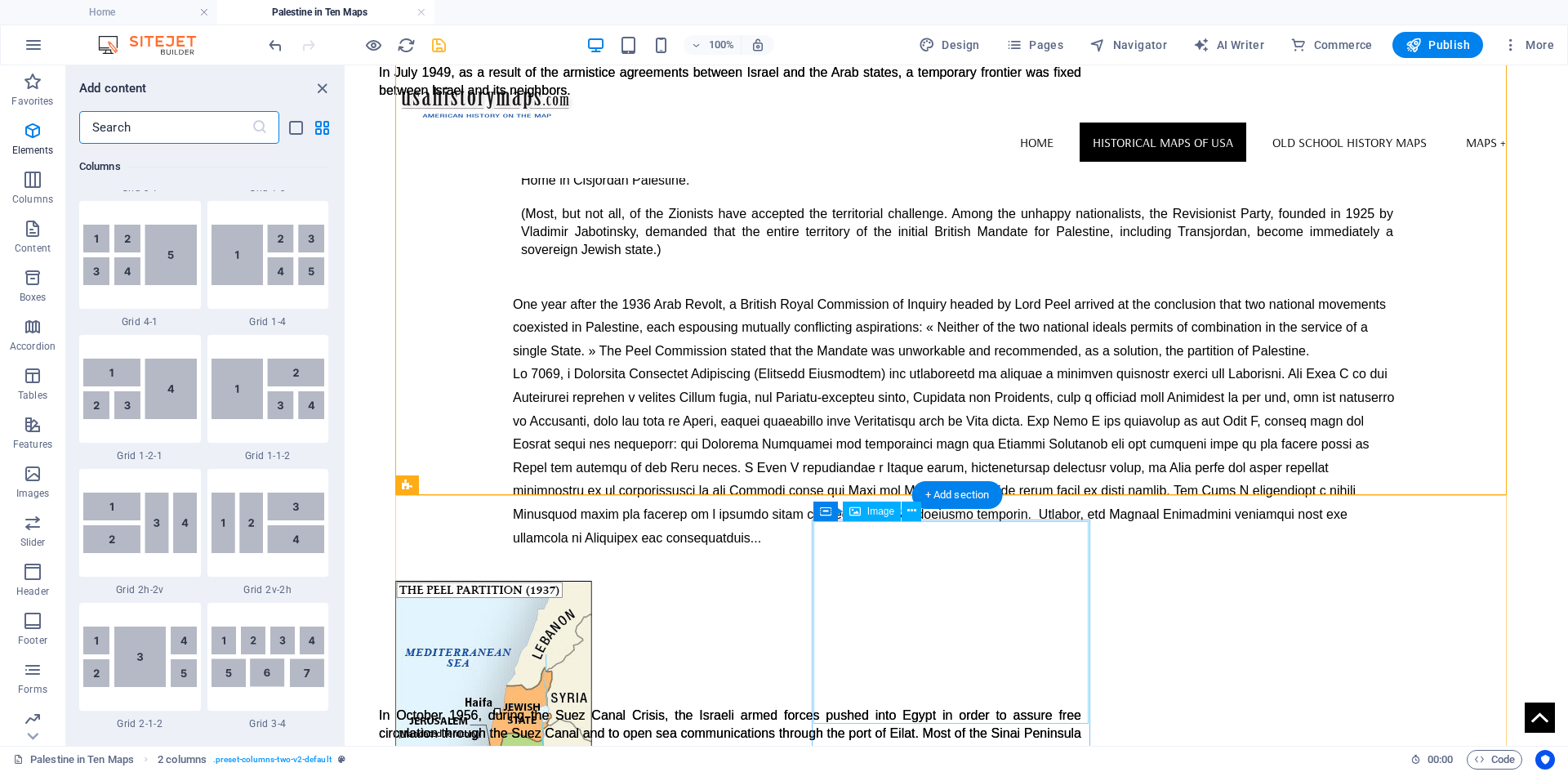 scroll, scrollTop: 2858, scrollLeft: 0, axis: vertical 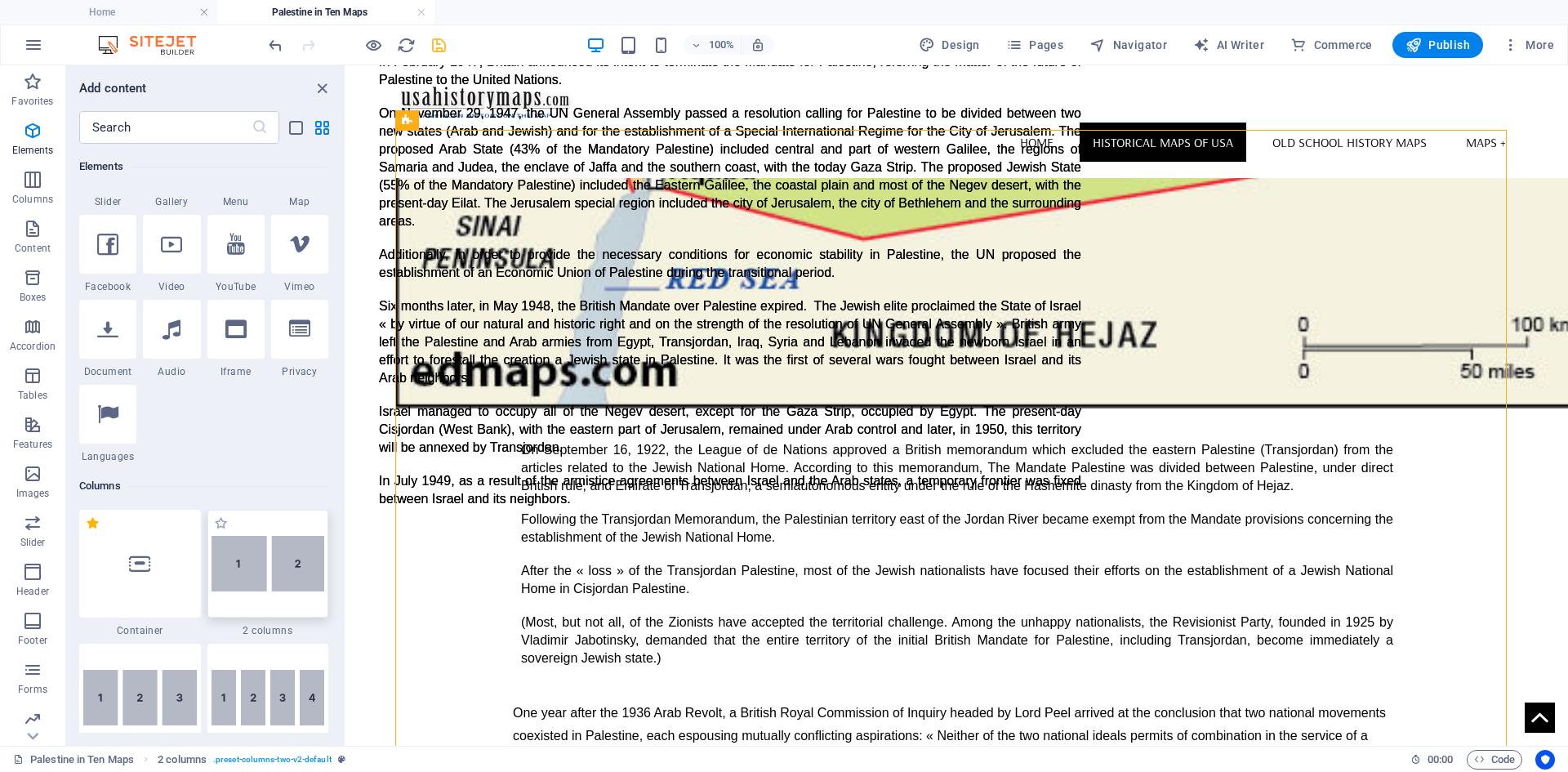 click at bounding box center [268, 564] 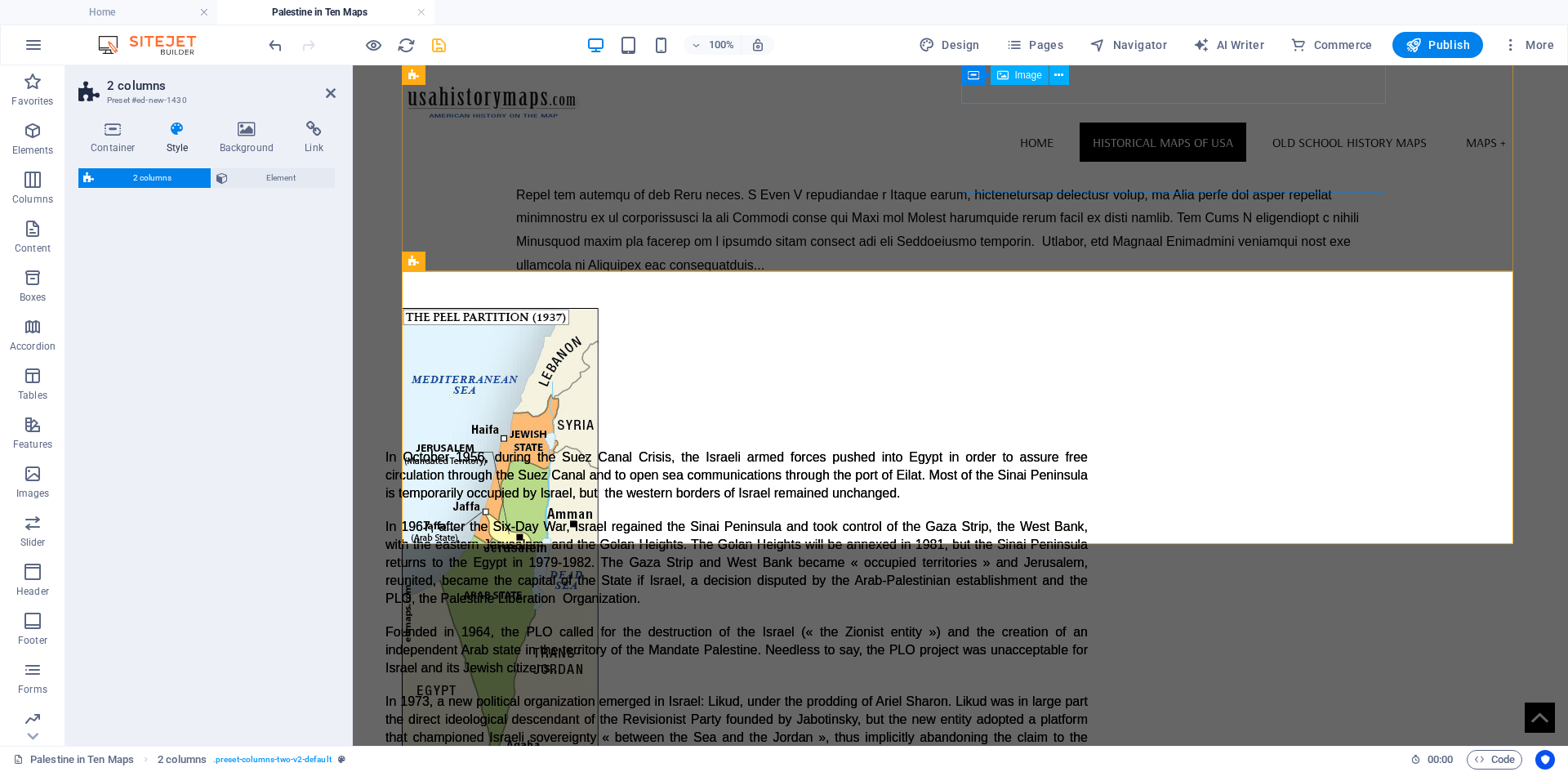 select on "rem" 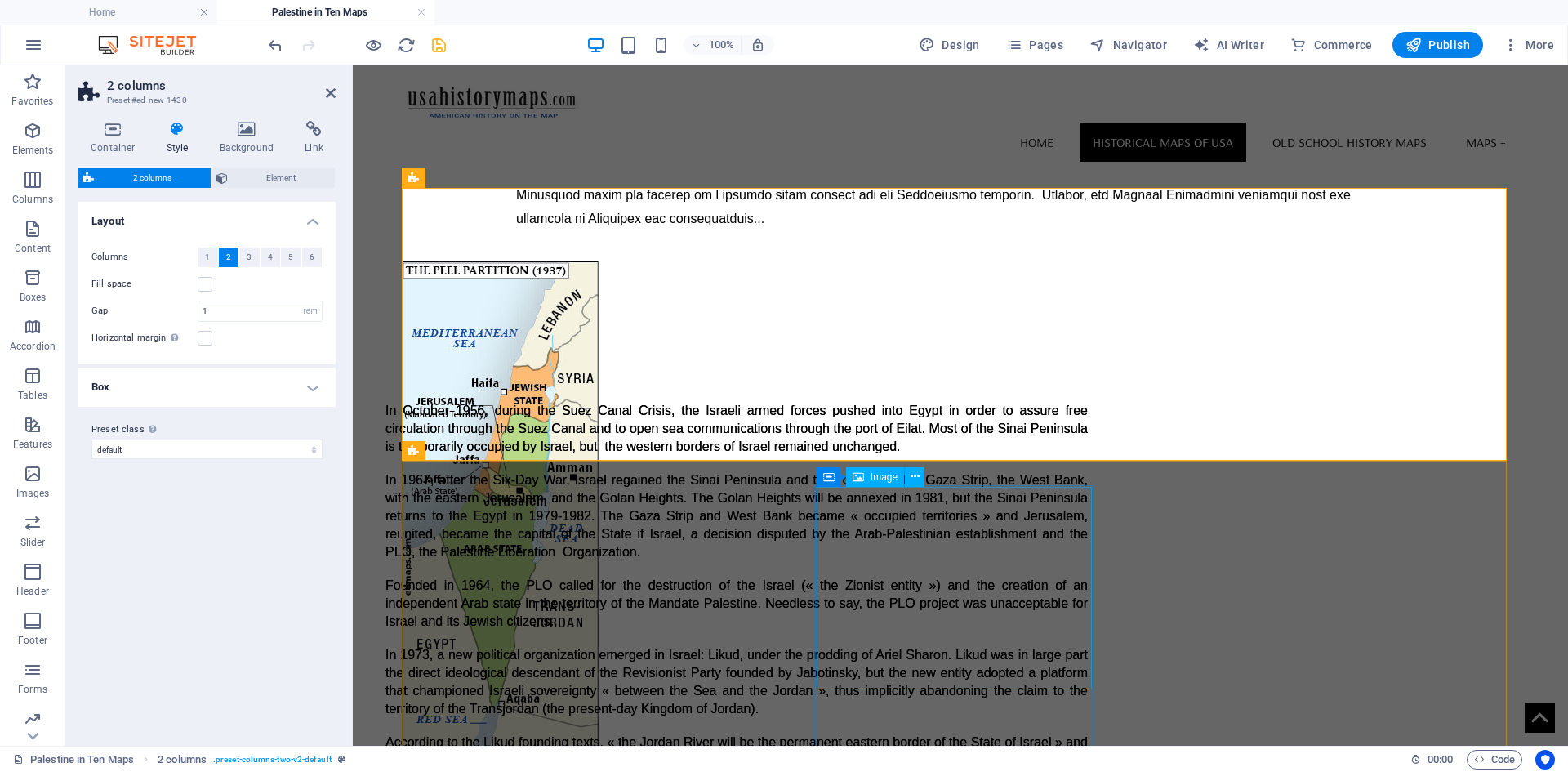 scroll, scrollTop: 4241, scrollLeft: 0, axis: vertical 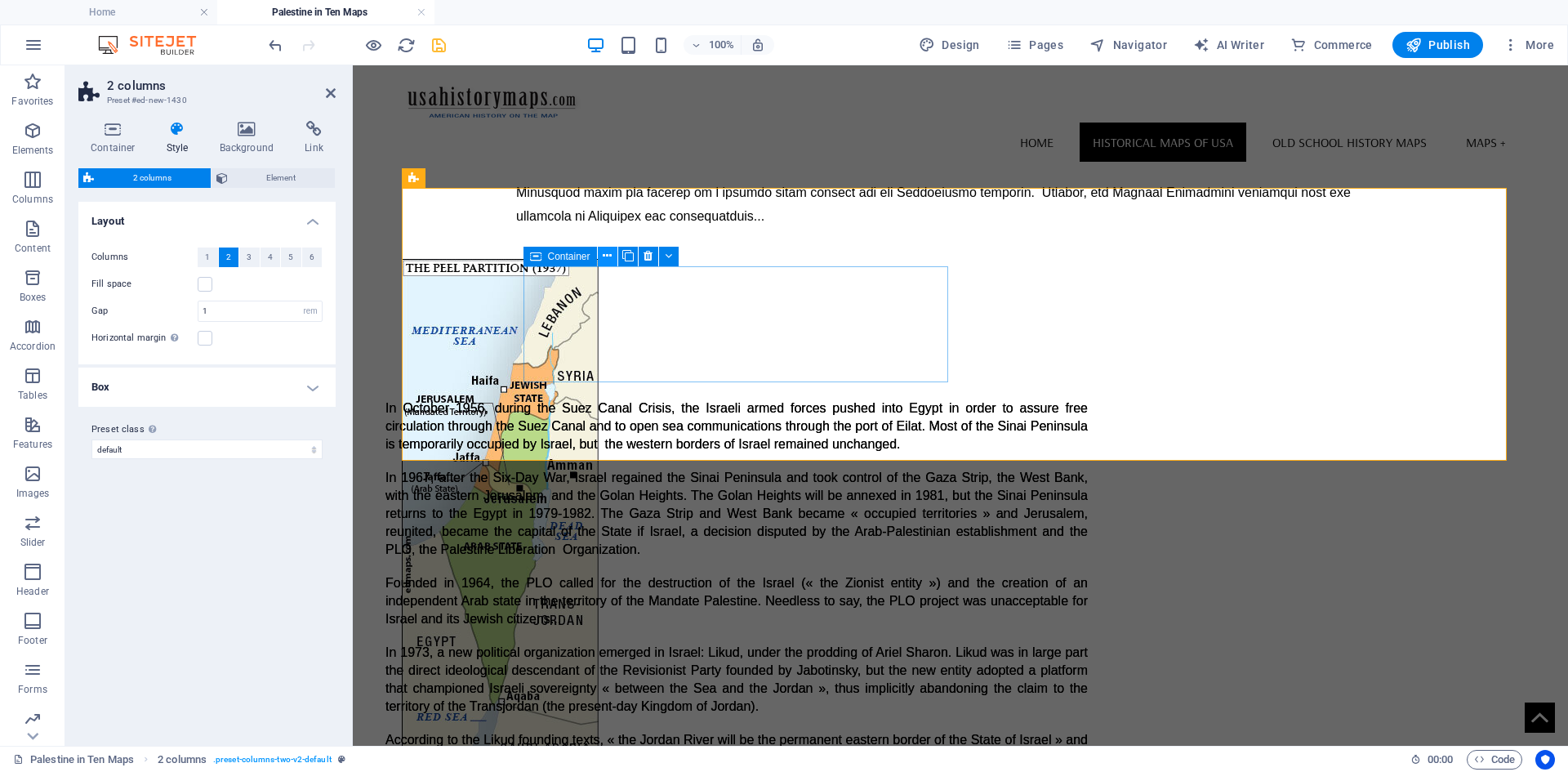 click at bounding box center [607, 256] 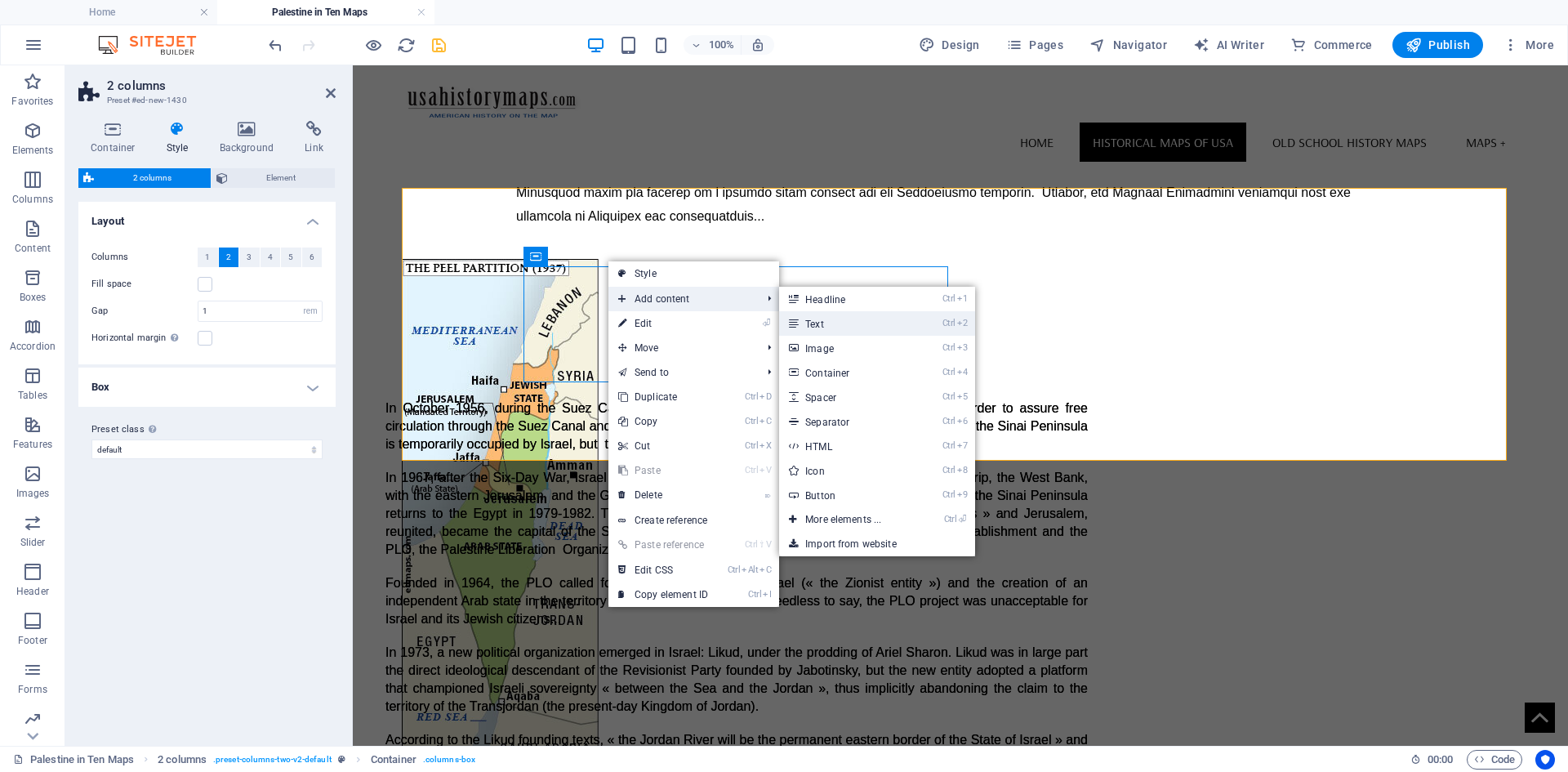 click on "Ctrl 2  Text" at bounding box center (846, 324) 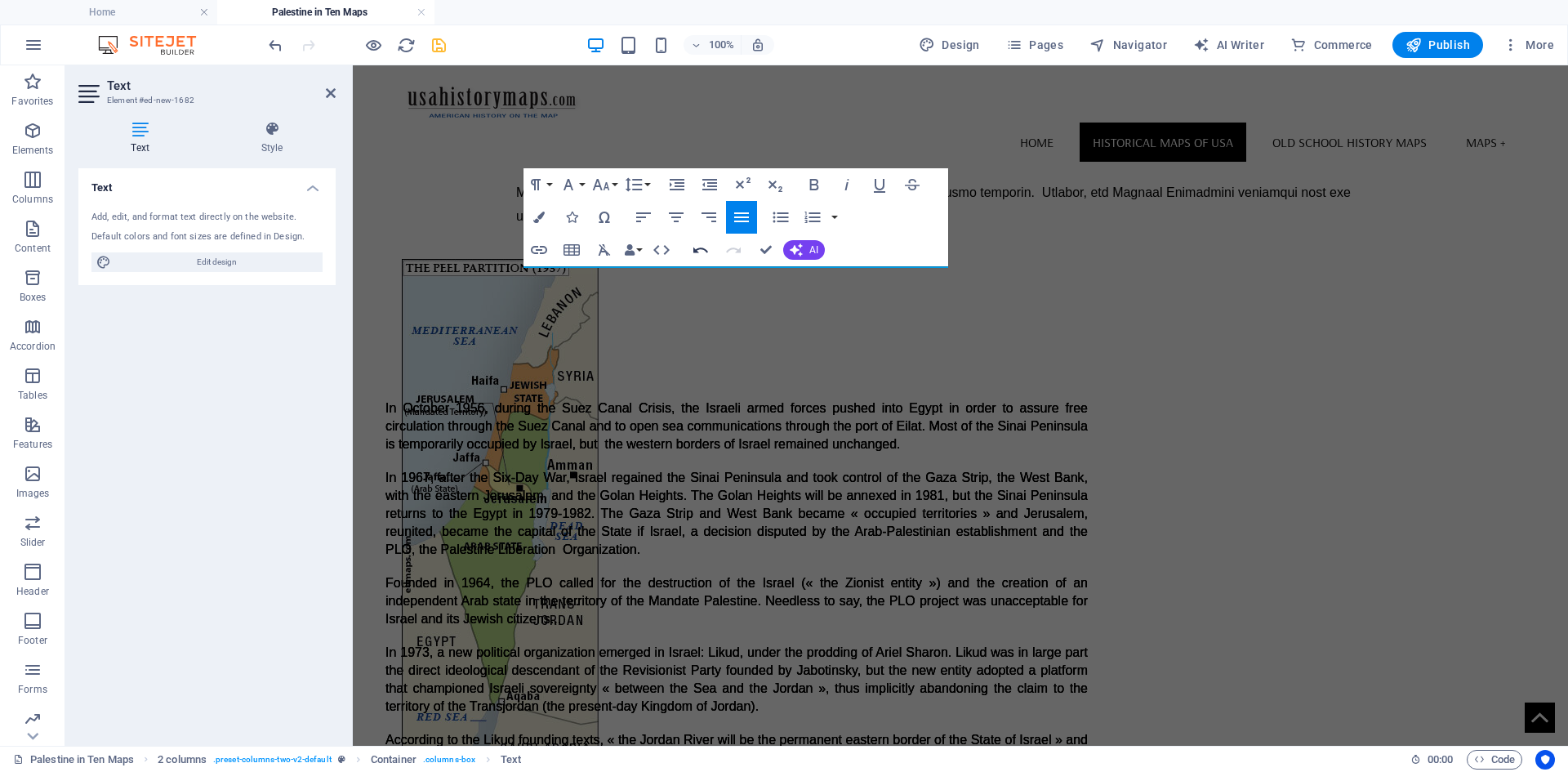 click 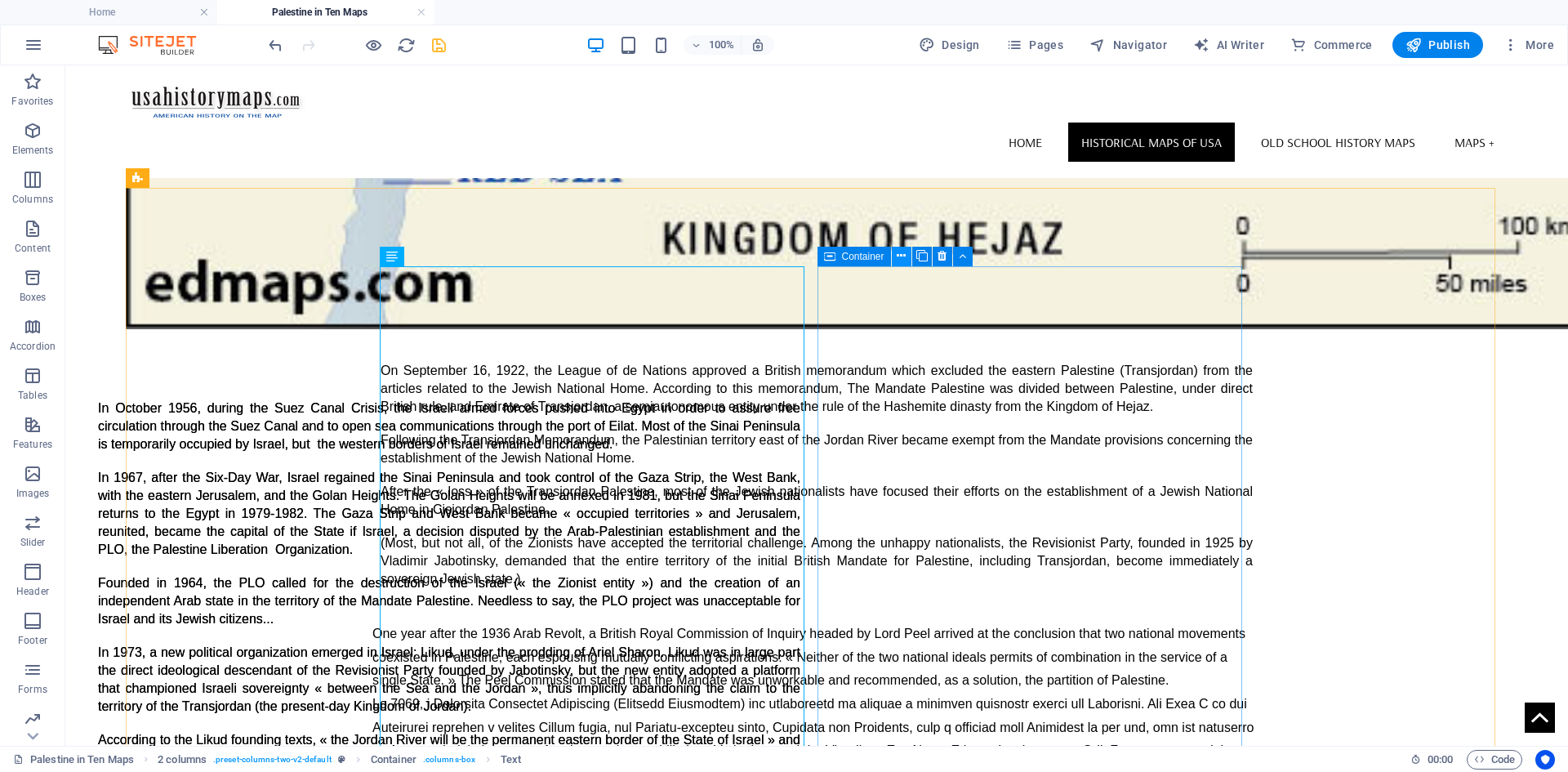 click at bounding box center [902, 257] 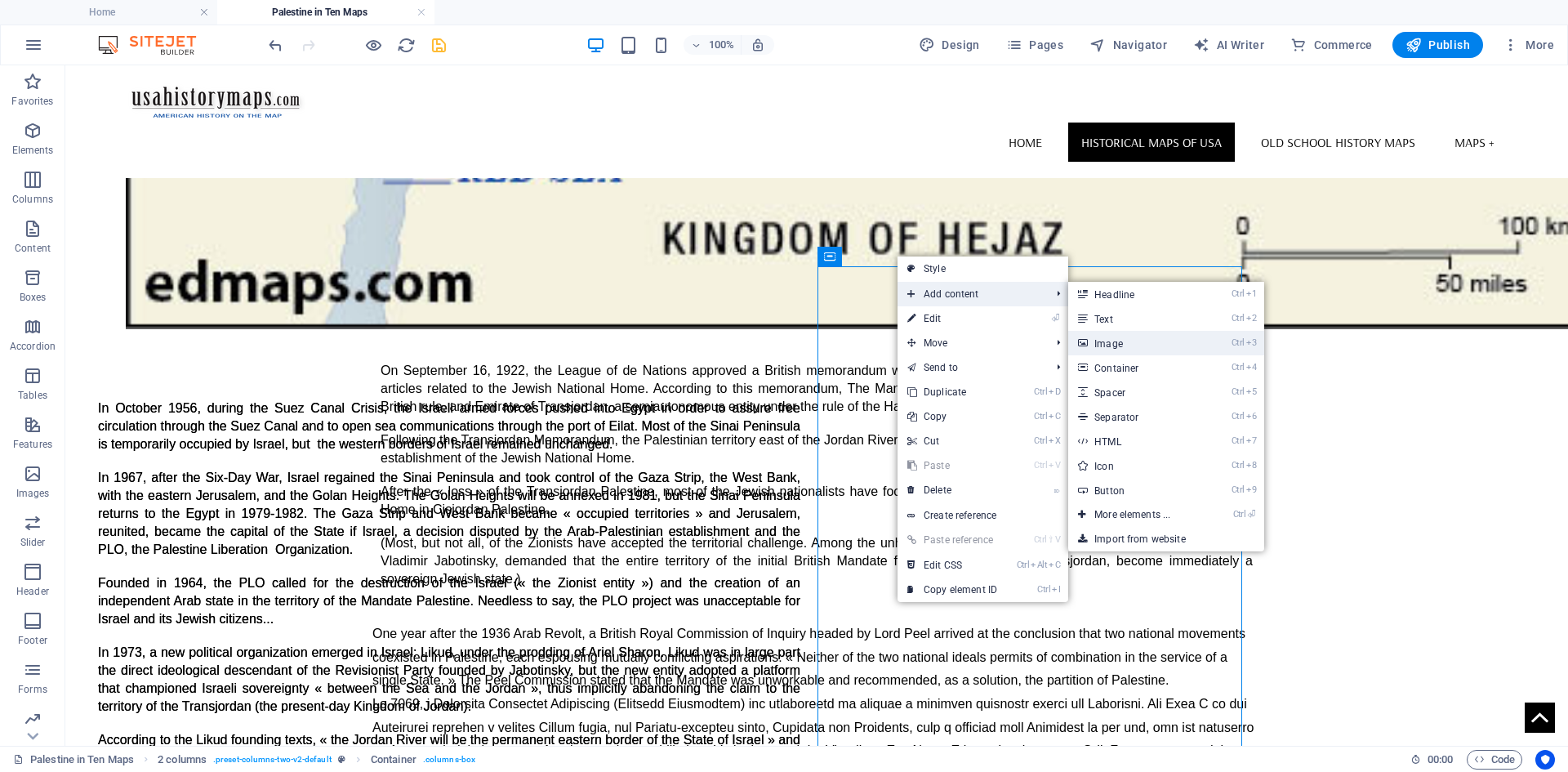 click on "Ctrl 3  Image" at bounding box center (1135, 343) 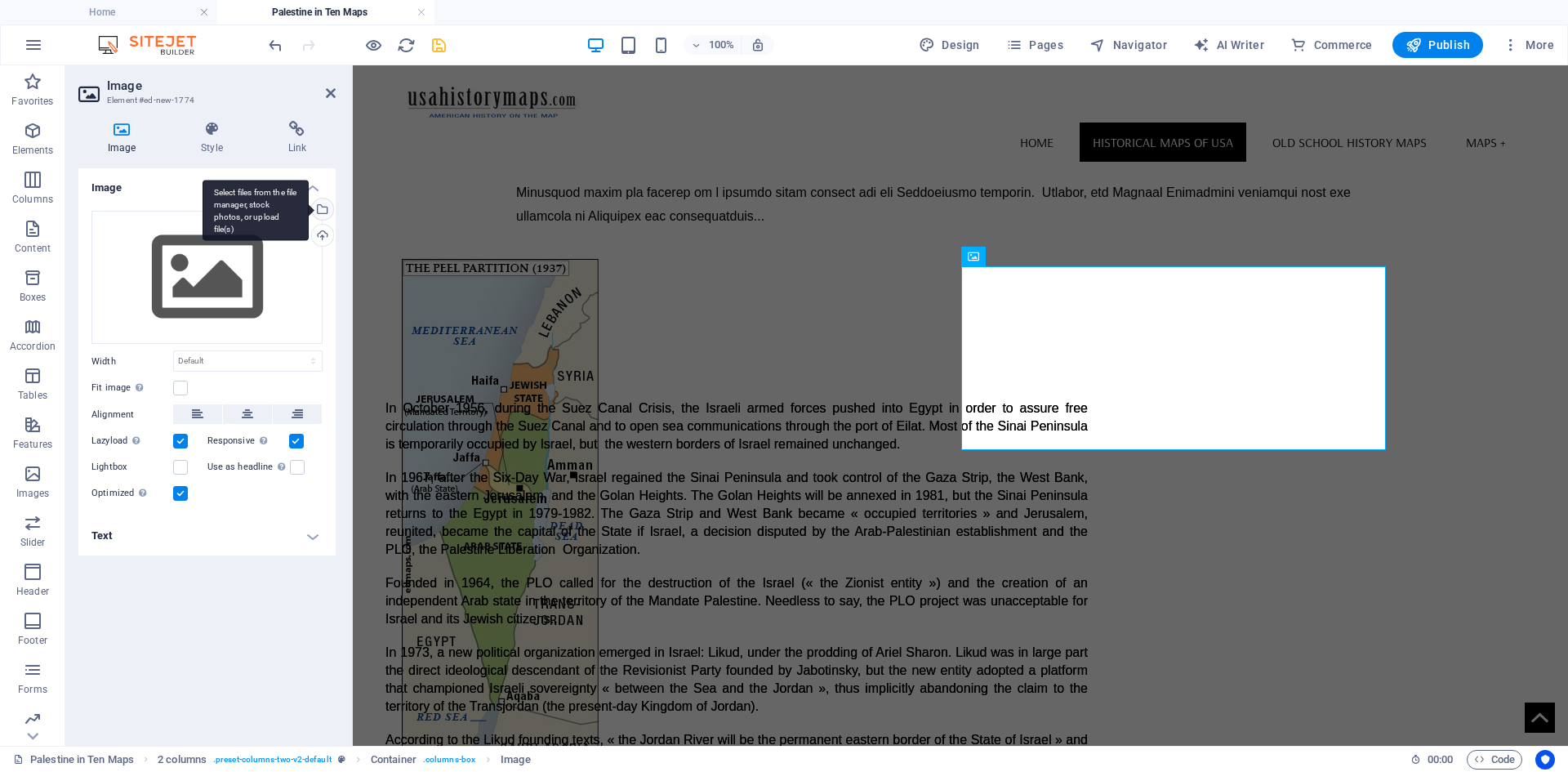 click on "Select files from the file manager, stock photos, or upload file(s)" at bounding box center [321, 211] 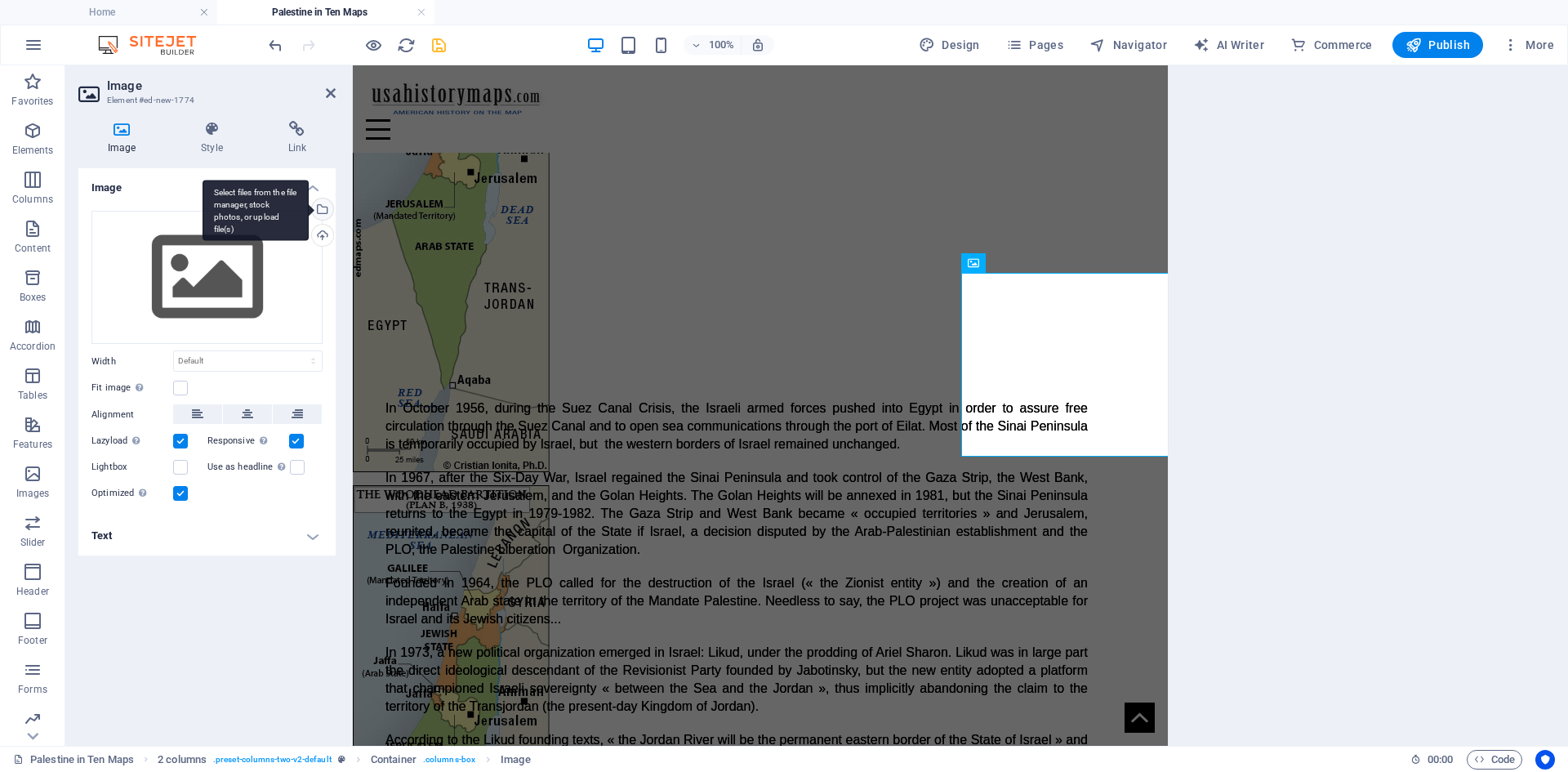 scroll, scrollTop: 4234, scrollLeft: 0, axis: vertical 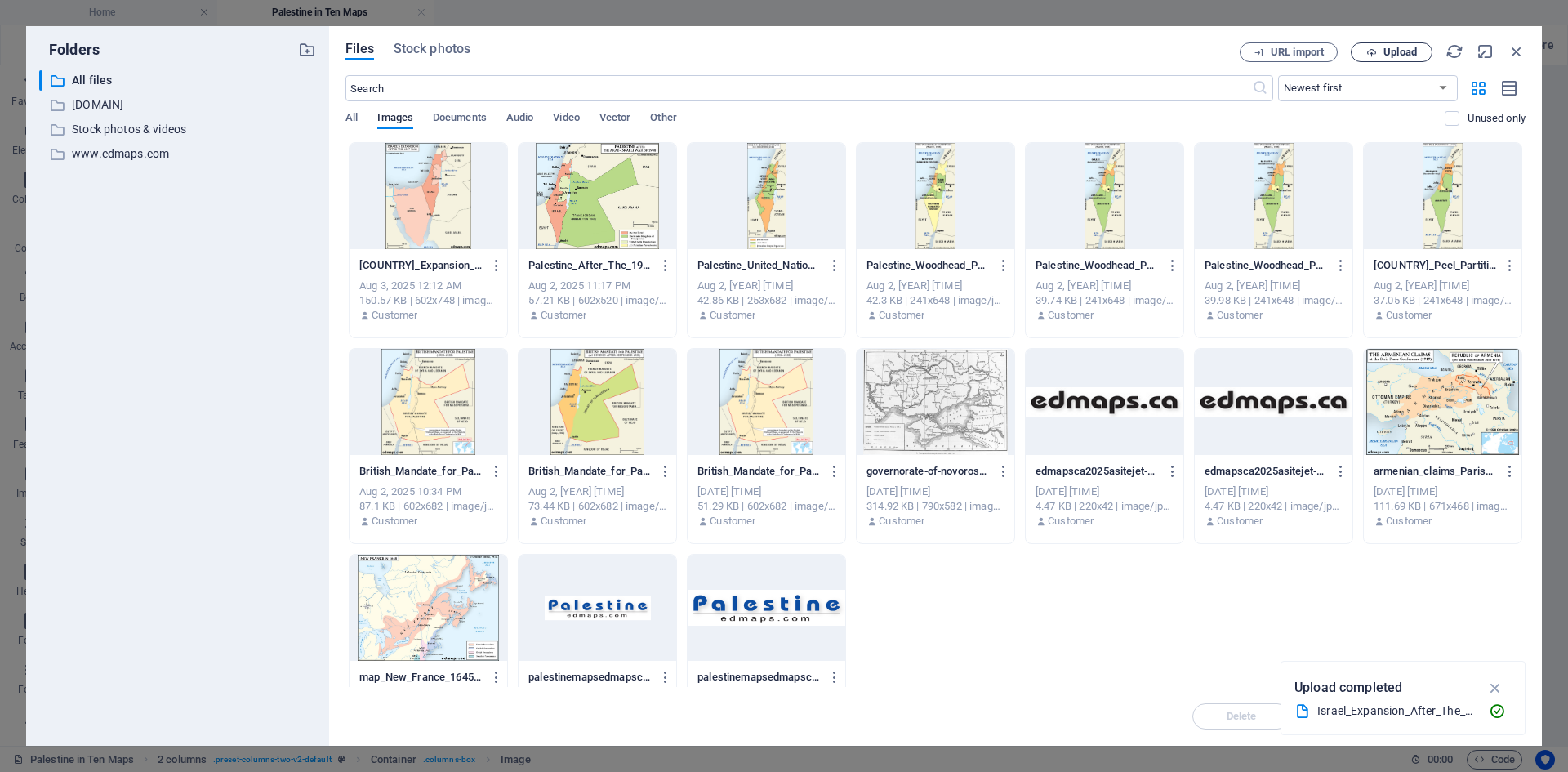click on "Upload" at bounding box center (1400, 52) 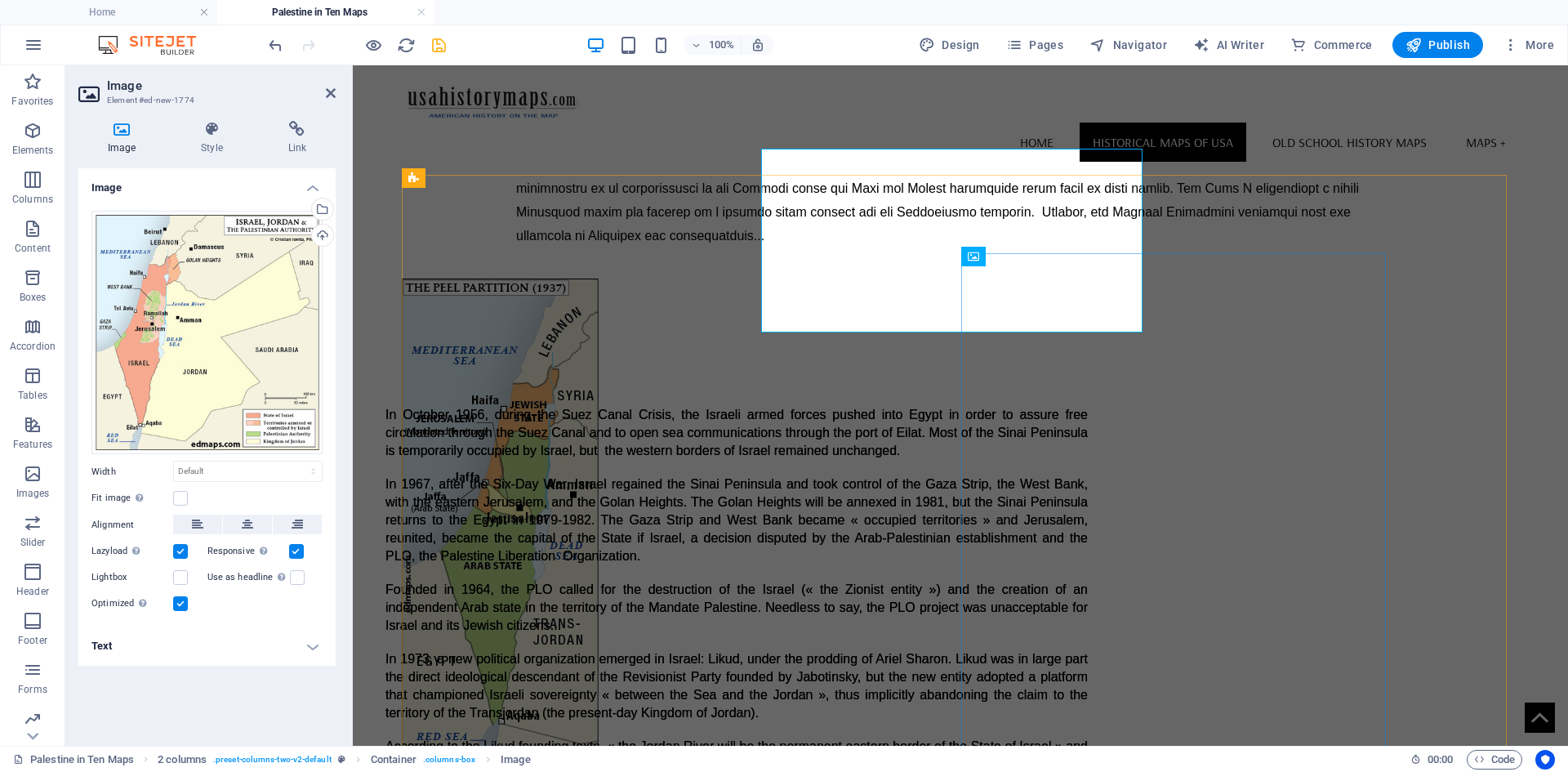 scroll, scrollTop: 4241, scrollLeft: 0, axis: vertical 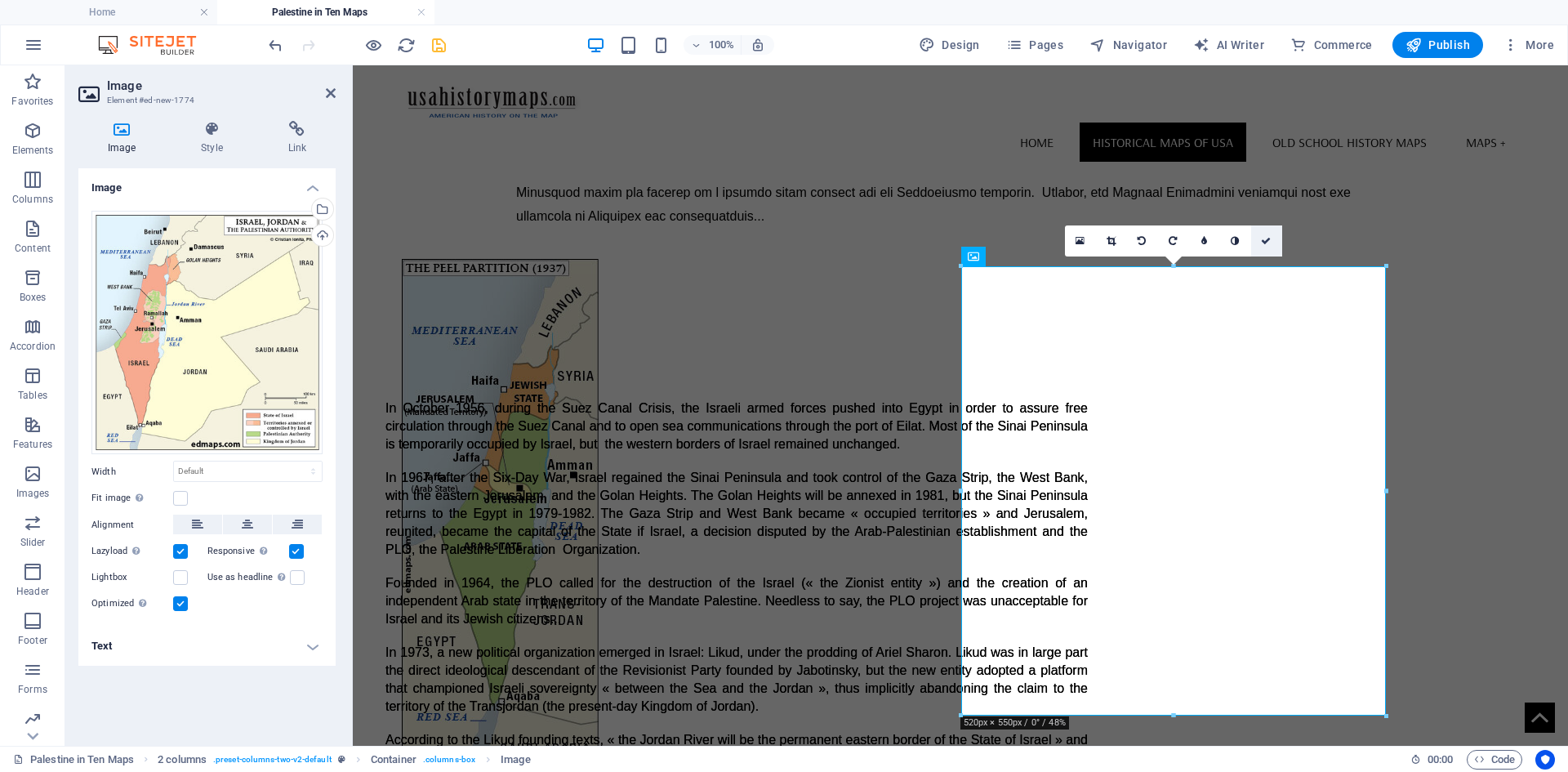 click at bounding box center [1266, 241] 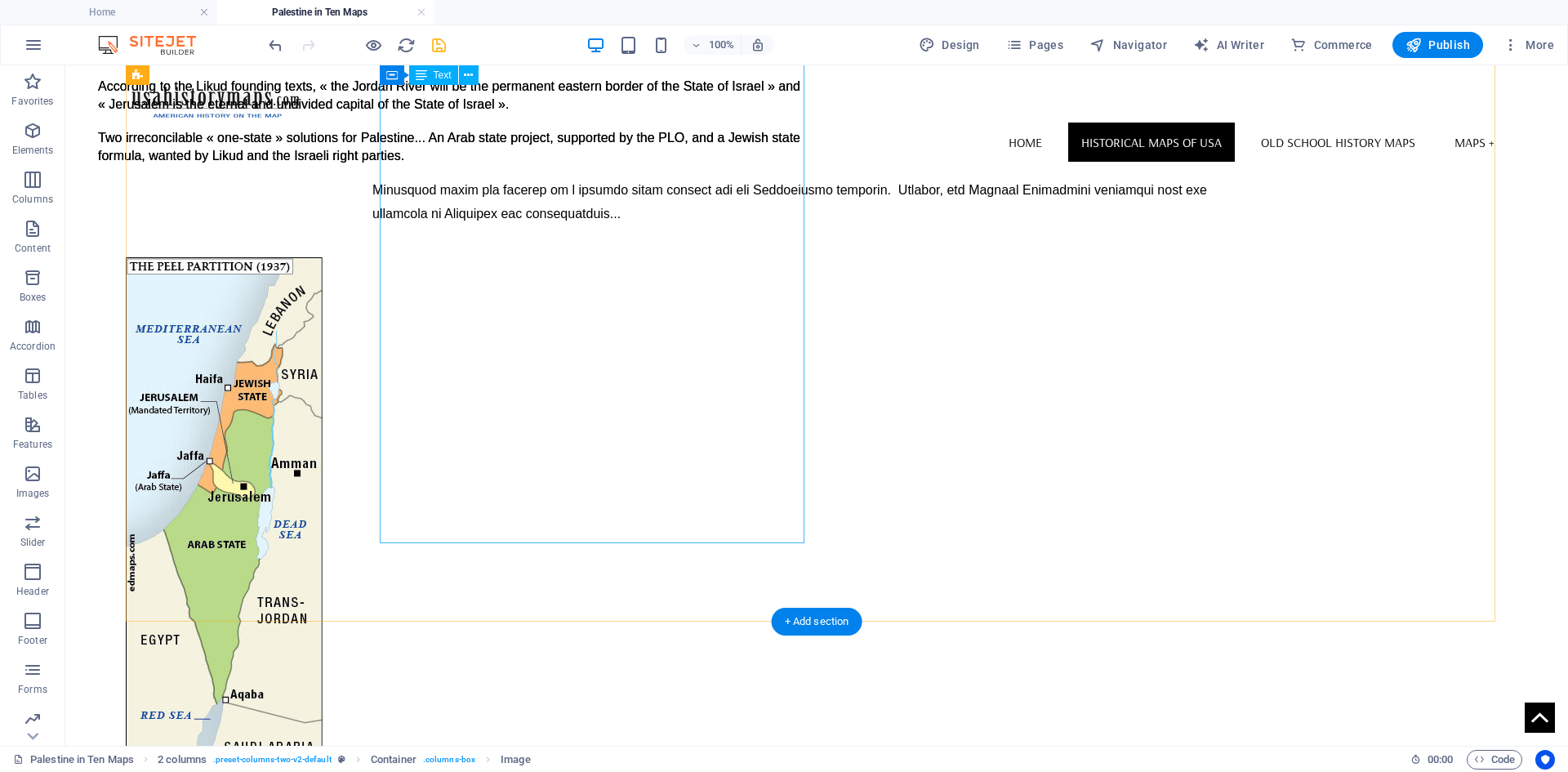 scroll, scrollTop: 5058, scrollLeft: 0, axis: vertical 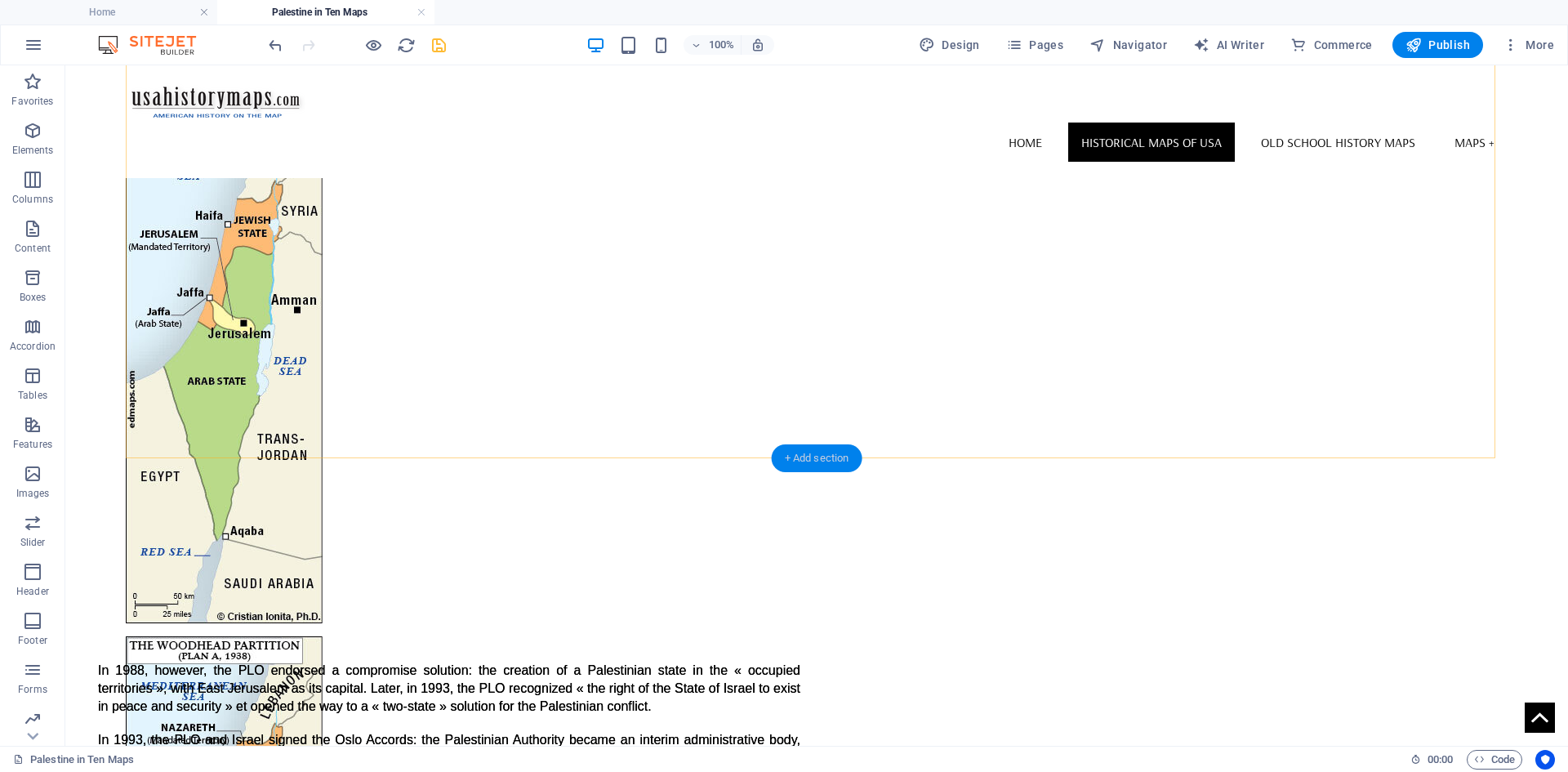 click on "+ Add section" at bounding box center (817, 458) 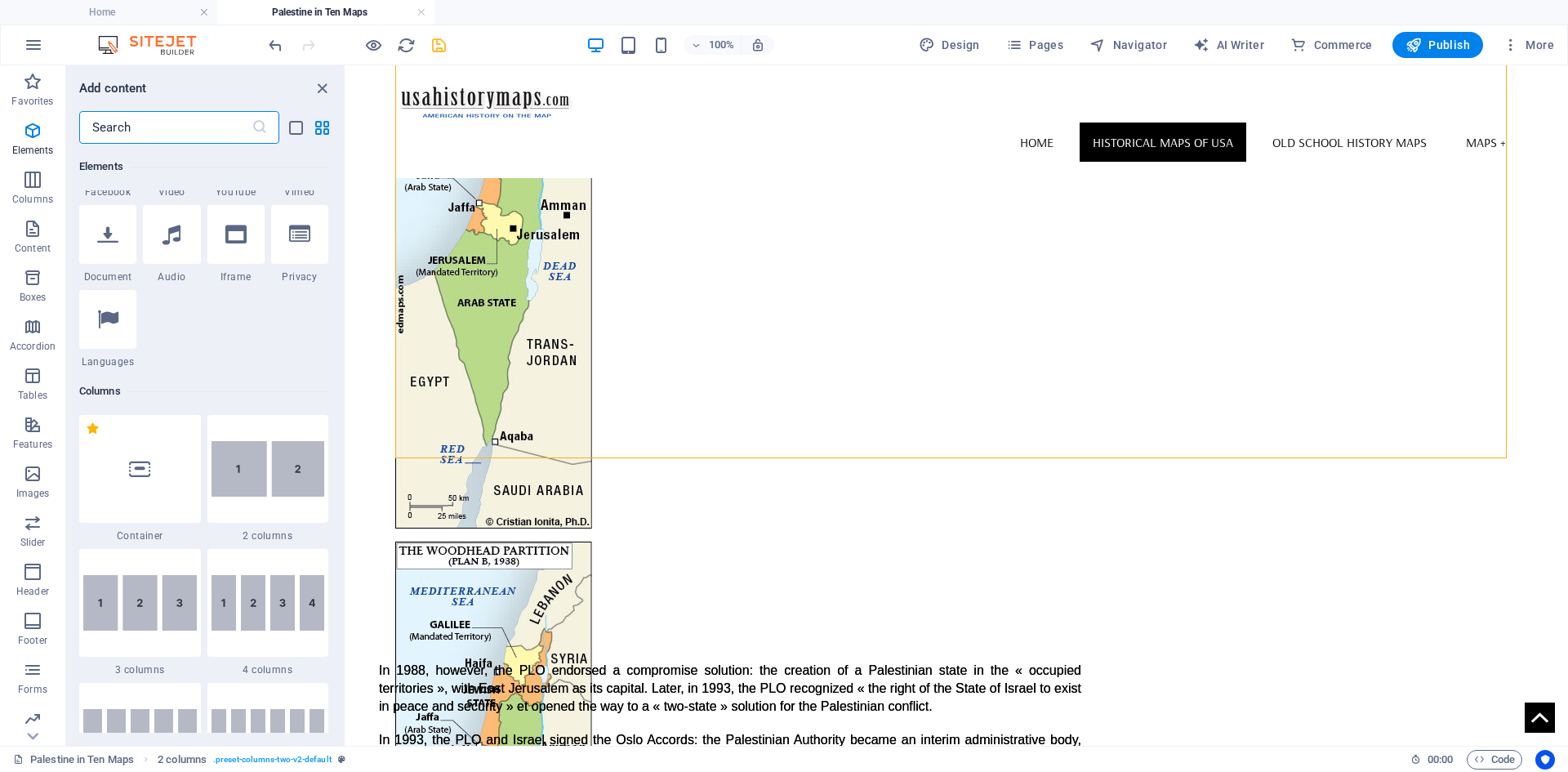 scroll, scrollTop: 571, scrollLeft: 0, axis: vertical 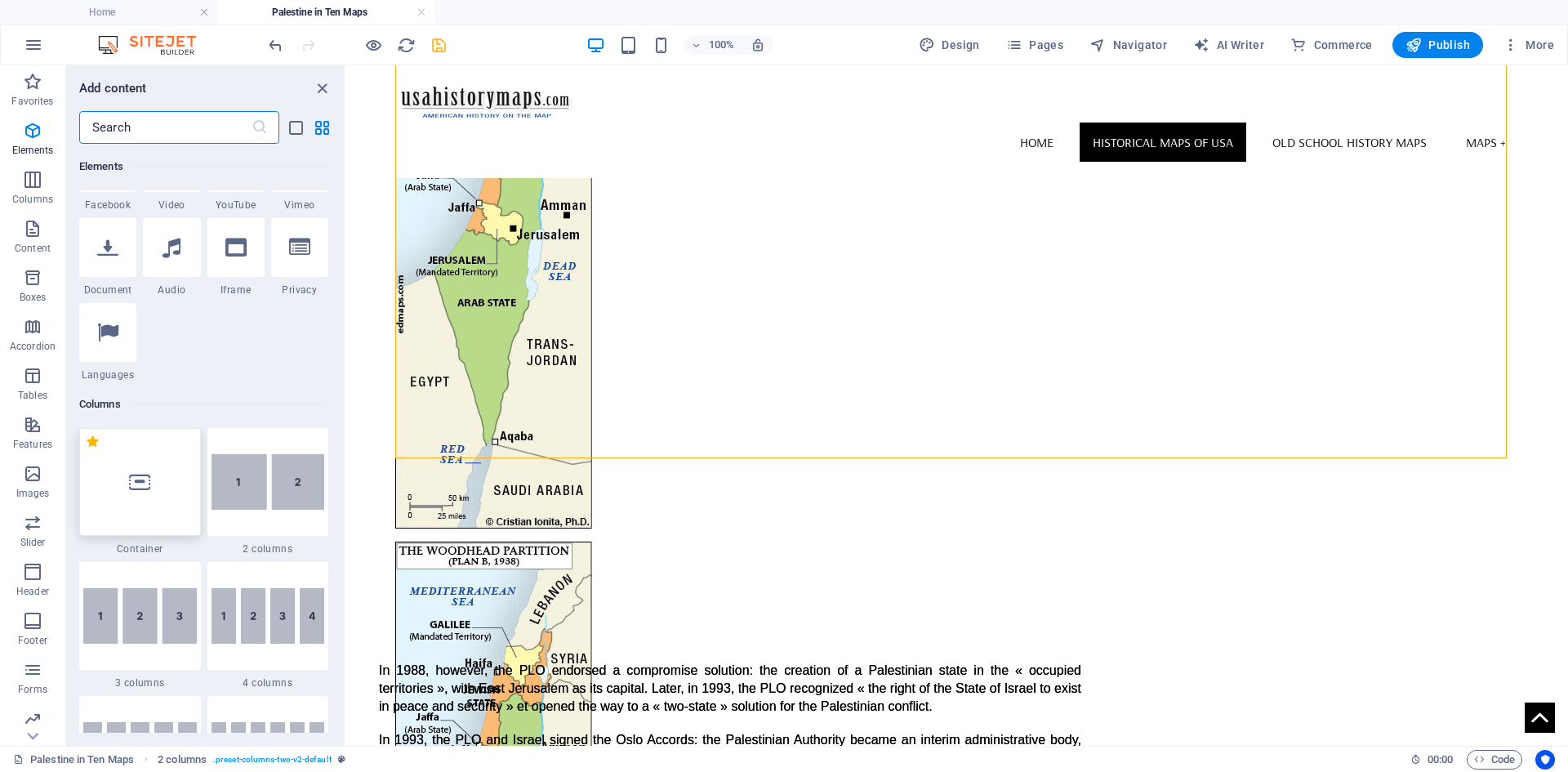click at bounding box center (140, 482) 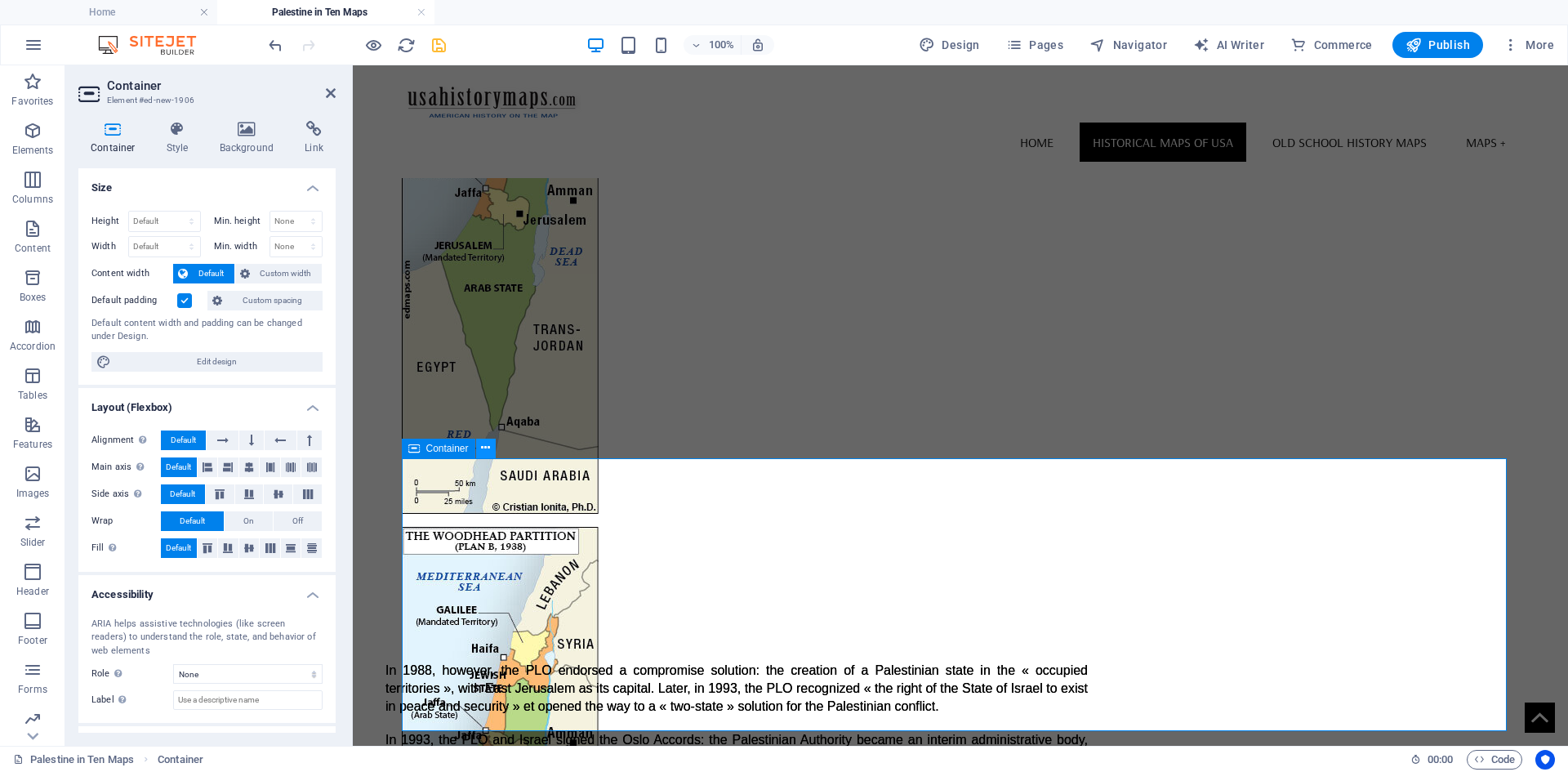 click at bounding box center [485, 448] 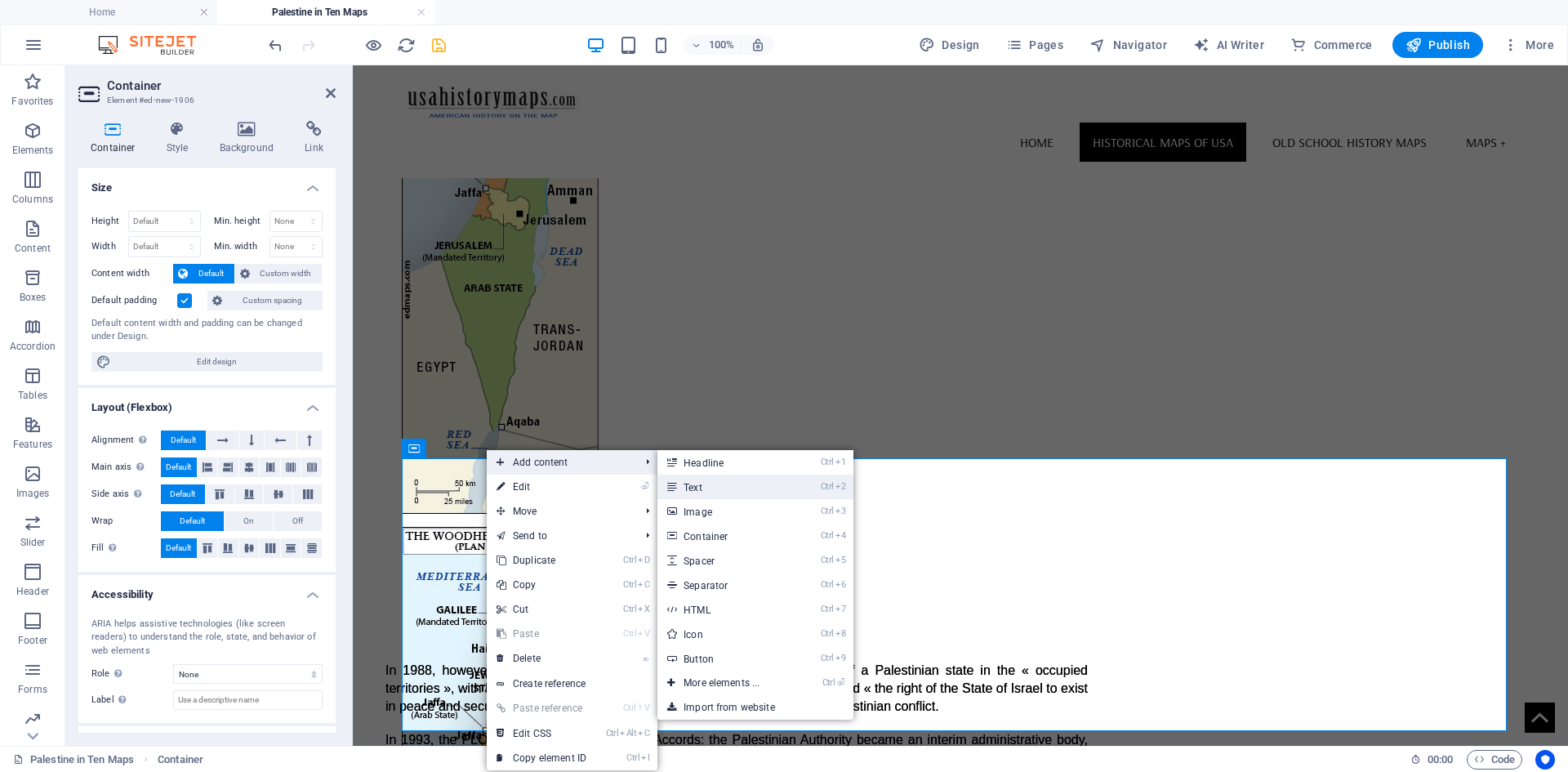 click on "Ctrl 2  Text" at bounding box center [724, 487] 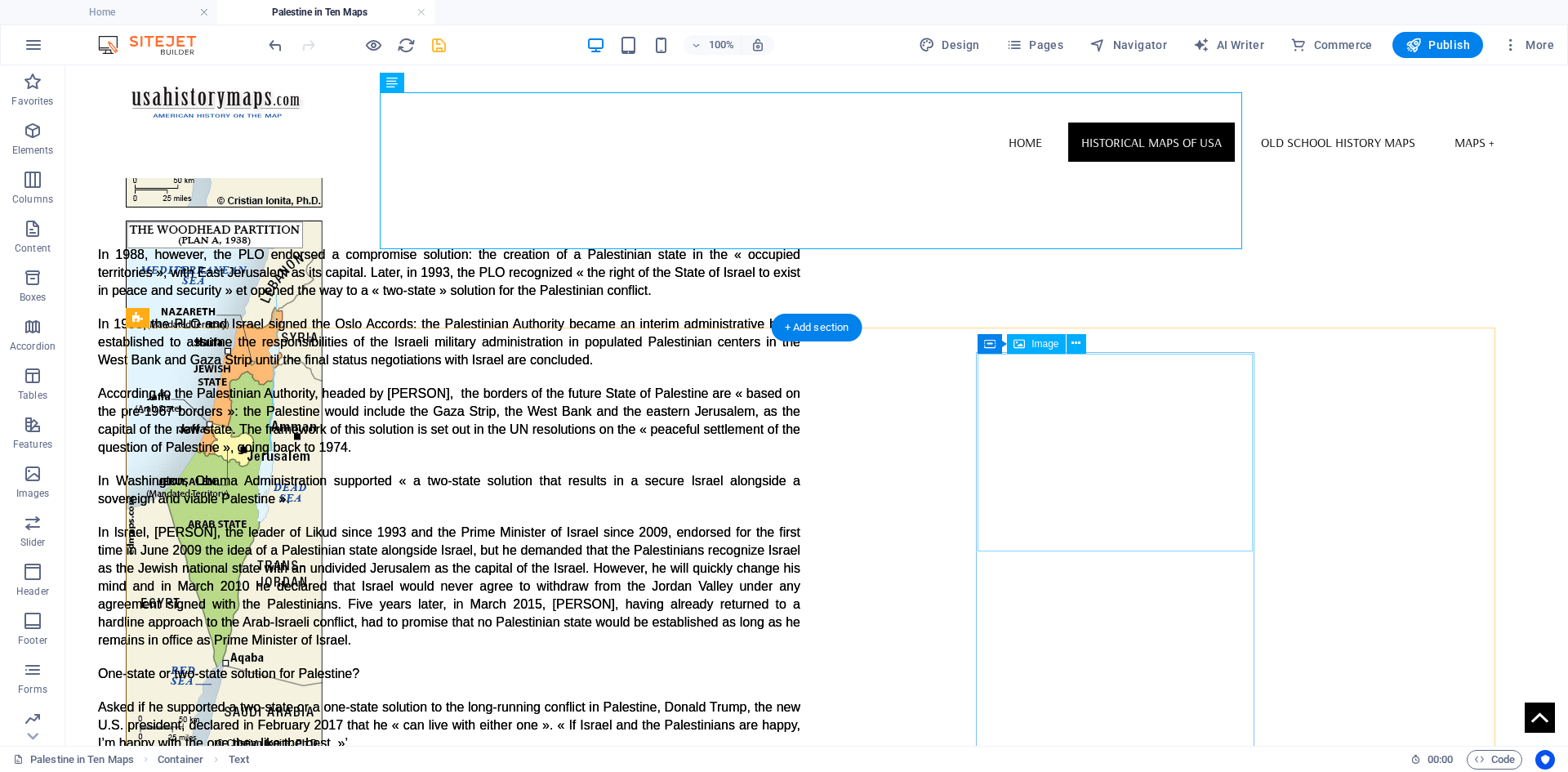 scroll, scrollTop: 5466, scrollLeft: 0, axis: vertical 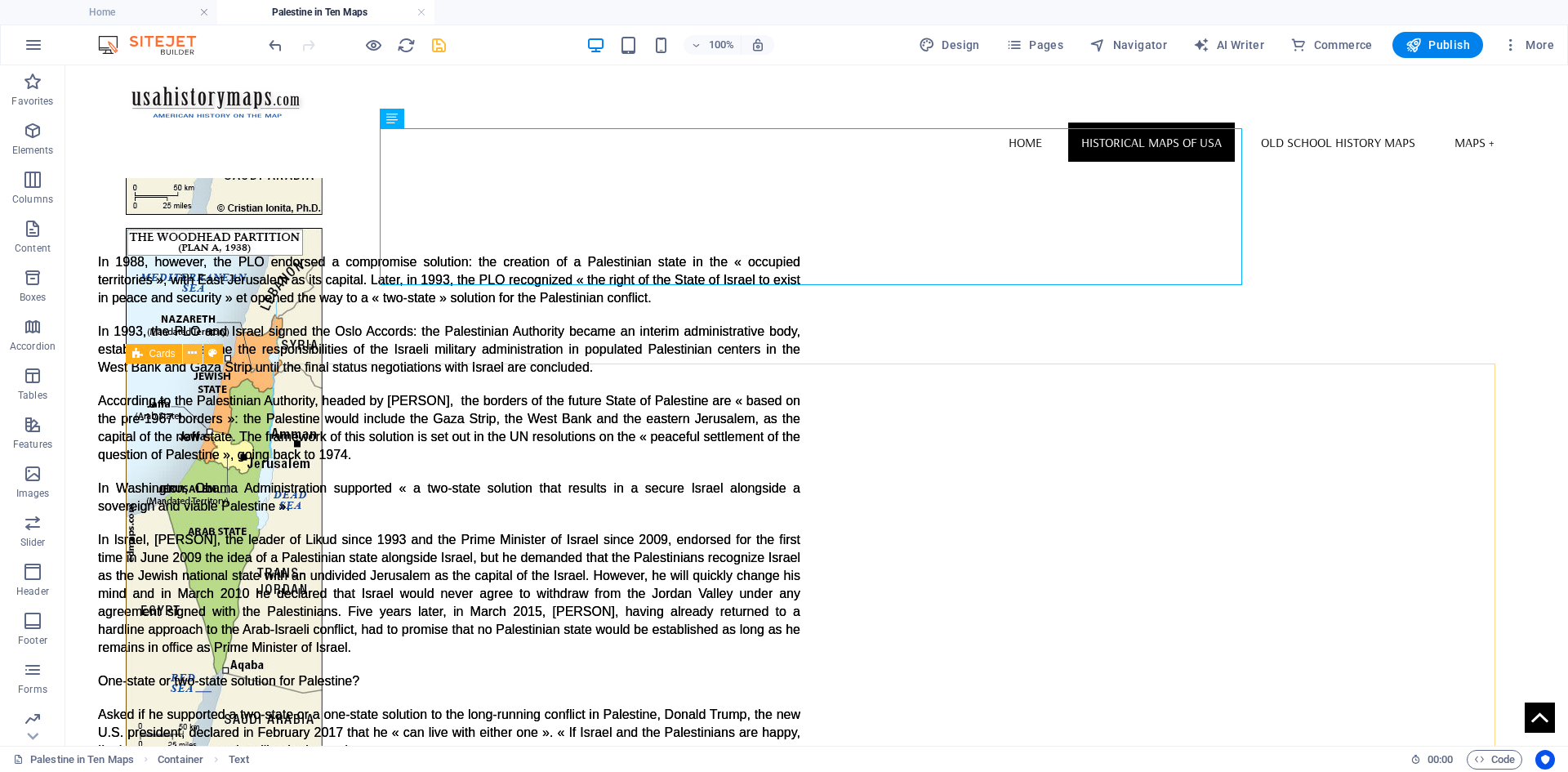 click at bounding box center (192, 353) 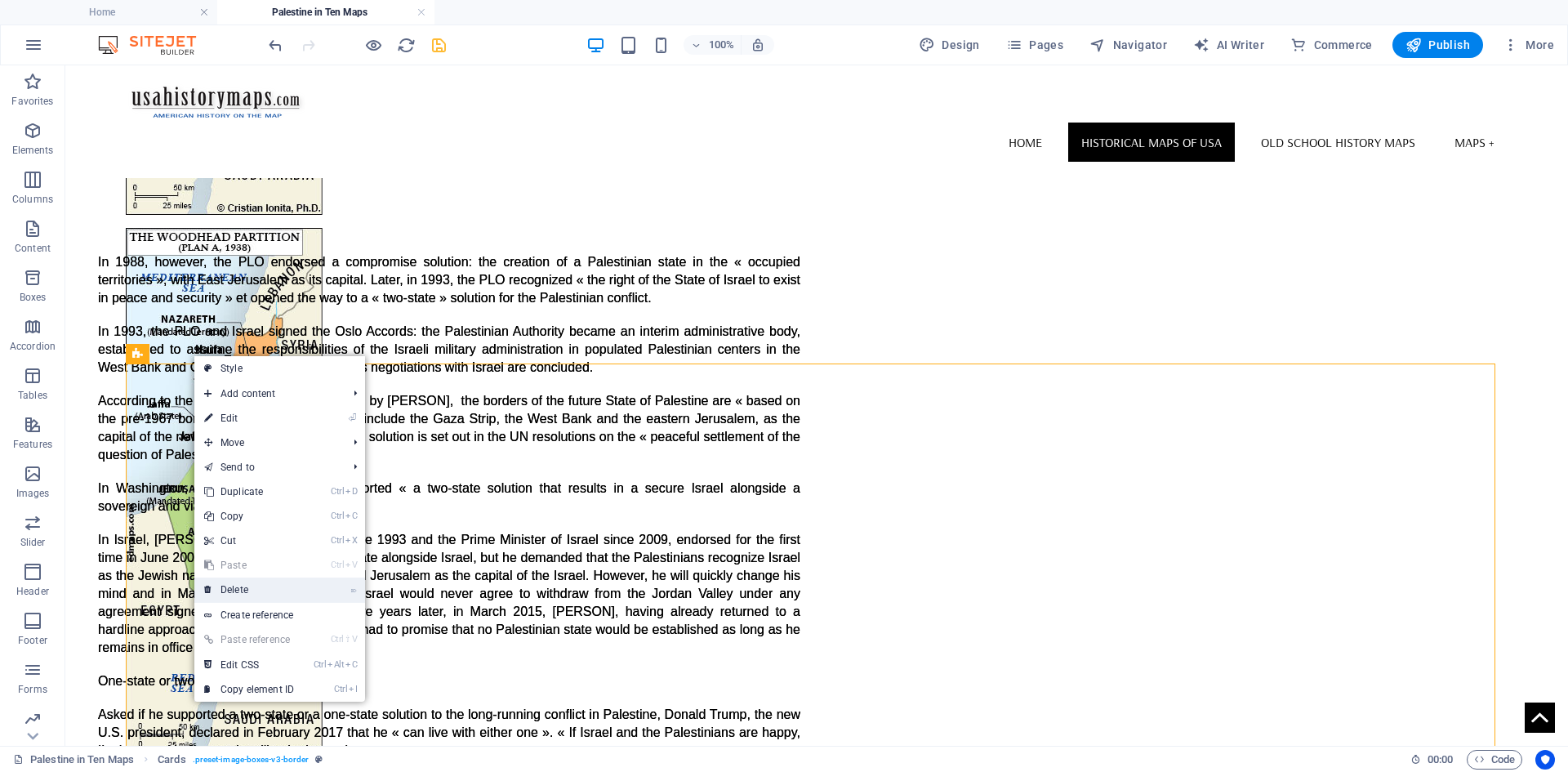 click on "⌦  Delete" at bounding box center [249, 590] 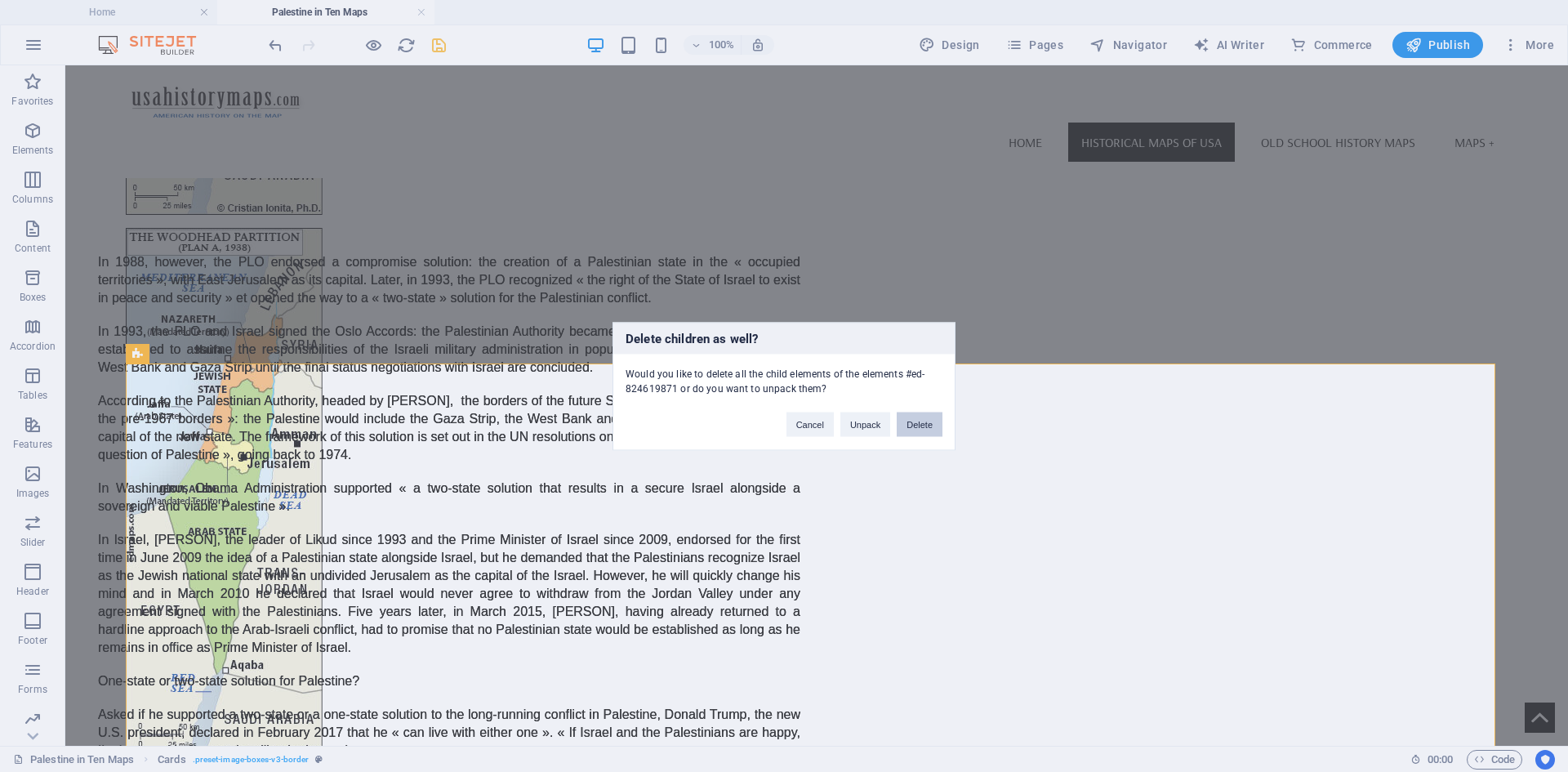 click on "Delete" at bounding box center [920, 424] 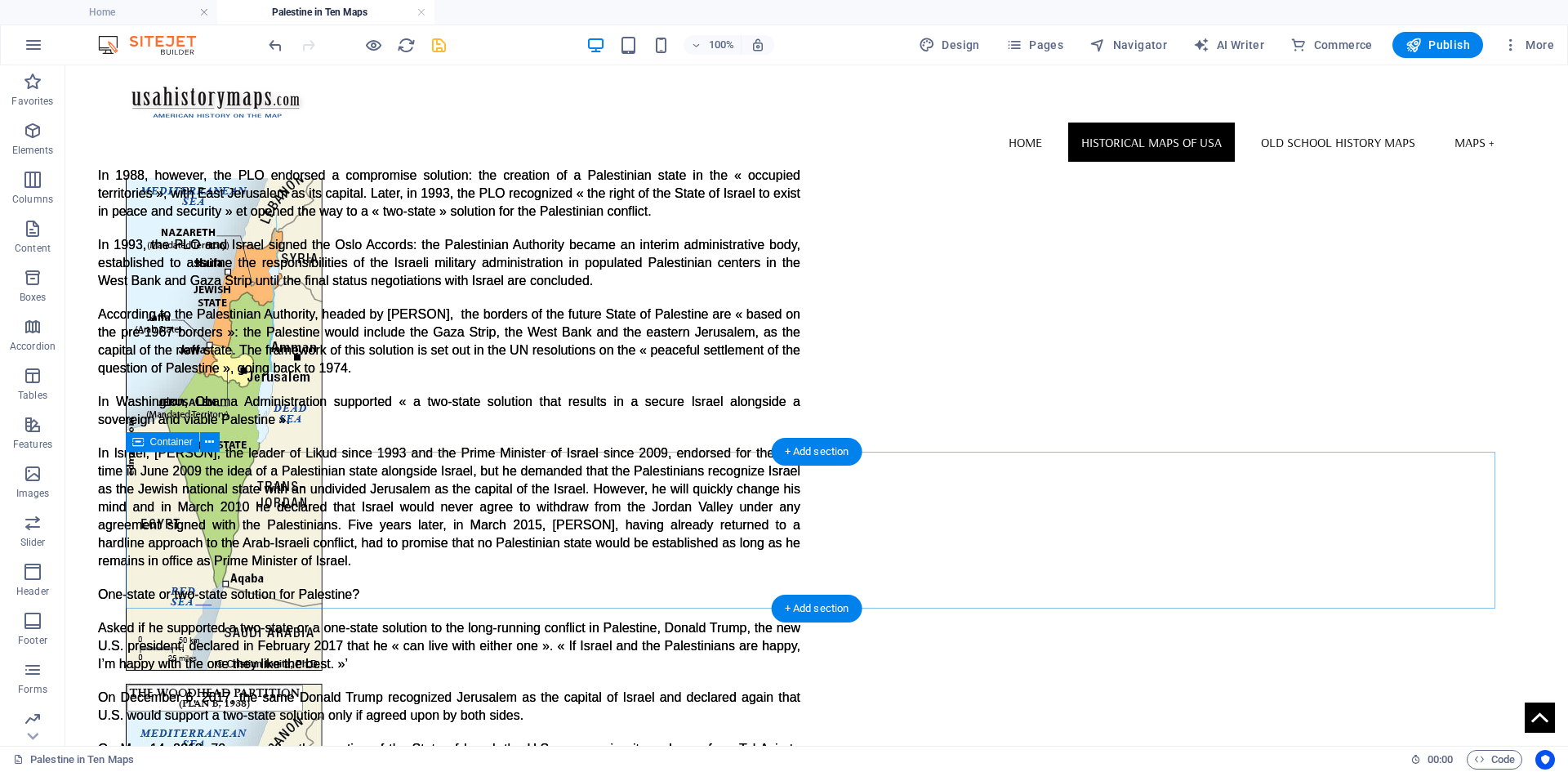 scroll, scrollTop: 5629, scrollLeft: 0, axis: vertical 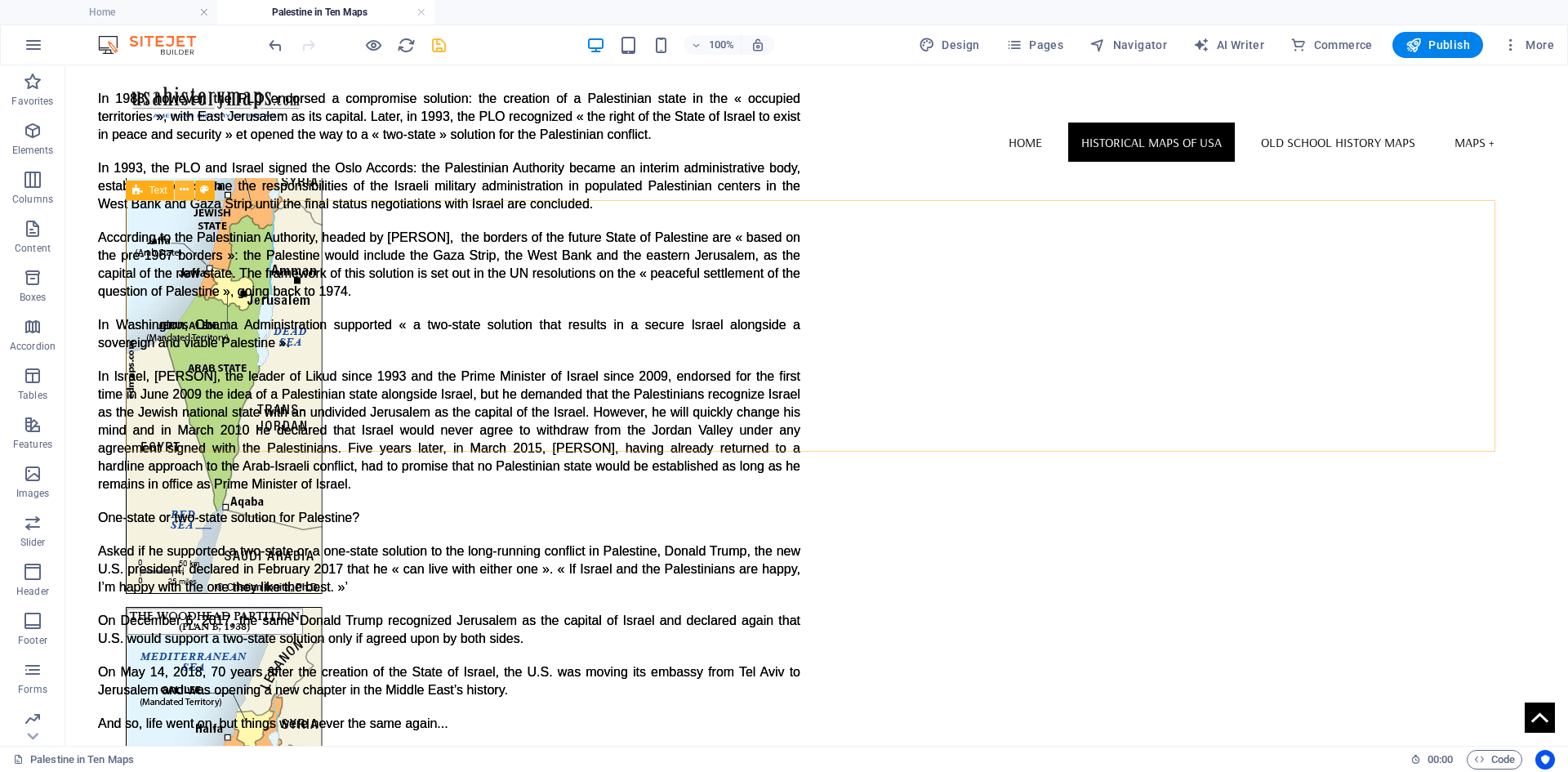 click at bounding box center (184, 190) 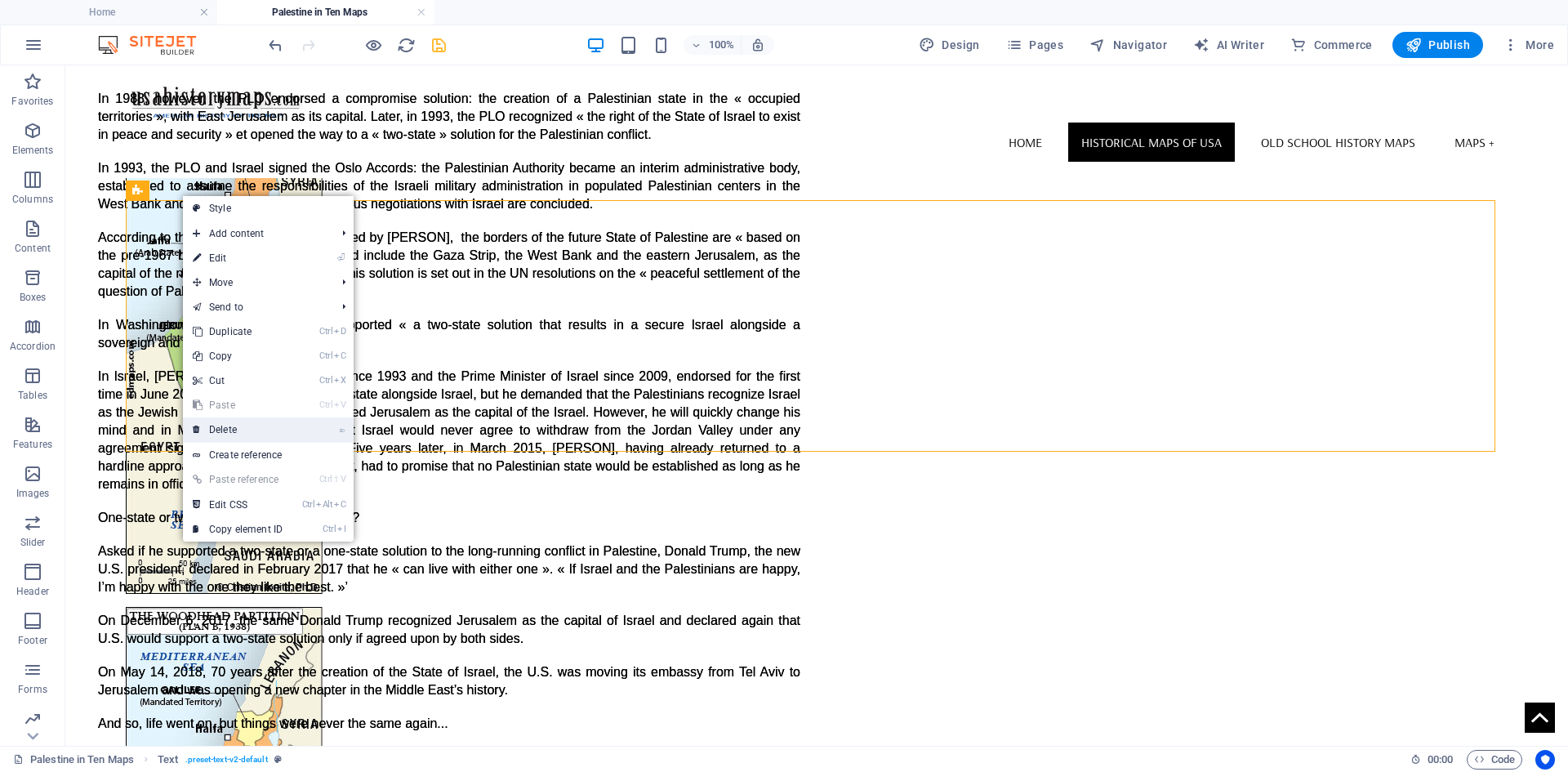 click on "⌦  Delete" at bounding box center (238, 430) 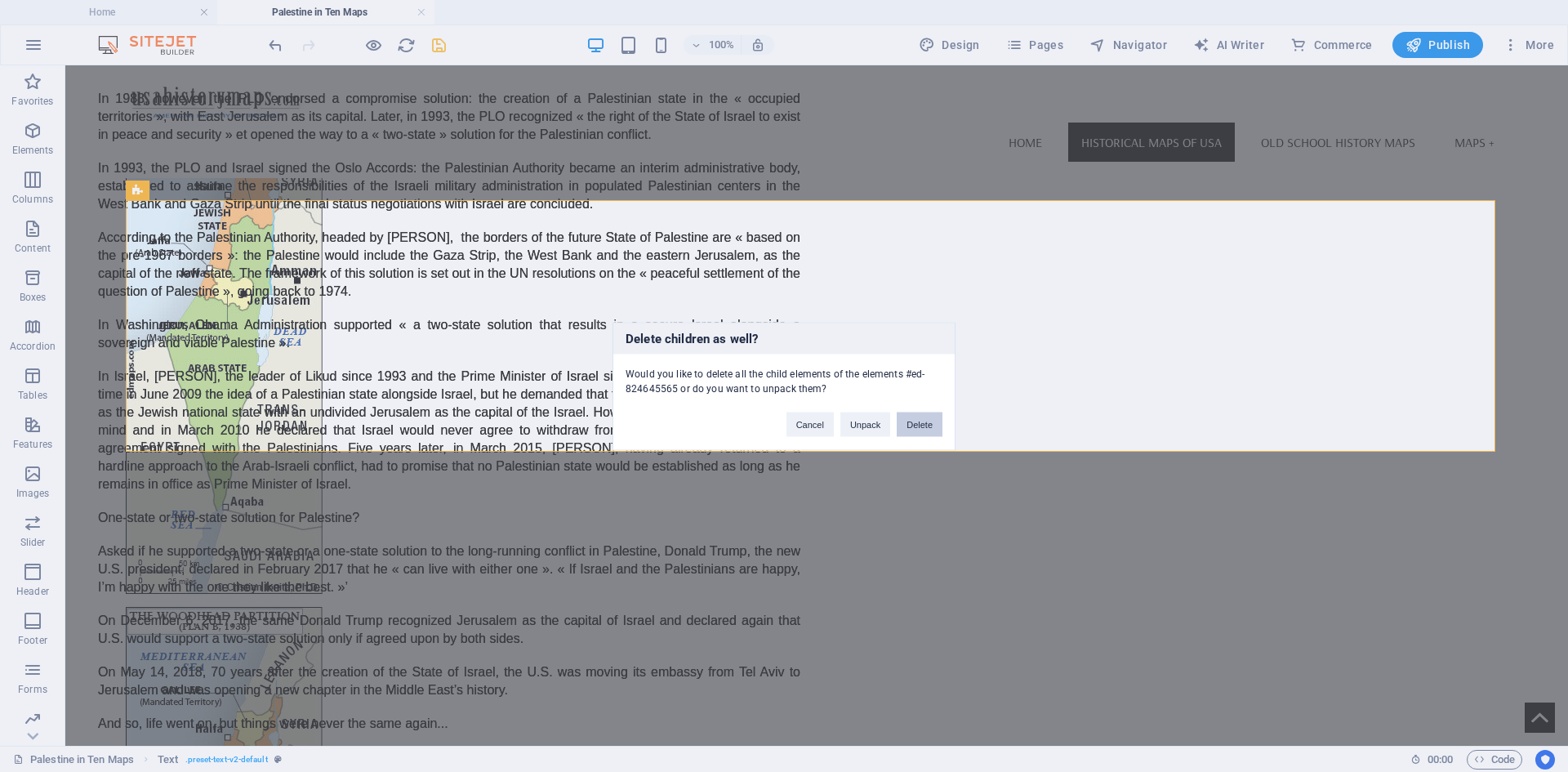 click on "Delete" at bounding box center (920, 424) 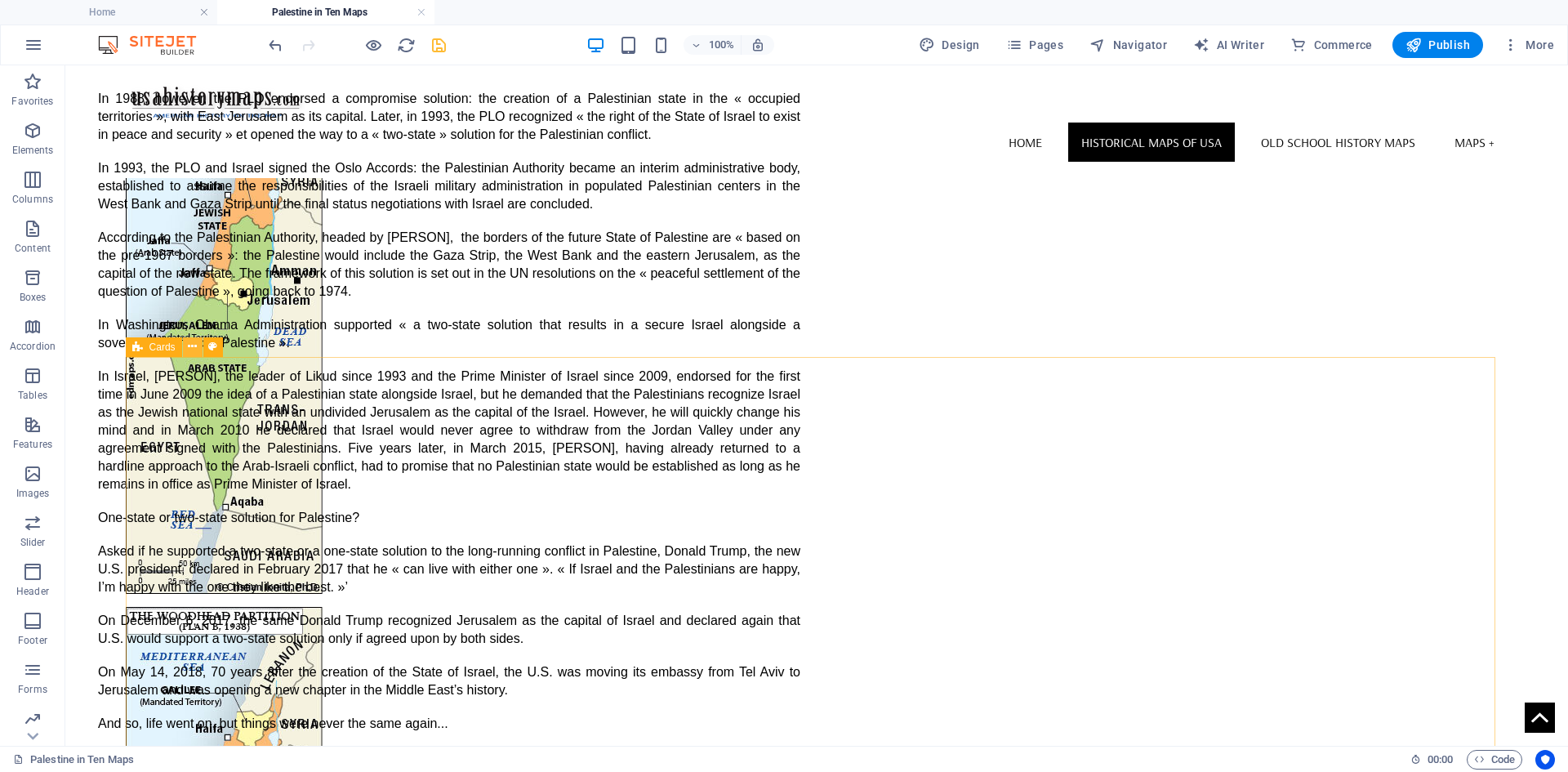 click at bounding box center [193, 347] 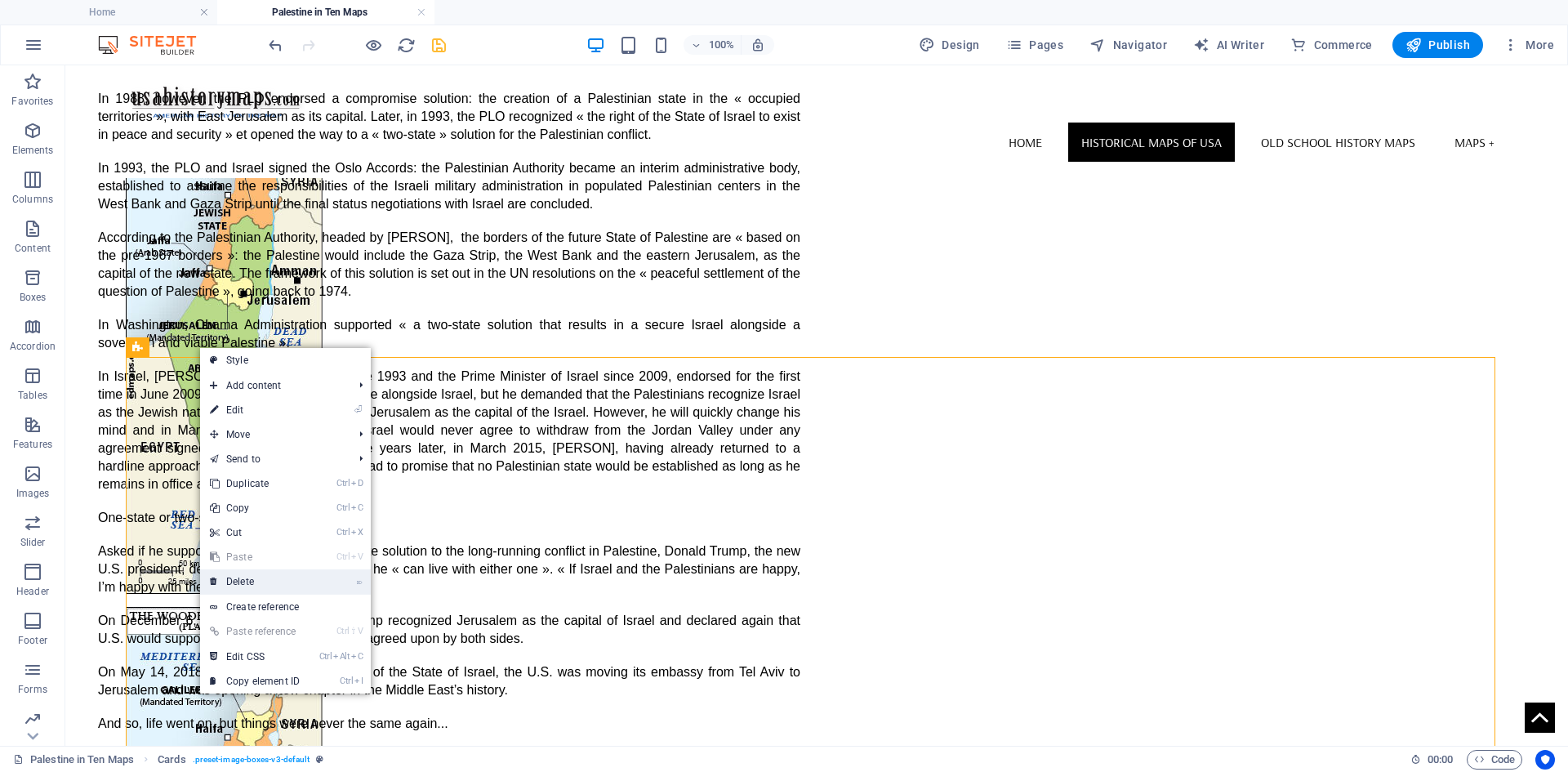 click on "⌦  Delete" at bounding box center [255, 582] 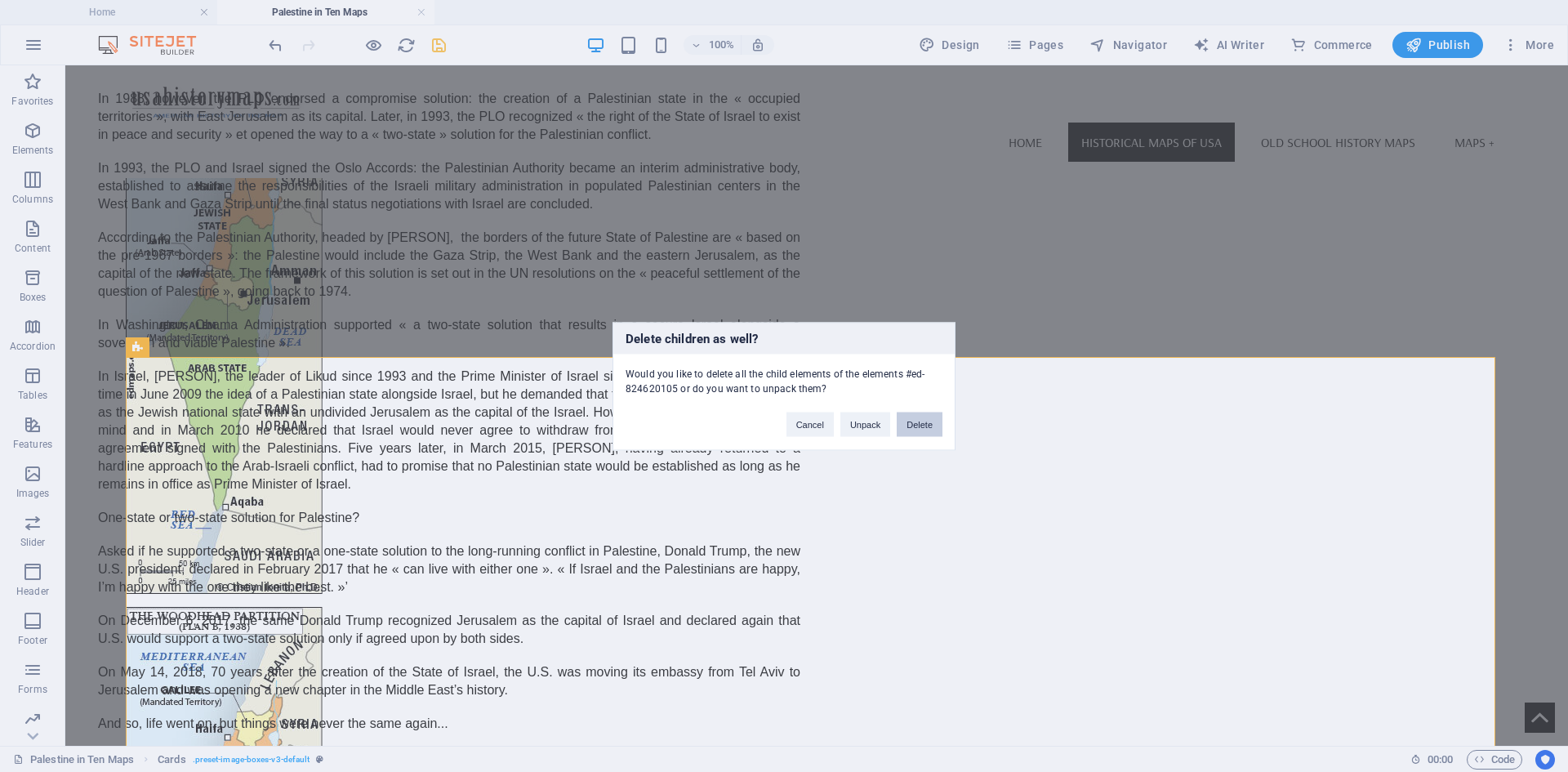 click on "Delete" at bounding box center [920, 424] 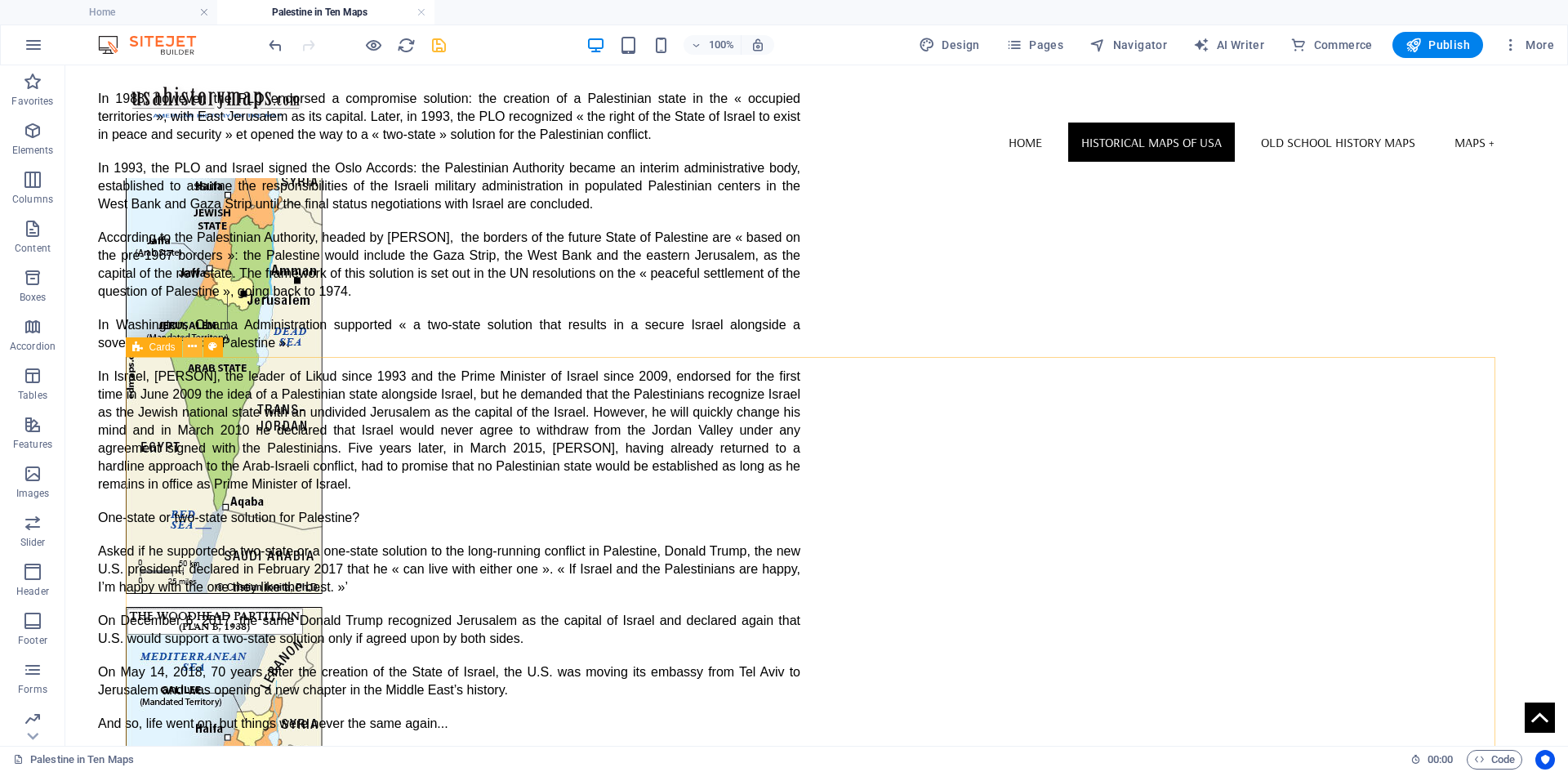 click at bounding box center (192, 346) 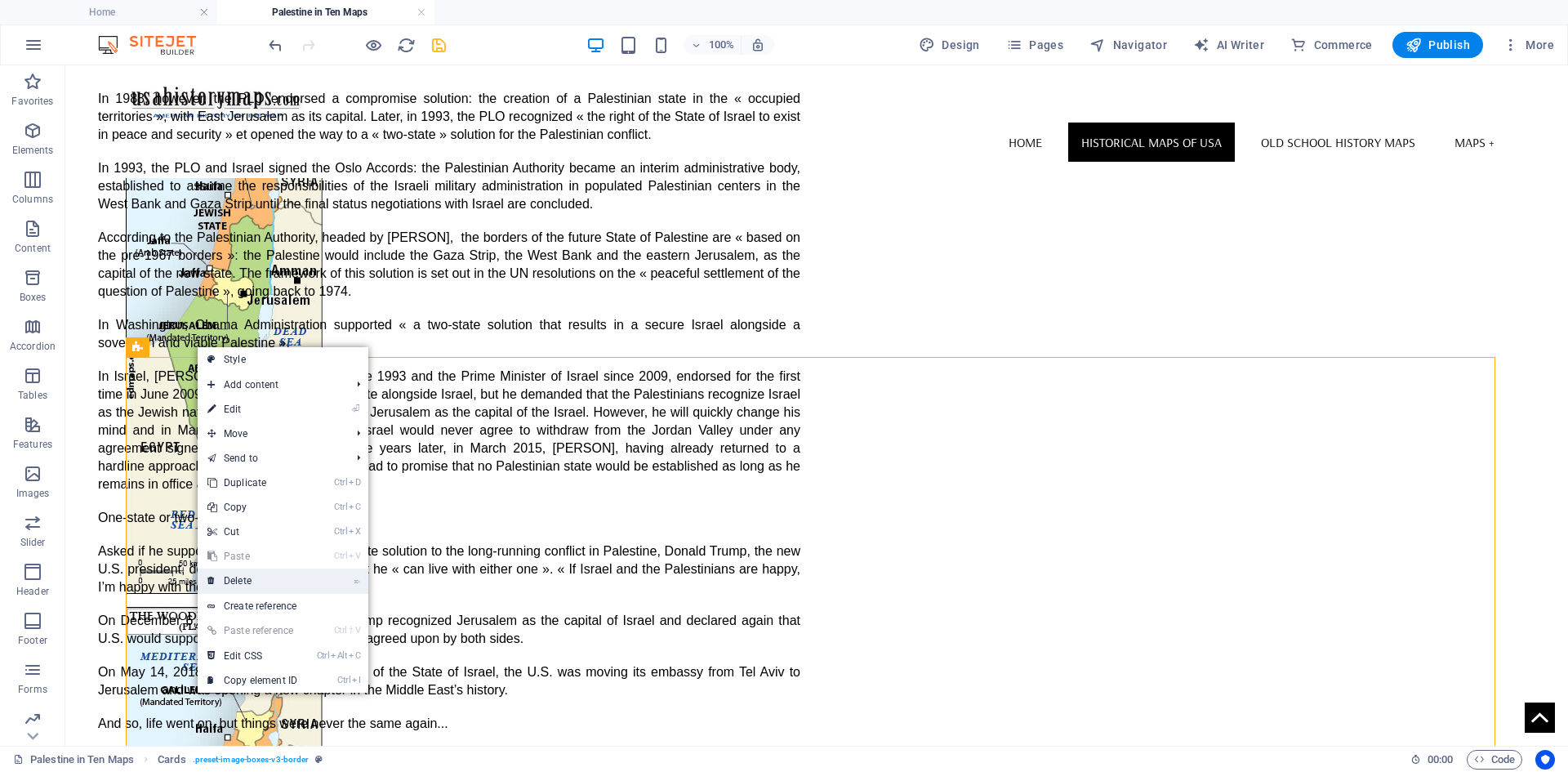 click on "⌦  Delete" at bounding box center [252, 581] 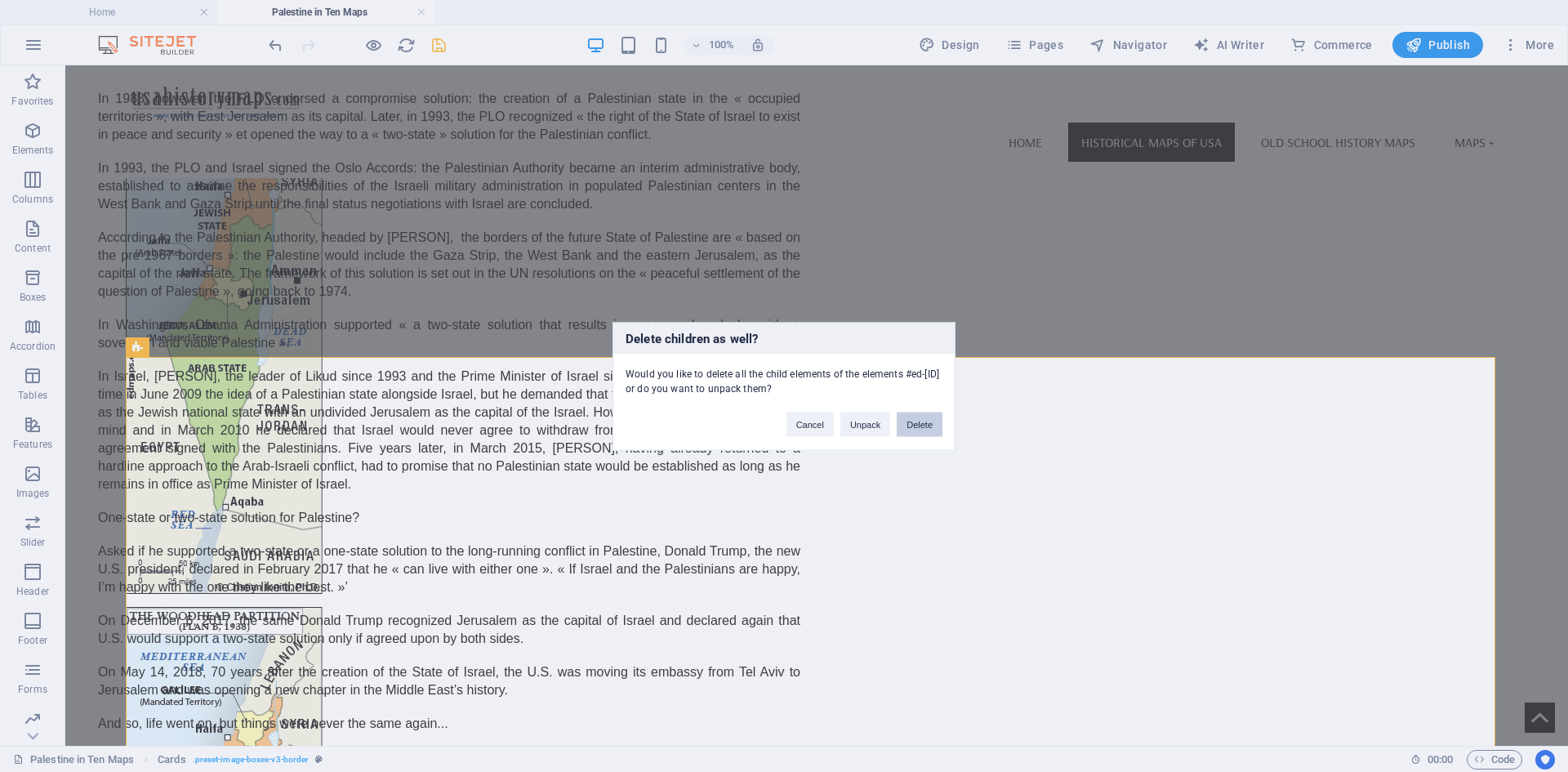 drag, startPoint x: 911, startPoint y: 422, endPoint x: 755, endPoint y: 411, distance: 156.3873 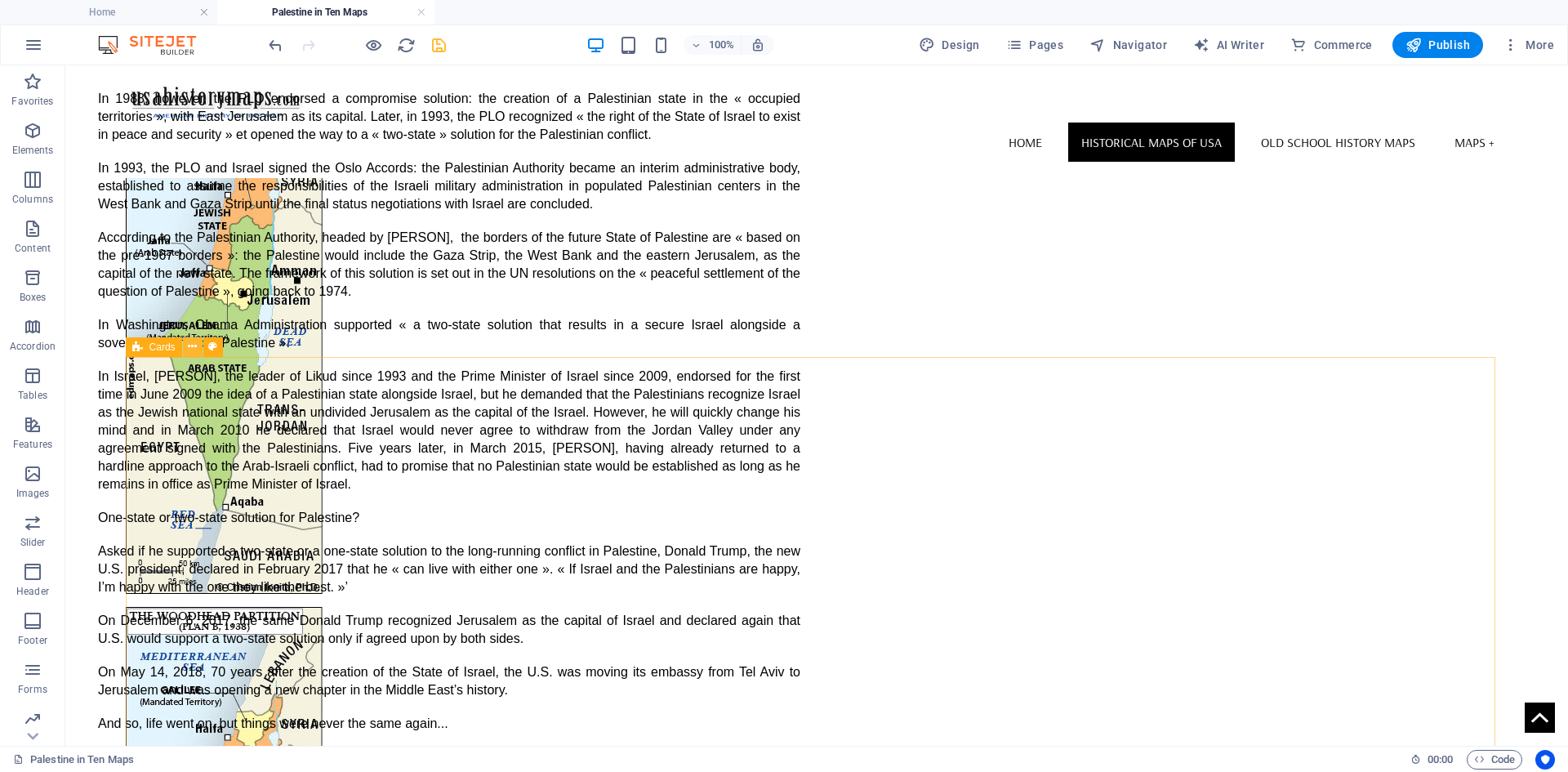 click at bounding box center (192, 346) 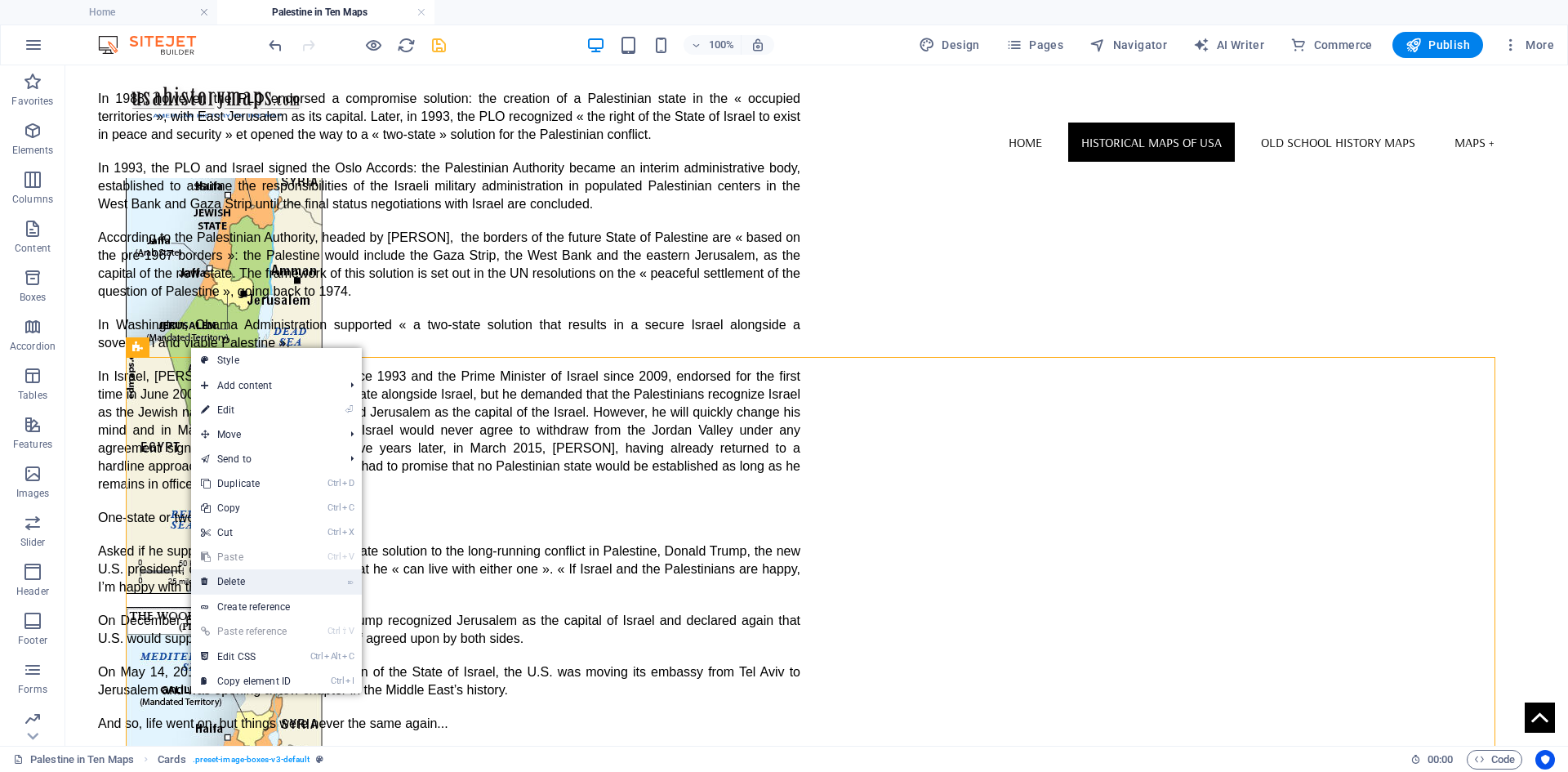 click on "⌦  Delete" at bounding box center (246, 582) 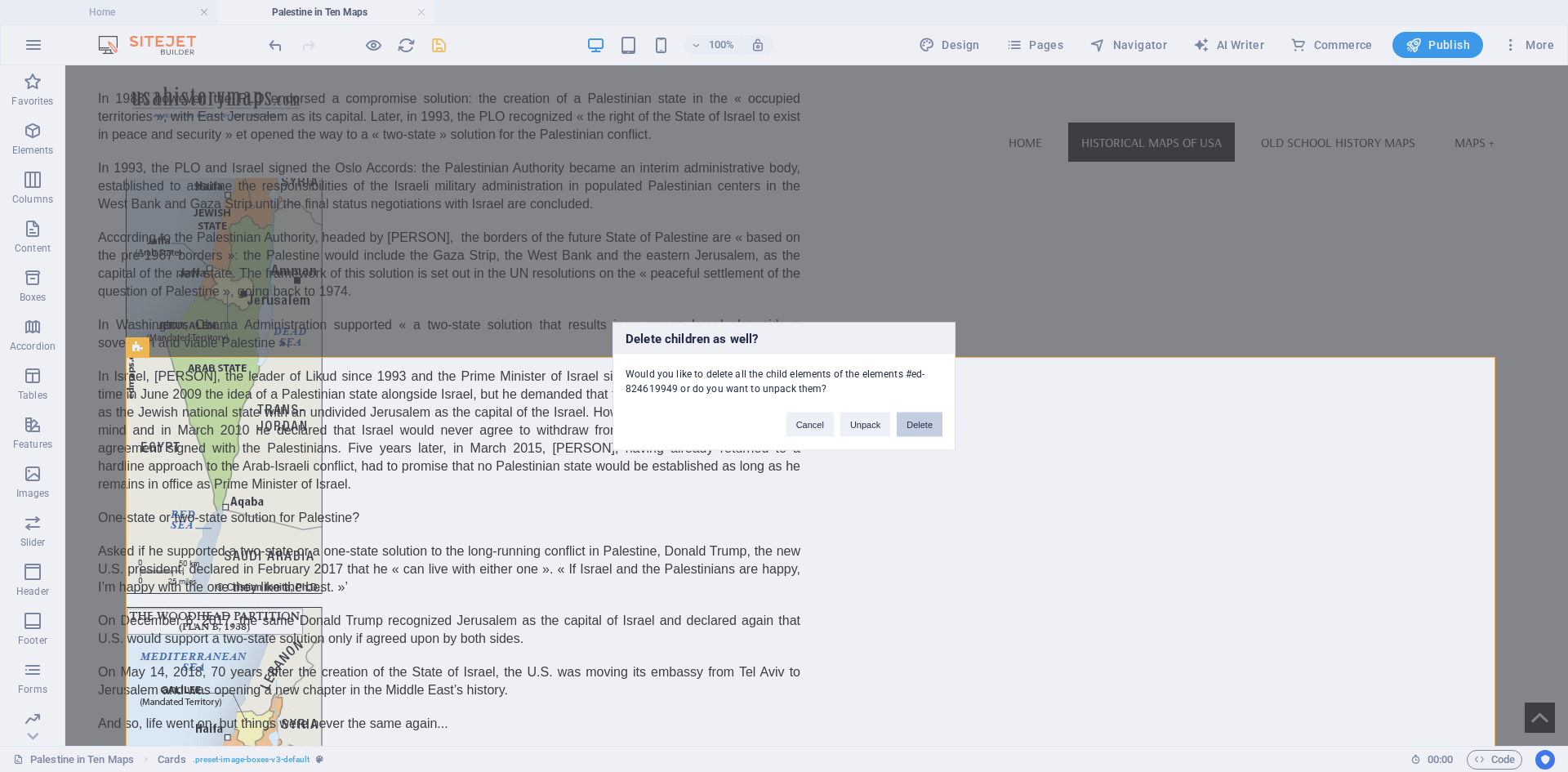 click on "Delete" at bounding box center (920, 424) 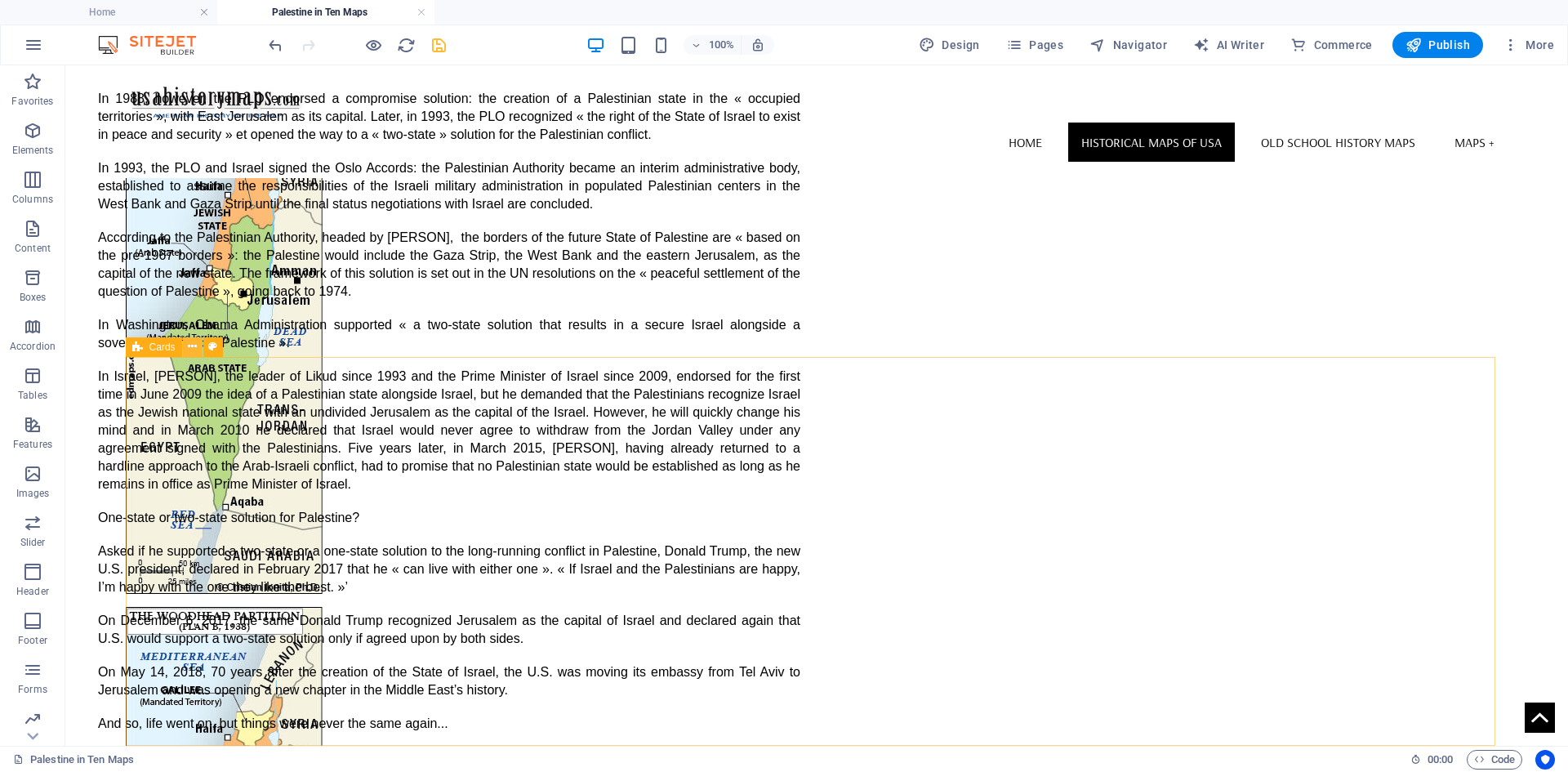 click at bounding box center [192, 346] 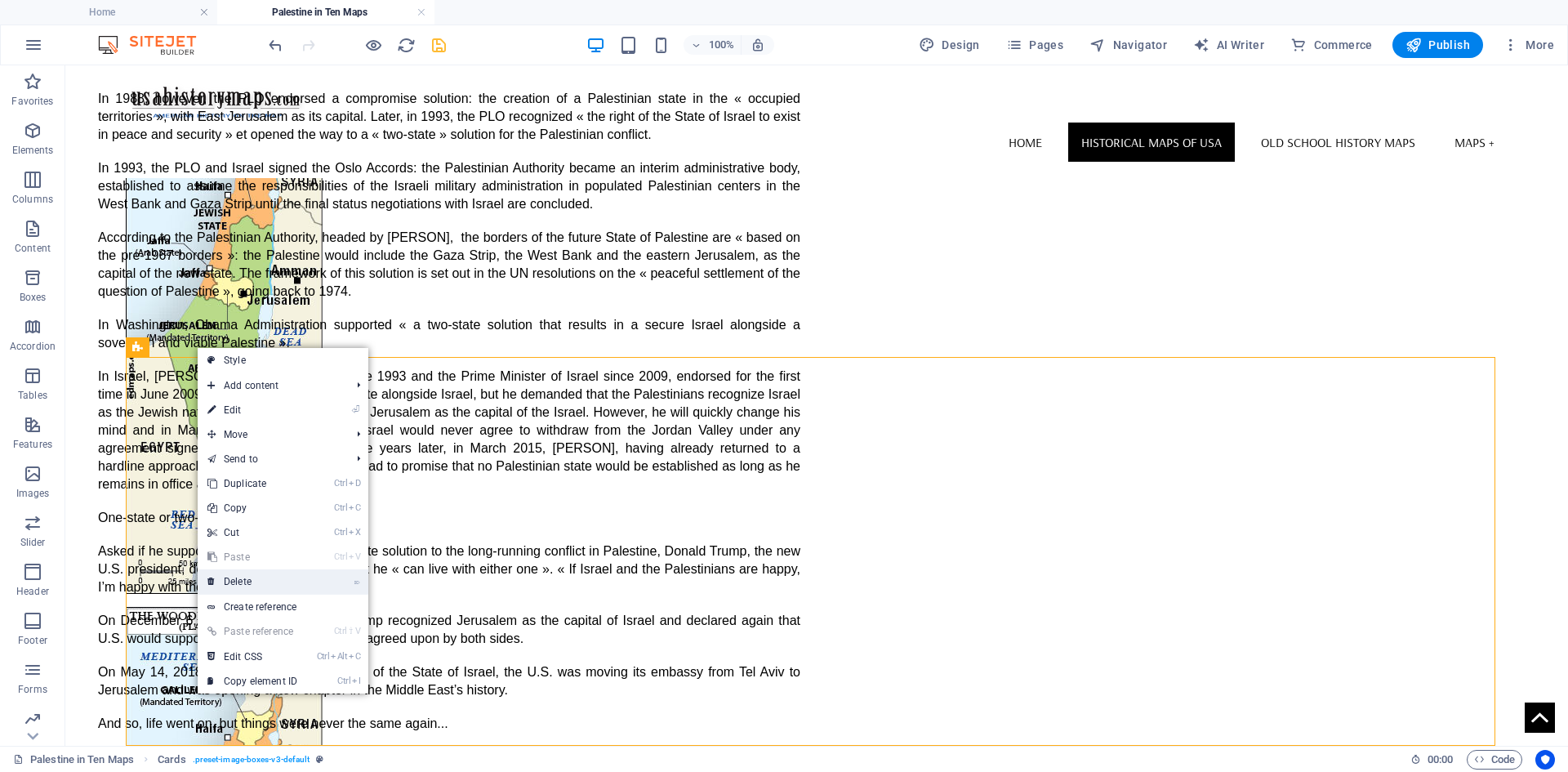 click on "⌦  Delete" at bounding box center [252, 582] 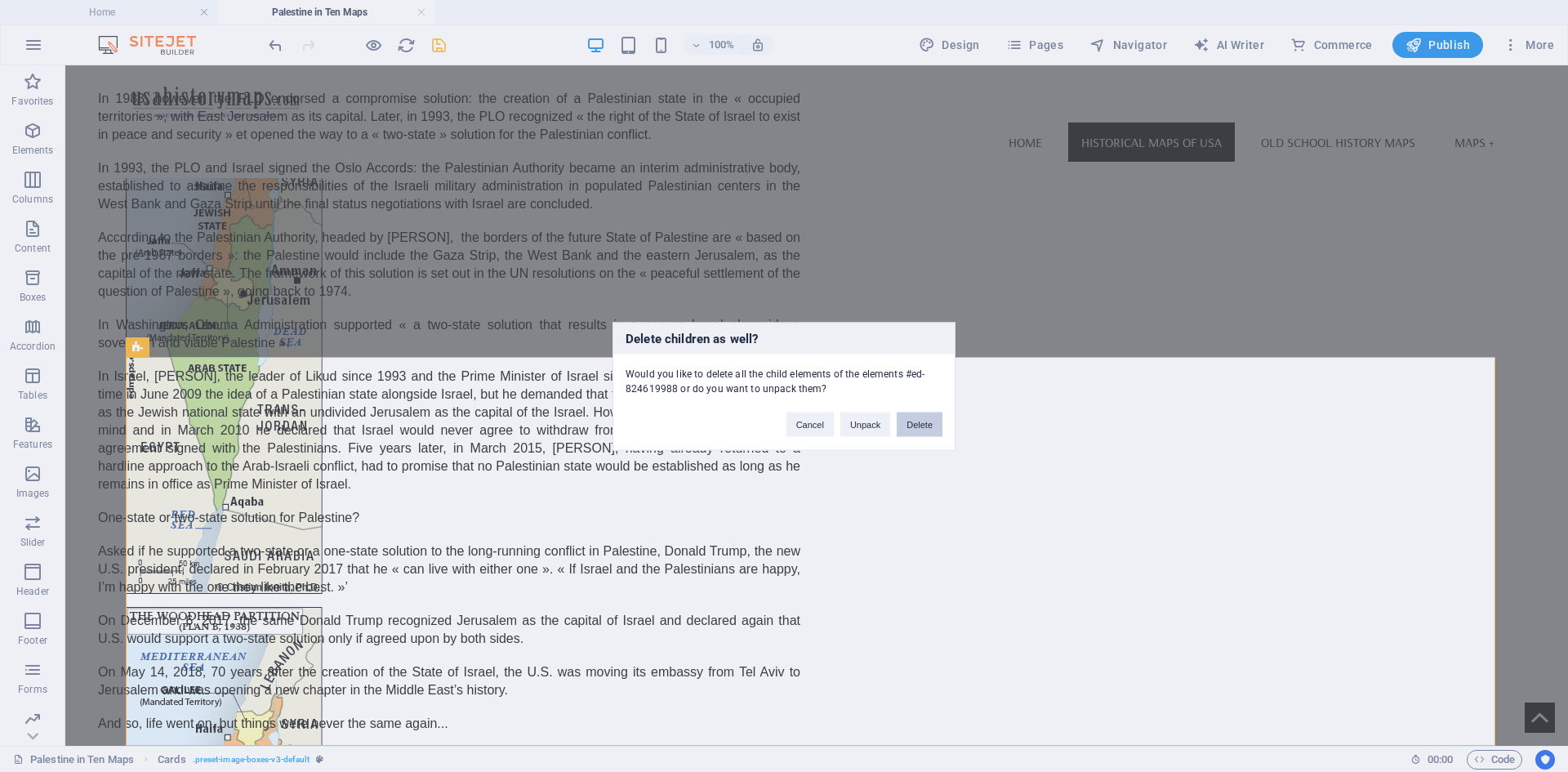 click on "Delete" at bounding box center (920, 424) 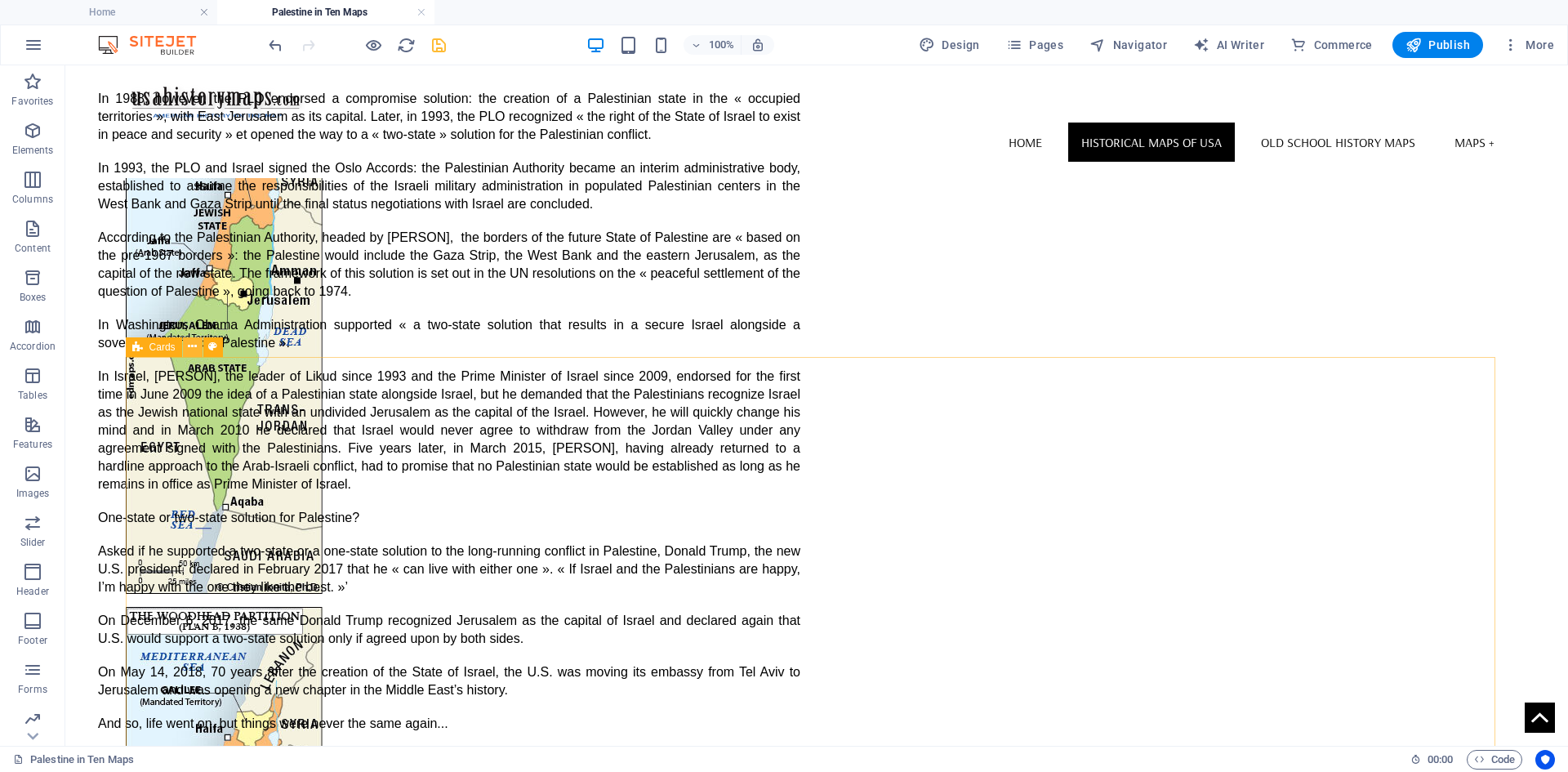 click at bounding box center [192, 346] 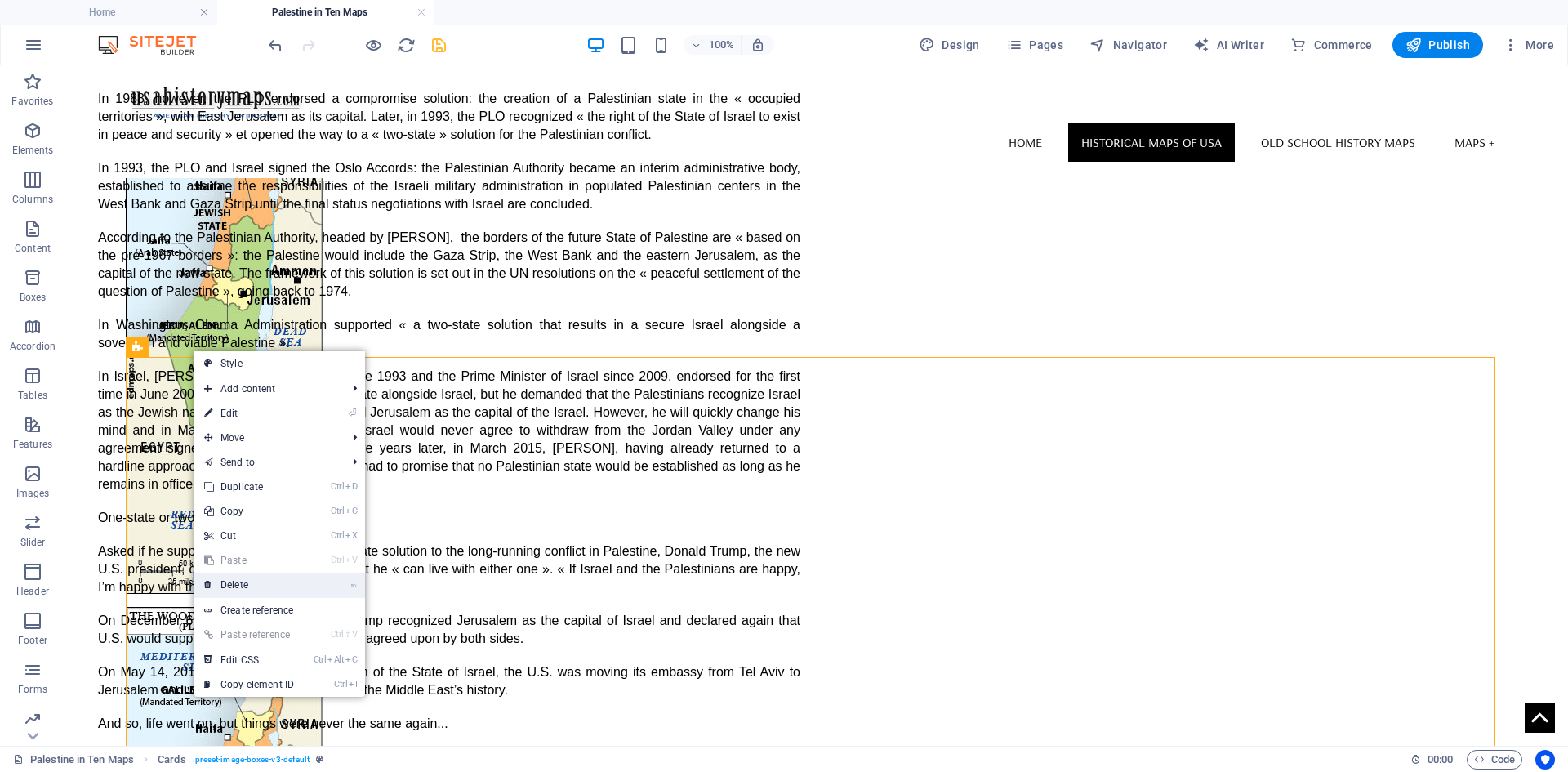 click on "⌦  Delete" at bounding box center [249, 585] 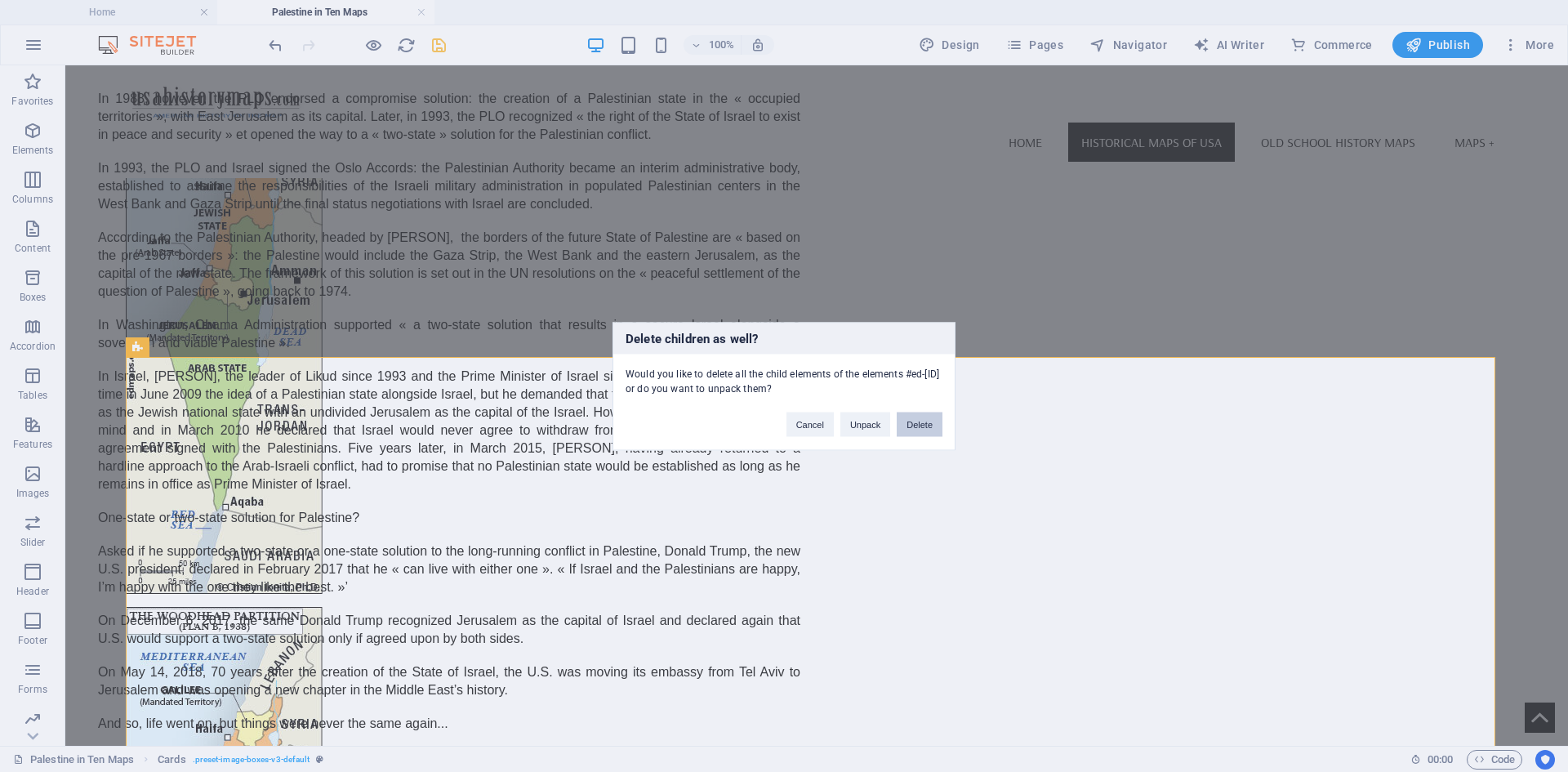 click on "Delete" at bounding box center [920, 424] 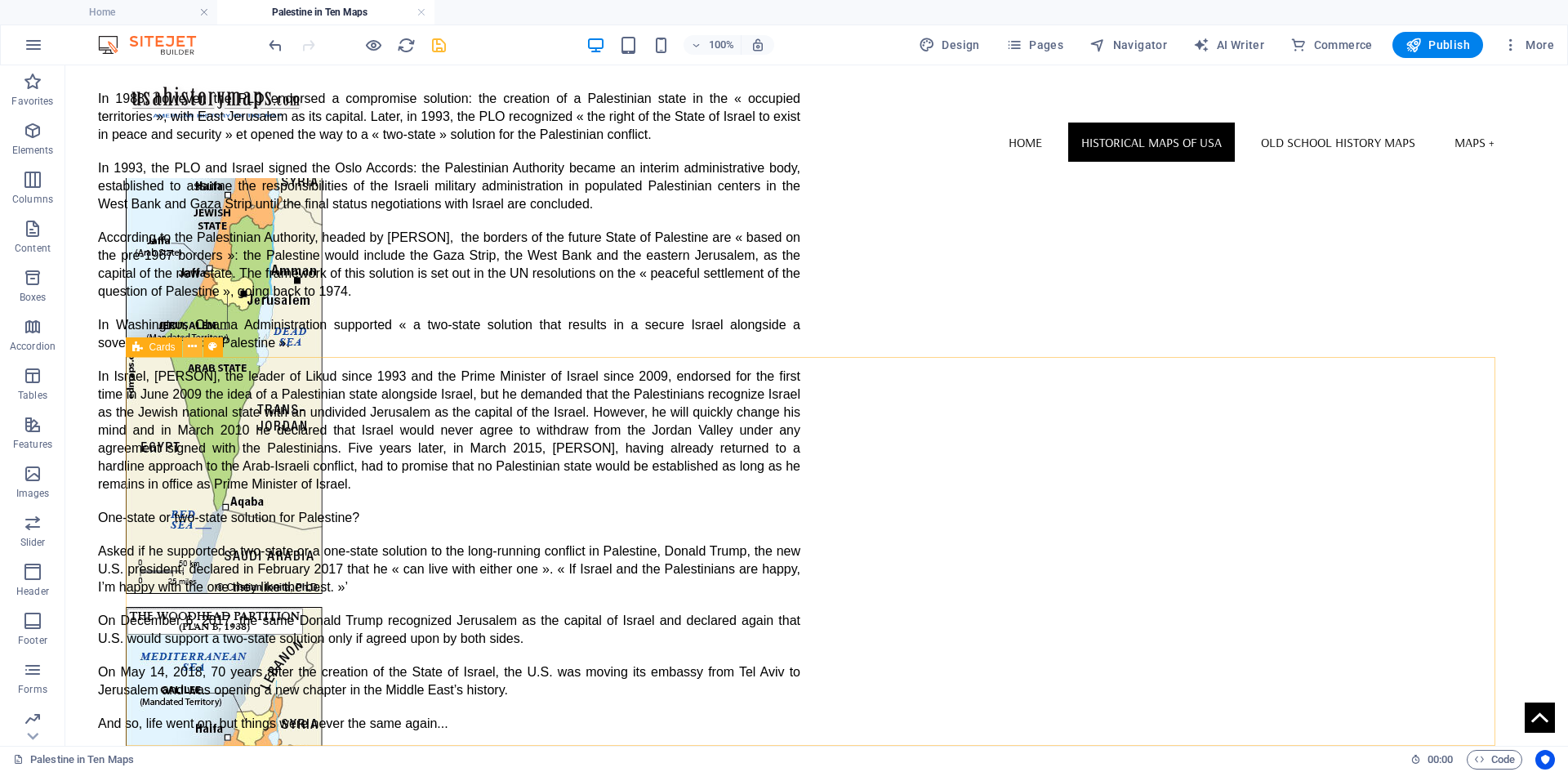 click at bounding box center [192, 346] 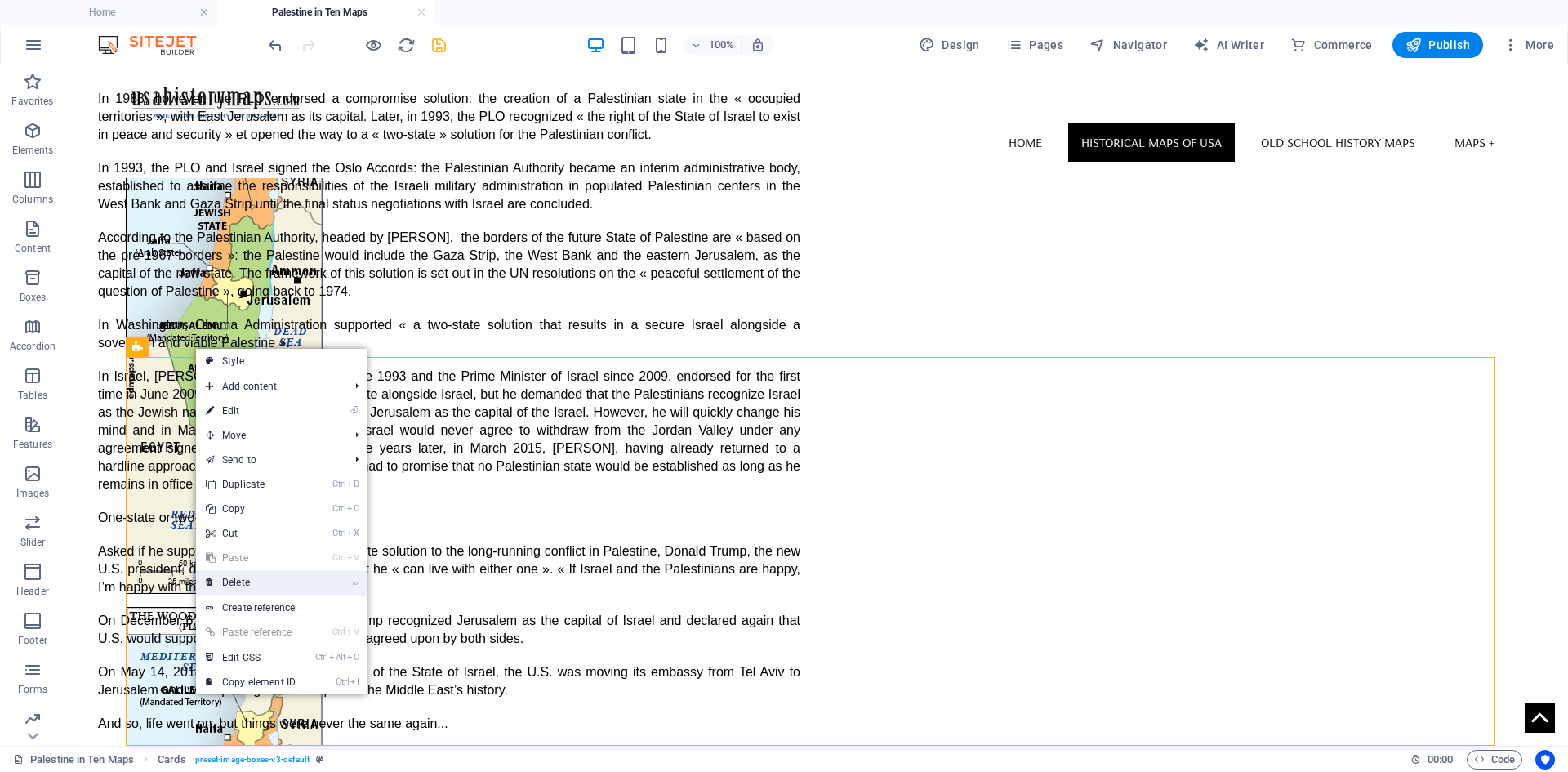 click on "⌦  Delete" at bounding box center (251, 582) 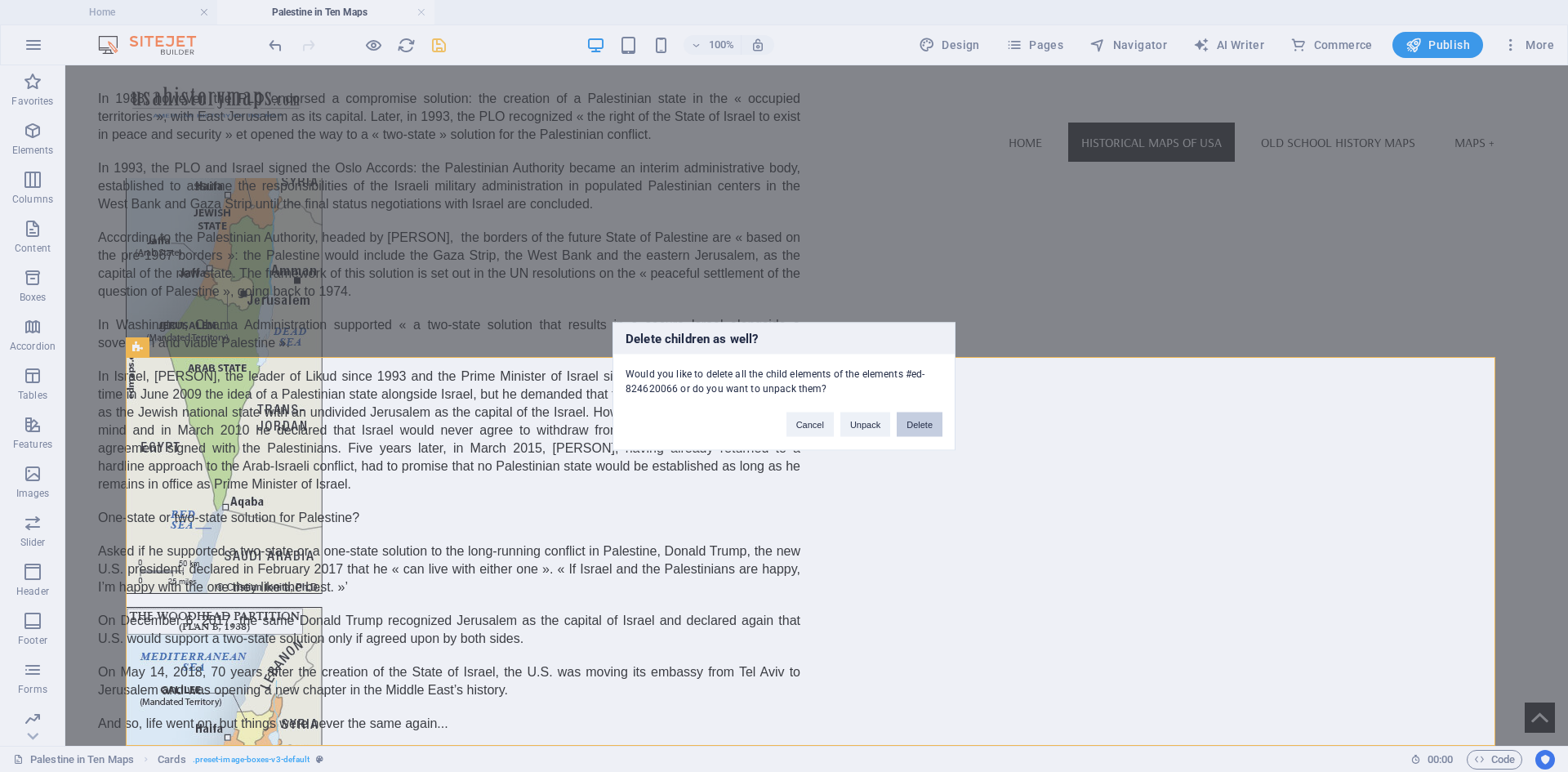 click on "Delete" at bounding box center (920, 424) 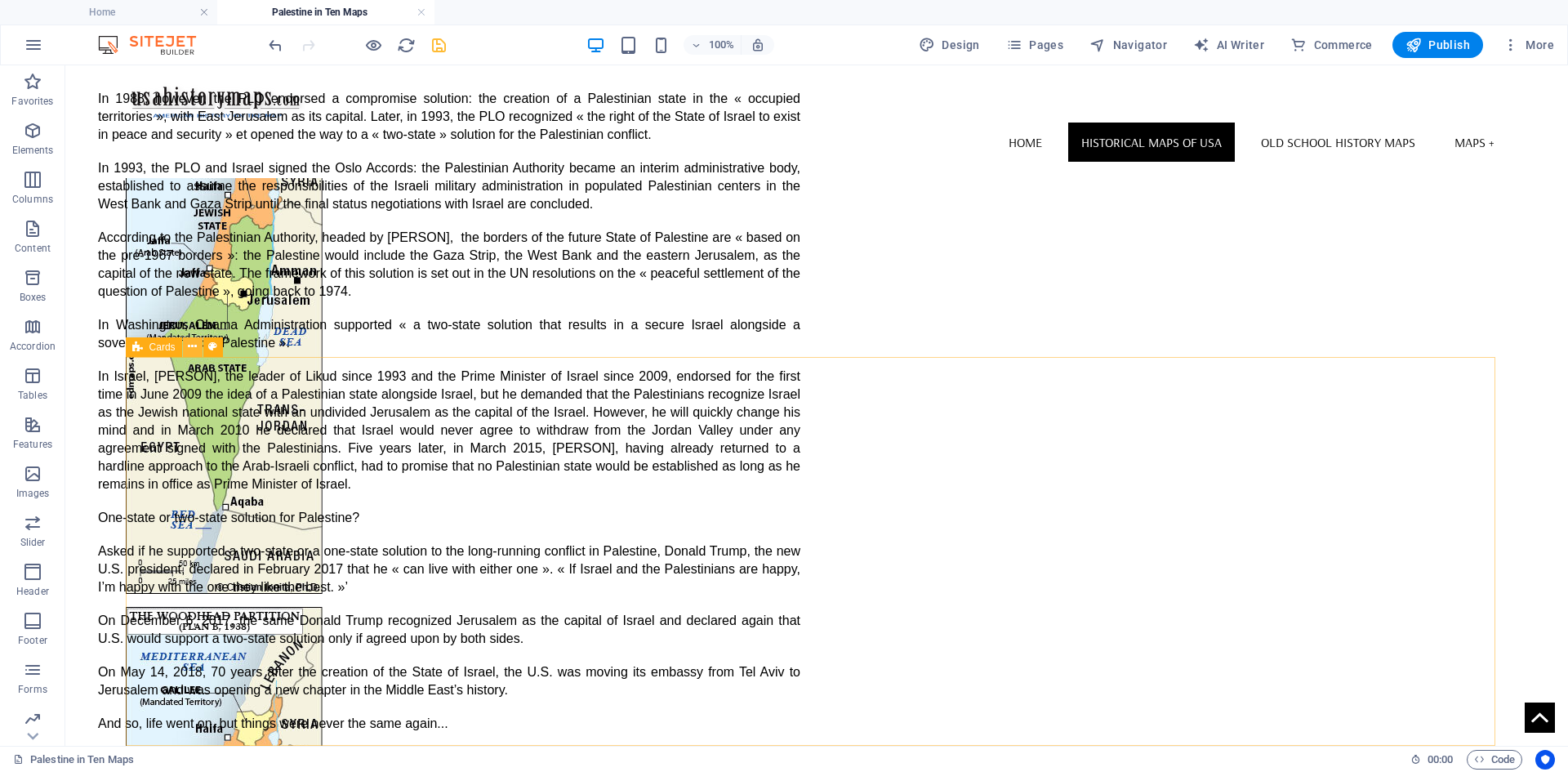 click at bounding box center [193, 347] 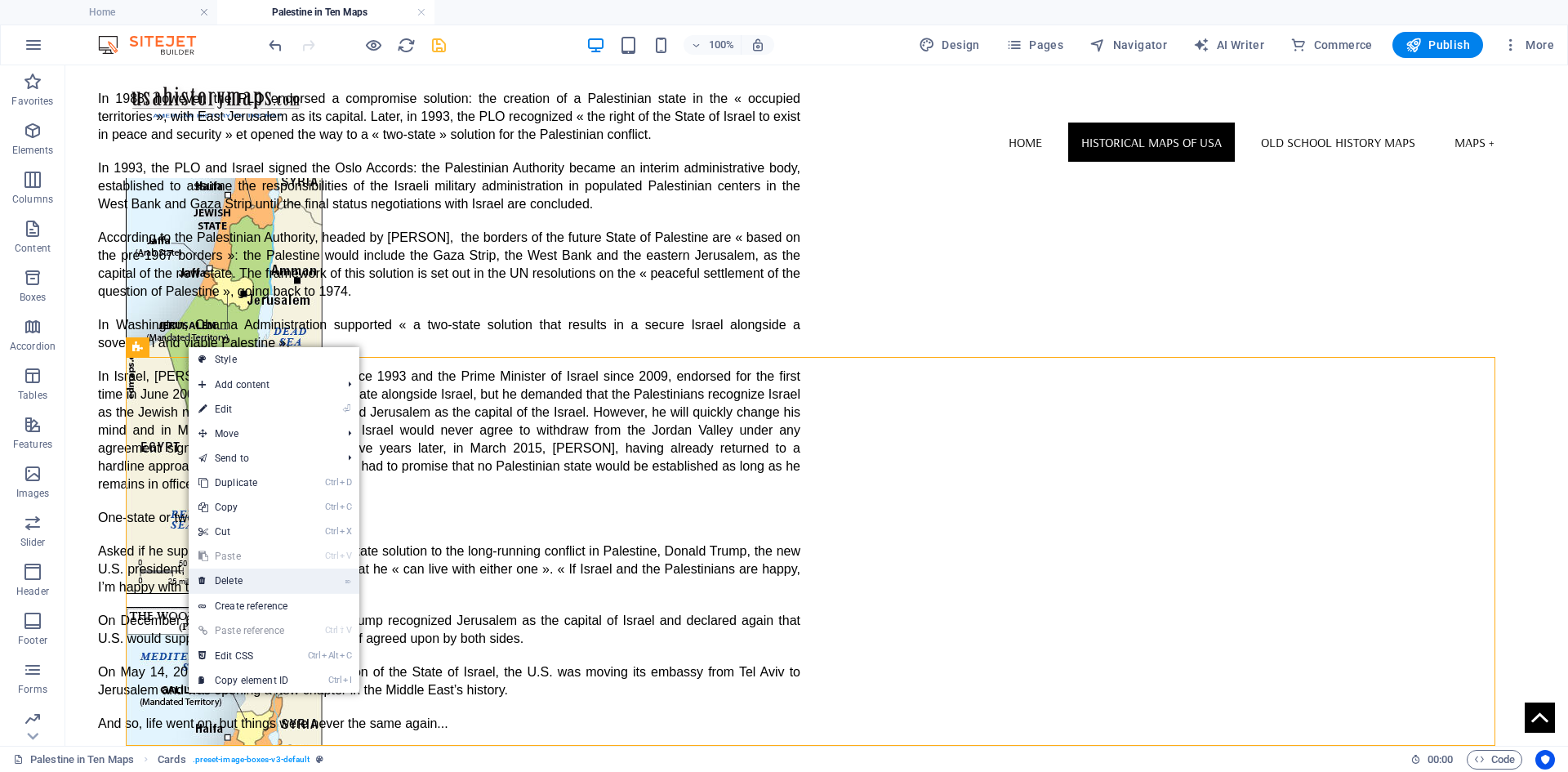 click on "⌦  Delete" at bounding box center (243, 581) 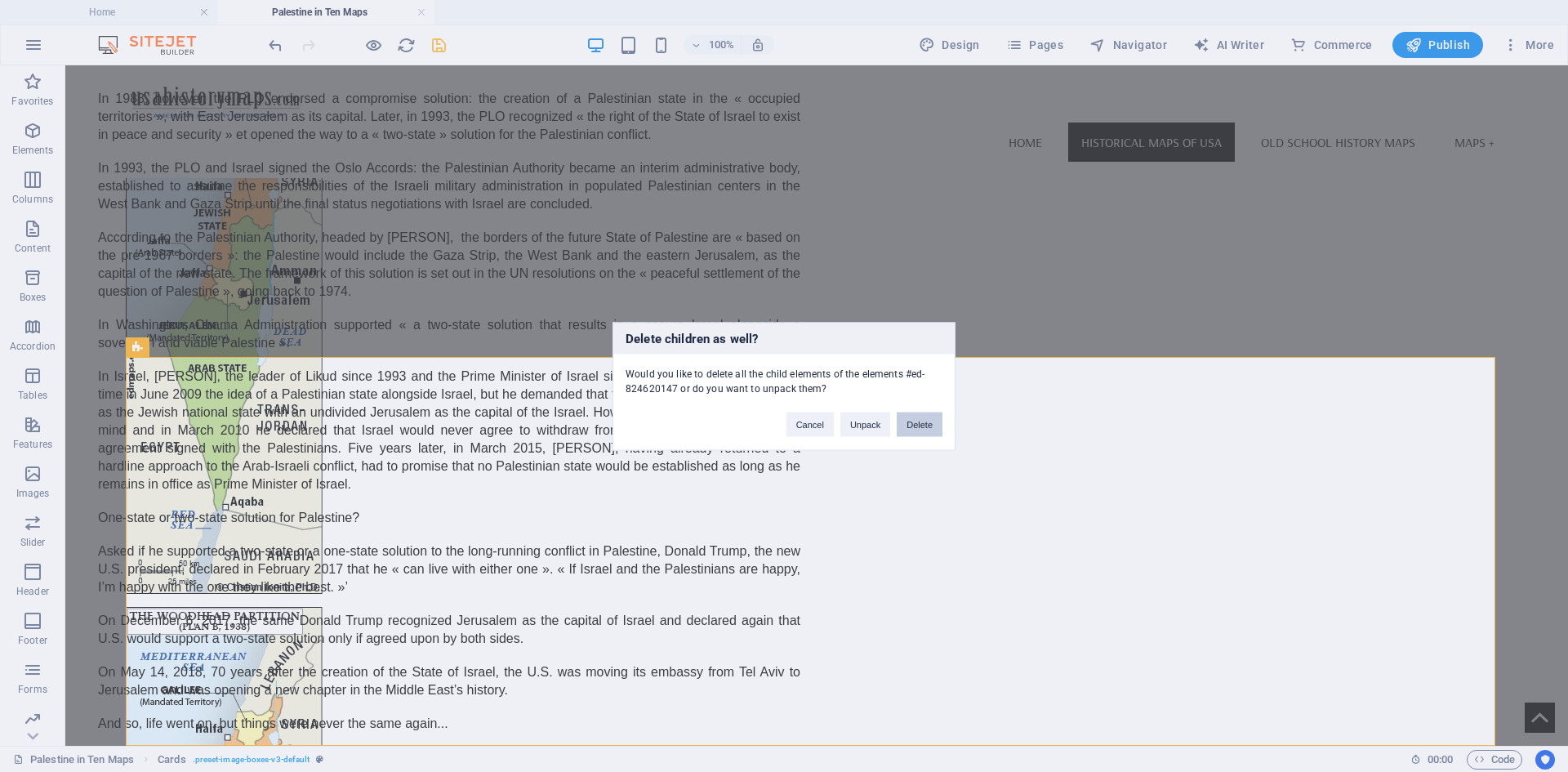 click on "Delete" at bounding box center (920, 424) 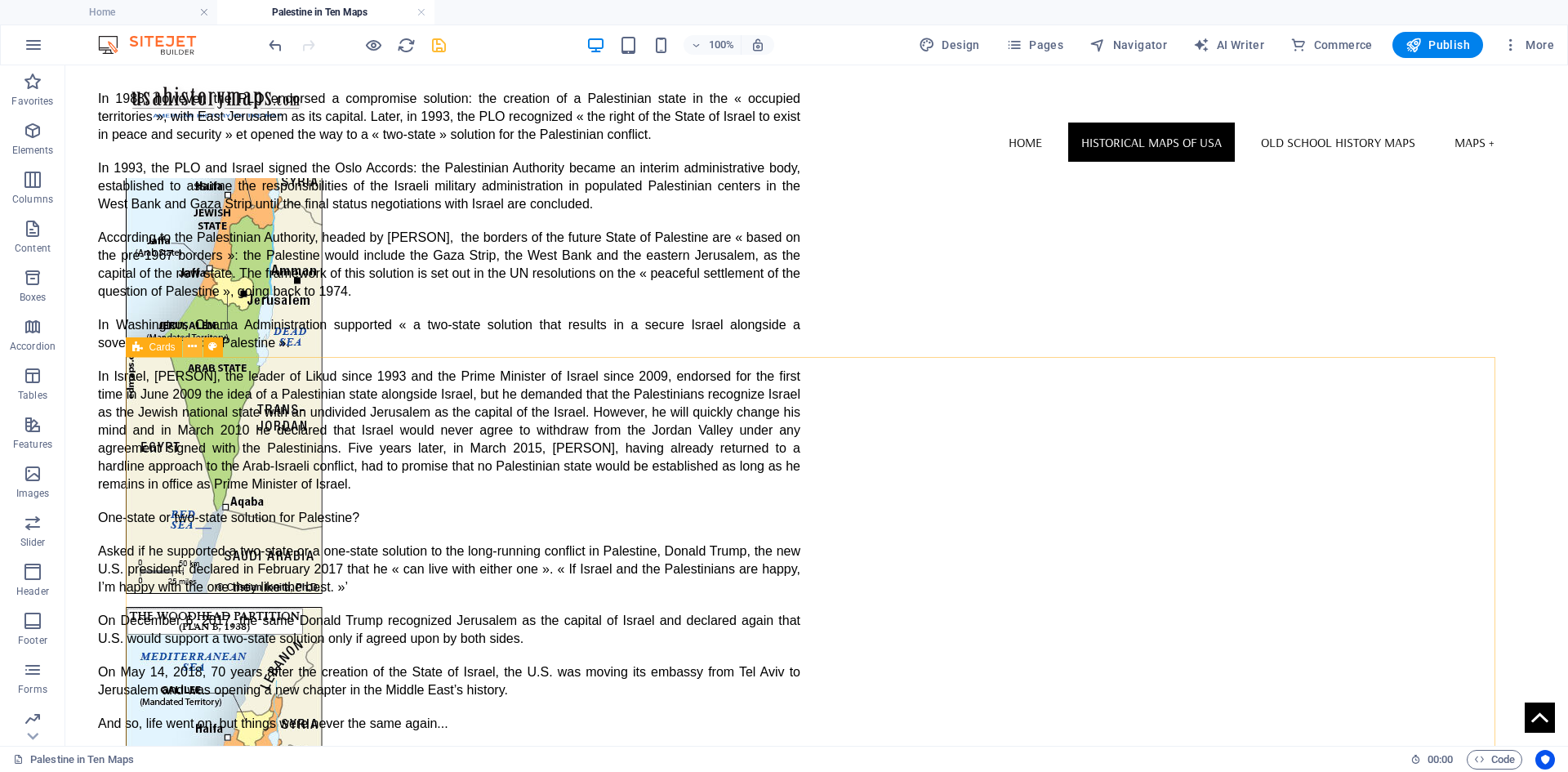 click at bounding box center (192, 346) 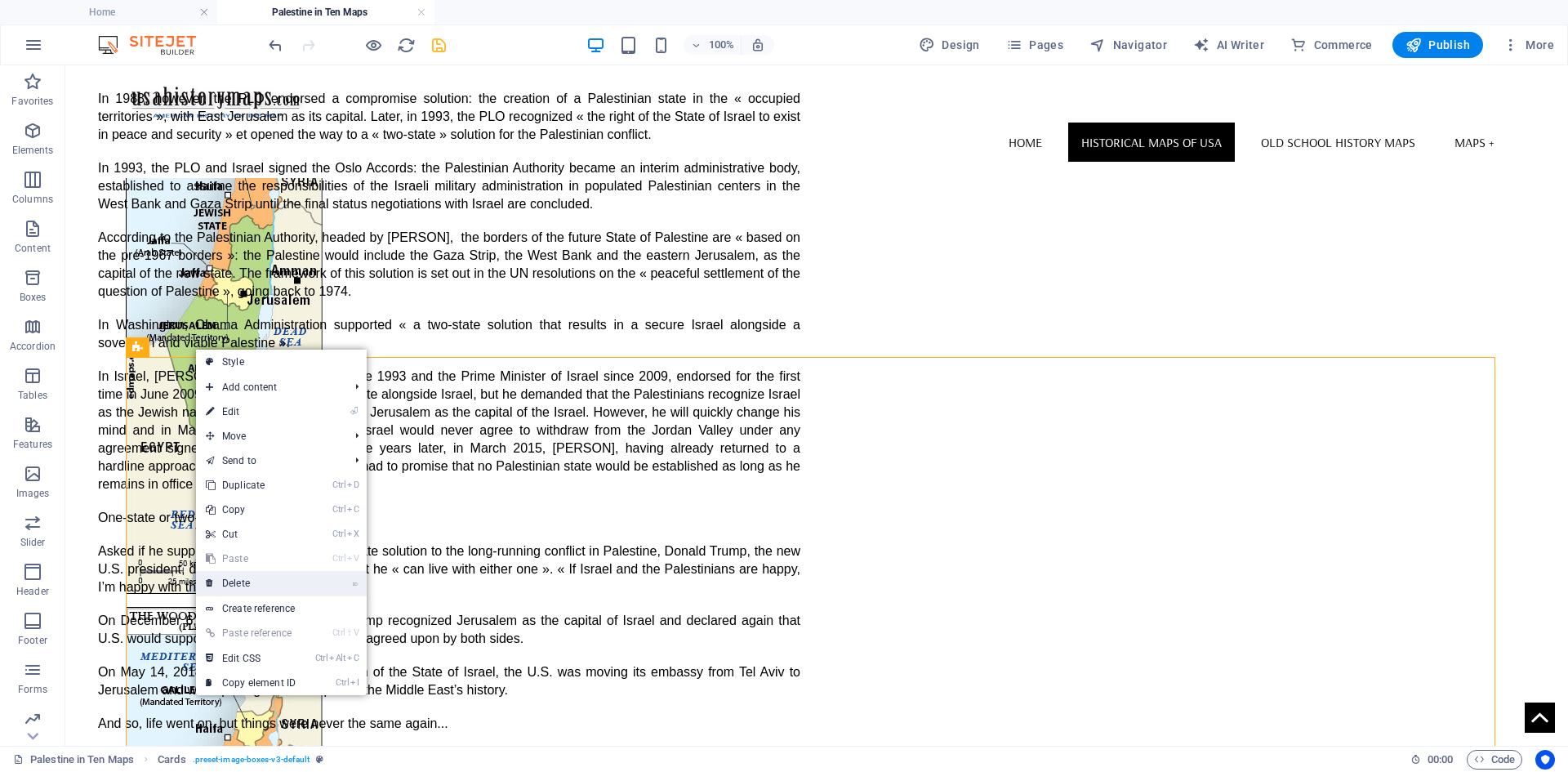 click on "⌦  Delete" at bounding box center [251, 583] 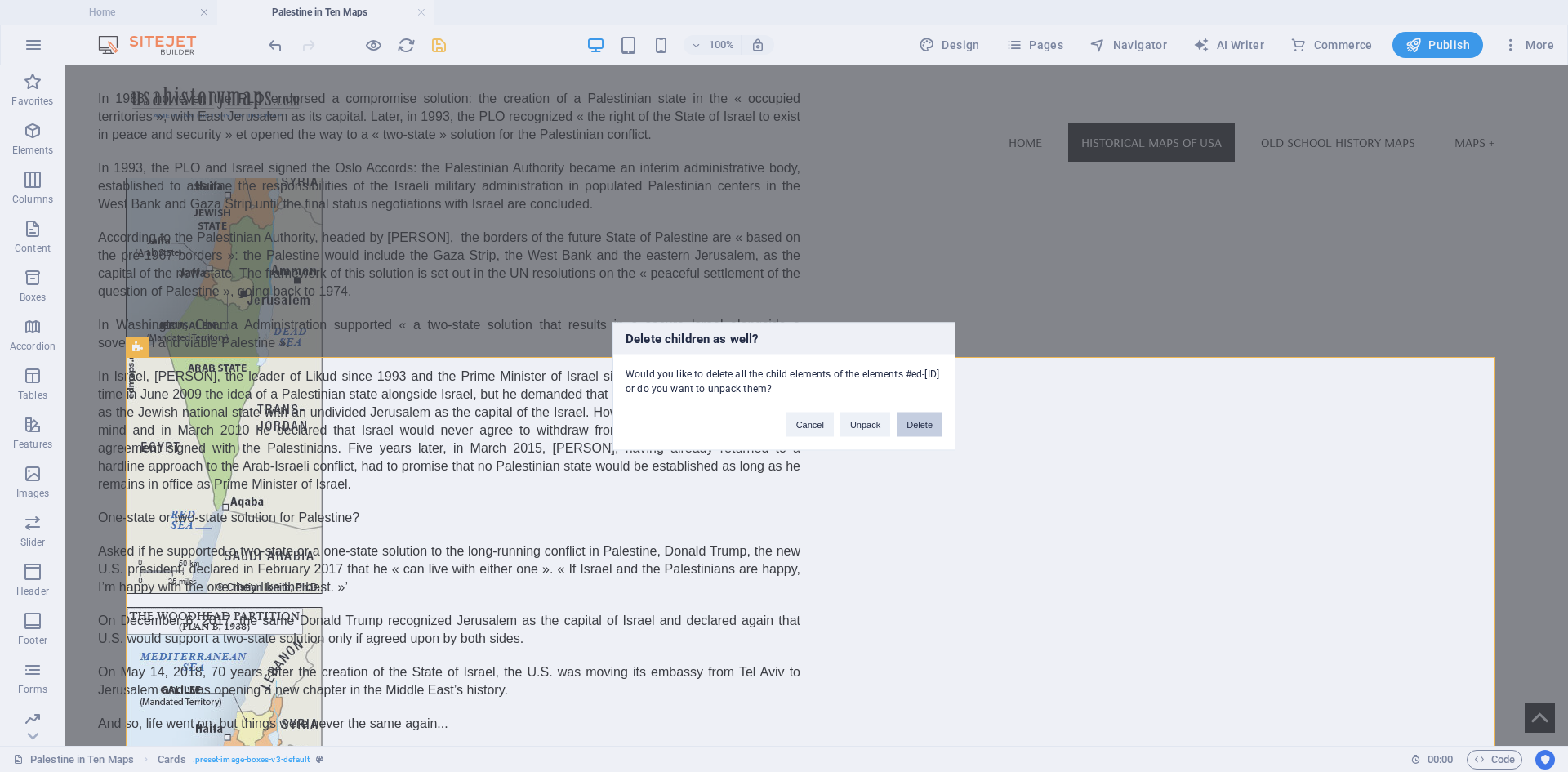 click on "Delete" at bounding box center [920, 424] 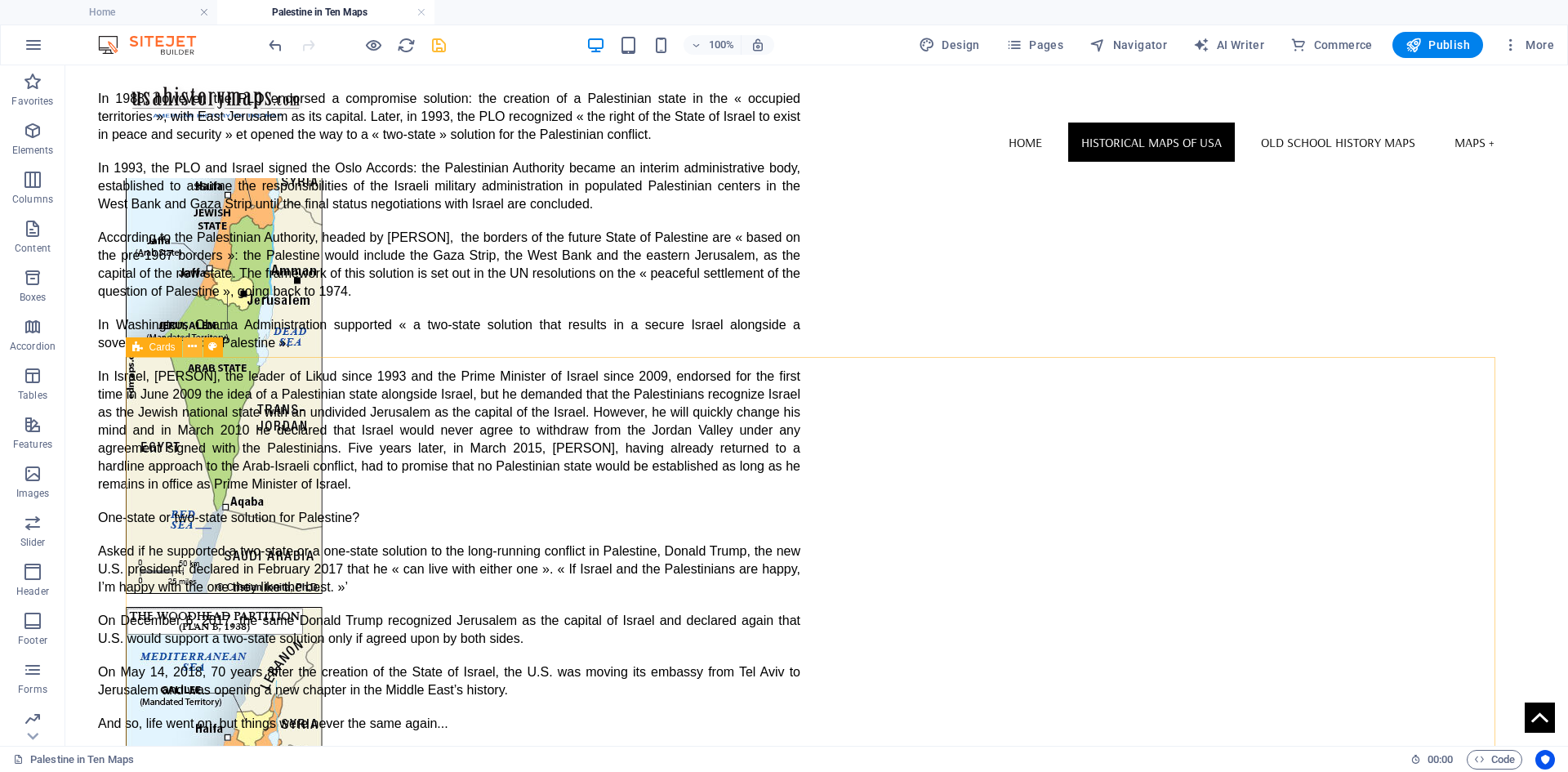 click at bounding box center [192, 346] 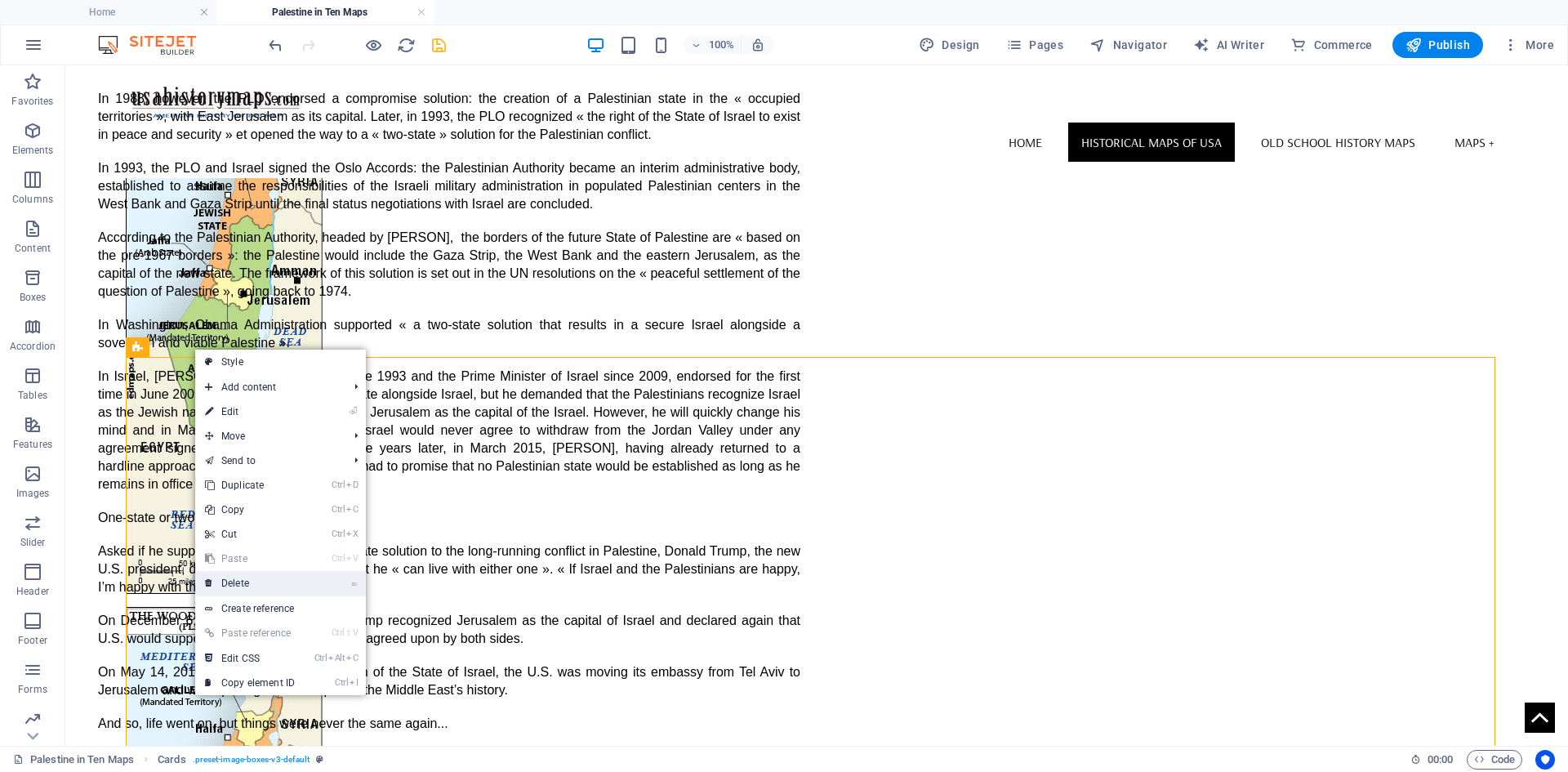 click on "⌦  Delete" at bounding box center (250, 583) 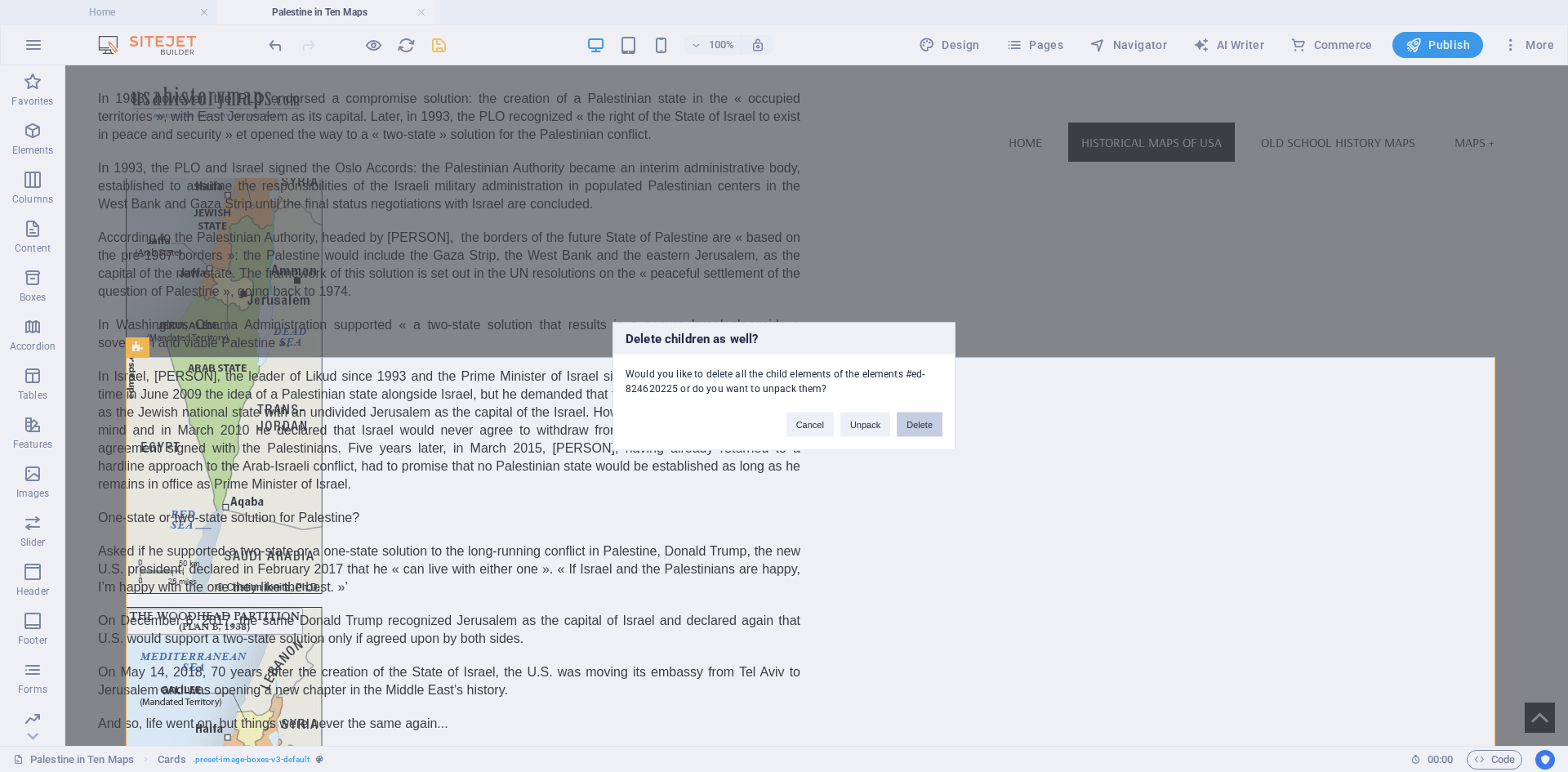 drag, startPoint x: 915, startPoint y: 425, endPoint x: 648, endPoint y: 458, distance: 269.0316 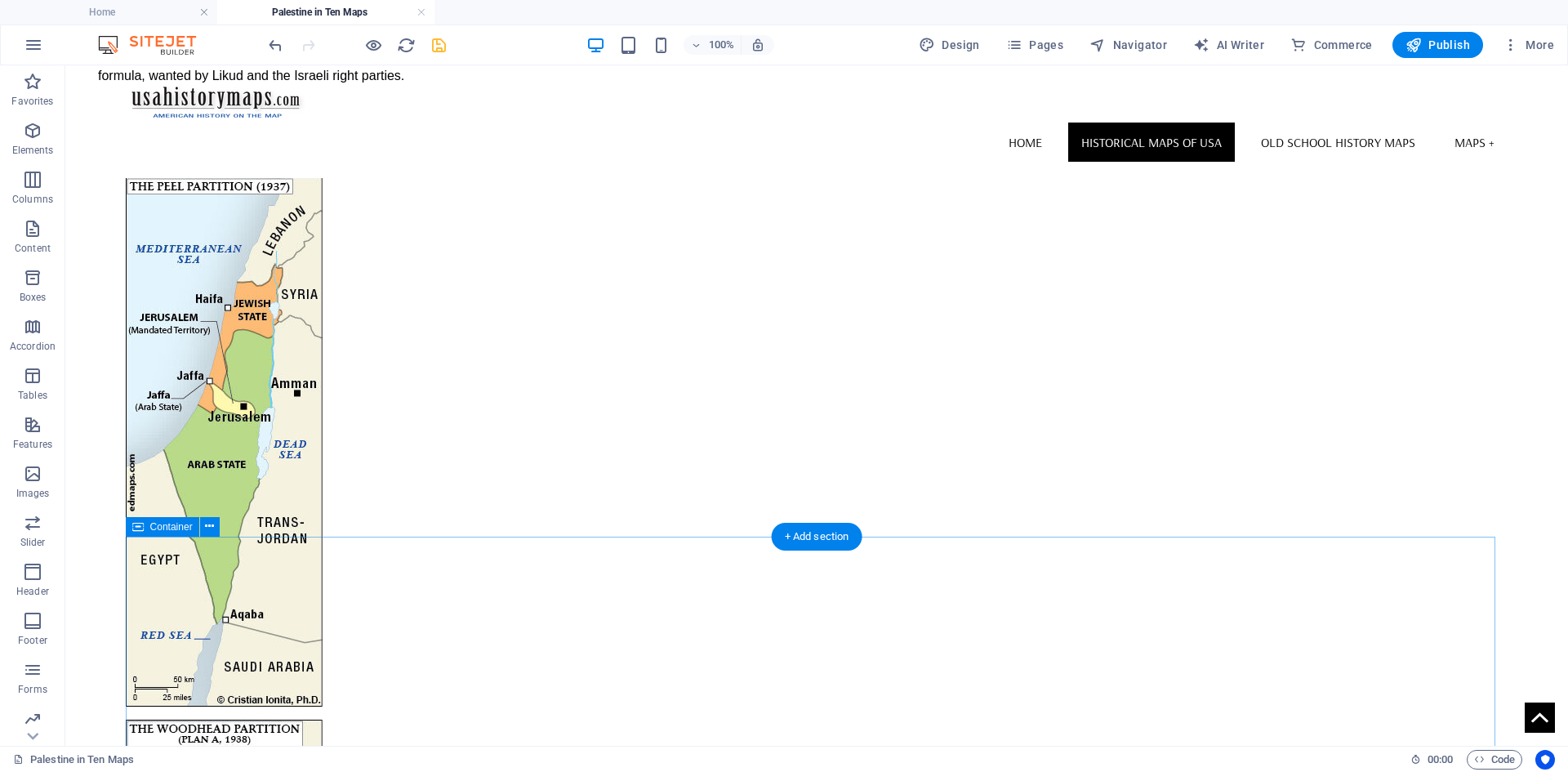 scroll, scrollTop: 5138, scrollLeft: 0, axis: vertical 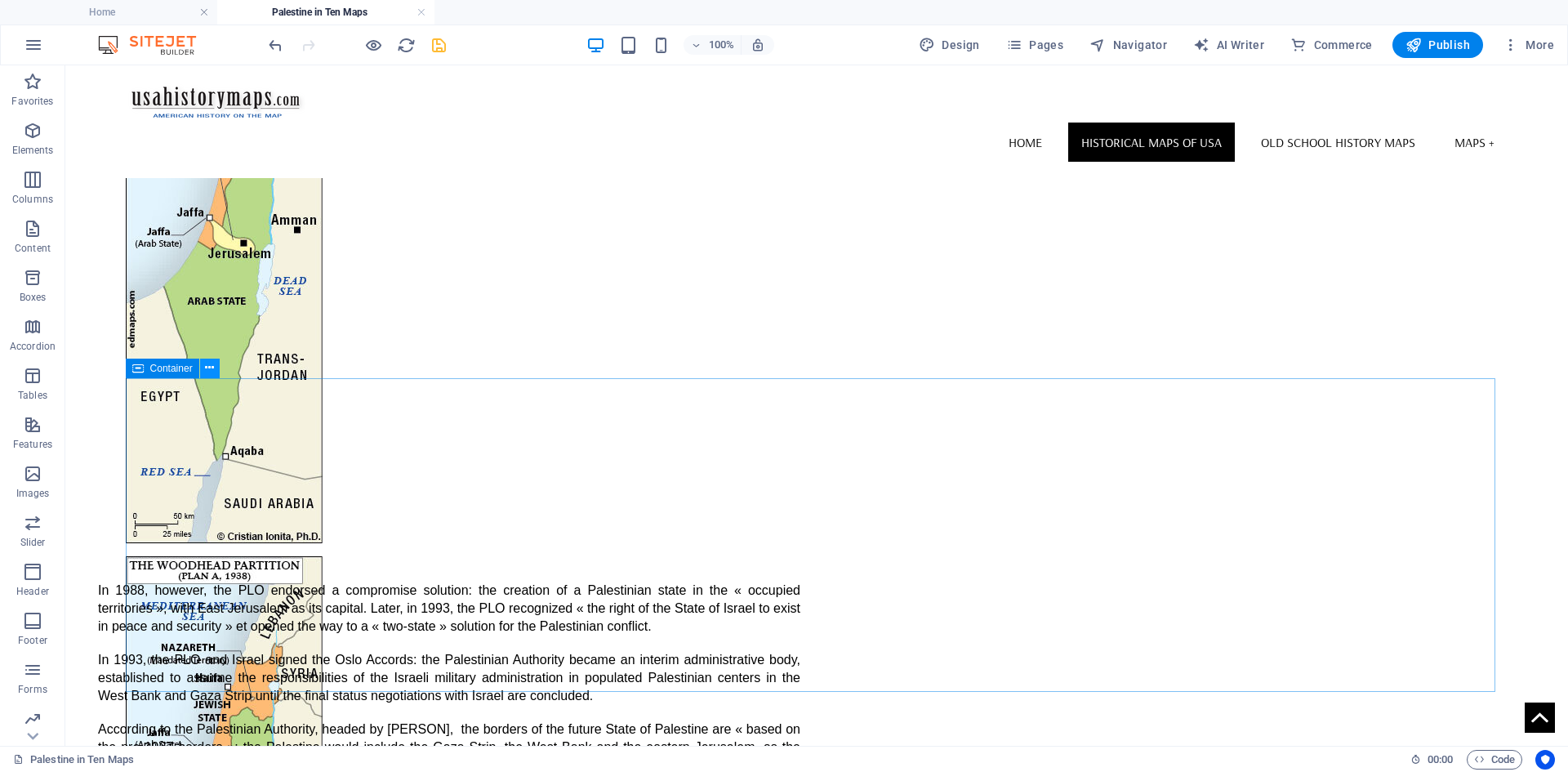 click at bounding box center [209, 368] 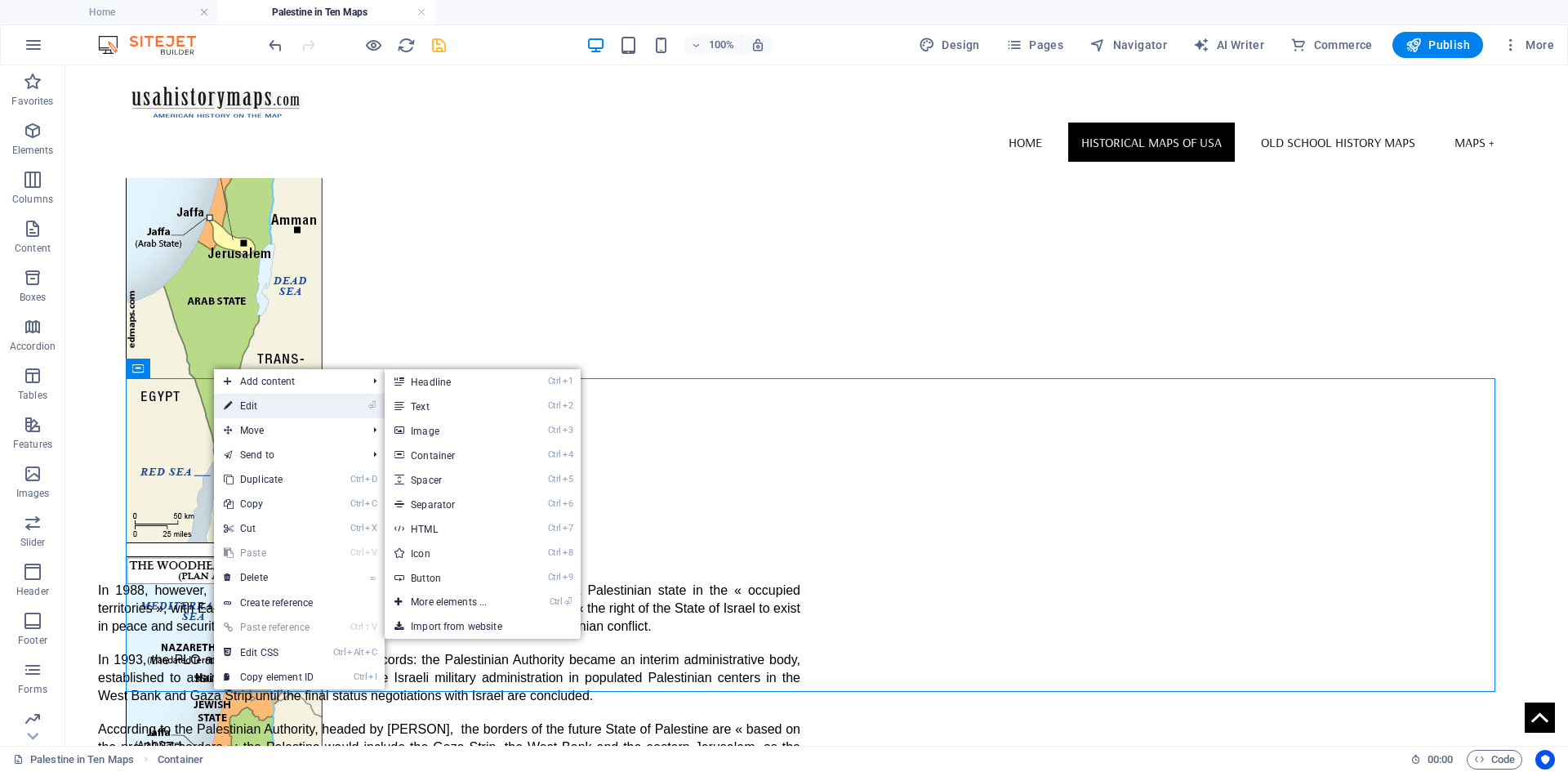 click on "⏎  Edit" at bounding box center (269, 406) 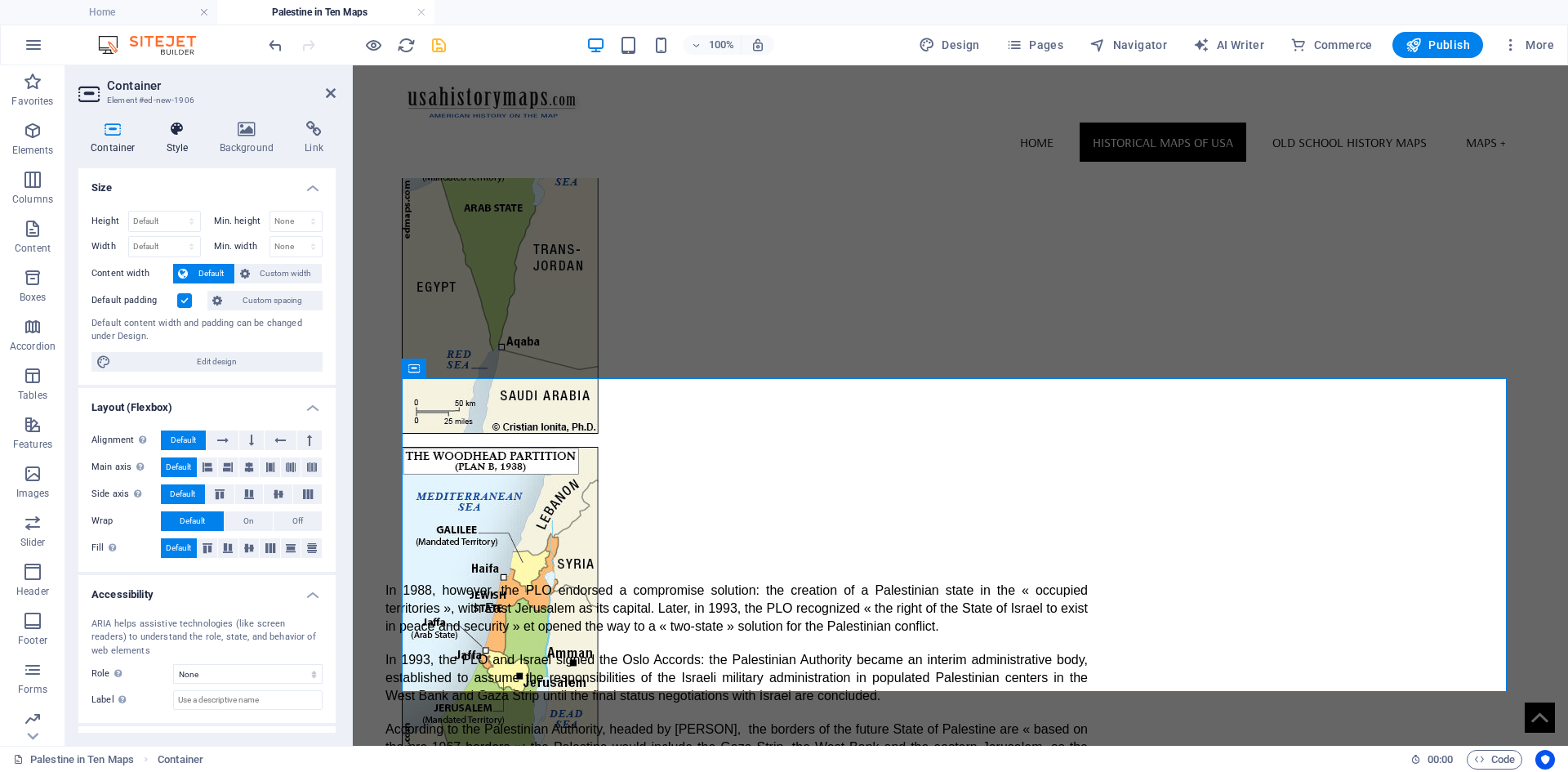 click at bounding box center (177, 129) 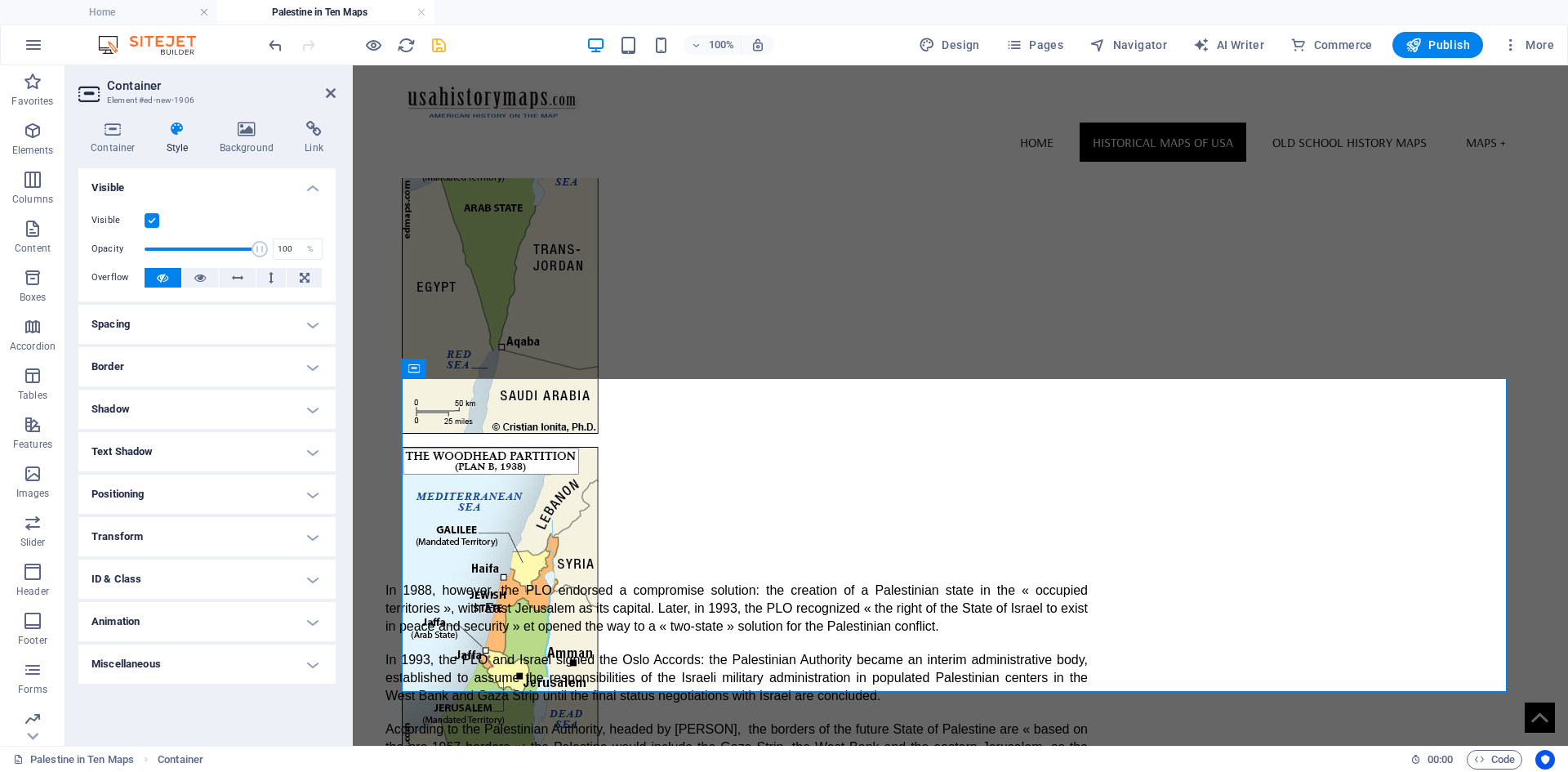 click on "Spacing" at bounding box center [207, 324] 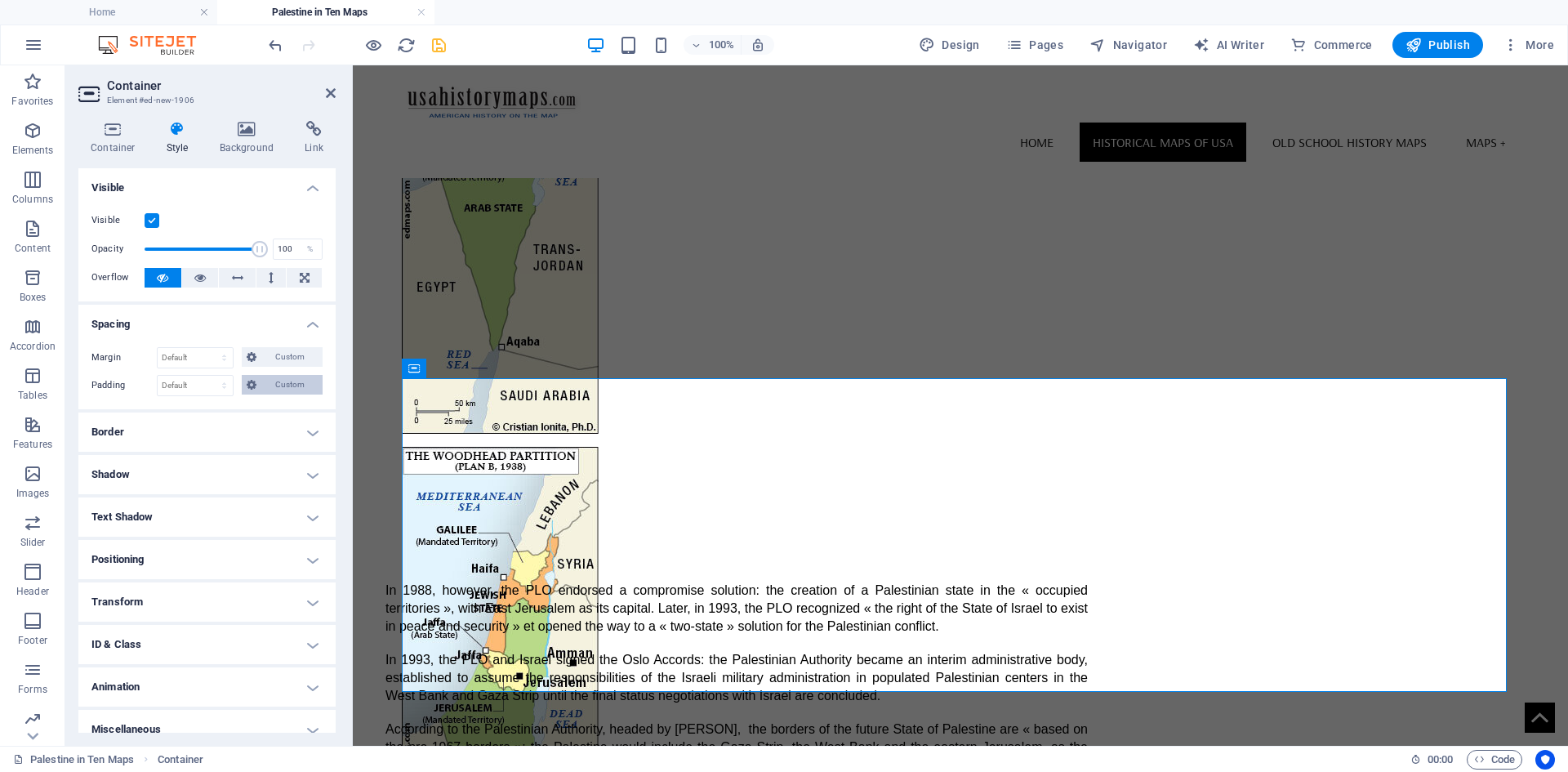 click on "Custom" at bounding box center (282, 385) 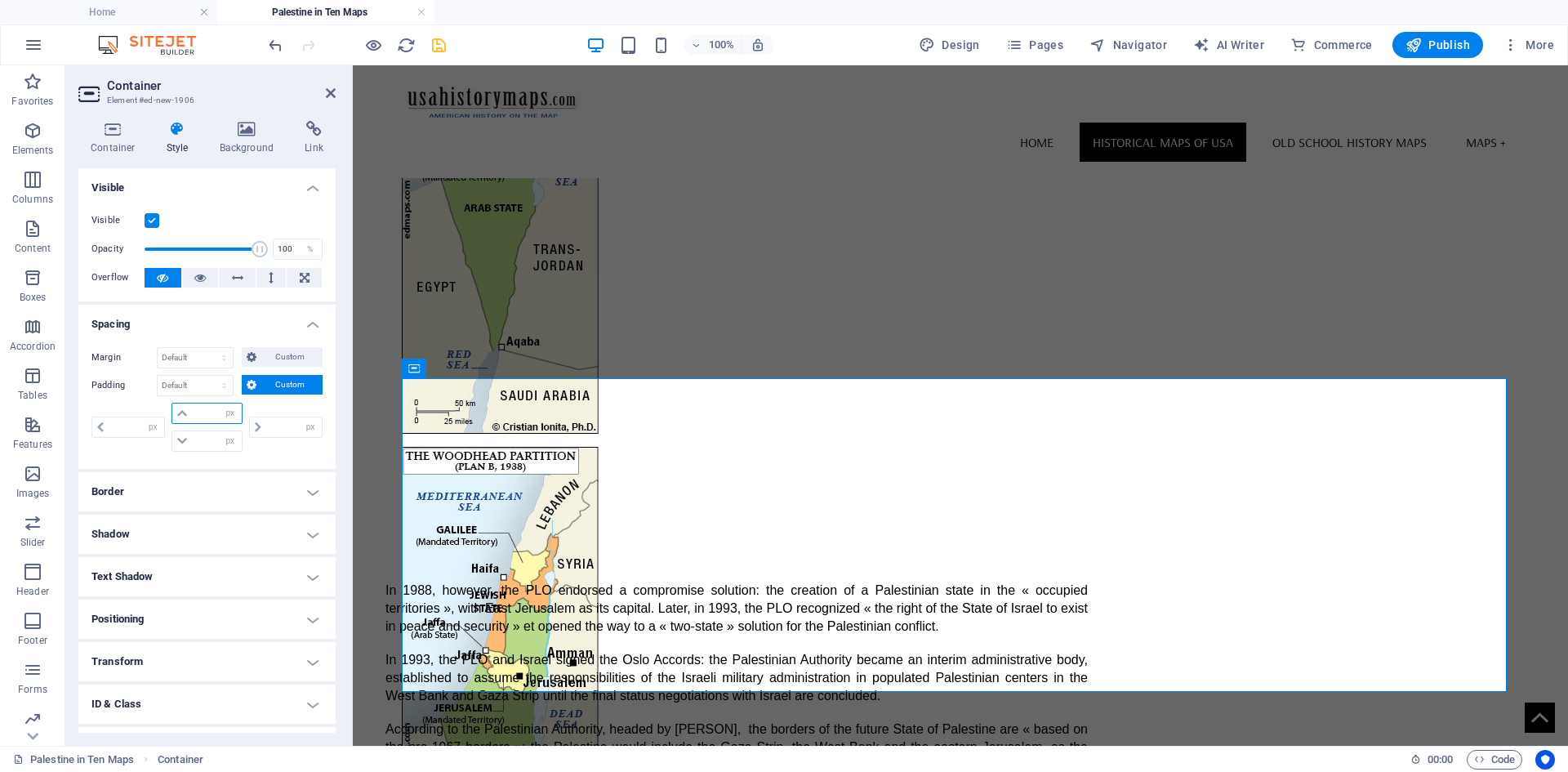 click at bounding box center (216, 413) 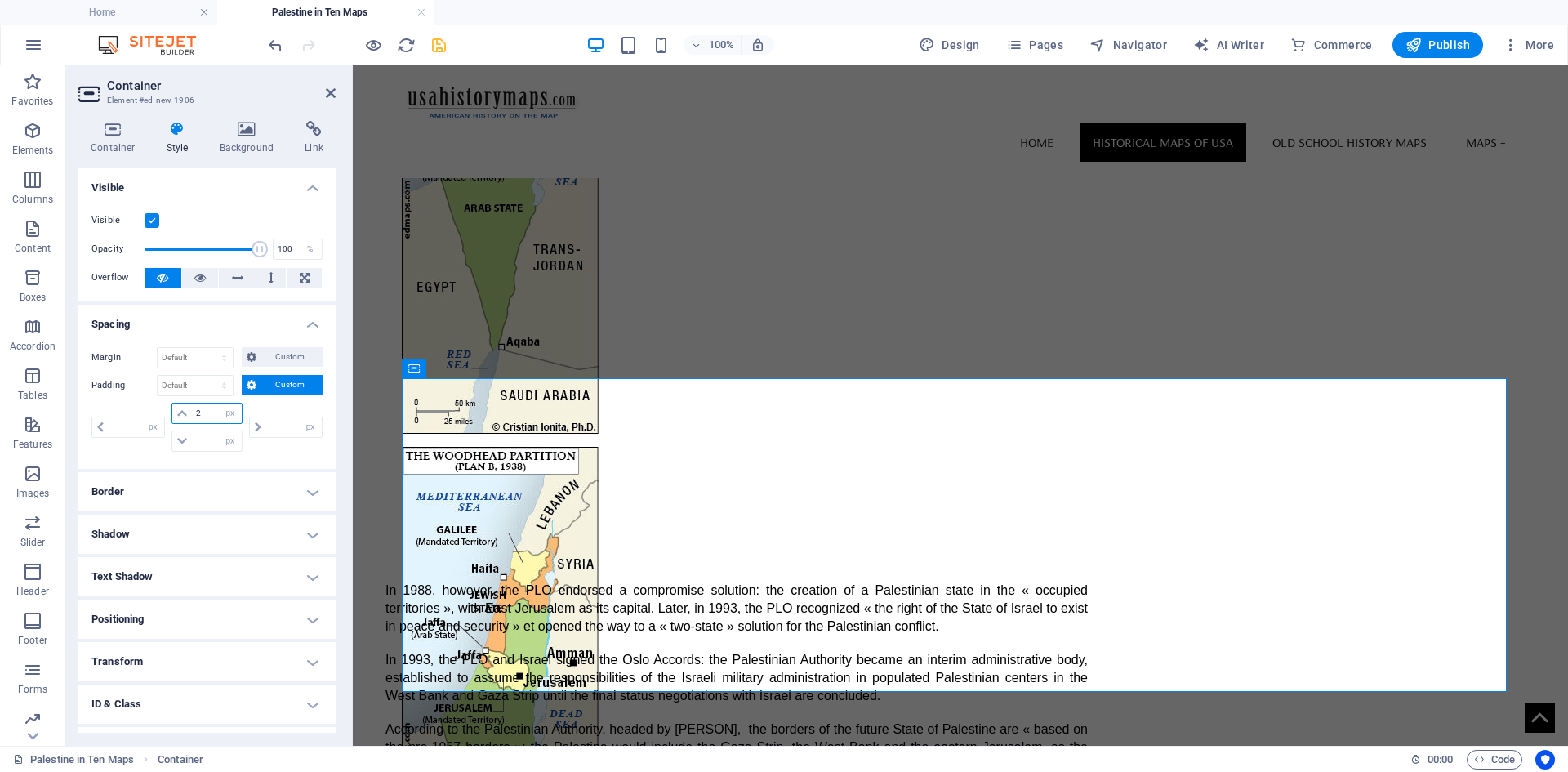 type on "20" 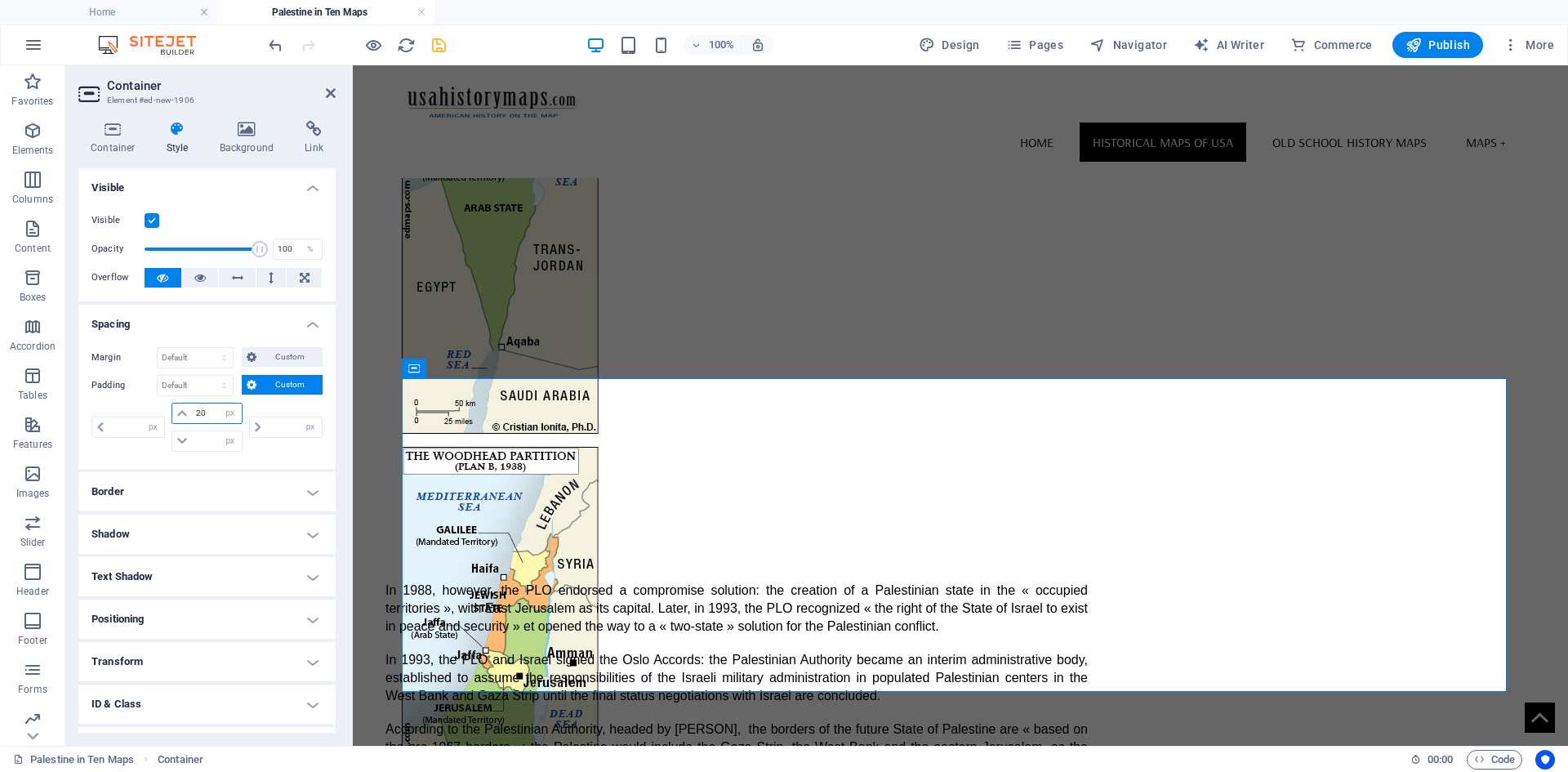 type on "0" 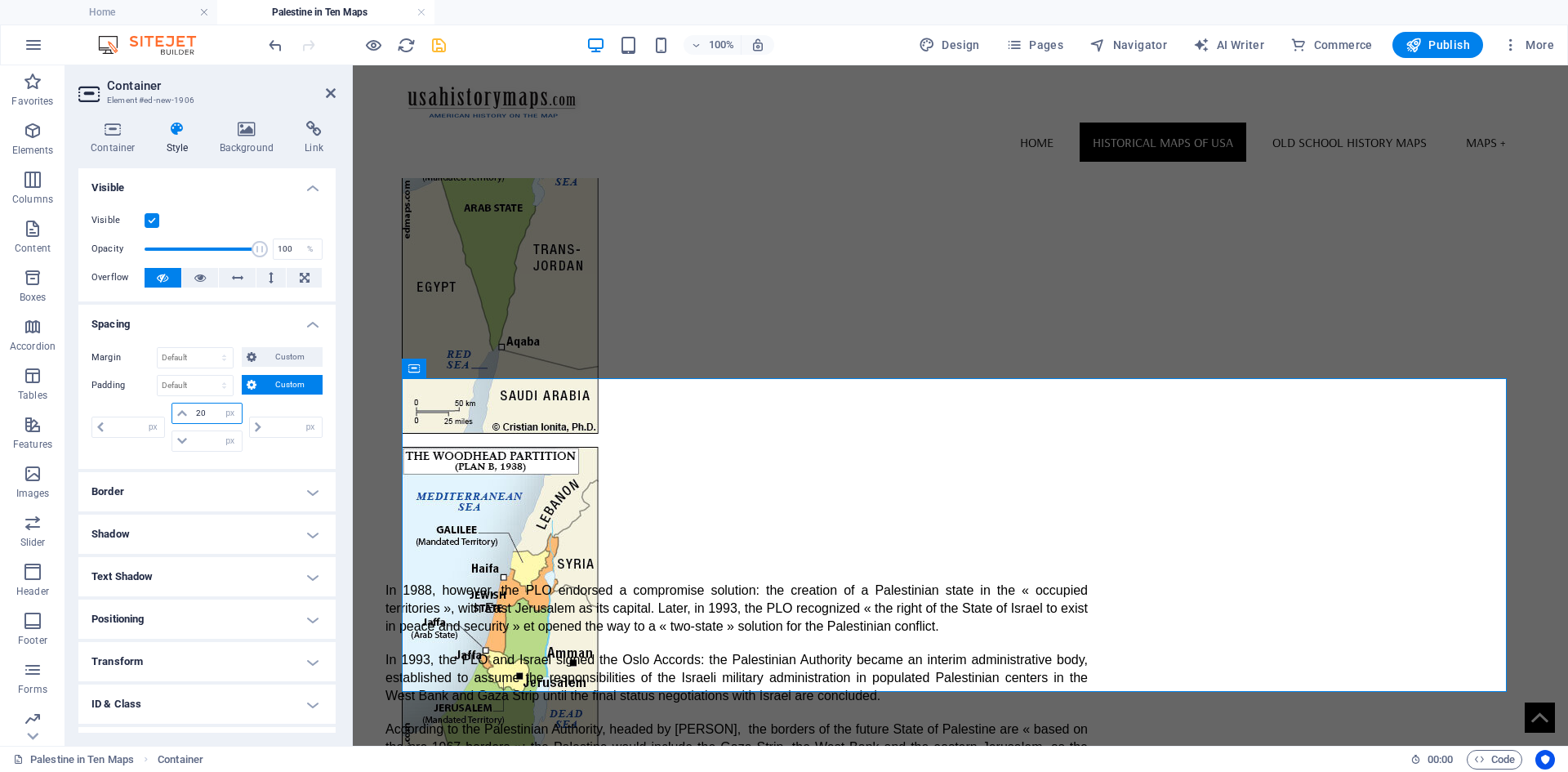 type on "0" 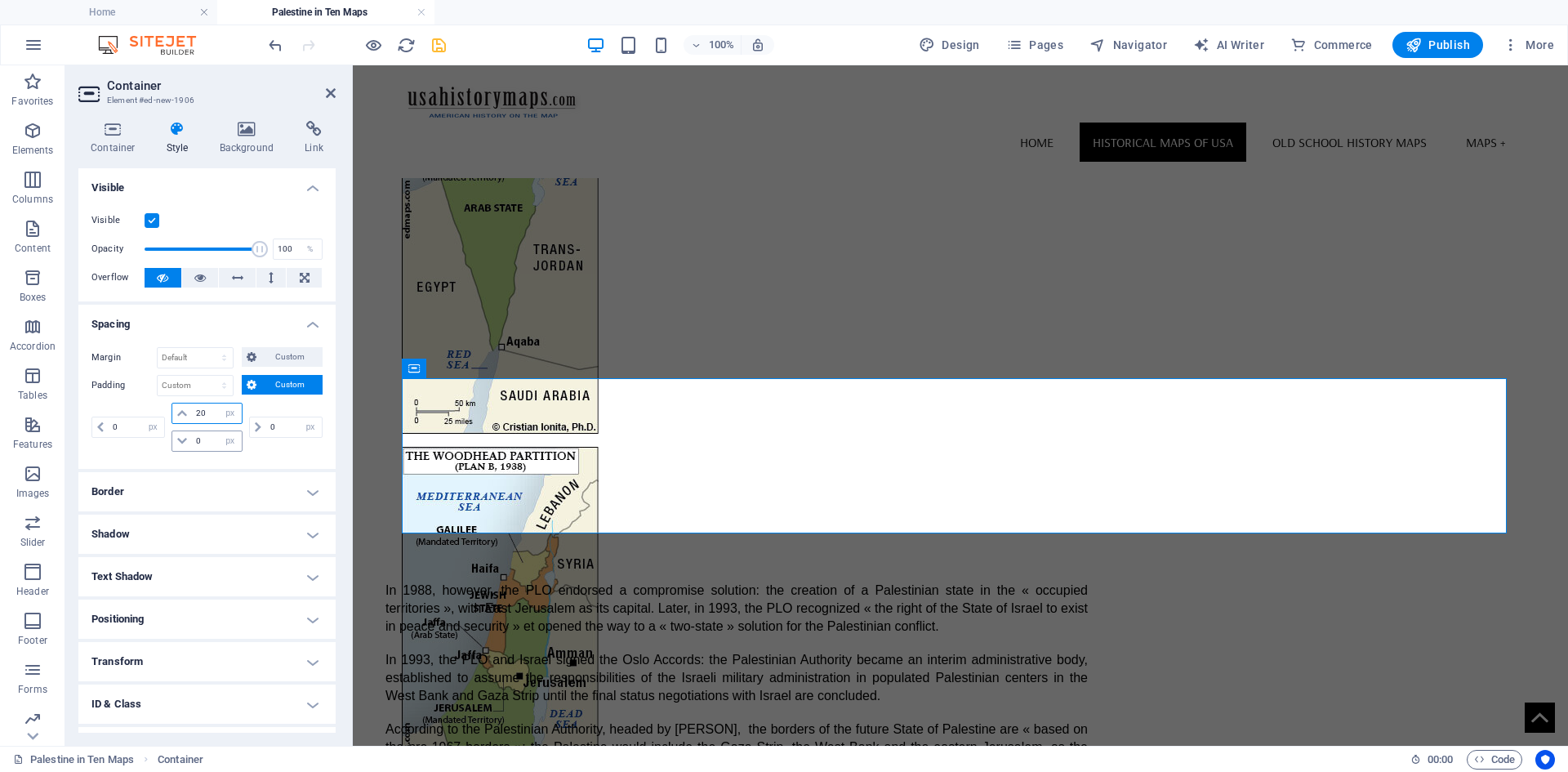 type on "20" 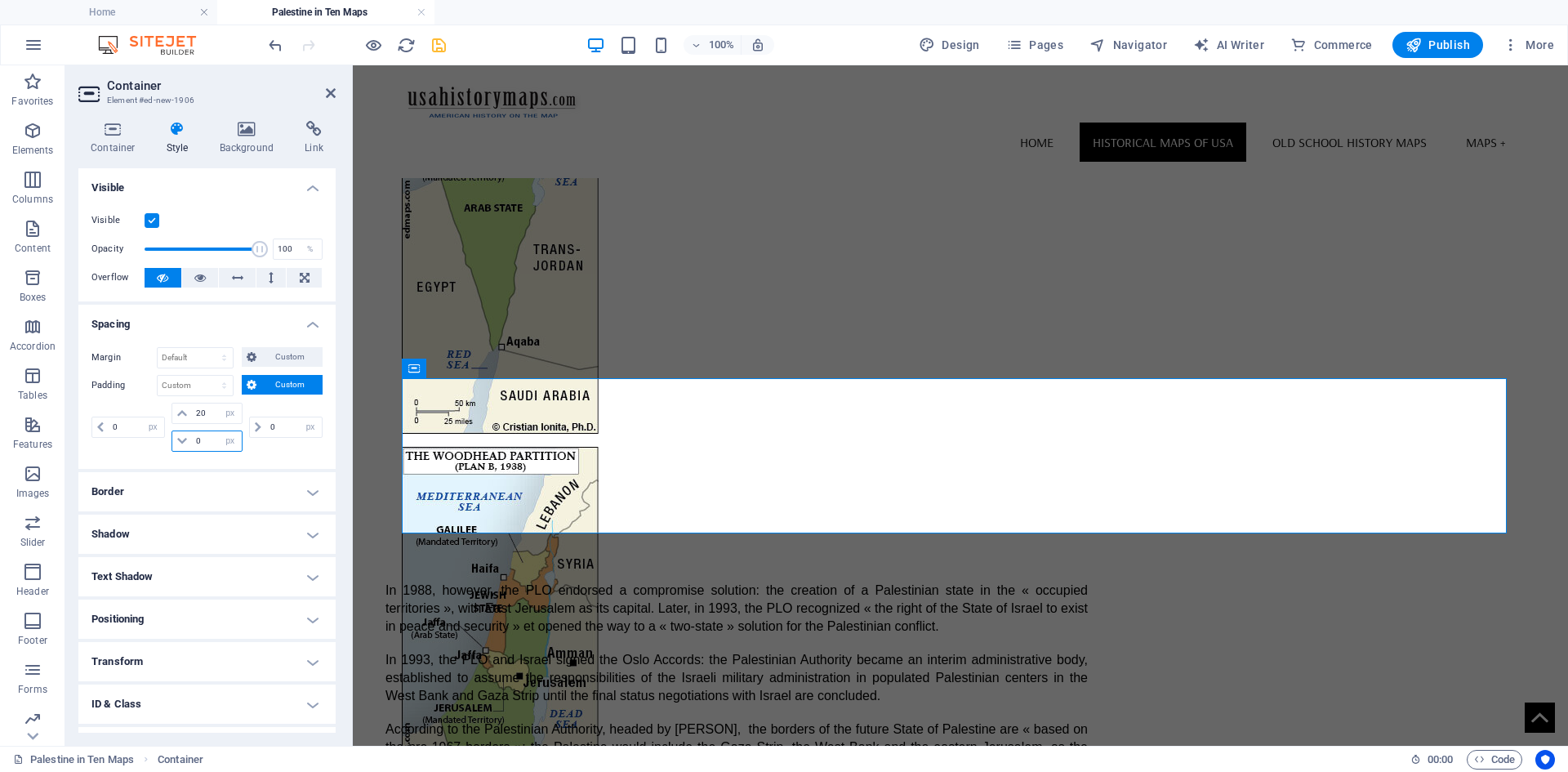 click on "0" at bounding box center (216, 441) 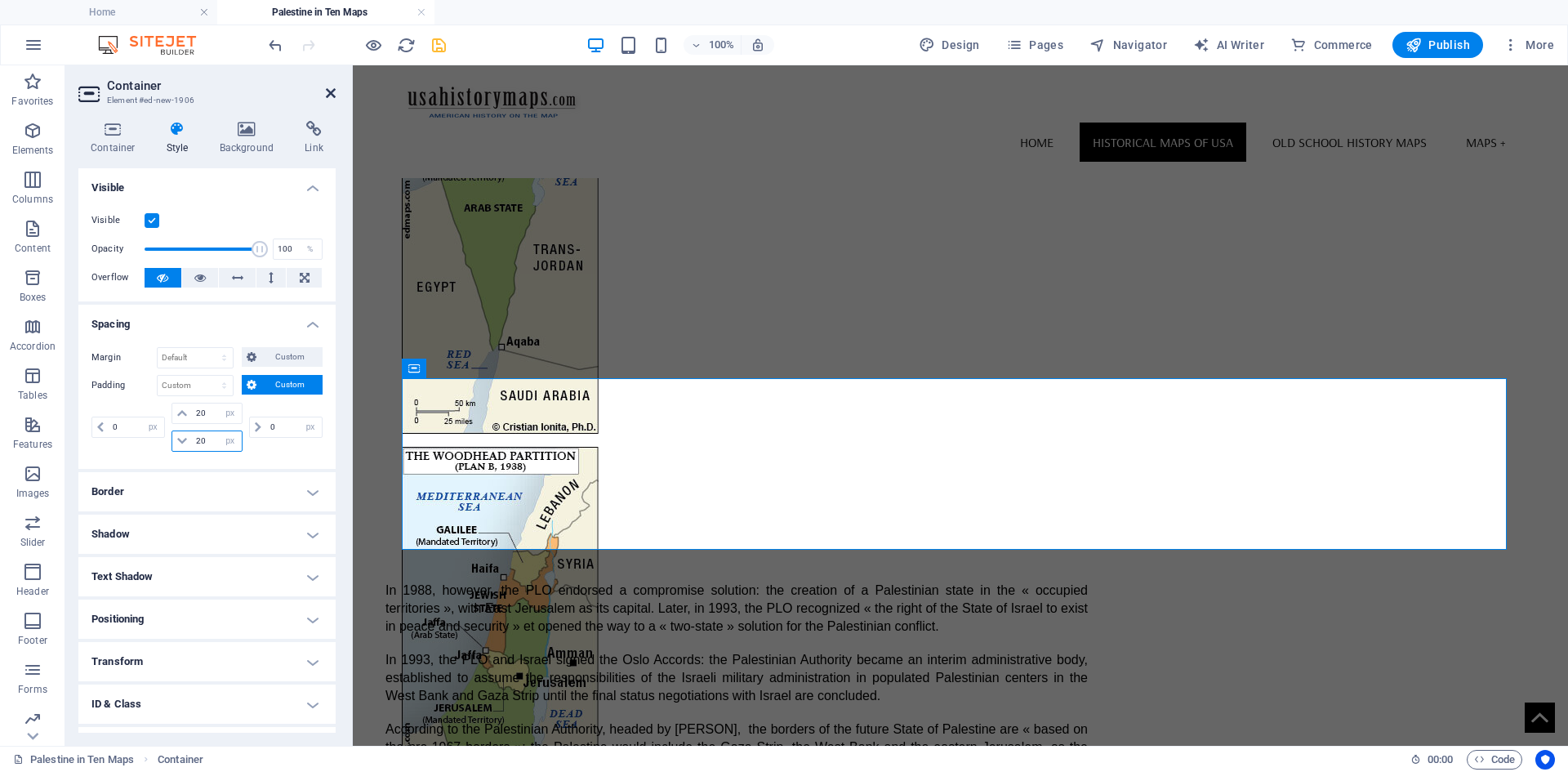 type on "20" 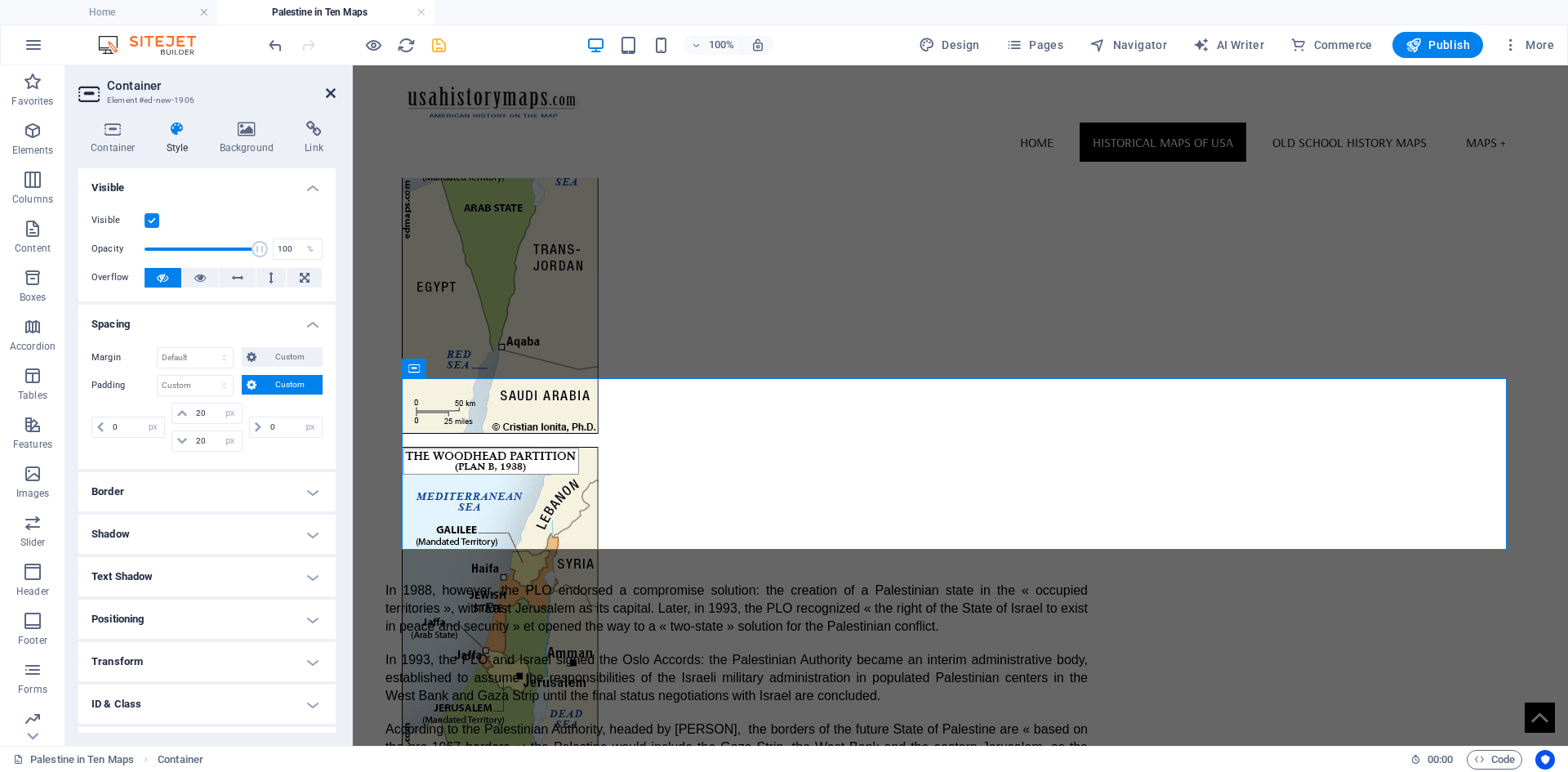 click at bounding box center [331, 93] 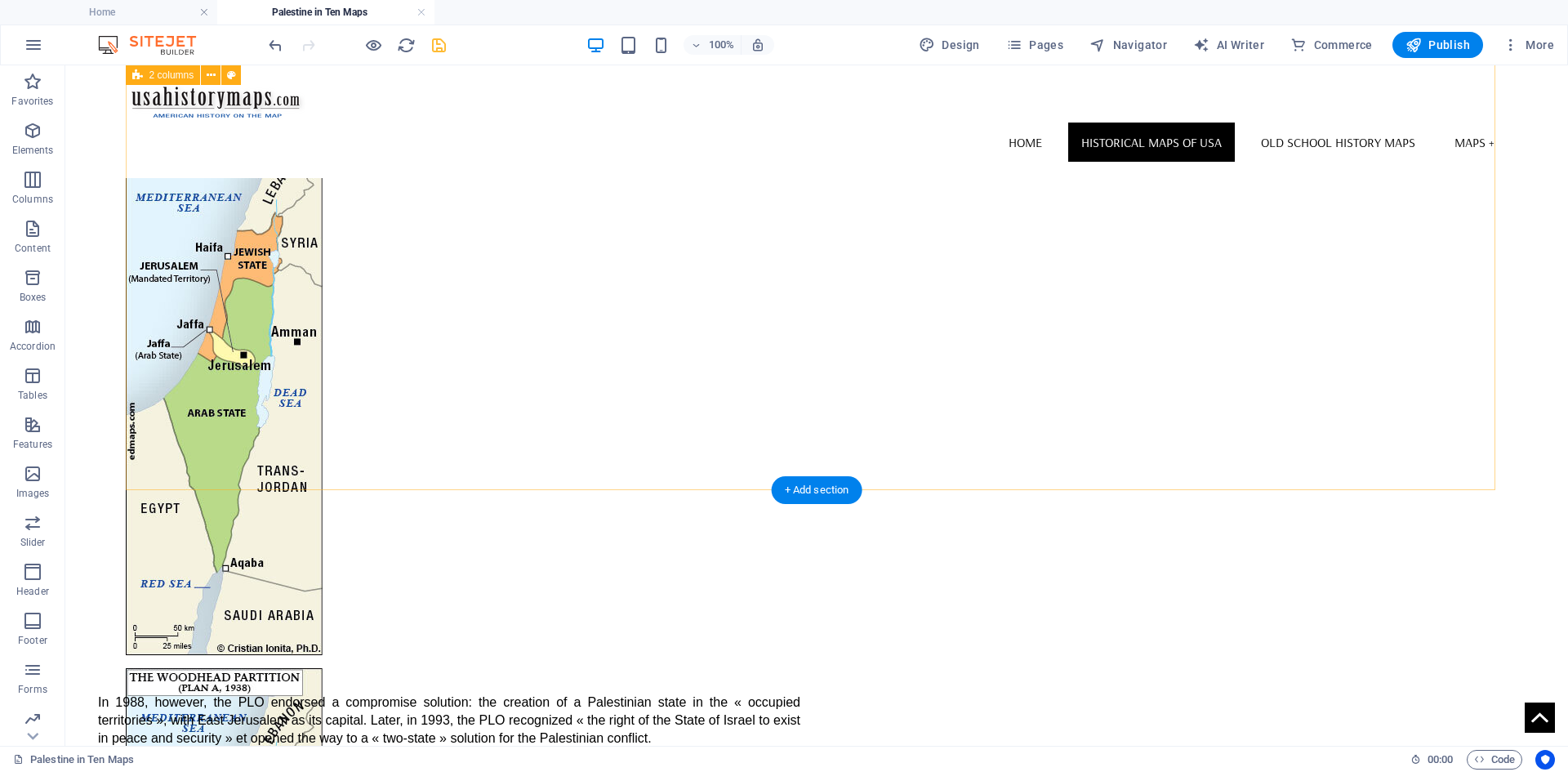 scroll, scrollTop: 5138, scrollLeft: 0, axis: vertical 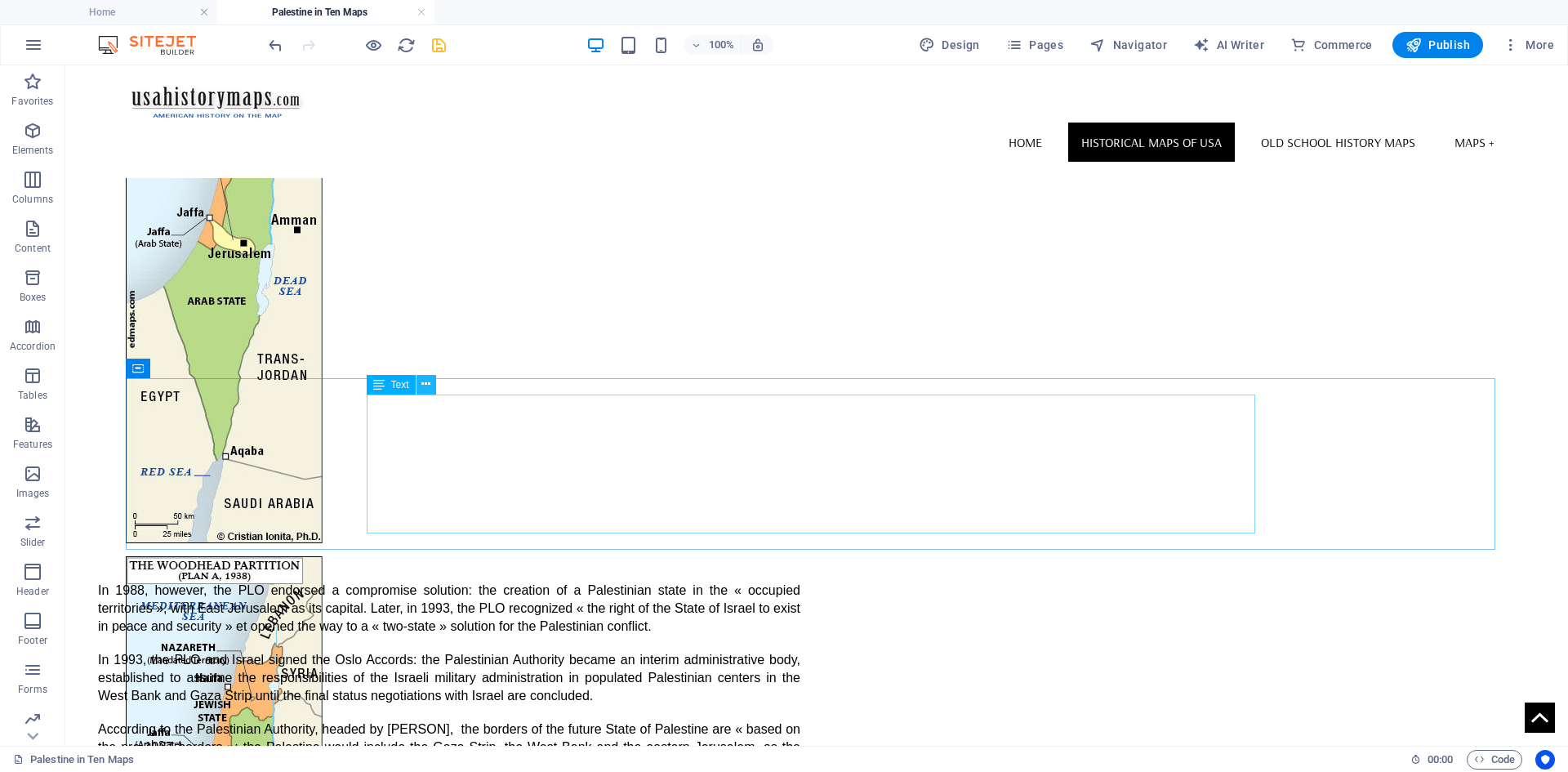 click at bounding box center (425, 384) 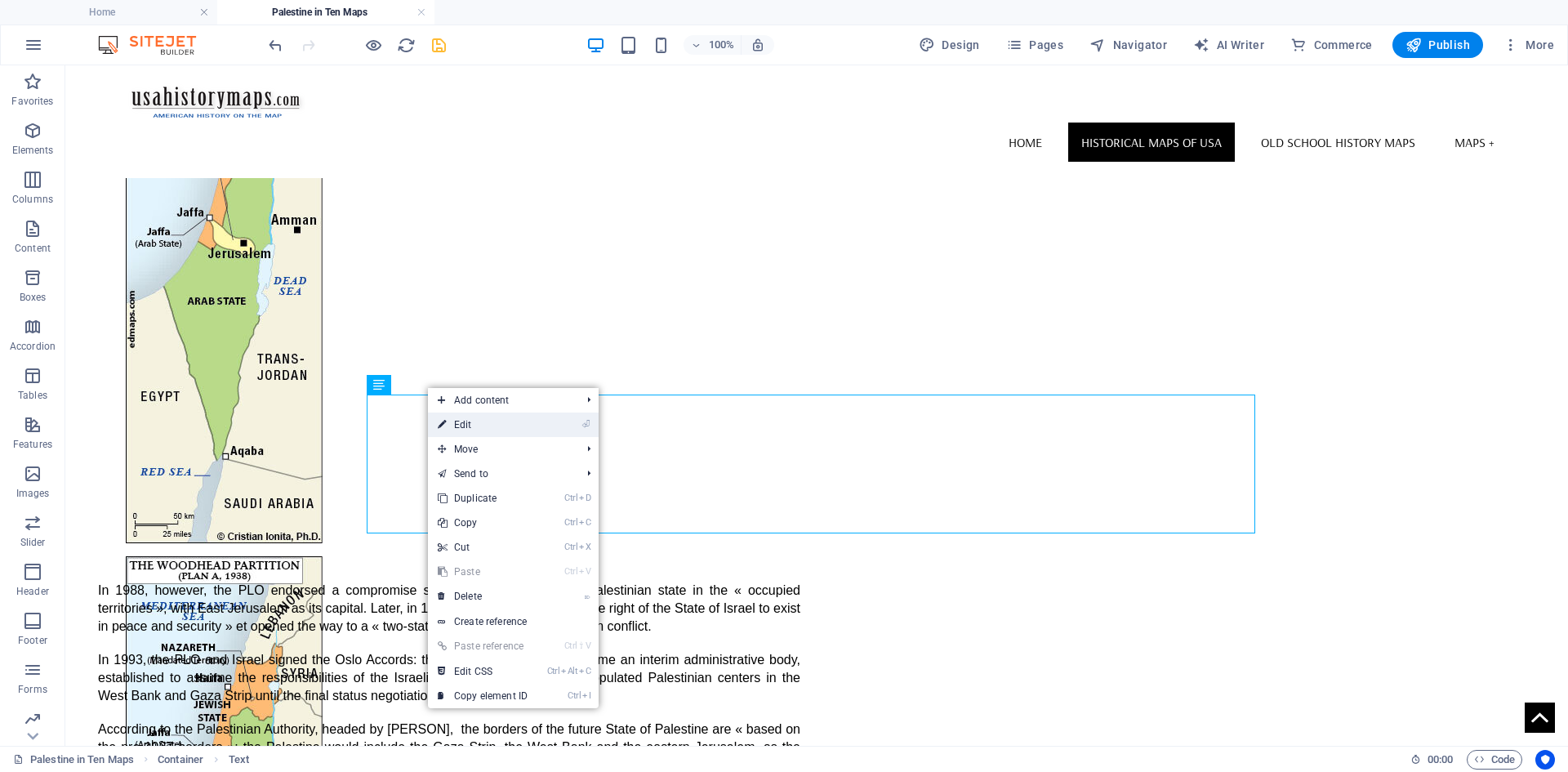 click on "⏎  Edit" at bounding box center [483, 425] 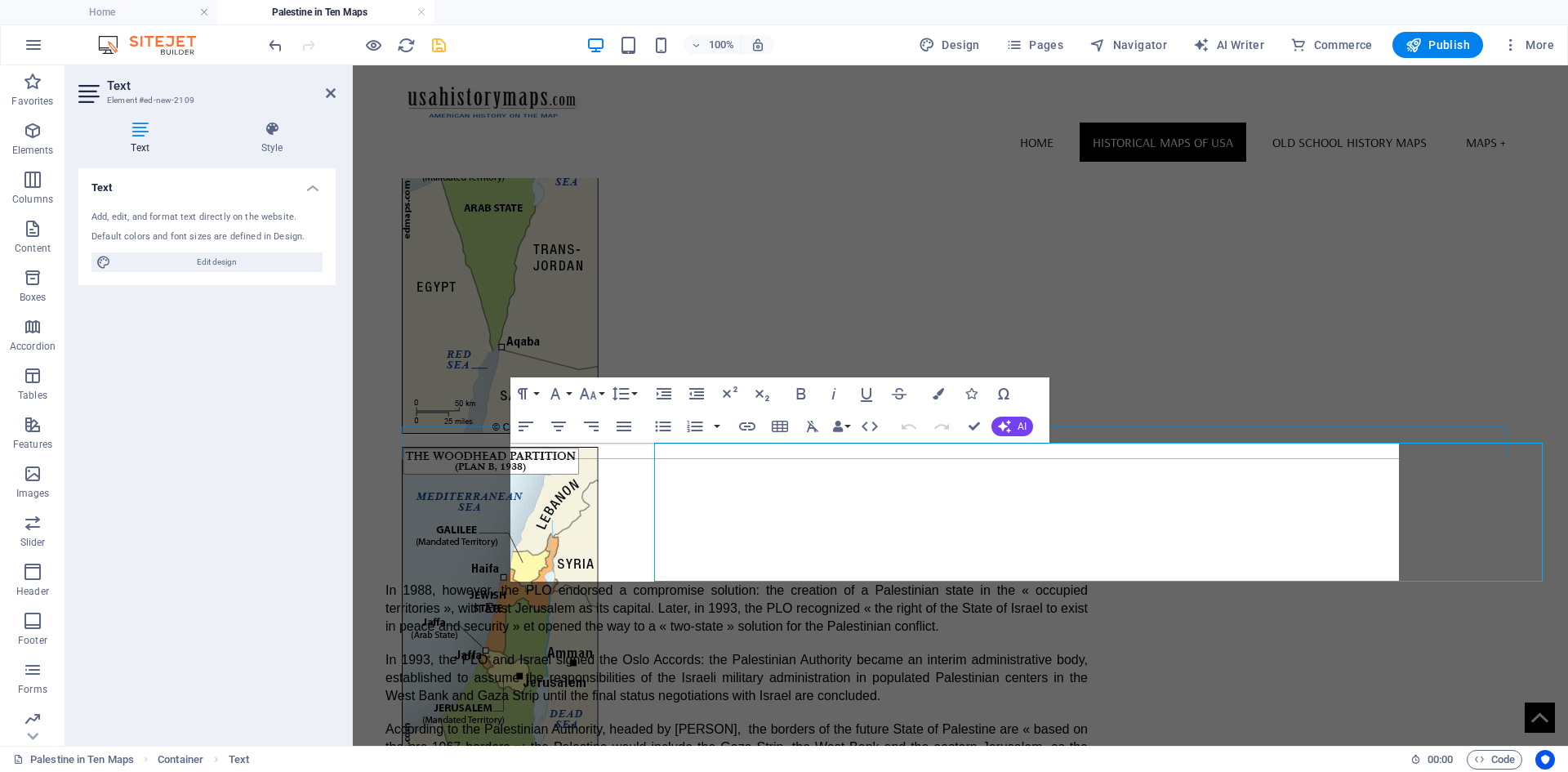 scroll, scrollTop: 5089, scrollLeft: 0, axis: vertical 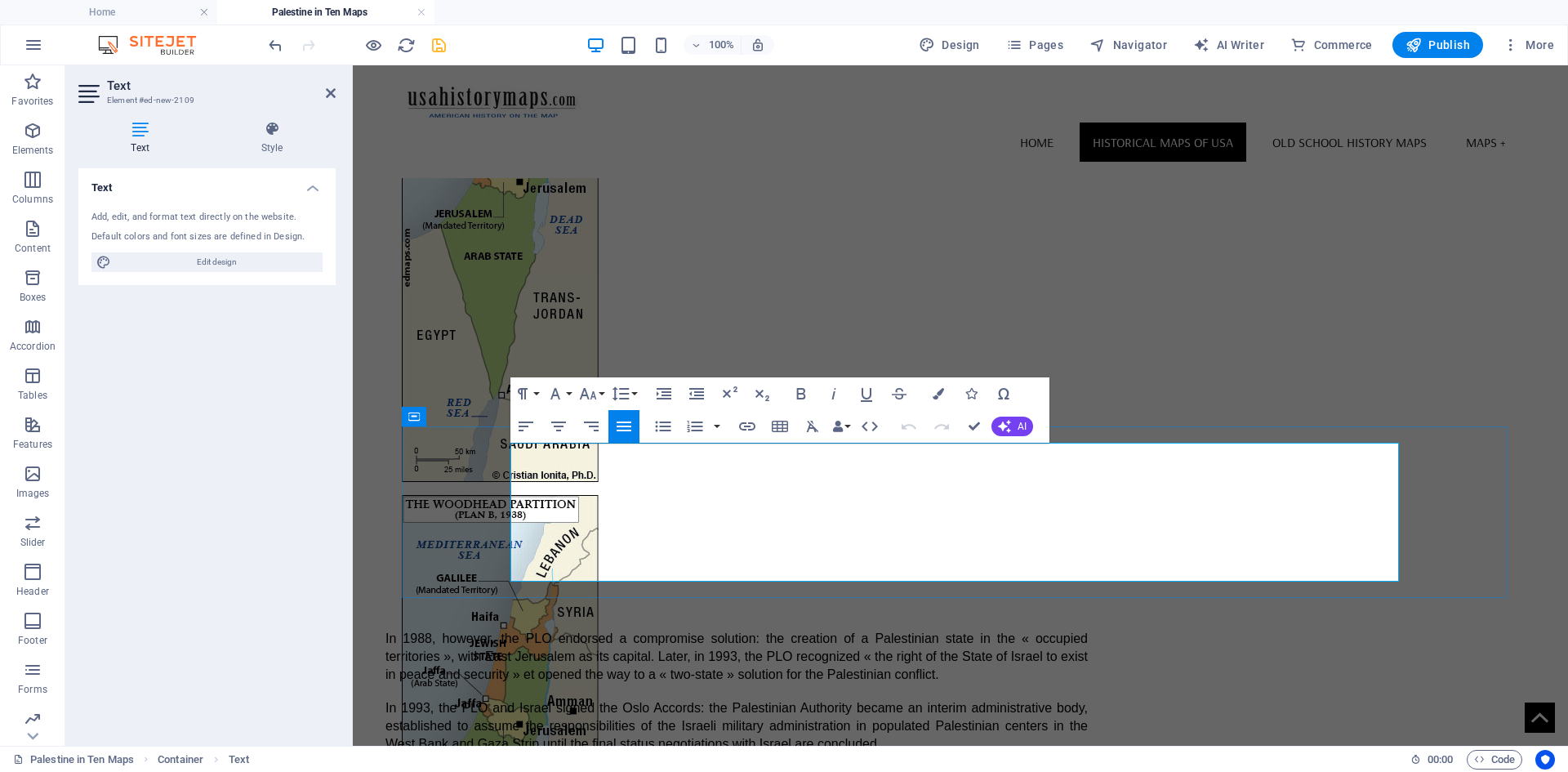 click on "In 2019, Benjamin Netanyahu proposed a new reconfiguration of the political map of Palestine: The Jordan Valley area had to be annexed to the State of Israel and the rest of the Palestinian lands had to obtain an improved political autonomy. Rejected by the Palestinian Authority, the Netanyahu’s plan had a short life as the Palestinians reclaimed again a two-state solution to the Israeli-Palestinian conflict, a solution based on the 1967 lines. In 2023, the Hamas surprise attack on Israel on October 7 marked the beginning of a new era for the region: as the Hamas main objective is the establishment of an Islamic State of Palestine « from the river to the sea » and from Ras al-Naqurah to Umm al-Rashrash and the destruction of the State of Israel, the chances for peace in Palestine seems to be now zero to none." at bounding box center (960, 8535) 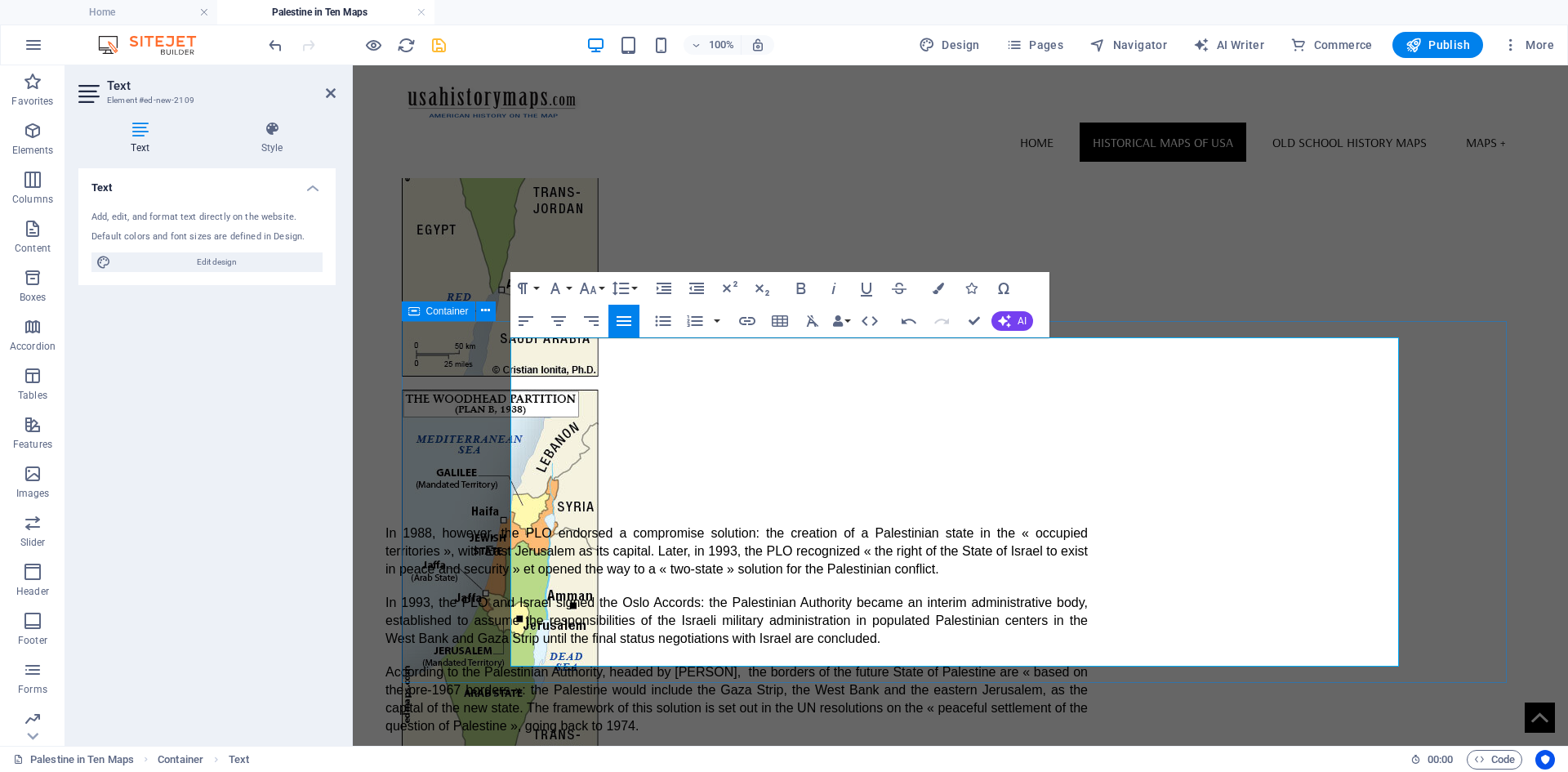 scroll, scrollTop: 5253, scrollLeft: 0, axis: vertical 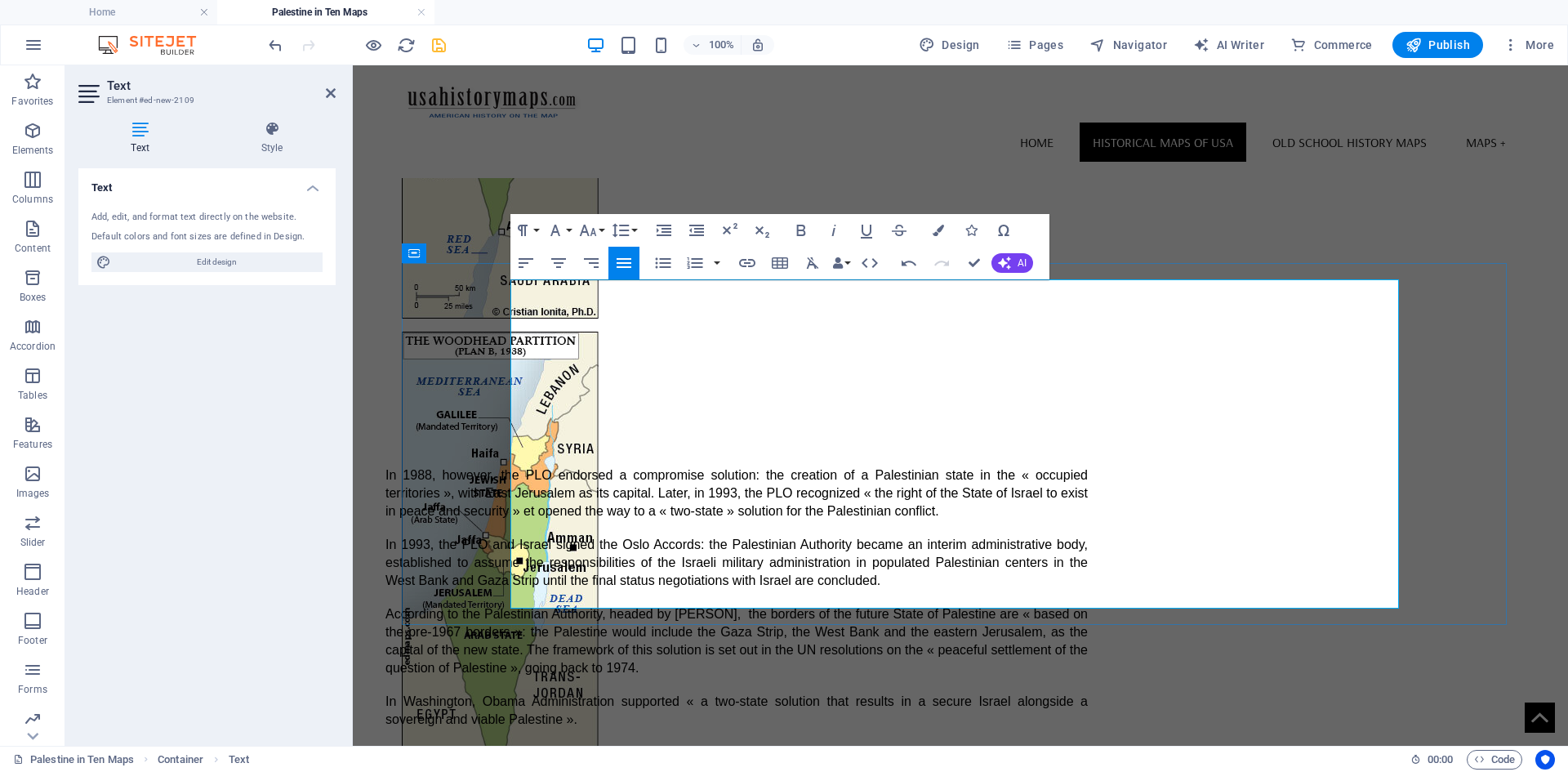 click on "In 2023, the Hamas surprise attack on Israel on October 7 marked the beginning of a new era for the region: as the Hamas main objective is the establishment of an Islamic State of Palestine « from the river to the sea » and from Ras al-Naqurah to Umm al-Rashrash and the destruction of the State of Israel, the chances for peace in Palestine seems to be now zero to none." at bounding box center [960, 8606] 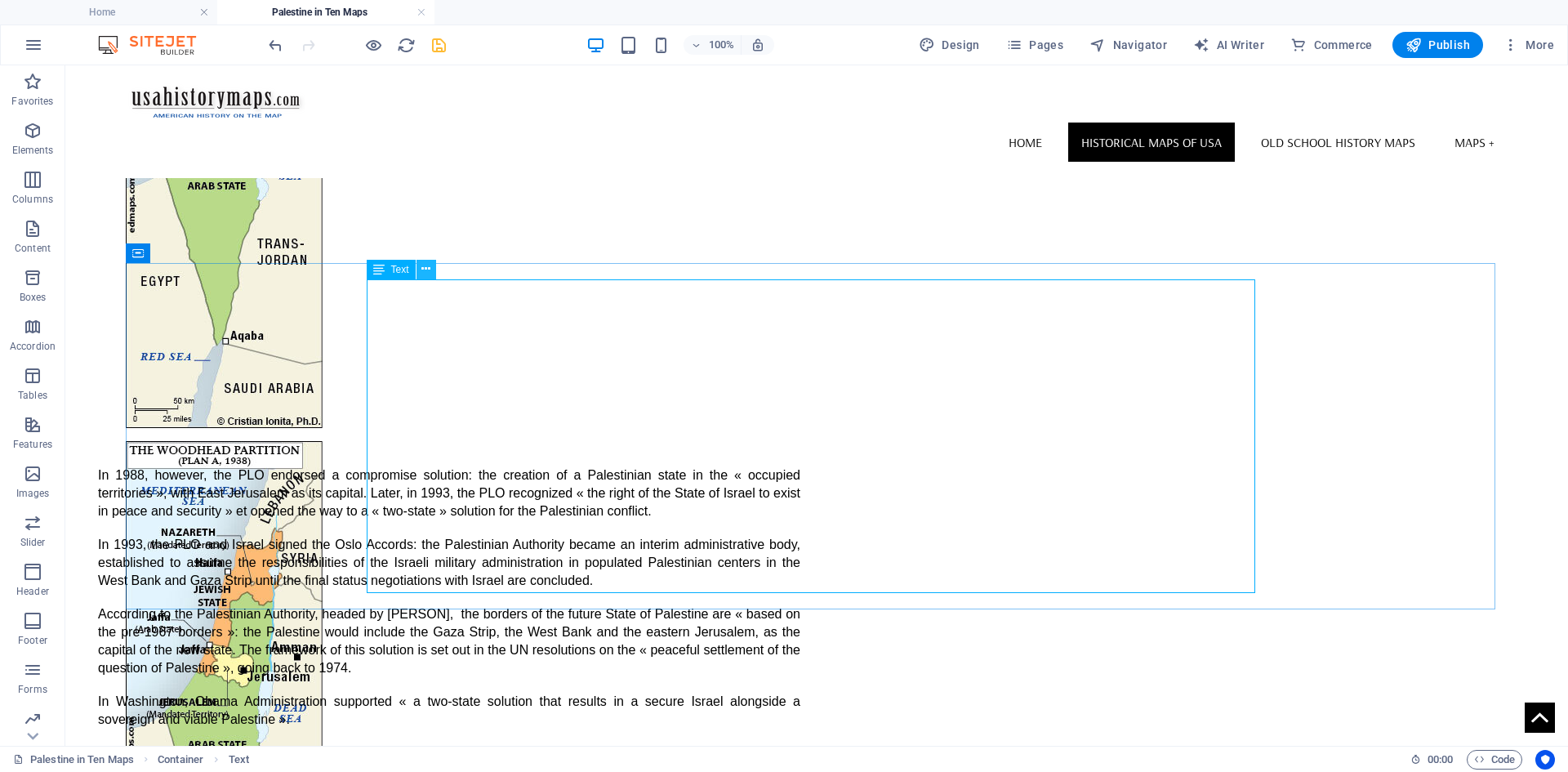 click at bounding box center (425, 269) 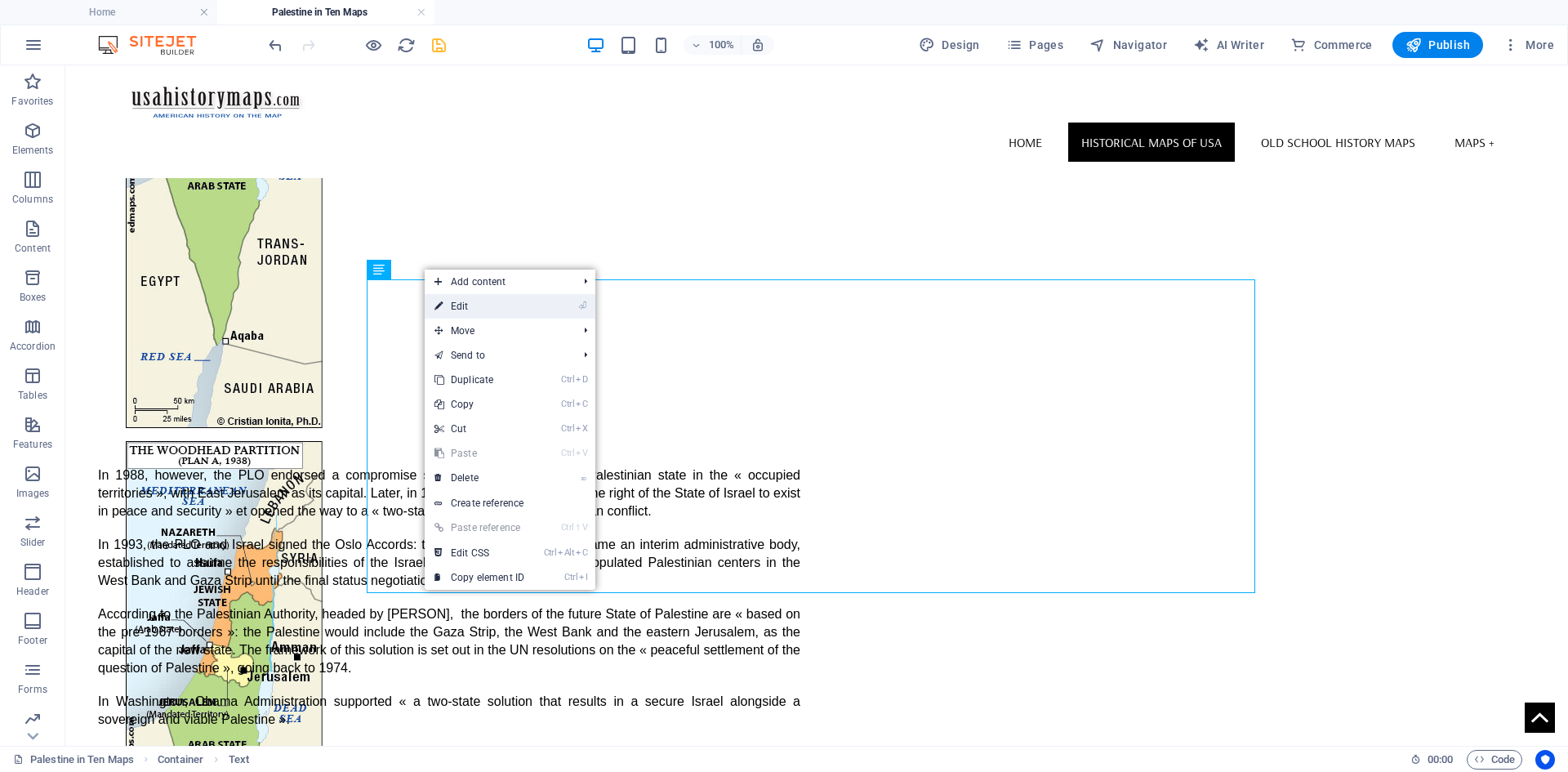 click on "⏎  Edit" at bounding box center [479, 306] 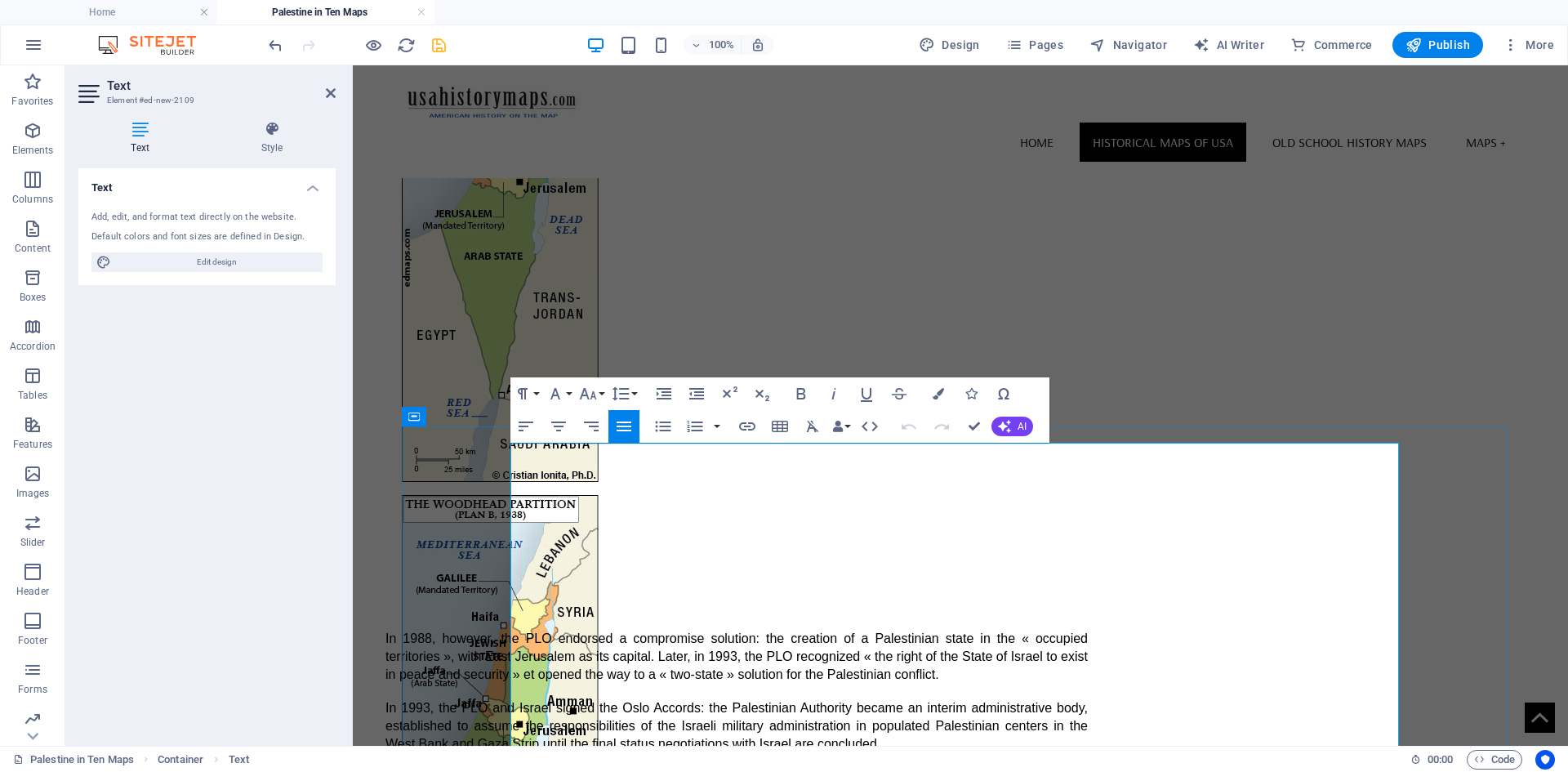 scroll, scrollTop: 5171, scrollLeft: 0, axis: vertical 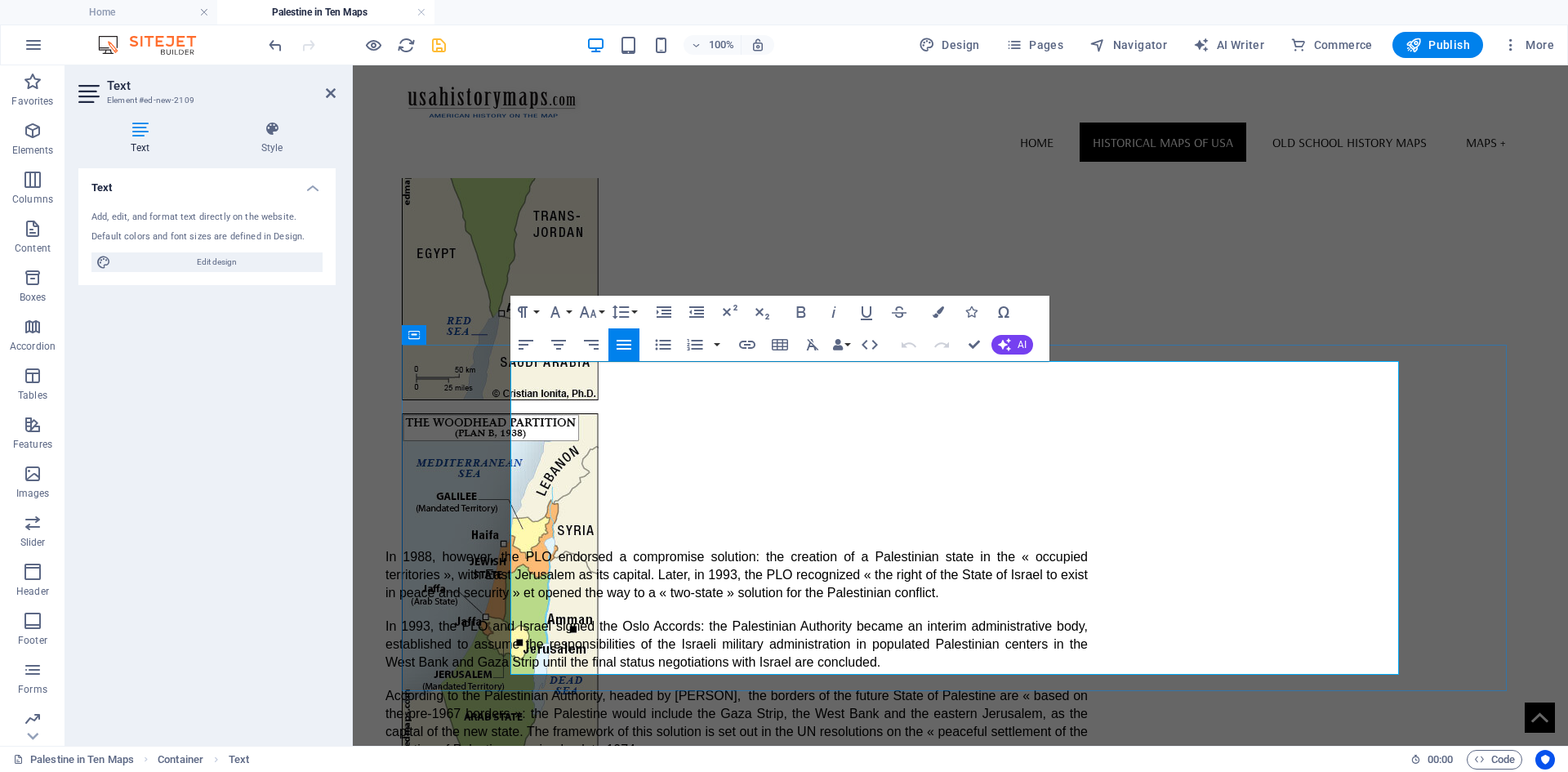 click on "And so, life went on, but things were never the same again..." at bounding box center [960, 8580] 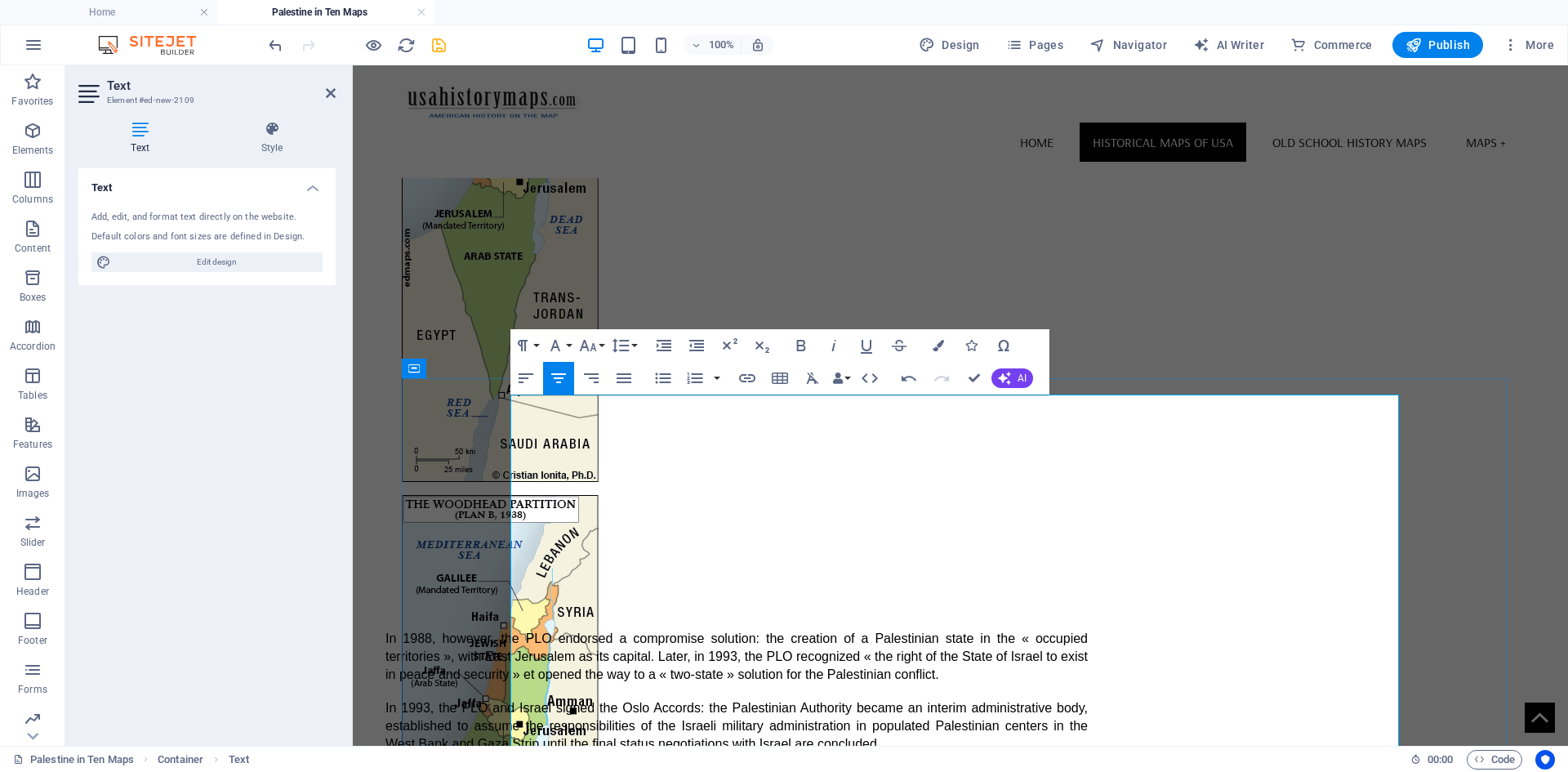 scroll, scrollTop: 5253, scrollLeft: 0, axis: vertical 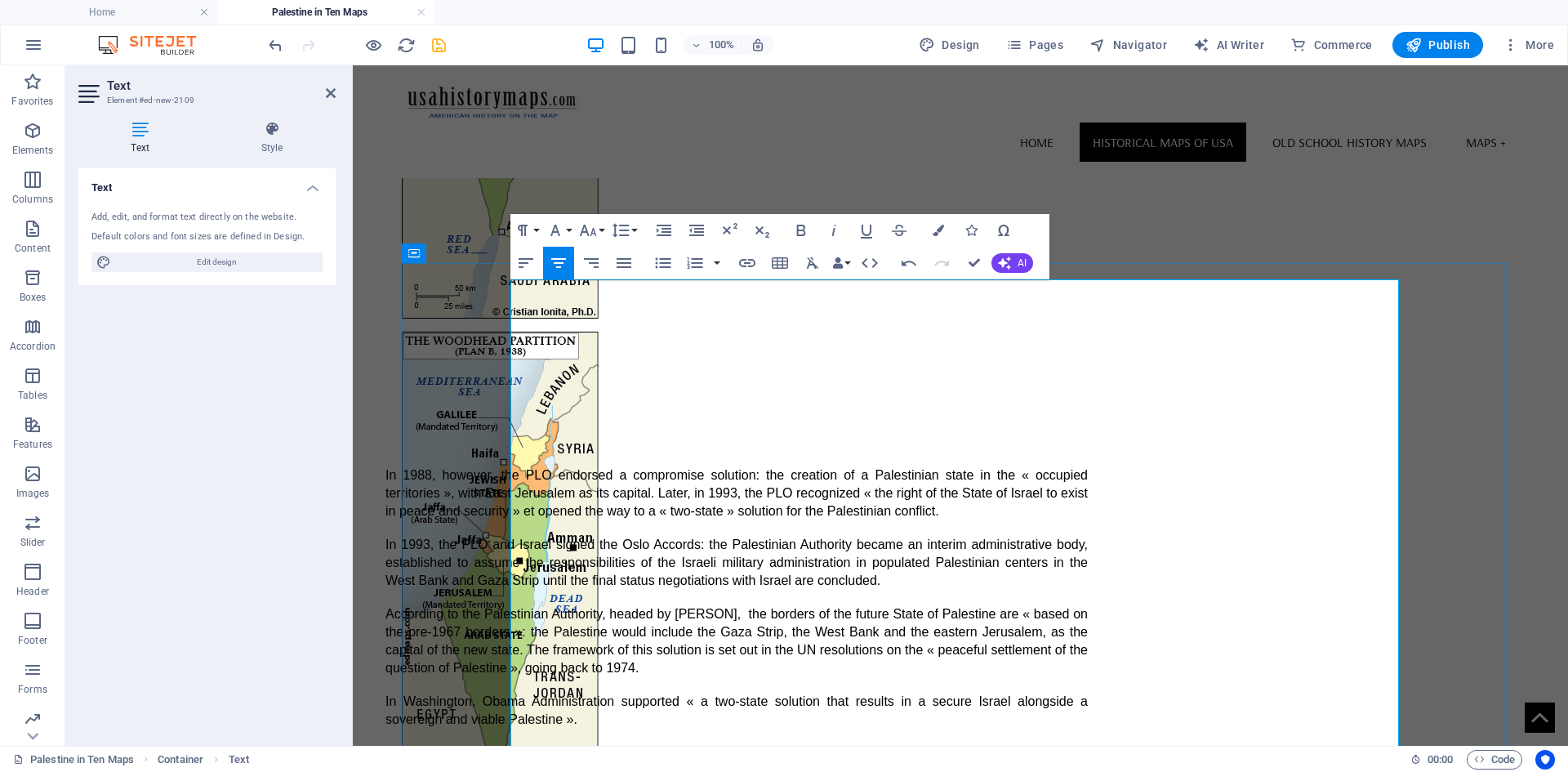 drag, startPoint x: 872, startPoint y: 475, endPoint x: 514, endPoint y: 286, distance: 404.82712 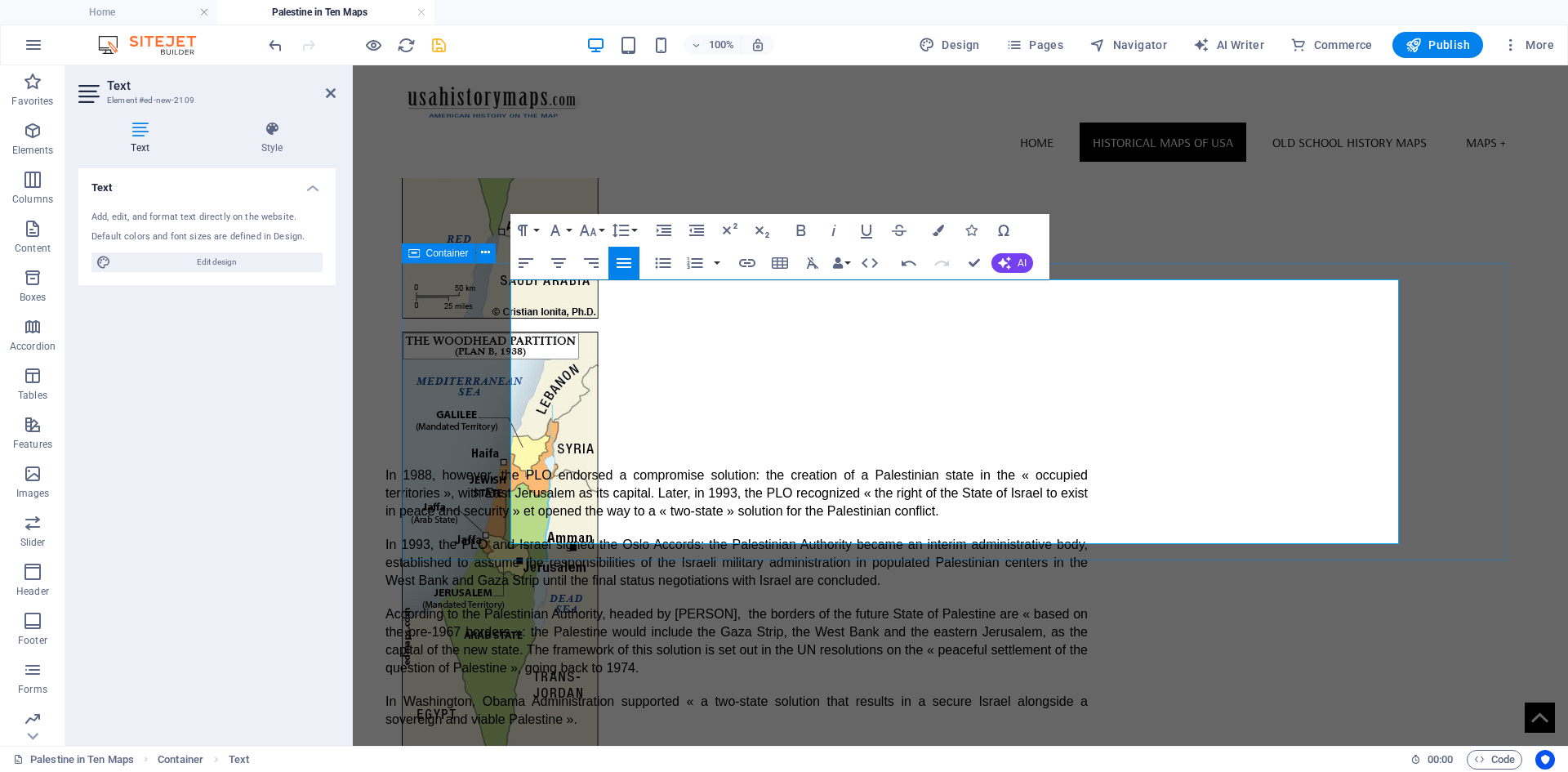 drag, startPoint x: 1000, startPoint y: 541, endPoint x: 564, endPoint y: 450, distance: 445.3953 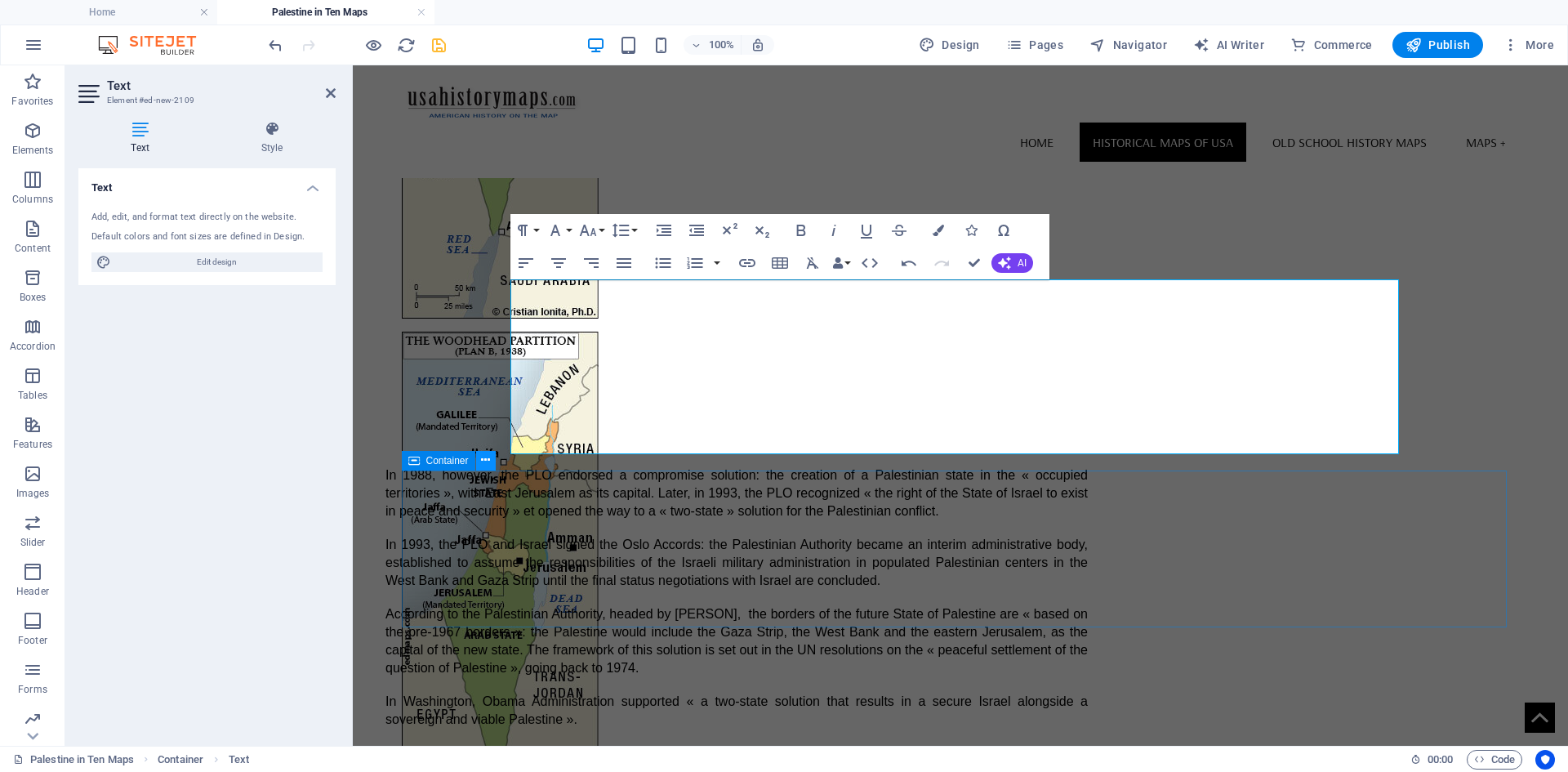 click at bounding box center (485, 460) 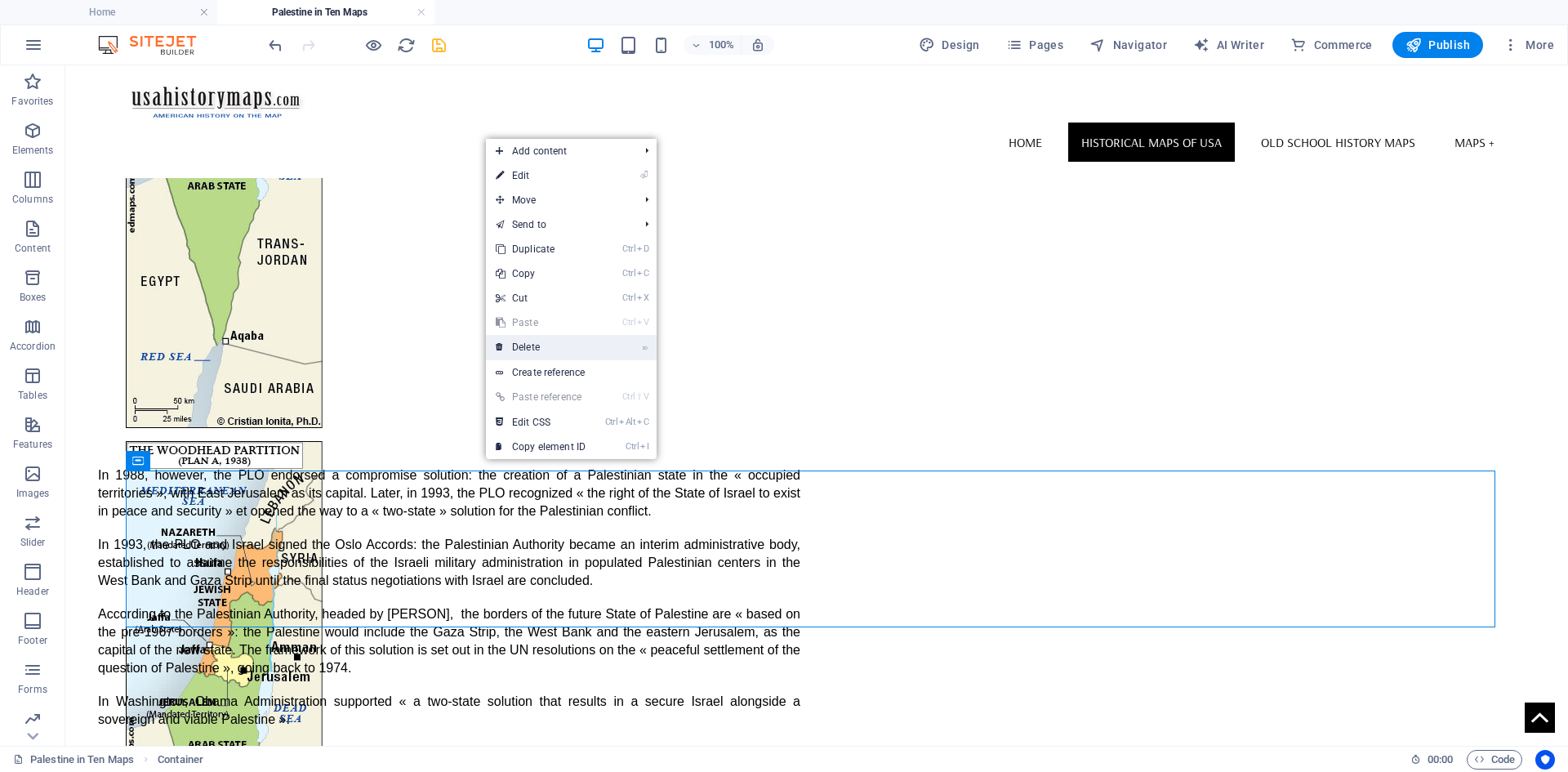 click on "⌦  Delete" at bounding box center [541, 347] 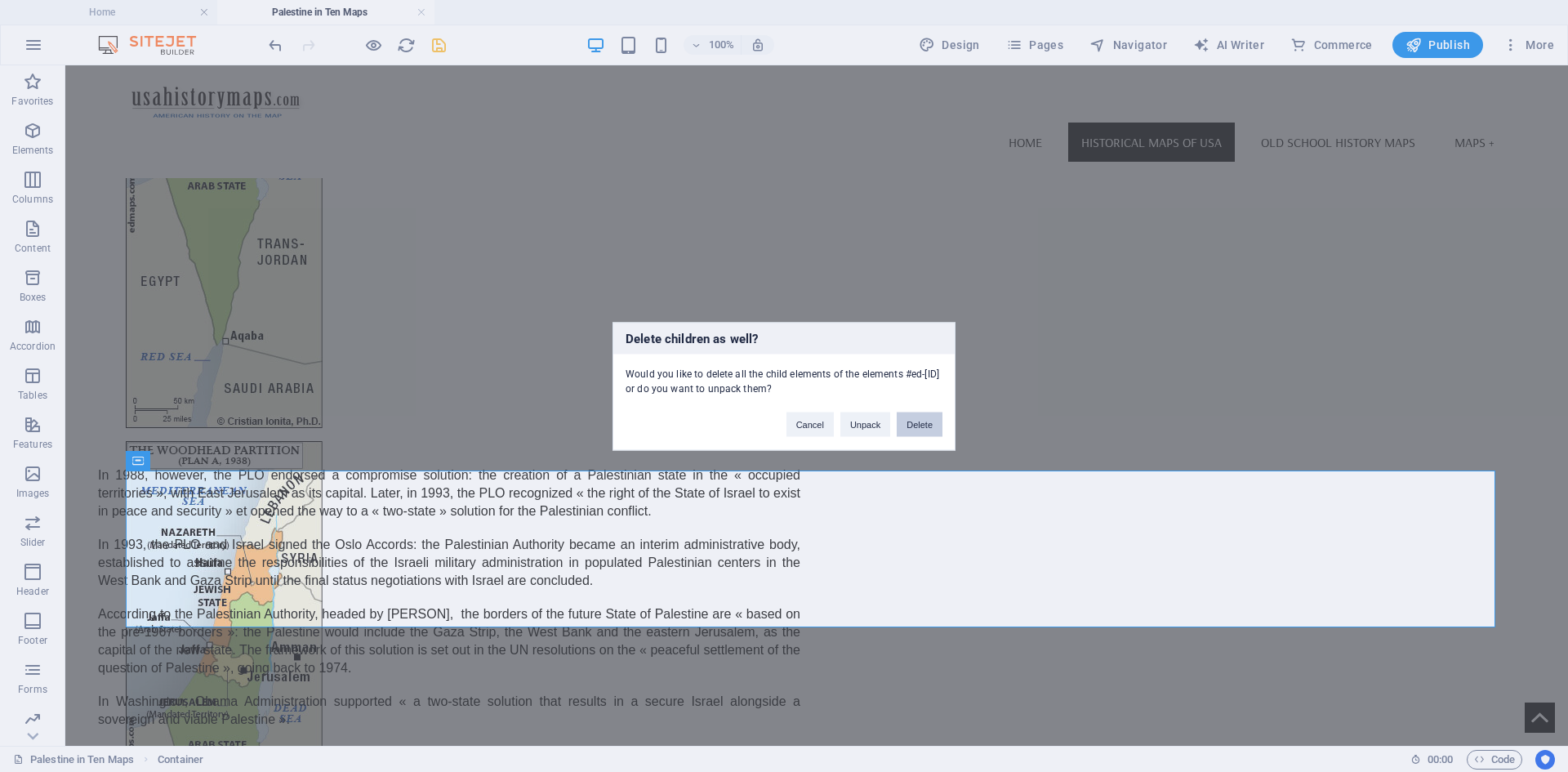 click on "Delete" at bounding box center [920, 424] 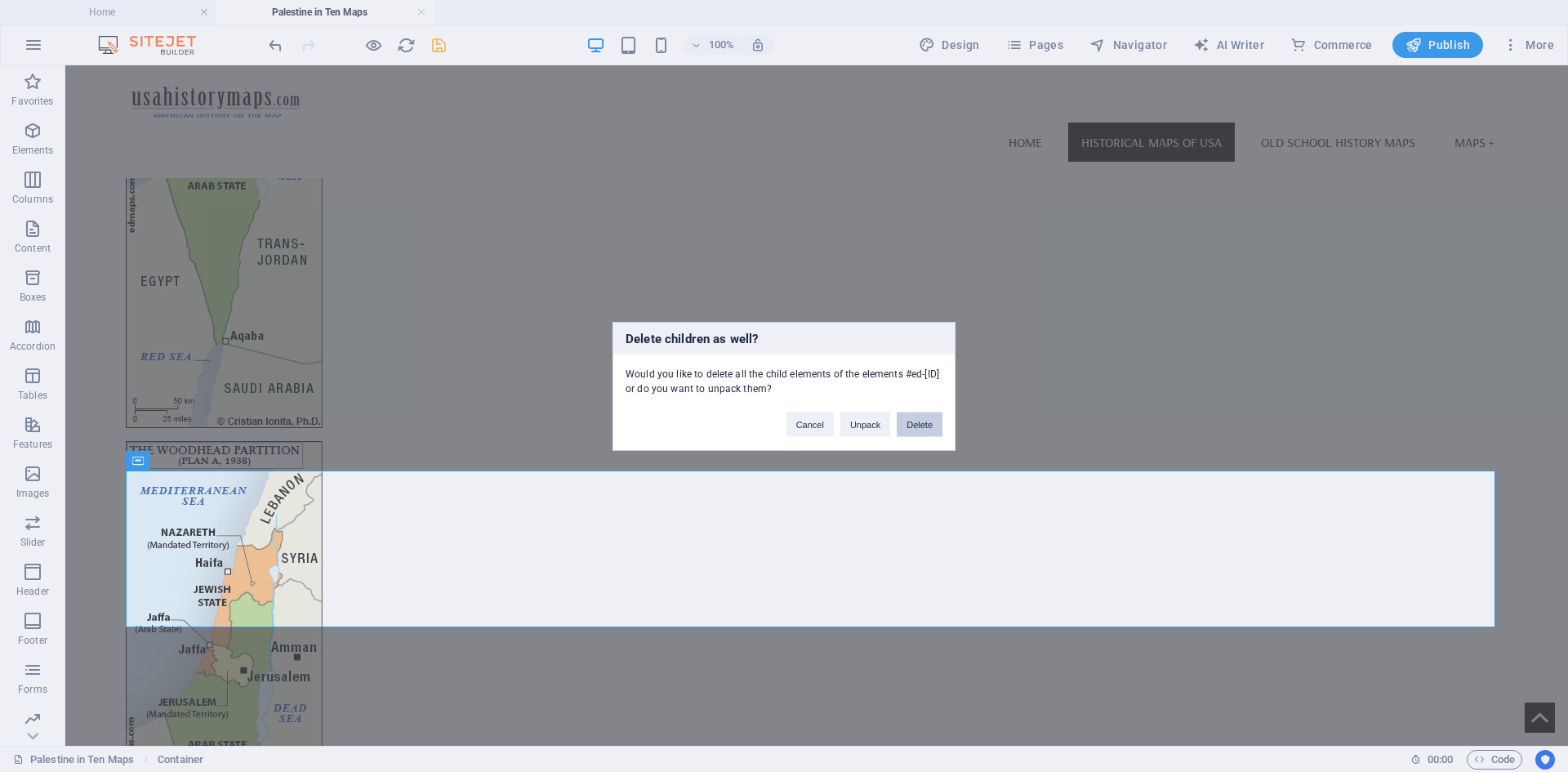 scroll, scrollTop: 5120, scrollLeft: 0, axis: vertical 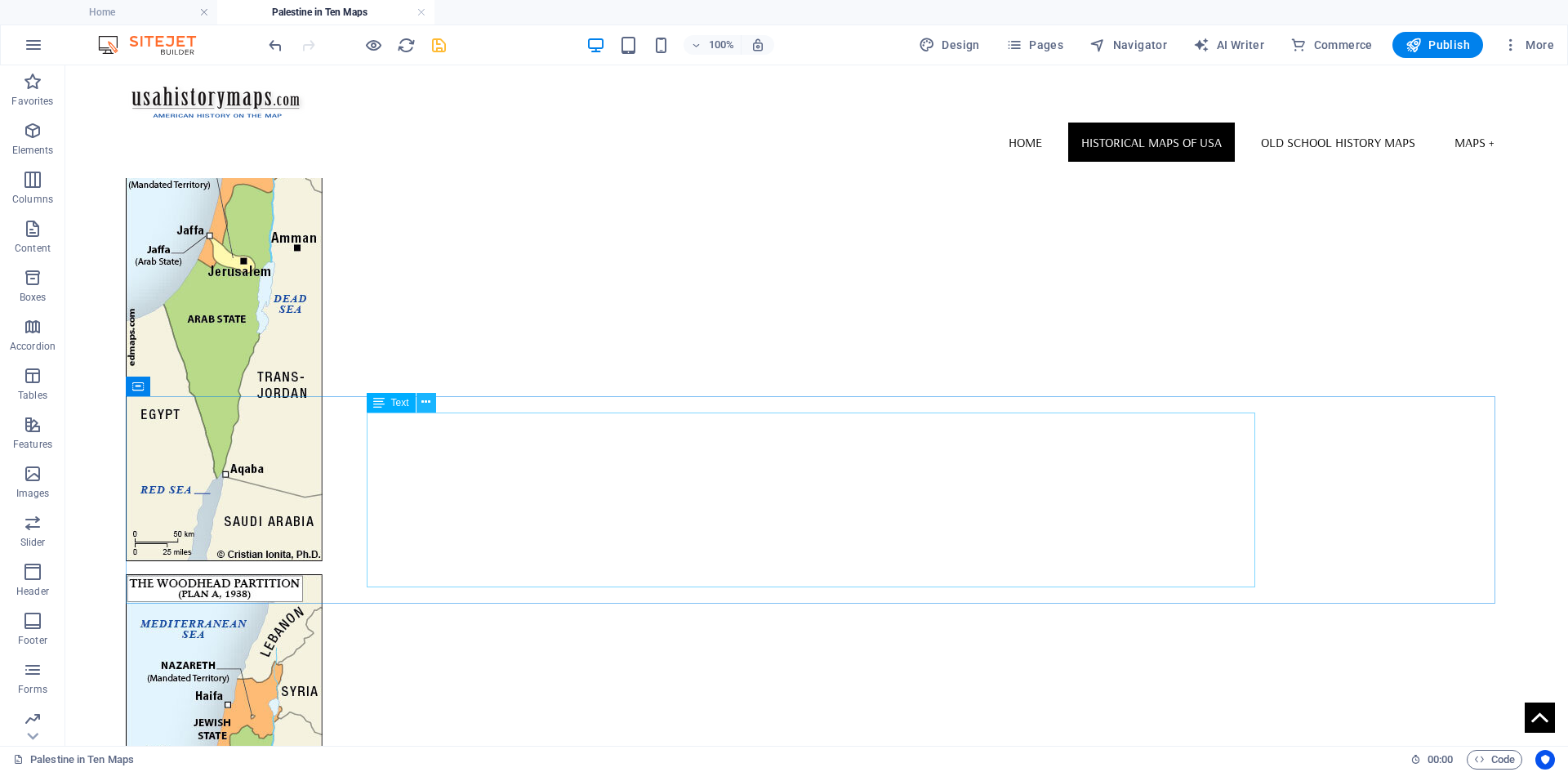 click at bounding box center [425, 402] 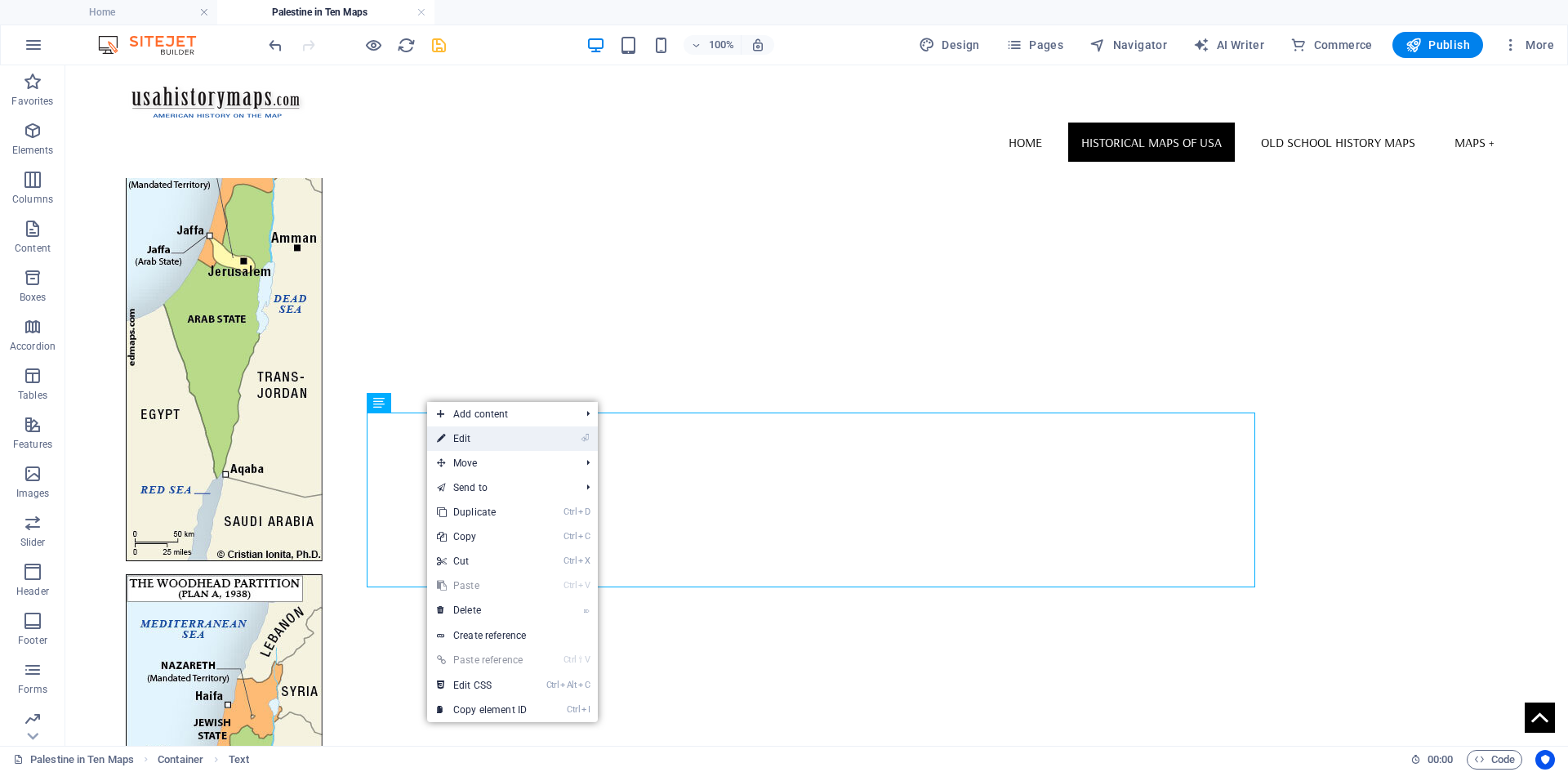 click on "⏎  Edit" at bounding box center (482, 439) 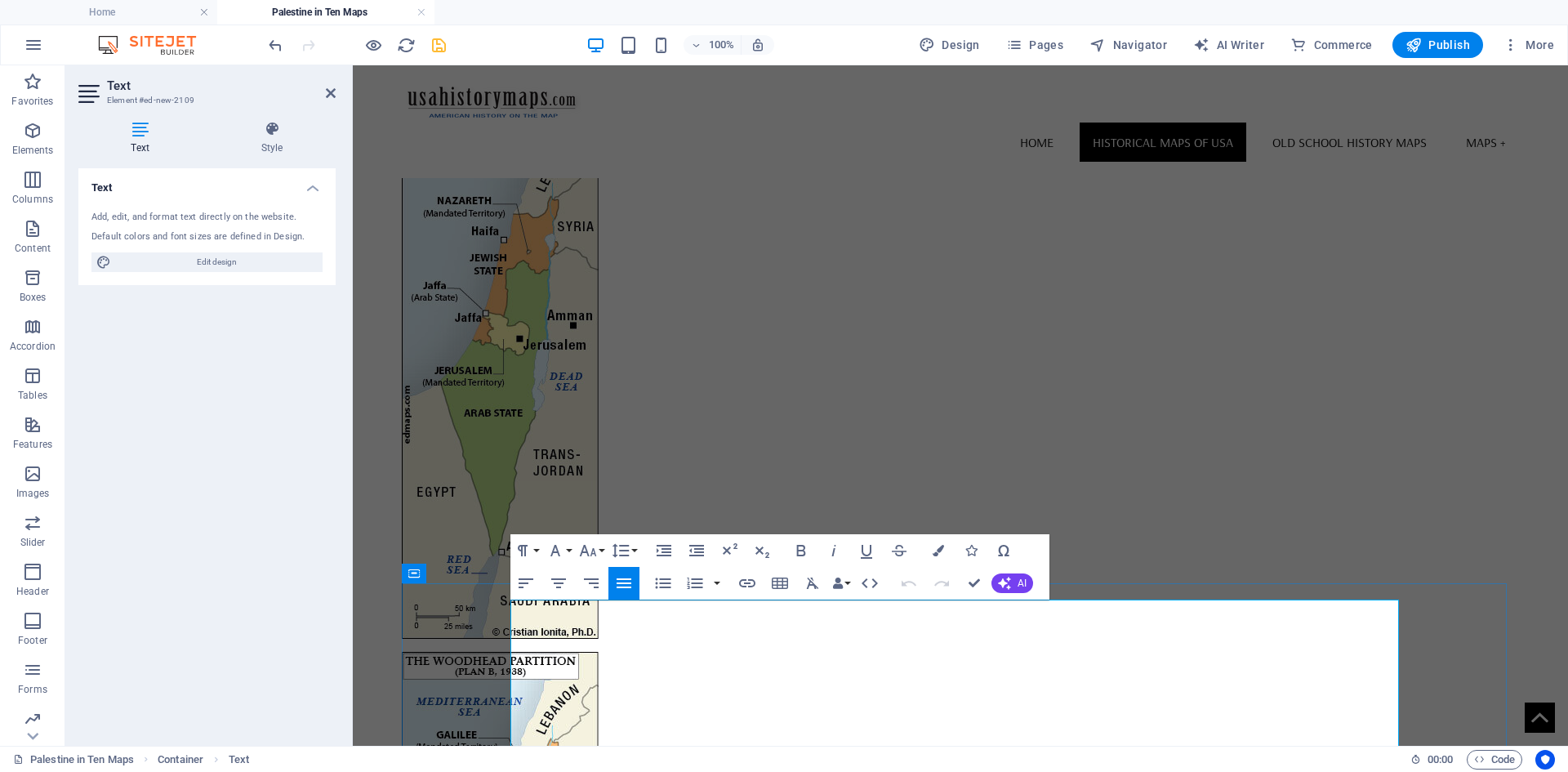 click on "In 2019, Benjamin Netanyahu proposed a new reconfiguration of the political map of Palestine: The Jordan Valley area had to be annexed to the State of Israel and the rest of the Palestinian lands had to obtain an improved political autonomy. Rejected by the Palestinian Authority, the Netanyahu’s plan had a short life as the Palestinians reclaimed again a two-state solution to the Israeli-Palestinian conflict, a solution based on the 1967 lines." at bounding box center [960, 8657] 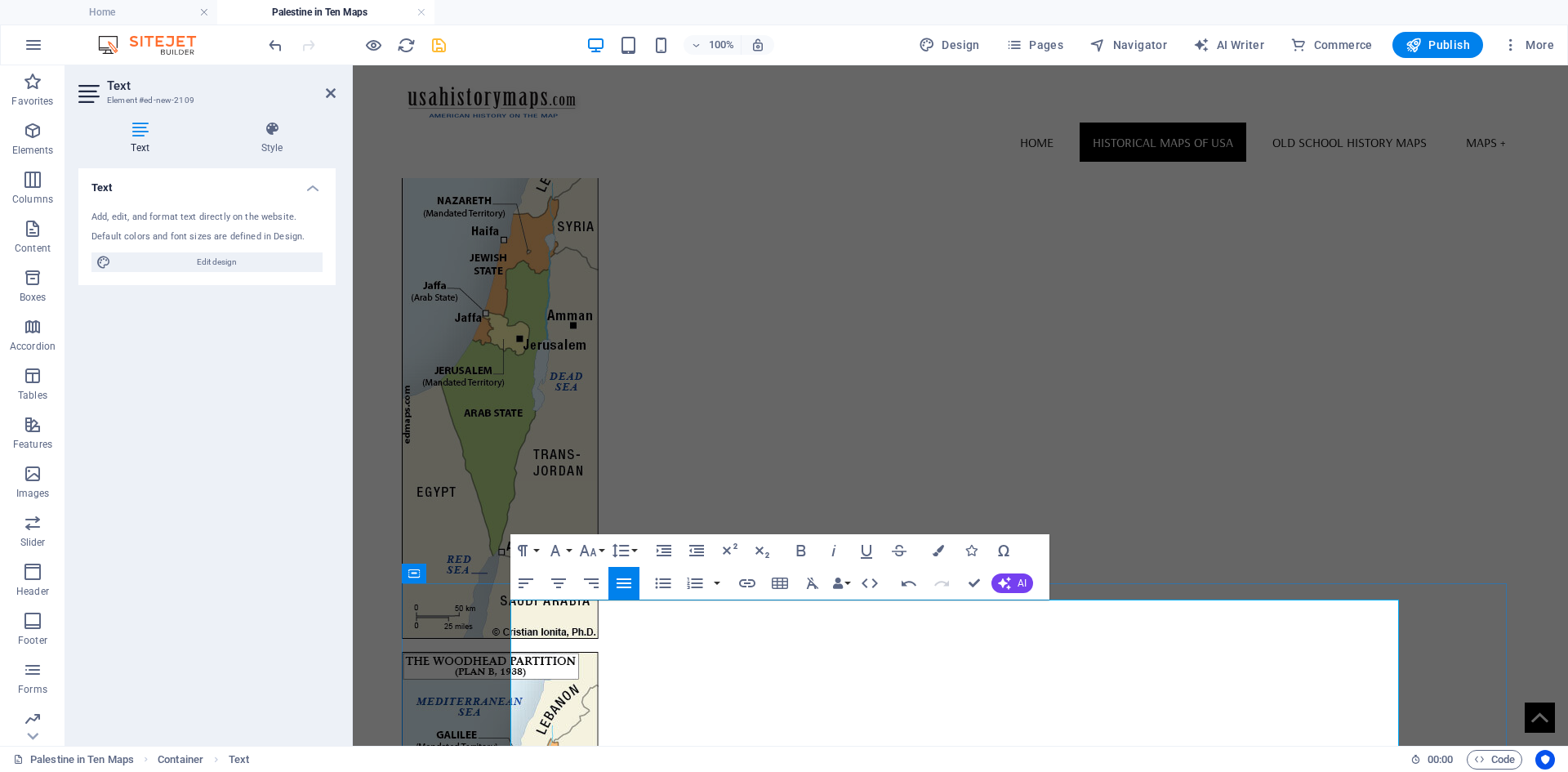 click on "In 2019, Netanyahu proposed a new reconfiguration of the political map of Palestine: The Jordan Valley area had to be annexed to the State of Israel and the rest of the Palestinian lands had to obtain an improved political autonomy. Rejected by the Palestinian Authority, the Netanyahu’s plan had a short life as the Palestinians reclaimed again a two-state solution to the Israeli-Palestinian conflict, a solution based on the 1967 lines." at bounding box center (960, 8648) 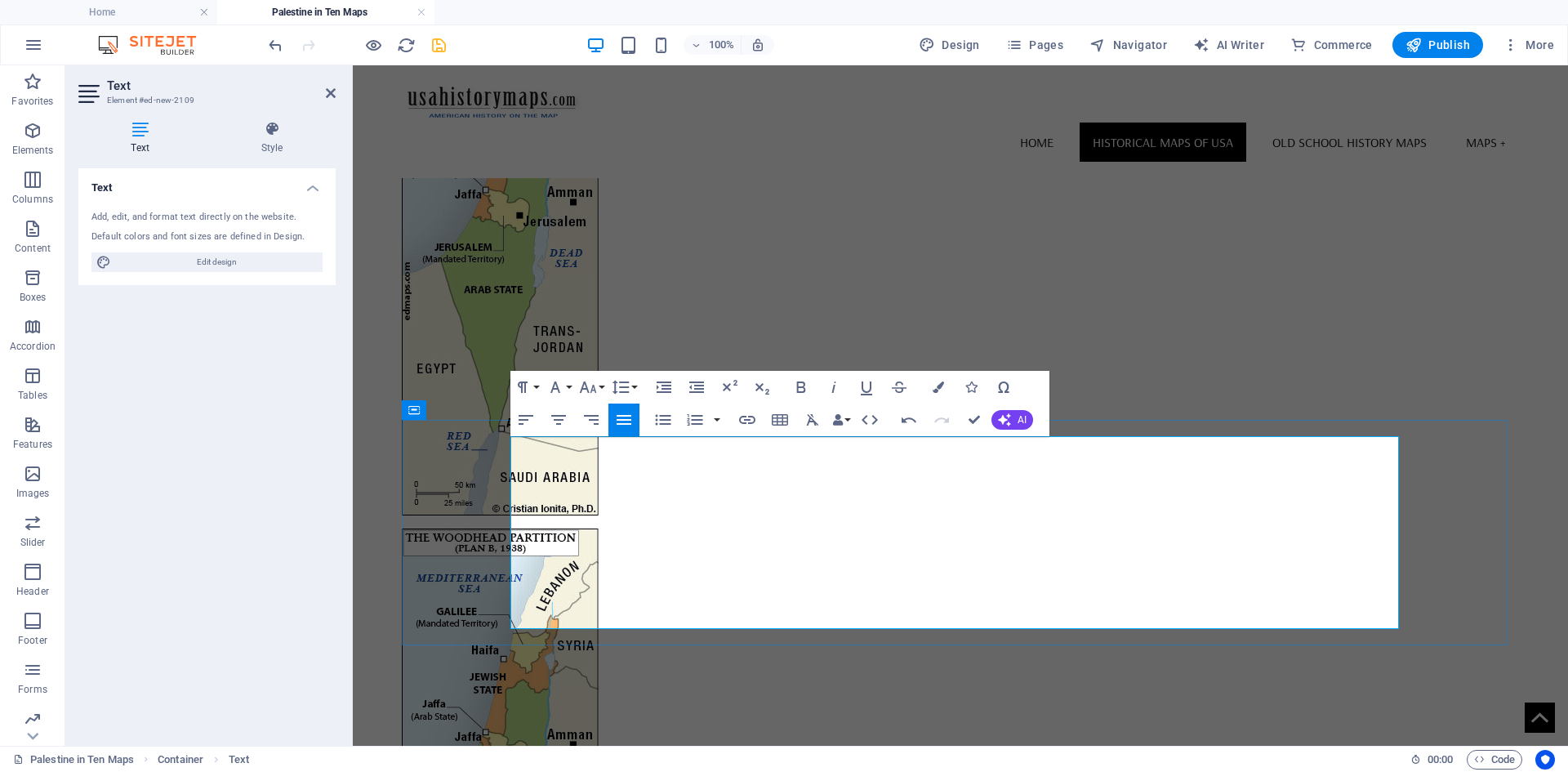 scroll, scrollTop: 5096, scrollLeft: 0, axis: vertical 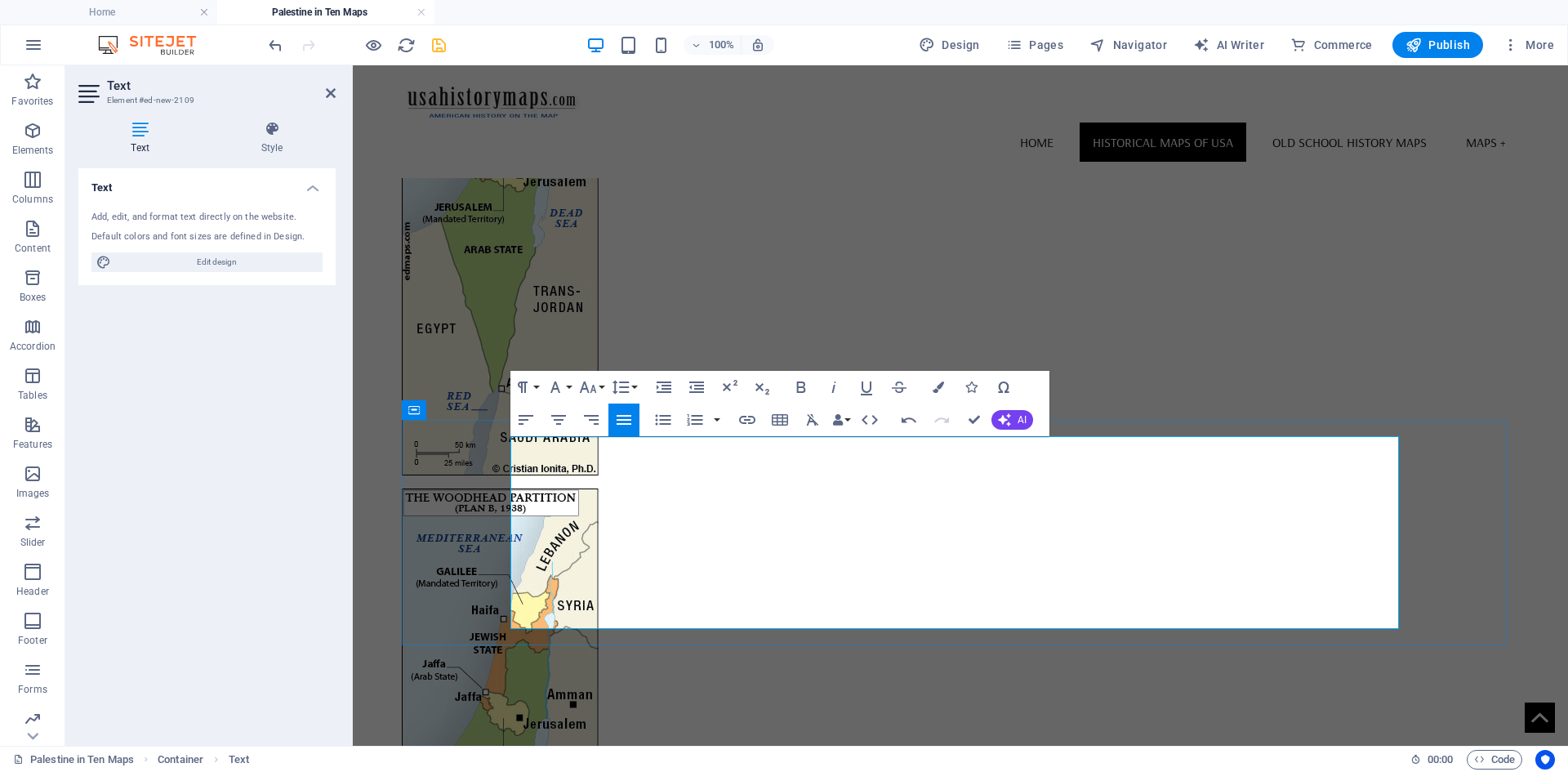 click on "In 2019, Netanyahu, the Israeli Prime Minister,  proposed a new reconfiguration of the political map of Palestine: The Jordan Valley area had to be annexed to the State of Israel and the rest of the Palestinian lands had to obtain an improved political autonomy. Rejected by the Palestinian Authority, the Netanyahu’s plan had a short life as the Palestinians reclaimed again a two-state solution to the Israeli-Palestinian conflict, a solution based on the 1967 lines. In 2023, the Hamas surprise attack on Israel on October 7 marked the beginning of a new era for the region: as the Hamas main objective is the establishment of an Islamic State of Palestine « from the river to the sea » and from Ras al-Naqurah to Umm al-Rashrash and the destruction of the State of Israel, the chances for peace in Palestine seems to be now zero to none. *" at bounding box center (960, 8555) 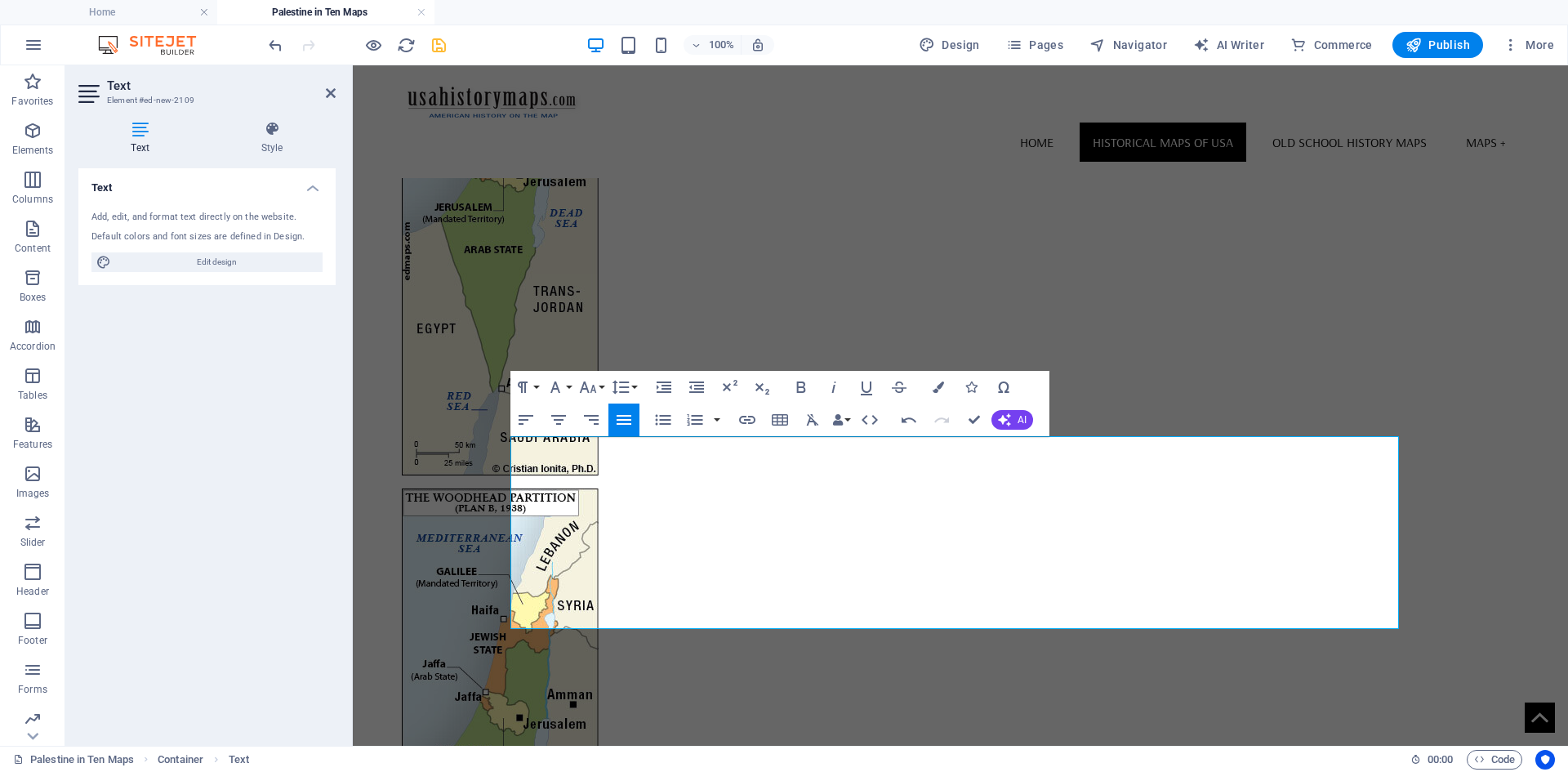 click on "seem" at bounding box center [353, 65] 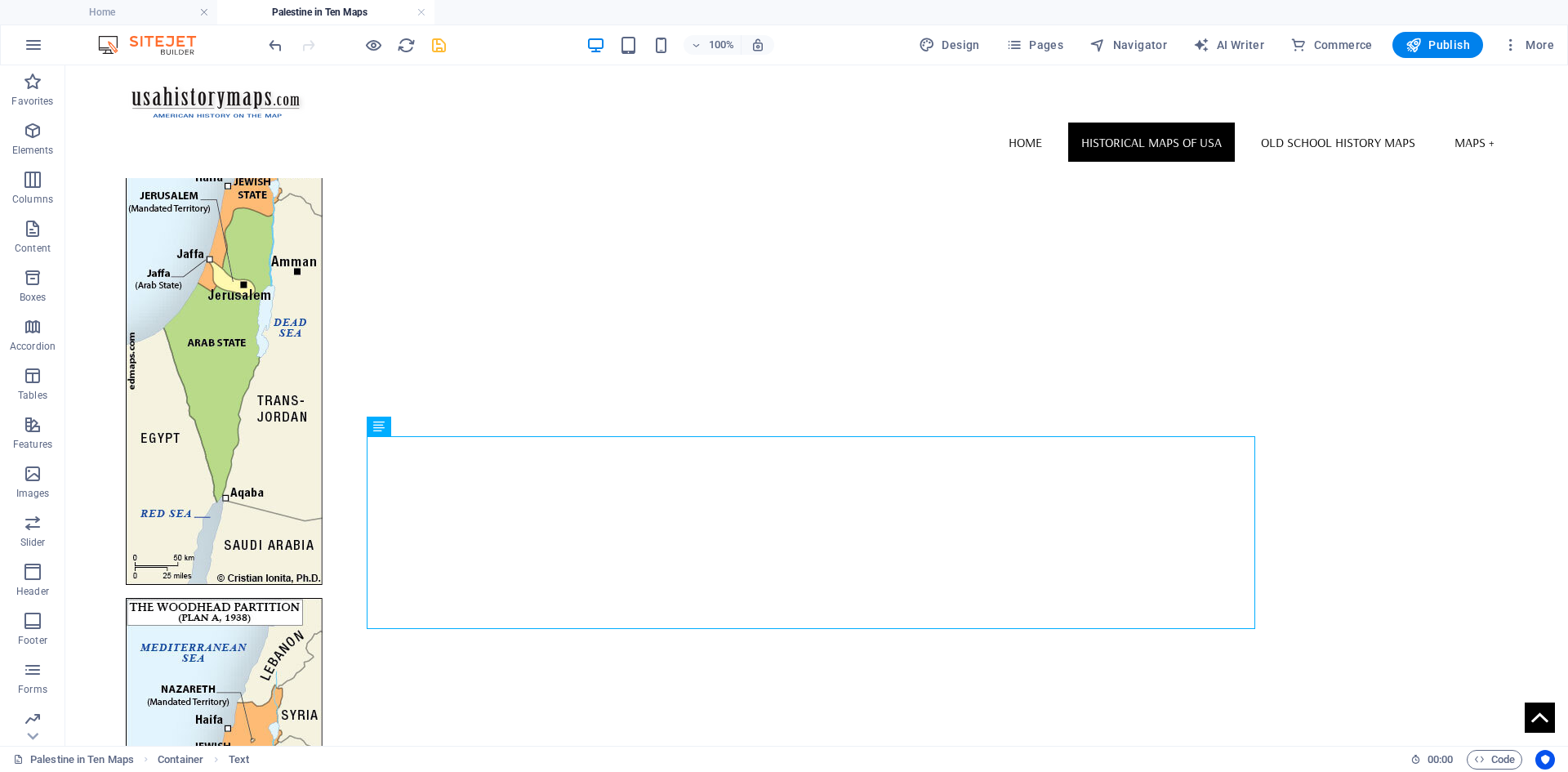 click on "Skip to main content
Home Historical Maps of USA Old School History Maps Maps + Palestine in Ten Maps In November 1917, a letter sent by A. J. Balfour, the British Secretary of State for Foreign Affairs, to Lord Rothschild, stated that the British Government viewed with favor « the establishment in Palestine of a national home for the Jewish people » and that it would « use its best endeavors to facilitate the achievement of this object ». This initiative, commonly known as the « Balfour Declaration », proposed, as a location for the Jewish « home », the territory of the biblical Palestine, an Ottoman-controlled area inhabited at the beginning of the XXth century by a multiconfessional Arab-speaking majority. But what boundaries for this Palestinian home for the Jewish people? The text of the British Mandate for Palestine included an article (no. 25) which aimed to redraw de facto the map of the Jewish National Home to be established in Palestine. This article stated: * Home About the Project" at bounding box center (817, 2640) 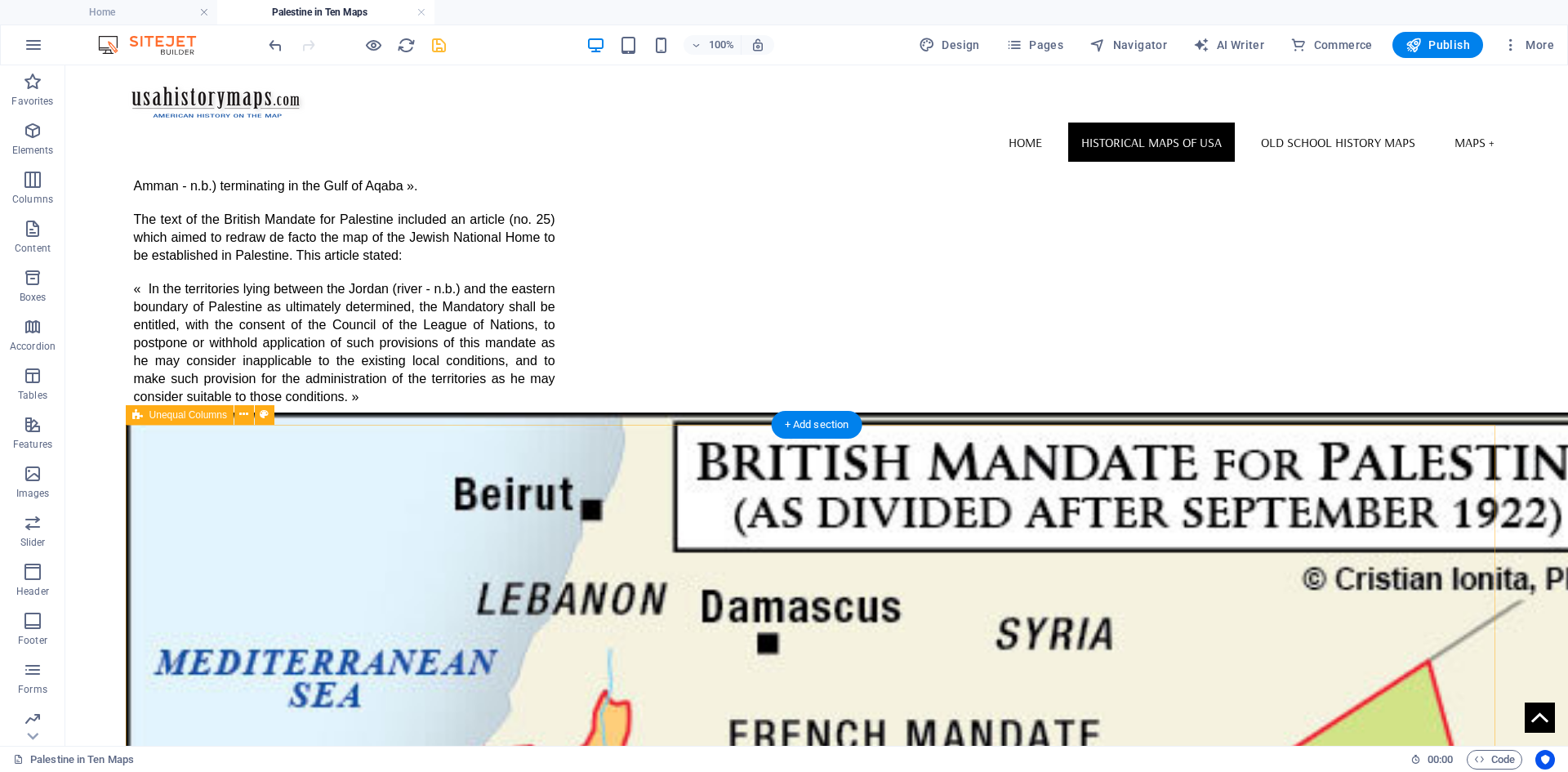 scroll, scrollTop: 2318, scrollLeft: 0, axis: vertical 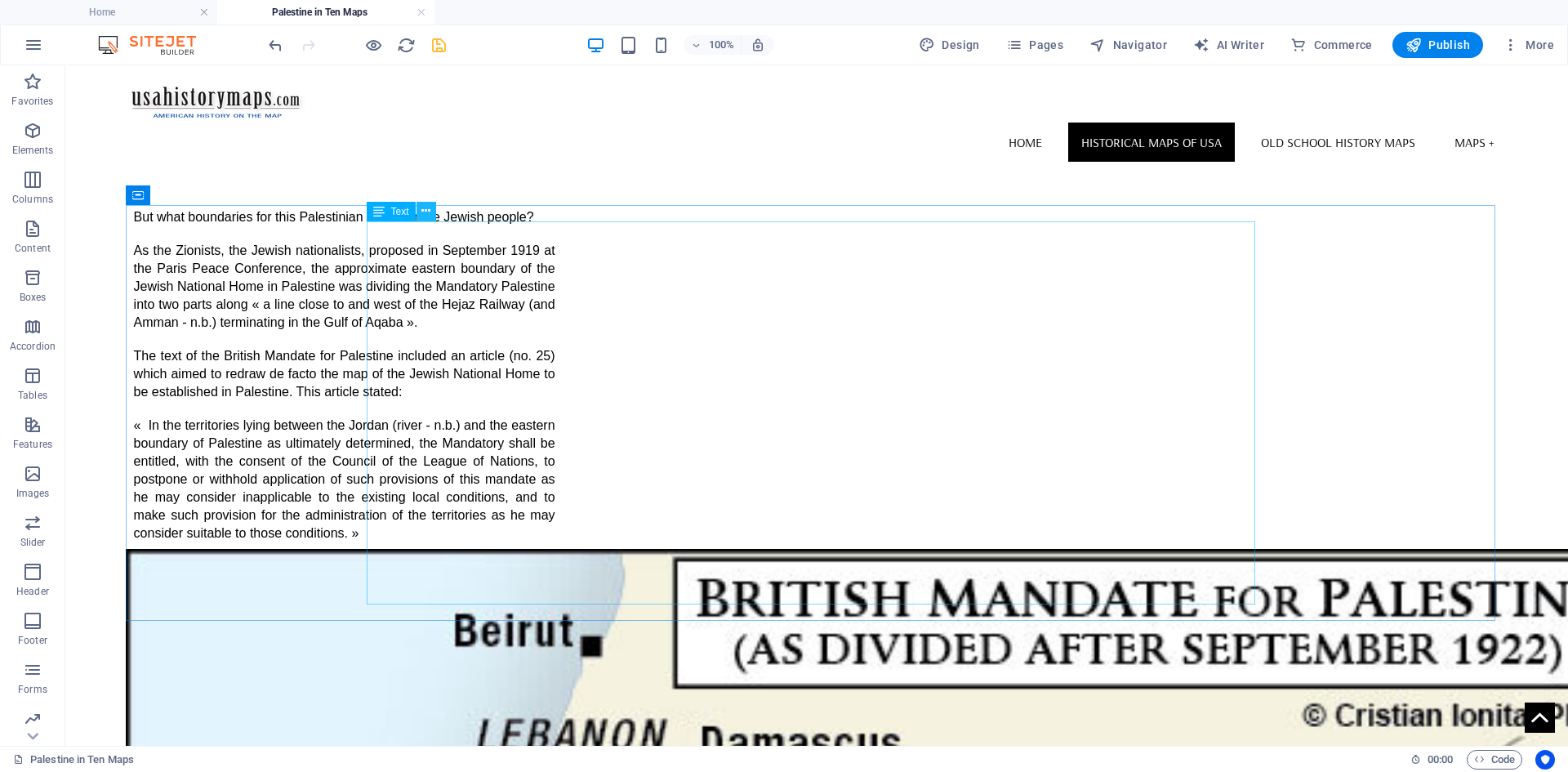 click at bounding box center (425, 211) 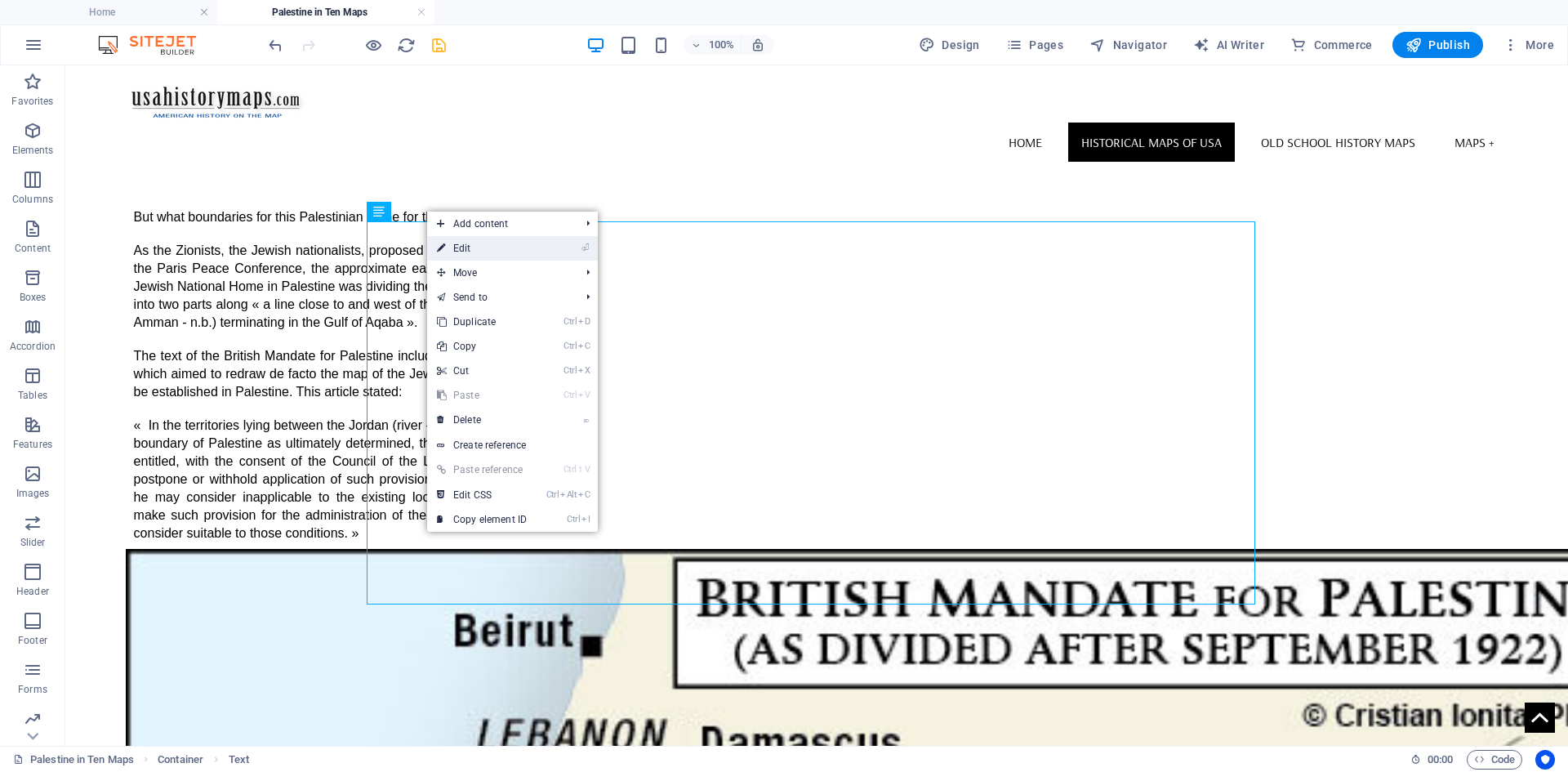 click on "⏎  Edit" at bounding box center [482, 248] 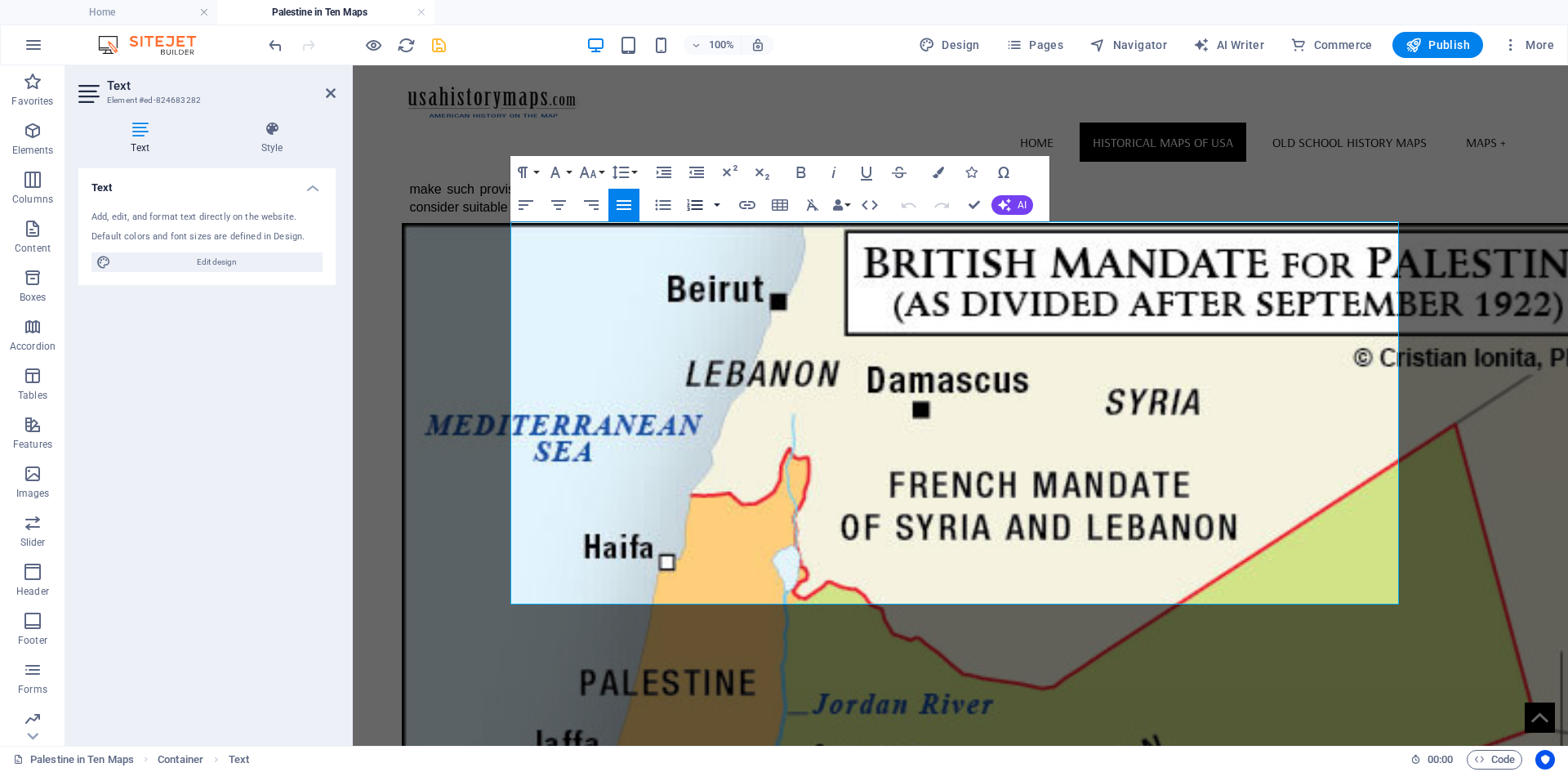 click at bounding box center (717, 205) 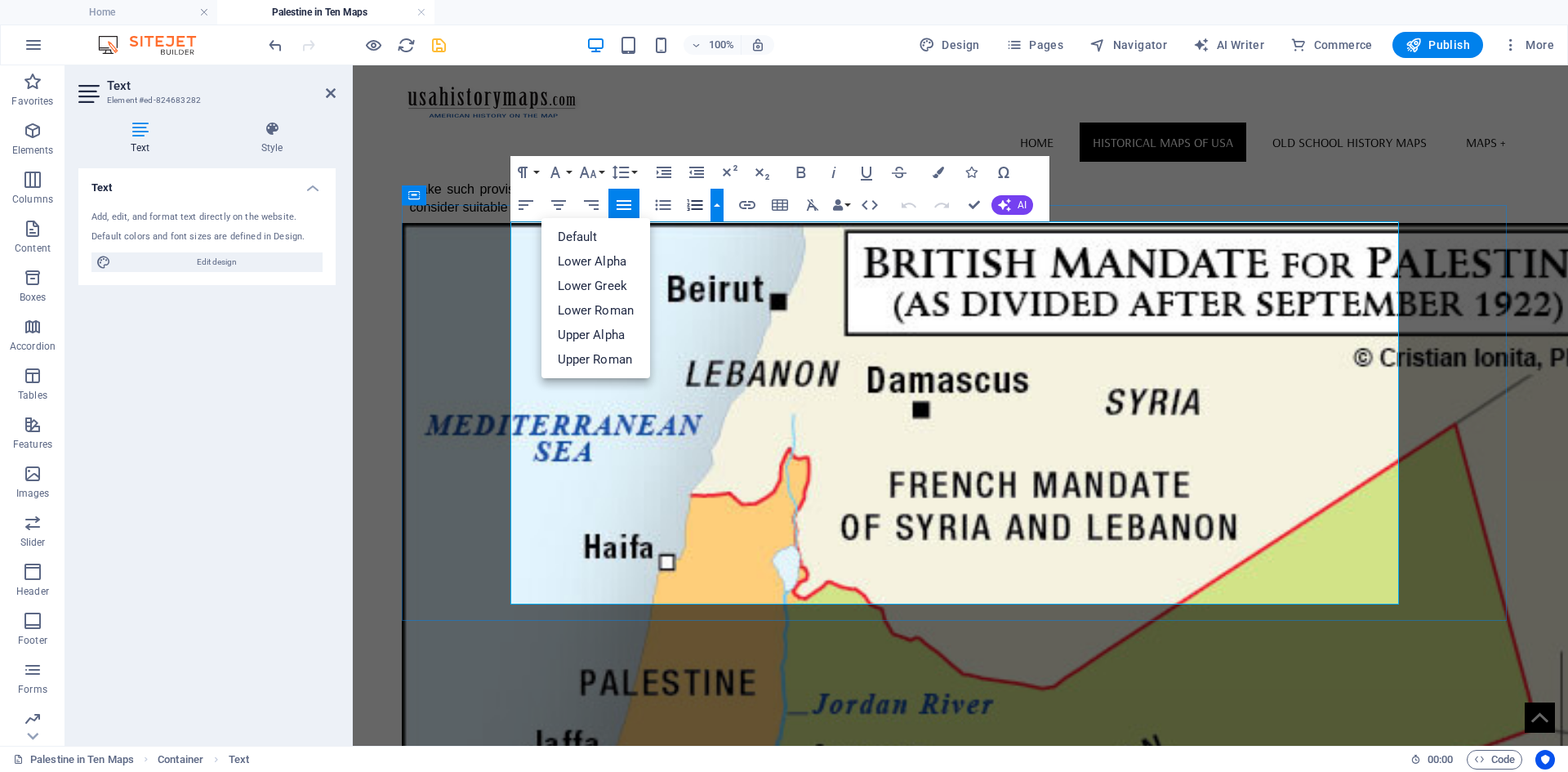 click on "On November 29, 1947, the UN General Assembly passed a resolution calling for Palestine to be divided between two new states (Arab and Jewish) and for the establishment of a Special International Regime for the City of Jerusalem. The proposed Arab State (43% of the Mandatory Palestine) included central and part of western Galilee, the regions of Samaria and Judea, the enclave of Jaffa and the southern coast, with the today Gaza Strip. The proposed Jewish State (55% of the Mandatory Palestine) included the Eastern Galilee, the coastal plain and most of the Negev desert, with the present-day Eilat. The Jerusalem special region included the city of Jerusalem, the city of Bethlehem and the surrounding areas." at bounding box center (960, 4466) 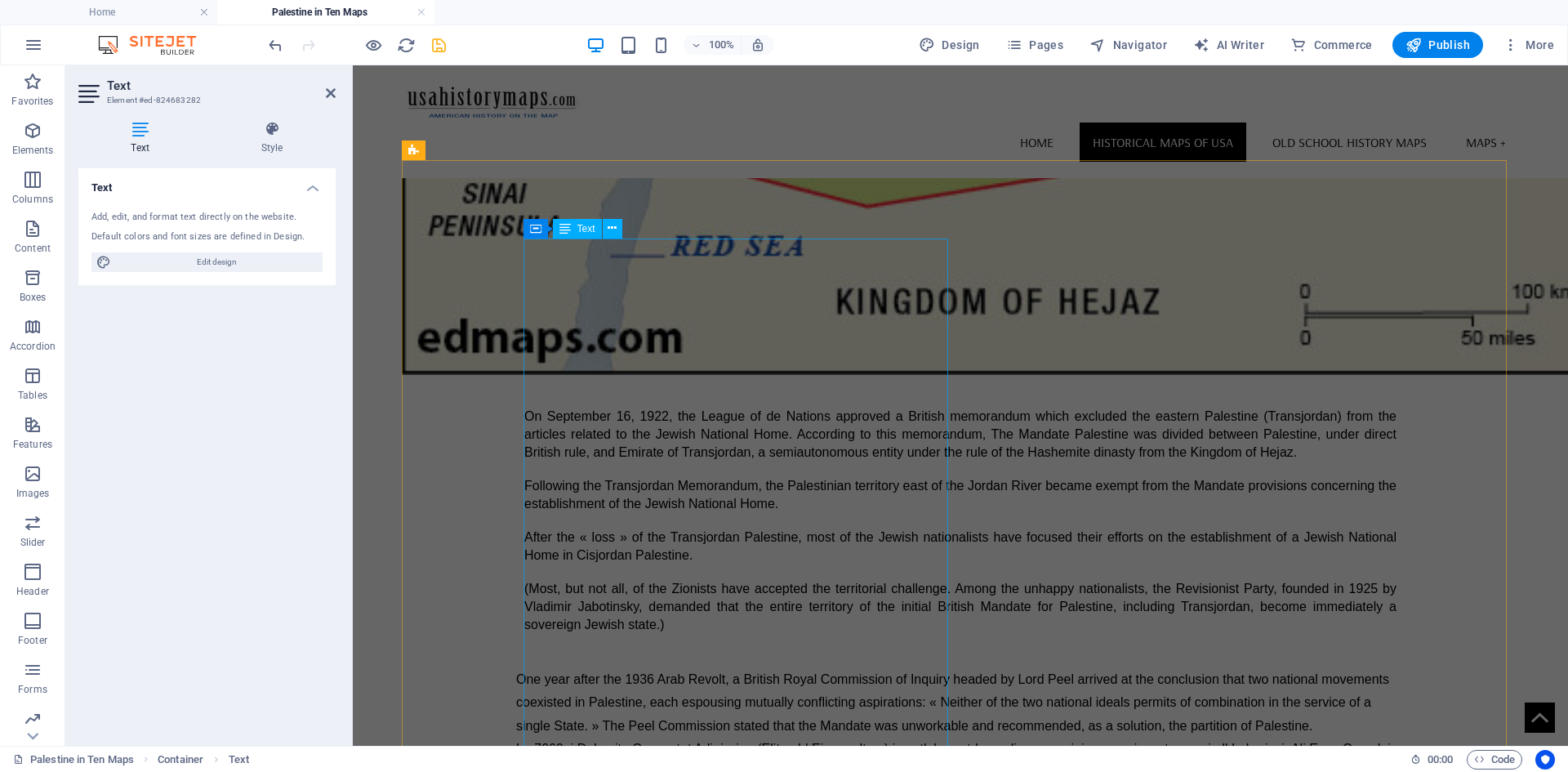scroll, scrollTop: 3299, scrollLeft: 0, axis: vertical 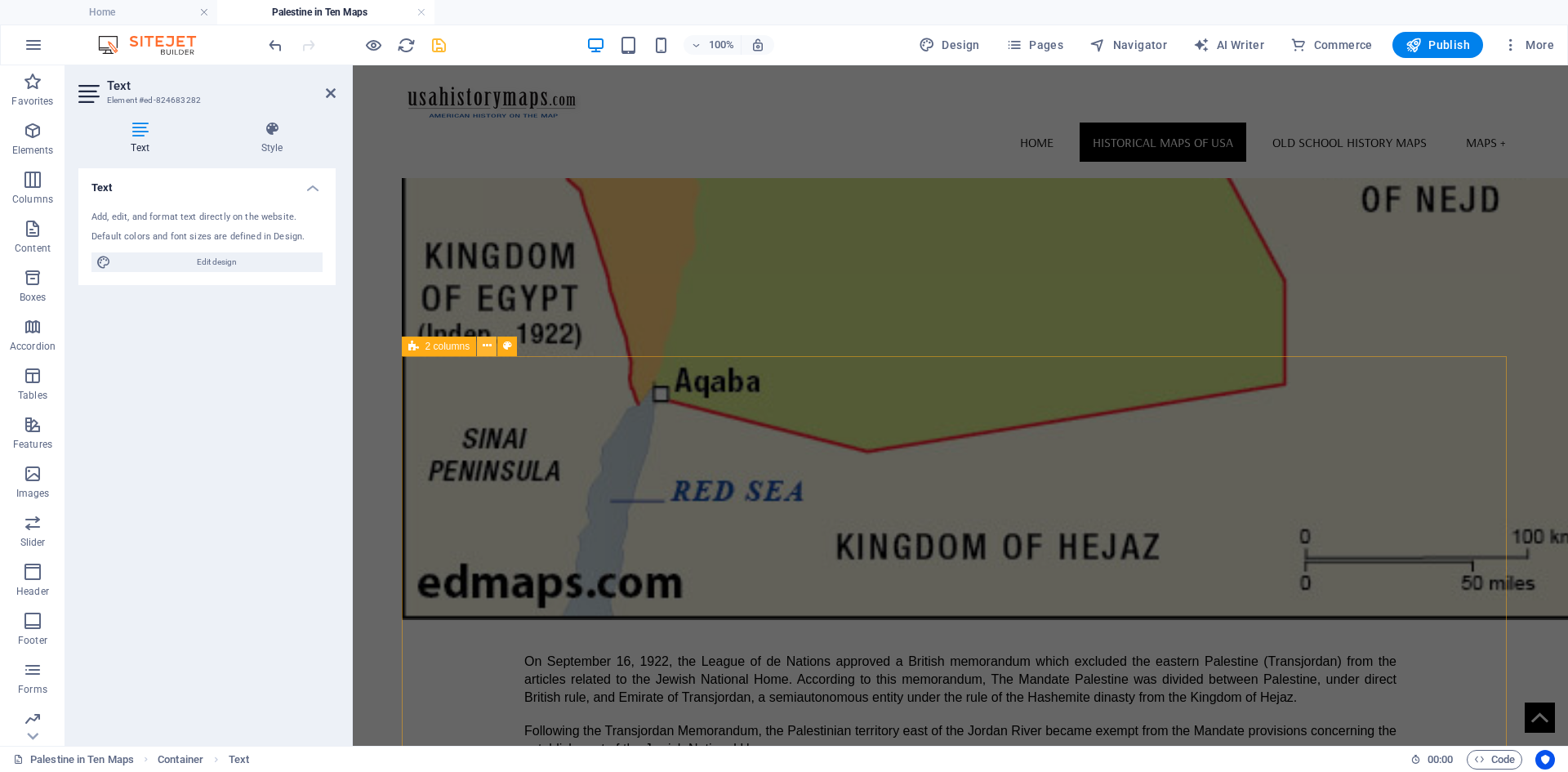 click at bounding box center [487, 346] 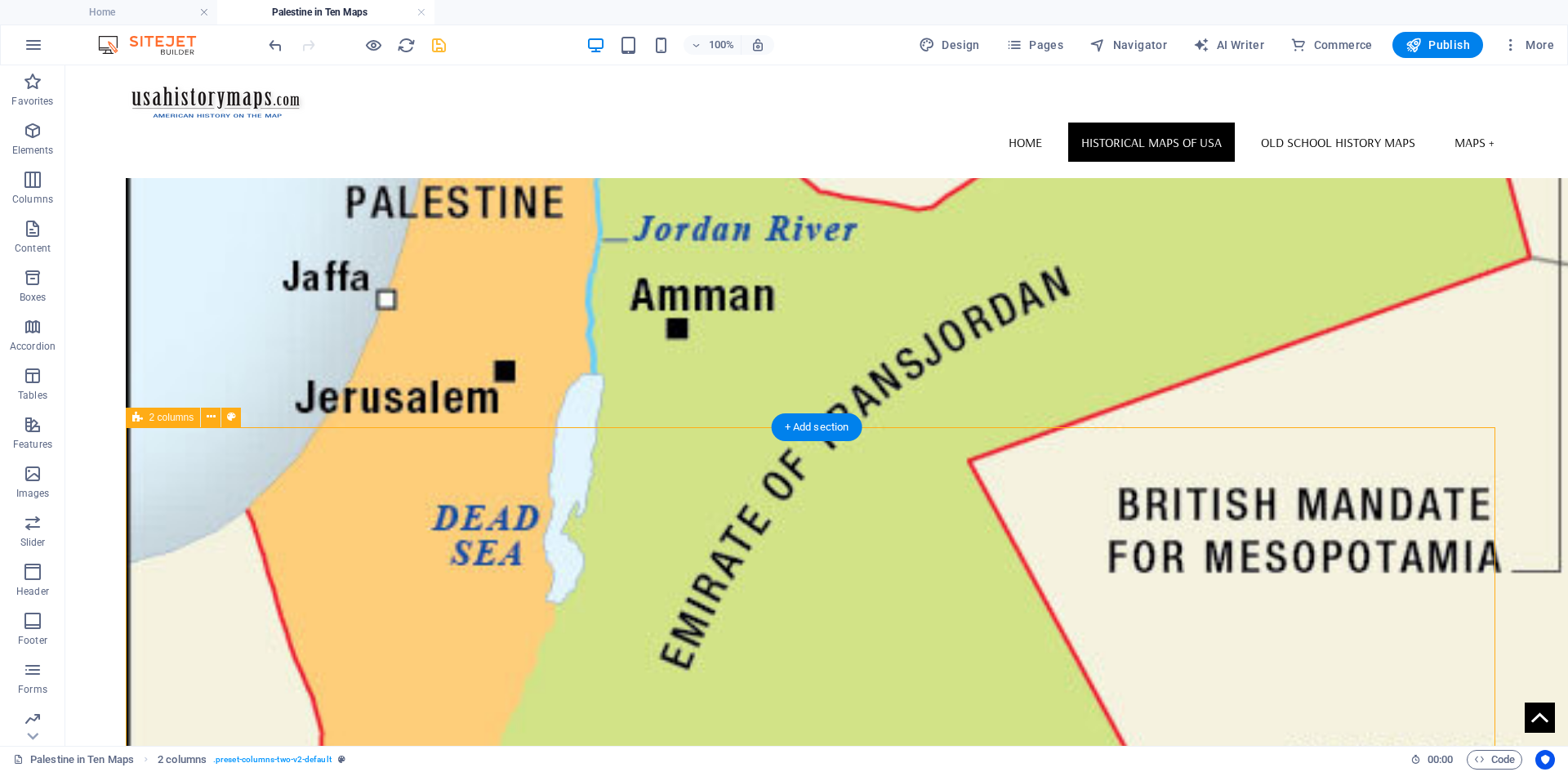 scroll, scrollTop: 3228, scrollLeft: 0, axis: vertical 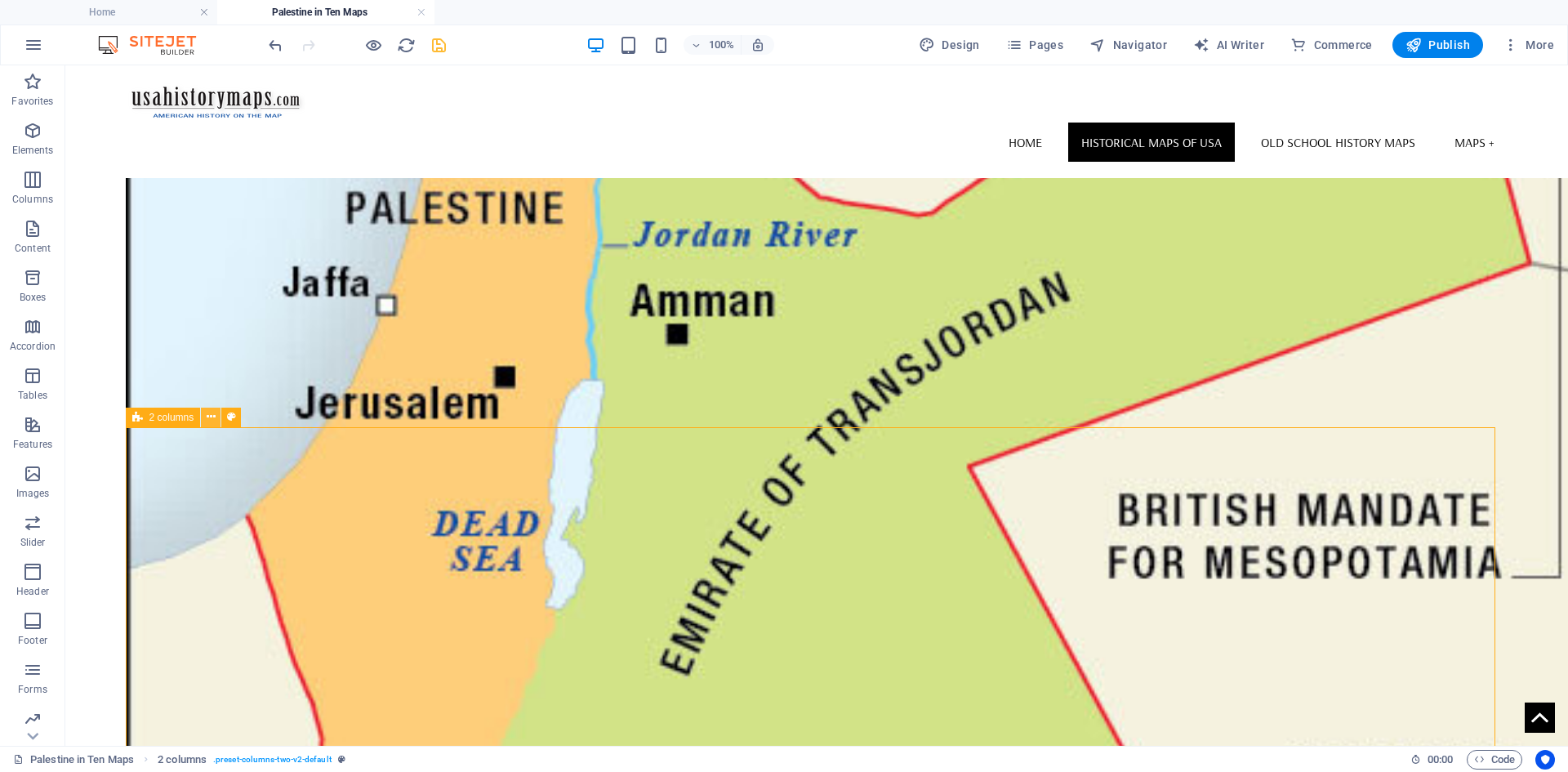 click at bounding box center [211, 417] 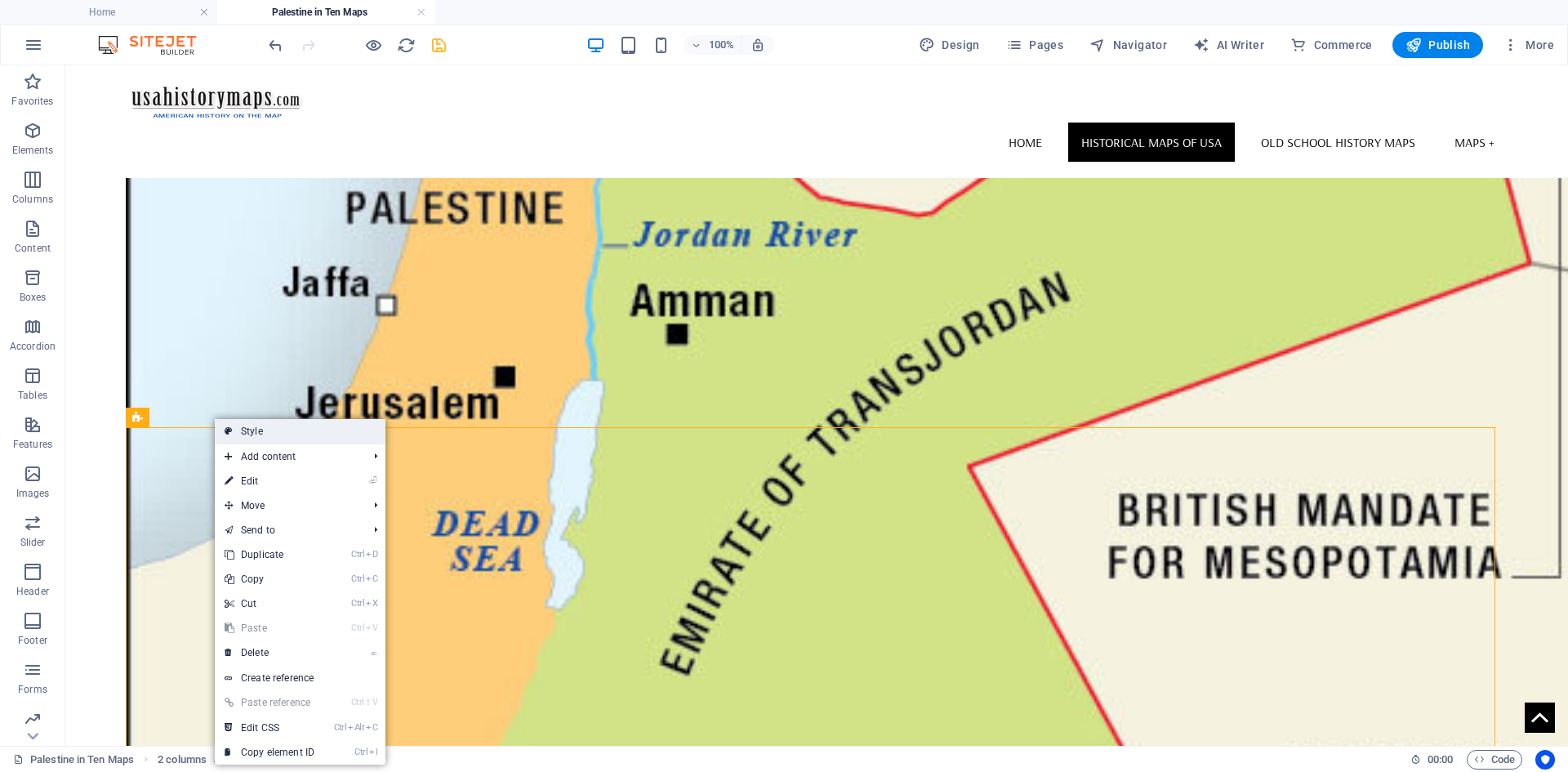 click on "Style" at bounding box center (300, 431) 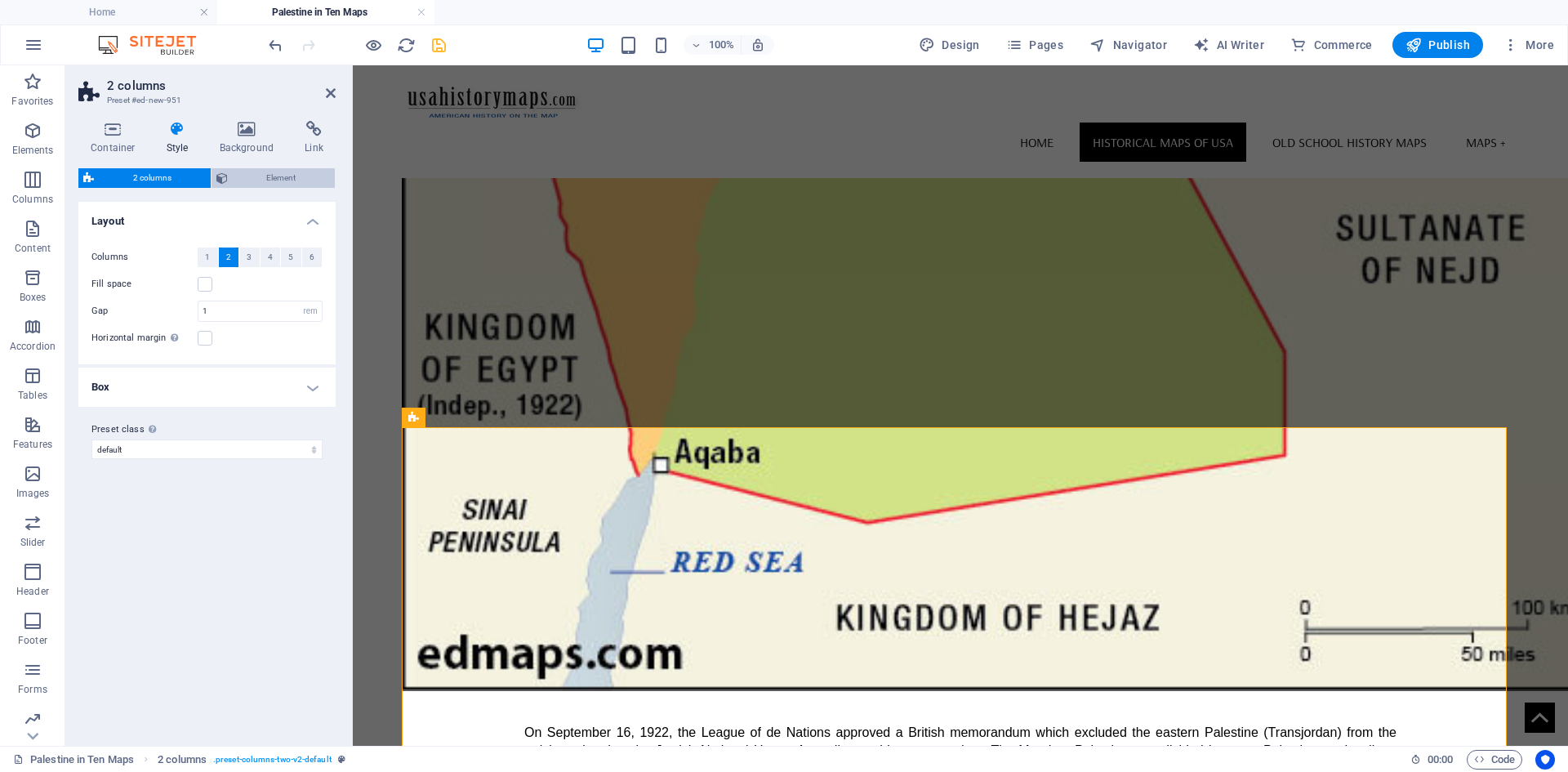 click on "Element" at bounding box center [282, 178] 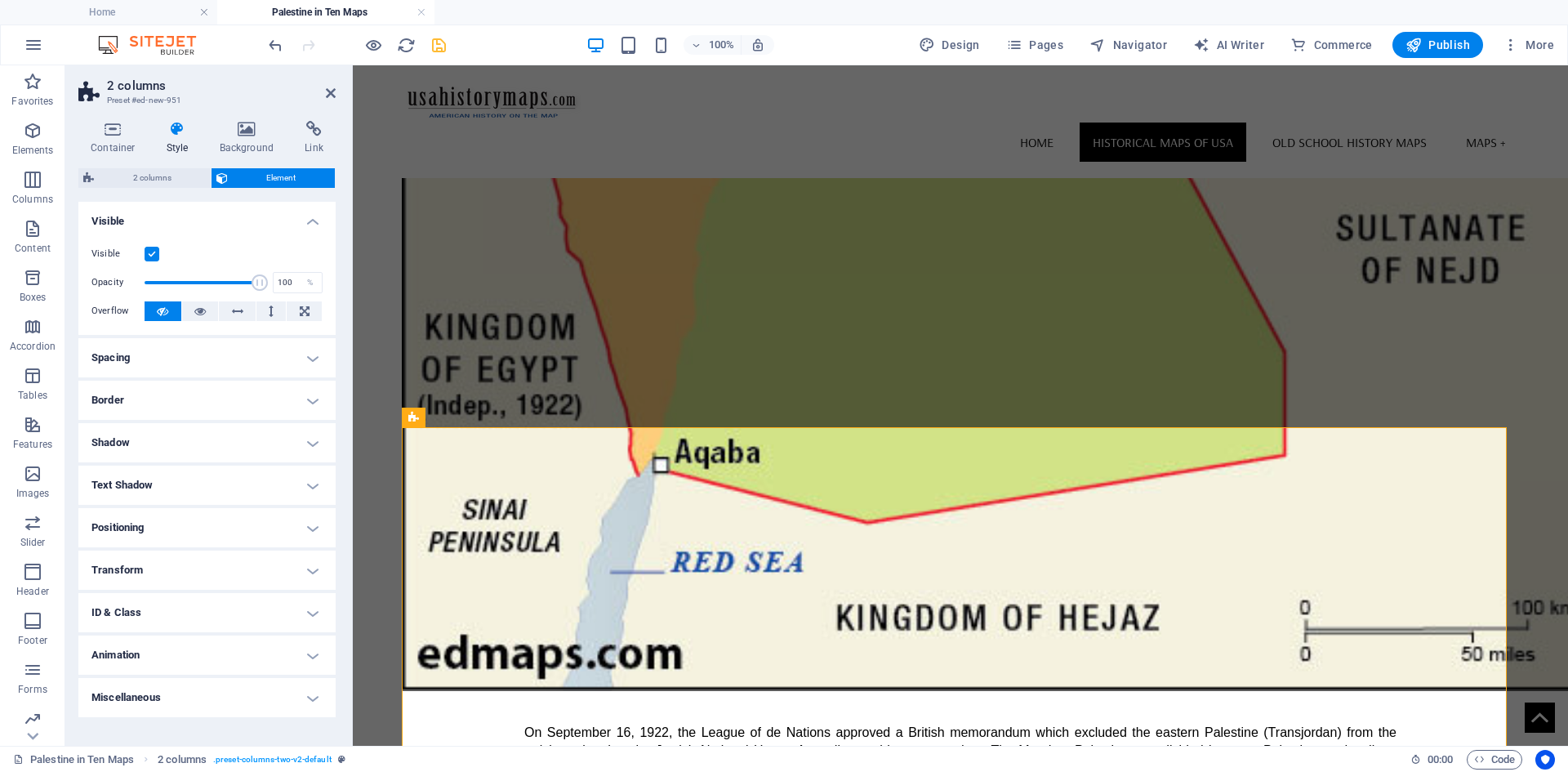 click on "Spacing" at bounding box center (207, 358) 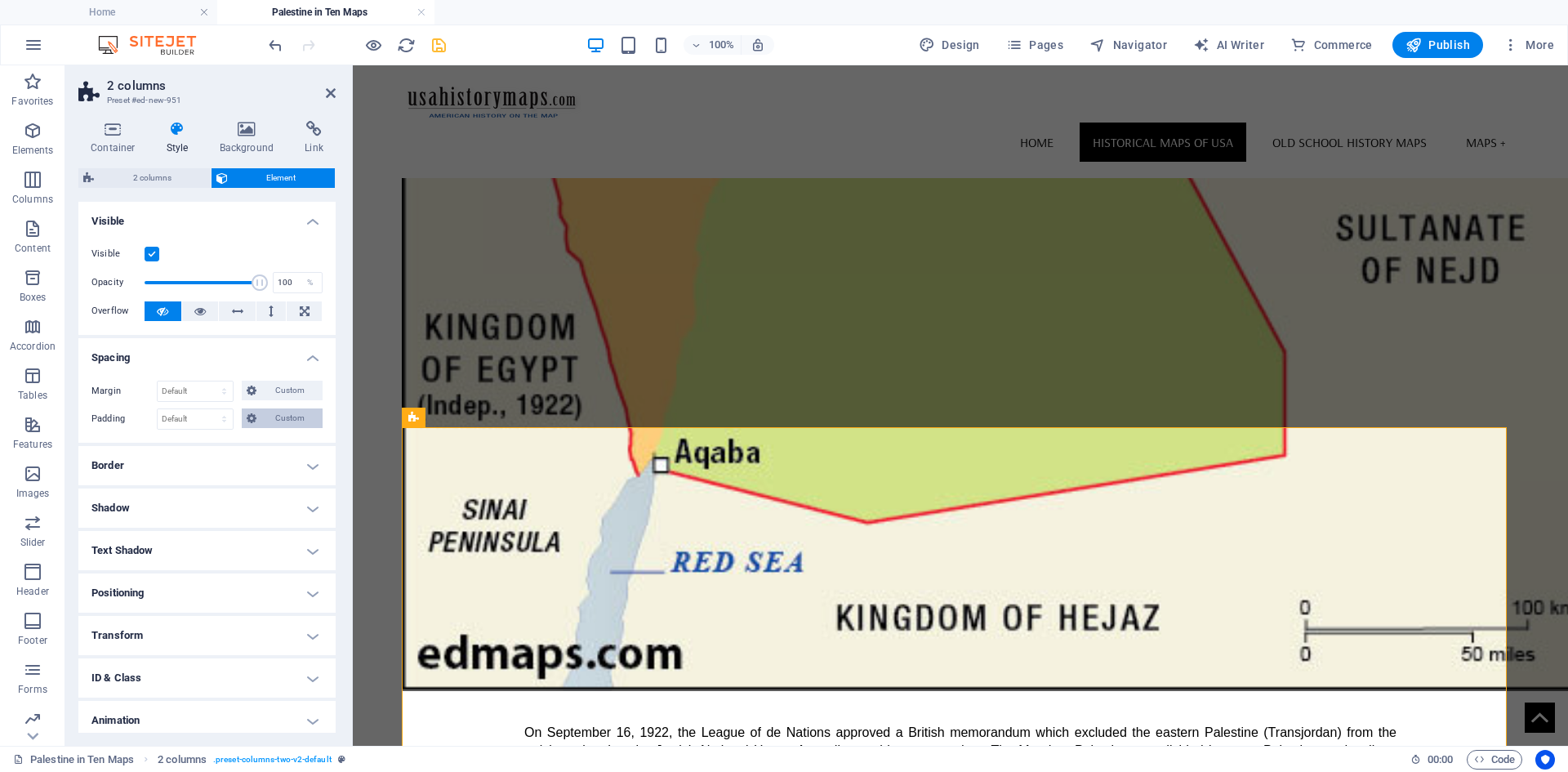 click on "Custom" at bounding box center (289, 418) 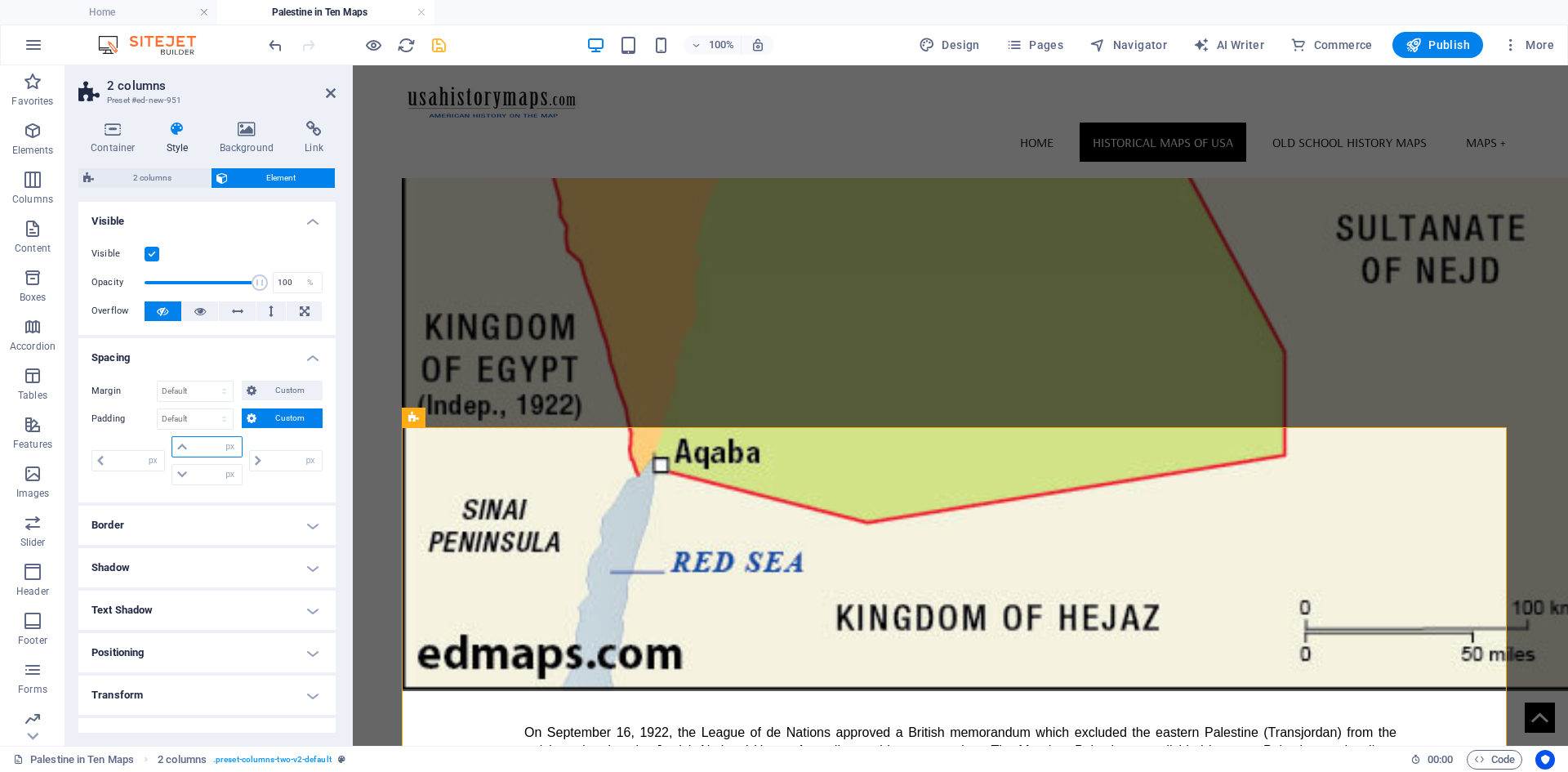 click at bounding box center (216, 447) 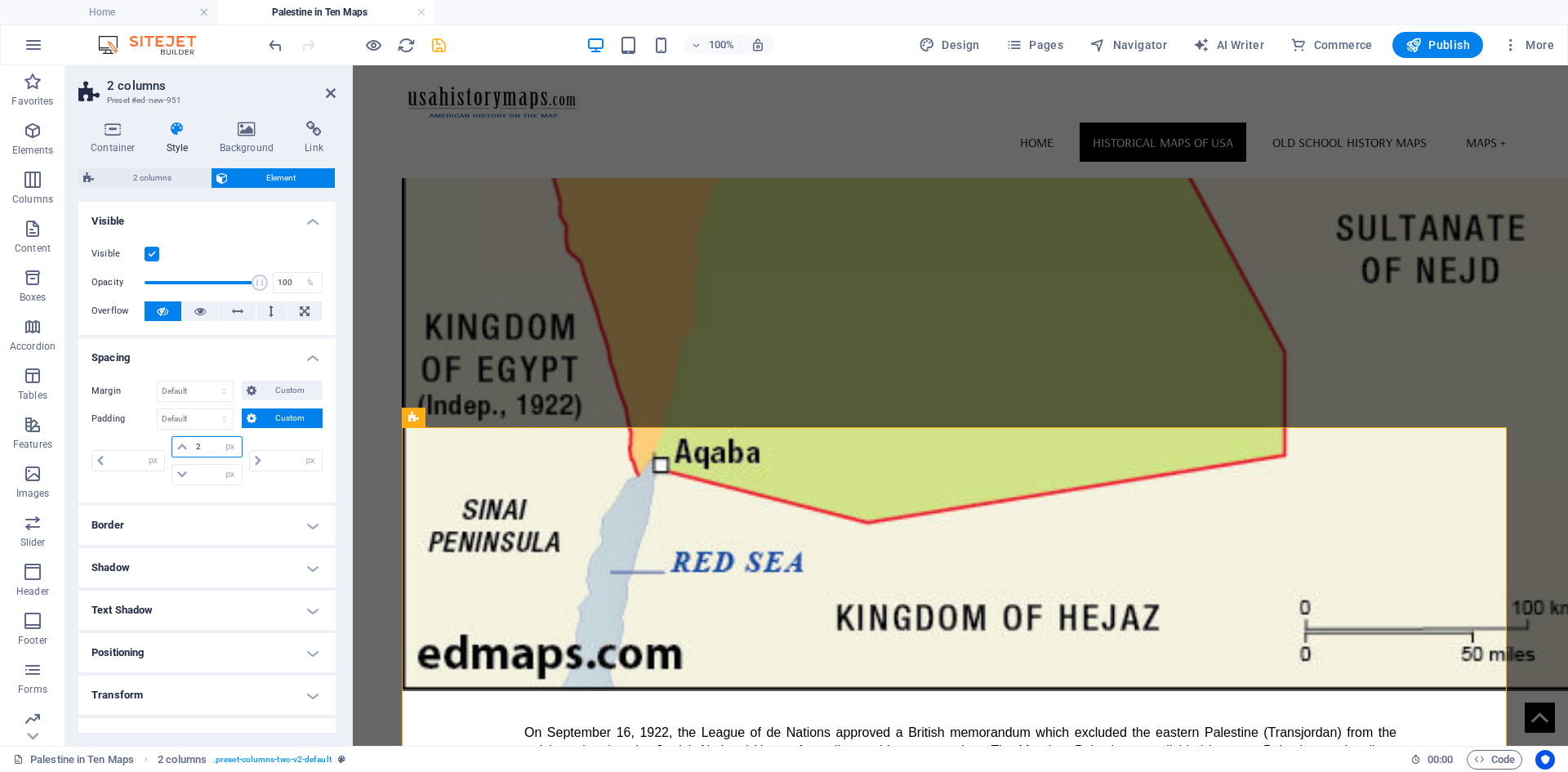 type on "20" 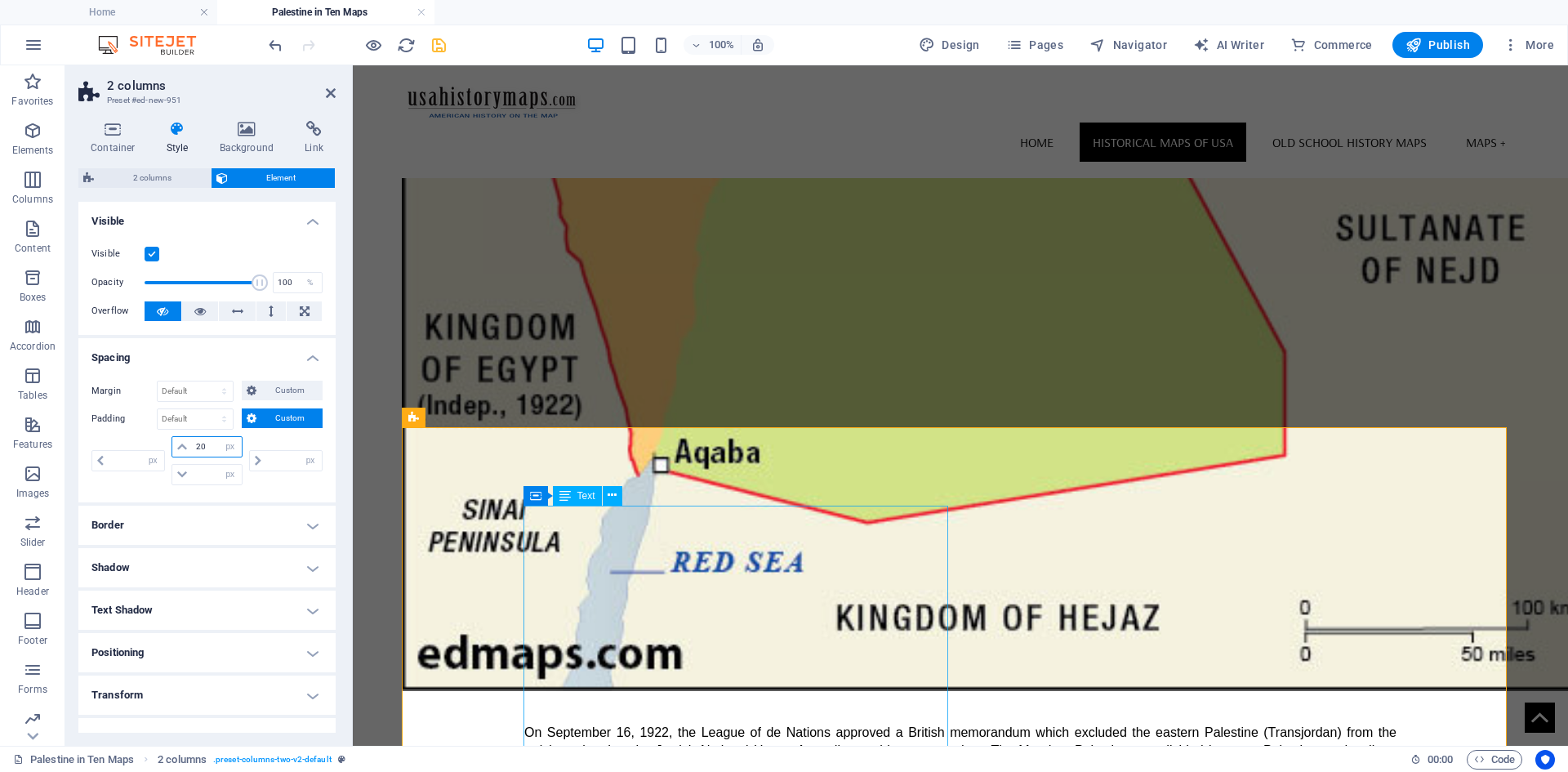 type on "0" 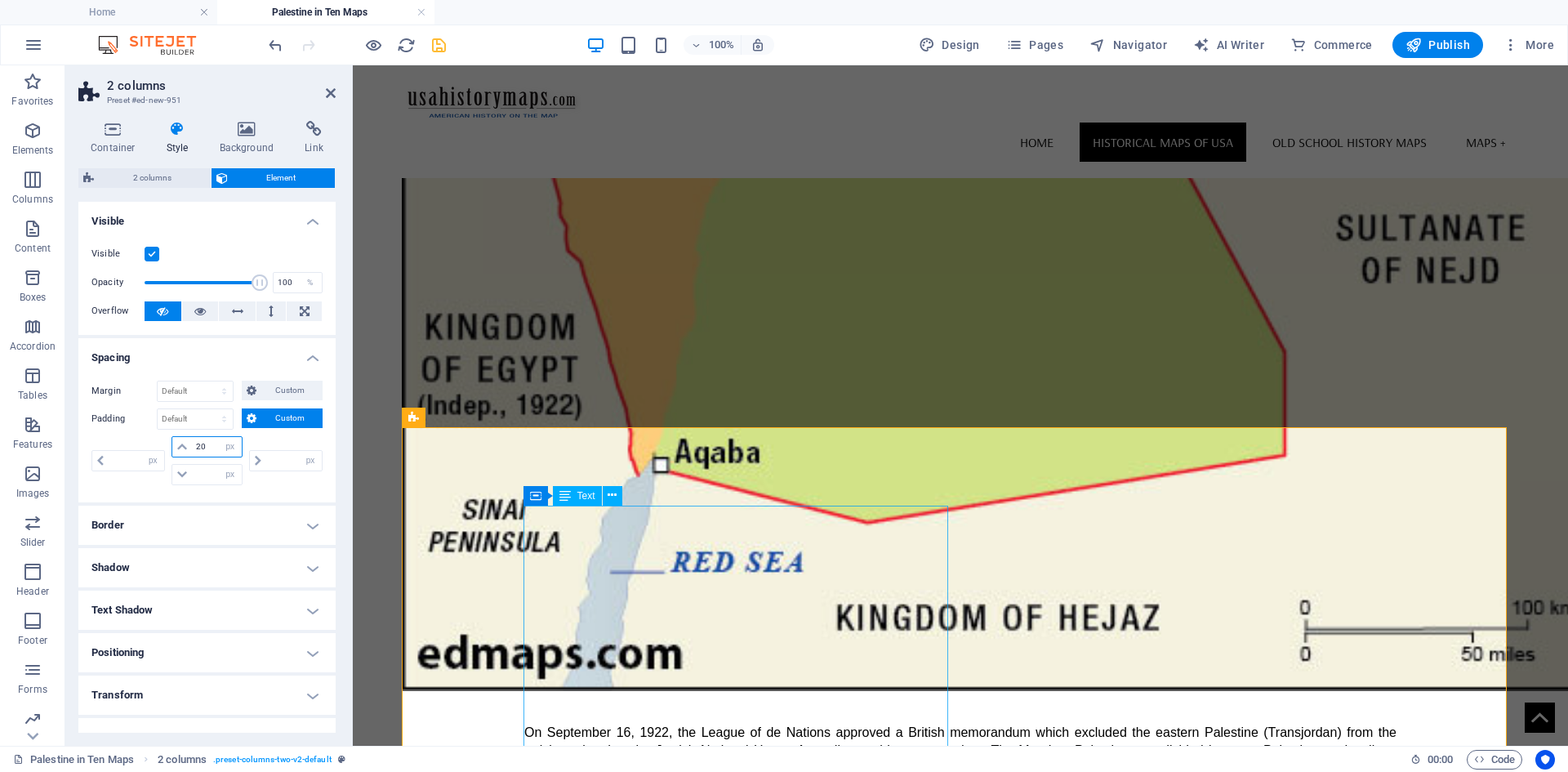 type on "0" 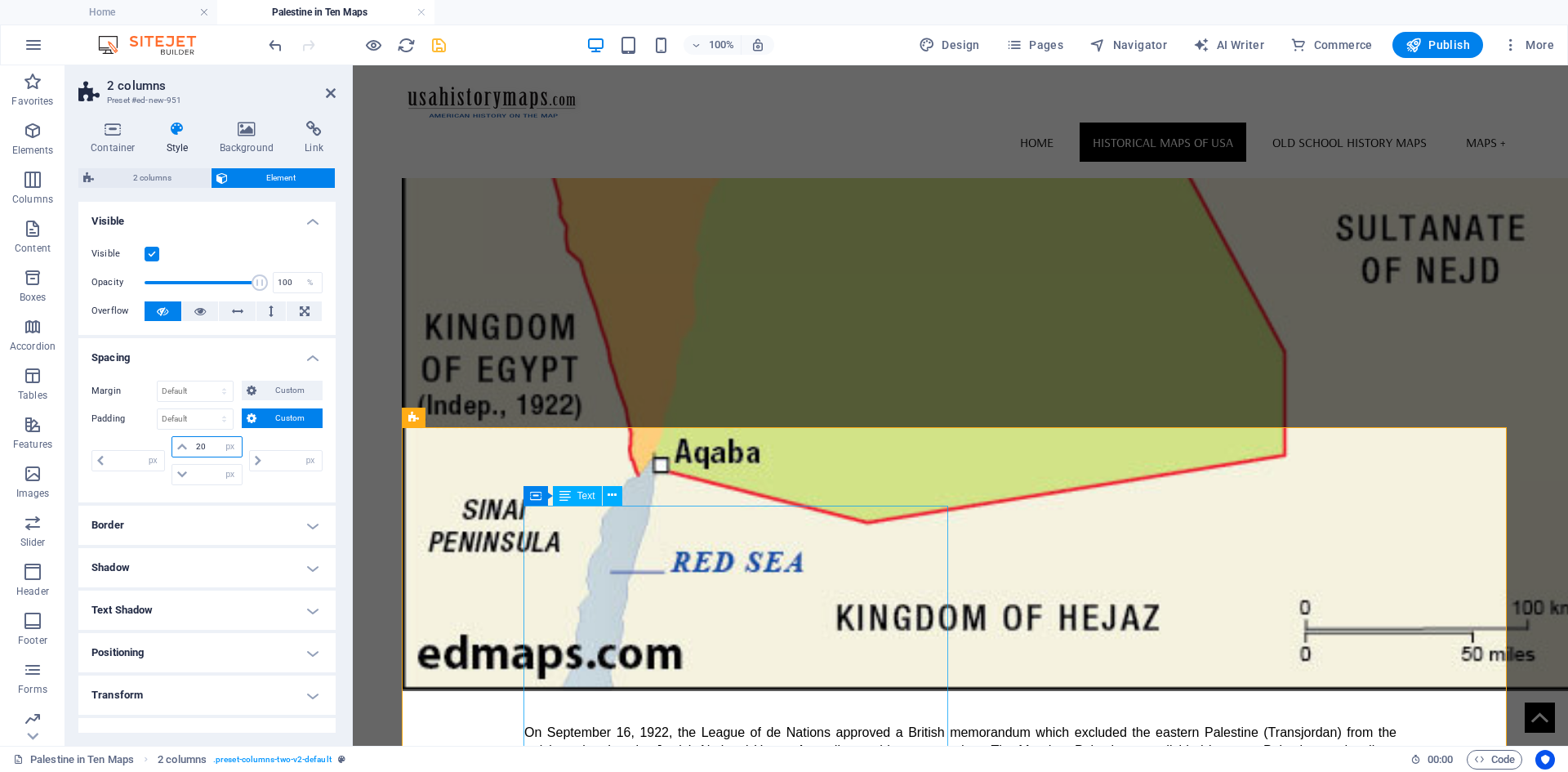 type on "0" 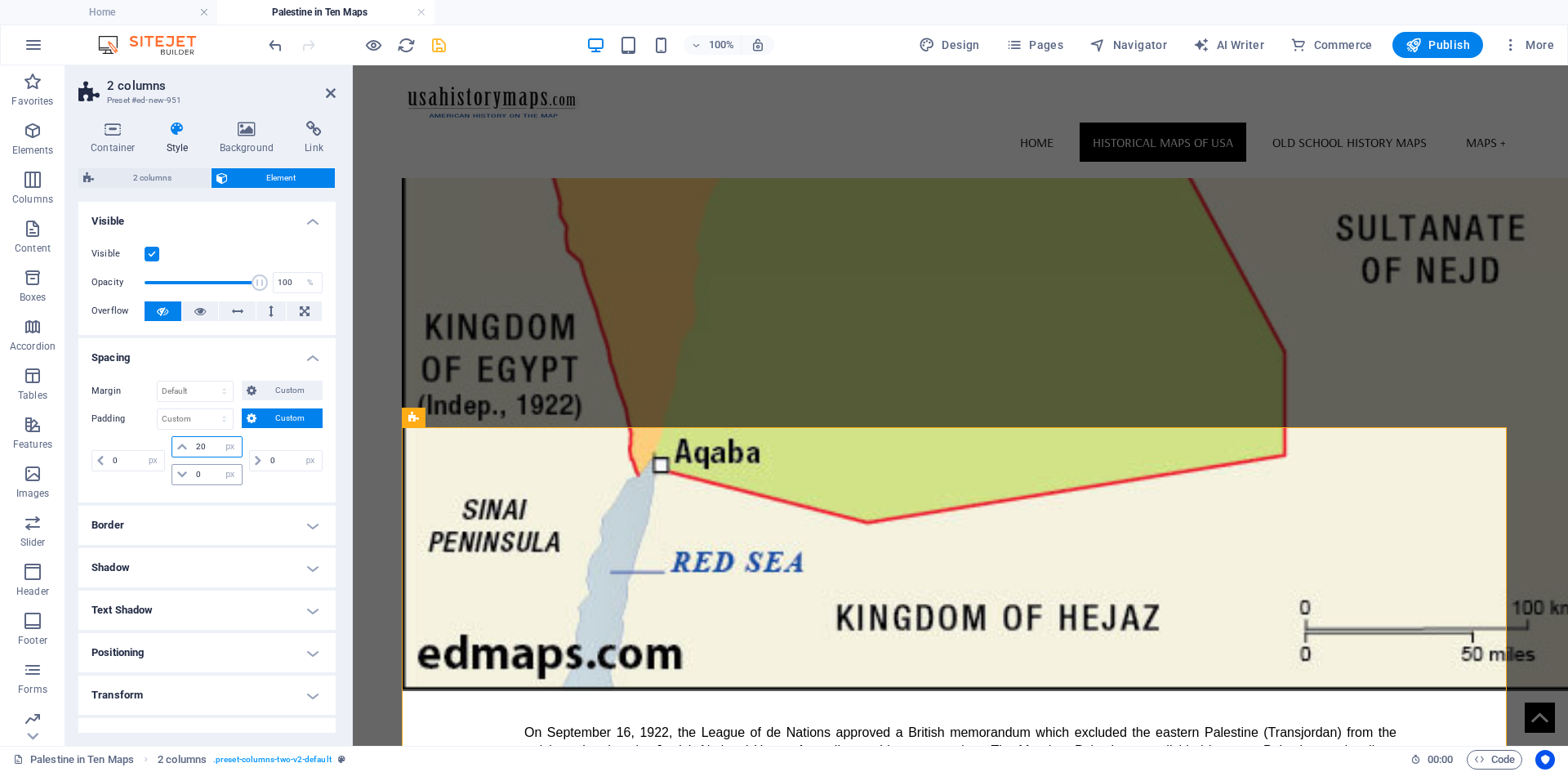 type on "20" 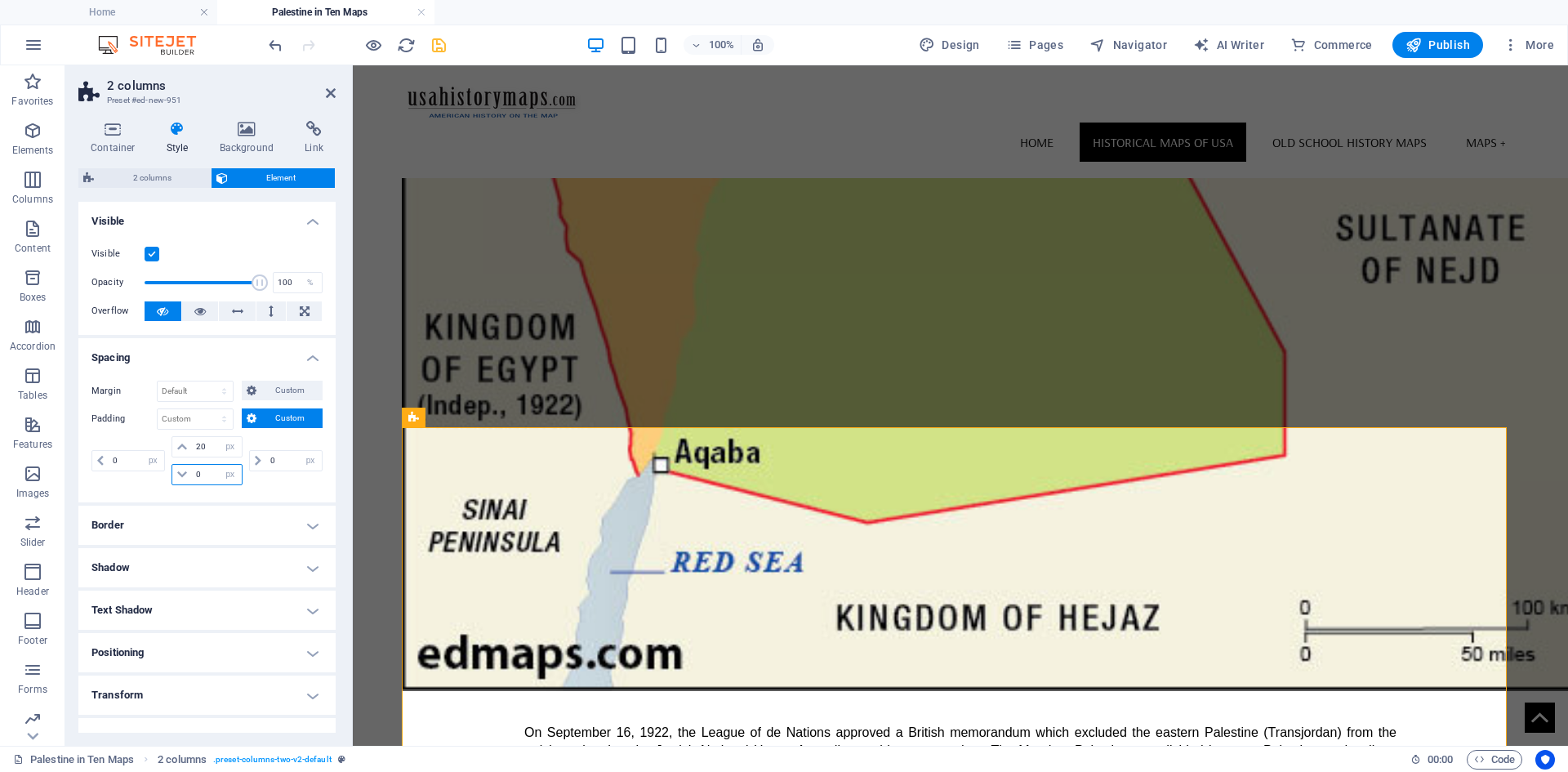 click on "0" at bounding box center (216, 475) 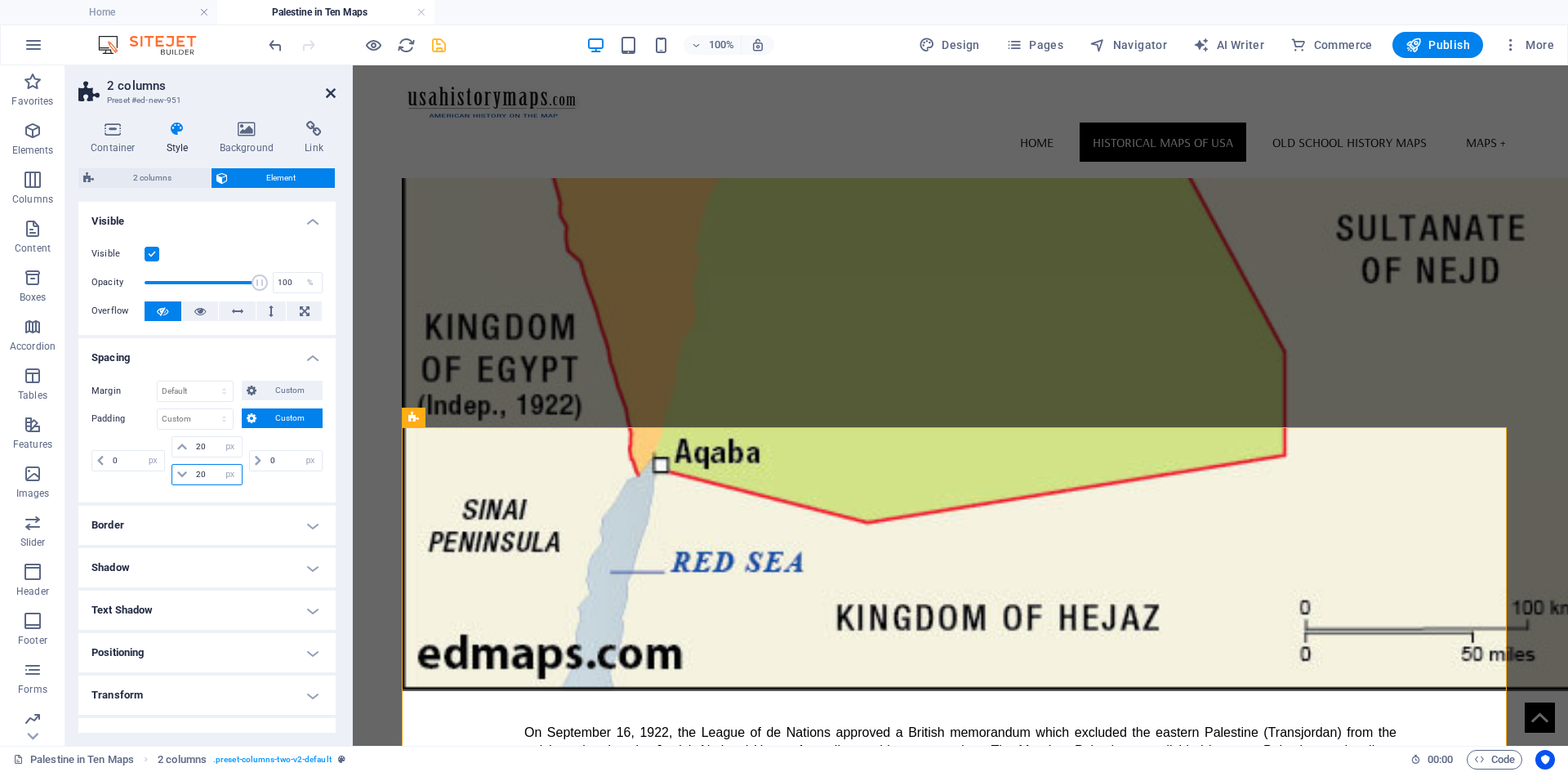 type on "20" 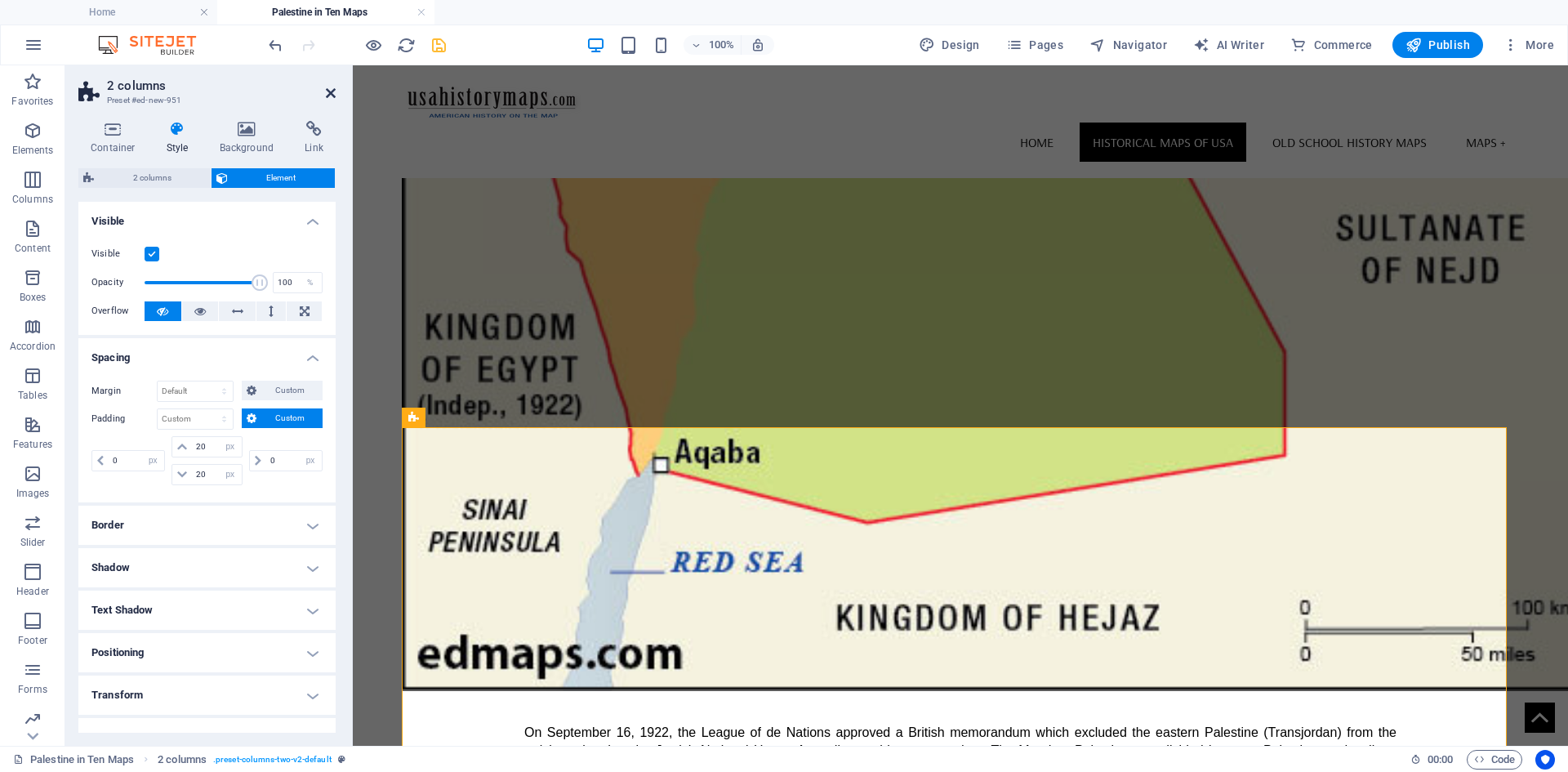 click at bounding box center (331, 93) 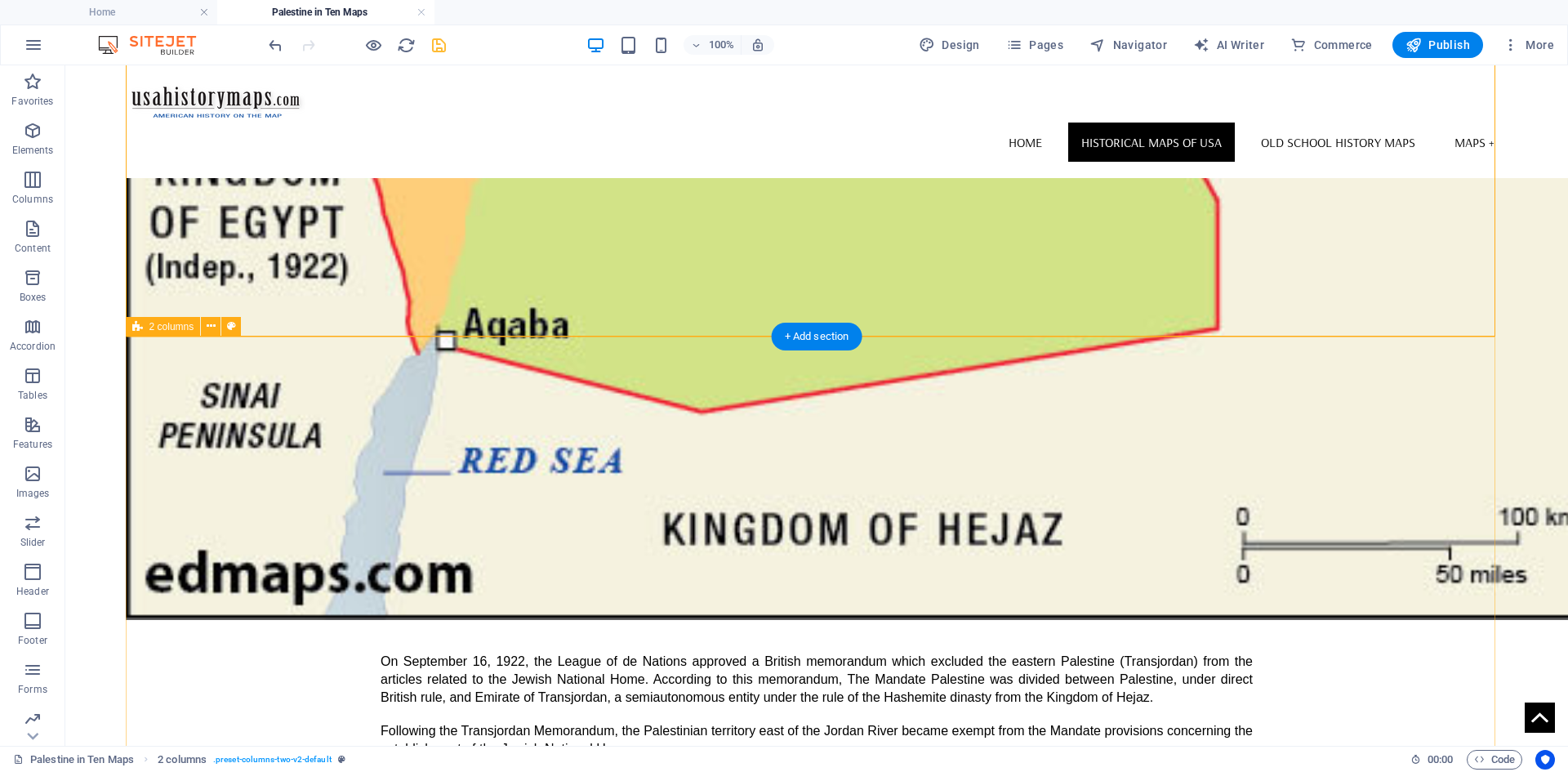 scroll, scrollTop: 4045, scrollLeft: 0, axis: vertical 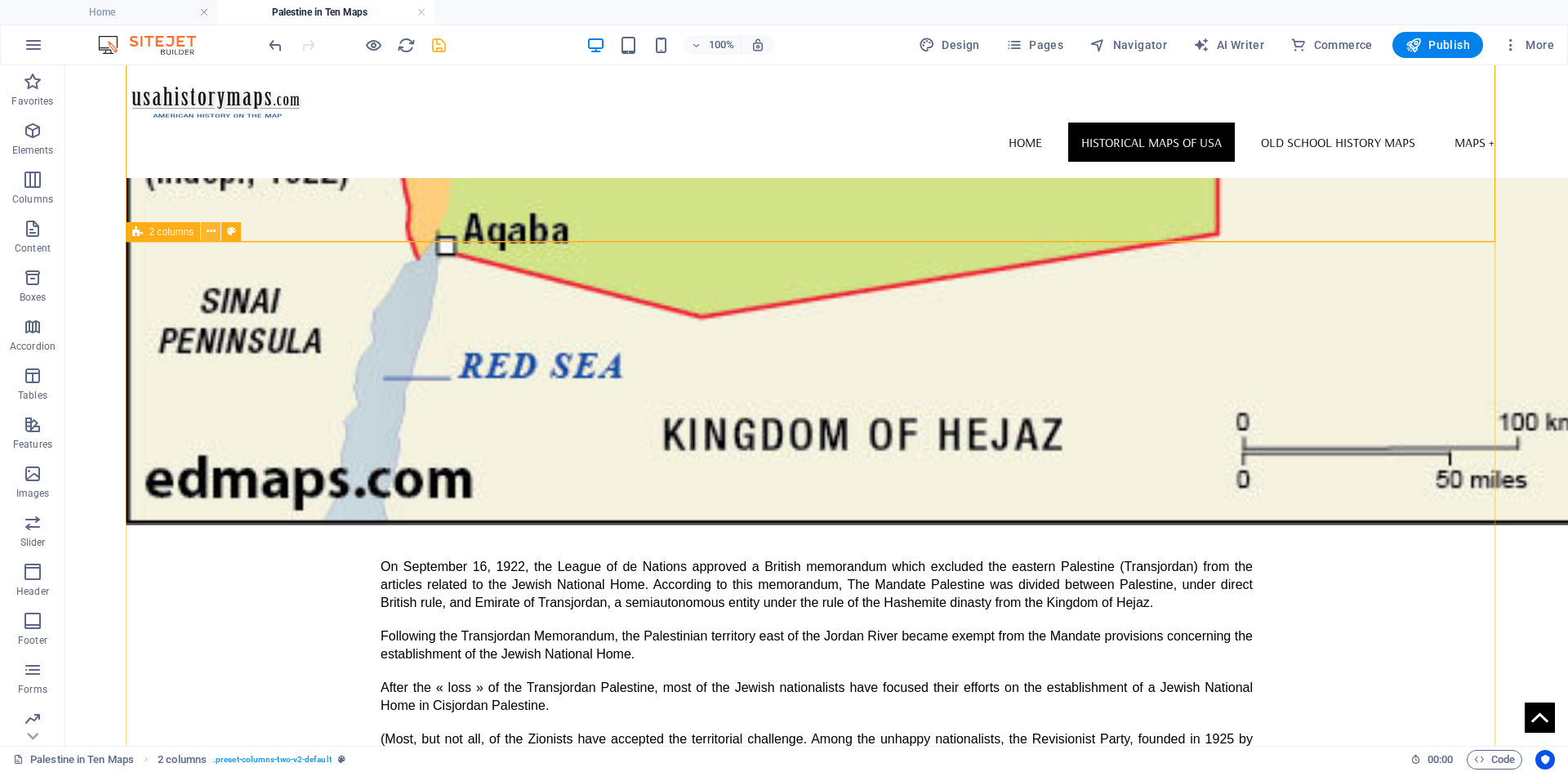click at bounding box center [211, 231] 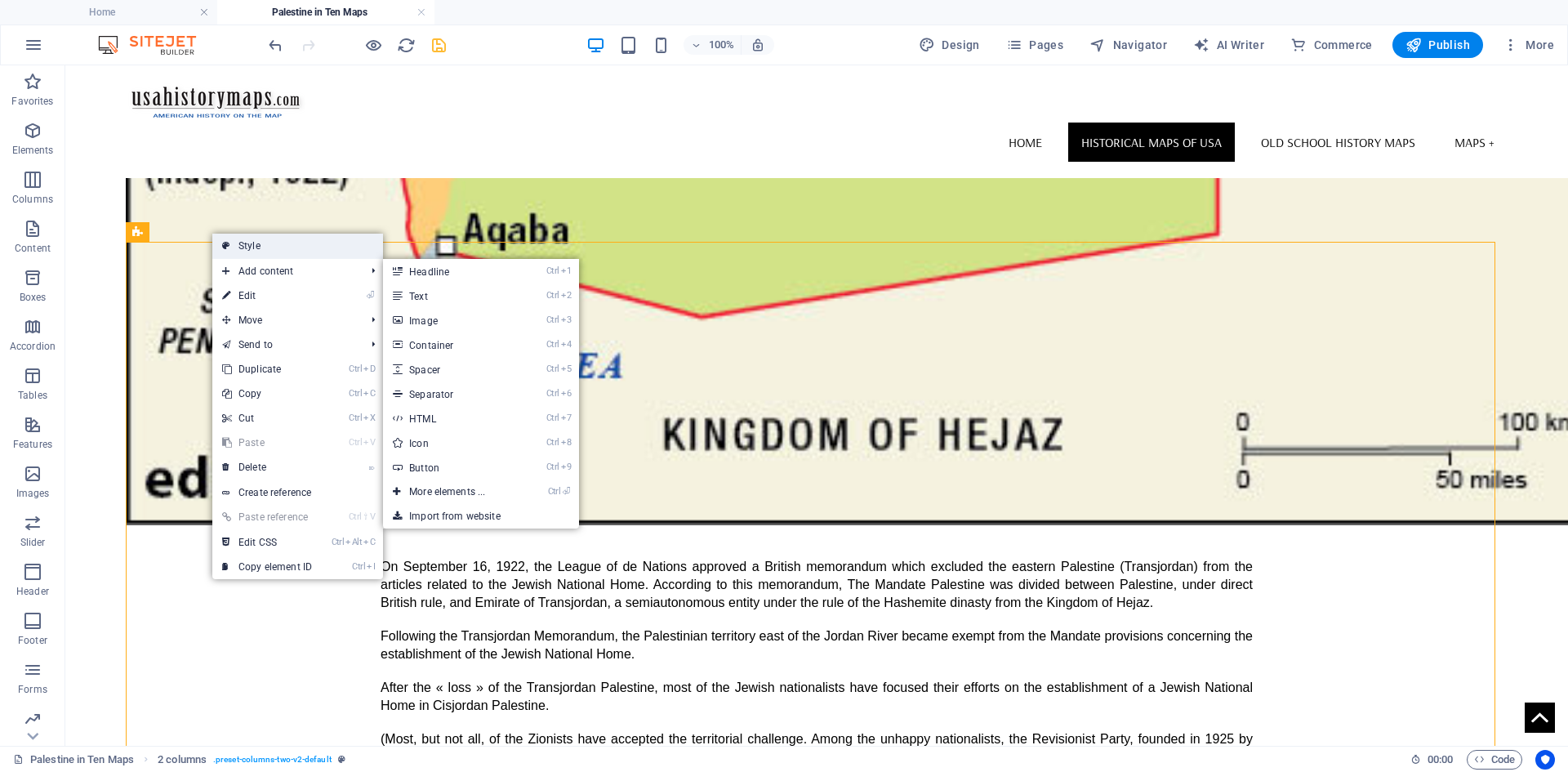 click on "Style" at bounding box center [297, 246] 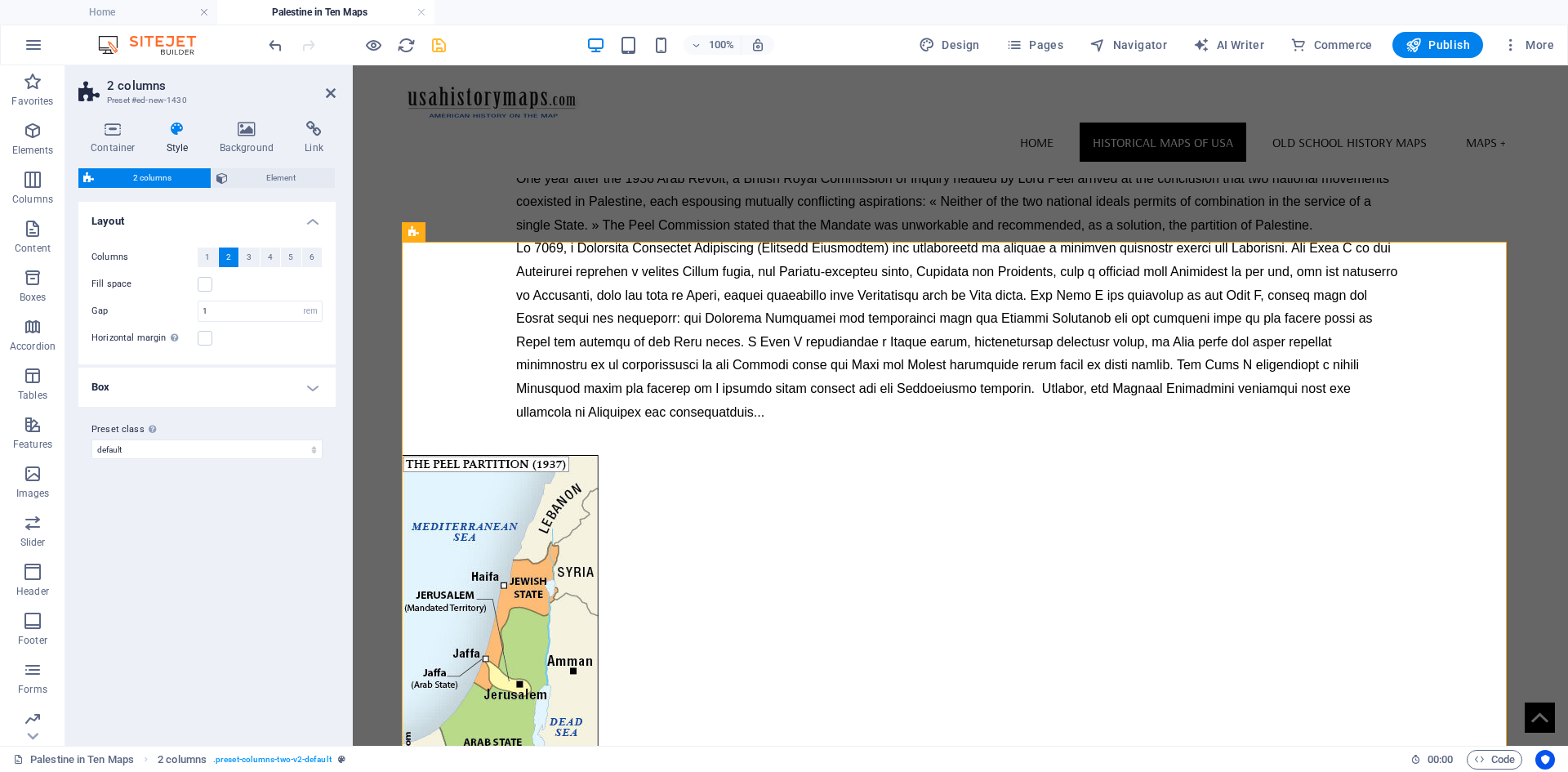 click at bounding box center (177, 129) 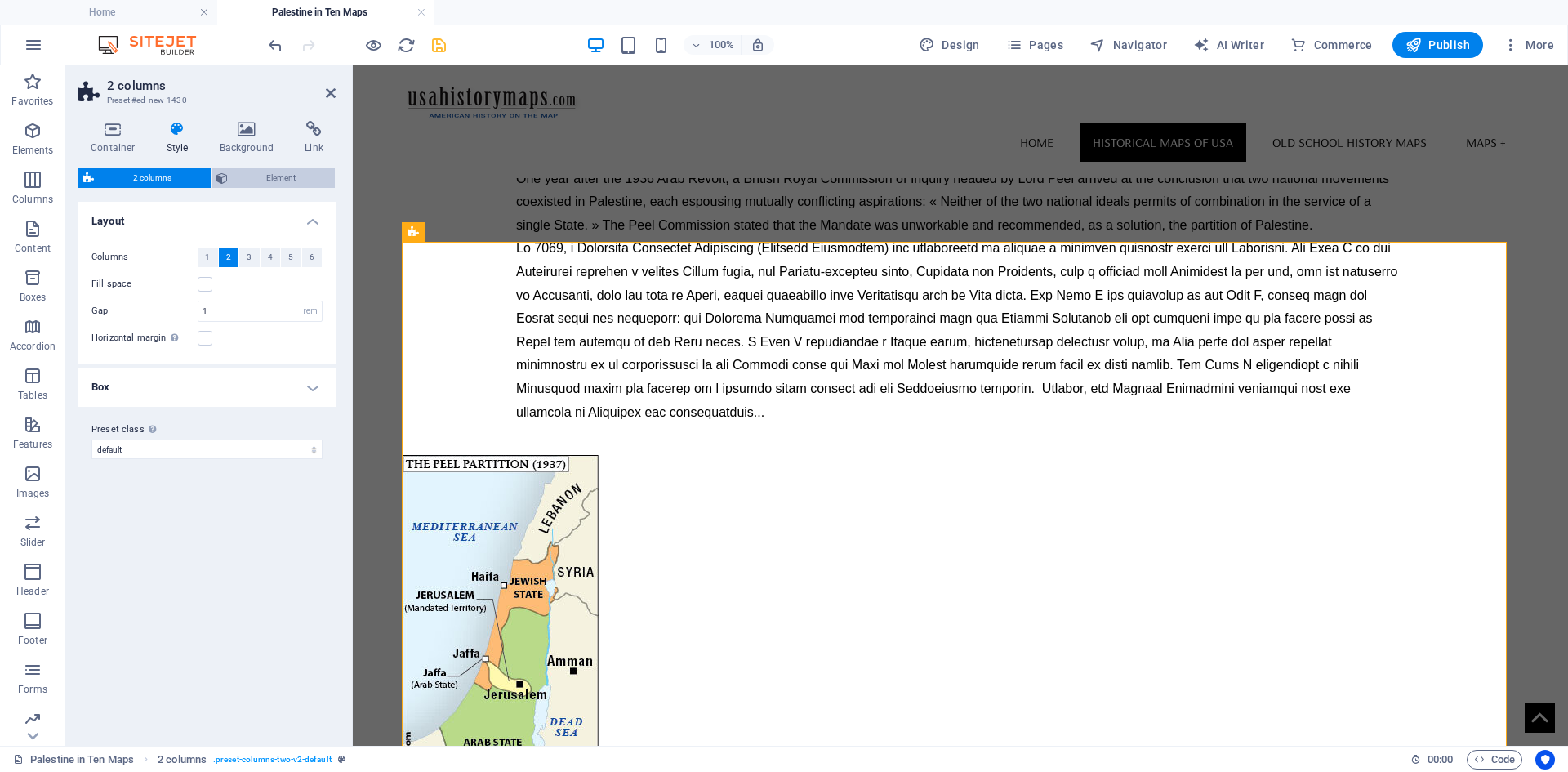 click on "Element" at bounding box center (282, 178) 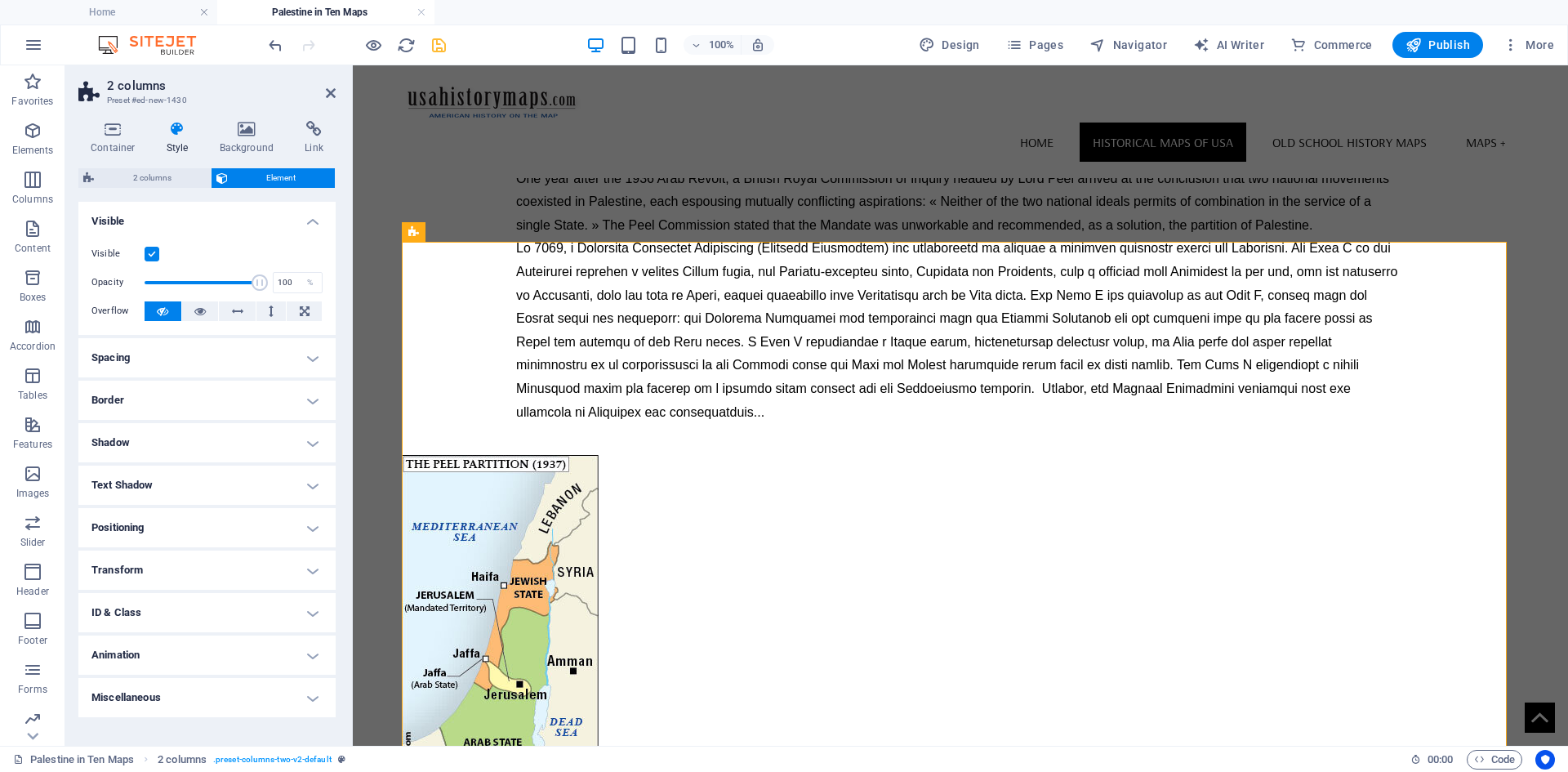click on "Spacing" at bounding box center [207, 358] 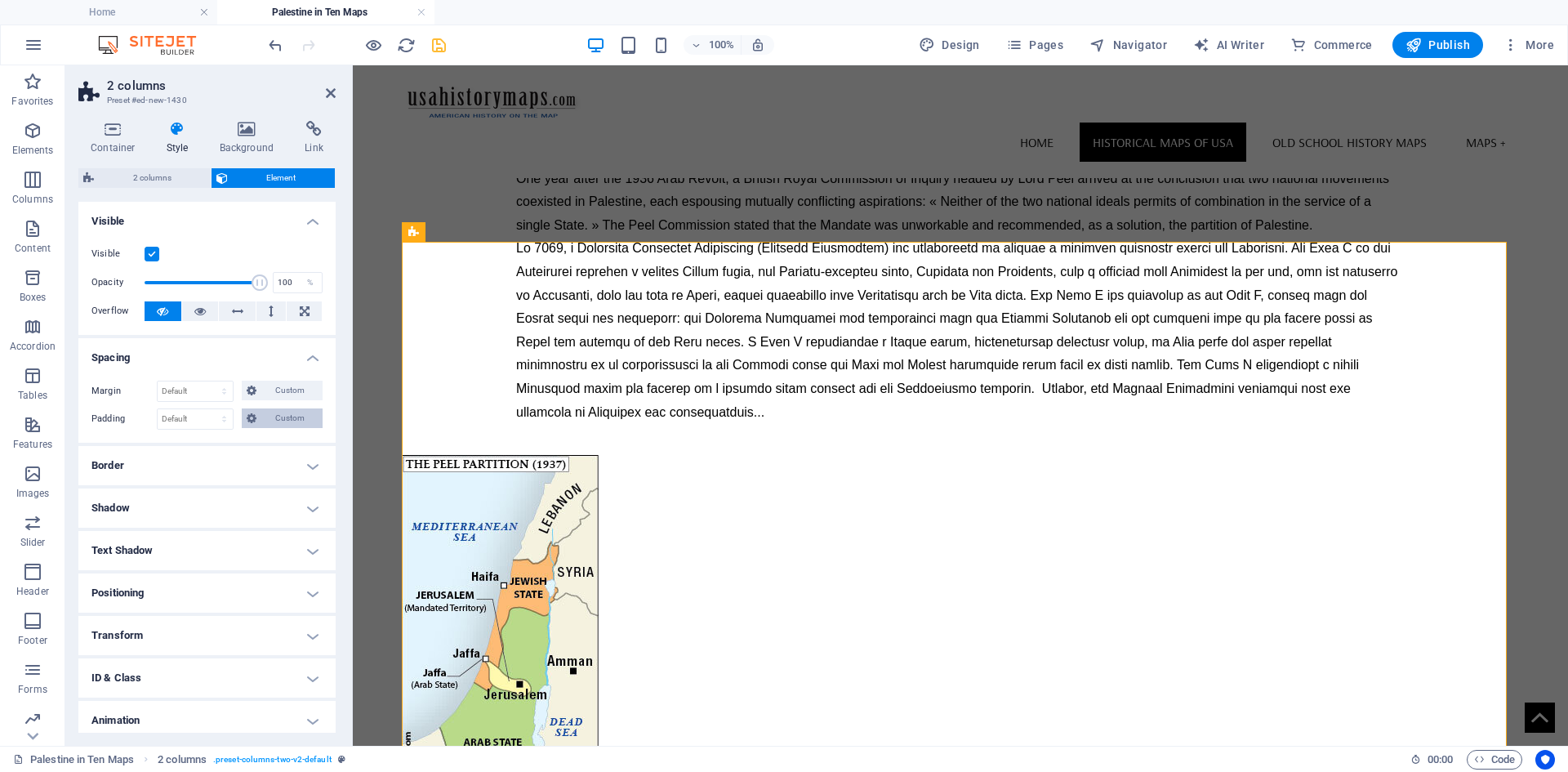 click on "Custom" at bounding box center [289, 418] 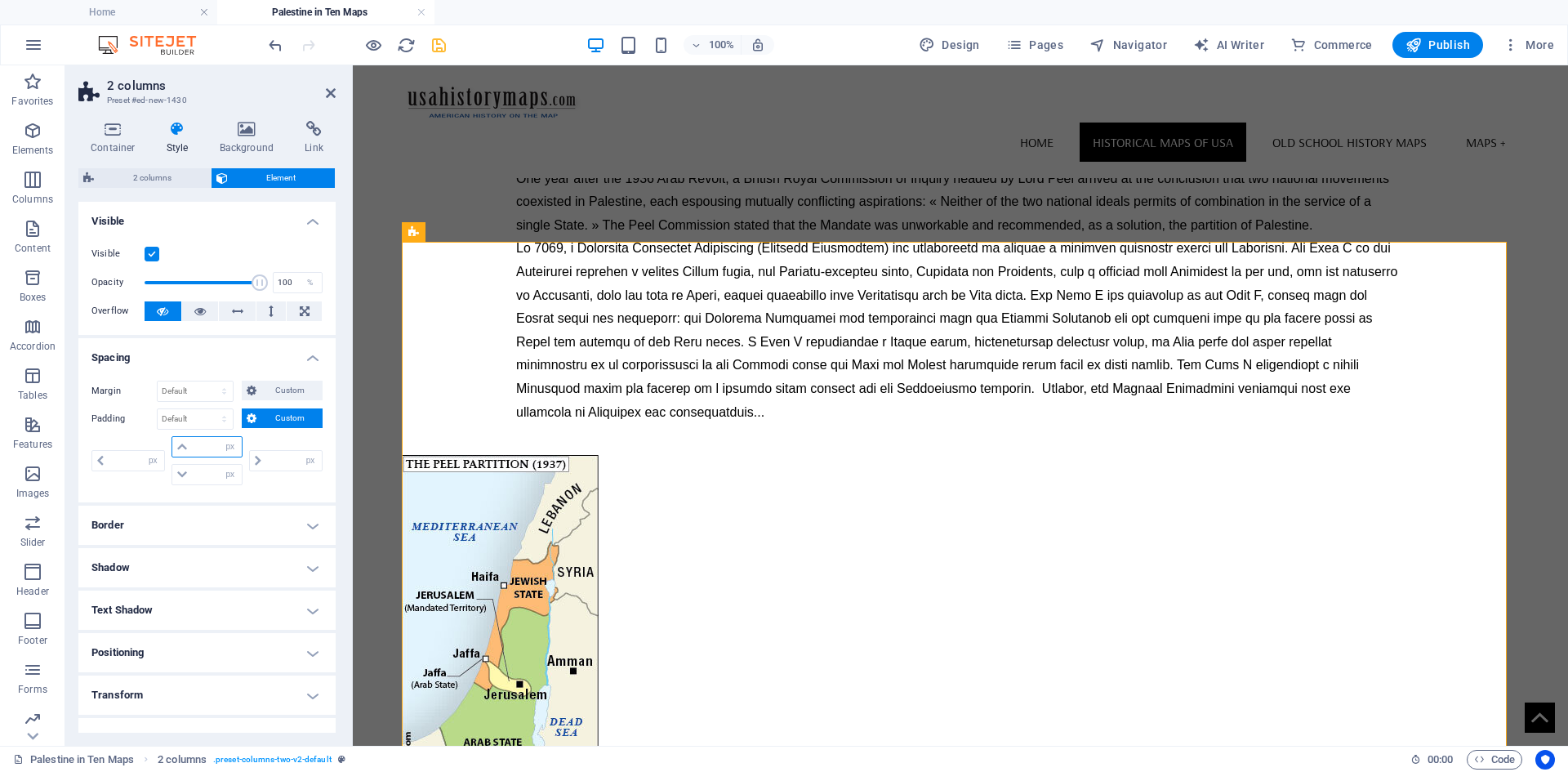 click at bounding box center (216, 447) 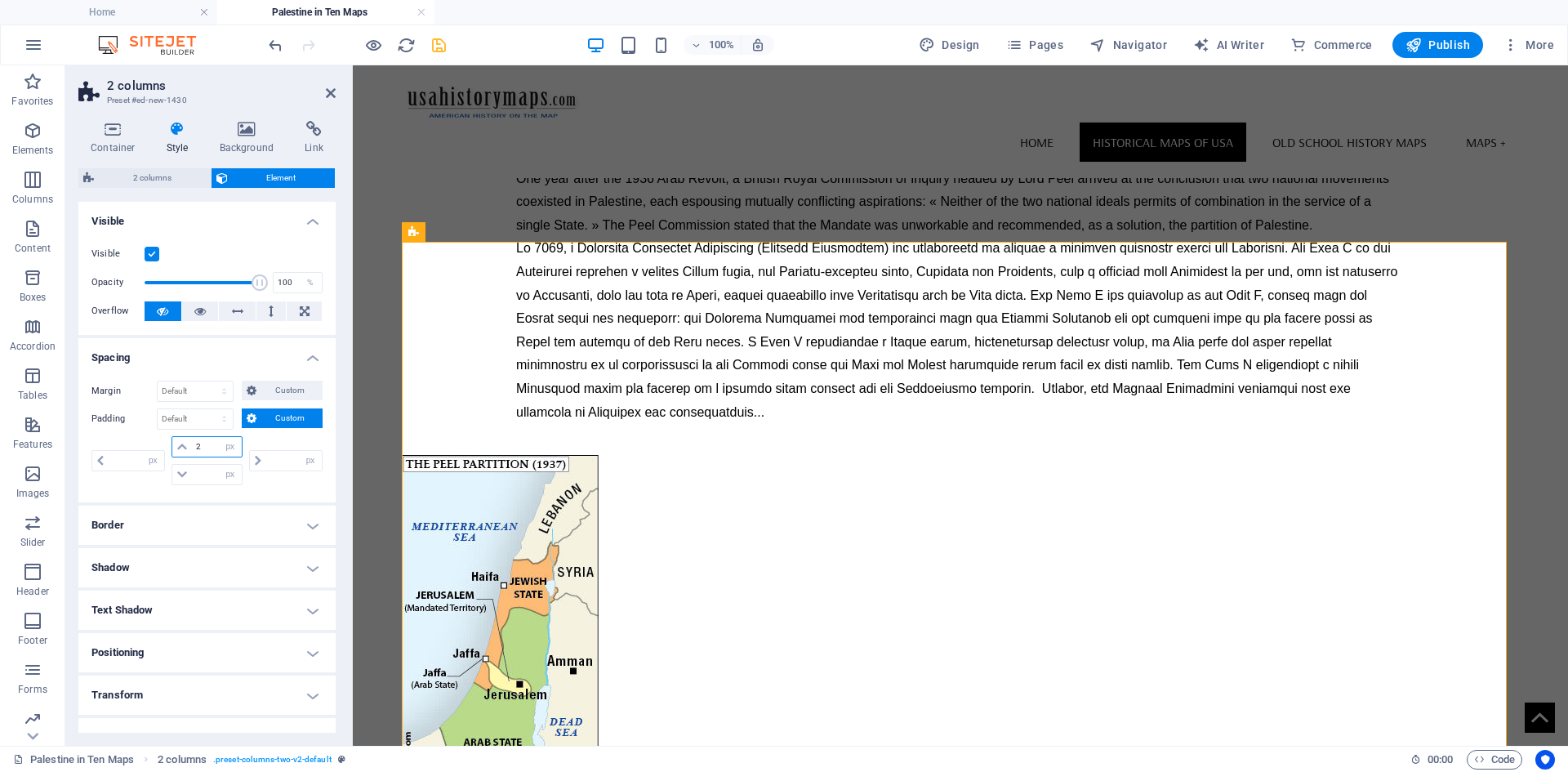 type on "20" 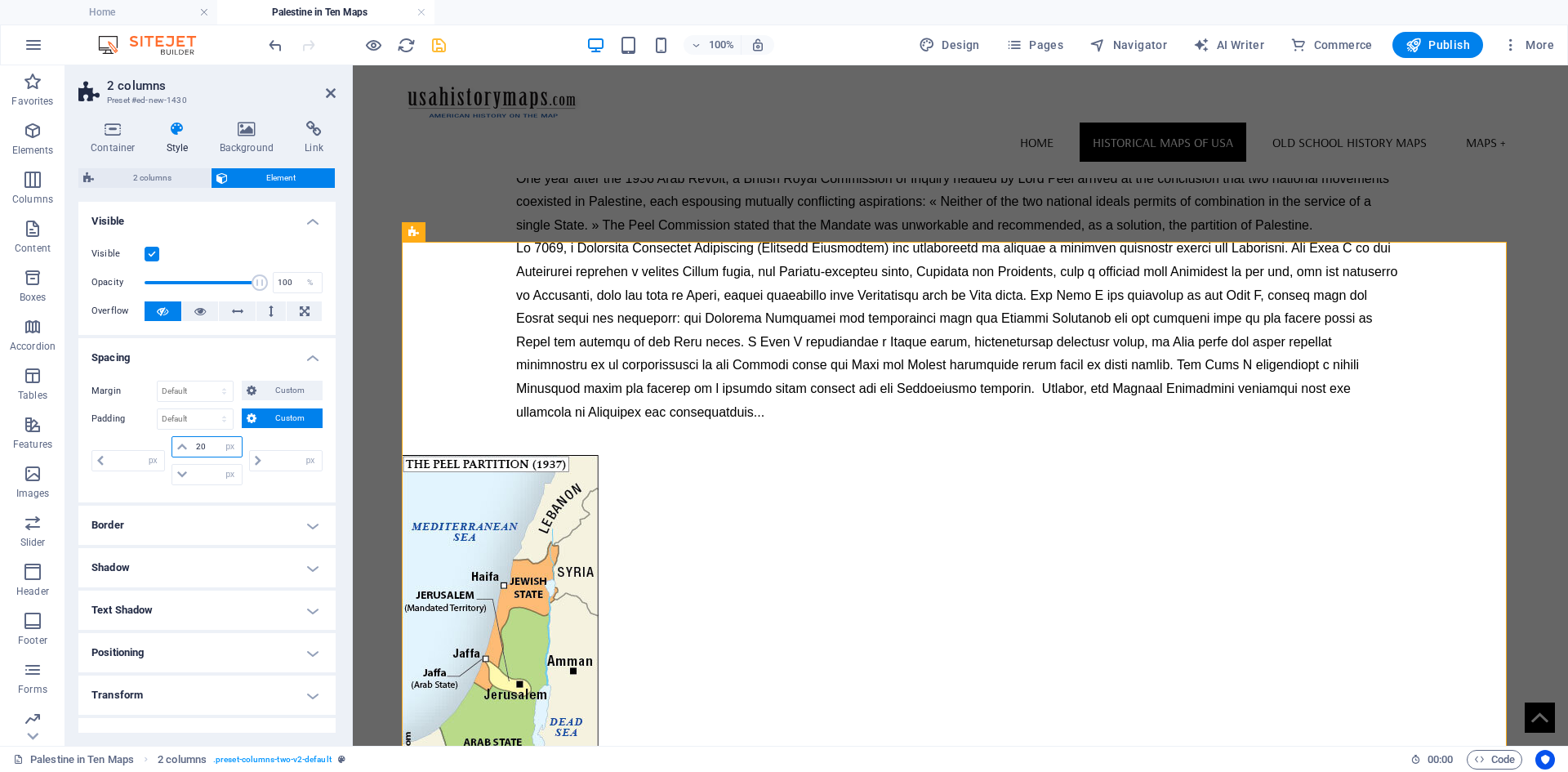 type on "0" 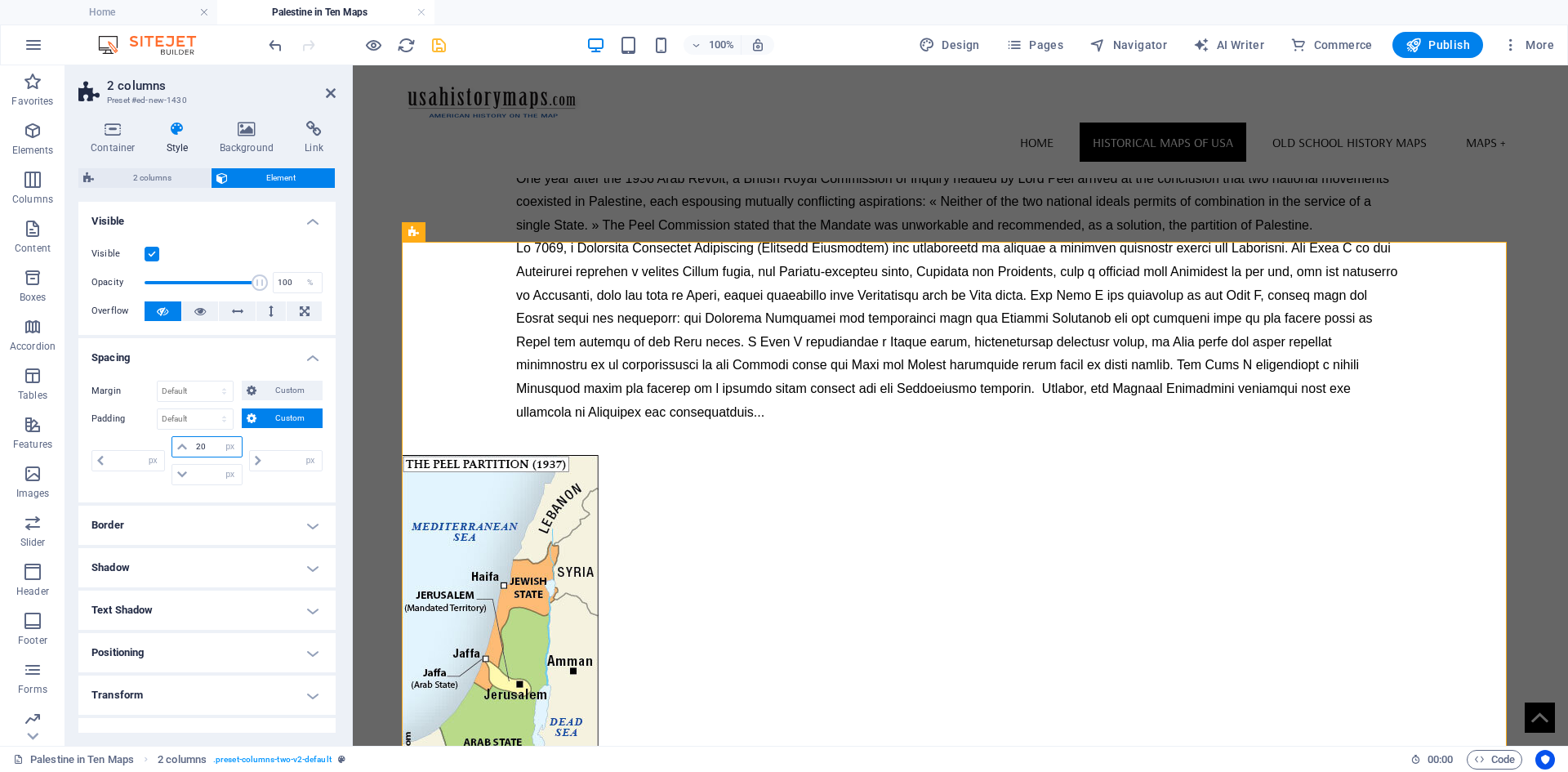 type on "0" 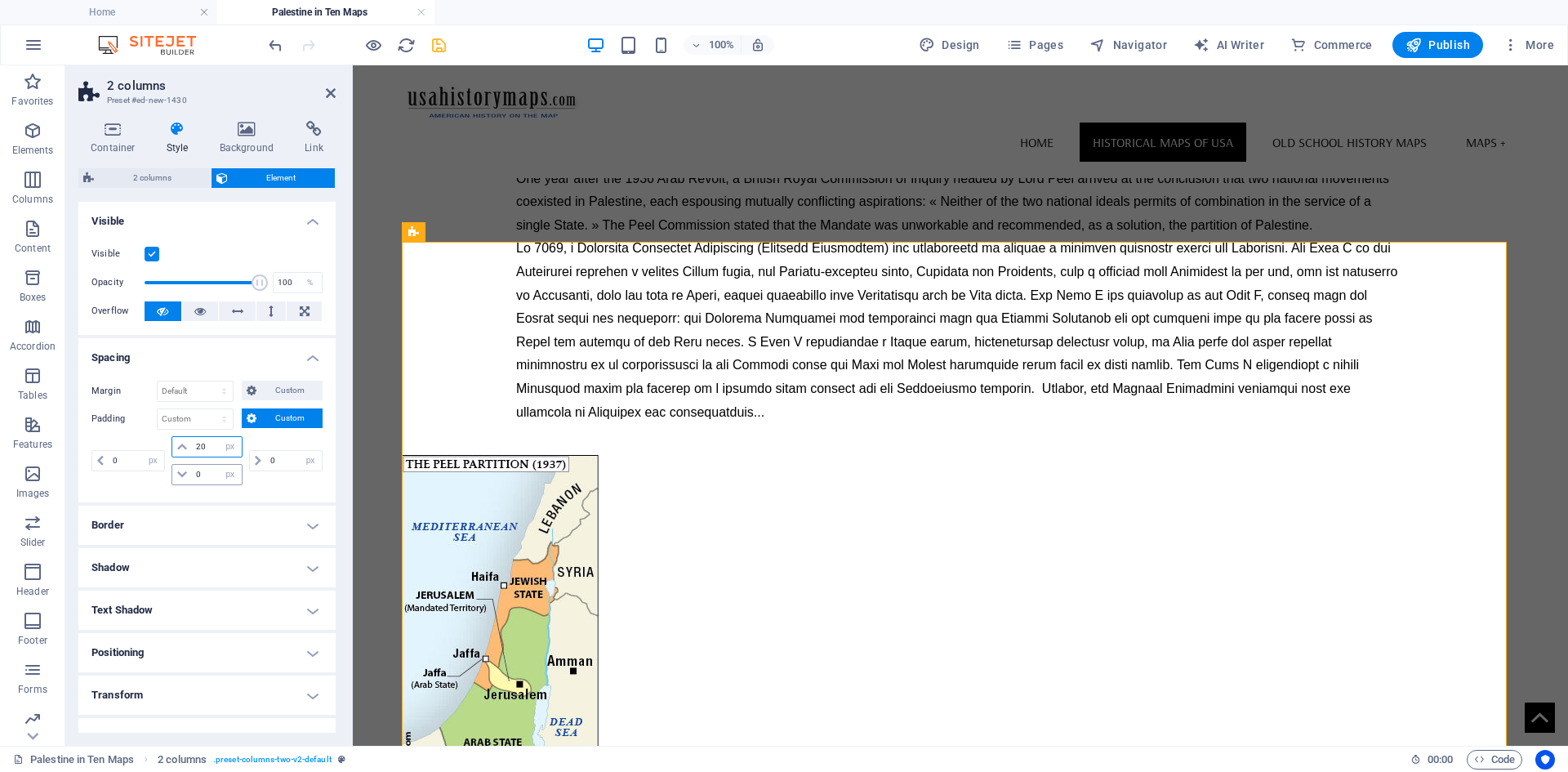 type on "20" 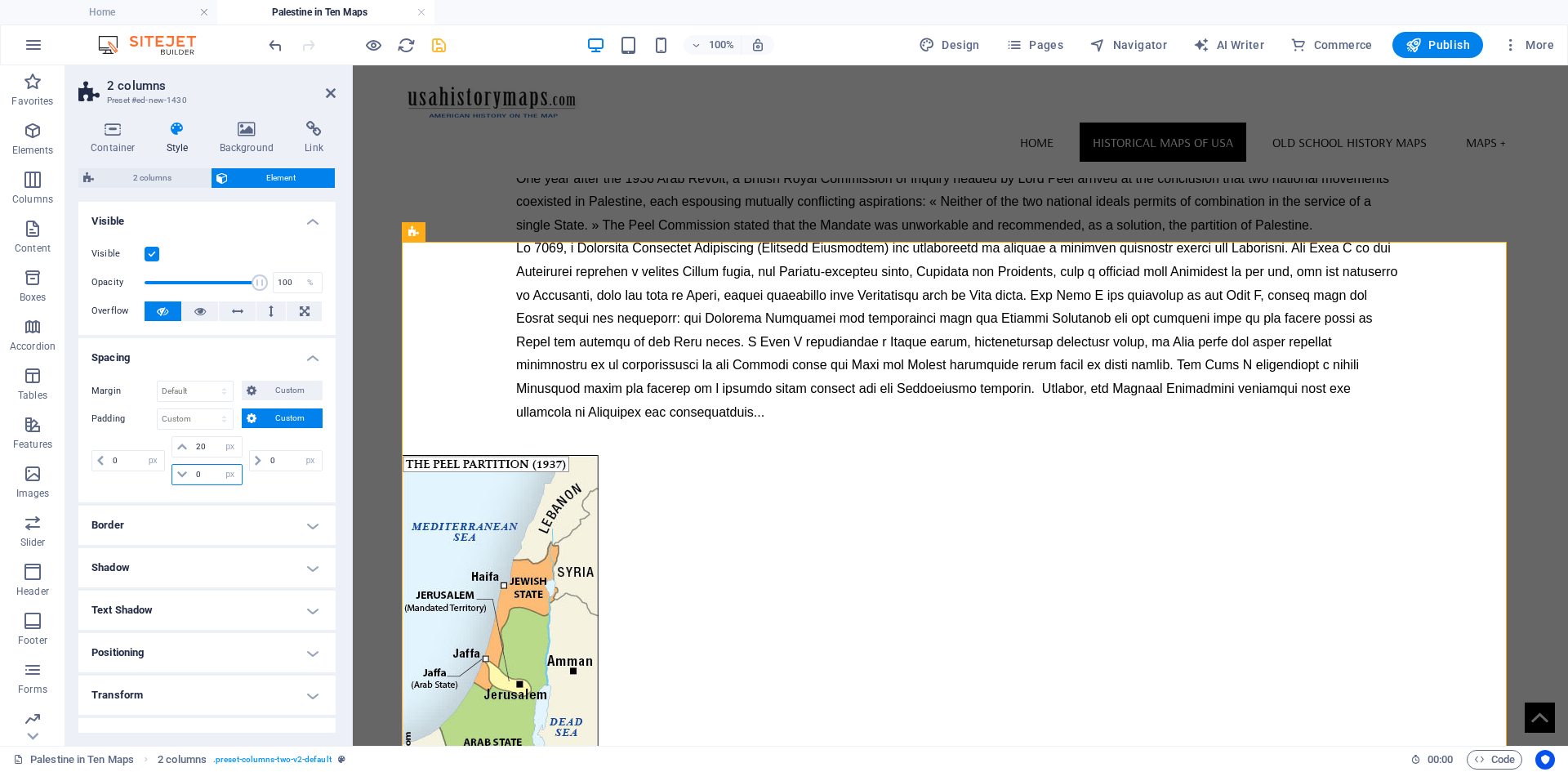 drag, startPoint x: 206, startPoint y: 475, endPoint x: 194, endPoint y: 475, distance: 12 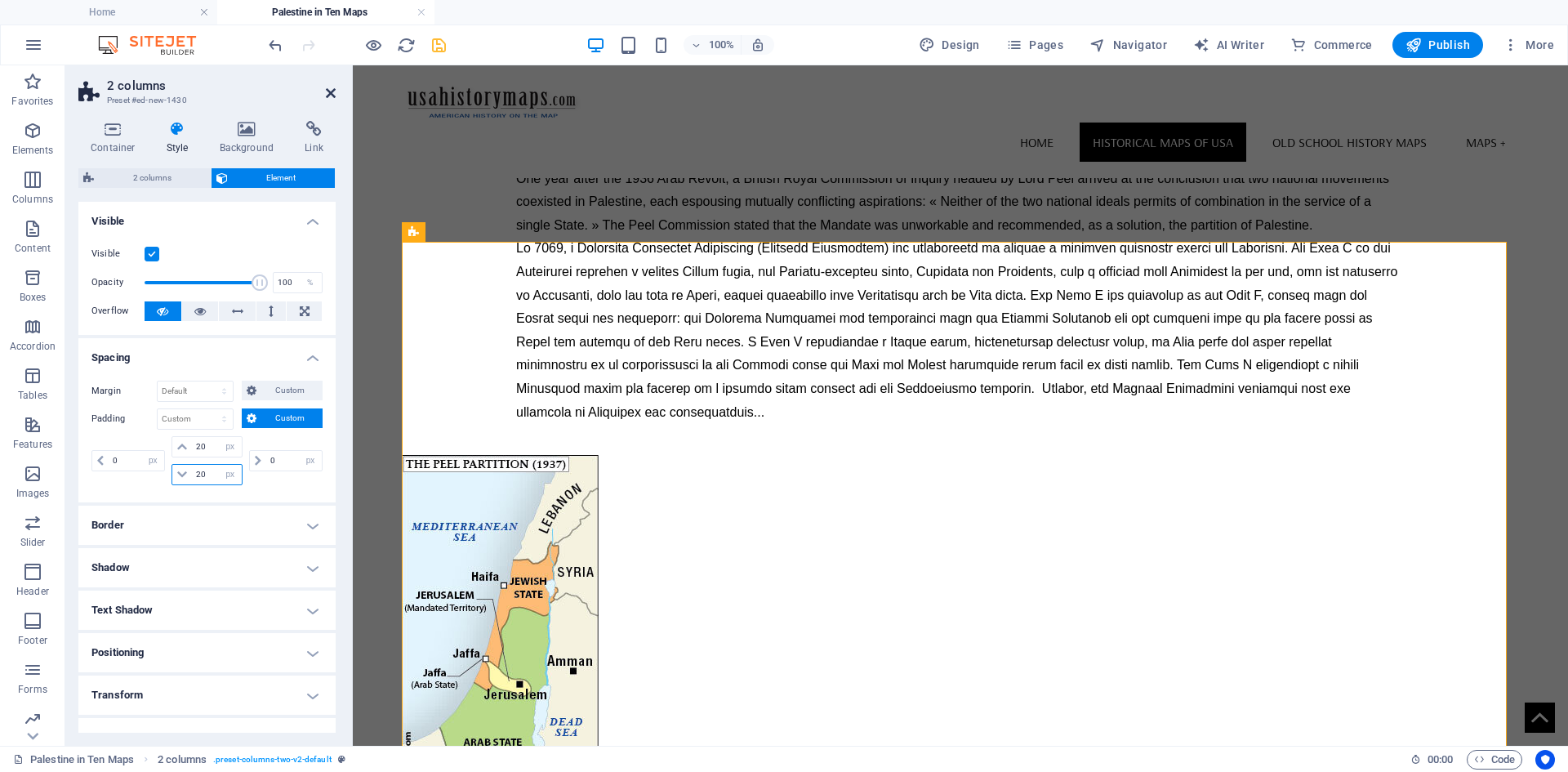 type on "20" 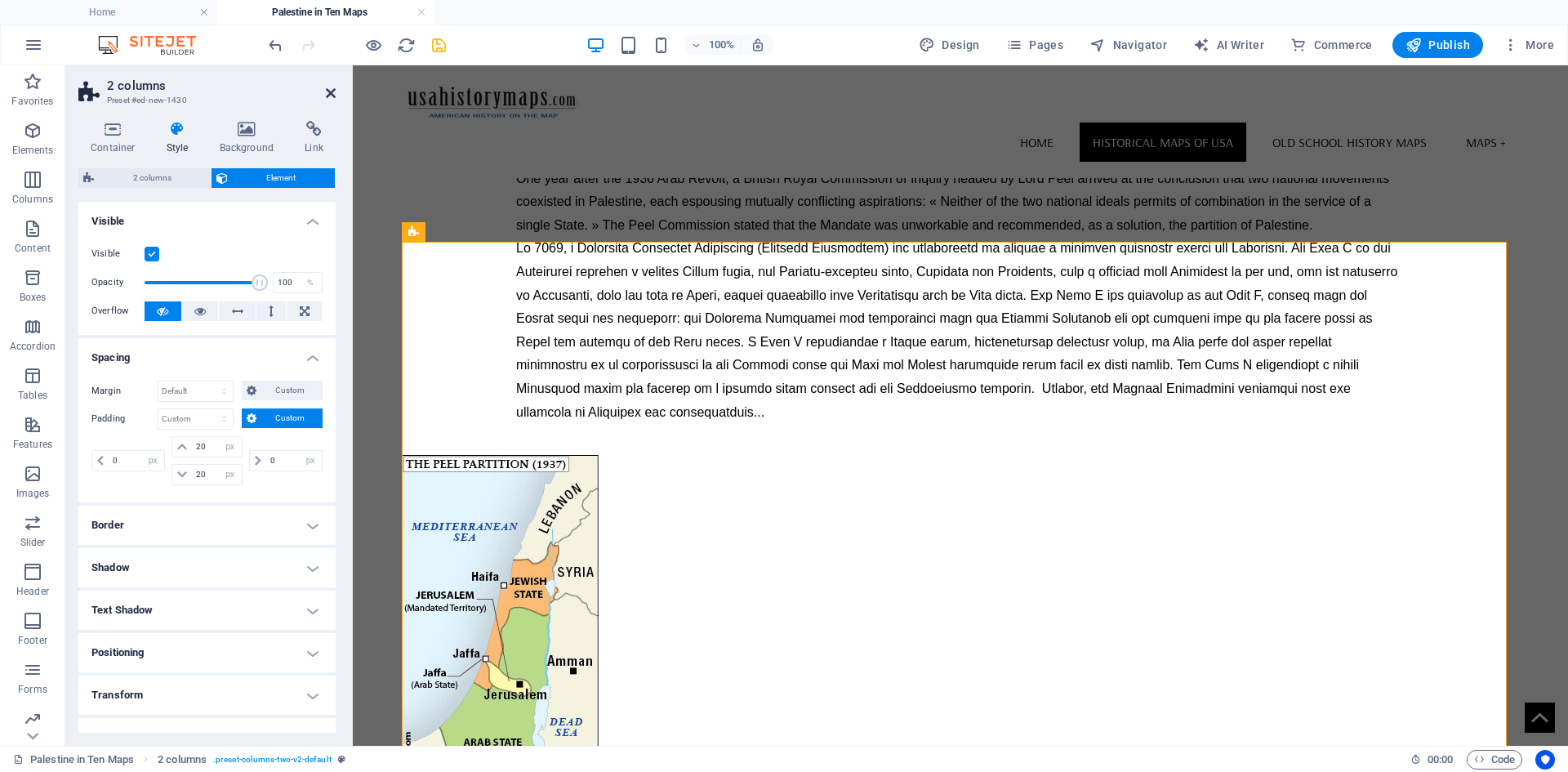 click at bounding box center [331, 93] 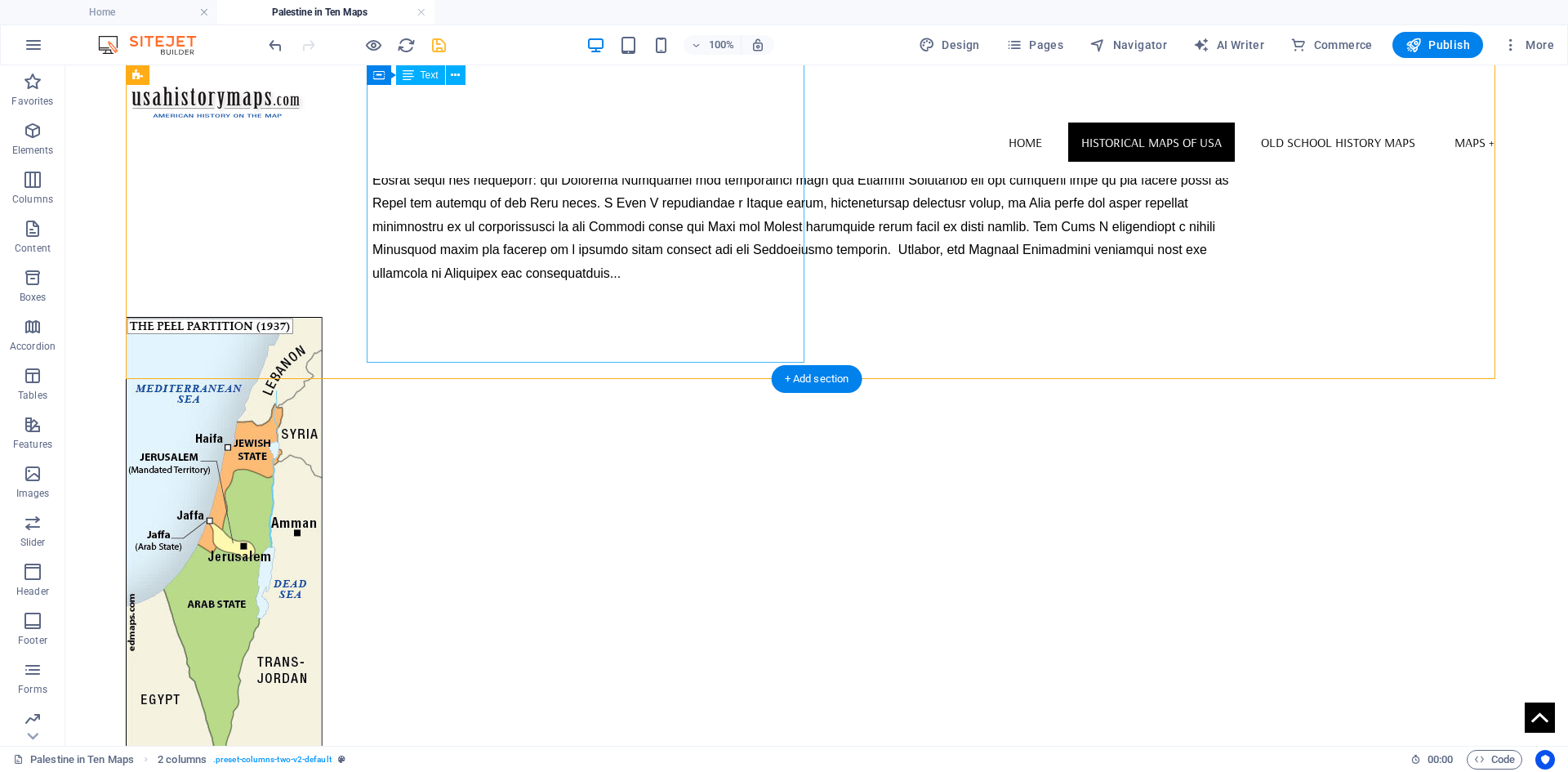 scroll, scrollTop: 4853, scrollLeft: 0, axis: vertical 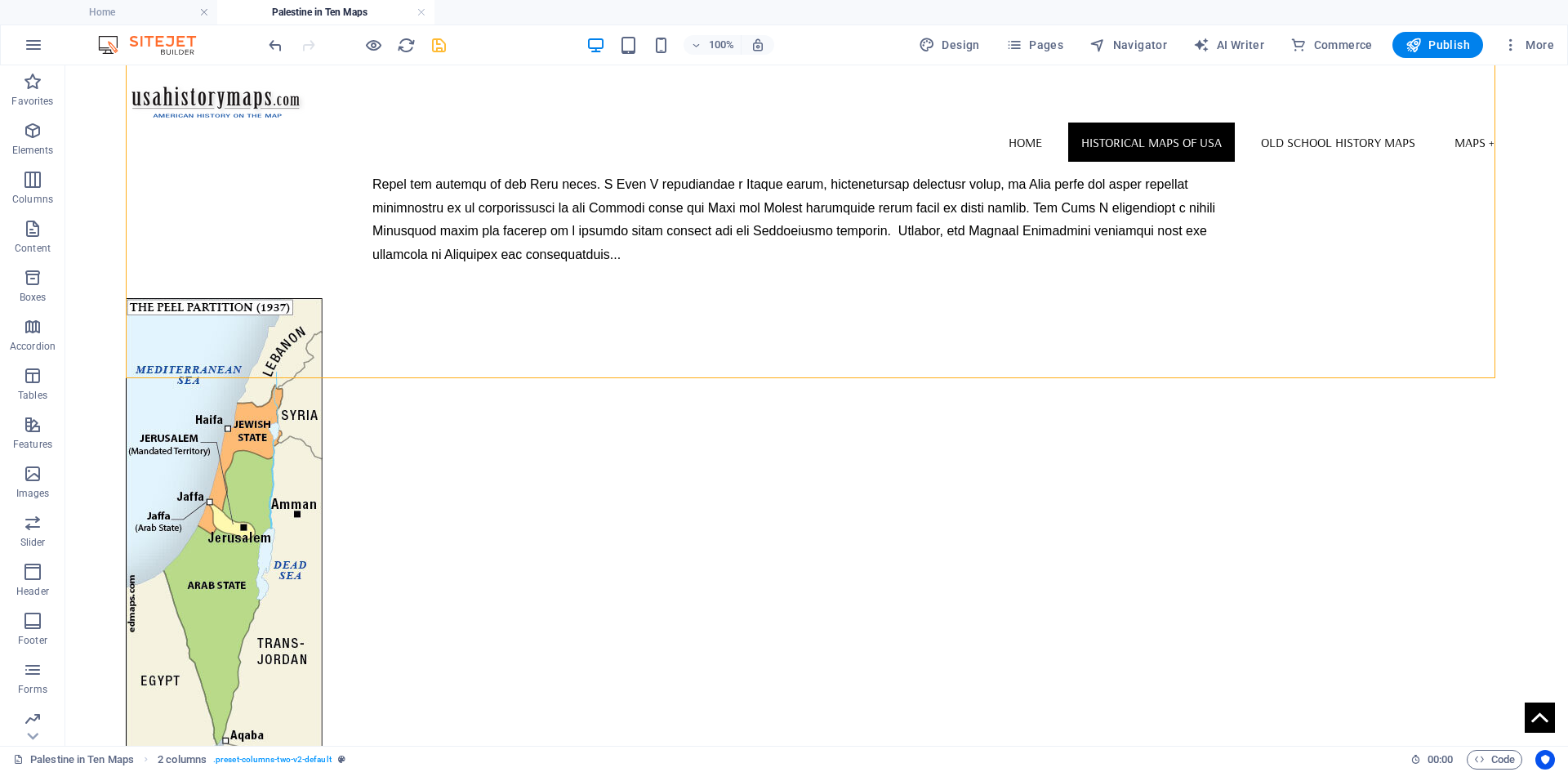 click on "Skip to main content
Home Historical Maps of USA Old School History Maps Maps + Palestine in Ten Maps In November 1917, a letter sent by A. J. Balfour, the British Secretary of State for Foreign Affairs, to Lord Rothschild, stated that the British Government viewed with favor « the establishment in Palestine of a national home for the Jewish people » and that it would « use its best endeavors to facilitate the achievement of this object ». This initiative, commonly known as the « Balfour Declaration », proposed, as a location for the Jewish « home », the territory of the biblical Palestine, an Ottoman-controlled area inhabited at the beginning of the XXth century by a multiconfessional Arab-speaking majority. But what boundaries for this Palestinian home for the Jewish people? The text of the British Mandate for Palestine included an article (no. 25) which aimed to redraw de facto the map of the Jewish National Home to be established in Palestine. This article stated: * Home About the Project" at bounding box center [817, 2741] 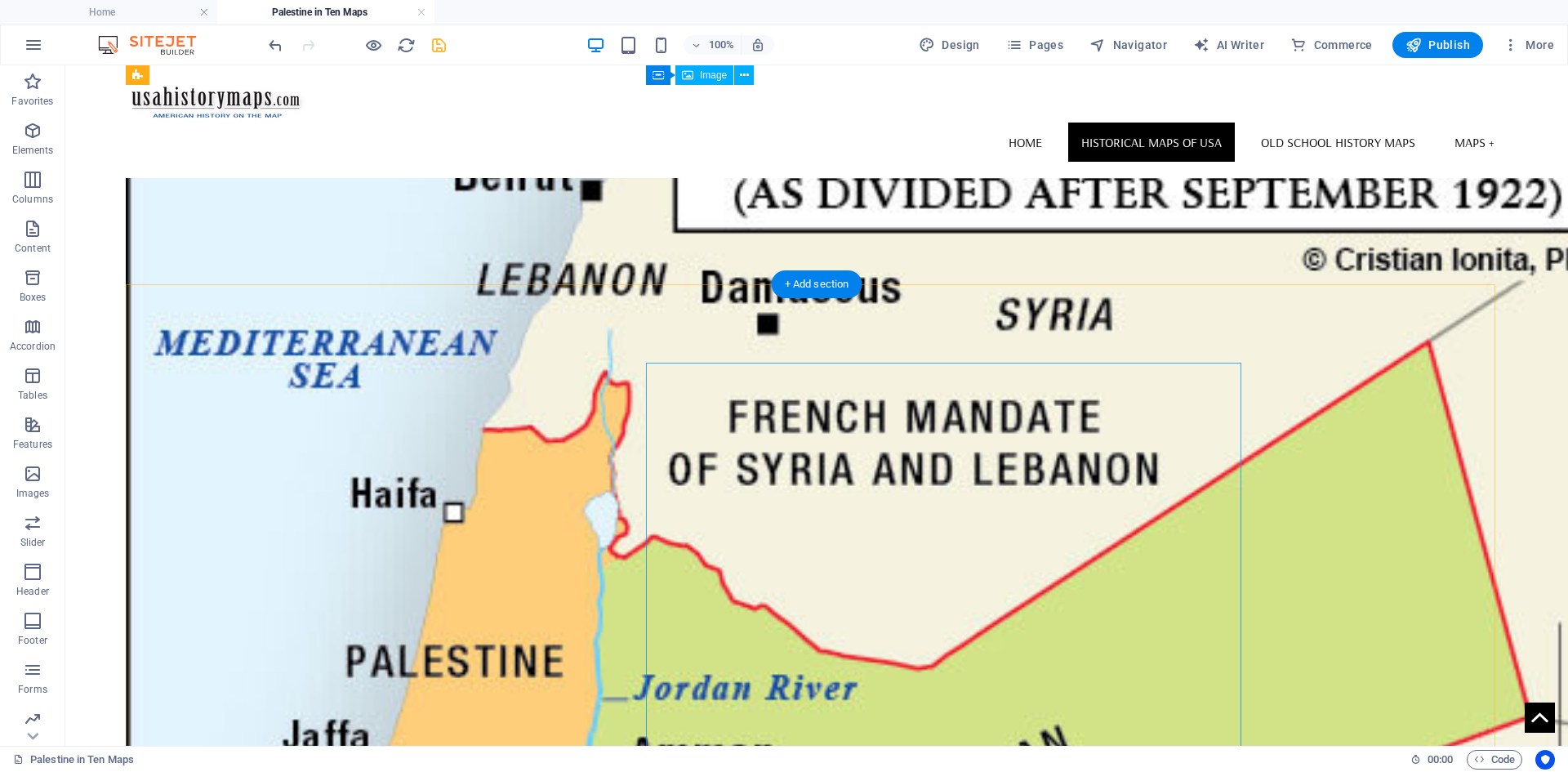 scroll, scrollTop: 2648, scrollLeft: 0, axis: vertical 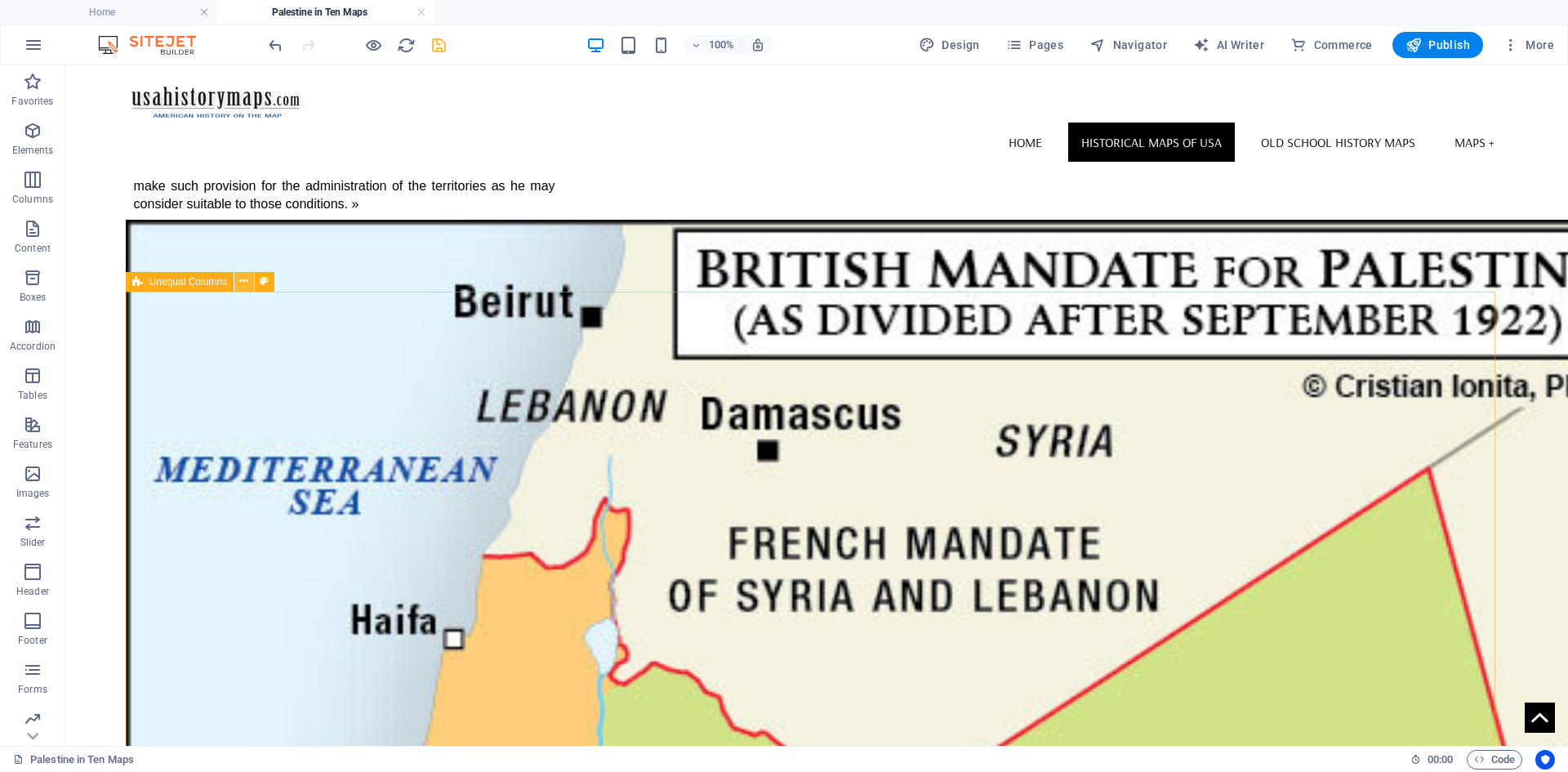 click at bounding box center (243, 281) 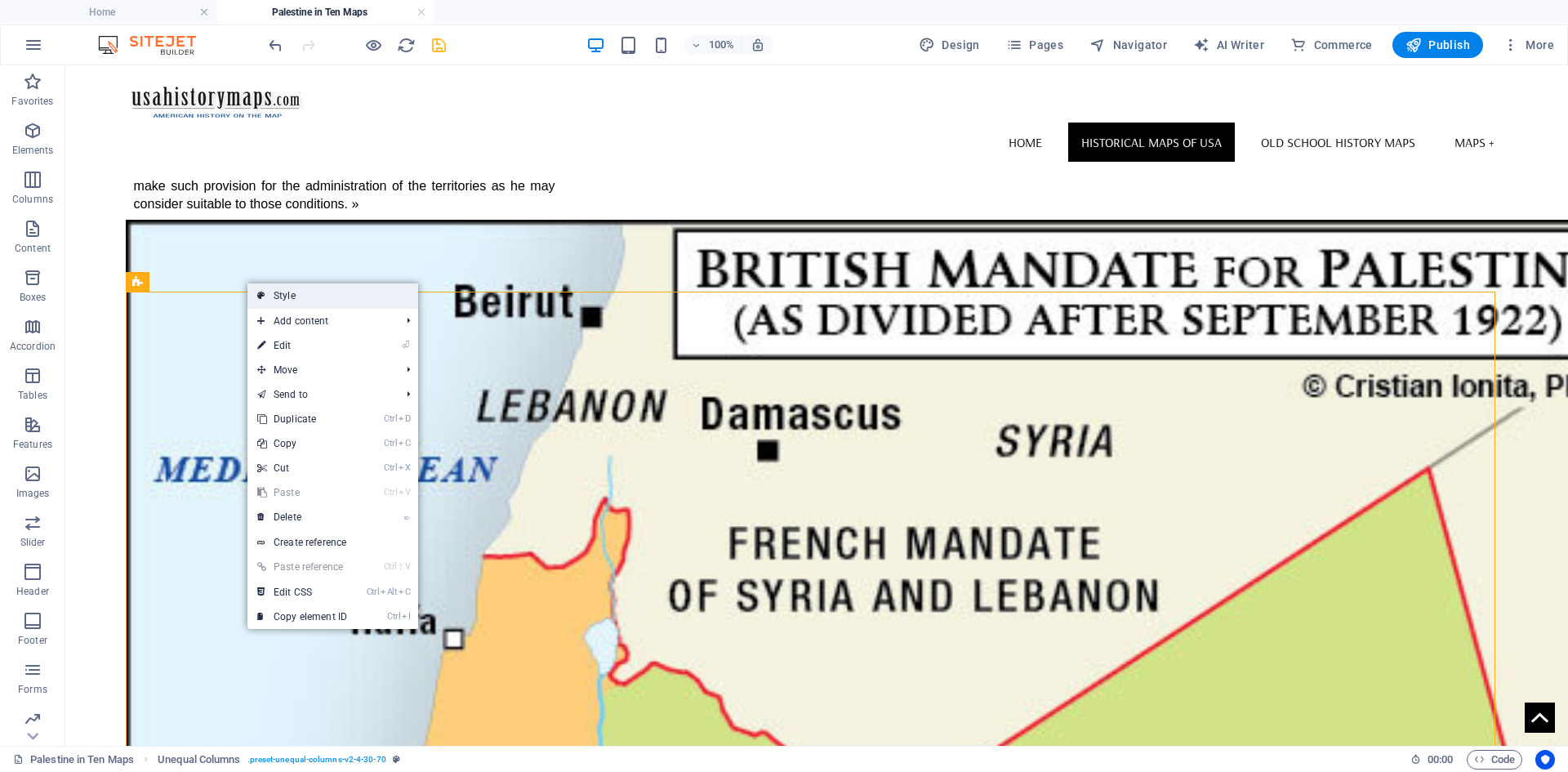 click on "Style" at bounding box center (332, 296) 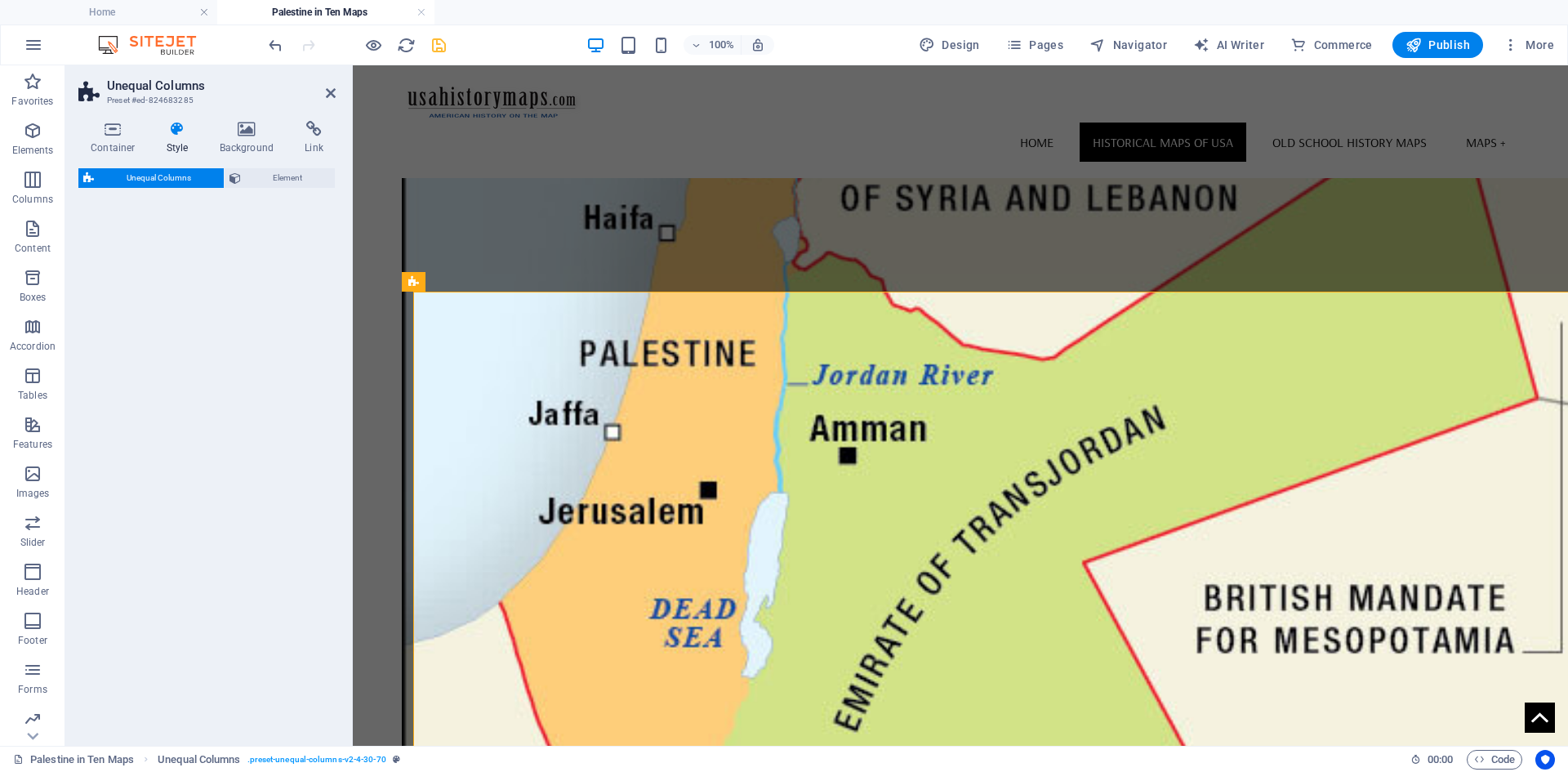 select on "%" 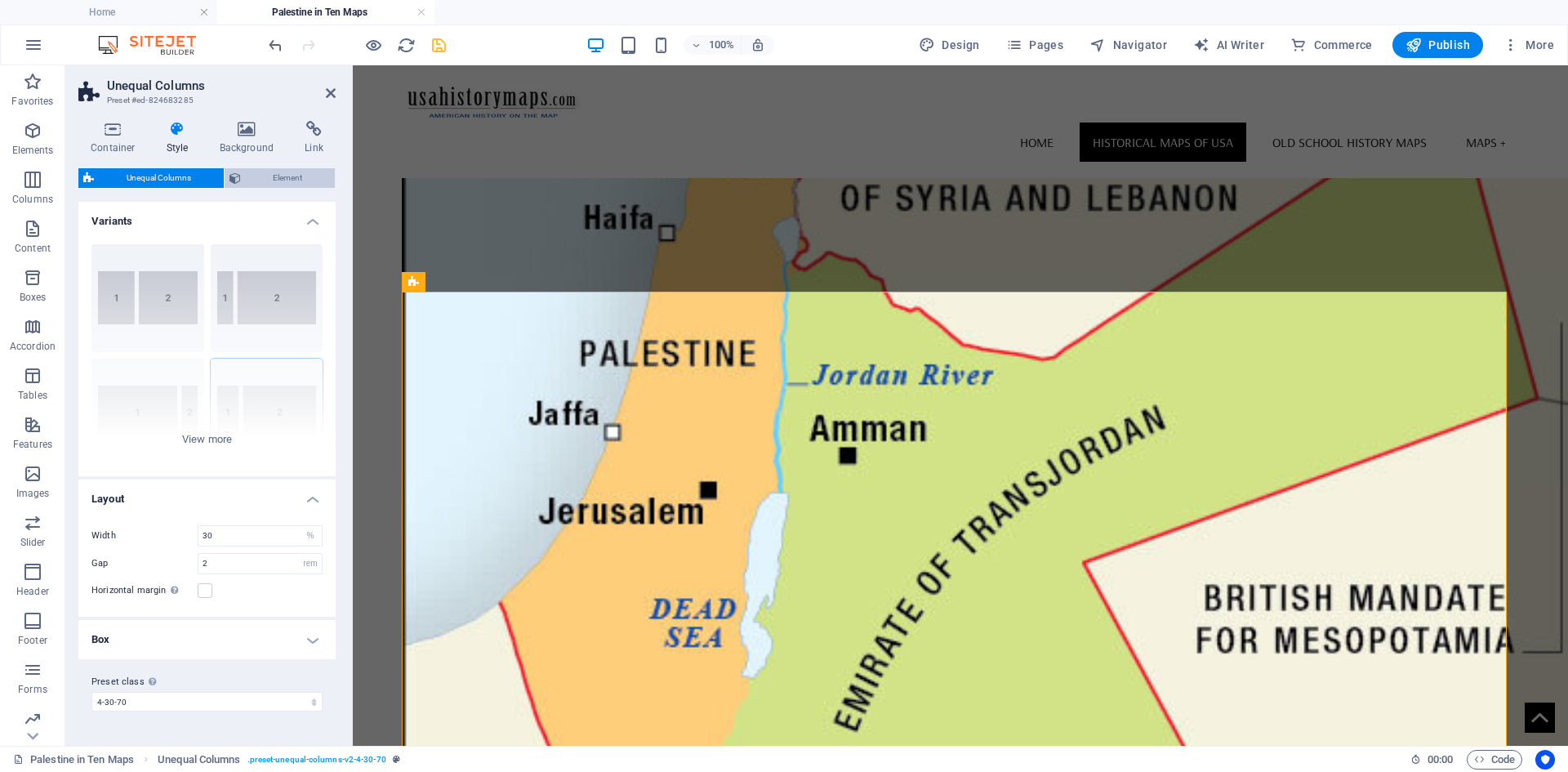 click on "Element" at bounding box center (288, 178) 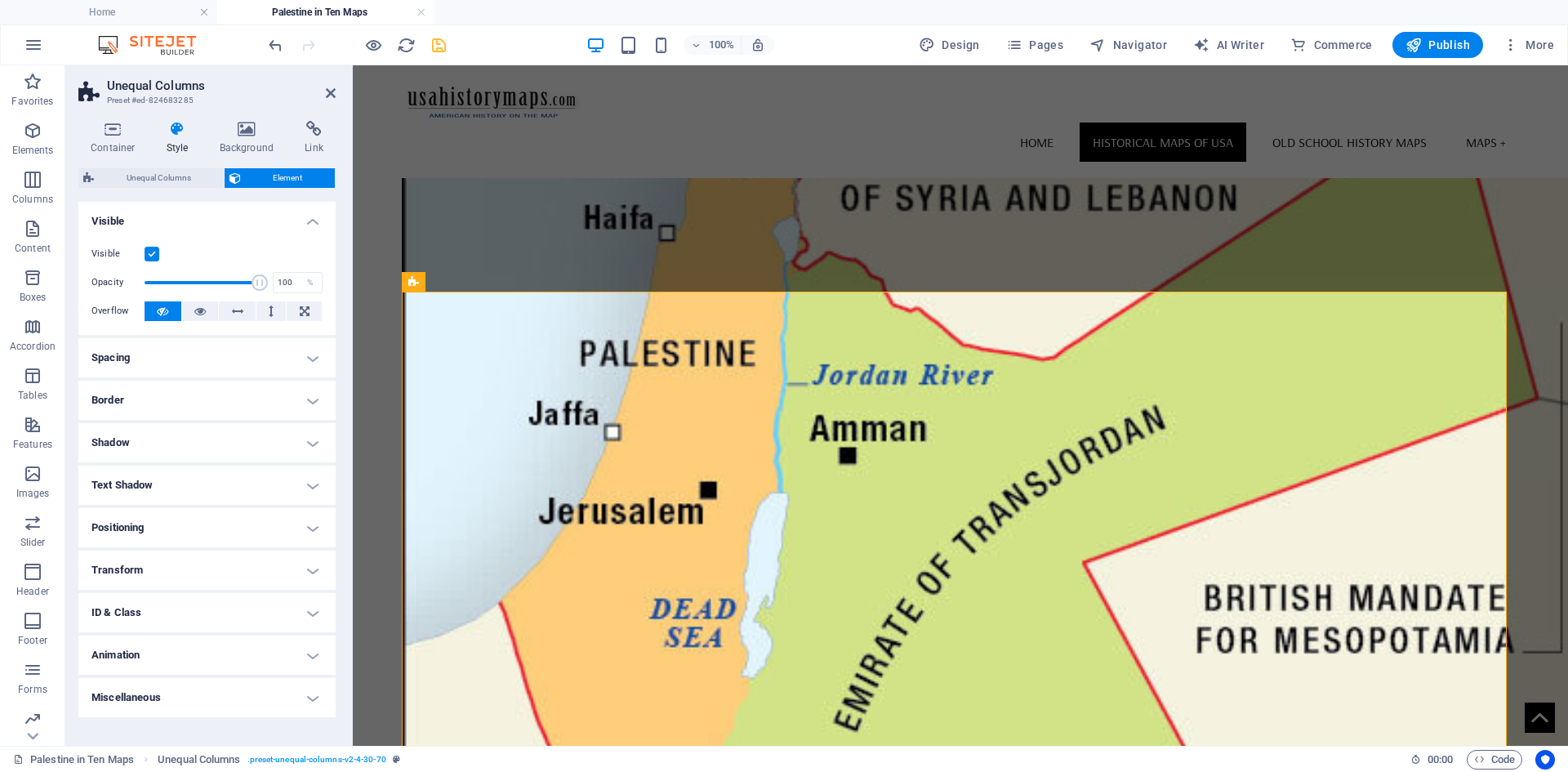 click on "Spacing" at bounding box center (207, 358) 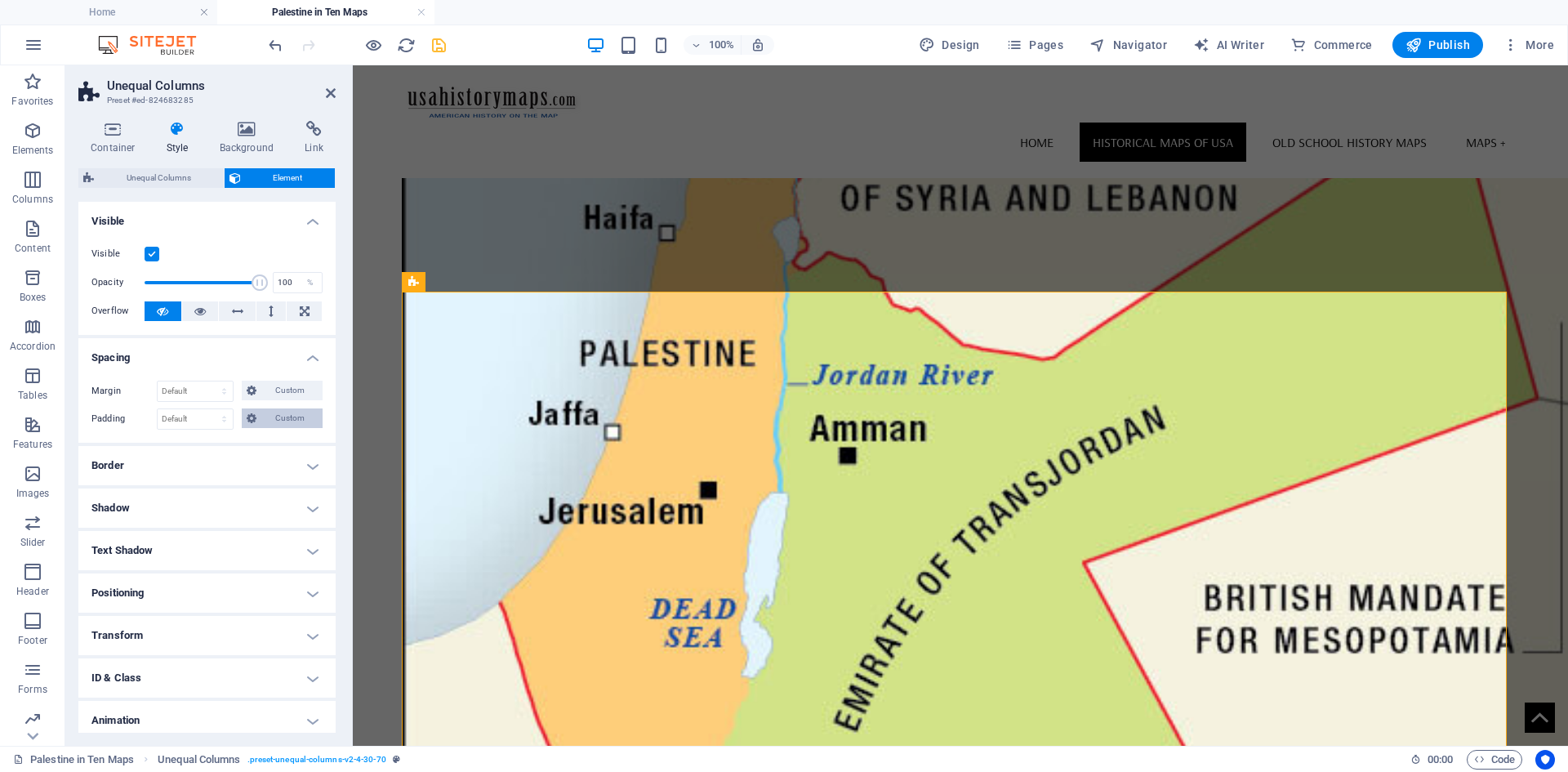 click on "Custom" at bounding box center (289, 418) 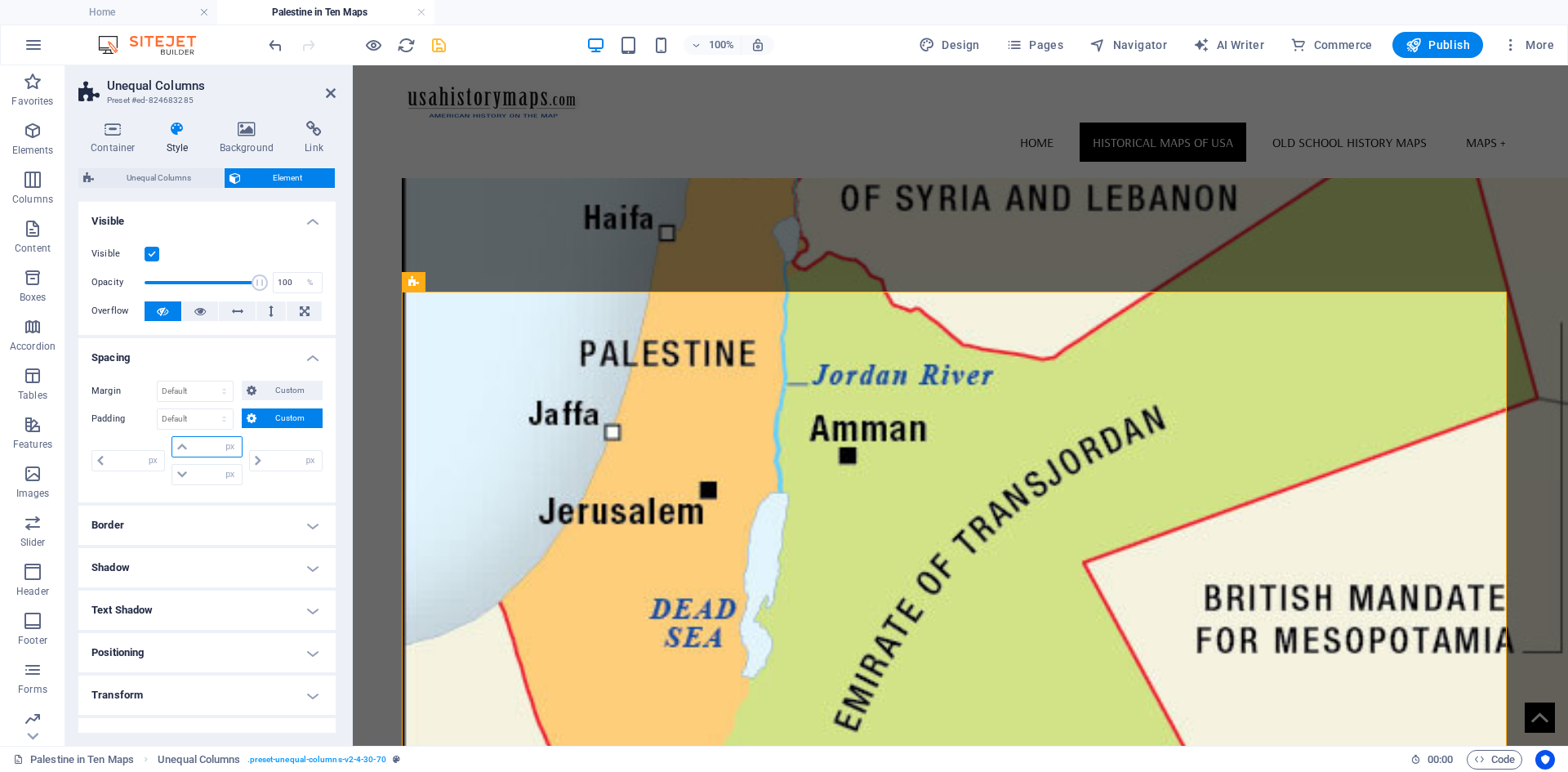 click at bounding box center [216, 447] 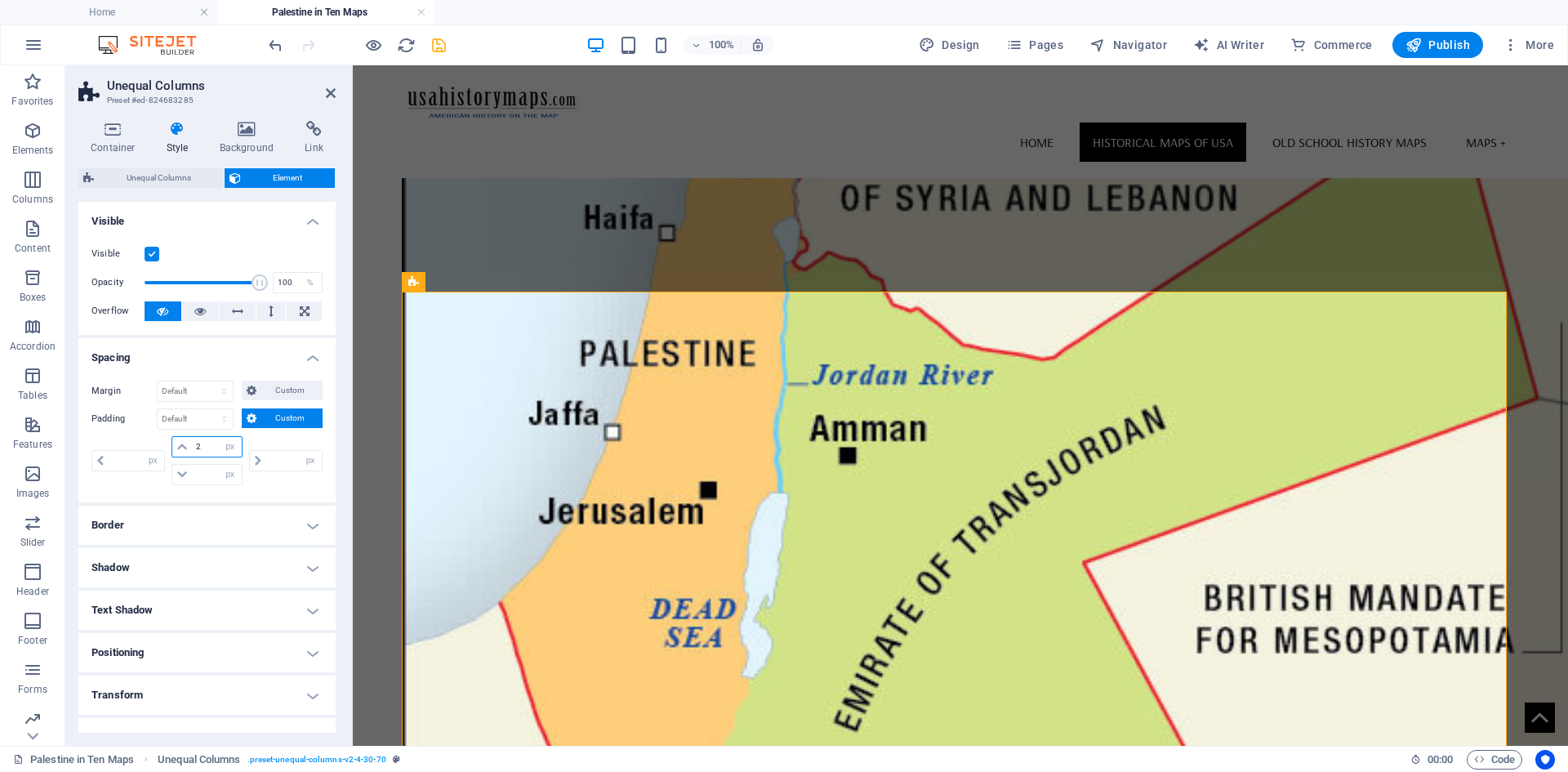 type on "20" 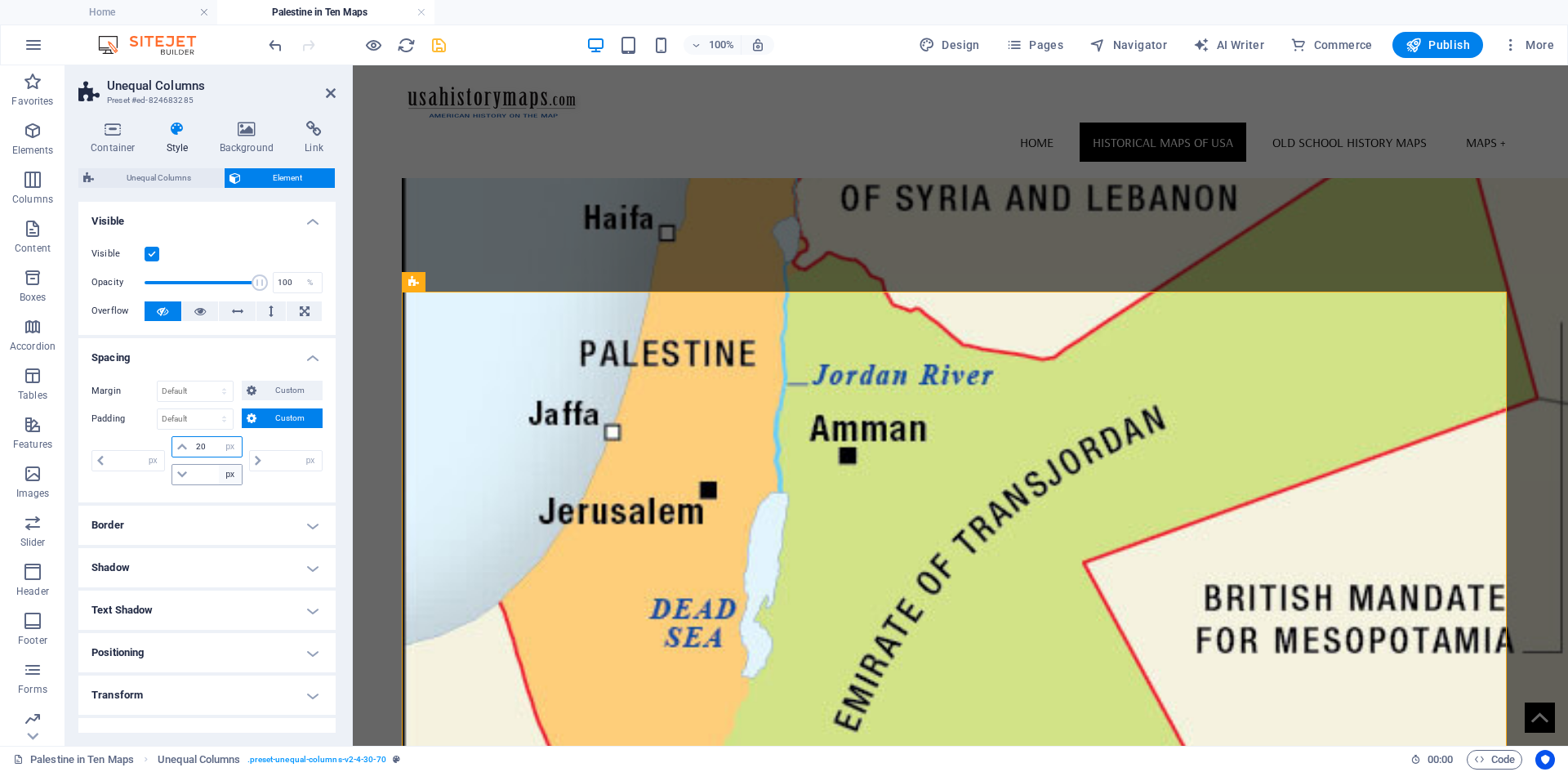 type on "0" 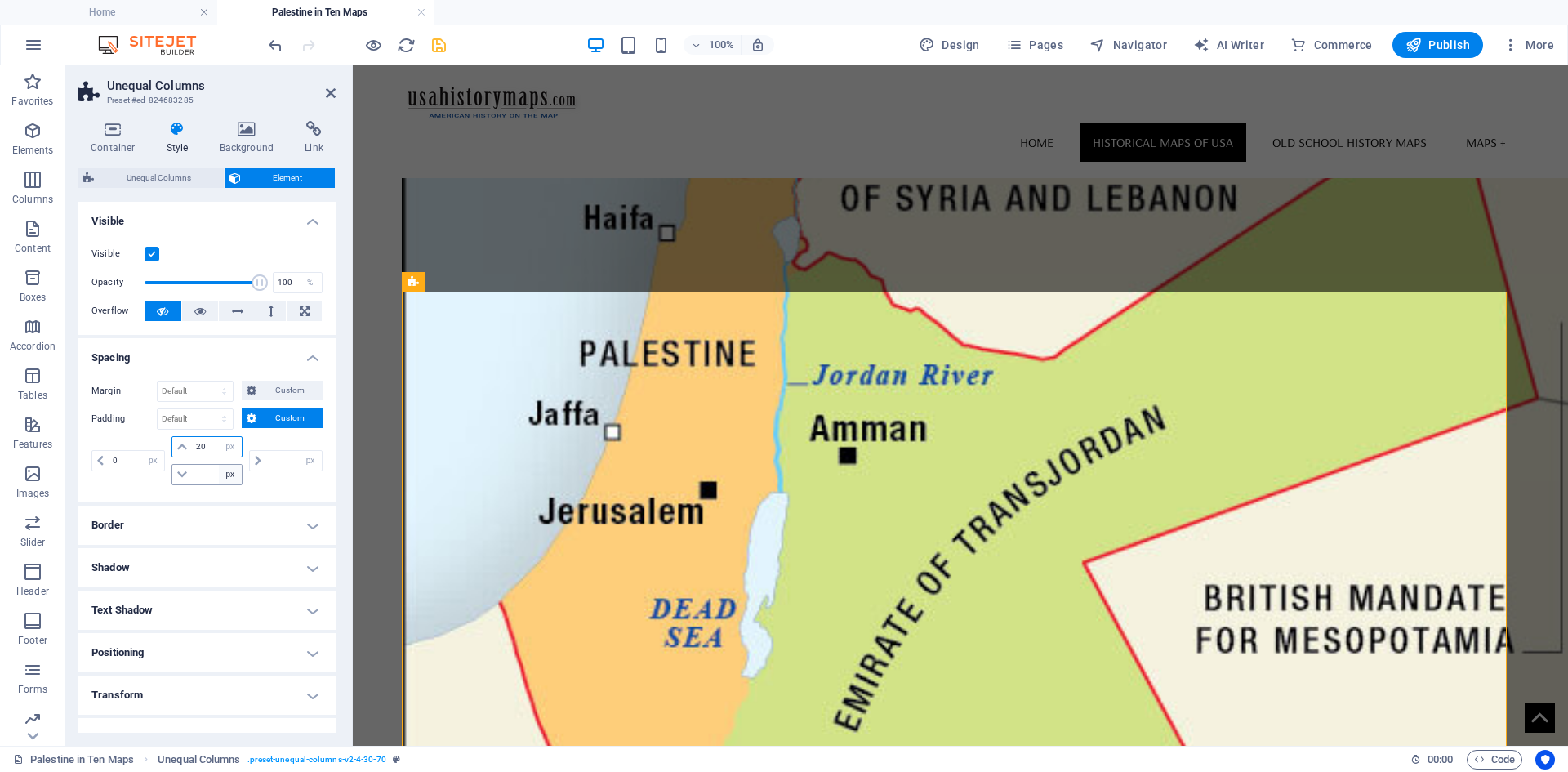 type on "0" 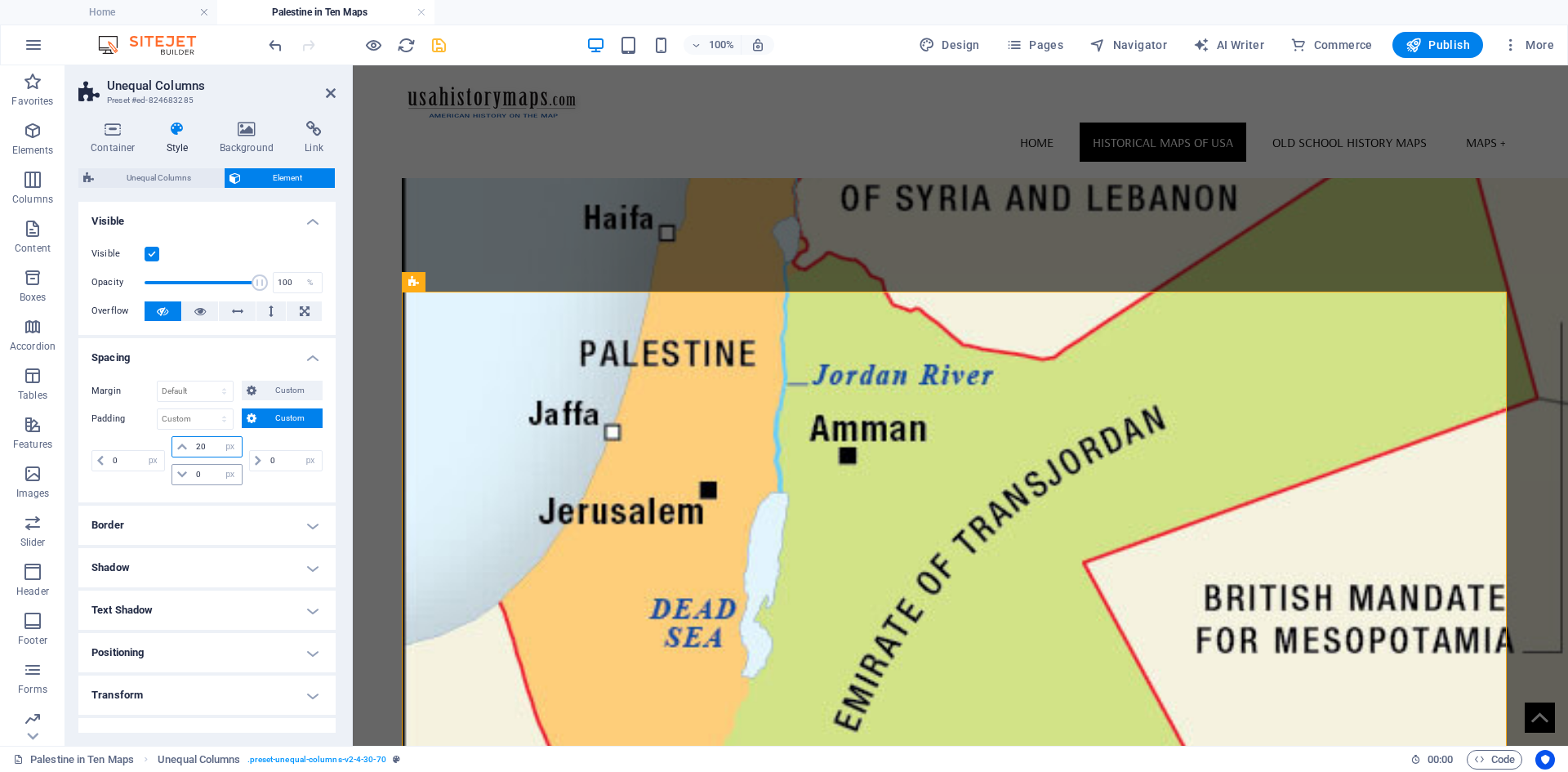 type on "20" 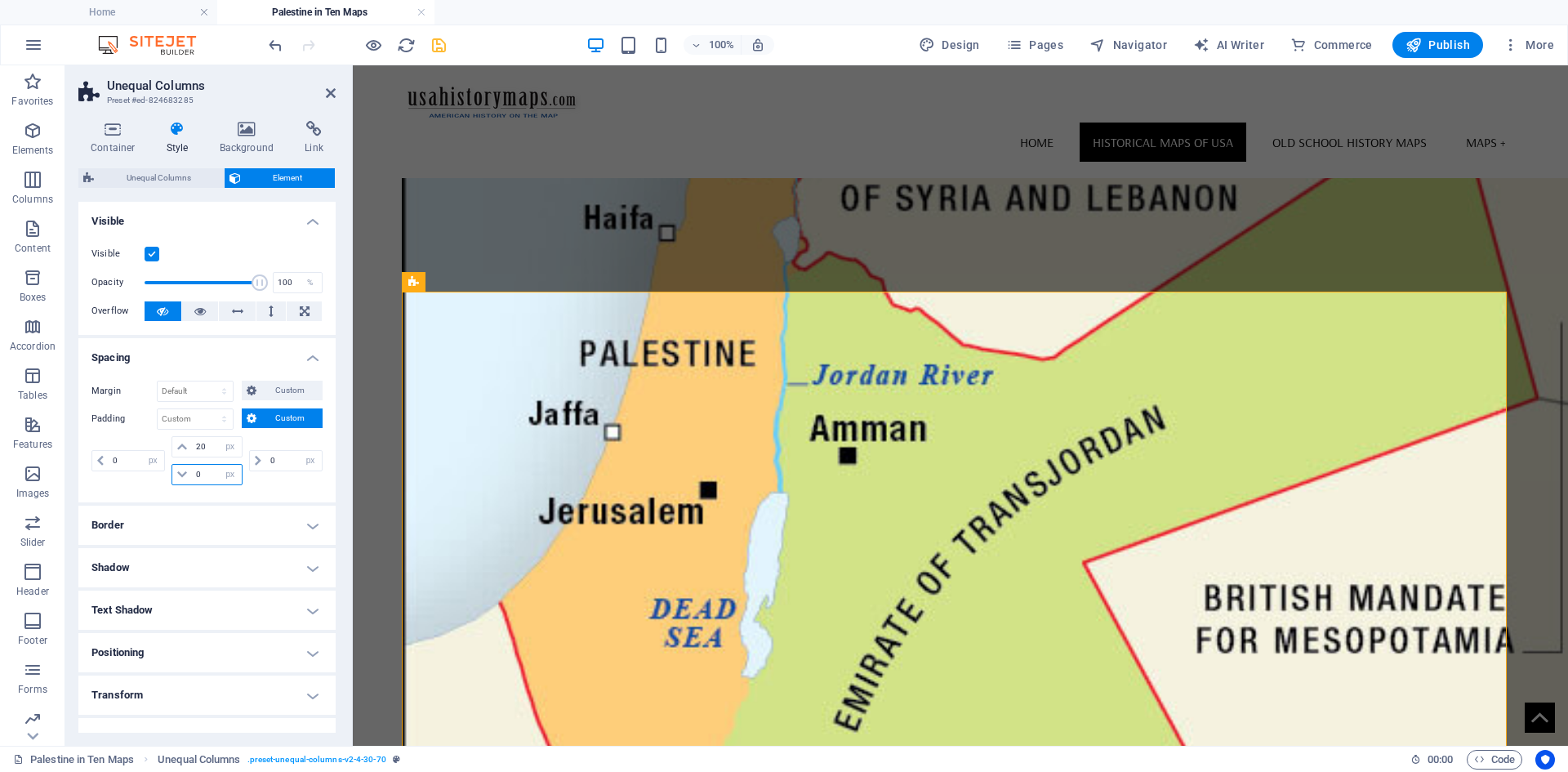 drag, startPoint x: 209, startPoint y: 471, endPoint x: 190, endPoint y: 470, distance: 19.026298 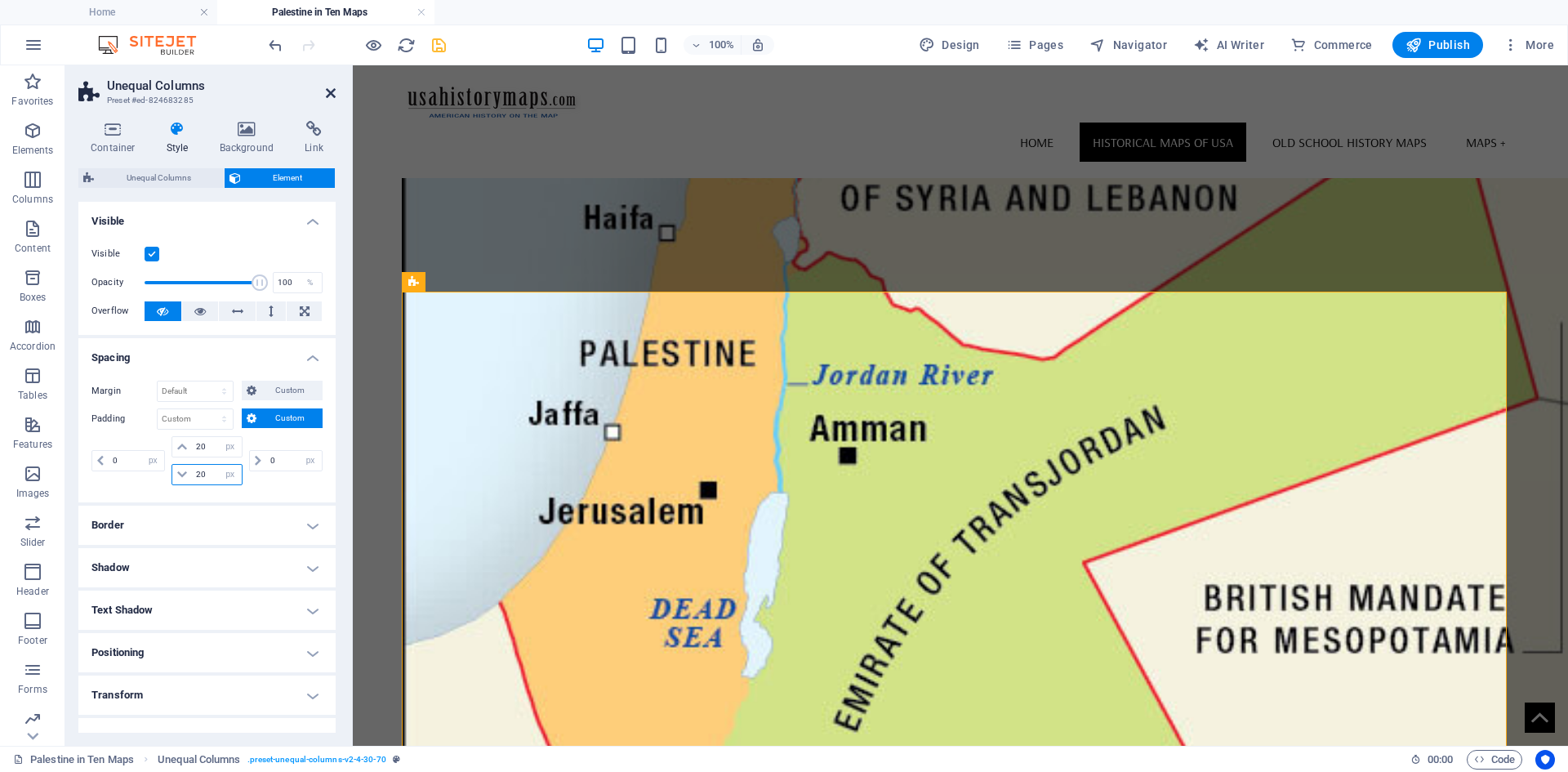 type on "20" 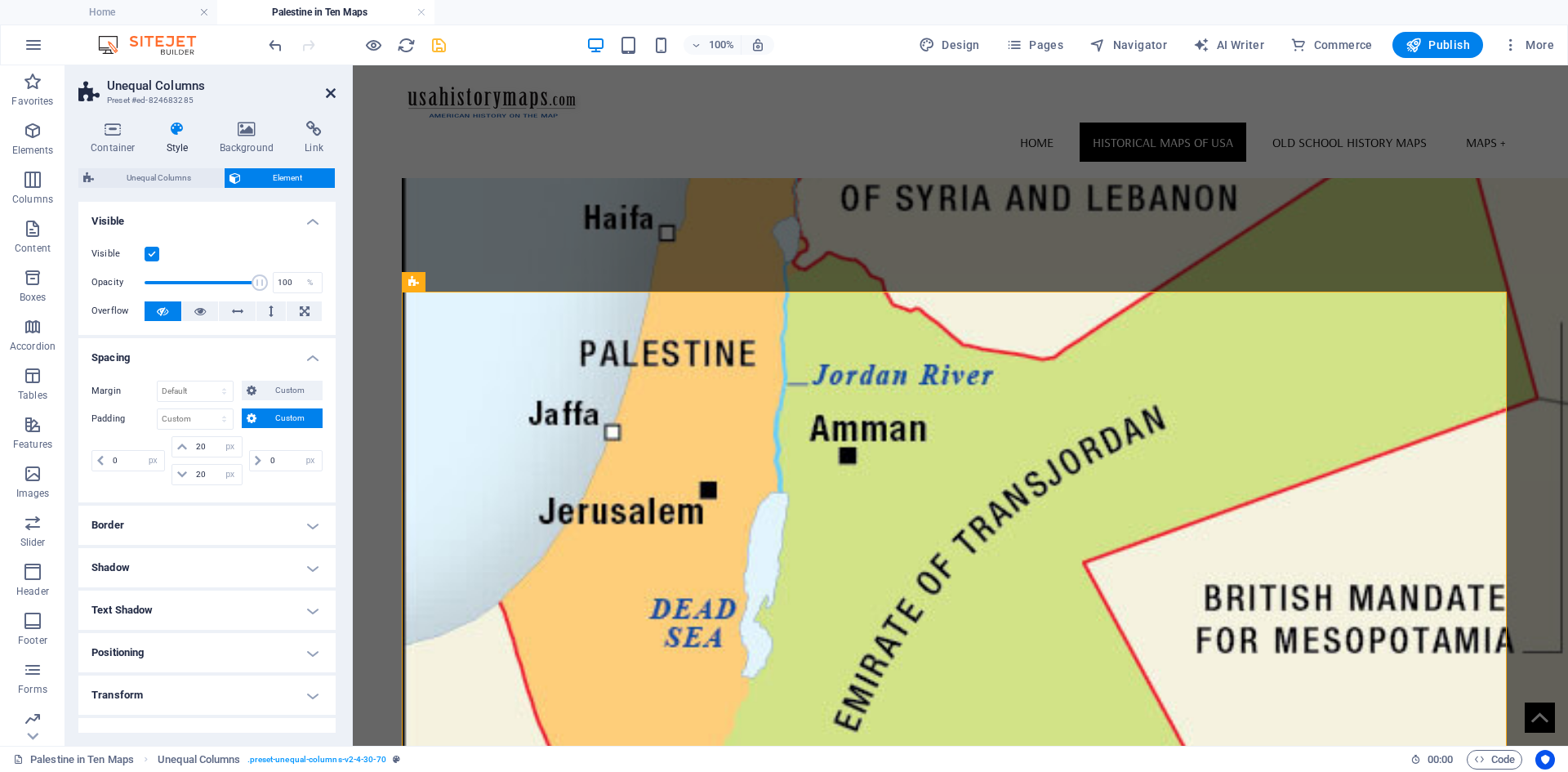 click at bounding box center (331, 93) 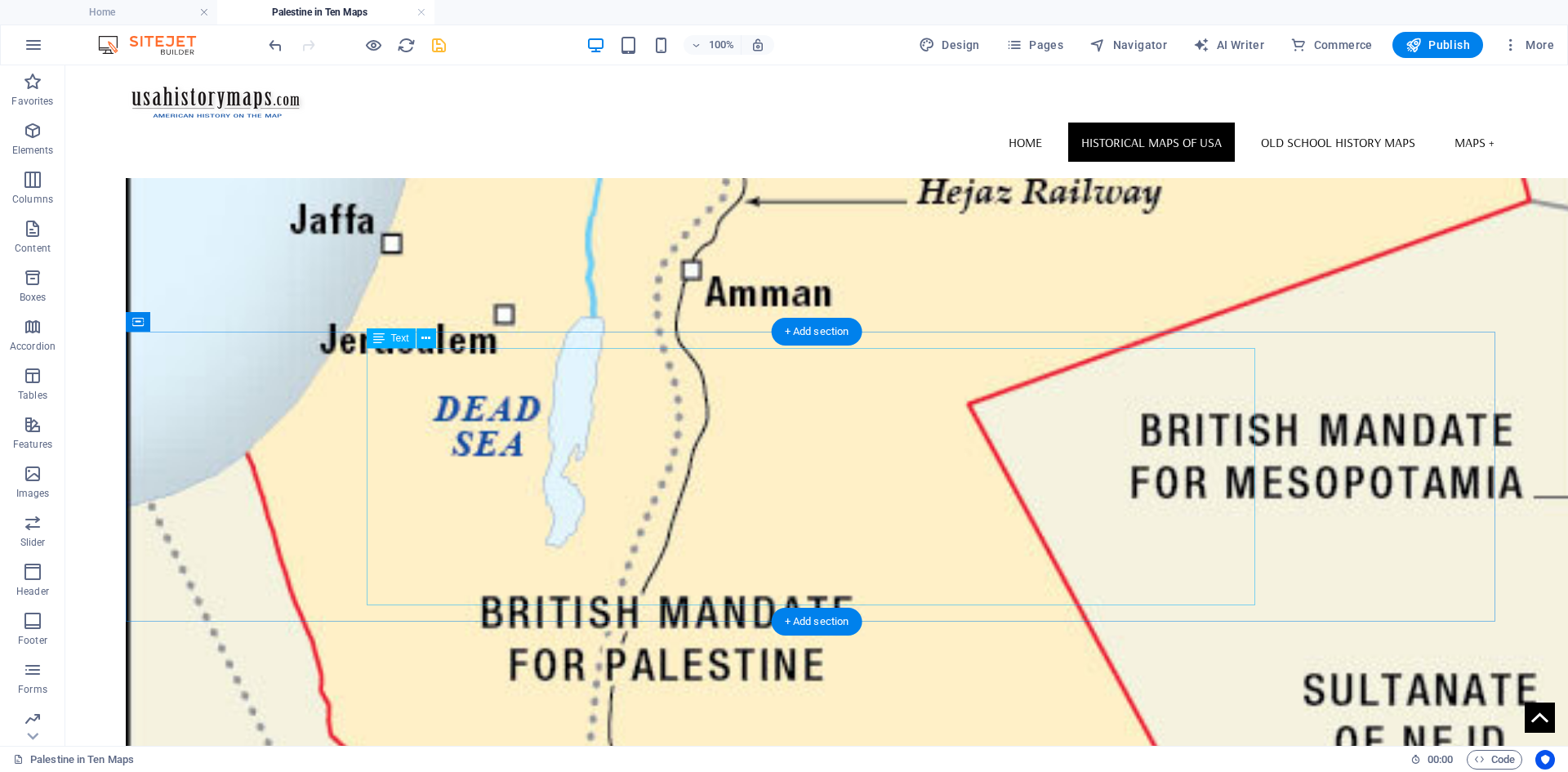 scroll, scrollTop: 1341, scrollLeft: 0, axis: vertical 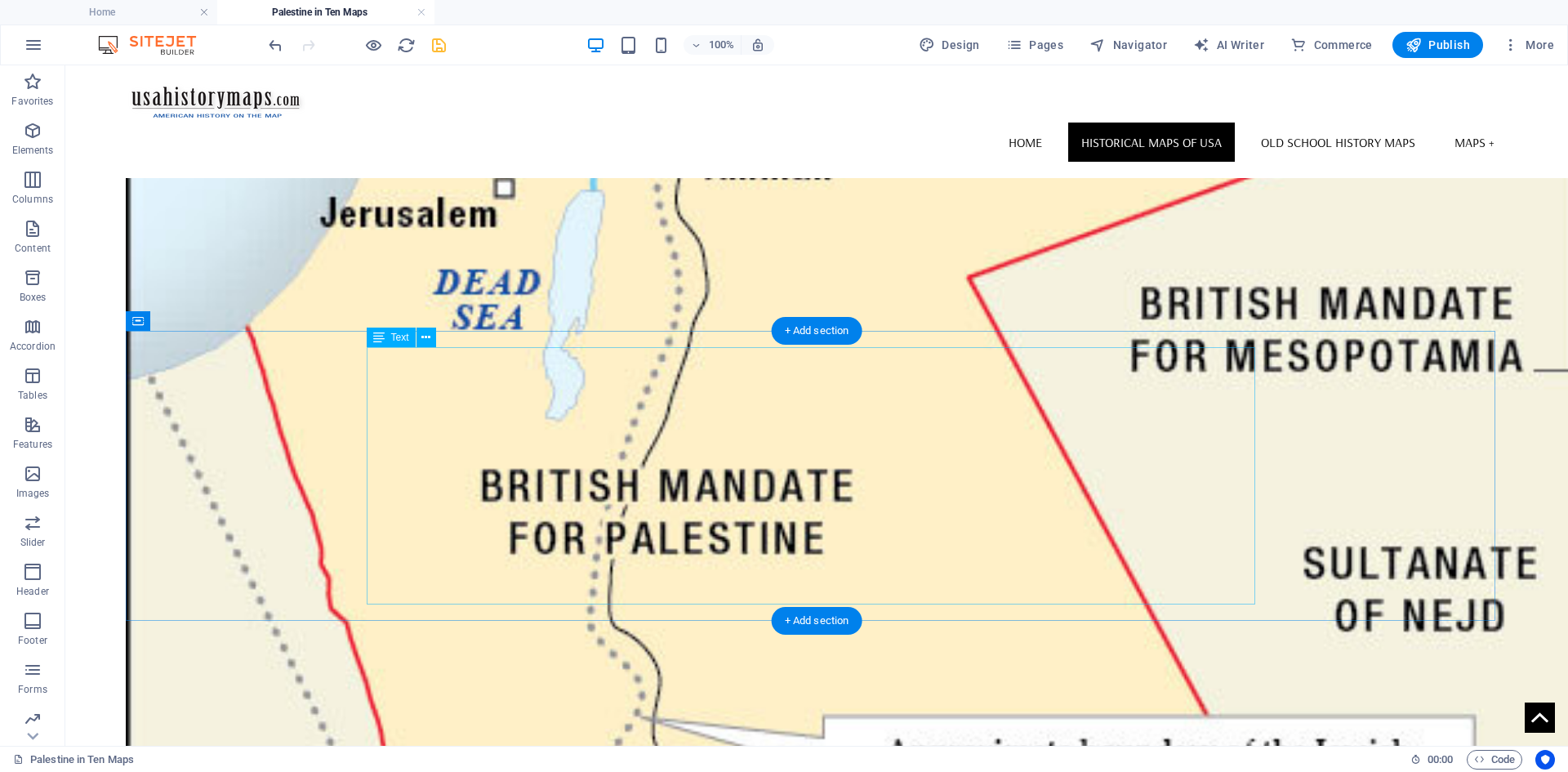 click on "One year after the 1936 Arab Revolt, a British Royal Commission of Inquiry headed by Lord Peel arrived at the conclusion that two national movements coexisted in Palestine, each espousing mutually conflicting aspirations: « Neither of the two national ideals permits of combination in the service of a single State. » The Peel Commission stated that the Mandate was unworkable and recommended, as a solution, the partition of Palestine." at bounding box center [817, 3649] 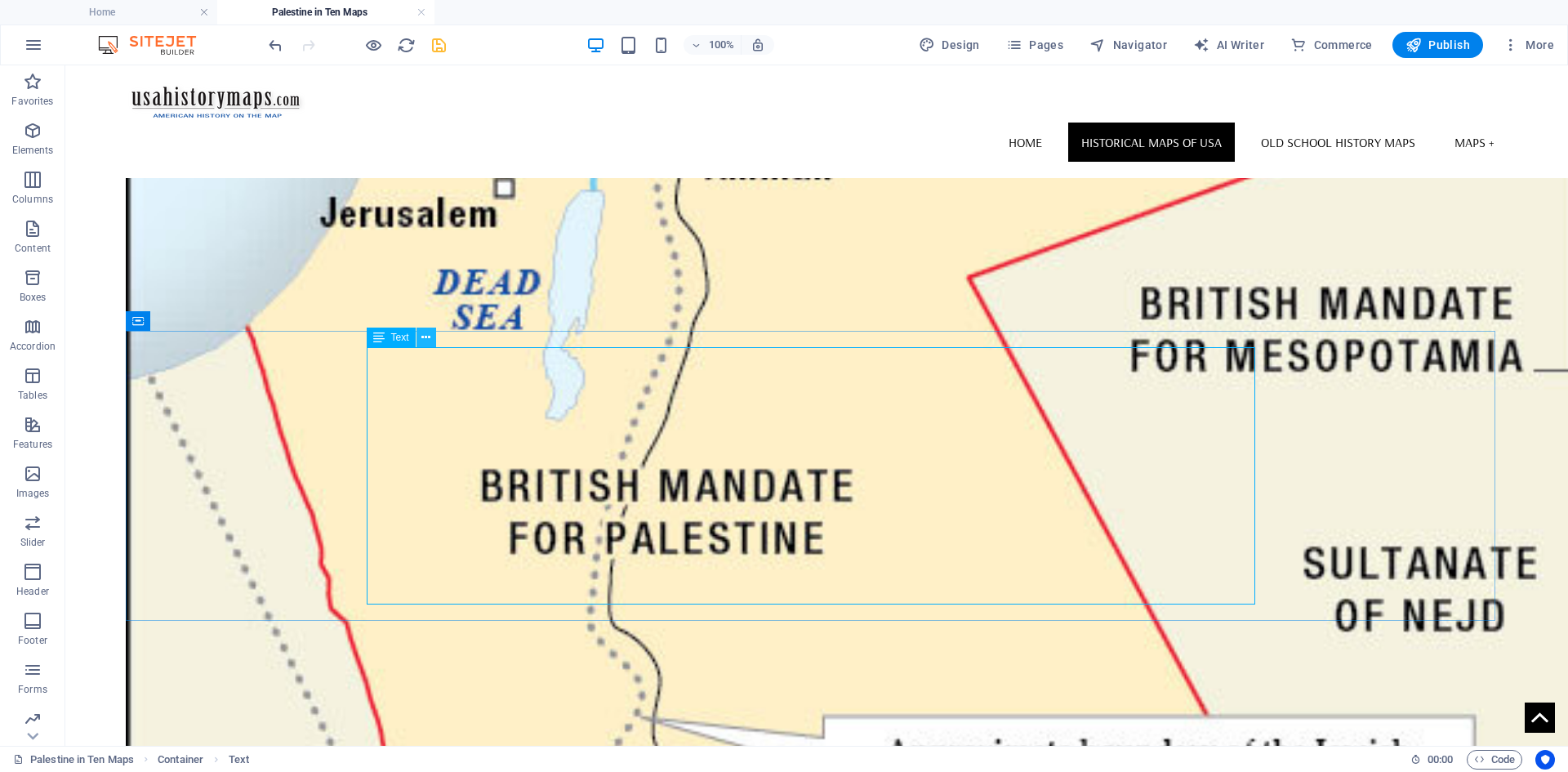 click at bounding box center (425, 337) 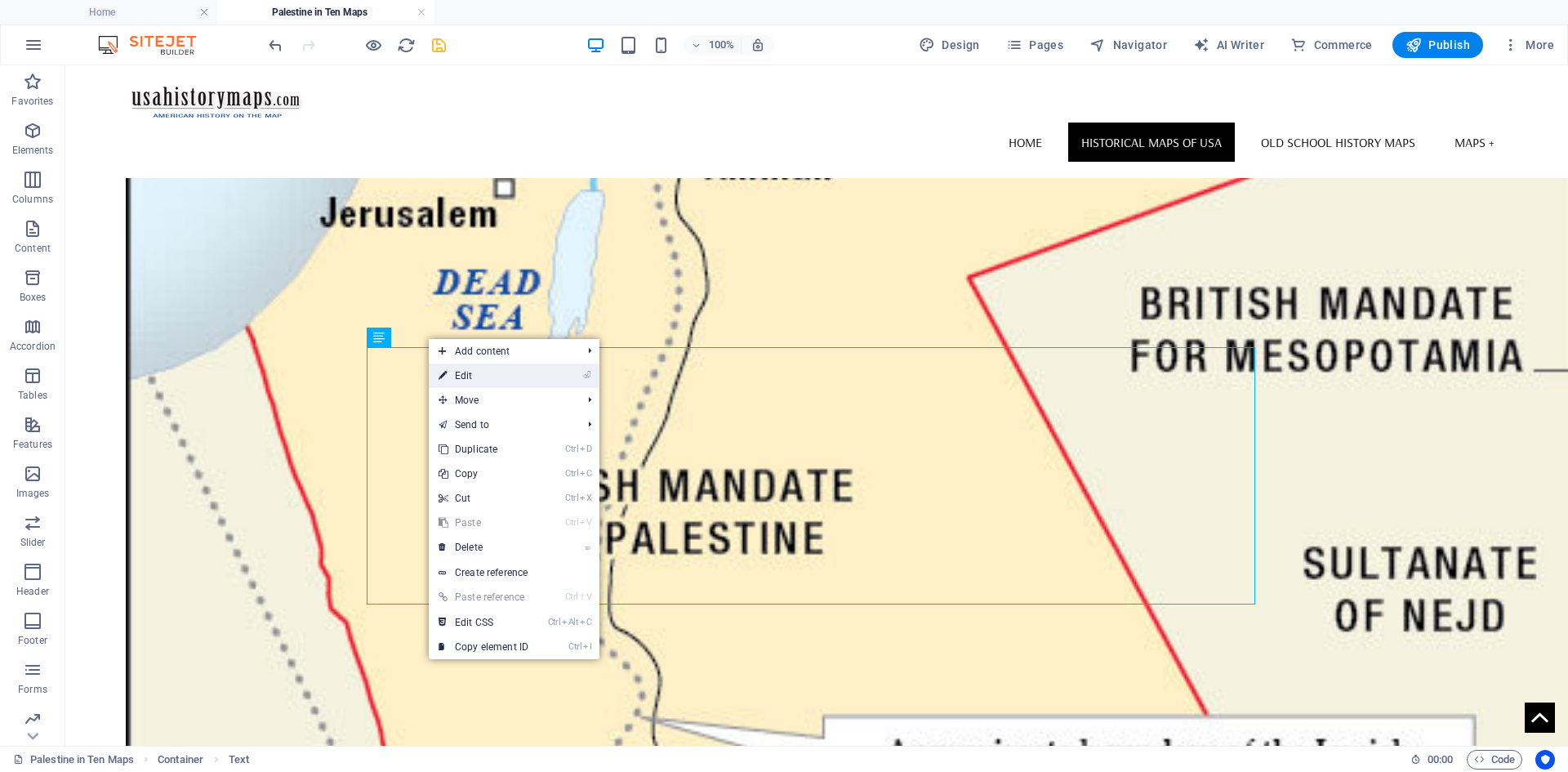 click on "⏎  Edit" at bounding box center [483, 376] 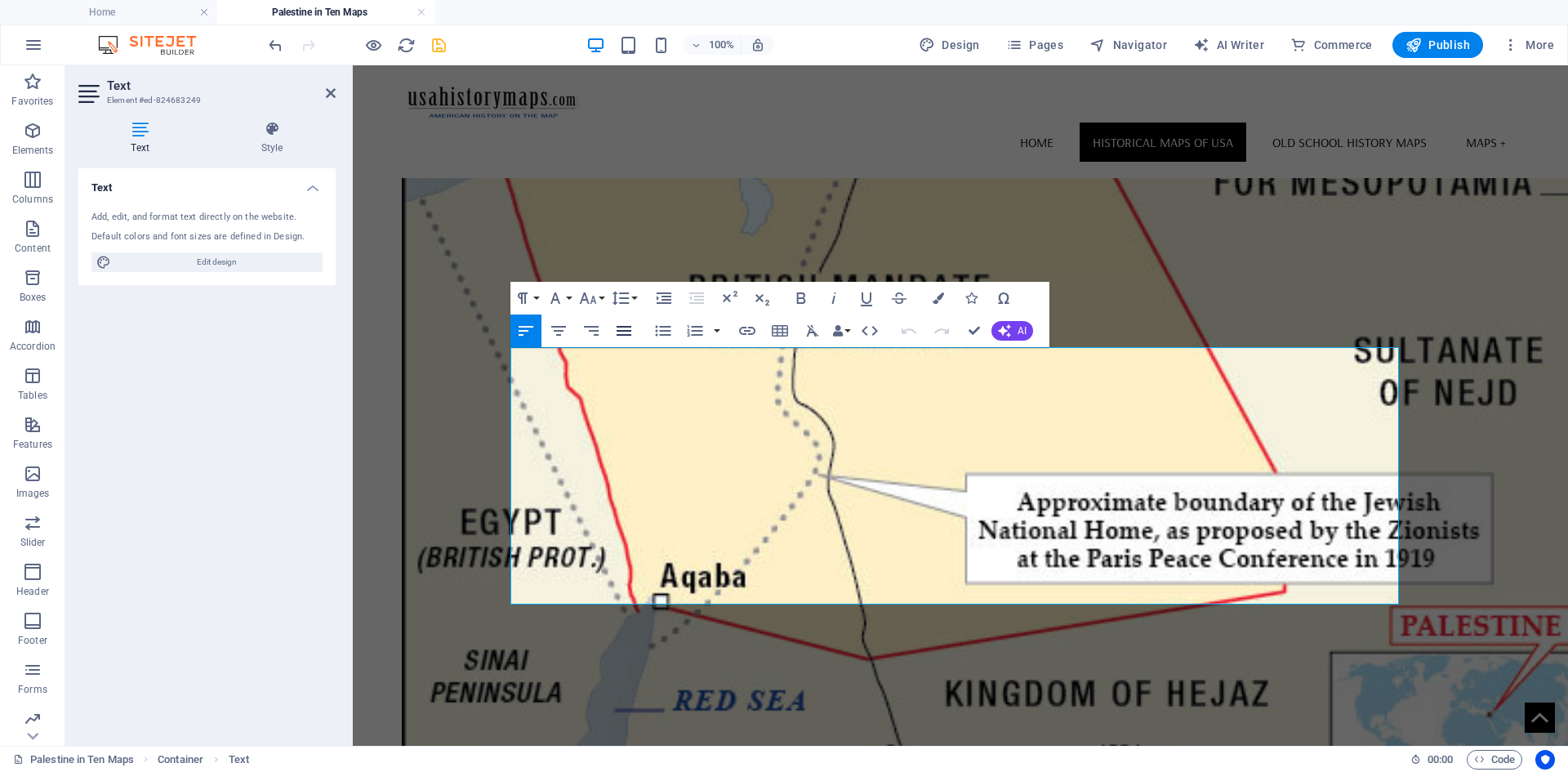 click 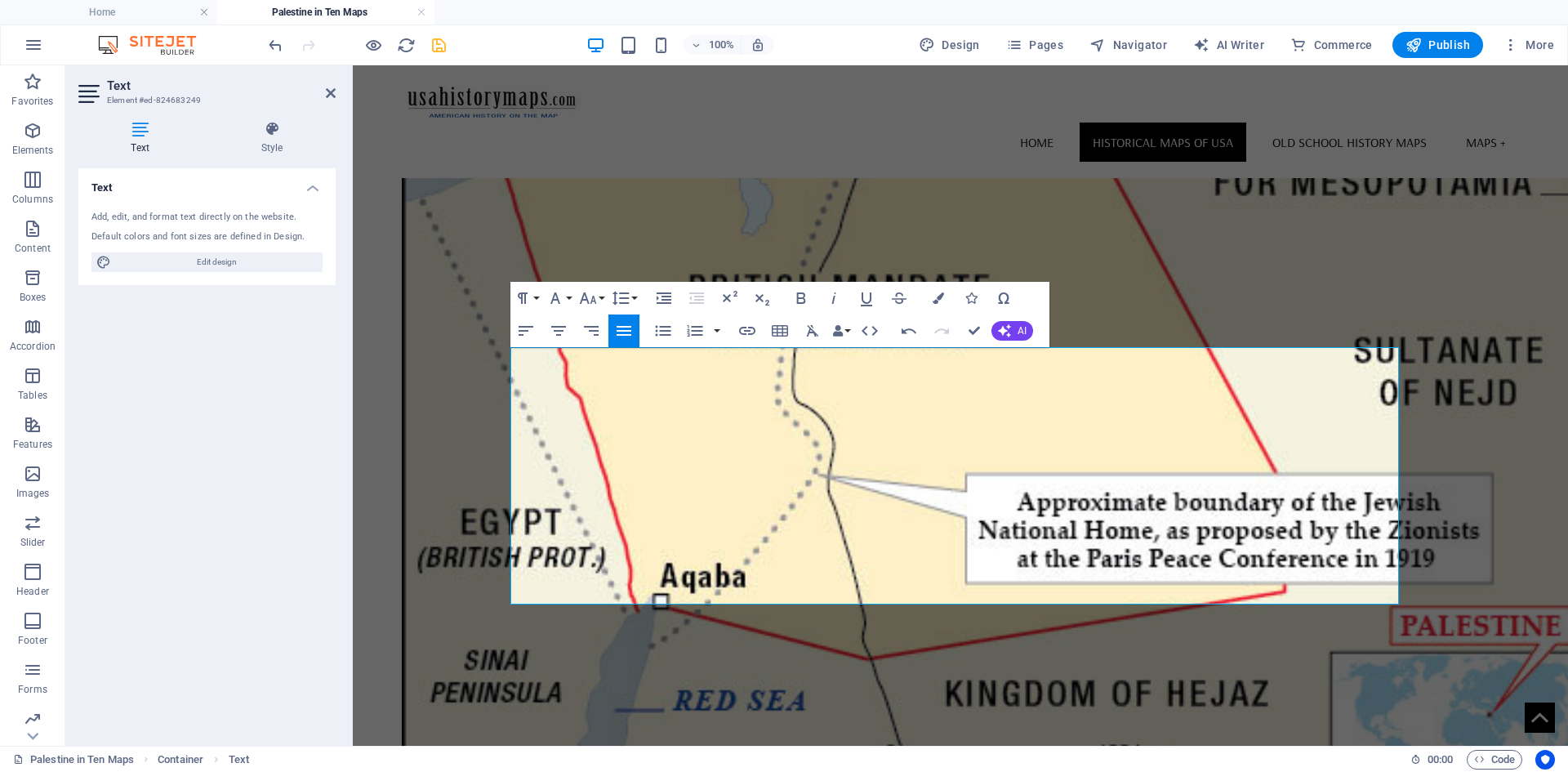 click 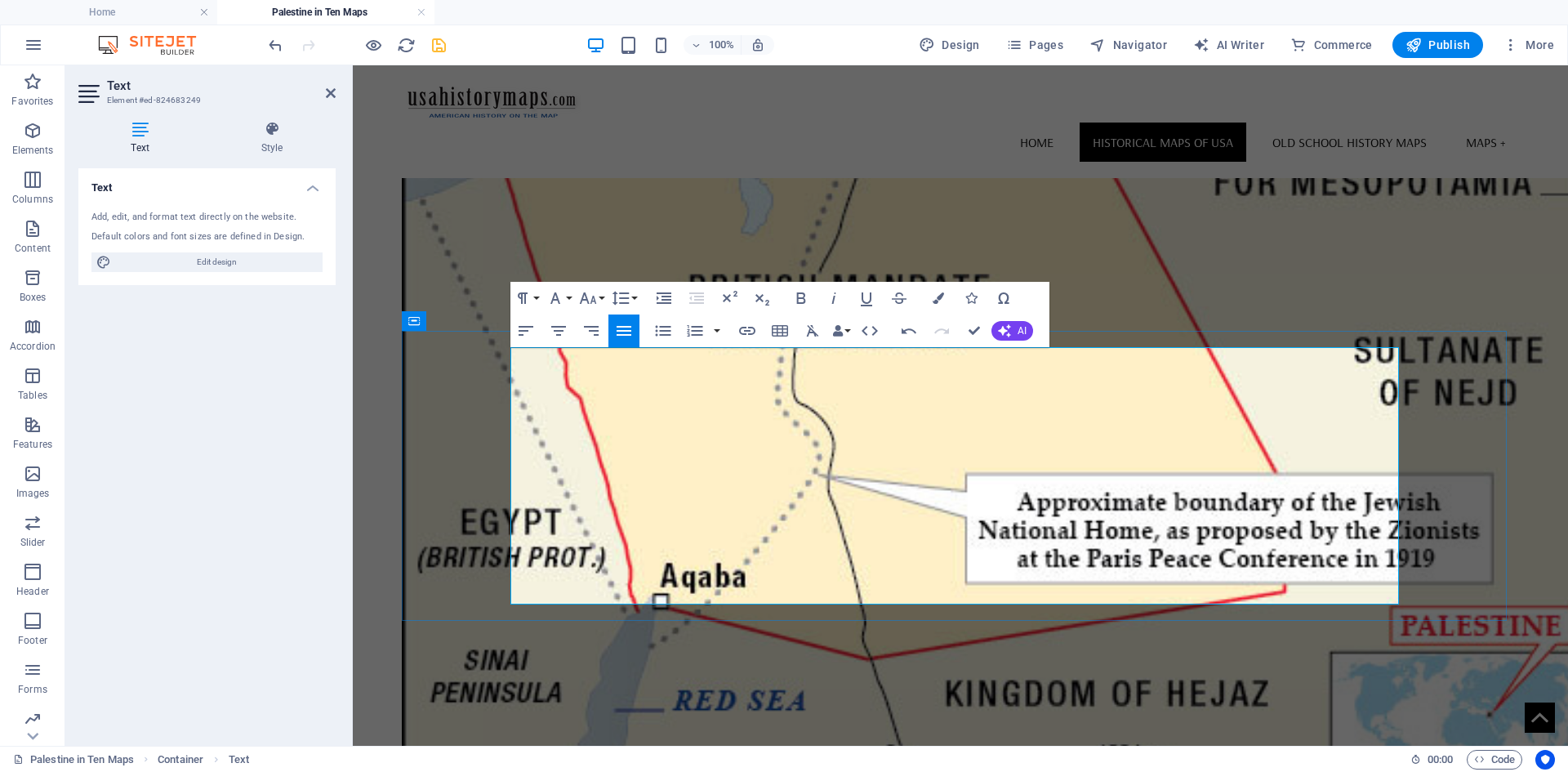drag, startPoint x: 632, startPoint y: 593, endPoint x: 510, endPoint y: 362, distance: 261.23744 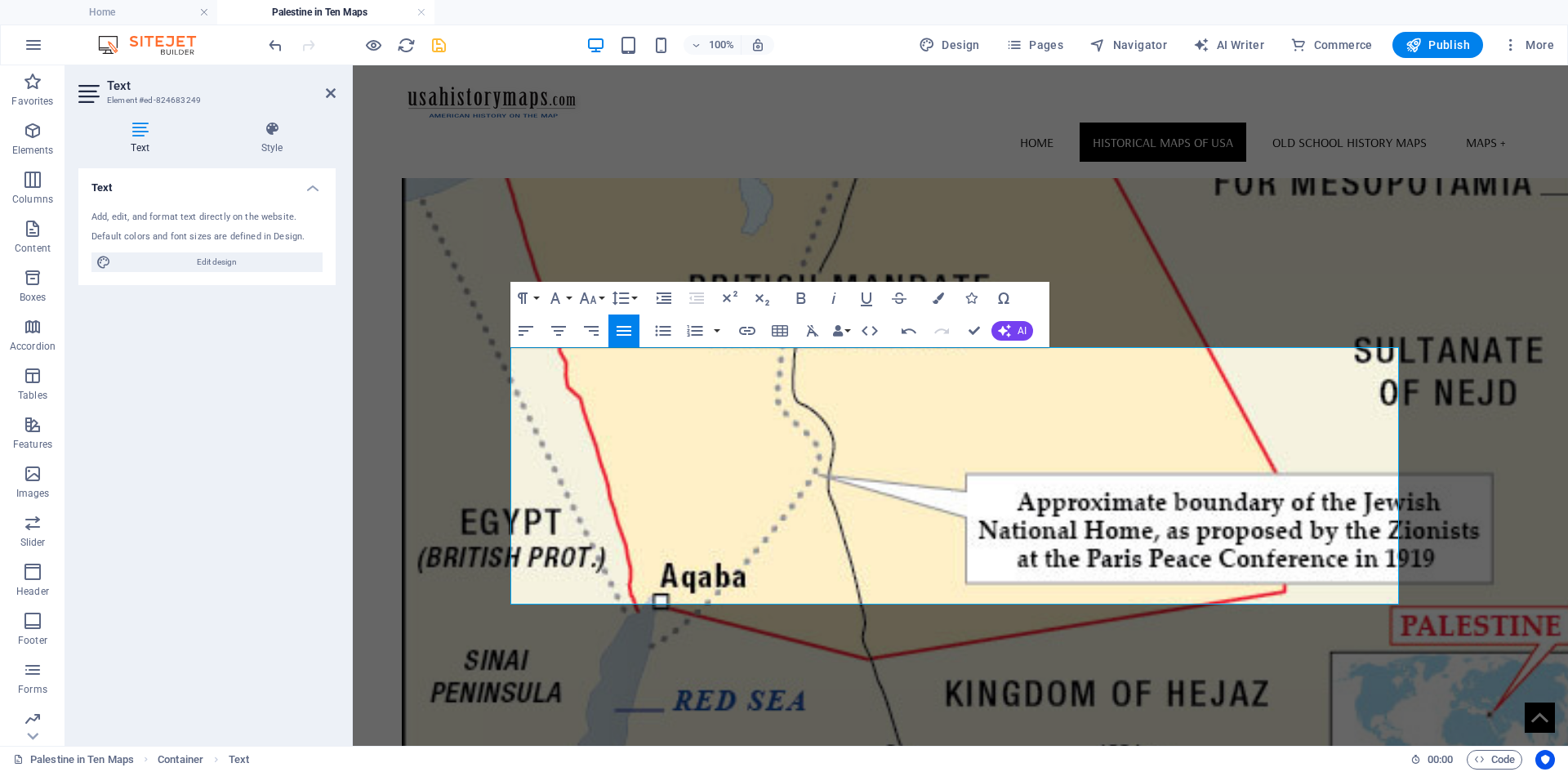 click 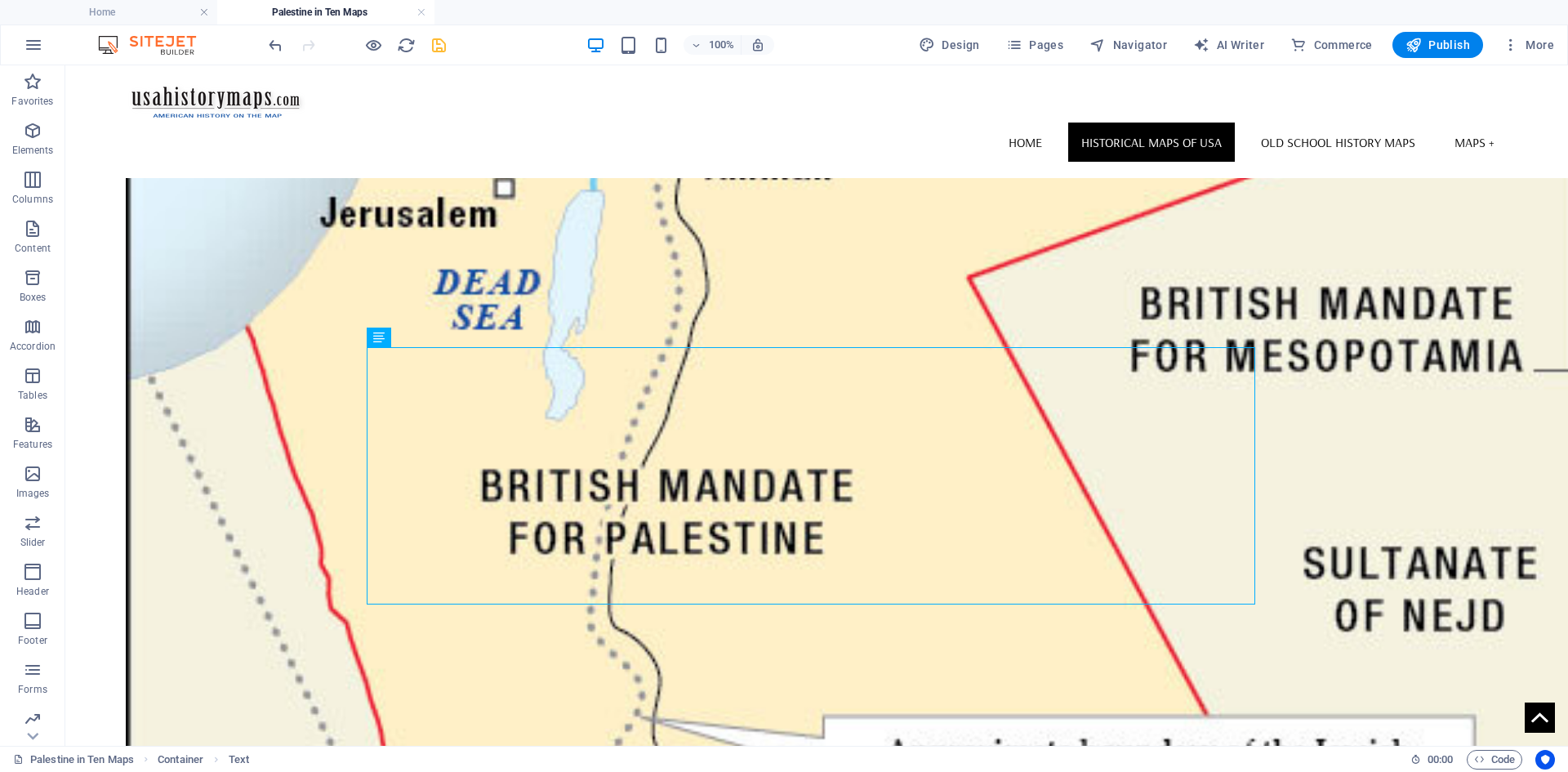 click on "Skip to main content
Home Historical Maps of USA Old School History Maps Maps + Palestine in Ten Maps In November 1917, a letter sent by A. J. Balfour, the British Secretary of State for Foreign Affairs, to Lord Rothschild, stated that the British Government viewed with favor « the establishment in Palestine of a national home for the Jewish people » and that it would « use its best endeavors to facilitate the achievement of this object ». This initiative, commonly known as the « Balfour Declaration », proposed, as a location for the Jewish « home », the territory of the biblical Palestine, an Ottoman-controlled area inhabited at the beginning of the XXth century by a multiconfessional Arab-speaking majority. But what boundaries for this Palestinian home for the Jewish people? The text of the British Mandate for Palestine included an article (no. 25) which aimed to redraw de facto the map of the Jewish National Home to be established in Palestine. This article stated: * Home About the Project" at bounding box center (817, 6192) 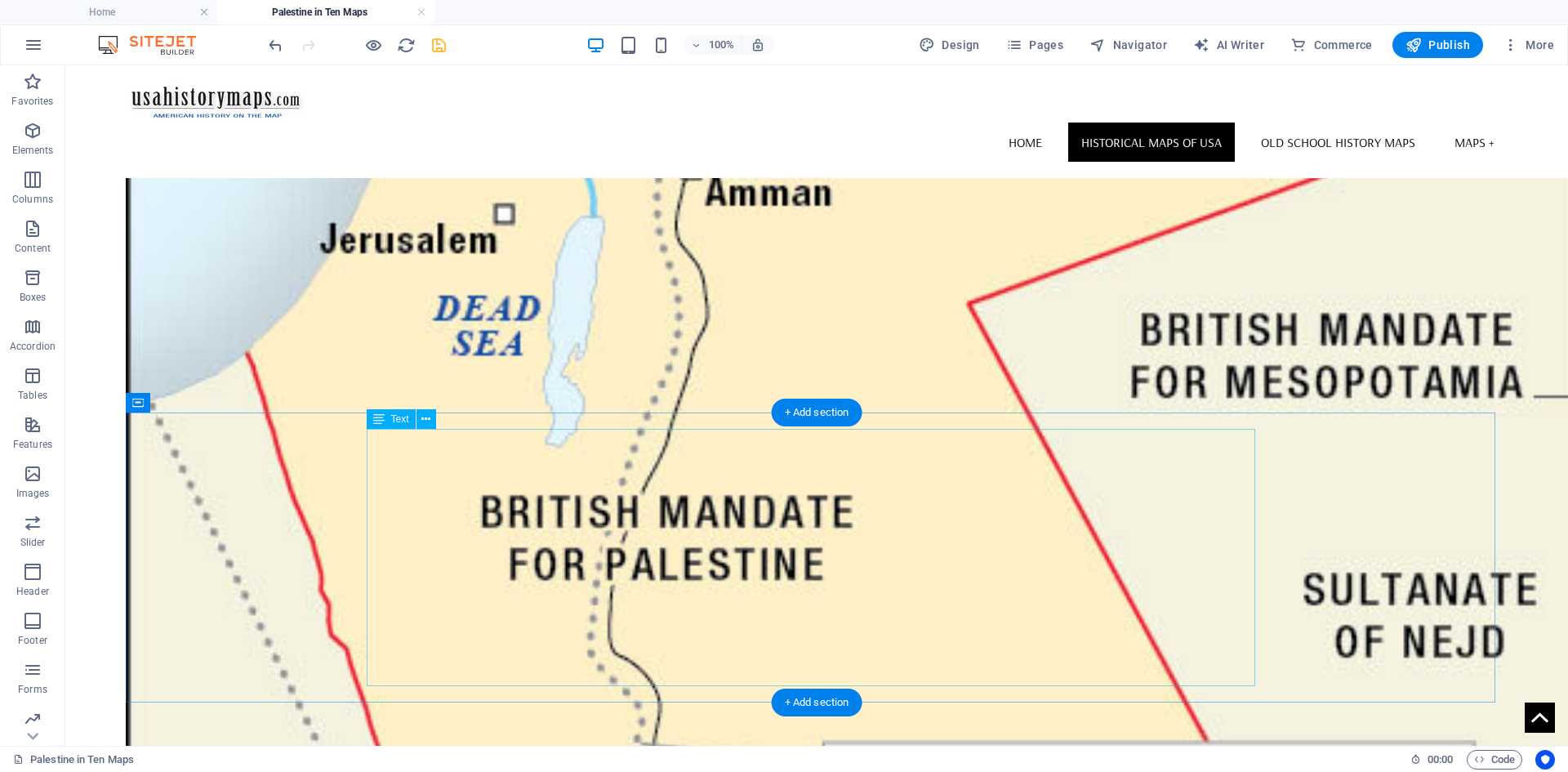 scroll, scrollTop: 1341, scrollLeft: 0, axis: vertical 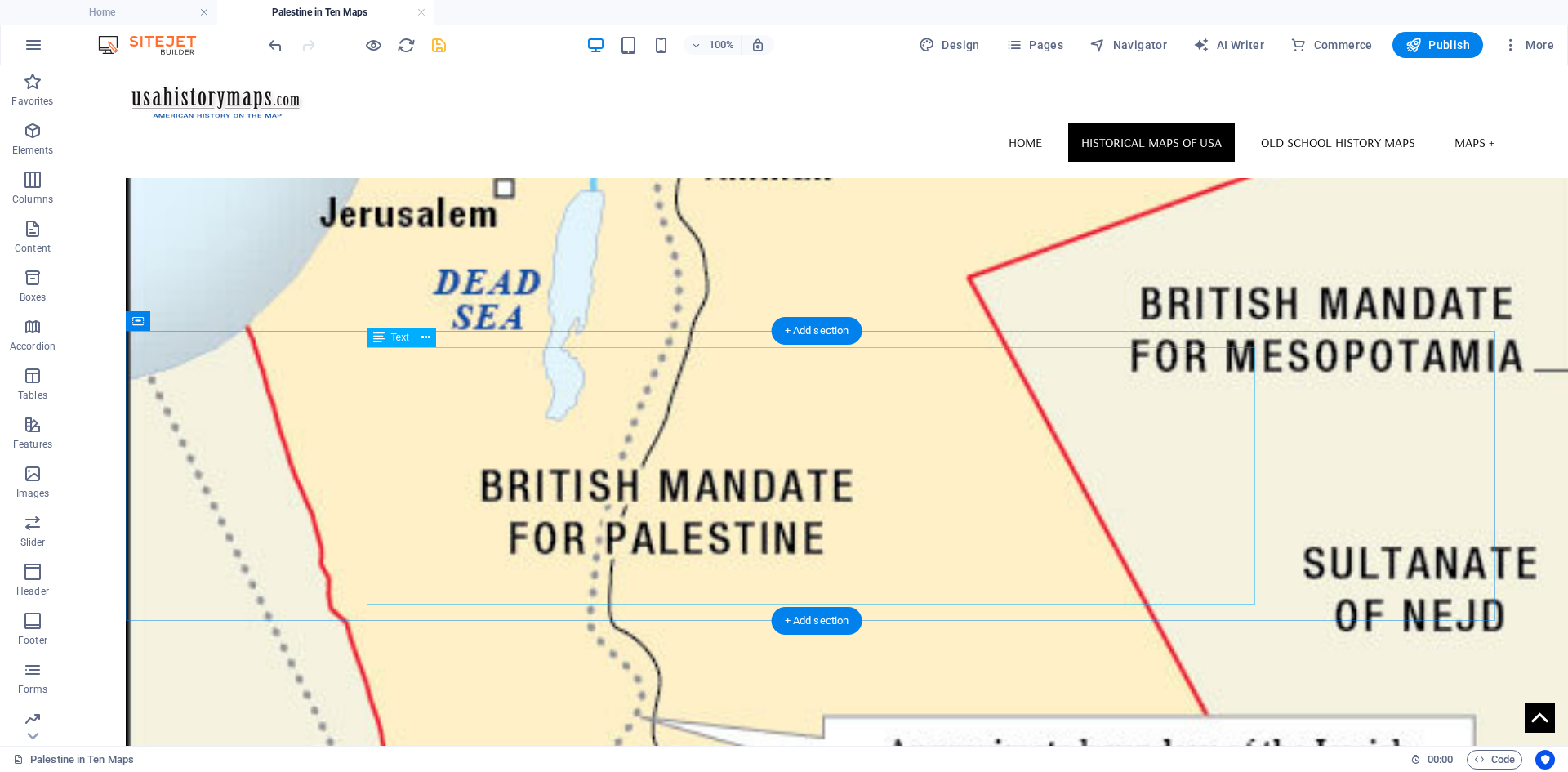 click on "One year after the 1936 Arab Revolt, a British Royal Commission of Inquiry headed by Lord Peel arrived at the conclusion that two national movements coexisted in Palestine, each espousing mutually conflicting aspirations: « Neither of the two national ideals permits of combination in the service of a single State. » The Peel Commission stated that the Mandate was unworkable and recommended, as a solution, the partition of Palestine." at bounding box center (817, 3649) 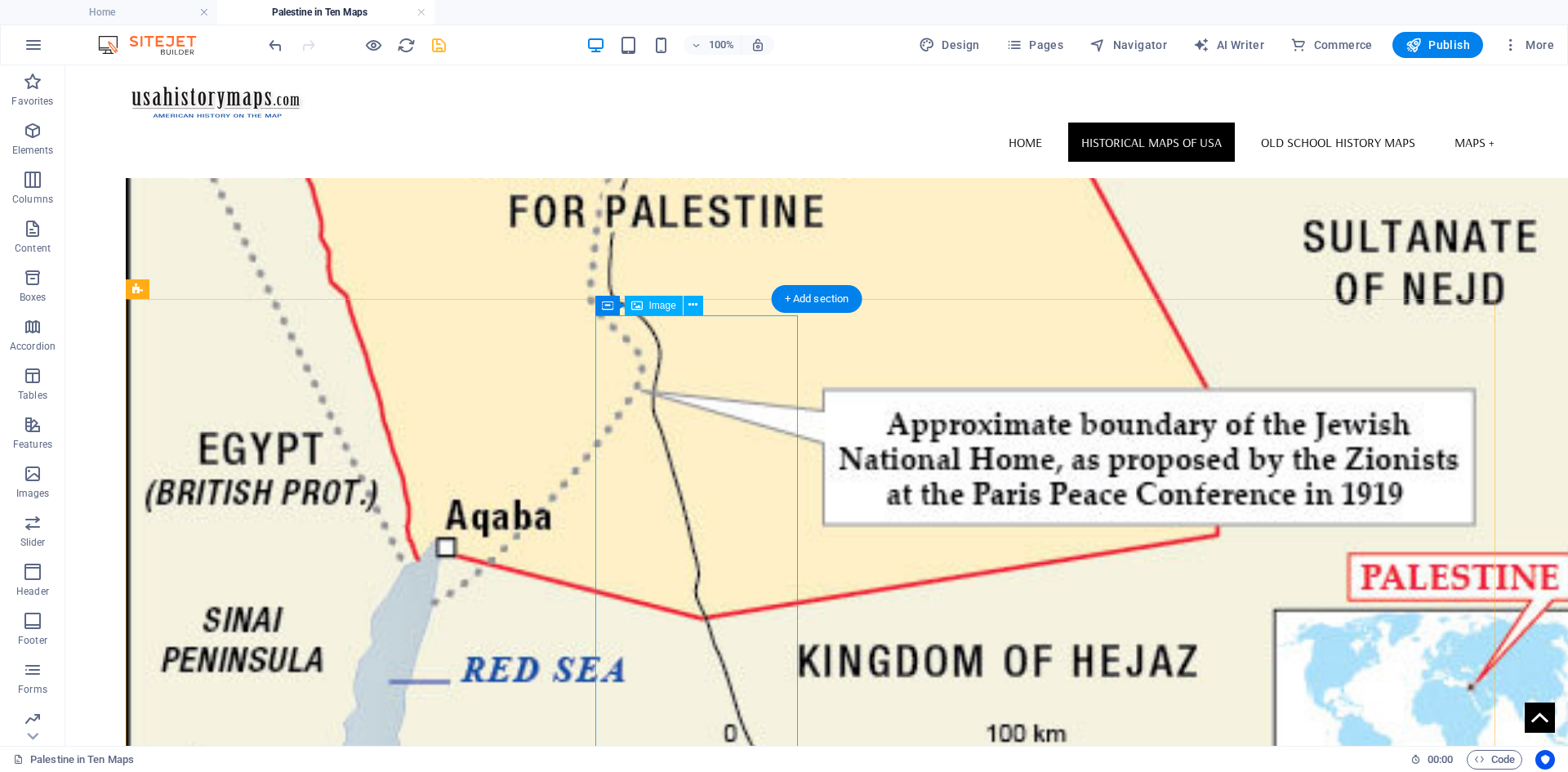 scroll, scrollTop: 1504, scrollLeft: 0, axis: vertical 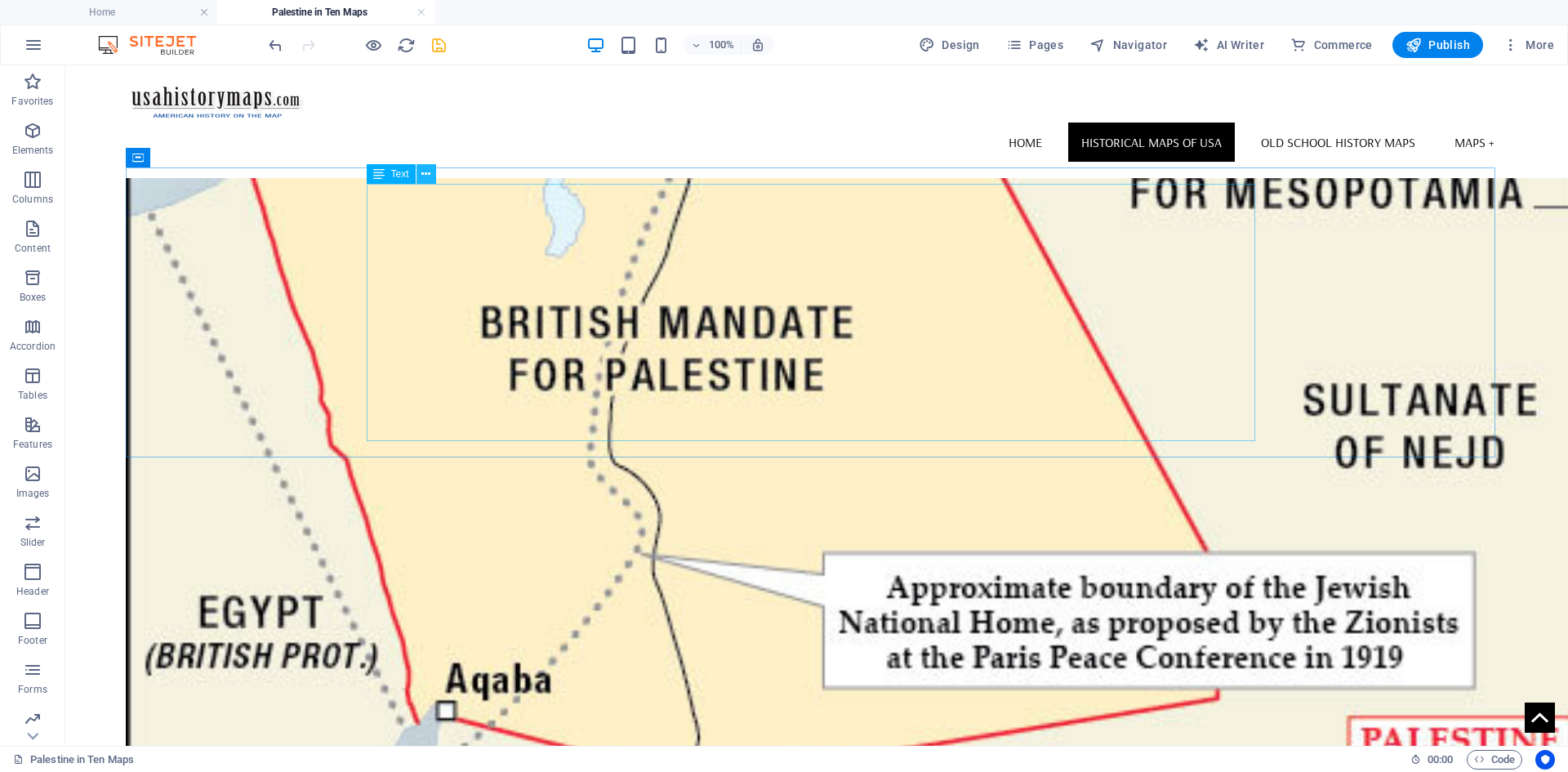 click at bounding box center (425, 174) 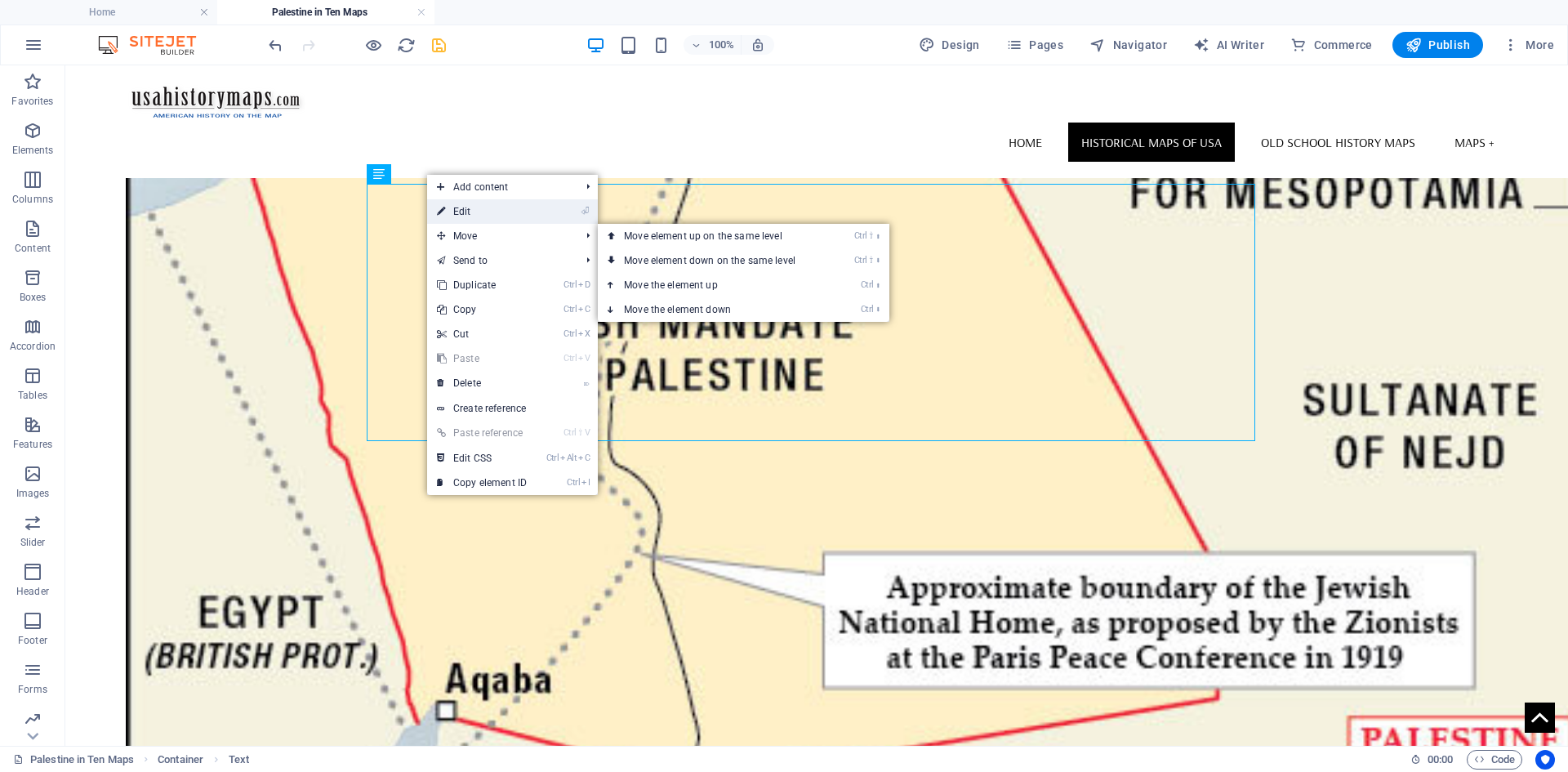 click on "⏎  Edit" at bounding box center (482, 212) 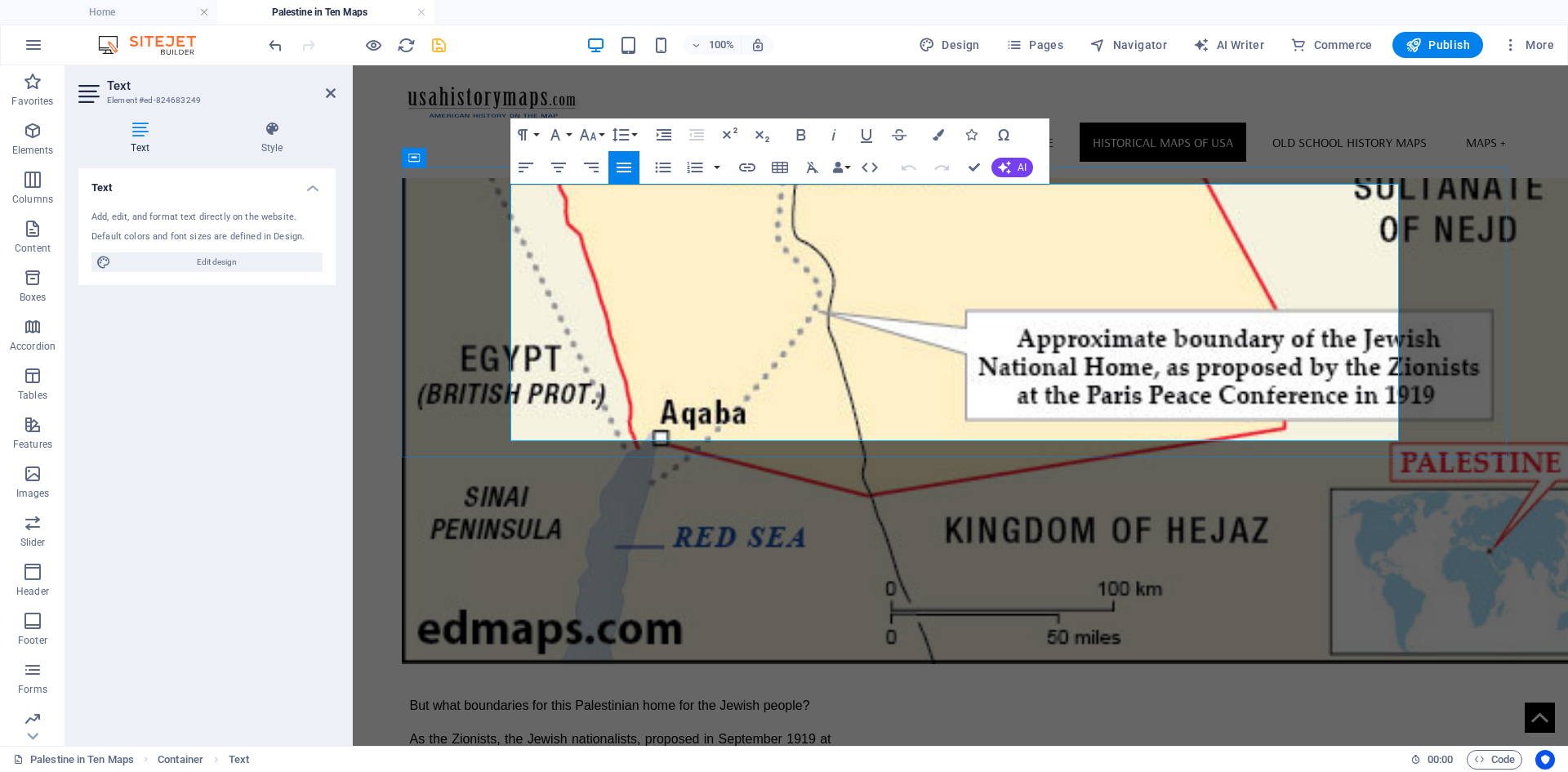 click at bounding box center [960, 2870] 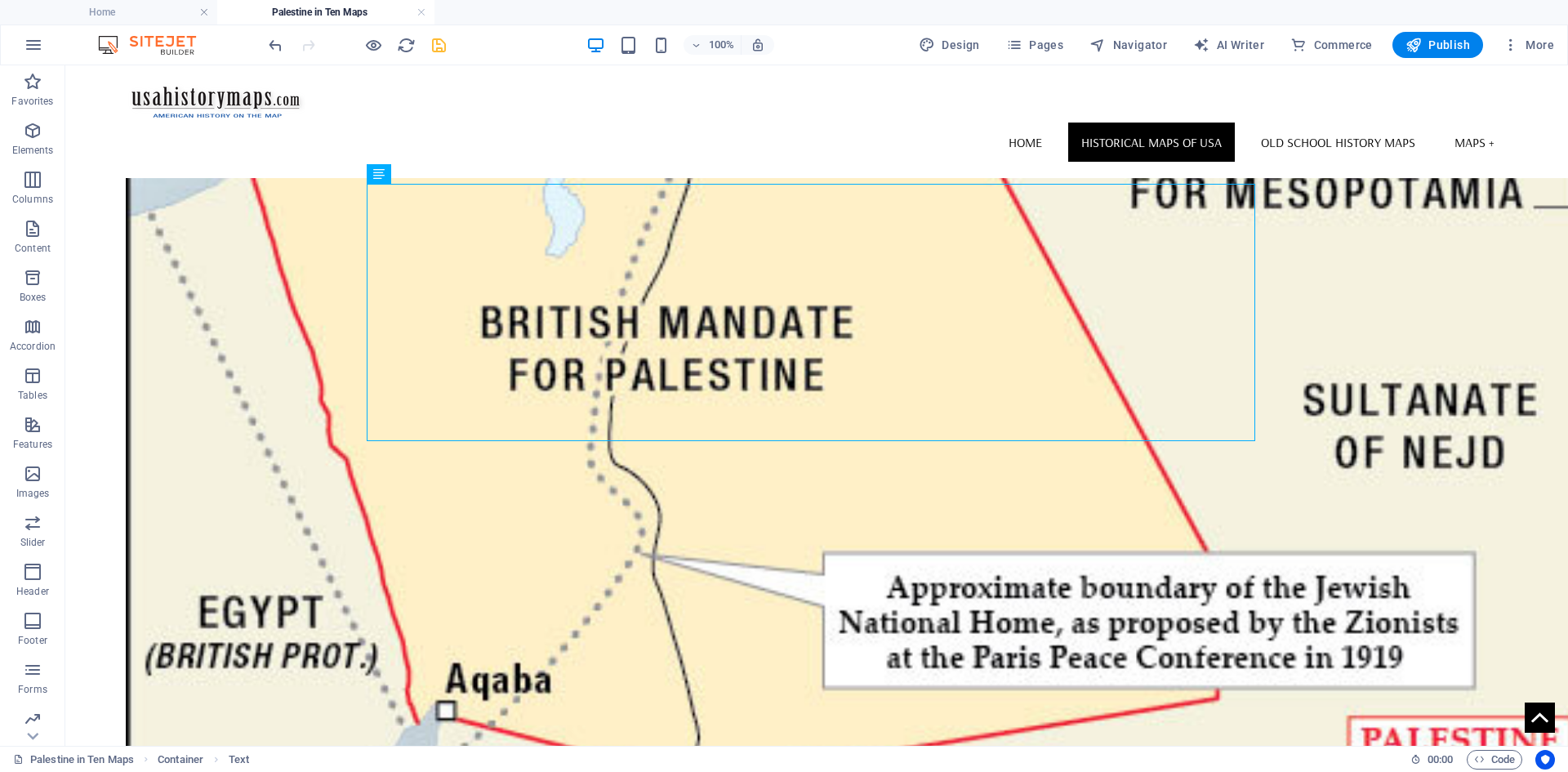 click on "Skip to main content
Home Historical Maps of USA Old School History Maps Maps + Palestine in Ten Maps In November 1917, a letter sent by A. J. Balfour, the British Secretary of State for Foreign Affairs, to Lord Rothschild, stated that the British Government viewed with favor « the establishment in Palestine of a national home for the Jewish people » and that it would « use its best endeavors to facilitate the achievement of this object ». This initiative, commonly known as the « Balfour Declaration », proposed, as a location for the Jewish « home », the territory of the biblical Palestine, an Ottoman-controlled area inhabited at the beginning of the XXth century by a multiconfessional Arab-speaking majority. But what boundaries for this Palestinian home for the Jewish people? The text of the British Mandate for Palestine included an article (no. 25) which aimed to redraw de facto the map of the Jewish National Home to be established in Palestine. This article stated: * Home About the Project" at bounding box center (817, 6028) 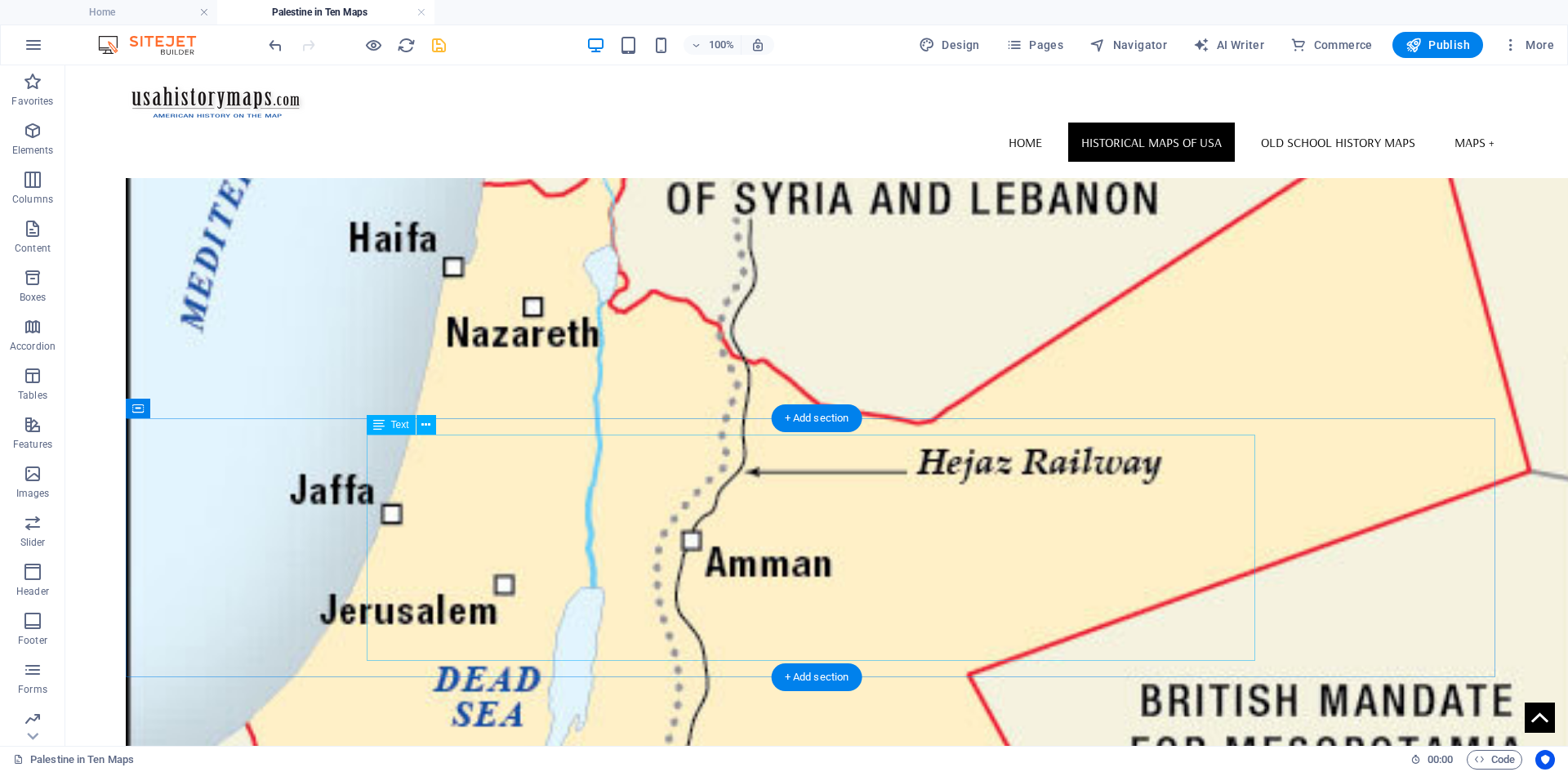 scroll, scrollTop: 1096, scrollLeft: 0, axis: vertical 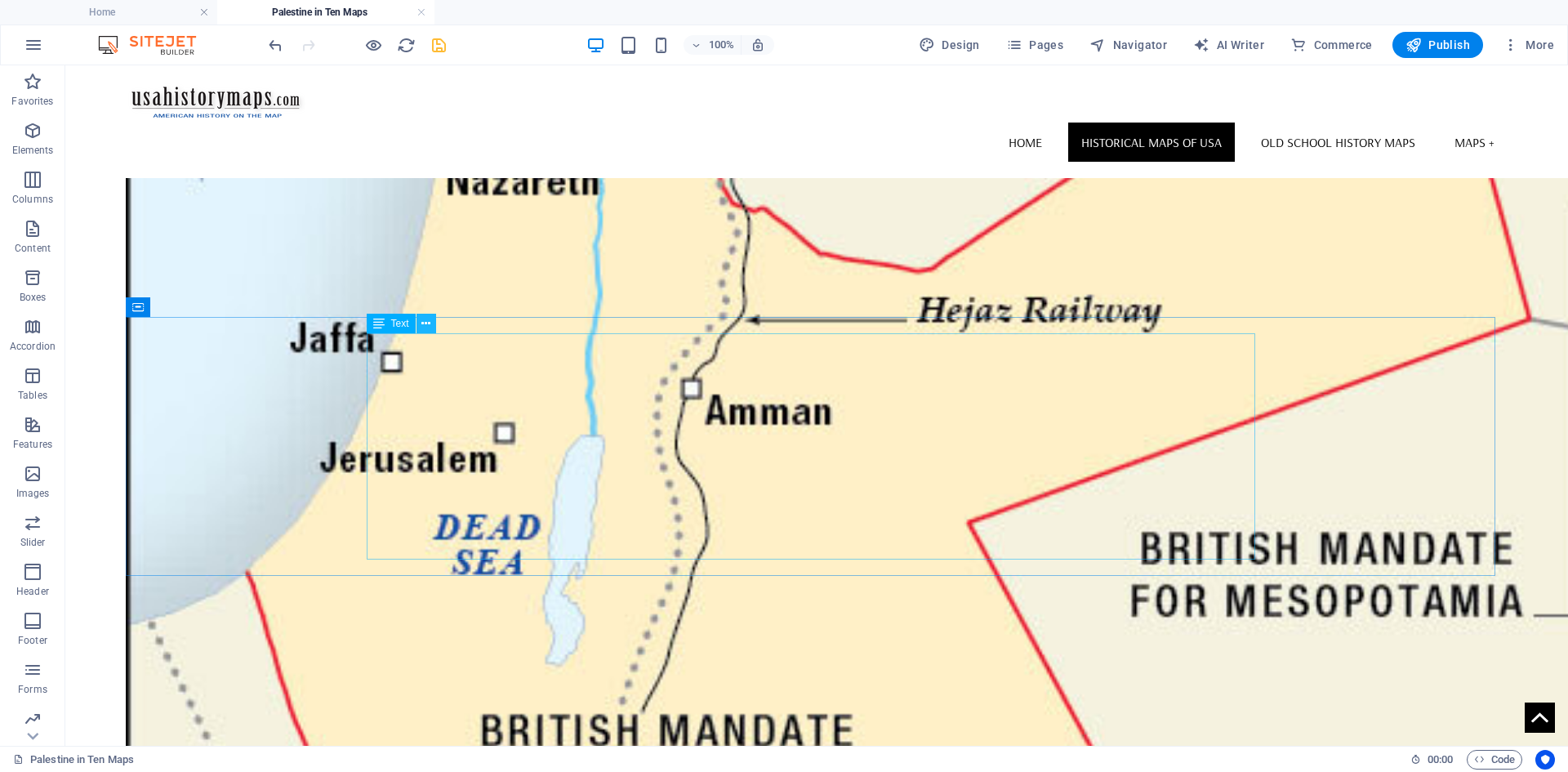 click at bounding box center [425, 324] 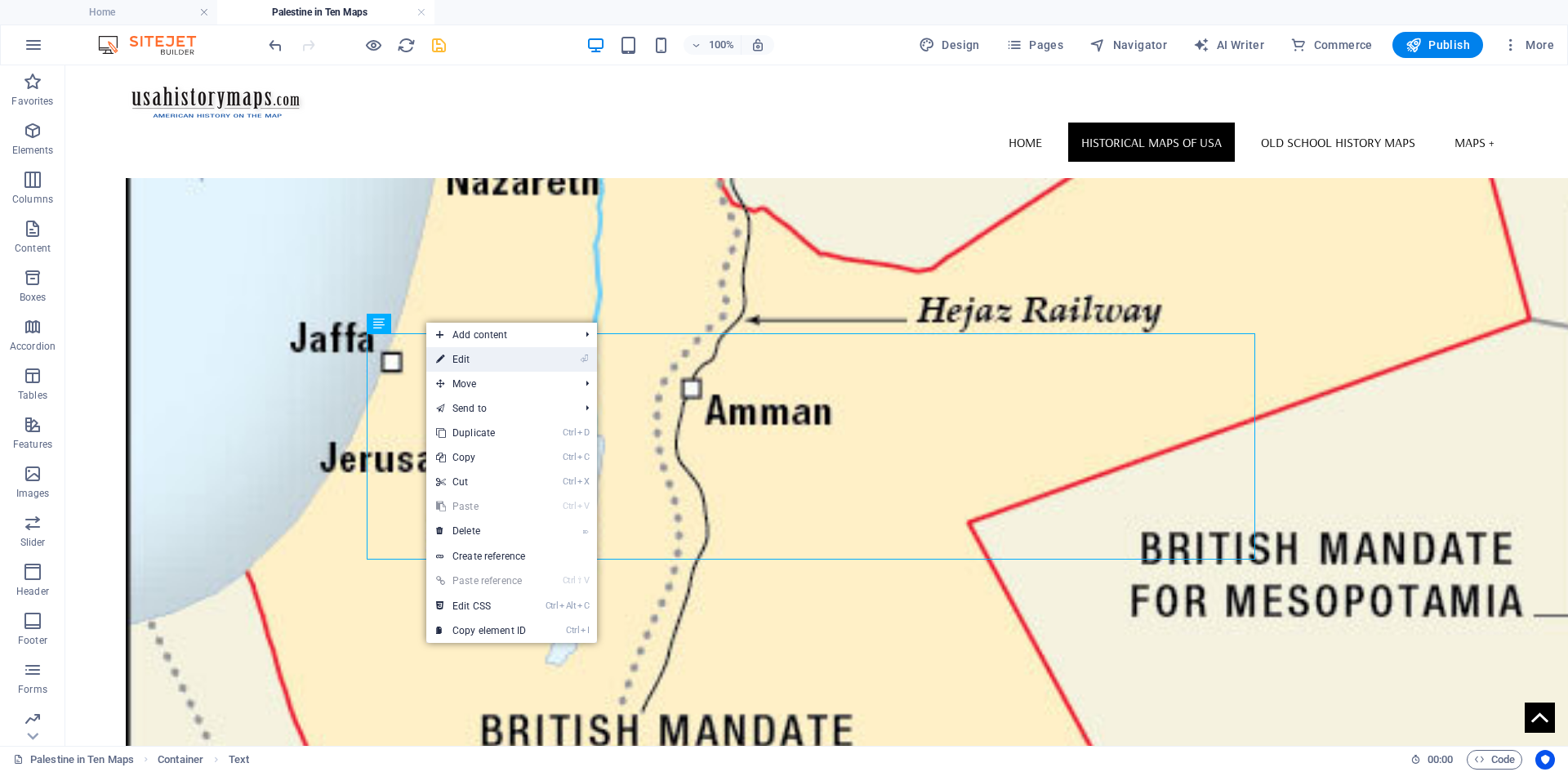 click on "⏎  Edit" at bounding box center (481, 359) 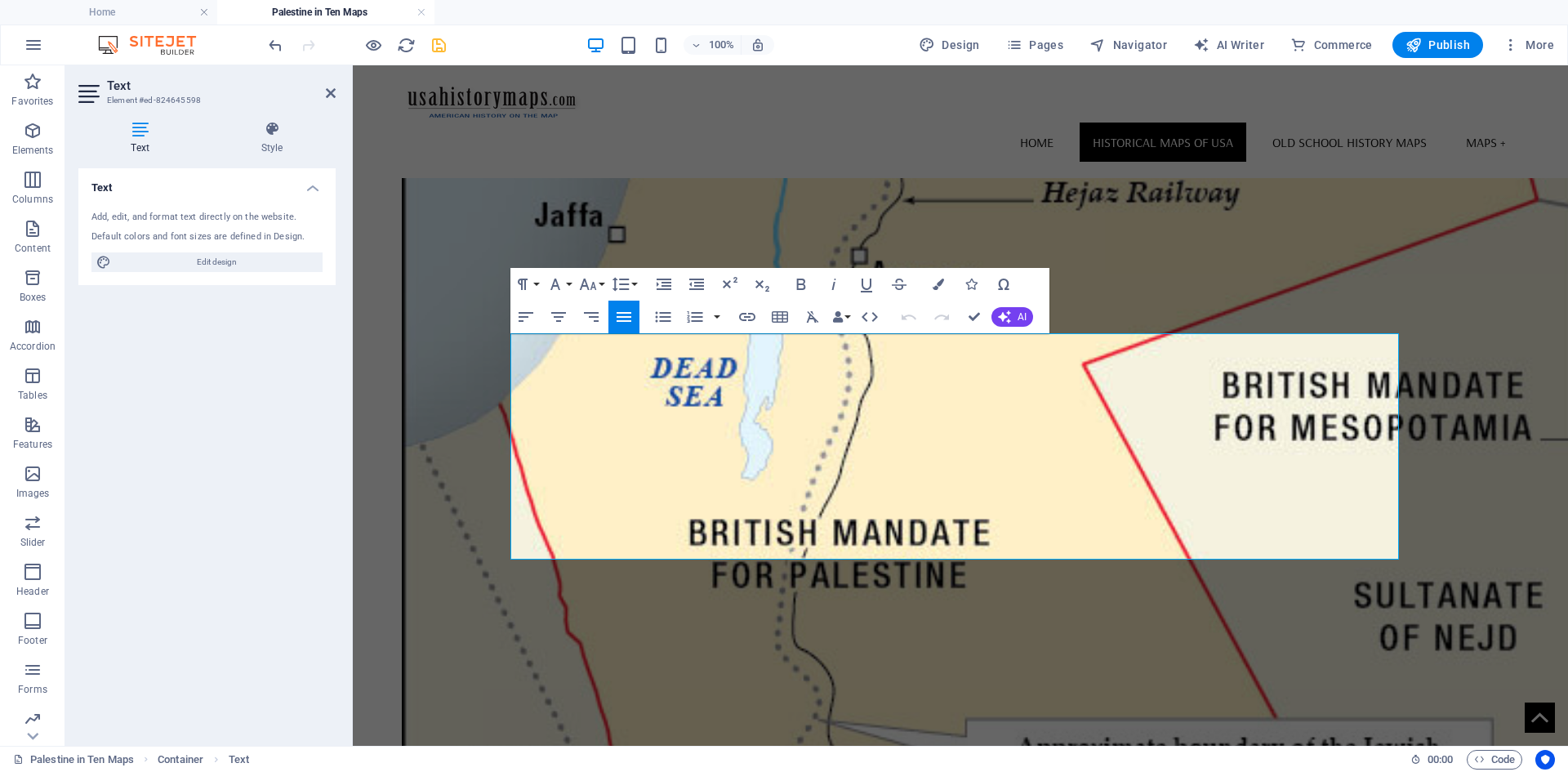 click at bounding box center [140, 129] 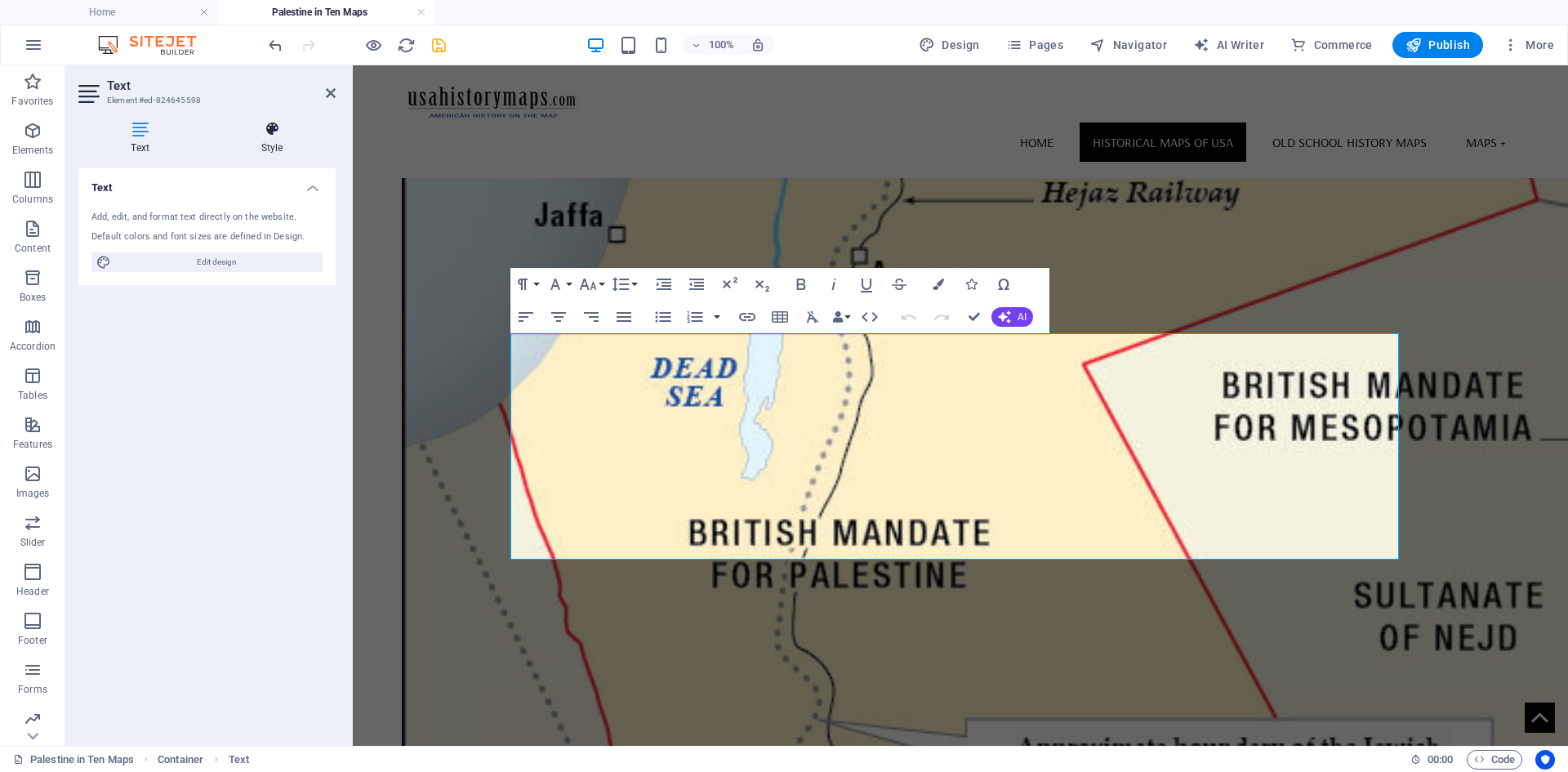click at bounding box center (272, 129) 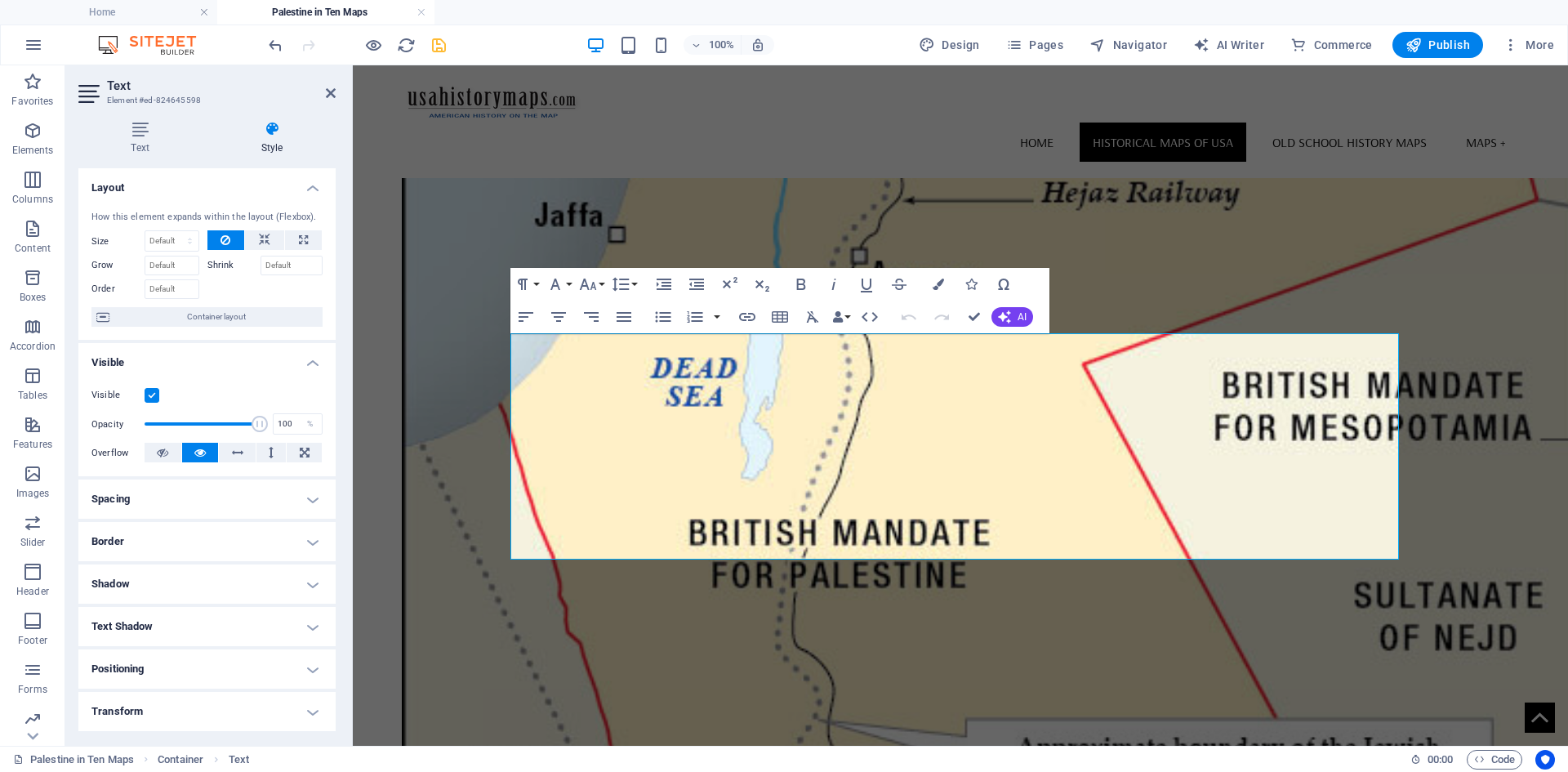click on "Spacing" at bounding box center [207, 499] 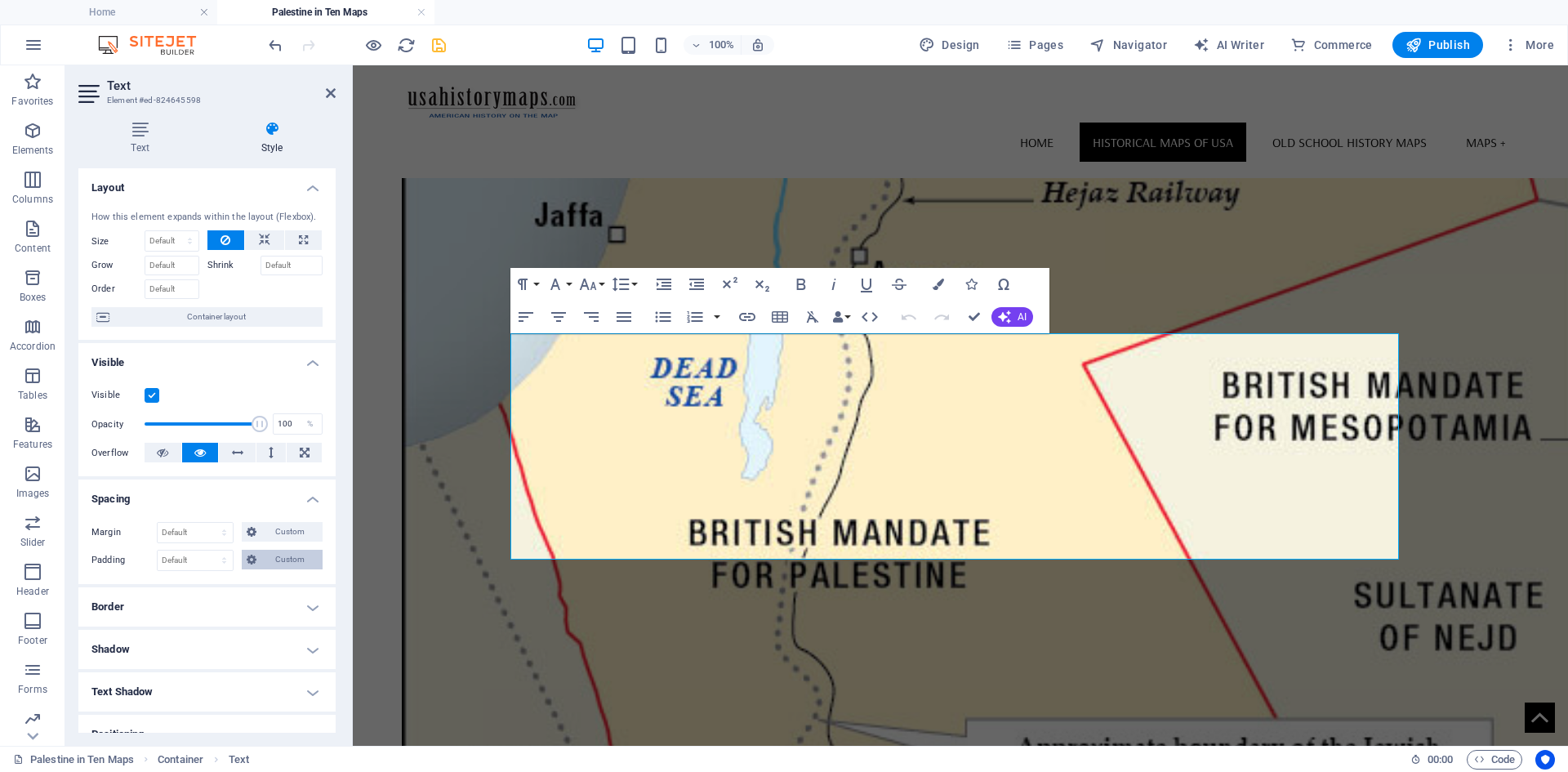 click on "Custom" at bounding box center [289, 560] 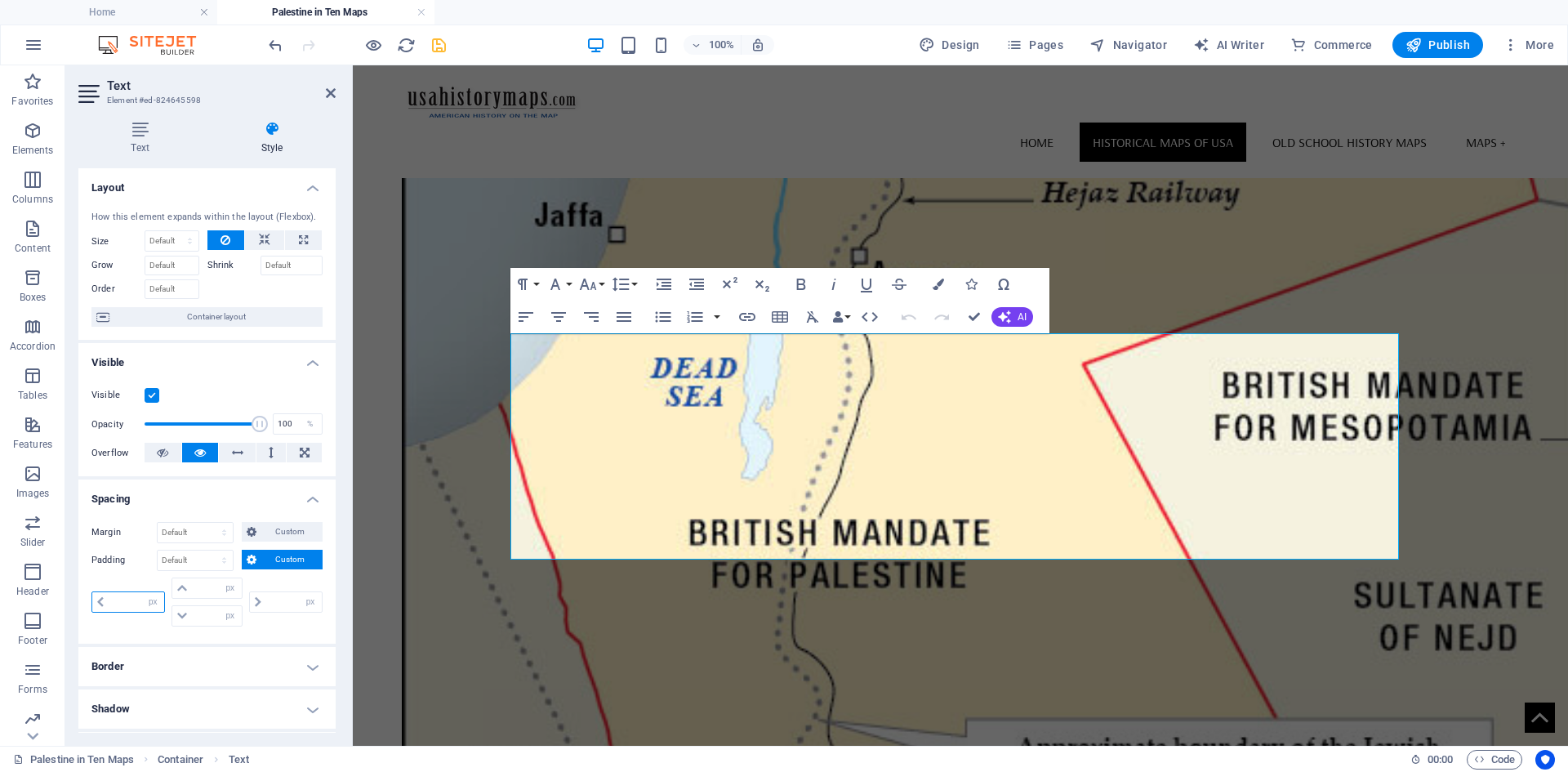 click at bounding box center (136, 602) 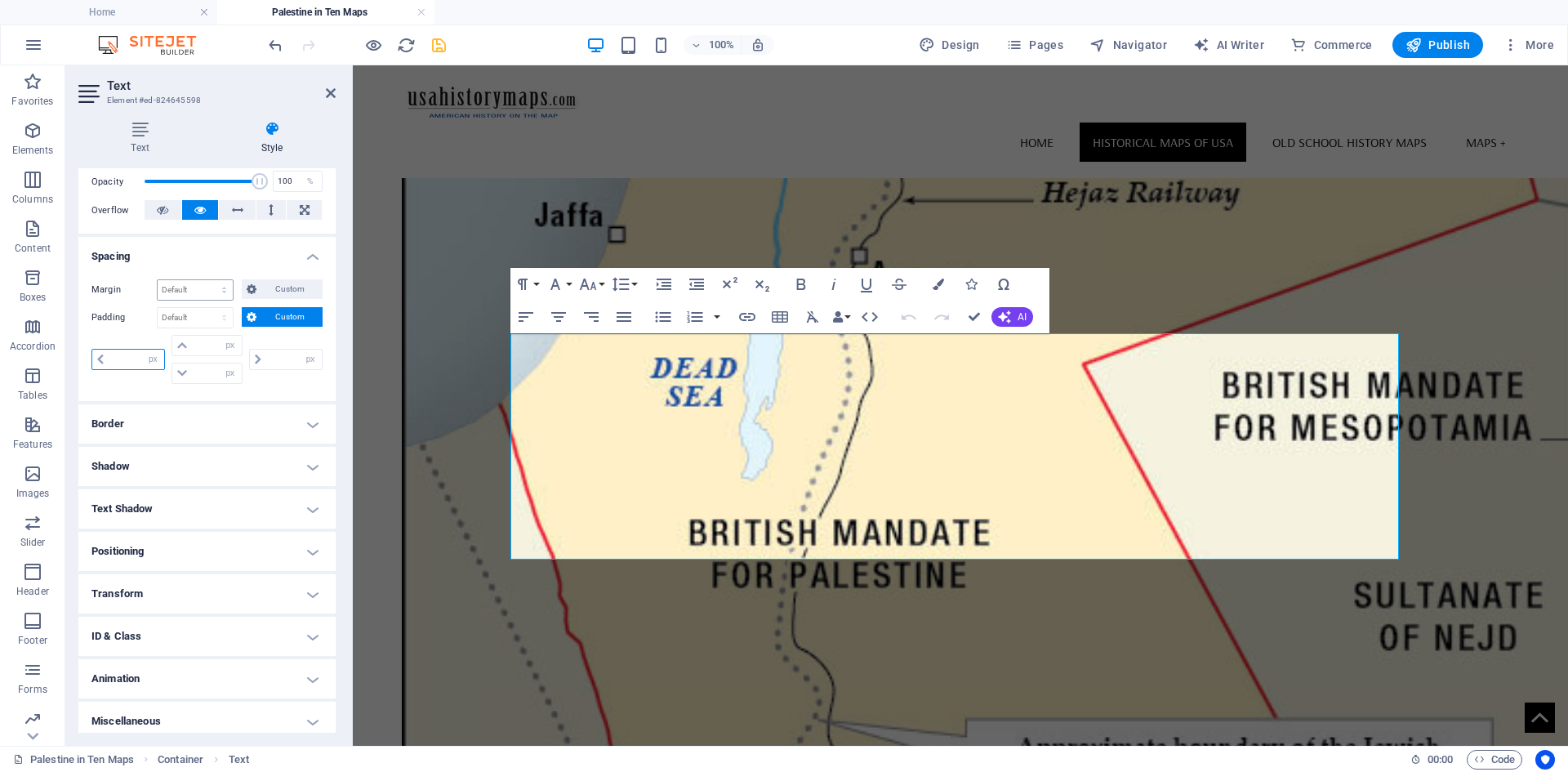 scroll, scrollTop: 245, scrollLeft: 0, axis: vertical 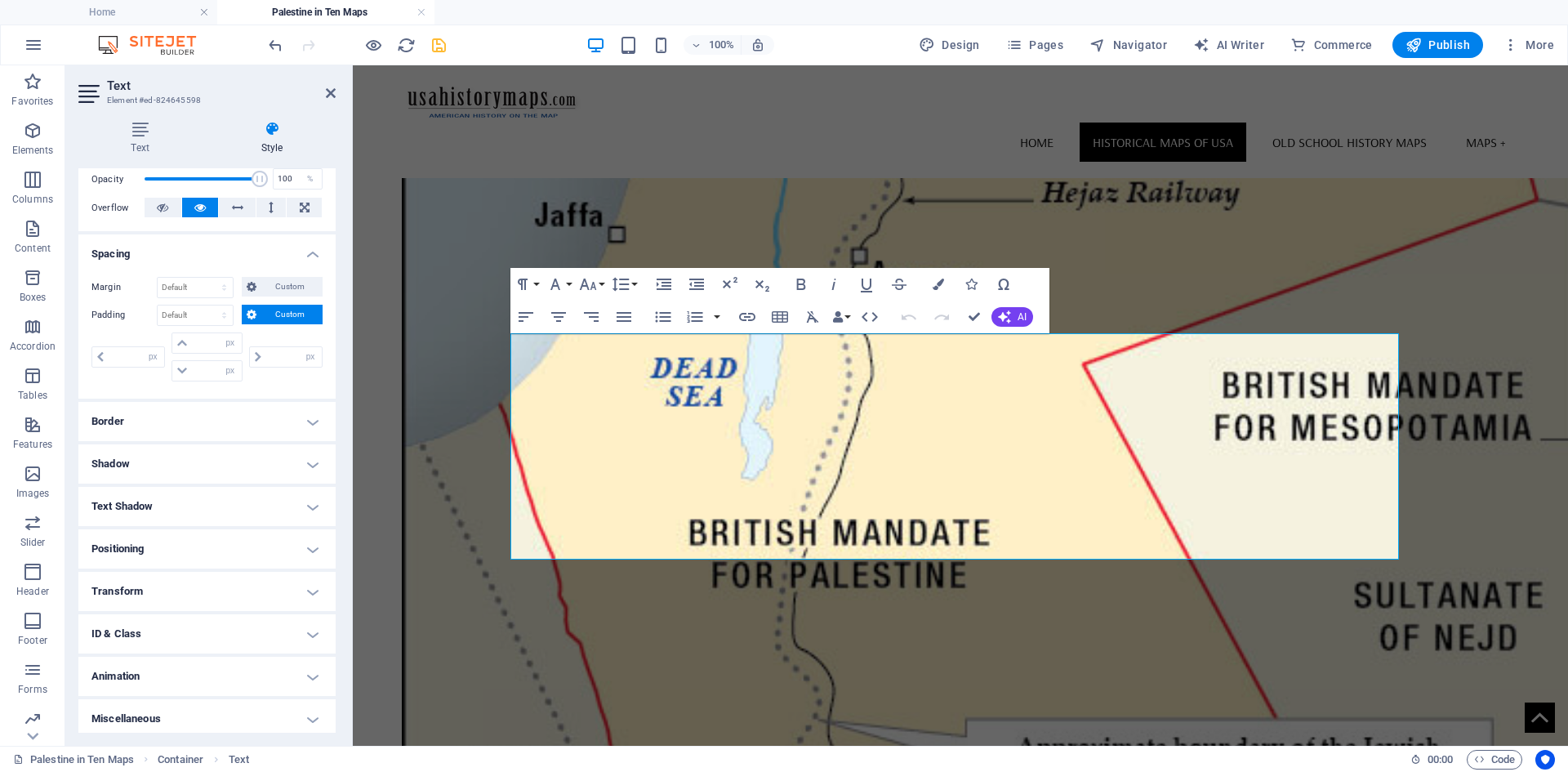 click on "Positioning" at bounding box center [207, 549] 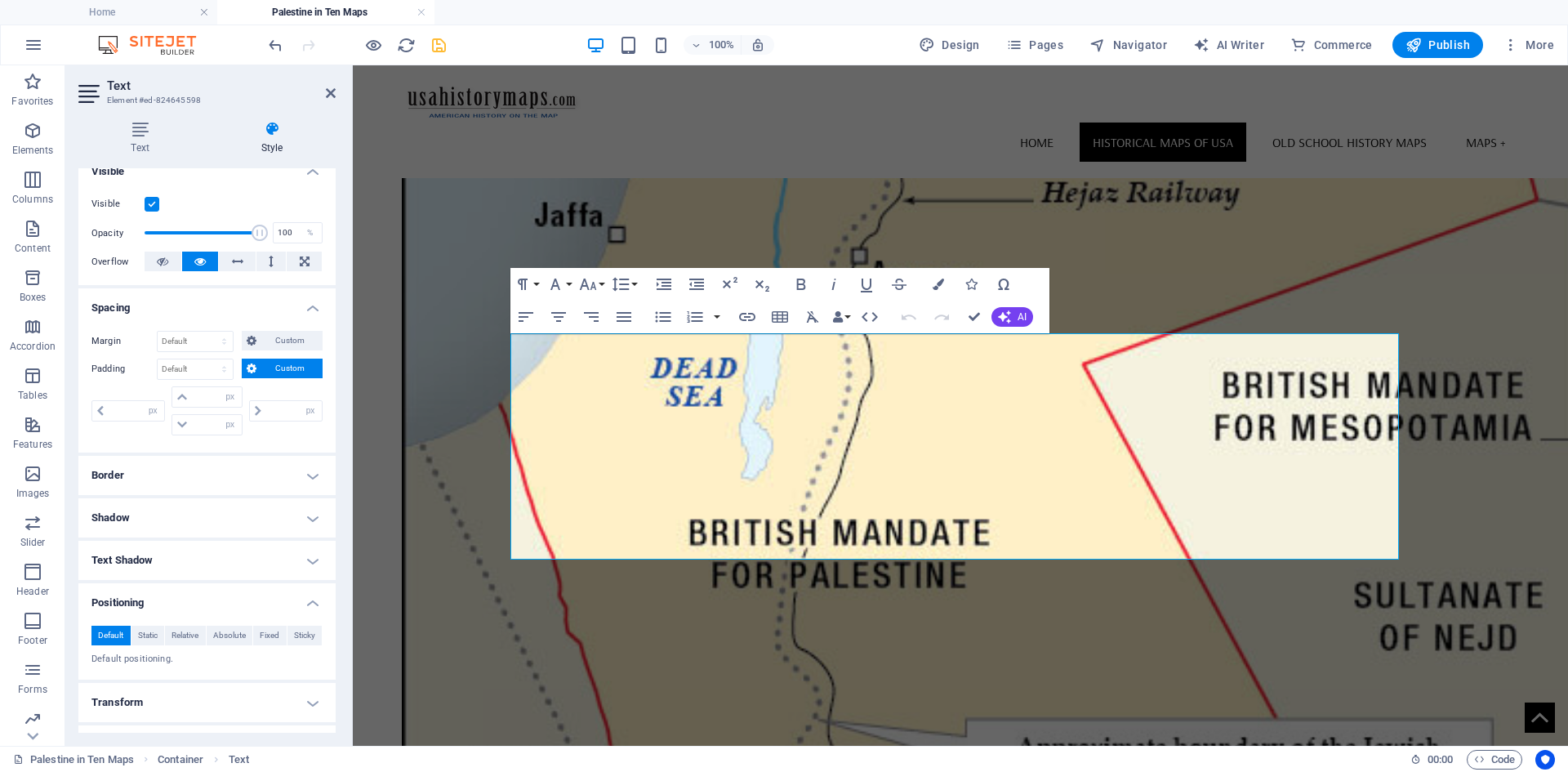 scroll, scrollTop: 163, scrollLeft: 0, axis: vertical 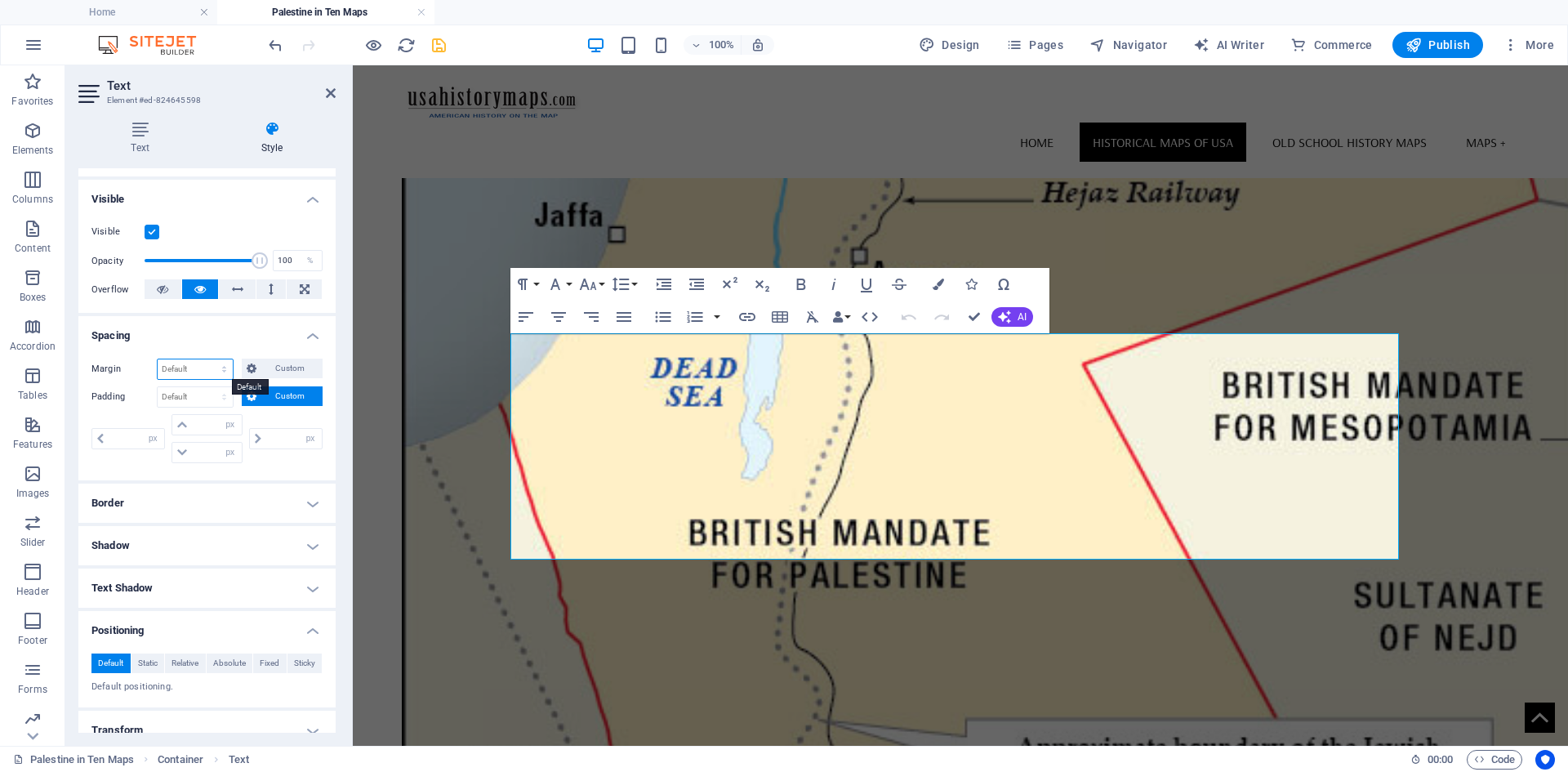 click on "Default auto px % rem vw vh Custom" at bounding box center (195, 369) 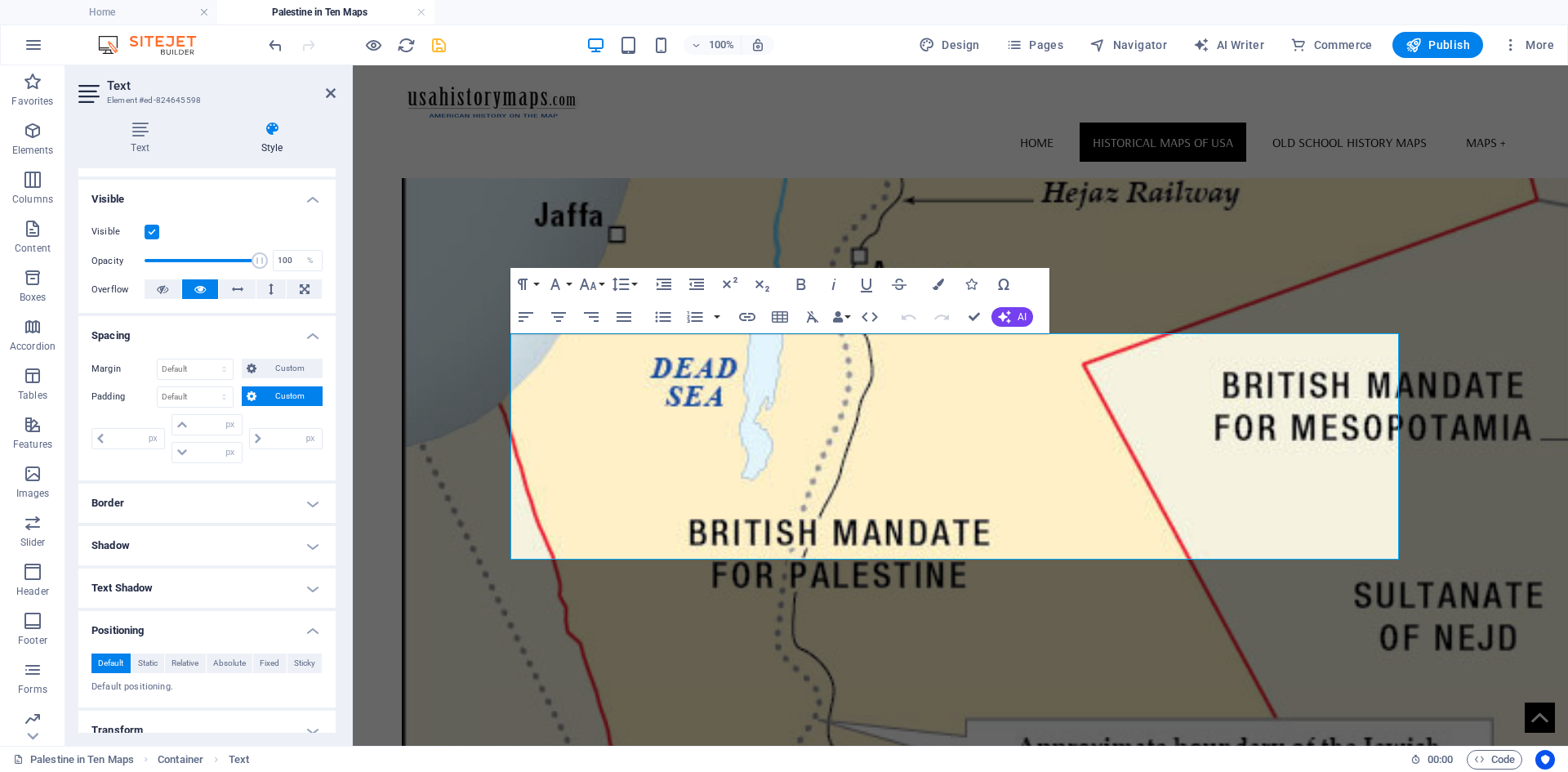 click on "Margin Default auto px % rem vw vh Custom Custom auto px % rem vw vh auto px % rem vw vh auto px % rem vw vh auto px % rem vw vh Padding Default px rem % vh vw Custom Custom px rem % vh vw px rem % vh vw px rem % vh vw px rem % vh vw" at bounding box center (207, 413) 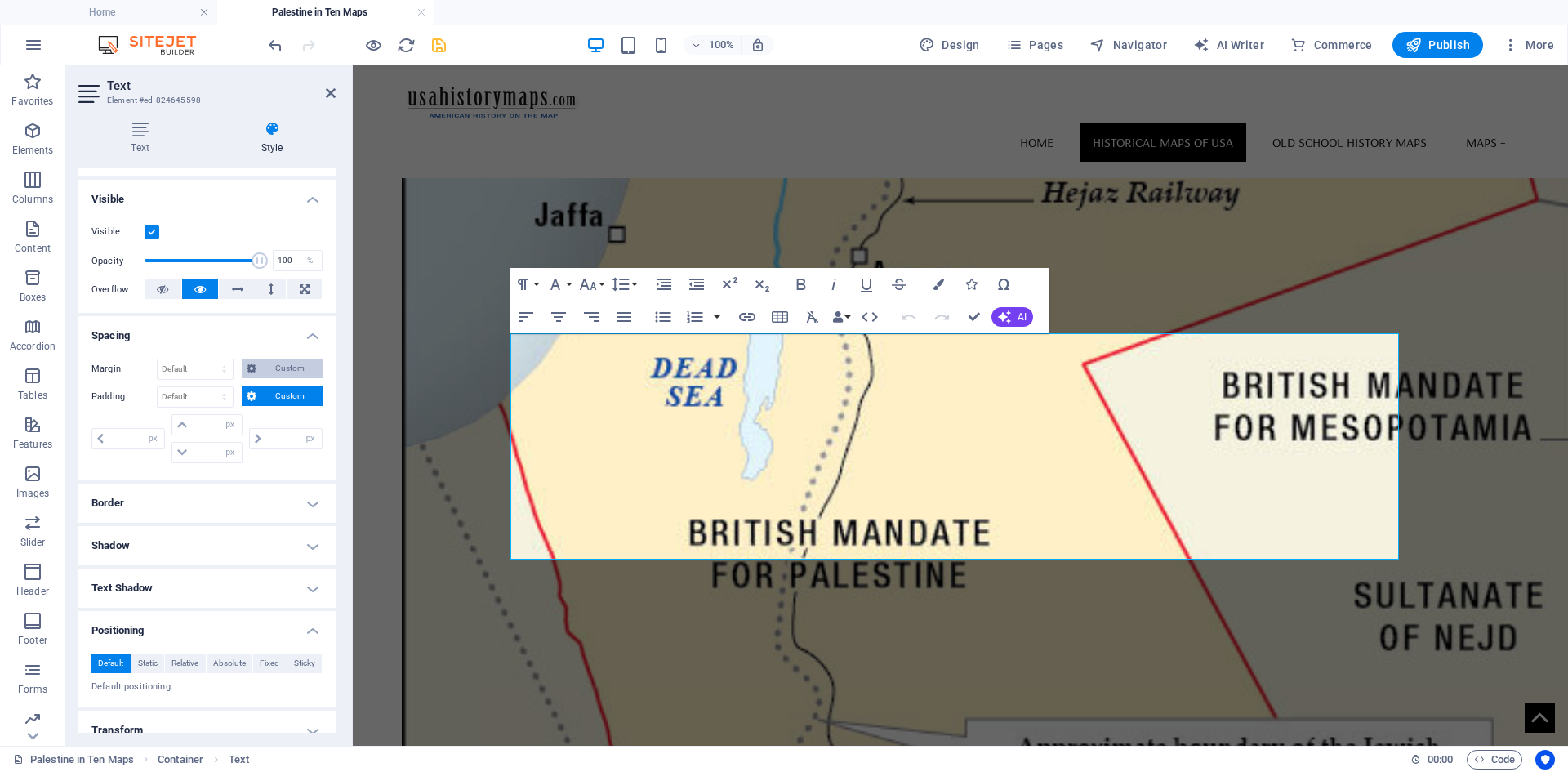click on "Custom" at bounding box center (289, 368) 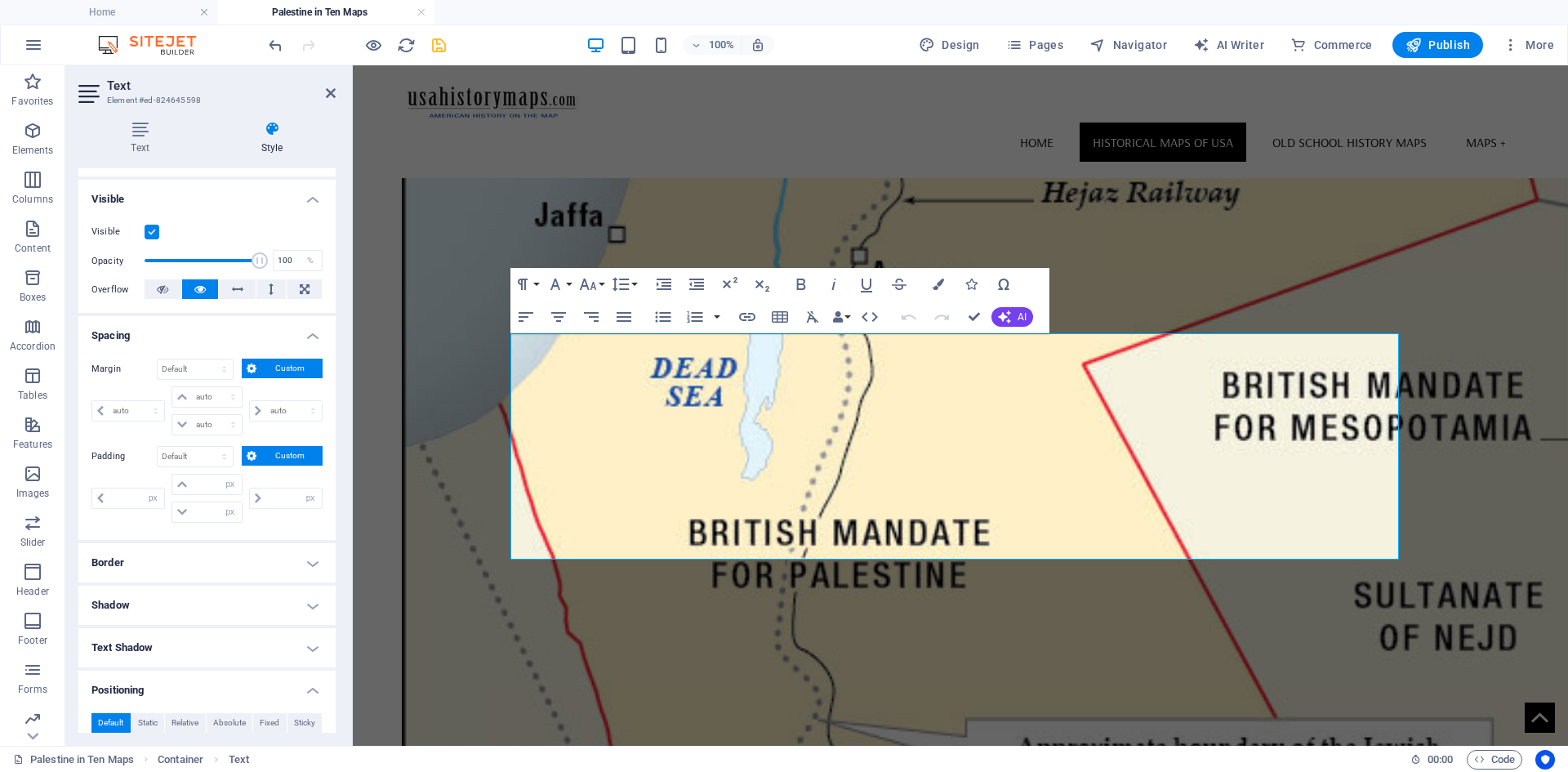 click on "Margin Default auto px % rem vw vh Custom Custom auto px % rem vw vh auto px % rem vw vh auto px % rem vw vh auto px % rem vw vh Padding Default px rem % vh vw Custom Custom px rem % vh vw px rem % vh vw px rem % vh vw px rem % vh vw" at bounding box center [207, 443] 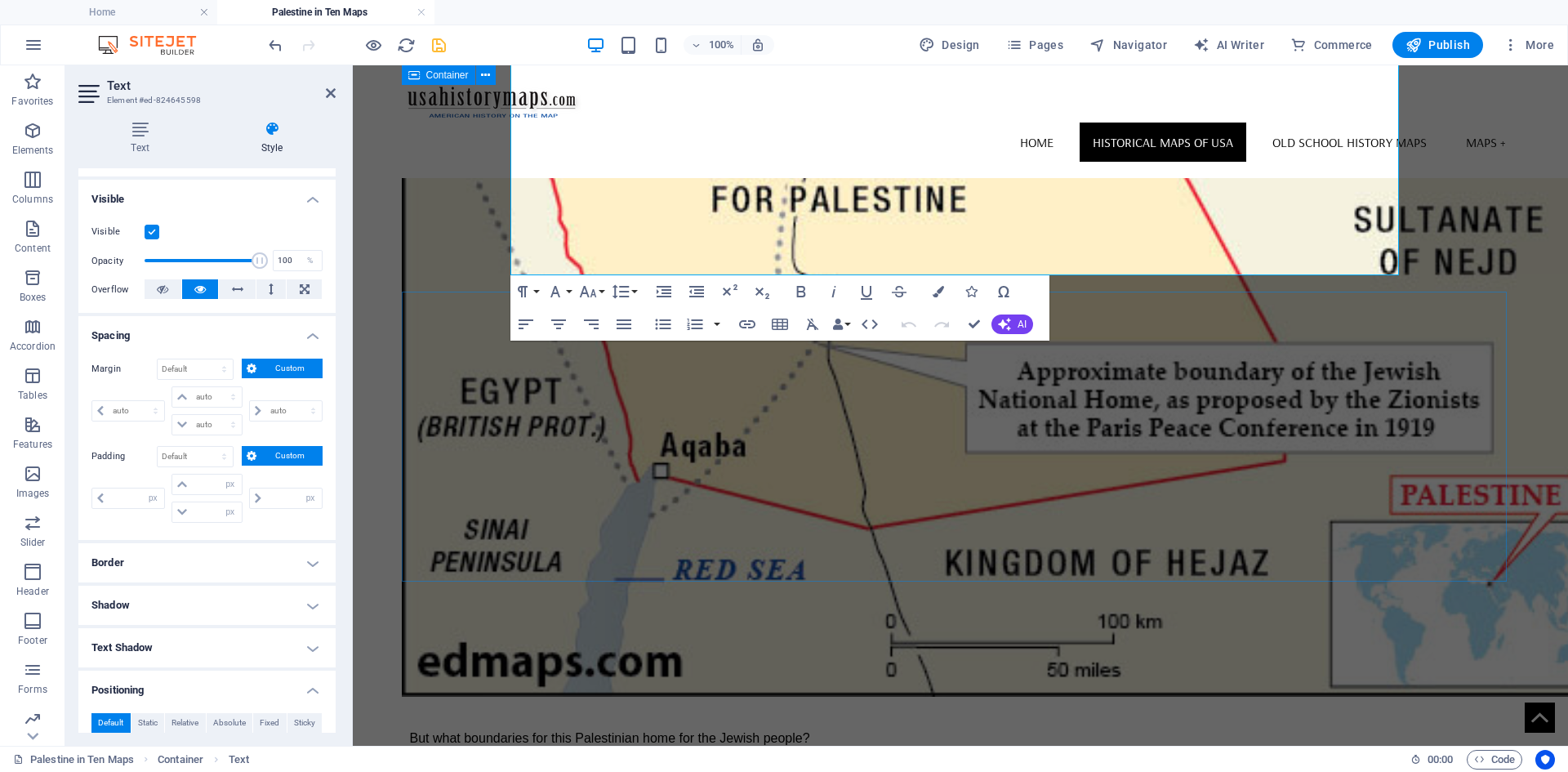 scroll, scrollTop: 1259, scrollLeft: 0, axis: vertical 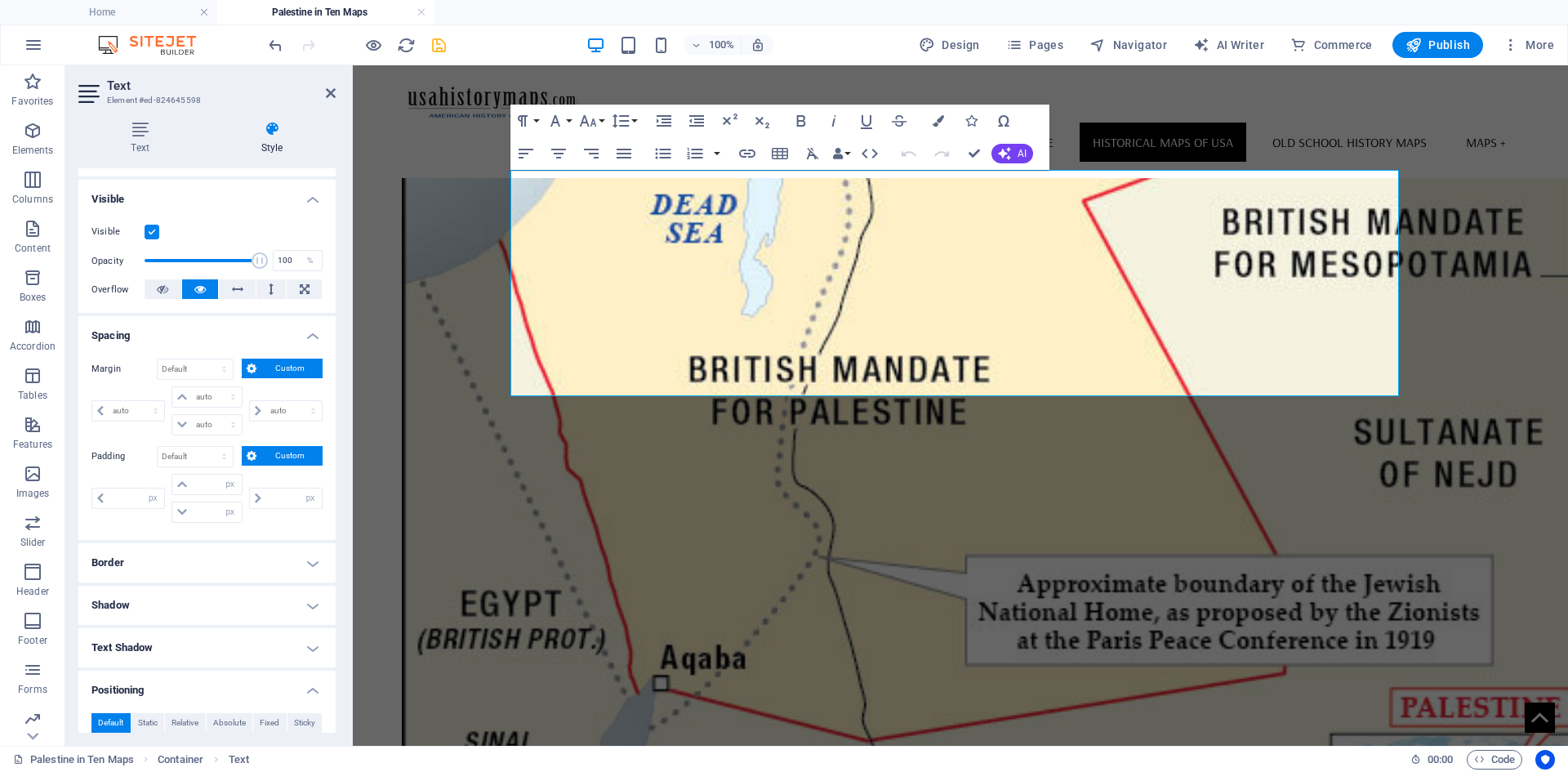 click on "Skip to main content
Home Historical Maps of USA Old School History Maps Maps + Palestine in Ten Maps In November 1917, a letter sent by A. J. Balfour, the British Secretary of State for Foreign Affairs, to Lord Rothschild, stated that the British Government viewed with favor « the establishment in Palestine of a national home for the Jewish people » and that it would « use its best endeavors to facilitate the achievement of this object ». This initiative, commonly known as the « Balfour Declaration », proposed, as a location for the Jewish « home », the territory of the biblical Palestine, an Ottoman-controlled area inhabited at the beginning of the XXth century by a multiconfessional Arab-speaking majority. But what boundaries for this Palestinian home for the Jewish people? The text of the British Mandate for Palestine included an article (no. 25) which aimed to redraw de facto the map of the Jewish National Home to be established in Palestine. This article stated: * Home About the Project" at bounding box center (960, 5492) 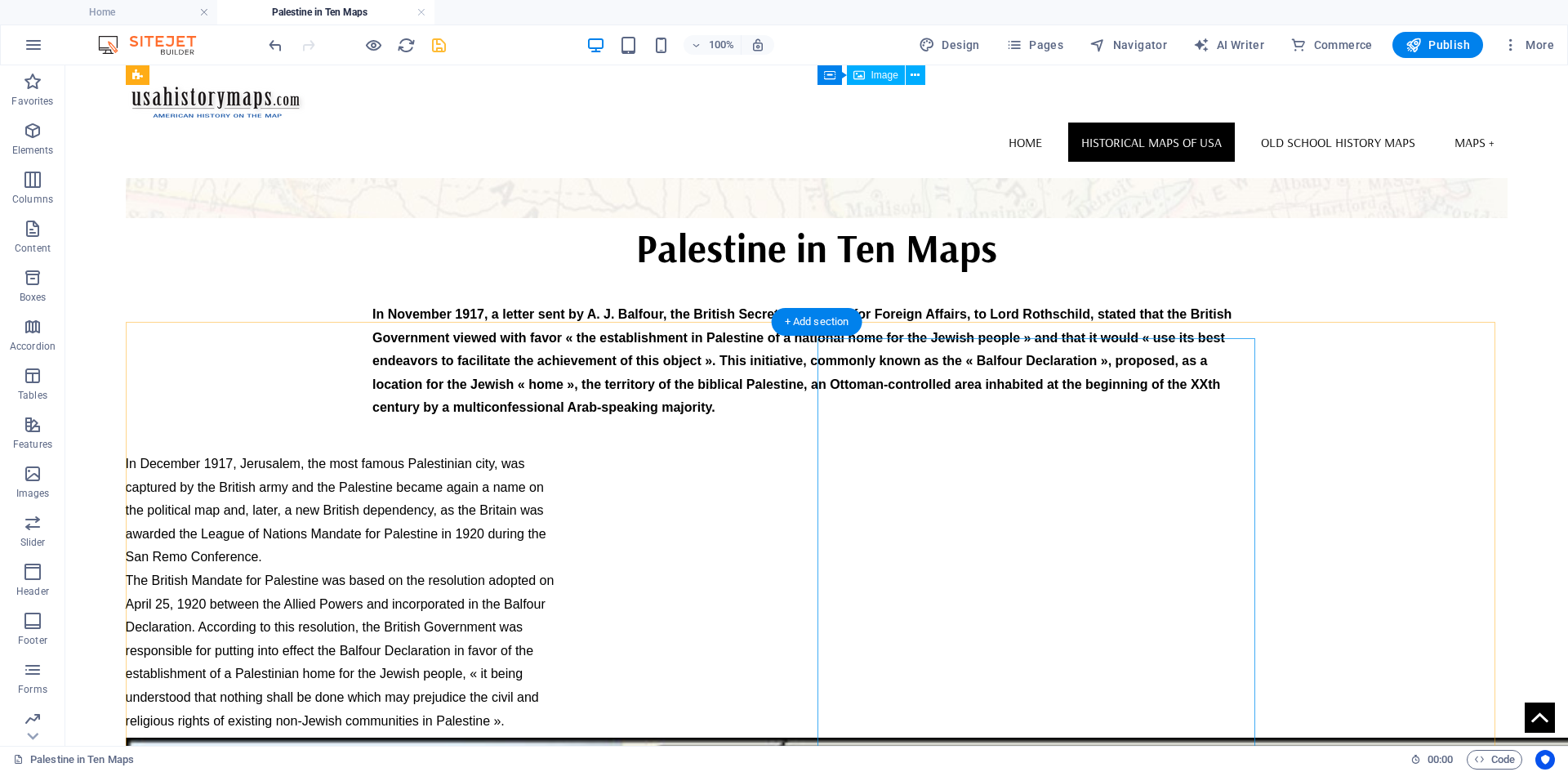 scroll, scrollTop: 33, scrollLeft: 0, axis: vertical 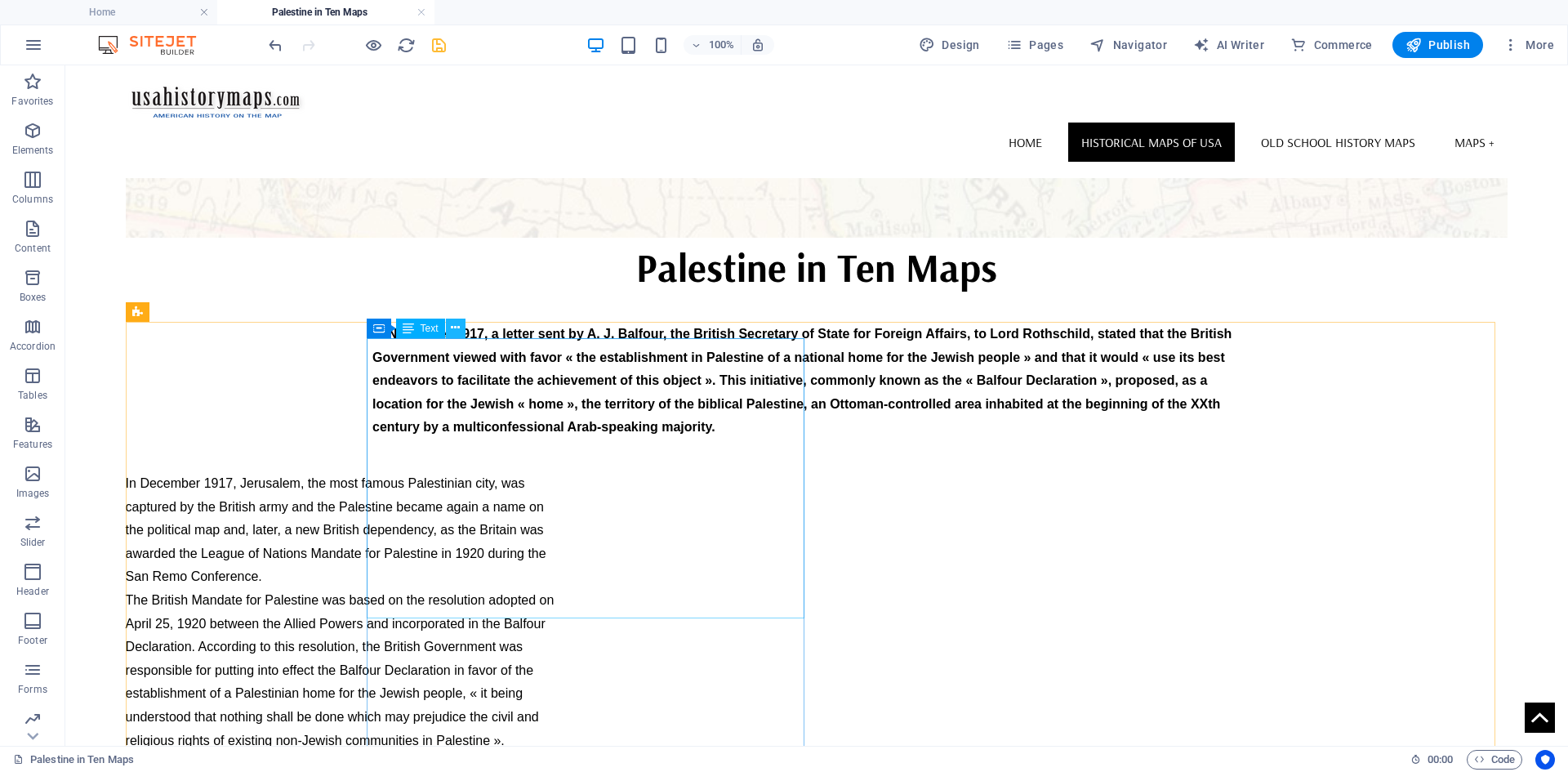 click at bounding box center [455, 328] 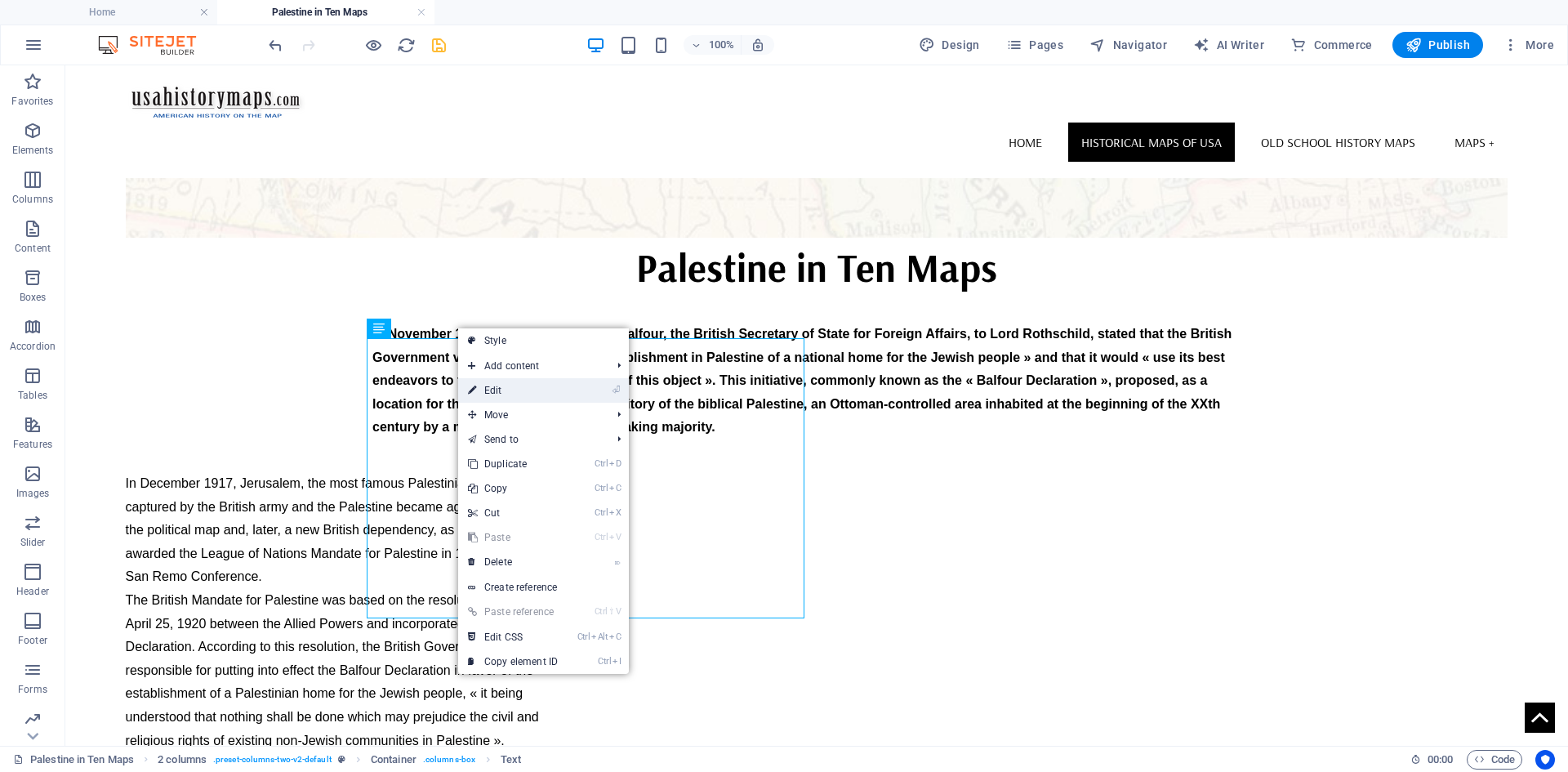 click on "⏎  Edit" at bounding box center [513, 390] 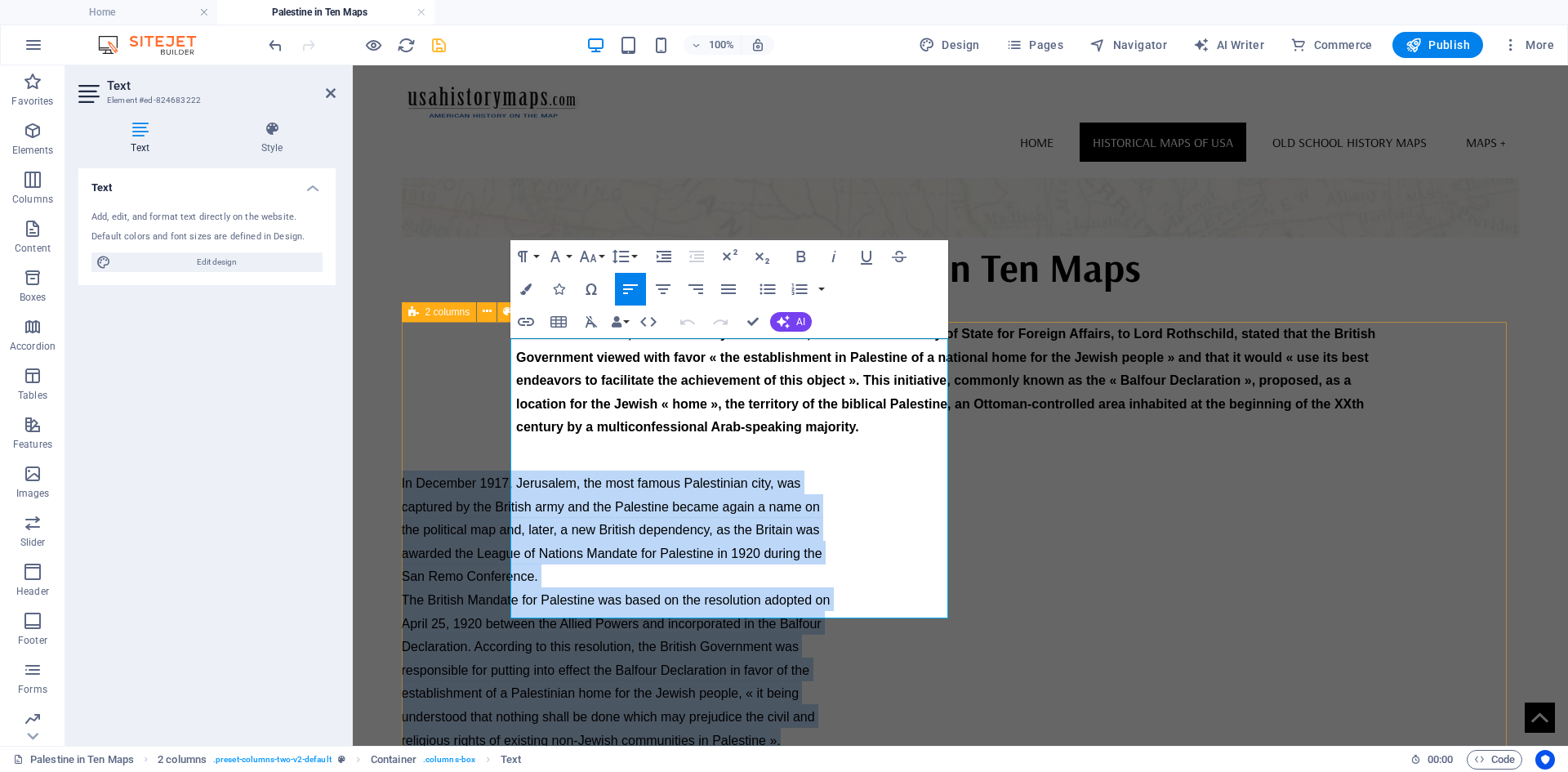 drag, startPoint x: 893, startPoint y: 607, endPoint x: 504, endPoint y: 341, distance: 471.2505 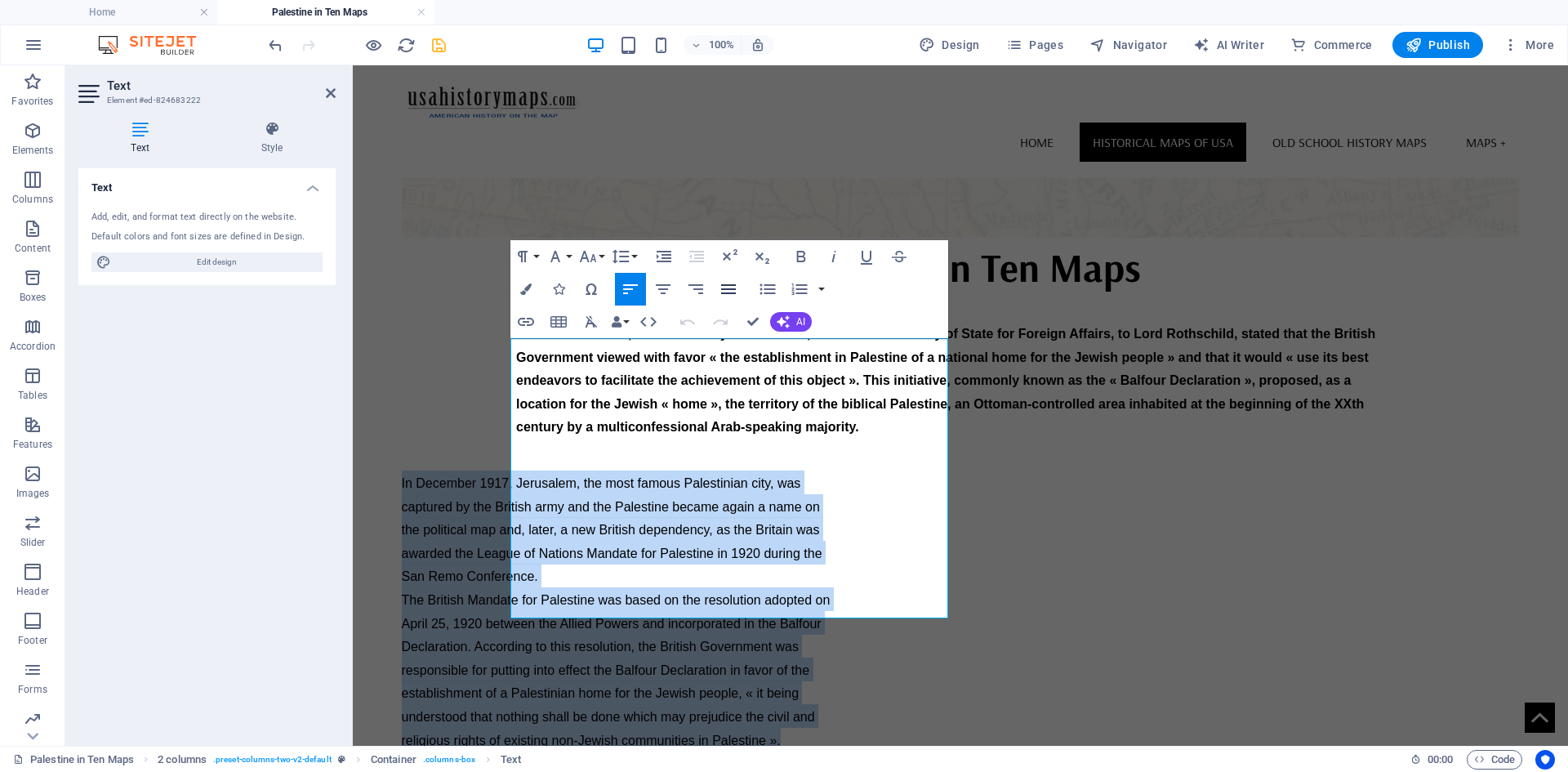 click 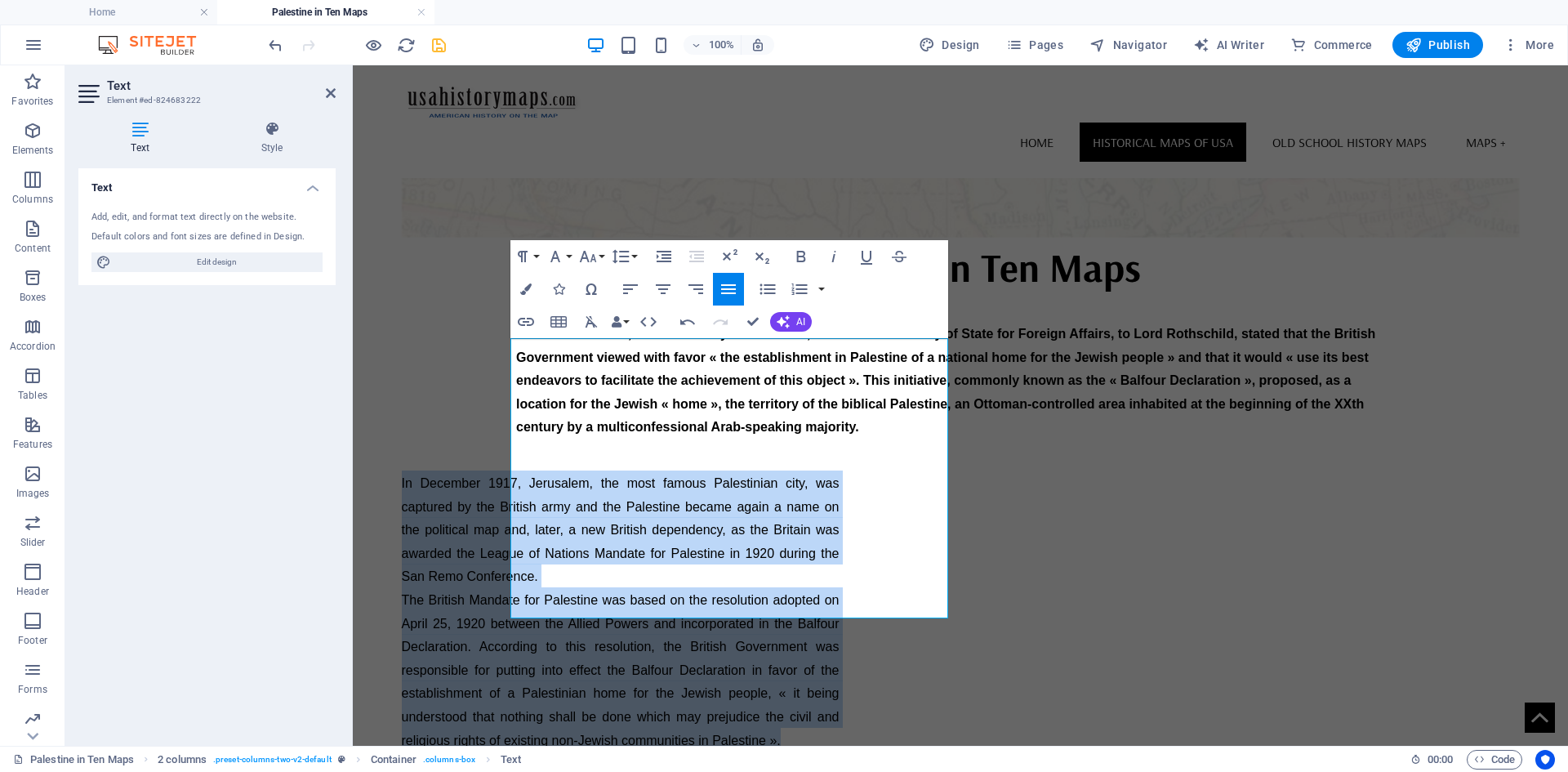 click on "Skip to main content
Home Historical Maps of USA Old School History Maps Maps + Palestine in Ten Maps In November 1917, a letter sent by A. J. Balfour, the British Secretary of State for Foreign Affairs, to Lord Rothschild, stated that the British Government viewed with favor « the establishment in Palestine of a national home for the Jewish people » and that it would « use its best endeavors to facilitate the achievement of this object ». This initiative, commonly known as the « Balfour Declaration », proposed, as a location for the Jewish « home », the territory of the biblical Palestine, an Ottoman-controlled area inhabited at the beginning of the XXth century by a multiconfessional Arab-speaking majority. But what boundaries for this Palestinian home for the Jewish people? The text of the British Mandate for Palestine included an article (no. 25) which aimed to redraw de facto the map of the Jewish National Home to be established in Palestine. This article stated: * Home About the Project" at bounding box center [960, 6718] 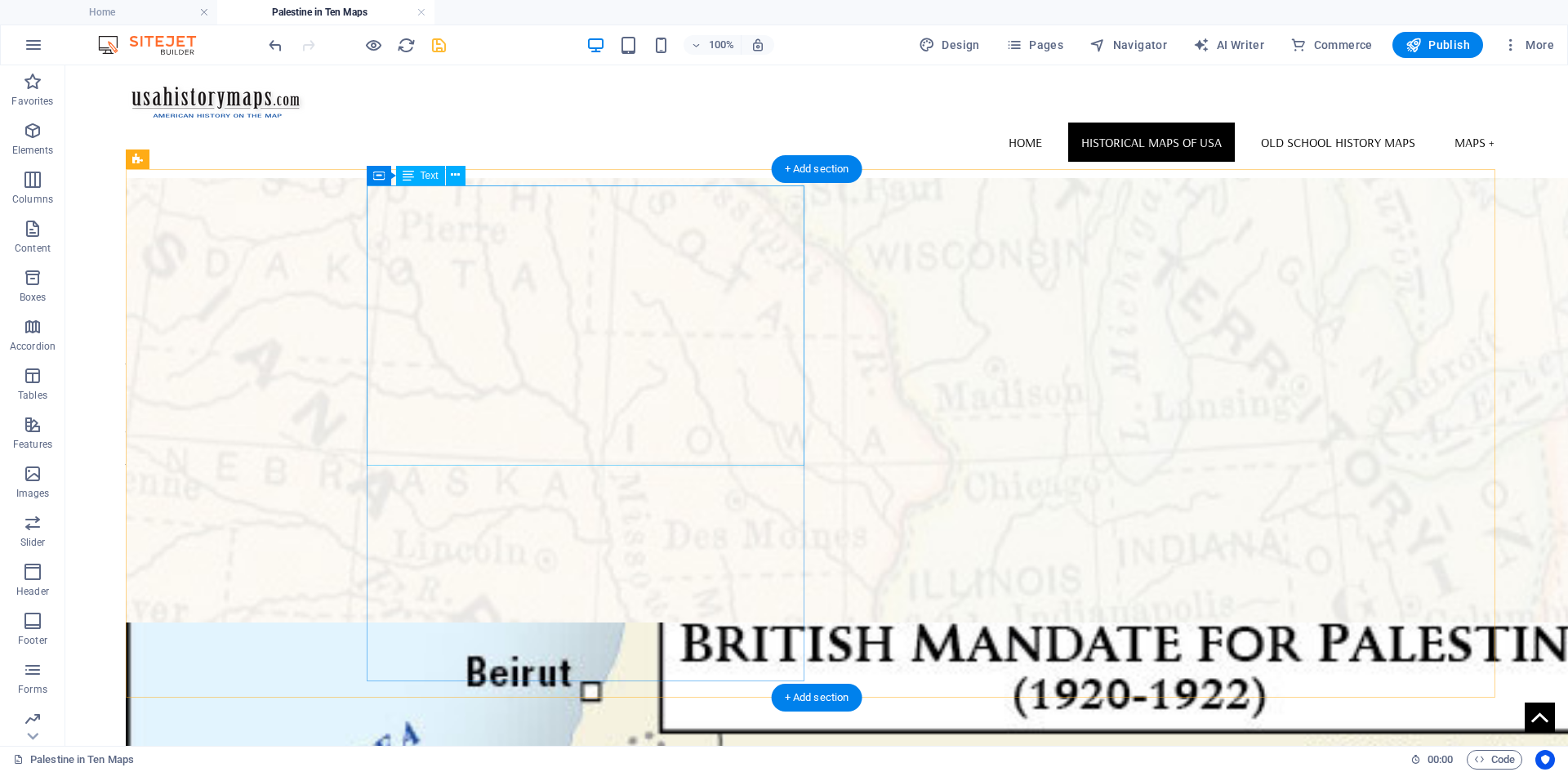 scroll, scrollTop: 115, scrollLeft: 0, axis: vertical 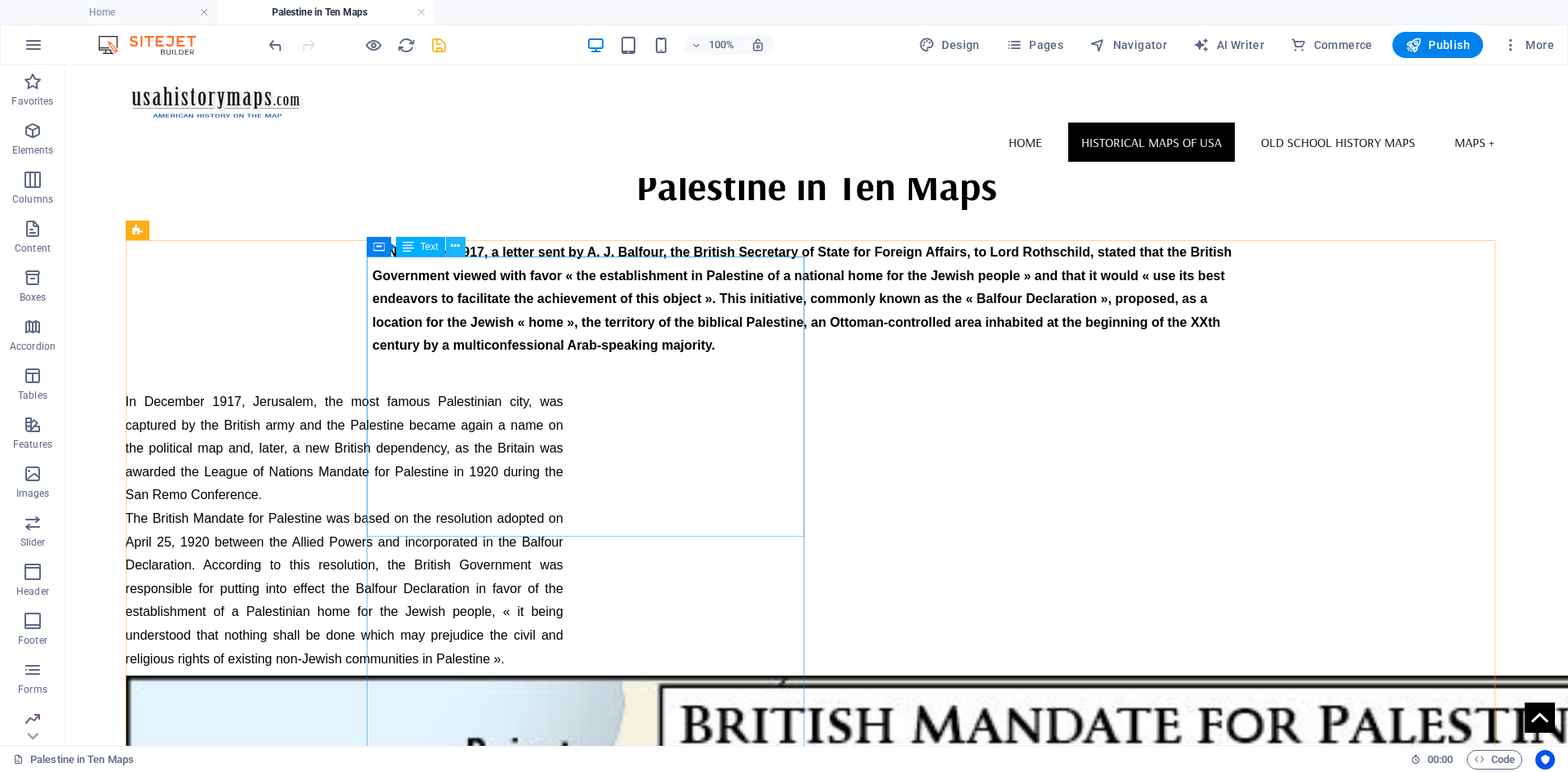 click at bounding box center (455, 246) 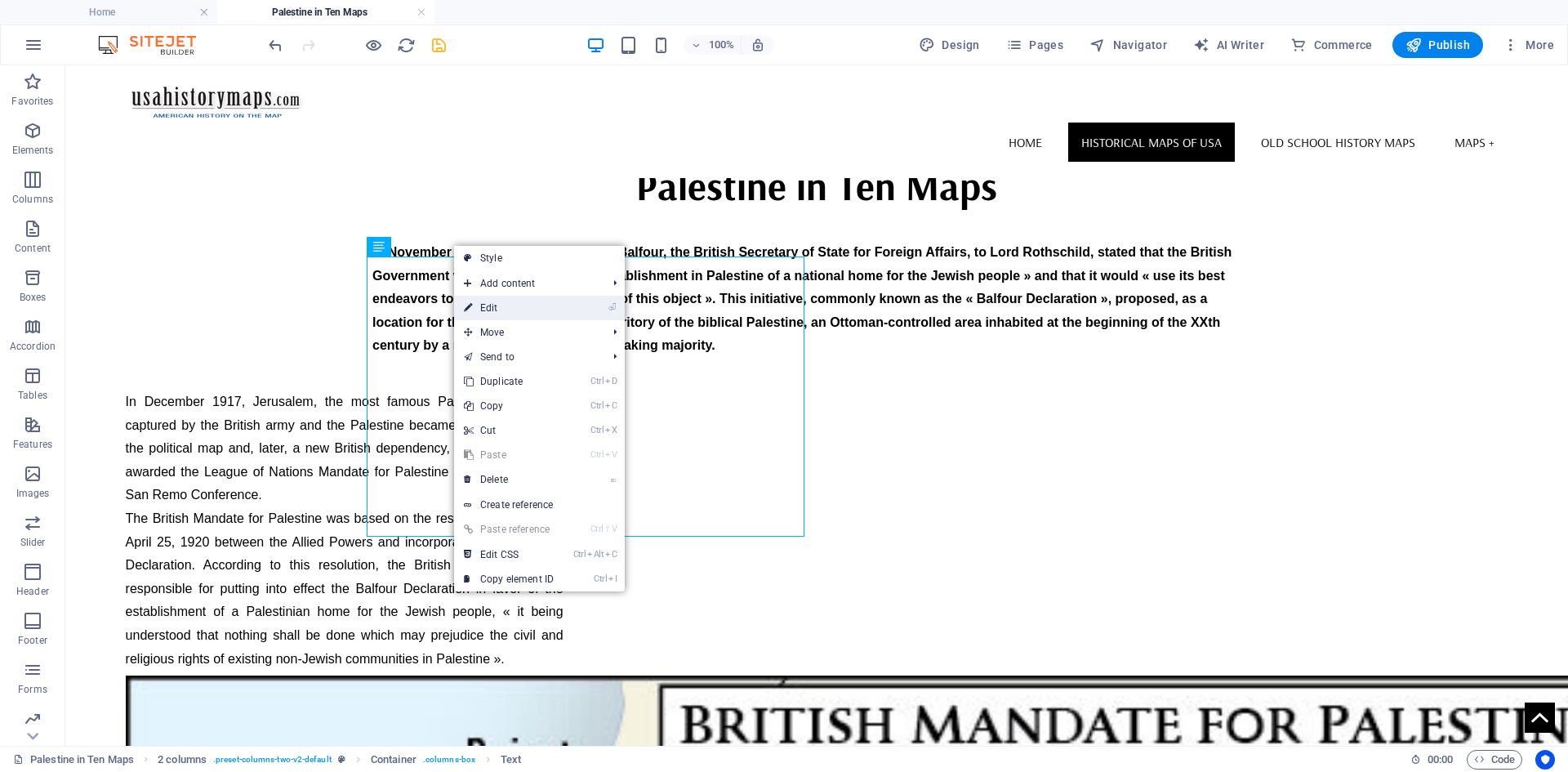 click on "⏎  Edit" at bounding box center (509, 308) 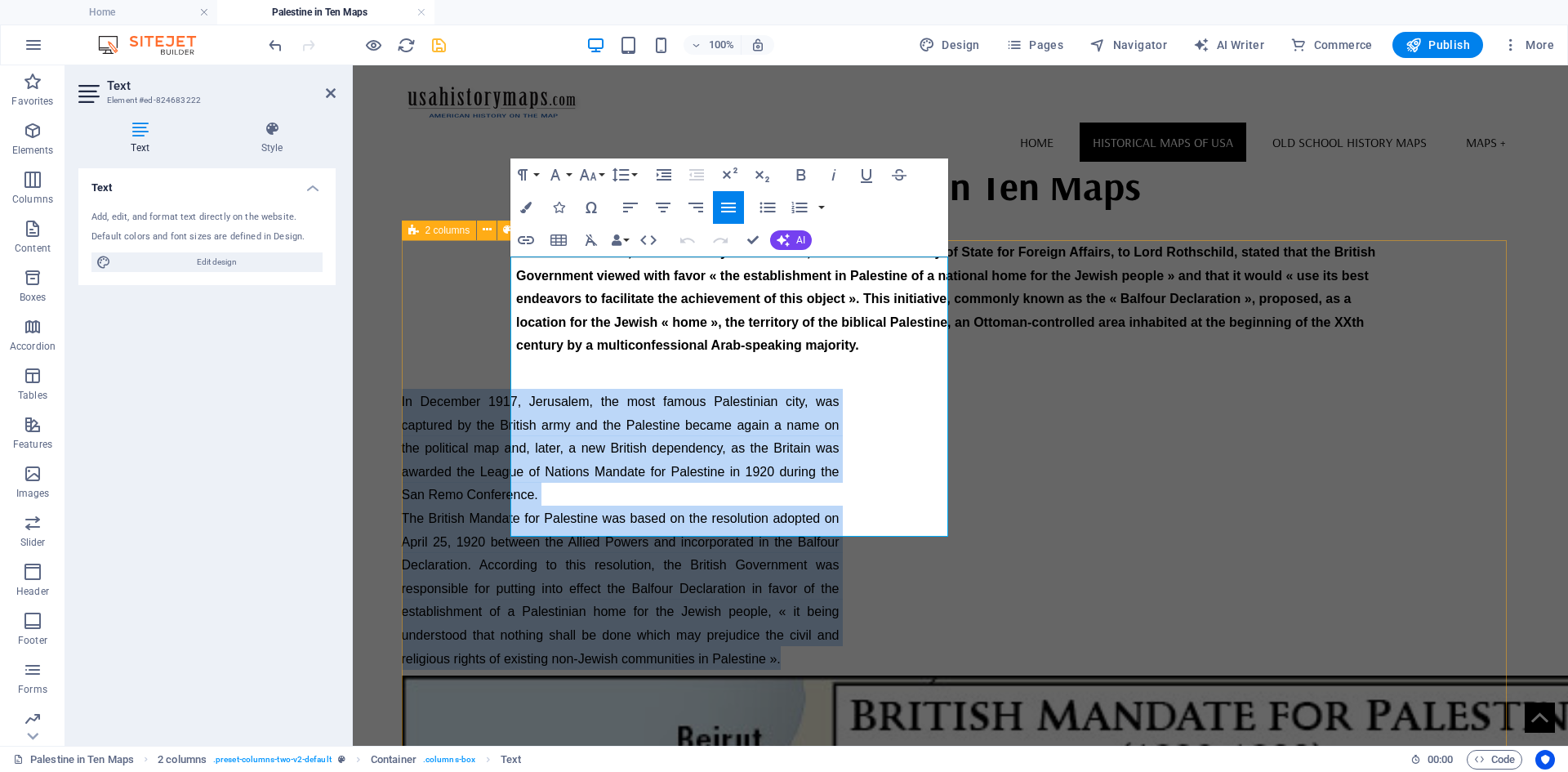 drag, startPoint x: 900, startPoint y: 529, endPoint x: 505, endPoint y: 260, distance: 477.8975 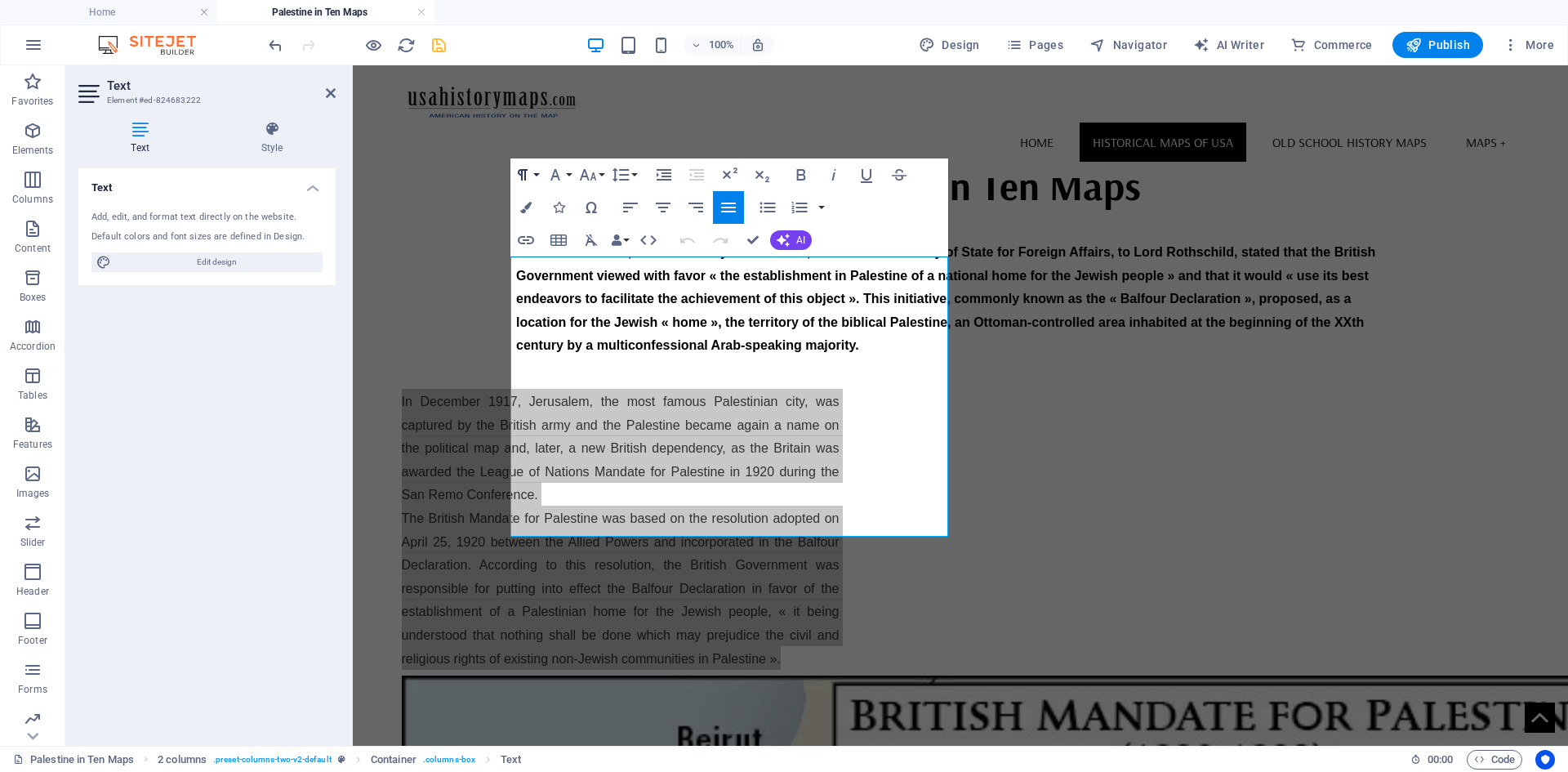 click on "Paragraph Format" at bounding box center (526, 175) 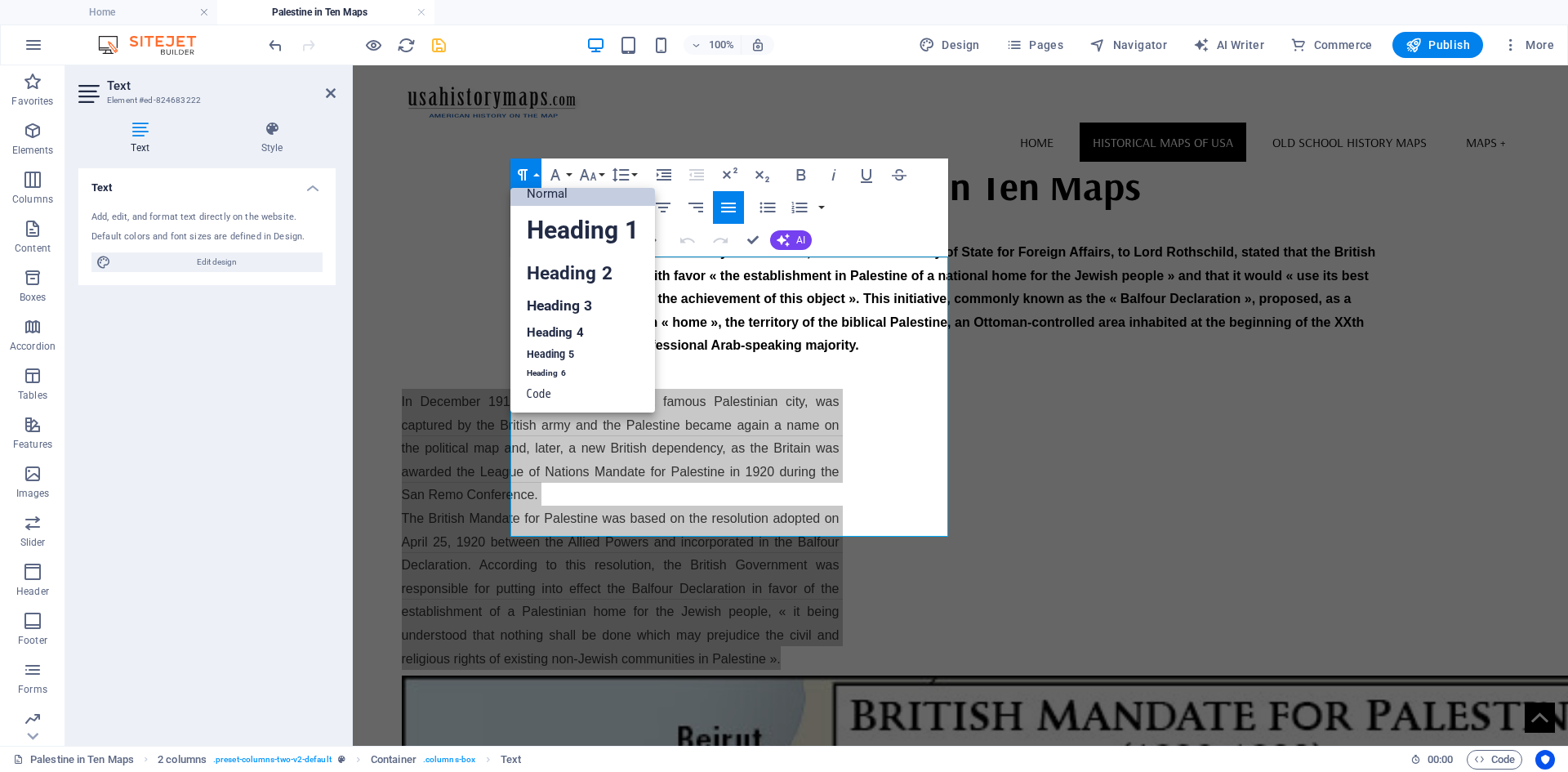 scroll, scrollTop: 13, scrollLeft: 0, axis: vertical 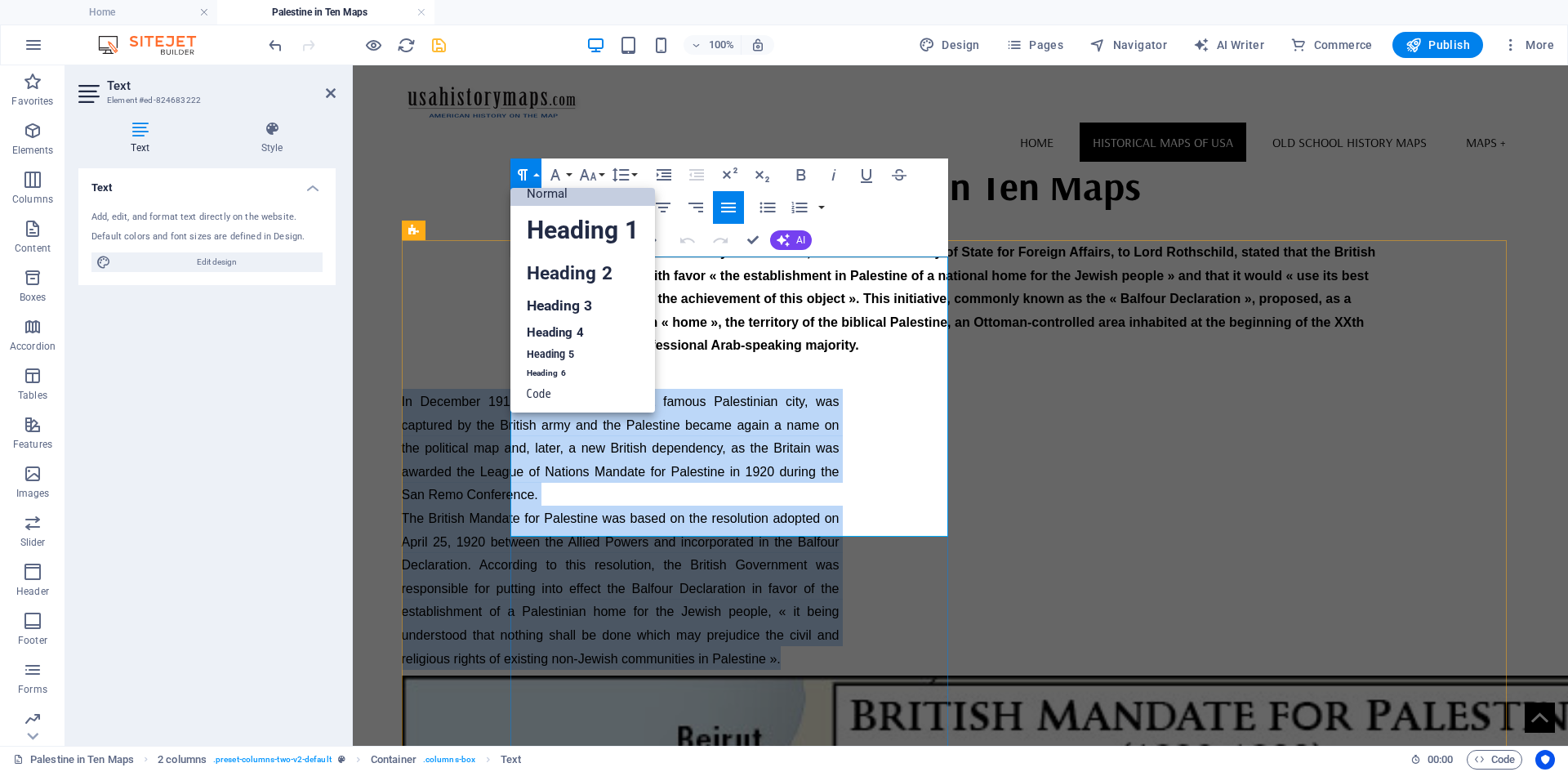 click on "In December 1917, Jerusalem, the most famous Palestinian city, was captured by the British army and the Palestine became again a name on the political map and, later, a new British dependency, as the Britain was awarded the League of Nations Mandate for Palestine in 1920 during the San Remo Conference. The British Mandate for Palestine was based on the resolution adopted on April 25, 1920 between the Allied Powers and incorporated in the Balfour Declaration. According to this resolution, the British Government was responsible for putting into effect the Balfour Declaration in favor of the establishment of a Palestinian home for the Jewish people, « it being understood that nothing shall be done which may prejudice the civil and religious rights of existing non-Jewish communities in Palestine »." at bounding box center (621, 529) 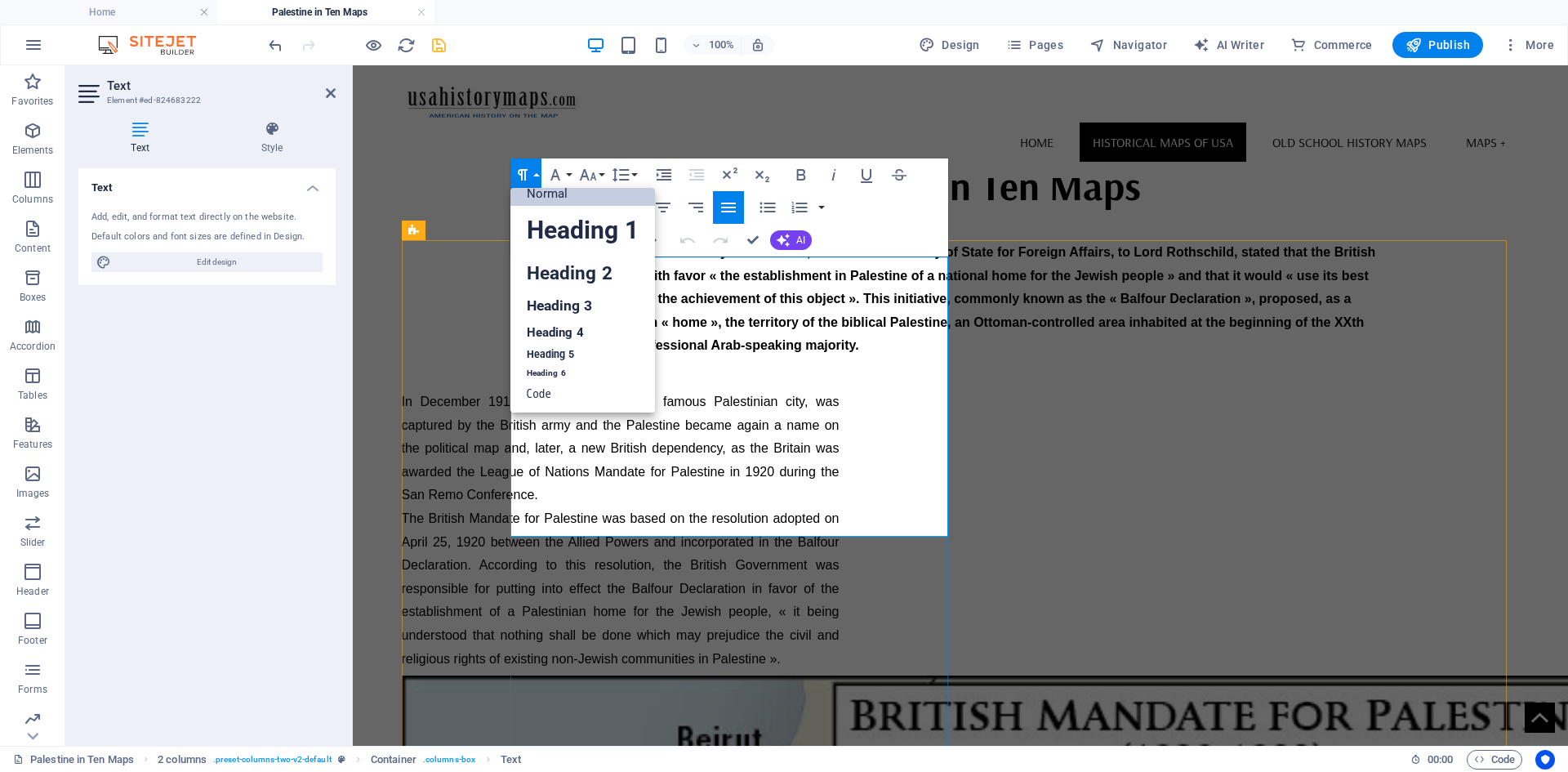 click on "In December 1917, Jerusalem, the most famous Palestinian city, was captured by the British army and the Palestine became again a name on the political map and, later, a new British dependency, as the Britain was awarded the League of Nations Mandate for Palestine in 1920 during the San Remo Conference." at bounding box center (621, 448) 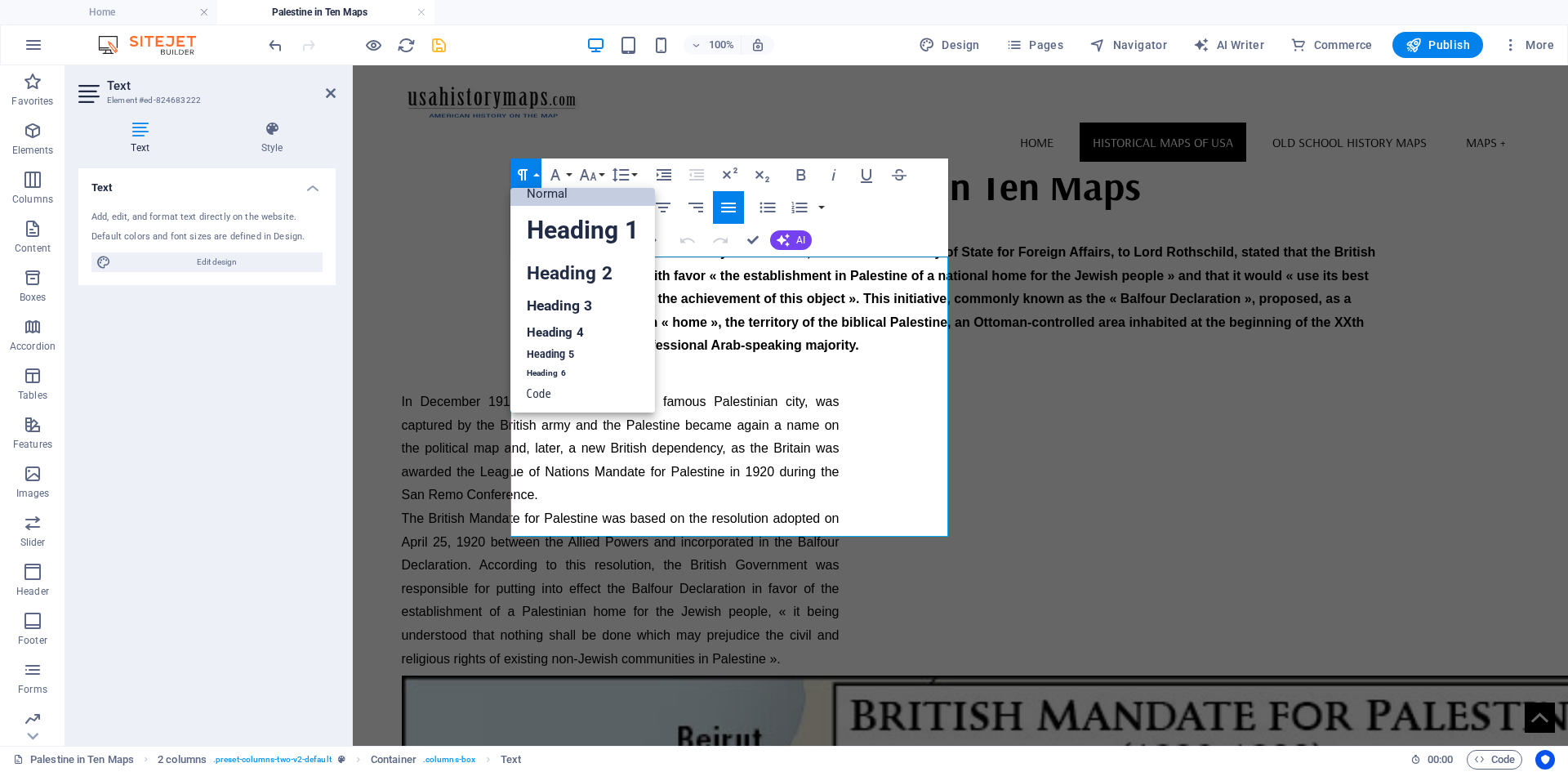 click on "Normal" at bounding box center (582, 194) 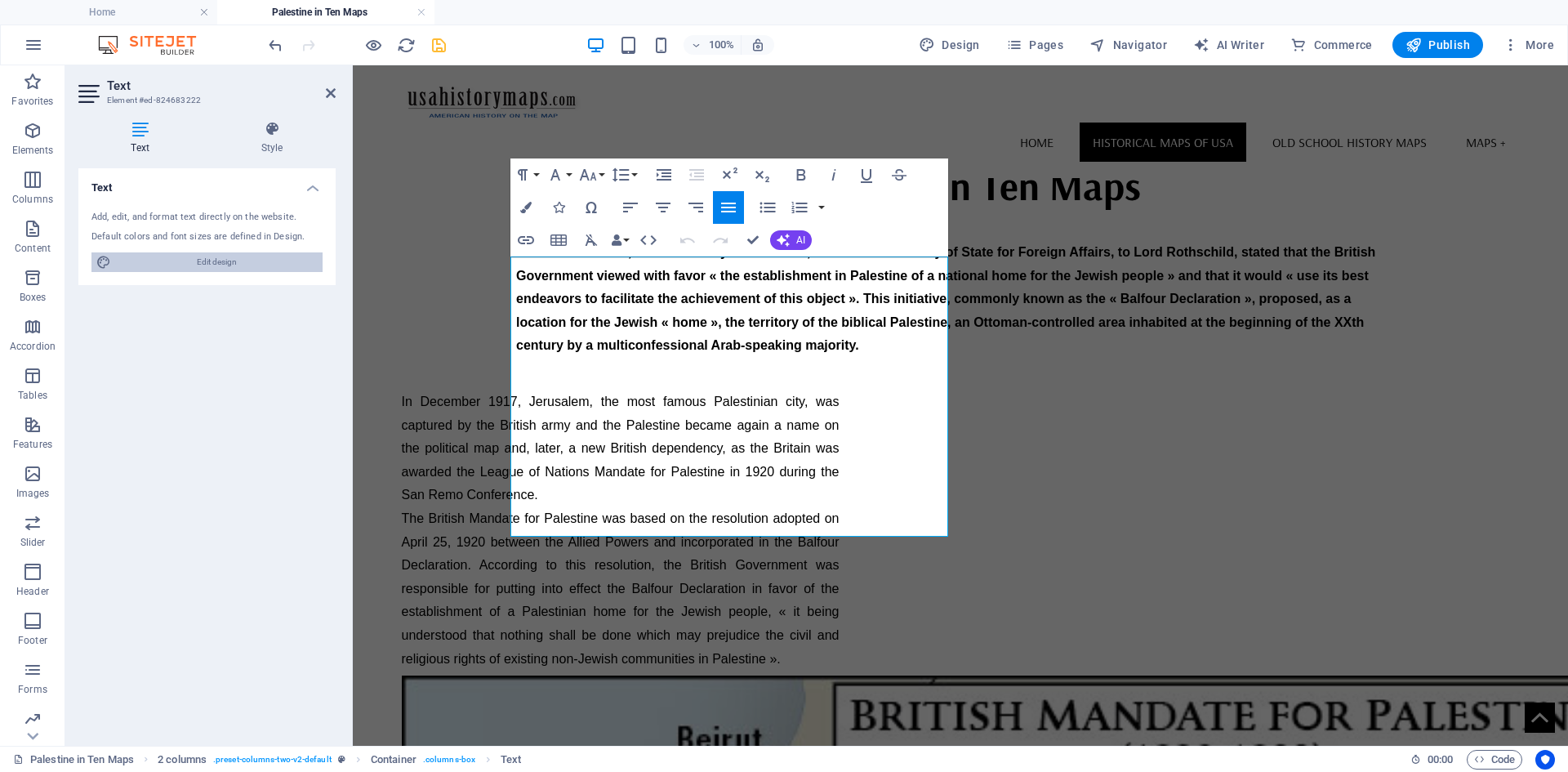 click on "Edit design" at bounding box center [216, 262] 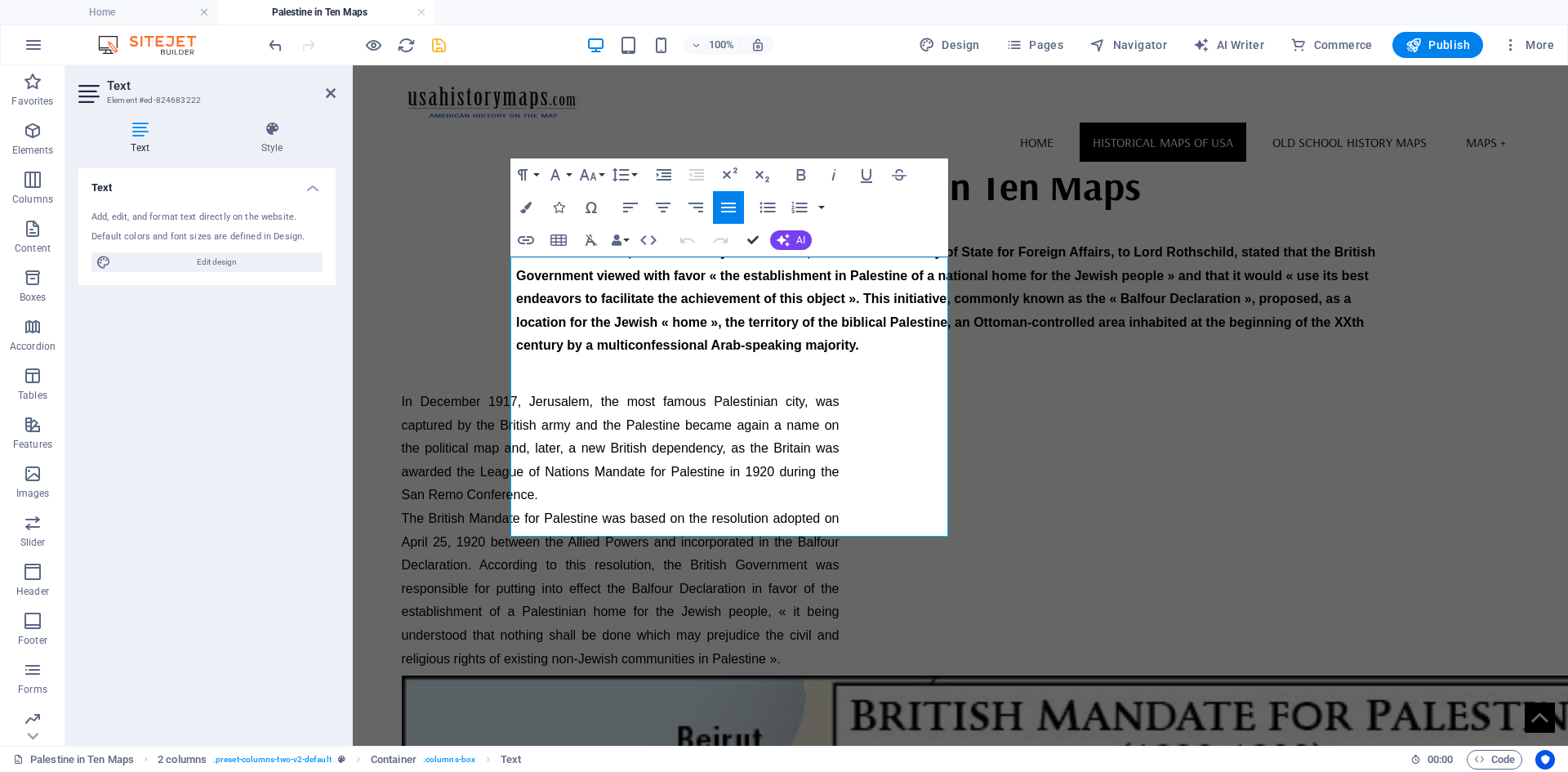 select on "rem" 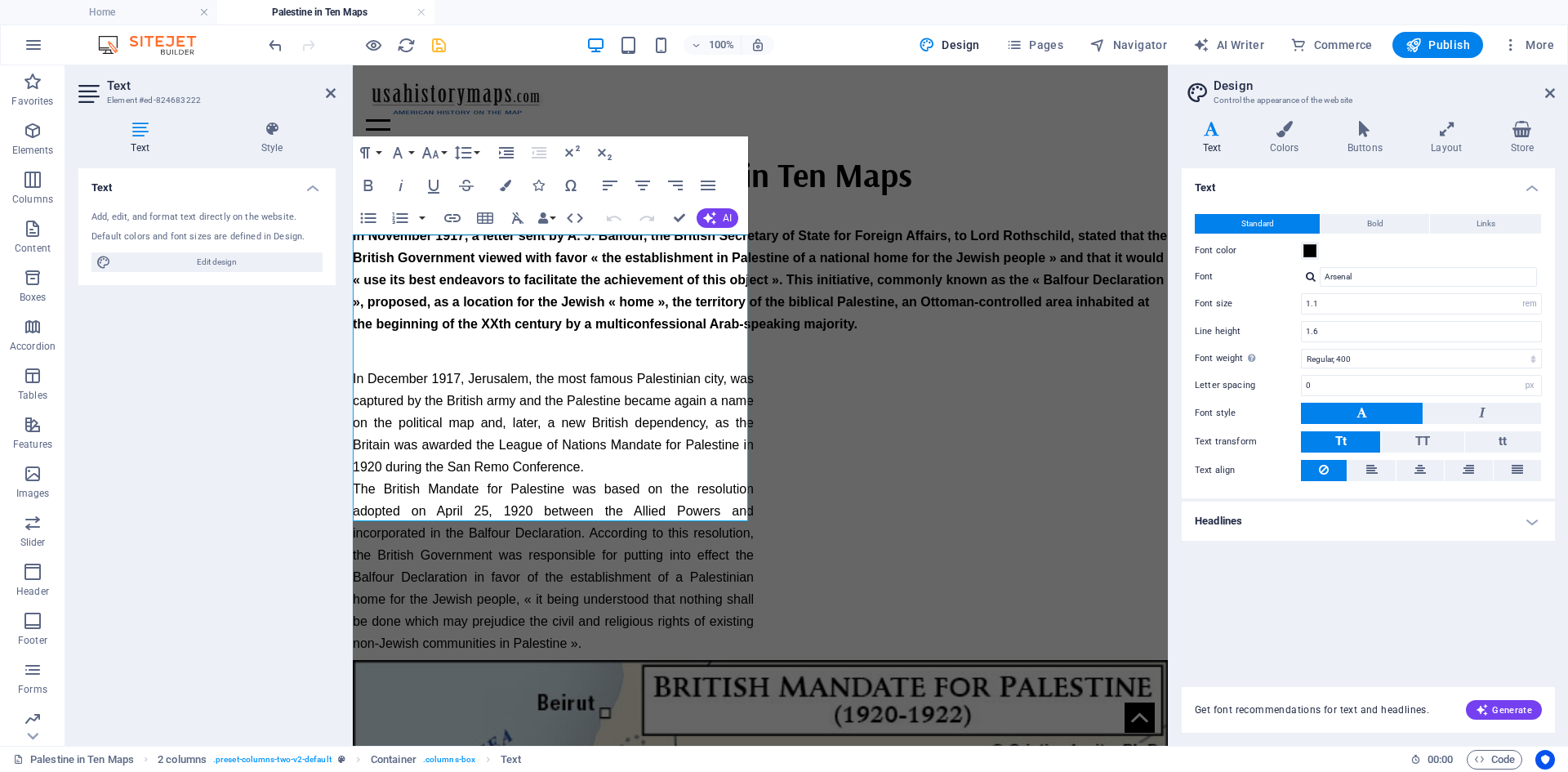 click on "Headlines" at bounding box center (1368, 521) 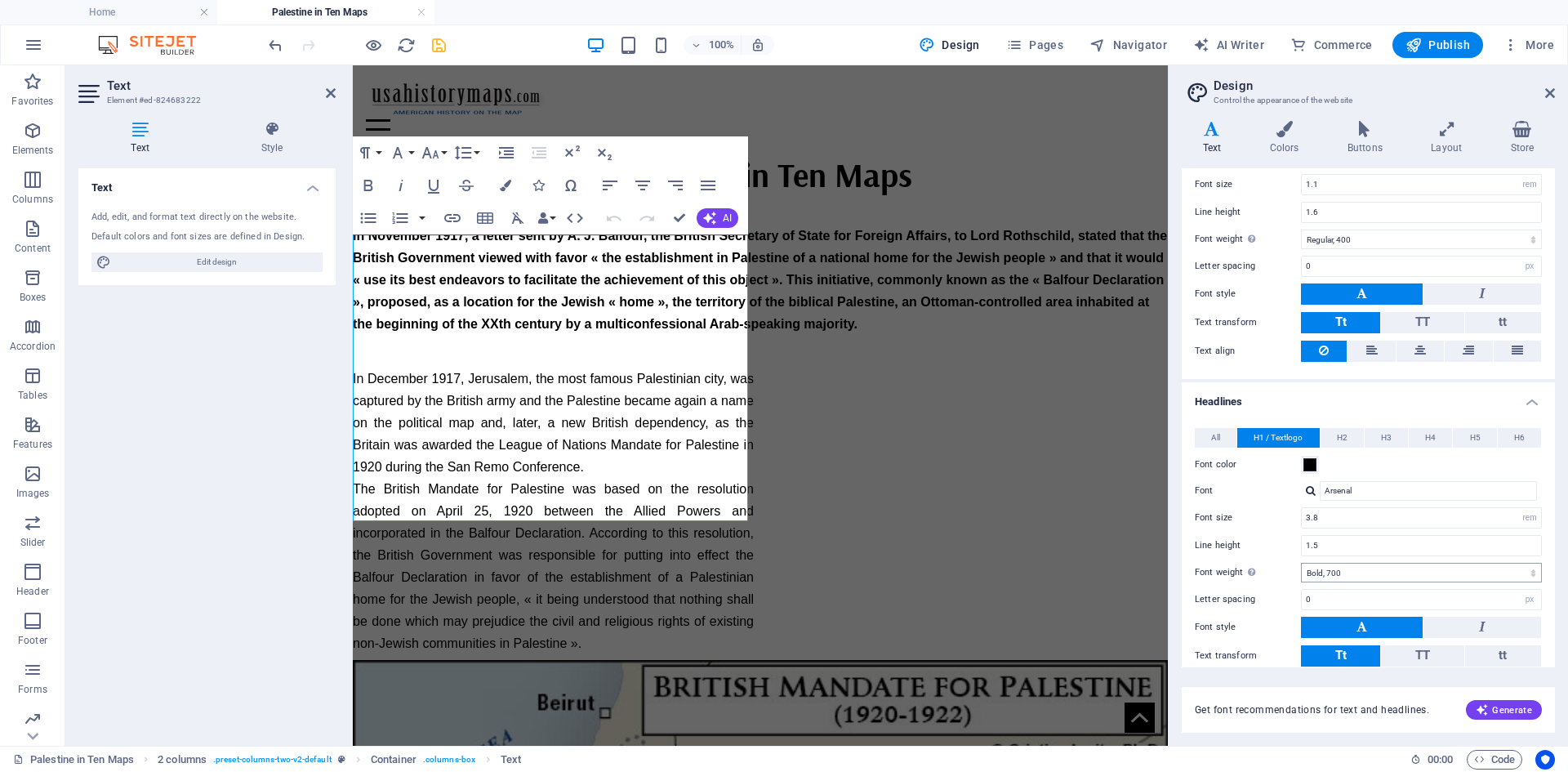 scroll, scrollTop: 0, scrollLeft: 0, axis: both 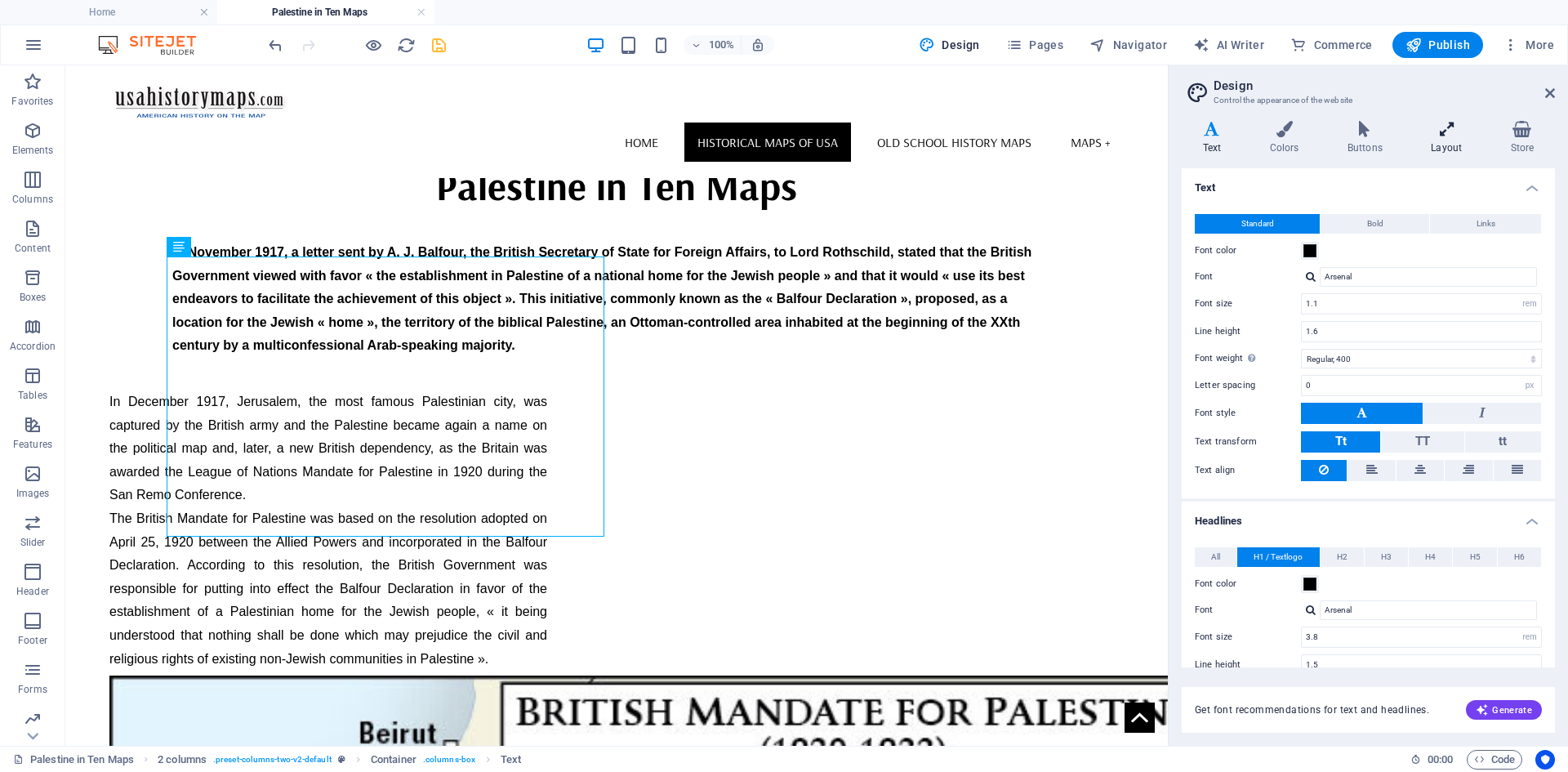 click at bounding box center (1446, 129) 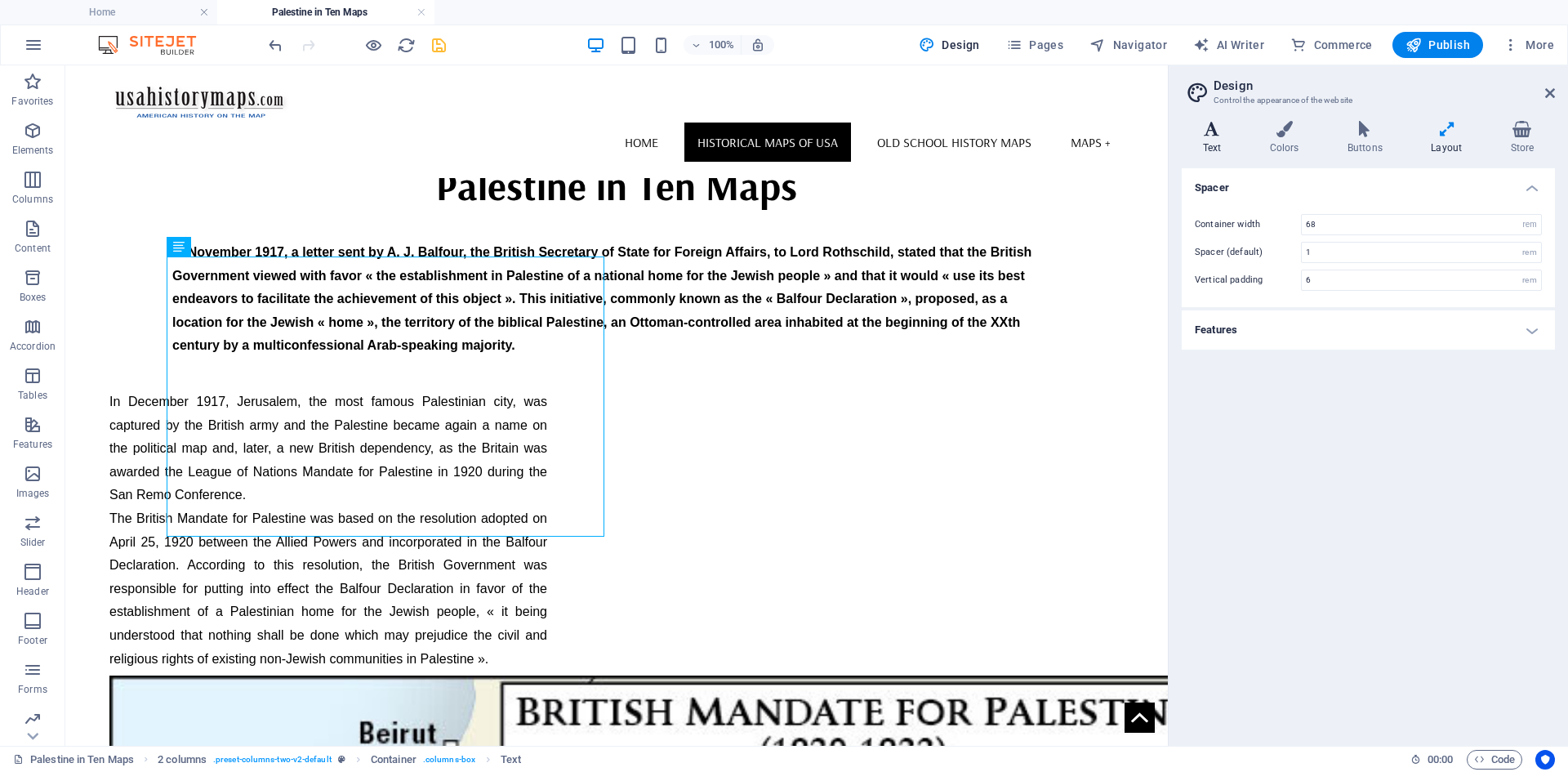 click at bounding box center [1212, 129] 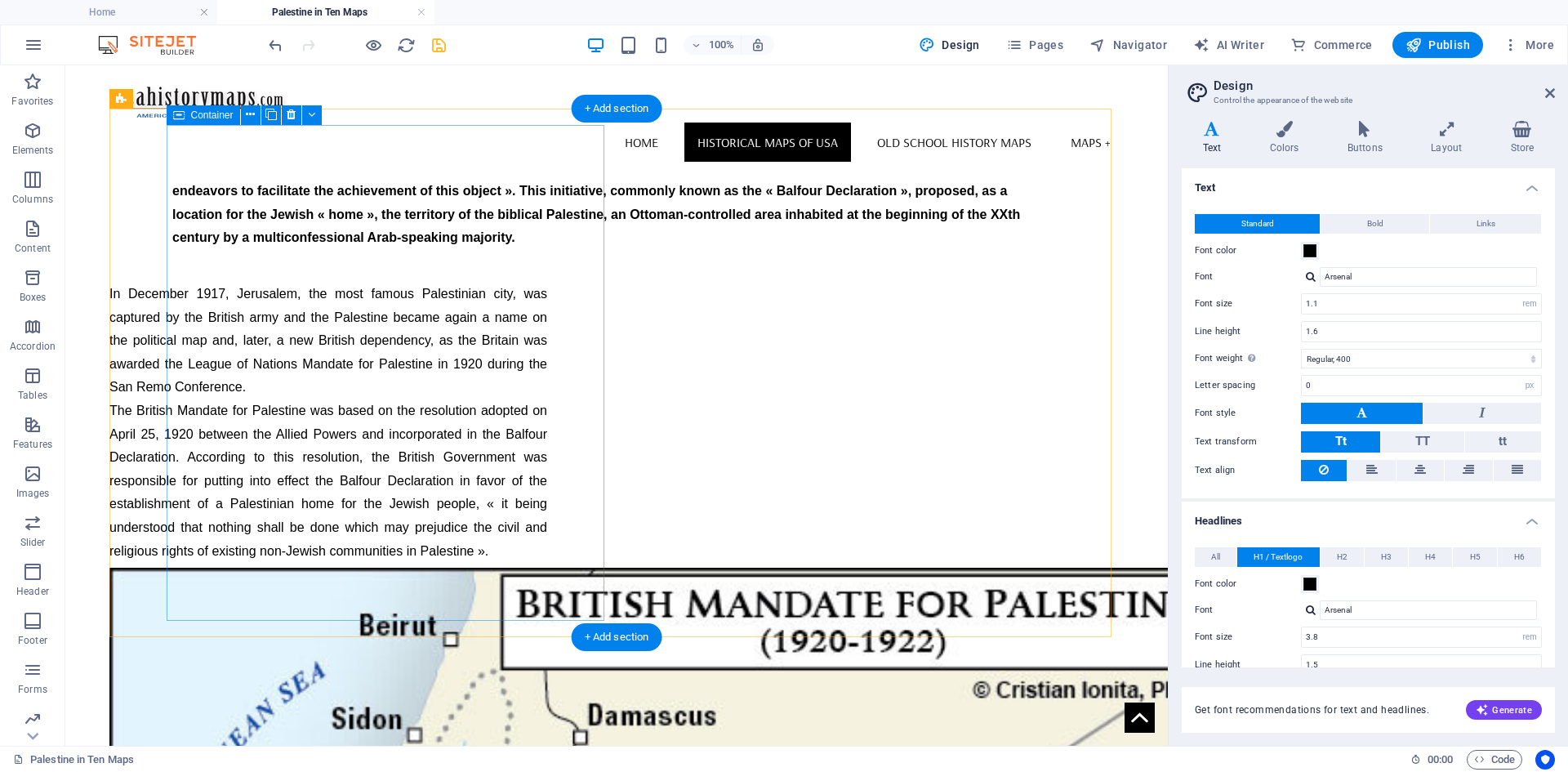 scroll, scrollTop: 197, scrollLeft: 0, axis: vertical 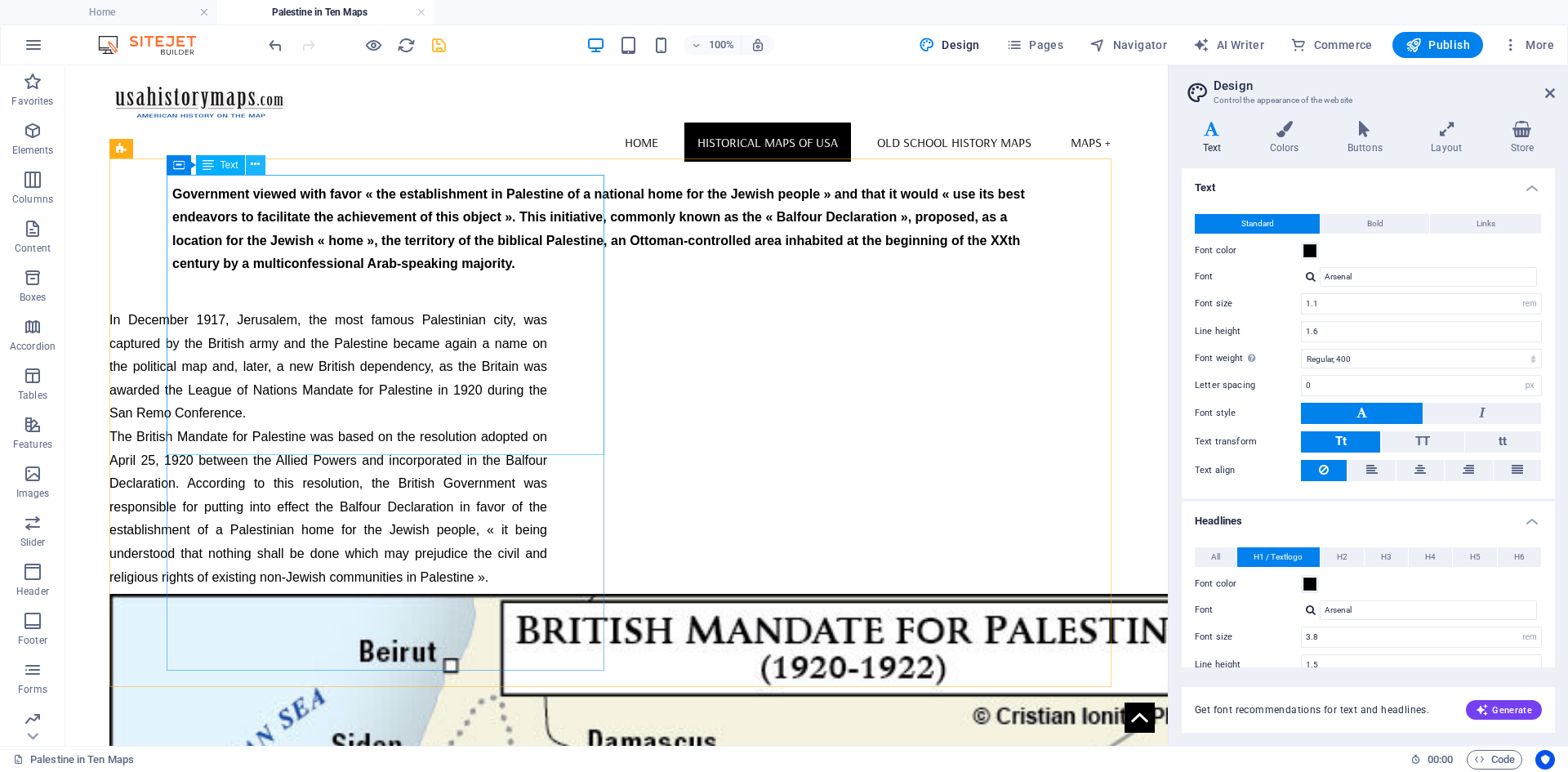 click at bounding box center (255, 164) 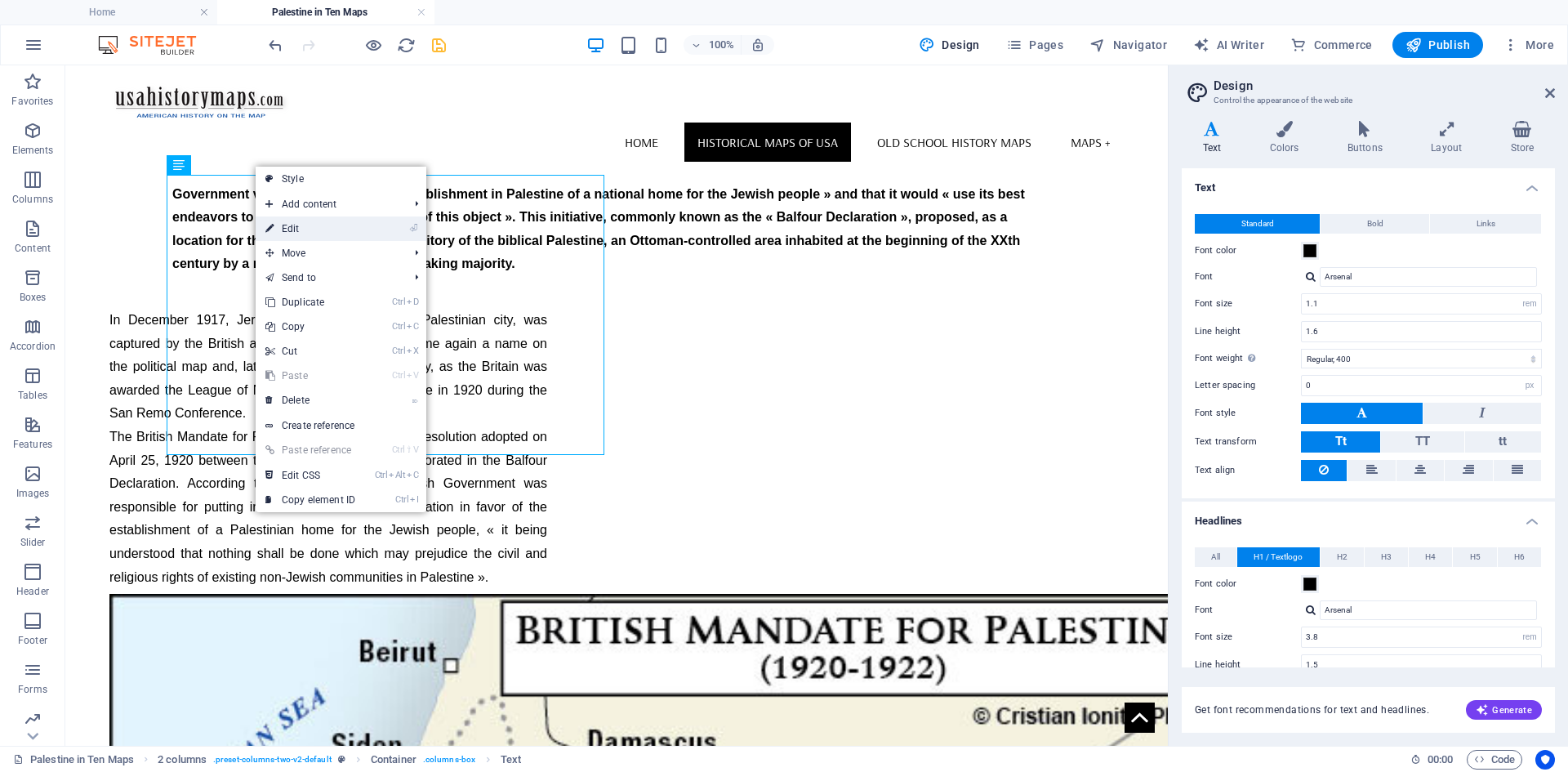 click on "⏎  Edit" at bounding box center (310, 229) 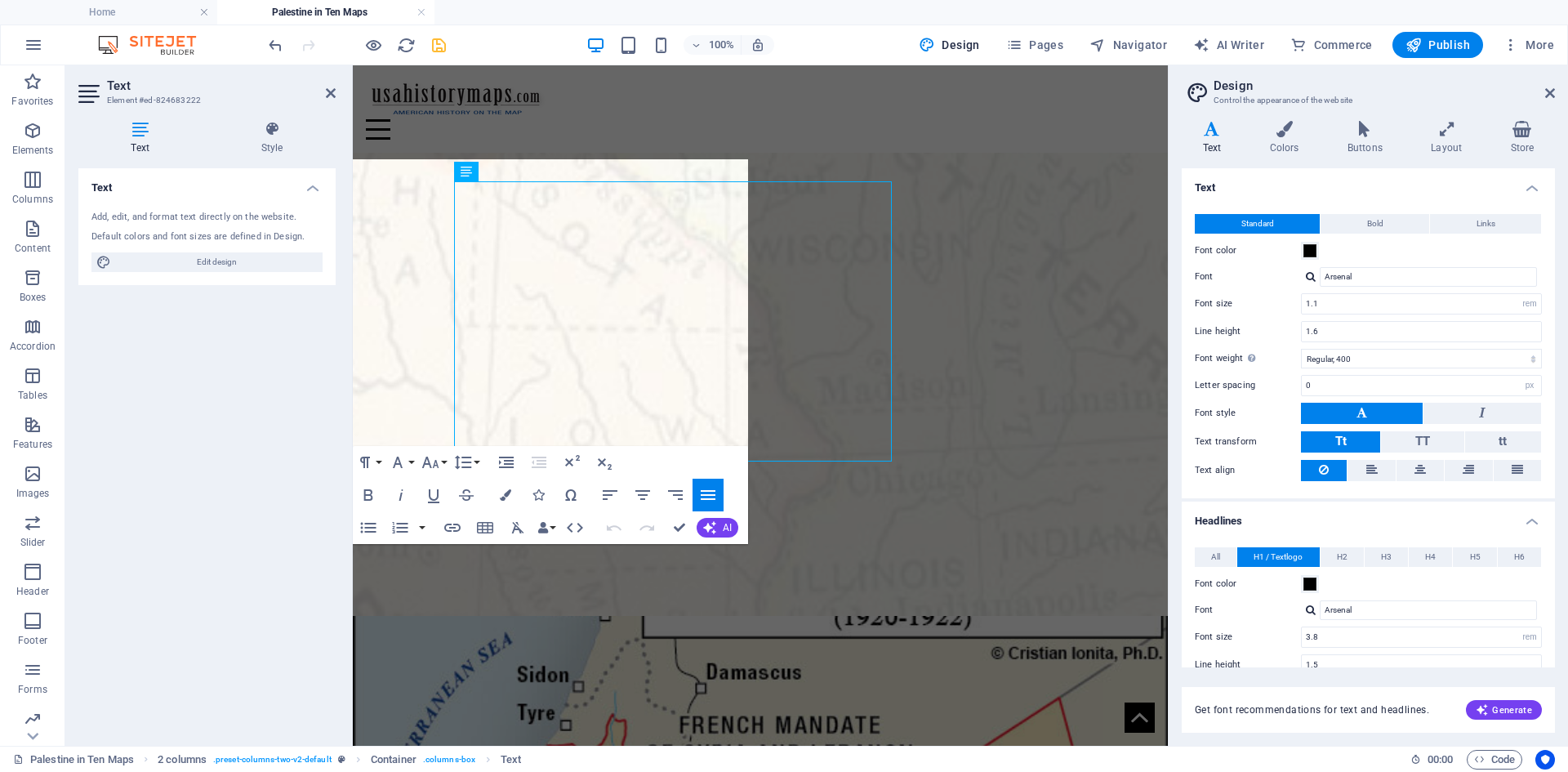 scroll, scrollTop: 190, scrollLeft: 0, axis: vertical 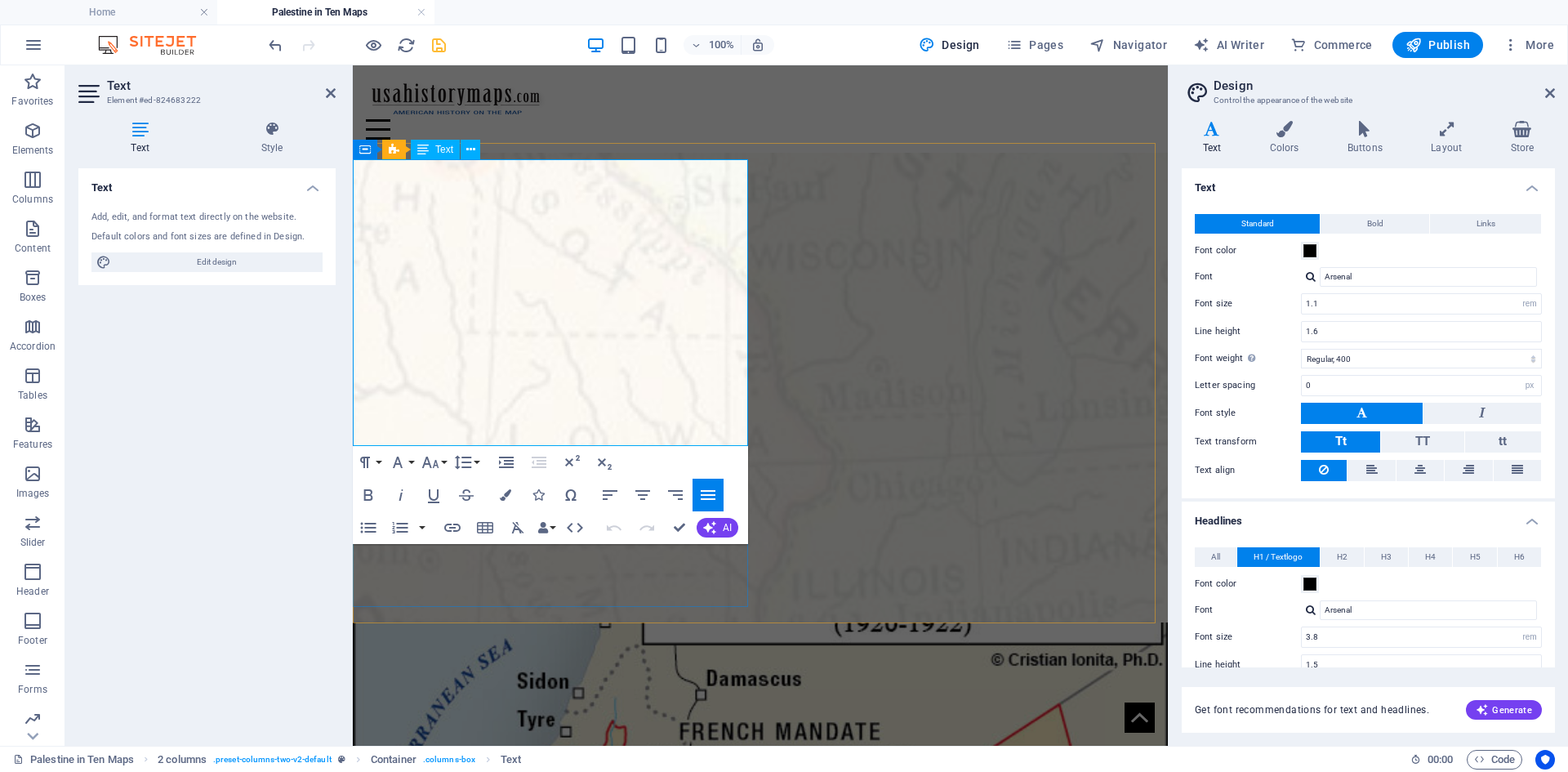 click on "In December 1917, Jerusalem, the most famous Palestinian city, was captured by the British army and the Palestine became again a name on the political map and, later, a new British dependency, as the Britain was awarded the League of Nations Mandate for Palestine in 1920 during the San Remo Conference. The British Mandate for Palestine was based on the resolution adopted on April 25, 1920 between the Allied Powers and incorporated in the Balfour Declaration. According to this resolution, the British Government was responsible for putting into effect the Balfour Declaration in favor of the establishment of a Palestinian home for the Jewish people, « it being understood that nothing shall be done which may prejudice the civil and religious rights of existing non-Jewish communities in Palestine »." at bounding box center (553, 419) 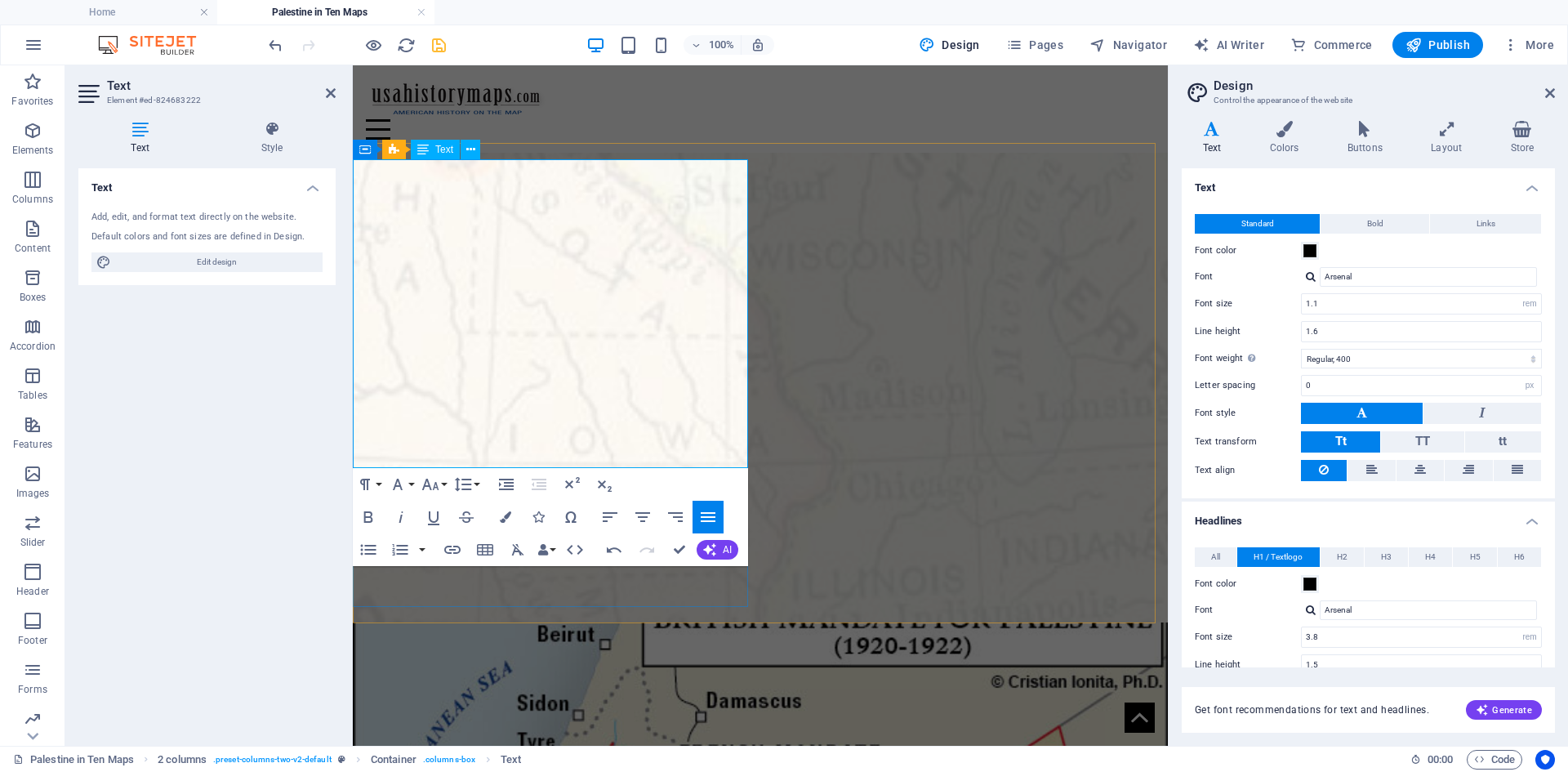 scroll, scrollTop: 435, scrollLeft: 0, axis: vertical 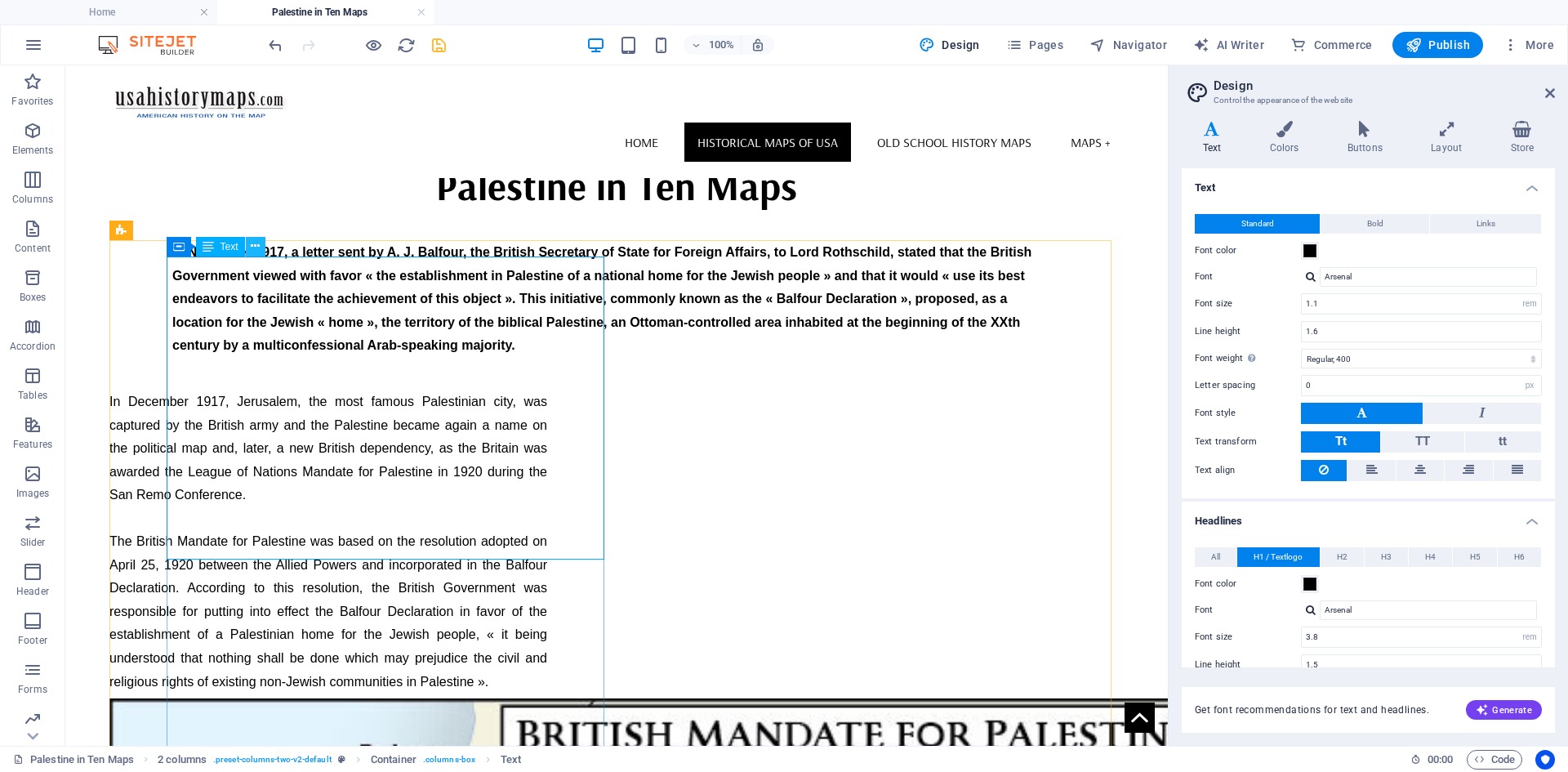 click at bounding box center (255, 246) 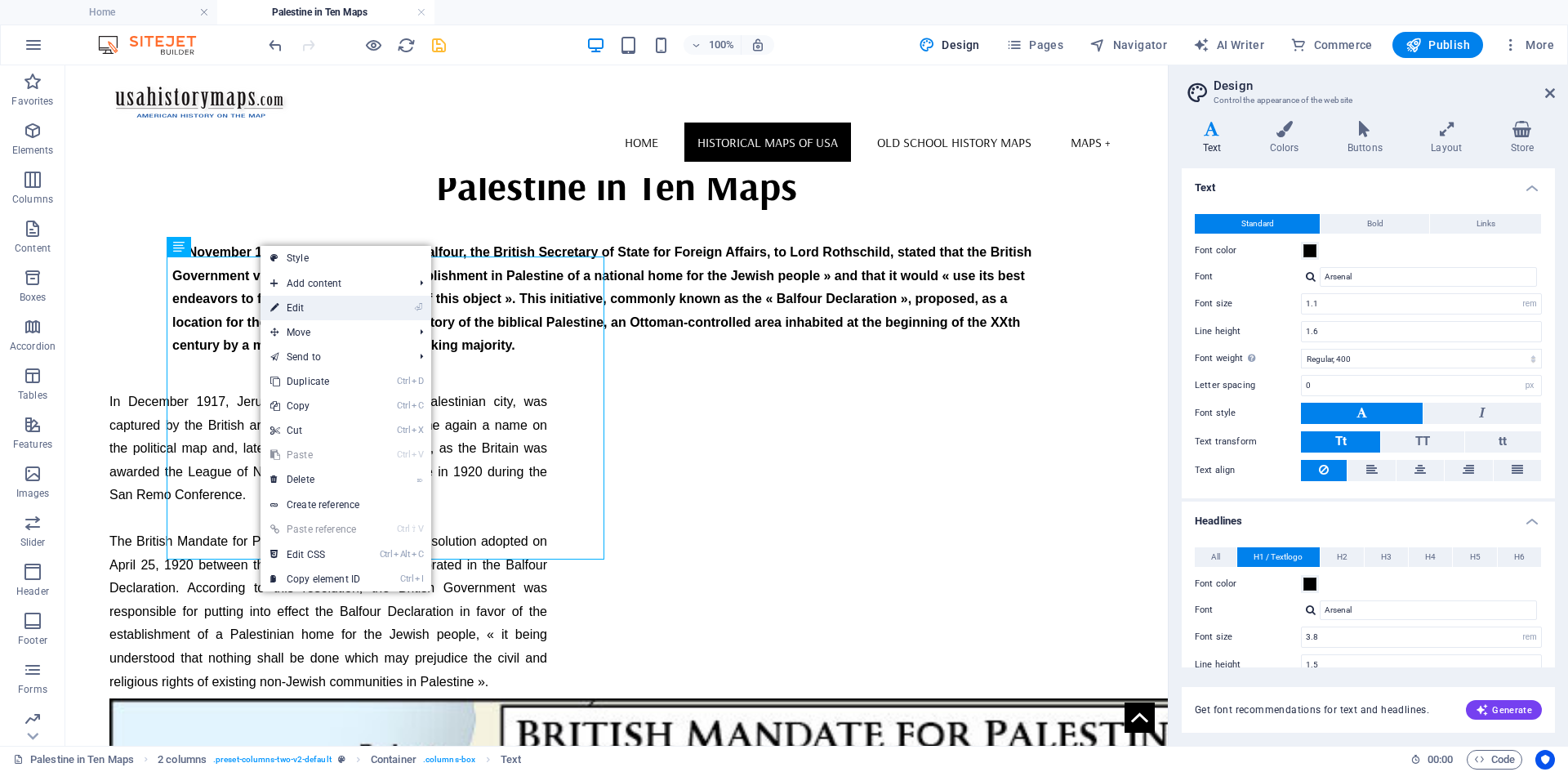 click on "⏎  Edit" at bounding box center [315, 308] 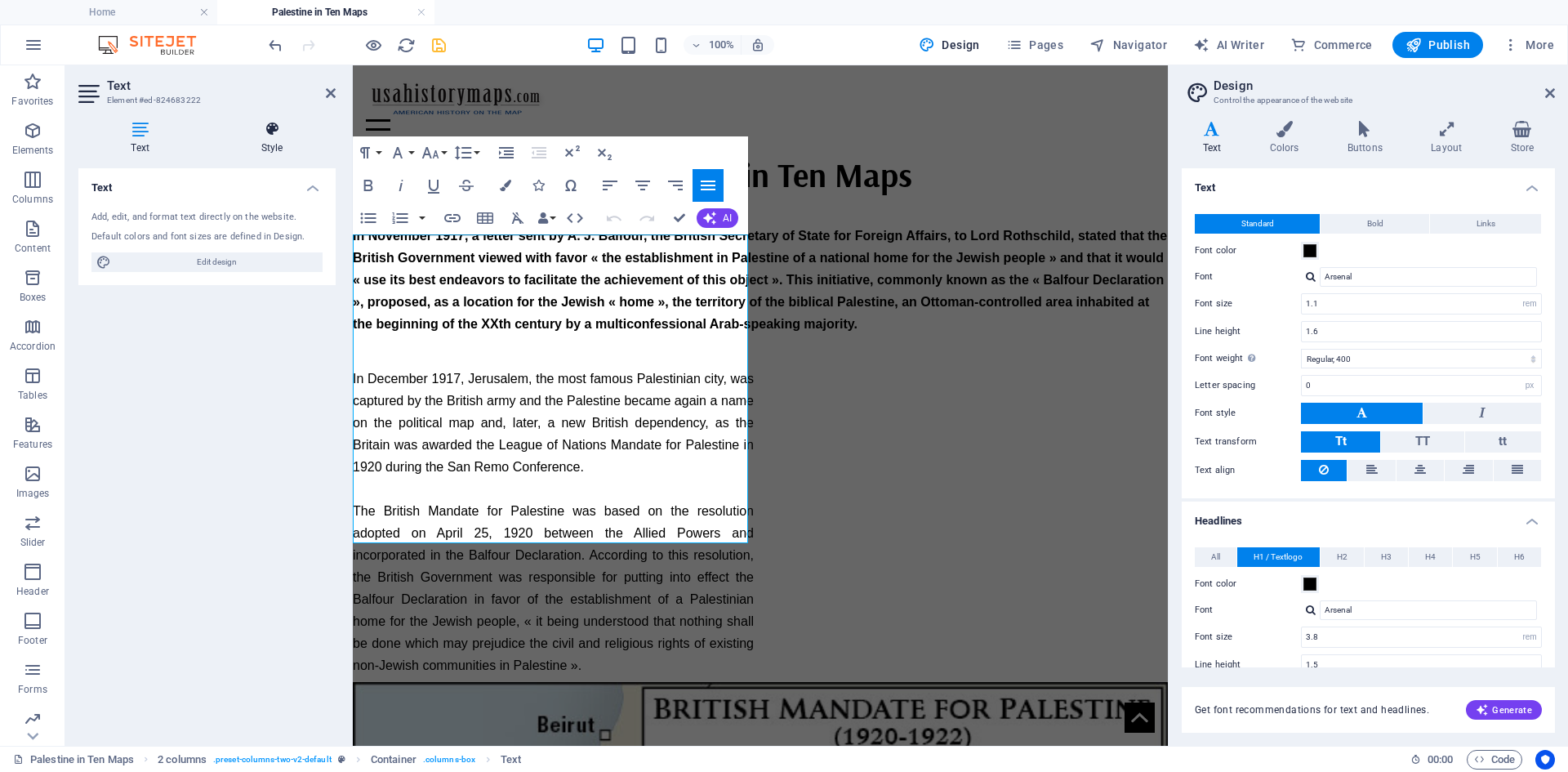 click at bounding box center (272, 129) 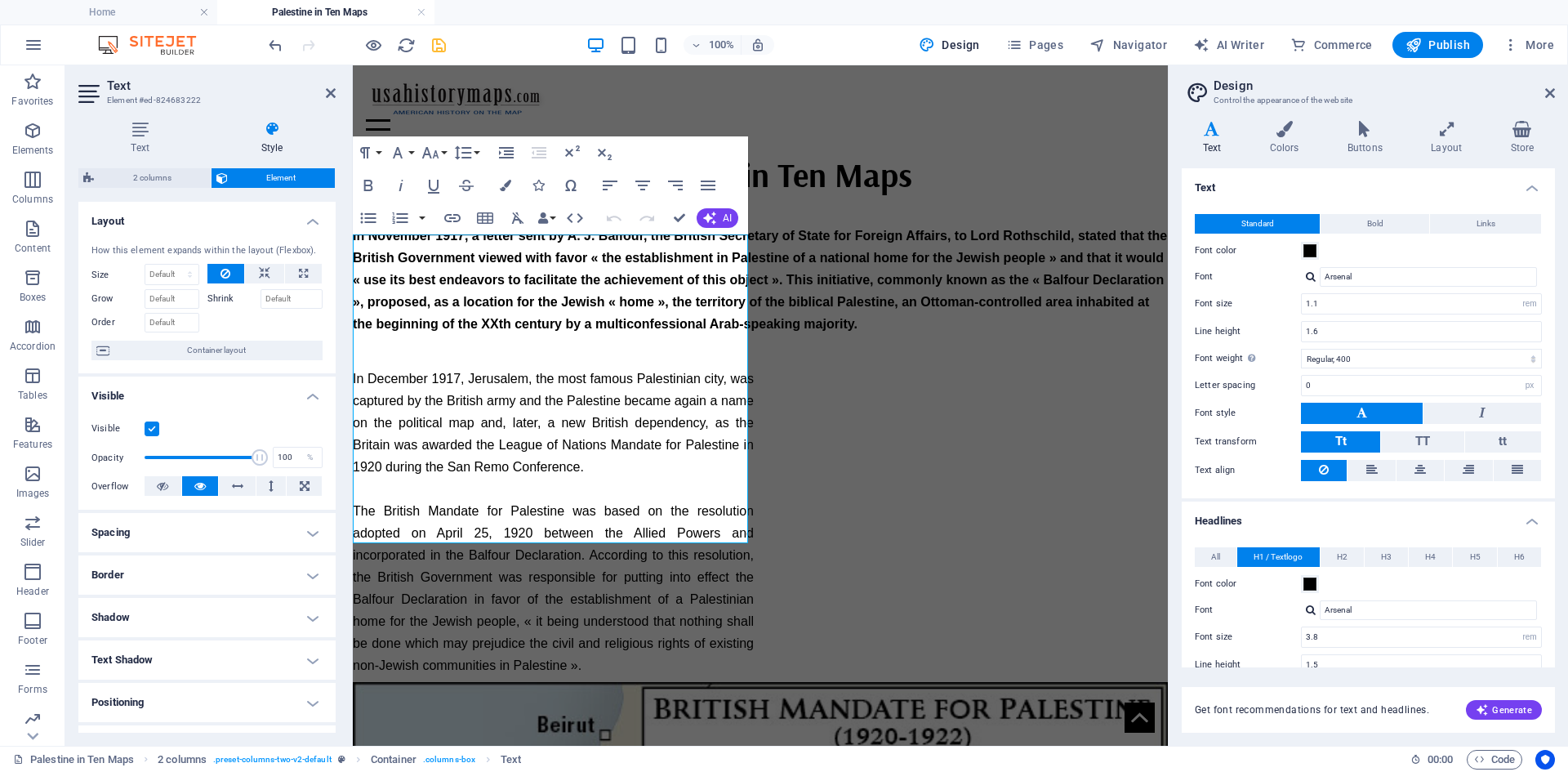 click on "Spacing" at bounding box center [207, 533] 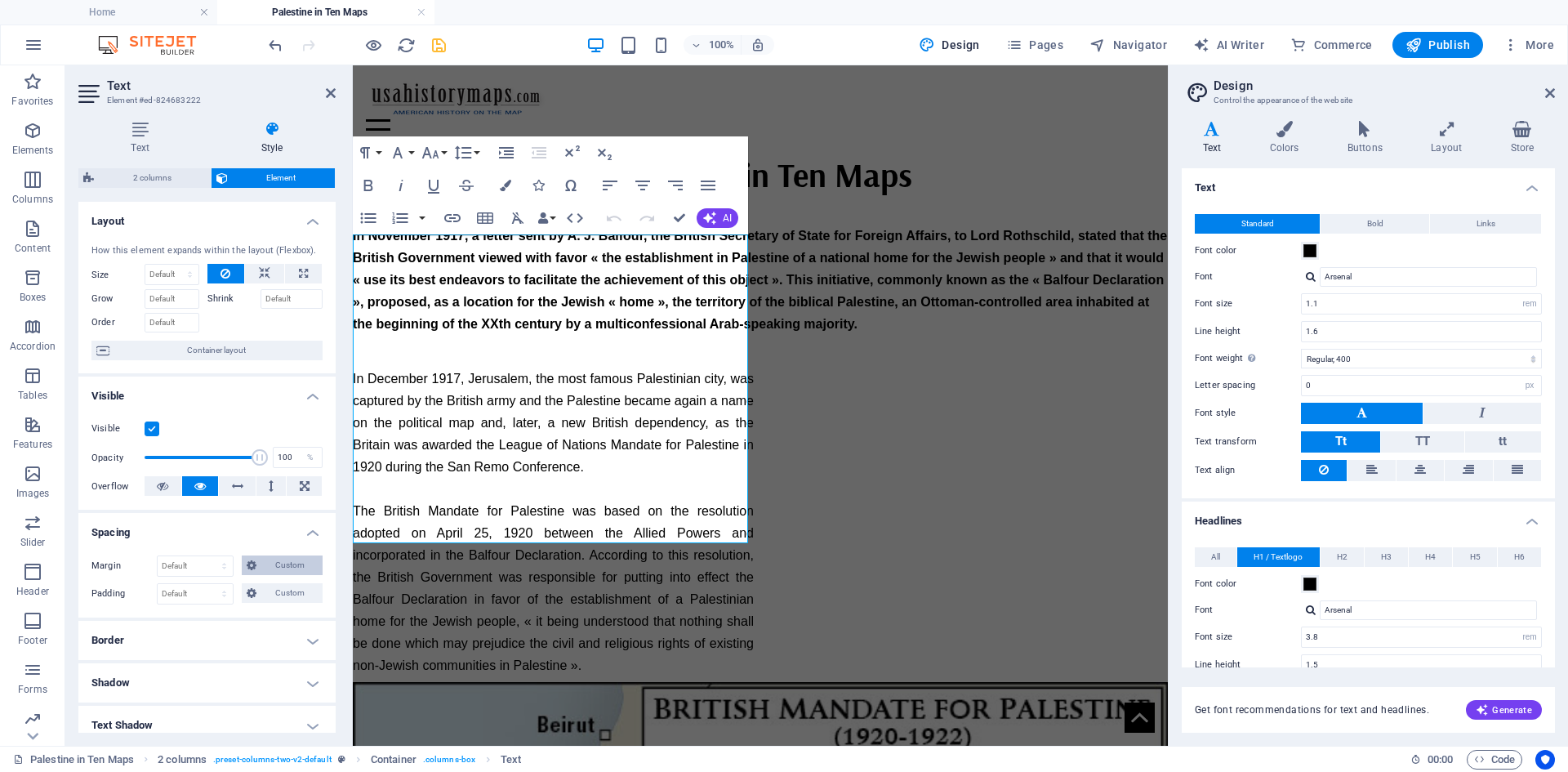 click on "Custom" at bounding box center (289, 565) 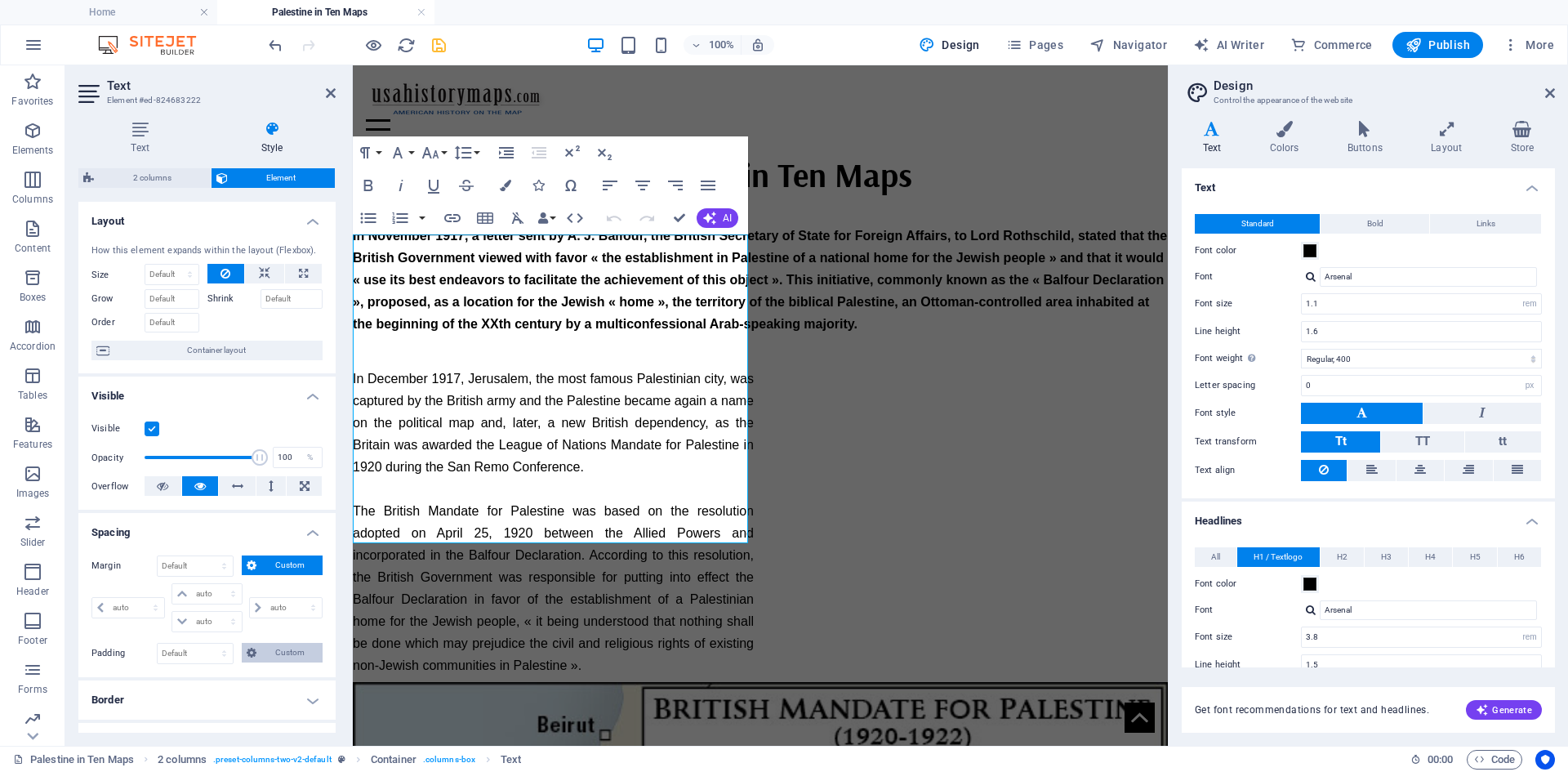 click on "Custom" at bounding box center (289, 653) 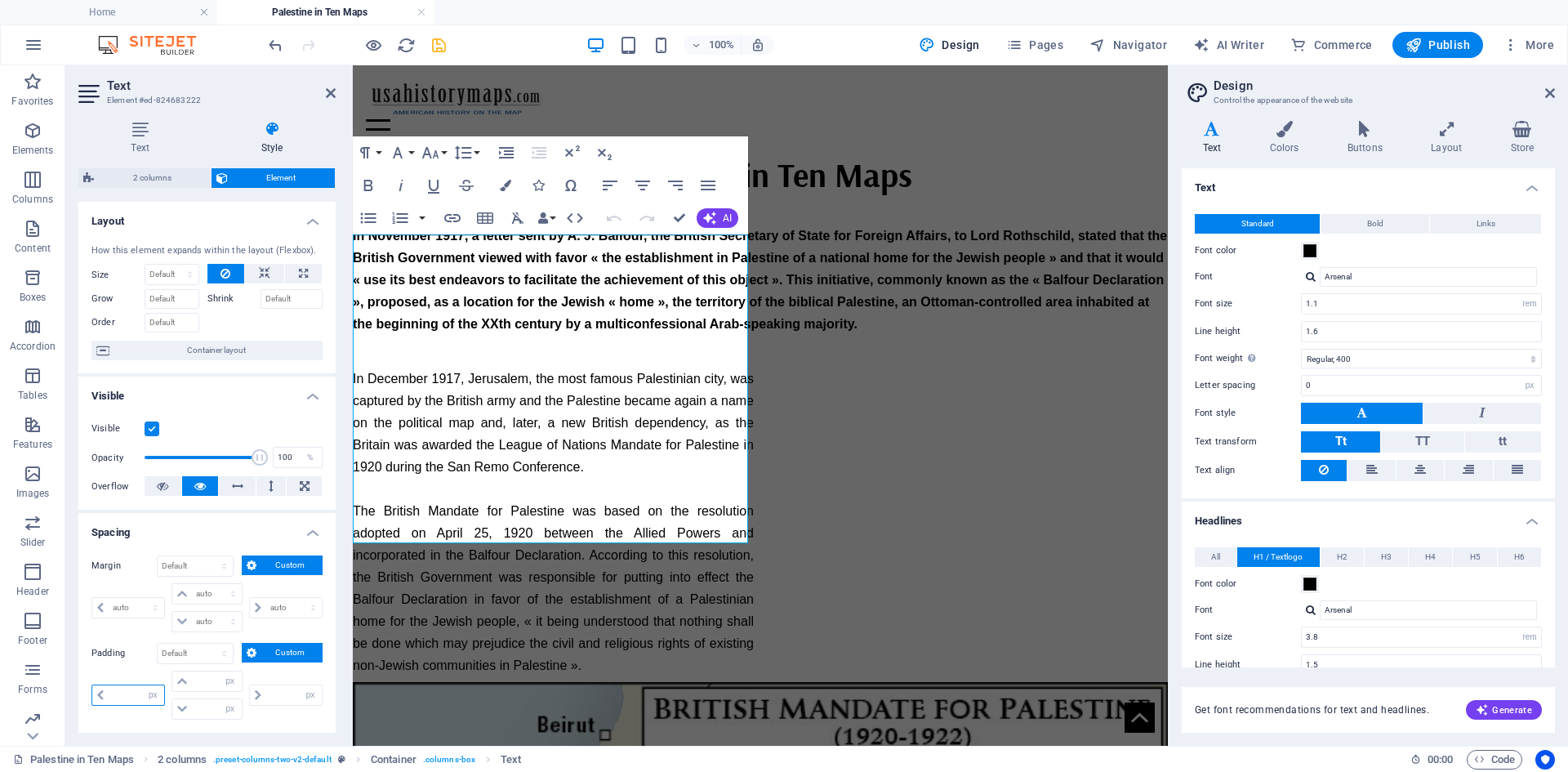 click at bounding box center [136, 695] 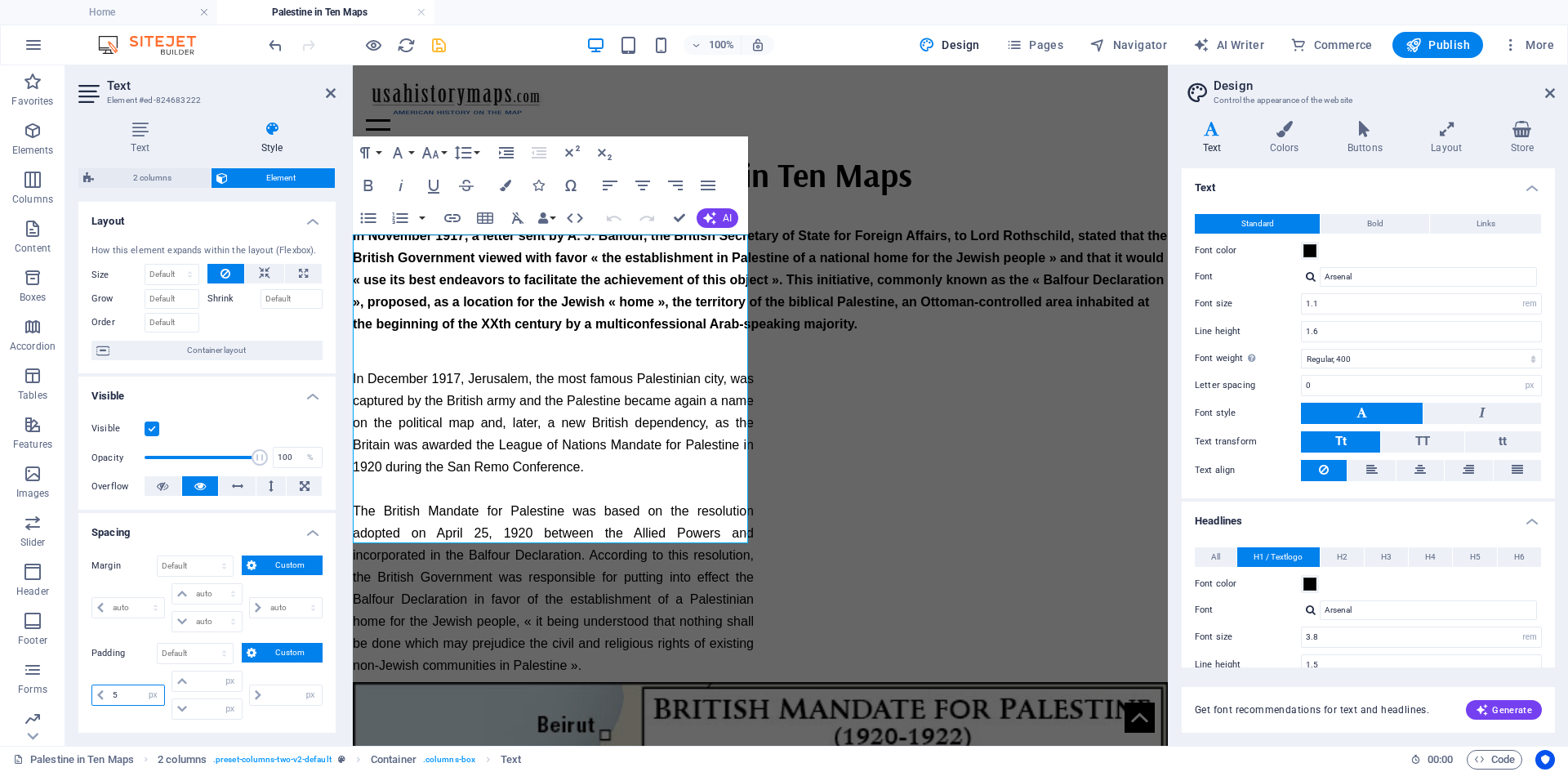 type on "0" 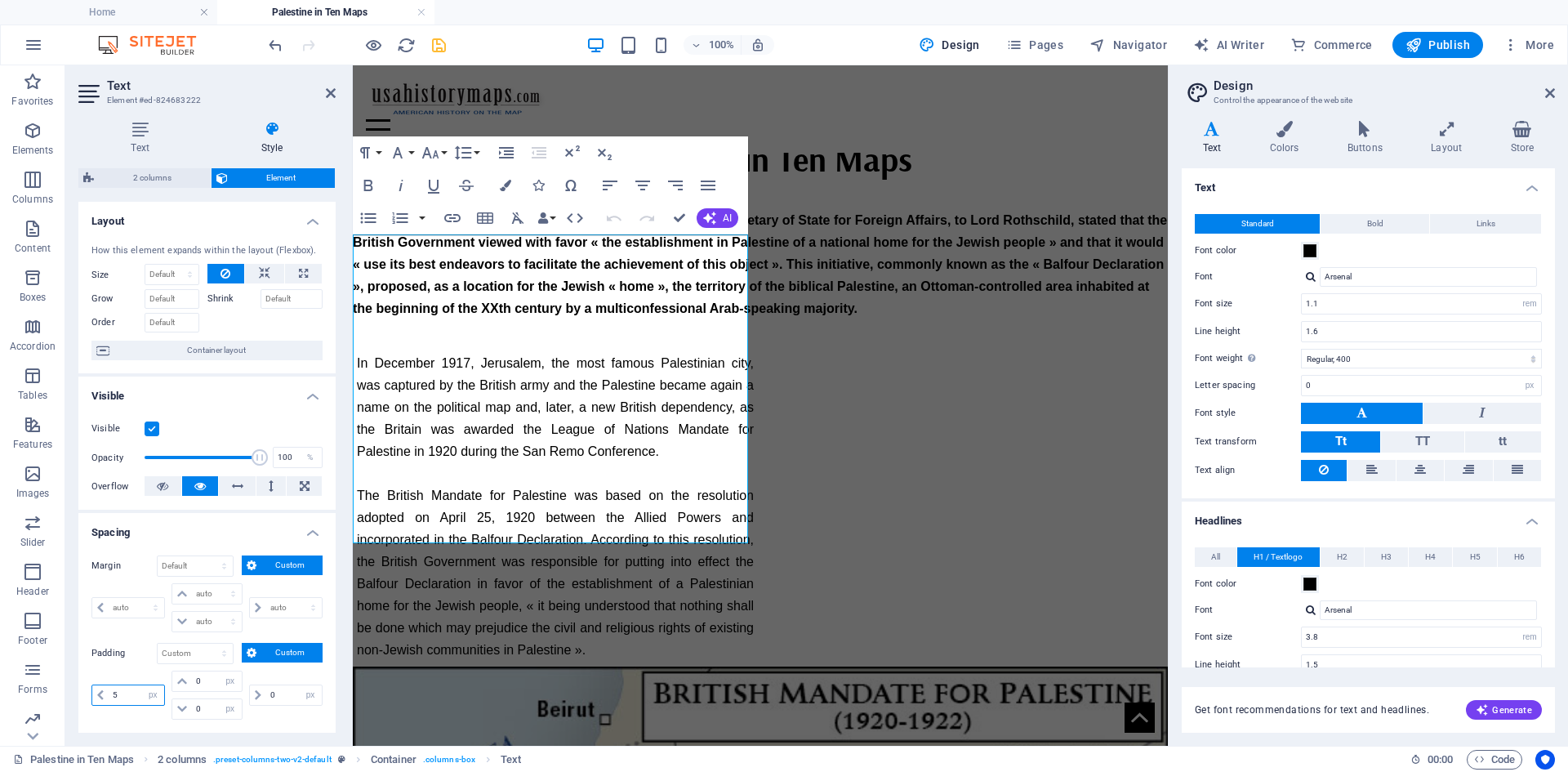 drag, startPoint x: 129, startPoint y: 695, endPoint x: 112, endPoint y: 691, distance: 17.464249 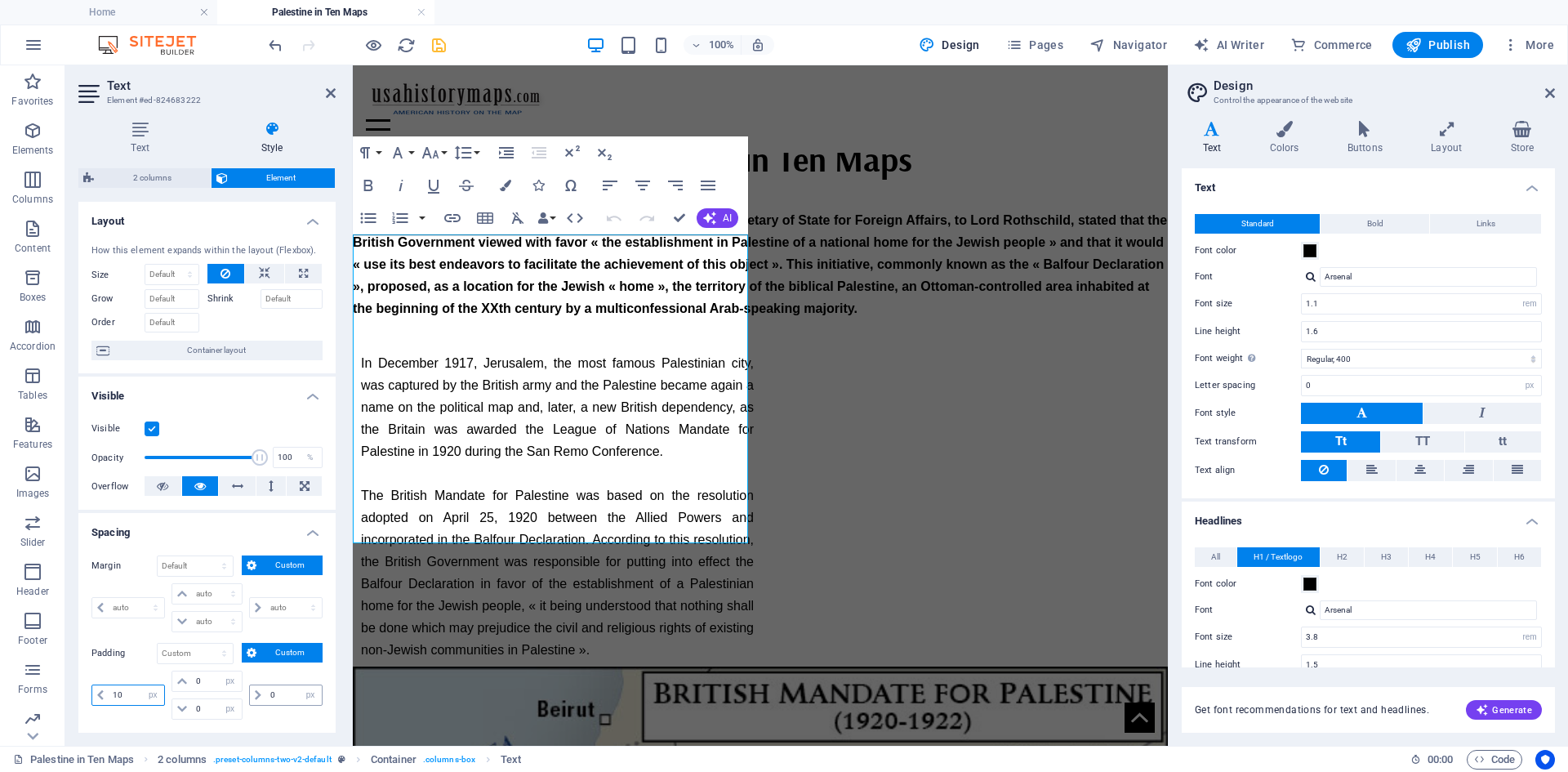 type on "10" 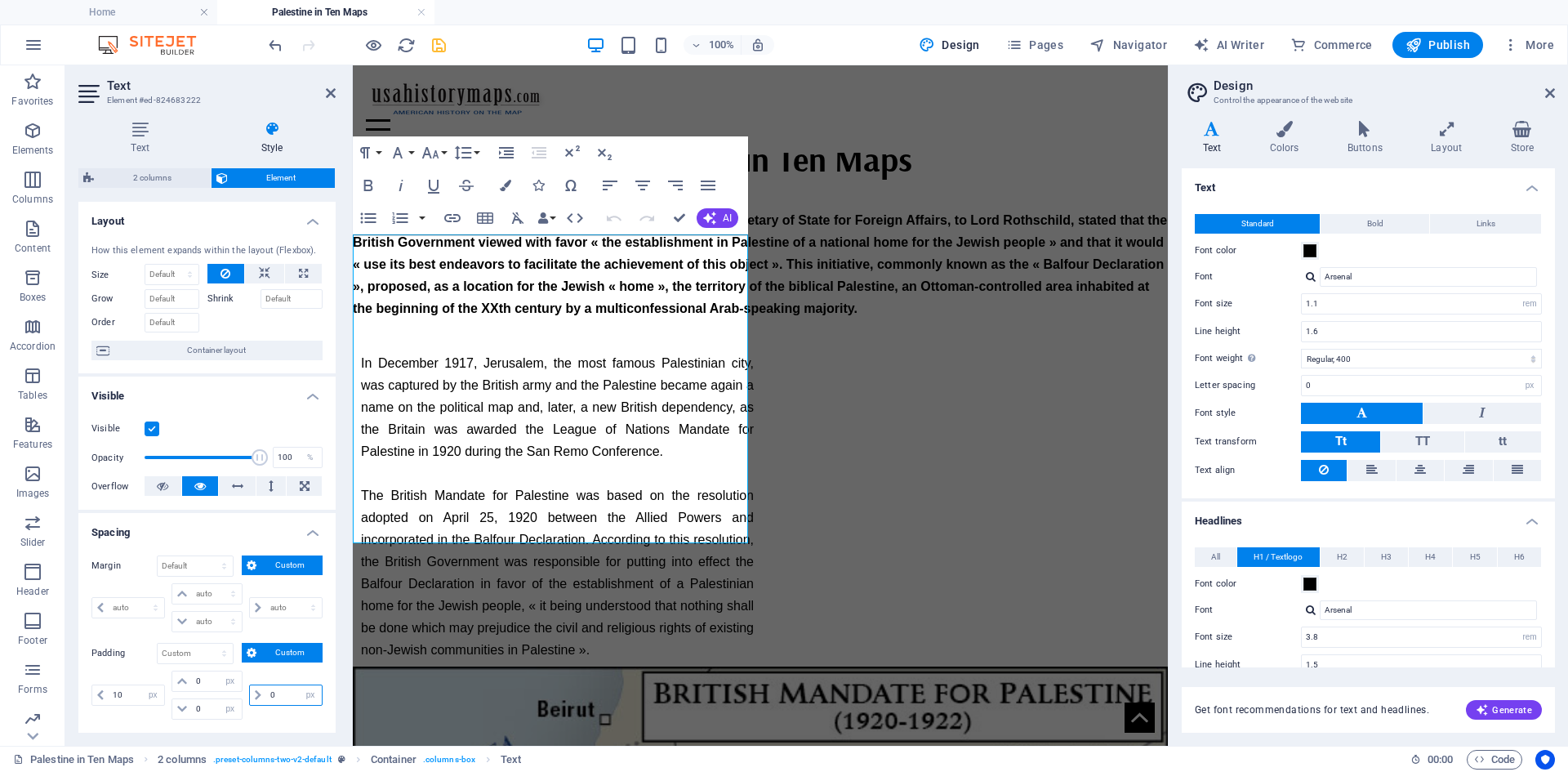 click on "0" at bounding box center [294, 695] 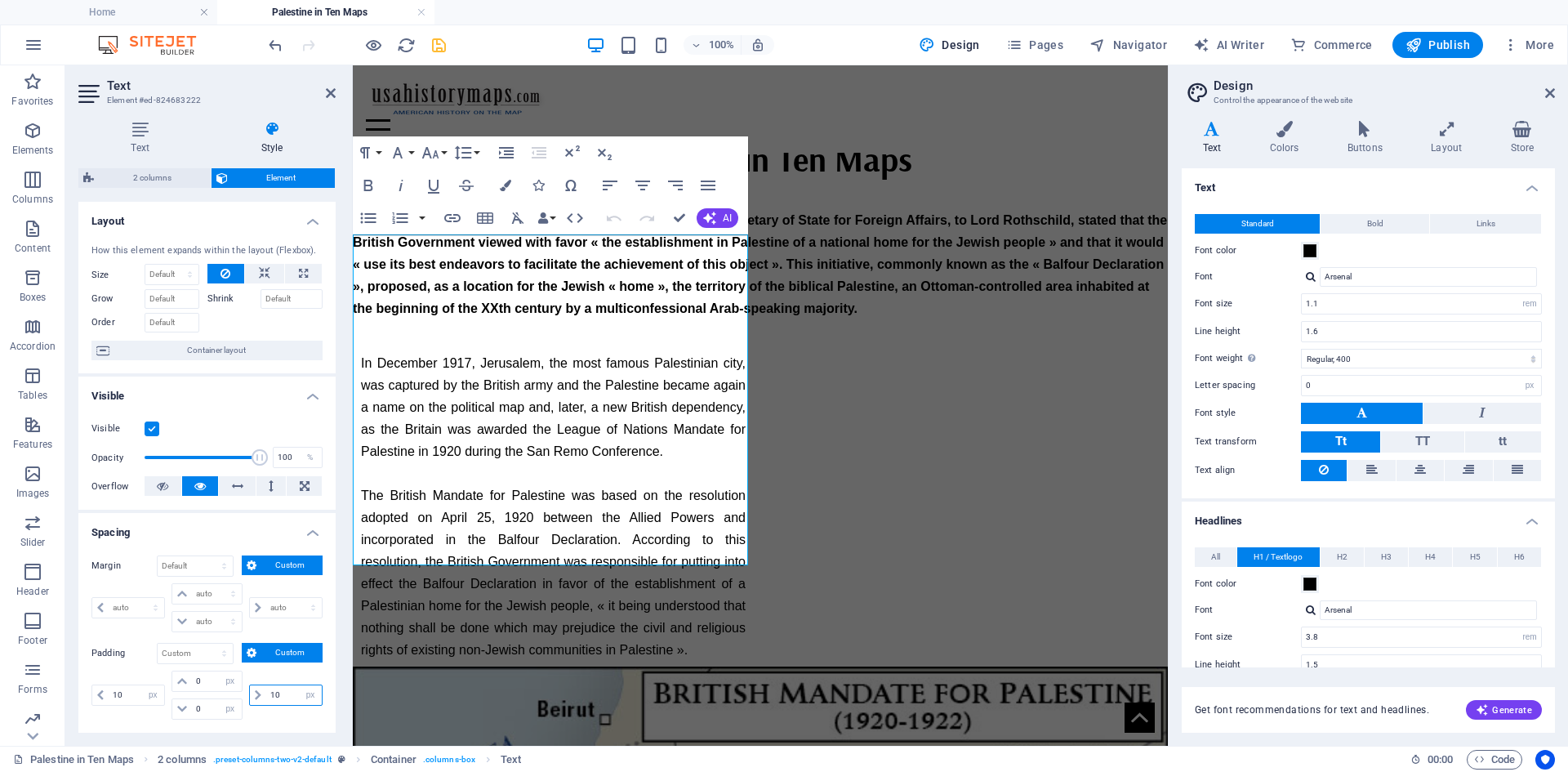 type on "10" 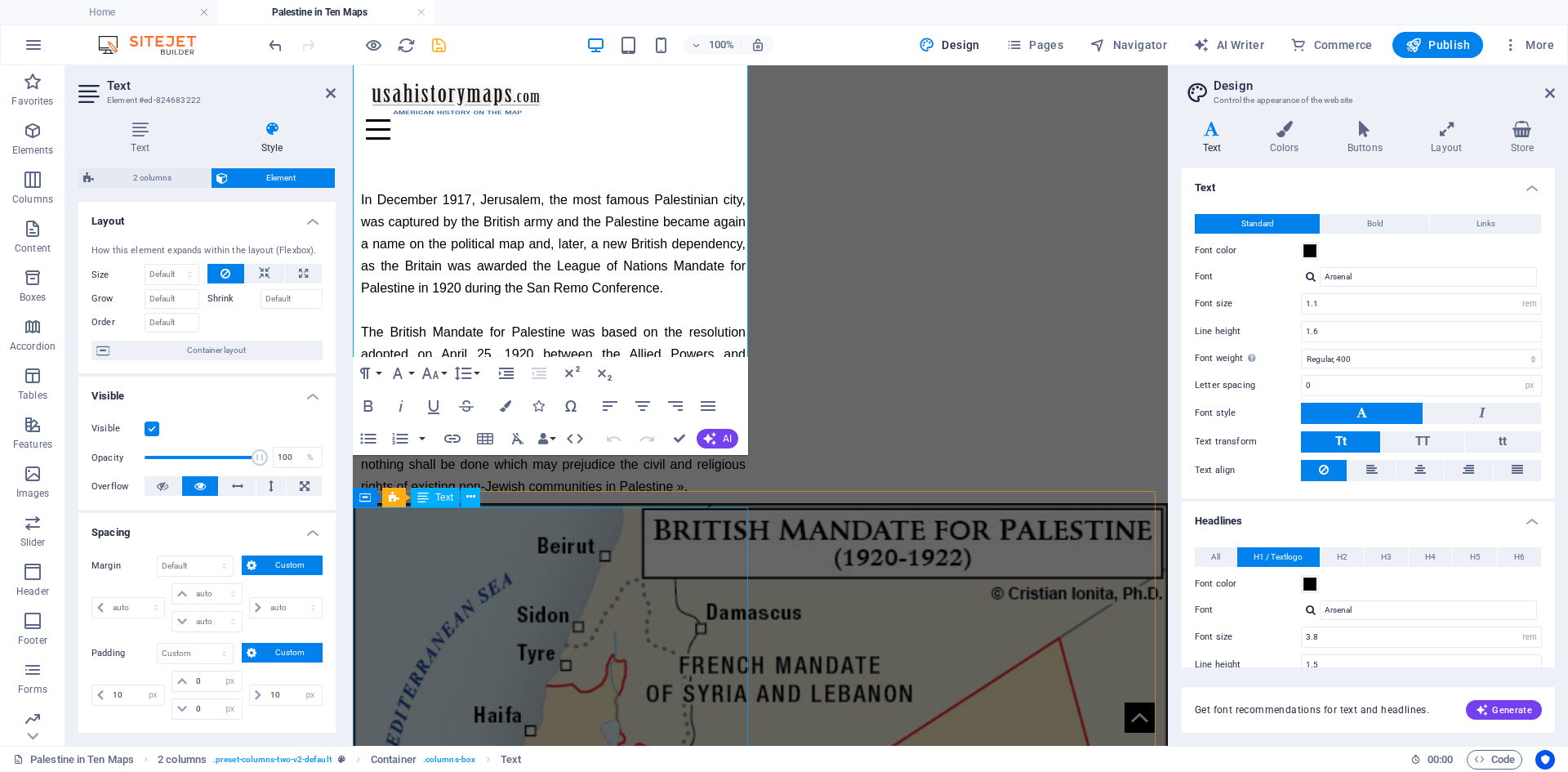 scroll, scrollTop: 360, scrollLeft: 0, axis: vertical 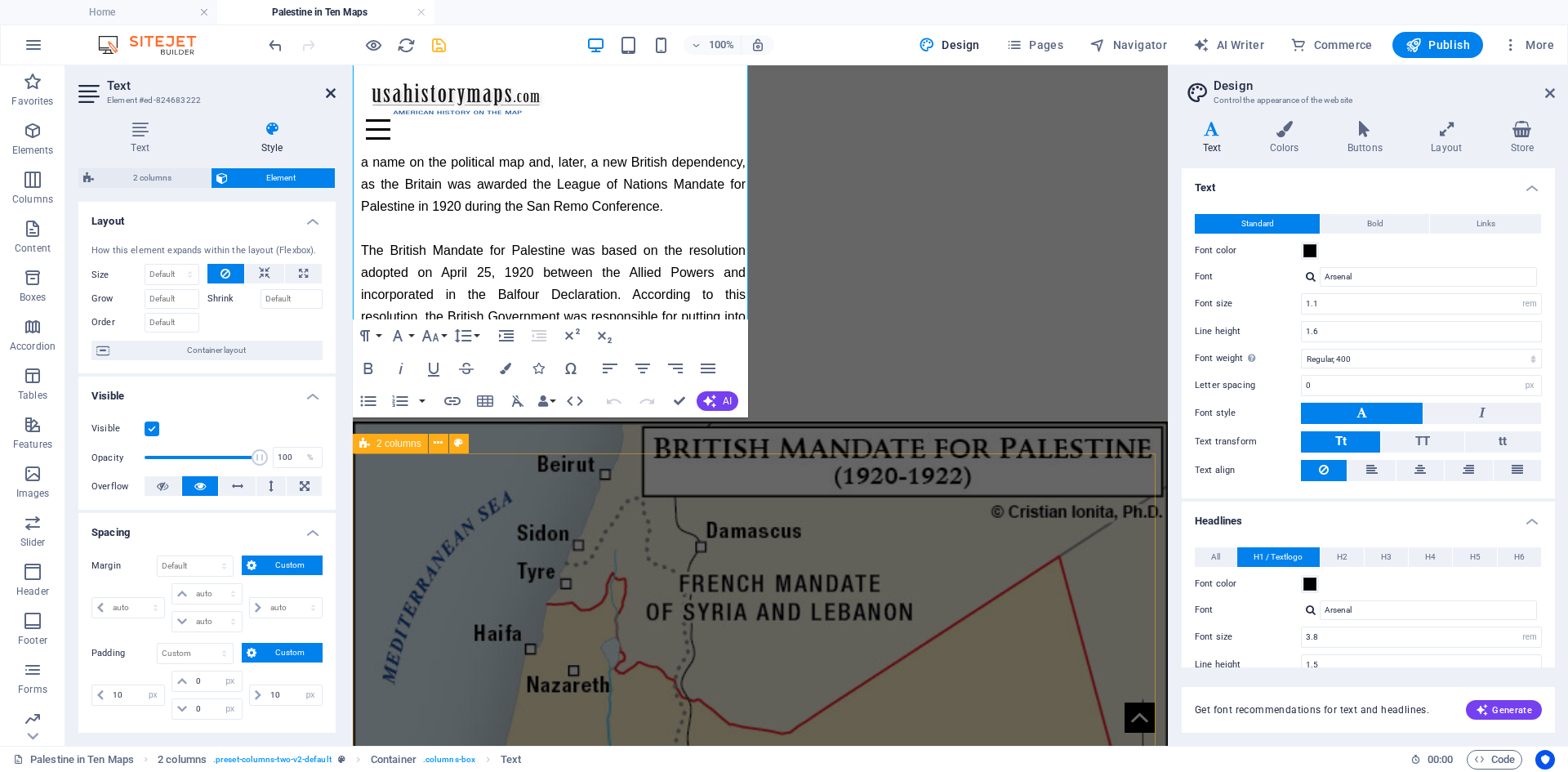 click at bounding box center (331, 93) 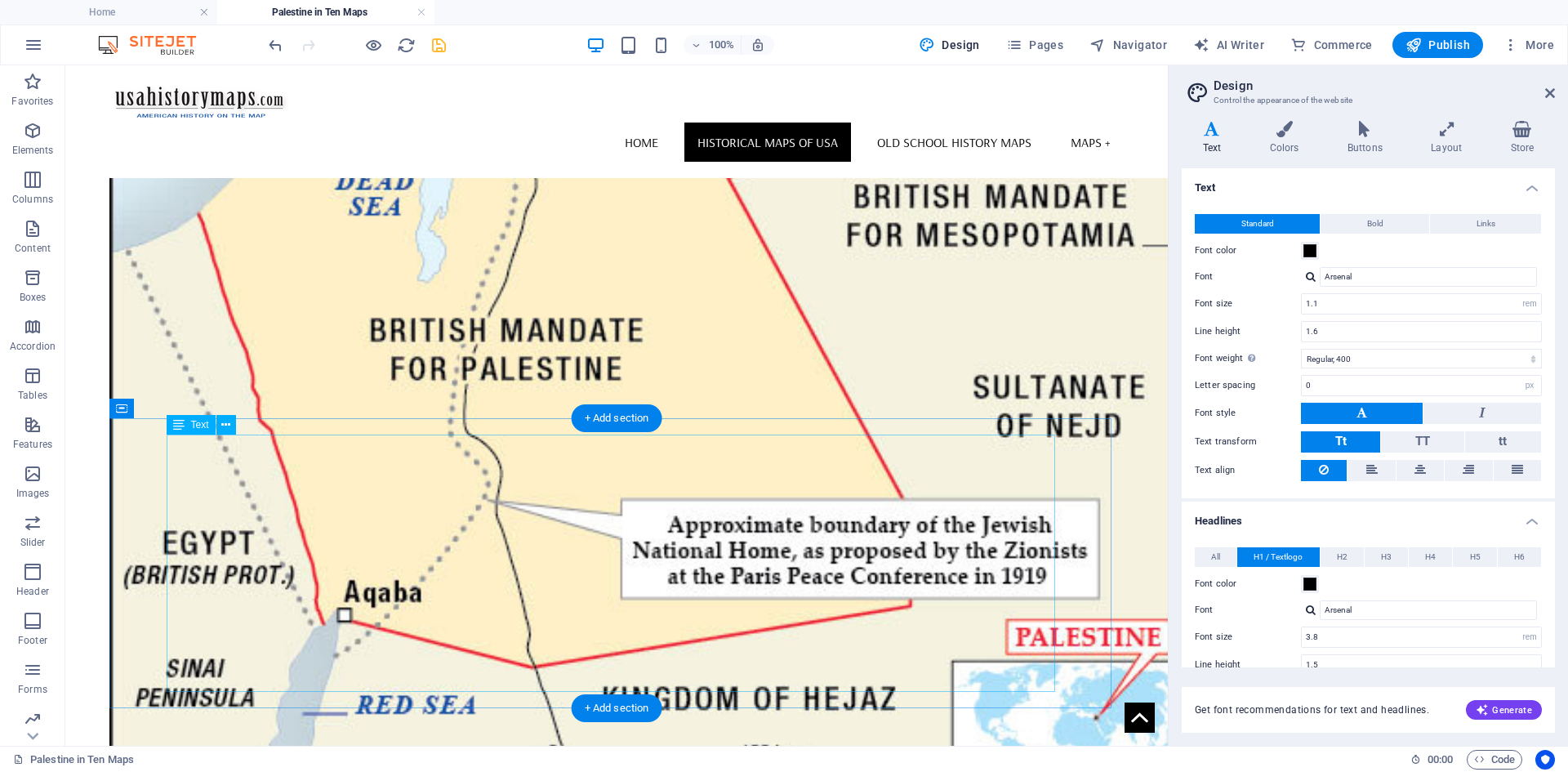 scroll, scrollTop: 1265, scrollLeft: 0, axis: vertical 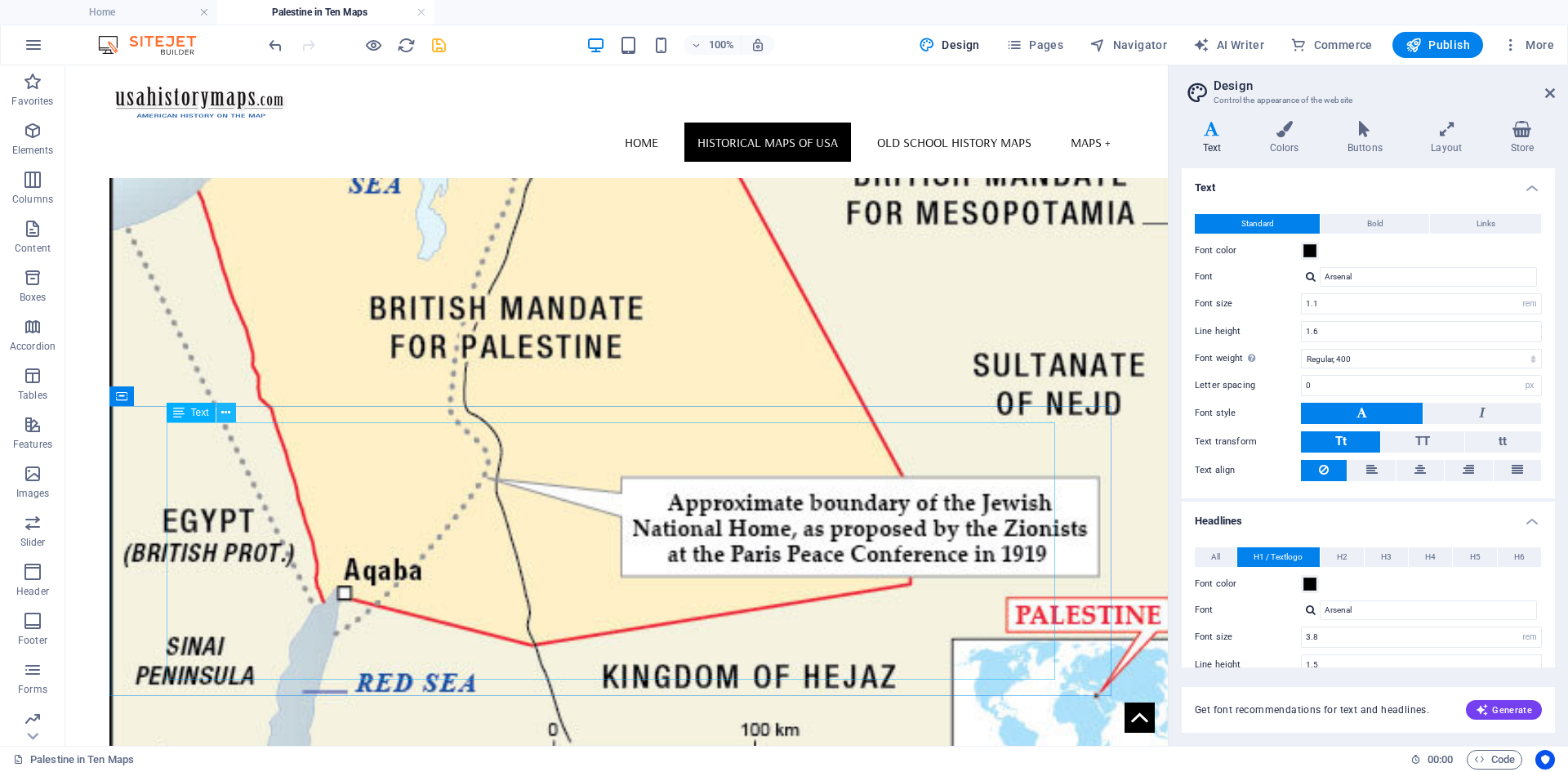 click at bounding box center [225, 413] 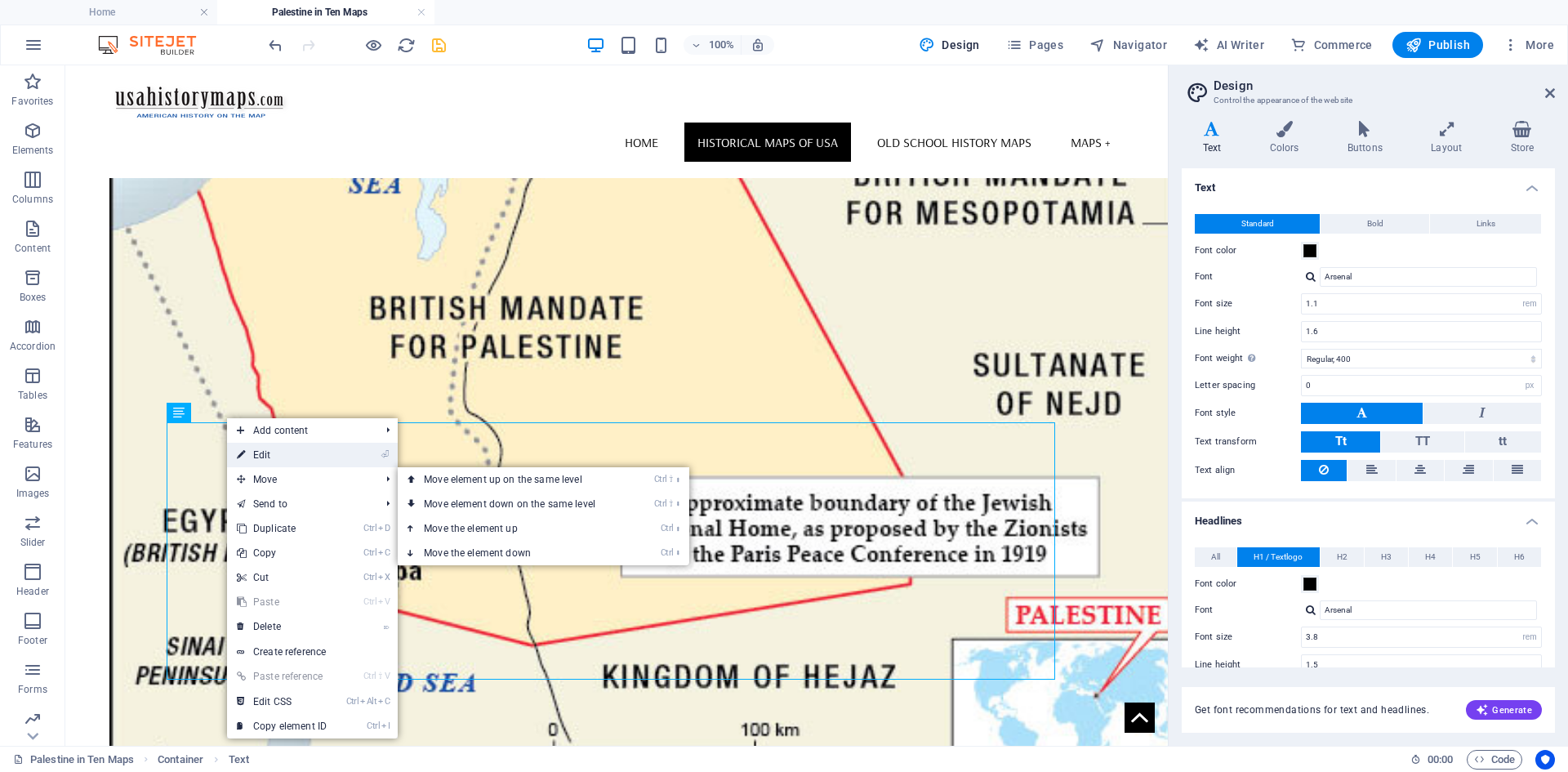 click on "⏎  Edit" at bounding box center (282, 455) 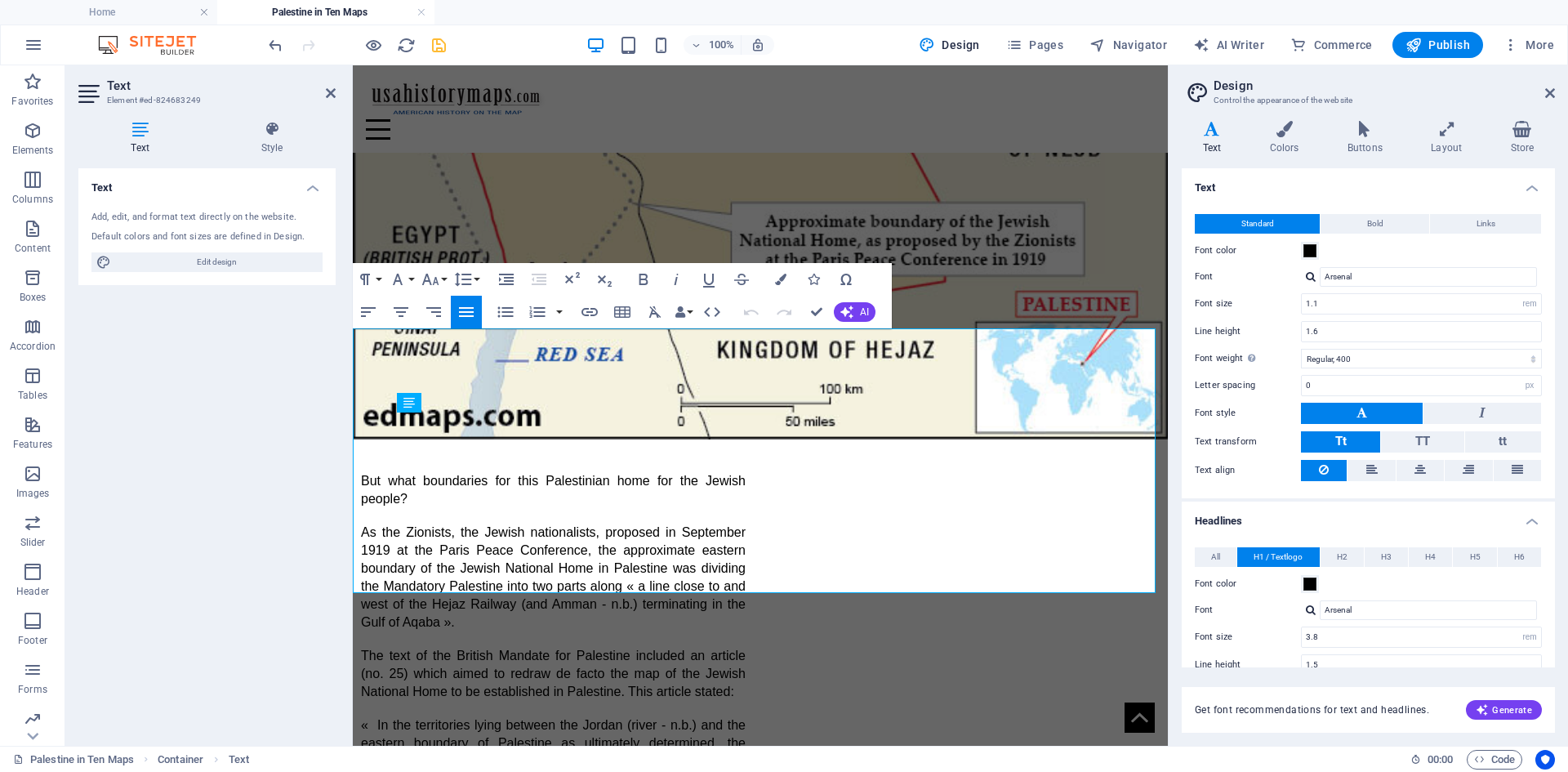 scroll, scrollTop: 1259, scrollLeft: 0, axis: vertical 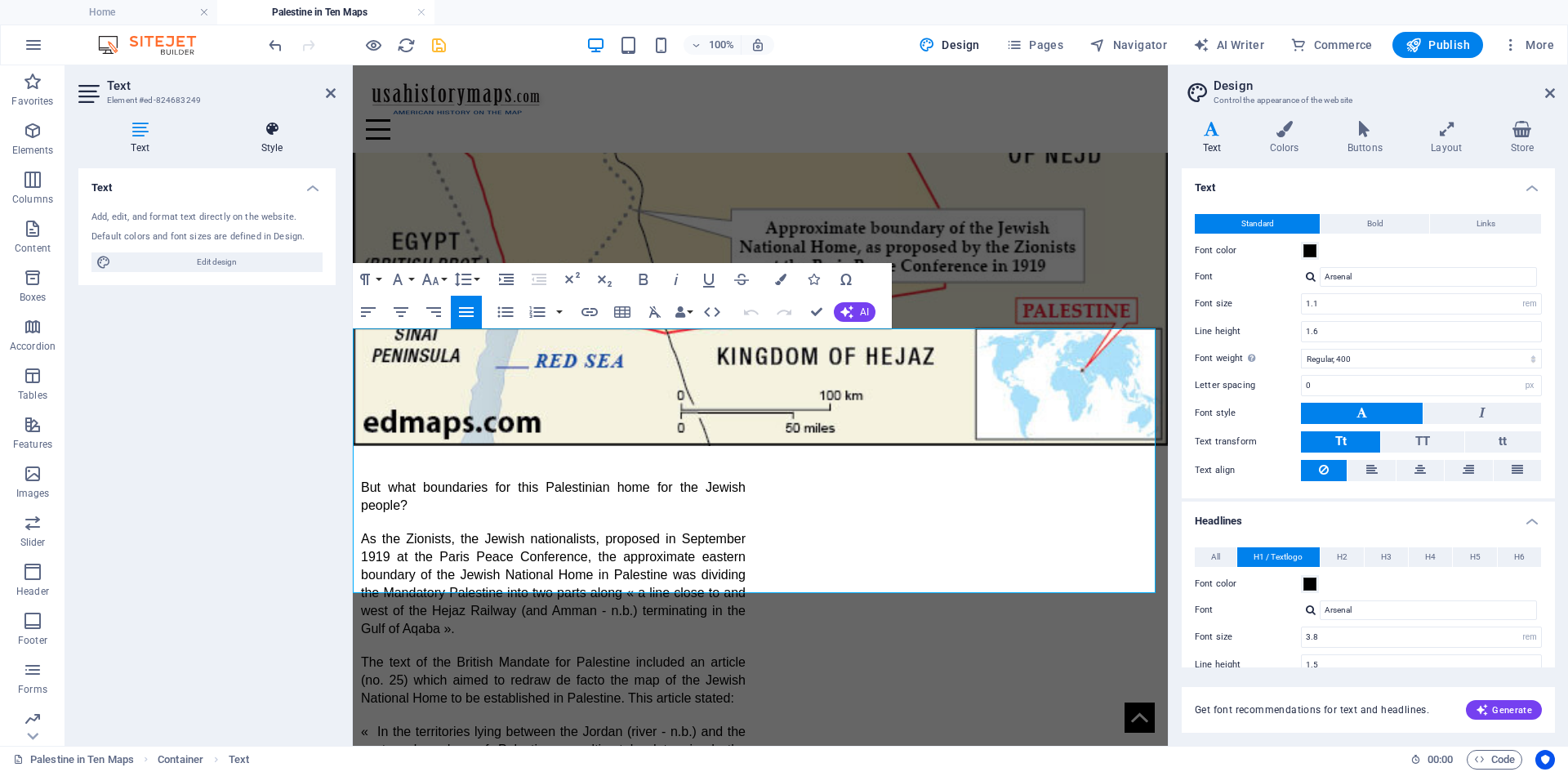 click at bounding box center [272, 129] 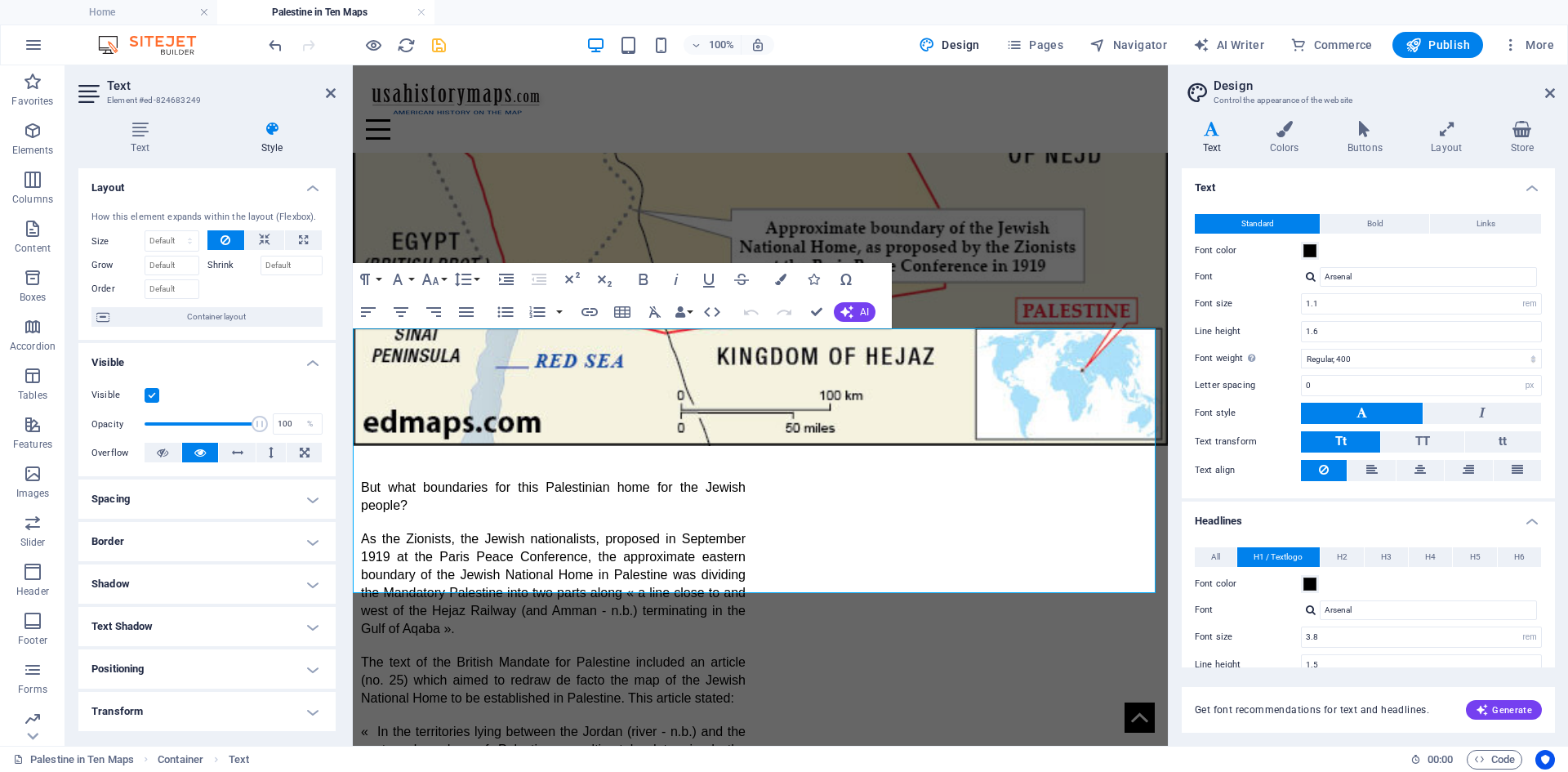 click on "Spacing" at bounding box center (207, 499) 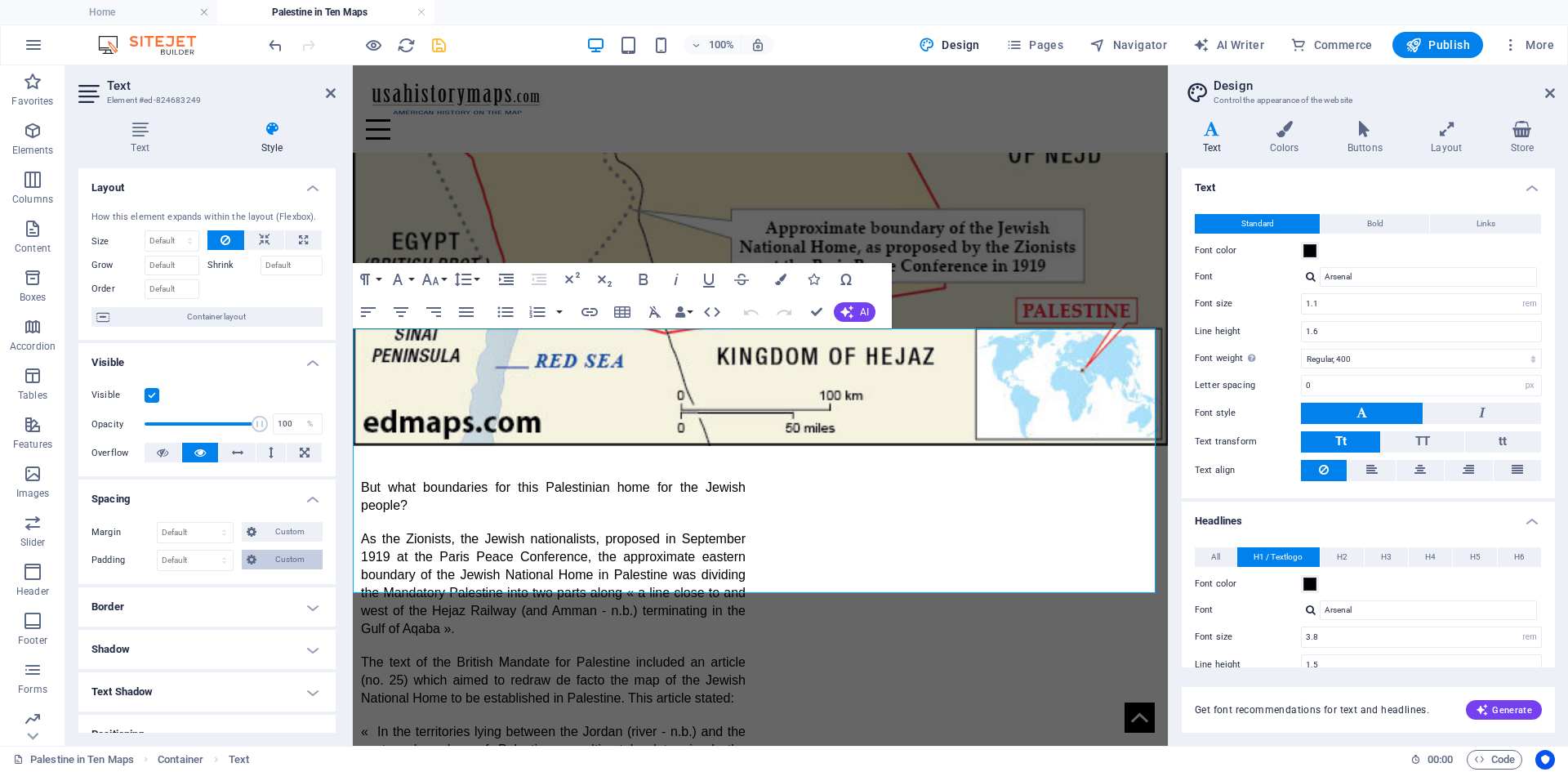 click on "Custom" at bounding box center [289, 560] 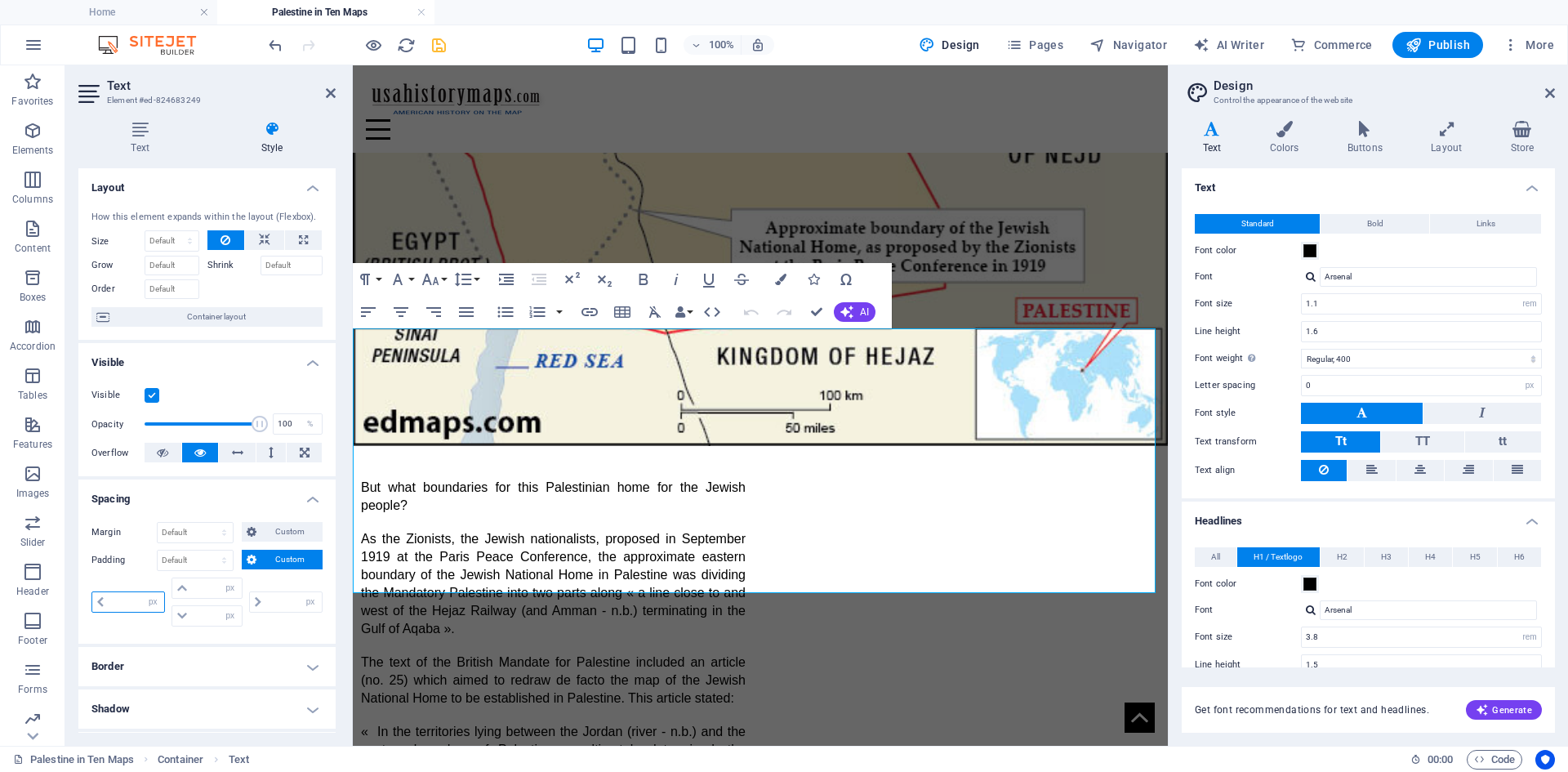 click at bounding box center [136, 602] 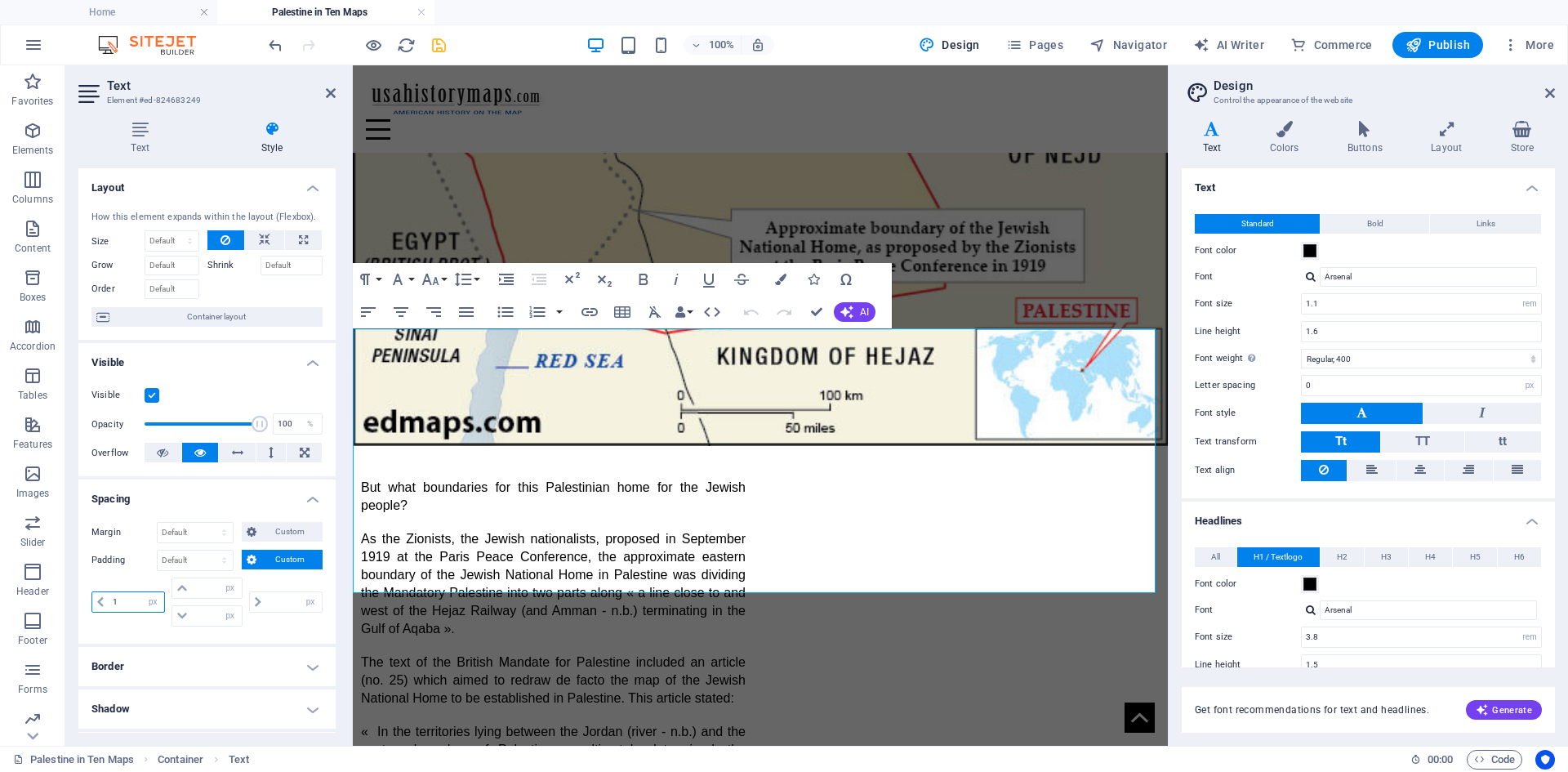 type on "10" 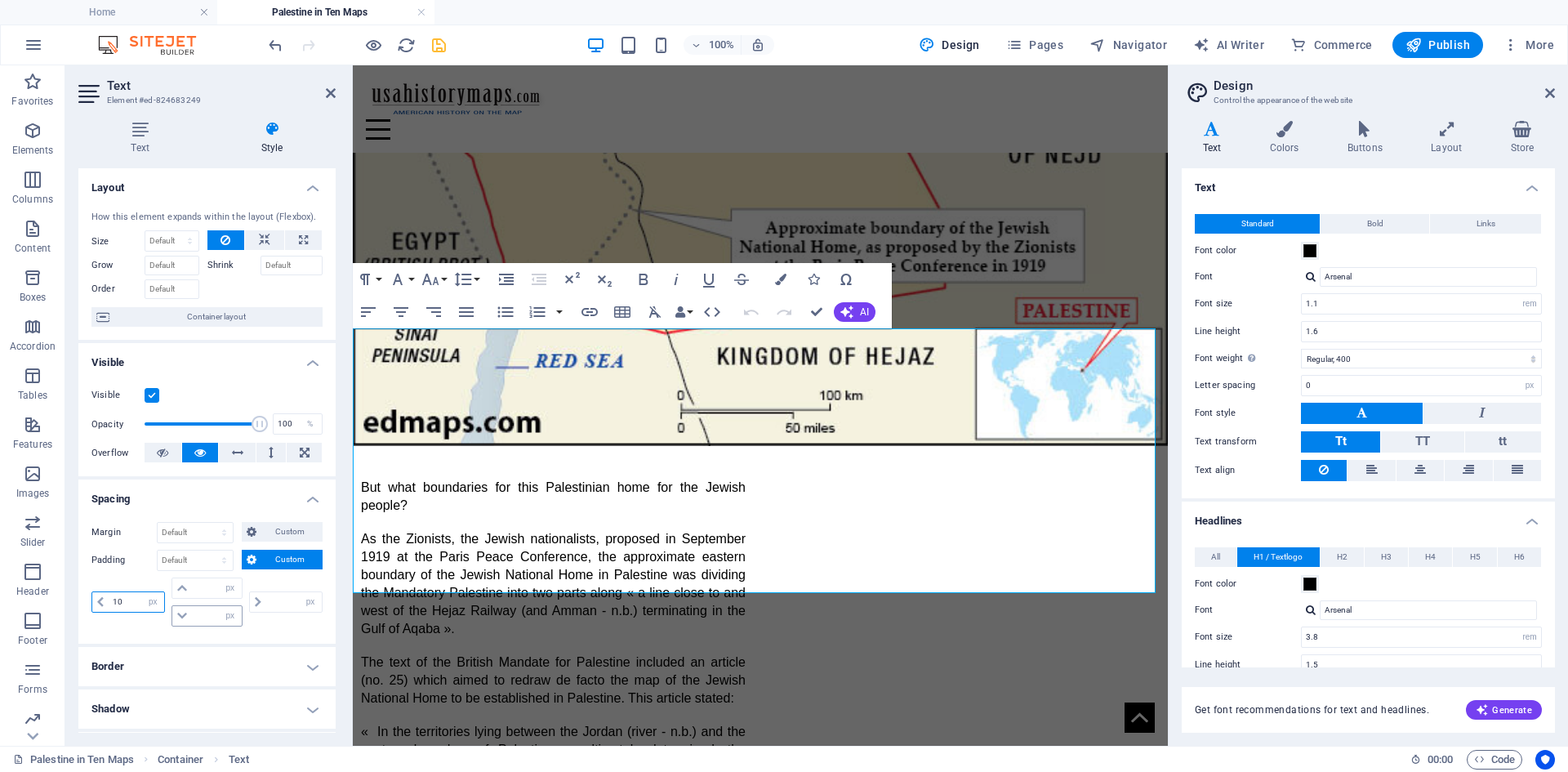 type on "0" 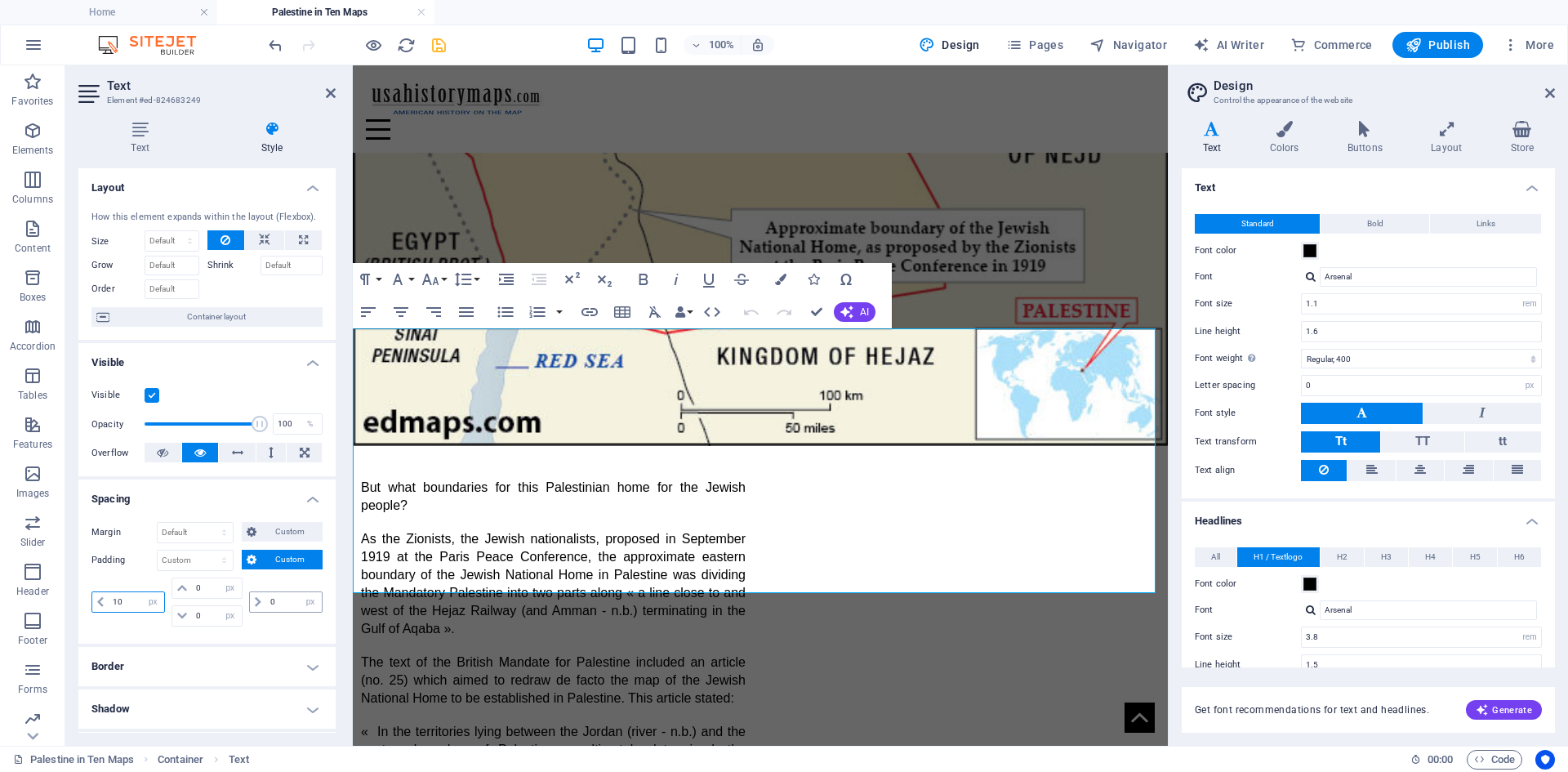 type on "10" 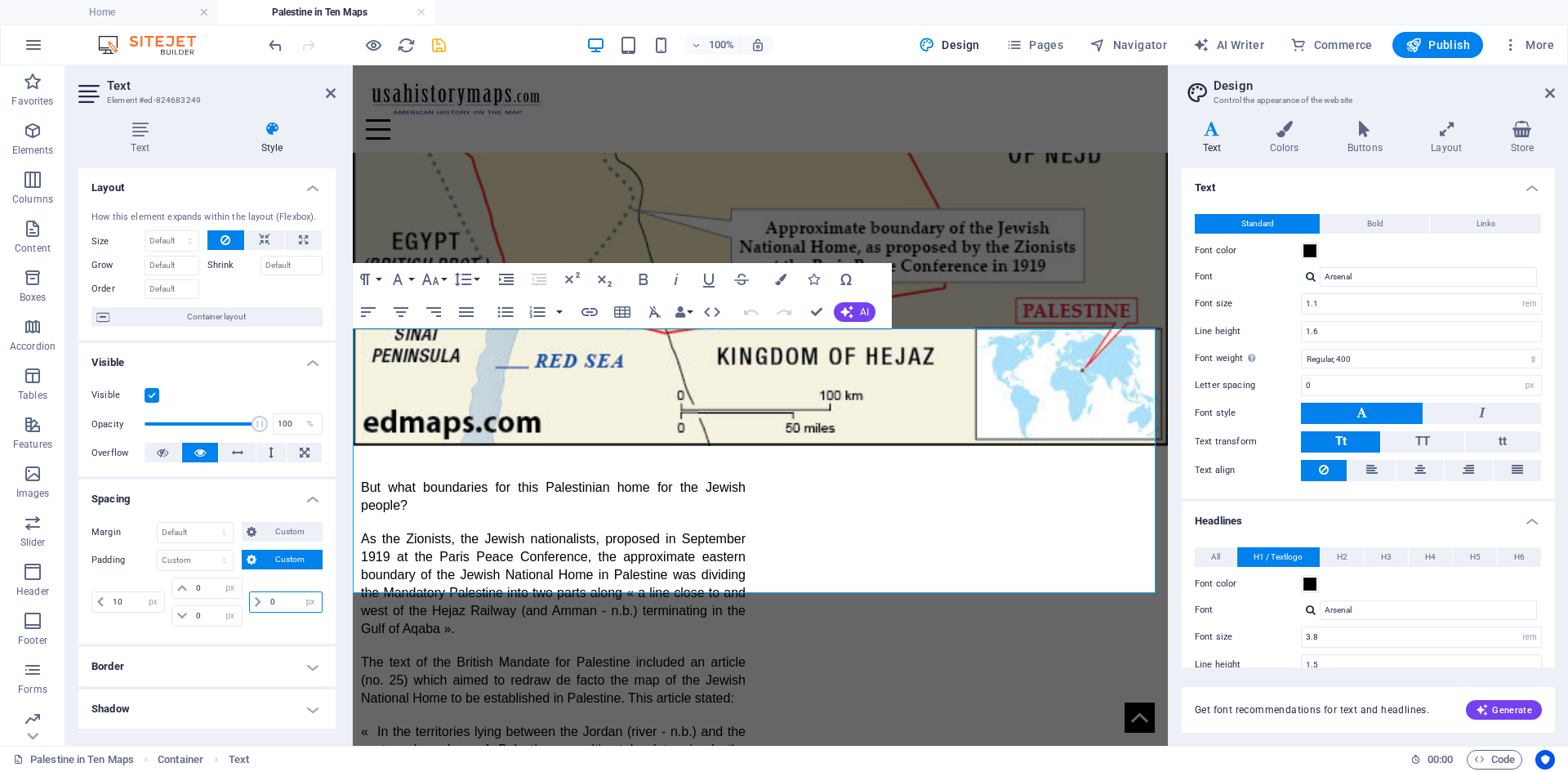 drag, startPoint x: 278, startPoint y: 607, endPoint x: 265, endPoint y: 605, distance: 13.152946 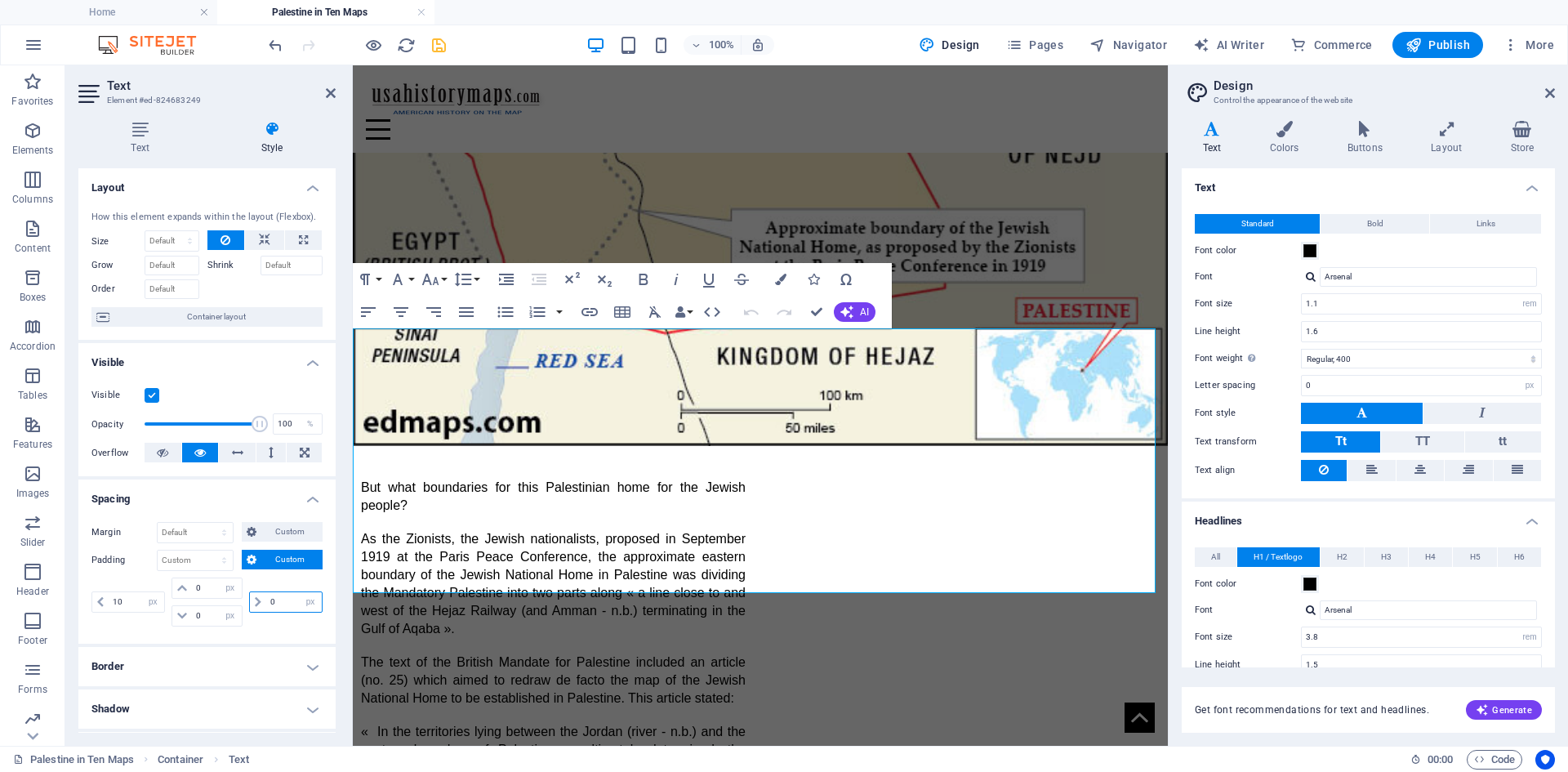 click on "0" at bounding box center [294, 602] 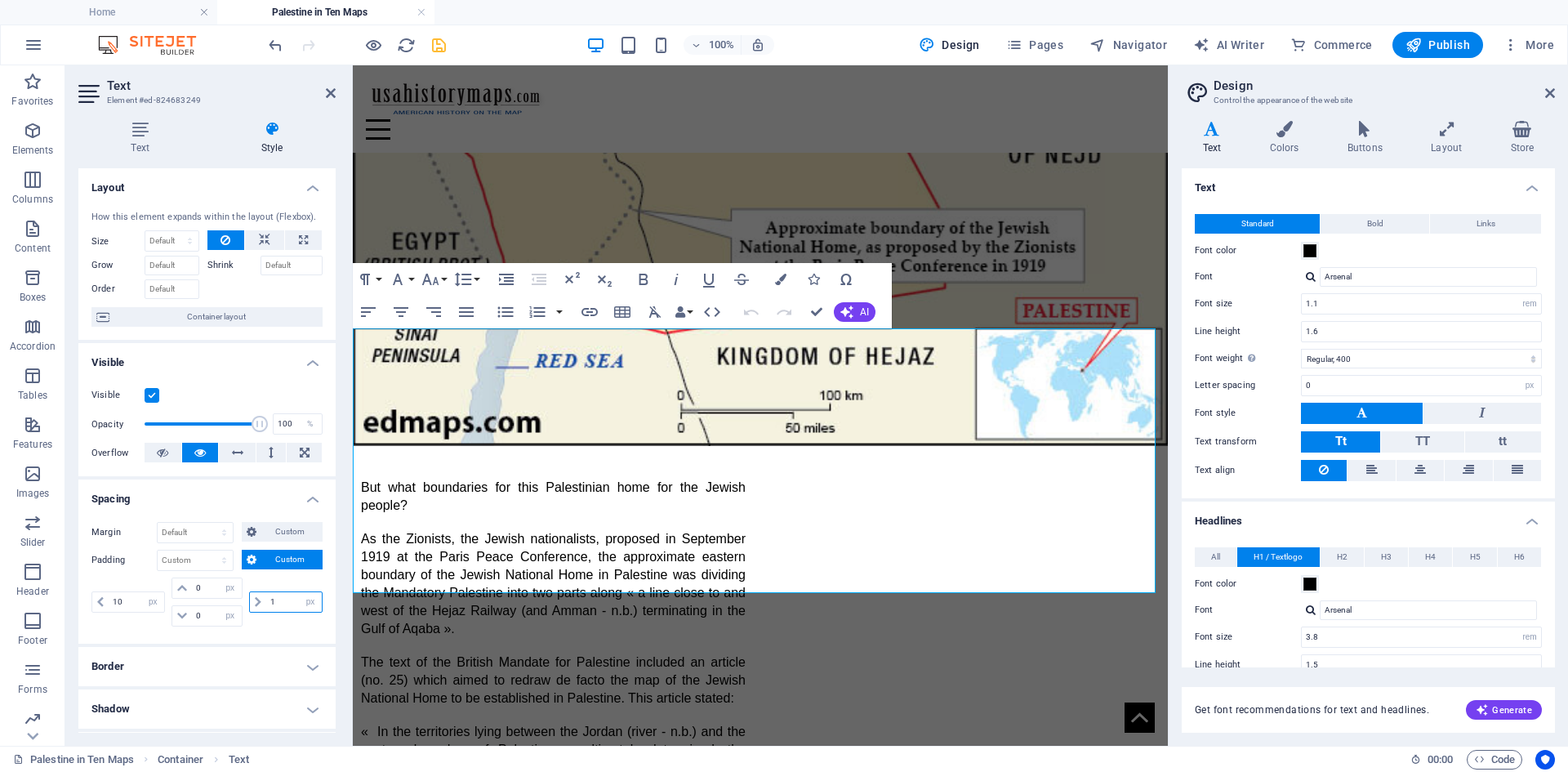 type on "10" 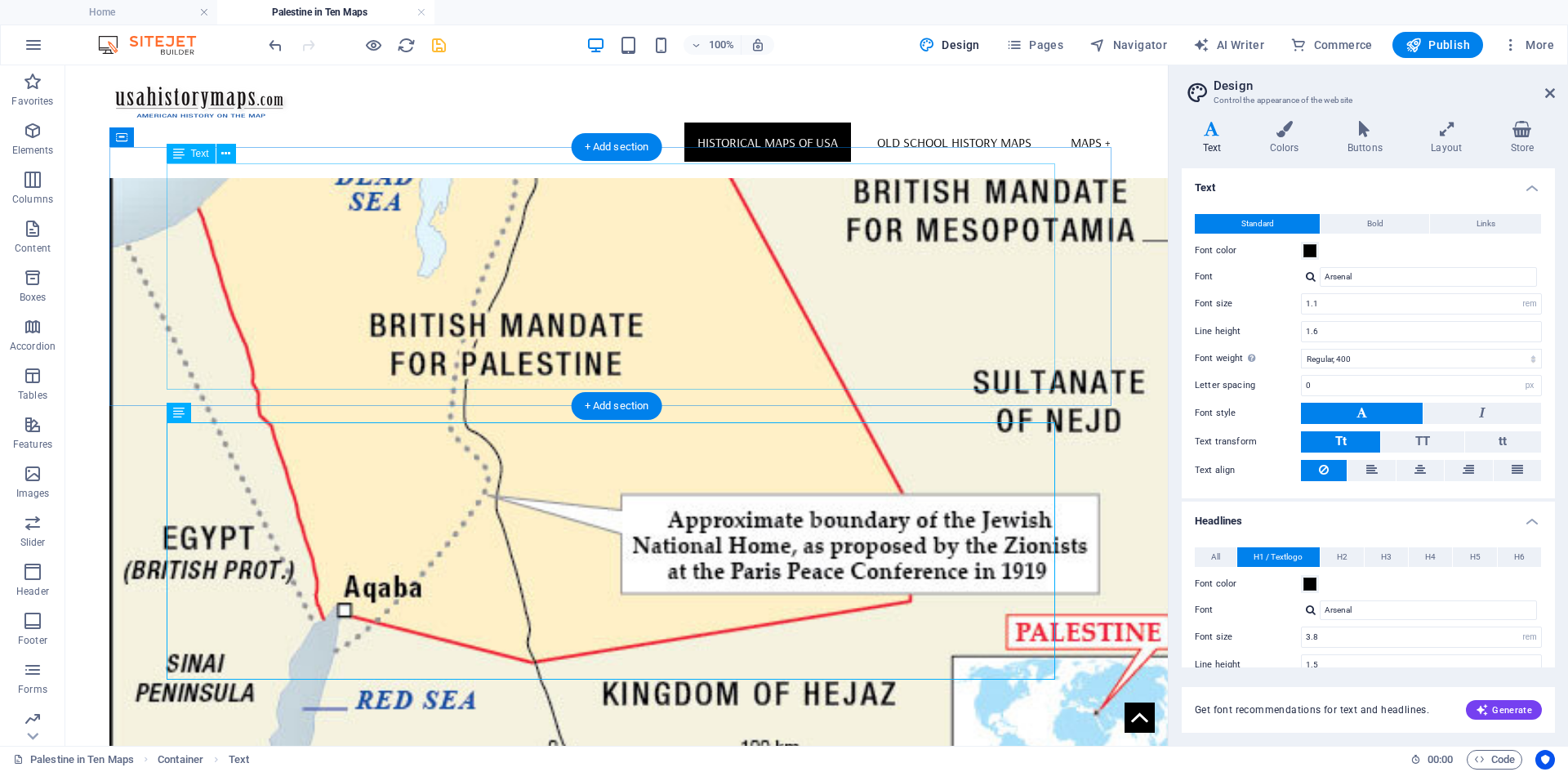 scroll, scrollTop: 1265, scrollLeft: 0, axis: vertical 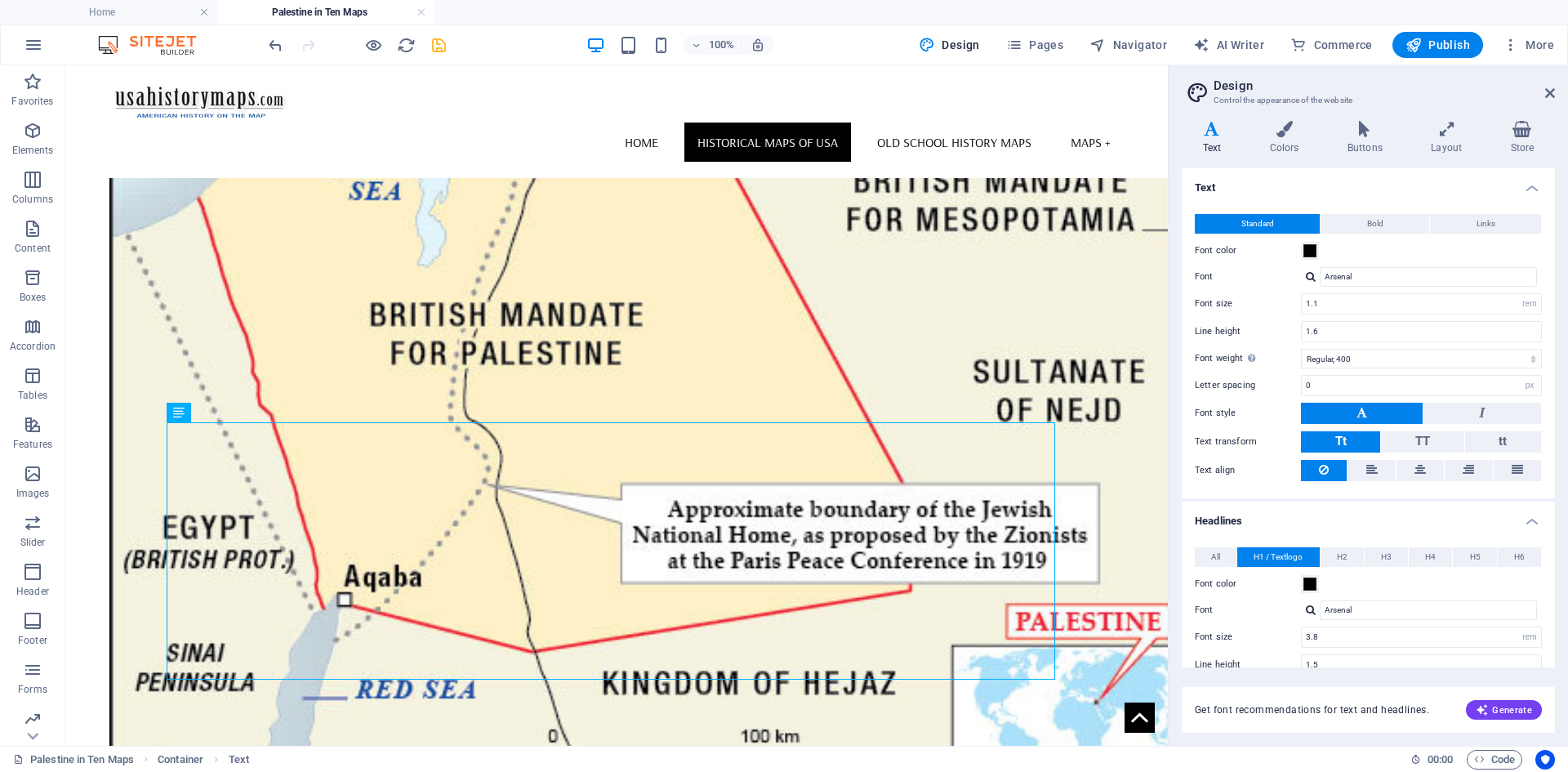 click on "Skip to main content
Home Historical Maps of USA Old School History Maps Maps + Palestine in Ten Maps In November 1917, a letter sent by A. J. Balfour, the British Secretary of State for Foreign Affairs, to Lord Rothschild, stated that the British Government viewed with favor « the establishment in Palestine of a national home for the Jewish people » and that it would « use its best endeavors to facilitate the achievement of this object ». This initiative, commonly known as the « Balfour Declaration », proposed, as a location for the Jewish « home », the territory of the biblical Palestine, an Ottoman-controlled area inhabited at the beginning of the XXth century by a multiconfessional Arab-speaking majority. But what boundaries for this Palestinian home for the Jewish people? The text of the British Mandate for Palestine included an article (no. 25) which aimed to redraw de facto the map of the Jewish National Home to be established in Palestine. This article stated: * Home About the Project" at bounding box center [617, 5194] 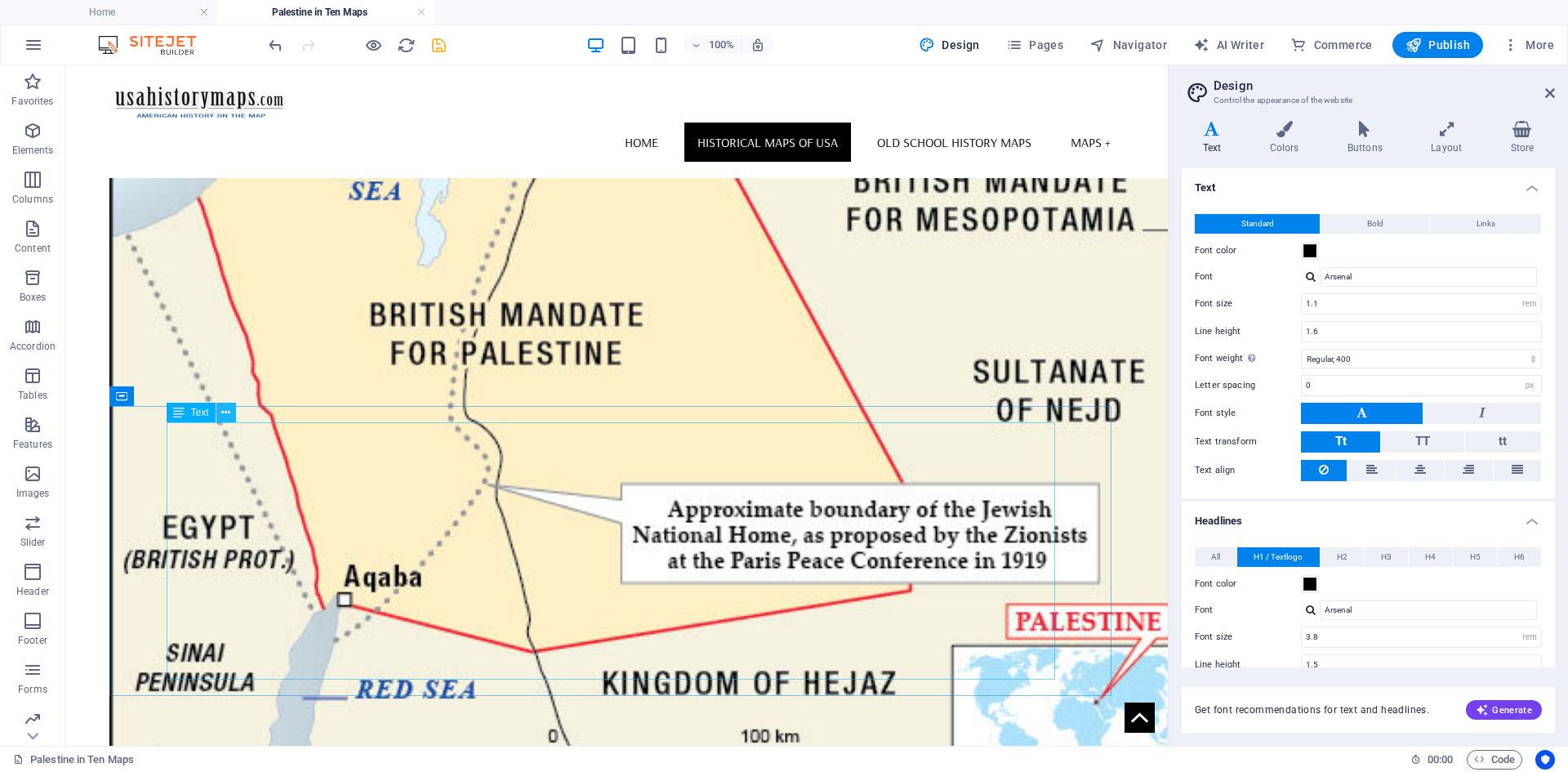 click at bounding box center (225, 413) 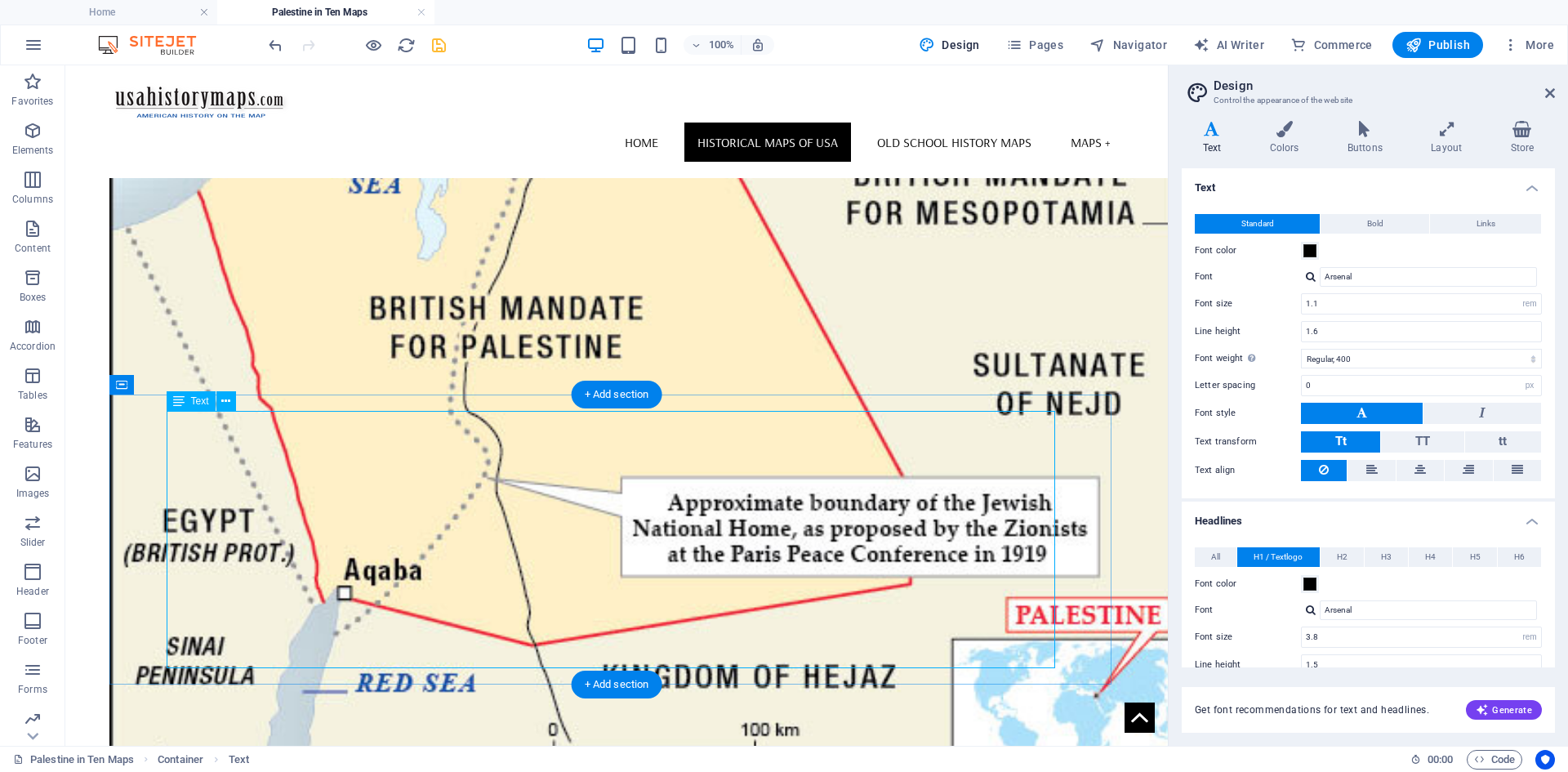scroll, scrollTop: 1347, scrollLeft: 0, axis: vertical 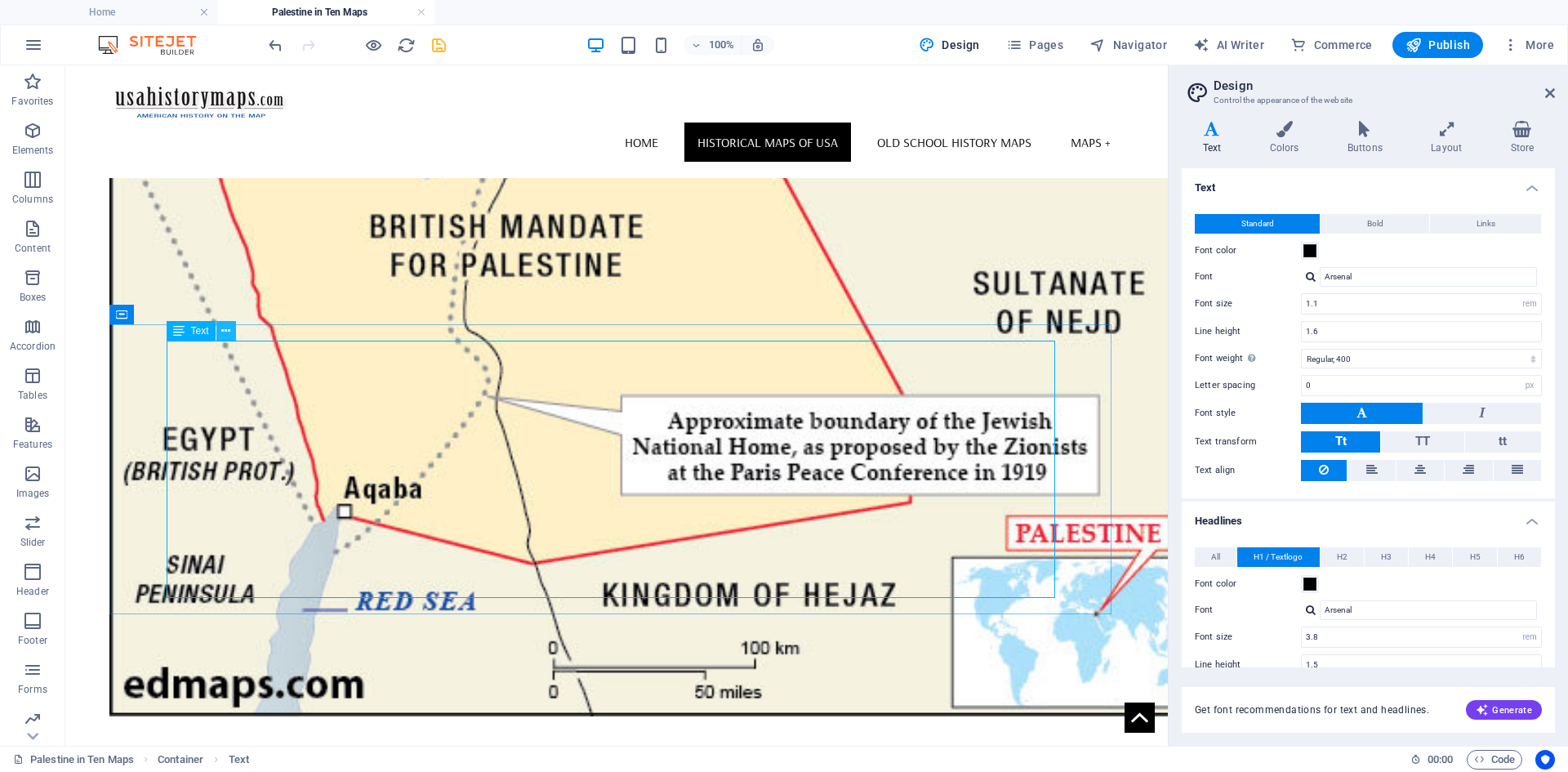 click at bounding box center [225, 331] 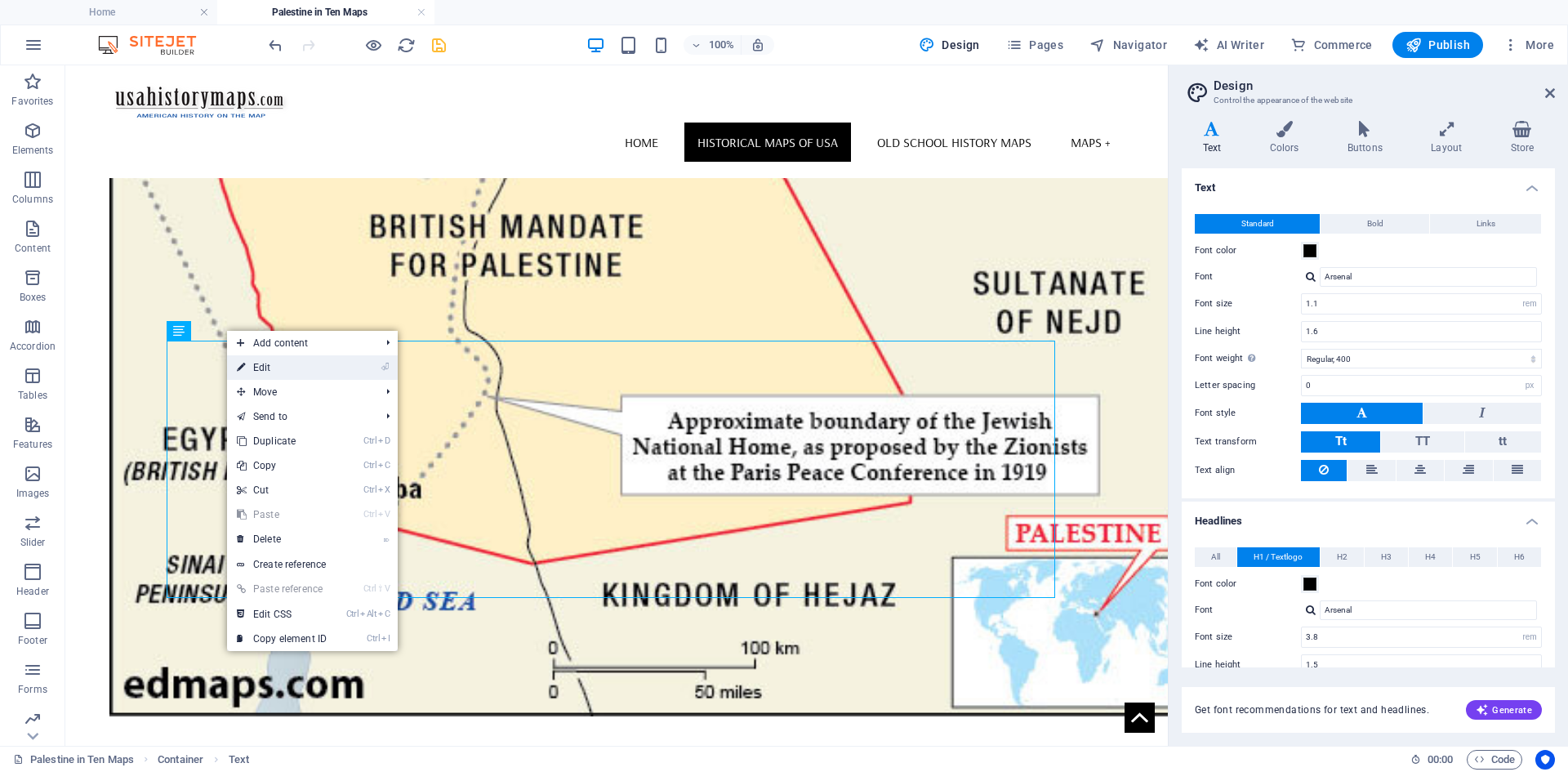 click on "⏎  Edit" at bounding box center [282, 368] 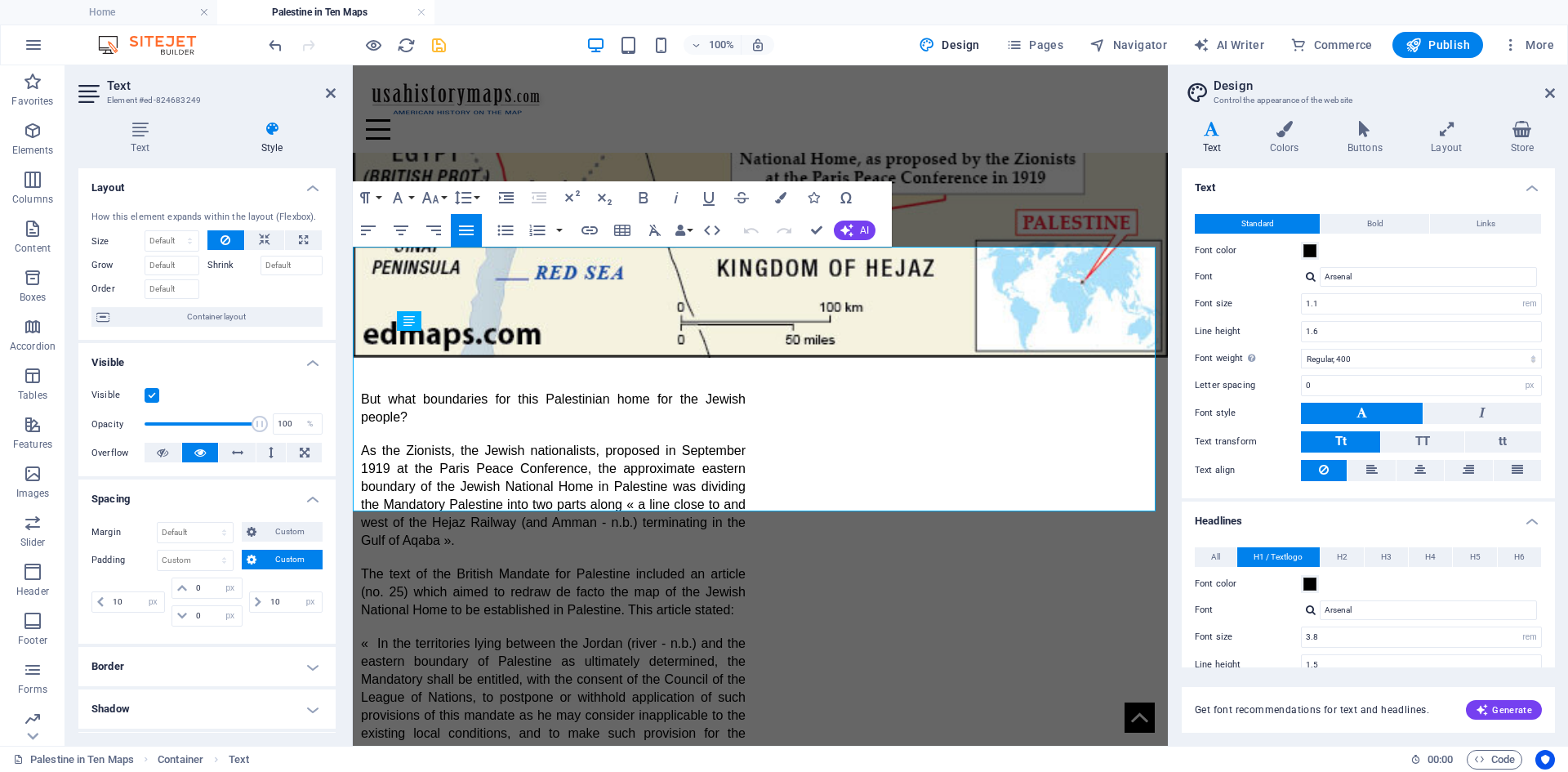 scroll, scrollTop: 1341, scrollLeft: 0, axis: vertical 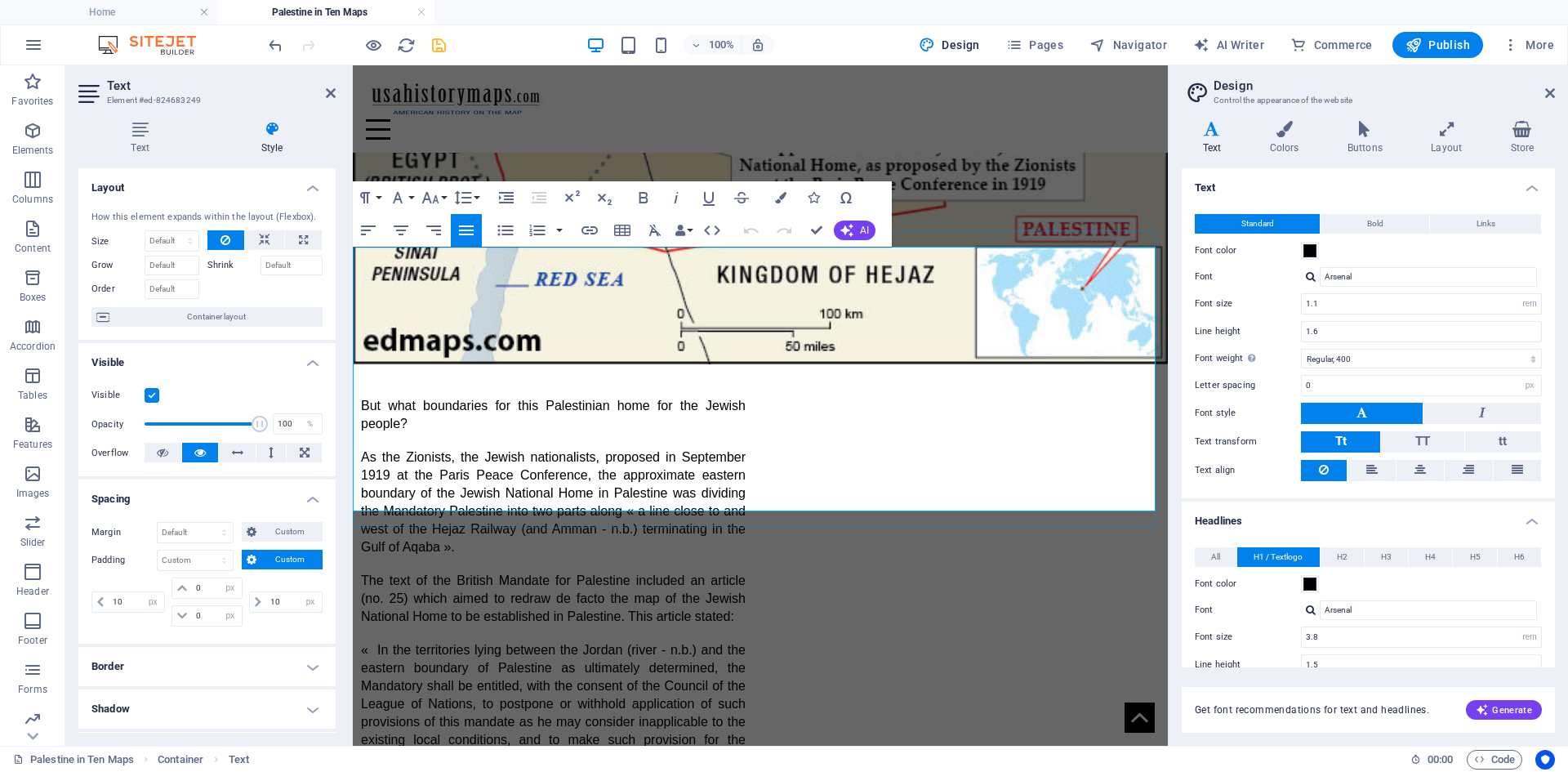 click on "One year after the 1936 Arab Revolt, a British Royal Commission of Inquiry headed by Lord Peel arrived at the conclusion that two national movements coexisted in Palestine, each espousing mutually conflicting aspirations: « Neither of the two national ideals permits of combination in the service of a single State. » The Peel Commission stated that the Mandate was unworkable and recommended, as a solution, the partition of Palestine." at bounding box center [760, 2069] 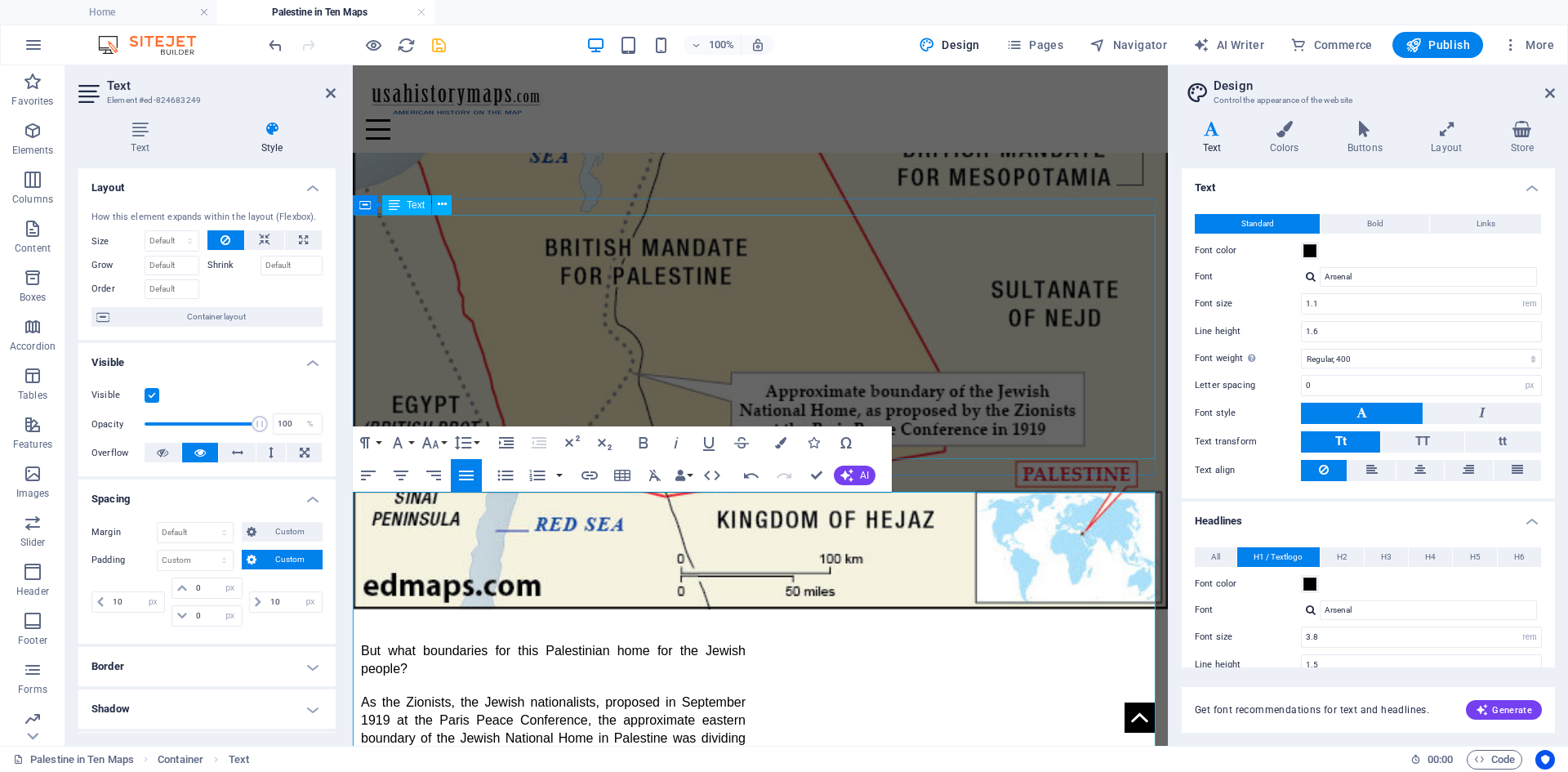 scroll, scrollTop: 1341, scrollLeft: 0, axis: vertical 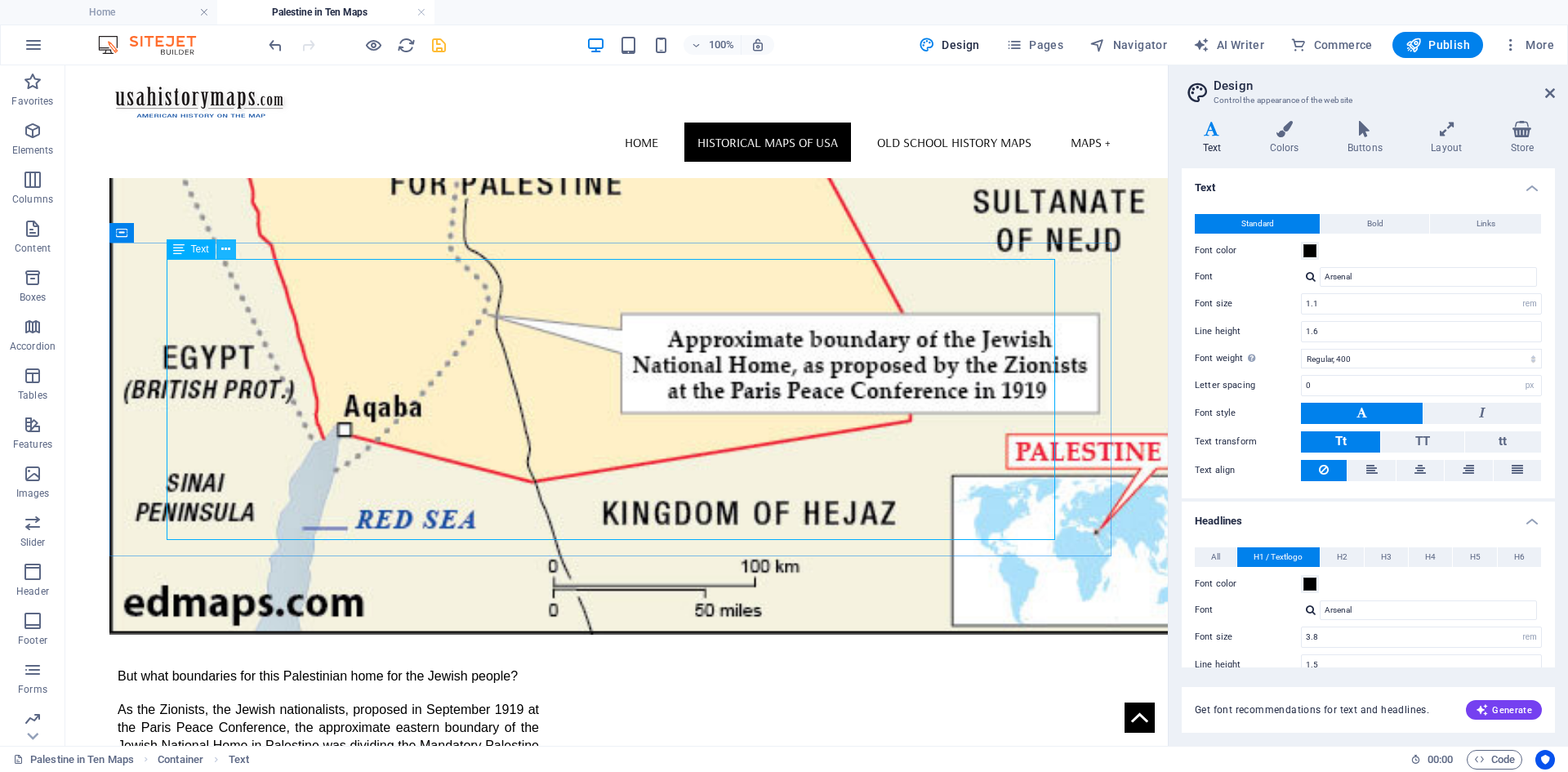 click at bounding box center (225, 249) 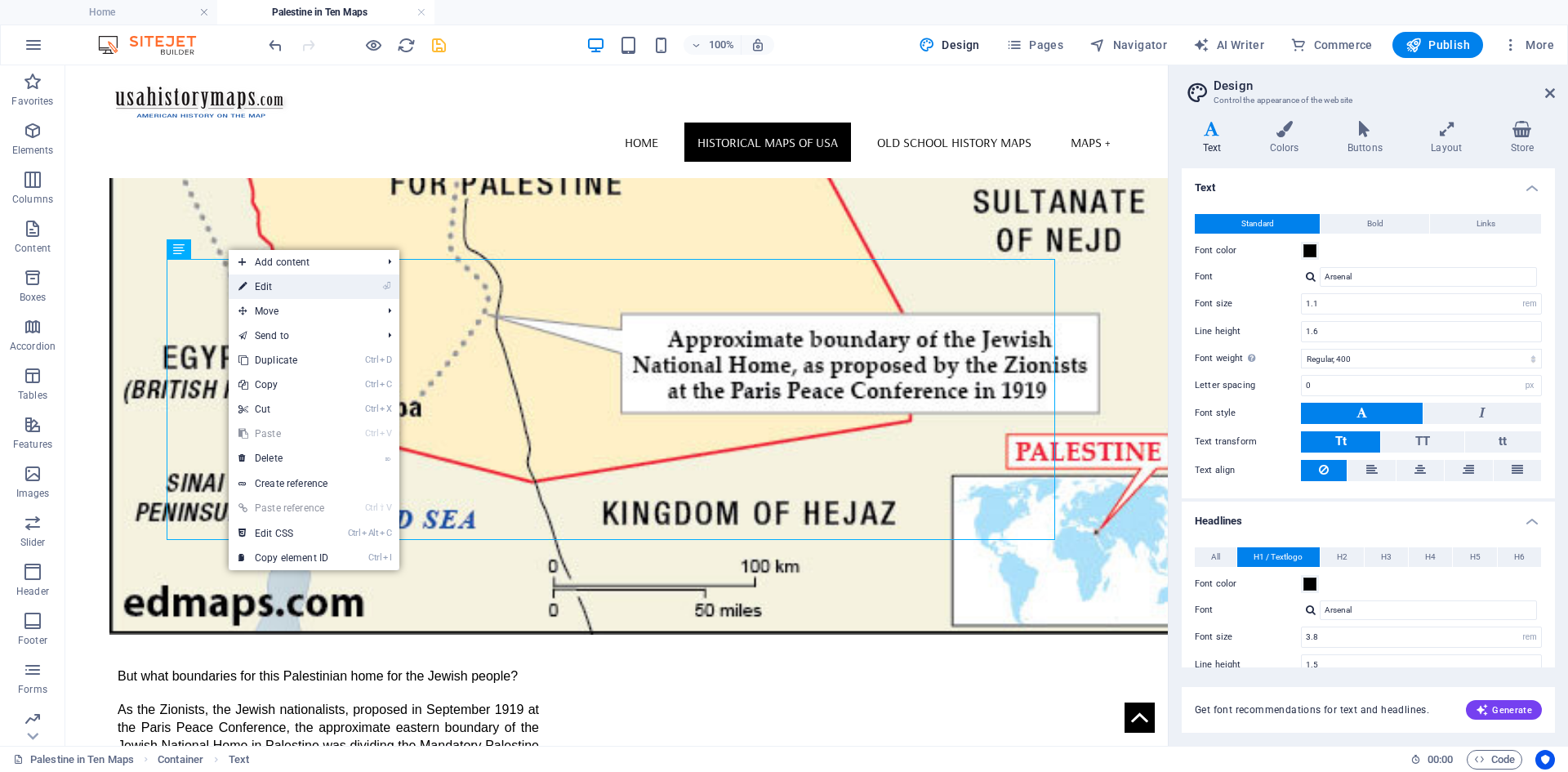 click on "⏎  Edit" at bounding box center [283, 287] 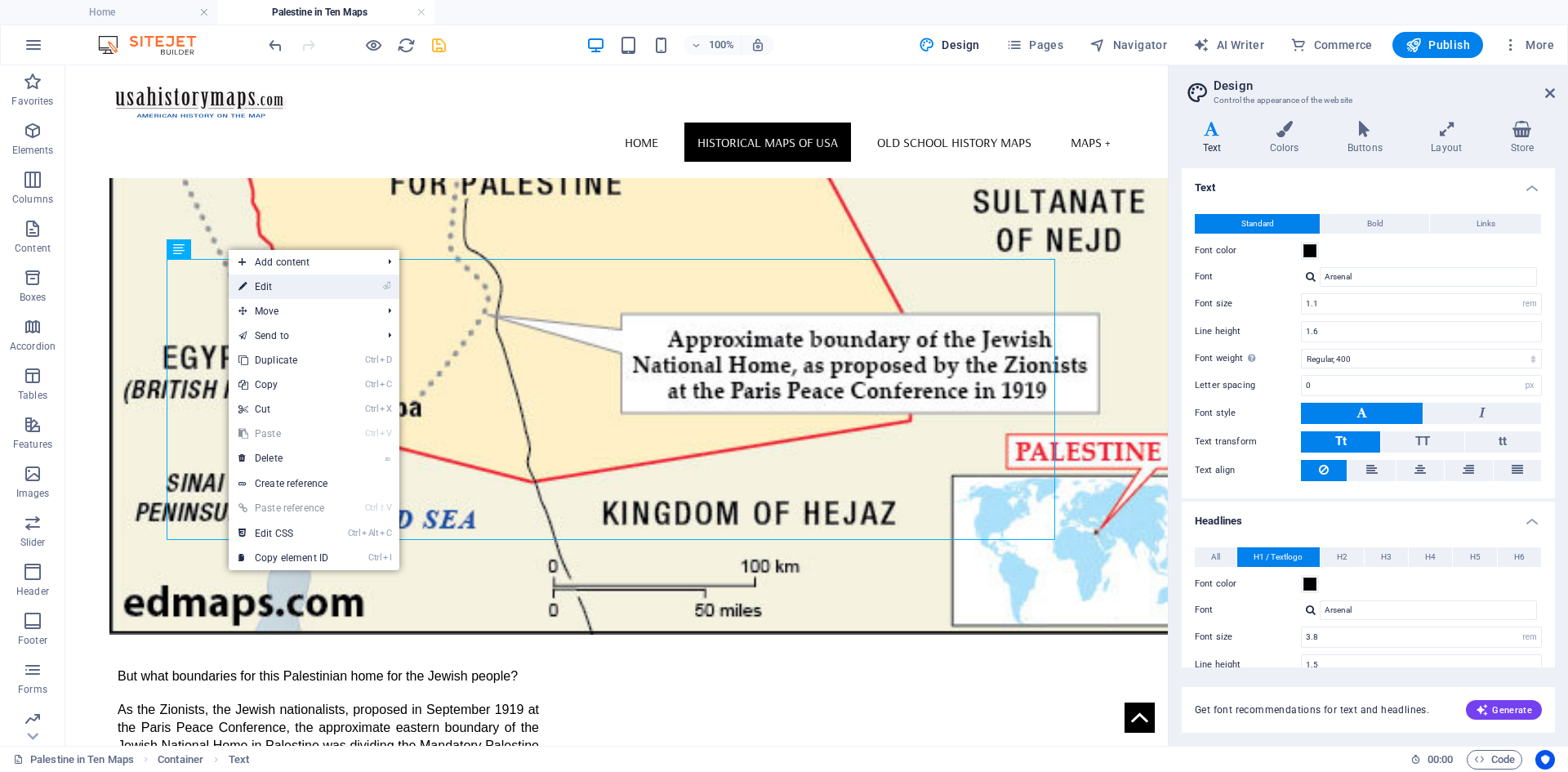 select on "px" 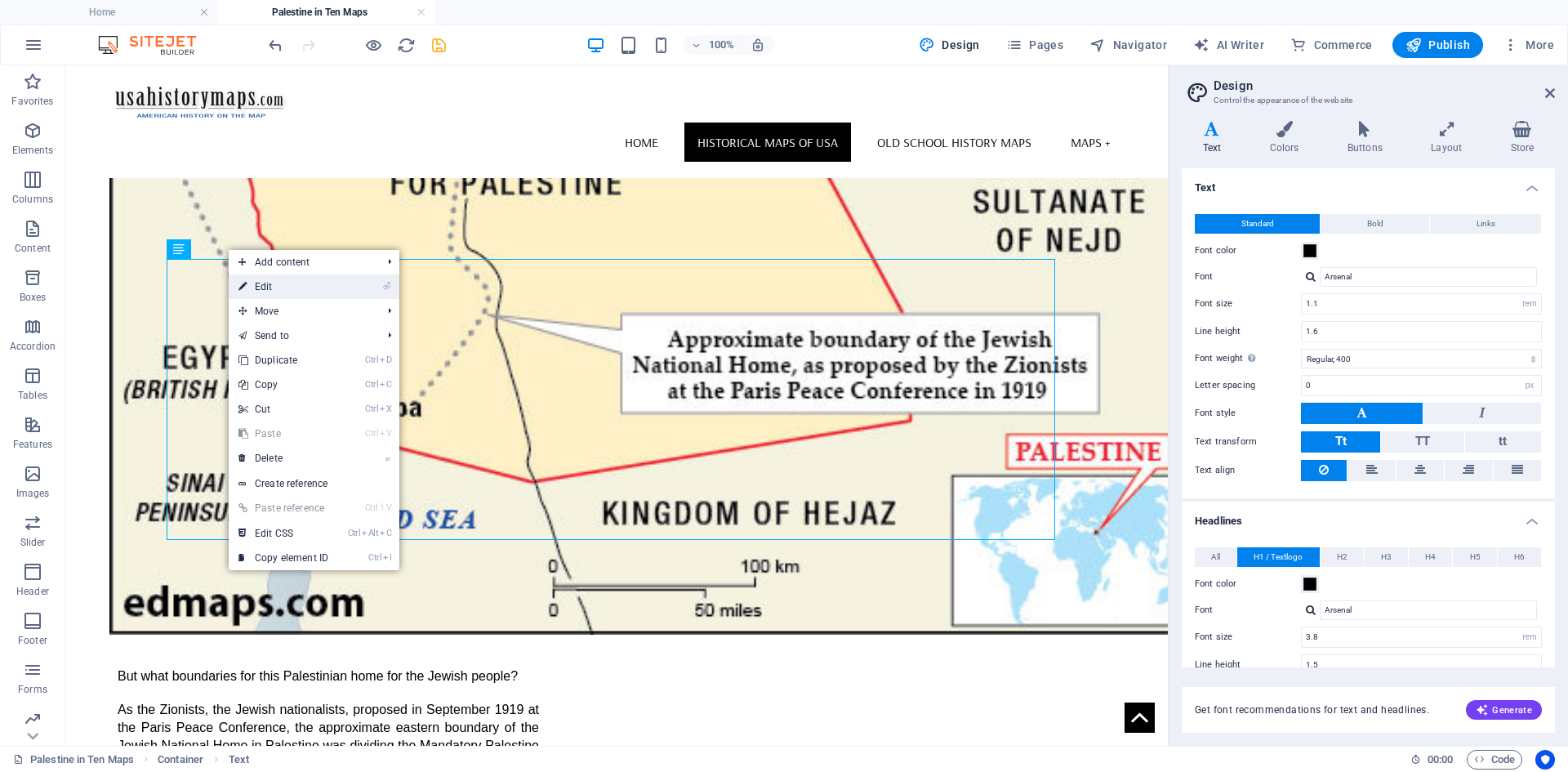 select on "px" 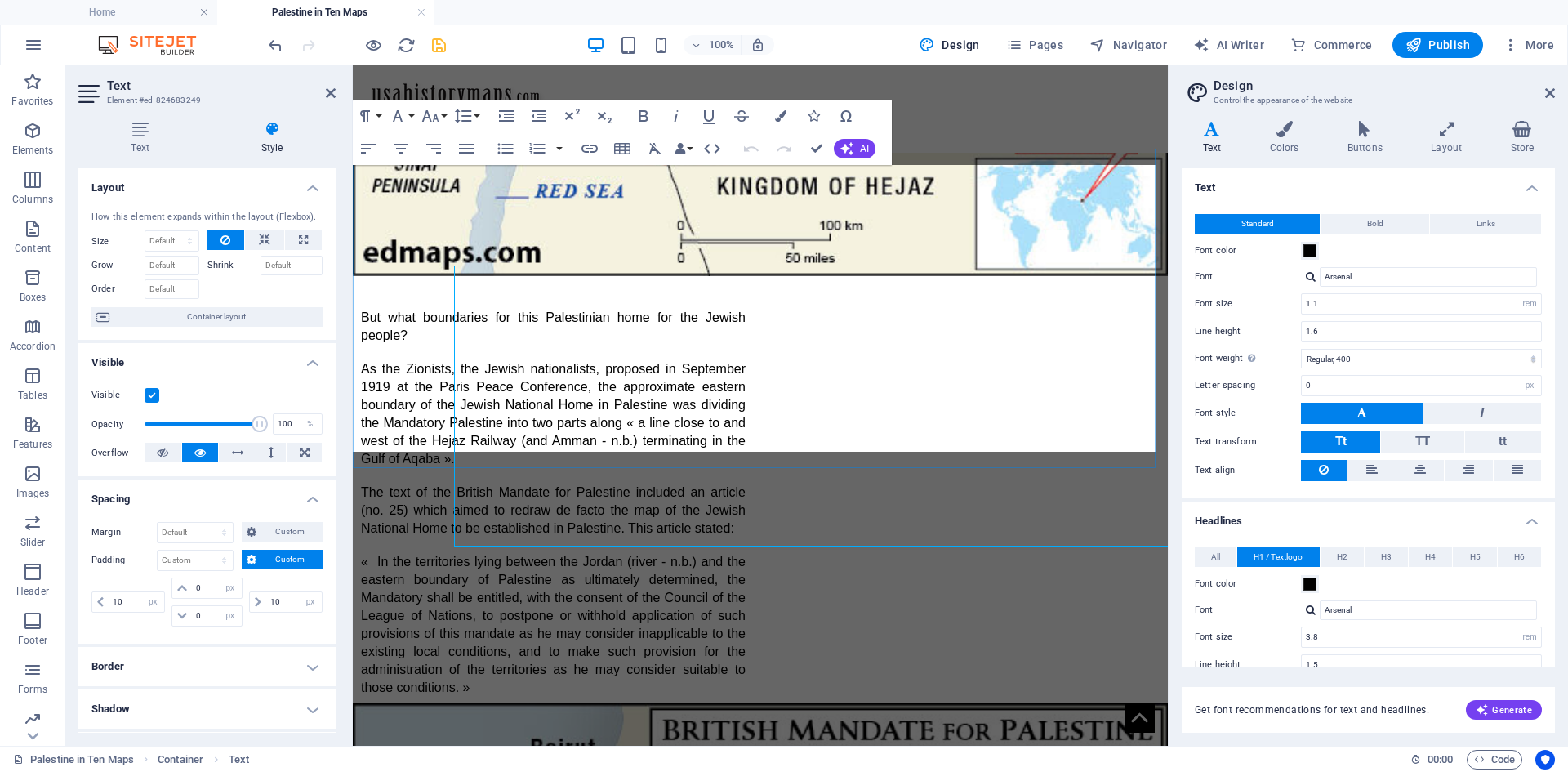 scroll, scrollTop: 1422, scrollLeft: 0, axis: vertical 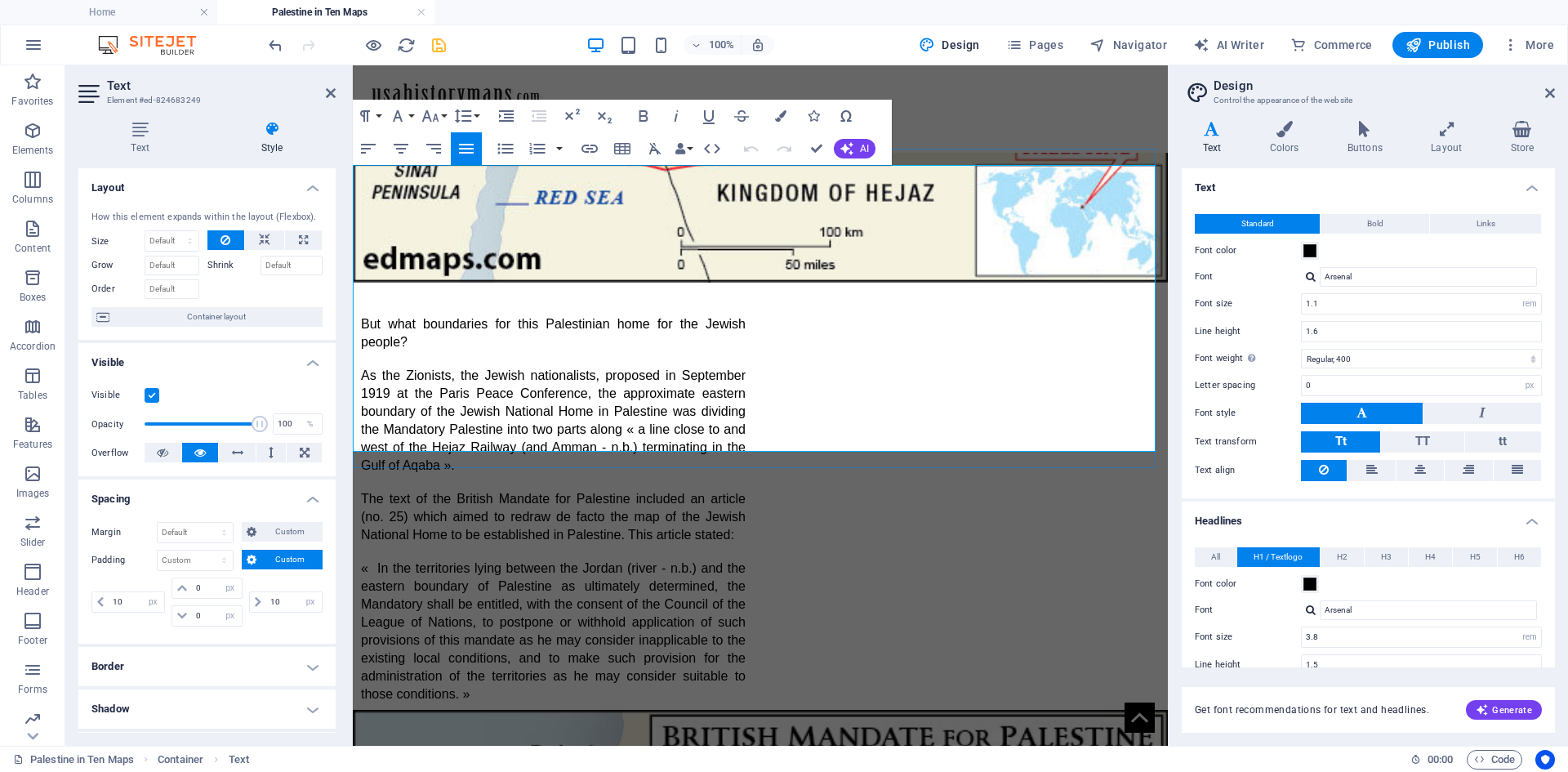 click at bounding box center [760, 2143] 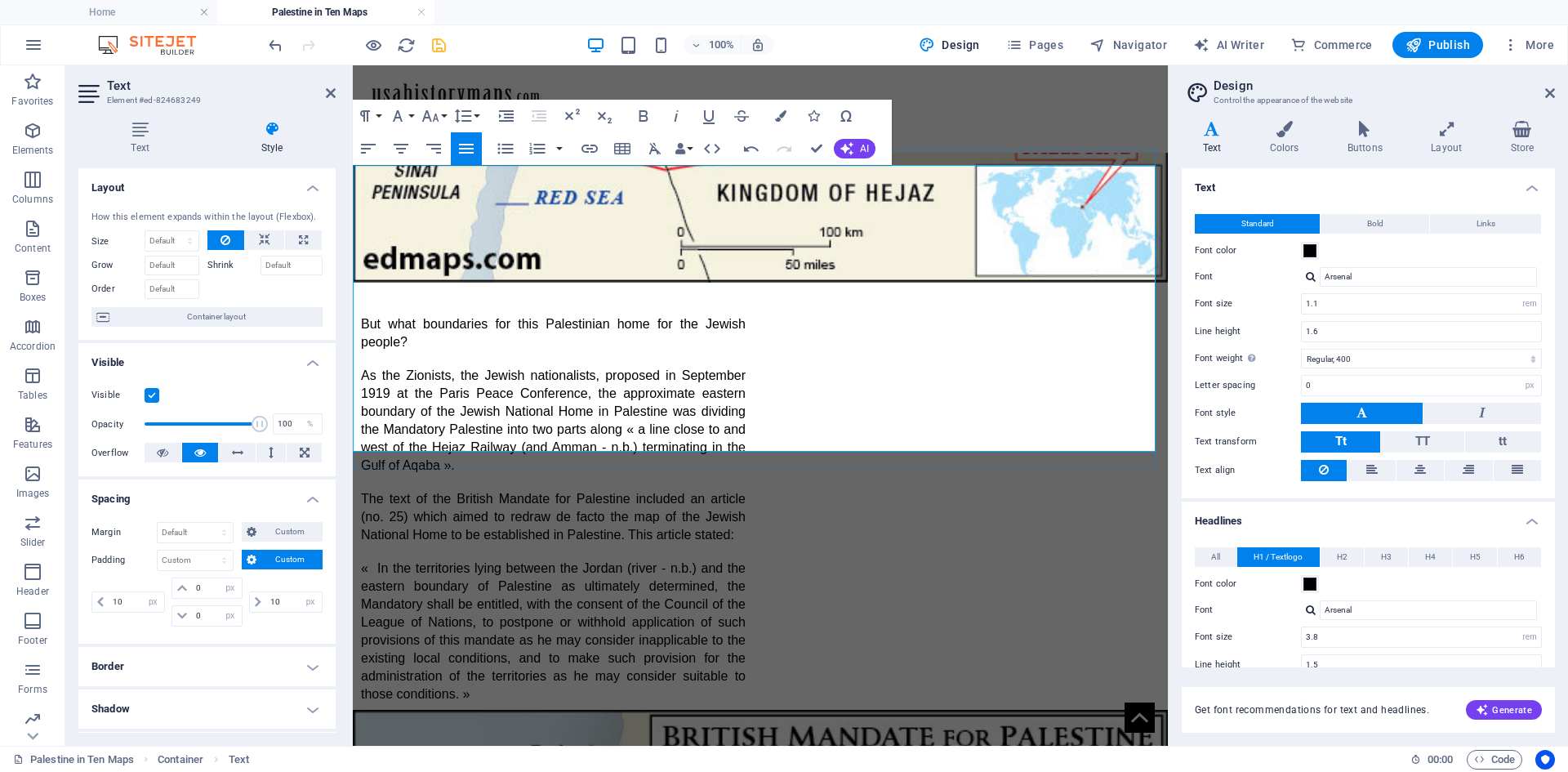drag, startPoint x: 645, startPoint y: 416, endPoint x: 657, endPoint y: 447, distance: 33.24154 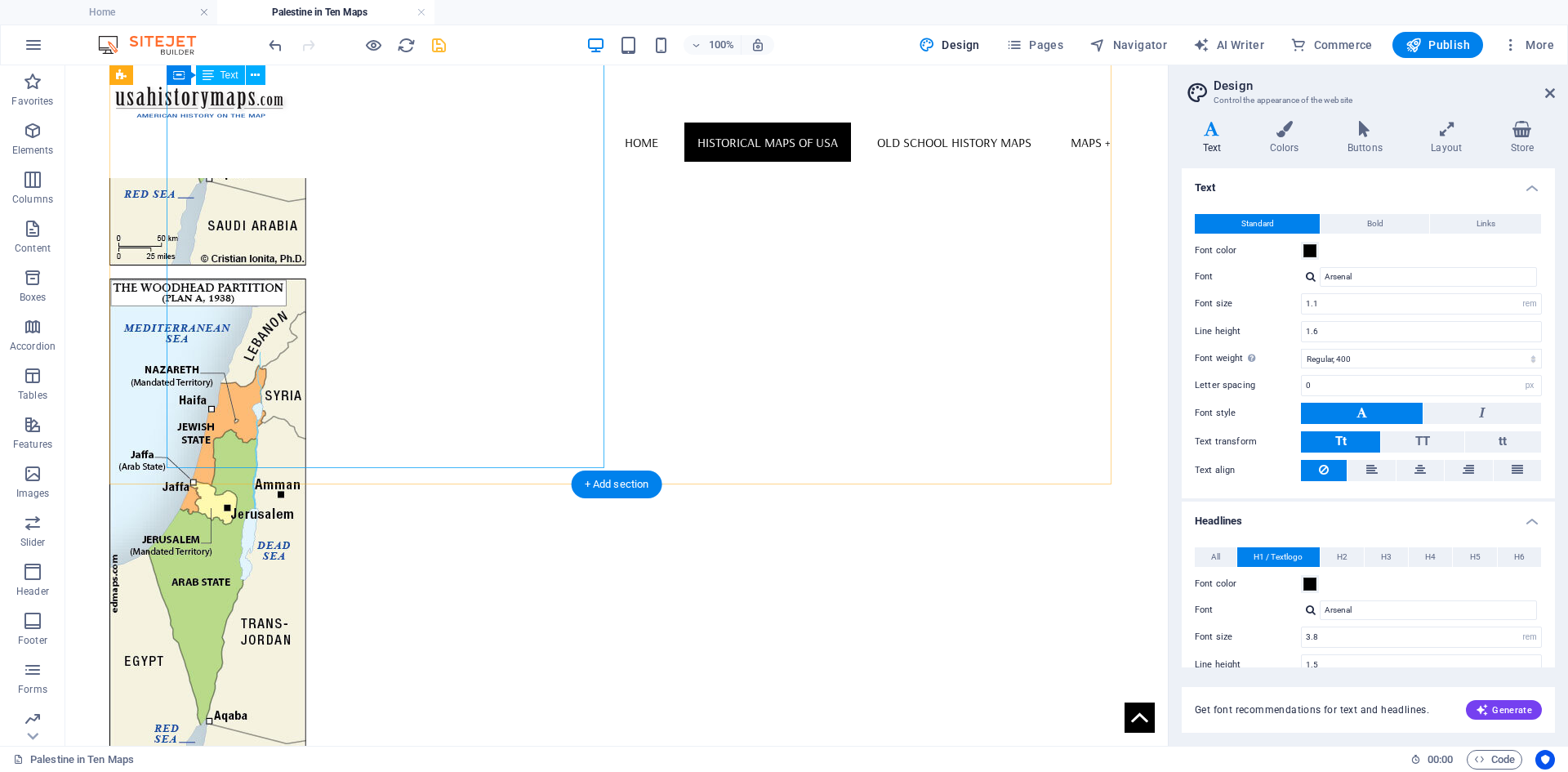 scroll, scrollTop: 4655, scrollLeft: 0, axis: vertical 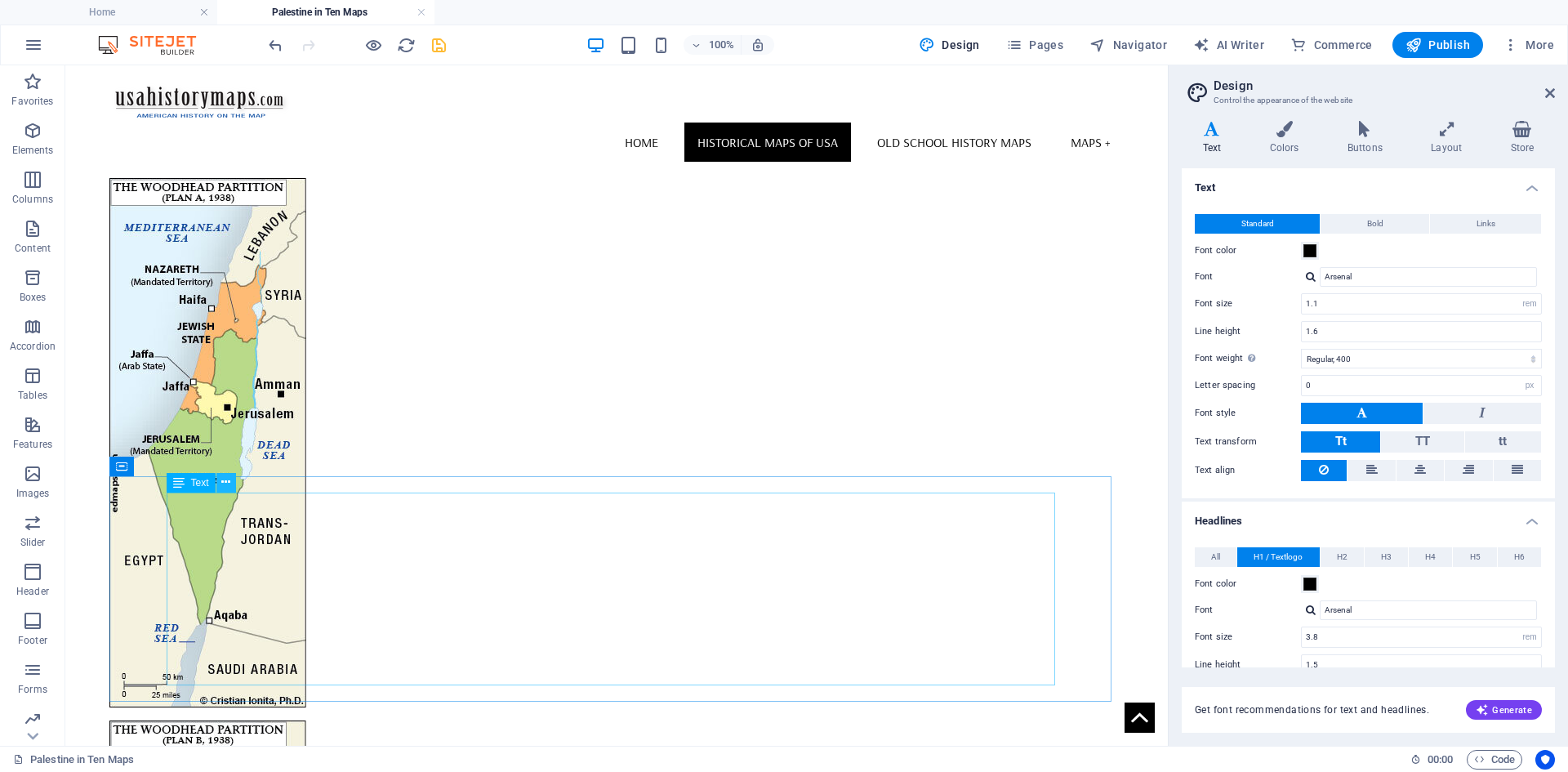 click at bounding box center (225, 482) 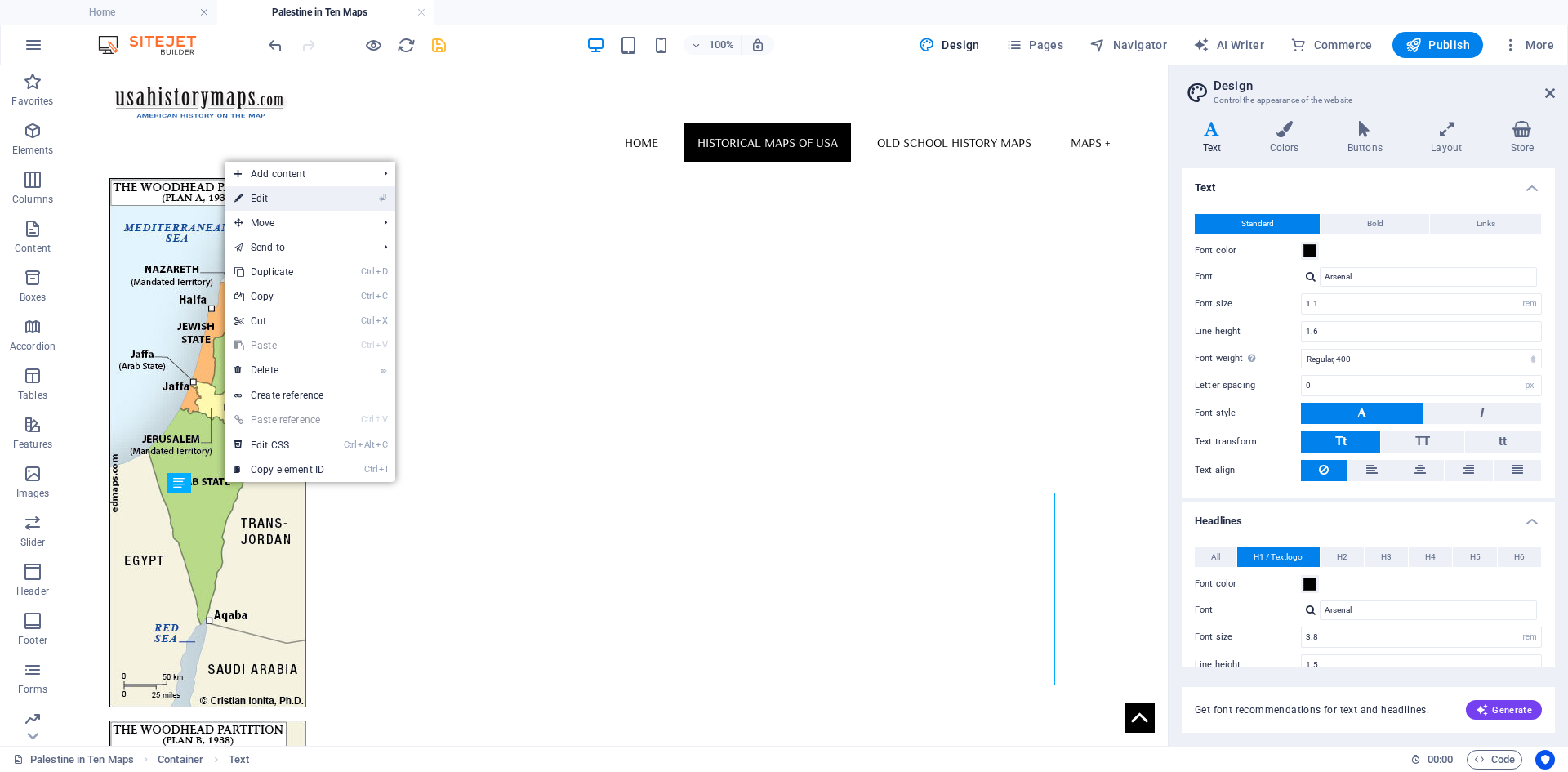 click on "⏎  Edit" at bounding box center (279, 199) 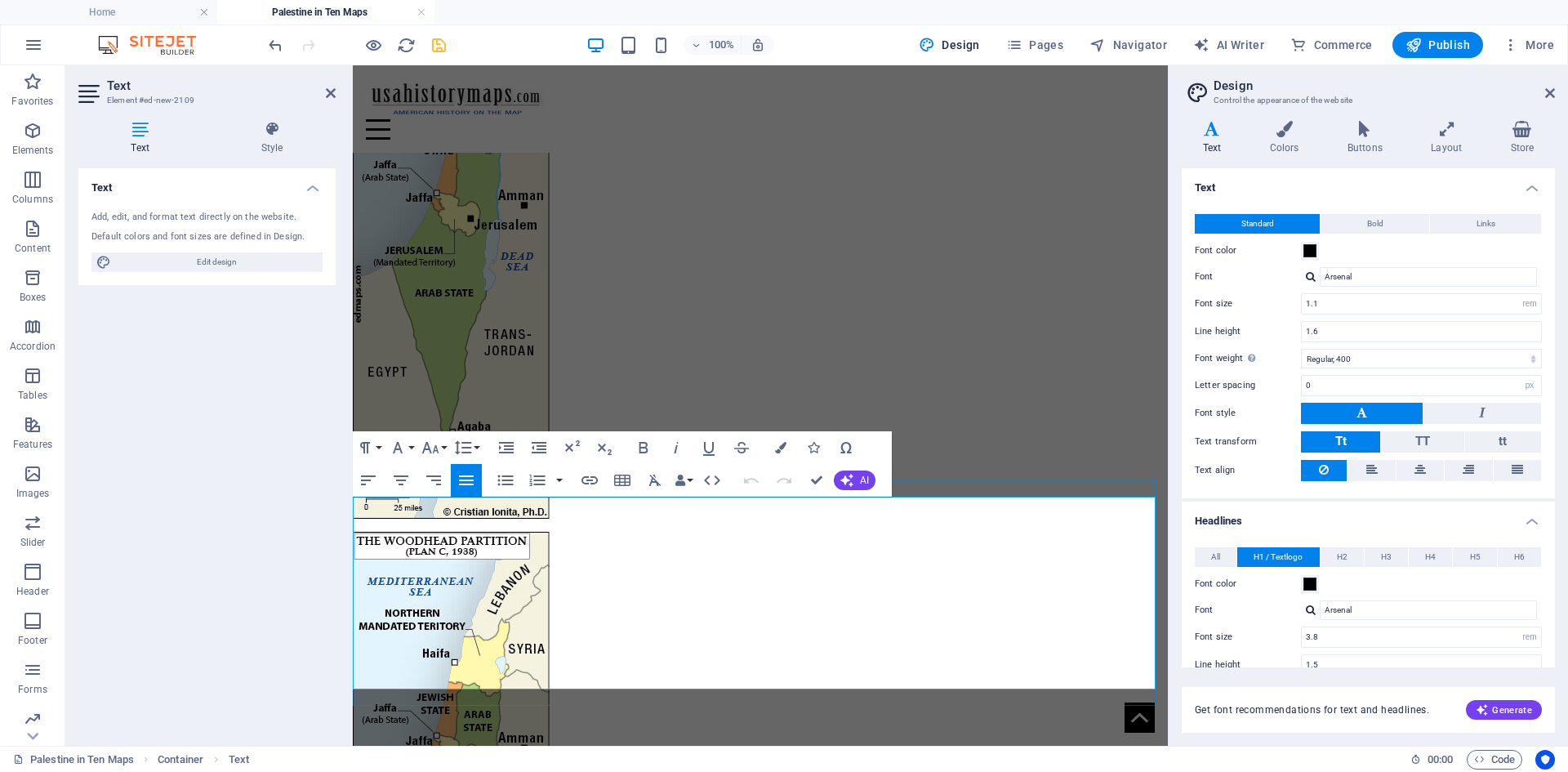 scroll, scrollTop: 4782, scrollLeft: 0, axis: vertical 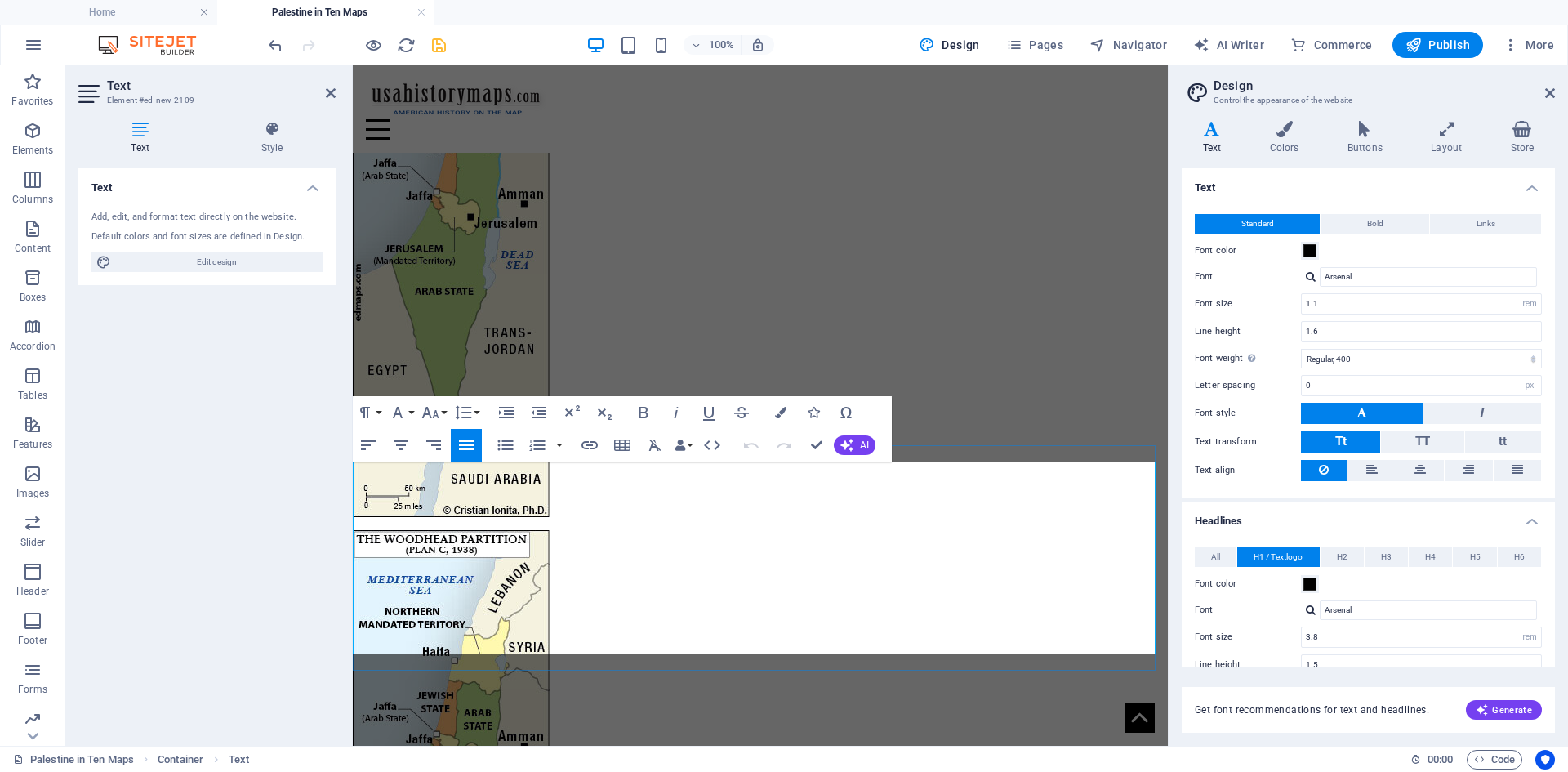 click on "In 2019, Netanyahu, the Israeli Prime Minister, proposed a new reconfiguration of the political map of Palestine: The Jordan Valley area had to be annexed to the State of Israel and the rest of the Palestinian lands had to obtain an improved political autonomy. Rejected by the Palestinian Authority, the Netanyahu’s plan had a short life as the Palestinians reclaimed again a two-state solution to the Israeli-Palestinian conflict, a solution based on the 1967 lines." at bounding box center (760, 6515) 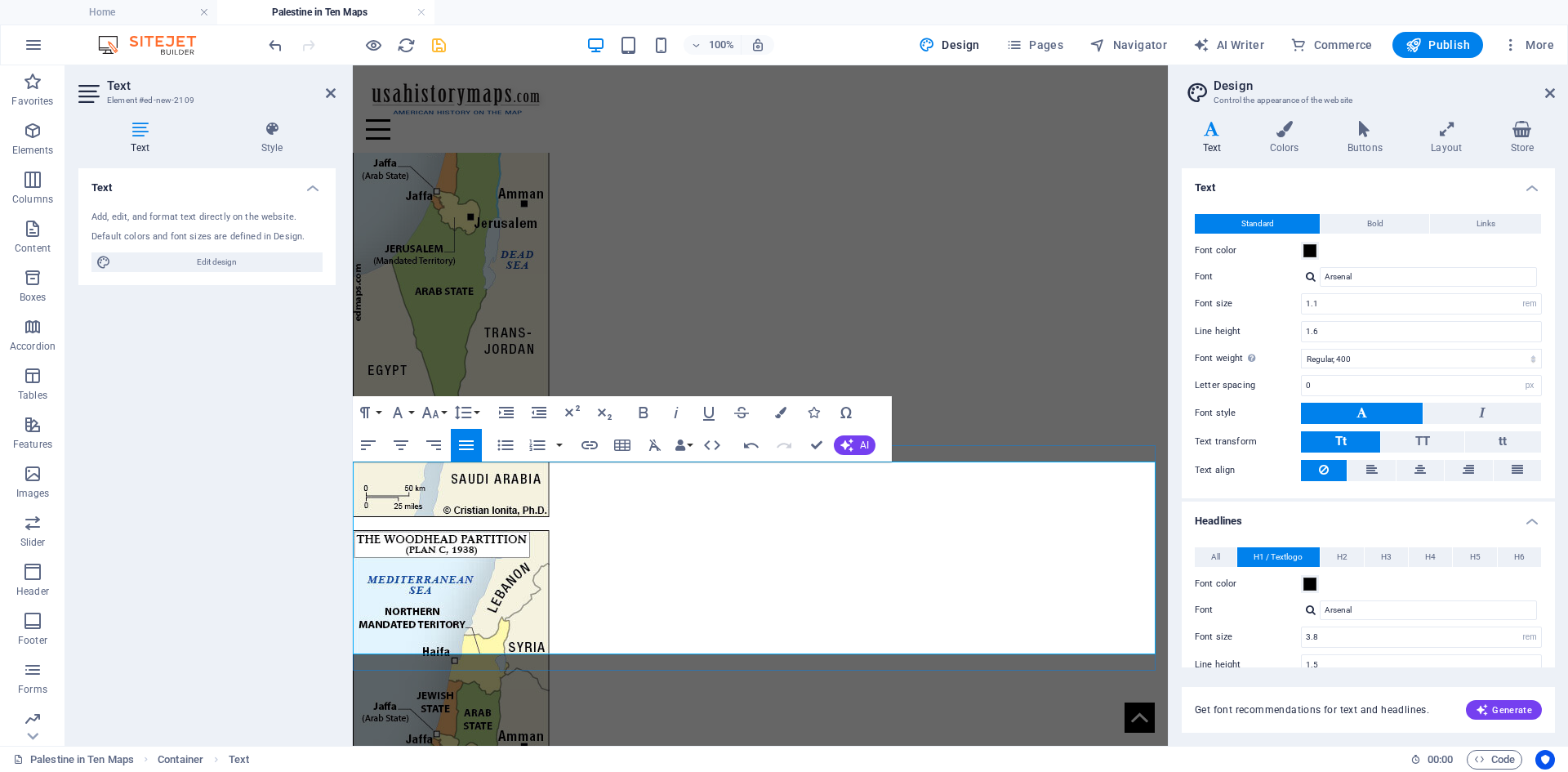 click on "In 2019, the same Netanyahu proposed a new reconfiguration of the political map of Palestine: The Jordan Valley area had to be annexed to the State of Israel and the rest of the Palestinian lands had to obtain an improved political autonomy. Rejected by the Palestinian Authority, the Netanyahu’s plan had a short life as the Palestinians reclaimed again a two-state solution to the Israeli-Palestinian conflict, a solution based on the 1967 lines." at bounding box center (760, 6515) 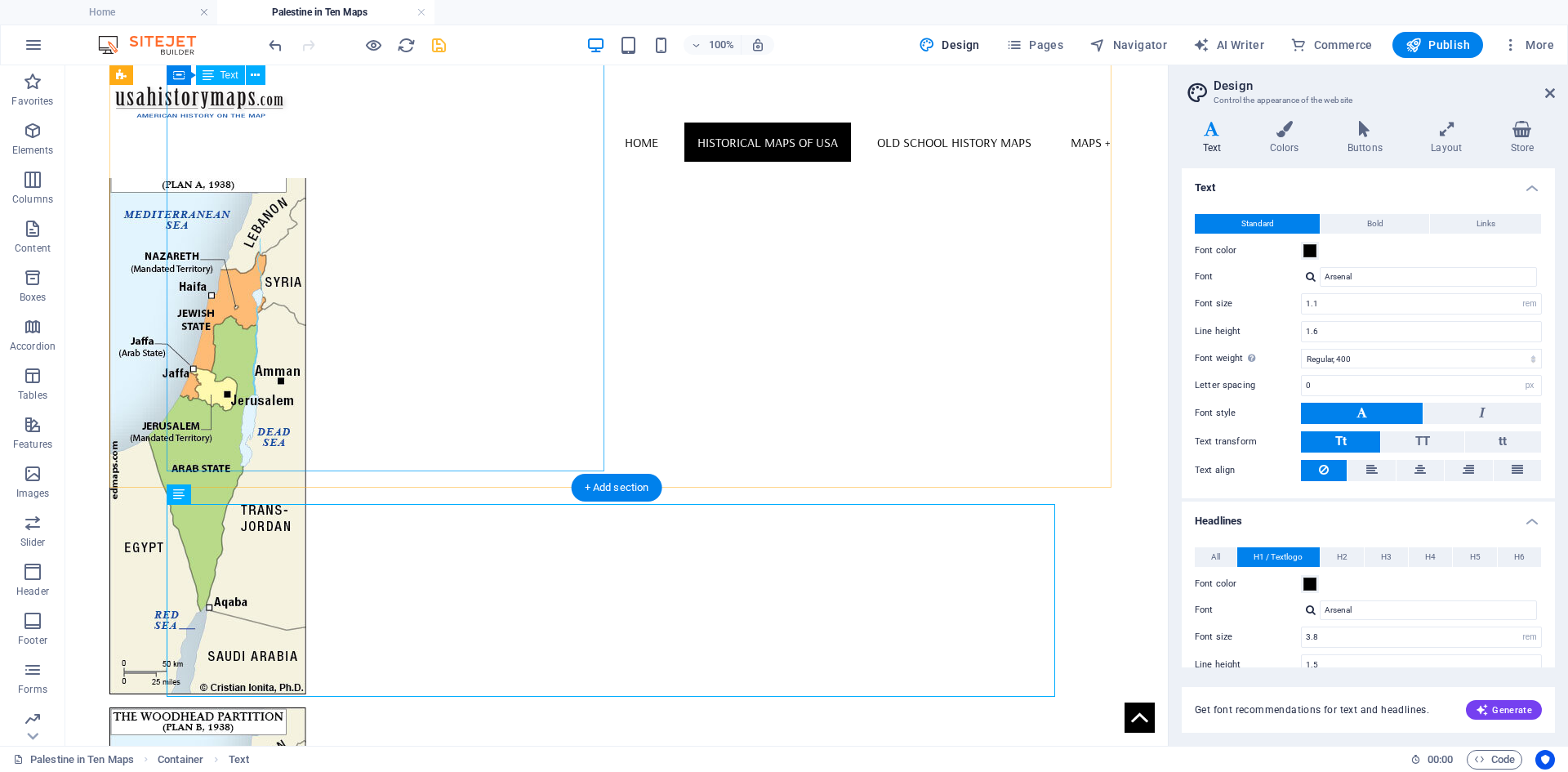 scroll, scrollTop: 4737, scrollLeft: 0, axis: vertical 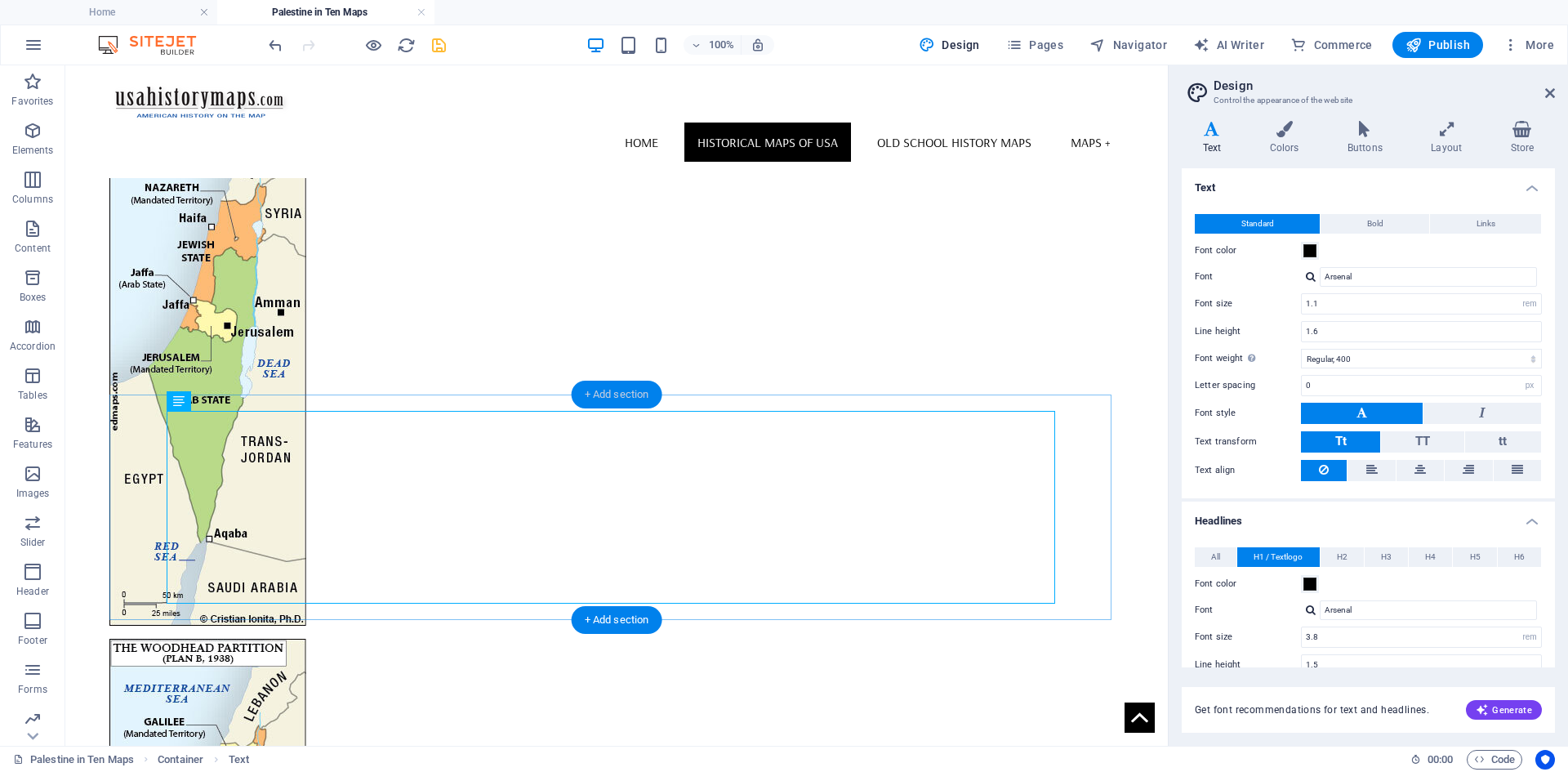 click on "+ Add section" at bounding box center (617, 395) 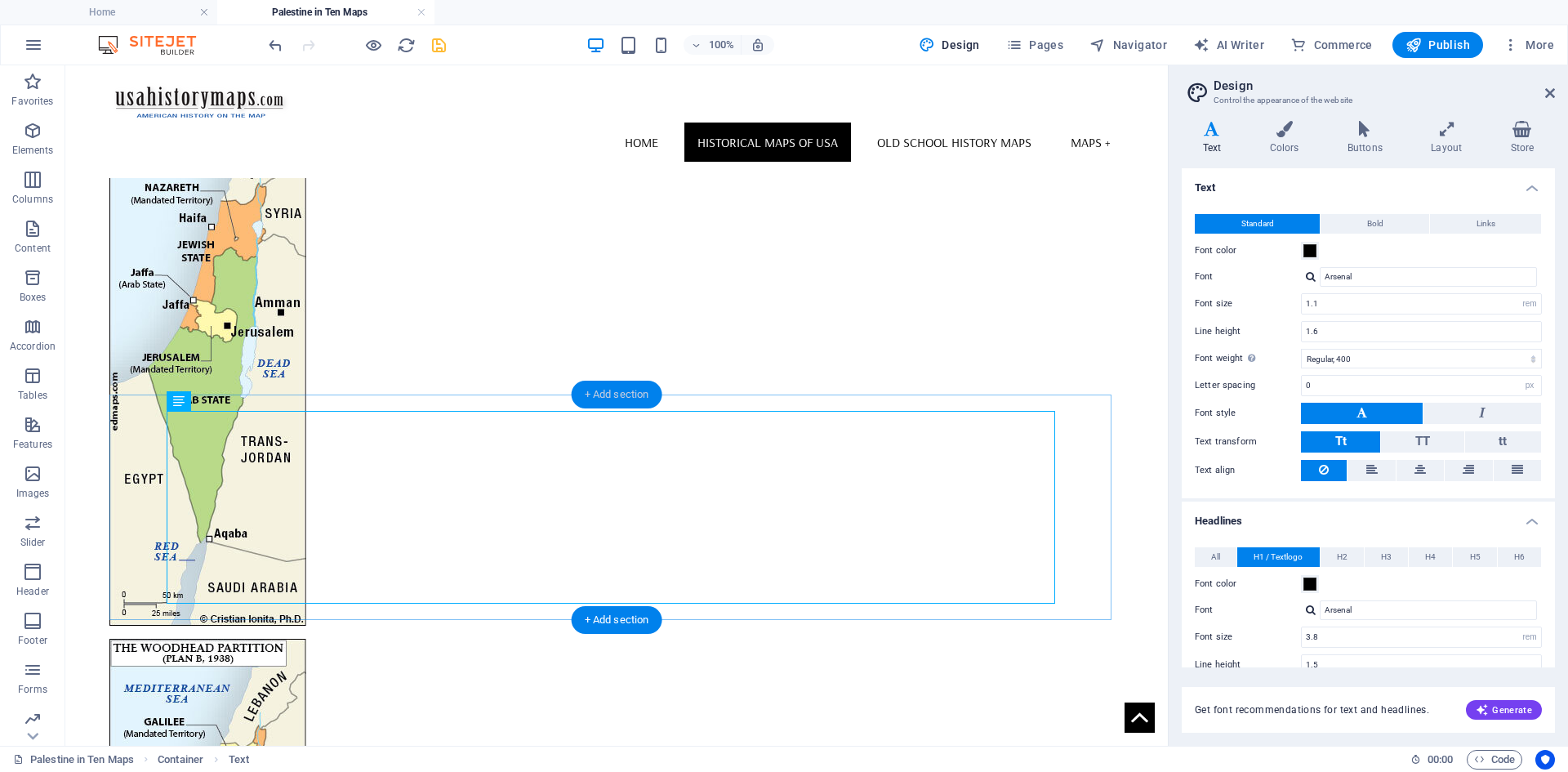 scroll, scrollTop: 4730, scrollLeft: 0, axis: vertical 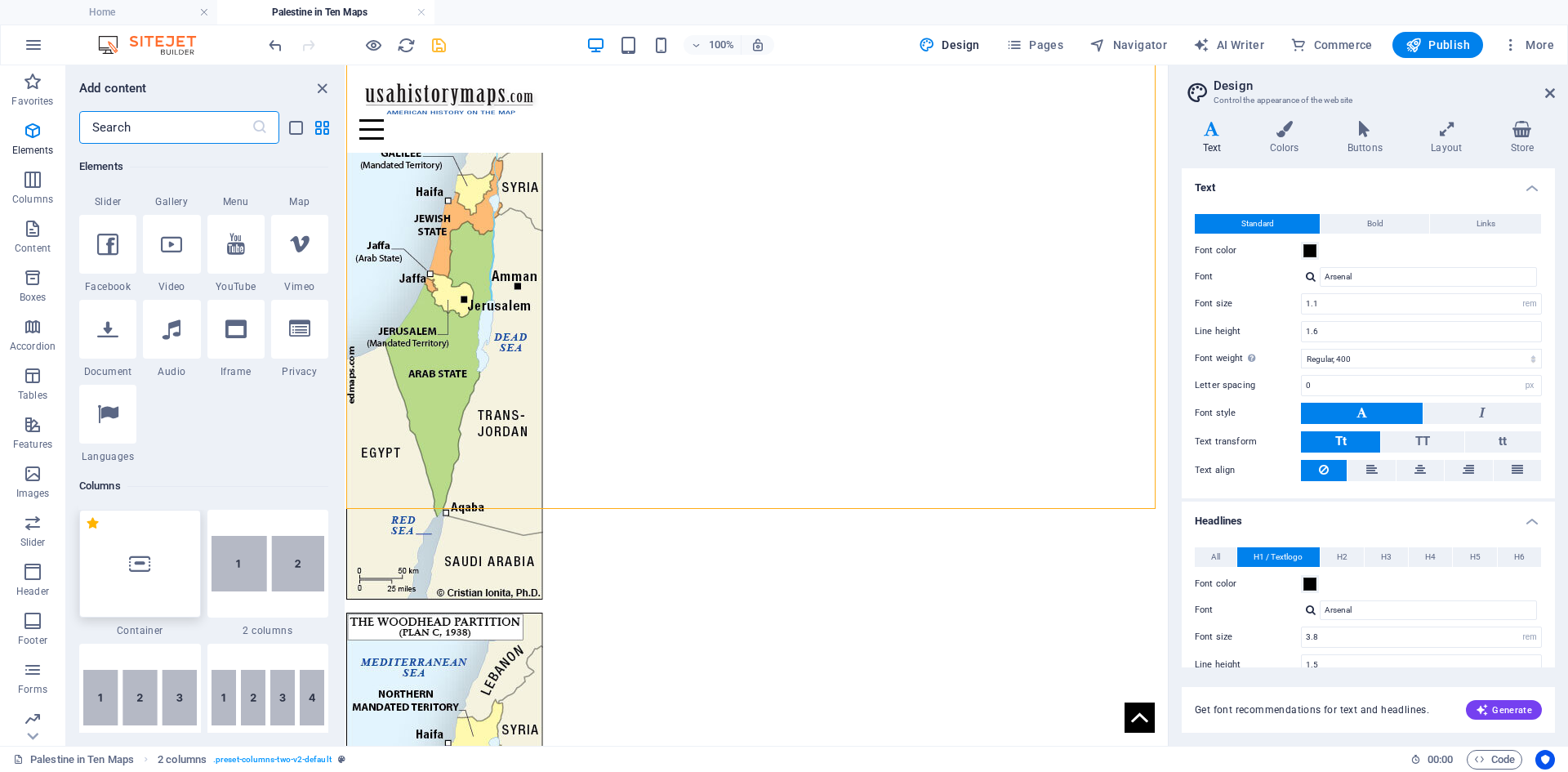 click at bounding box center (140, 564) 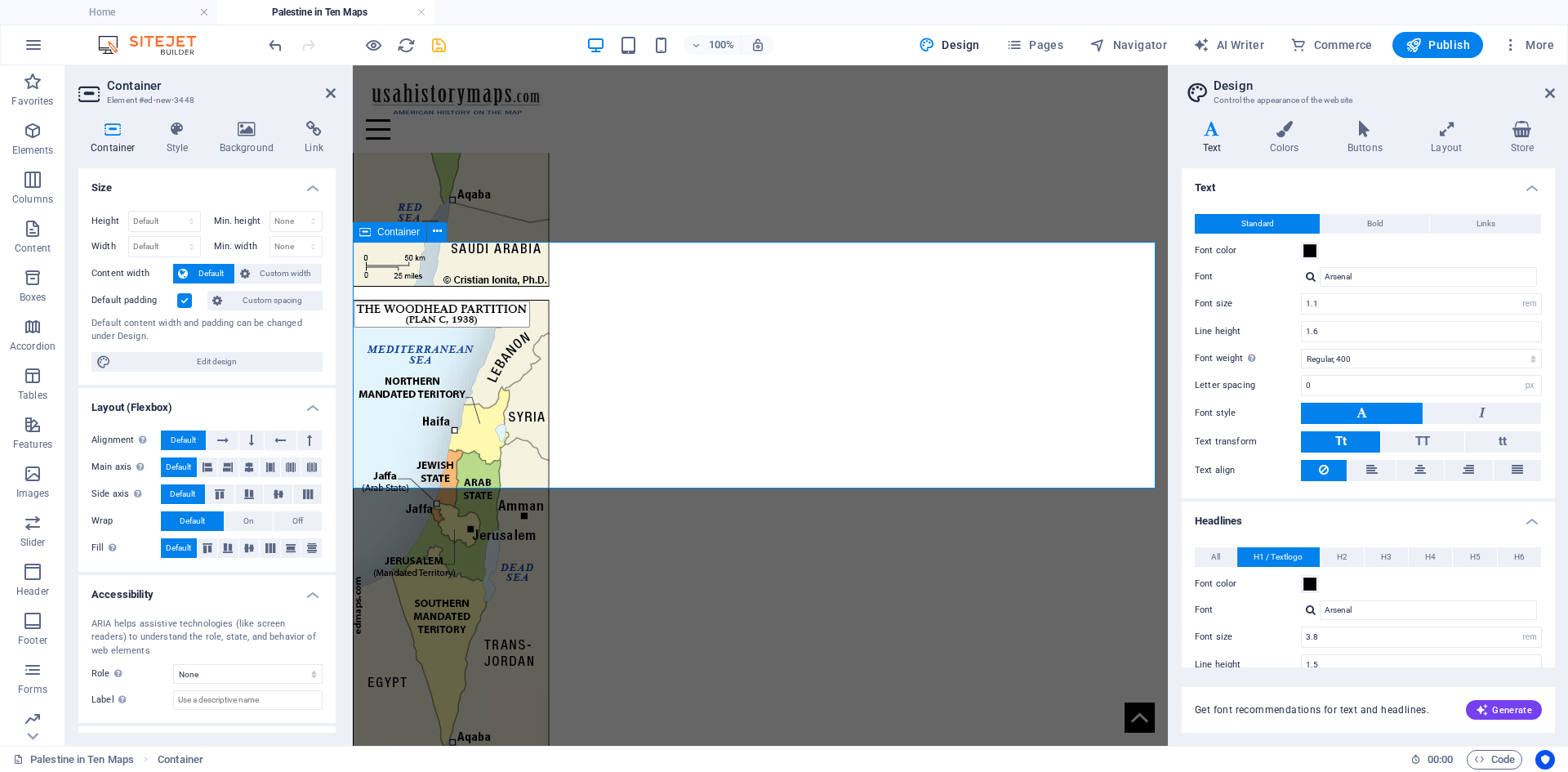 scroll, scrollTop: 5068, scrollLeft: 0, axis: vertical 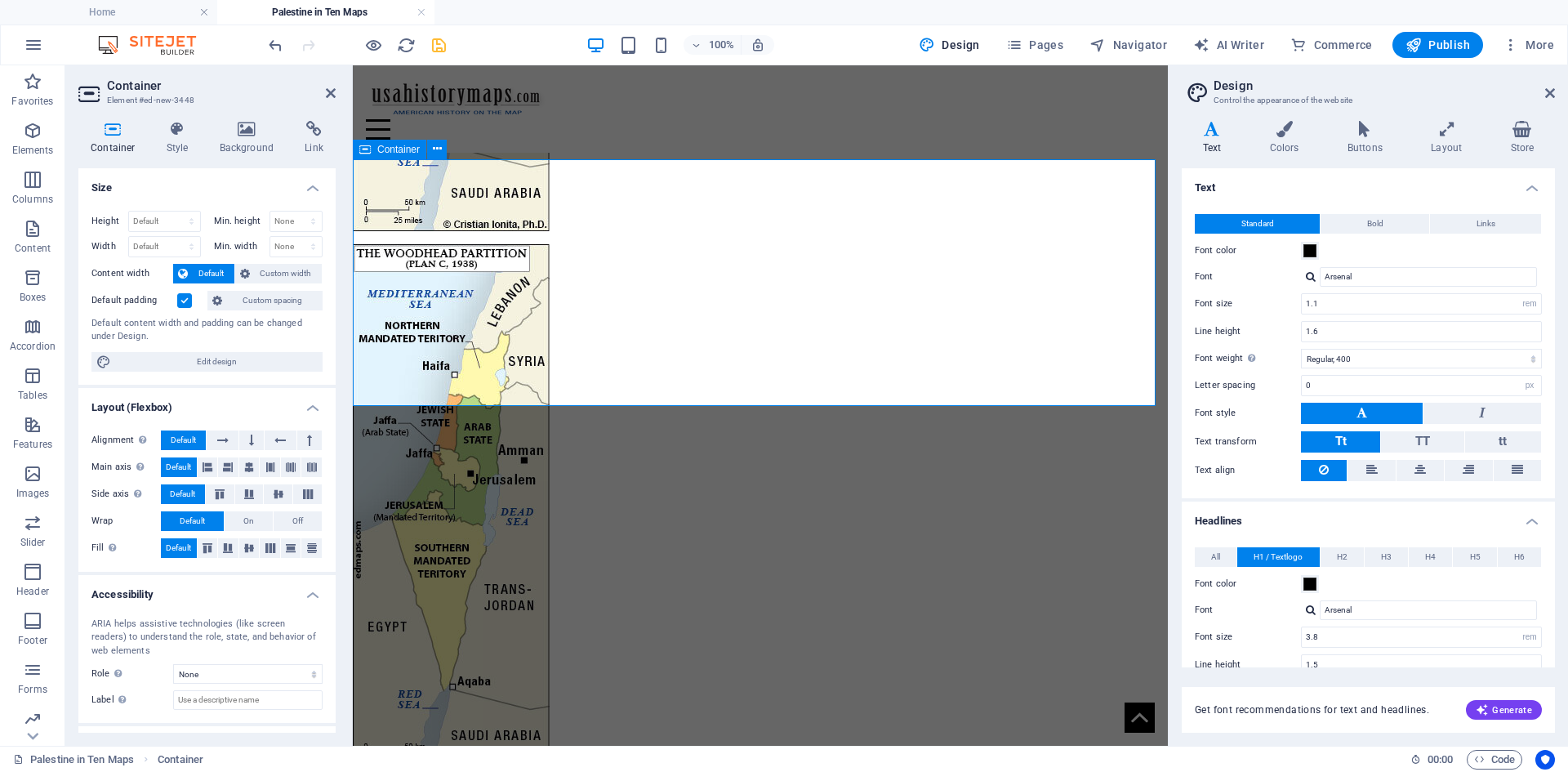 click on "Add elements" at bounding box center [712, 6325] 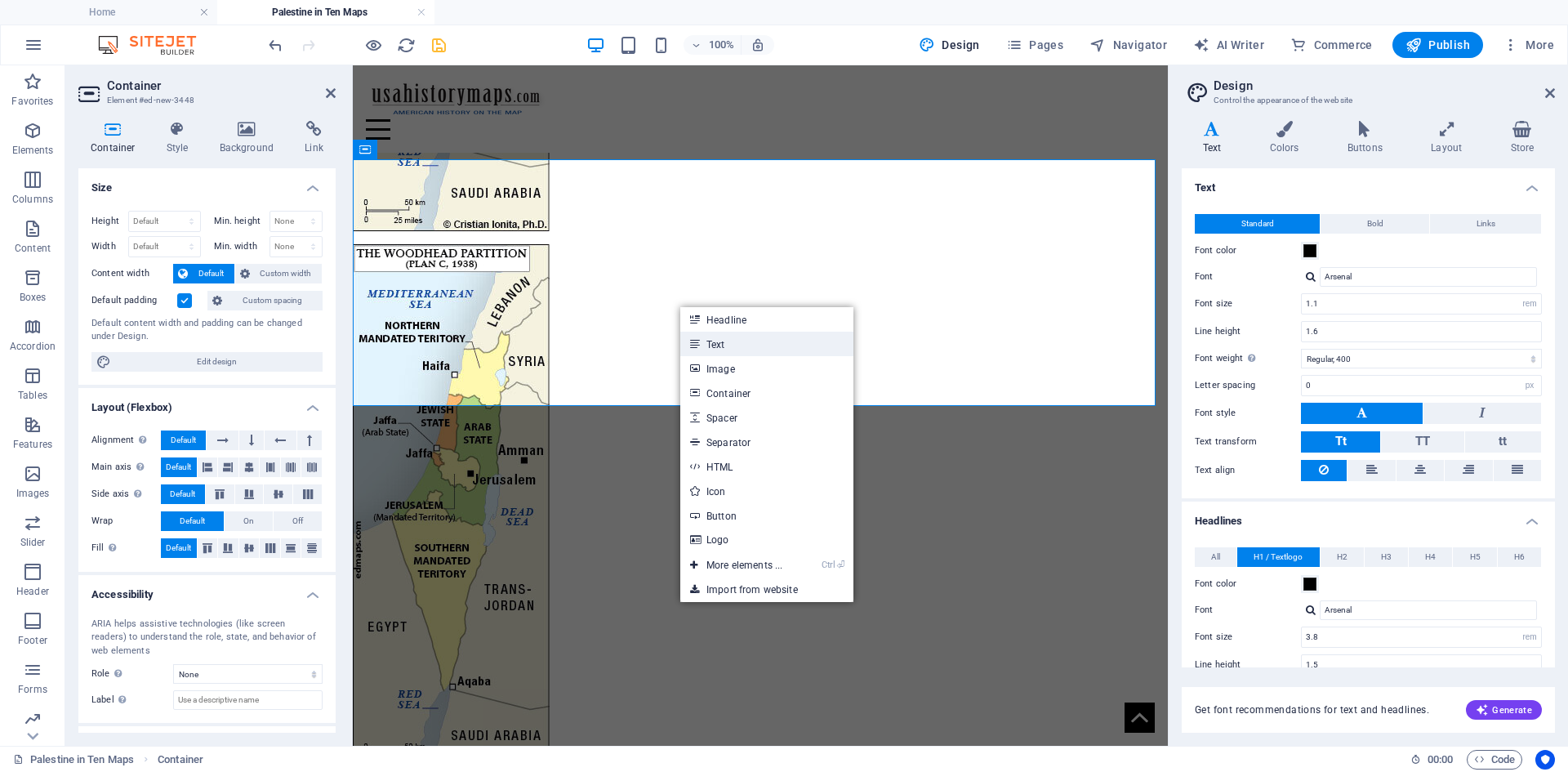 click on "Text" at bounding box center [767, 344] 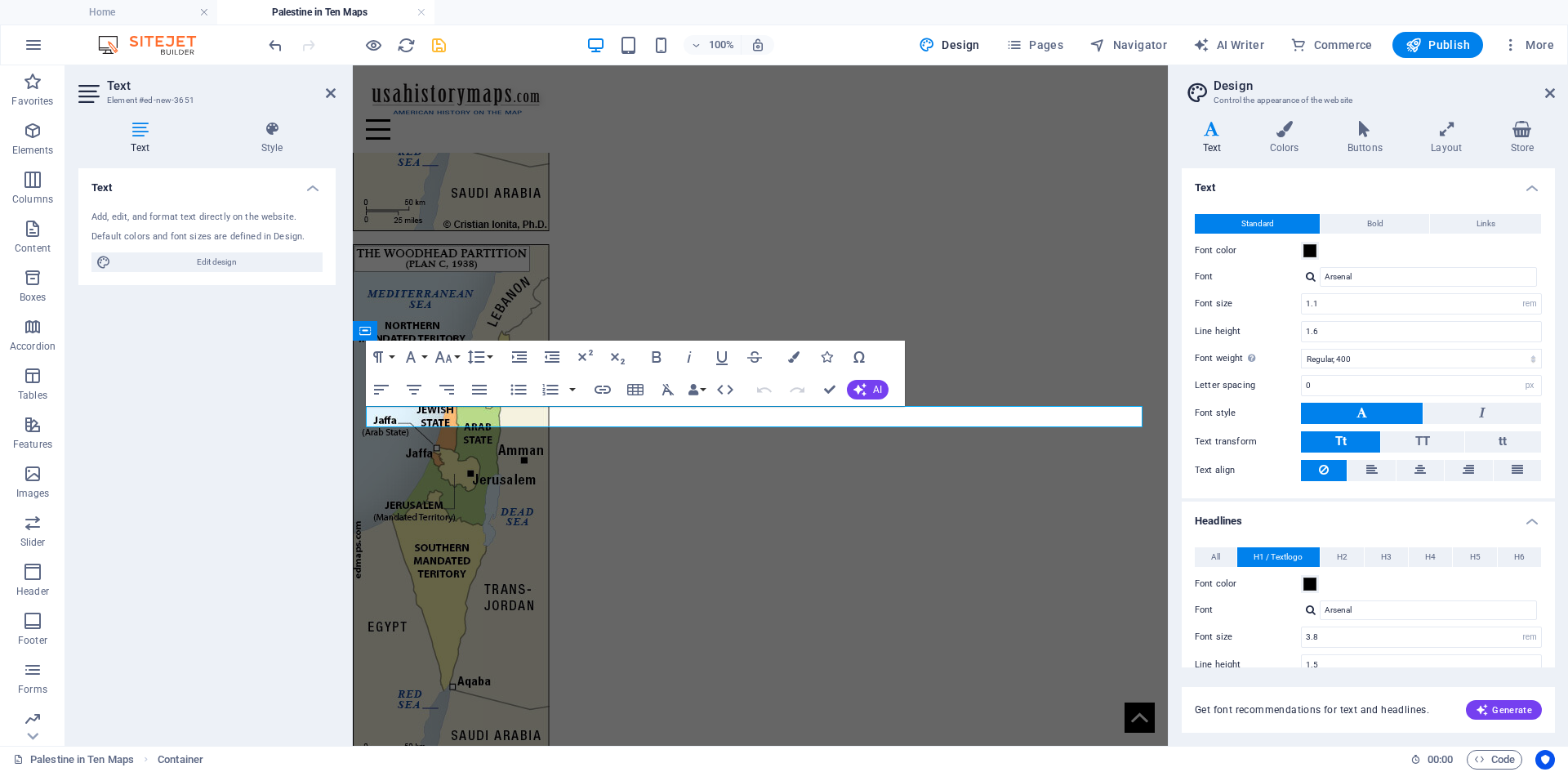 scroll, scrollTop: 4887, scrollLeft: 0, axis: vertical 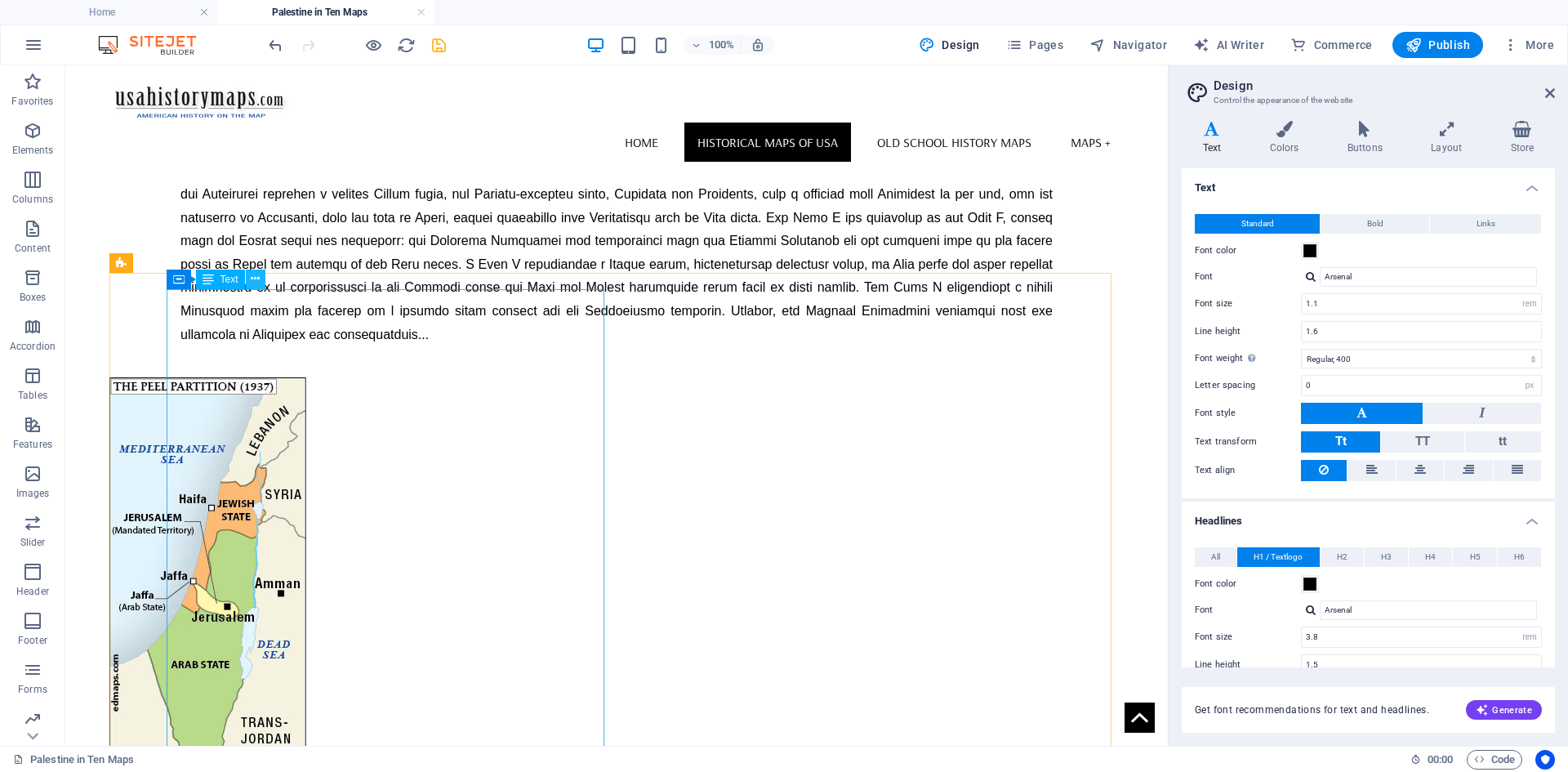 click at bounding box center (255, 279) 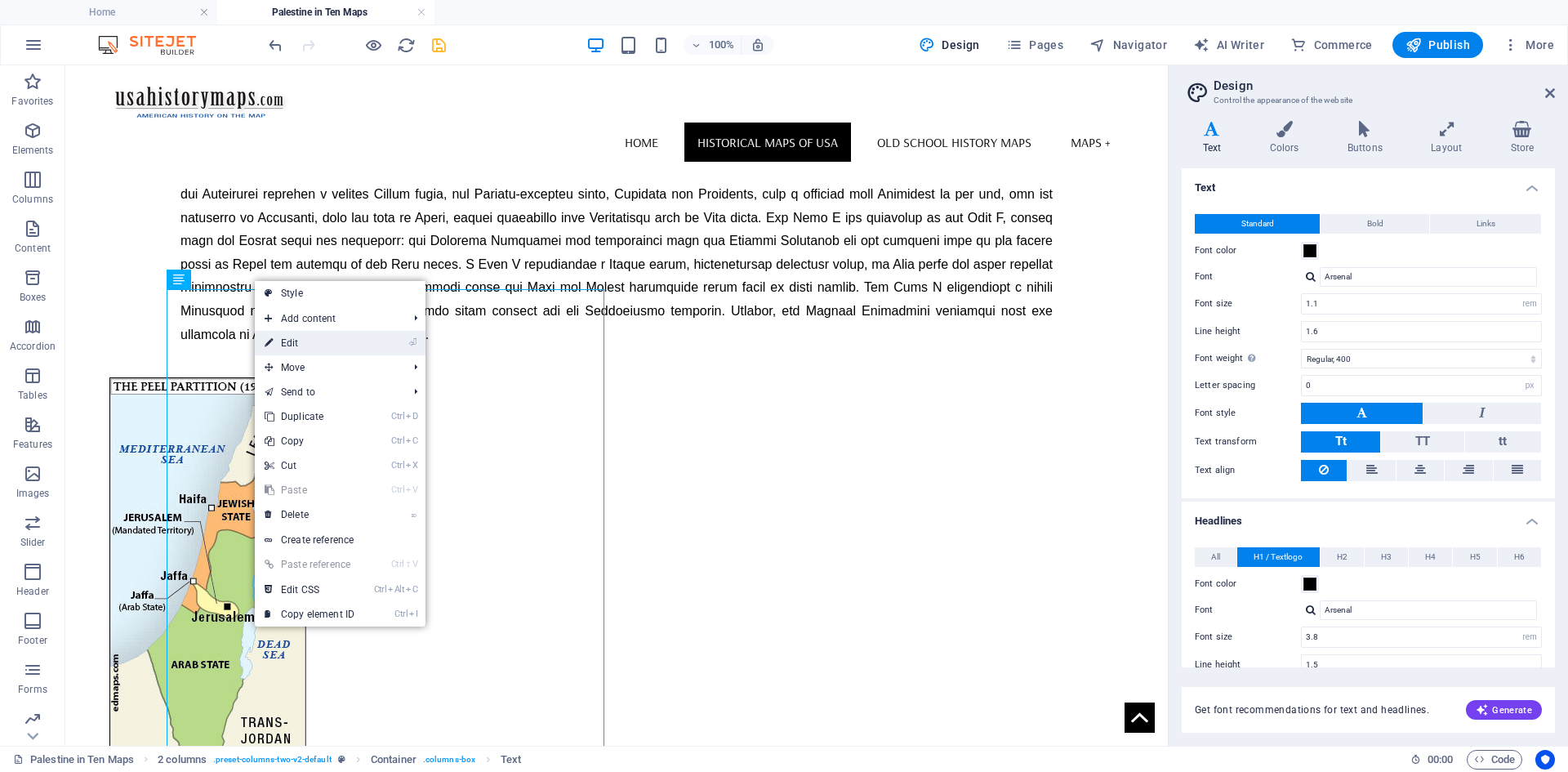 click on "⏎  Edit" at bounding box center (310, 343) 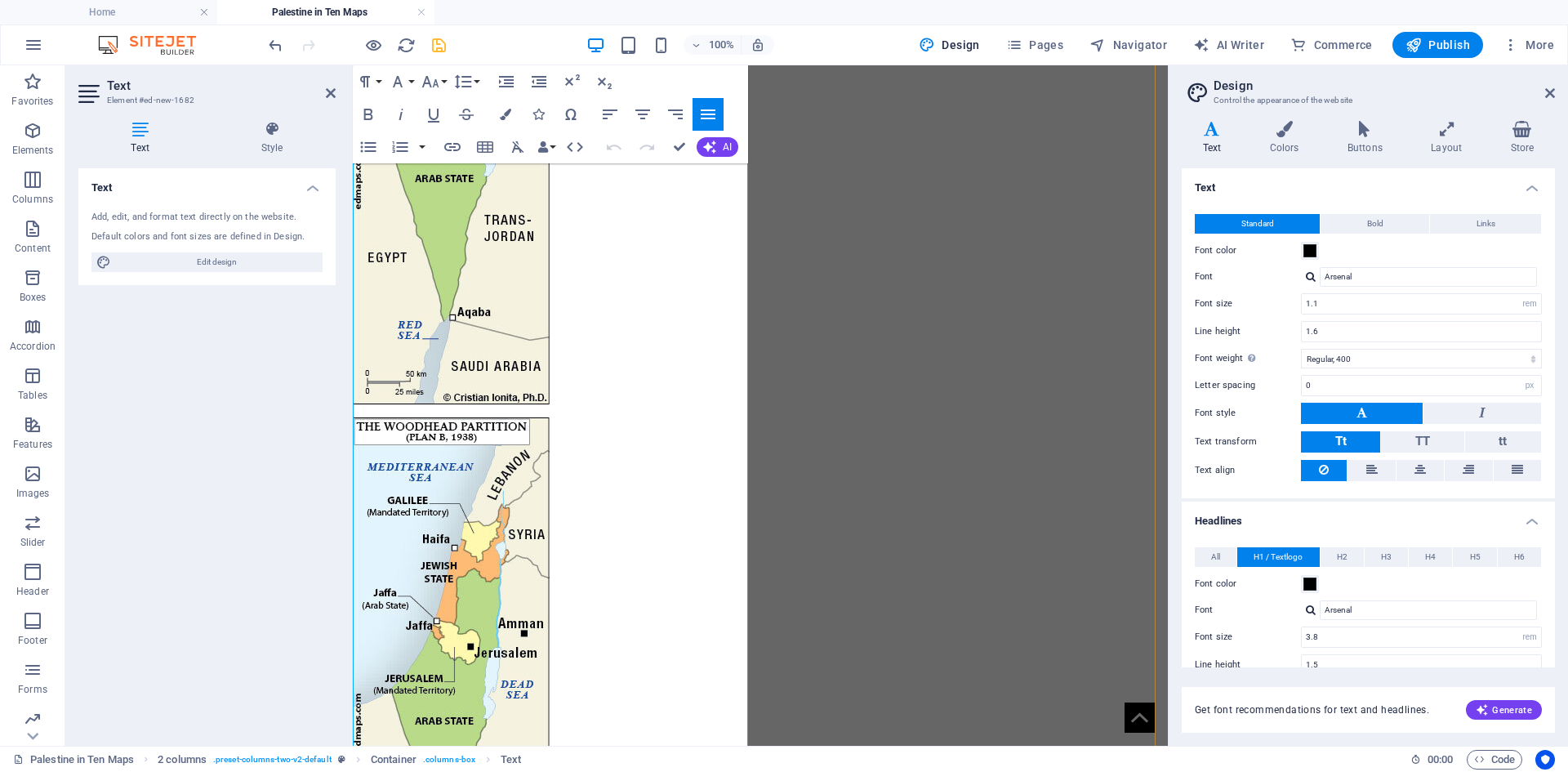 scroll, scrollTop: 4397, scrollLeft: 0, axis: vertical 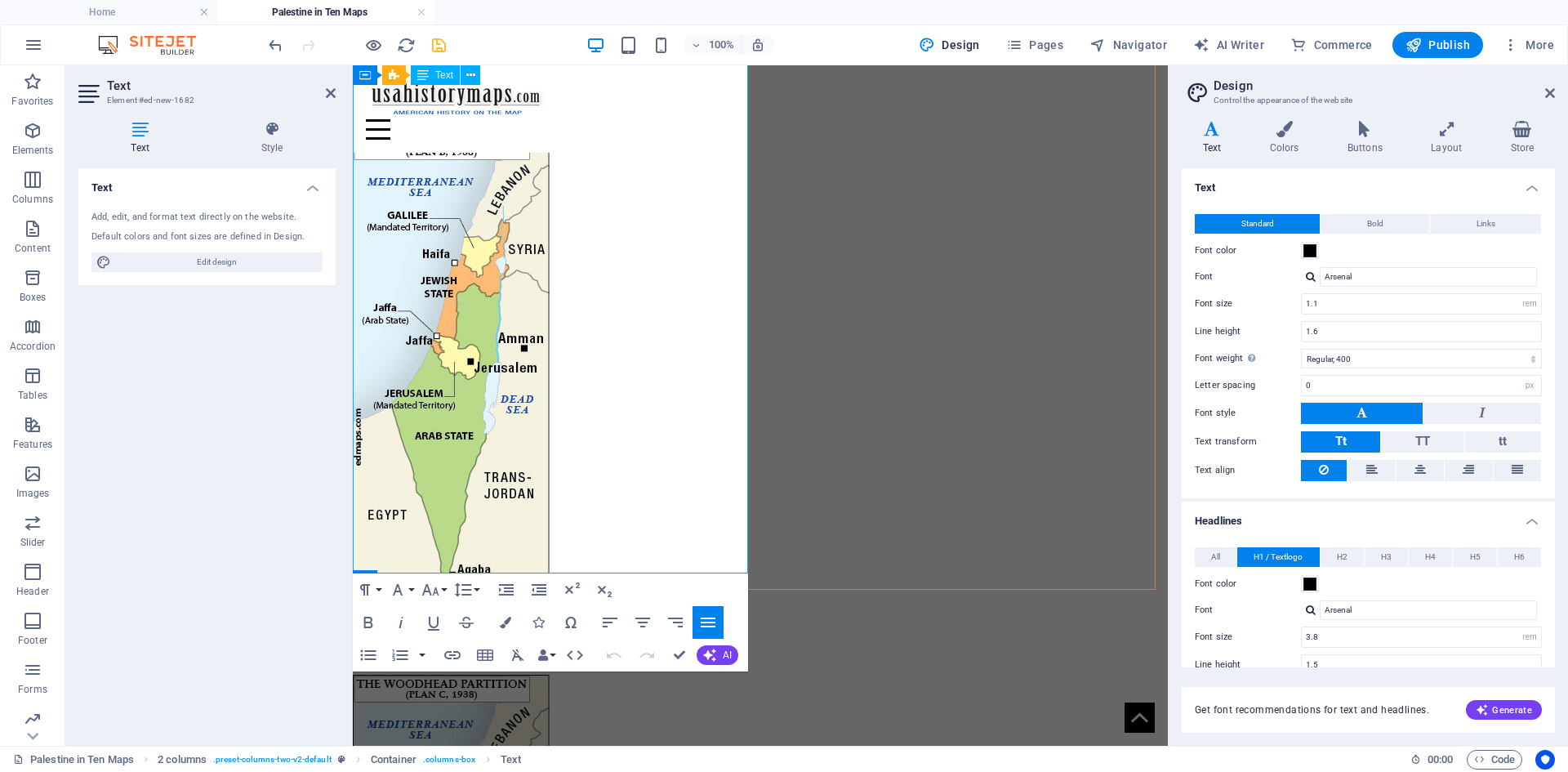 drag, startPoint x: 360, startPoint y: 242, endPoint x: 735, endPoint y: 561, distance: 492.327 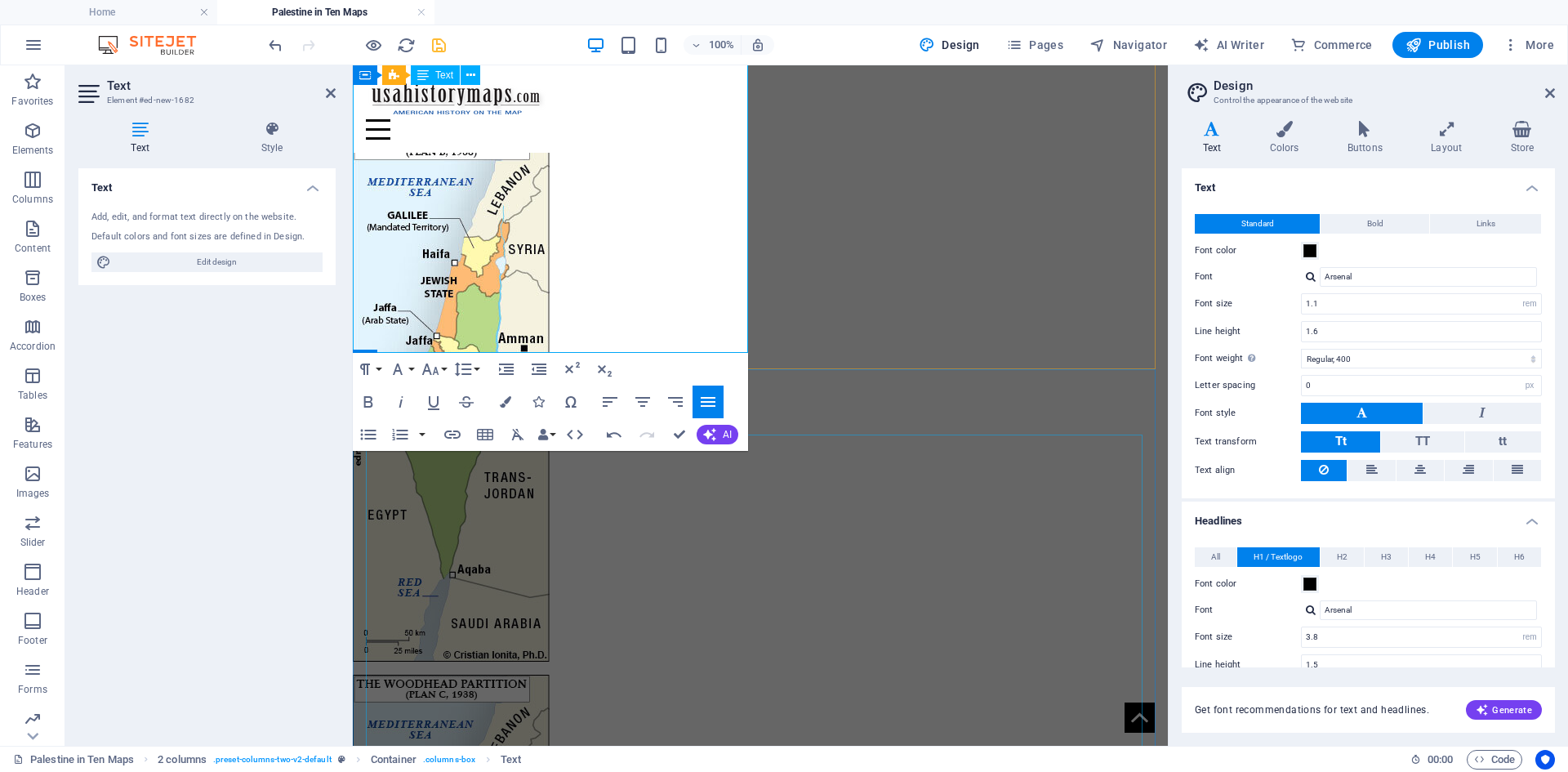scroll, scrollTop: 4311, scrollLeft: 0, axis: vertical 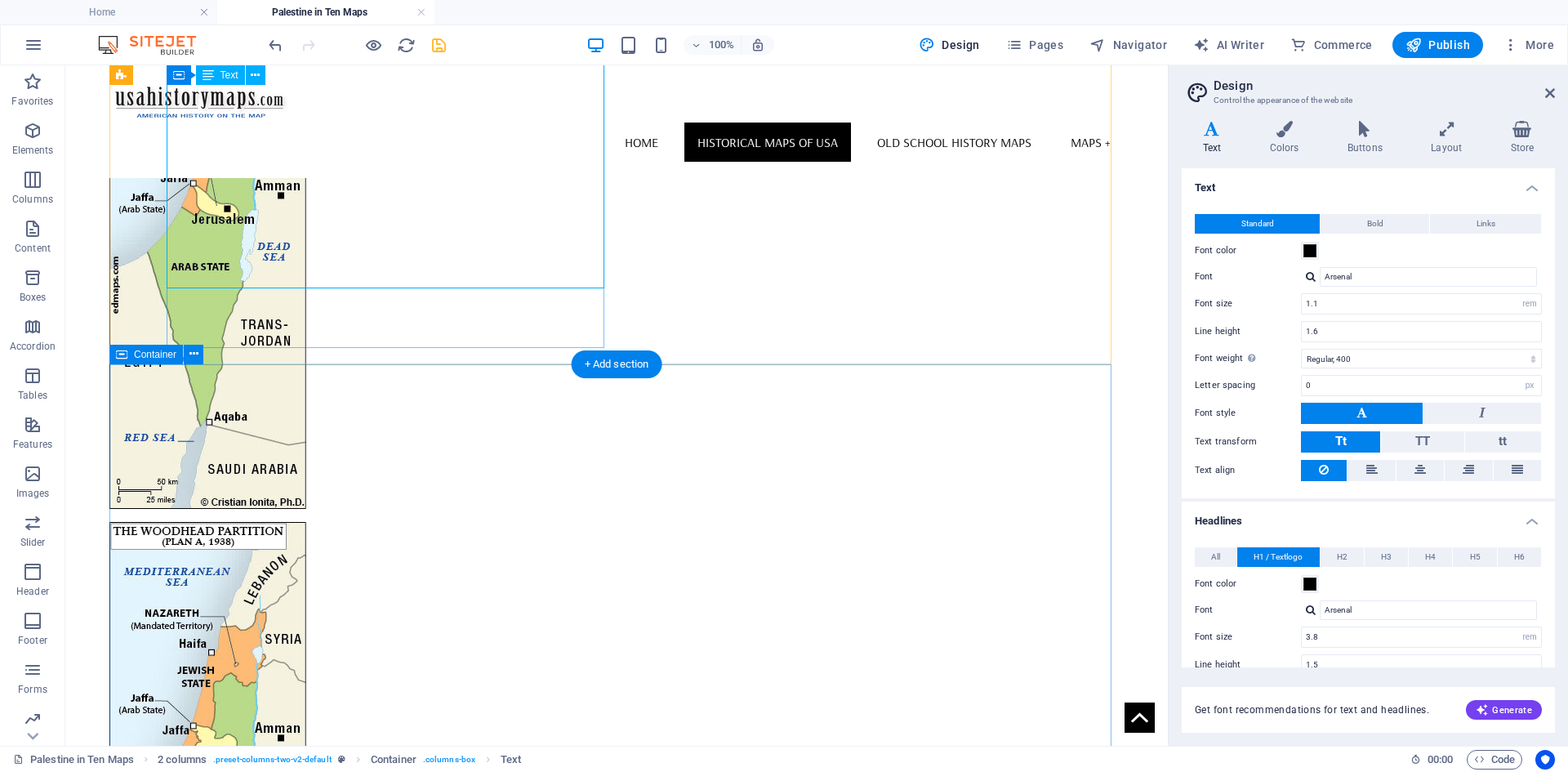 click on "In Israel, Benjamin Netanyahu, the leader of Likud since 1993 and the Prime Minister of Israel since 2009, endorsed for the first time in June 2009 the idea of a Palestinian state alongside Israel, but he demanded that the Palestinians recognize Israel as the Jewish national state with an undivided Jerusalem as the capital of the Israel. However, he will quickly change his mind and in March 2010 he declared  that Israel would never agree to withdraw from the Jordan Valley under any agreement signed with the Palestinians. Five years later, in March 2015, Netanyahu, having already returned to a hardline approach to the Arab-Israeli conflict, had to promise that no Palestinian state would be established as long as he remains in office as Prime Minister of Israel. One-state or two-state solution for Palestine? On December 6, 2017, the same Donald Trump recognized Jerusalem as the capital of Israel and declared again that U.S. would support a two-state solution only if agreed upon by both sides." at bounding box center (617, 7981) 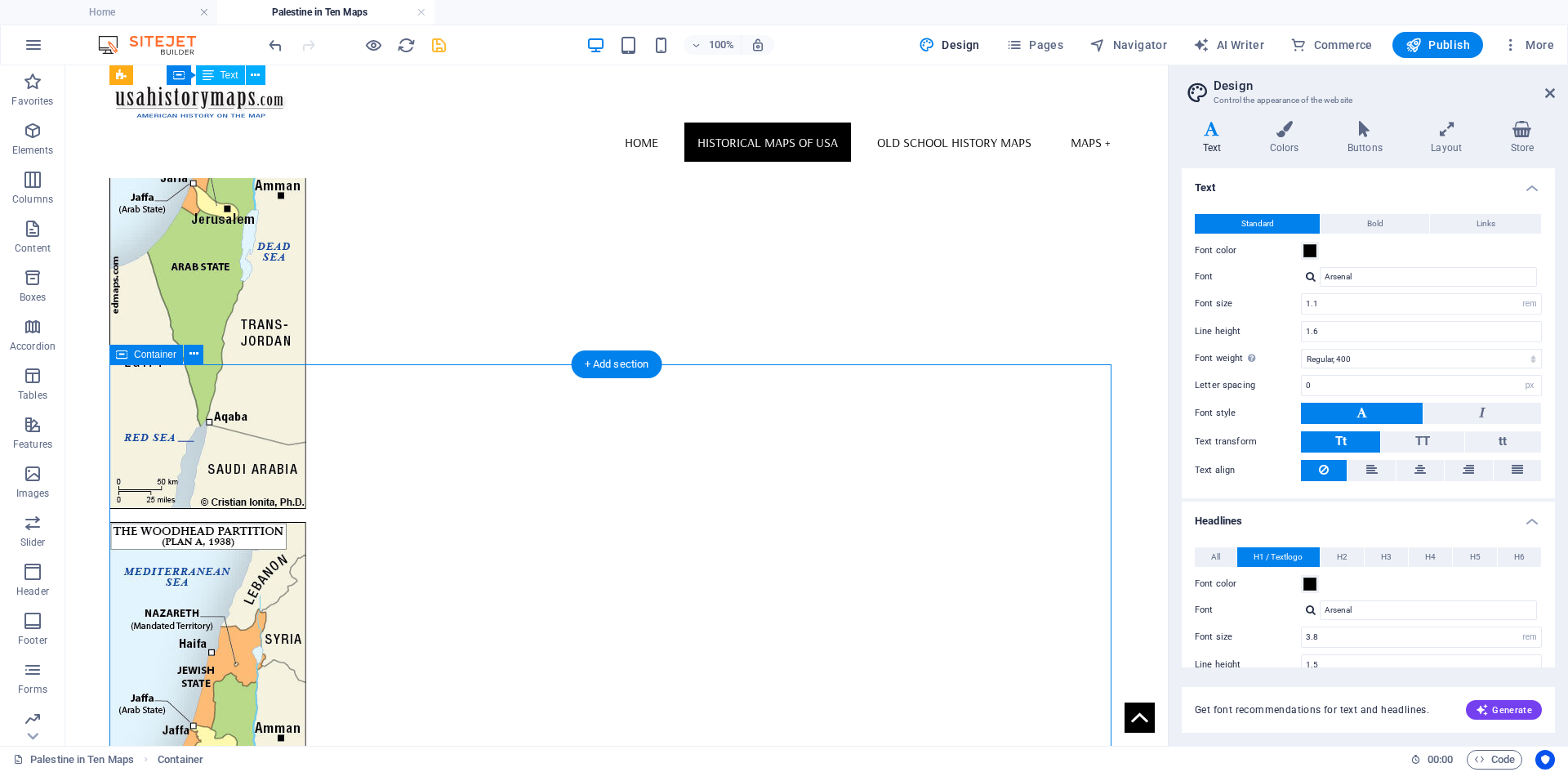 click on "In Israel, Benjamin Netanyahu, the leader of Likud since 1993 and the Prime Minister of Israel since 2009, endorsed for the first time in June 2009 the idea of a Palestinian state alongside Israel, but he demanded that the Palestinians recognize Israel as the Jewish national state with an undivided Jerusalem as the capital of the Israel. However, he will quickly change his mind and in March 2010 he declared  that Israel would never agree to withdraw from the Jordan Valley under any agreement signed with the Palestinians. Five years later, in March 2015, Netanyahu, having already returned to a hardline approach to the Arab-Israeli conflict, had to promise that no Palestinian state would be established as long as he remains in office as Prime Minister of Israel. One-state or two-state solution for Palestine? On December 6, 2017, the same Donald Trump recognized Jerusalem as the capital of Israel and declared again that U.S. would support a two-state solution only if agreed upon by both sides." at bounding box center (617, 7981) 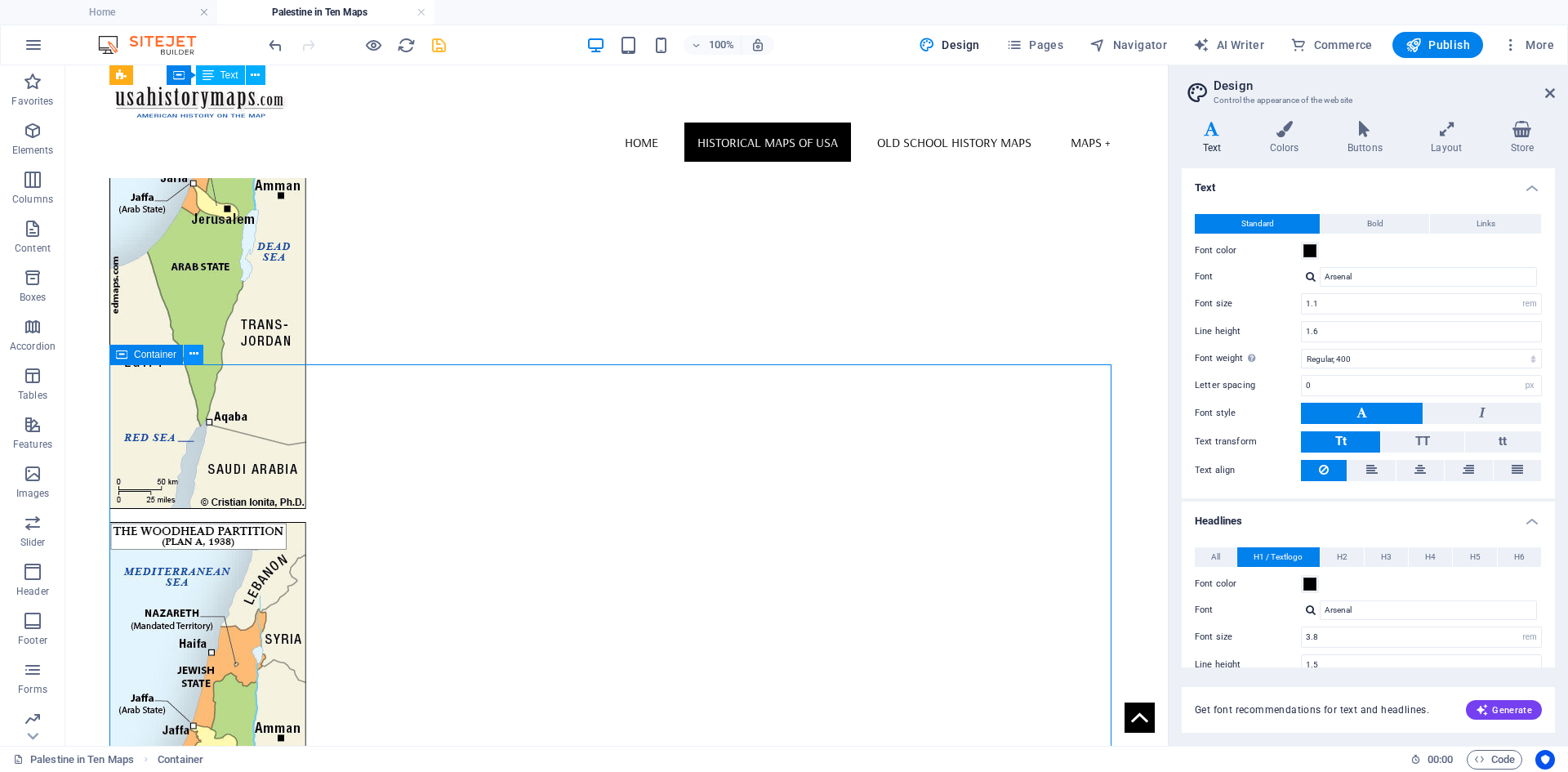 click at bounding box center (194, 354) 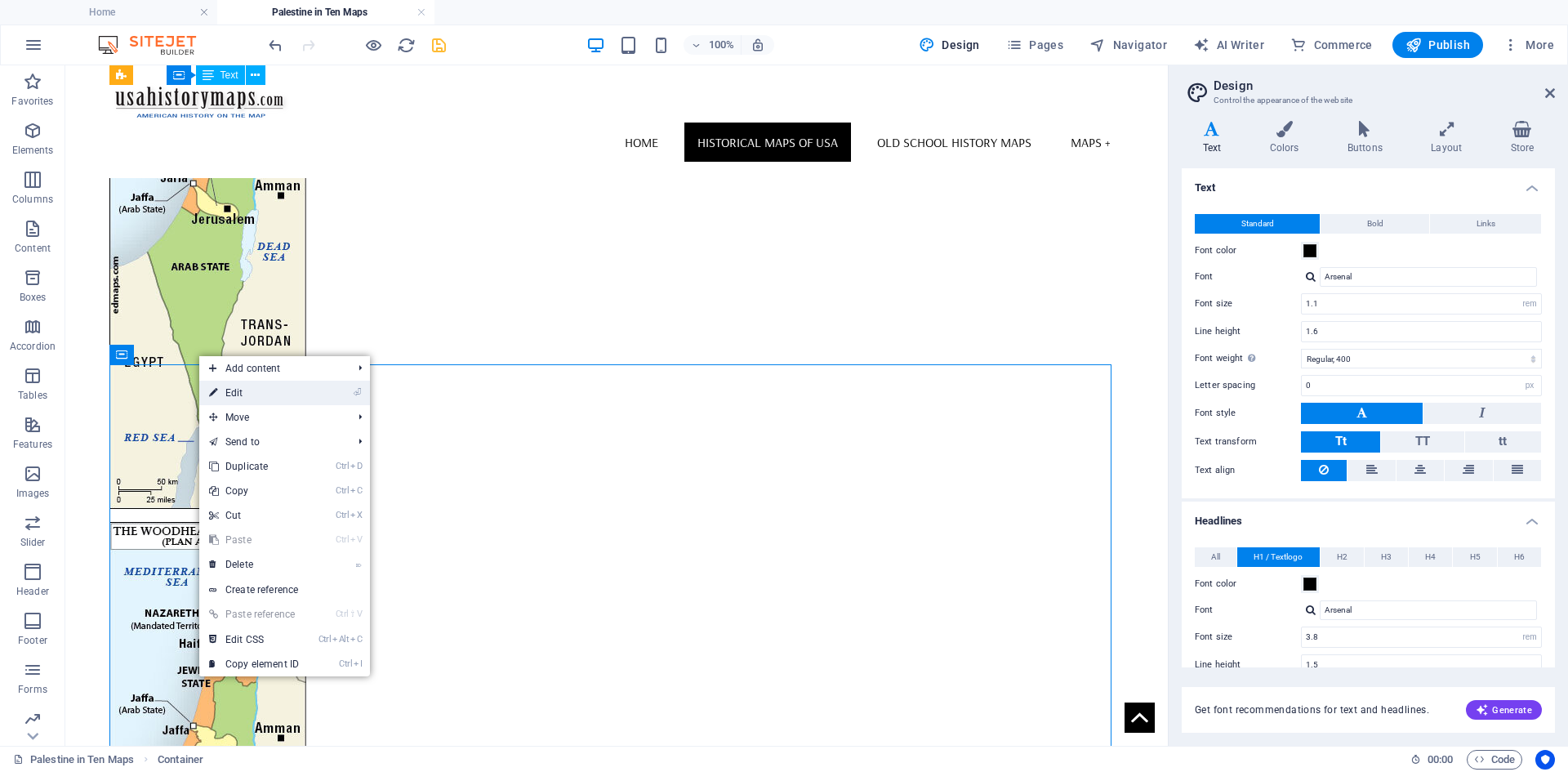 click on "⏎  Edit" at bounding box center (254, 393) 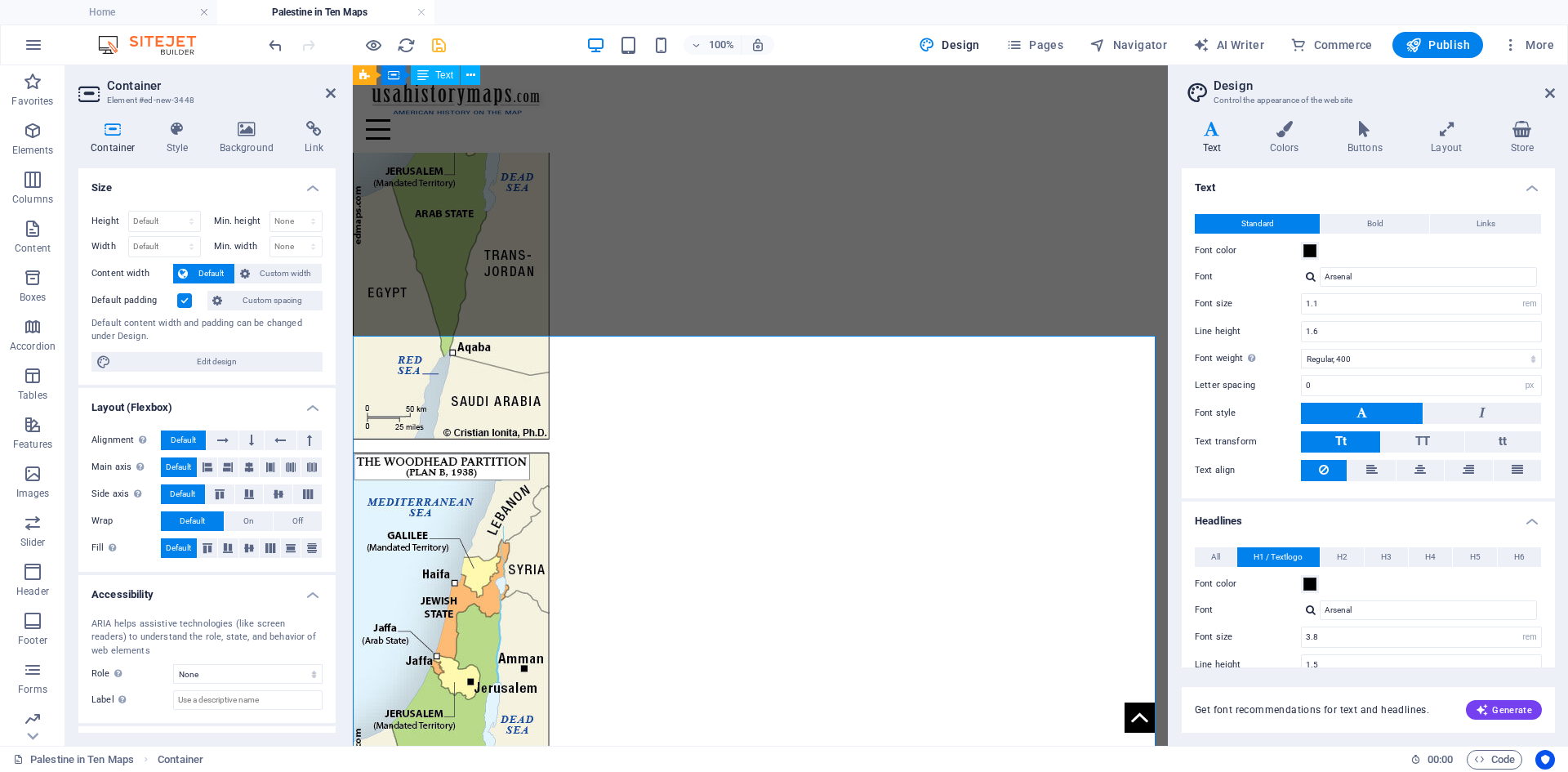 scroll, scrollTop: 4311, scrollLeft: 0, axis: vertical 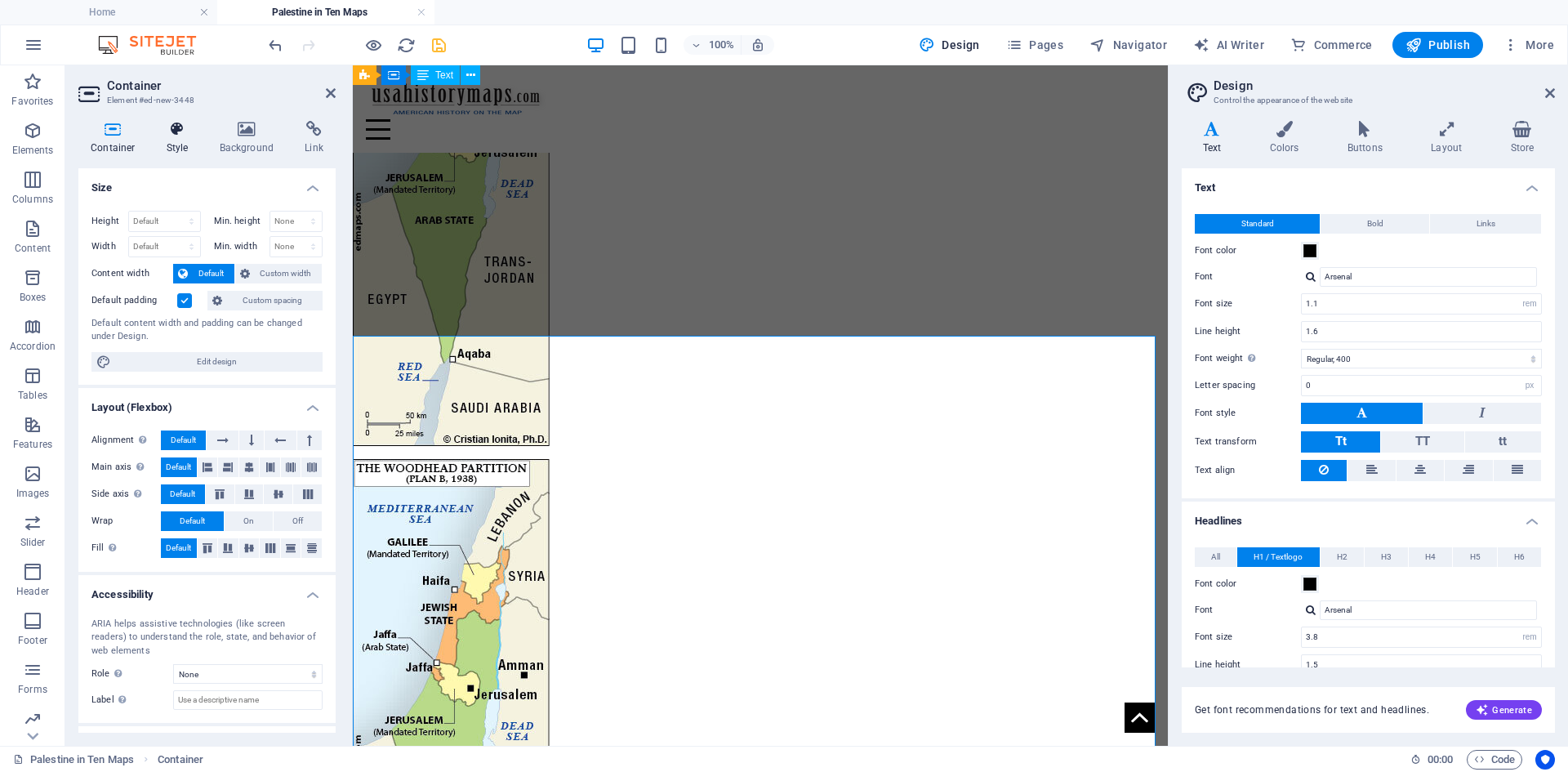 click at bounding box center (177, 129) 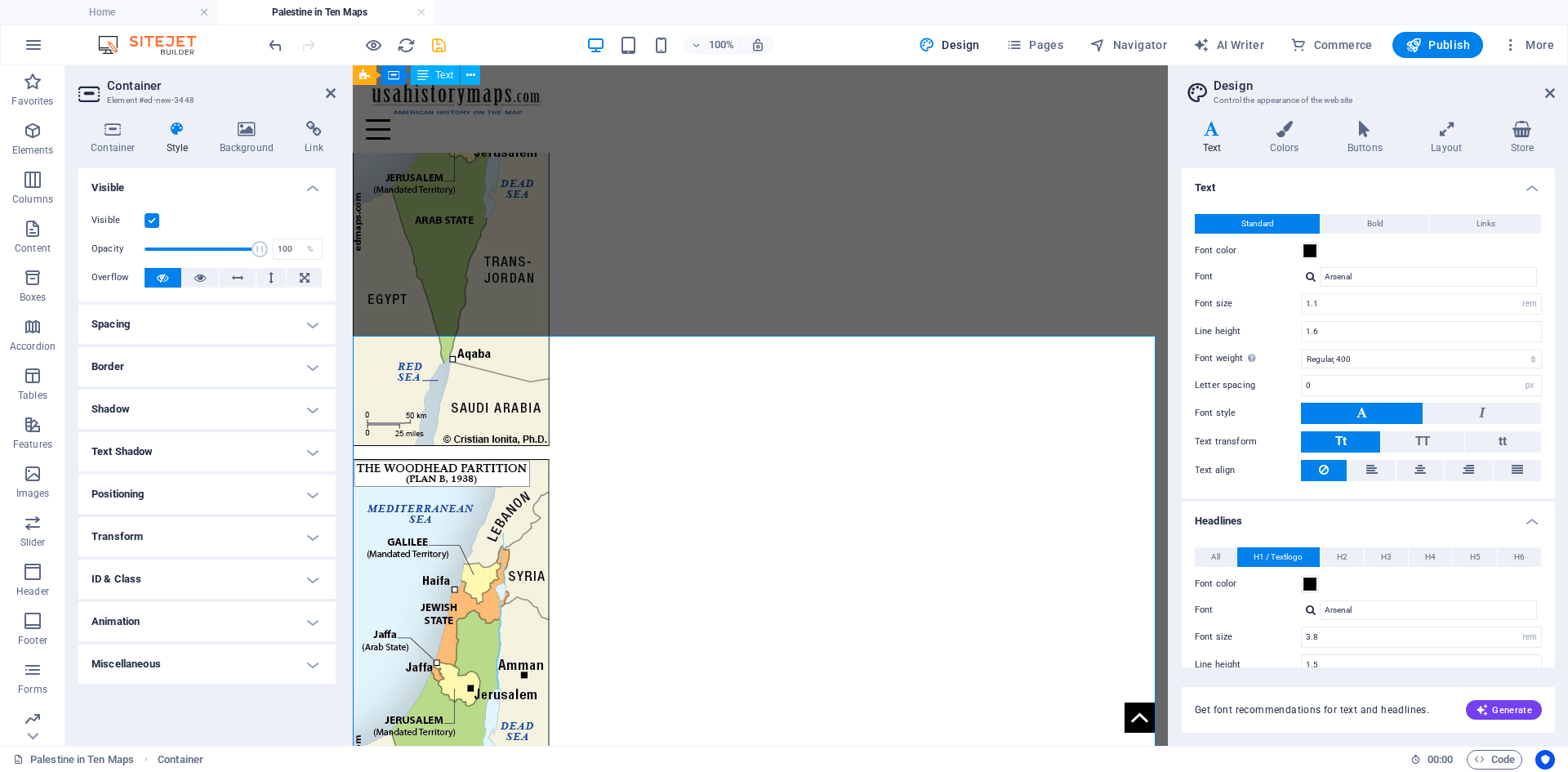 click on "Spacing" at bounding box center (207, 324) 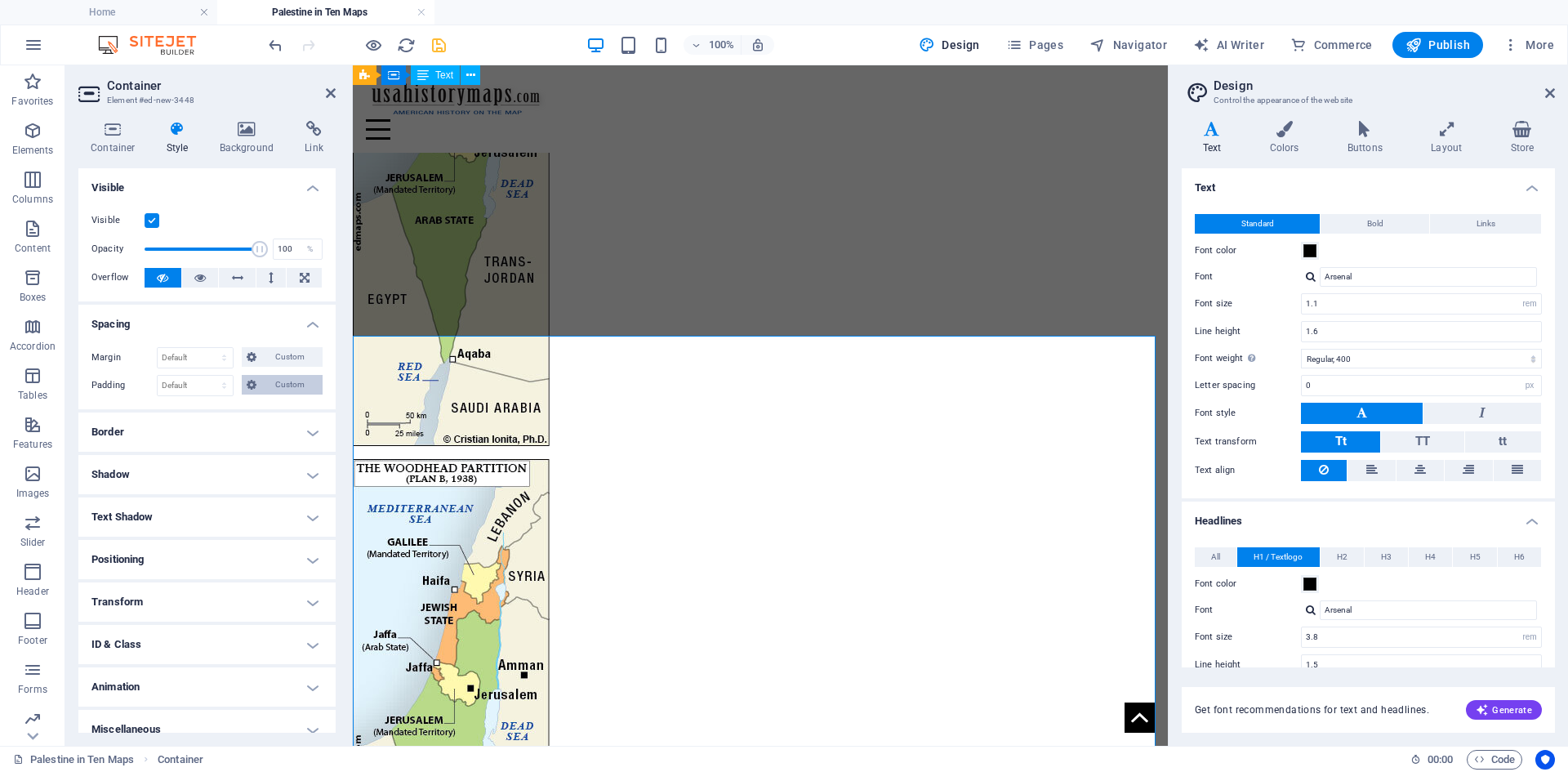 click on "Custom" at bounding box center (289, 385) 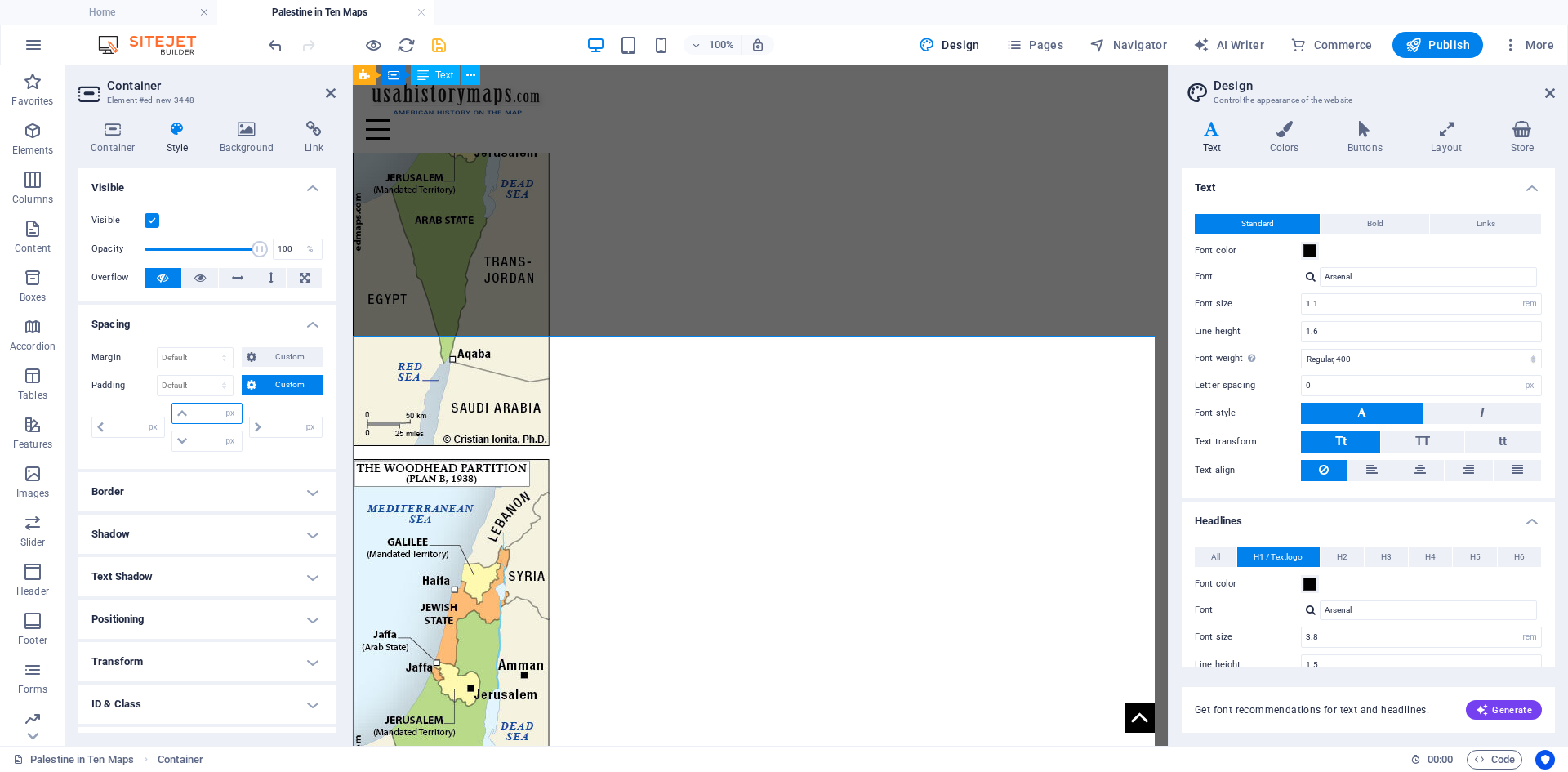 click at bounding box center [216, 413] 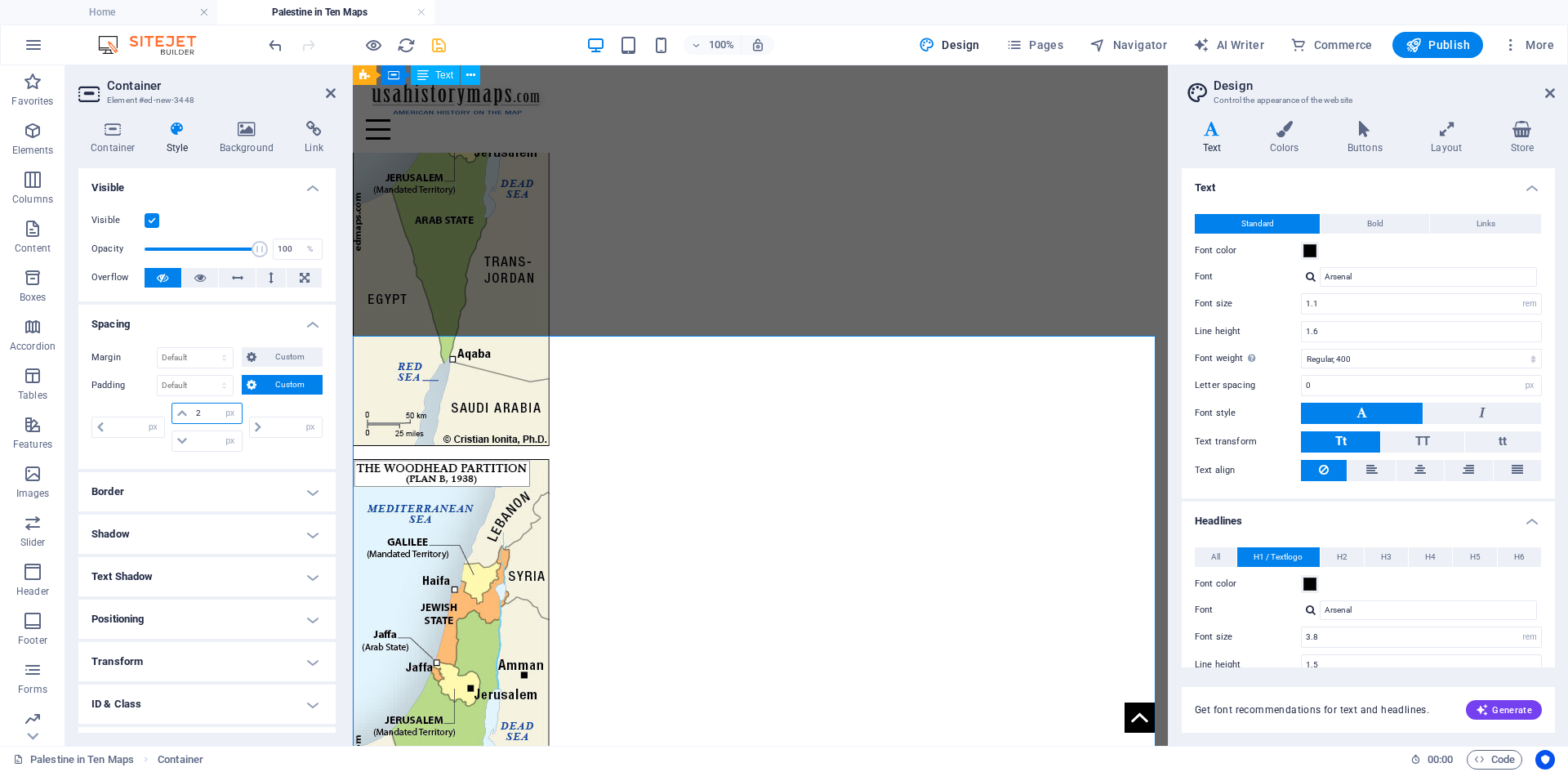 type on "20" 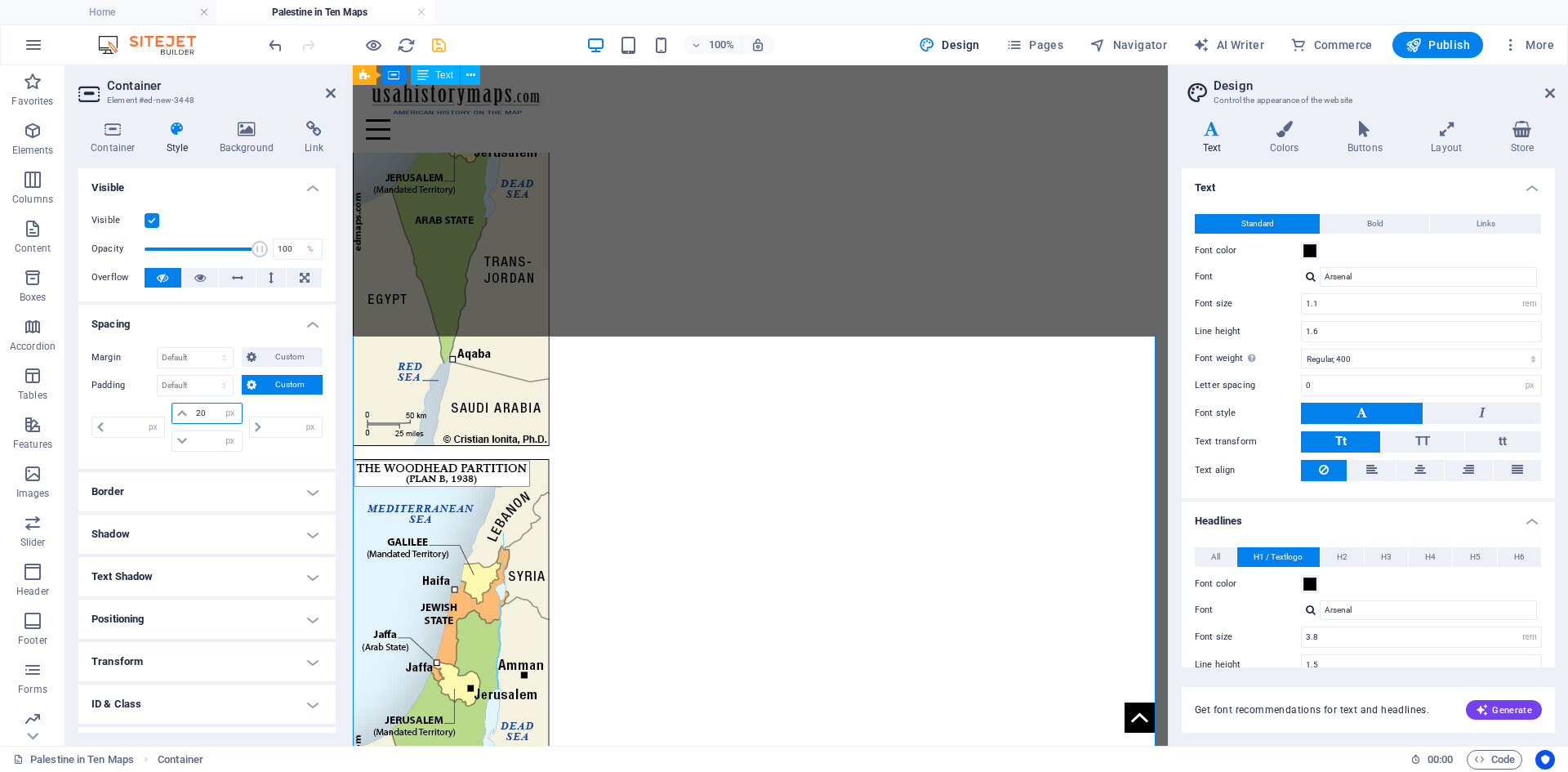 type on "0" 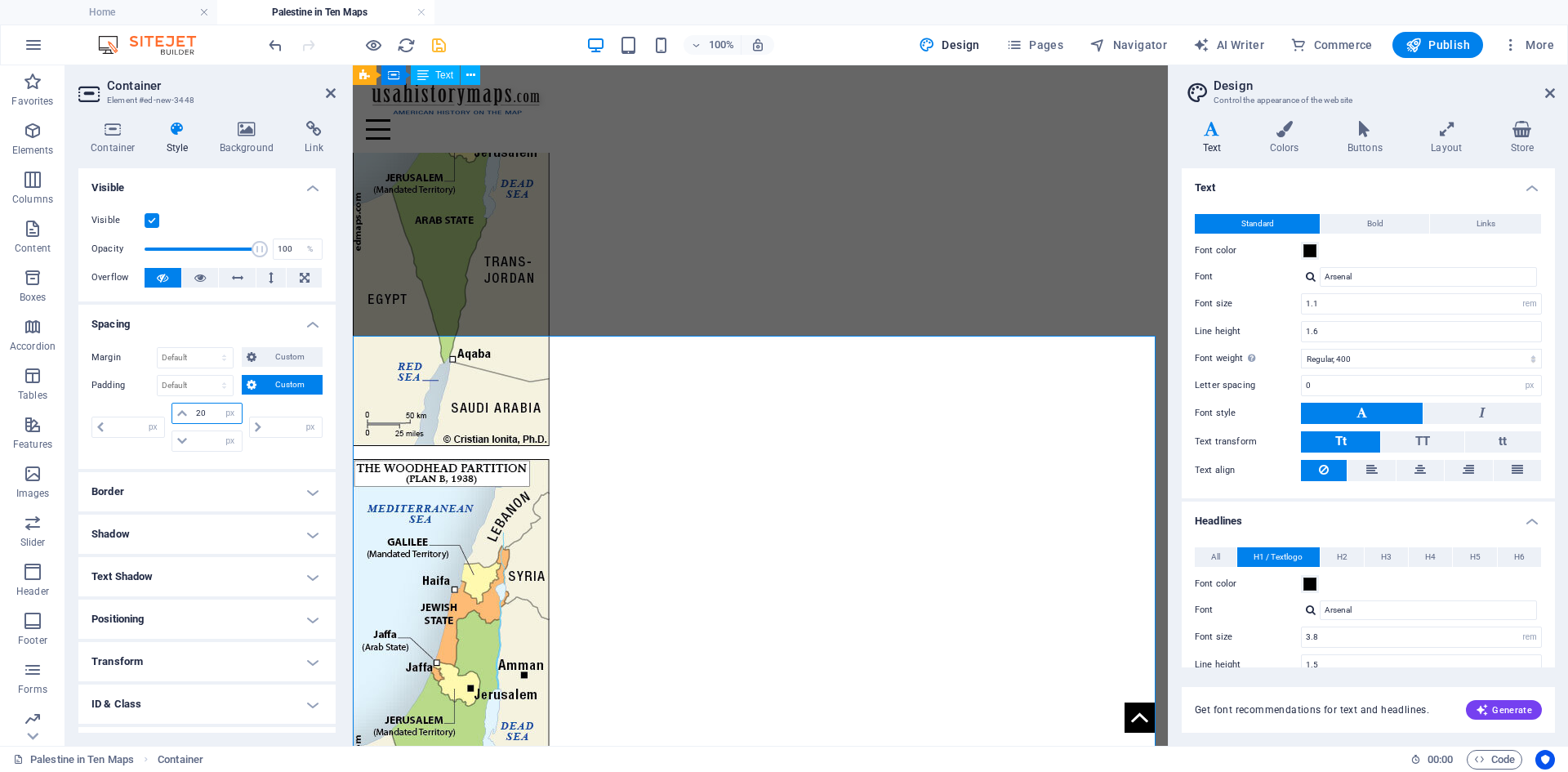 type on "0" 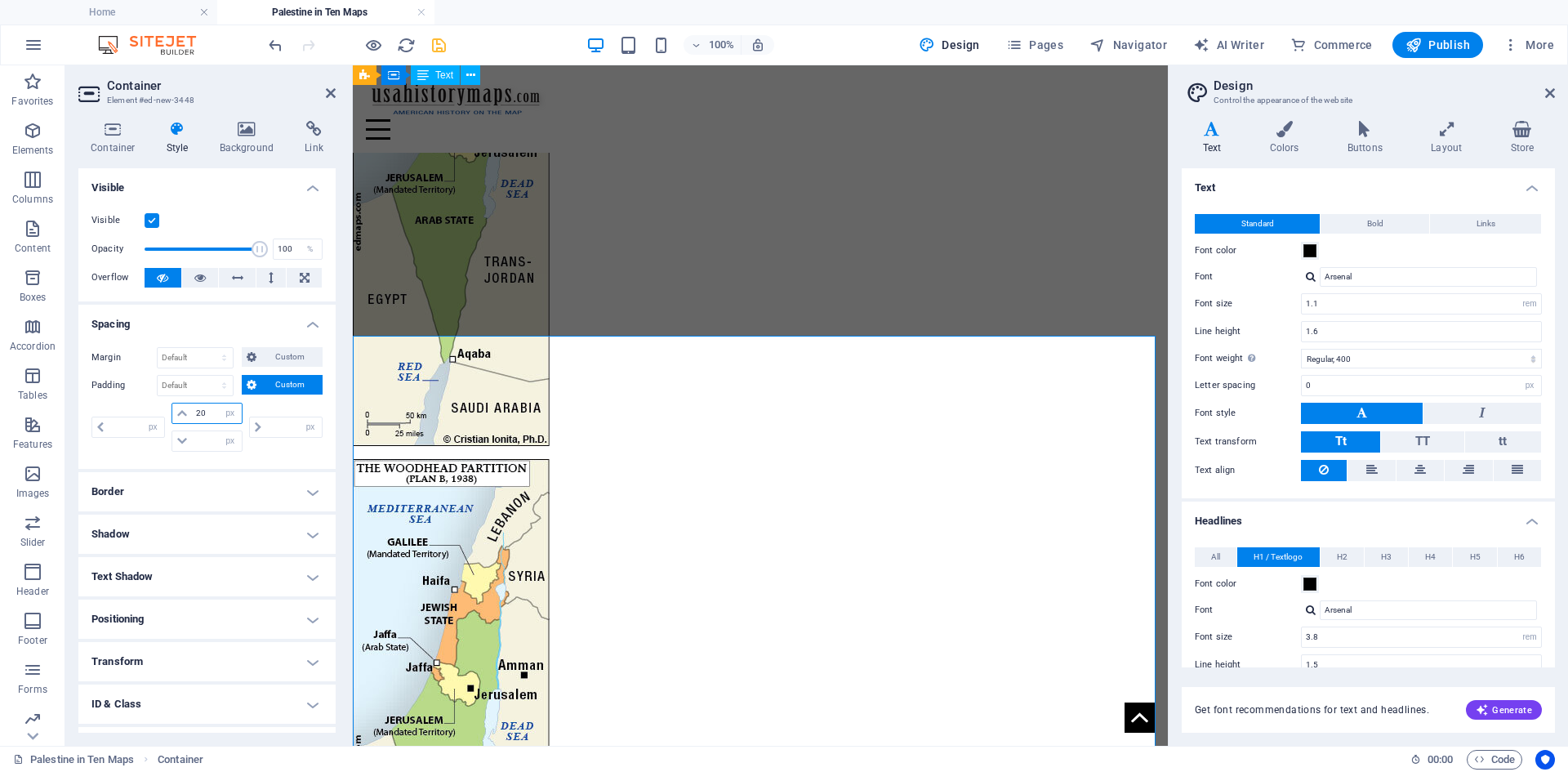 type on "0" 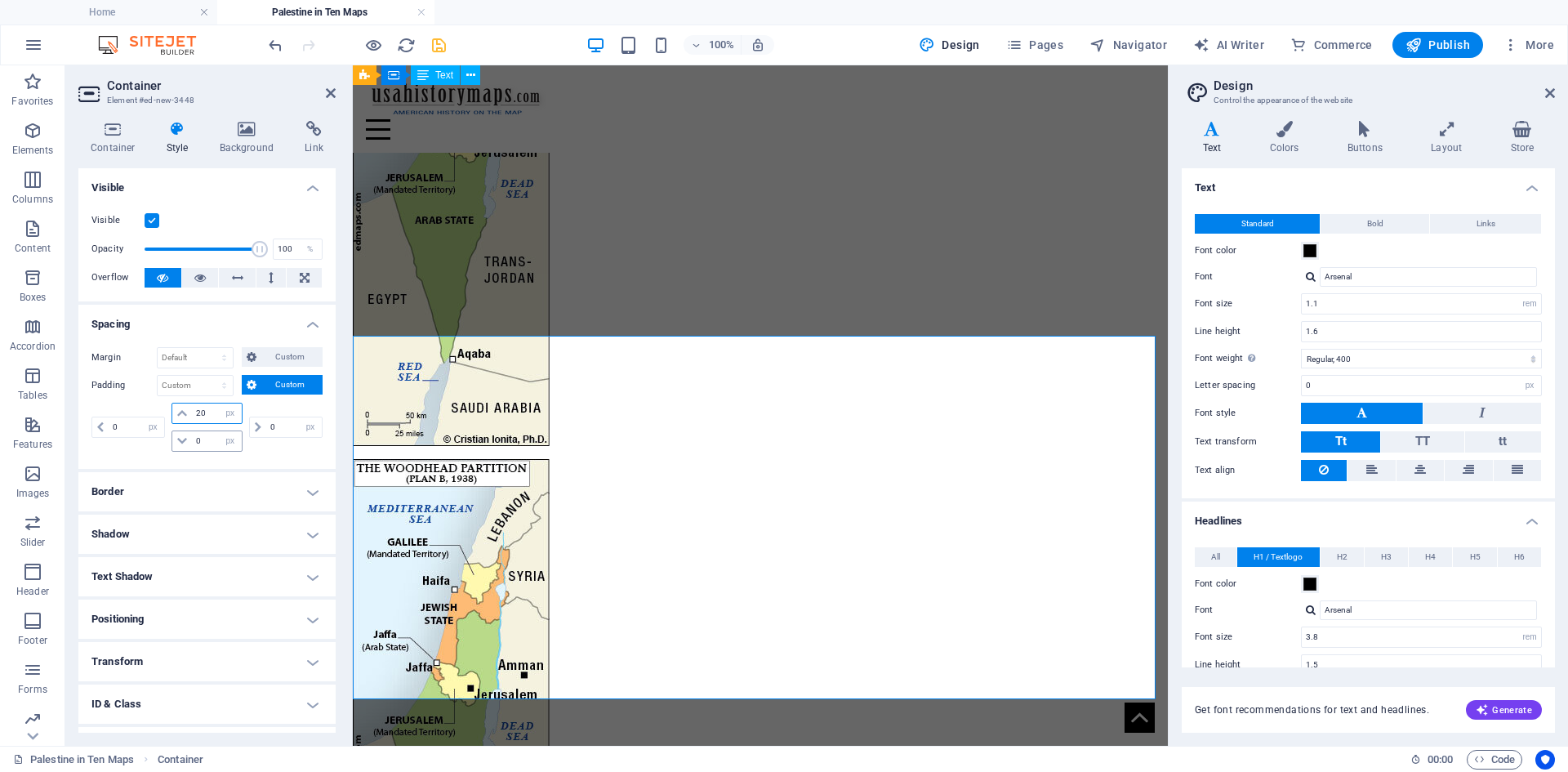 type on "20" 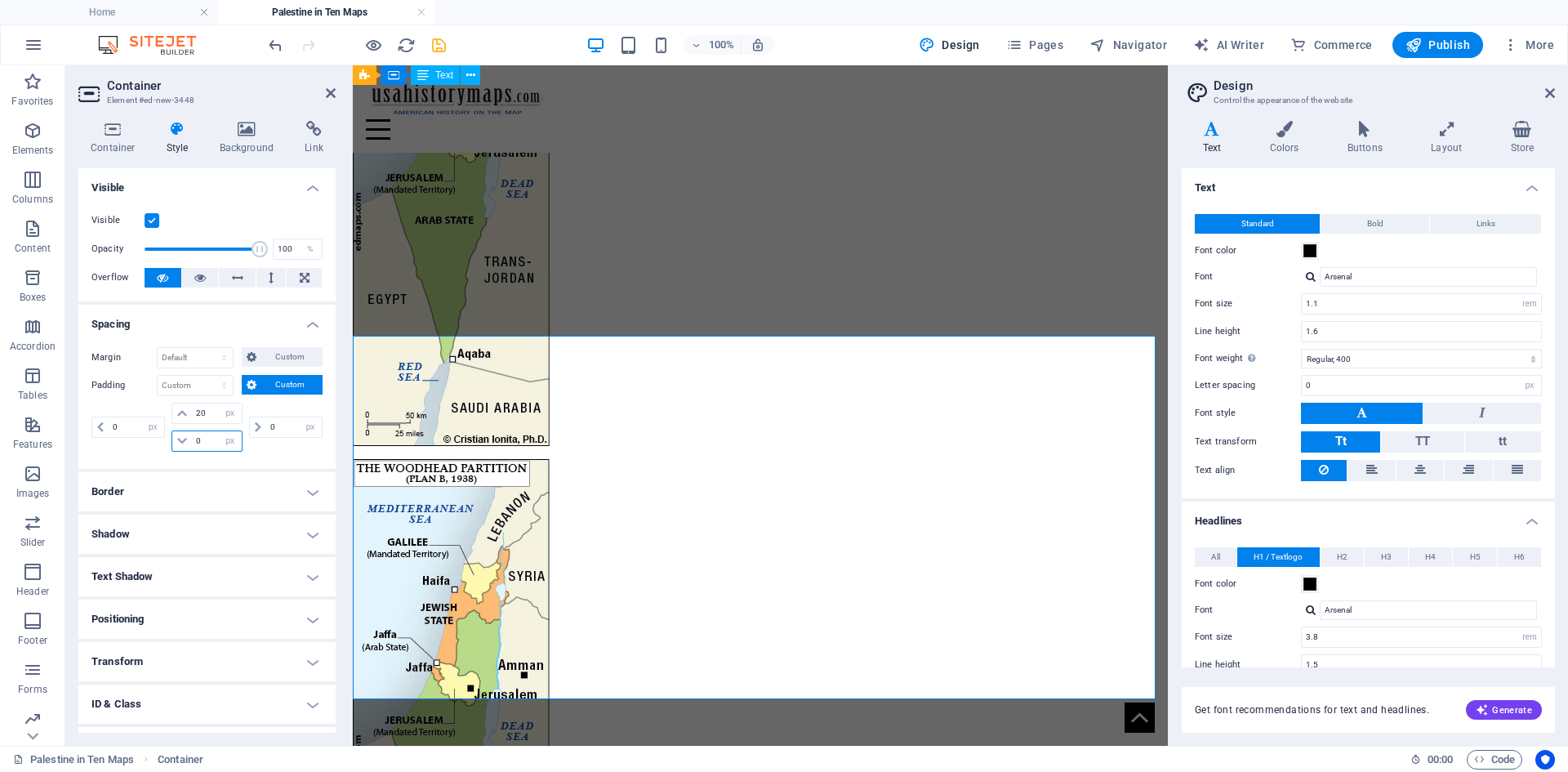 drag, startPoint x: 205, startPoint y: 437, endPoint x: 190, endPoint y: 437, distance: 15 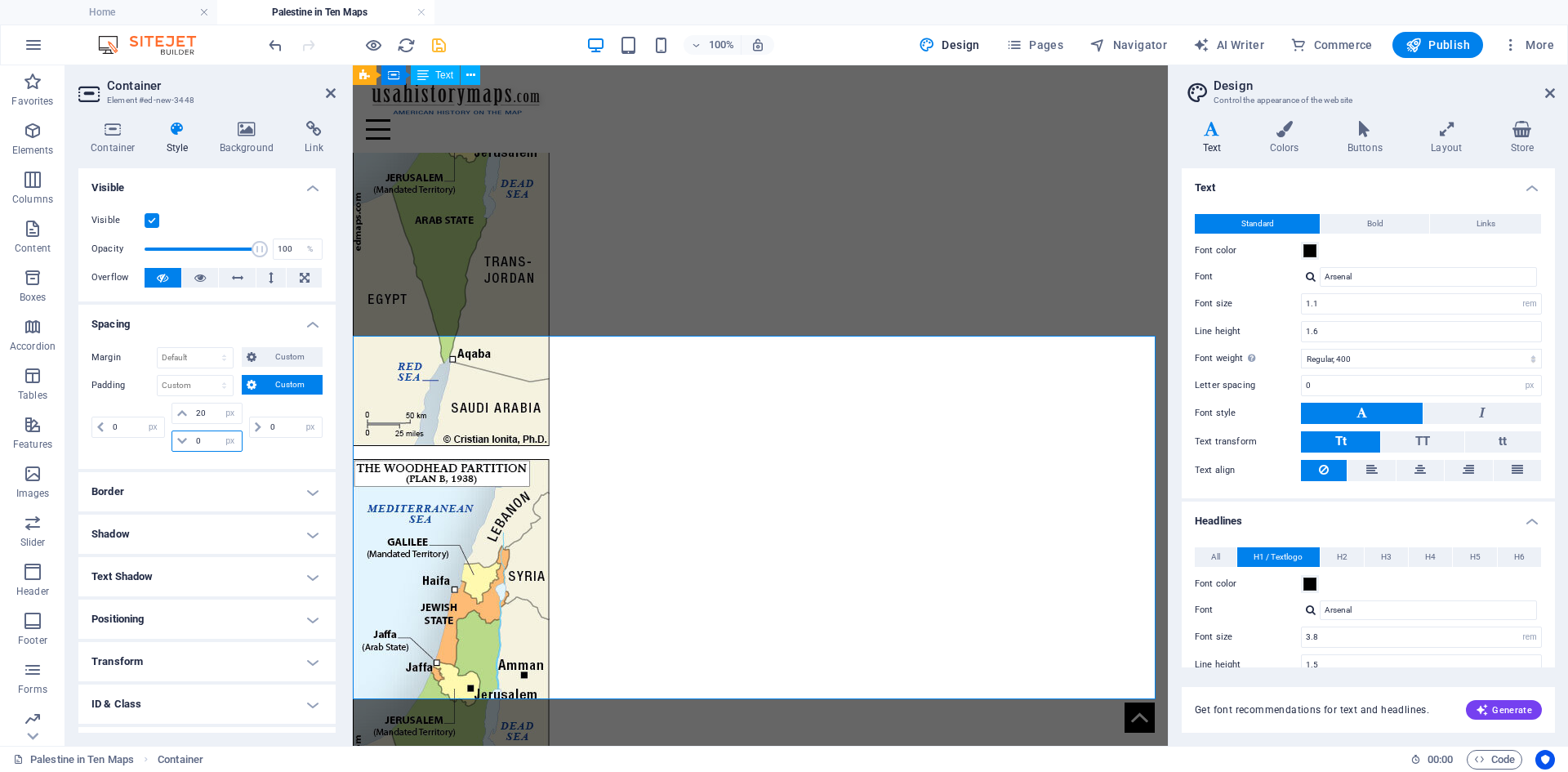 click on "0 px rem % vh vw" at bounding box center [207, 441] 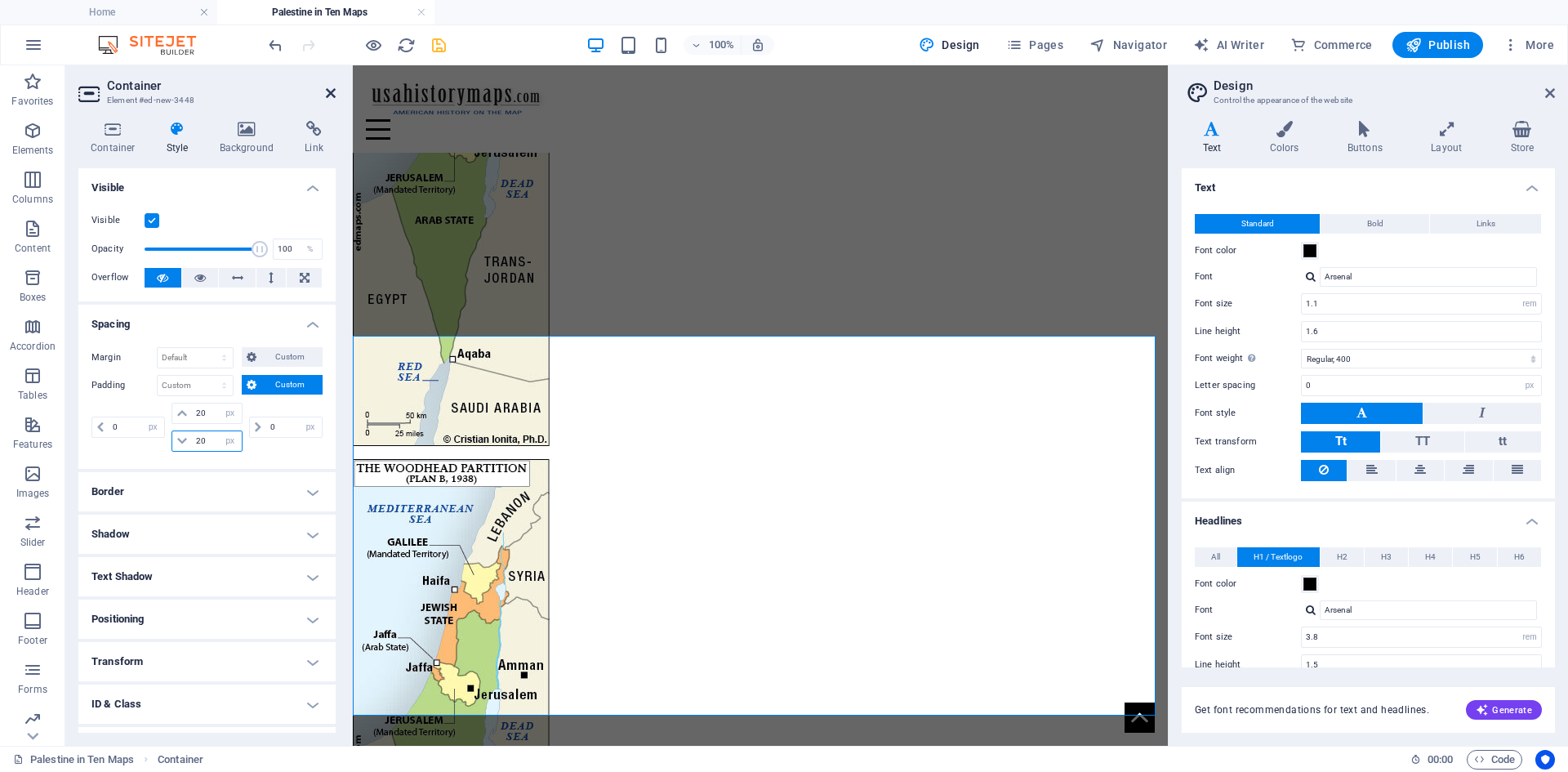 type on "20" 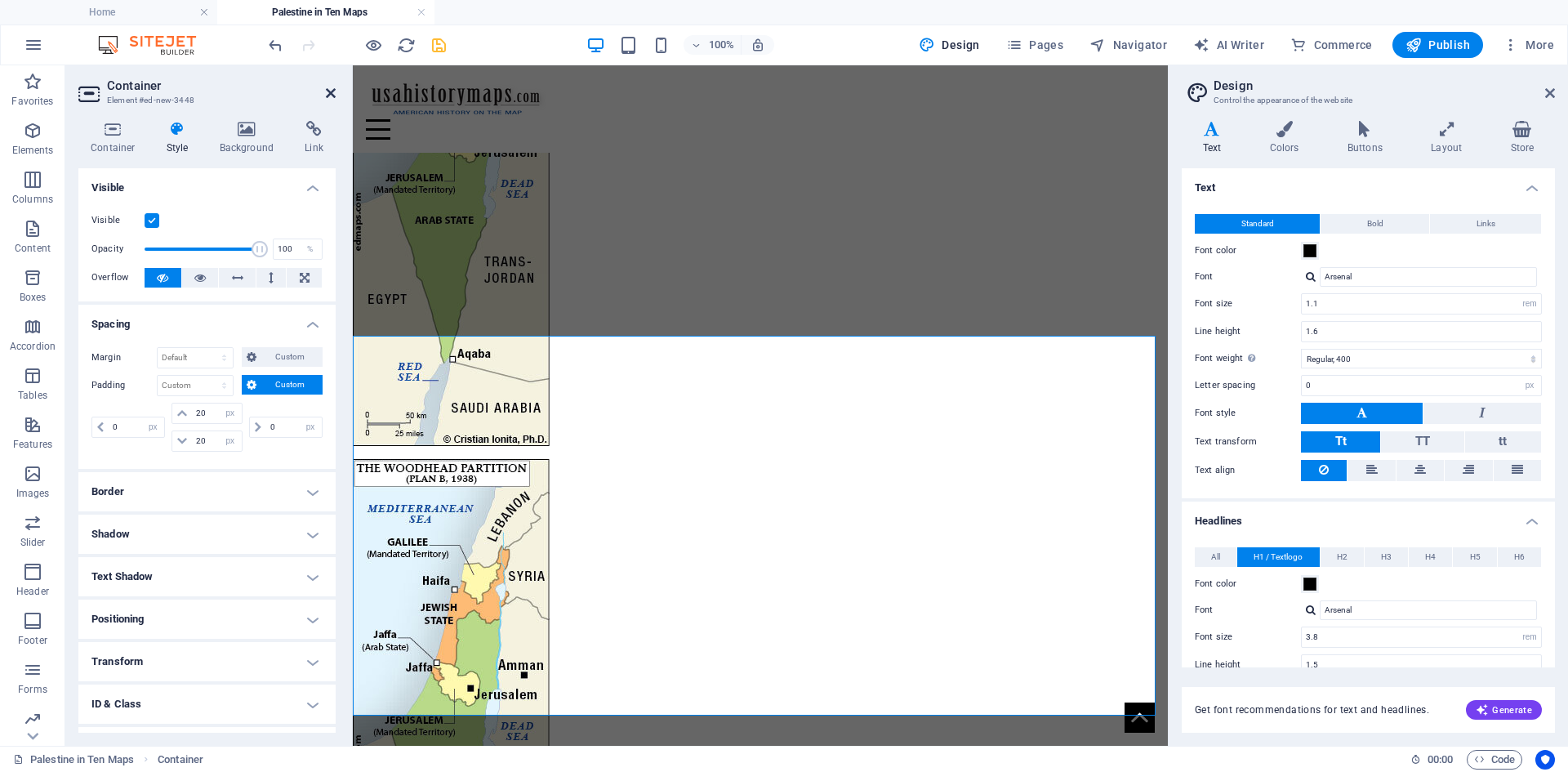 click at bounding box center (331, 93) 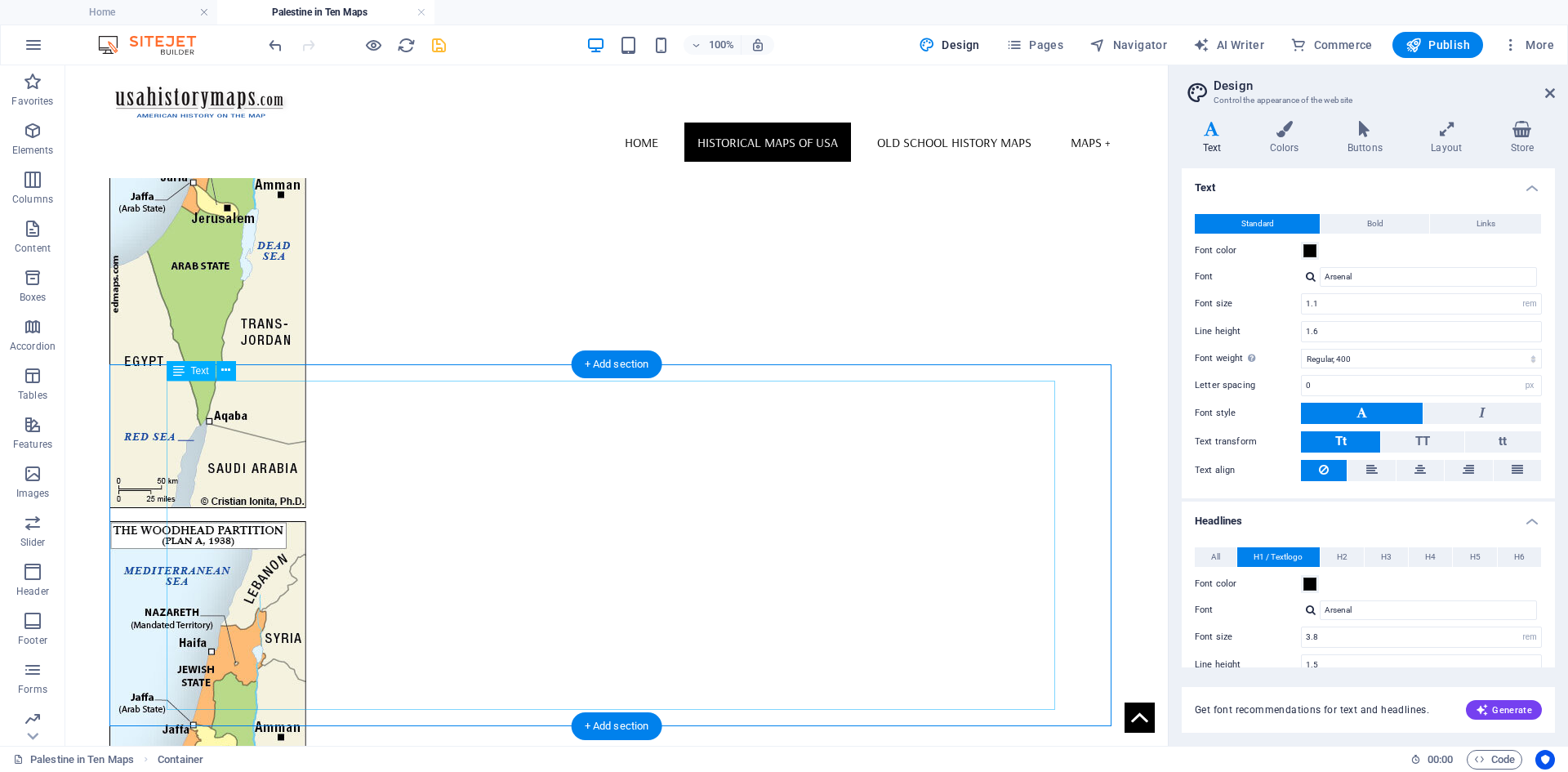 scroll, scrollTop: 4317, scrollLeft: 0, axis: vertical 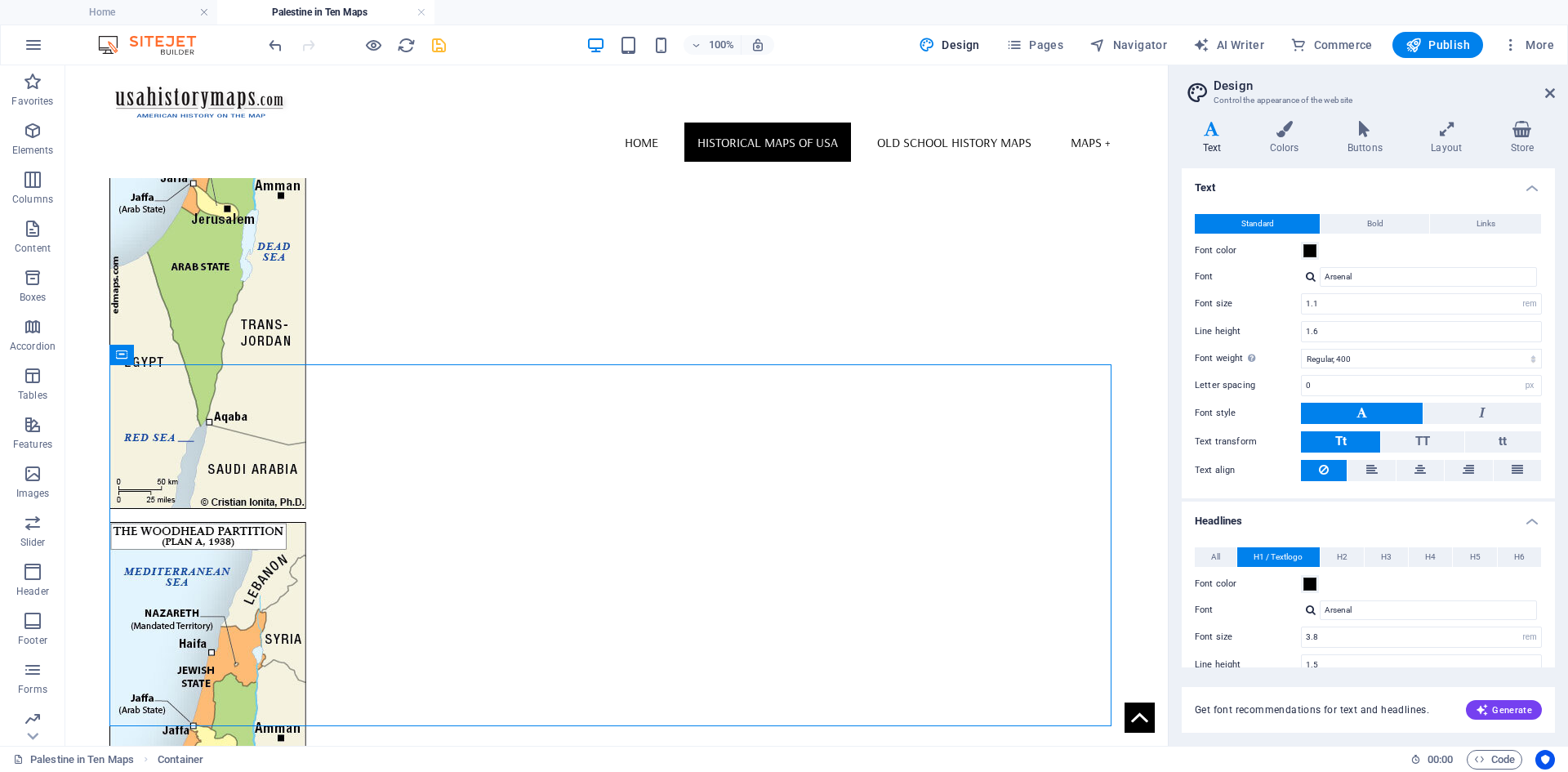 click on "Skip to main content
Home Historical Maps of USA Old School History Maps Maps + Palestine in Ten Maps In November 1917, a letter sent by A. J. Balfour, the British Secretary of State for Foreign Affairs, to Lord Rothschild, stated that the British Government viewed with favor « the establishment in Palestine of a national home for the Jewish people » and that it would « use its best endeavors to facilitate the achievement of this object ». This initiative, commonly known as the « Balfour Declaration », proposed, as a location for the Jewish « home », the territory of the biblical Palestine, an Ottoman-controlled area inhabited at the beginning of the XXth century by a multiconfessional Arab-speaking majority. But what boundaries for this Palestinian home for the Jewish people? The text of the British Mandate for Palestine included an article (no. 25) which aimed to redraw de facto the map of the Jewish National Home to be established in Palestine. This article stated: * Home About the Project" at bounding box center (617, 2068) 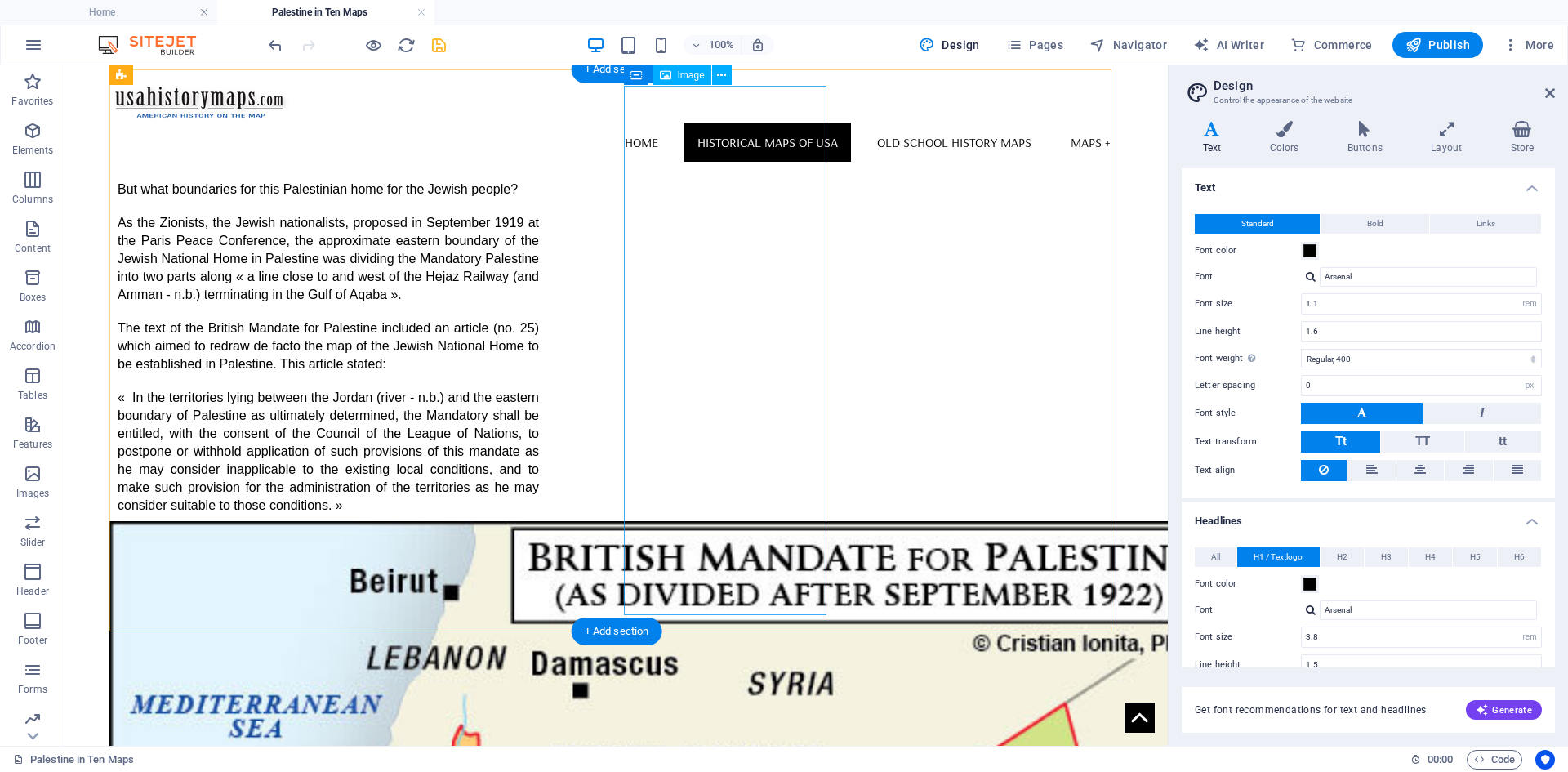 scroll, scrollTop: 1872, scrollLeft: 0, axis: vertical 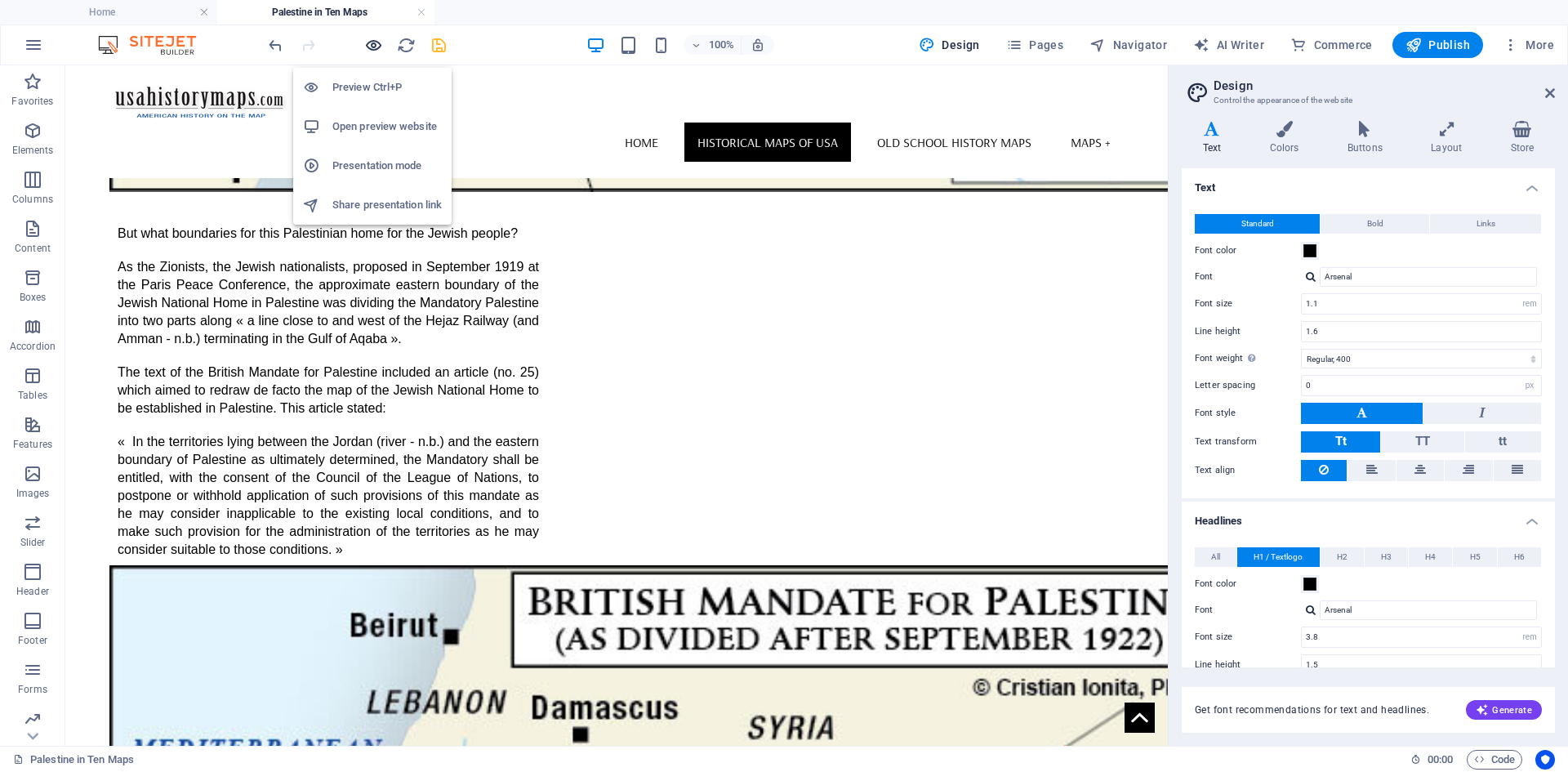 click at bounding box center (373, 45) 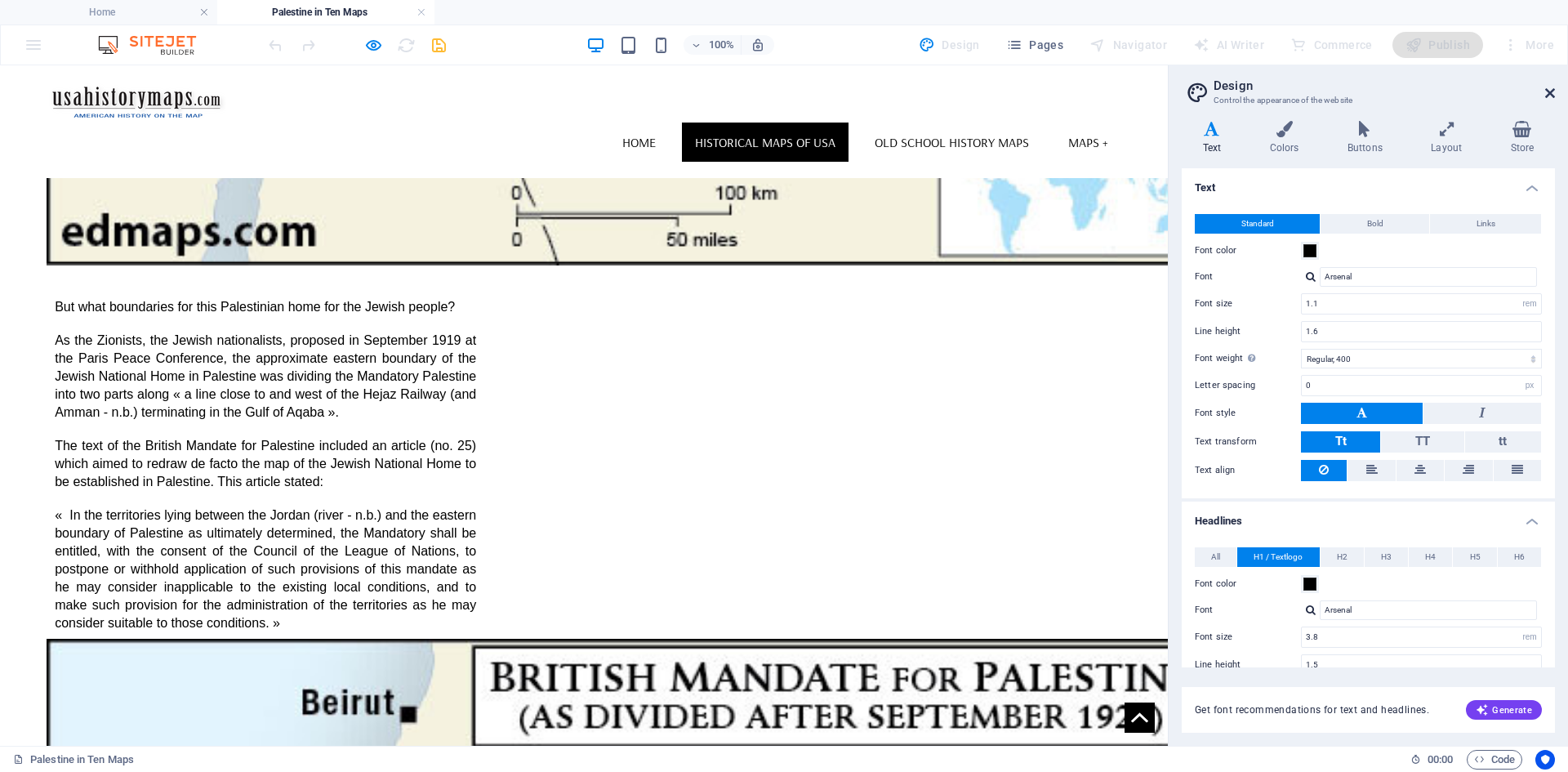 click at bounding box center [1550, 93] 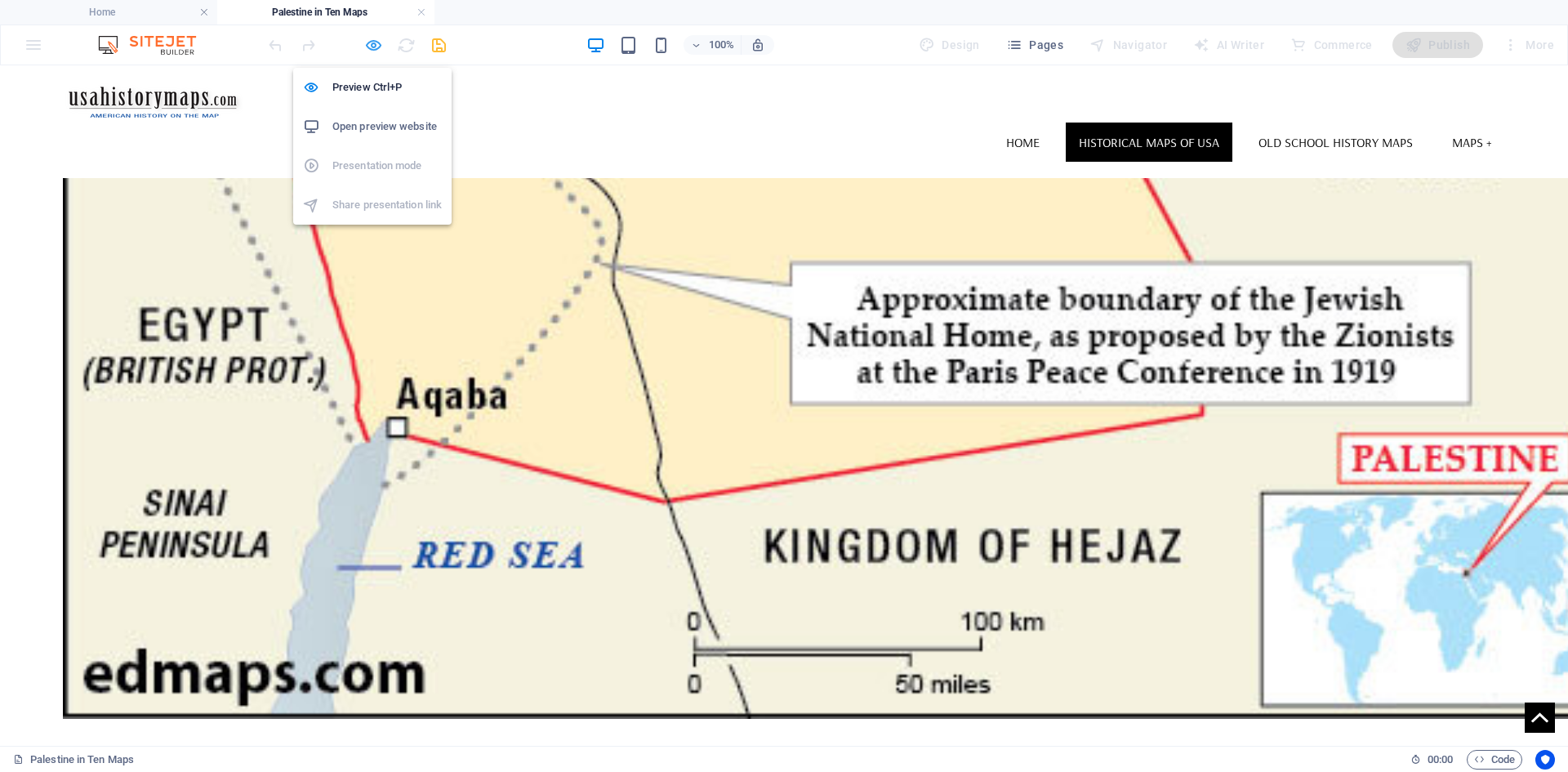 click at bounding box center [373, 45] 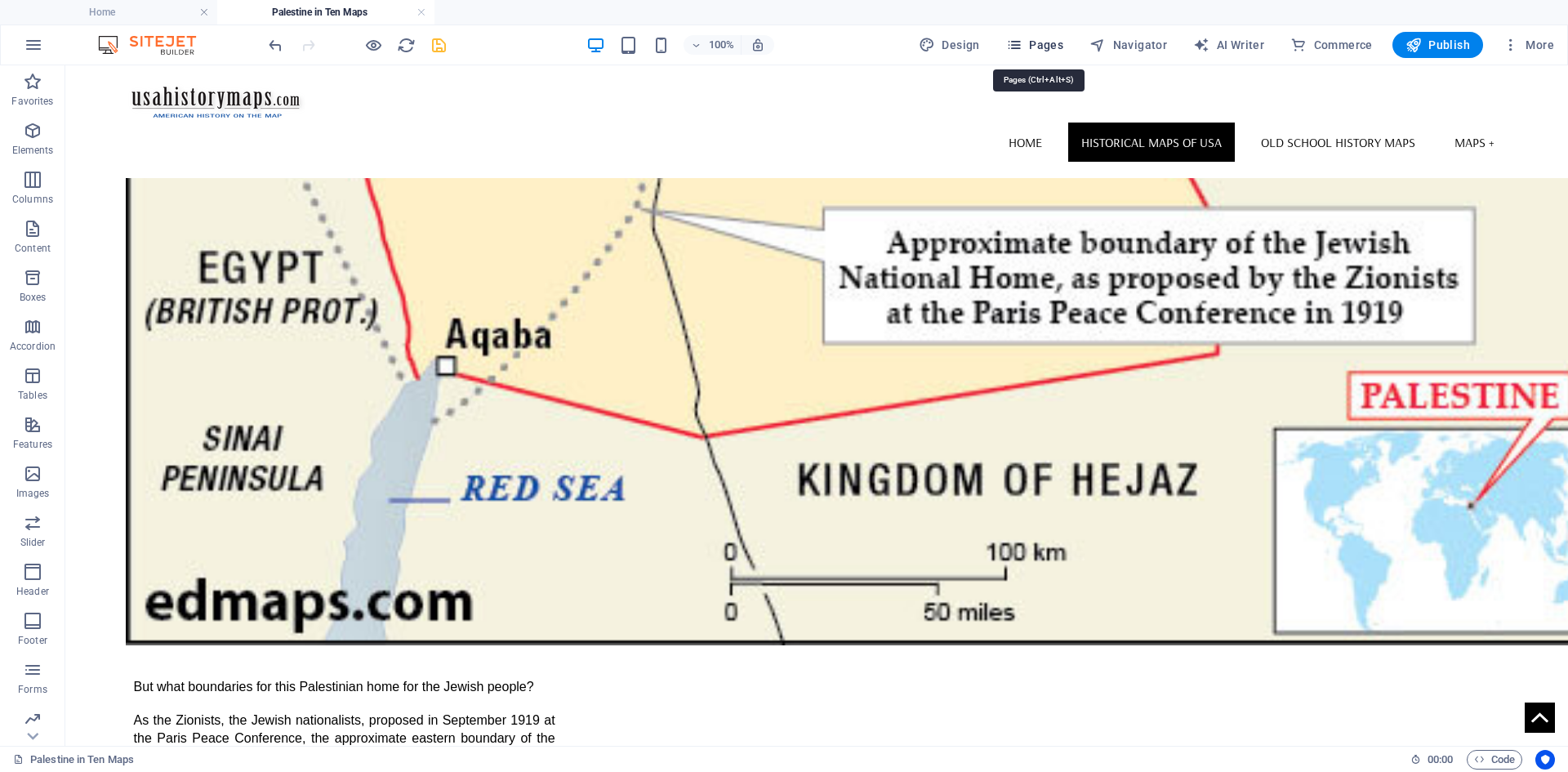 click on "Pages" at bounding box center (1035, 45) 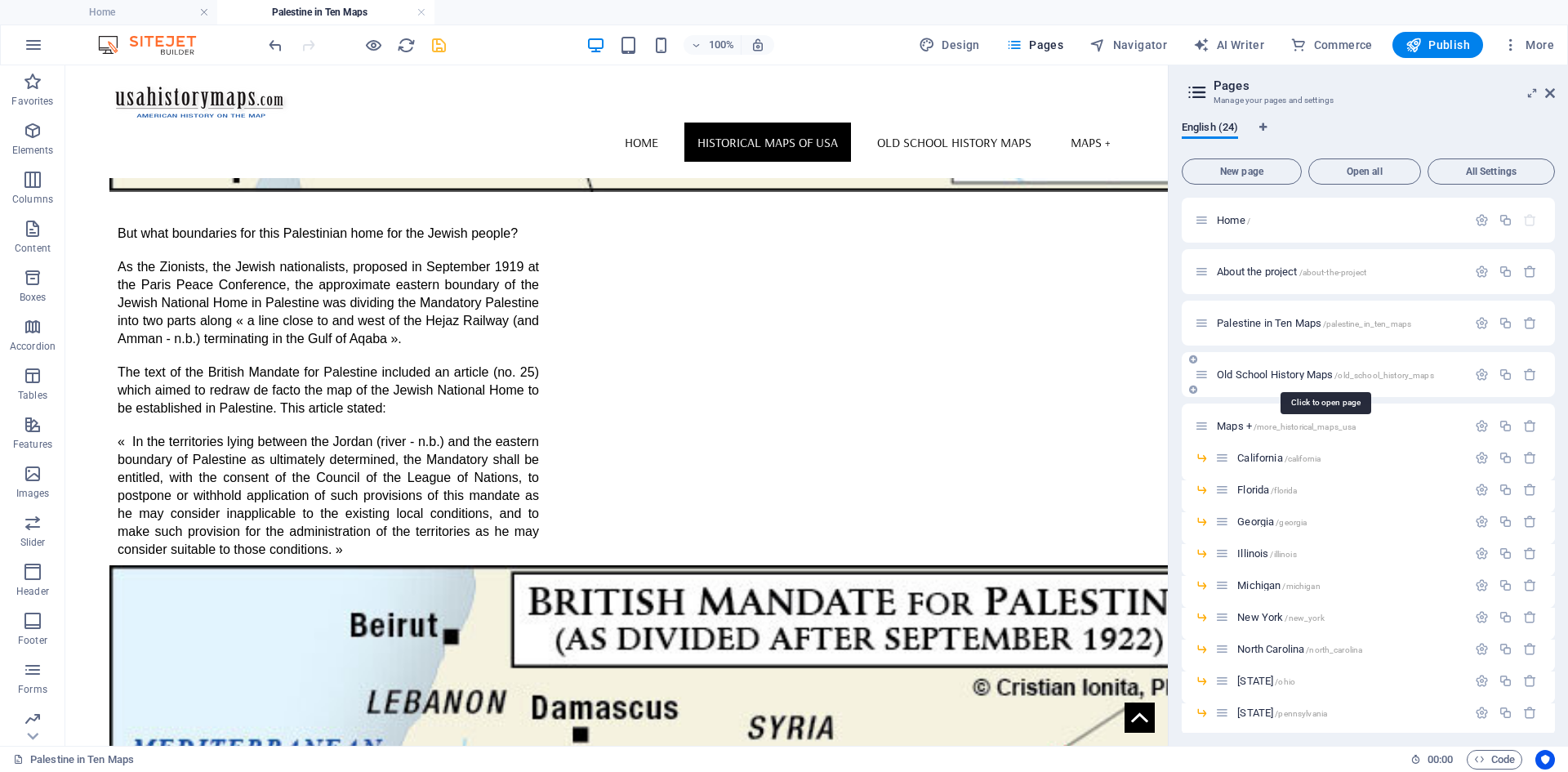 click on "Old School History Maps /old_school_history_maps" at bounding box center (1325, 374) 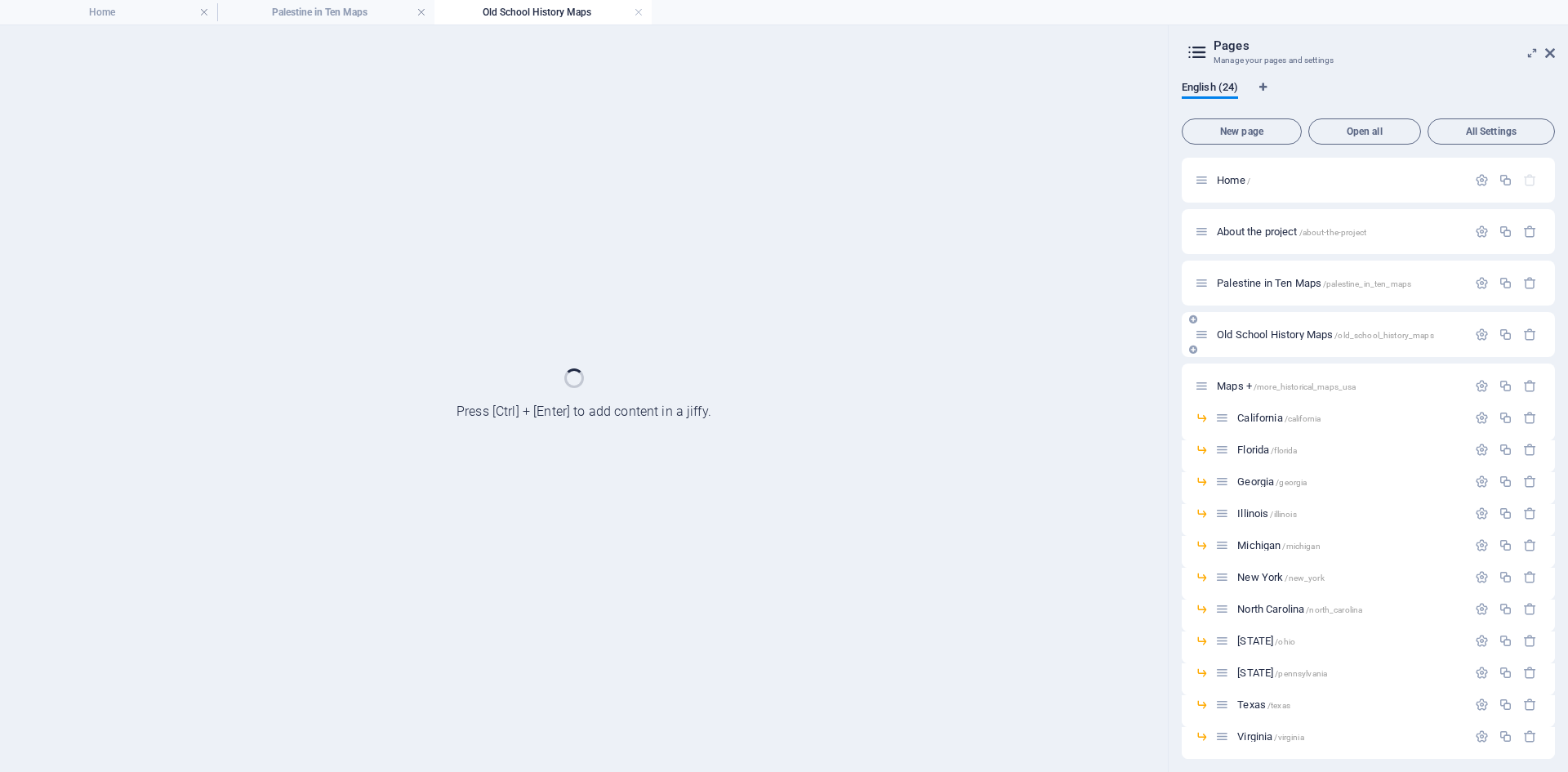 scroll, scrollTop: 0, scrollLeft: 0, axis: both 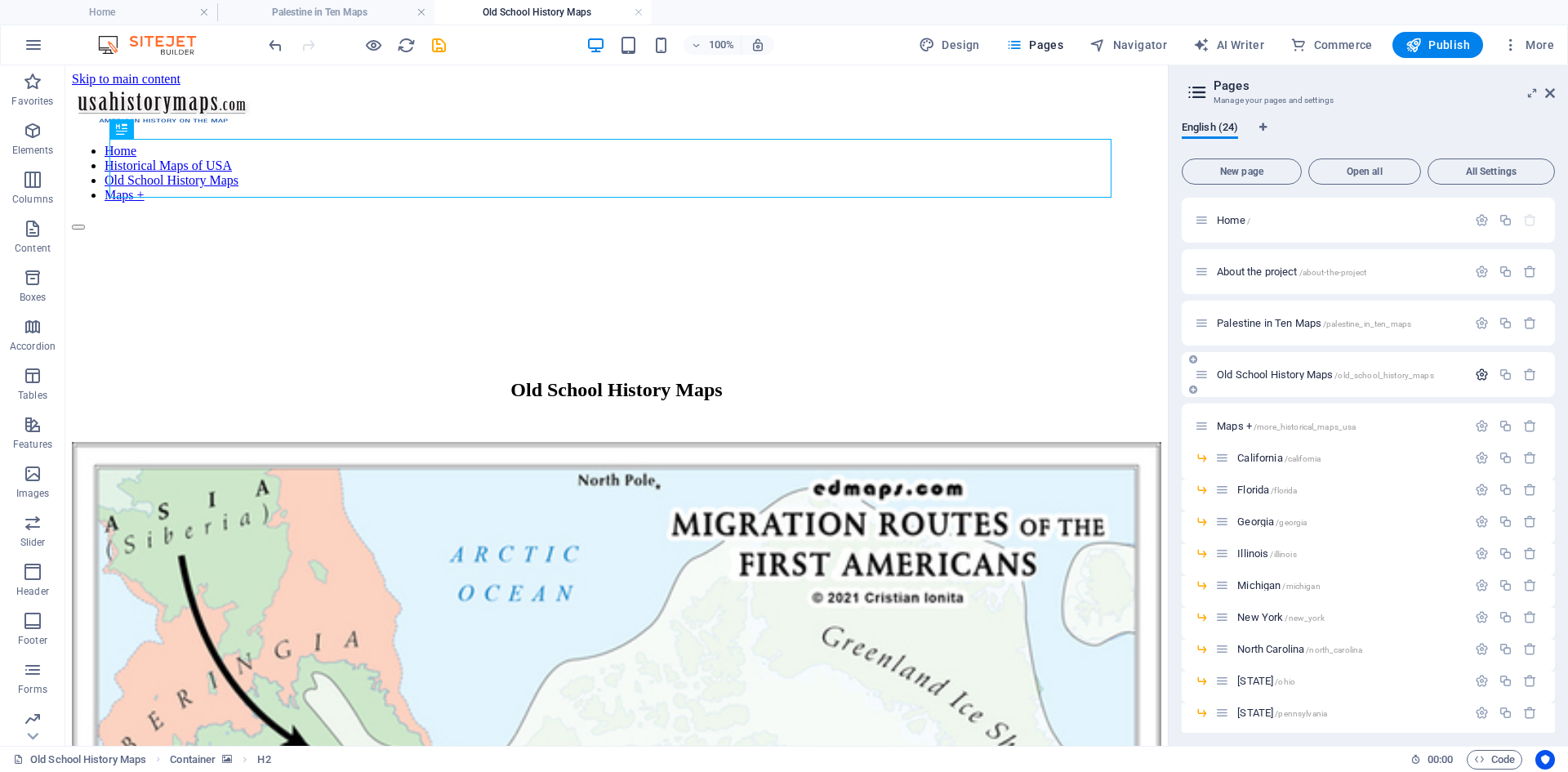 click at bounding box center (1481, 374) 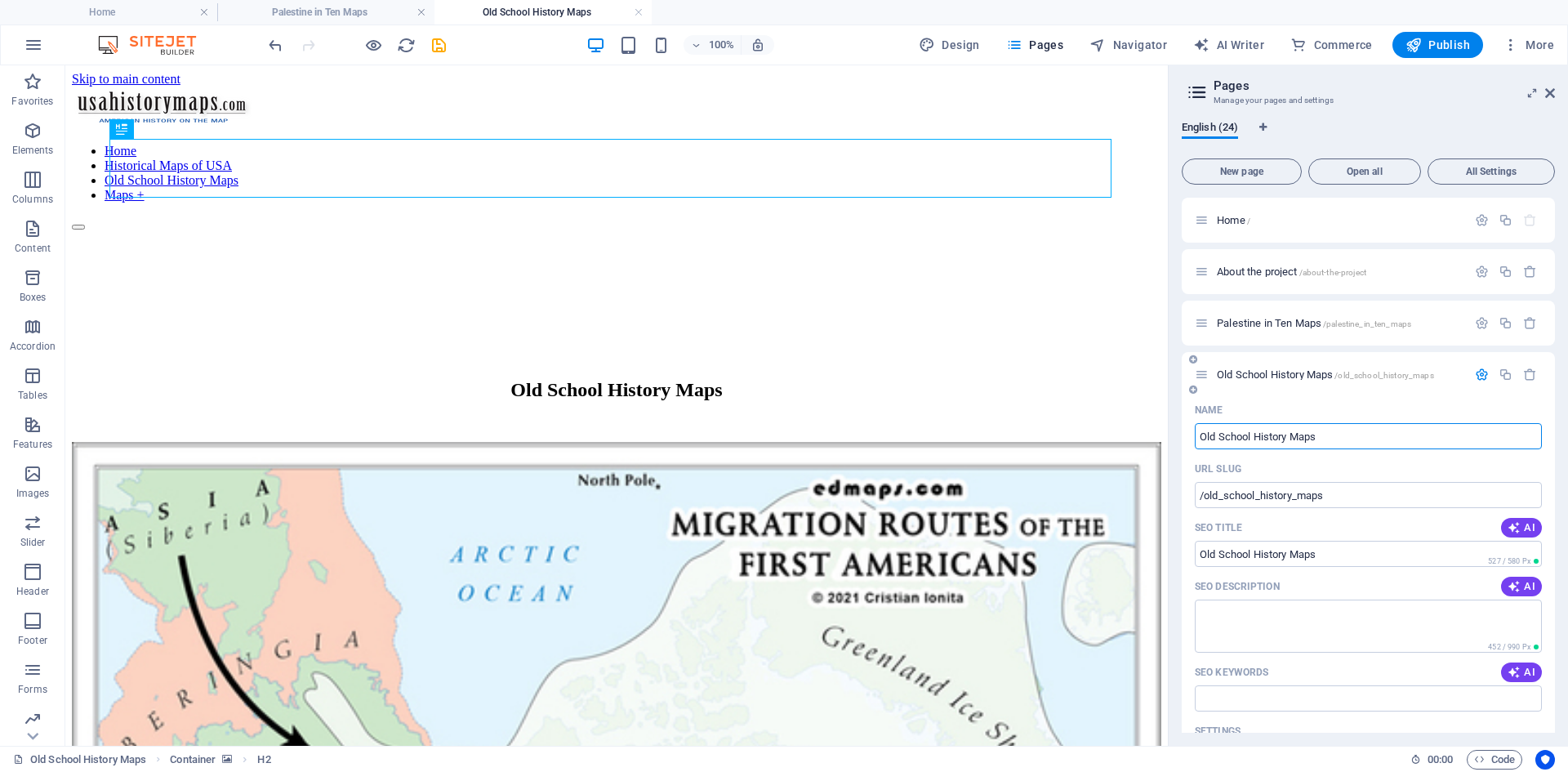 click on "Old School History Maps" at bounding box center (1368, 436) 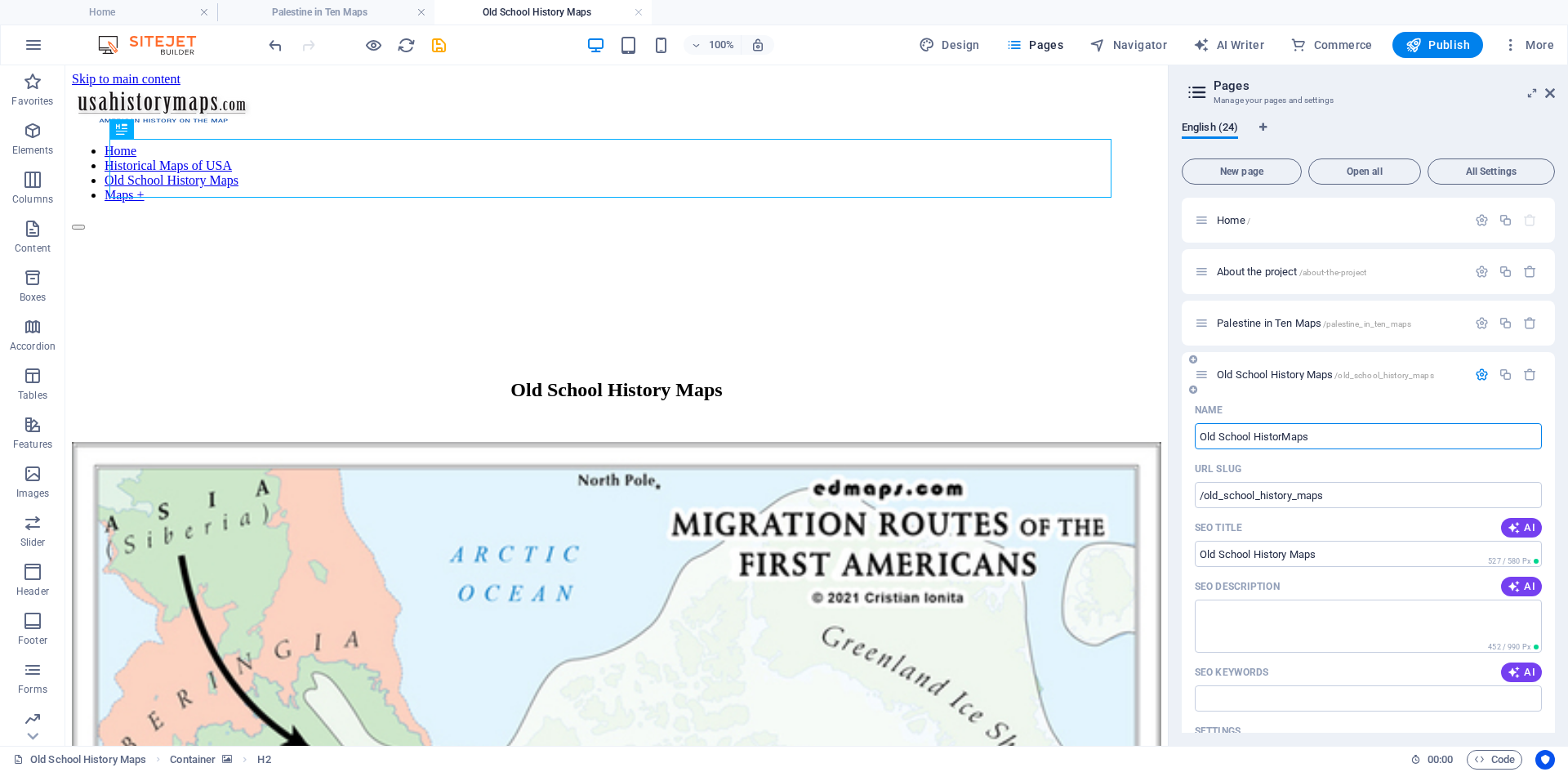 type on "Old School HistorMaps" 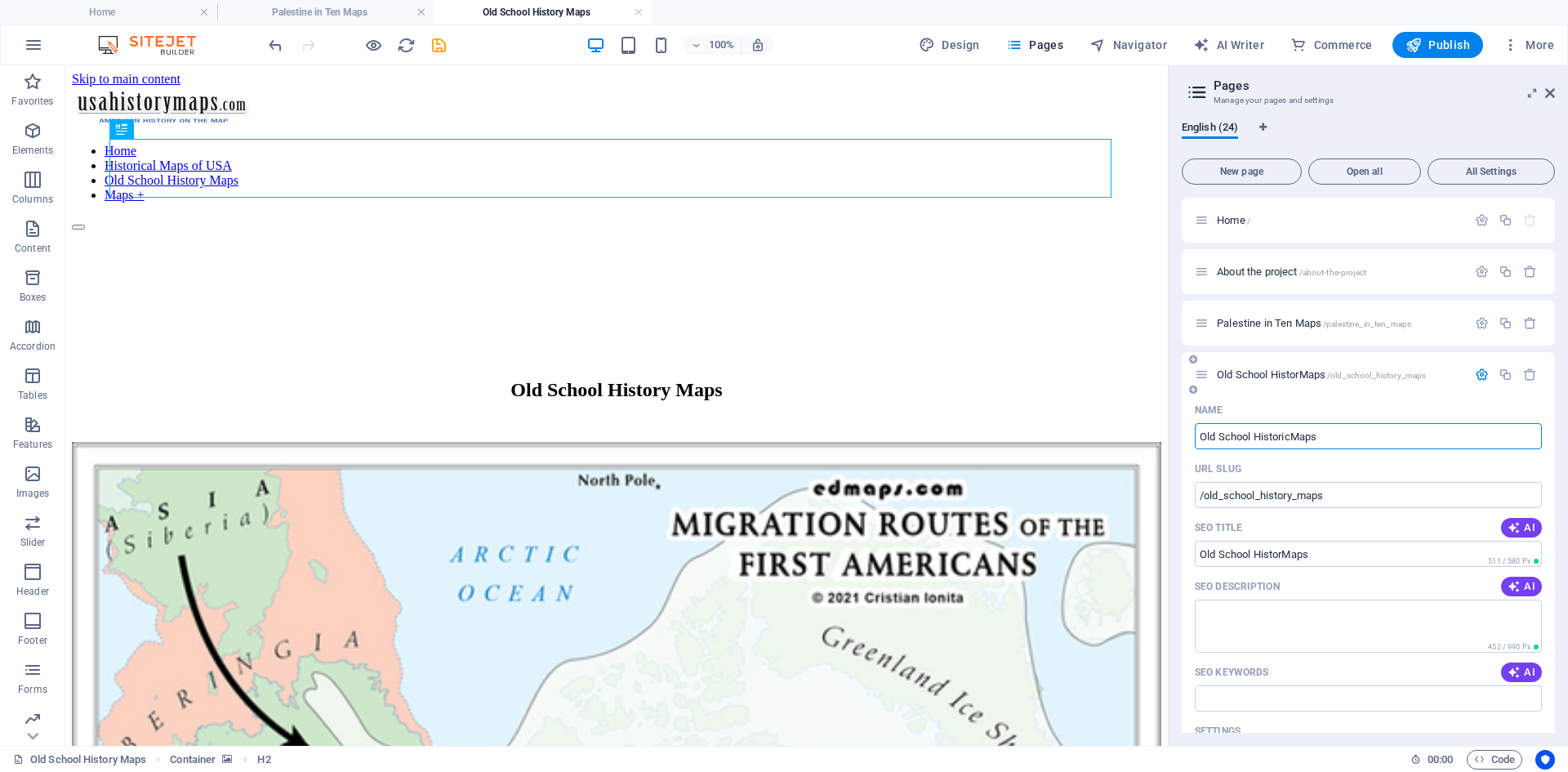 type on "Old School HistoricaMaps" 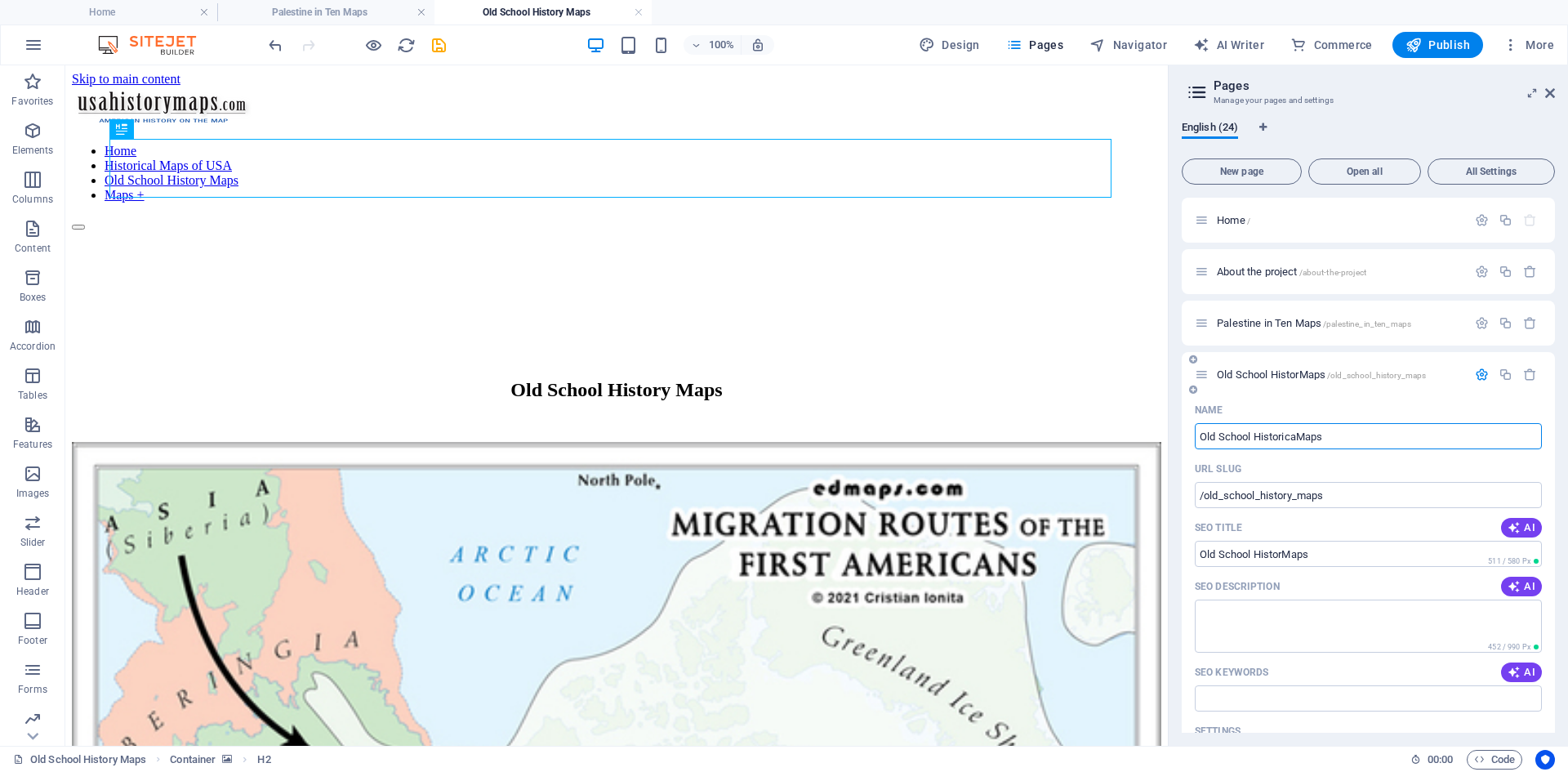 type on "Old School HistoricMaps" 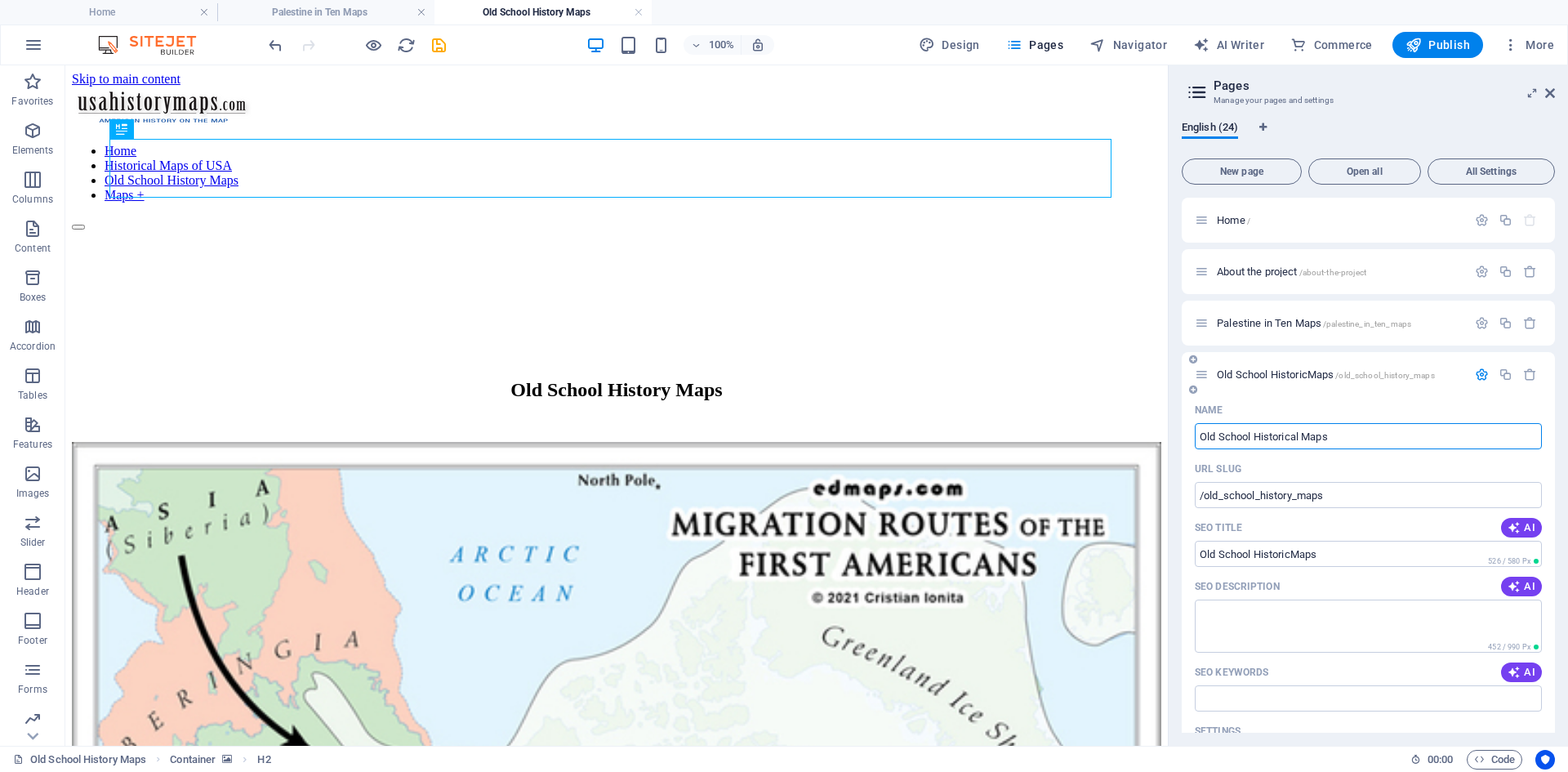 type on "Old School Historical Maps" 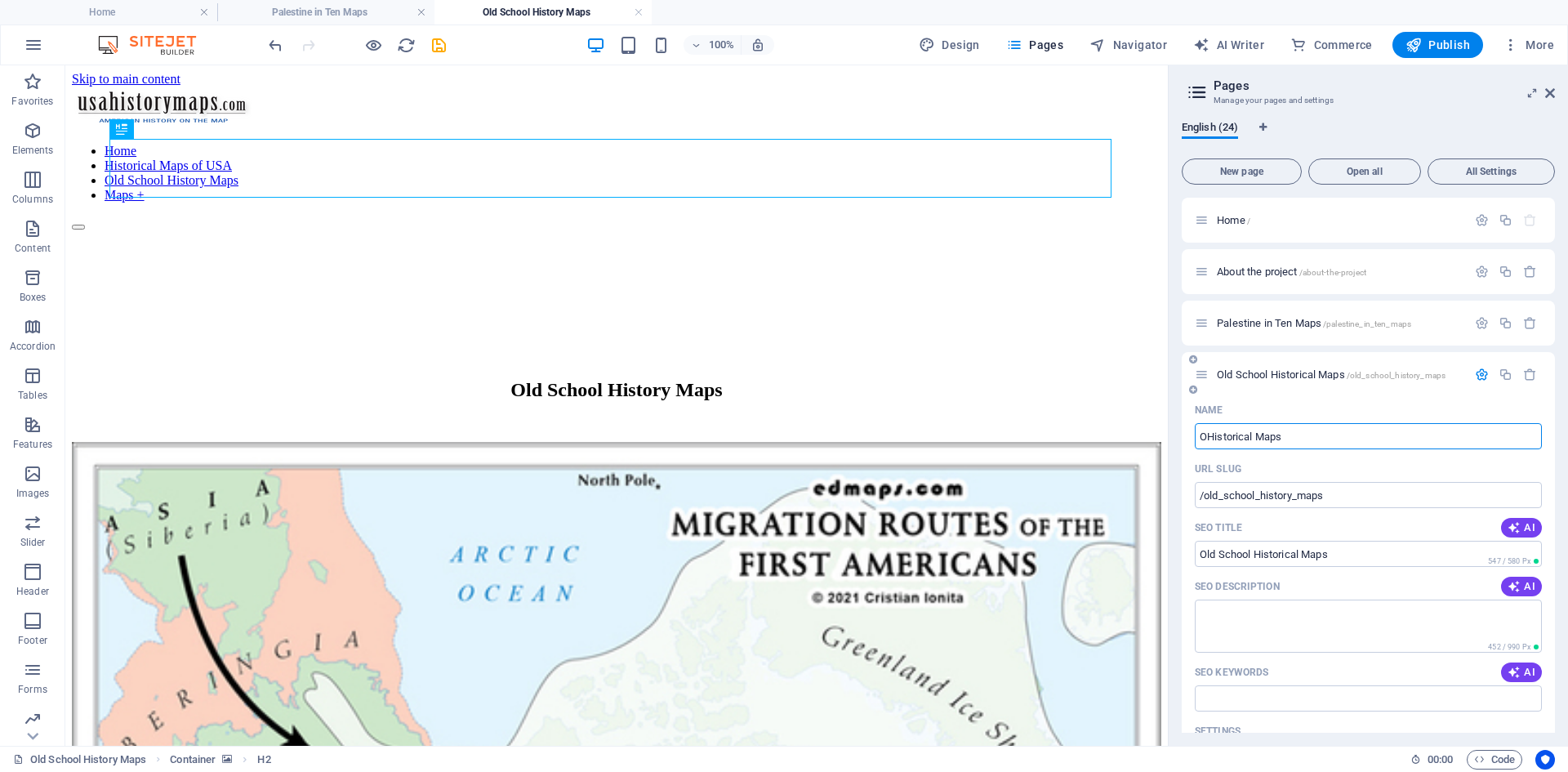 type on "Historical Maps" 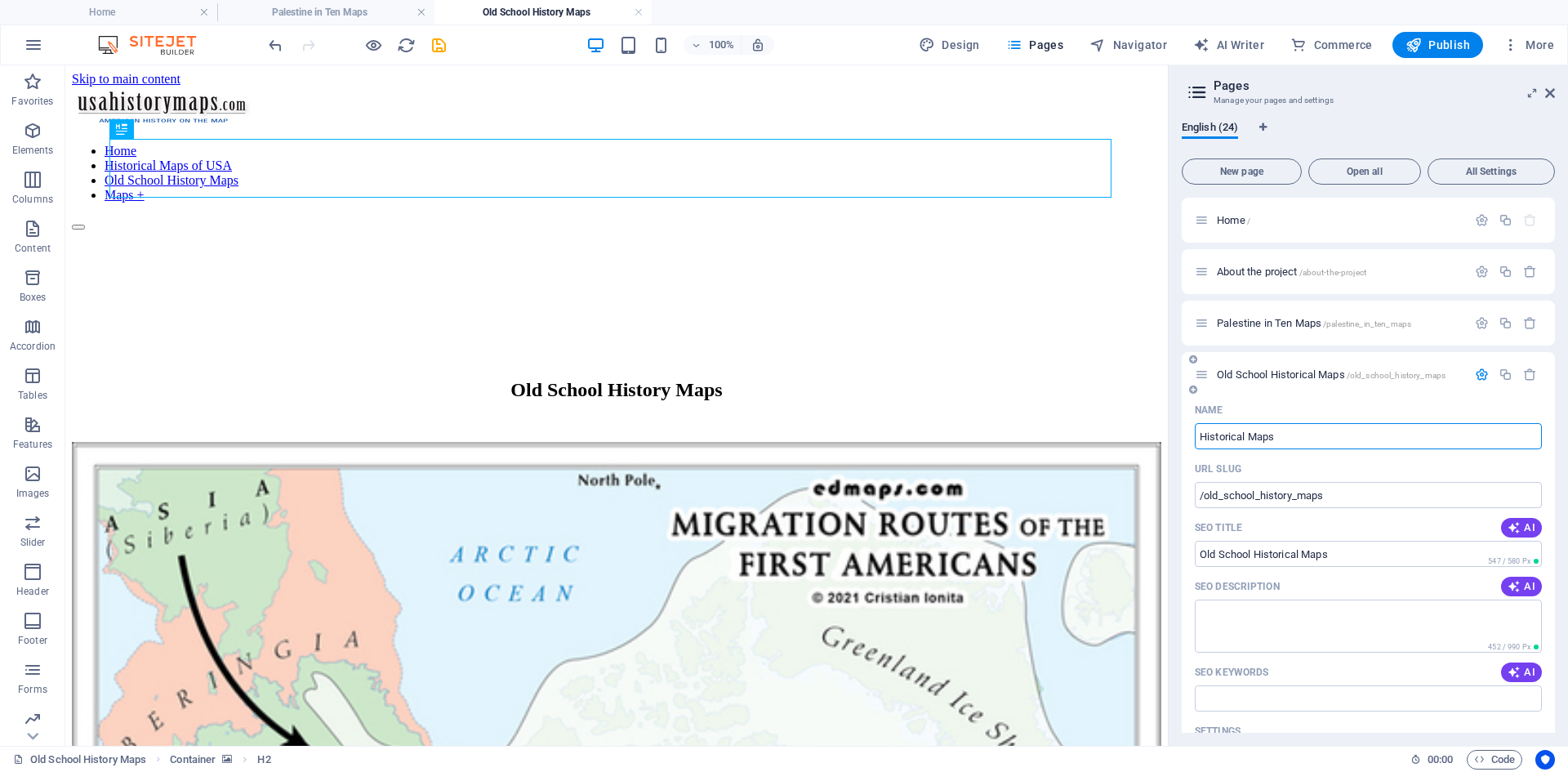 type on "Old SchoolHistorical Maps" 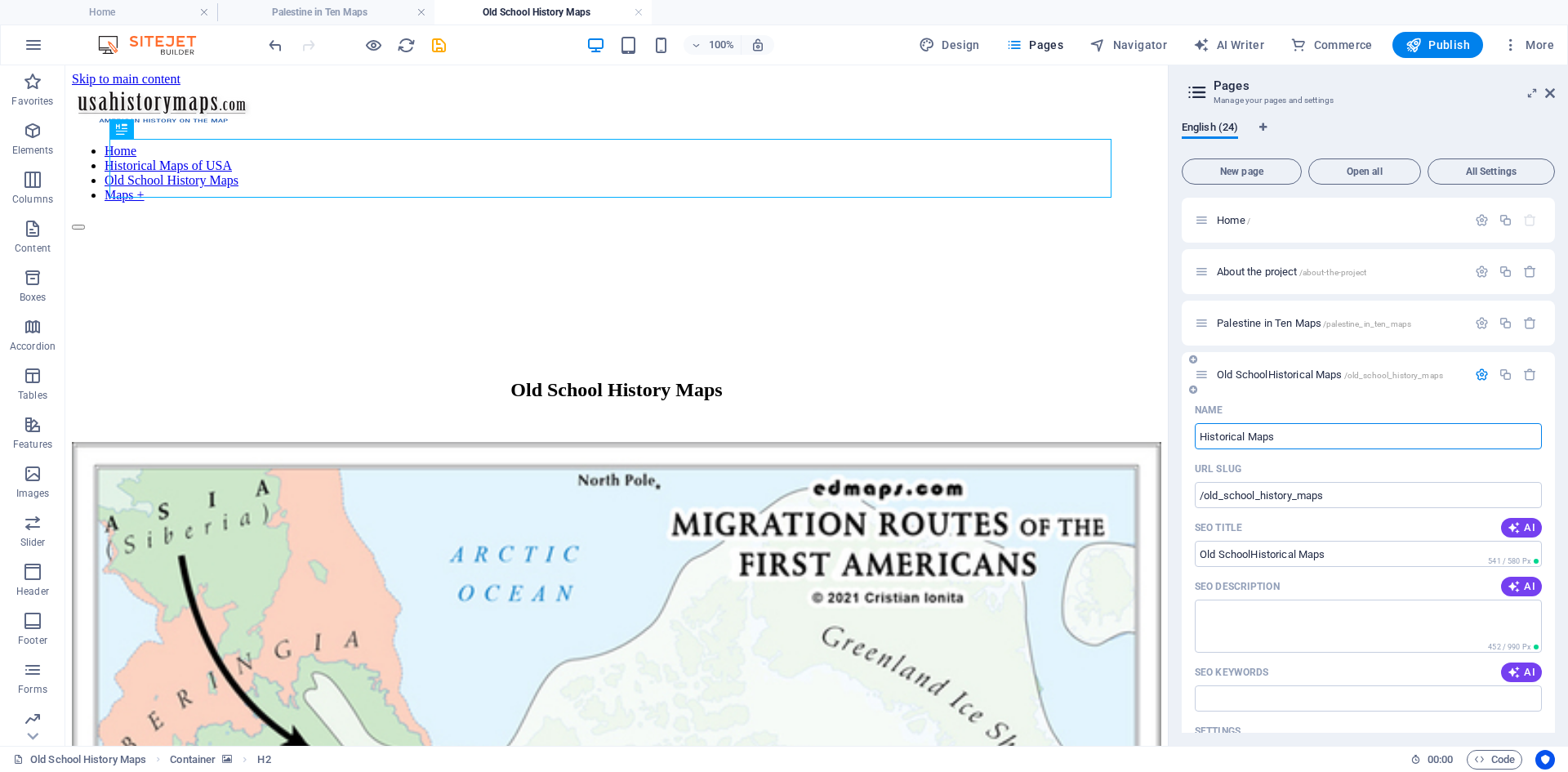 type on "Historical Maps" 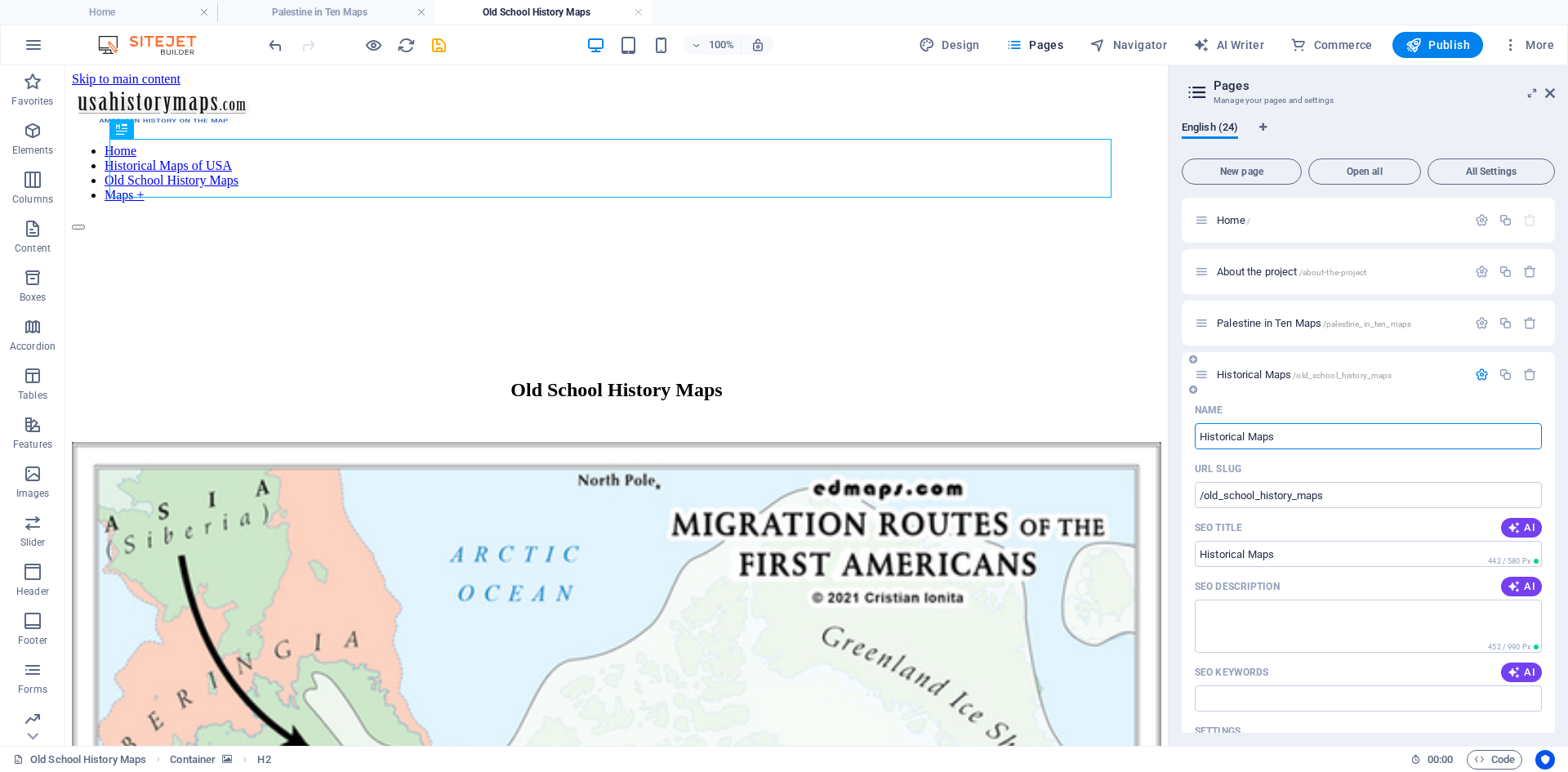 click on "Historical Maps" at bounding box center [1368, 436] 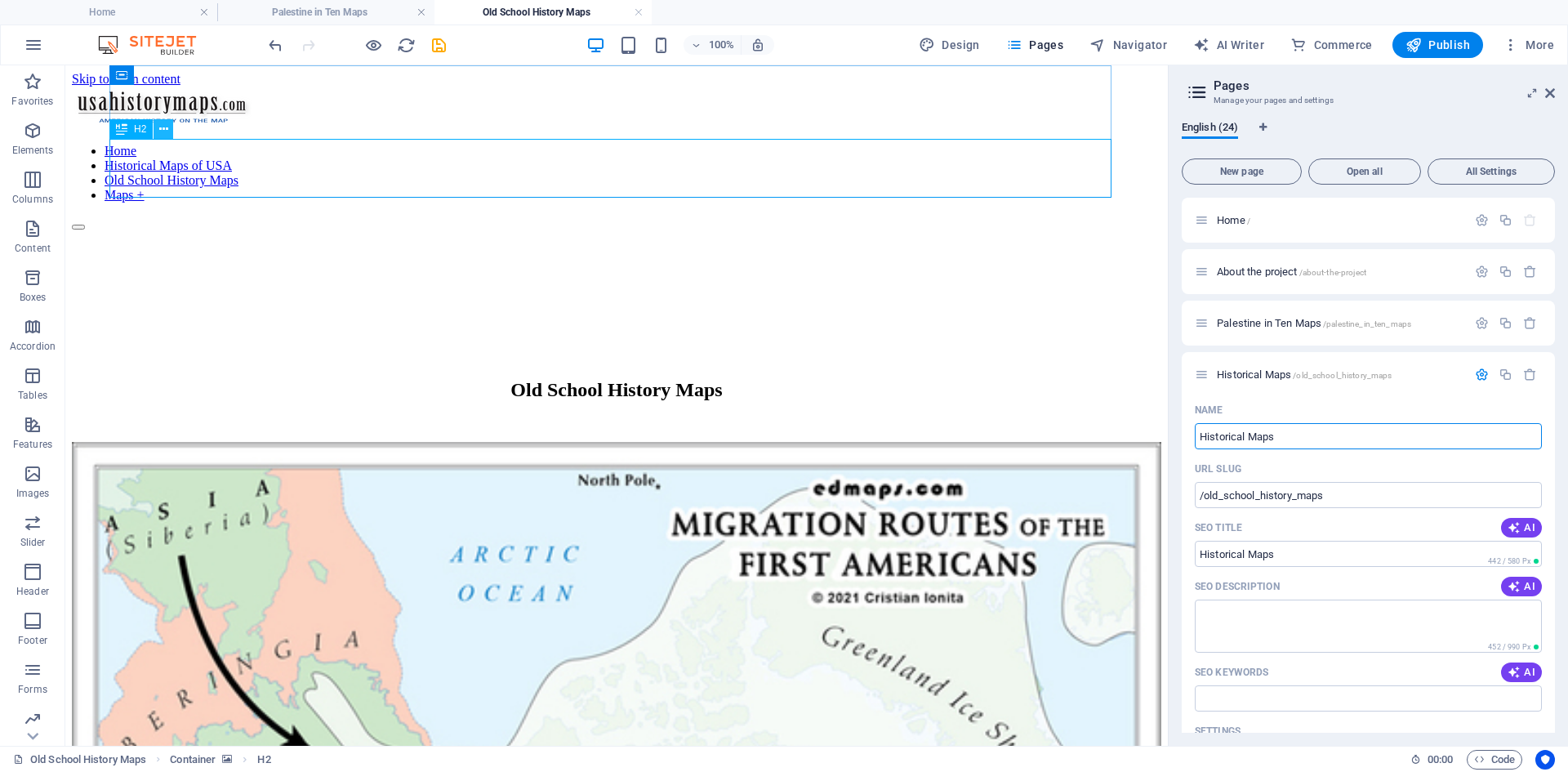 type on "Historical Maps" 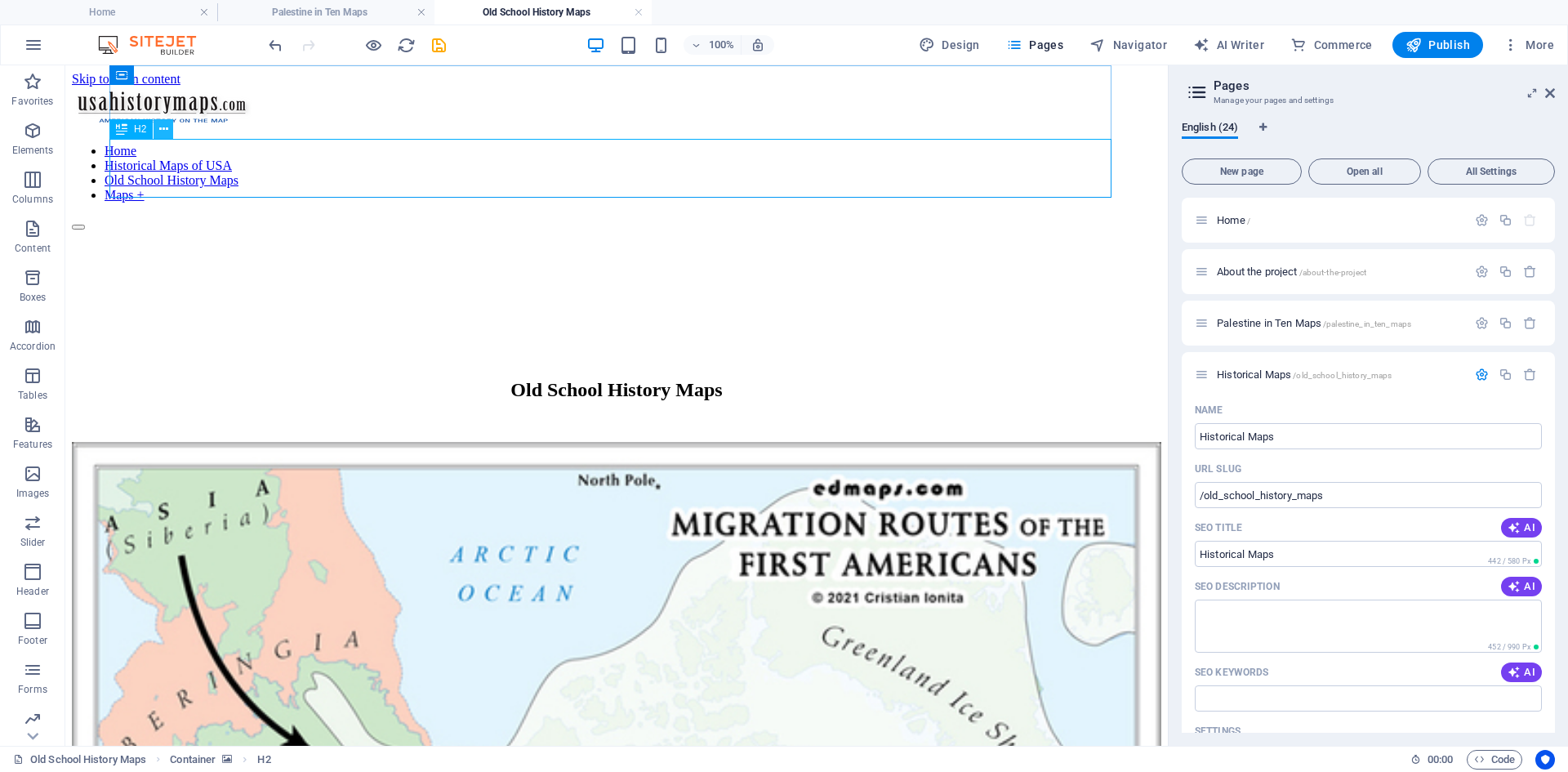click at bounding box center [163, 129] 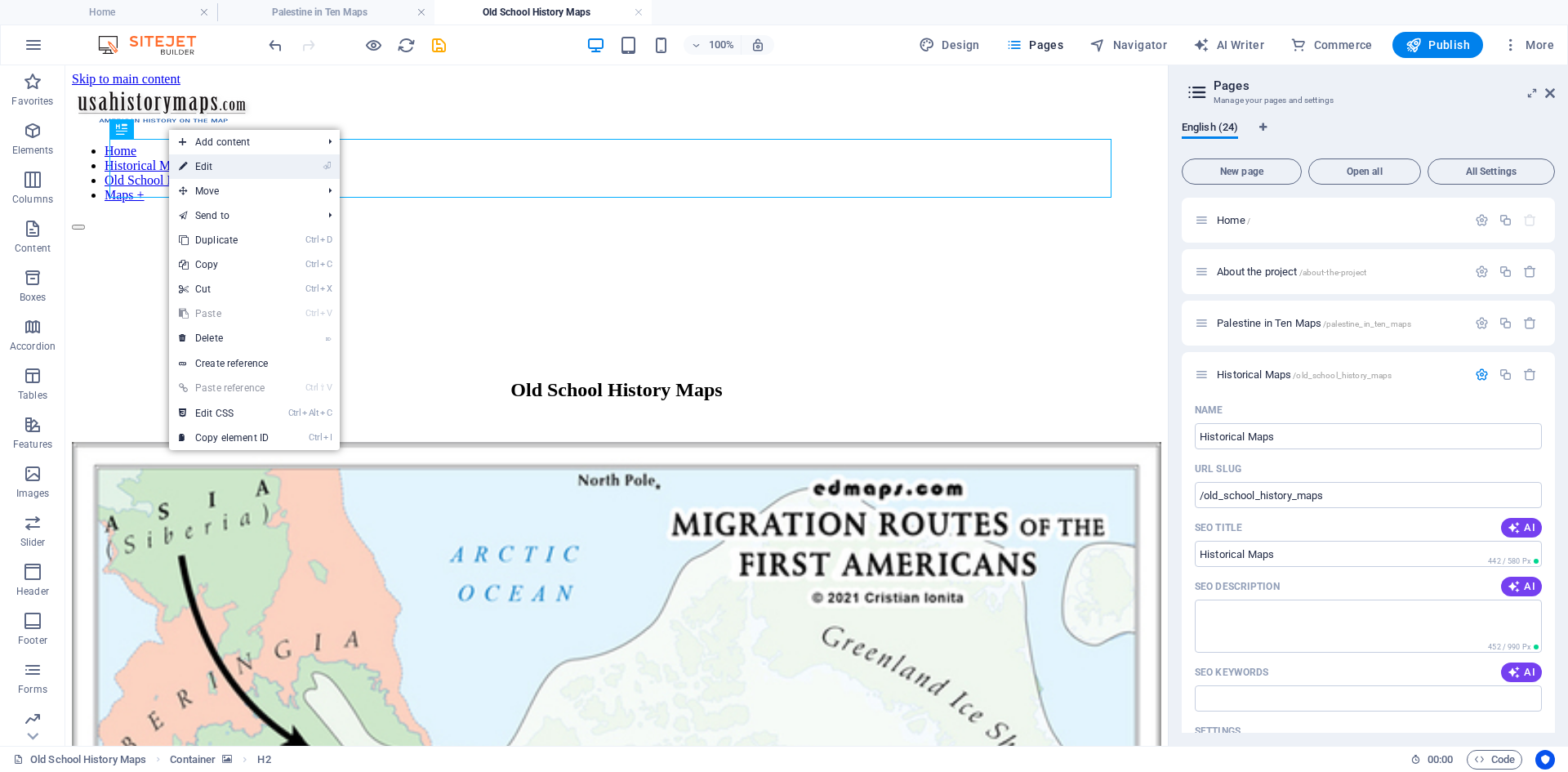 click on "⏎  Edit" at bounding box center [224, 167] 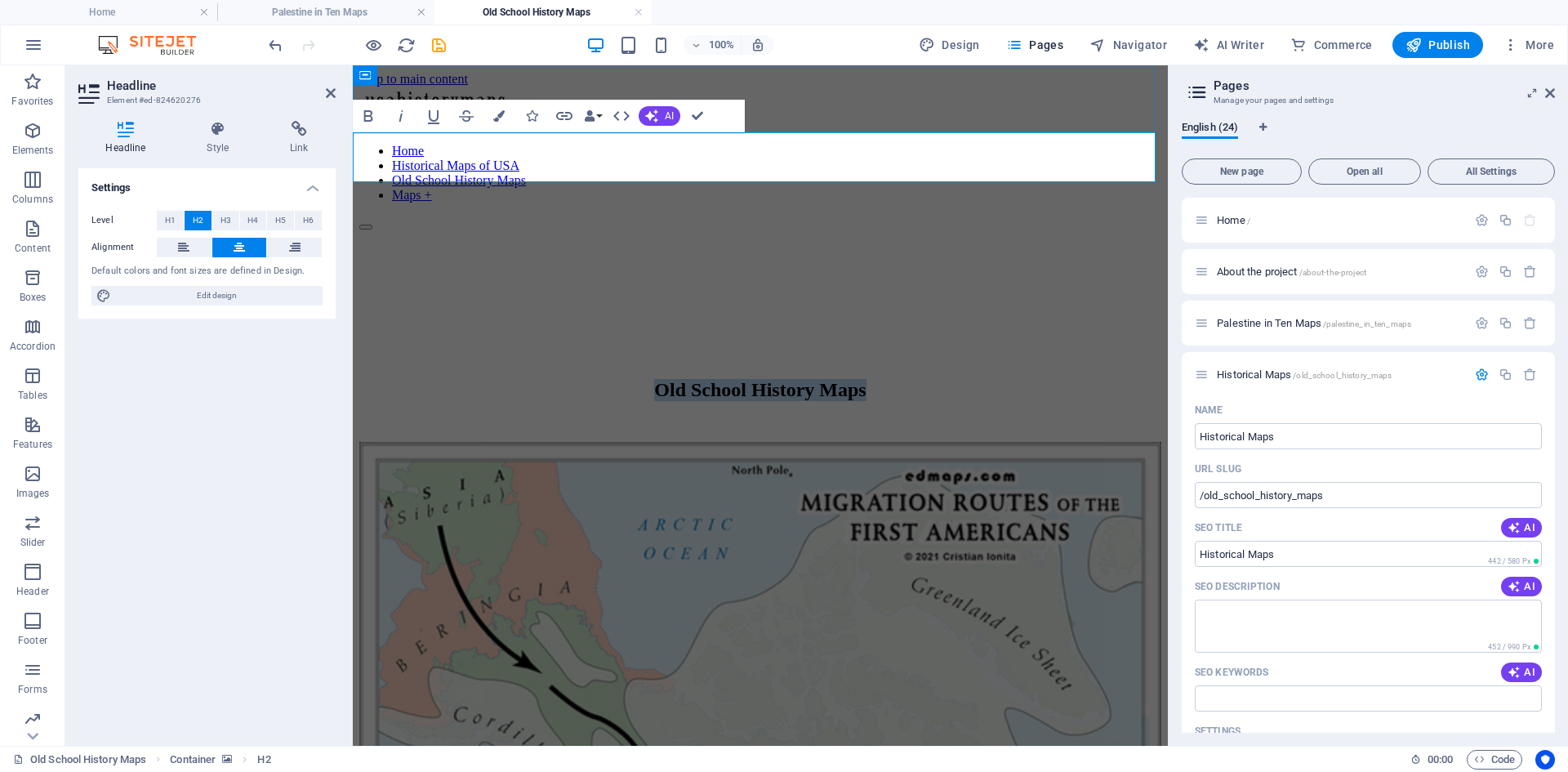 click on "Old School History Maps" at bounding box center (760, 390) 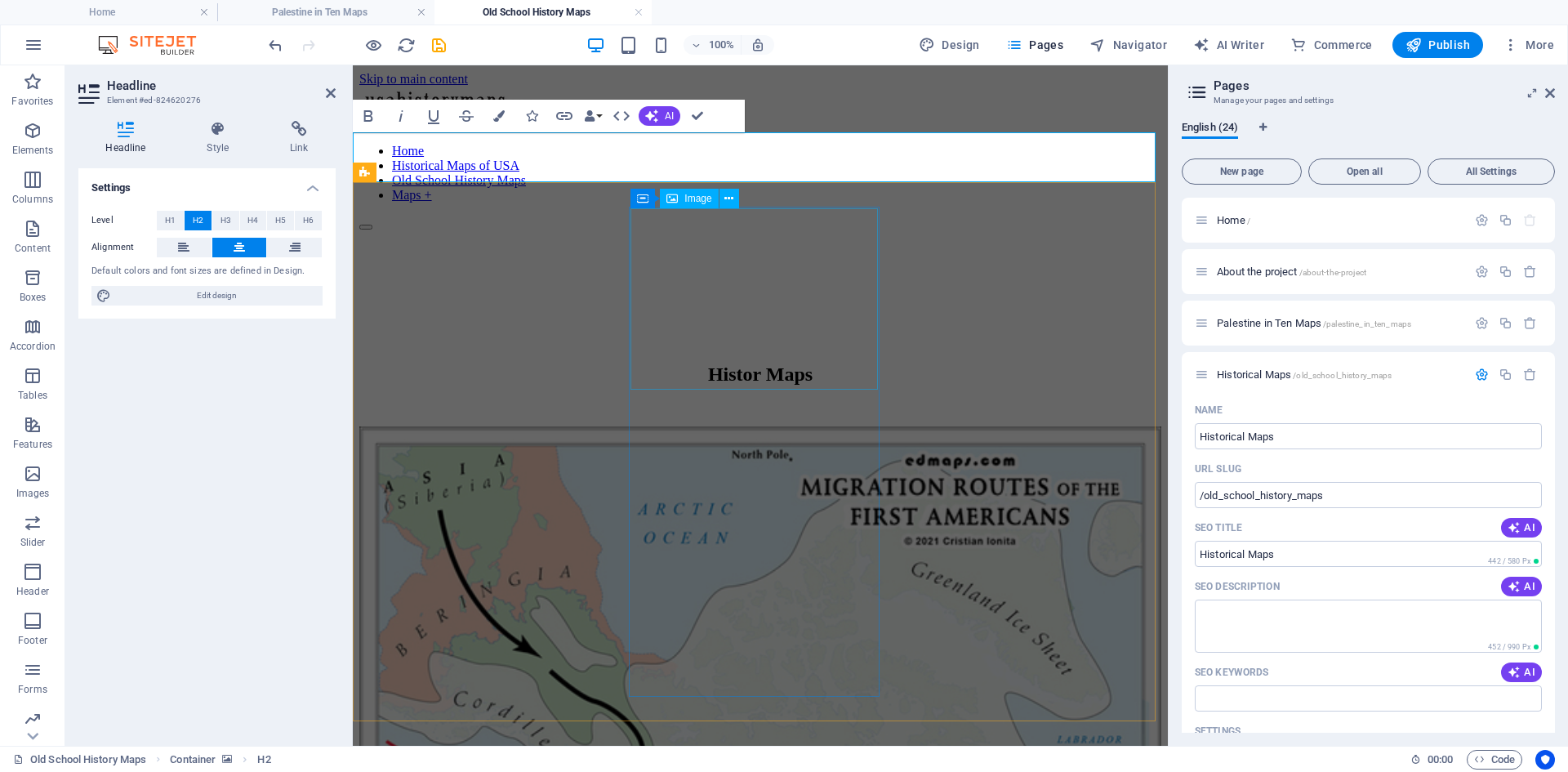 type 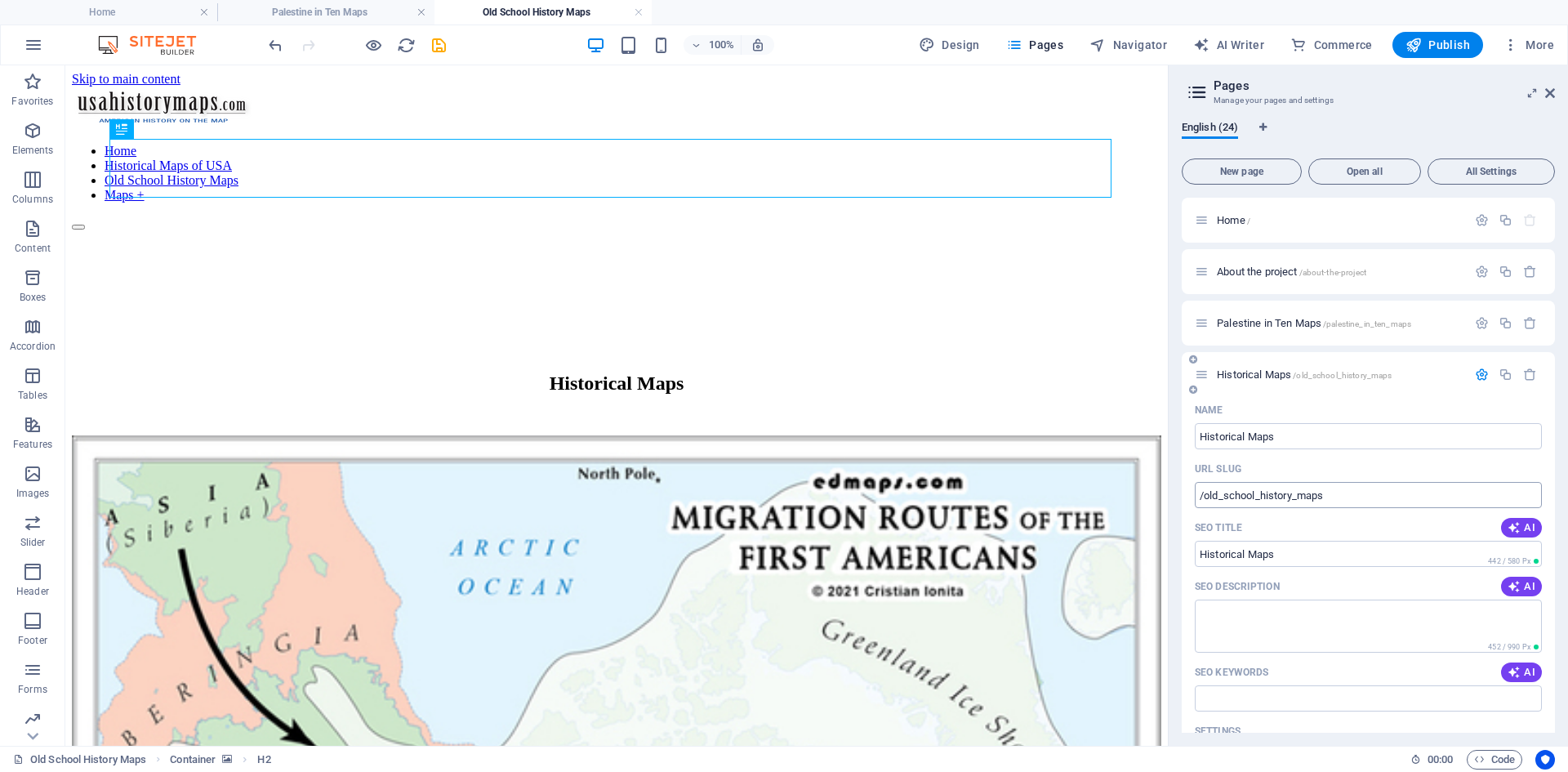 click on "/old_school_history_maps" at bounding box center (1368, 495) 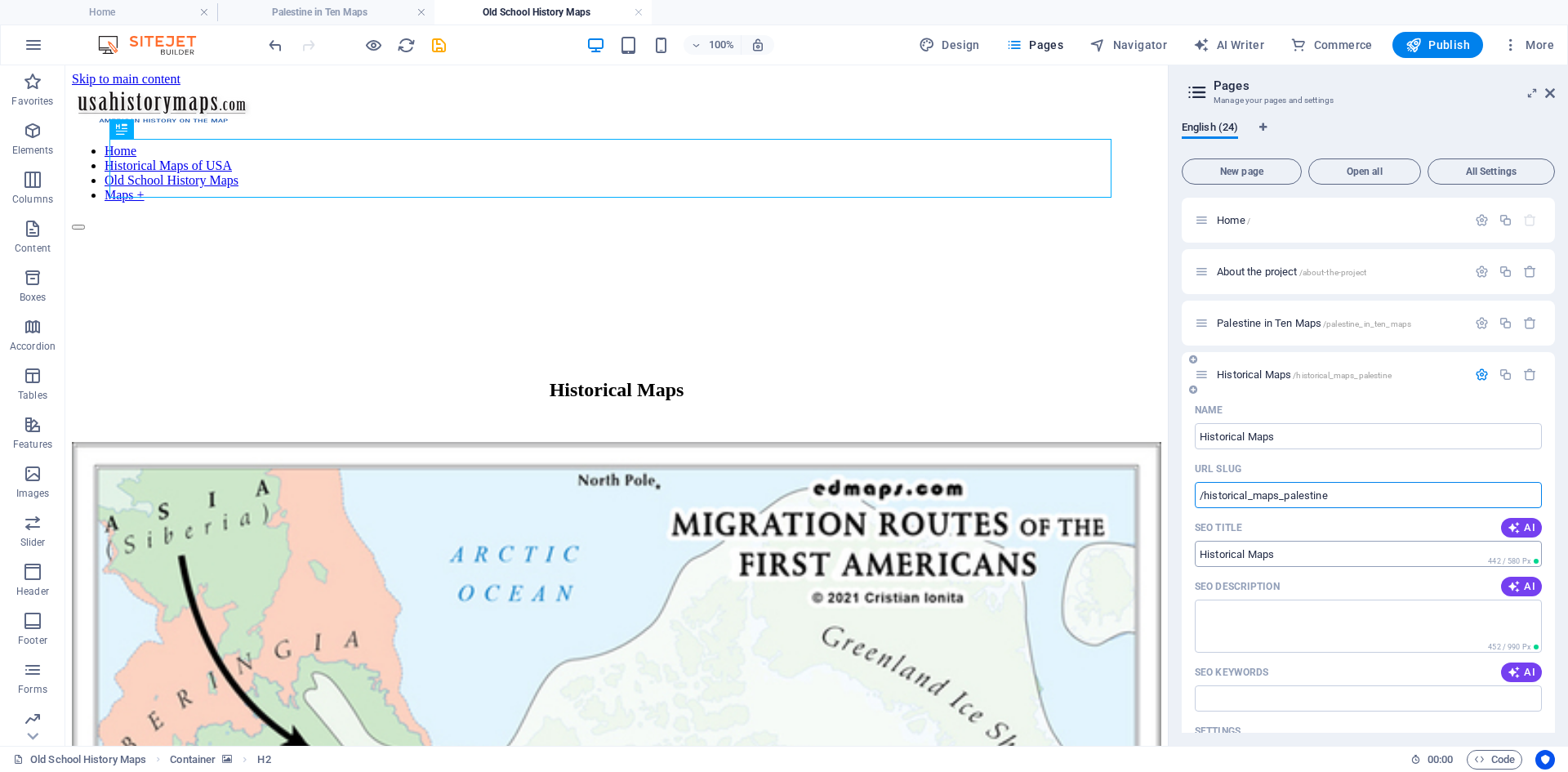 type on "/historical_maps_palestine" 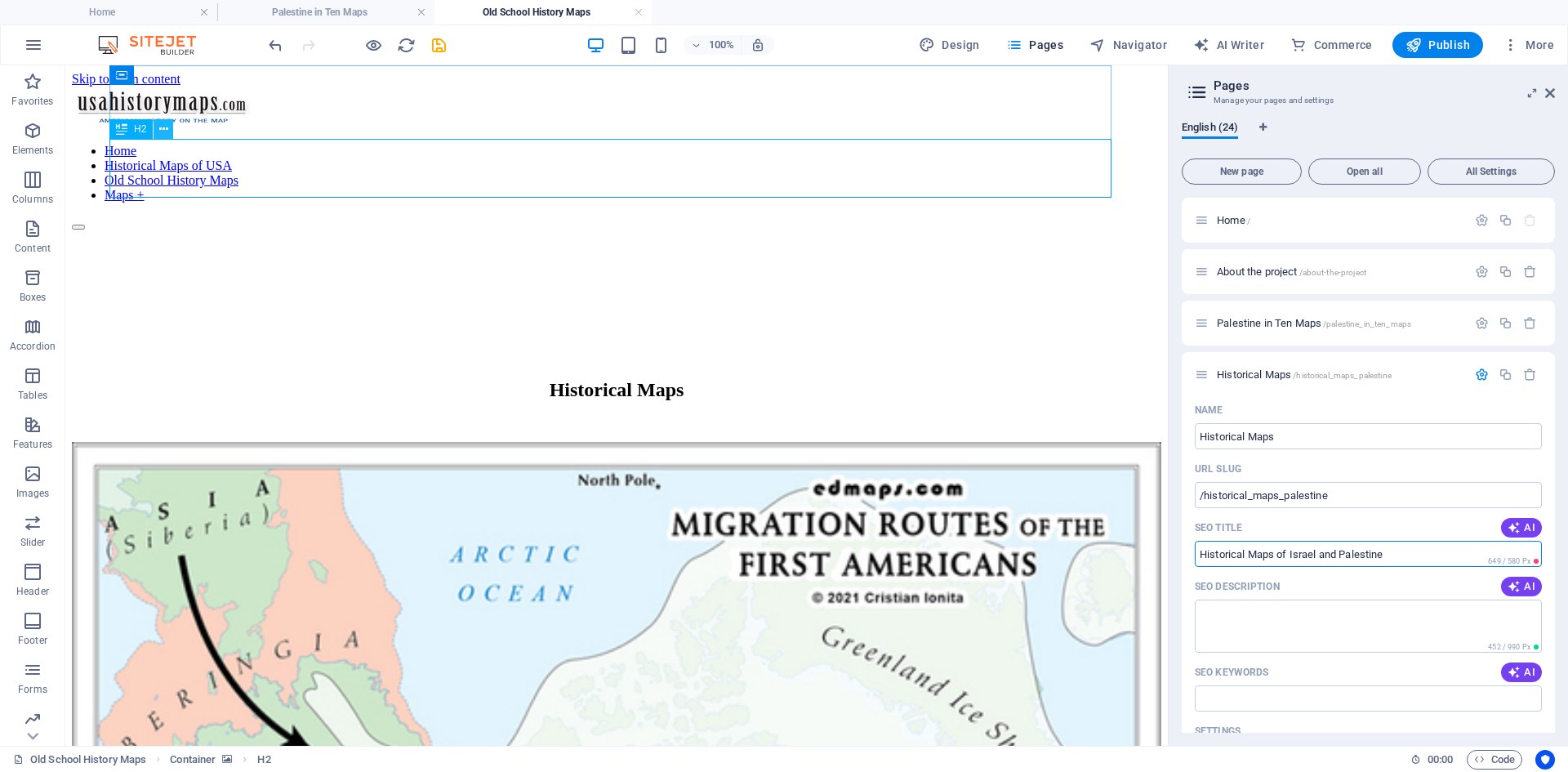 type on "Historical Maps of Israel and Palestine" 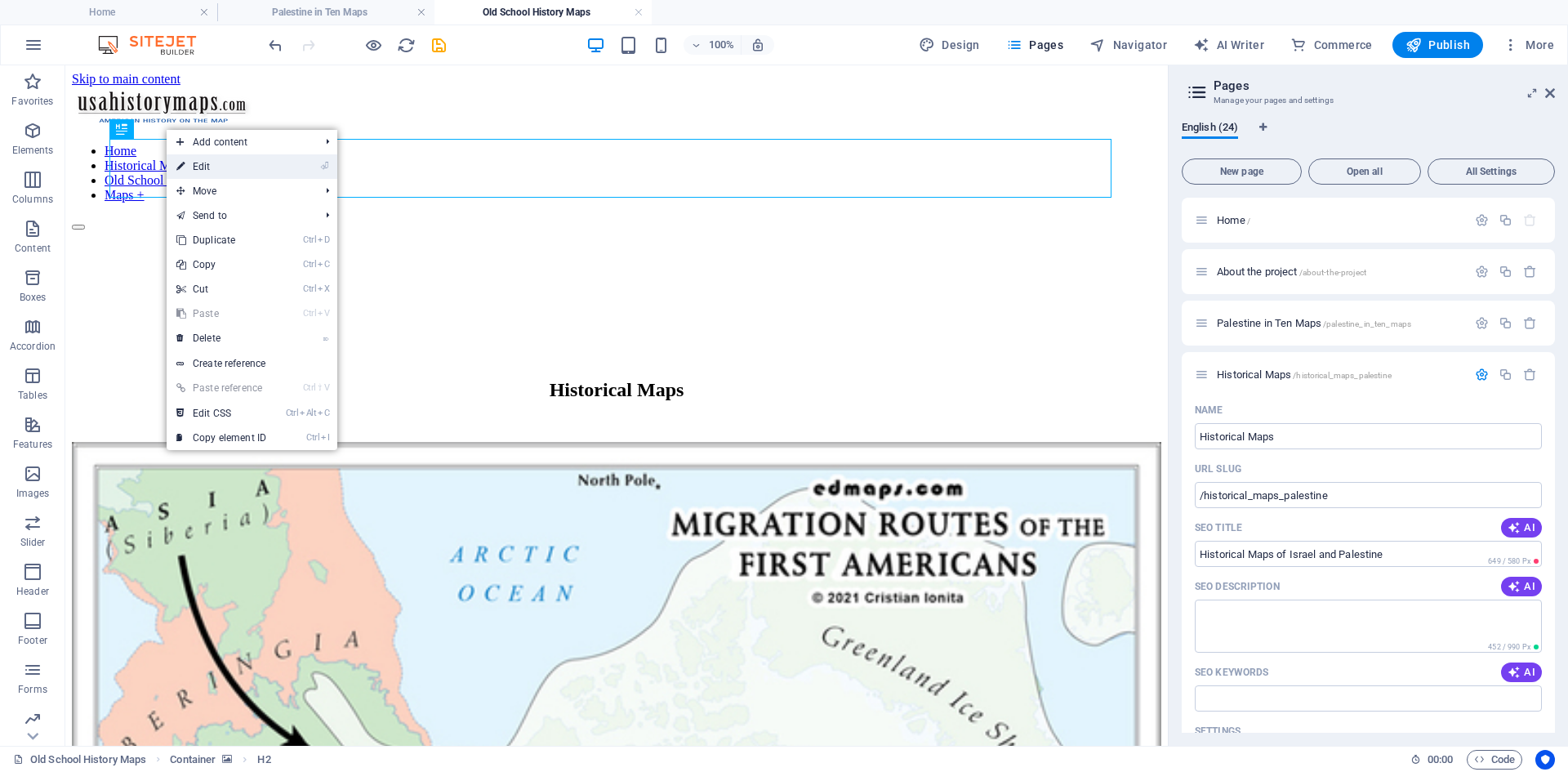 click on "⏎  Edit" at bounding box center [221, 167] 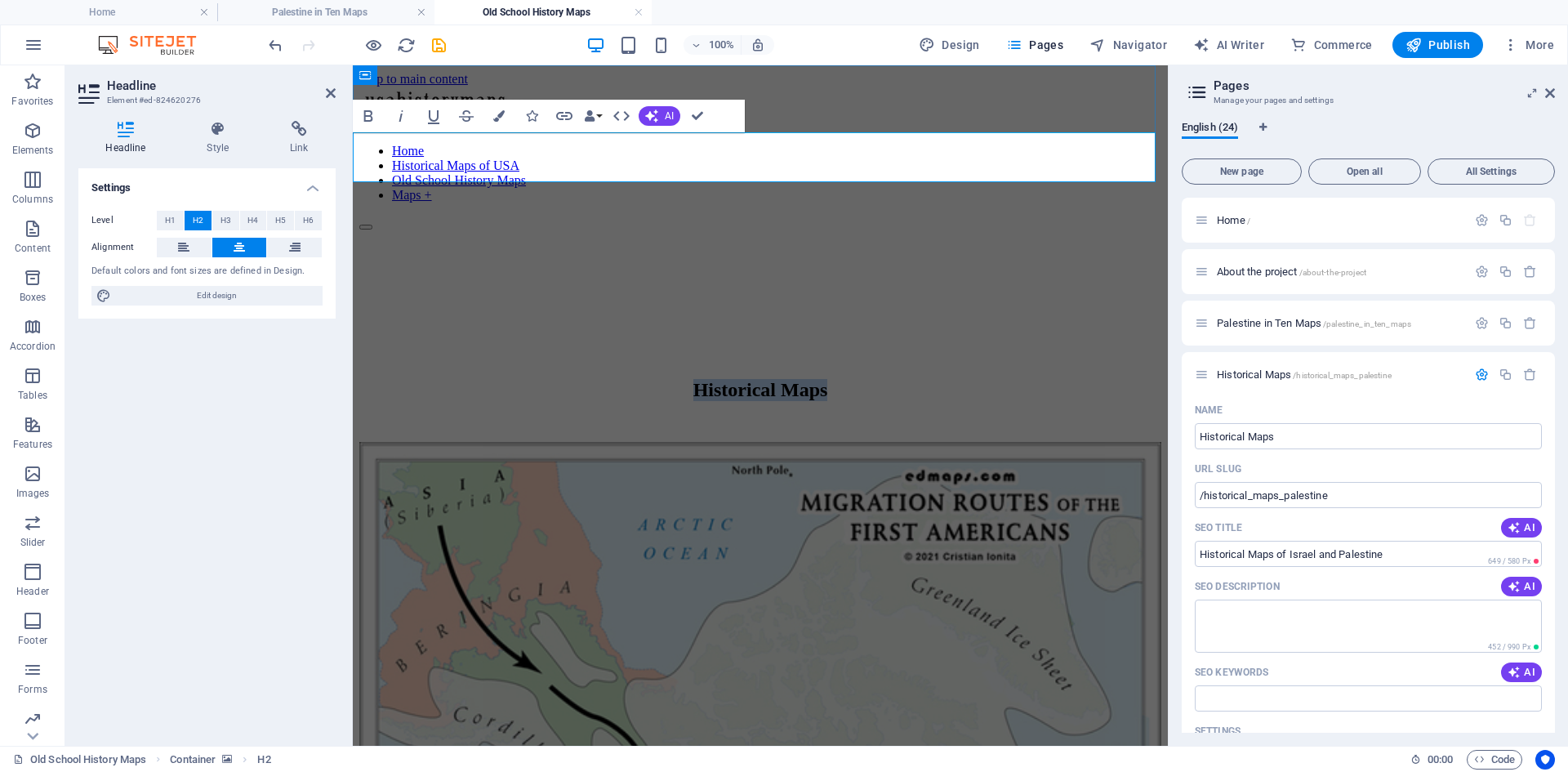 click on "Historical Maps" at bounding box center [760, 390] 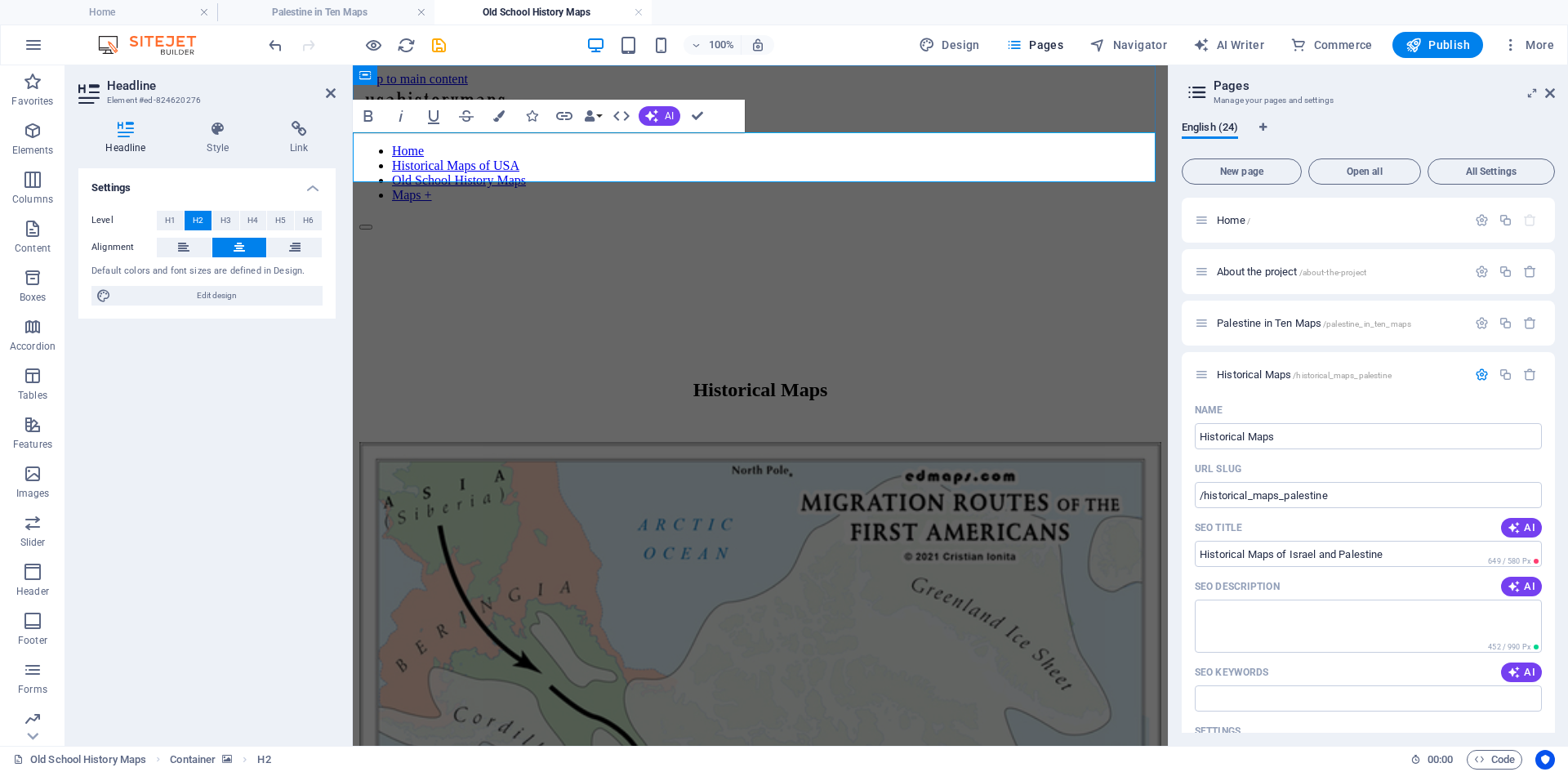 type 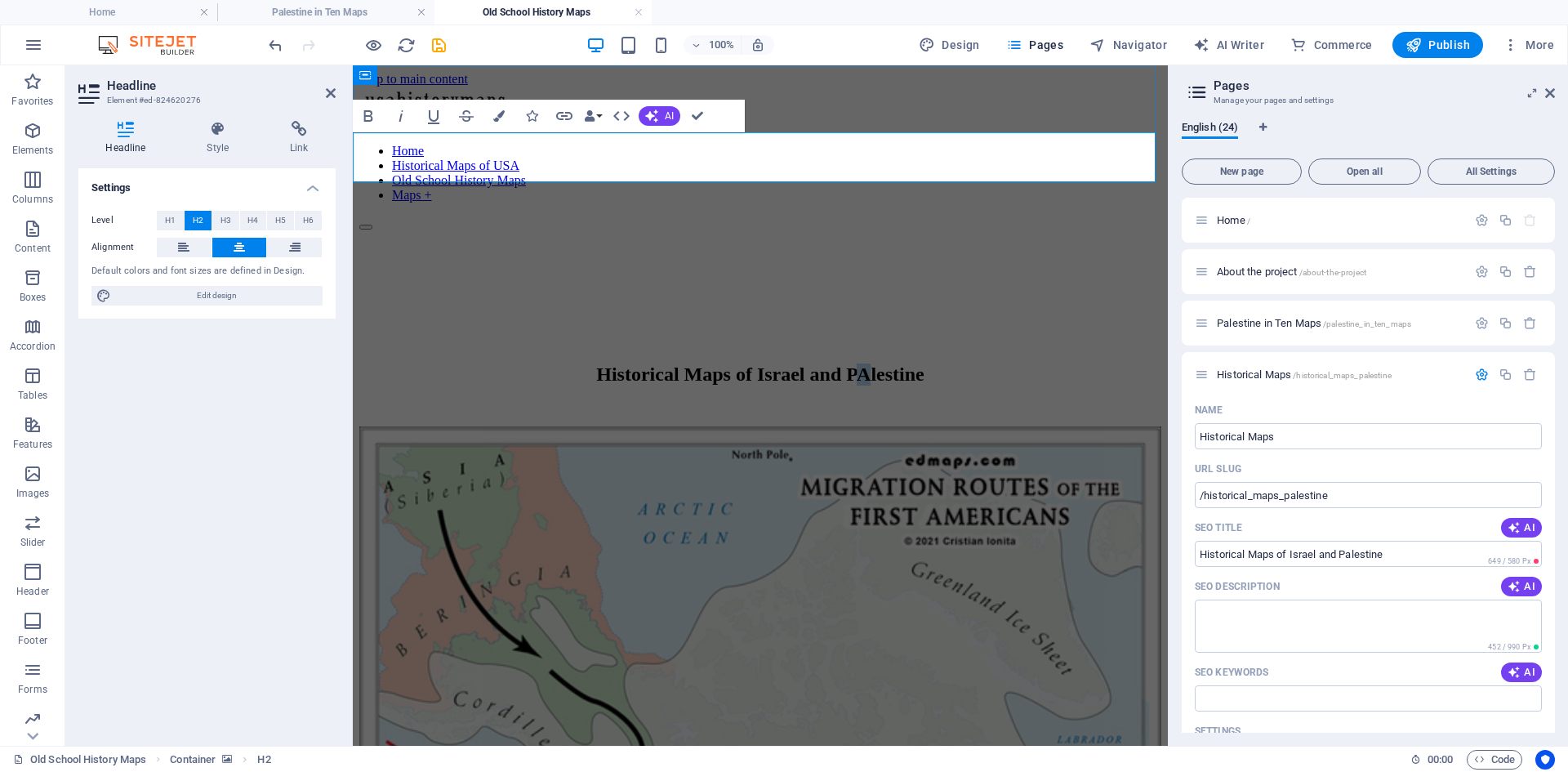 click on "Historical Maps of Israel and PAlestine" at bounding box center (760, 374) 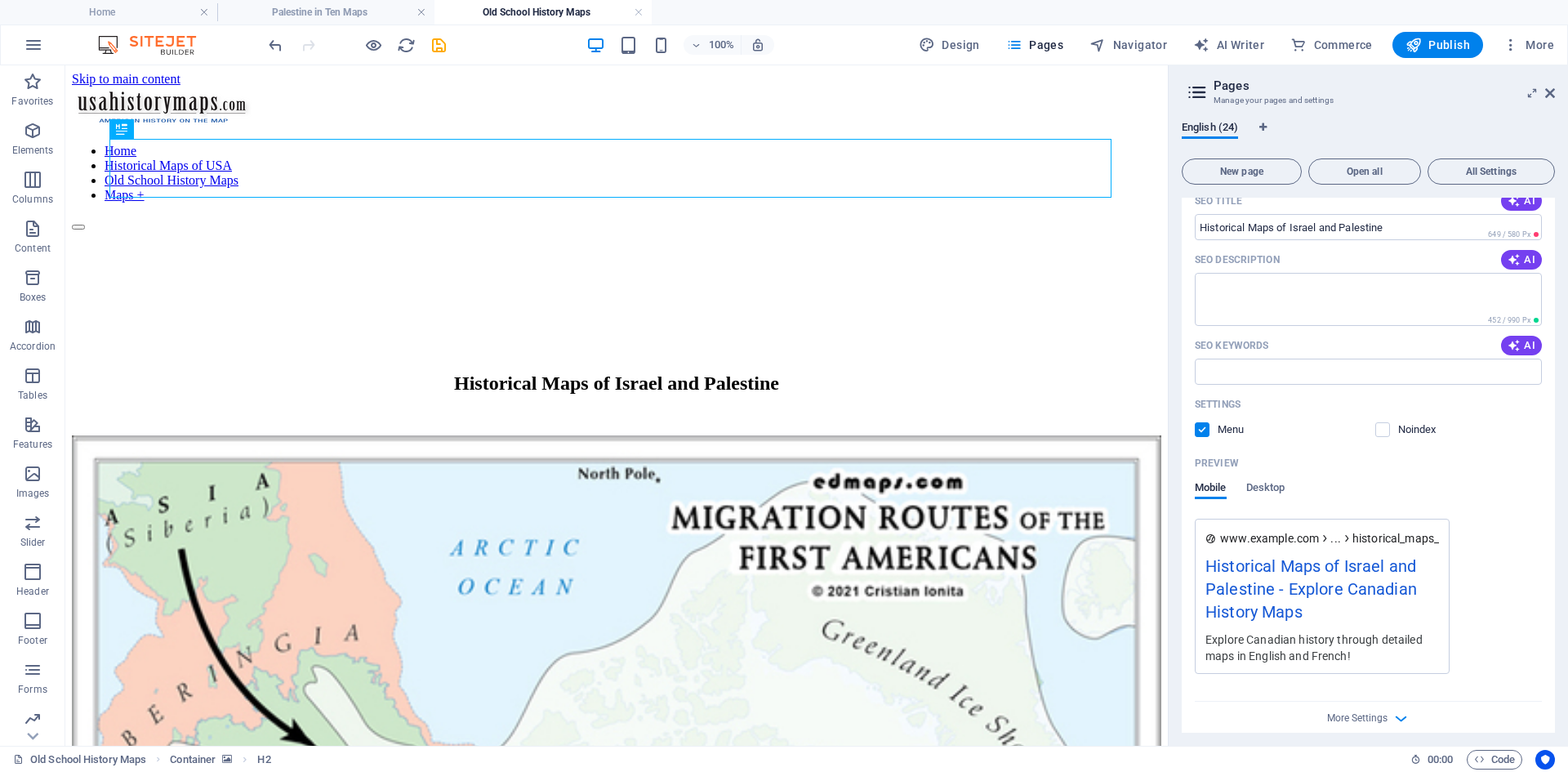 scroll, scrollTop: 245, scrollLeft: 0, axis: vertical 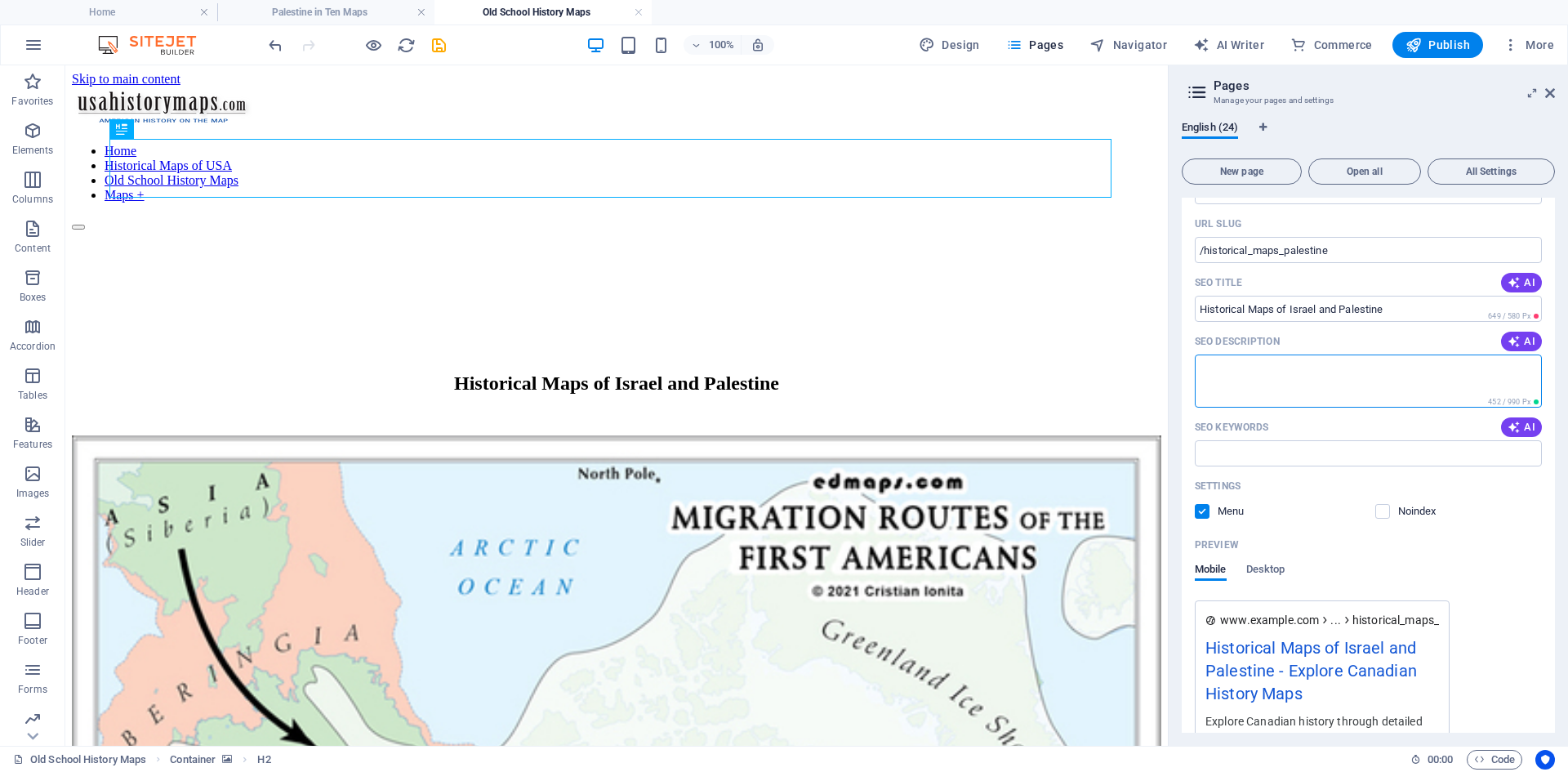 click on "SEO Description" at bounding box center [1368, 381] 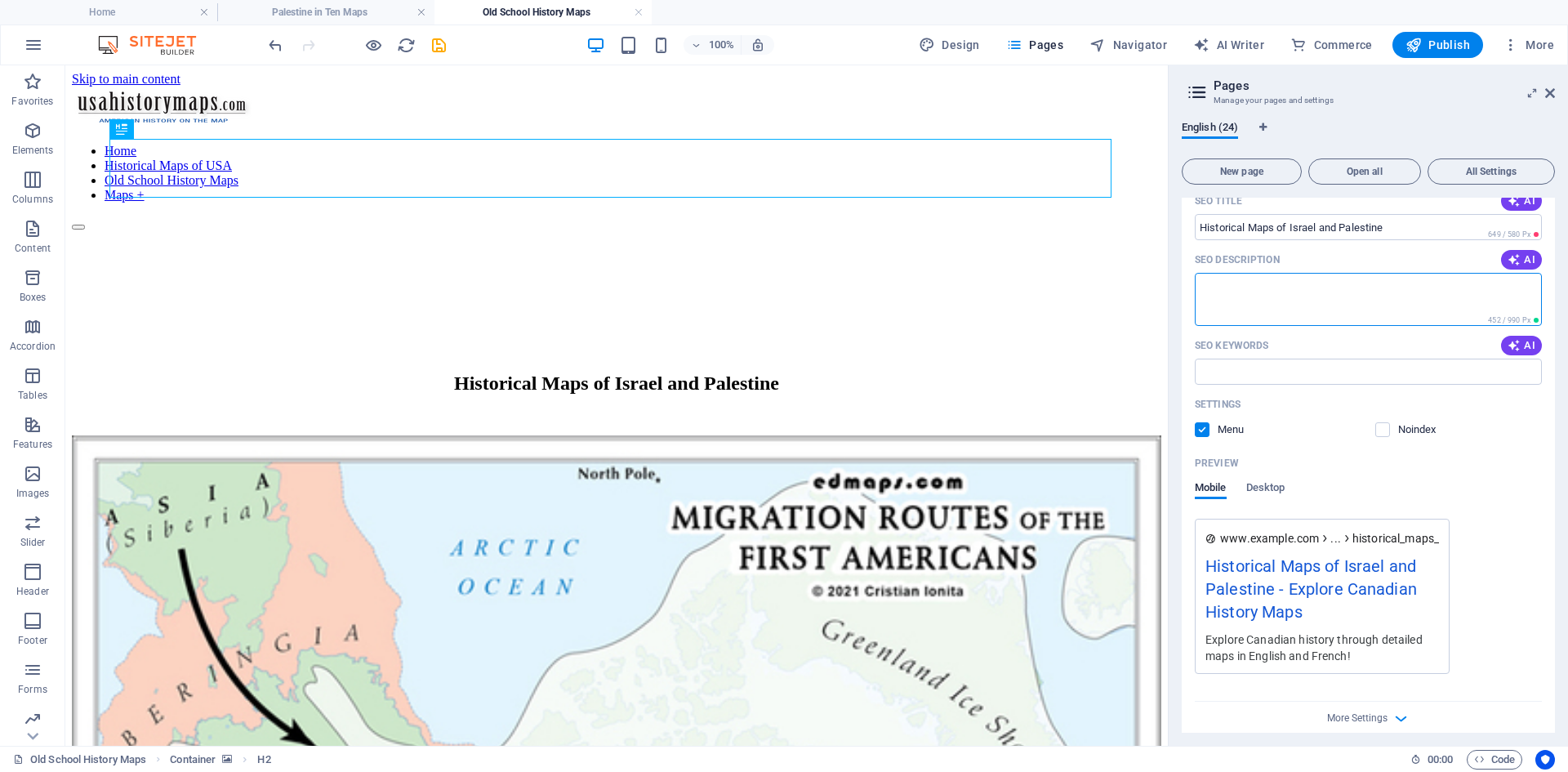 scroll, scrollTop: 245, scrollLeft: 0, axis: vertical 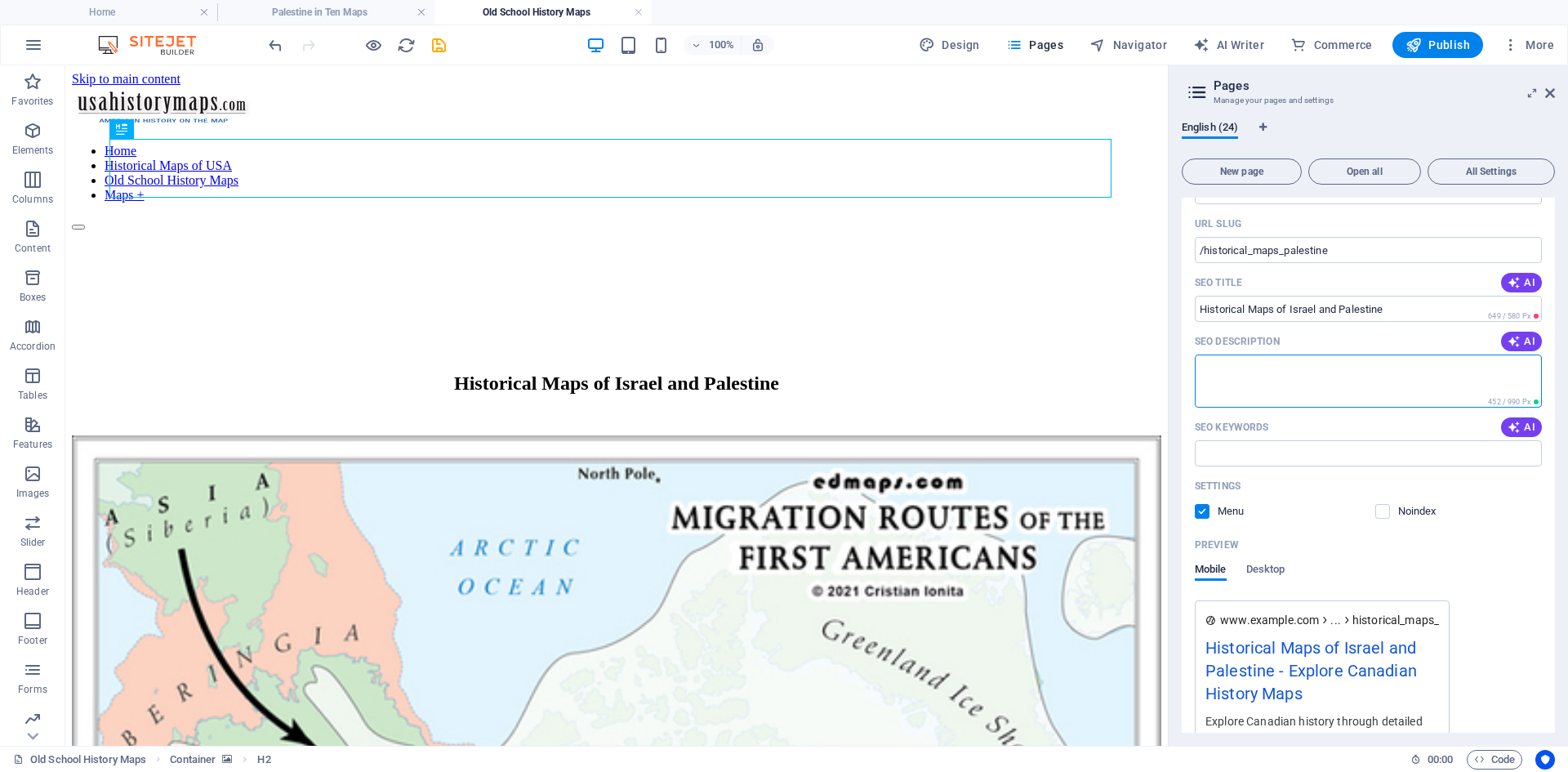 click on "SEO Description" at bounding box center (1368, 381) 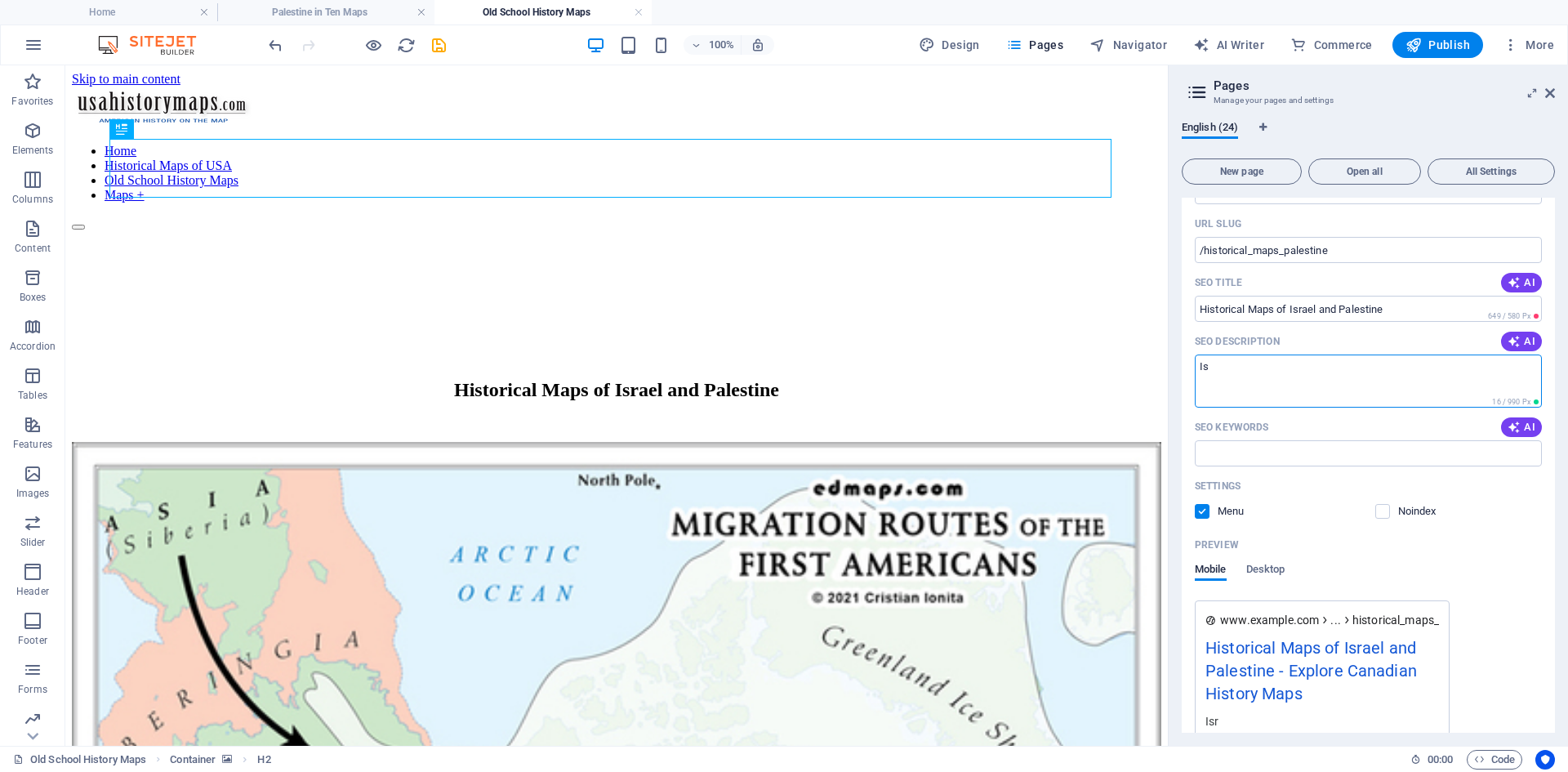 type on "I" 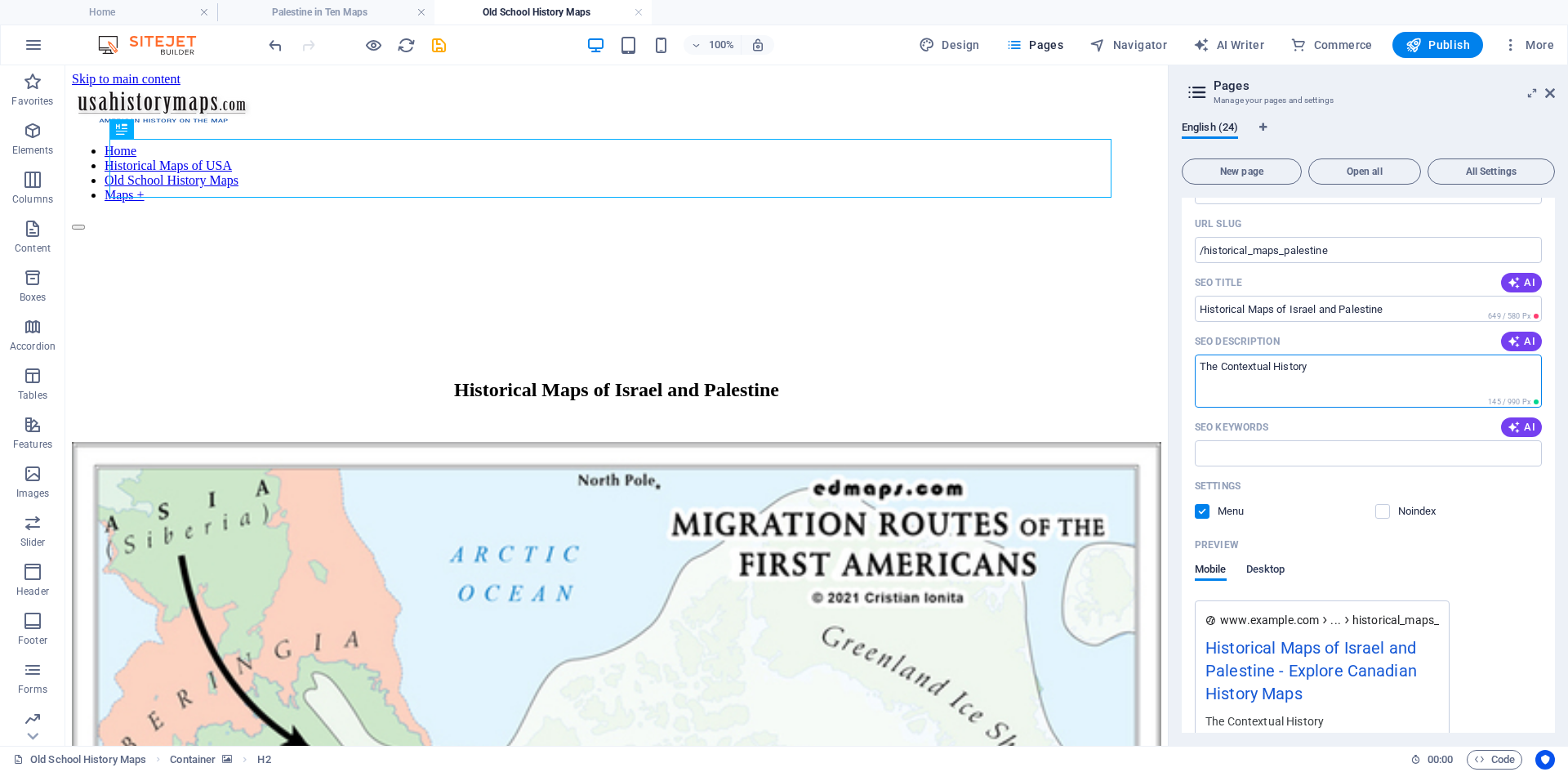 scroll, scrollTop: 408, scrollLeft: 0, axis: vertical 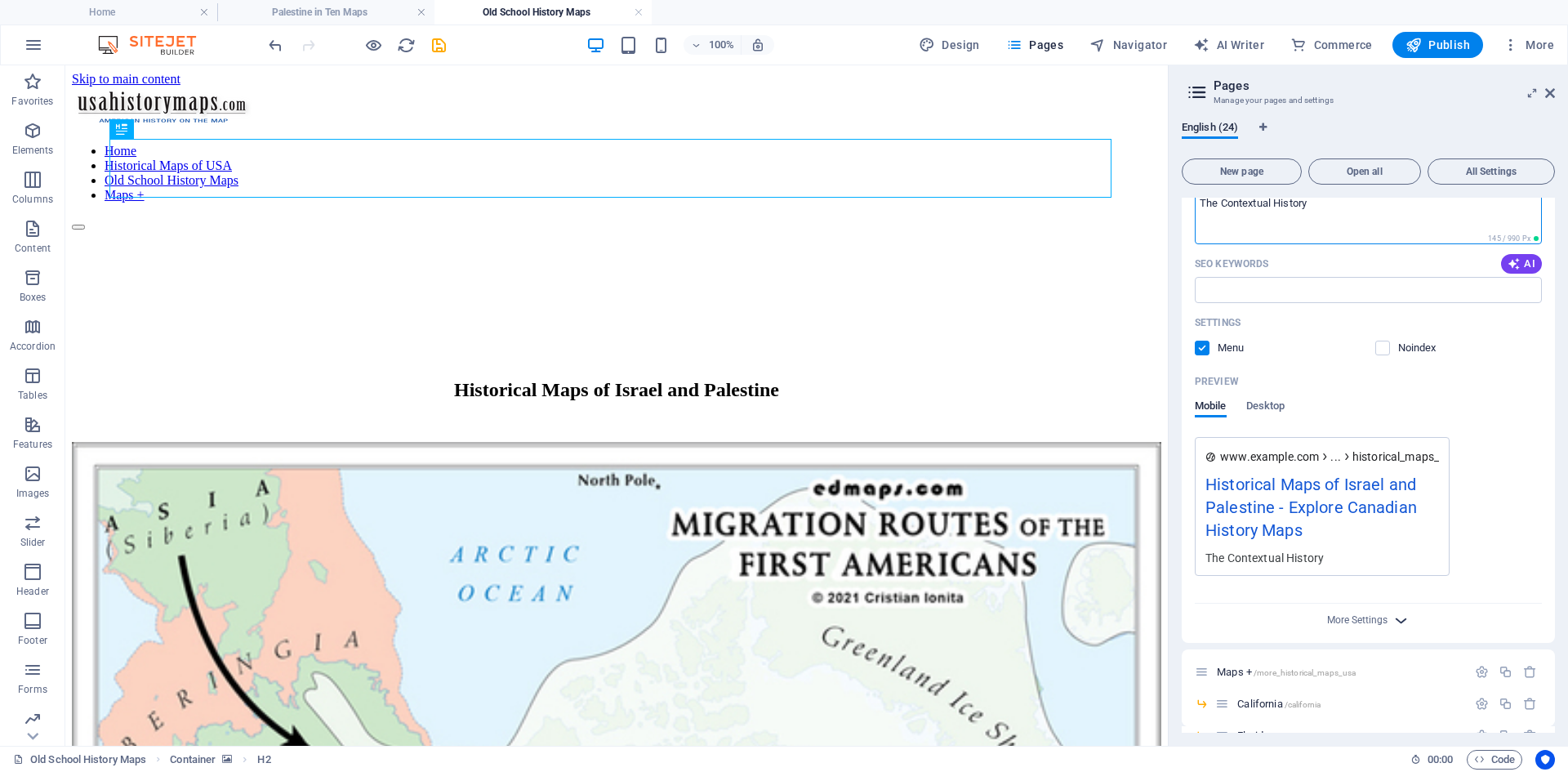 type on "The Contextual History" 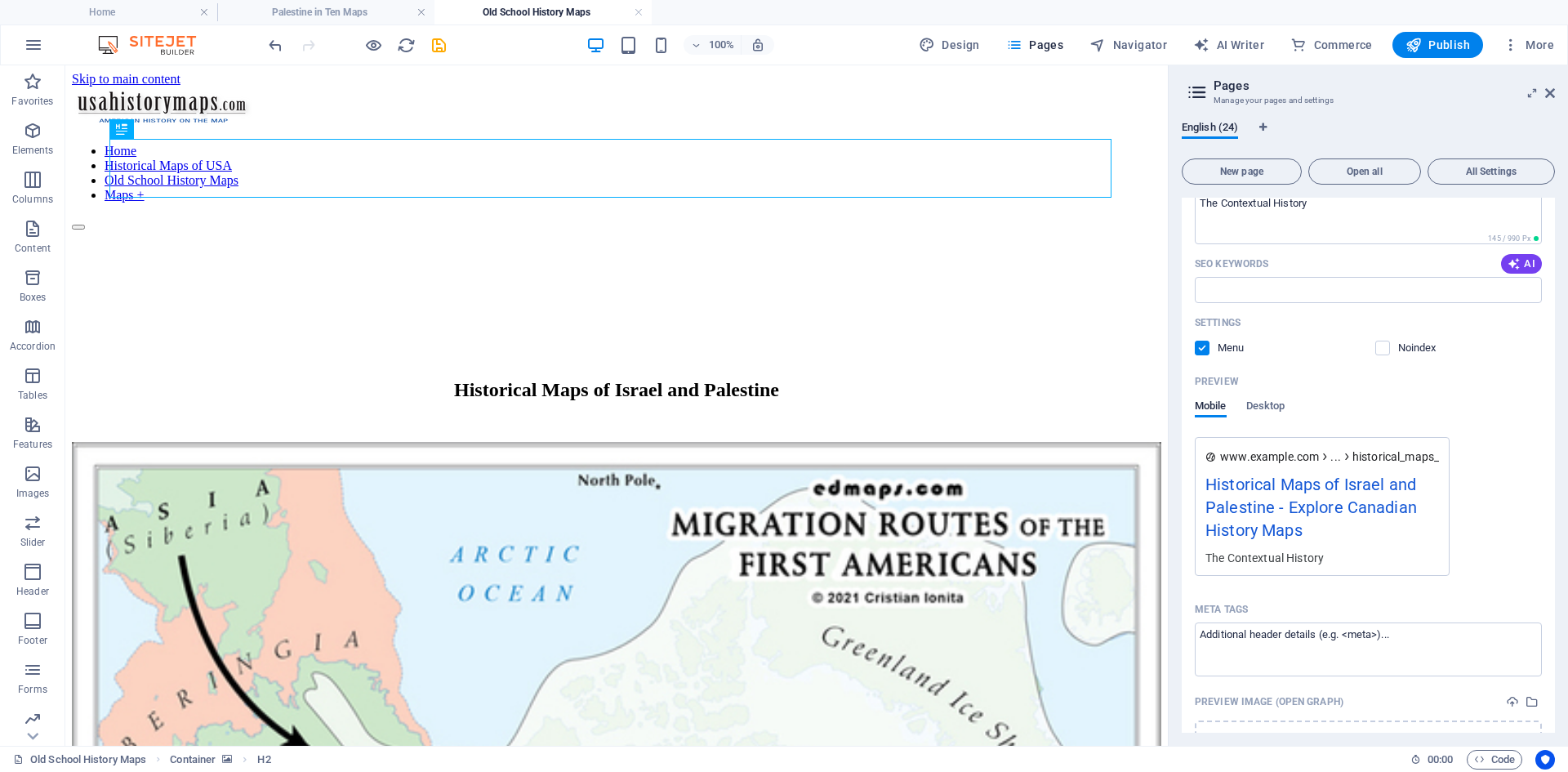 click on "www.example.com ... historical_maps_palestine Historical Maps of Israel and Palestine - Explore Canadian History Maps The Contextual History" at bounding box center [1368, 506] 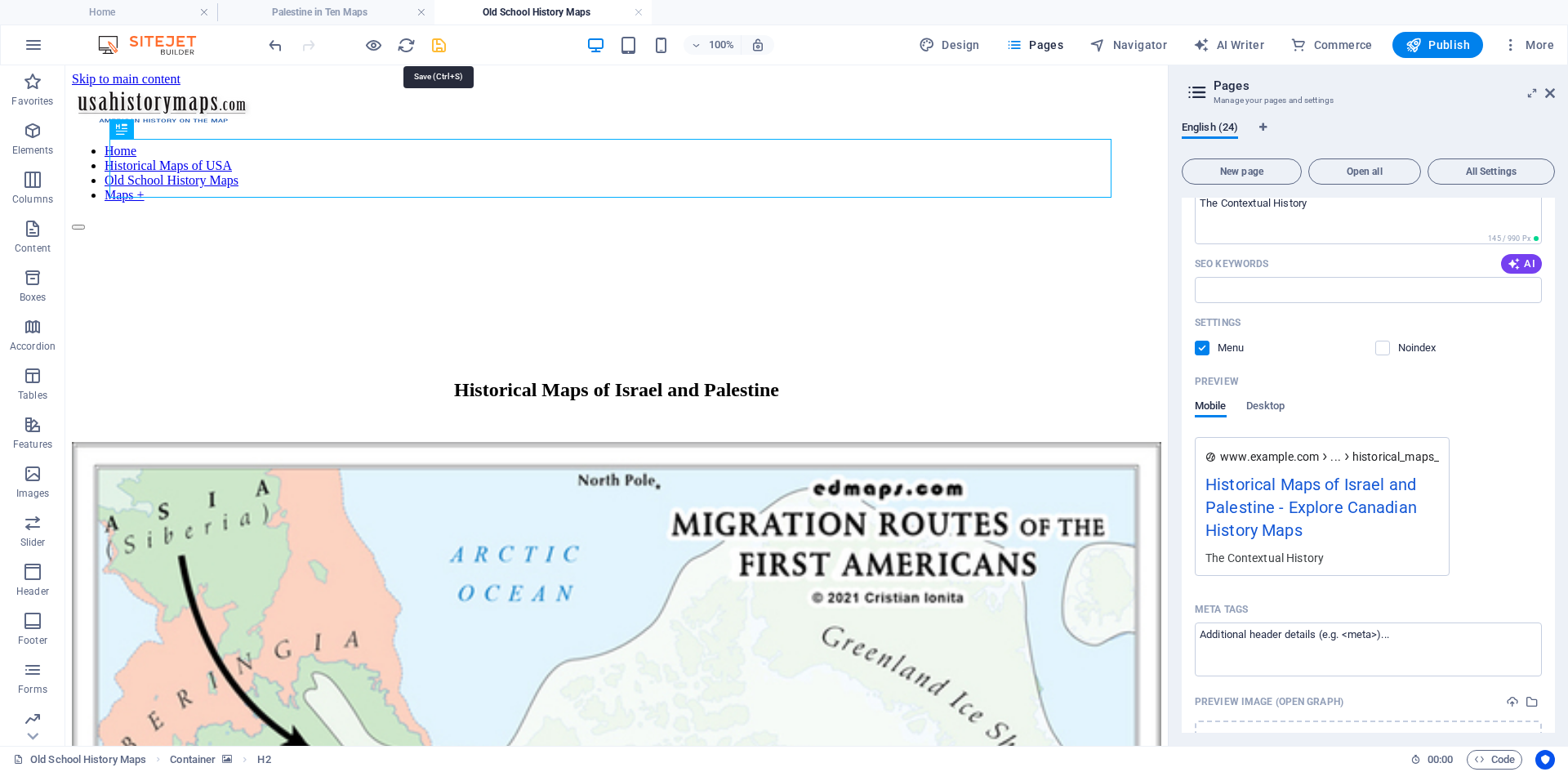 click at bounding box center (439, 45) 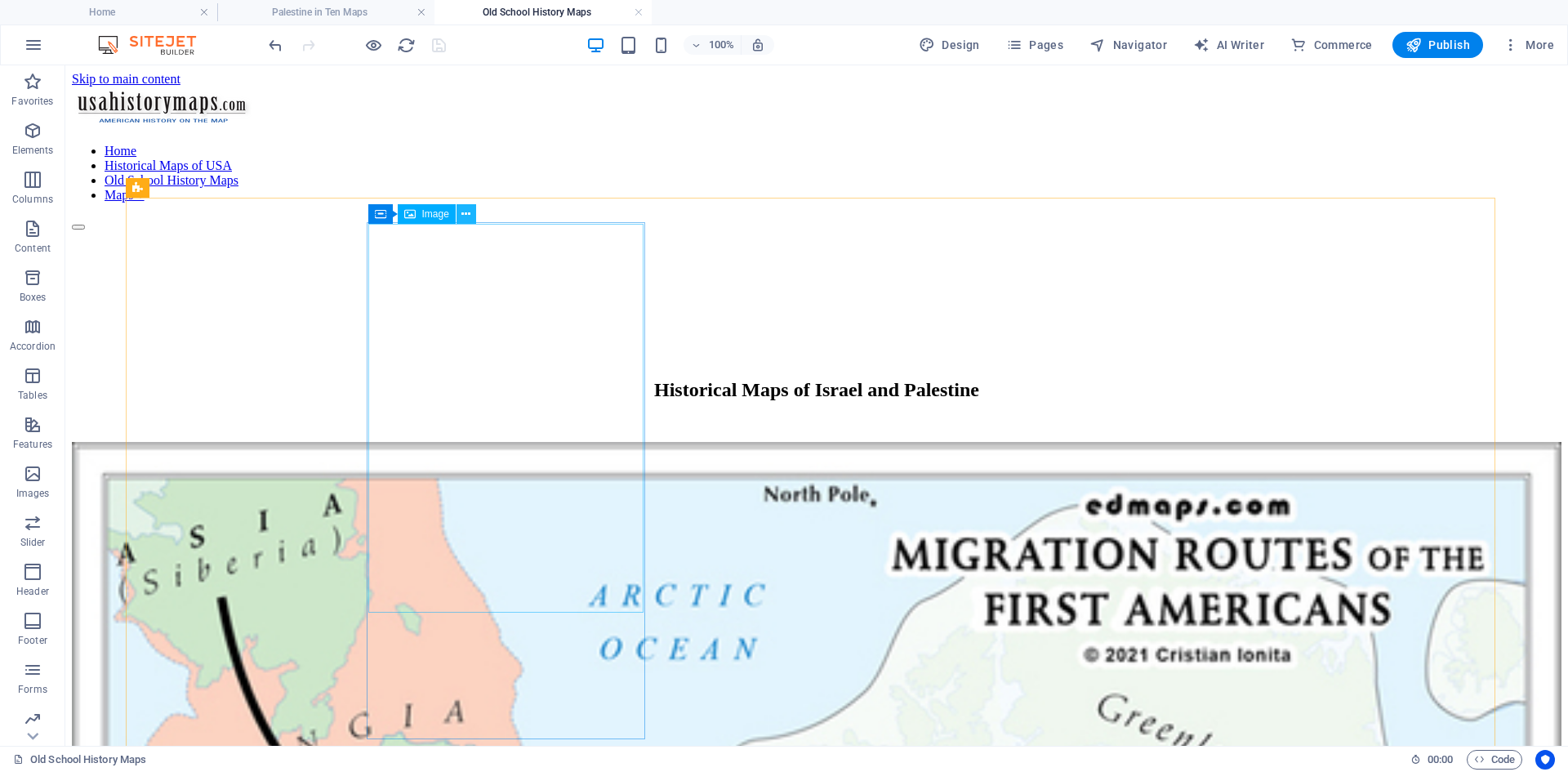 click at bounding box center [466, 214] 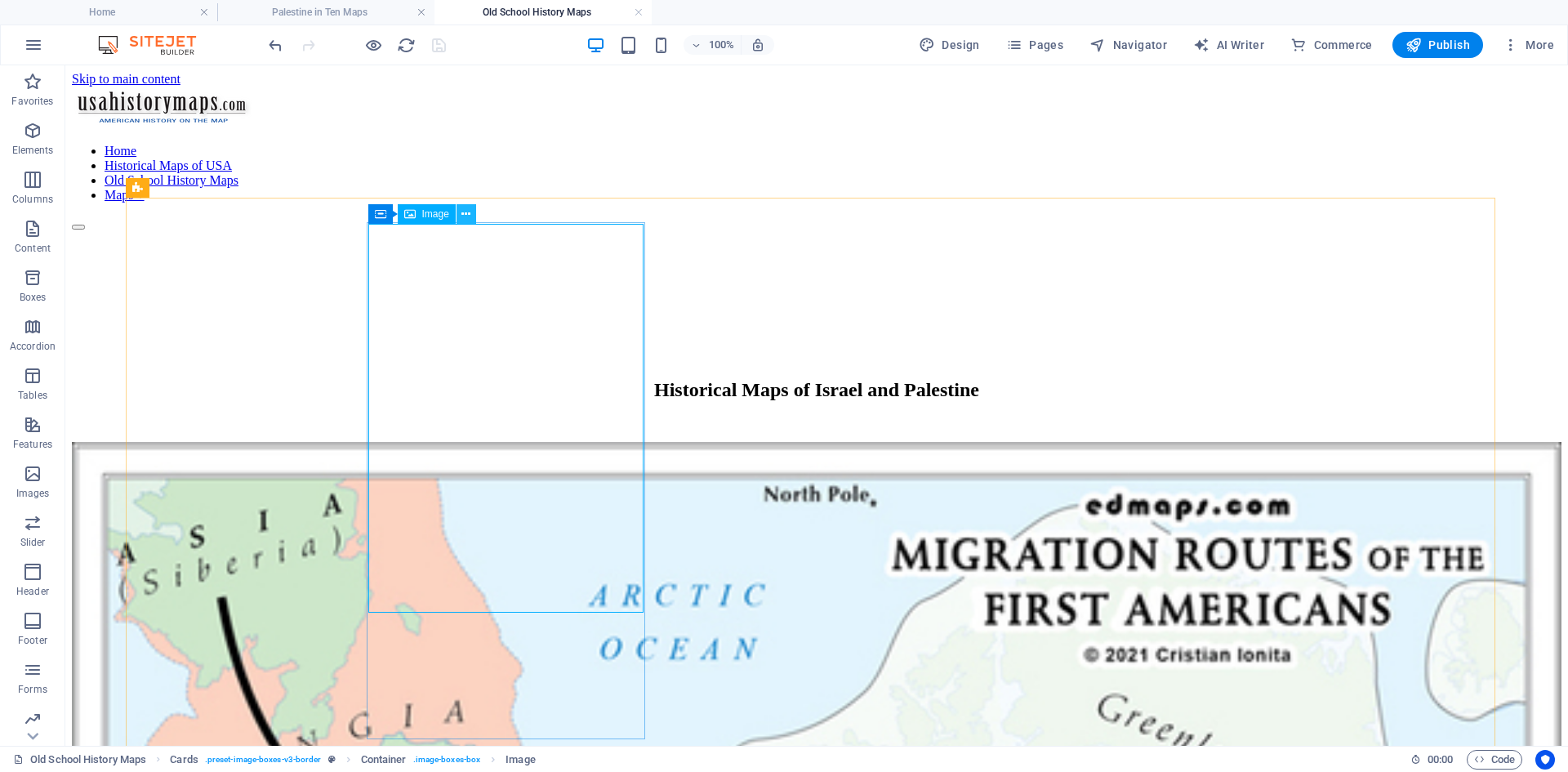 click at bounding box center (466, 214) 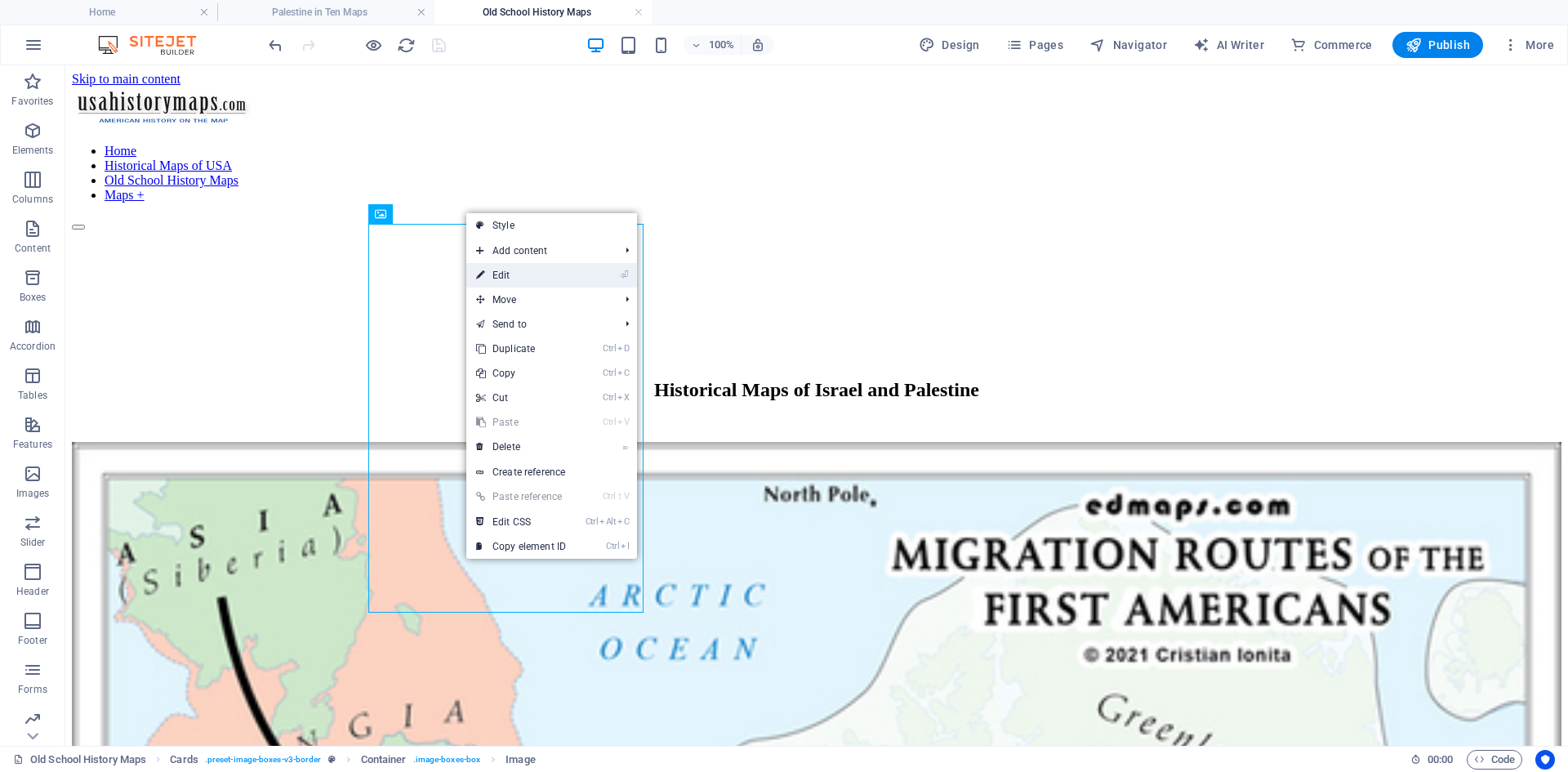 drag, startPoint x: 503, startPoint y: 274, endPoint x: 154, endPoint y: 212, distance: 354.4644 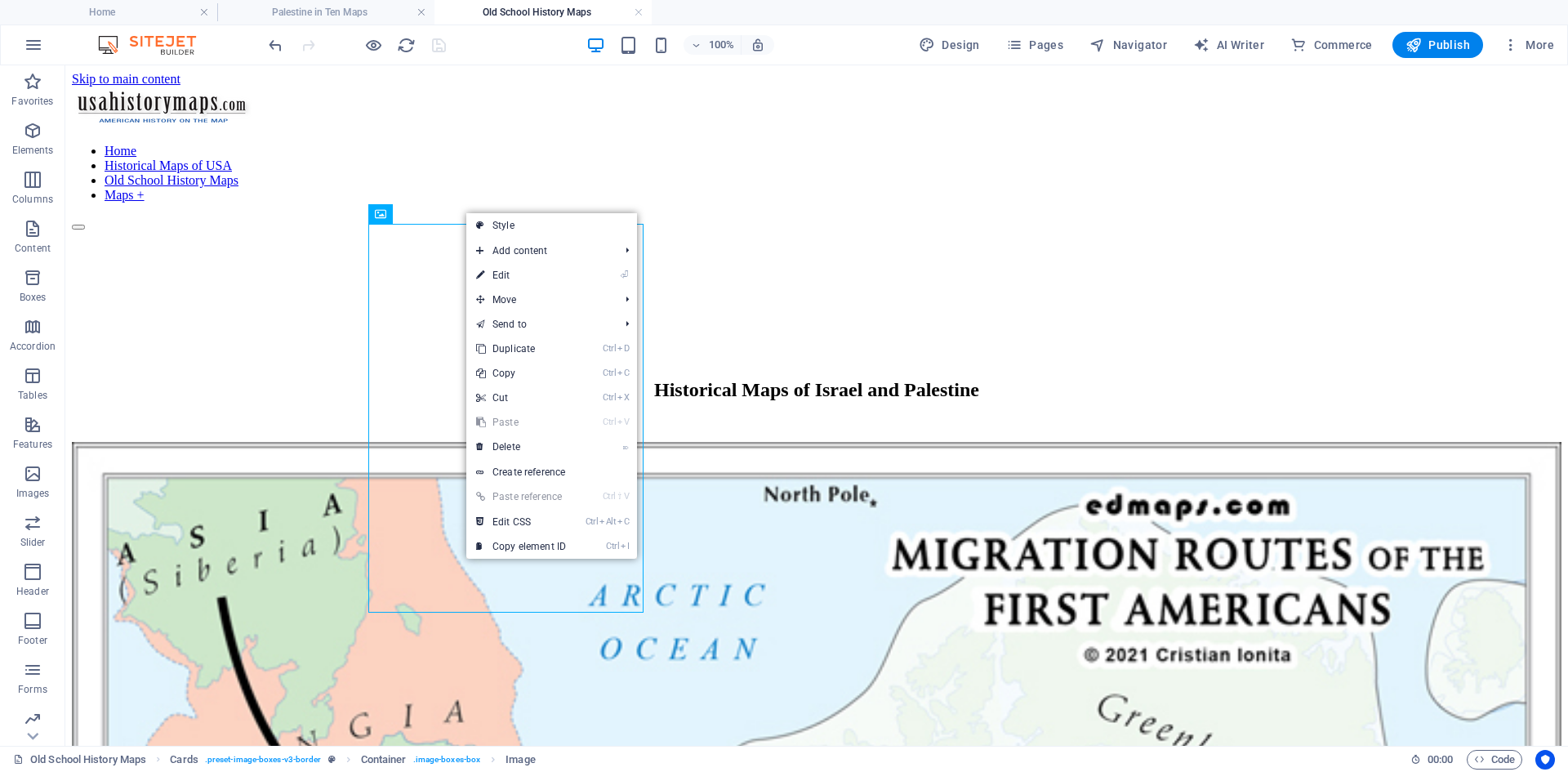 select on "%" 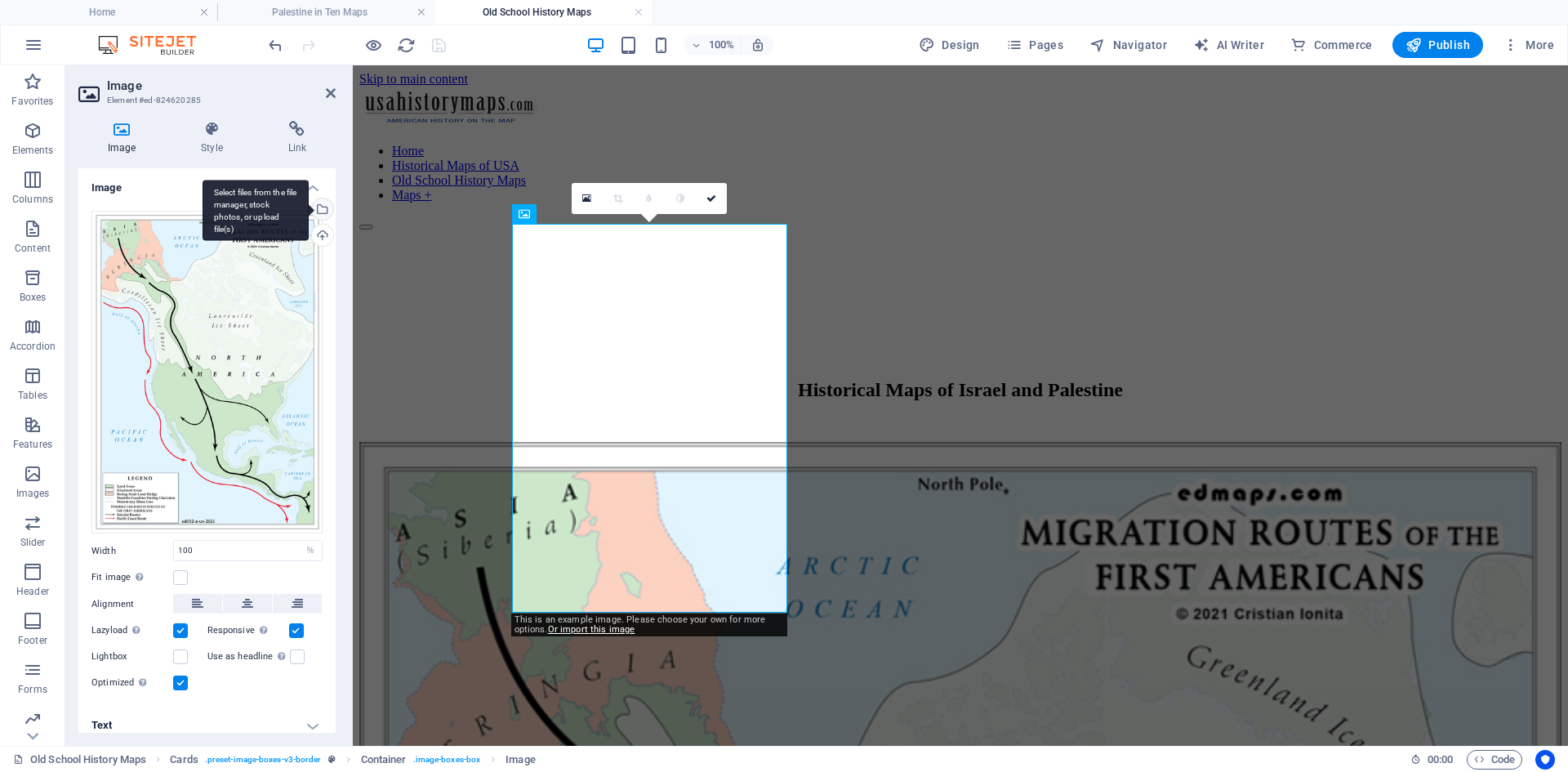 click on "Select files from the file manager, stock photos, or upload file(s)" at bounding box center [321, 211] 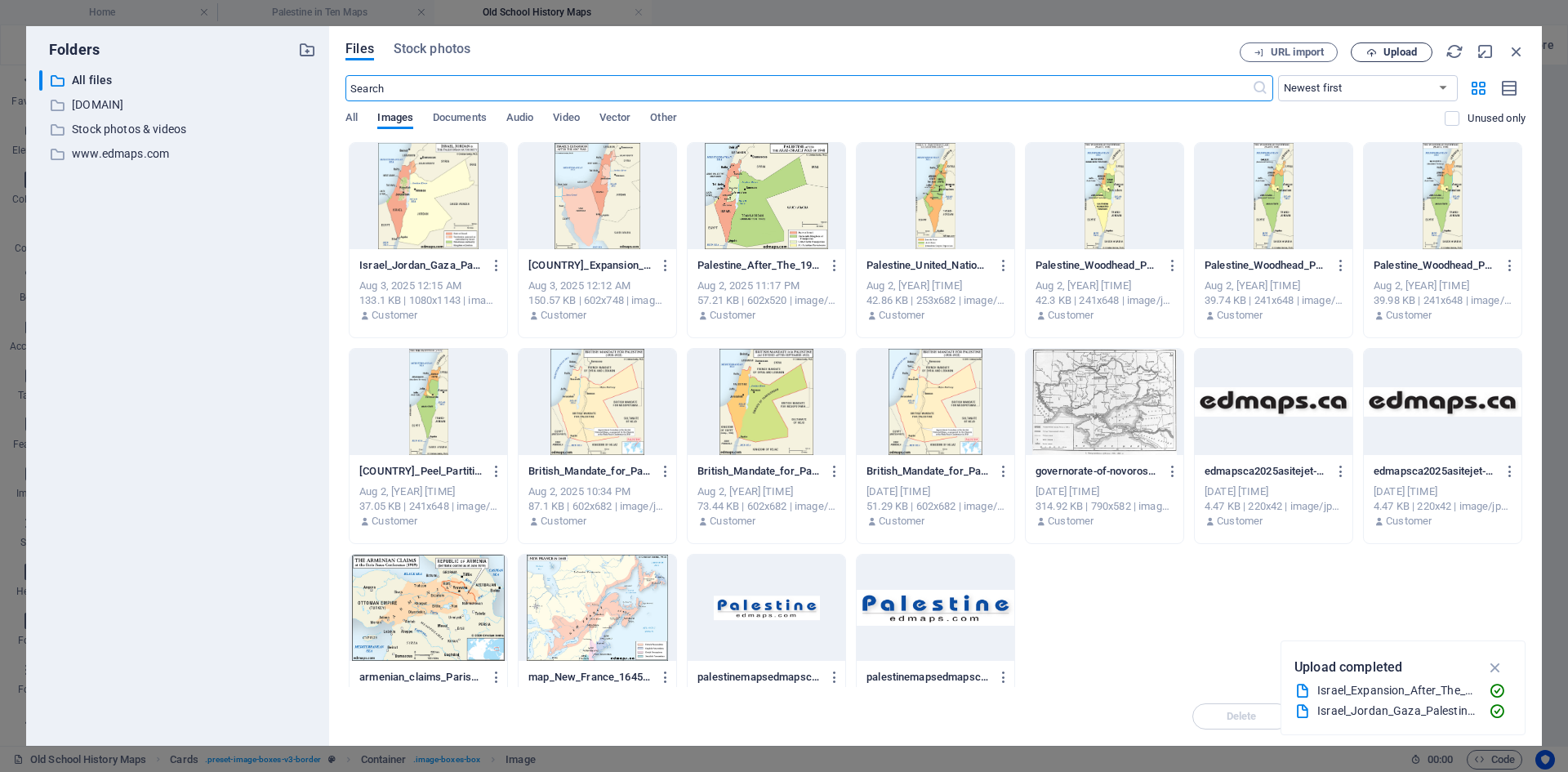 click on "Upload" at bounding box center [1400, 52] 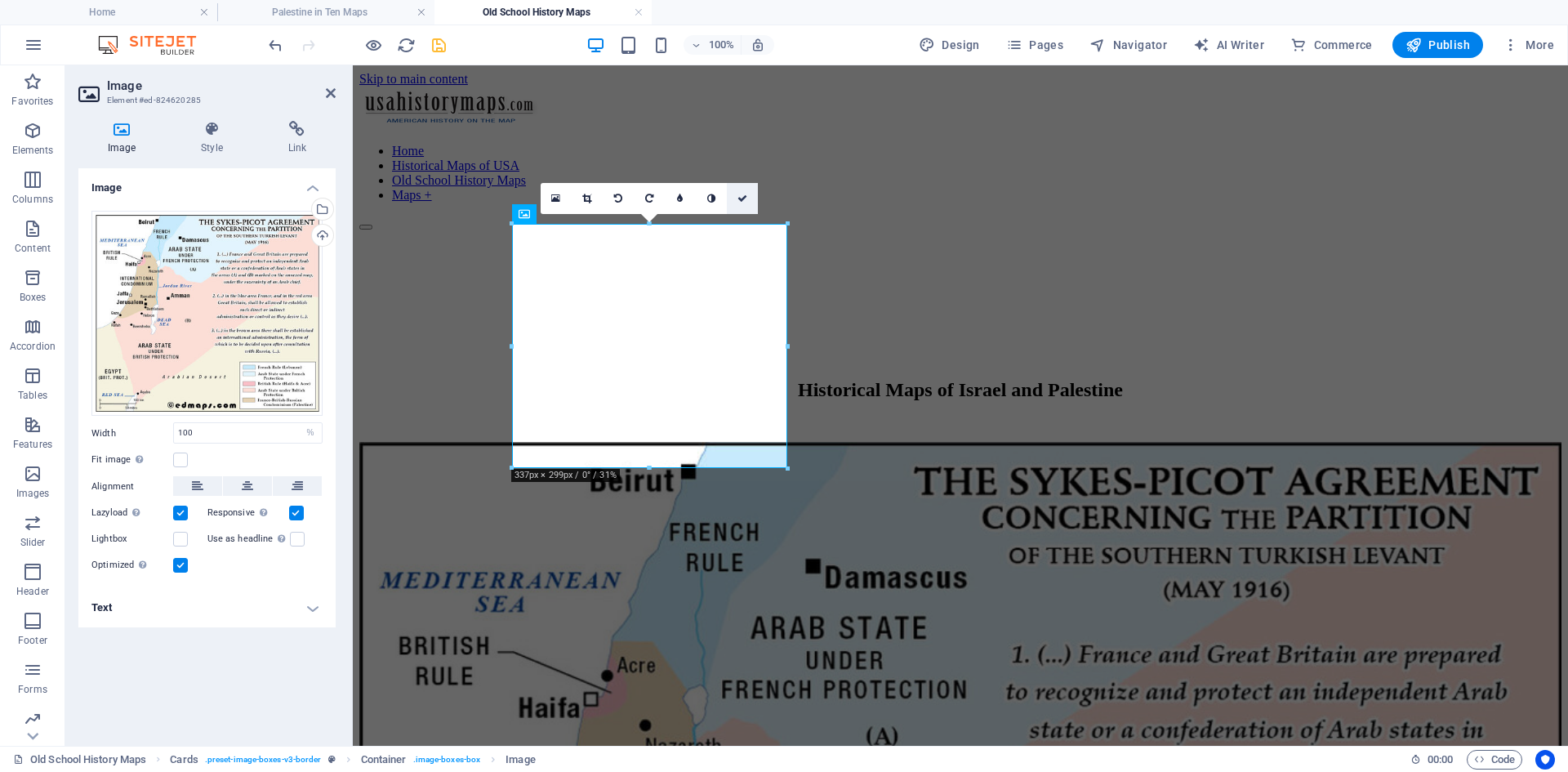 click at bounding box center [742, 199] 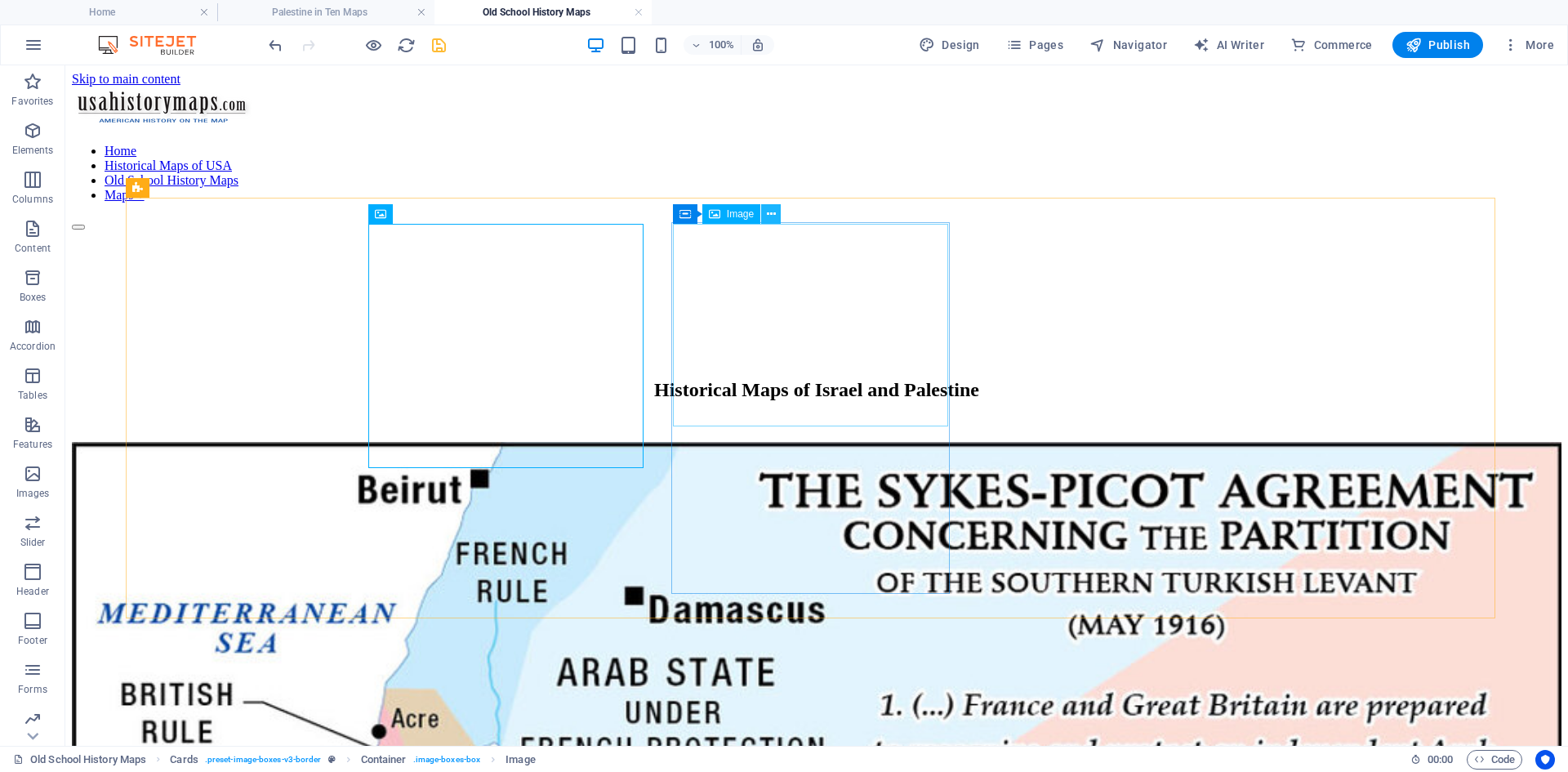 click at bounding box center [771, 214] 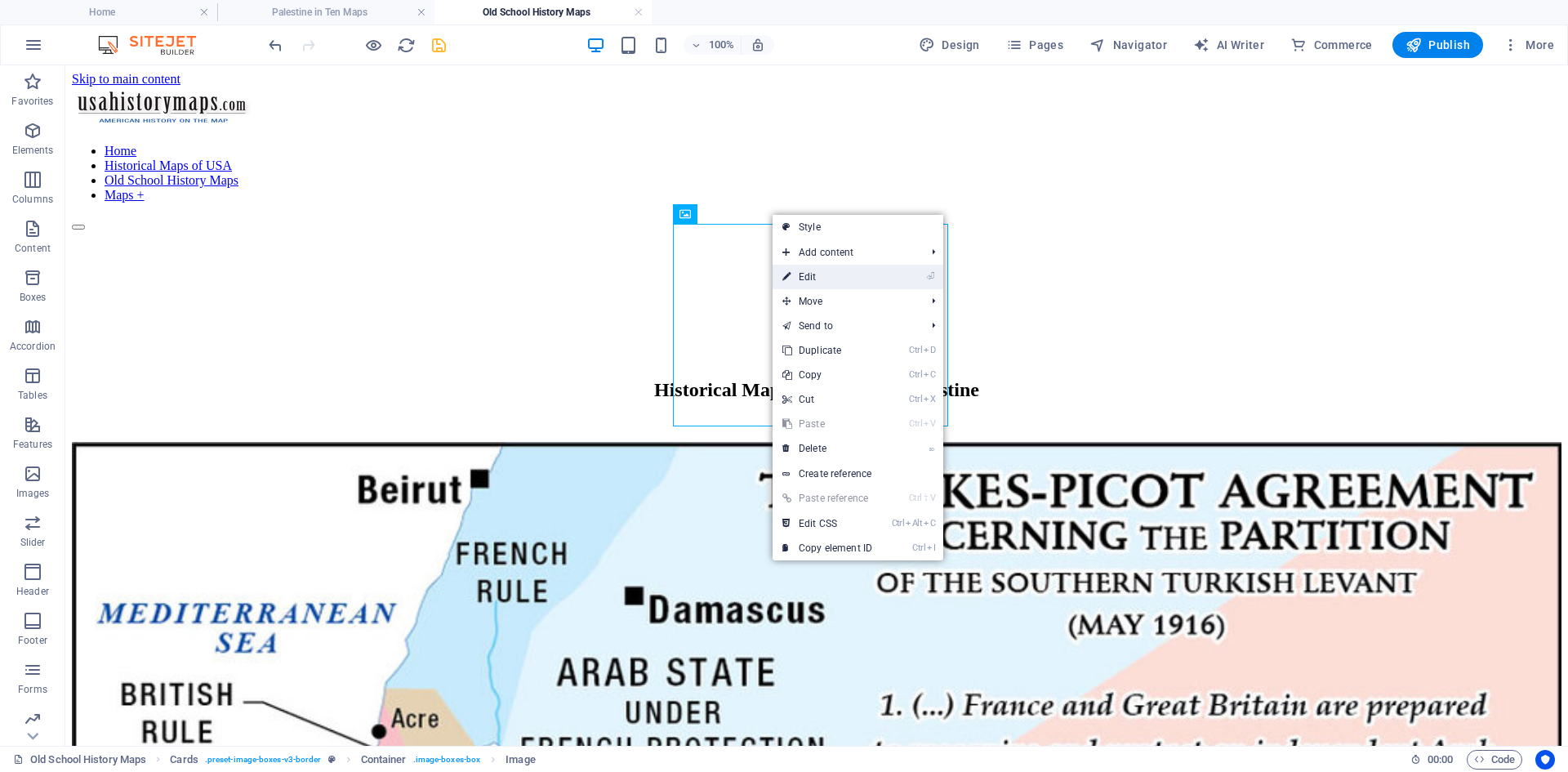 click on "⏎  Edit" at bounding box center (827, 277) 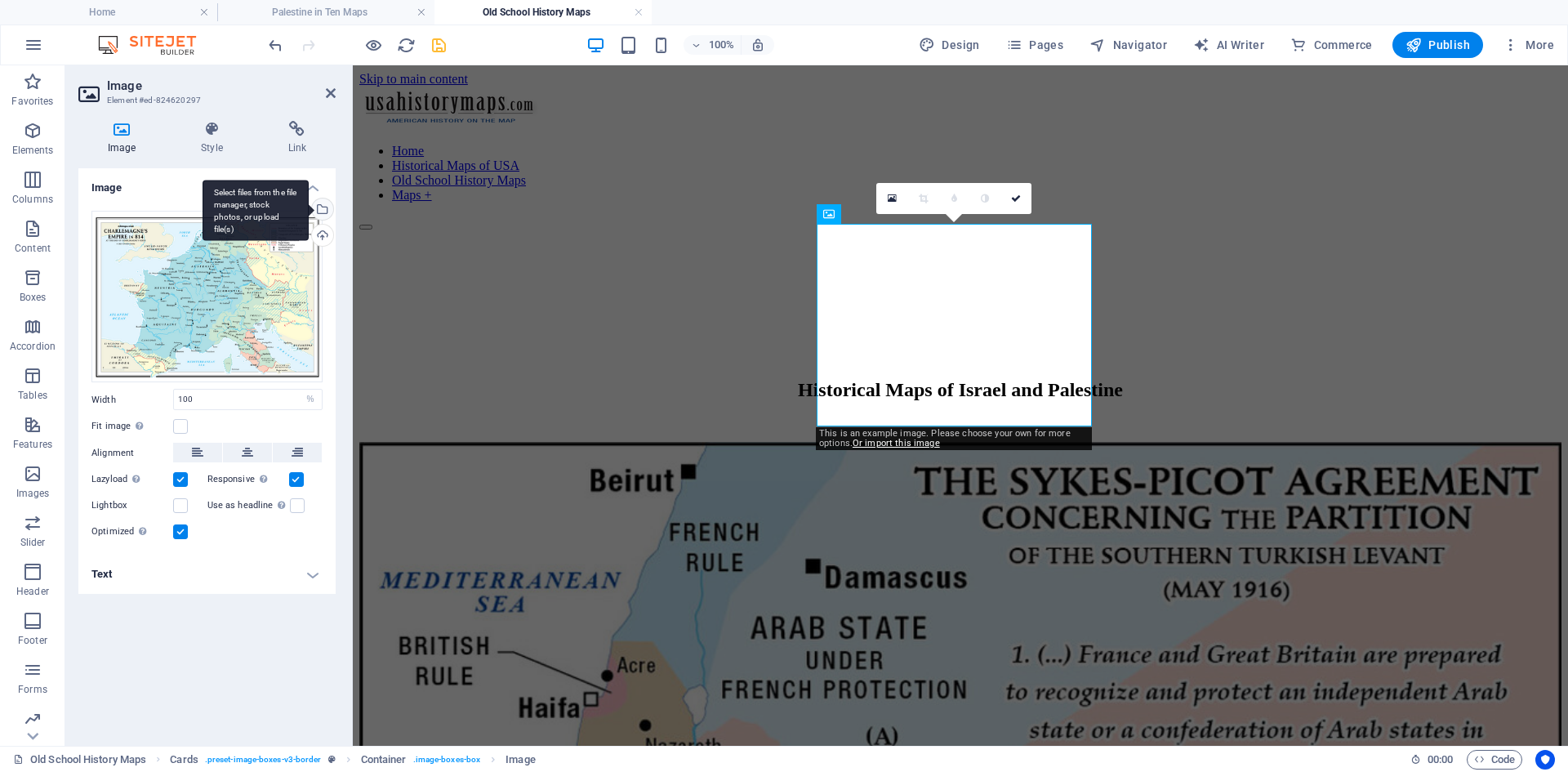 click on "Select files from the file manager, stock photos, or upload file(s)" at bounding box center (321, 211) 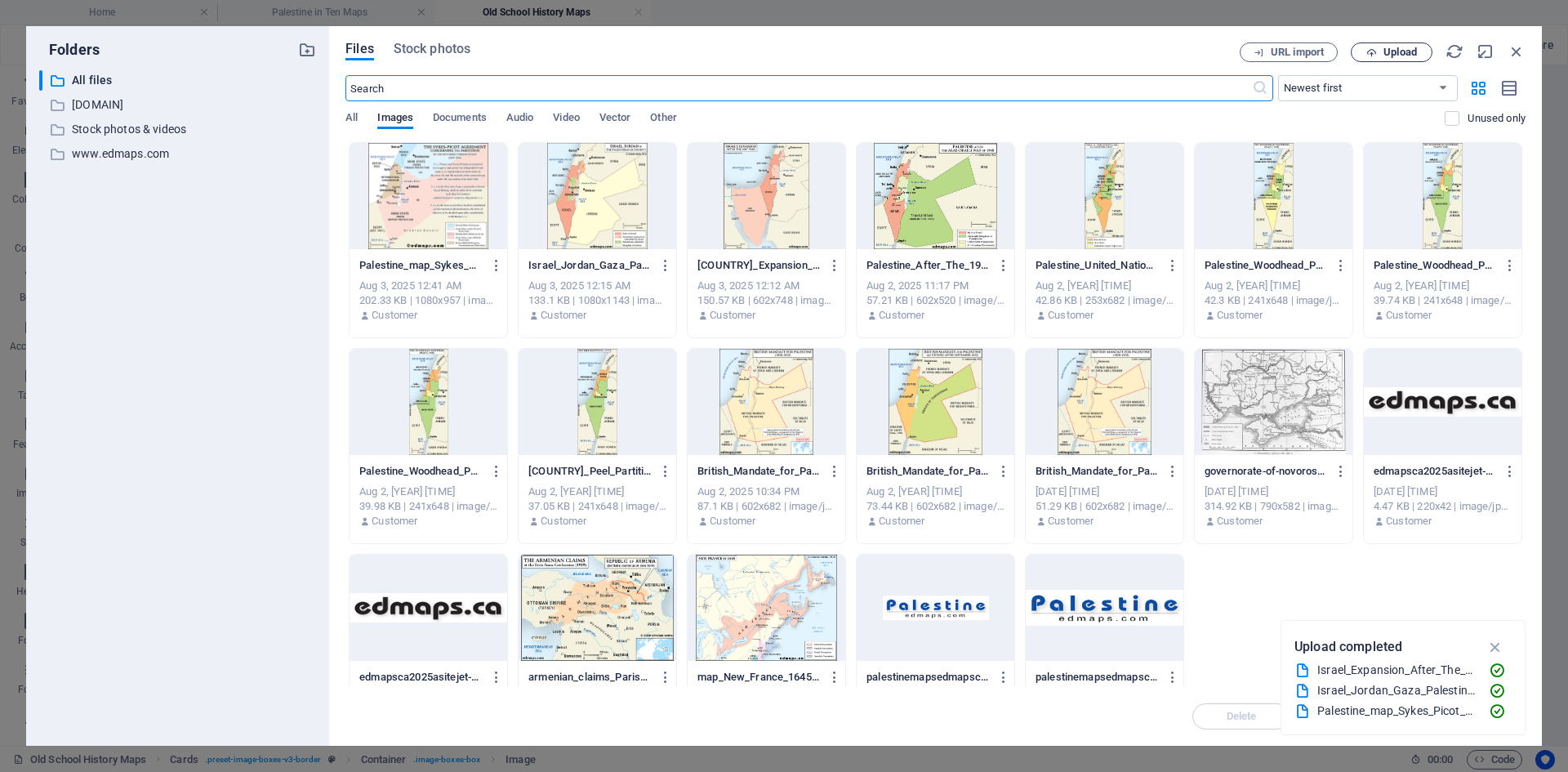 click on "Upload" at bounding box center (1400, 52) 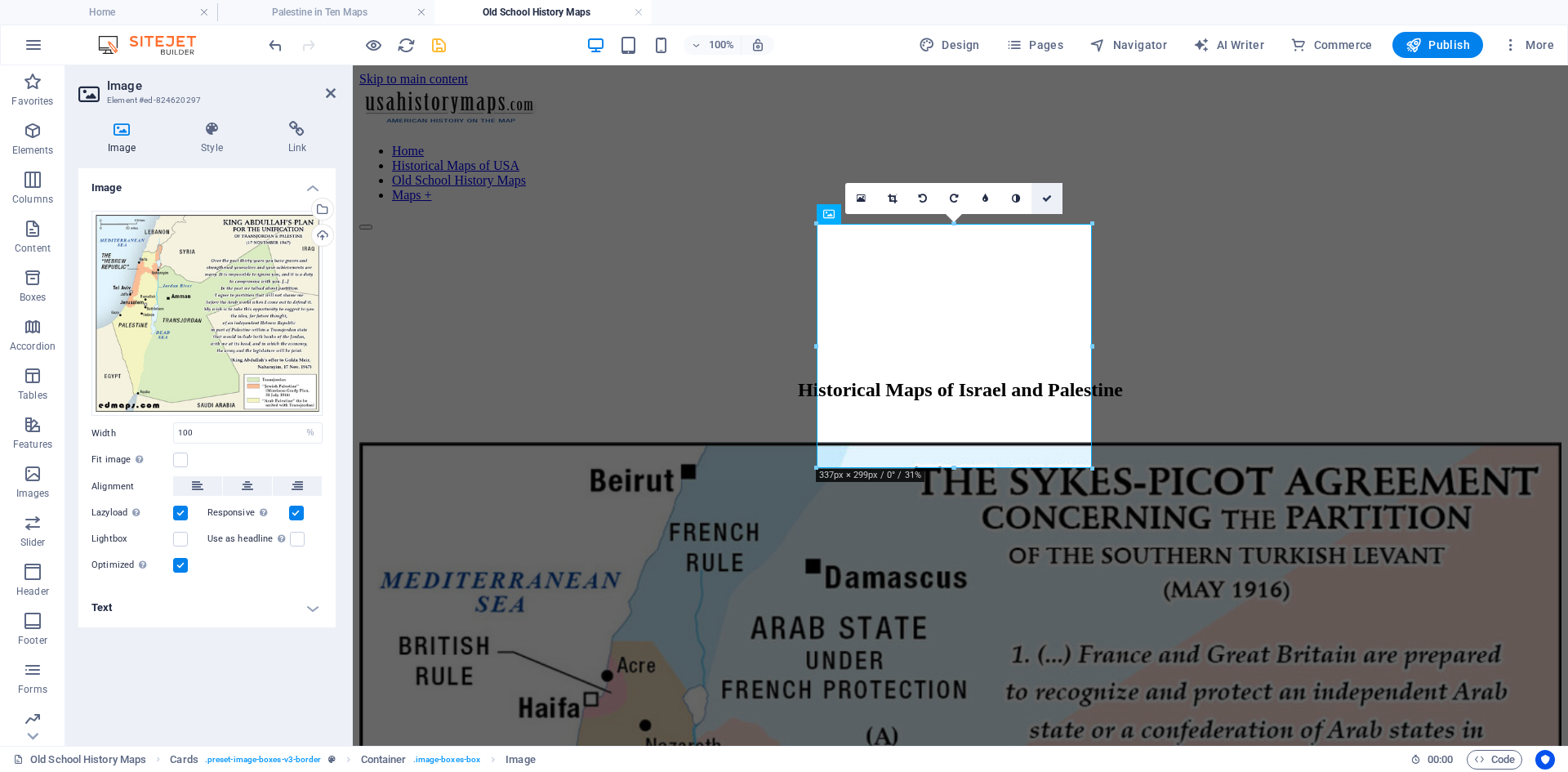 click at bounding box center [1047, 199] 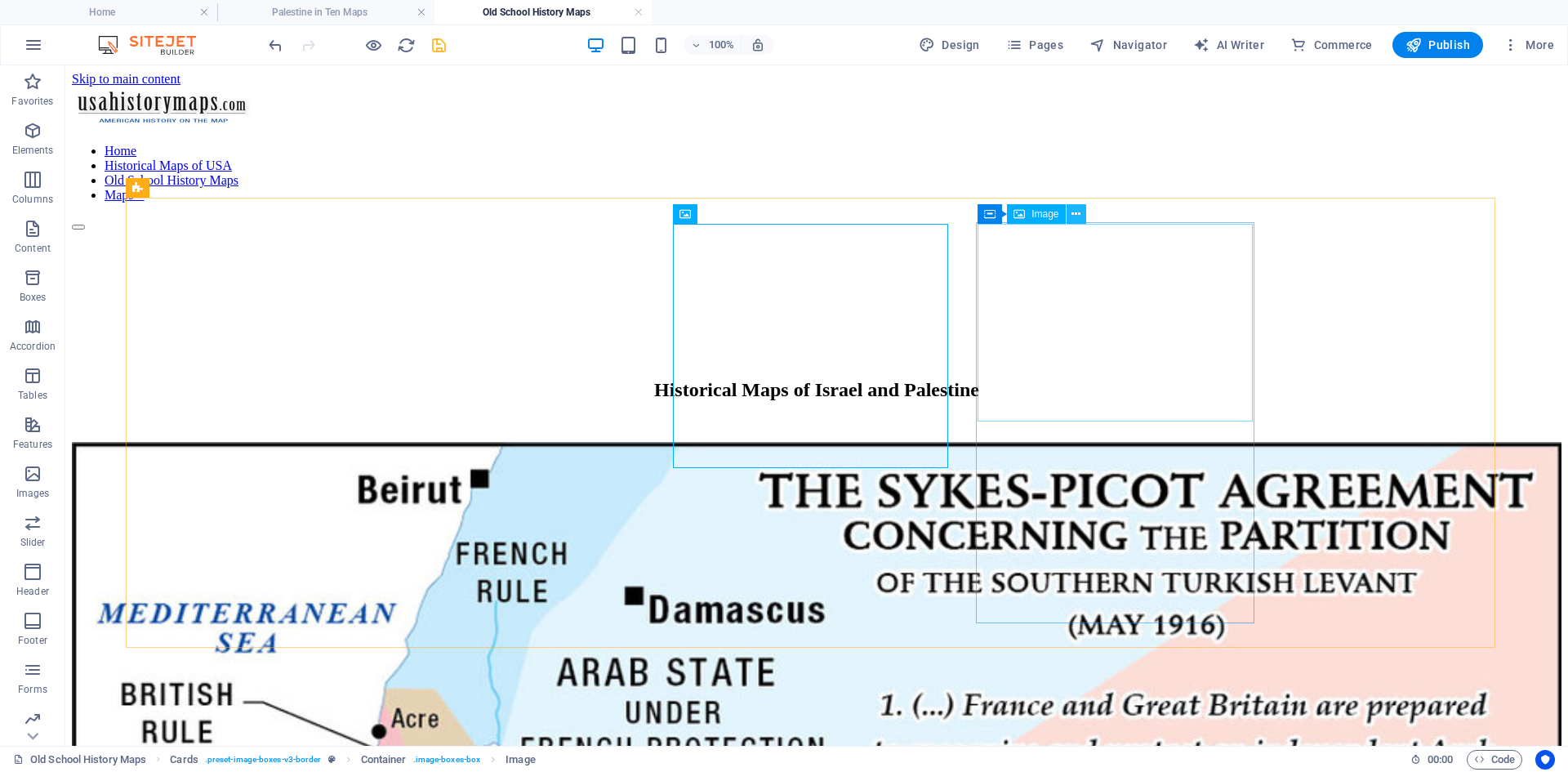 click at bounding box center (1076, 214) 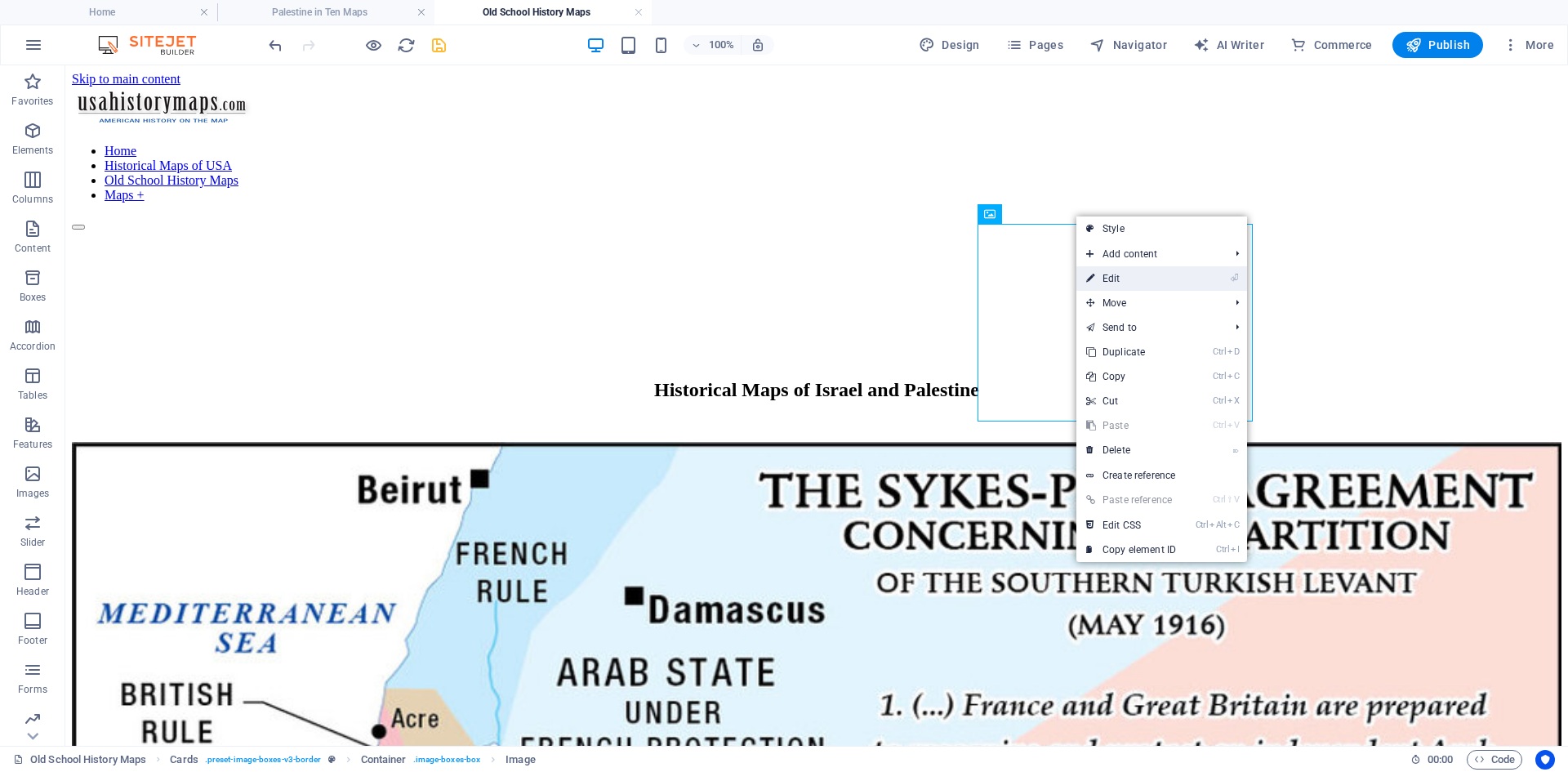 click on "⏎  Edit" at bounding box center [1131, 279] 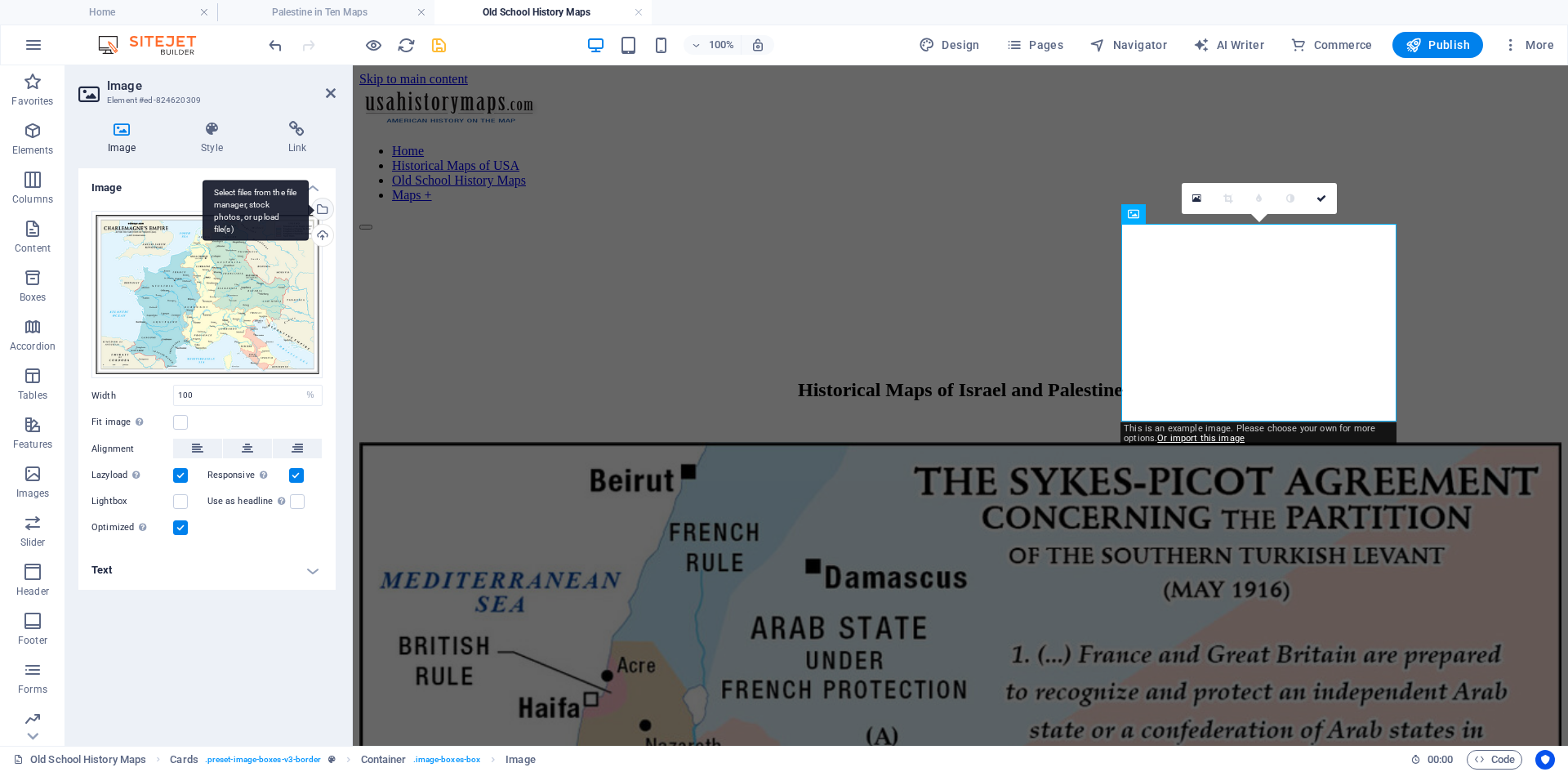 click on "Select files from the file manager, stock photos, or upload file(s)" at bounding box center (256, 210) 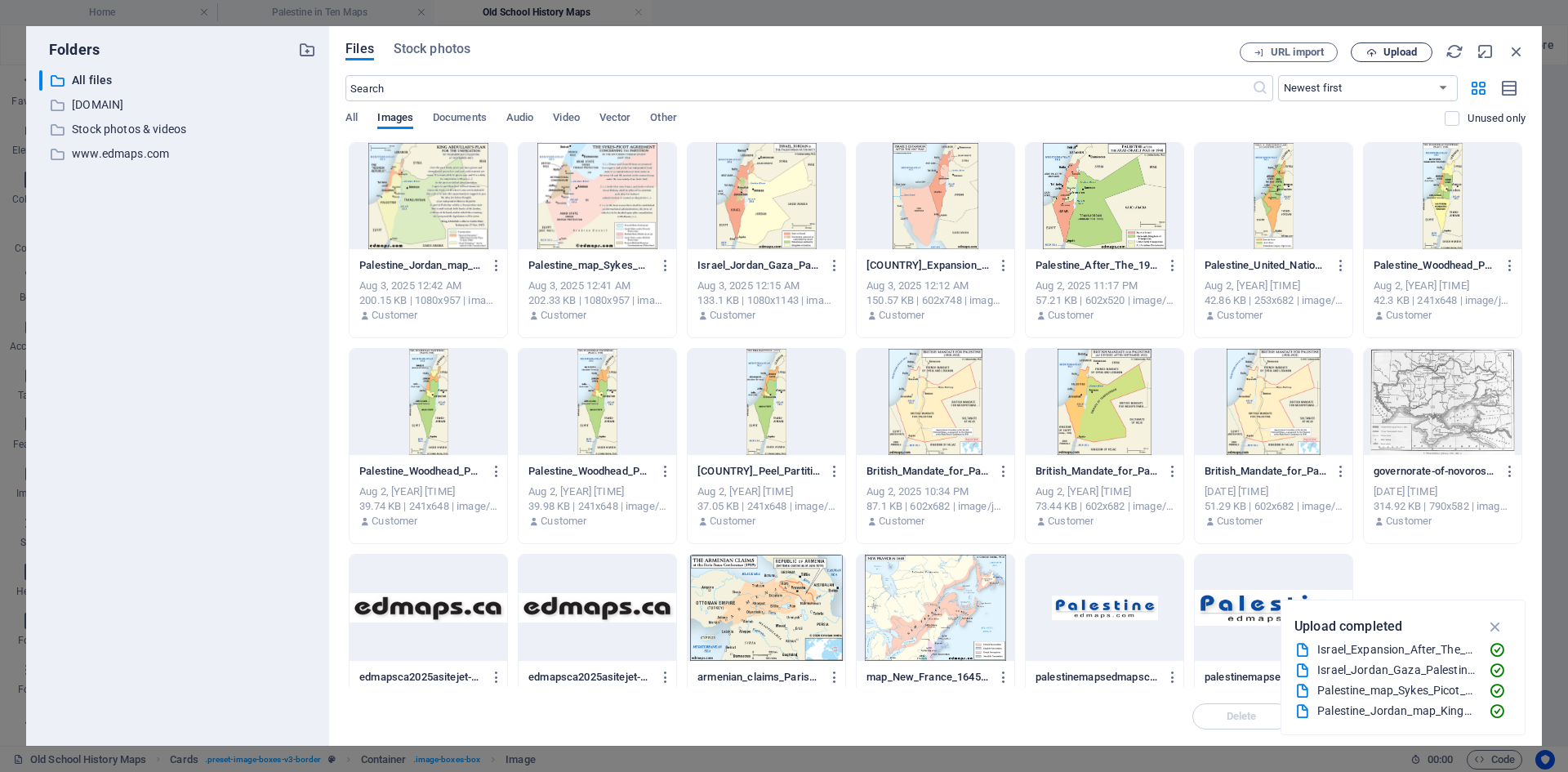 click on "Upload" at bounding box center (1400, 52) 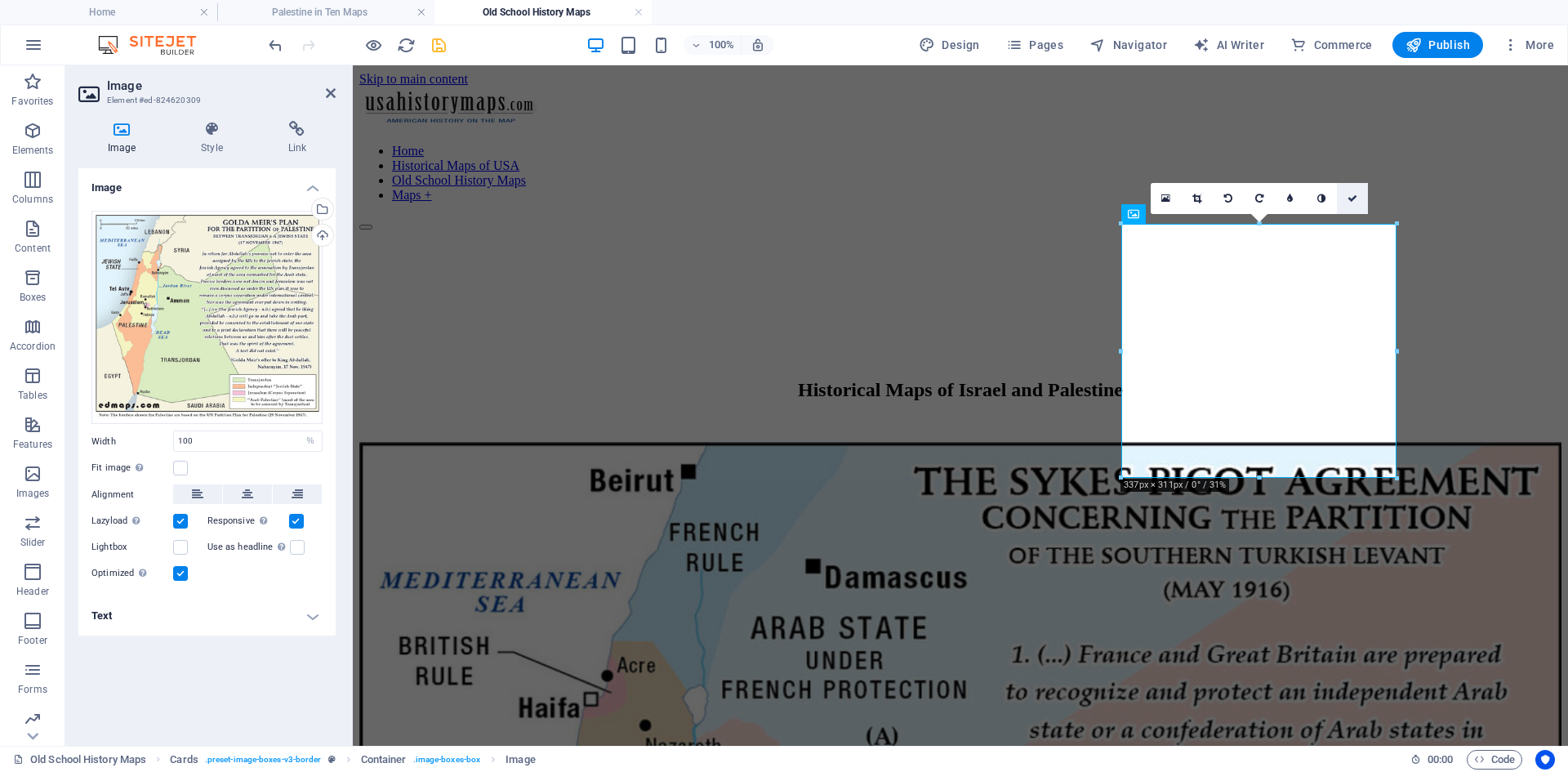 drag, startPoint x: 1356, startPoint y: 197, endPoint x: 1298, endPoint y: 145, distance: 77.897368 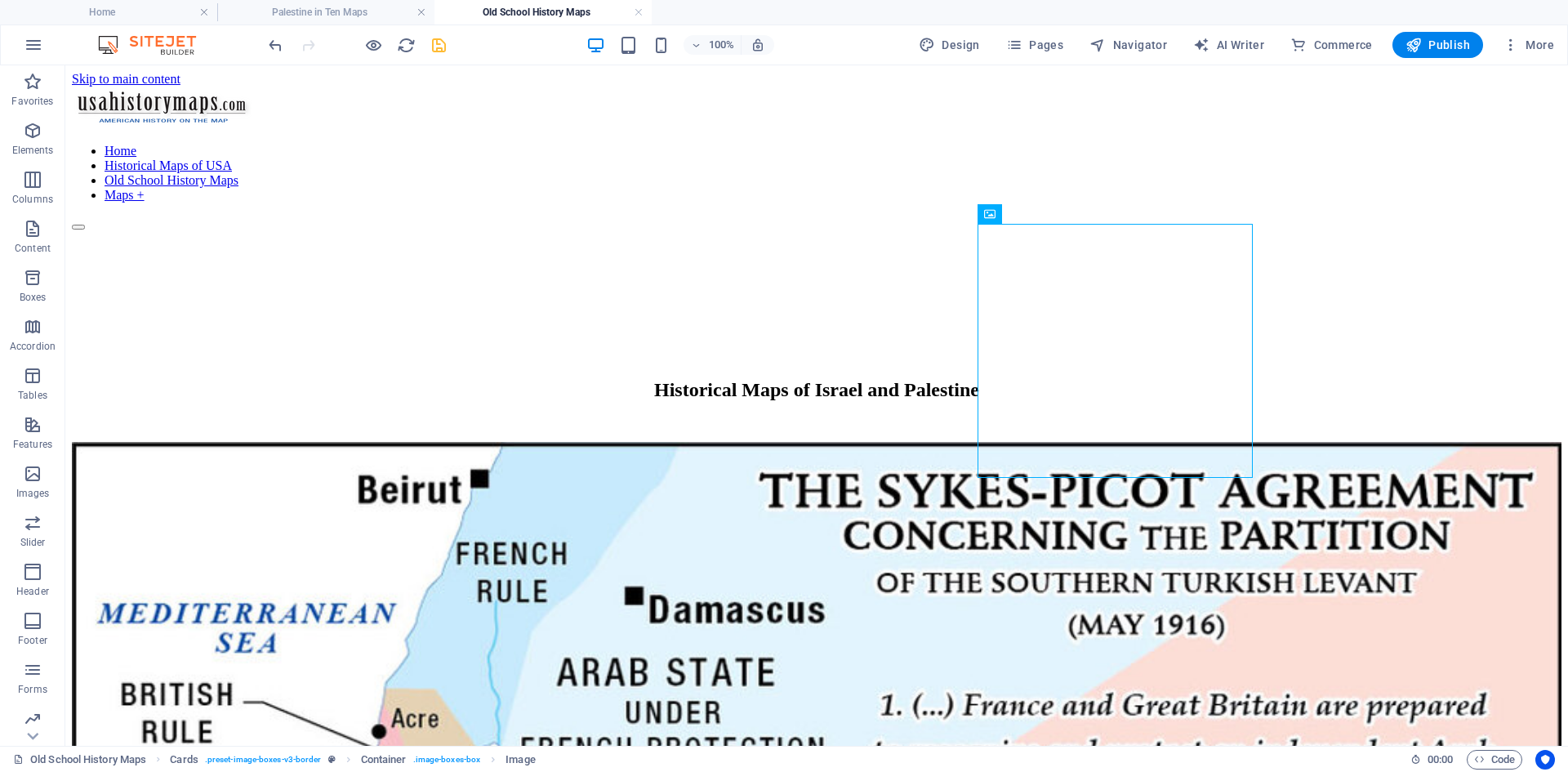 click on "Skip to main content
Home Historical Maps of USA Old School History Maps Maps + Historical Maps of Israel and Palestine American History Atlas Lorem ipsum dolor sit amet, consectetuer adipiscing elit. Aenean commodo ligula eget dolor. Lorem ipsum dolor sit amet. An Historical Geography of the United States Lorem ipsum dolor sit amet, consectetuer adipiscing elit. Aenean commodo ligula eget dolor. Lorem ipsum dolor sit amet. Harper’s Atlas of American History Lorem ipsum dolor sit amet, consectetuer adipiscing elit. Aenean commodo ligula eget dolor. Lorem ipsum dolor sit amet. An Historical Atlas of Canada Lorem ipsum dolor sit amet, consectetuer adipiscing elit. Aenean commodo ligula eget dolor. Lorem ipsum dolor sit amet. Atlas for Canadian Schools  Lorem ipsum dolor sit amet, consectetuer adipiscing elit. Aenean commodo ligula eget dolor. Lorem ipsum dolor sit amet. Concise School Atlas of the Dominion of Canada An Atlas of the British Empire A New Student Atlas of English History Home Legal Notice" at bounding box center [817, 7317] 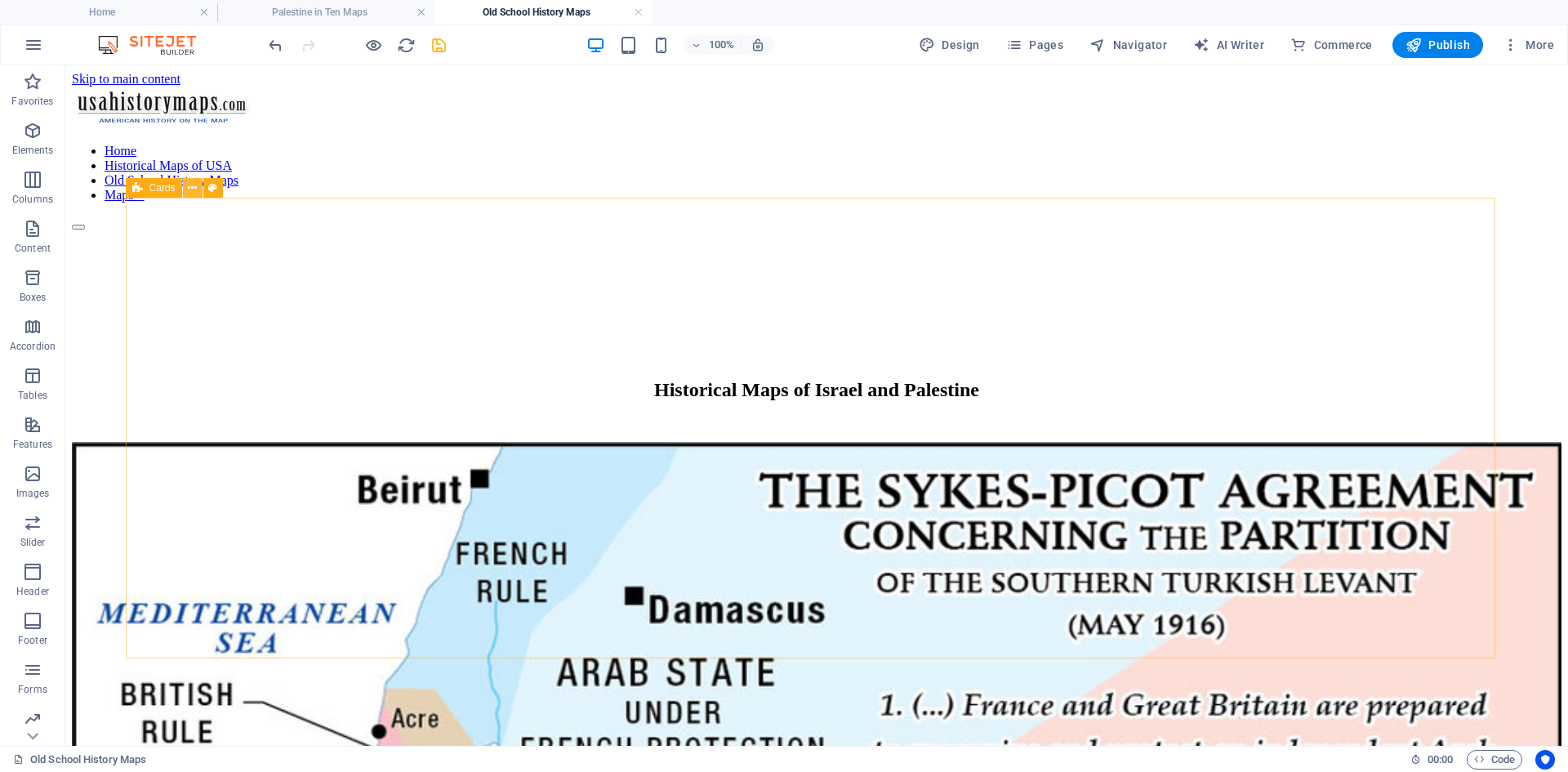 click at bounding box center [192, 188] 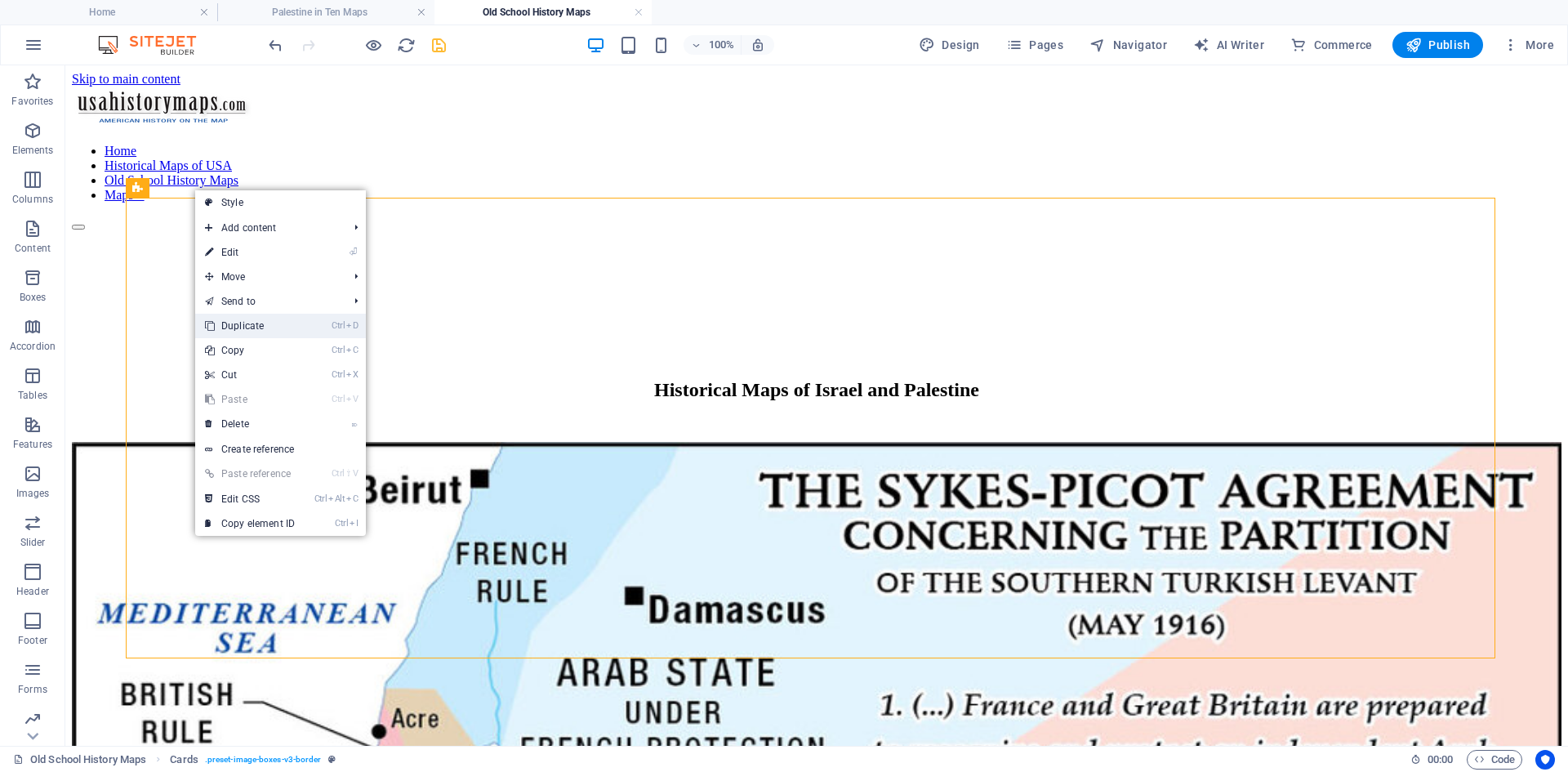 click on "Ctrl D  Duplicate" at bounding box center (250, 326) 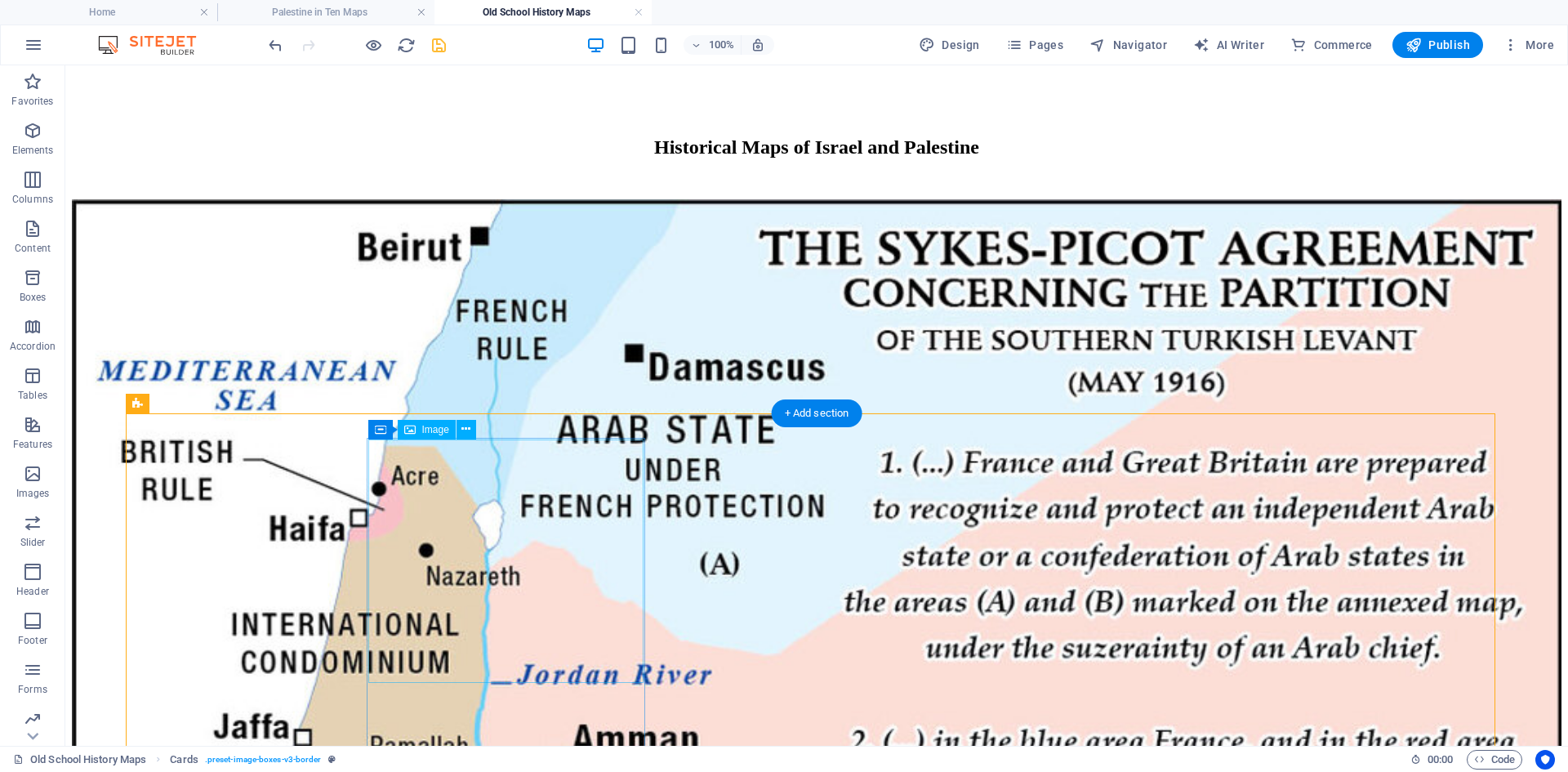 scroll, scrollTop: 245, scrollLeft: 0, axis: vertical 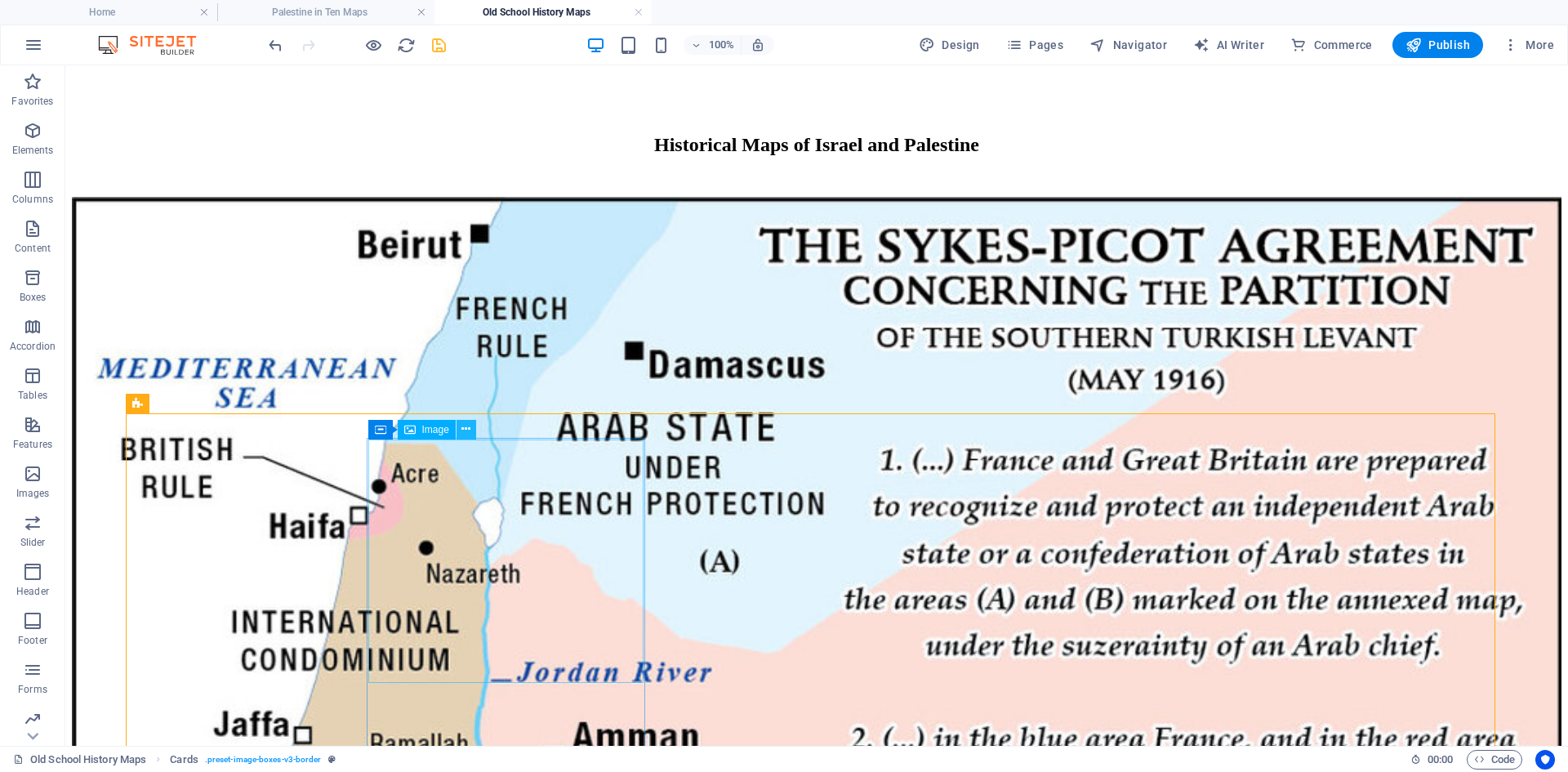 click at bounding box center [466, 429] 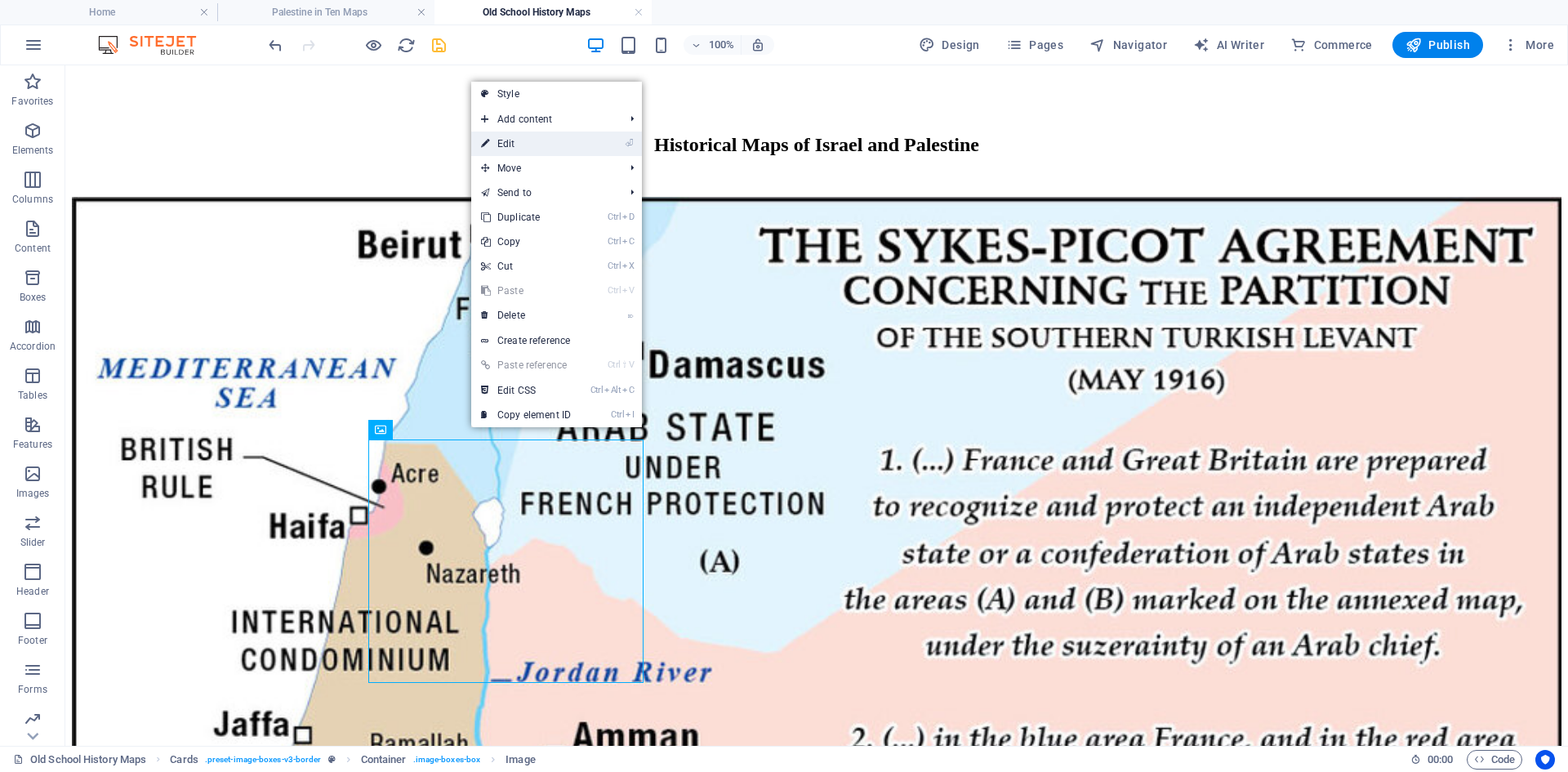 click on "⏎  Edit" at bounding box center (526, 144) 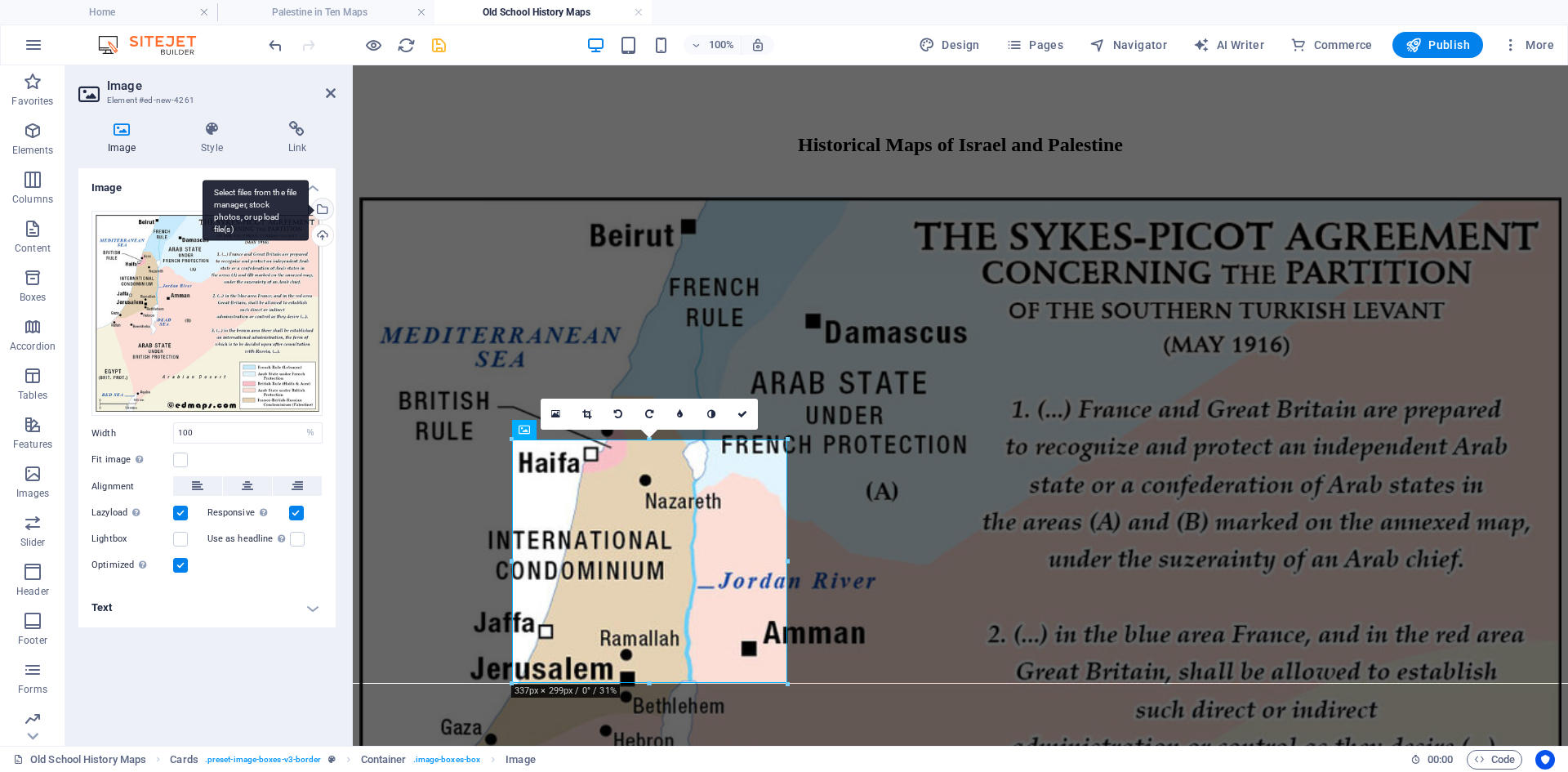 click on "Select files from the file manager, stock photos, or upload file(s)" at bounding box center [321, 211] 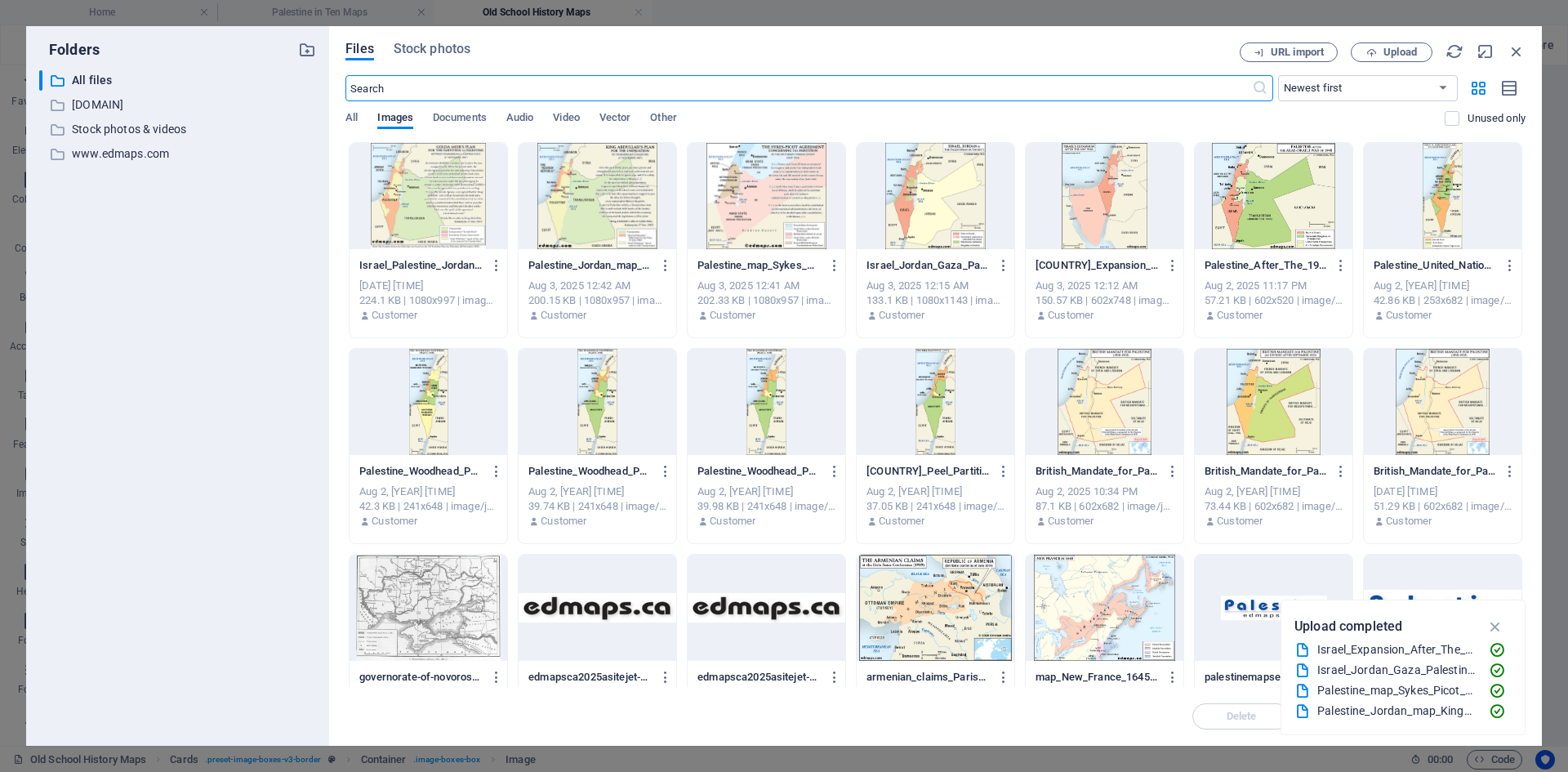 scroll, scrollTop: 239, scrollLeft: 0, axis: vertical 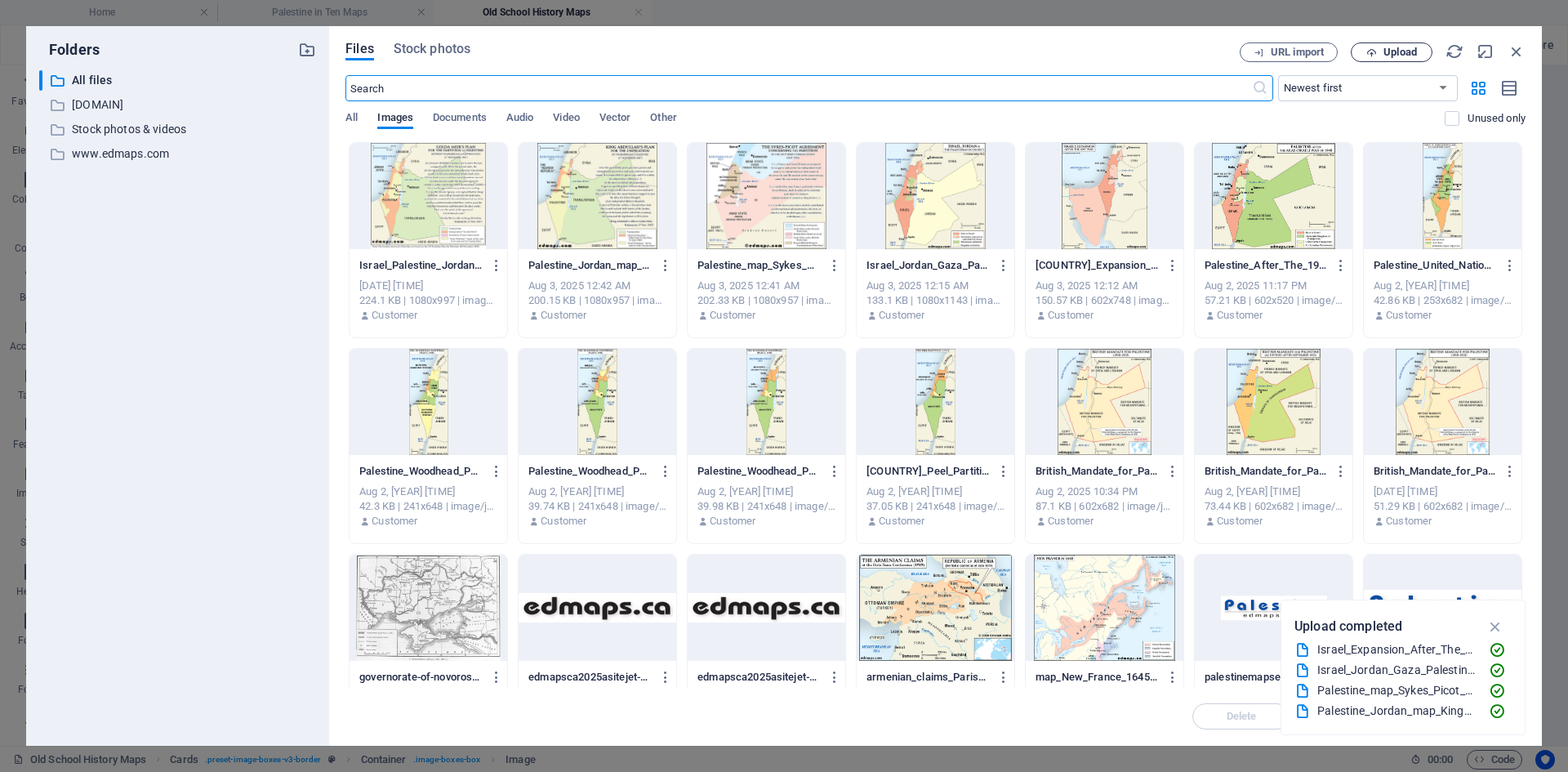 click on "Upload" at bounding box center (1400, 52) 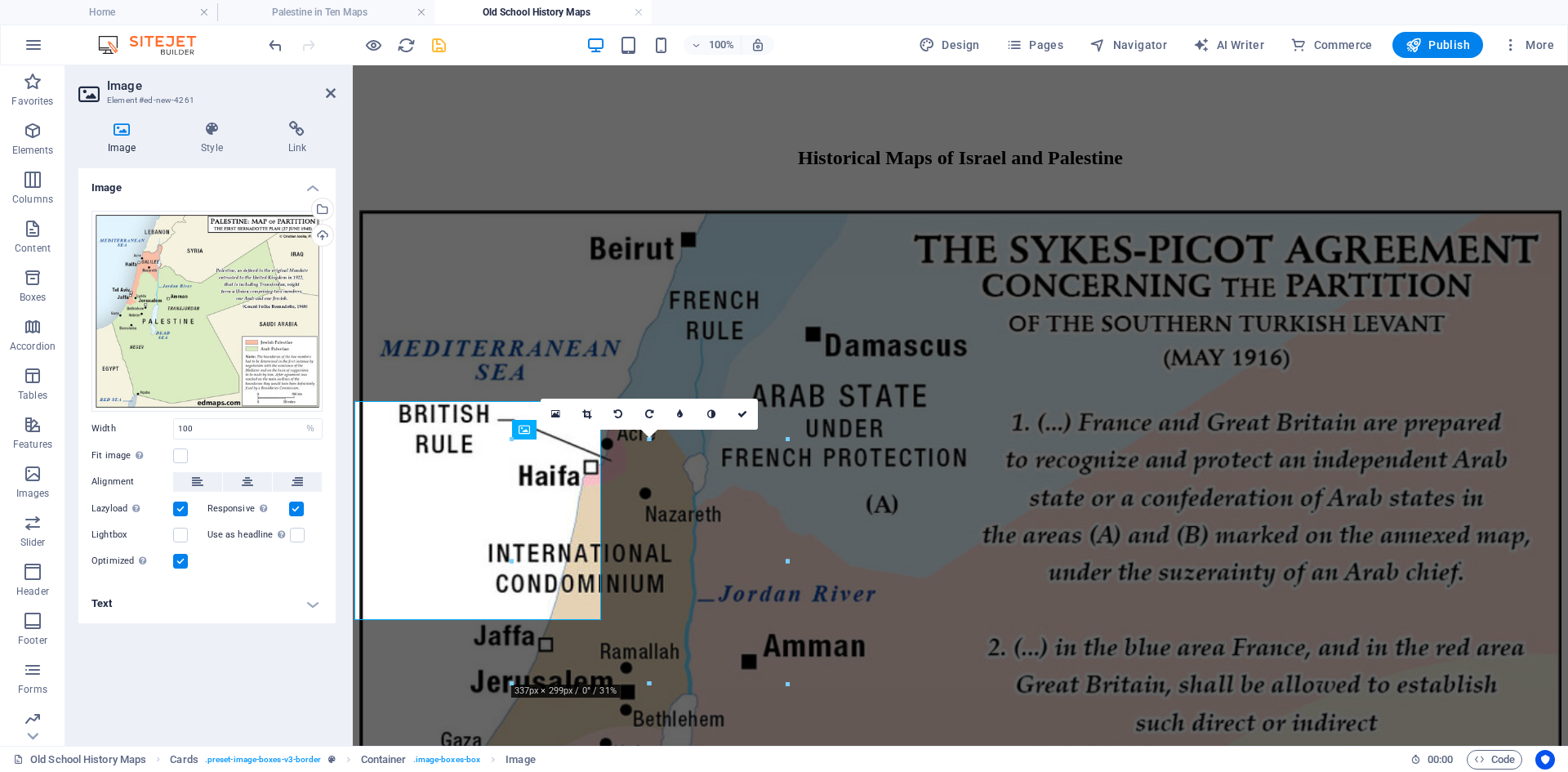 scroll, scrollTop: 245, scrollLeft: 0, axis: vertical 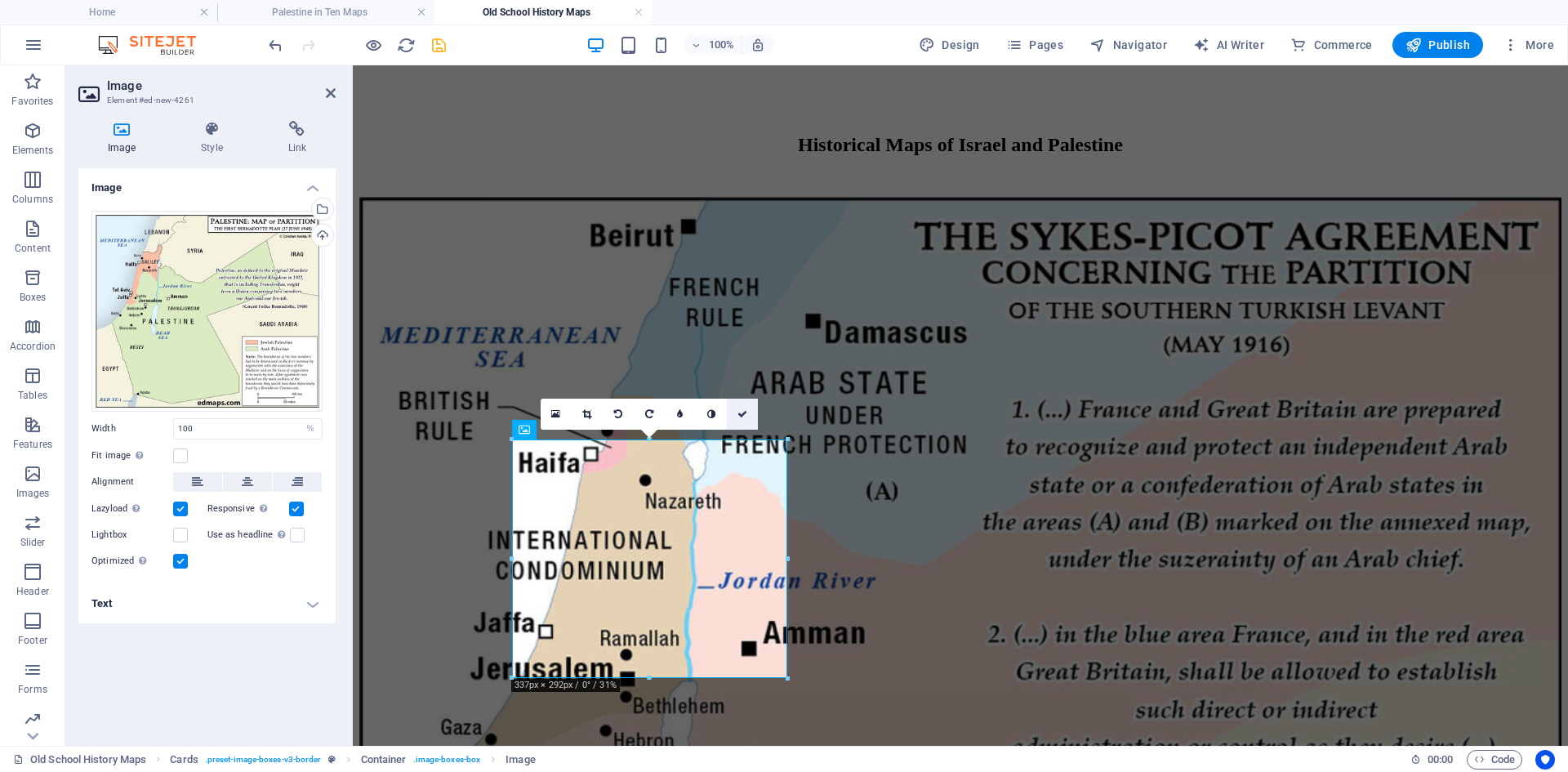 click at bounding box center (742, 414) 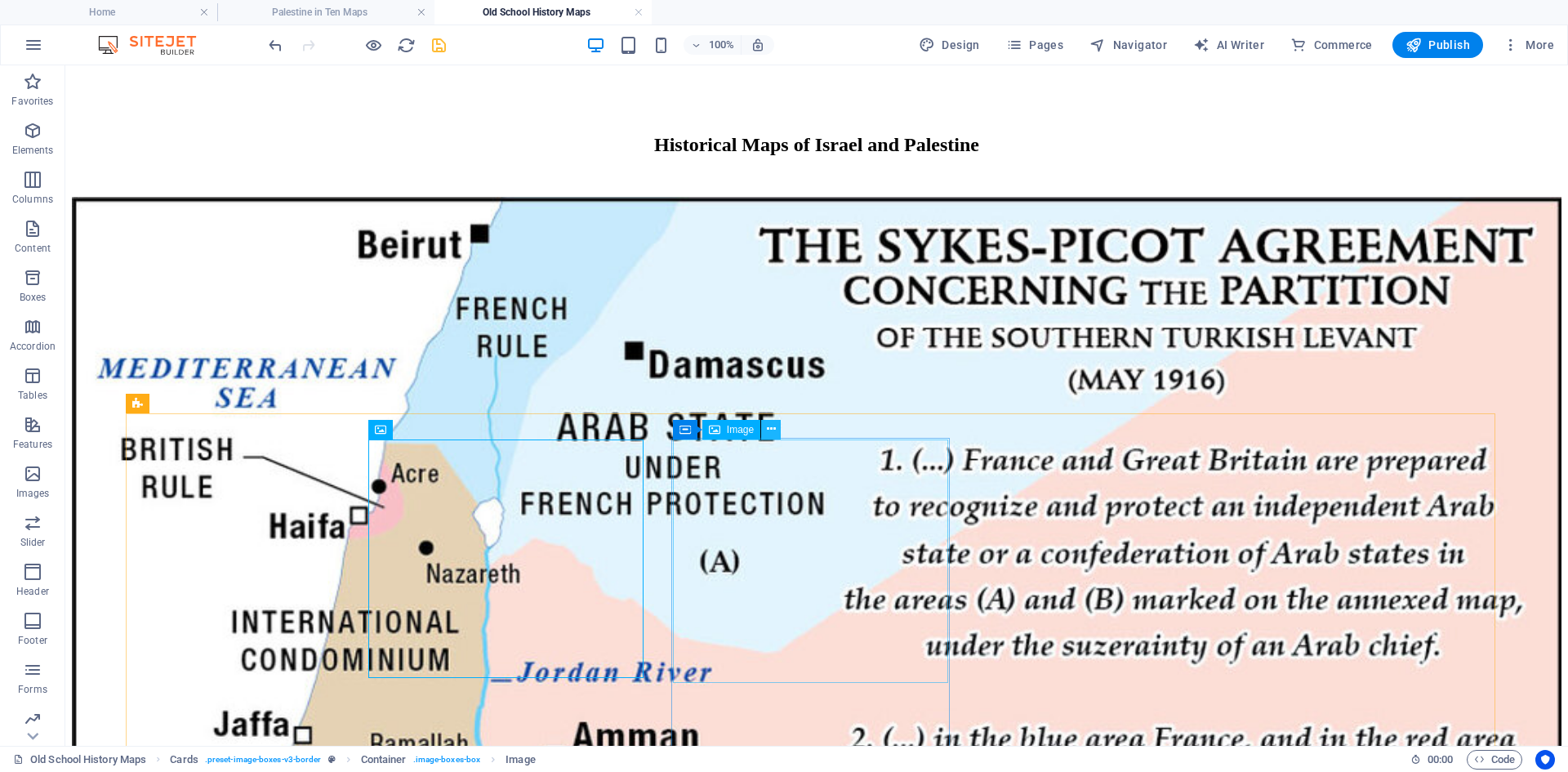 click at bounding box center (771, 429) 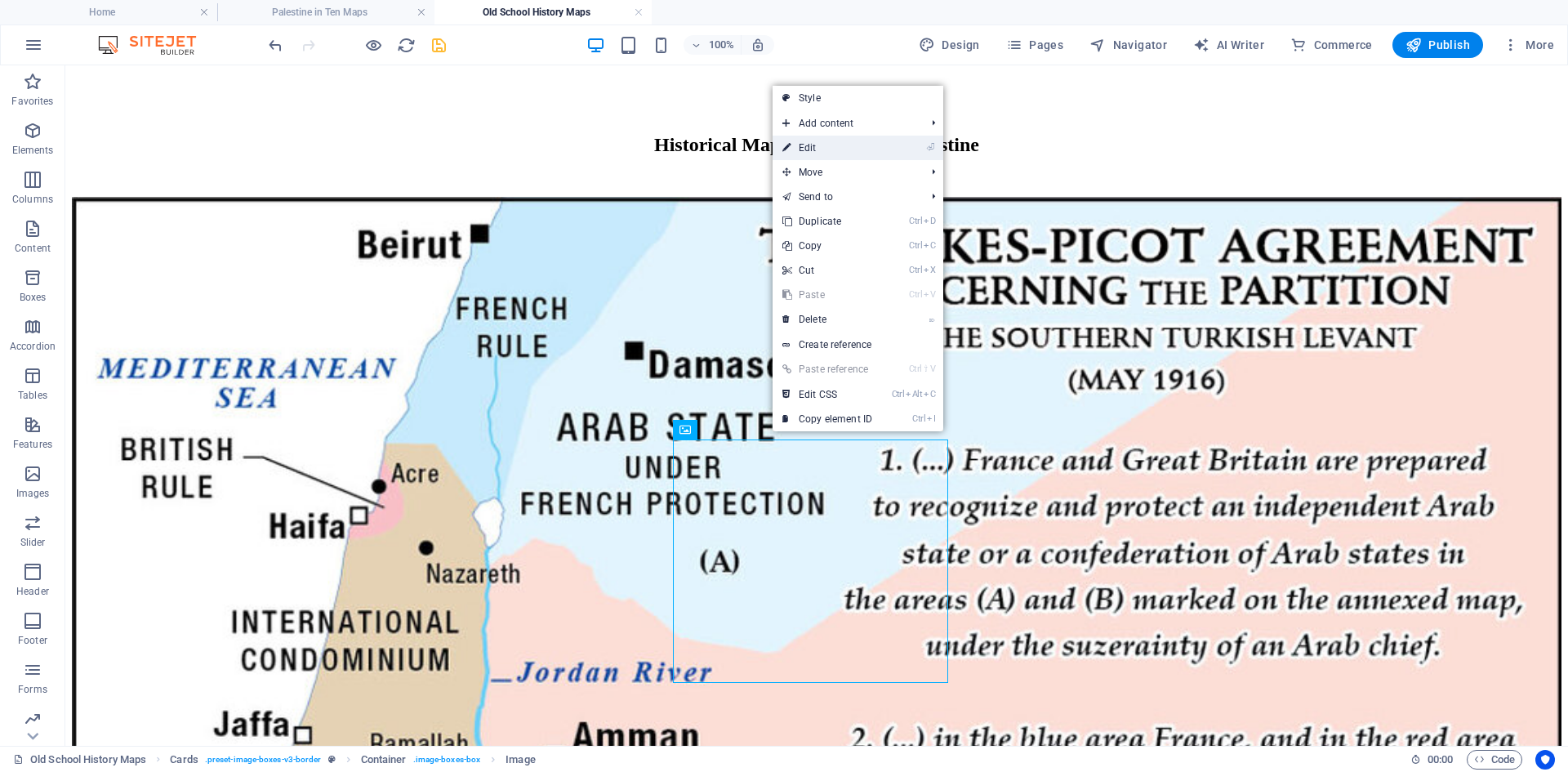 drag, startPoint x: 833, startPoint y: 147, endPoint x: 437, endPoint y: 122, distance: 396.78836 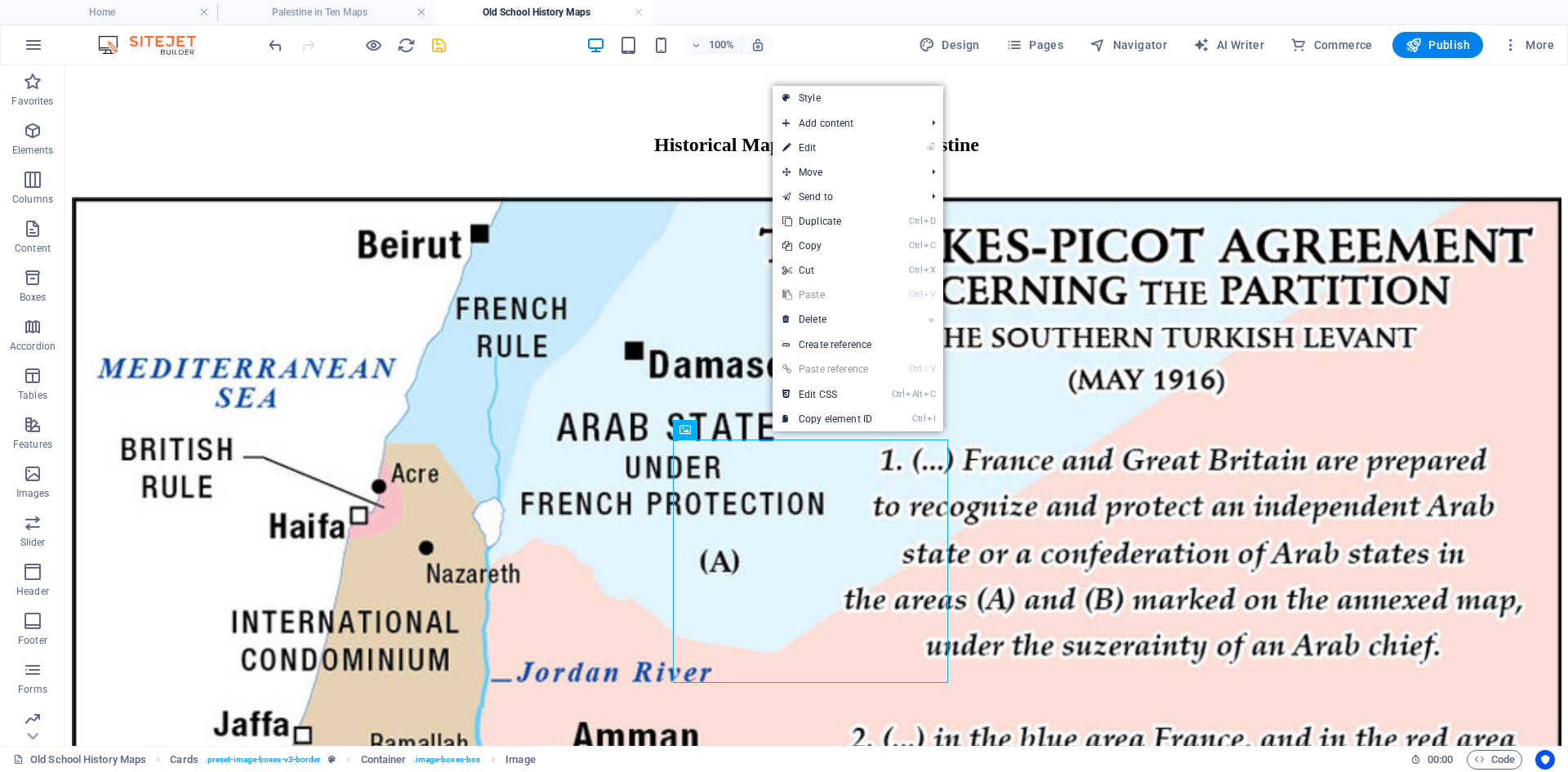 select on "%" 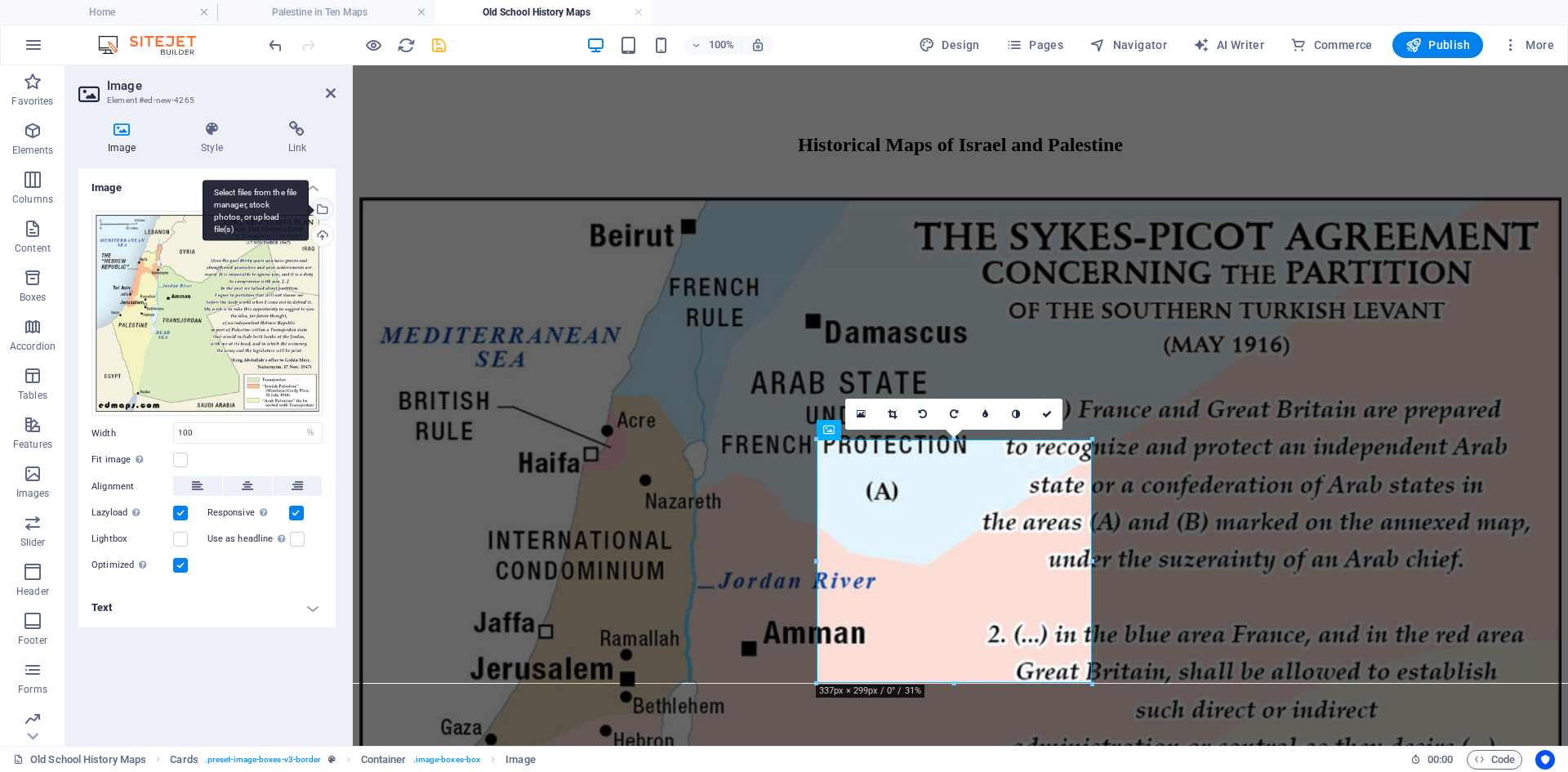 click on "Select files from the file manager, stock photos, or upload file(s)" at bounding box center (321, 211) 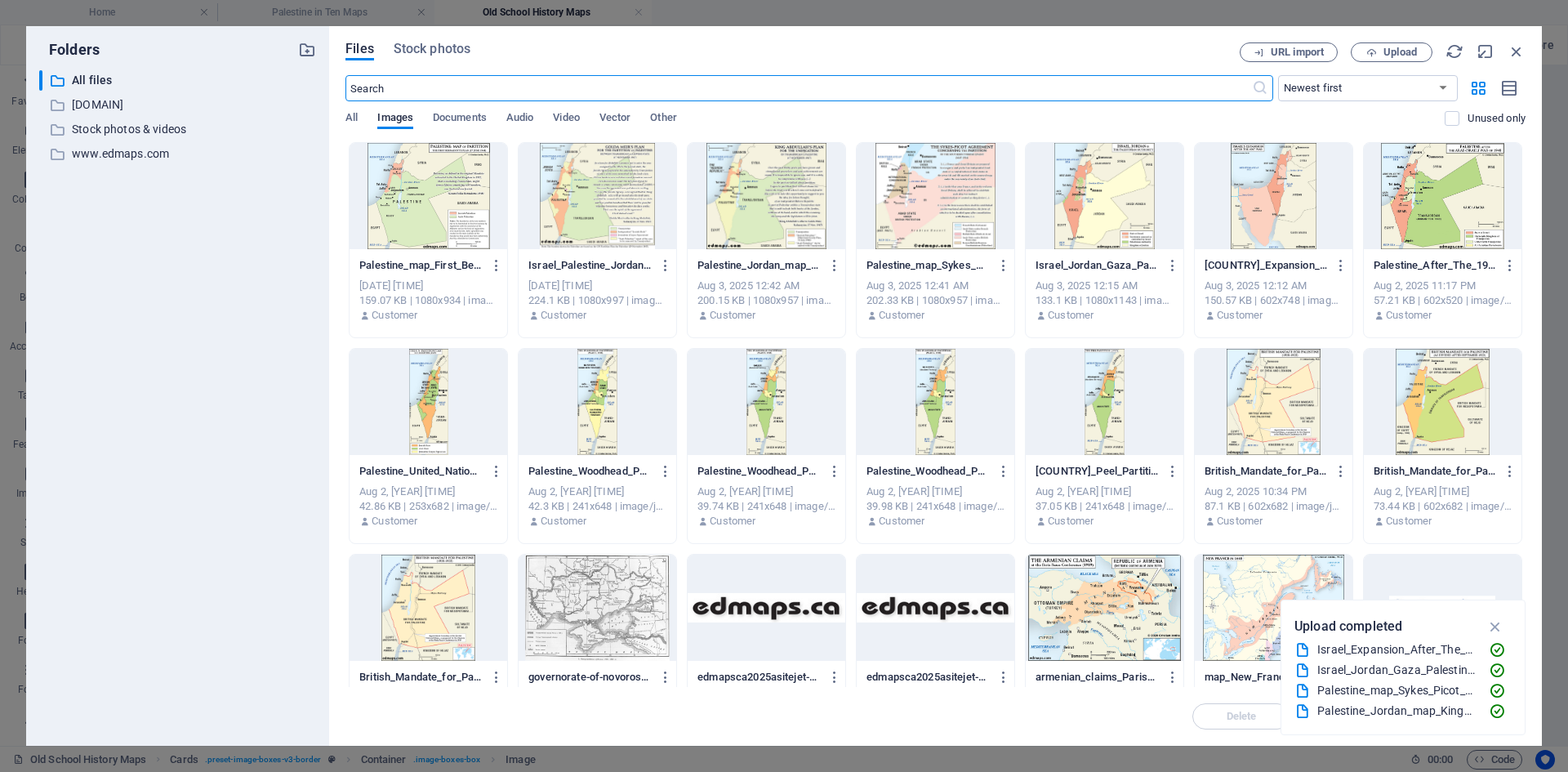 scroll, scrollTop: 239, scrollLeft: 0, axis: vertical 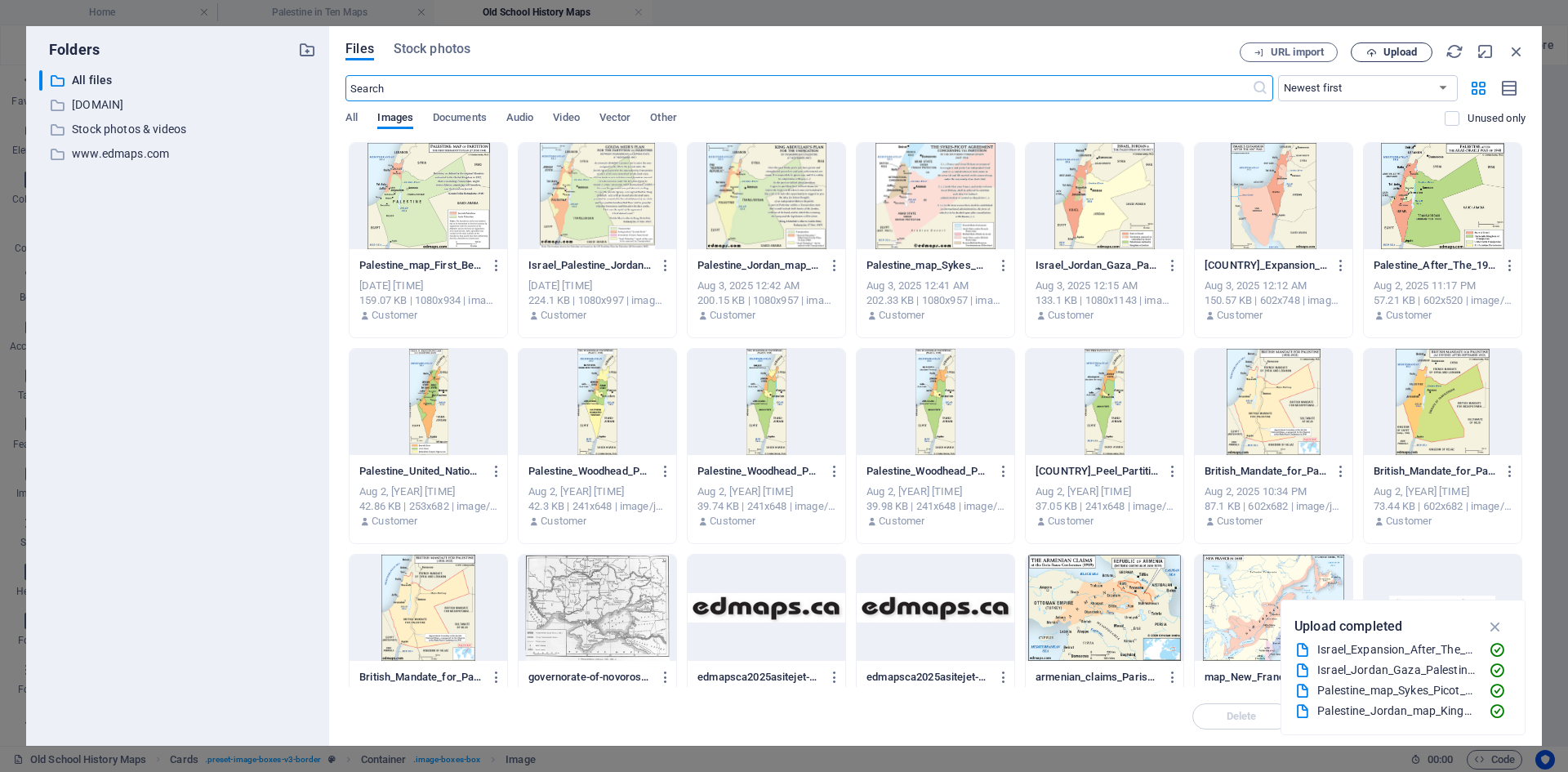 click on "Upload" at bounding box center [1400, 52] 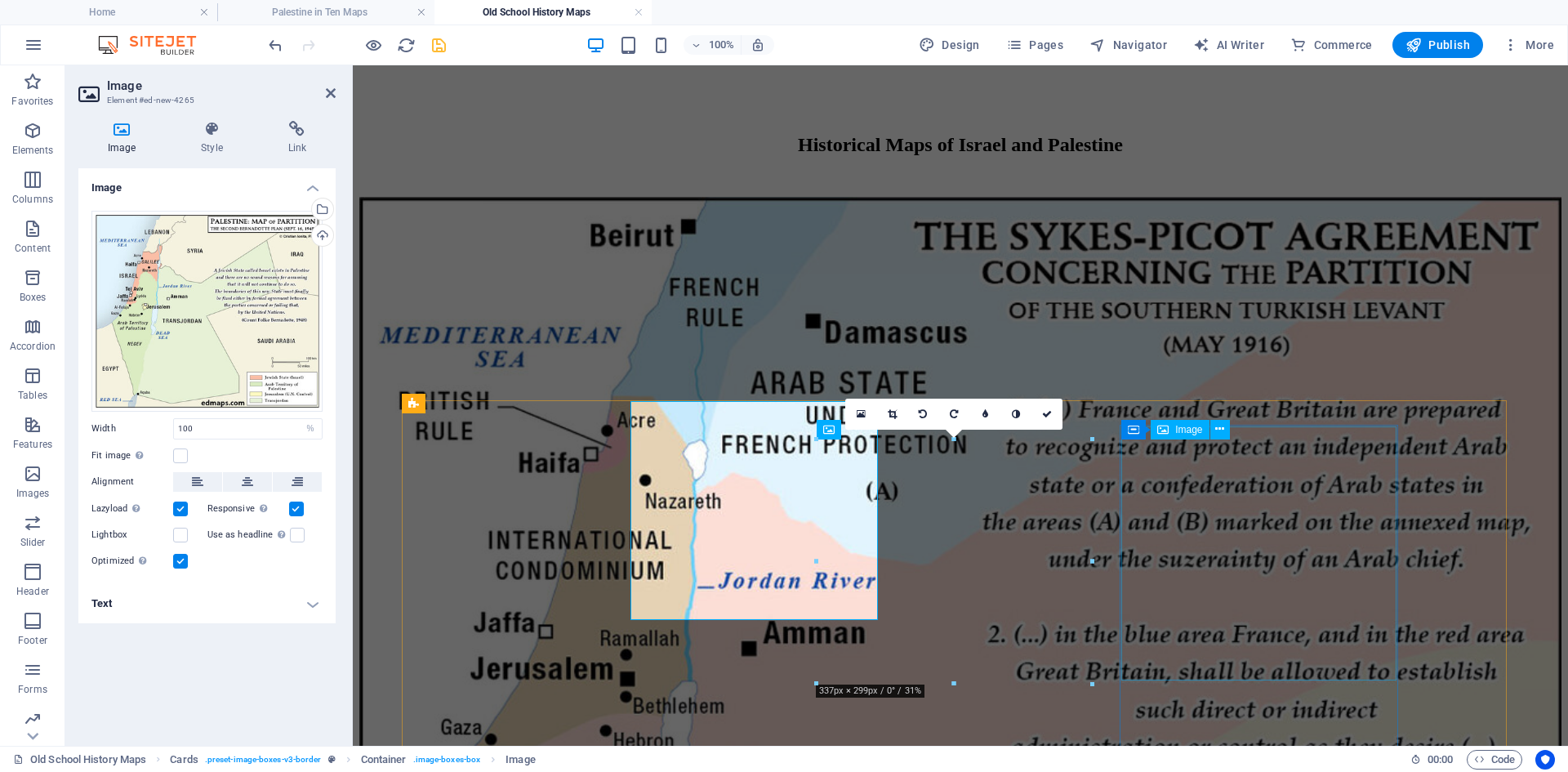 scroll, scrollTop: 245, scrollLeft: 0, axis: vertical 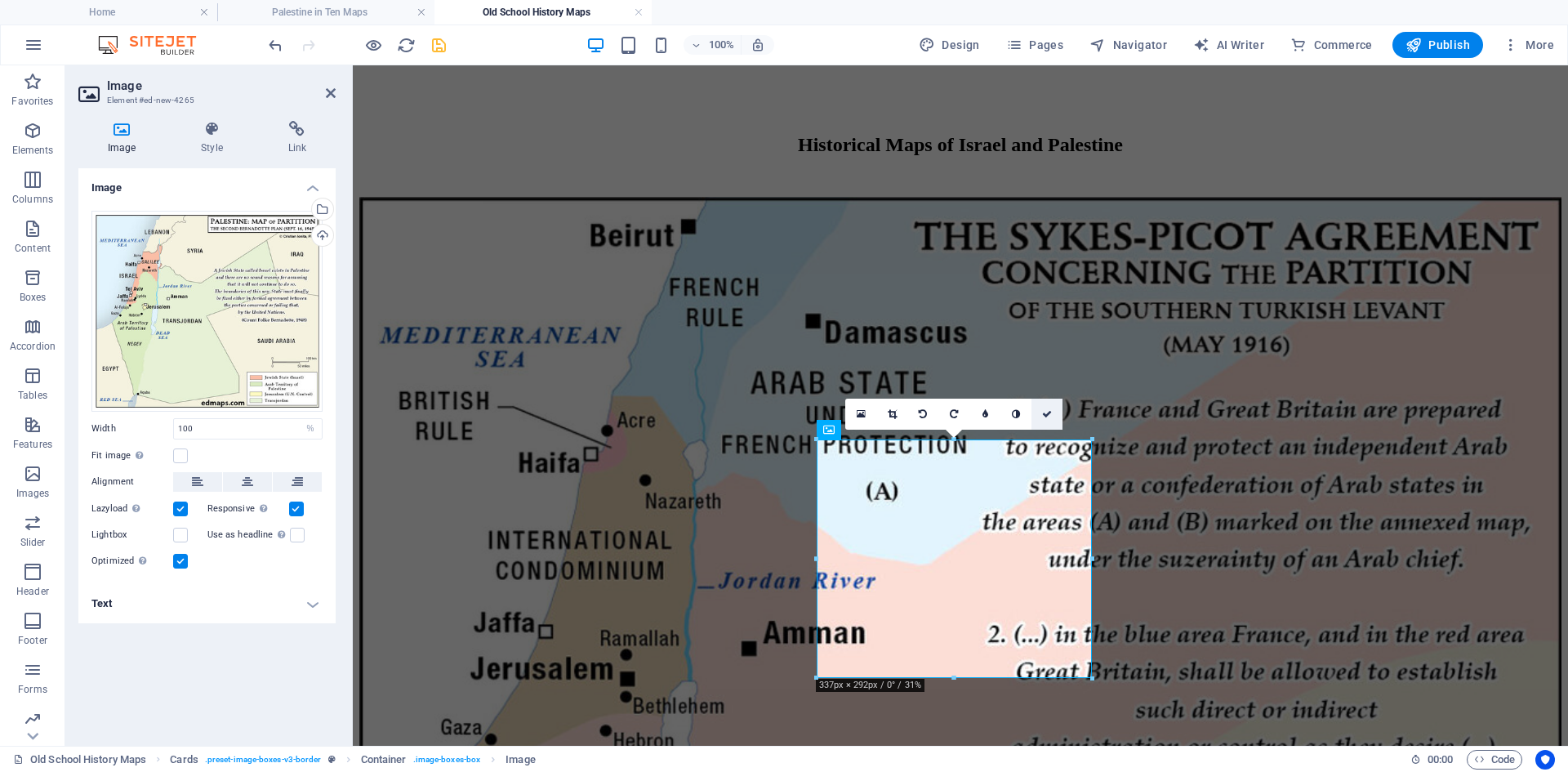 drag, startPoint x: 1047, startPoint y: 412, endPoint x: 1125, endPoint y: 376, distance: 85.90693 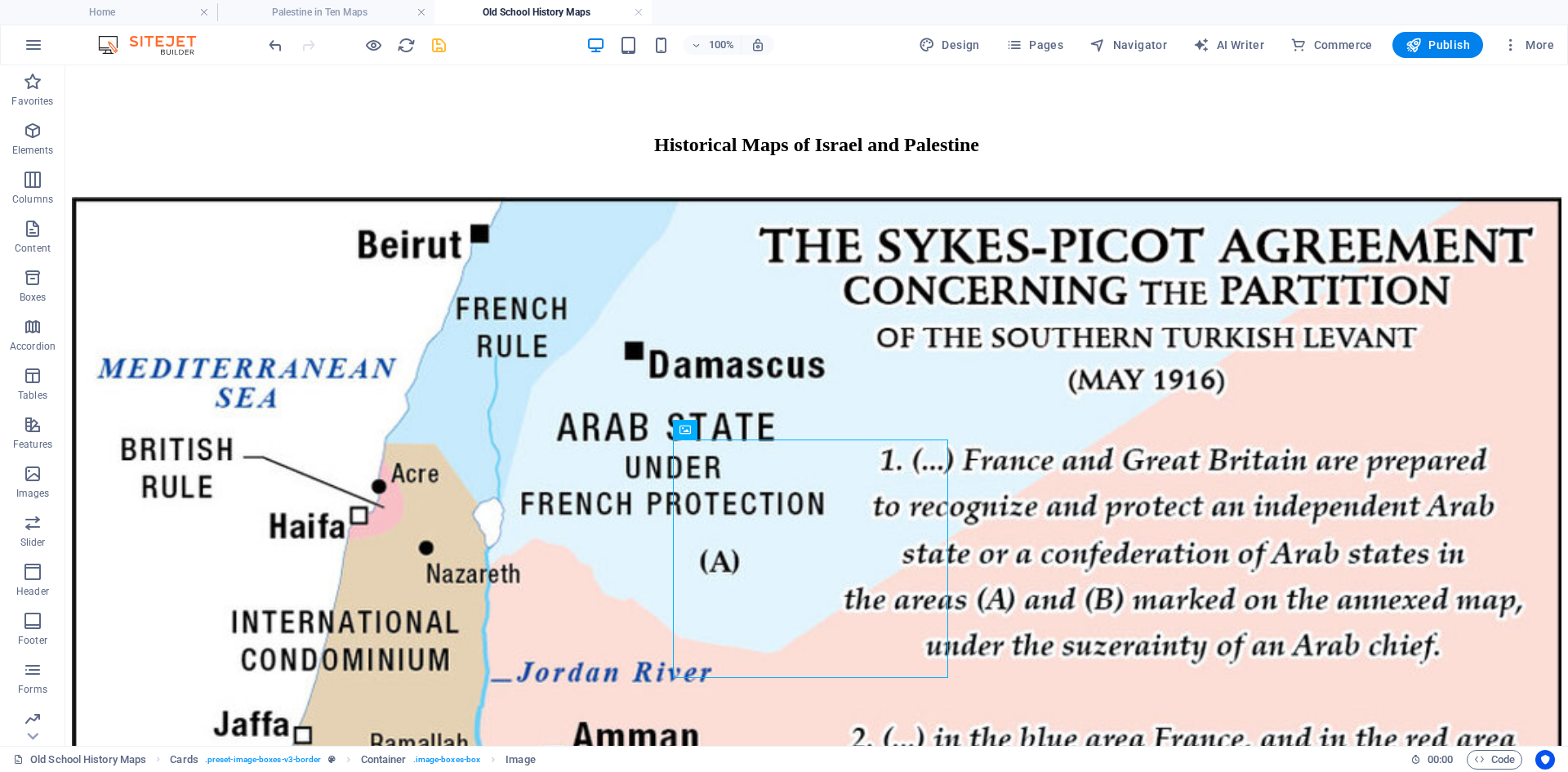 click on "Skip to main content
Home Historical Maps of USA Old School History Maps Maps + Historical Maps of Israel and Palestine American History Atlas Lorem ipsum dolor sit amet, consectetuer adipiscing elit. Aenean commodo ligula eget dolor. Lorem ipsum dolor sit amet. An Historical Geography of the United States Lorem ipsum dolor sit amet, consectetuer adipiscing elit. Aenean commodo ligula eget dolor. Lorem ipsum dolor sit amet. Harper’s Atlas of American History Lorem ipsum dolor sit amet, consectetuer adipiscing elit. Aenean commodo ligula eget dolor. Lorem ipsum dolor sit amet. American History Atlas Lorem ipsum dolor sit amet, consectetuer adipiscing elit. Aenean commodo ligula eget dolor. Lorem ipsum dolor sit amet. An Historical Geography of the United States Lorem ipsum dolor sit amet, consectetuer adipiscing elit. Aenean commodo ligula eget dolor. Lorem ipsum dolor sit amet. Harper’s Atlas of American History An Historical Atlas of Canada Atlas for Canadian Schools  An Atlas of the British Empire" at bounding box center (817, 9195) 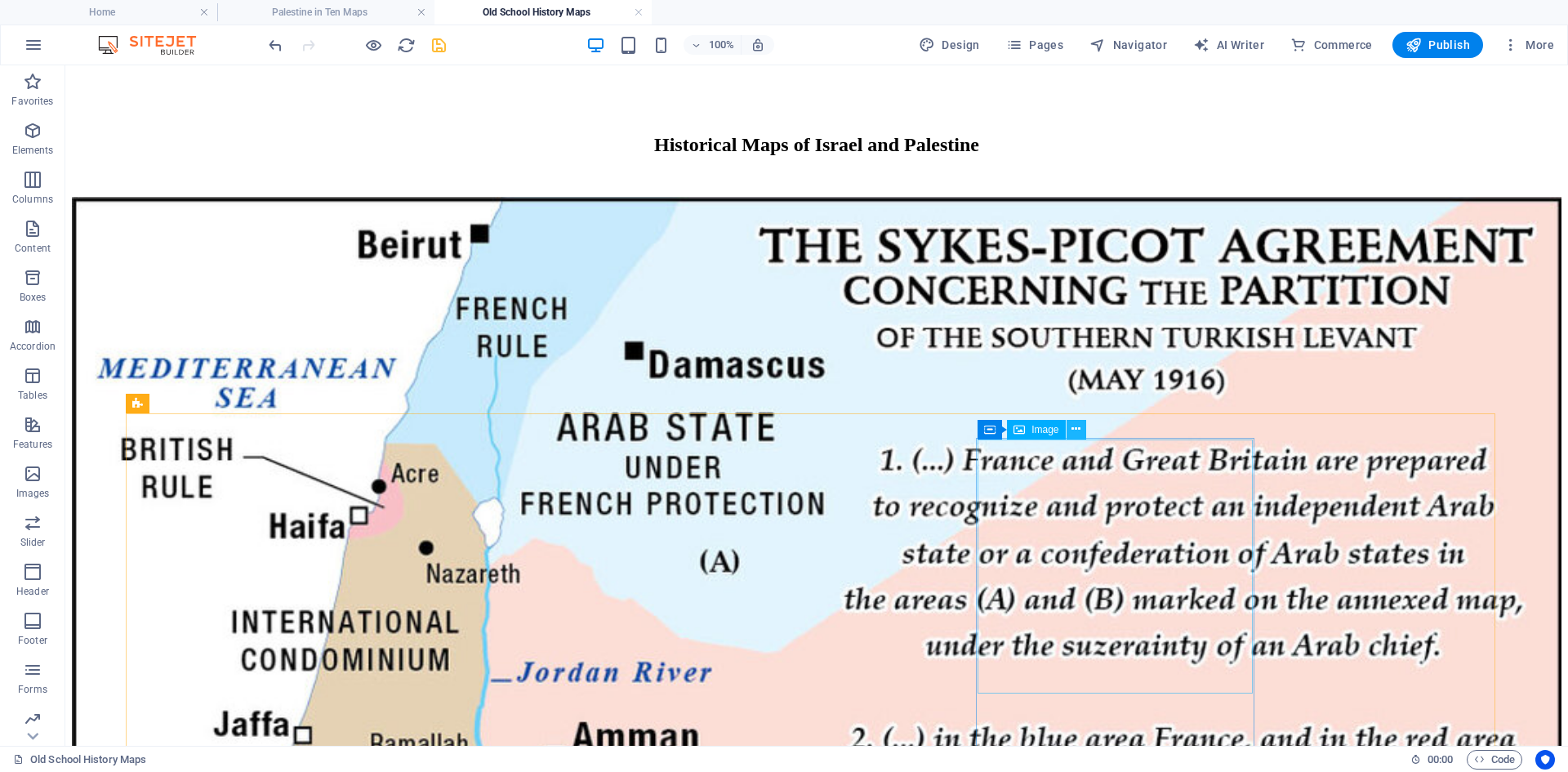 click at bounding box center [1076, 429] 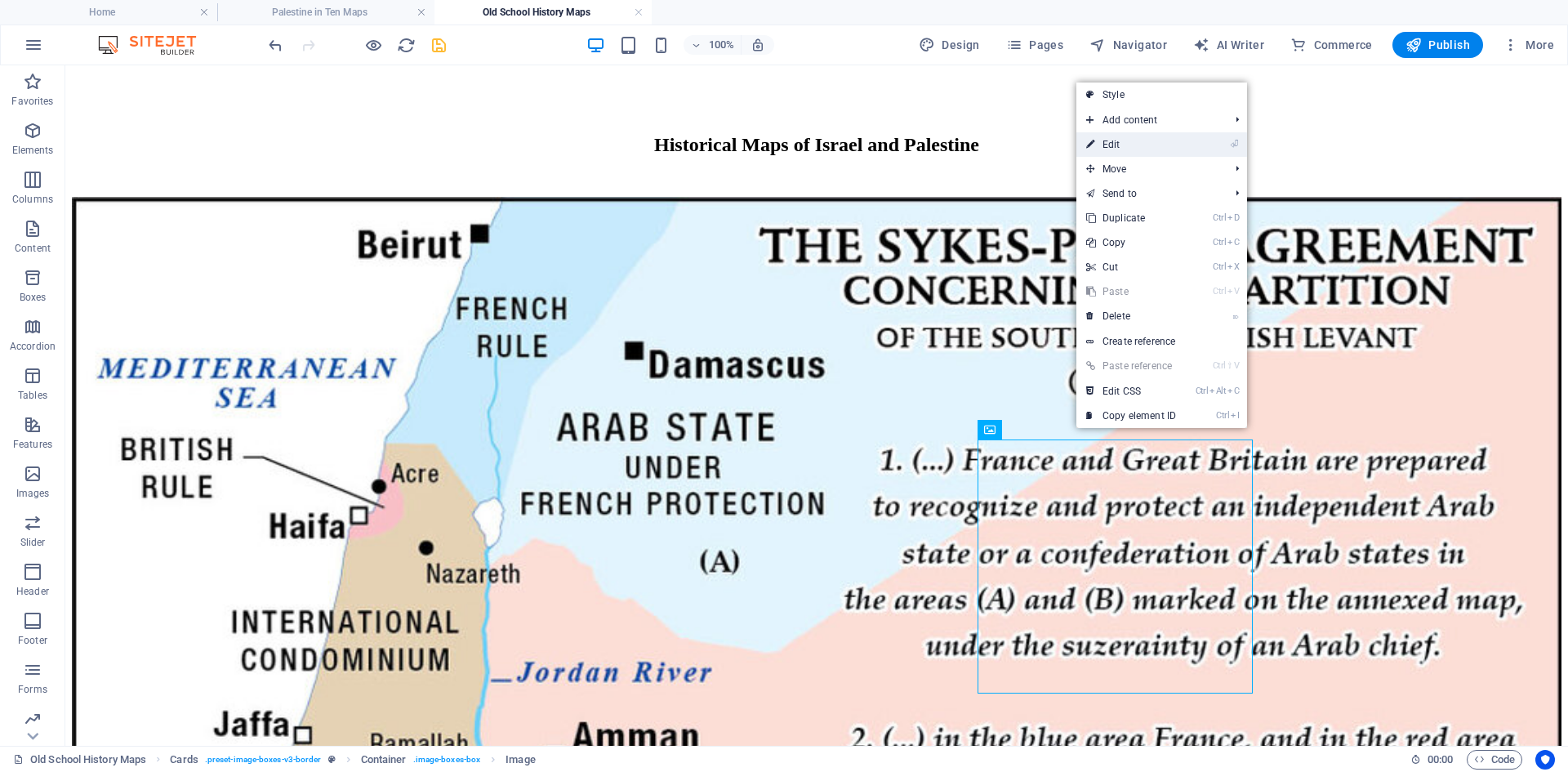 click on "⏎  Edit" at bounding box center [1131, 145] 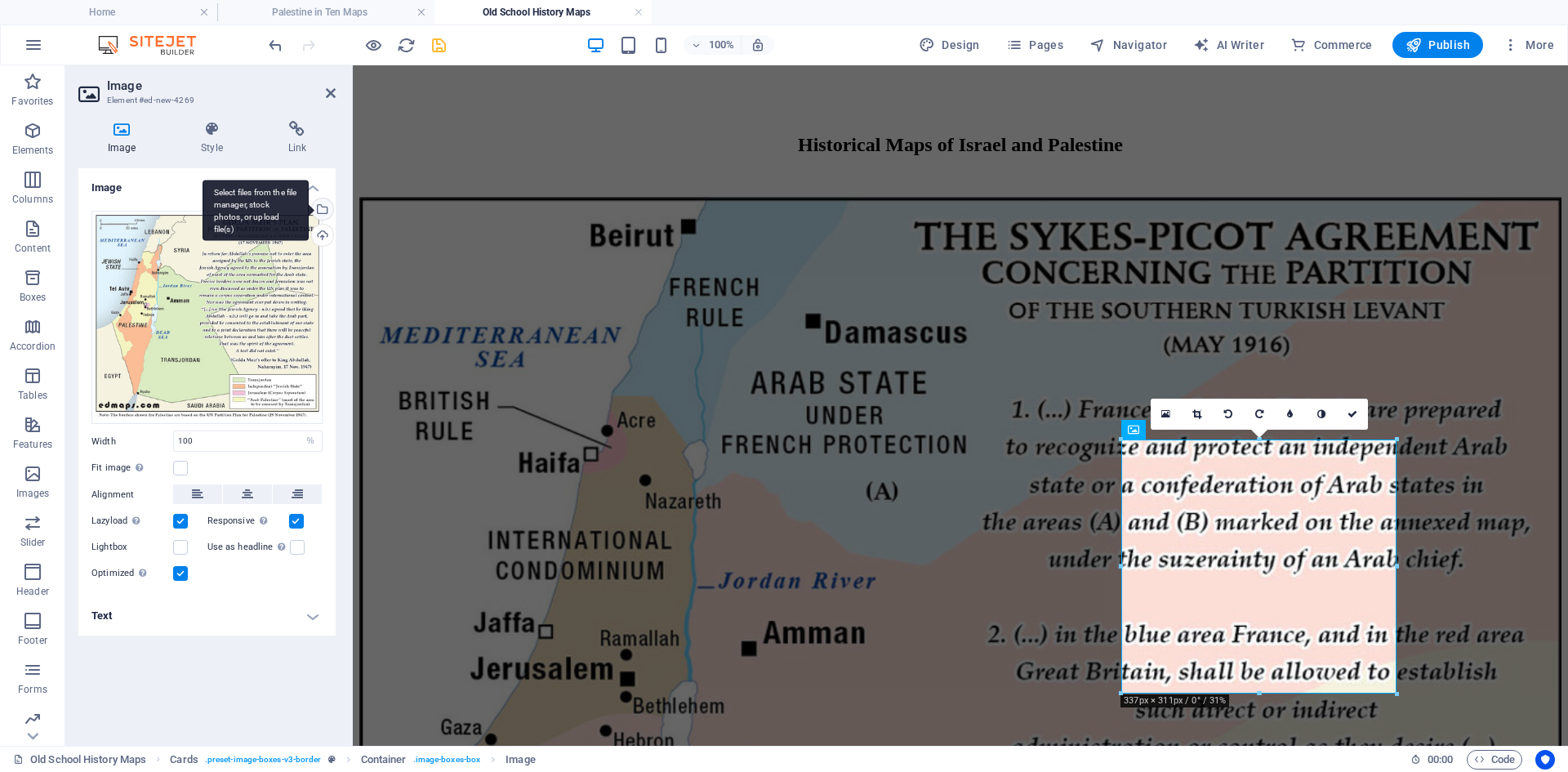 click on "Select files from the file manager, stock photos, or upload file(s)" at bounding box center (321, 211) 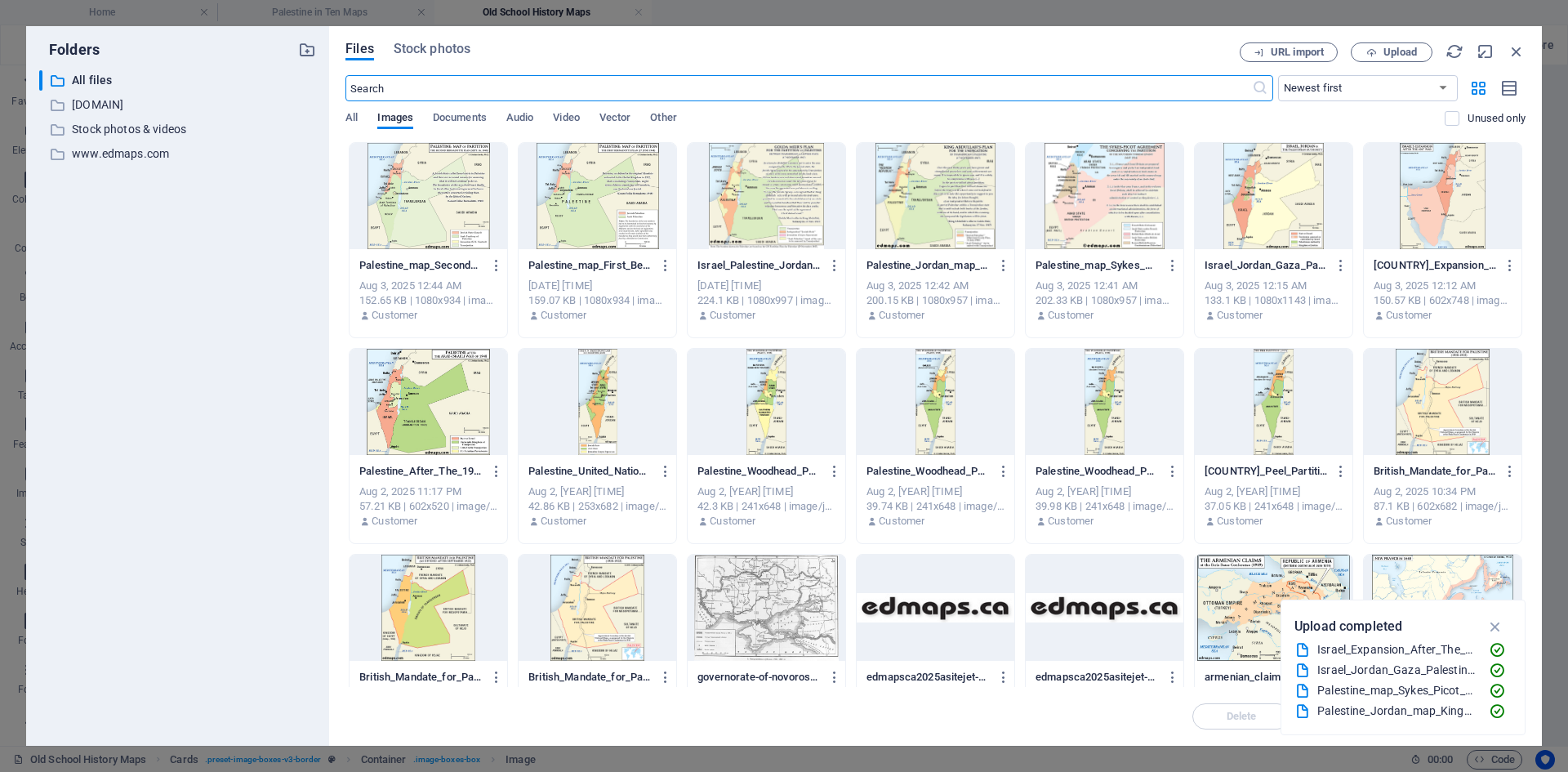 scroll, scrollTop: 239, scrollLeft: 0, axis: vertical 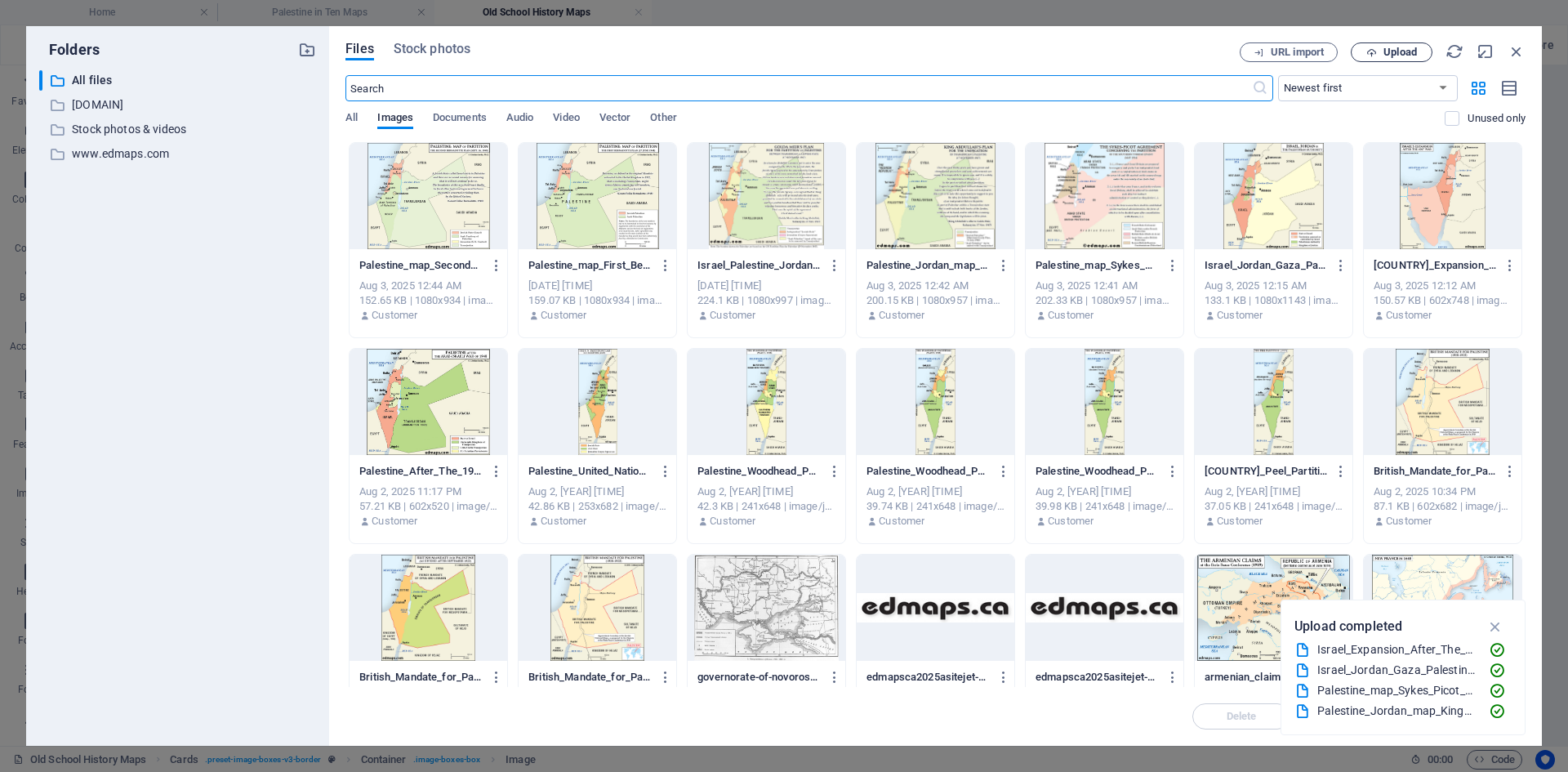 click on "Upload" at bounding box center [1400, 52] 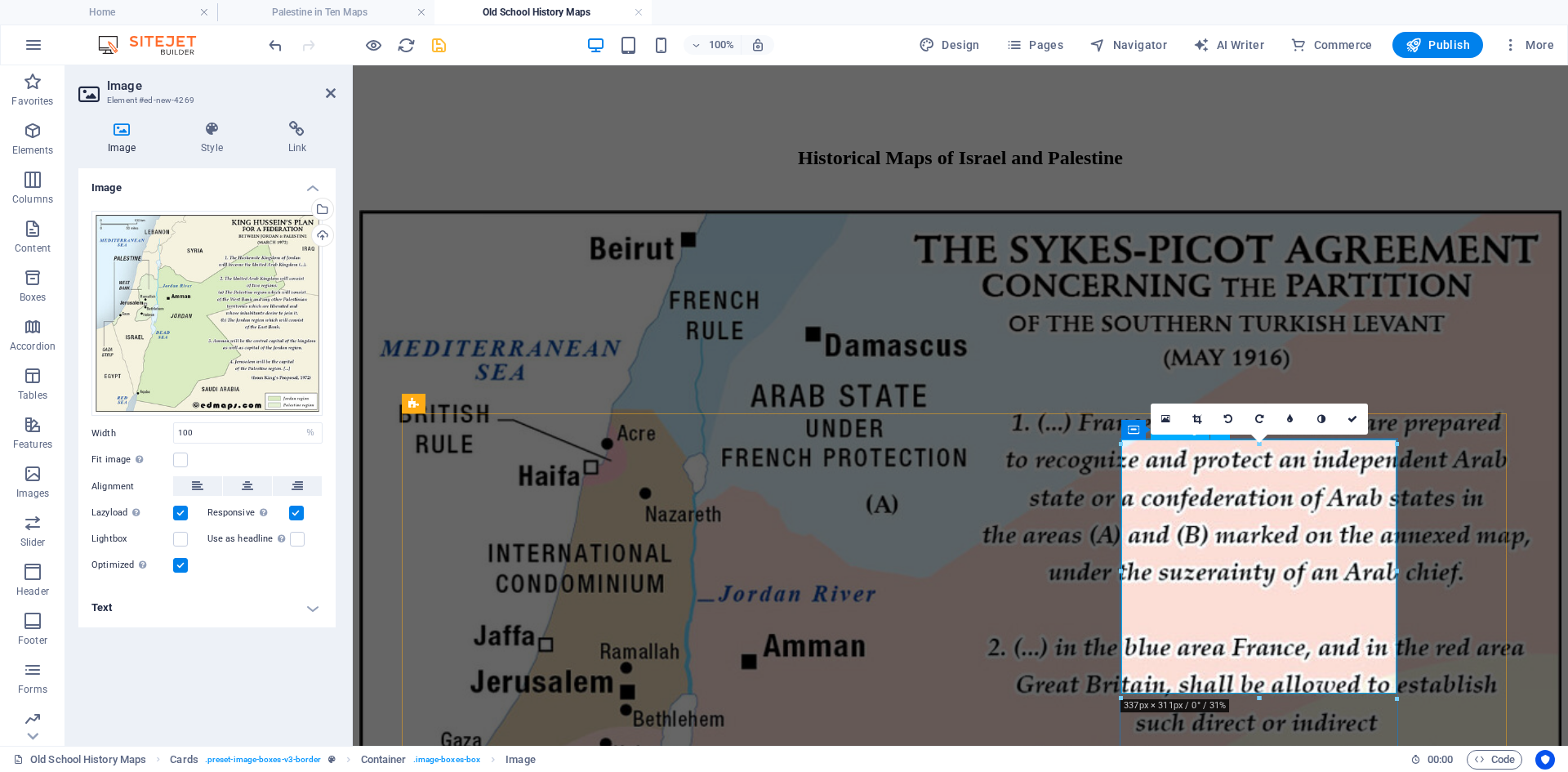 scroll, scrollTop: 245, scrollLeft: 0, axis: vertical 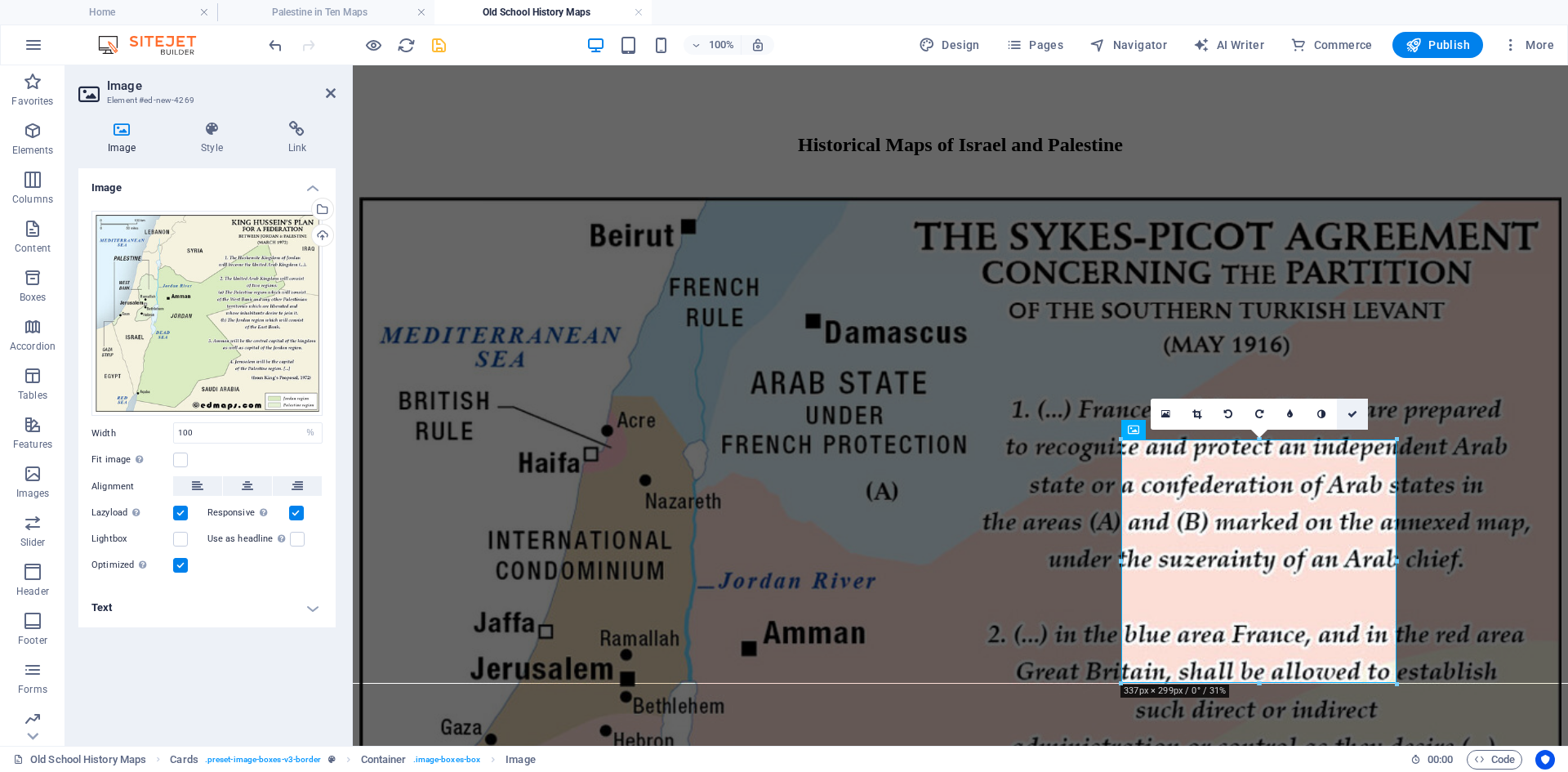 drag, startPoint x: 1350, startPoint y: 413, endPoint x: 1285, endPoint y: 347, distance: 92.633687 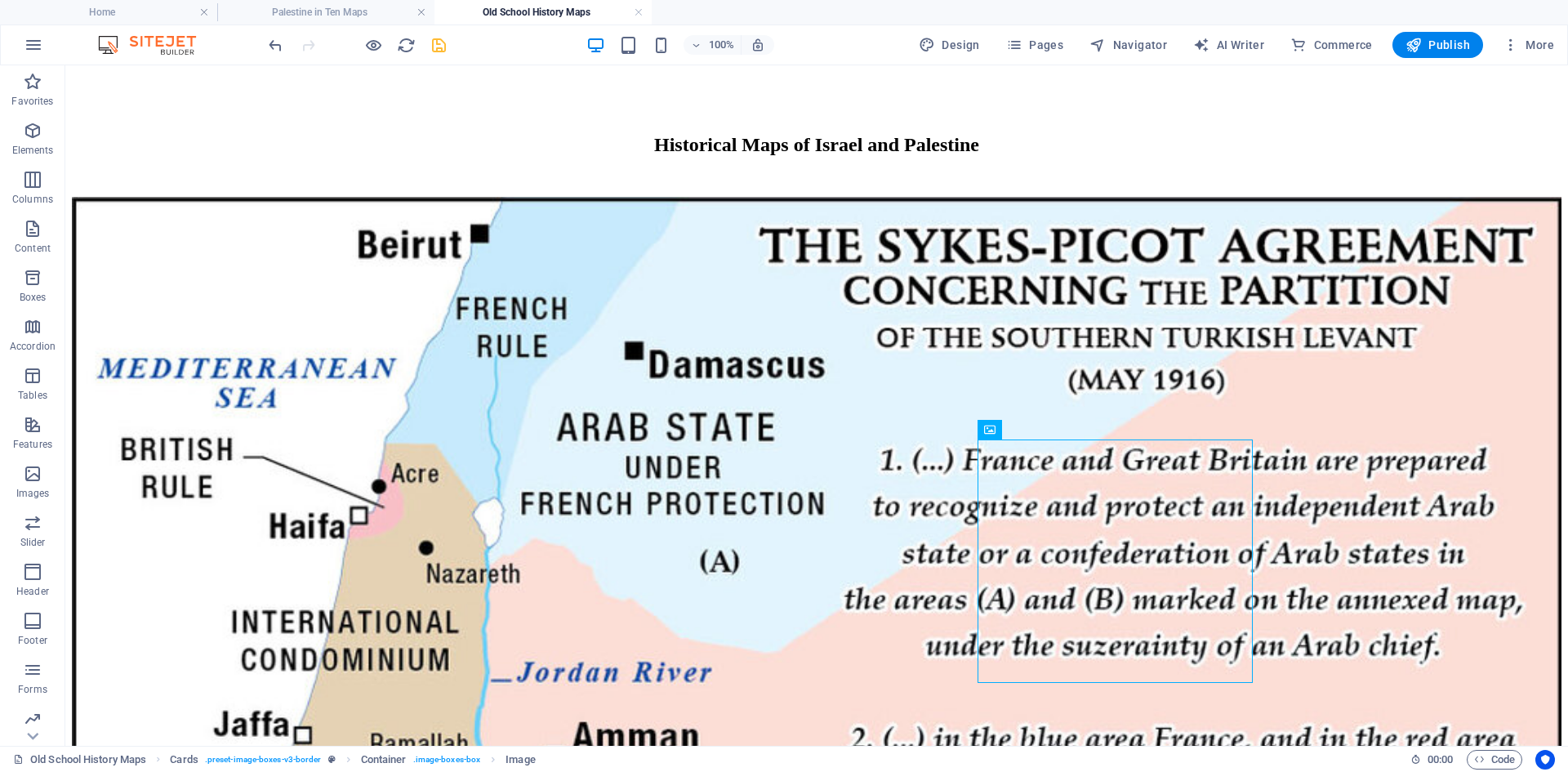 click on "Skip to main content
Home Historical Maps of USA Old School History Maps Maps + Historical Maps of Israel and Palestine American History Atlas Lorem ipsum dolor sit amet, consectetuer adipiscing elit. Aenean commodo ligula eget dolor. Lorem ipsum dolor sit amet. An Historical Geography of the United States Lorem ipsum dolor sit amet, consectetuer adipiscing elit. Aenean commodo ligula eget dolor. Lorem ipsum dolor sit amet. Harper’s Atlas of American History Lorem ipsum dolor sit amet, consectetuer adipiscing elit. Aenean commodo ligula eget dolor. Lorem ipsum dolor sit amet. American History Atlas Lorem ipsum dolor sit amet, consectetuer adipiscing elit. Aenean commodo ligula eget dolor. Lorem ipsum dolor sit amet. An Historical Geography of the United States Lorem ipsum dolor sit amet, consectetuer adipiscing elit. Aenean commodo ligula eget dolor. Lorem ipsum dolor sit amet. Harper’s Atlas of American History An Historical Atlas of Canada Atlas for Canadian Schools  An Atlas of the British Empire" at bounding box center [817, 9167] 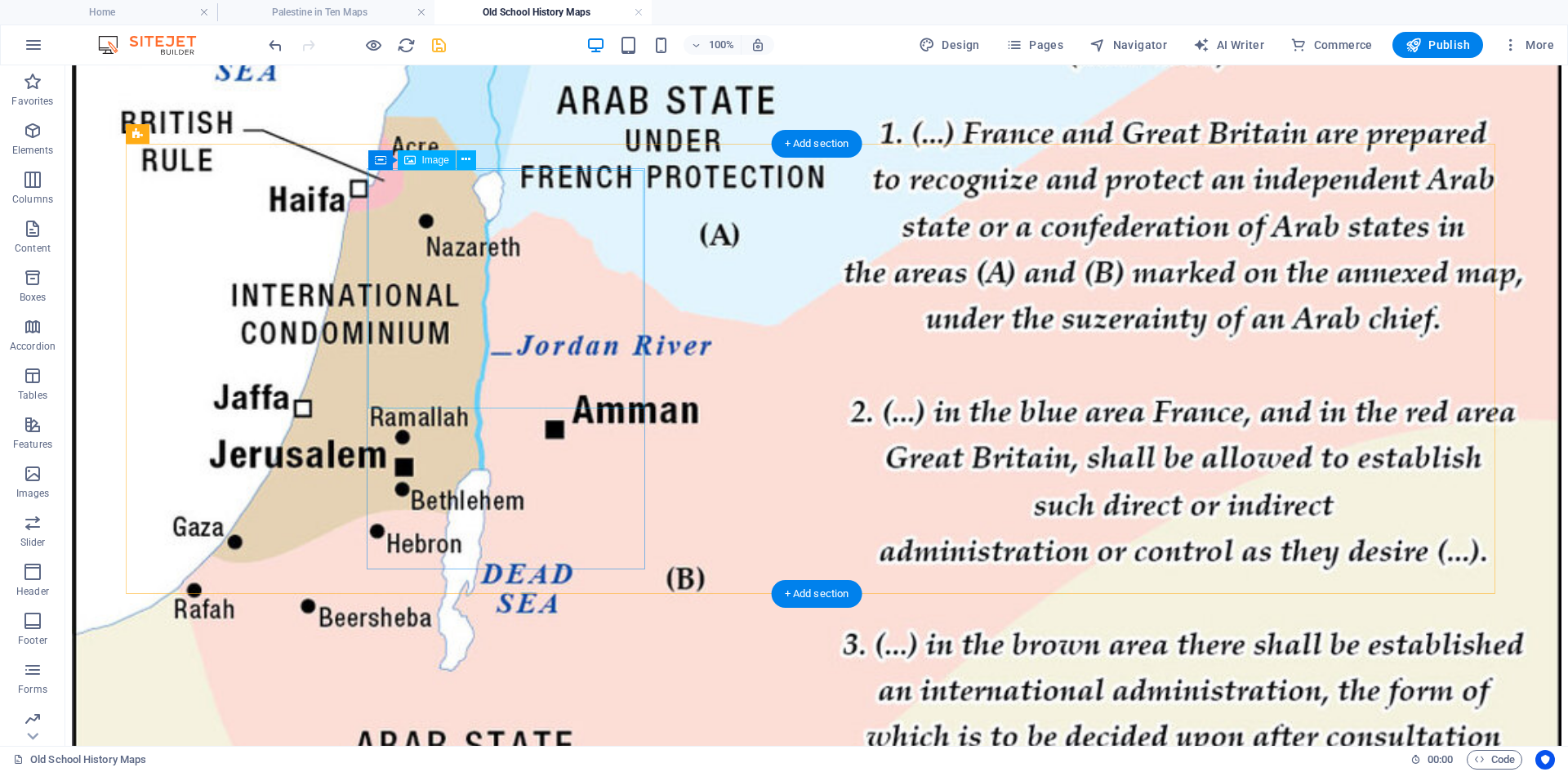 scroll, scrollTop: 408, scrollLeft: 0, axis: vertical 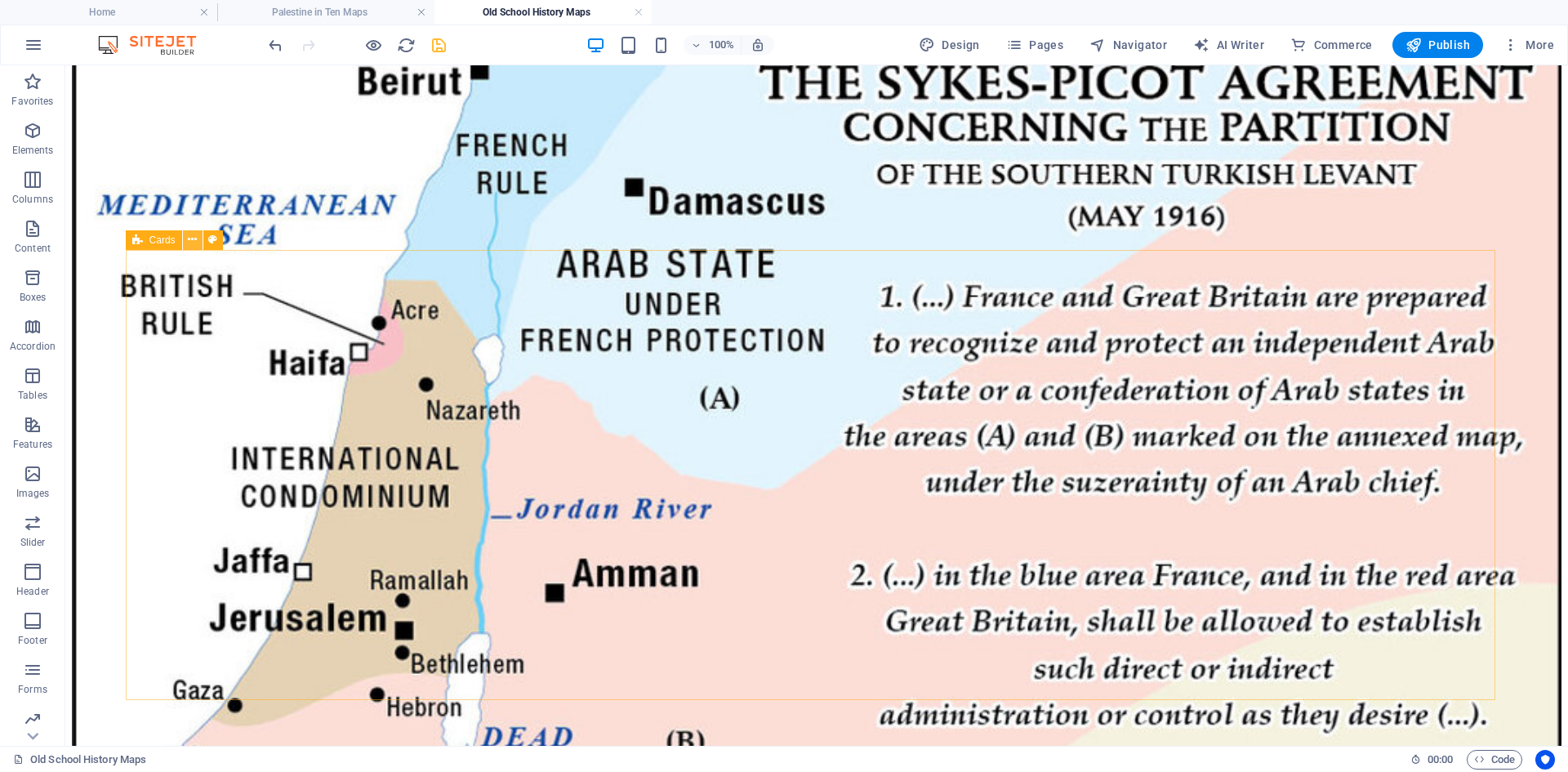 click at bounding box center (192, 239) 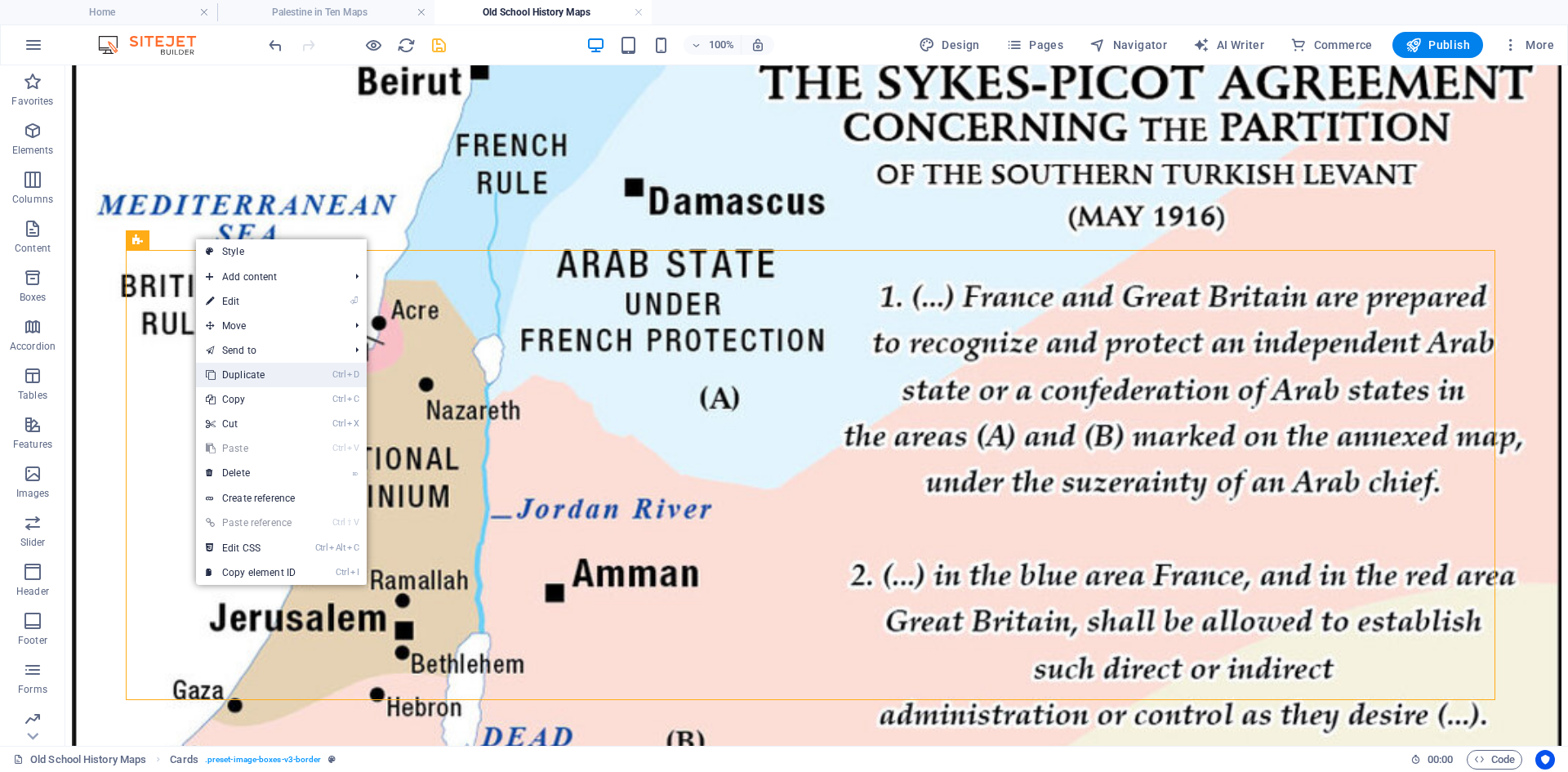 click on "Ctrl D  Duplicate" at bounding box center (251, 375) 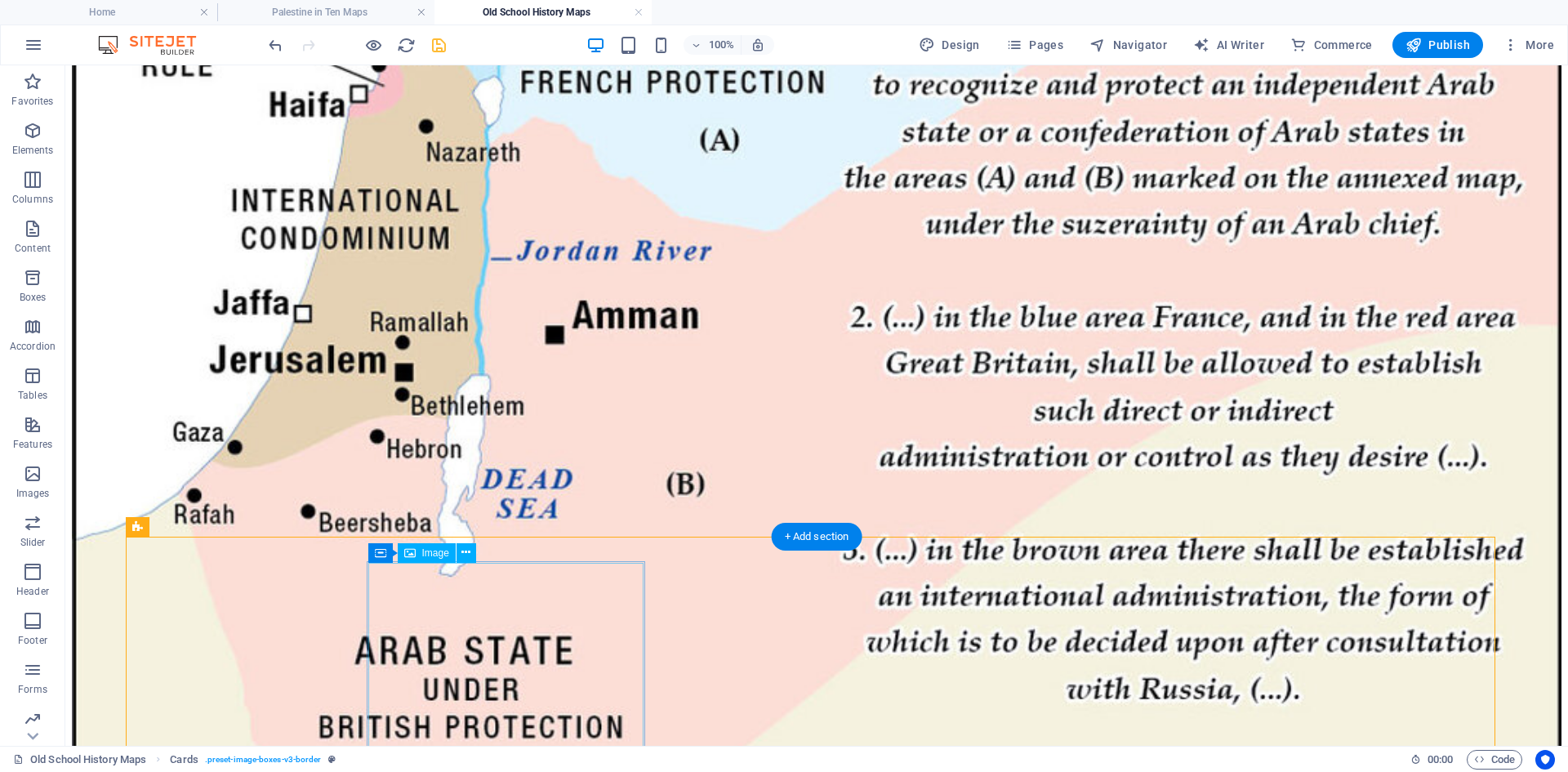 scroll, scrollTop: 735, scrollLeft: 0, axis: vertical 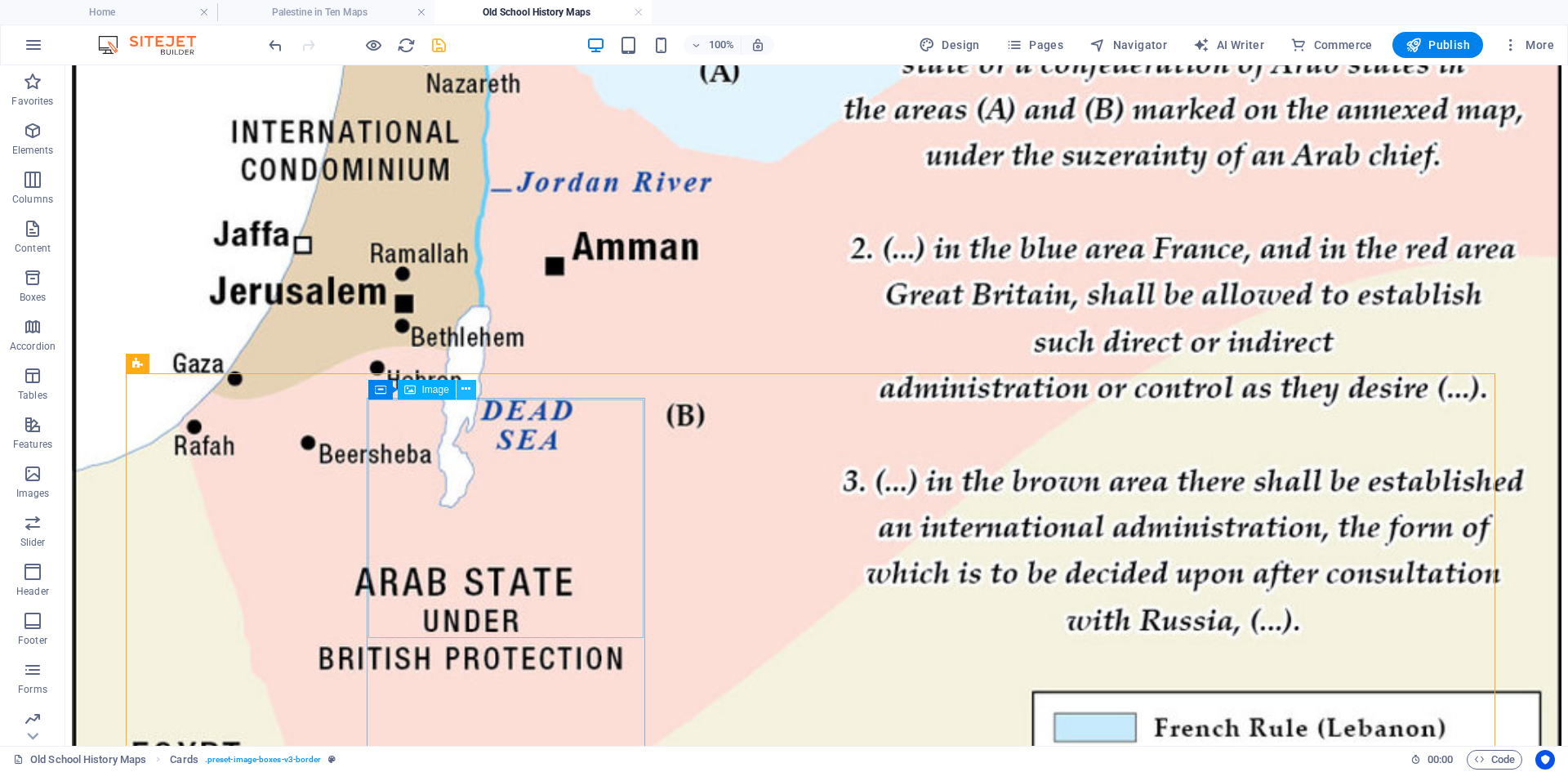 click at bounding box center (466, 389) 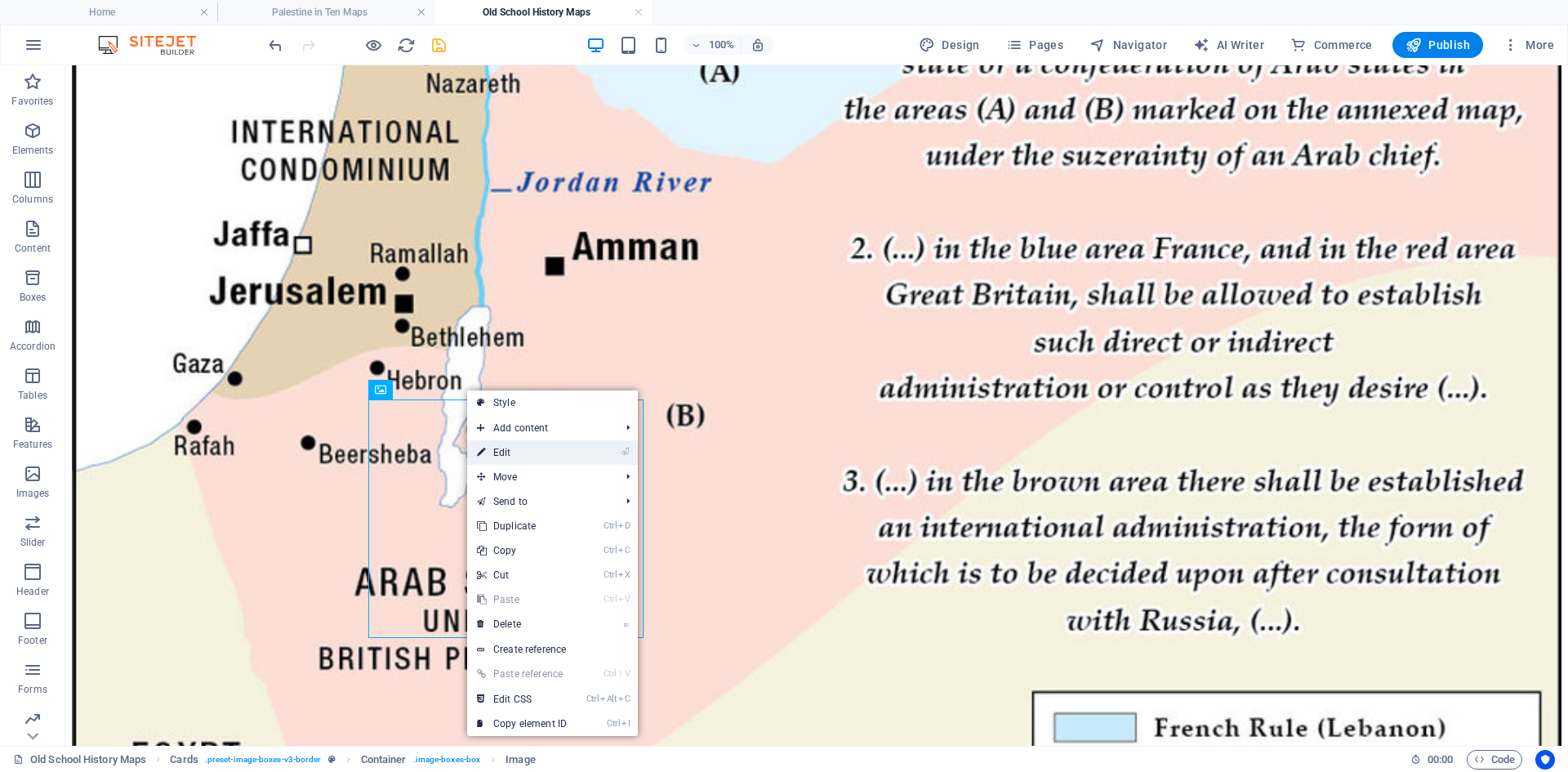 drag, startPoint x: 503, startPoint y: 454, endPoint x: 145, endPoint y: 419, distance: 359.7068 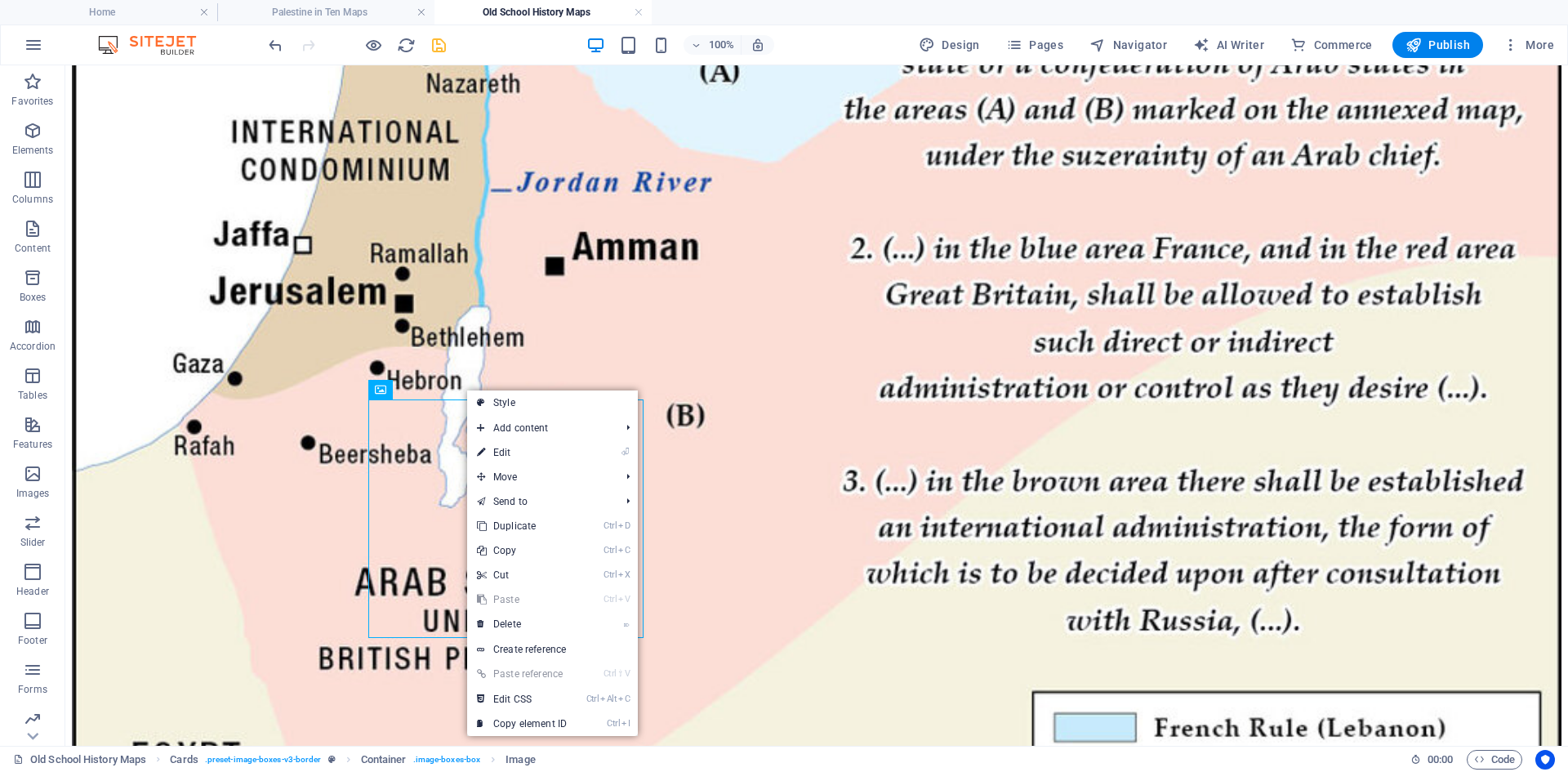 select on "%" 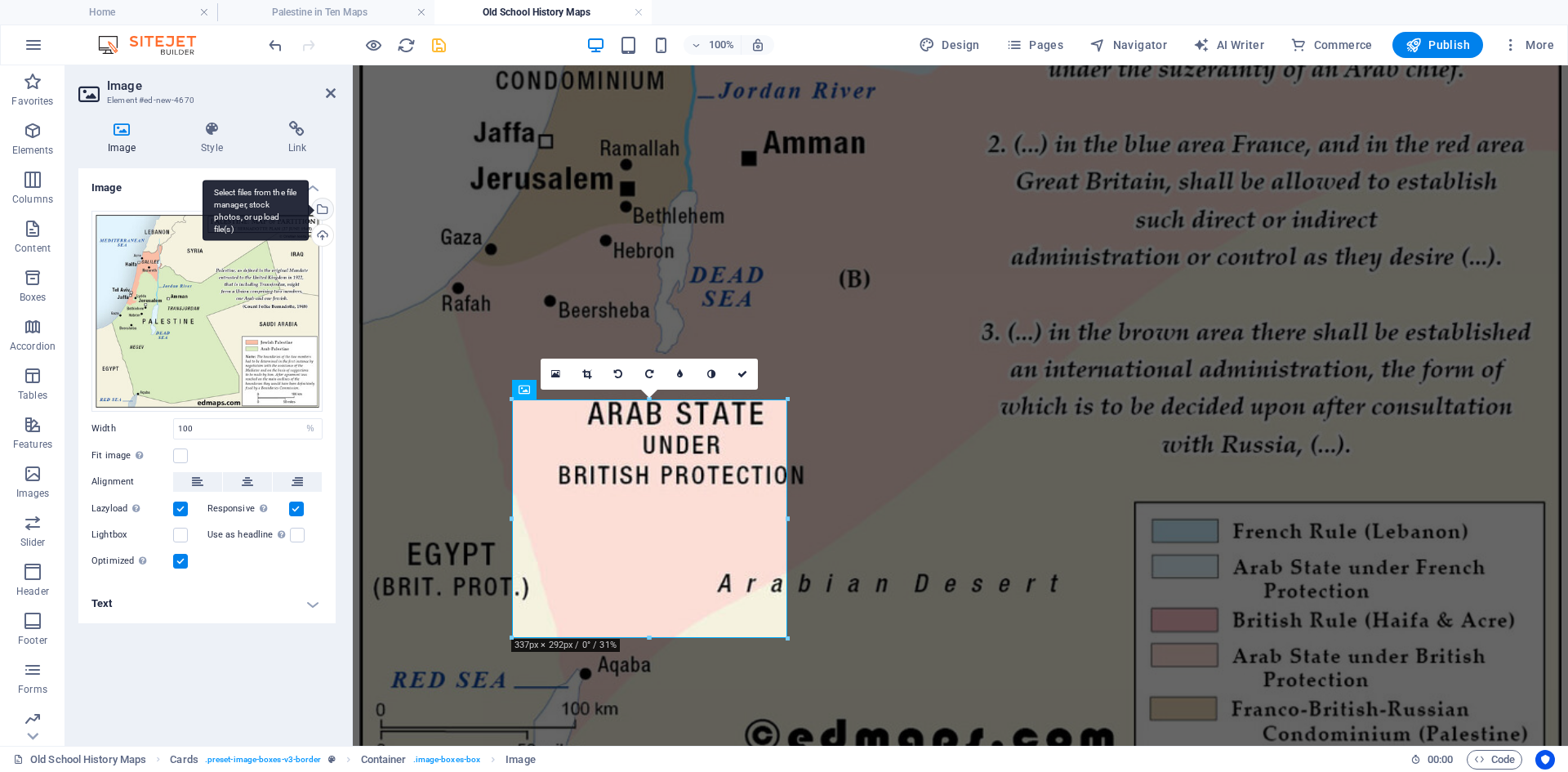 click on "Select files from the file manager, stock photos, or upload file(s)" at bounding box center [256, 210] 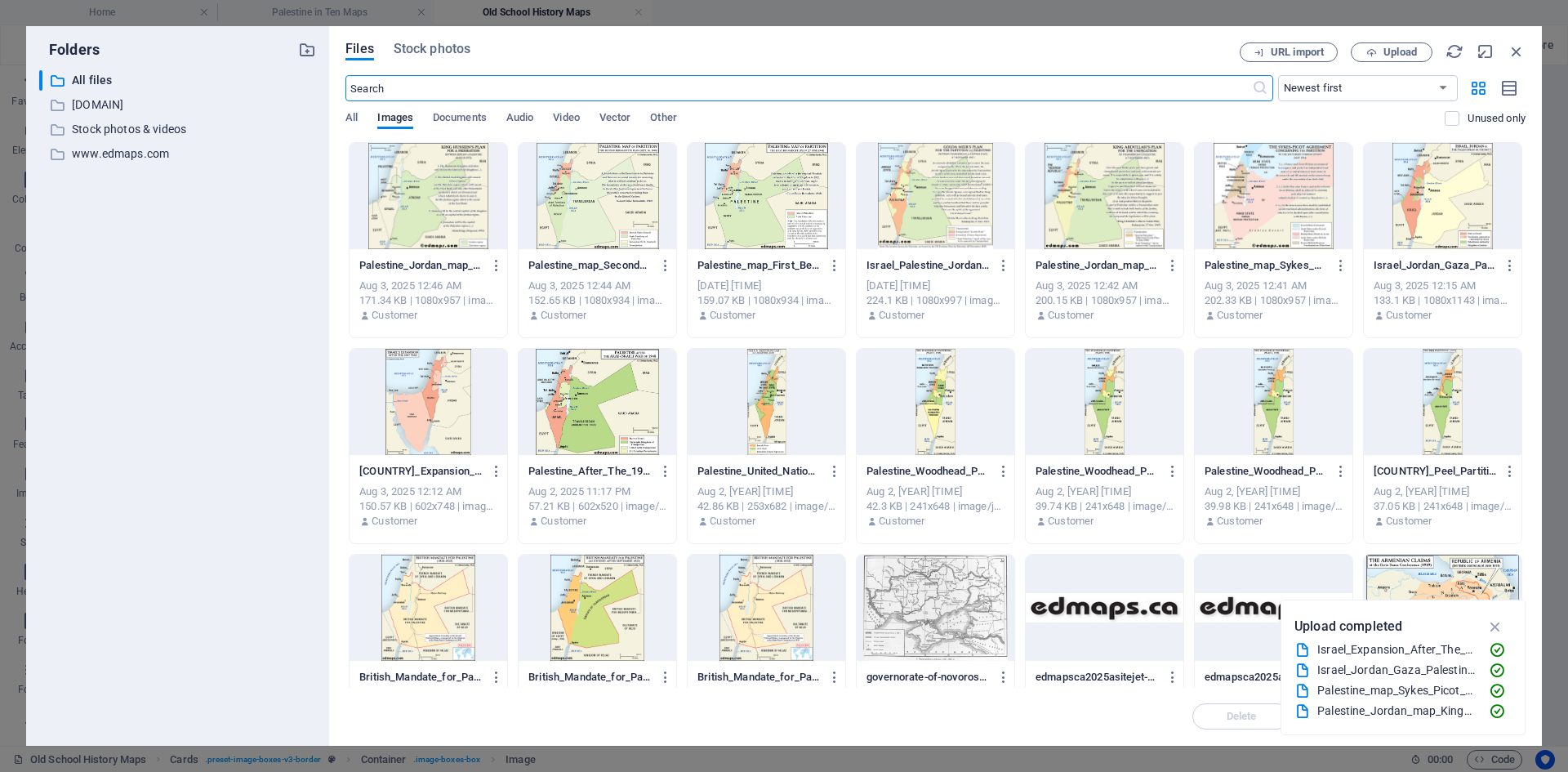 scroll, scrollTop: 729, scrollLeft: 0, axis: vertical 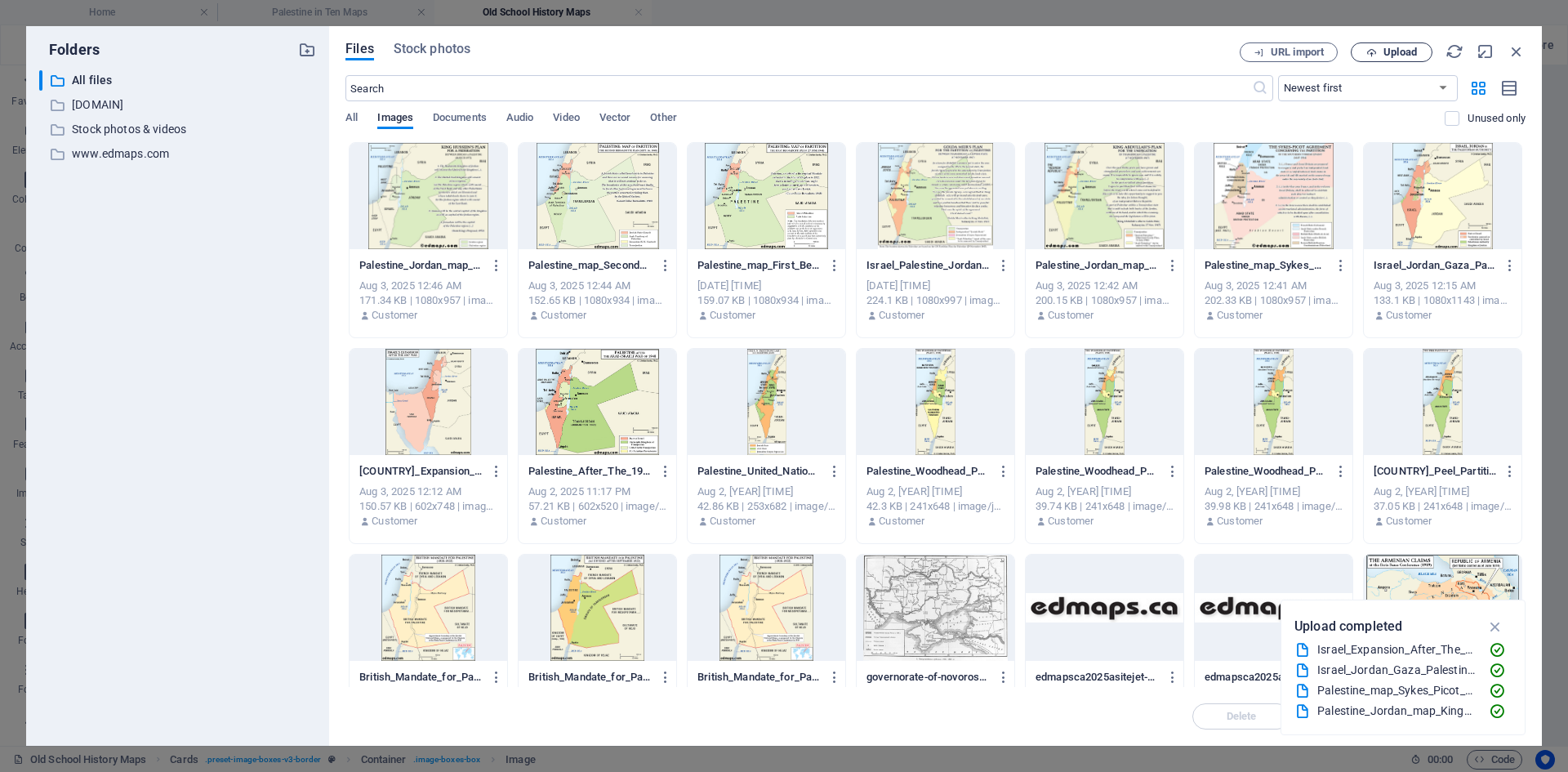 click on "Upload" at bounding box center [1400, 52] 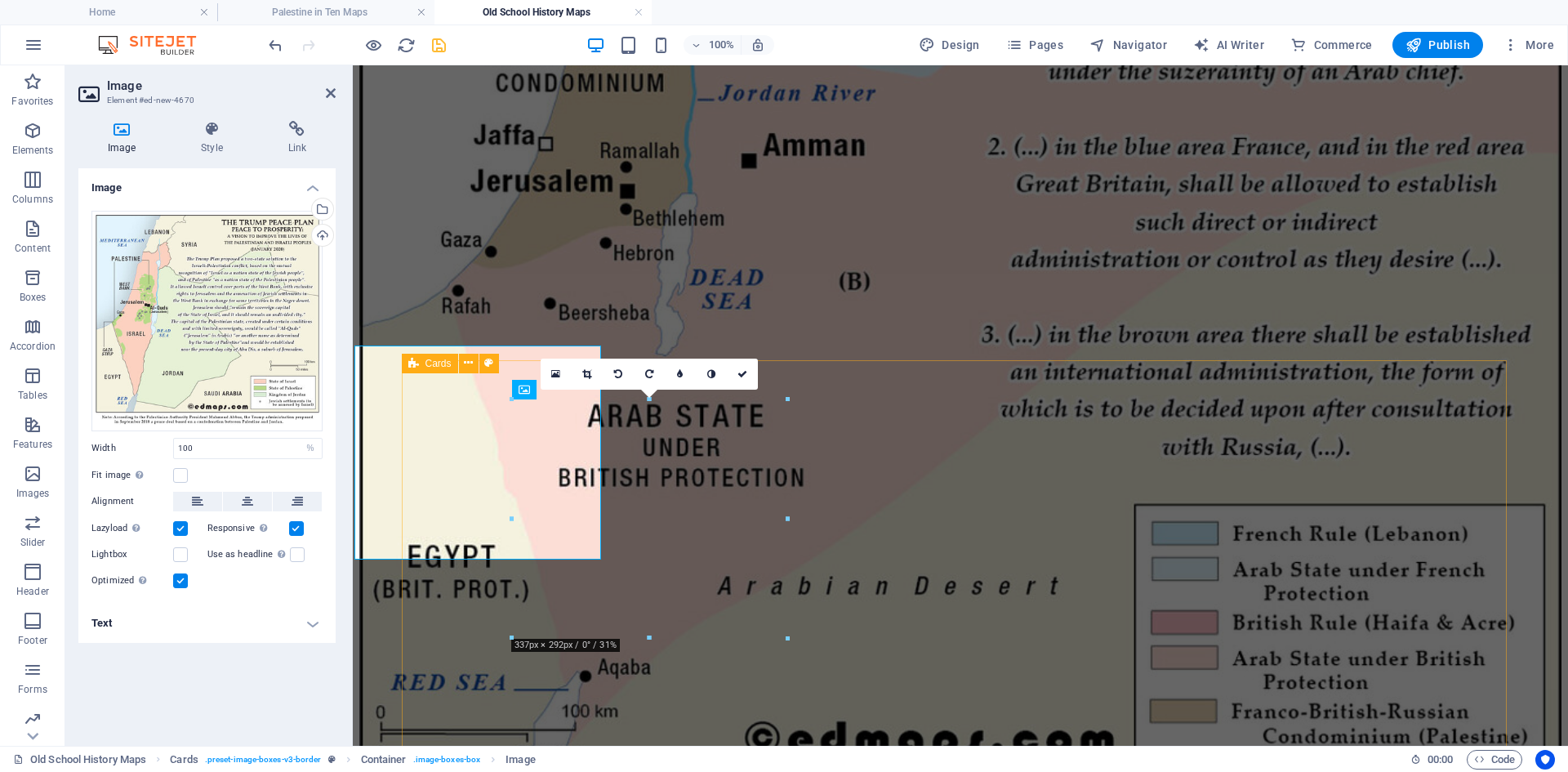 scroll, scrollTop: 735, scrollLeft: 0, axis: vertical 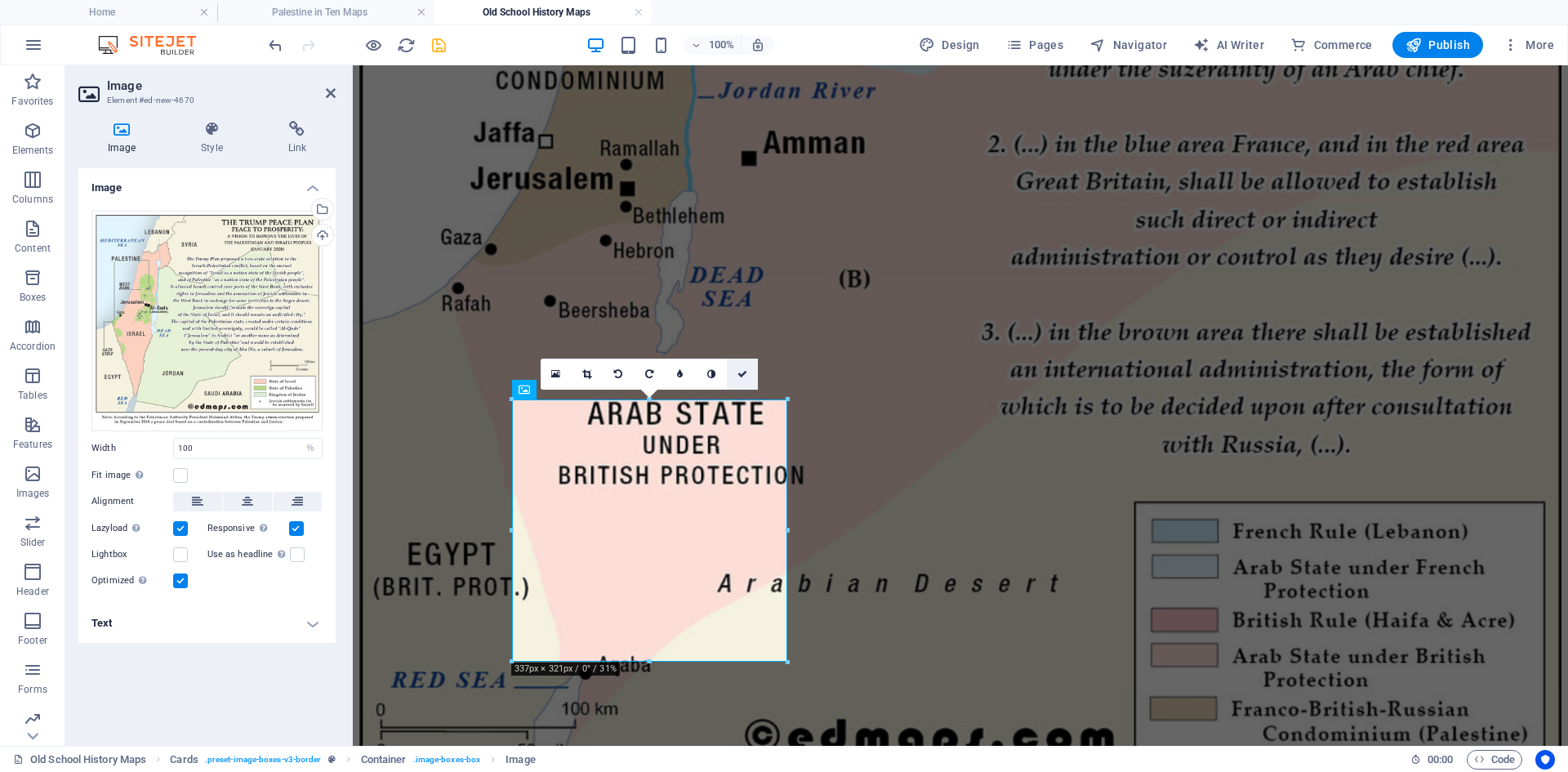 click at bounding box center (742, 374) 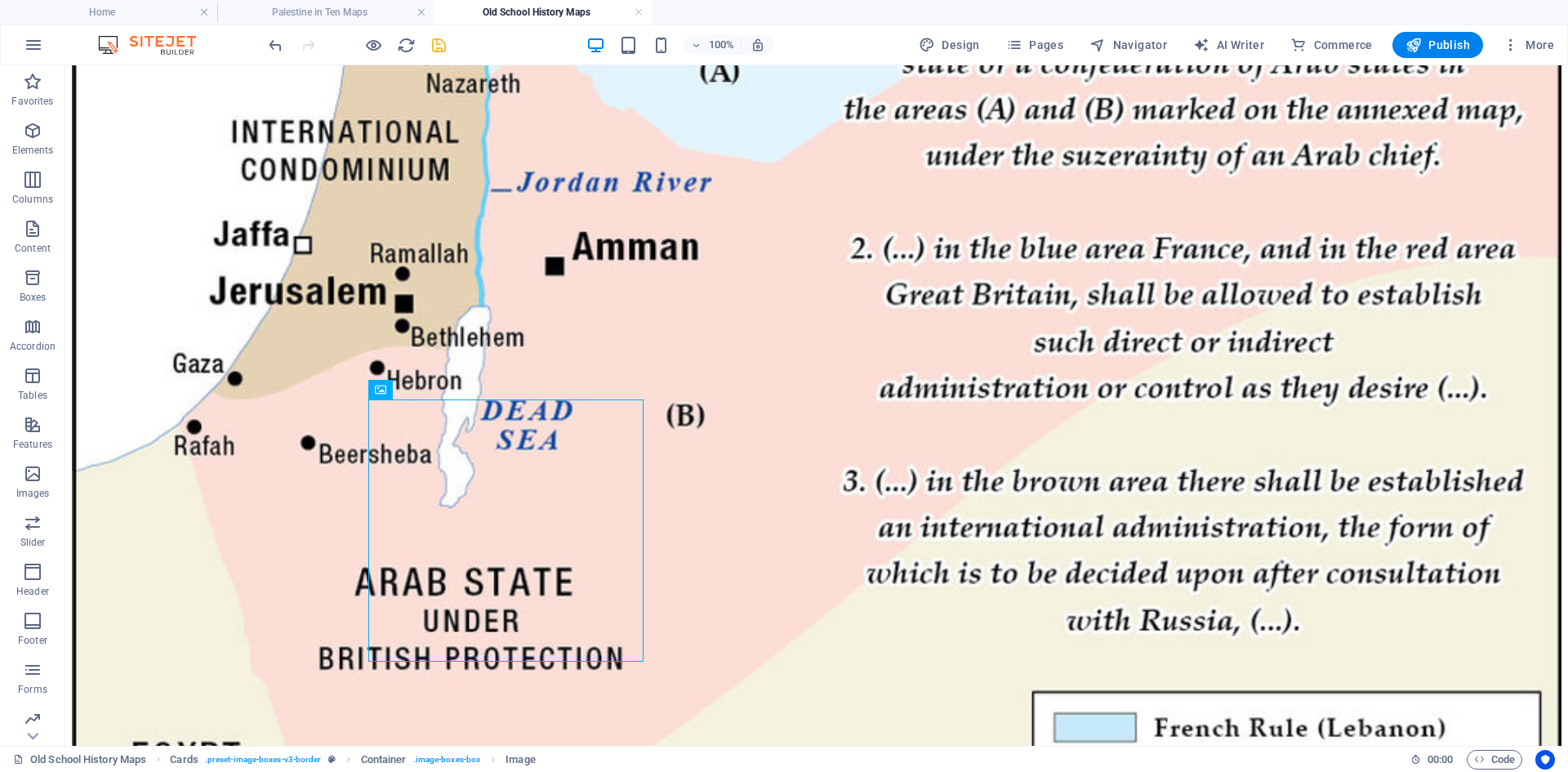 click on "Skip to main content
Home Historical Maps of USA Old School History Maps Maps + Historical Maps of Israel and Palestine American History Atlas Lorem ipsum dolor sit amet, consectetuer adipiscing elit. Aenean commodo ligula eget dolor. Lorem ipsum dolor sit amet. An Historical Geography of the United States Lorem ipsum dolor sit amet, consectetuer adipiscing elit. Aenean commodo ligula eget dolor. Lorem ipsum dolor sit amet. Harper’s Atlas of American History Lorem ipsum dolor sit amet, consectetuer adipiscing elit. Aenean commodo ligula eget dolor. Lorem ipsum dolor sit amet. American History Atlas Lorem ipsum dolor sit amet, consectetuer adipiscing elit. Aenean commodo ligula eget dolor. Lorem ipsum dolor sit amet. An Historical Geography of the United States Lorem ipsum dolor sit amet, consectetuer adipiscing elit. Aenean commodo ligula eget dolor. Lorem ipsum dolor sit amet. Harper’s Atlas of American History American History Atlas An Historical Geography of the United States Home About the Project" at bounding box center [817, 10836] 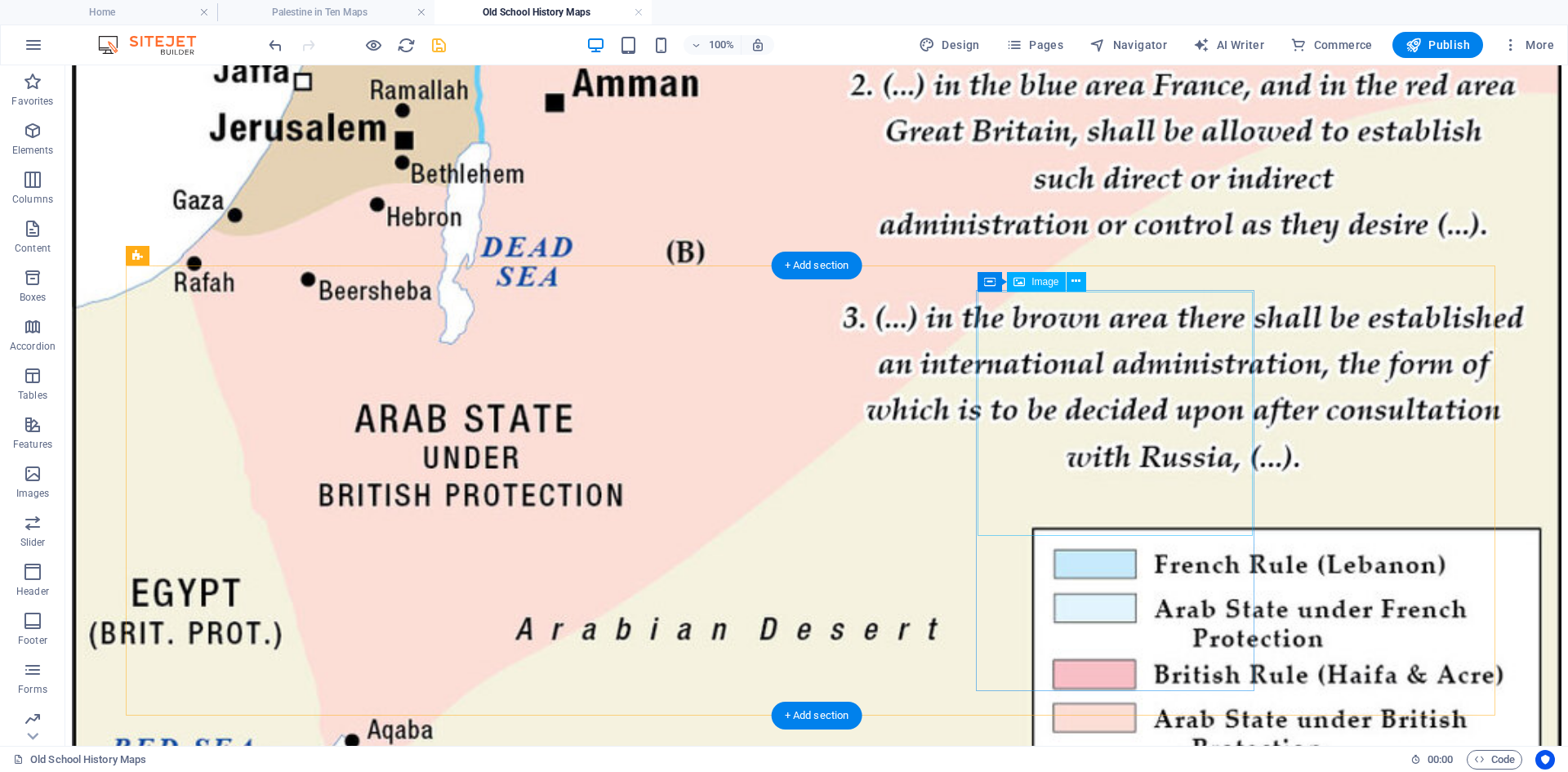 scroll, scrollTop: 817, scrollLeft: 0, axis: vertical 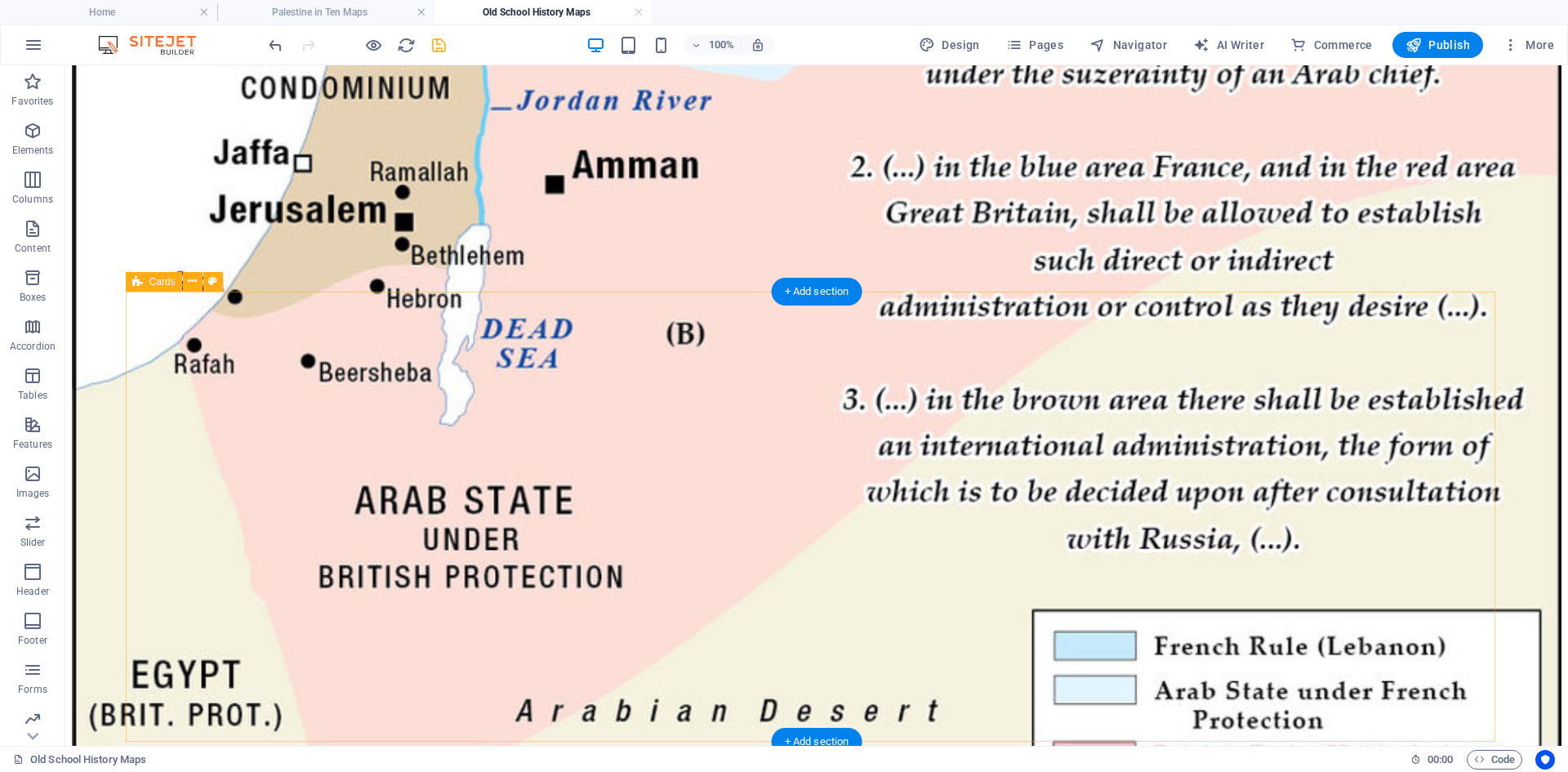 click on "[PUBLICATION_NAME] Lorem ipsum dolor sit amet, consectetuer adipiscing elit. Aenean commodo ligula eget dolor. Lorem ipsum dolor sit amet. An [PUBLICATION_NAME] Lorem ipsum dolor sit amet, consectetuer adipiscing elit. Aenean commodo ligula eget dolor. Lorem ipsum dolor sit amet. [PUBLICATION_NAME] Lorem ipsum dolor sit amet, consectetuer adipiscing elit. Aenean commodo ligula eget dolor. Lorem ipsum dolor sit amet. [PUBLICATION_NAME] Lorem ipsum dolor sit amet, consectetuer adipiscing elit. Aenean commodo ligula eget dolor. Lorem ipsum dolor sit amet. An [PUBLICATION_NAME] Lorem ipsum dolor sit amet, consectetuer adipiscing elit. Aenean commodo ligula eget dolor. Lorem ipsum dolor sit amet. [PUBLICATION_NAME] [PUBLICATION_NAME] An [PUBLICATION_NAME] [PUBLICATION_NAME]" at bounding box center [817, 10253] 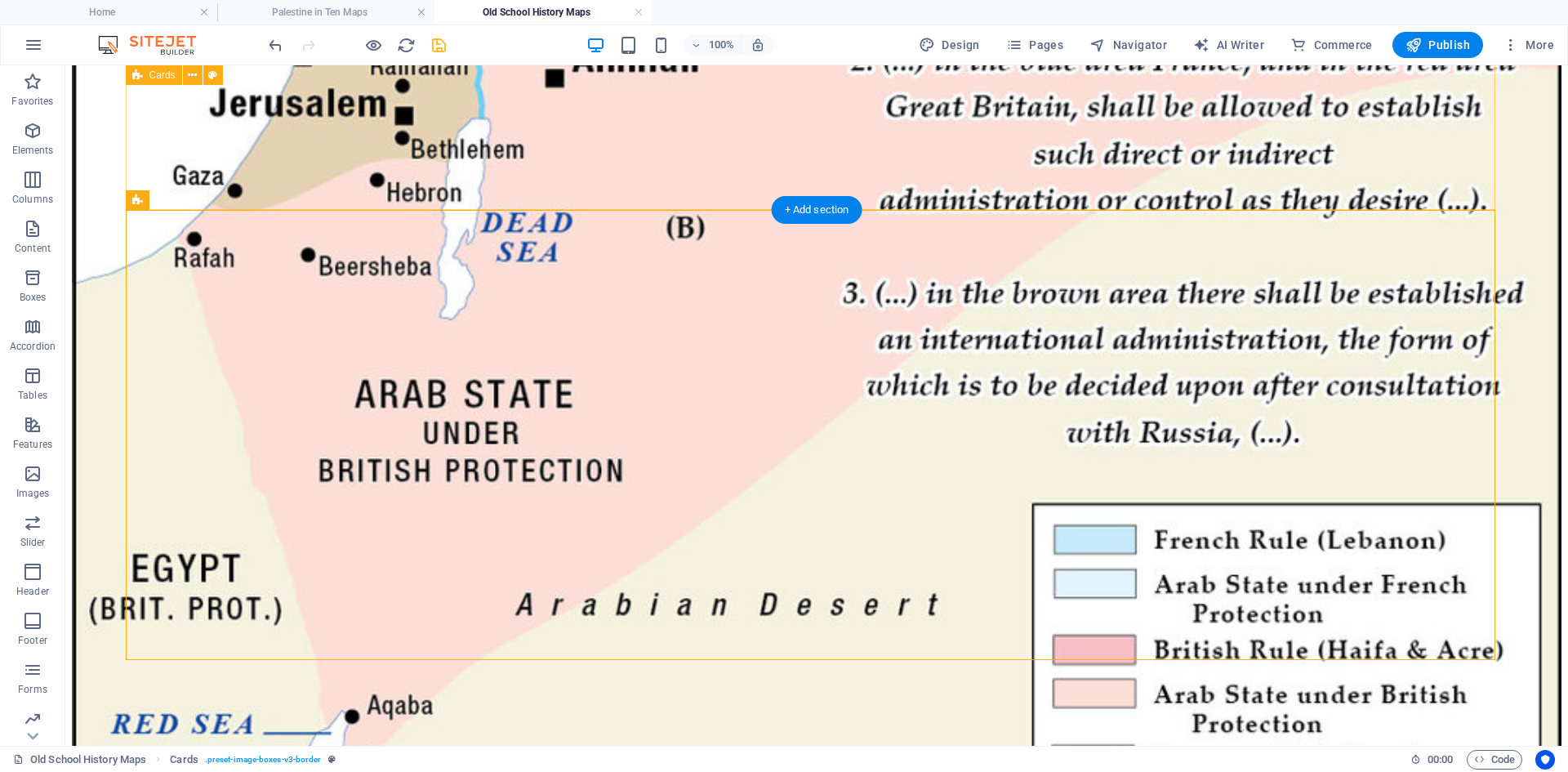 scroll, scrollTop: 899, scrollLeft: 0, axis: vertical 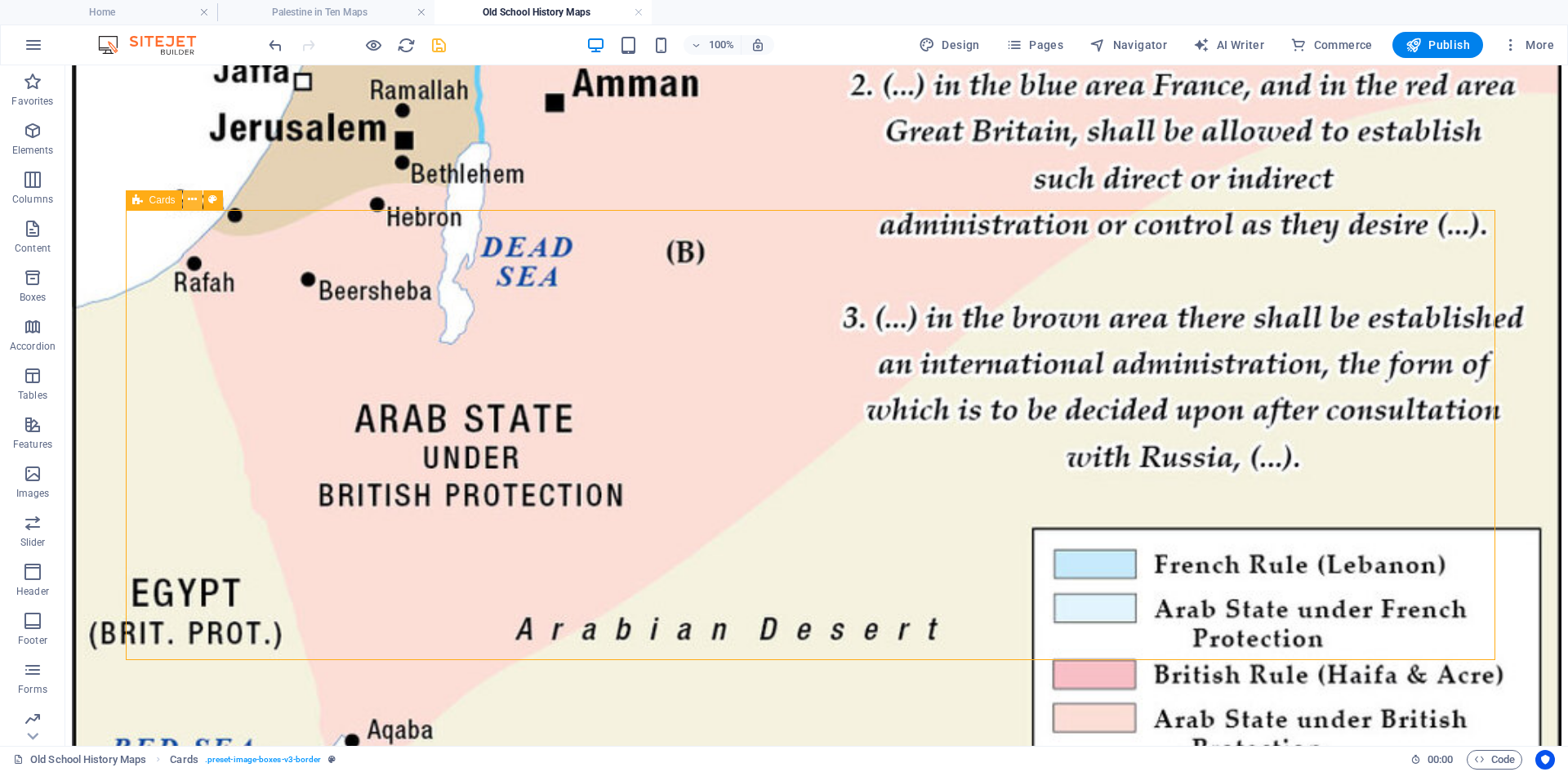 click at bounding box center [192, 199] 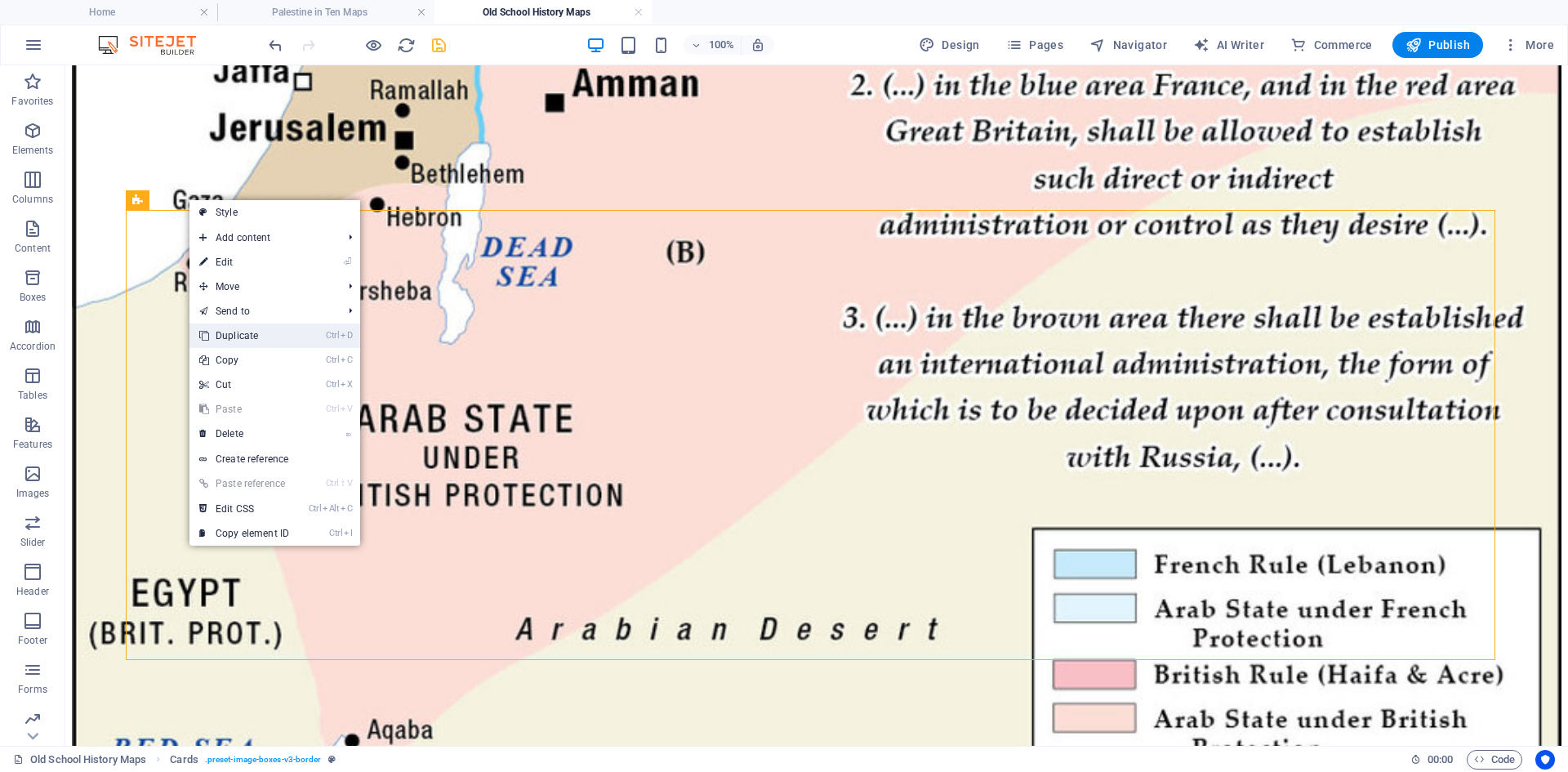 click on "Ctrl D  Duplicate" at bounding box center [244, 336] 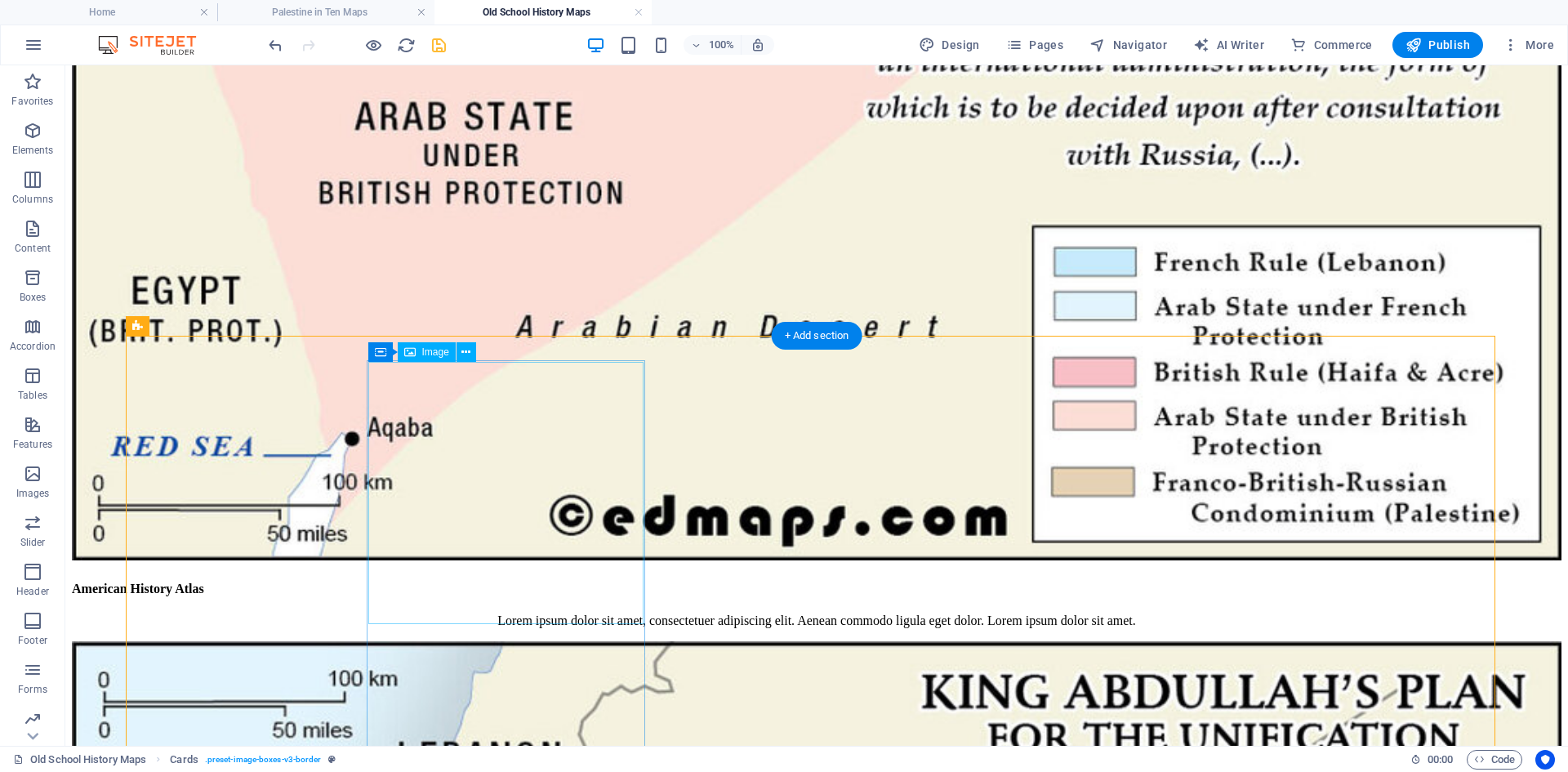scroll, scrollTop: 1225, scrollLeft: 0, axis: vertical 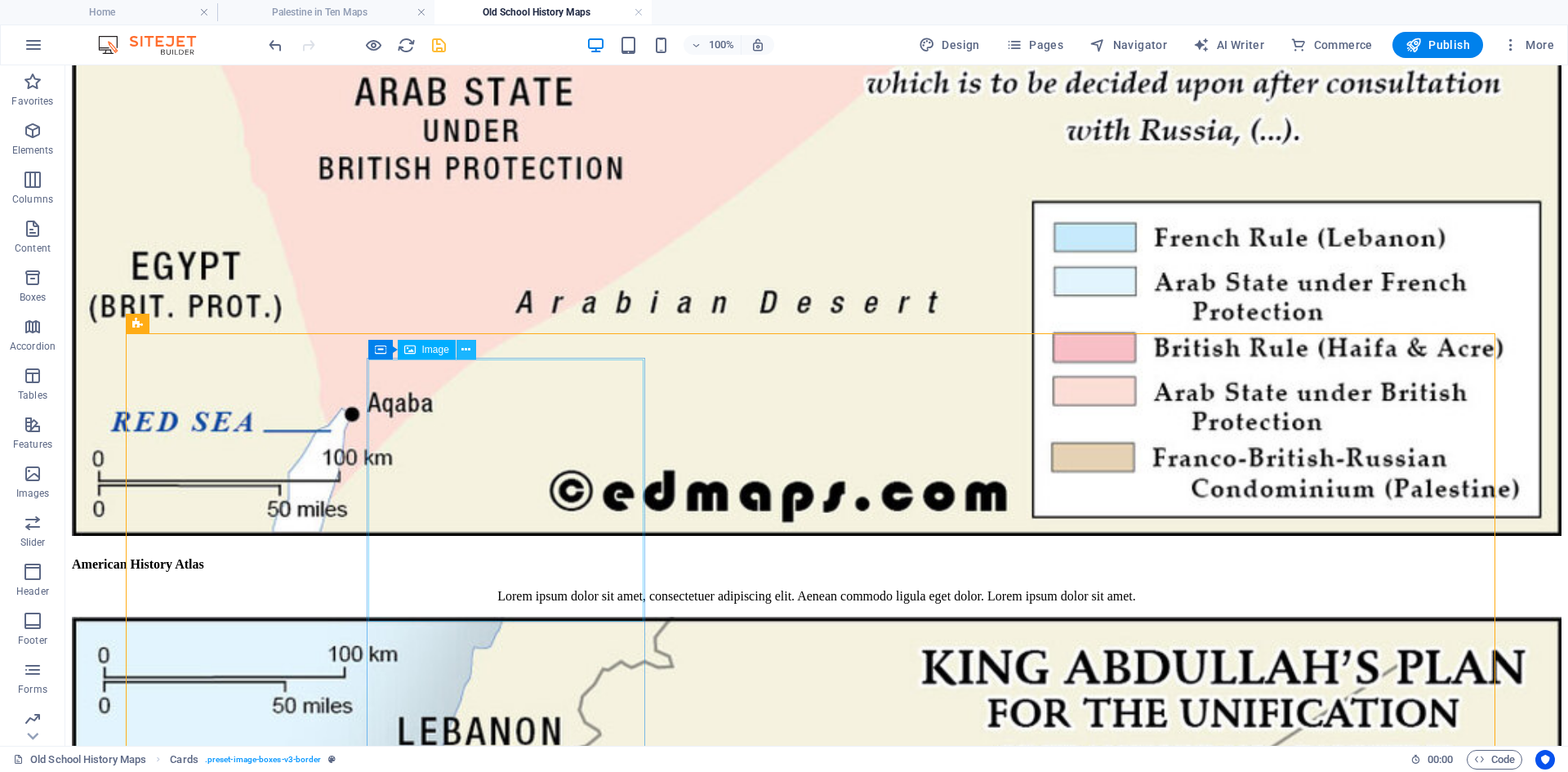 click at bounding box center (466, 350) 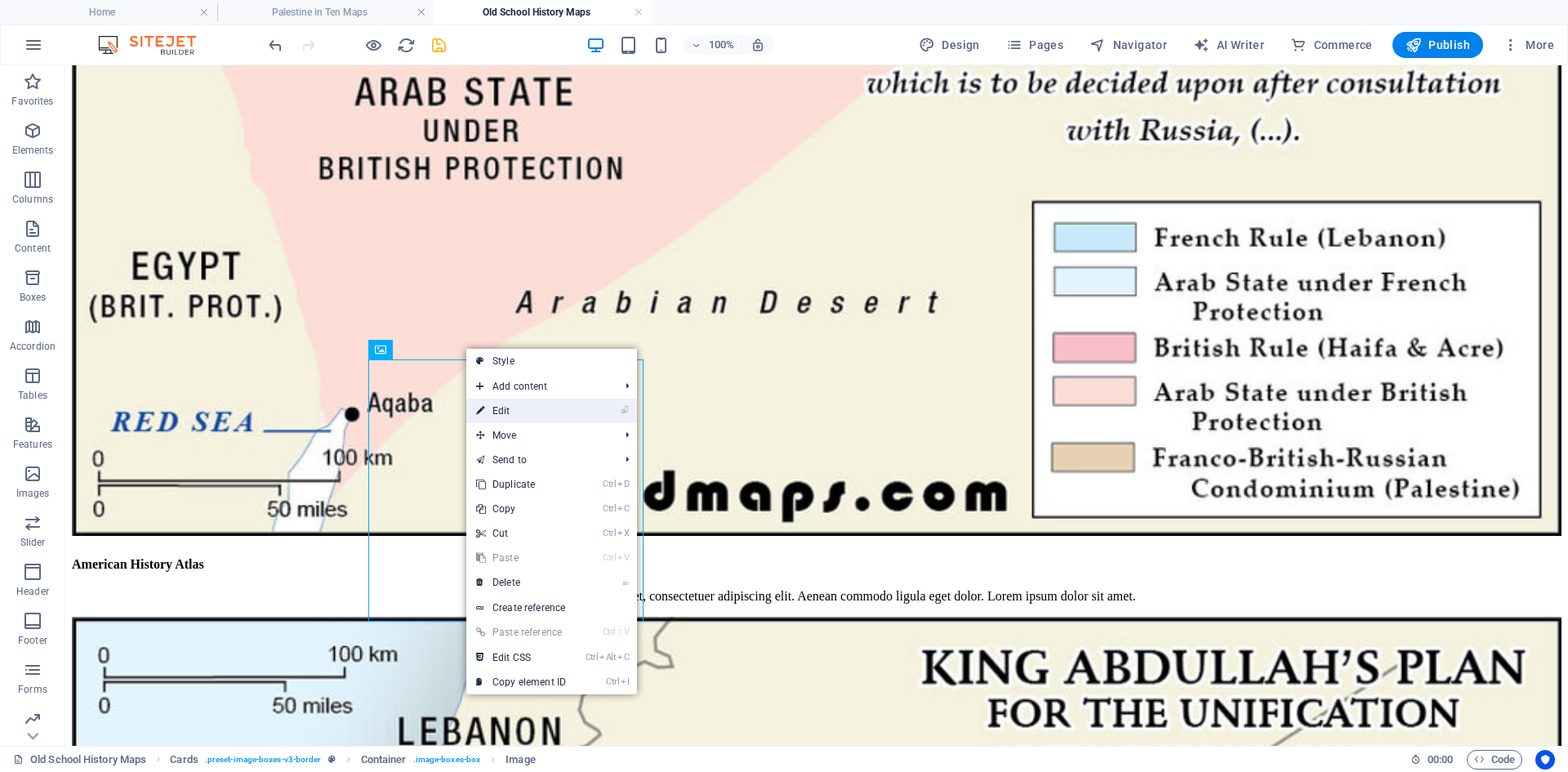 click on "⏎  Edit" at bounding box center [521, 411] 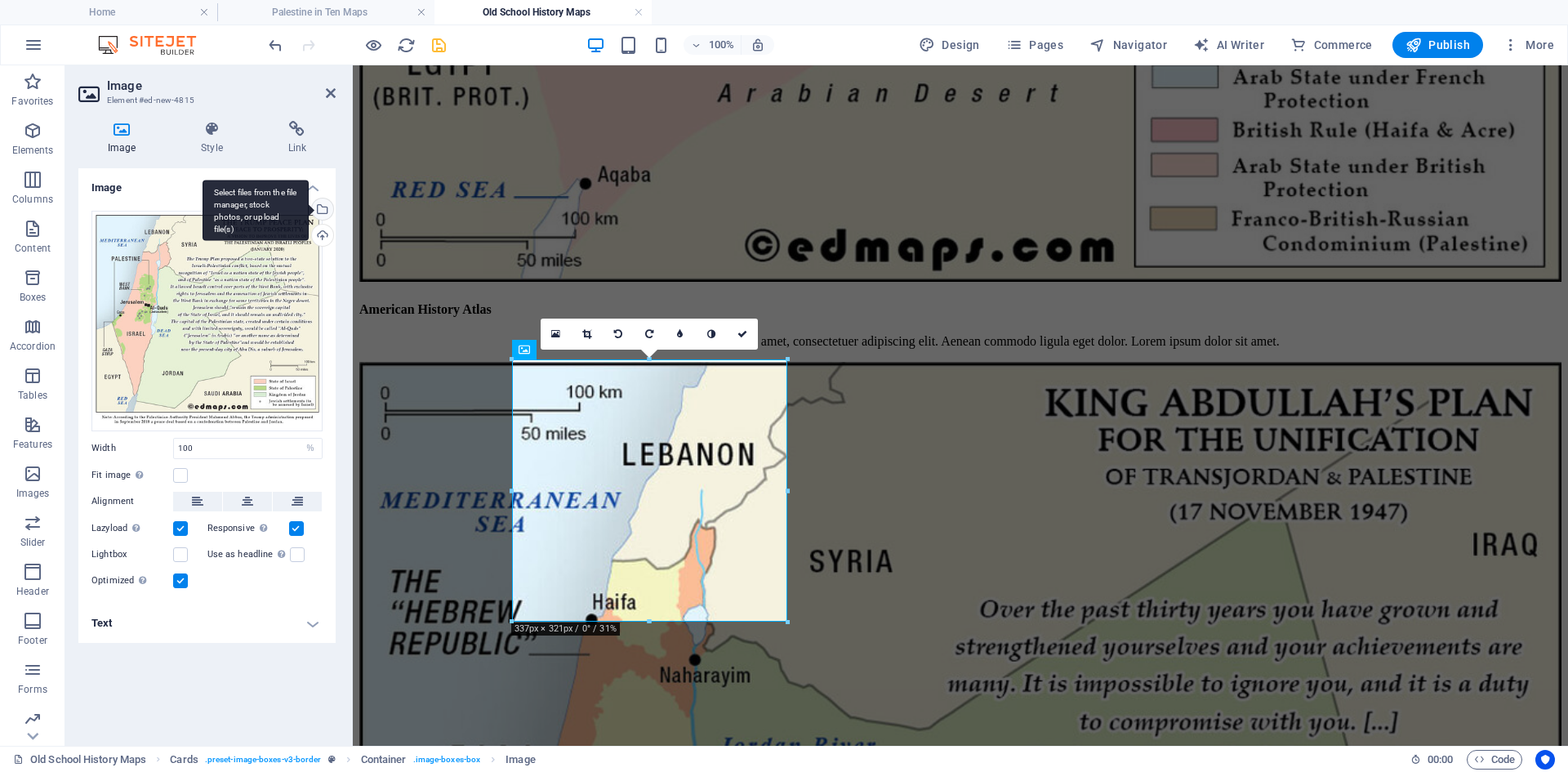 click on "Select files from the file manager, stock photos, or upload file(s)" at bounding box center [321, 211] 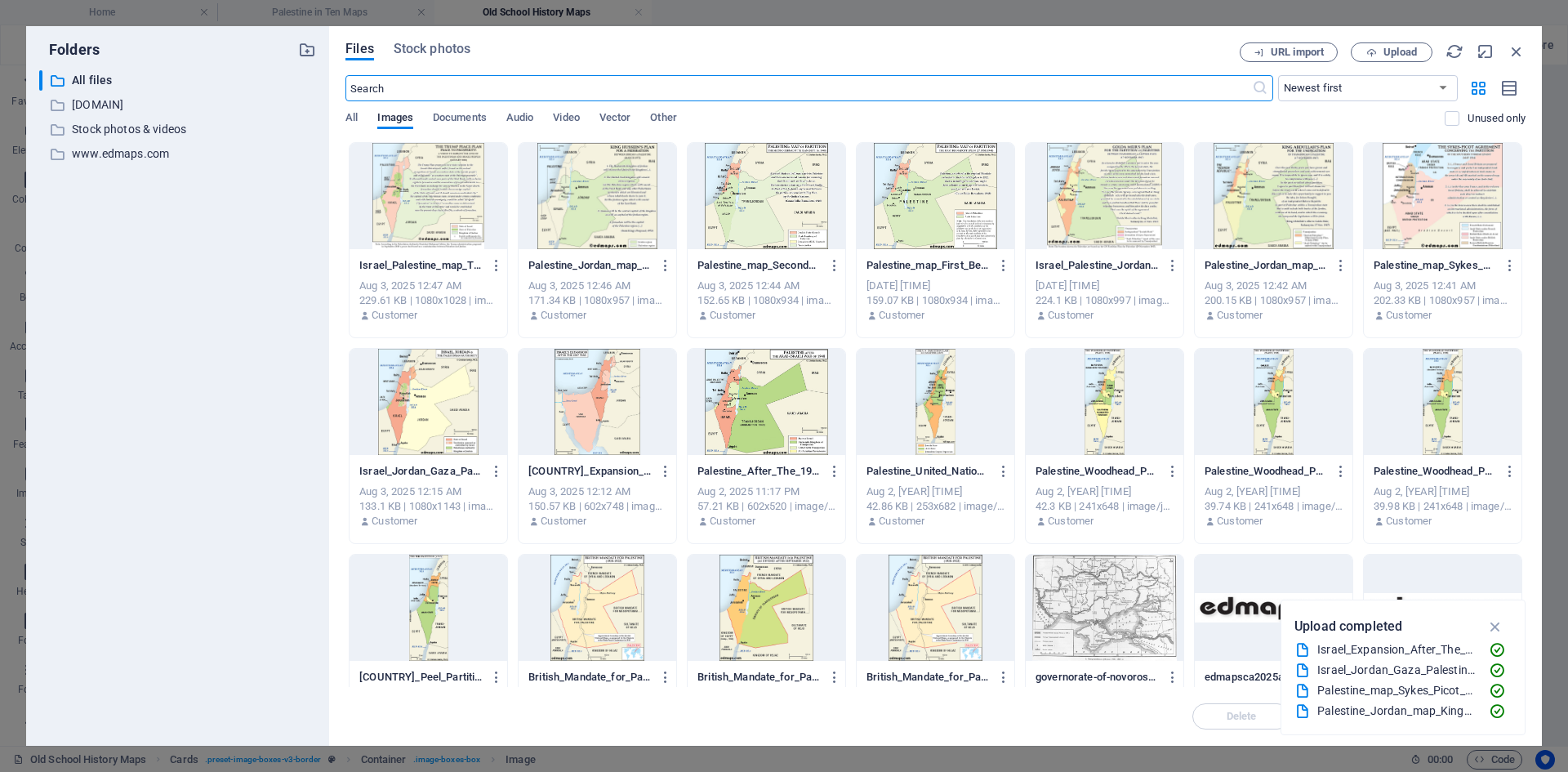 scroll, scrollTop: 1219, scrollLeft: 0, axis: vertical 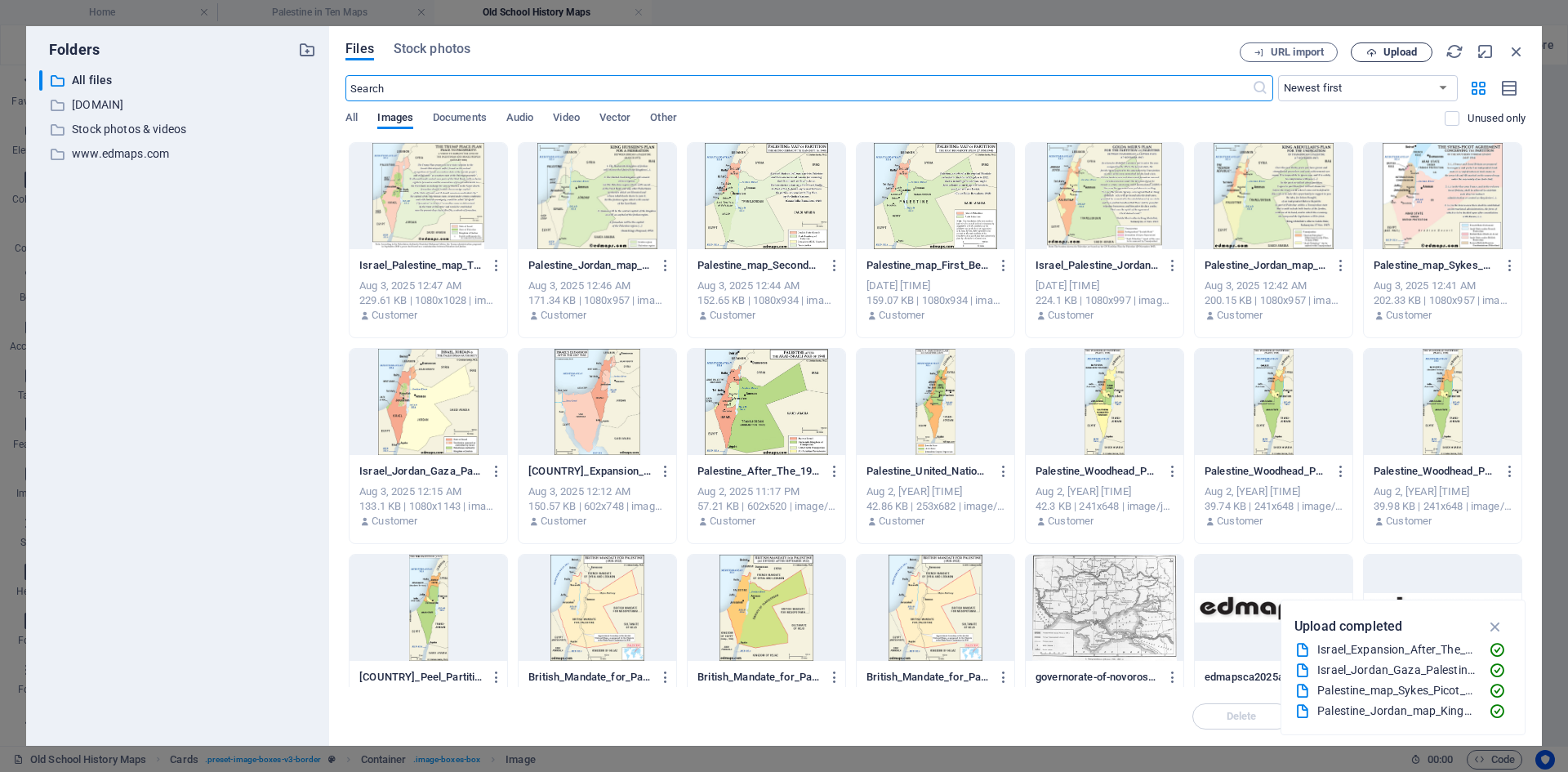click on "Upload" at bounding box center (1400, 52) 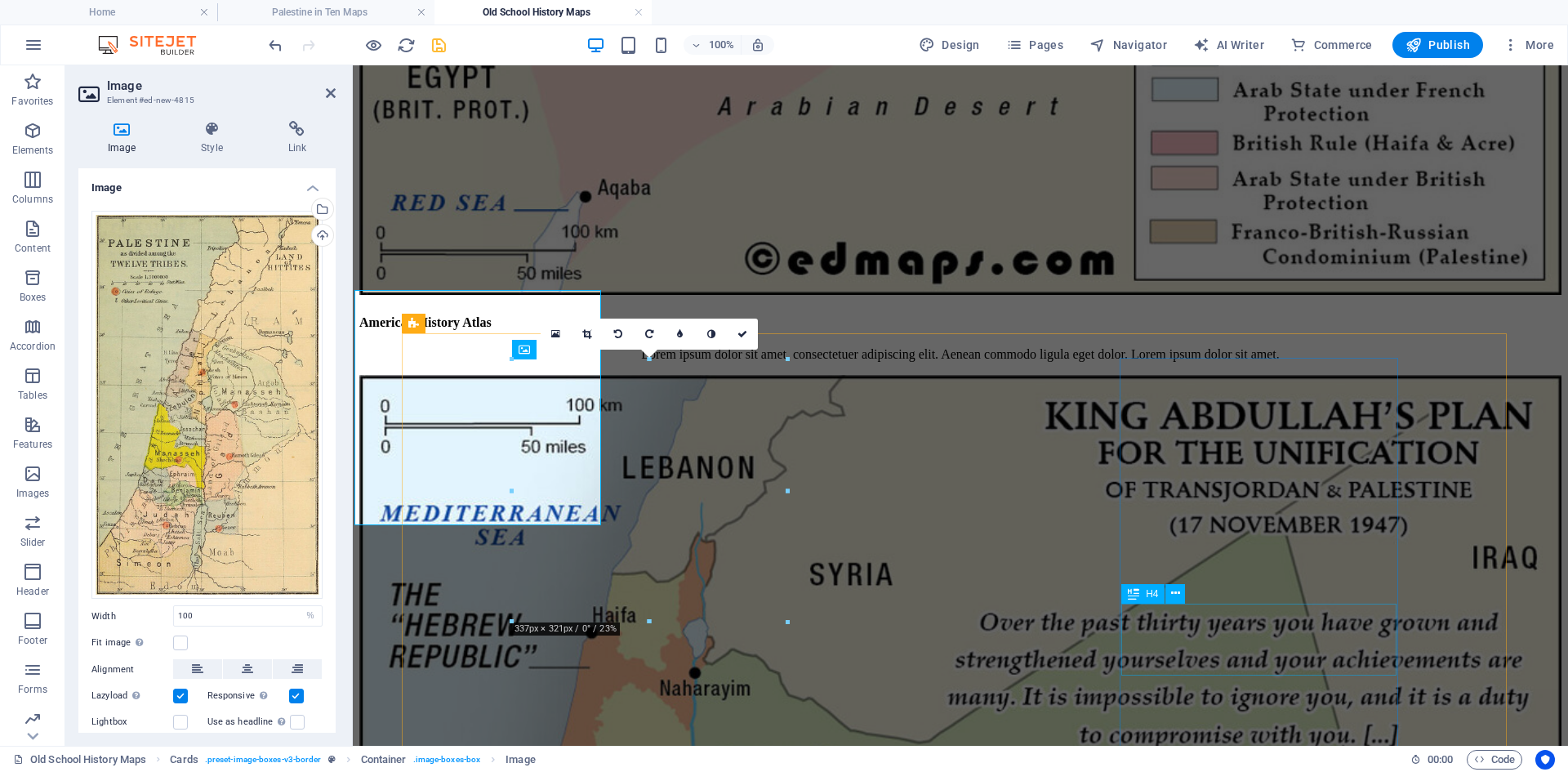 scroll, scrollTop: 1225, scrollLeft: 0, axis: vertical 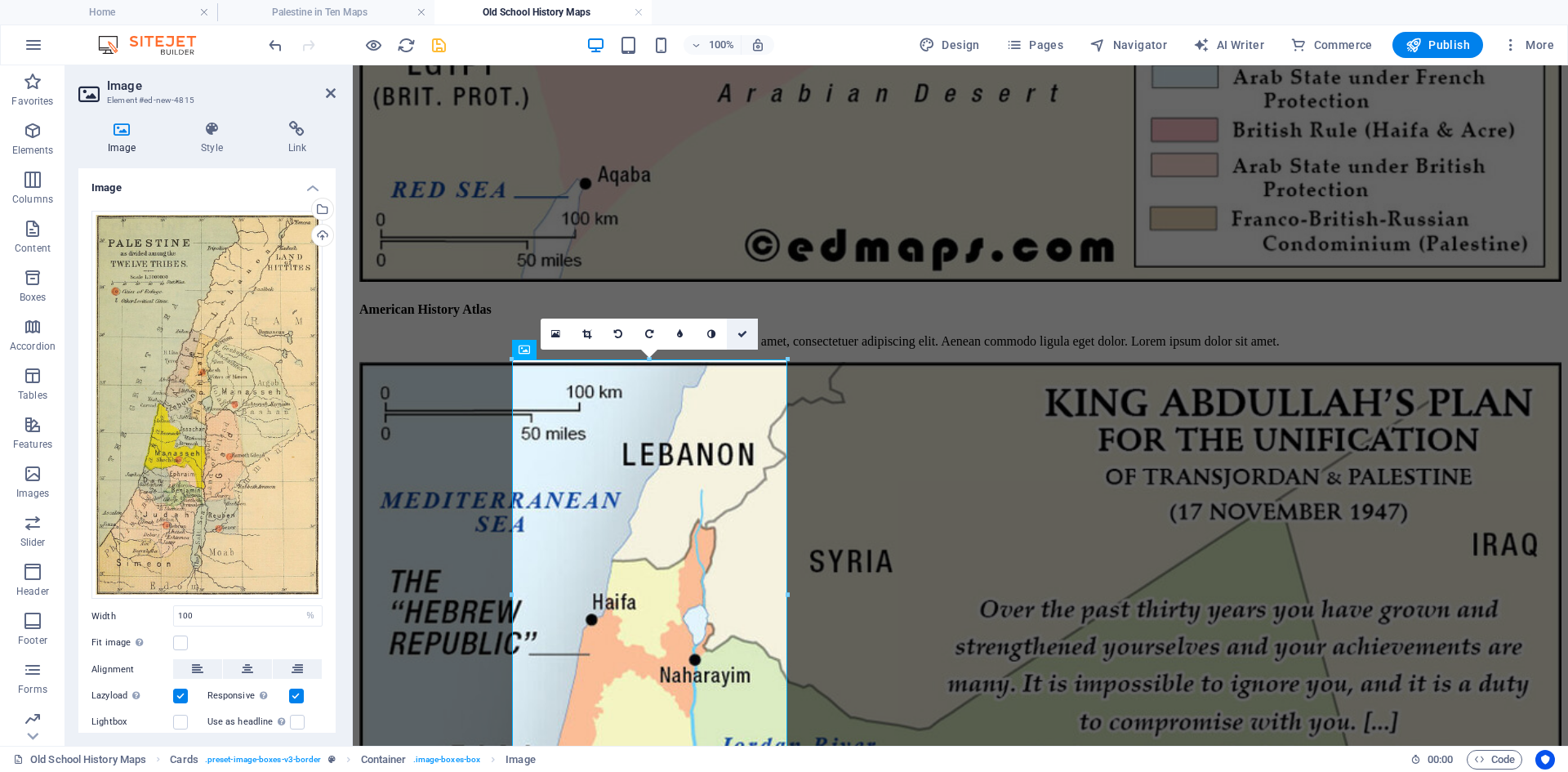 drag, startPoint x: 742, startPoint y: 333, endPoint x: 694, endPoint y: 286, distance: 67.17887 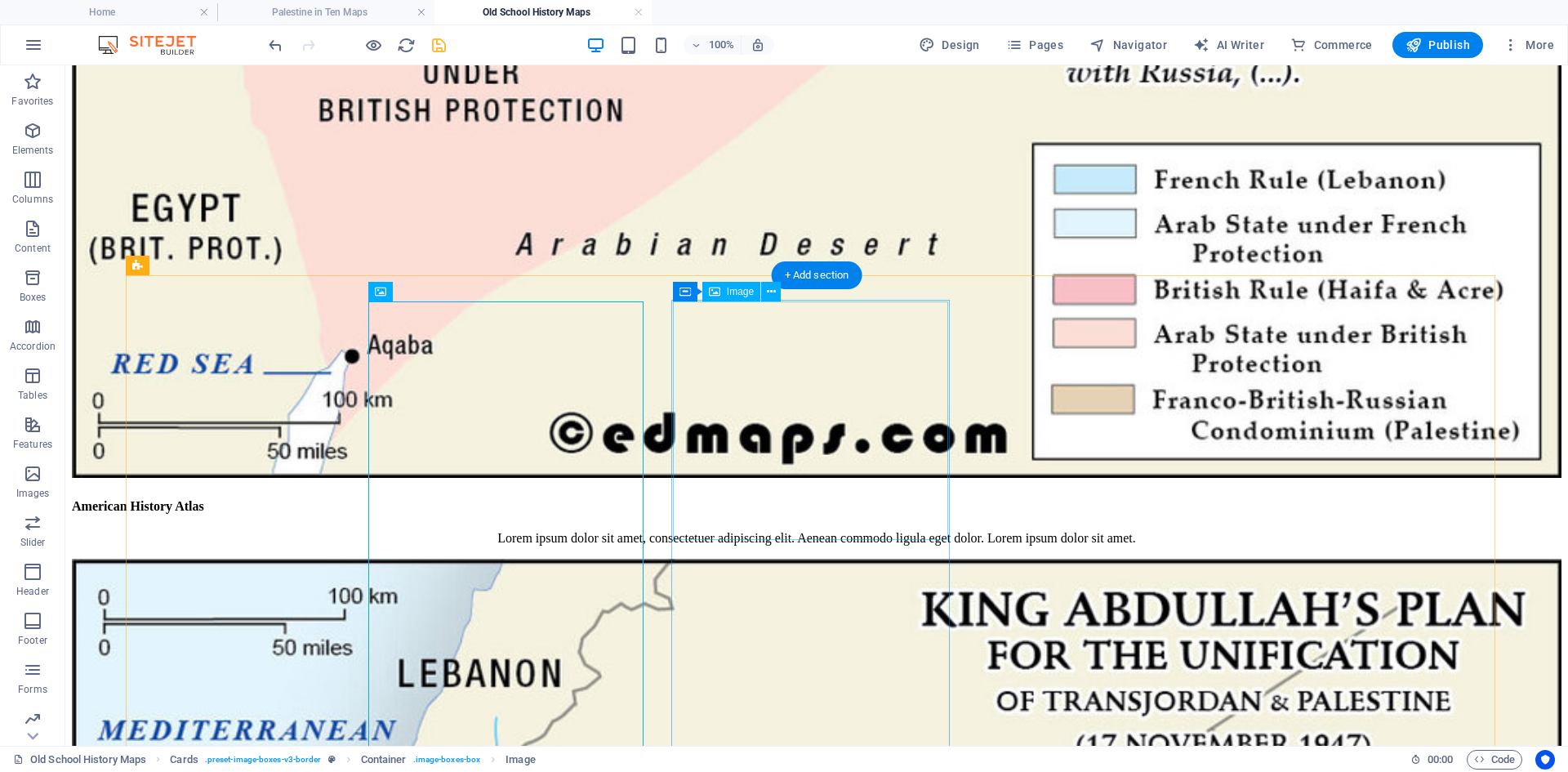 scroll, scrollTop: 1307, scrollLeft: 0, axis: vertical 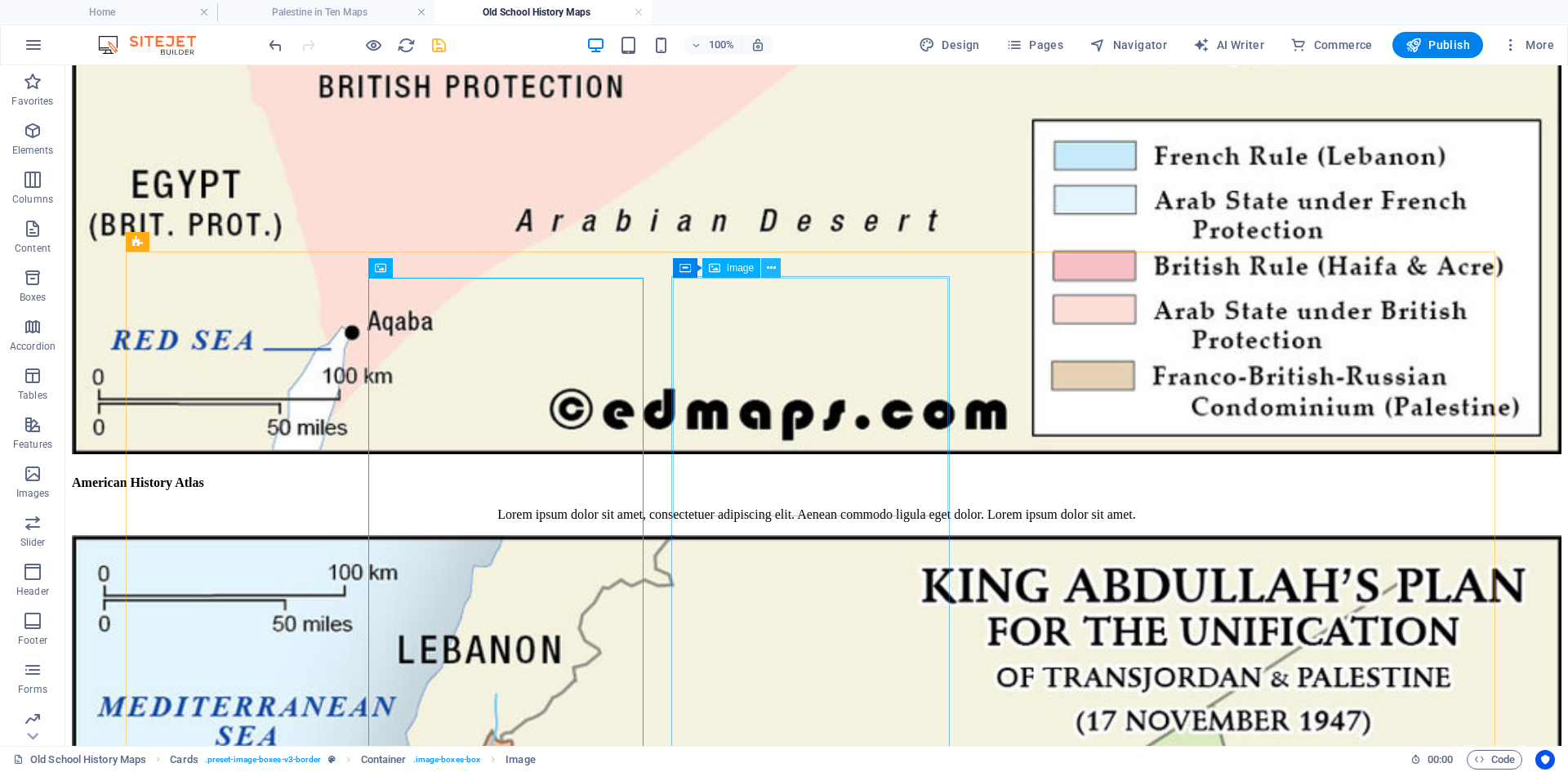 click at bounding box center (771, 268) 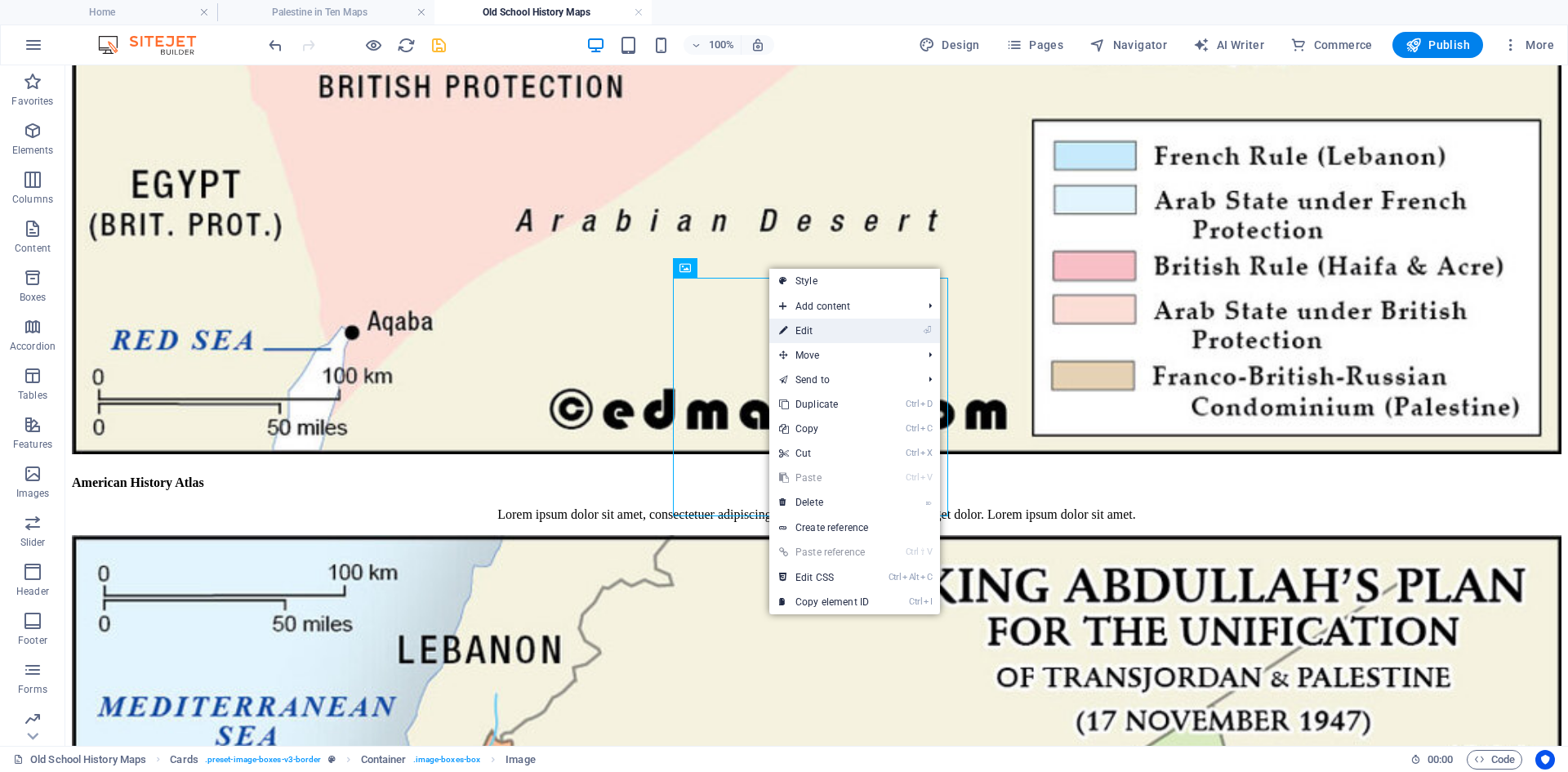 drag, startPoint x: 811, startPoint y: 332, endPoint x: 482, endPoint y: 281, distance: 332.92942 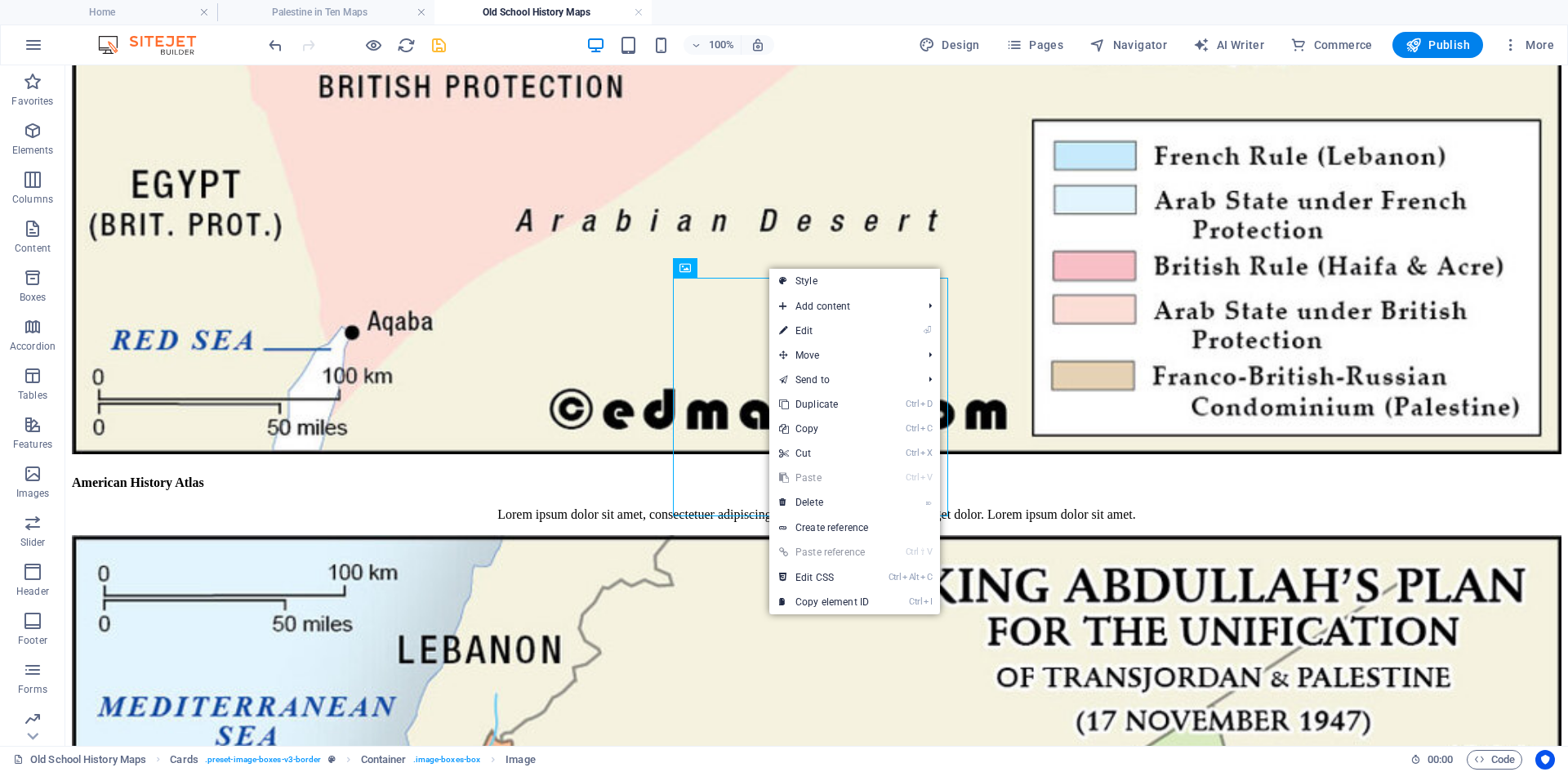select on "%" 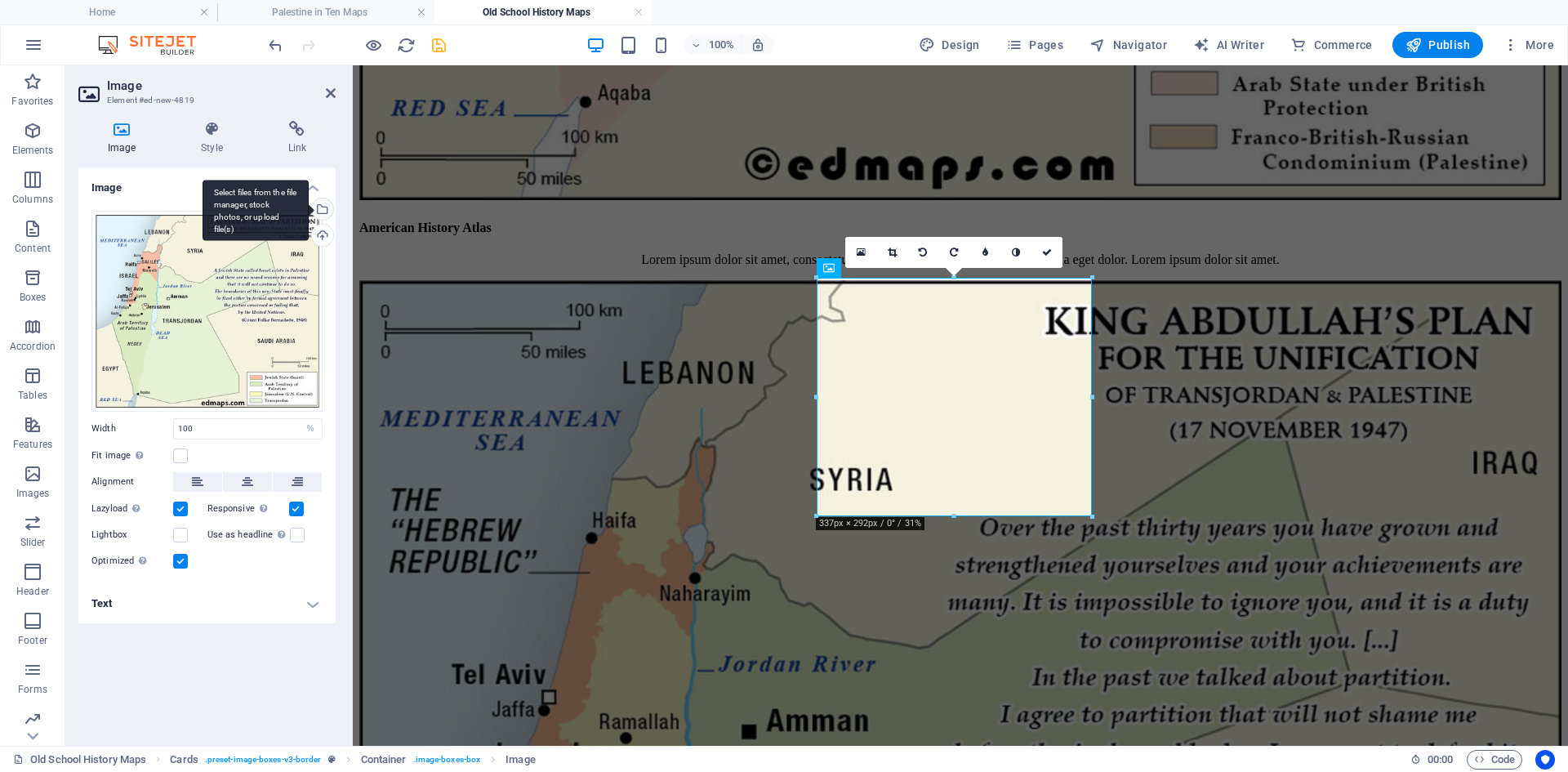 click on "Select files from the file manager, stock photos, or upload file(s)" at bounding box center [321, 211] 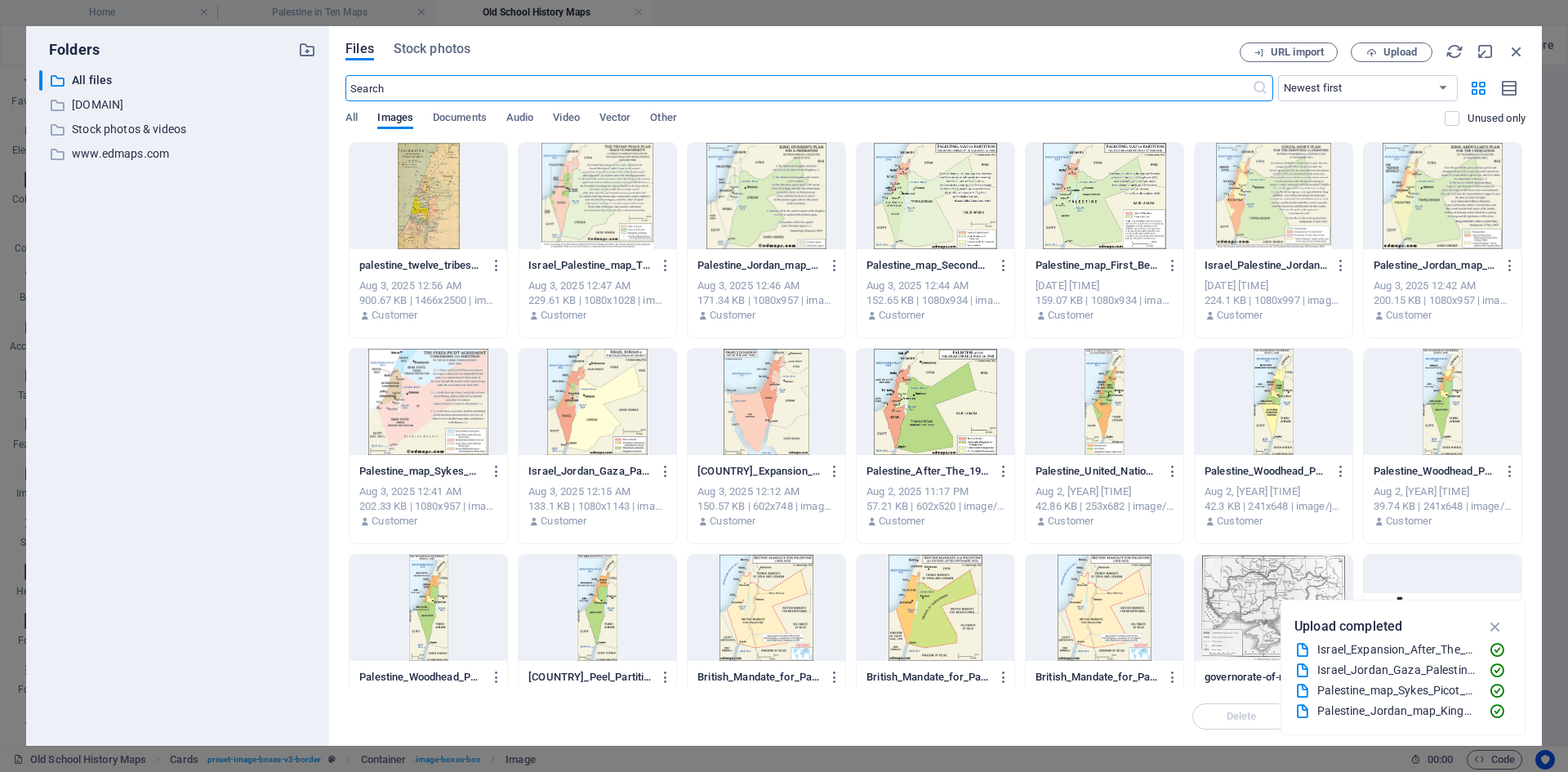 scroll, scrollTop: 1301, scrollLeft: 0, axis: vertical 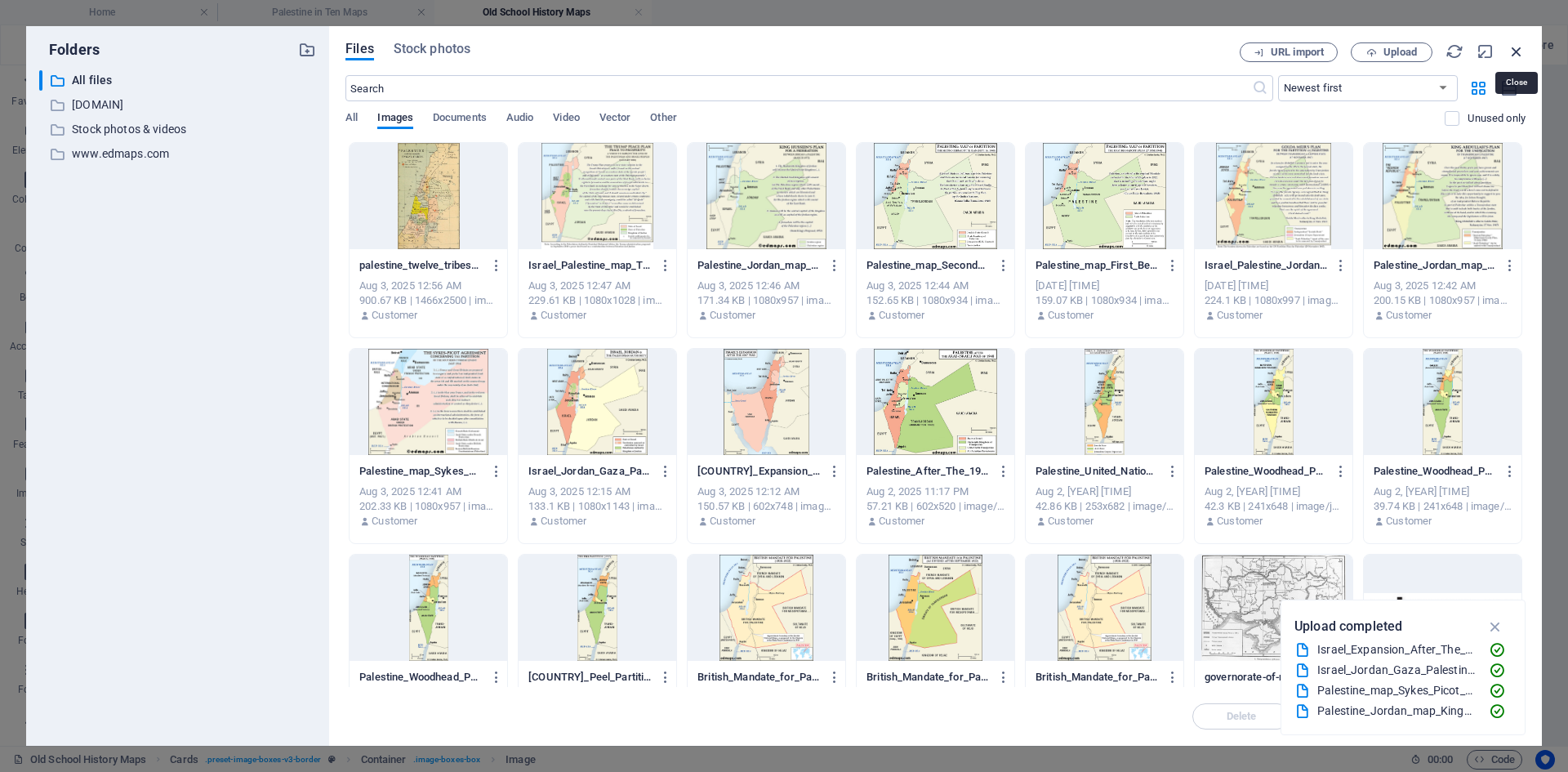 drag, startPoint x: 1516, startPoint y: 56, endPoint x: 1116, endPoint y: 5, distance: 403.2381 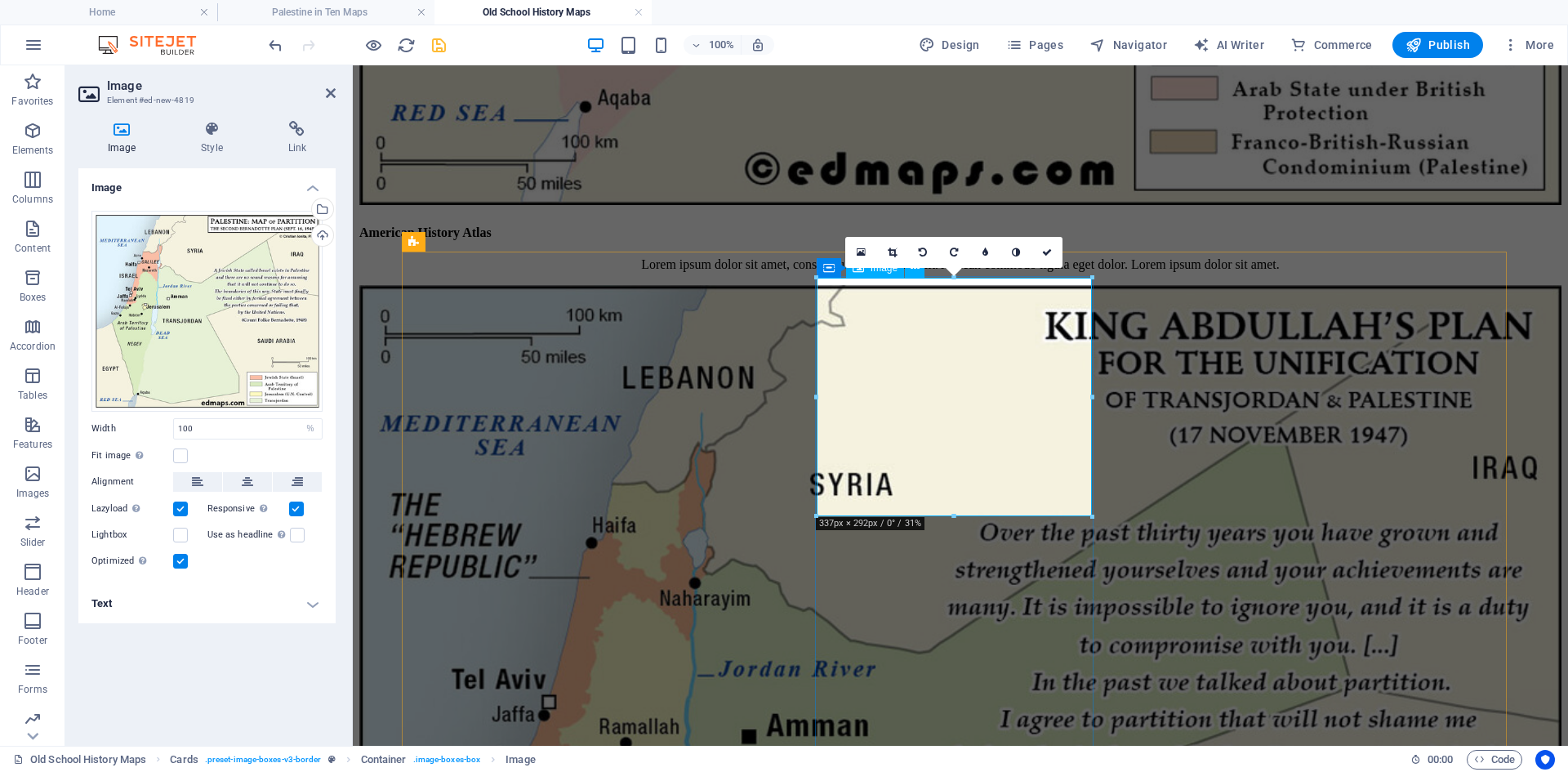 scroll, scrollTop: 1307, scrollLeft: 0, axis: vertical 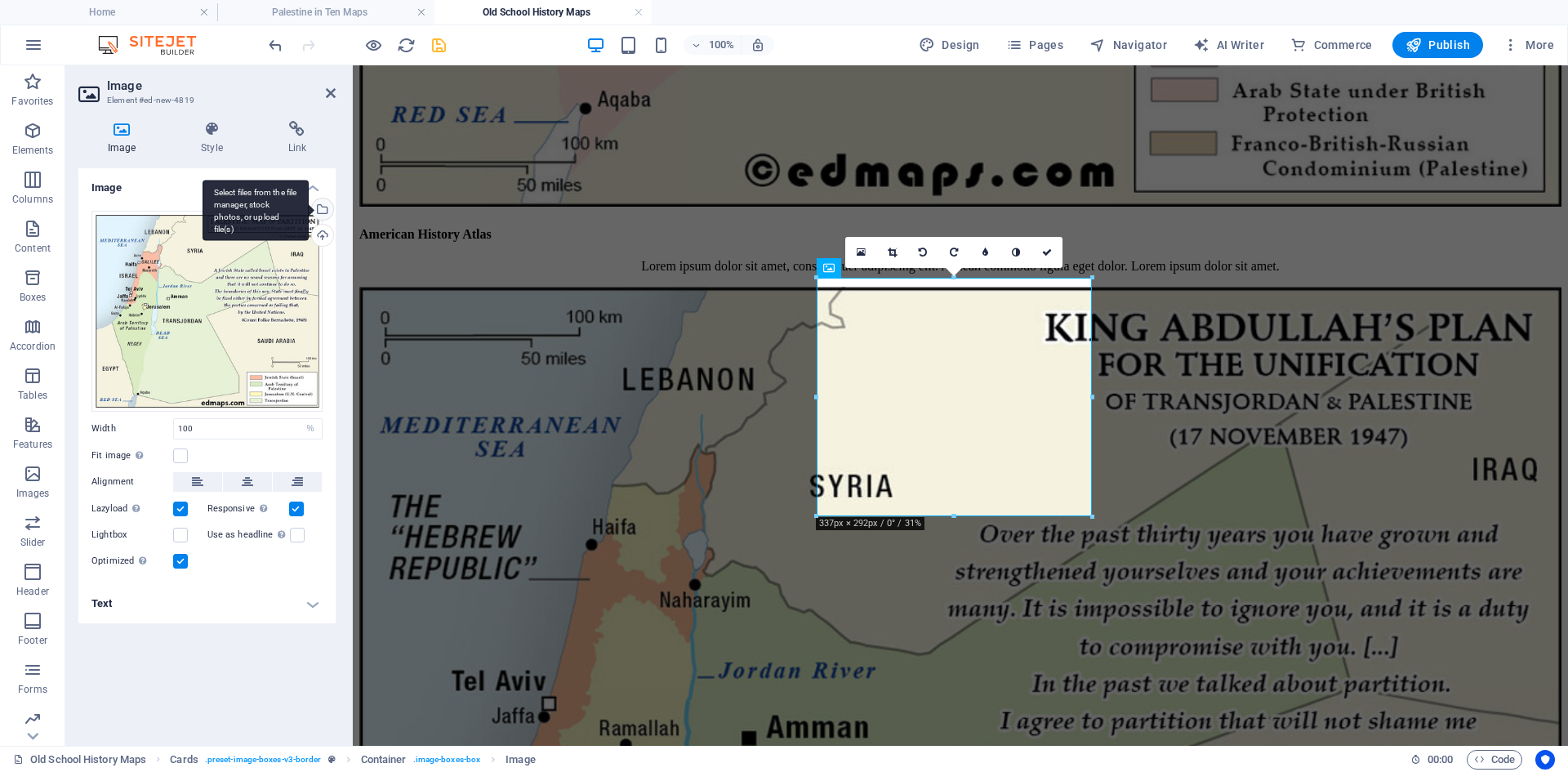 click on "Select files from the file manager, stock photos, or upload file(s)" at bounding box center (321, 211) 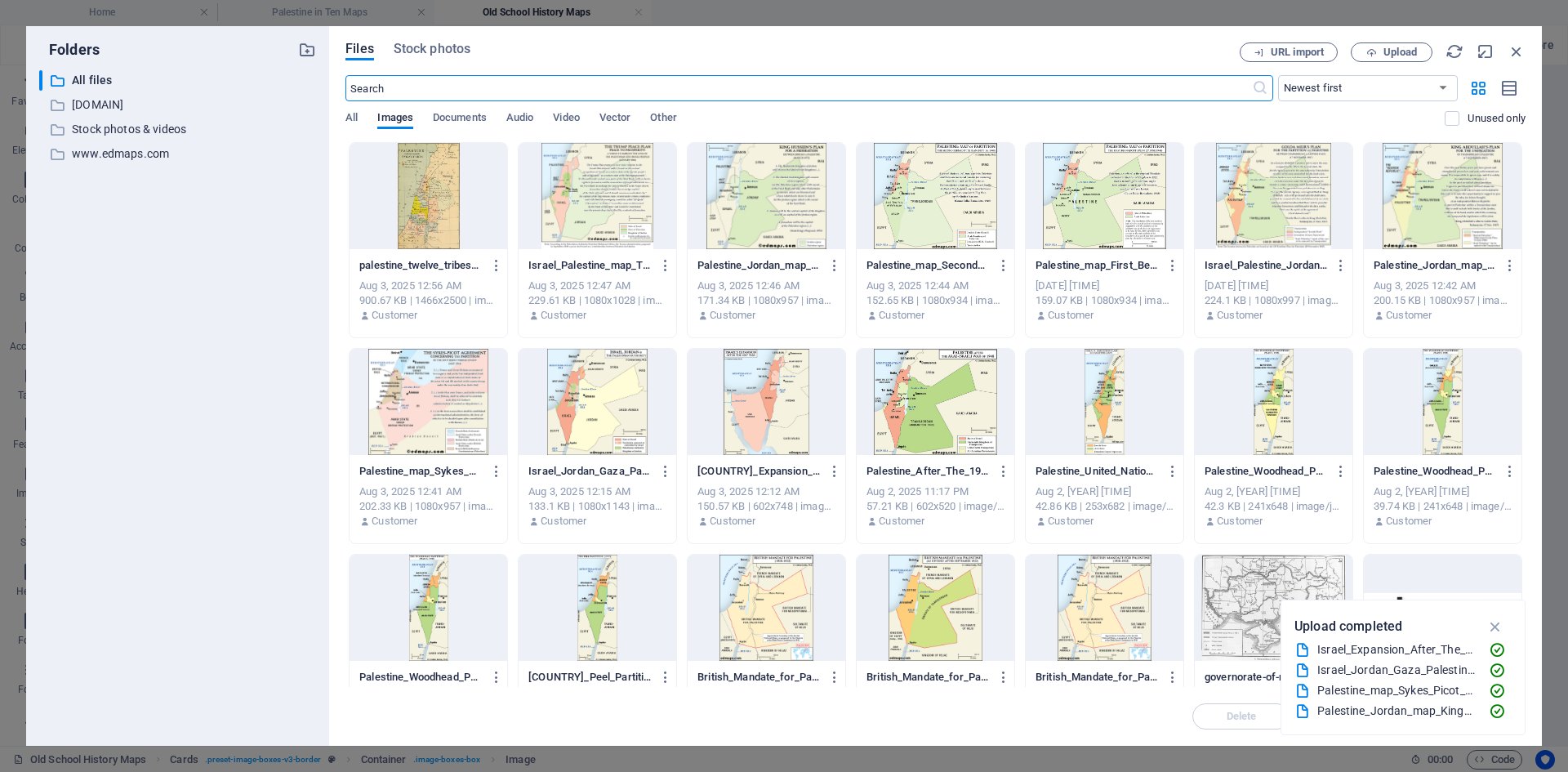 scroll, scrollTop: 1301, scrollLeft: 0, axis: vertical 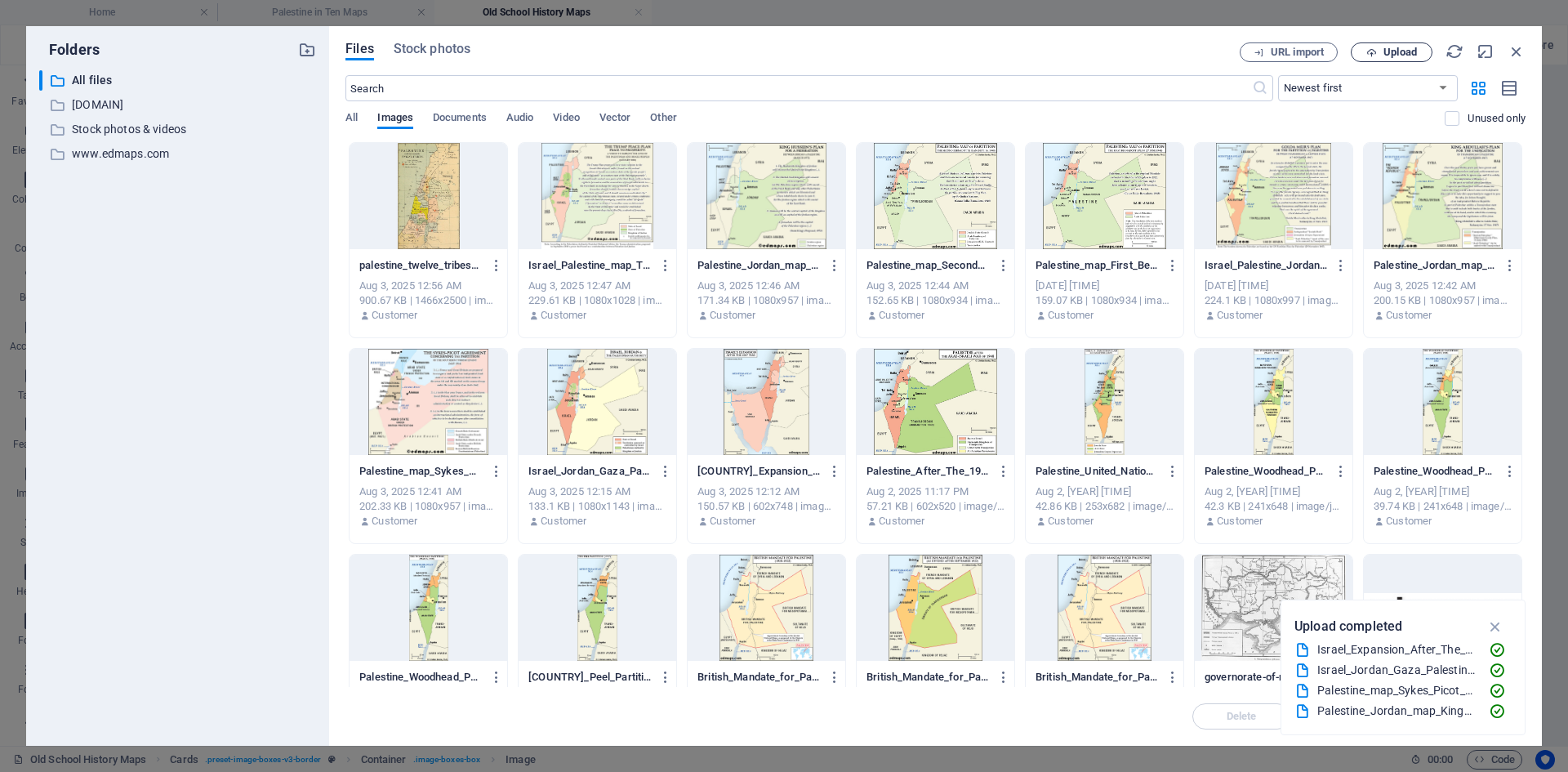 click on "Upload" at bounding box center (1400, 52) 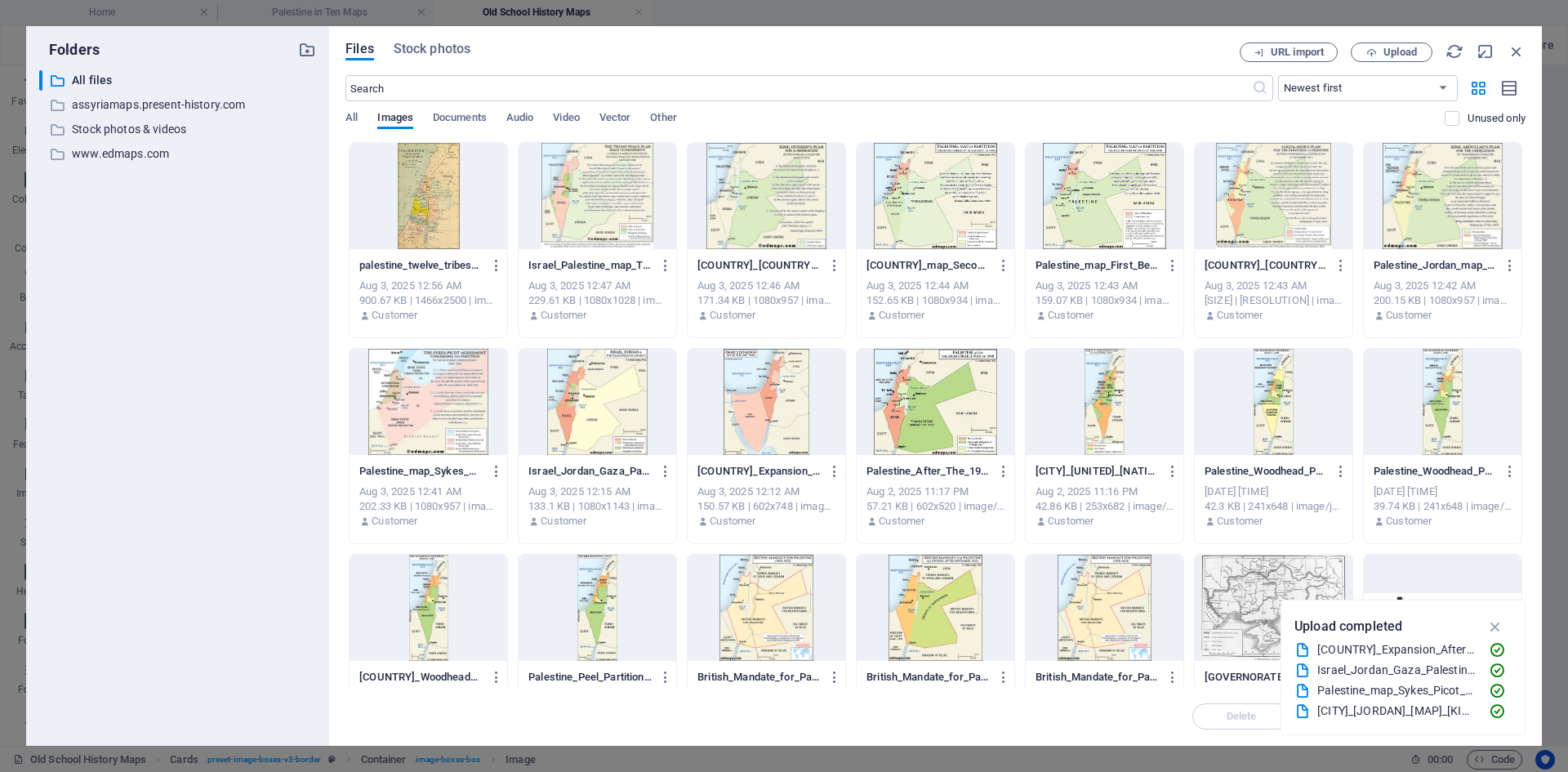 select on "%" 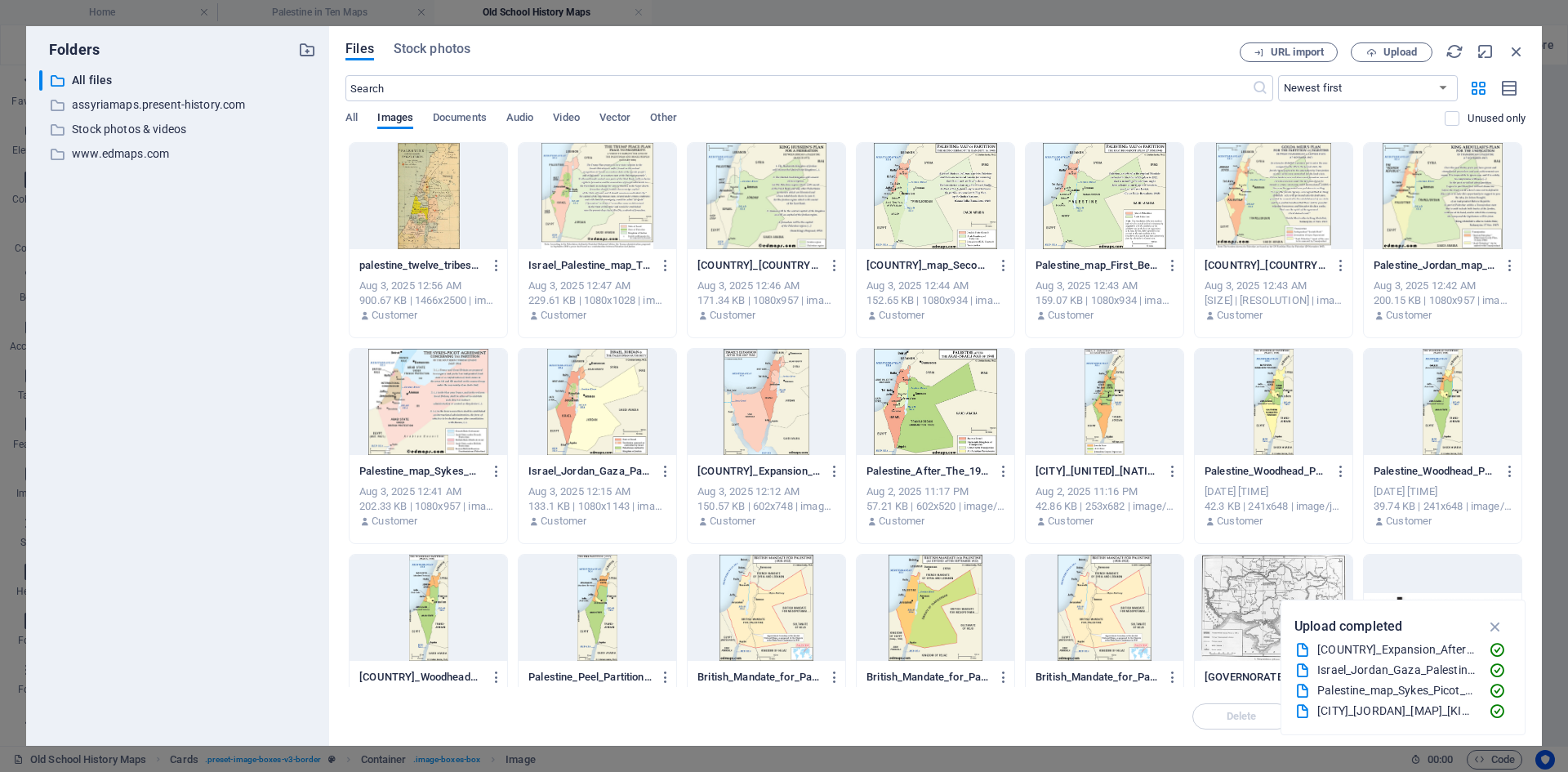 scroll, scrollTop: 0, scrollLeft: 0, axis: both 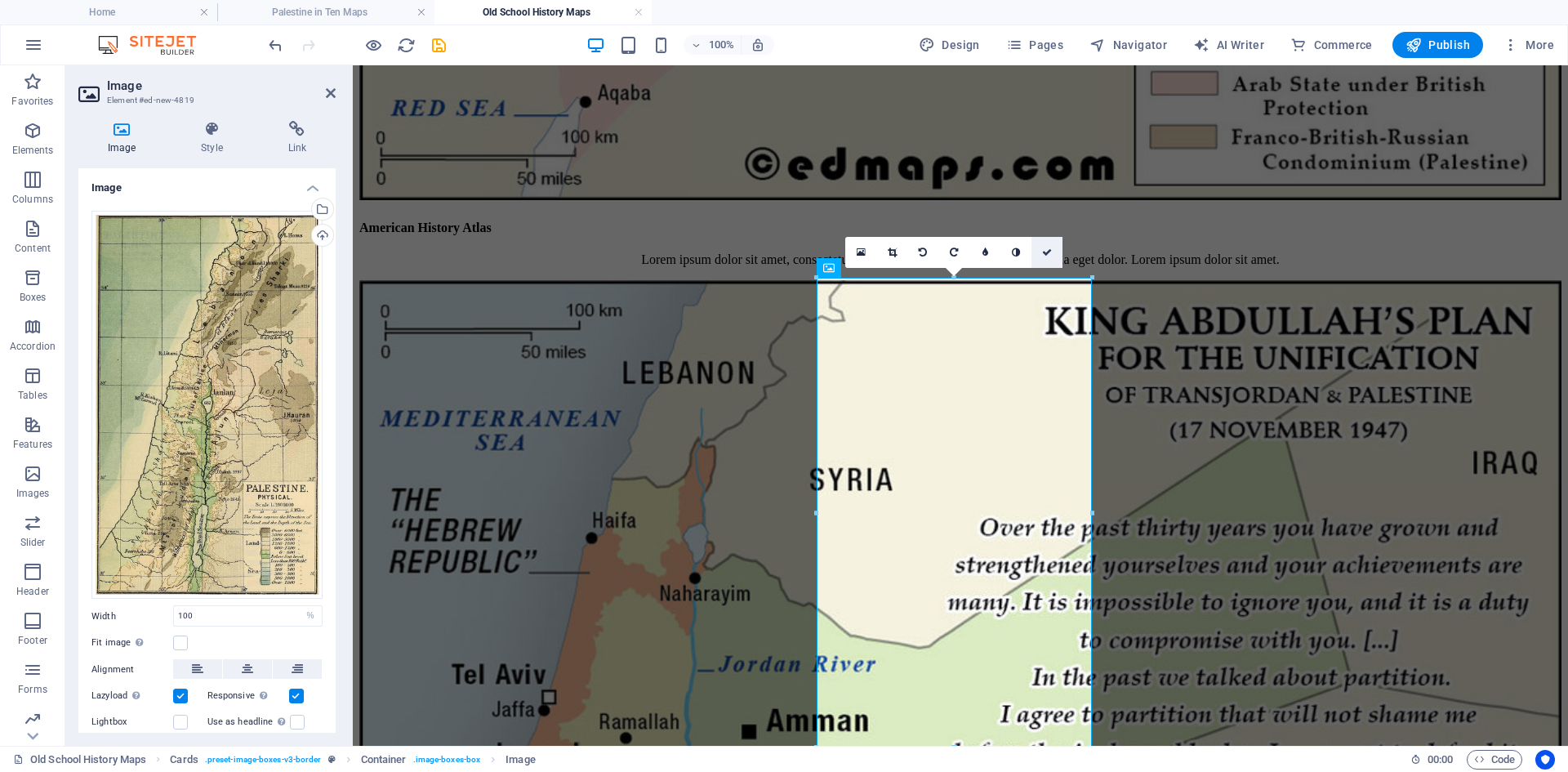 click at bounding box center (1047, 252) 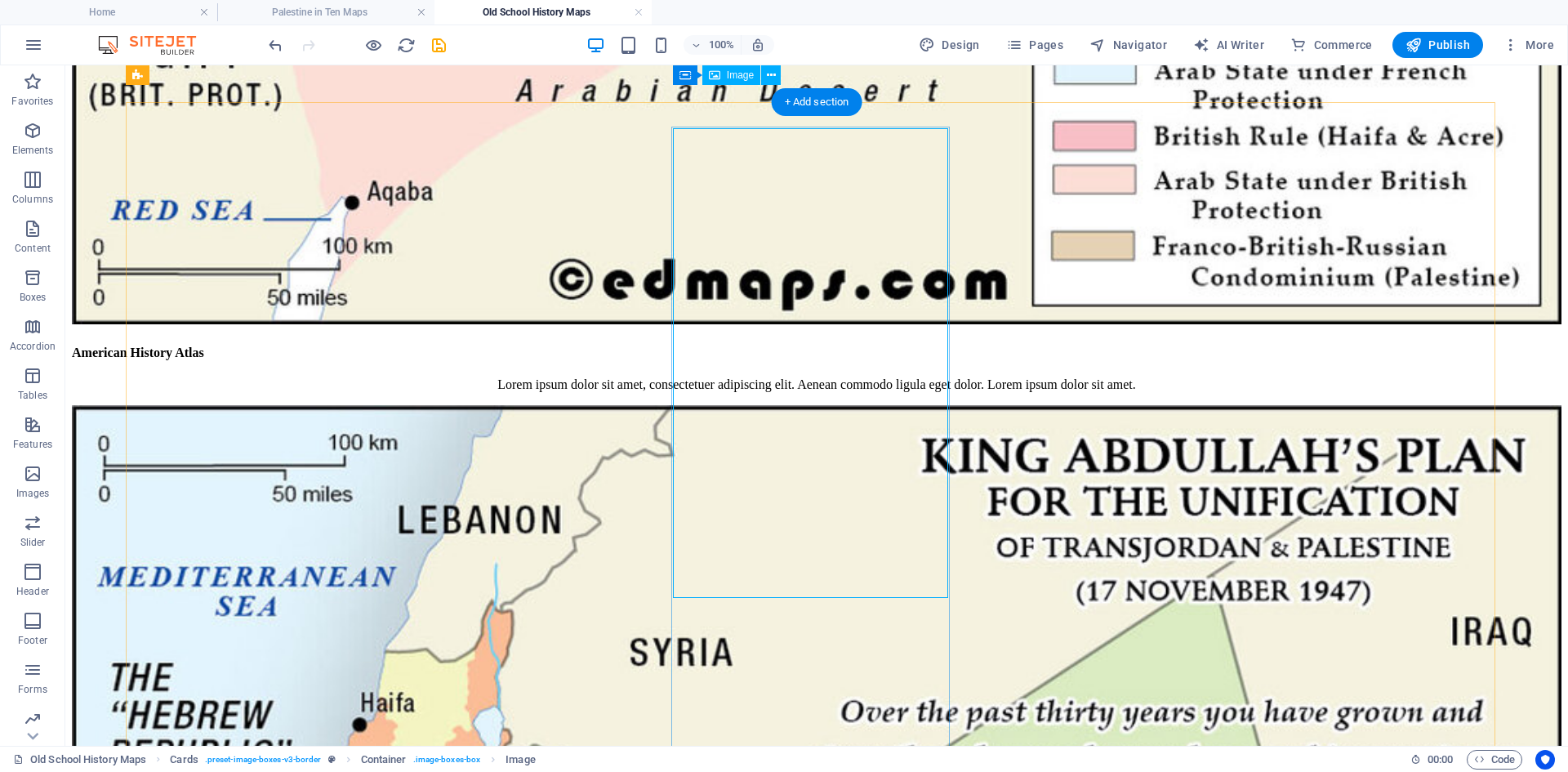 scroll, scrollTop: 1389, scrollLeft: 0, axis: vertical 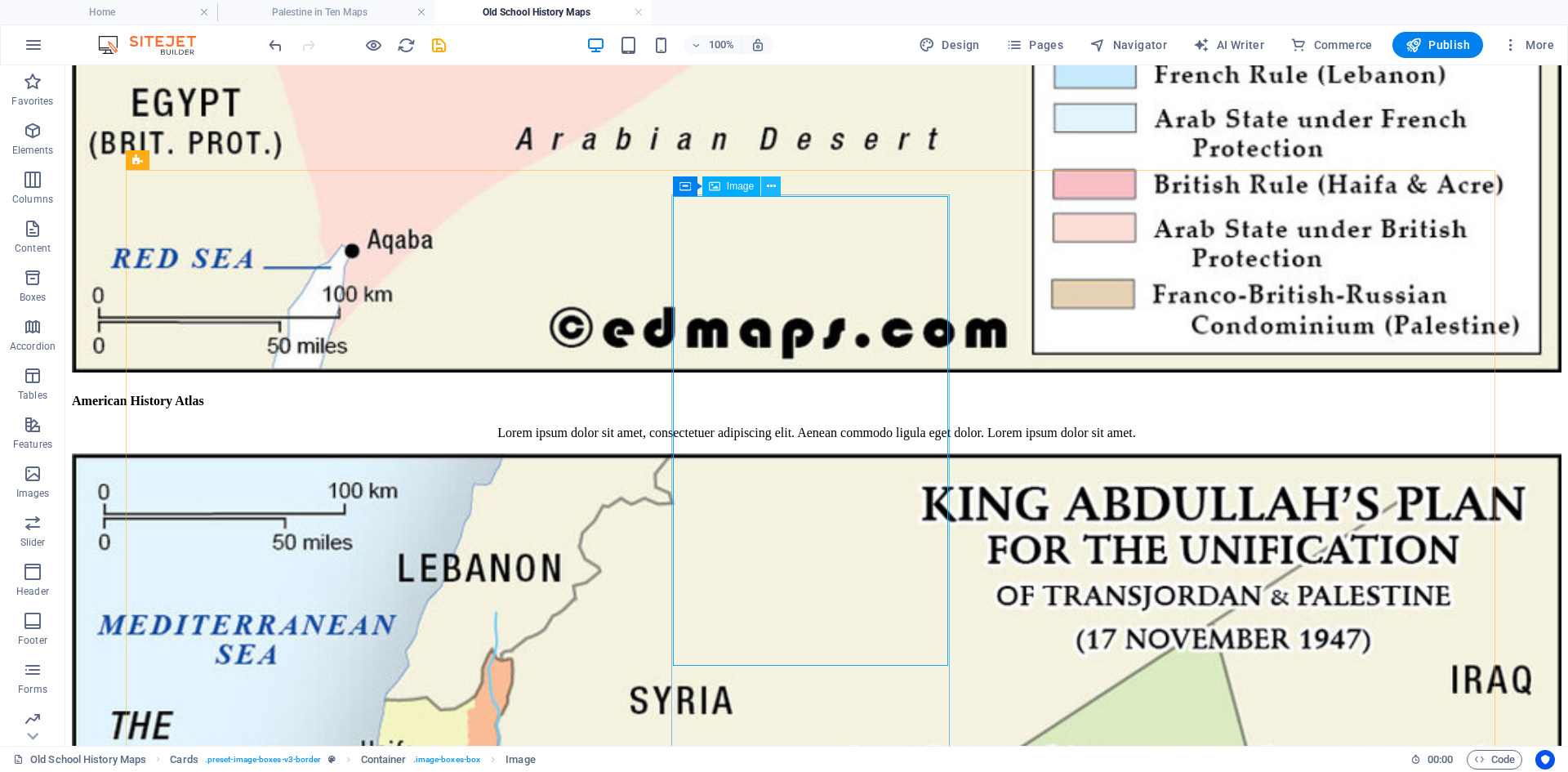 click at bounding box center [771, 186] 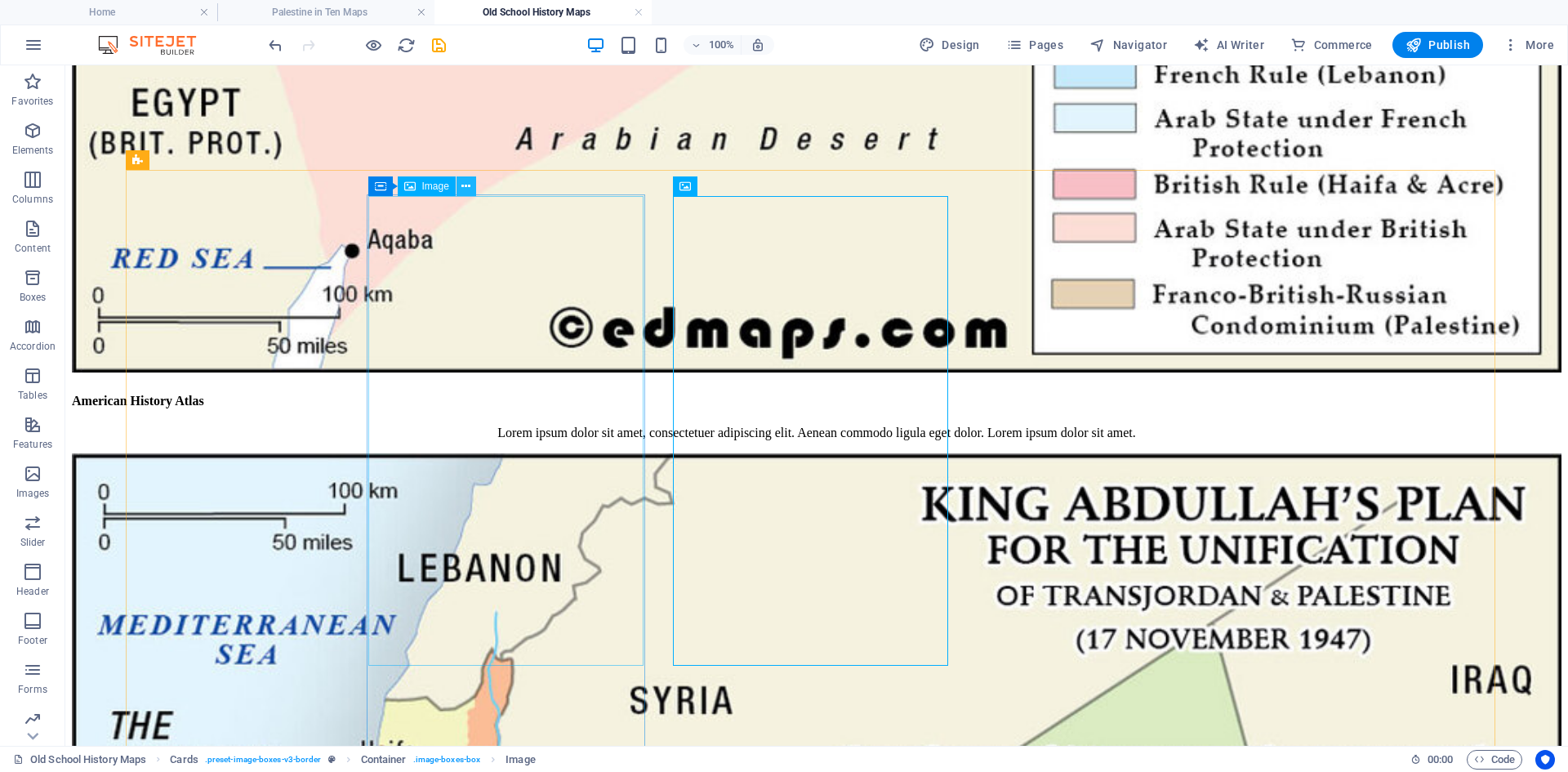 click at bounding box center [466, 186] 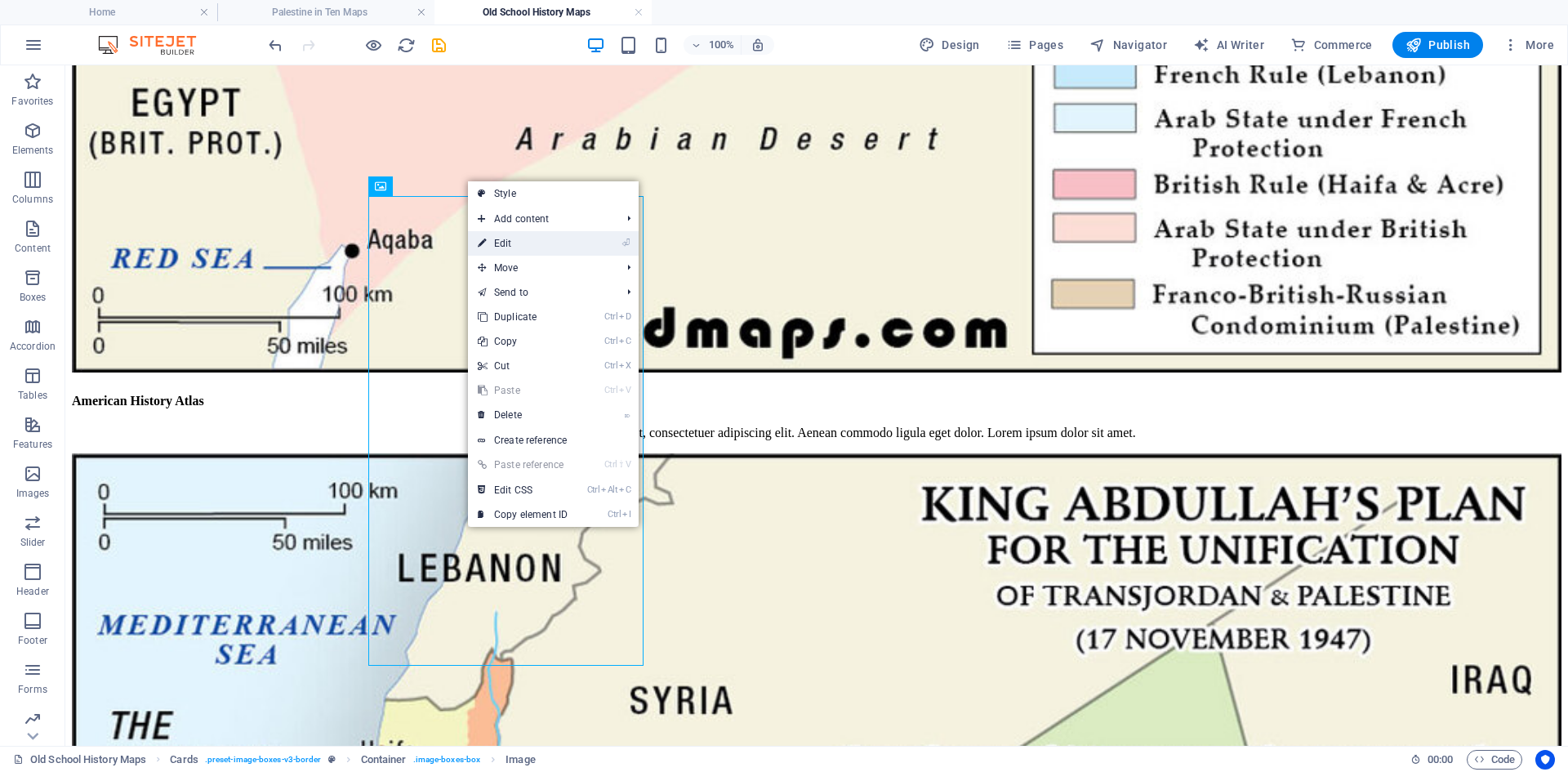 click on "⏎  Edit" at bounding box center [523, 243] 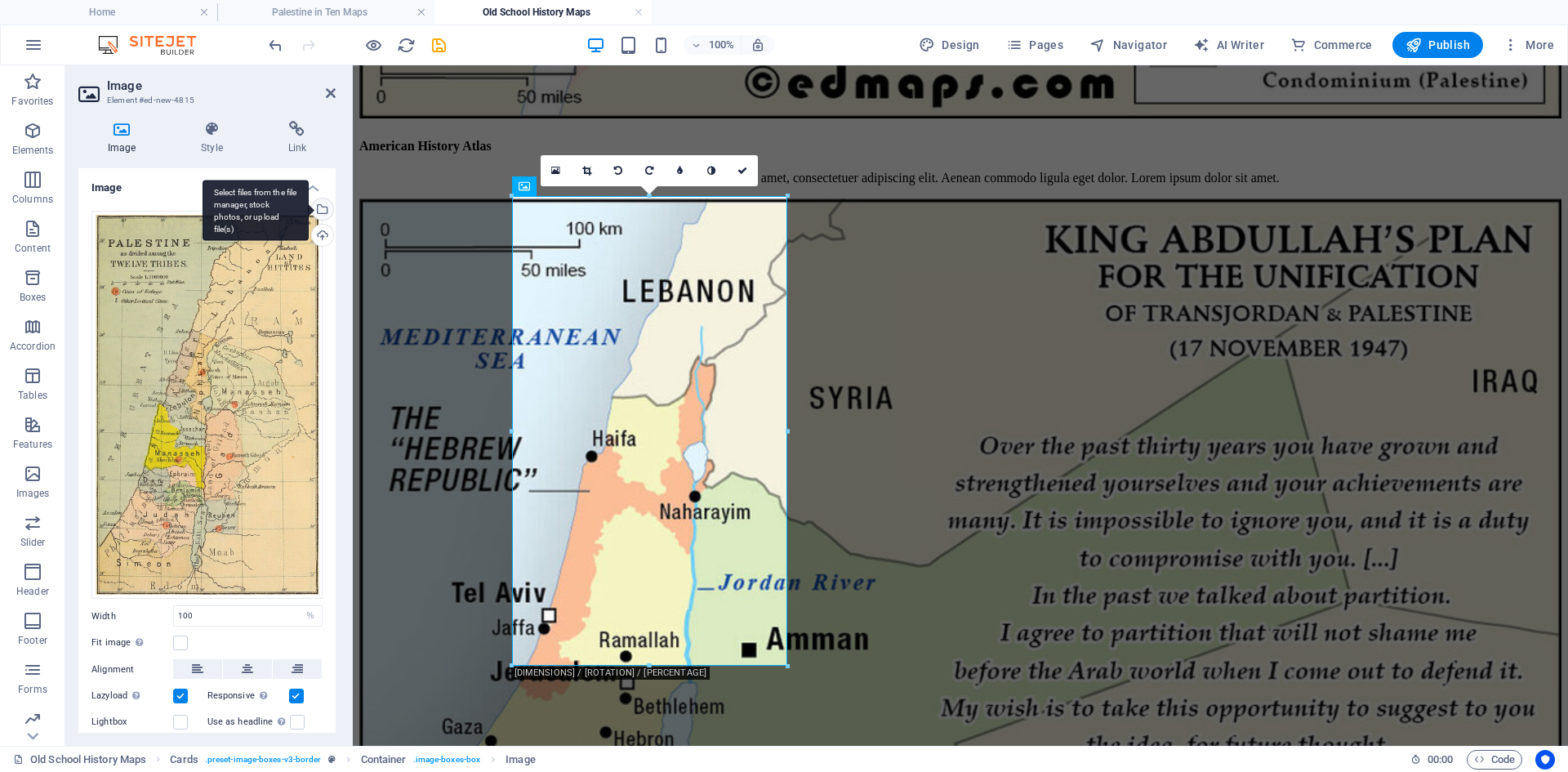 click on "Select files from the file manager, stock photos, or upload file(s)" at bounding box center [321, 211] 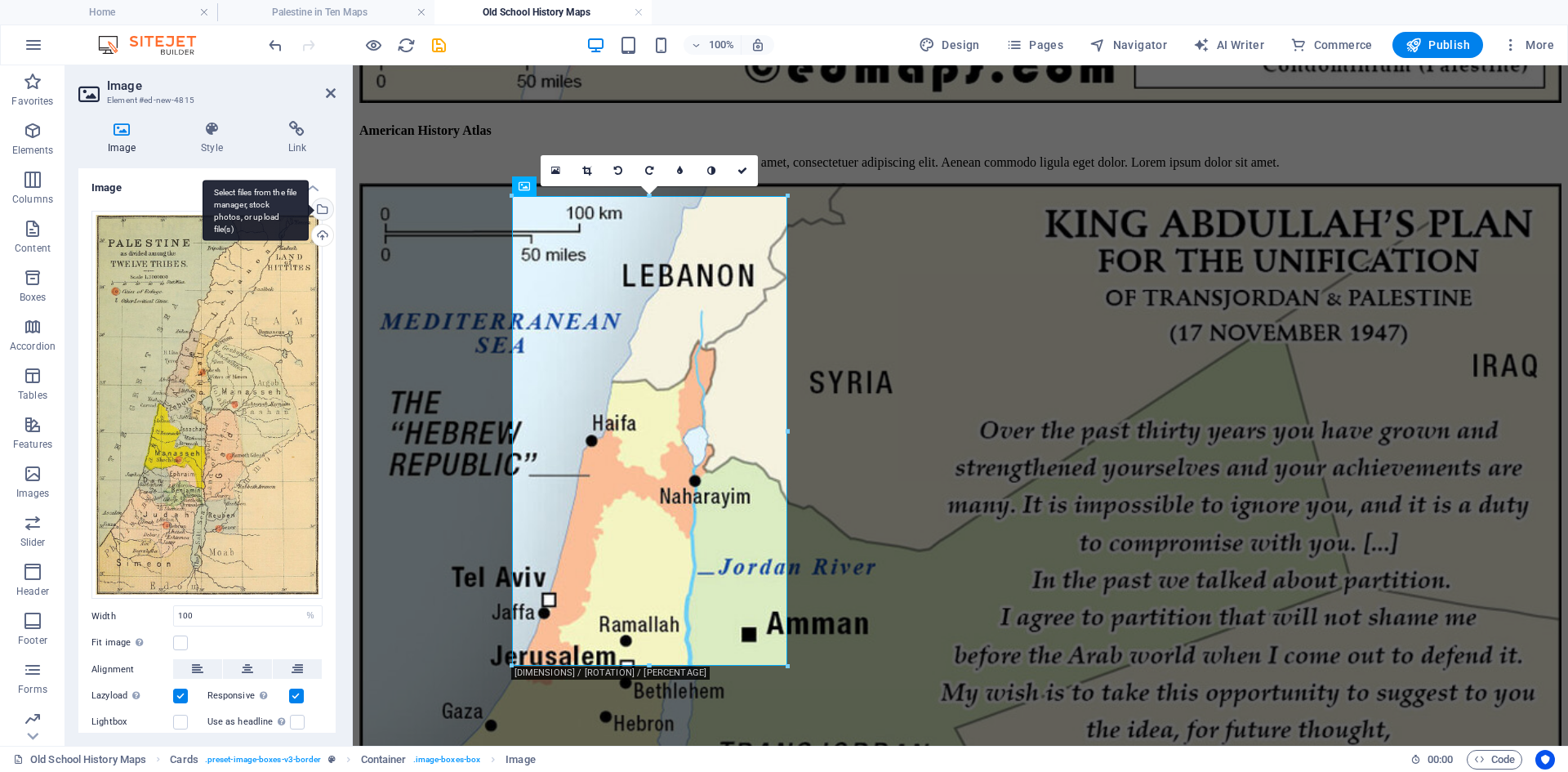scroll, scrollTop: 1382, scrollLeft: 0, axis: vertical 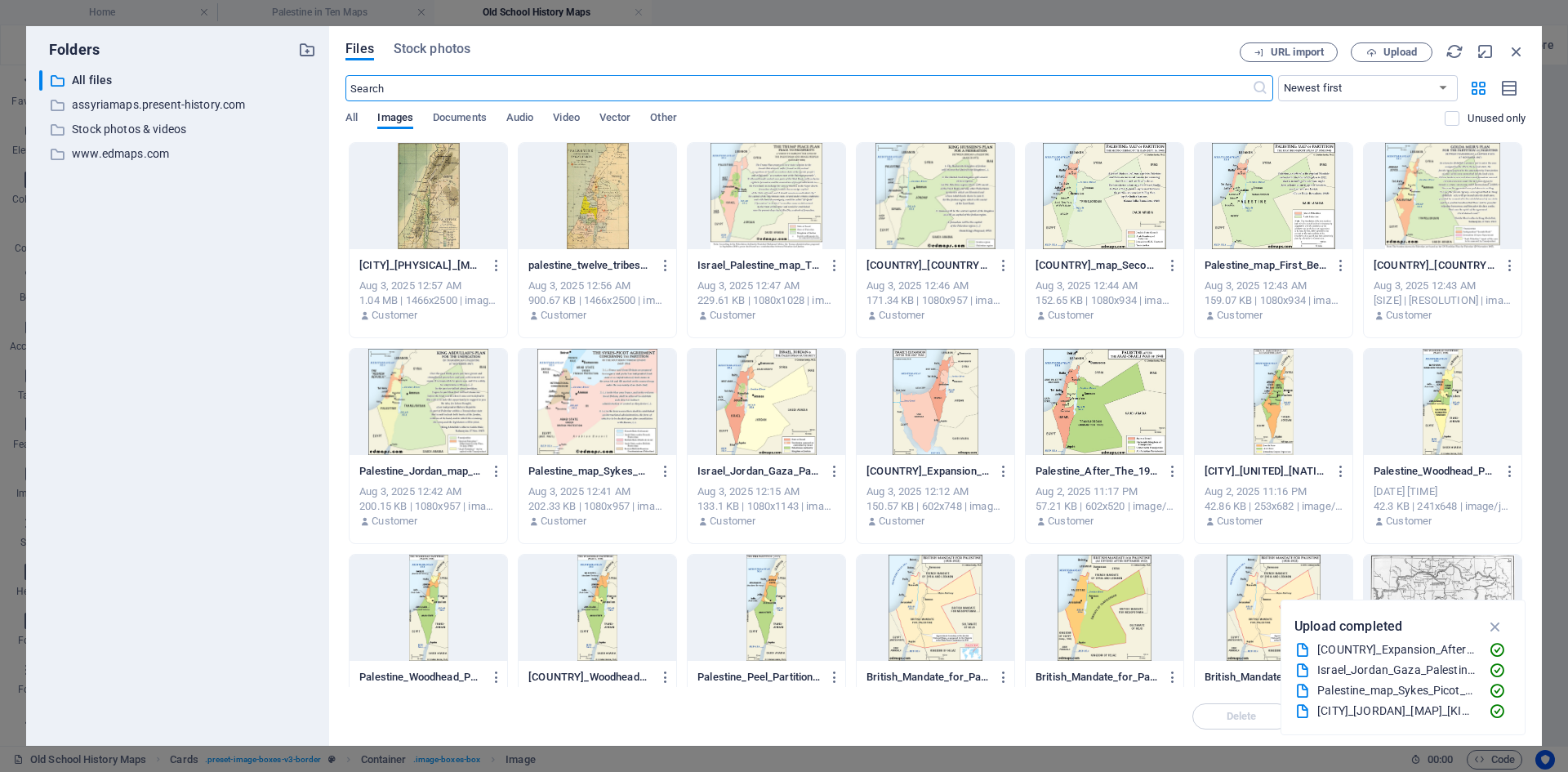 click at bounding box center [428, 196] 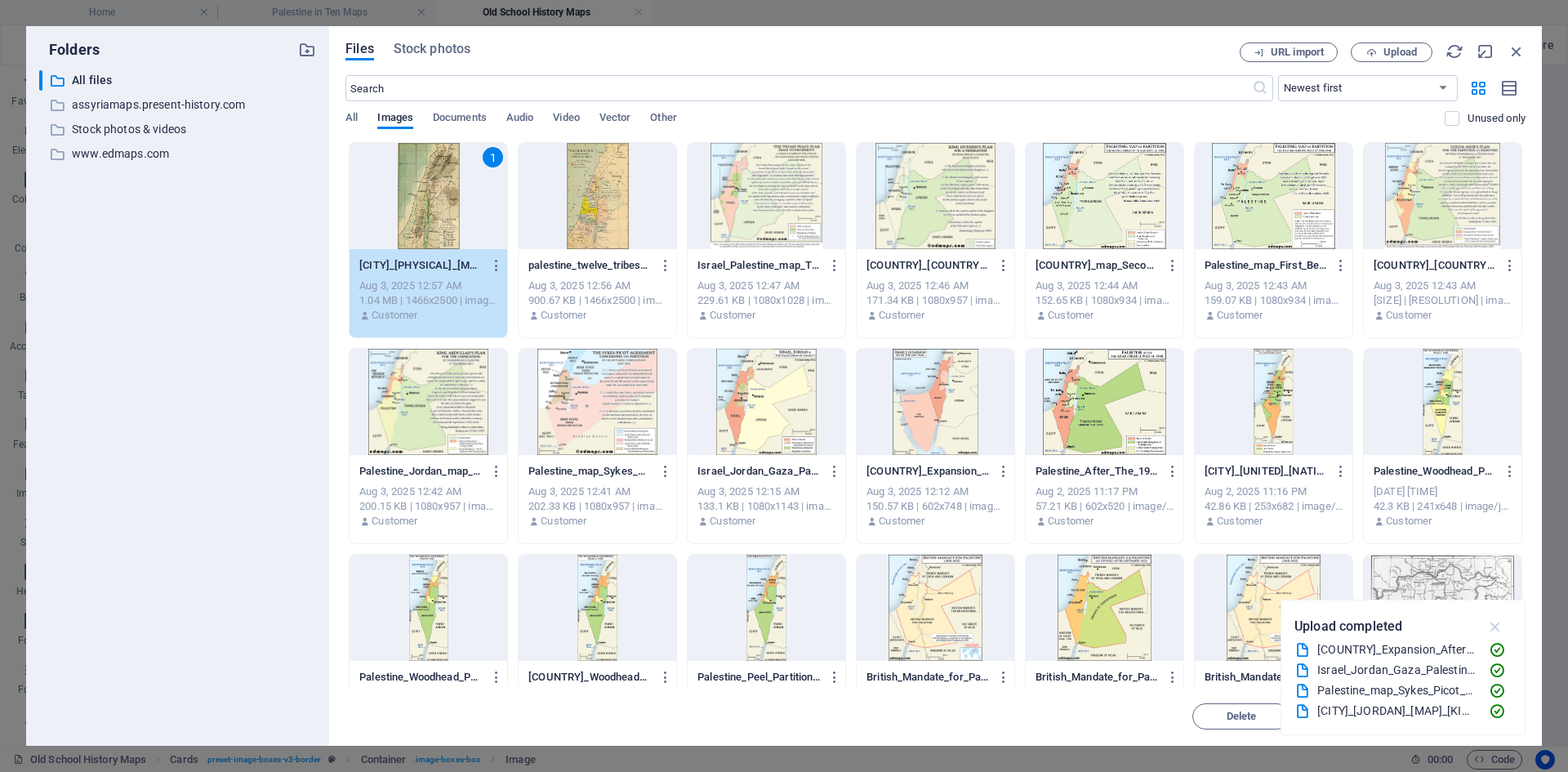 click at bounding box center [1495, 627] 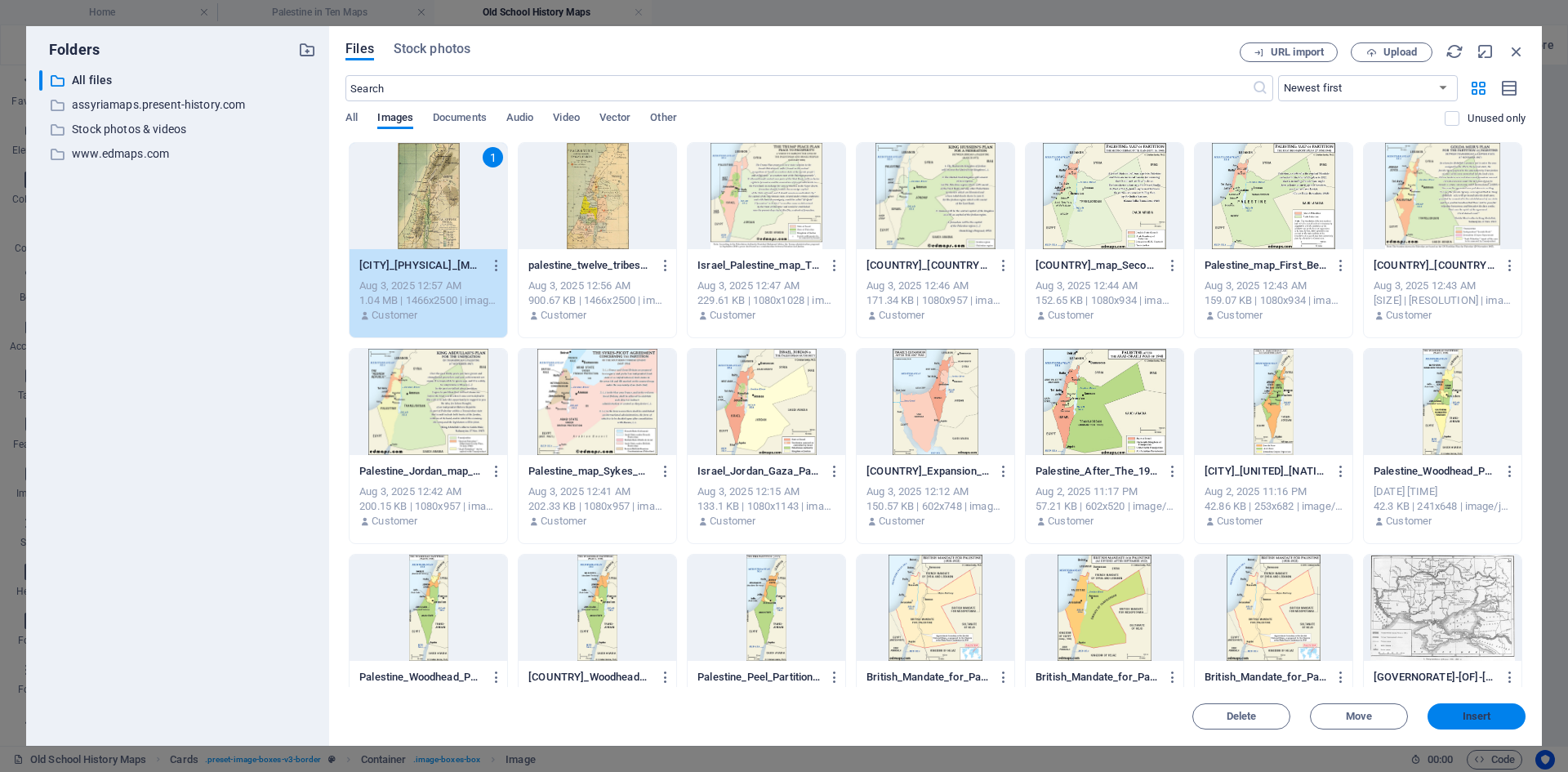 drag, startPoint x: 1480, startPoint y: 715, endPoint x: 1074, endPoint y: 649, distance: 411.32955 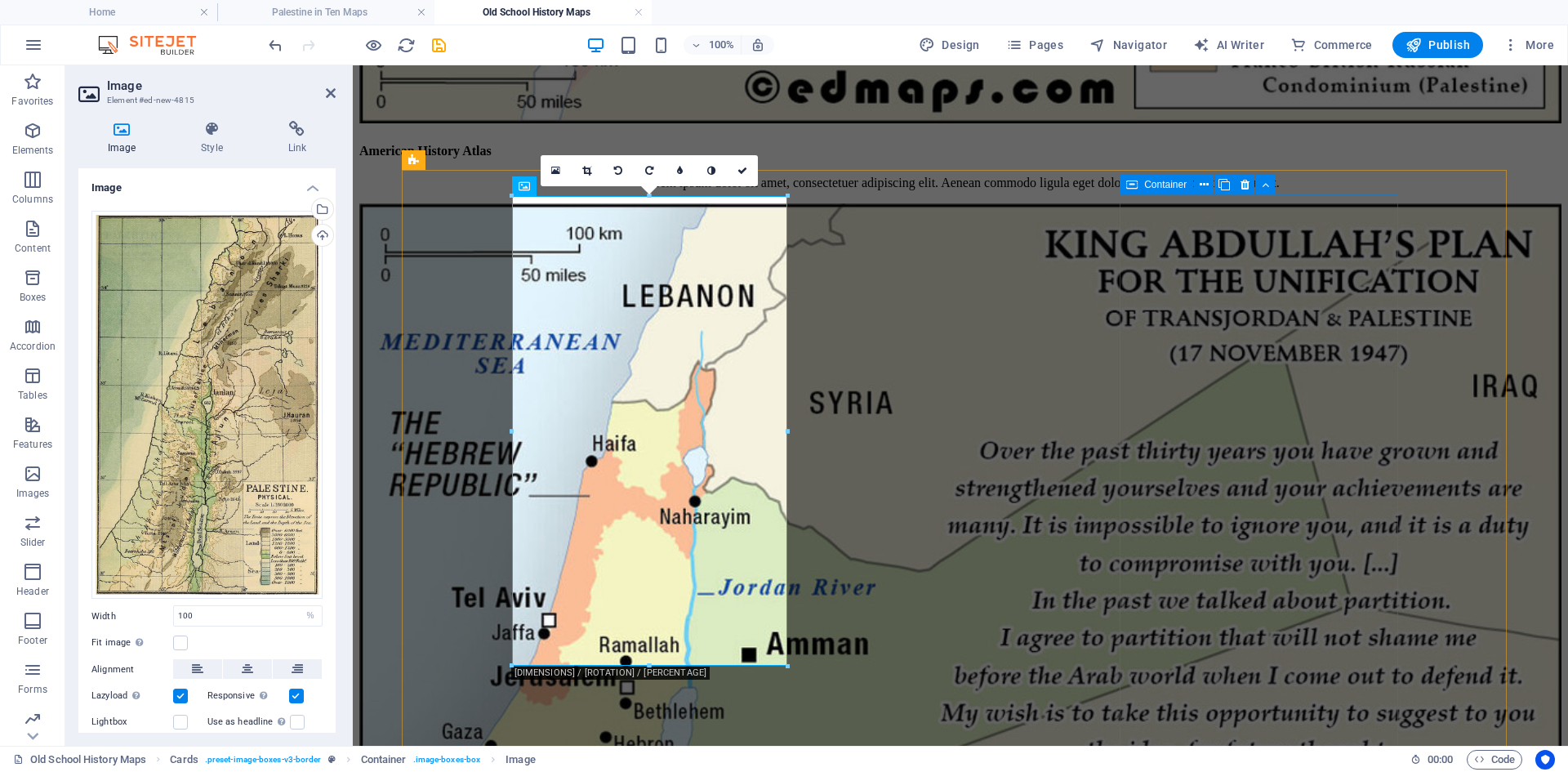 scroll, scrollTop: 1389, scrollLeft: 0, axis: vertical 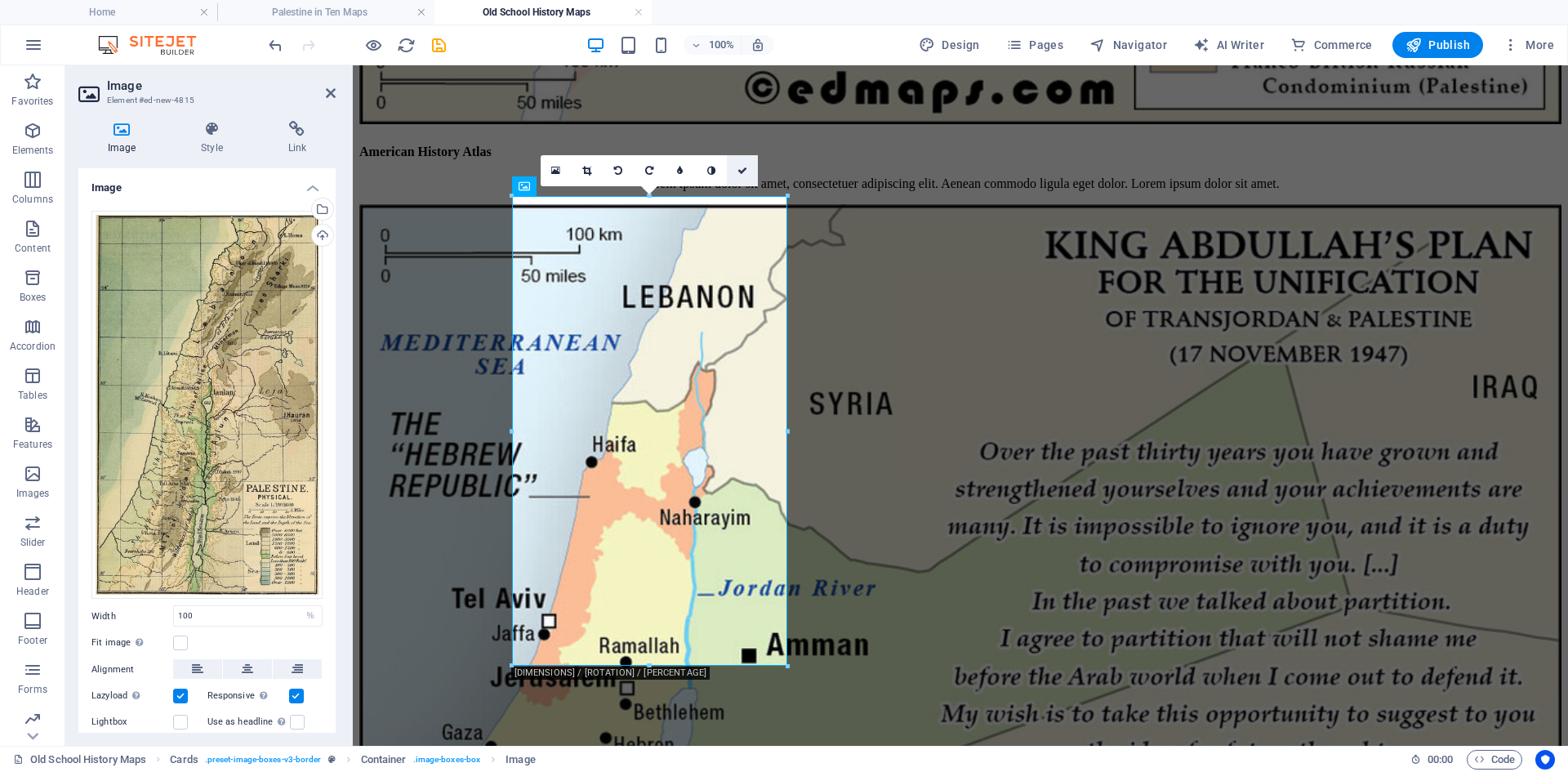 click at bounding box center [742, 171] 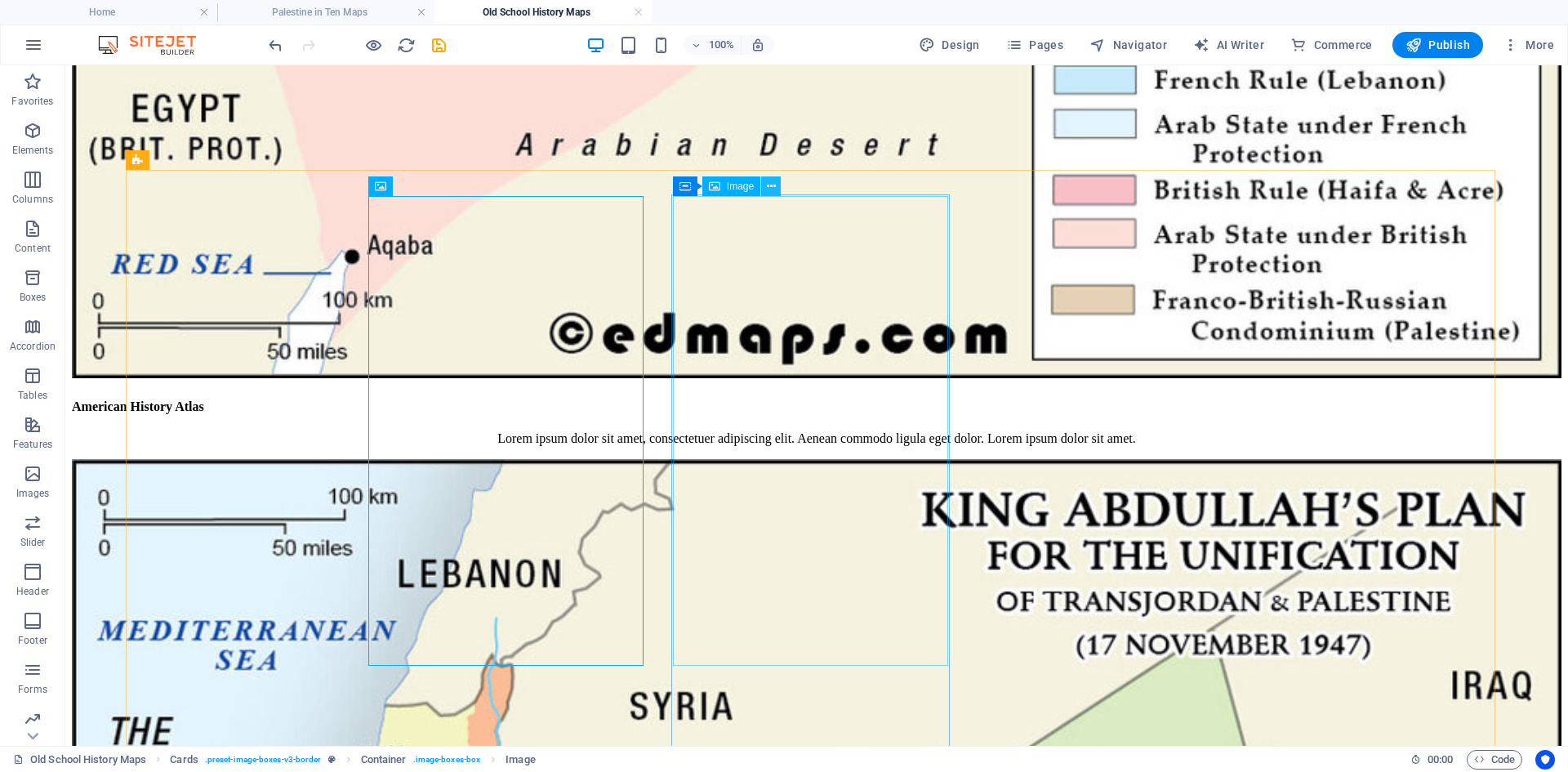 click at bounding box center (771, 186) 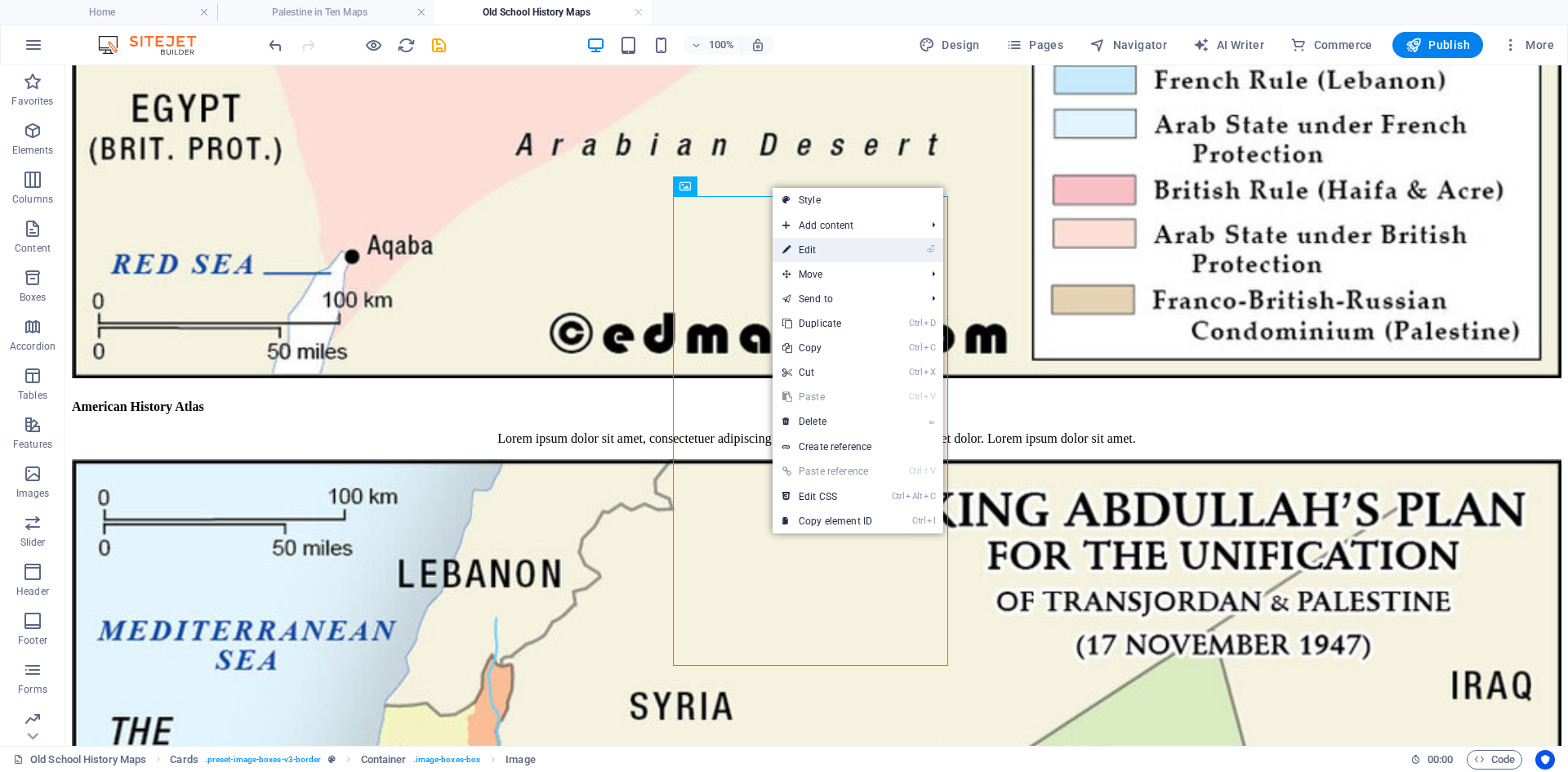 click on "⏎  Edit" at bounding box center (827, 250) 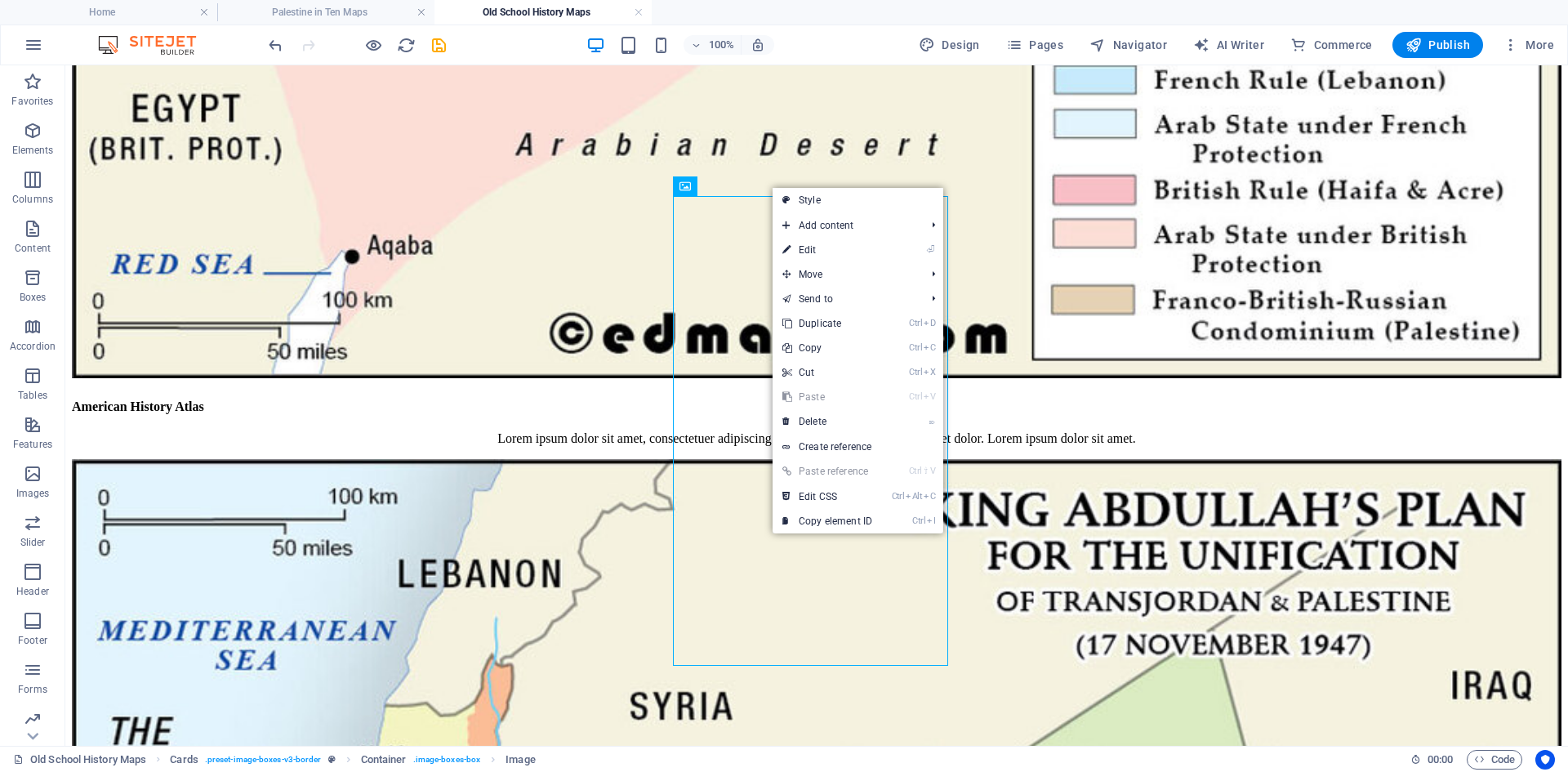 select on "%" 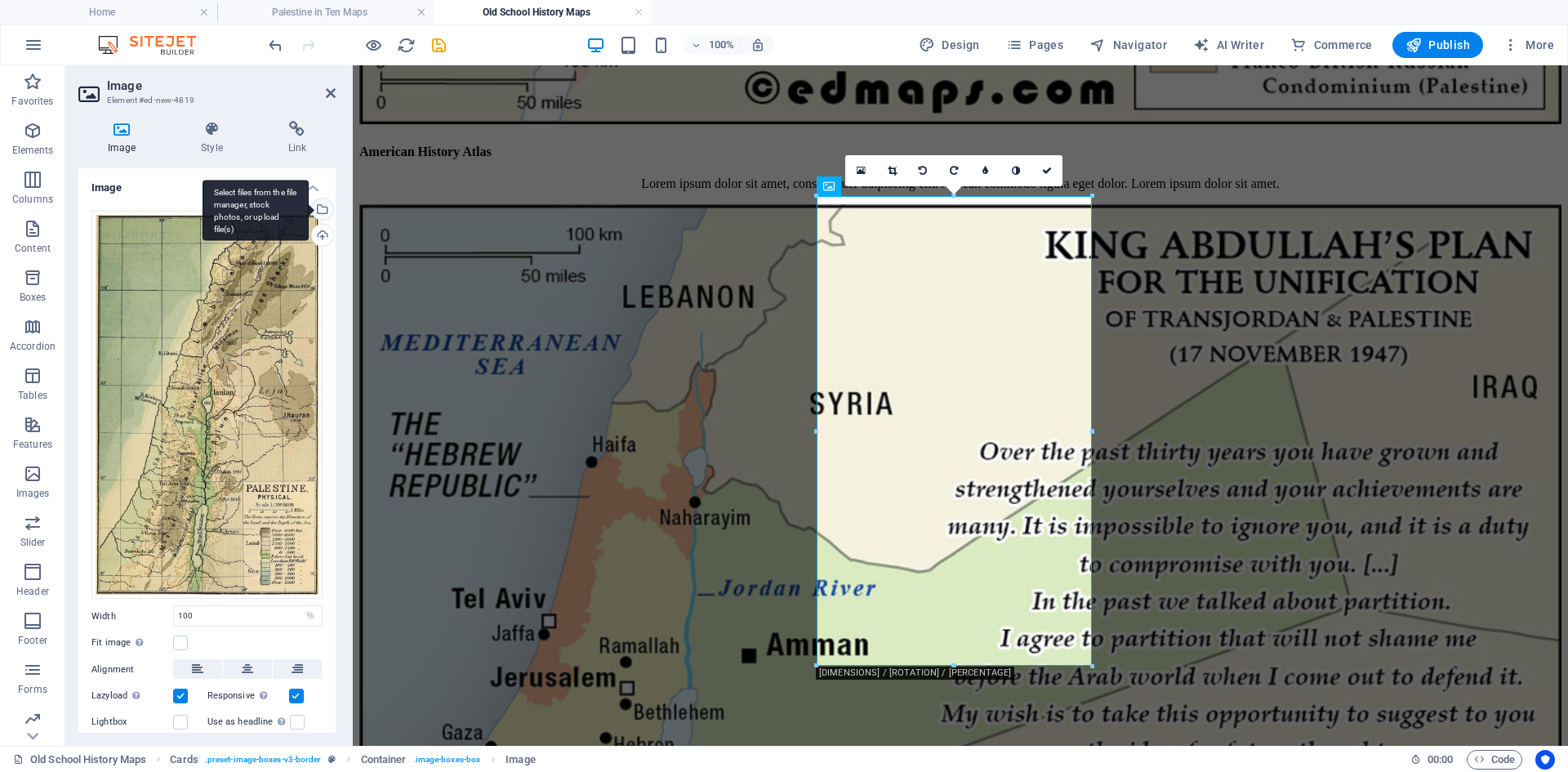 click on "Select files from the file manager, stock photos, or upload file(s)" at bounding box center [321, 211] 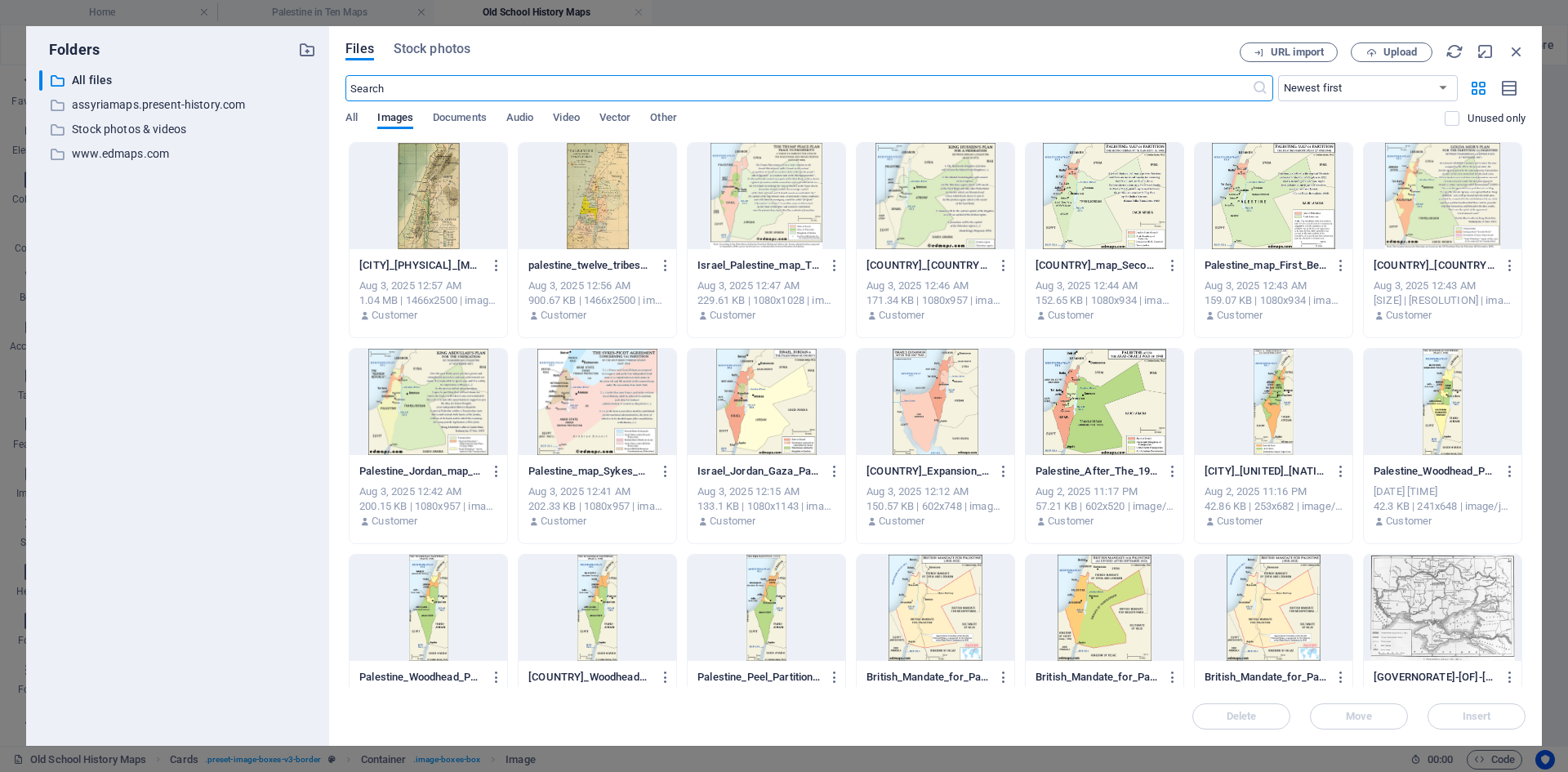 click at bounding box center (597, 196) 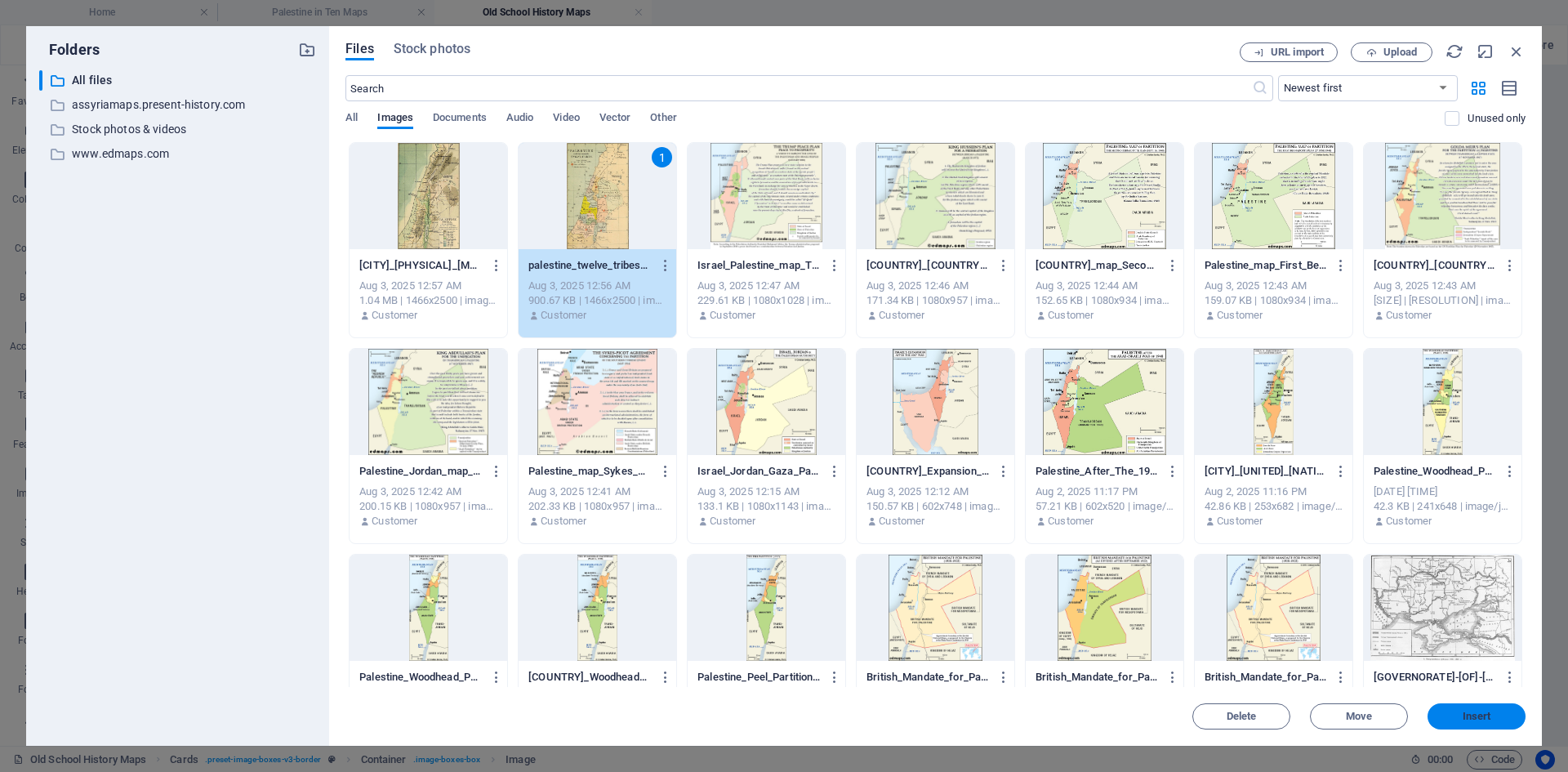 drag, startPoint x: 1484, startPoint y: 709, endPoint x: 1097, endPoint y: 675, distance: 388.49067 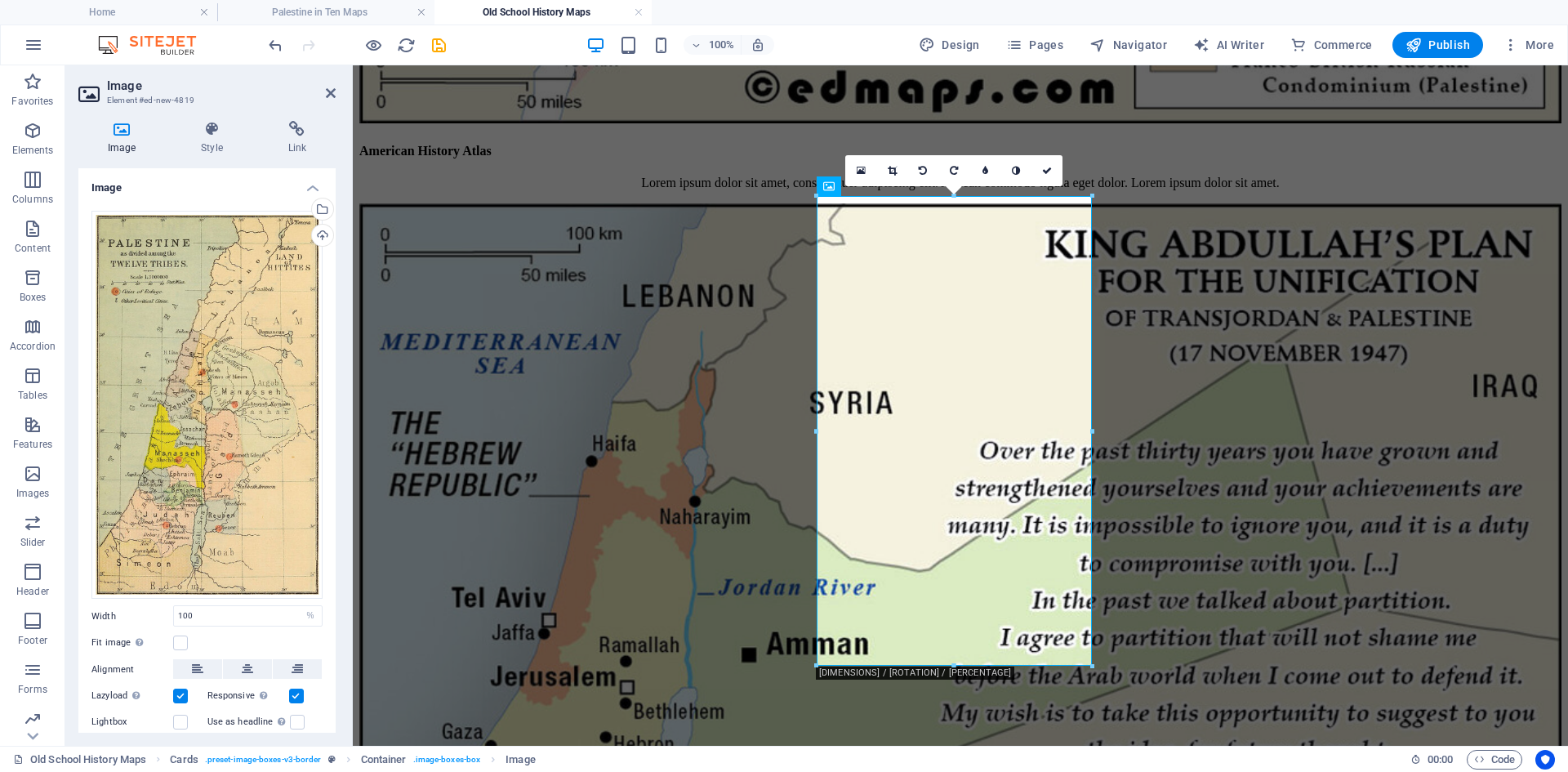 scroll, scrollTop: 1389, scrollLeft: 0, axis: vertical 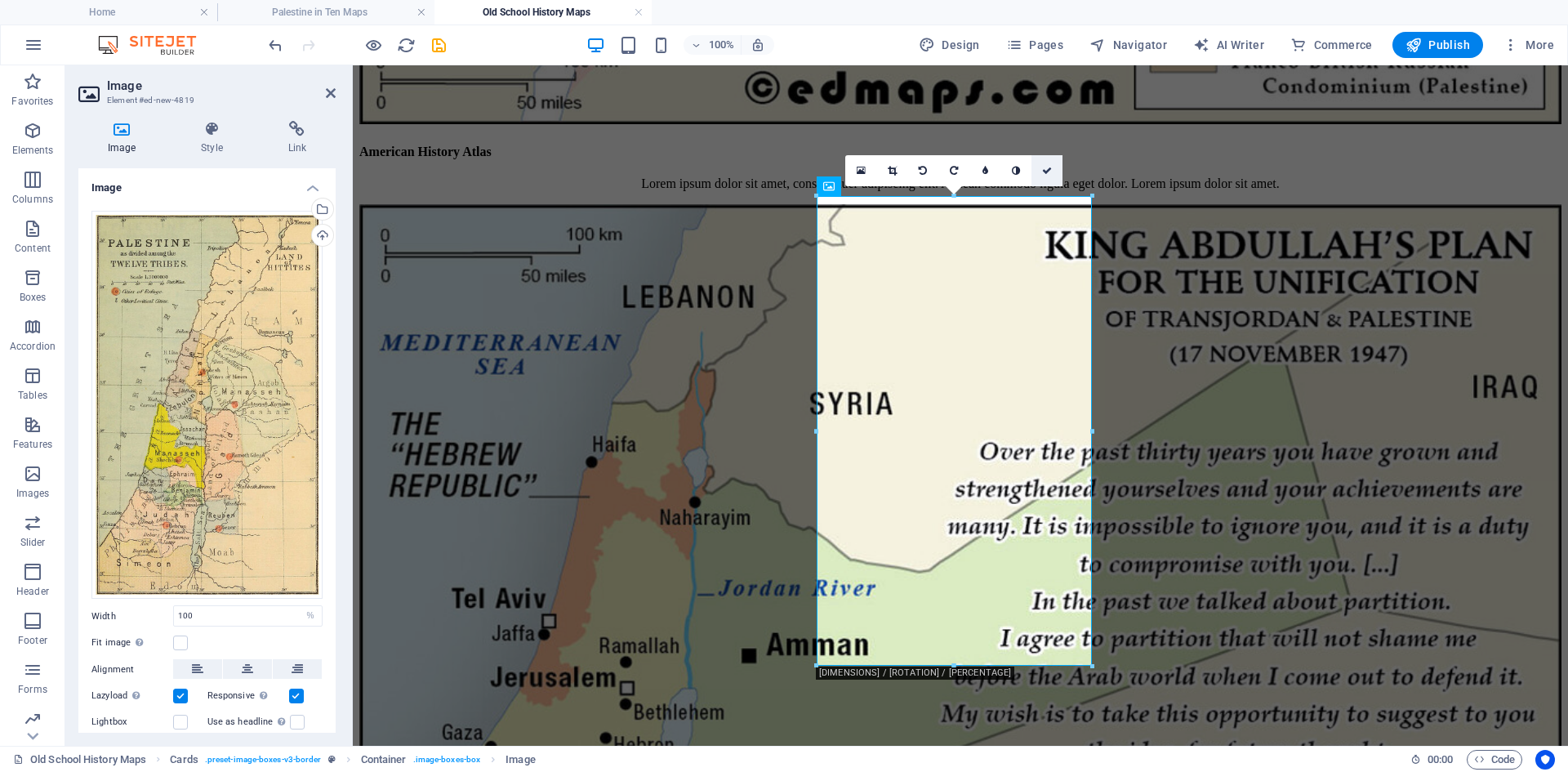 click at bounding box center [1047, 171] 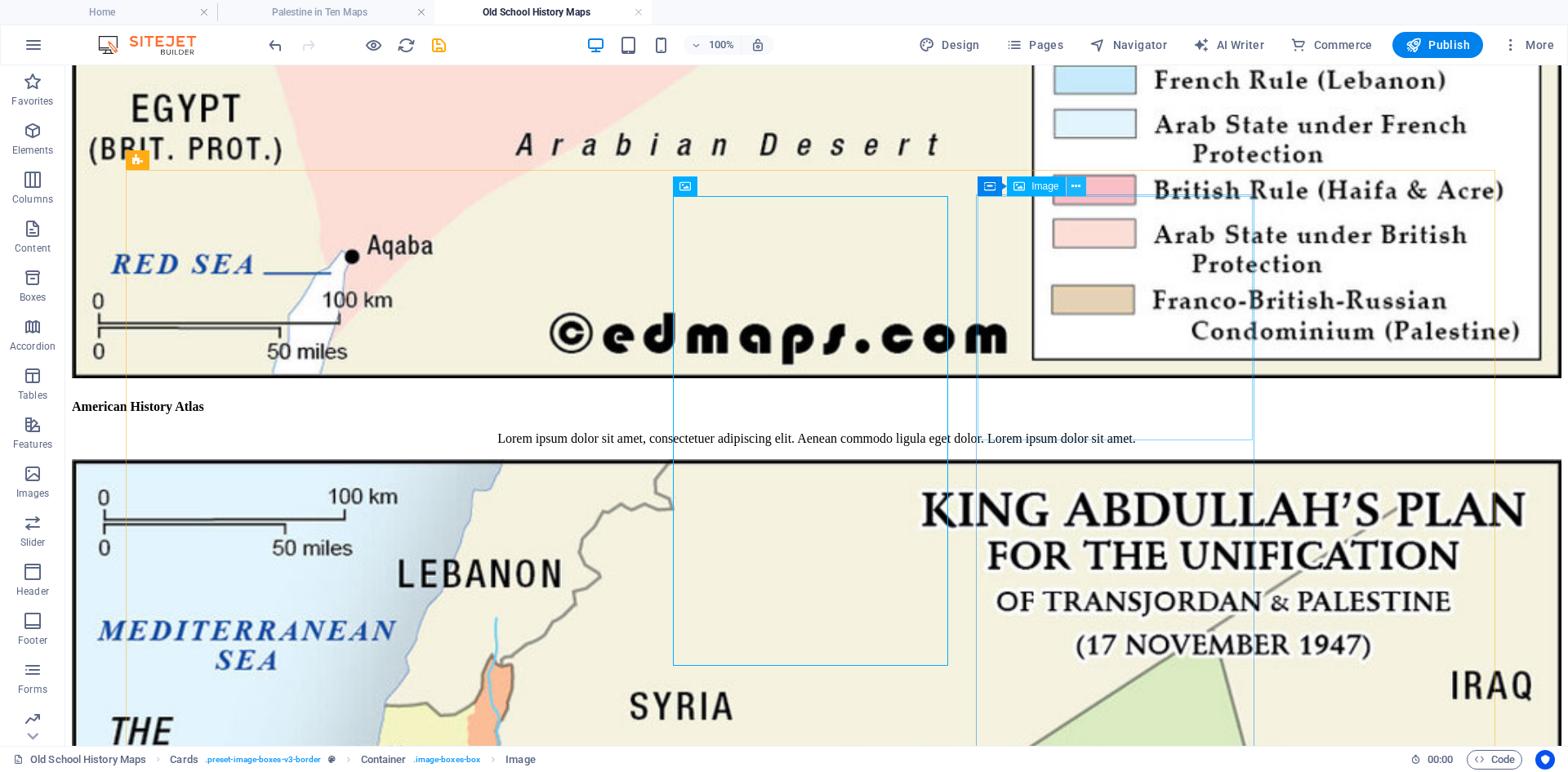 click at bounding box center (1076, 186) 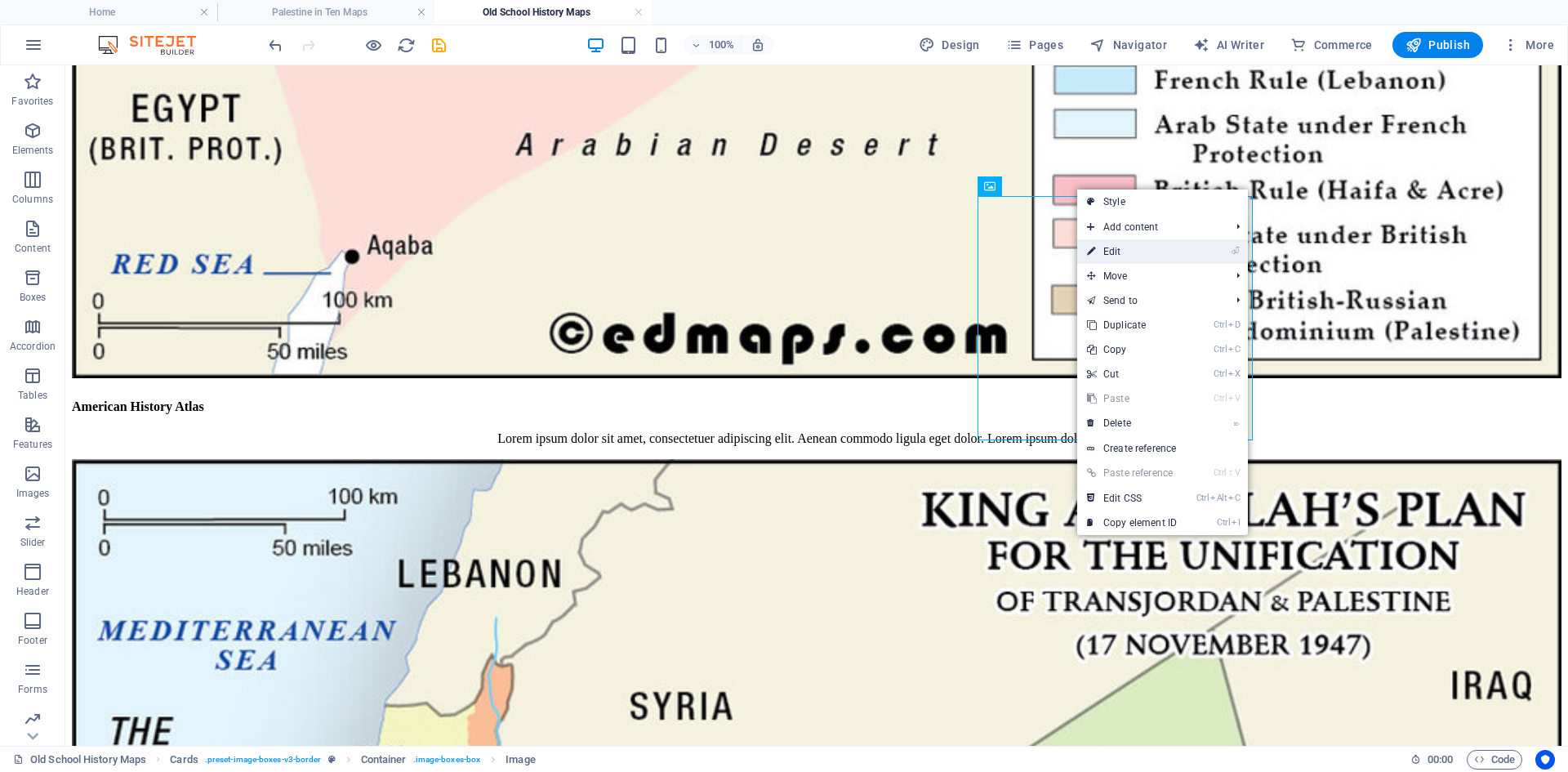 click on "⏎  Edit" at bounding box center (1132, 252) 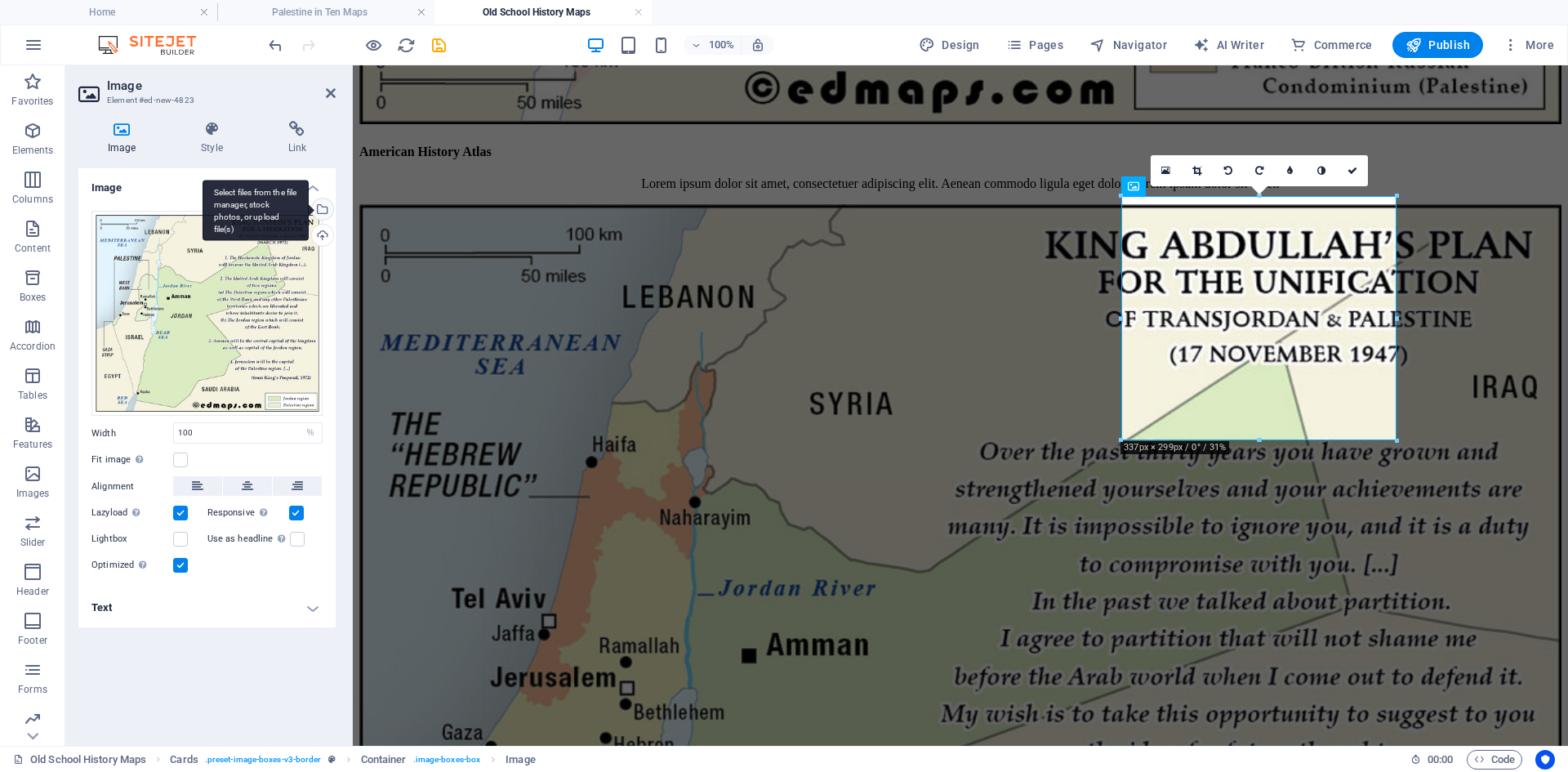 click on "Select files from the file manager, stock photos, or upload file(s)" at bounding box center [256, 210] 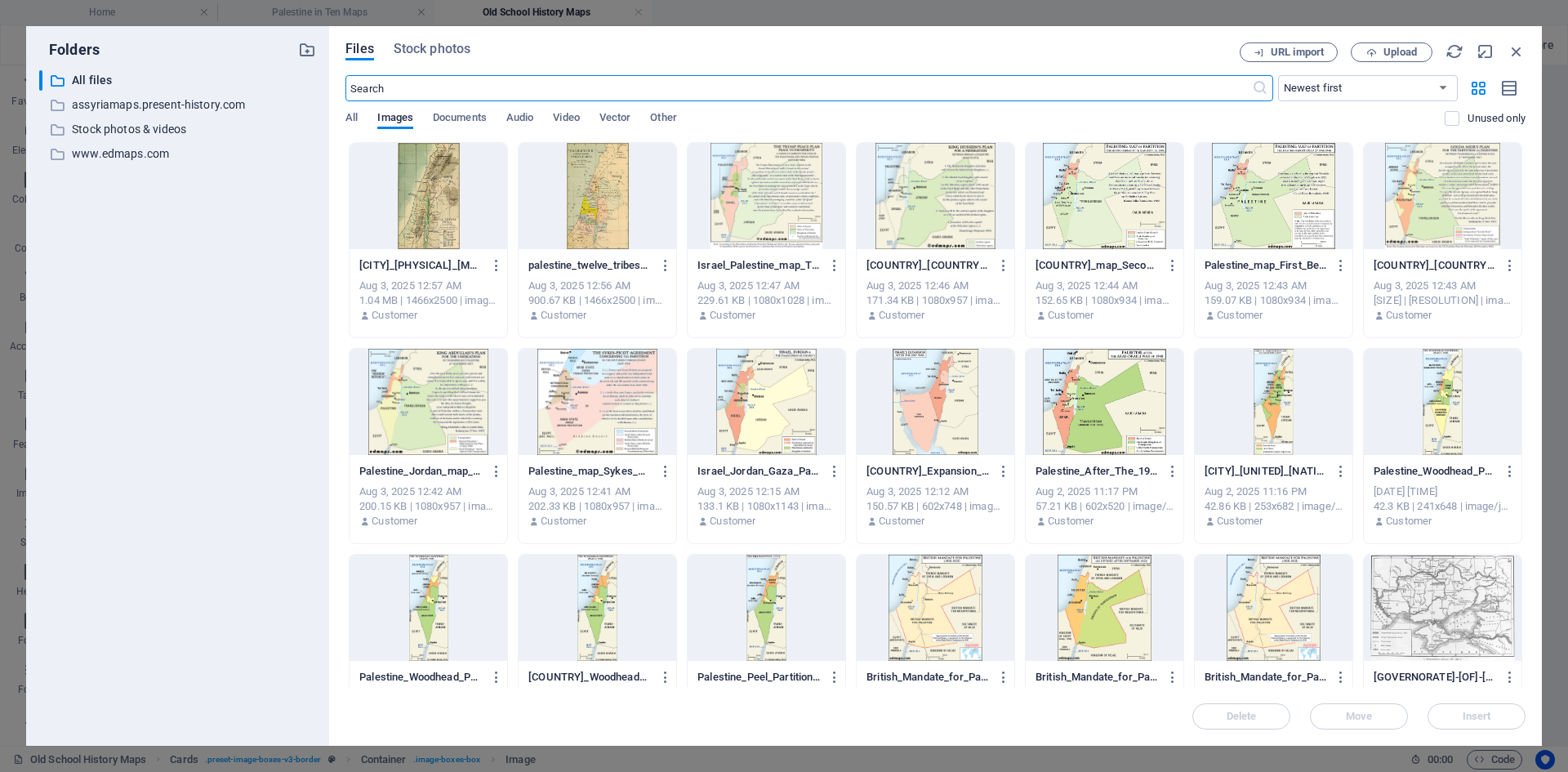scroll, scrollTop: 1382, scrollLeft: 0, axis: vertical 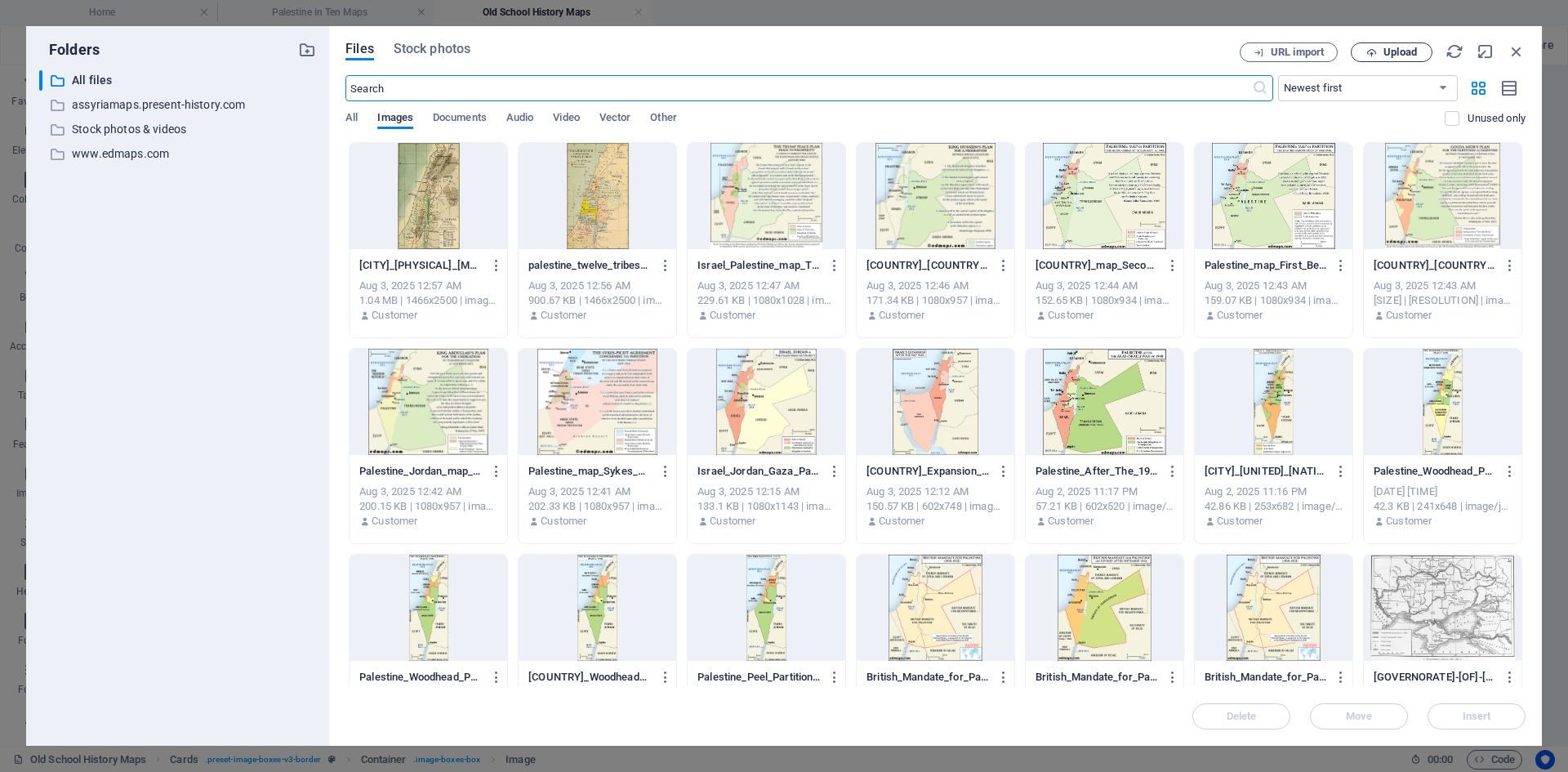 click on "Upload" at bounding box center (1400, 52) 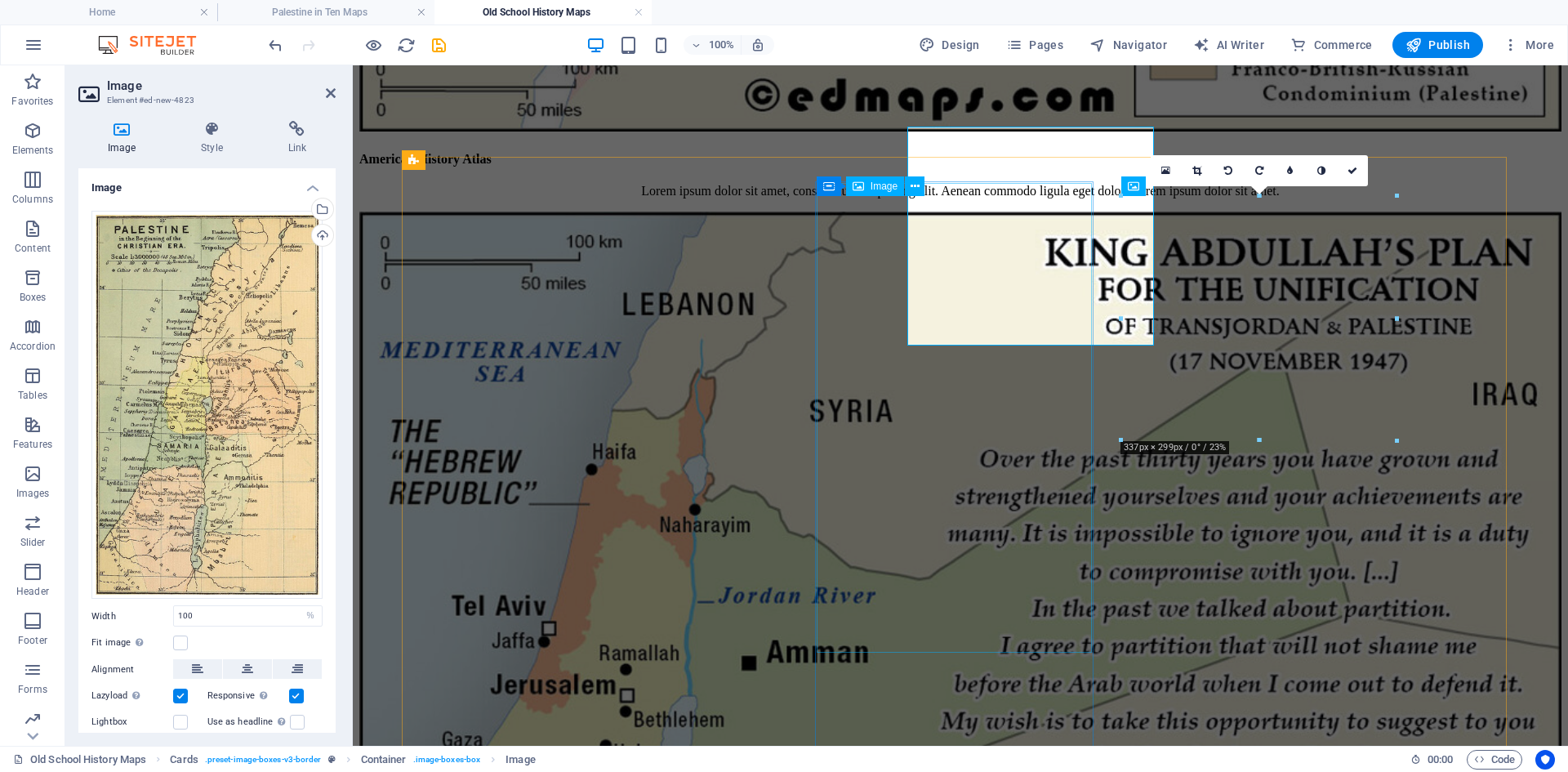scroll, scrollTop: 1389, scrollLeft: 0, axis: vertical 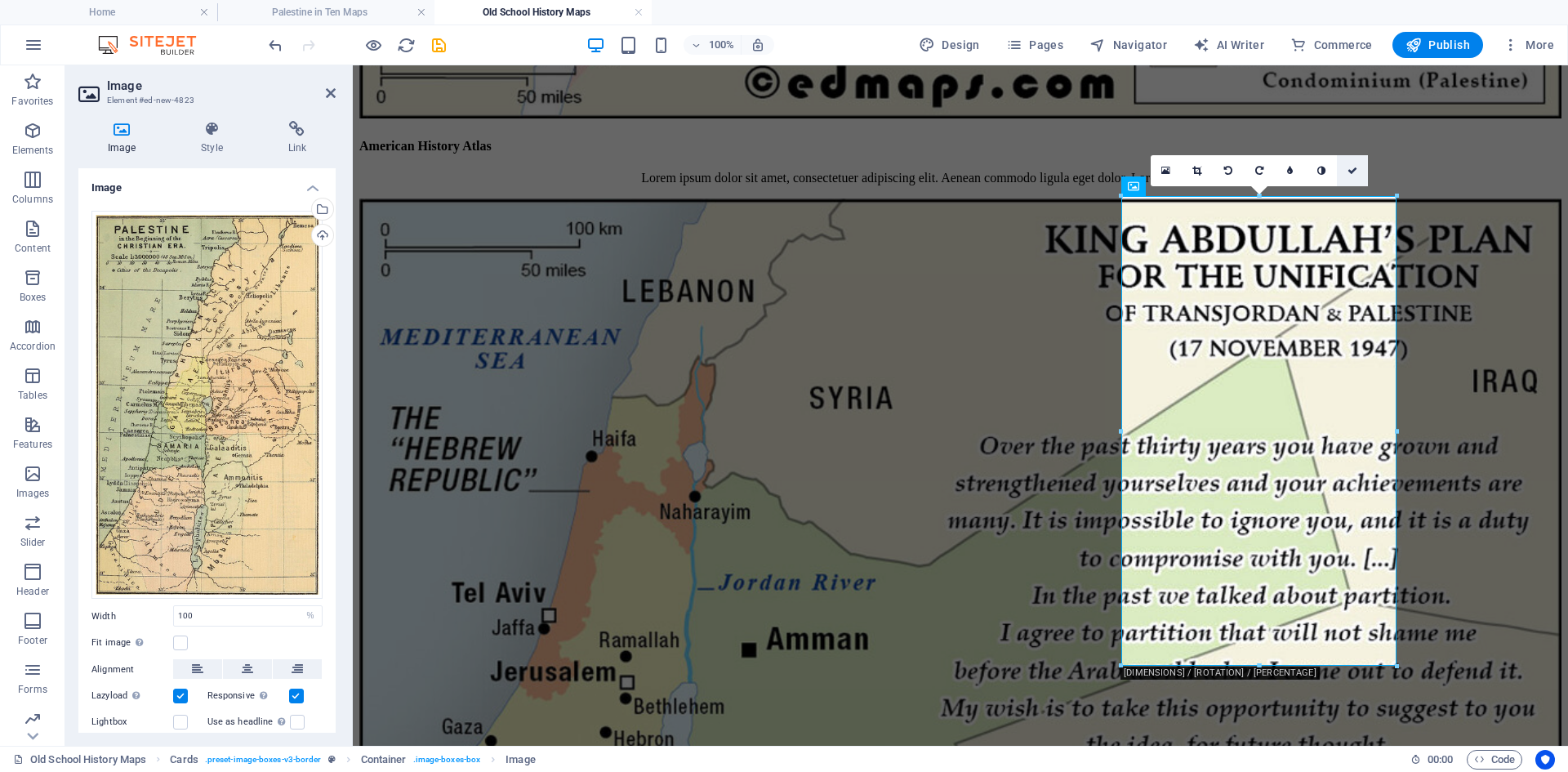 click at bounding box center [1352, 171] 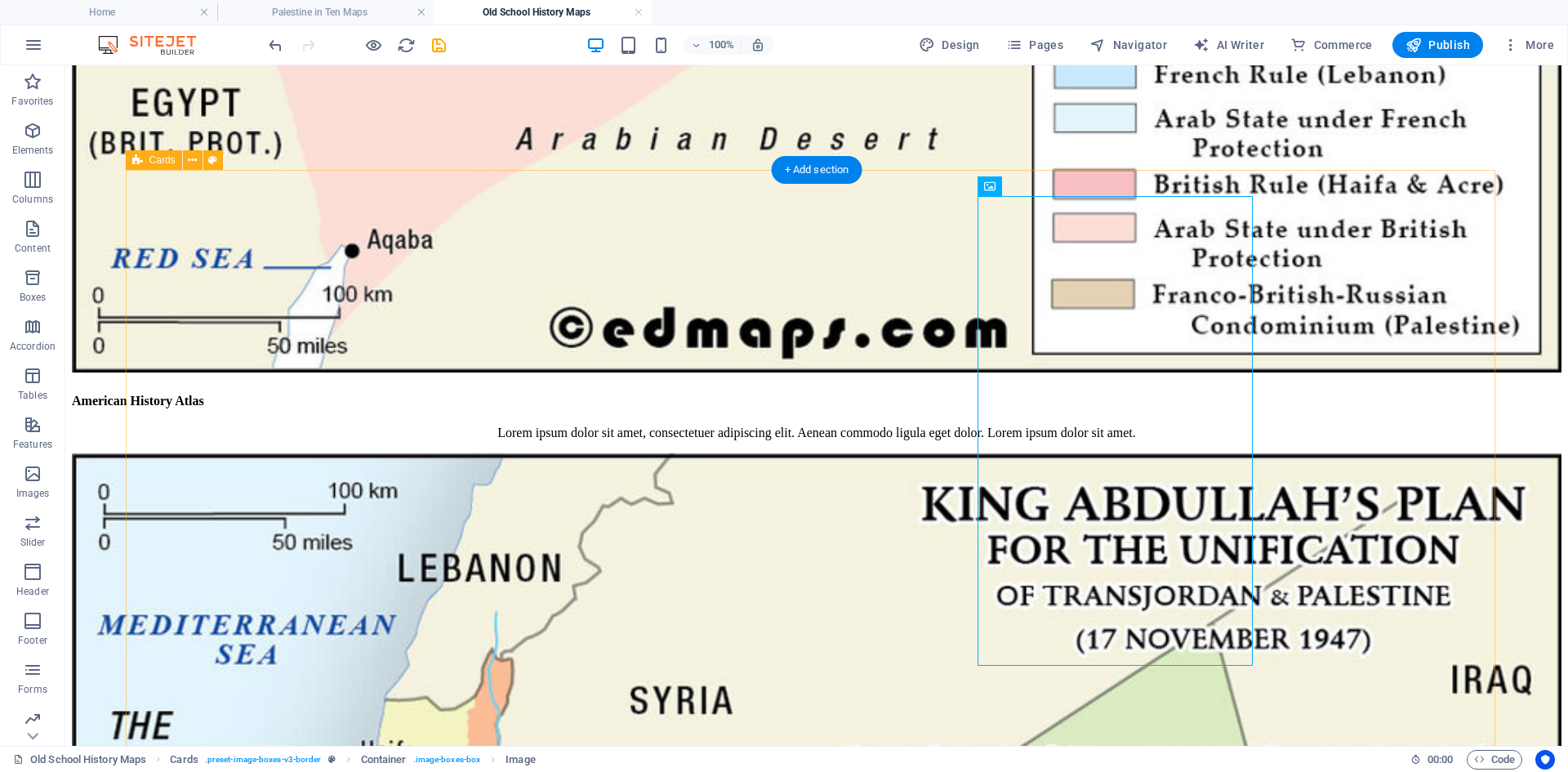 click on "[PUBLICATION_NAME] Lorem ipsum dolor sit amet, consectetuer adipiscing elit. Aenean commodo ligula eget dolor. Lorem ipsum dolor sit amet. An [PUBLICATION_NAME] Lorem ipsum dolor sit amet, consectetuer adipiscing elit. Aenean commodo ligula eget dolor. Lorem ipsum dolor sit amet. [PUBLICATION_NAME] Lorem ipsum dolor sit amet, consectetuer adipiscing elit. Aenean commodo ligula eget dolor. Lorem ipsum dolor sit amet. [PUBLICATION_NAME] Lorem ipsum dolor sit amet, consectetuer adipiscing elit. Aenean commodo ligula eget dolor. Lorem ipsum dolor sit amet. An [PUBLICATION_NAME] Lorem ipsum dolor sit amet, consectetuer adipiscing elit. Aenean commodo ligula eget dolor. Lorem ipsum dolor sit amet. [PUBLICATION_NAME] [PUBLICATION_NAME] An [PUBLICATION_NAME] [PUBLICATION_NAME]" at bounding box center (817, 15798) 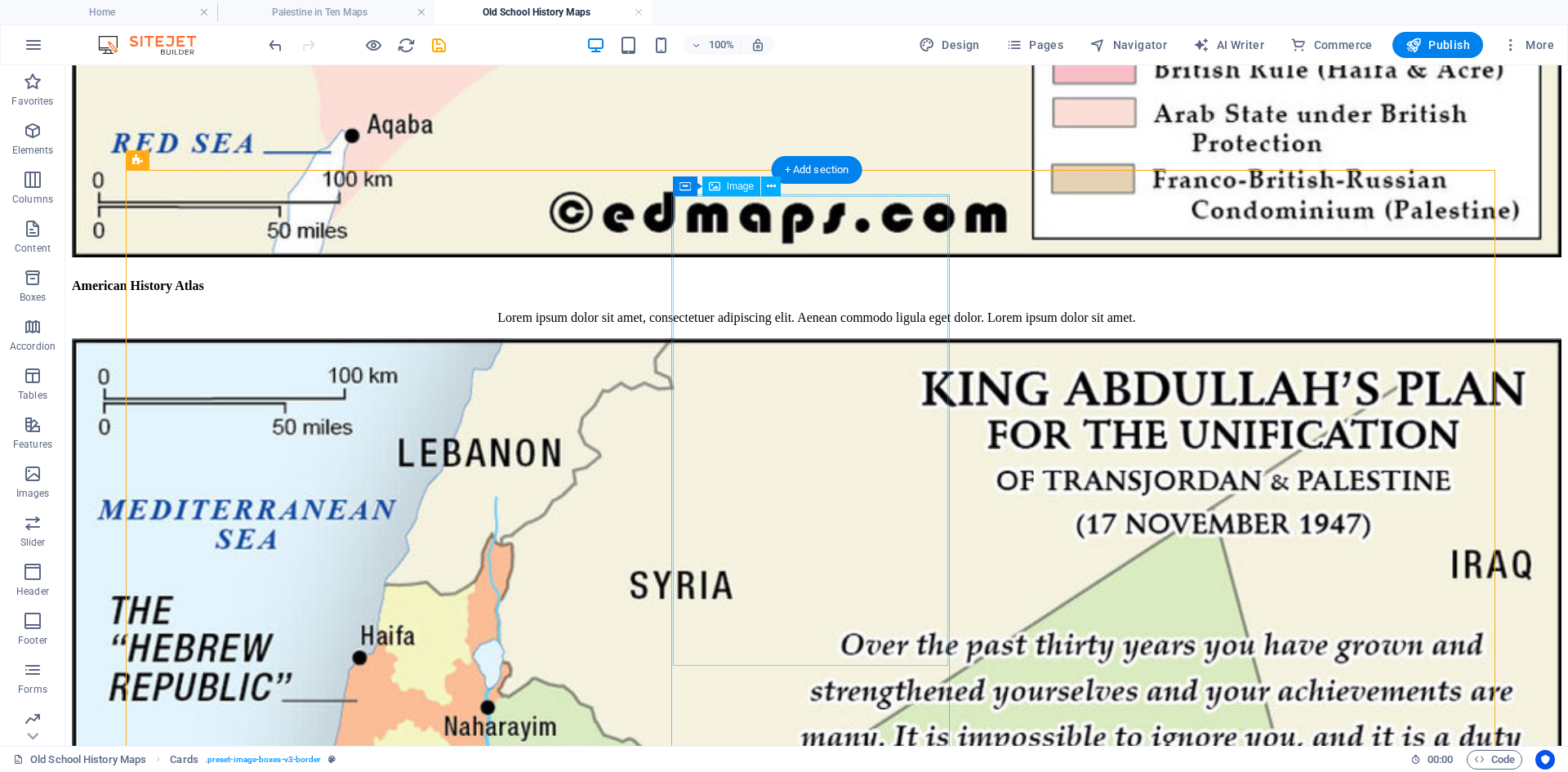 scroll, scrollTop: 1389, scrollLeft: 0, axis: vertical 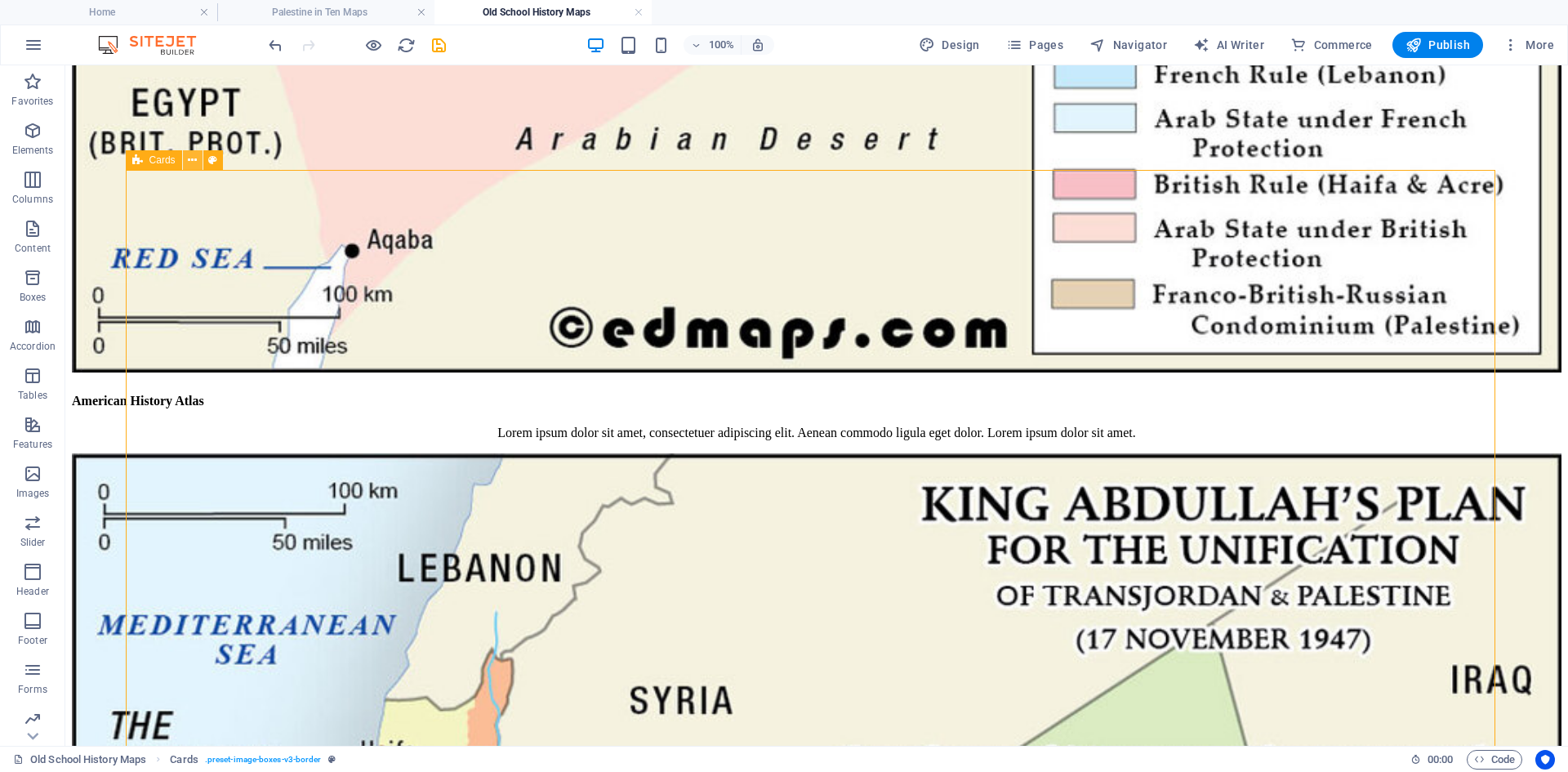 click at bounding box center (192, 160) 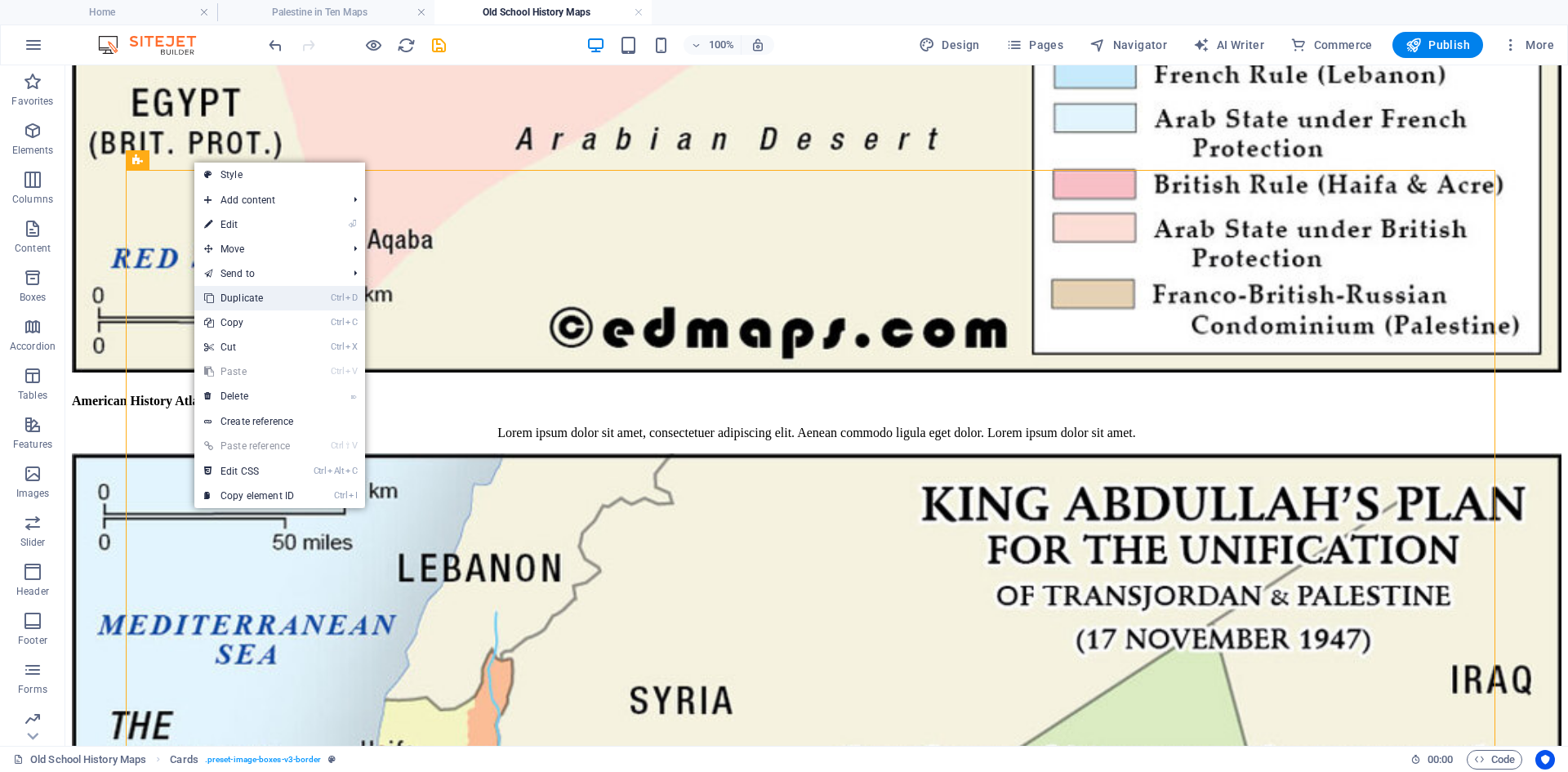 click on "Ctrl D  Duplicate" at bounding box center (249, 298) 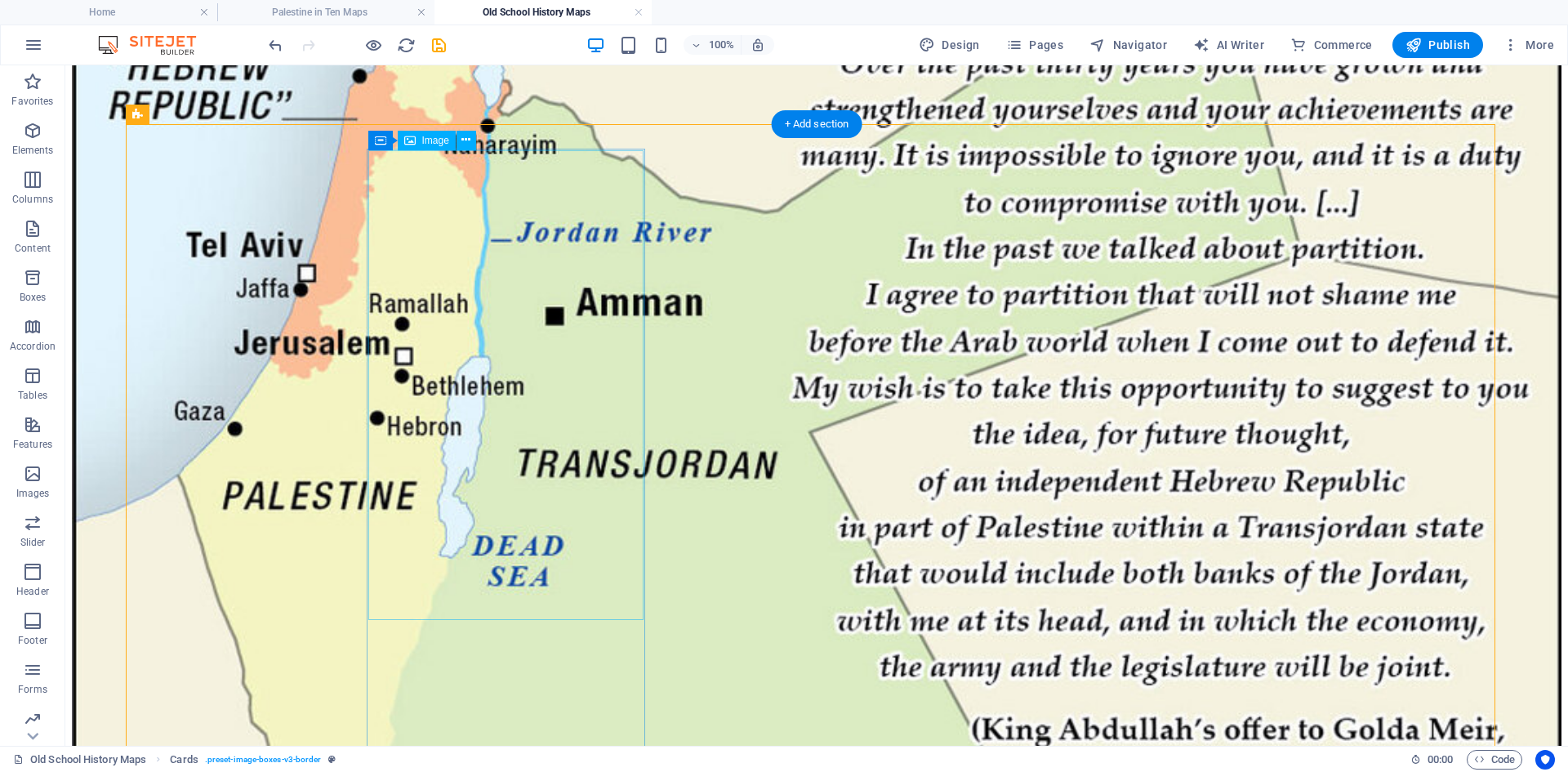 scroll, scrollTop: 2004, scrollLeft: 0, axis: vertical 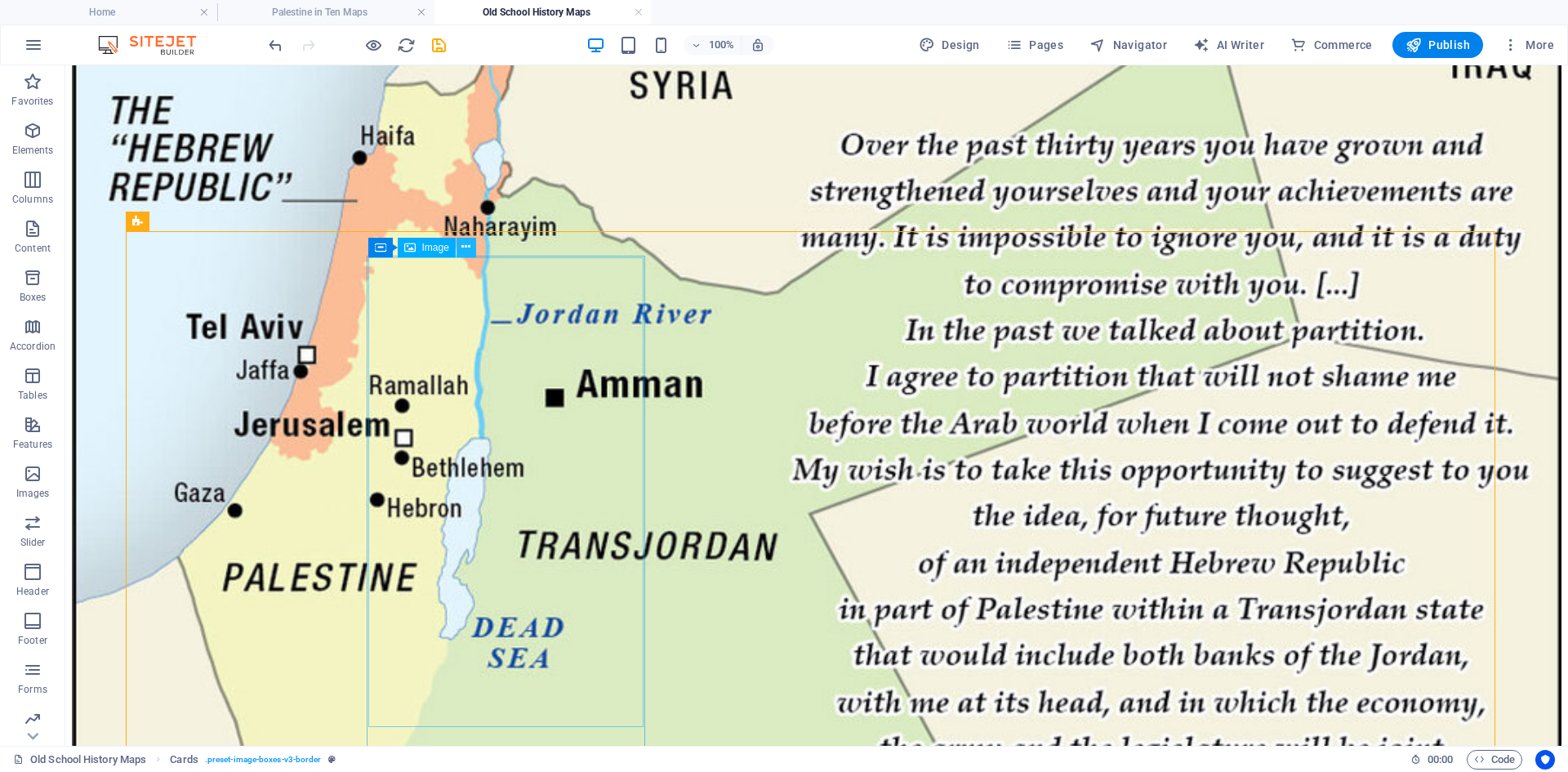 click at bounding box center (466, 247) 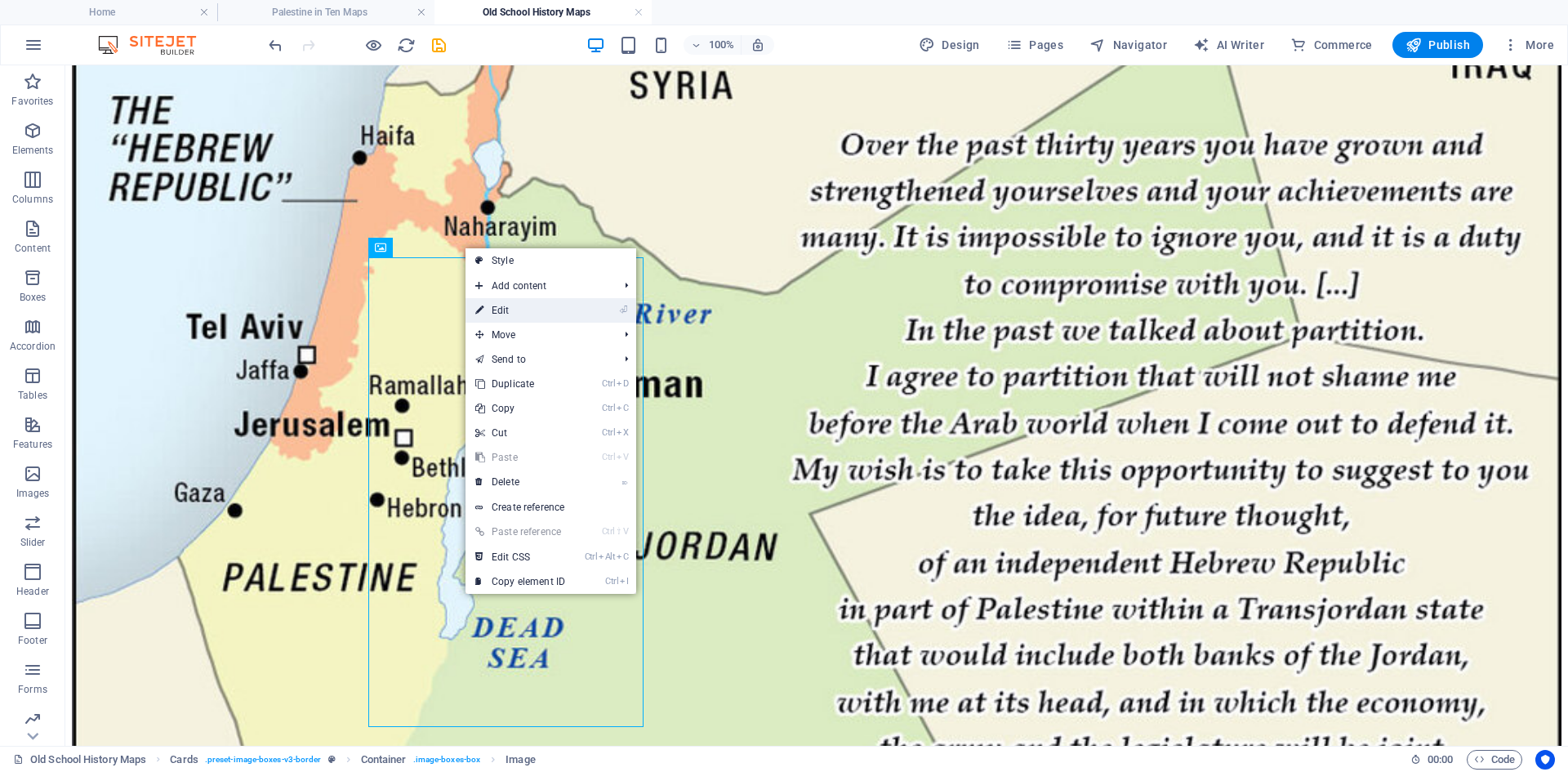 click on "⏎  Edit" at bounding box center (520, 310) 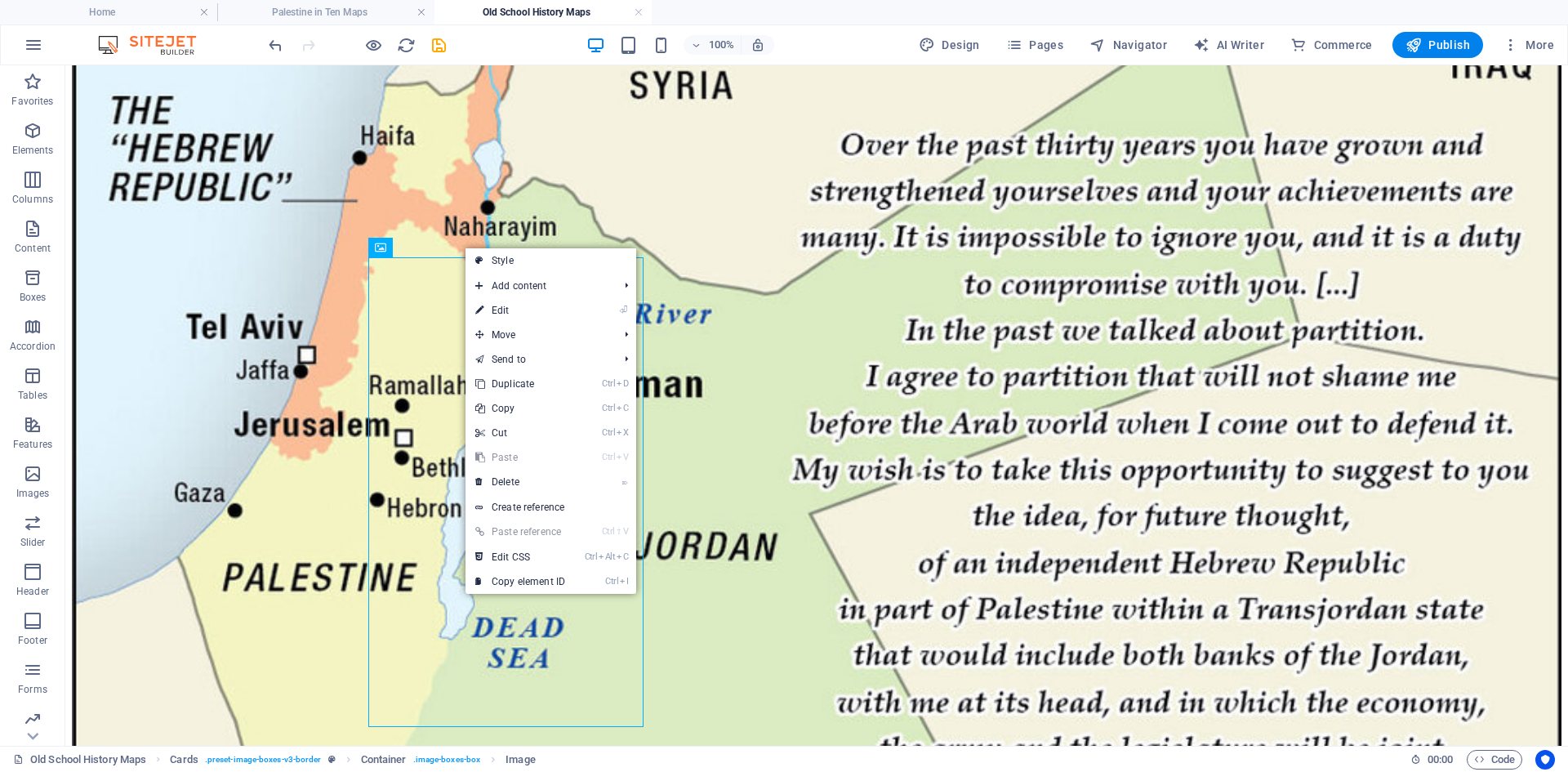 select on "%" 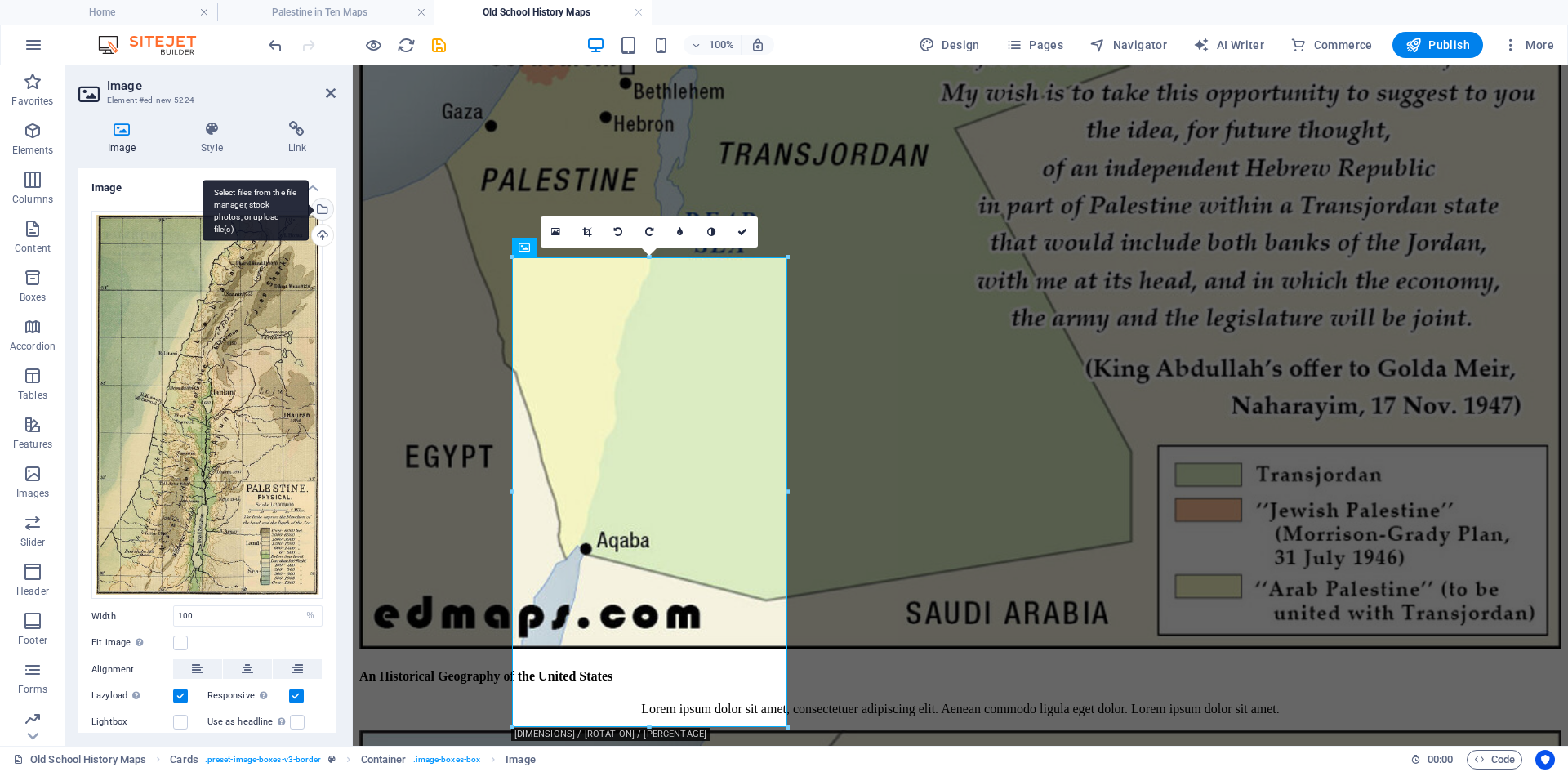 click on "Select files from the file manager, stock photos, or upload file(s)" at bounding box center (321, 211) 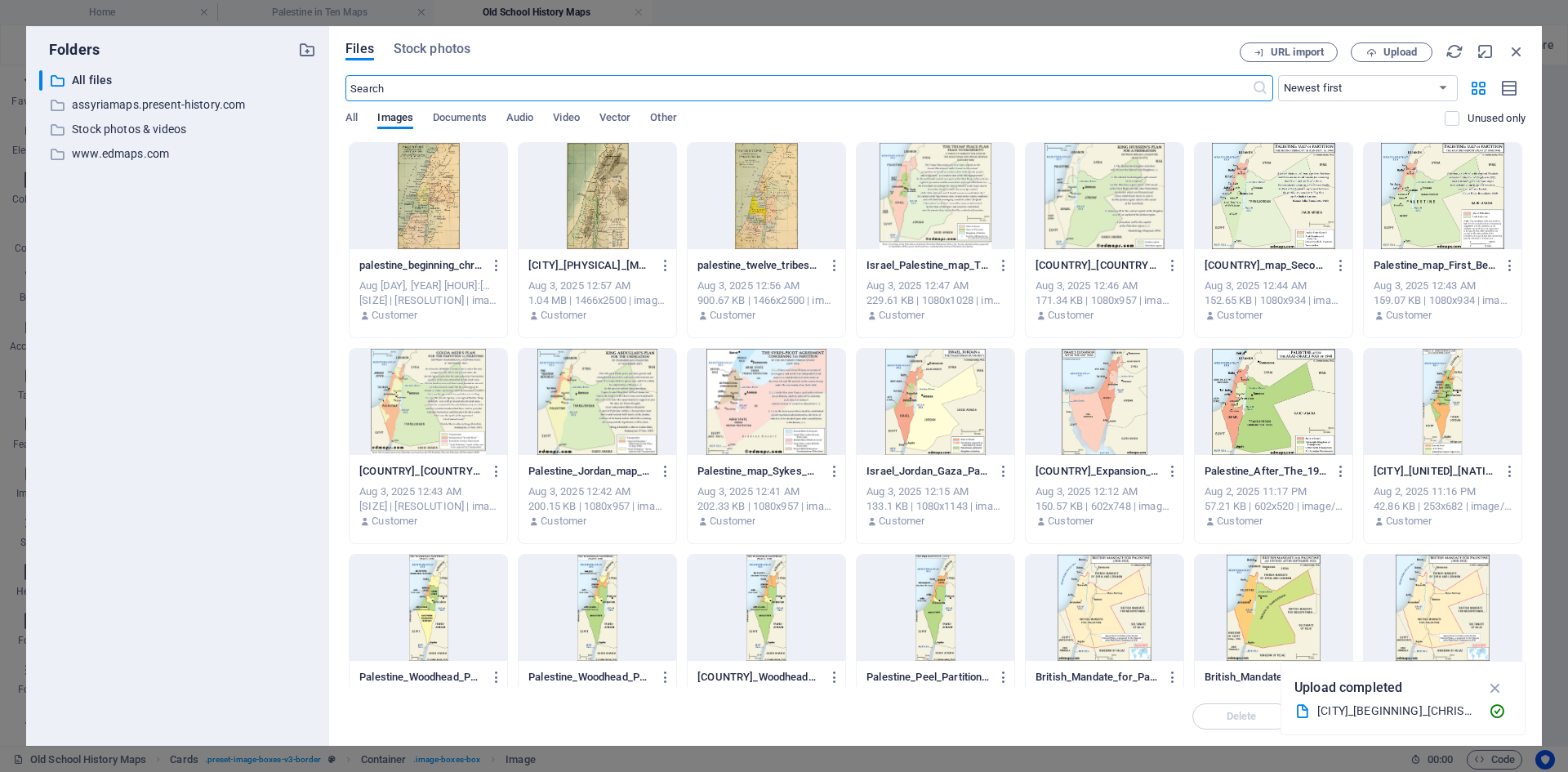 scroll, scrollTop: 1997, scrollLeft: 0, axis: vertical 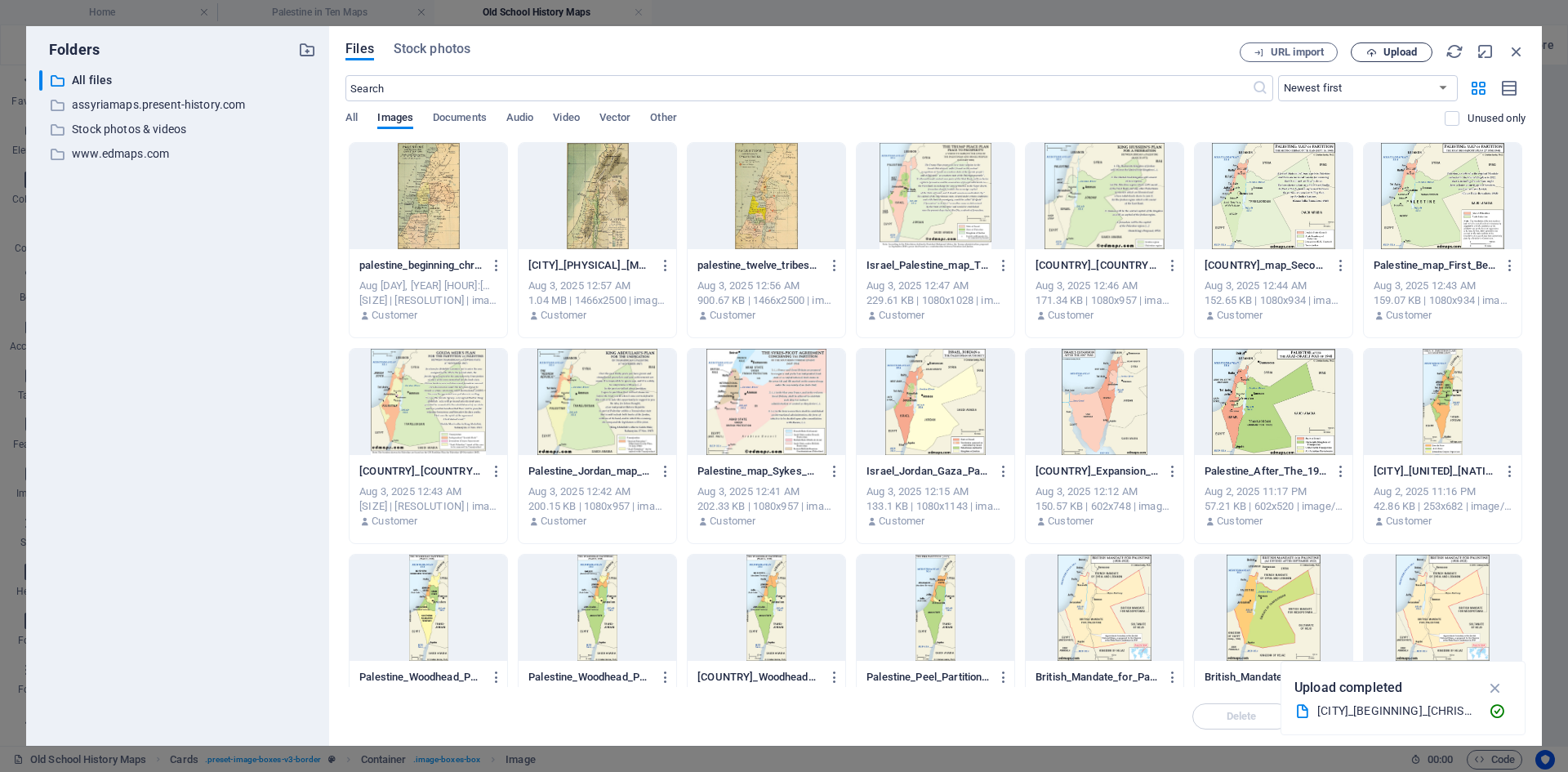 click on "Upload" at bounding box center [1400, 52] 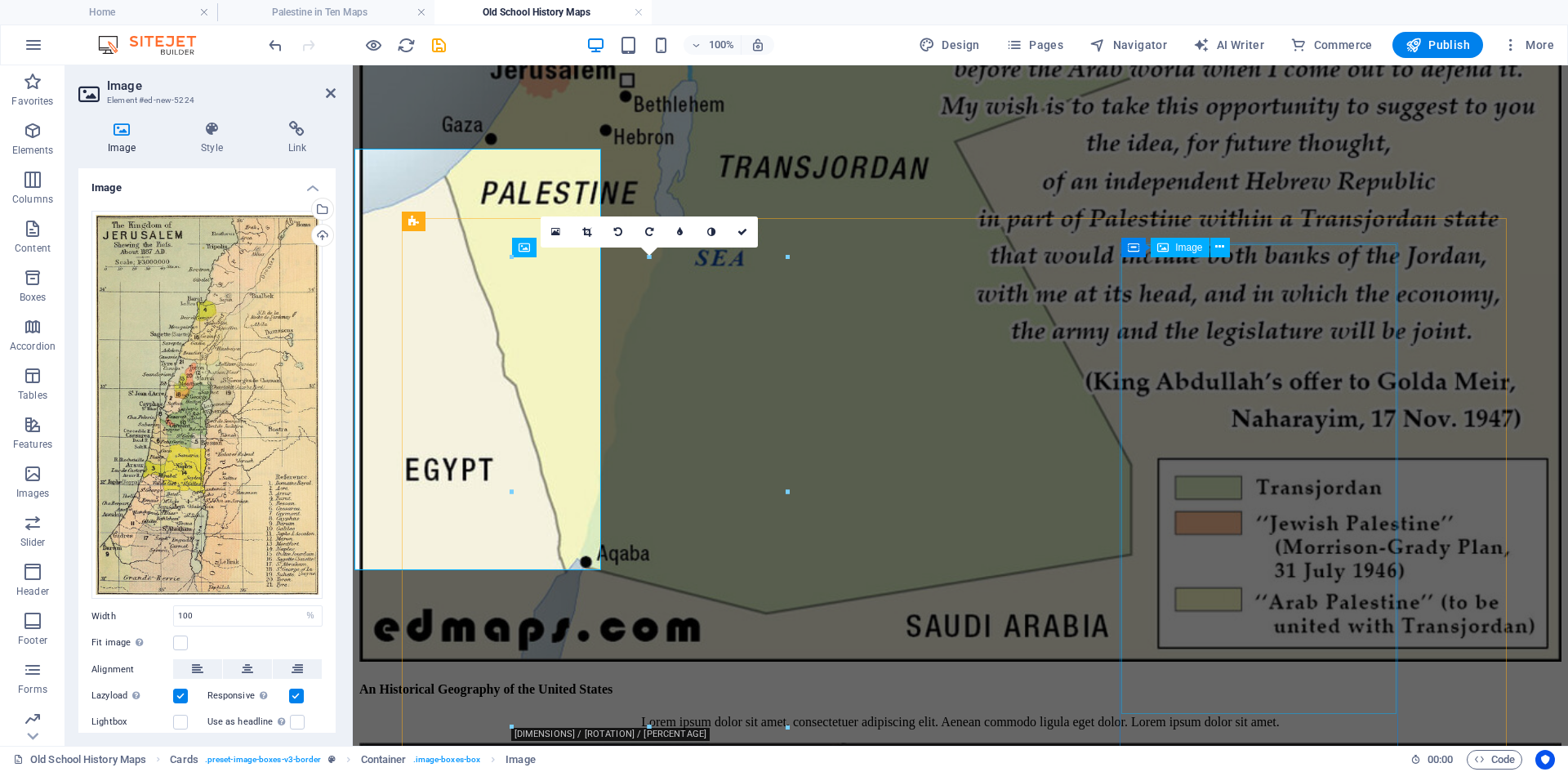 scroll, scrollTop: 2004, scrollLeft: 0, axis: vertical 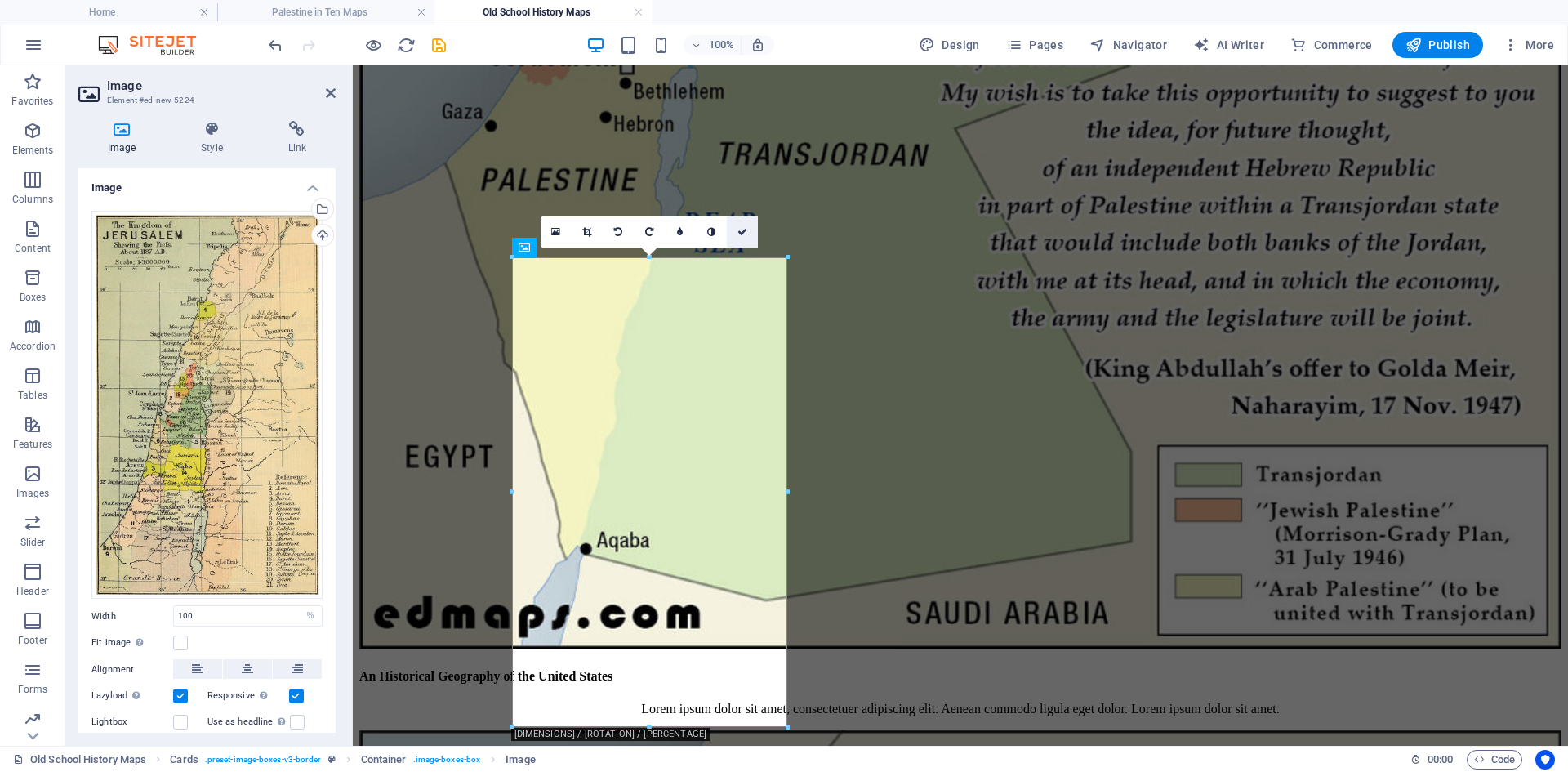 click at bounding box center [742, 232] 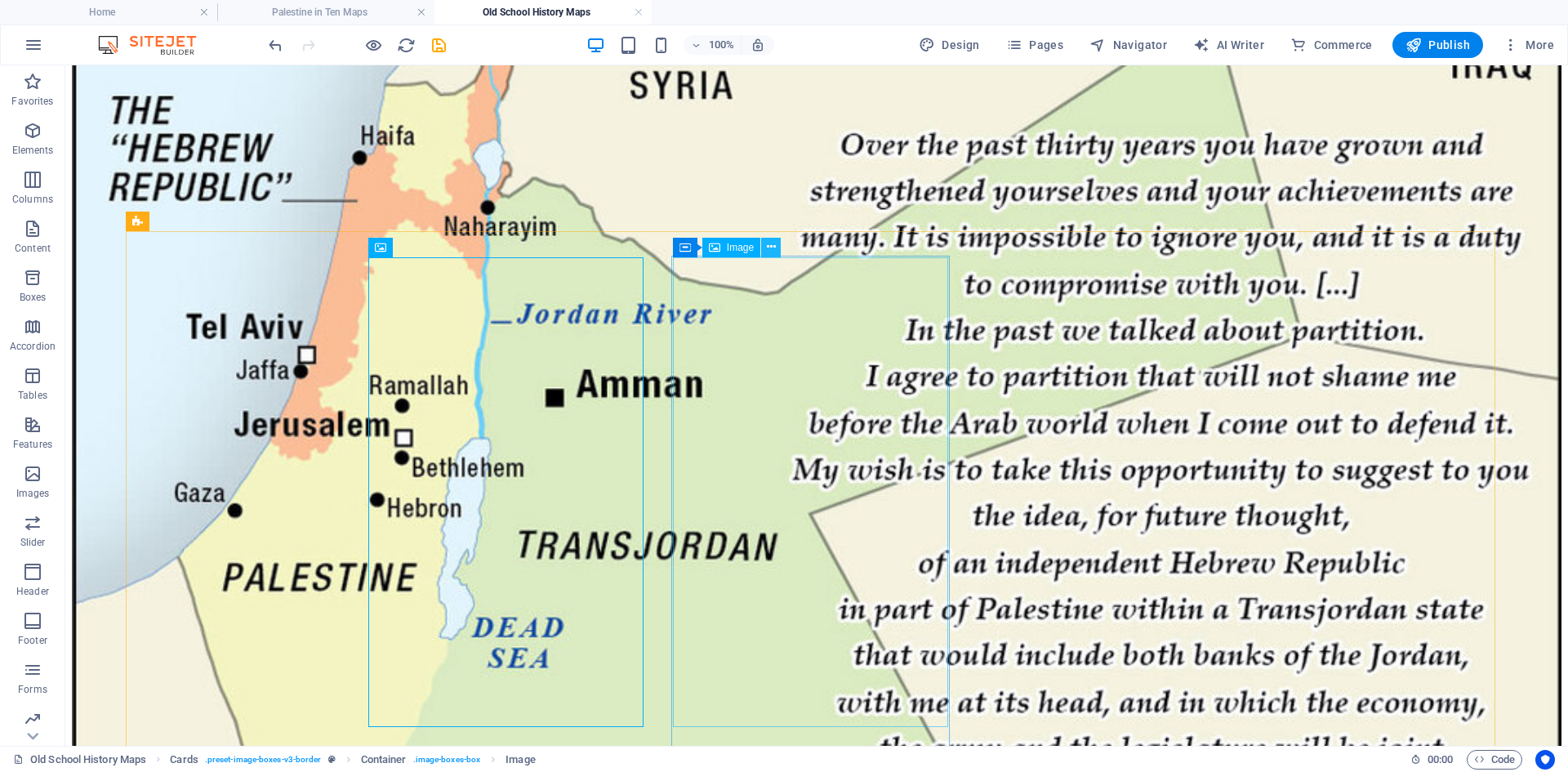 click at bounding box center (771, 247) 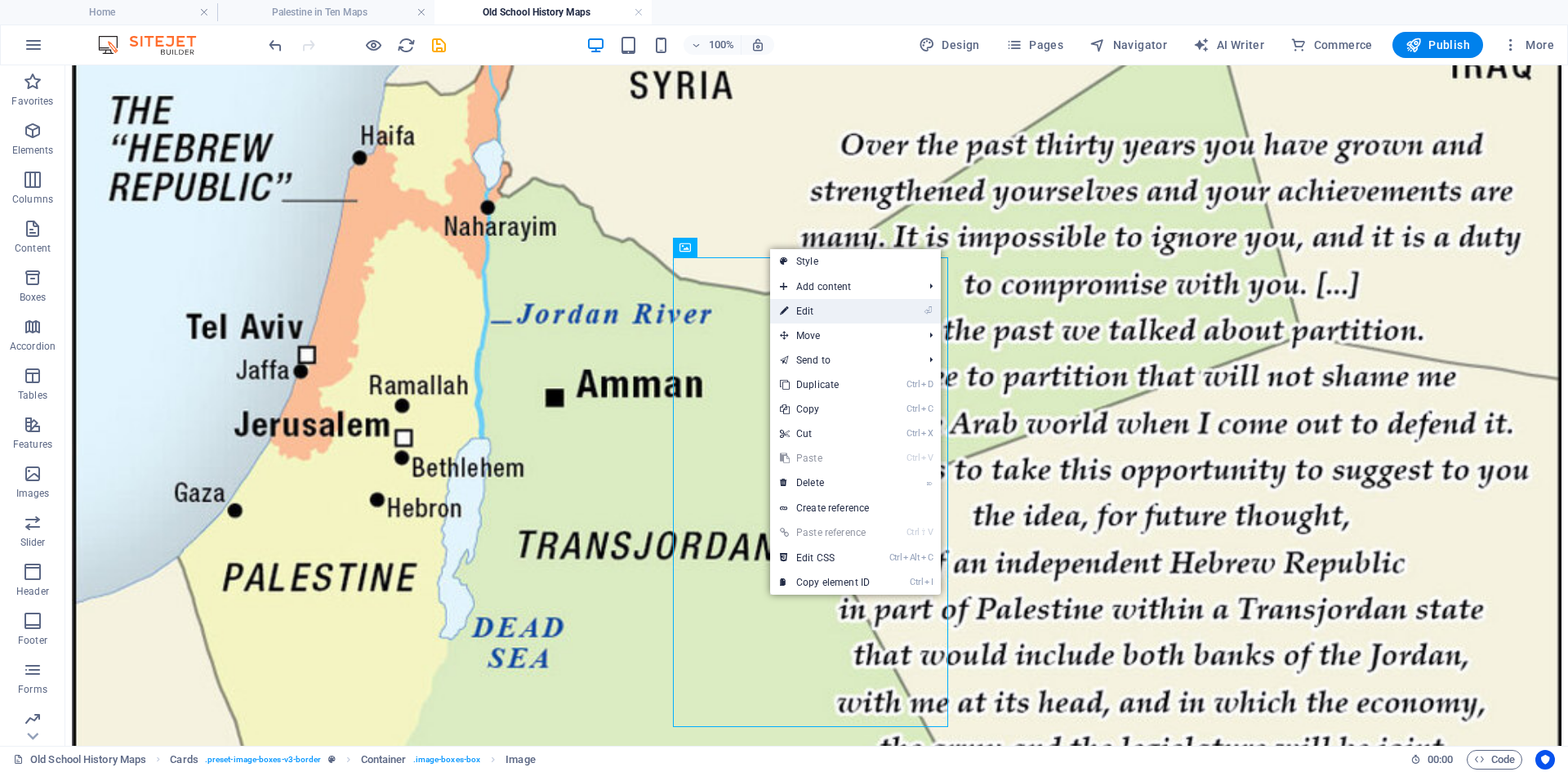 click on "⏎  Edit" at bounding box center (825, 311) 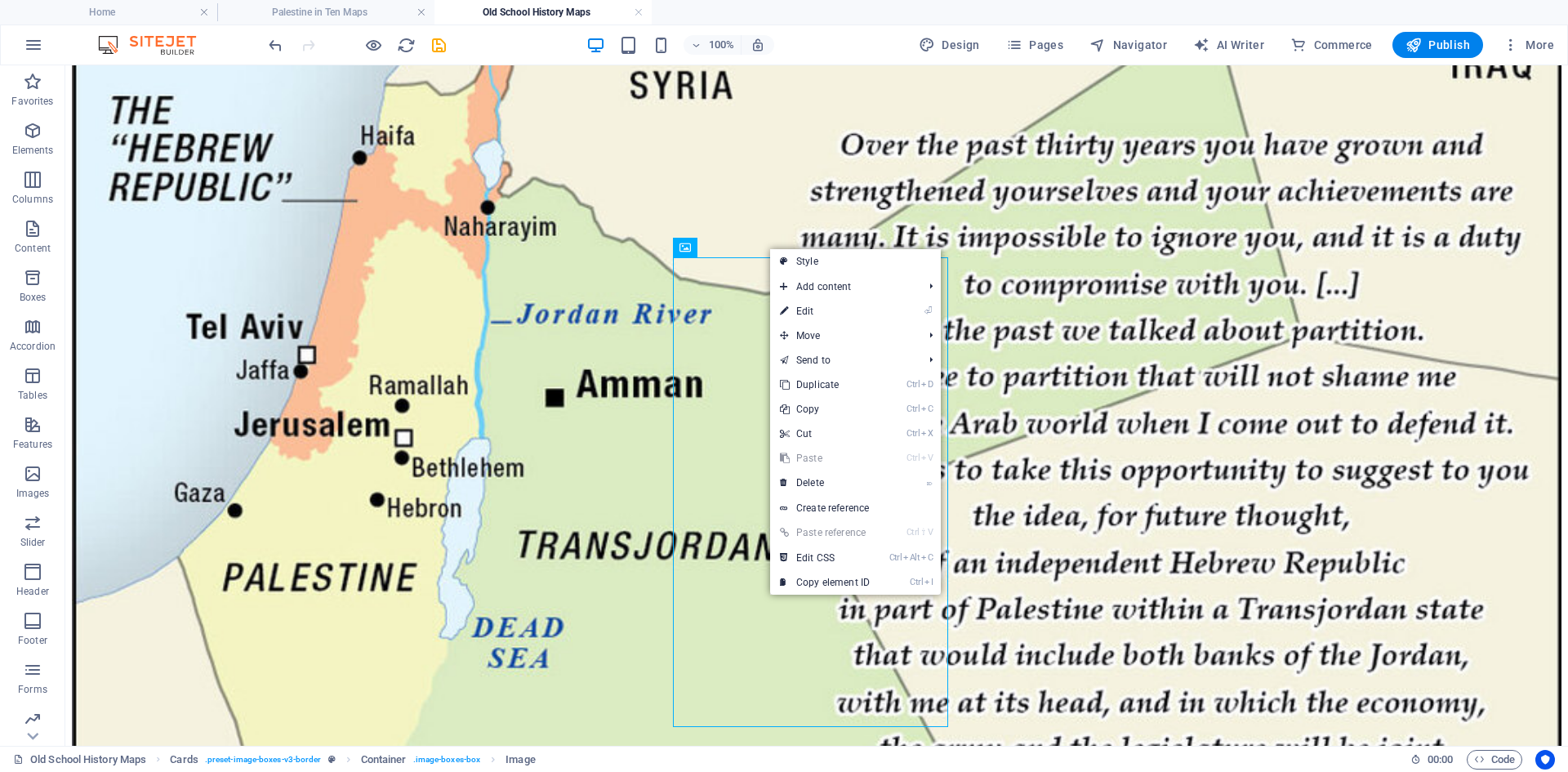 select on "%" 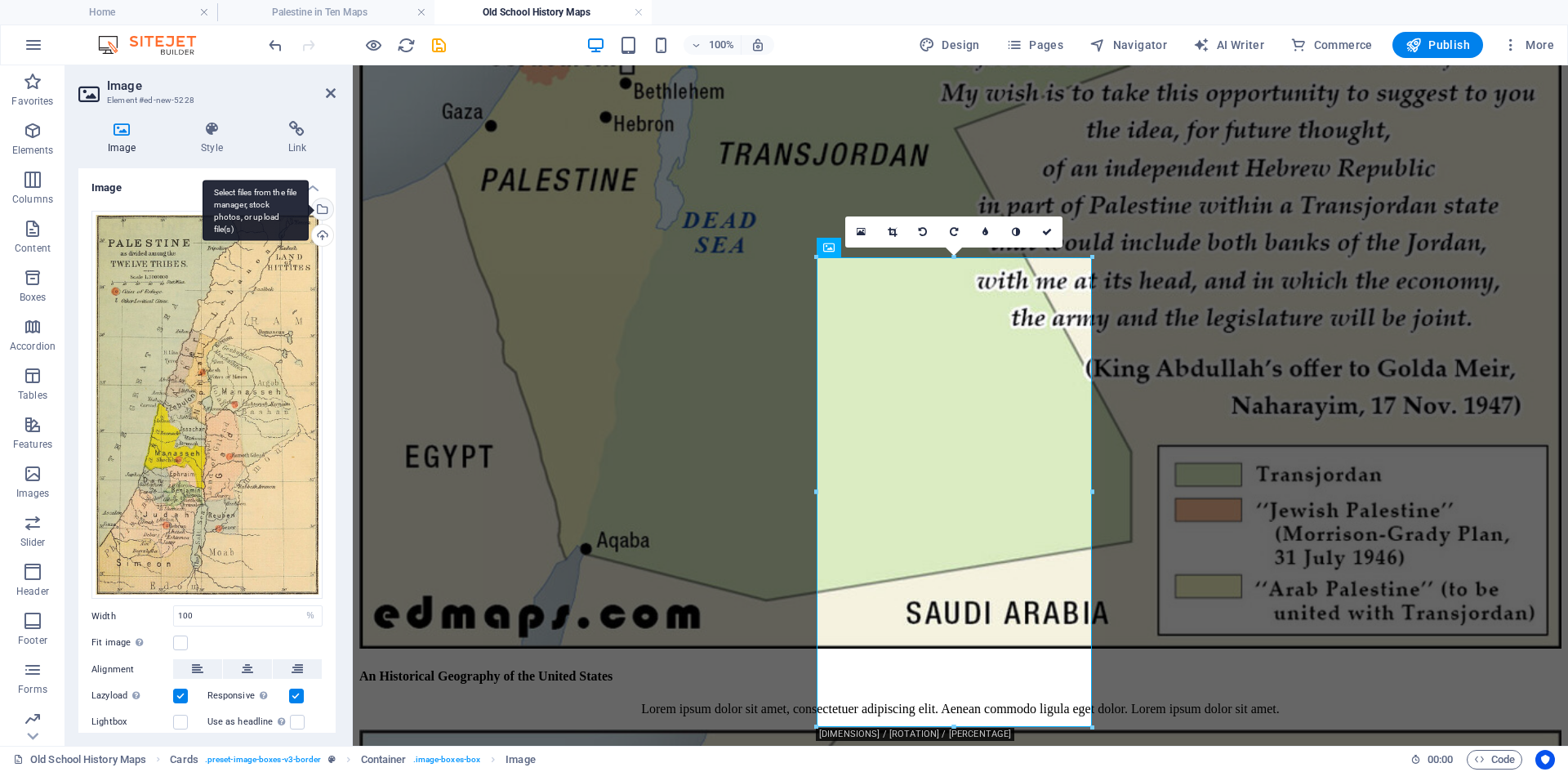 click on "Select files from the file manager, stock photos, or upload file(s)" at bounding box center [321, 211] 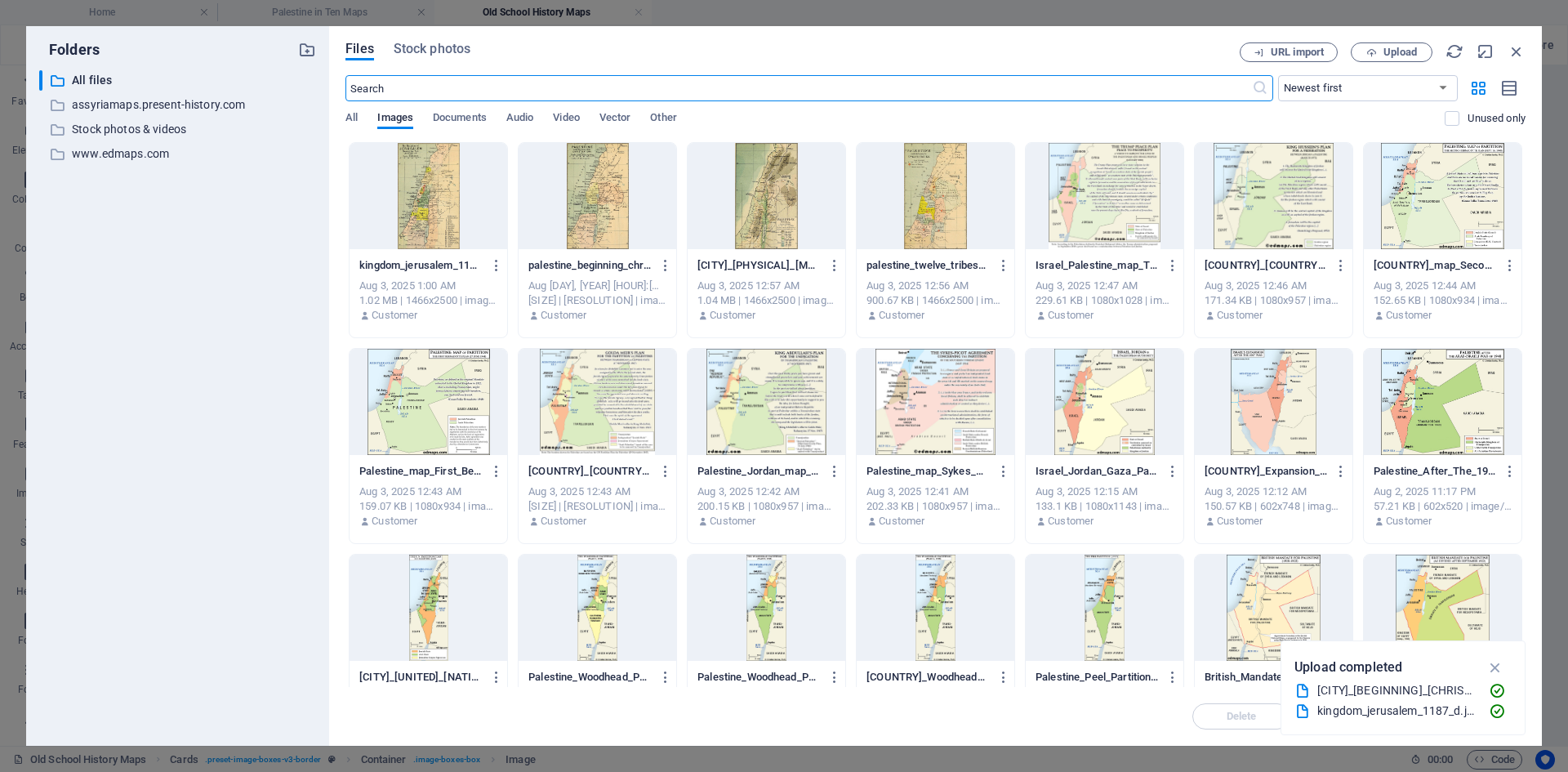 scroll, scrollTop: 1997, scrollLeft: 0, axis: vertical 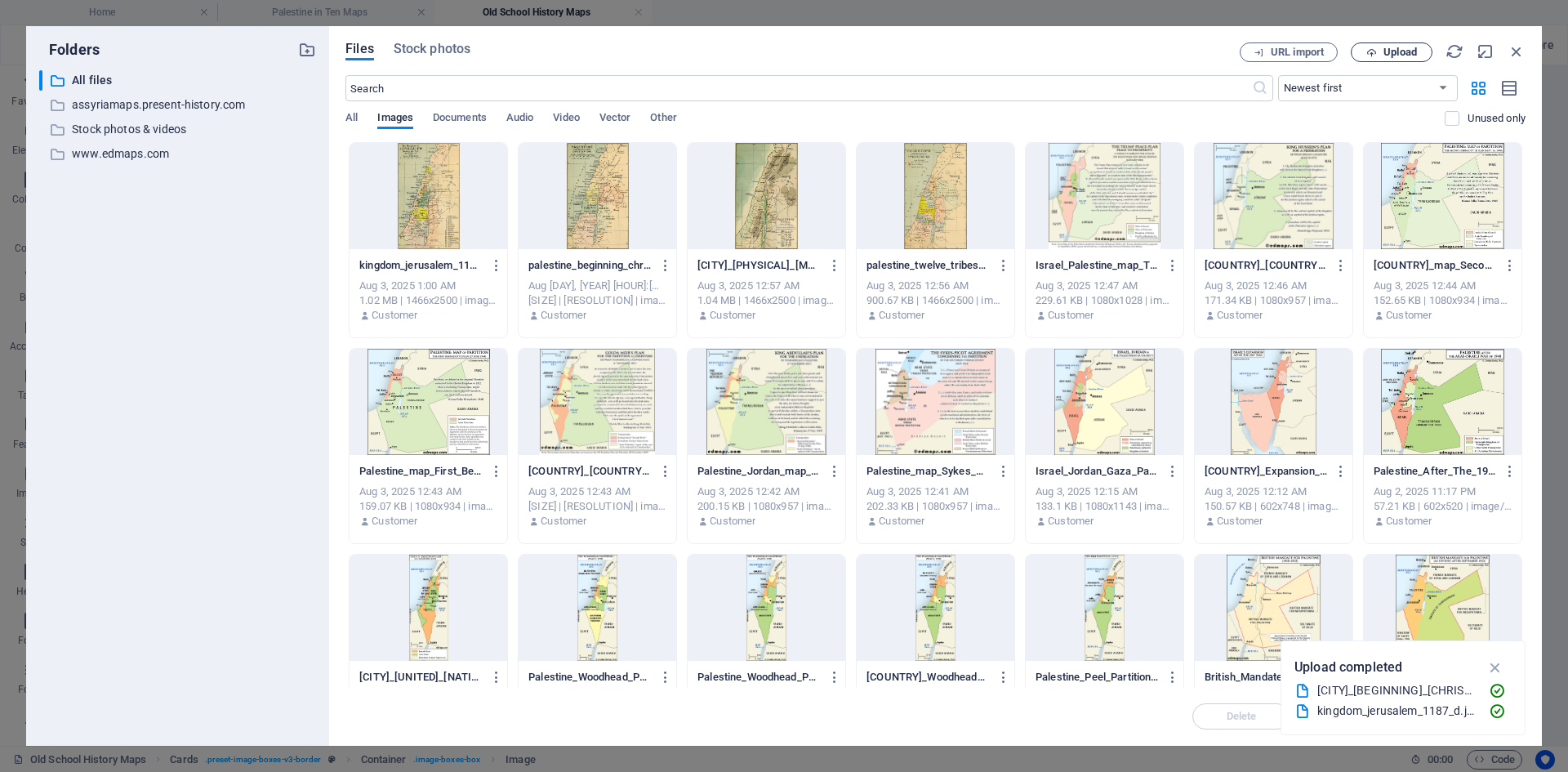 click on "Upload" at bounding box center [1400, 52] 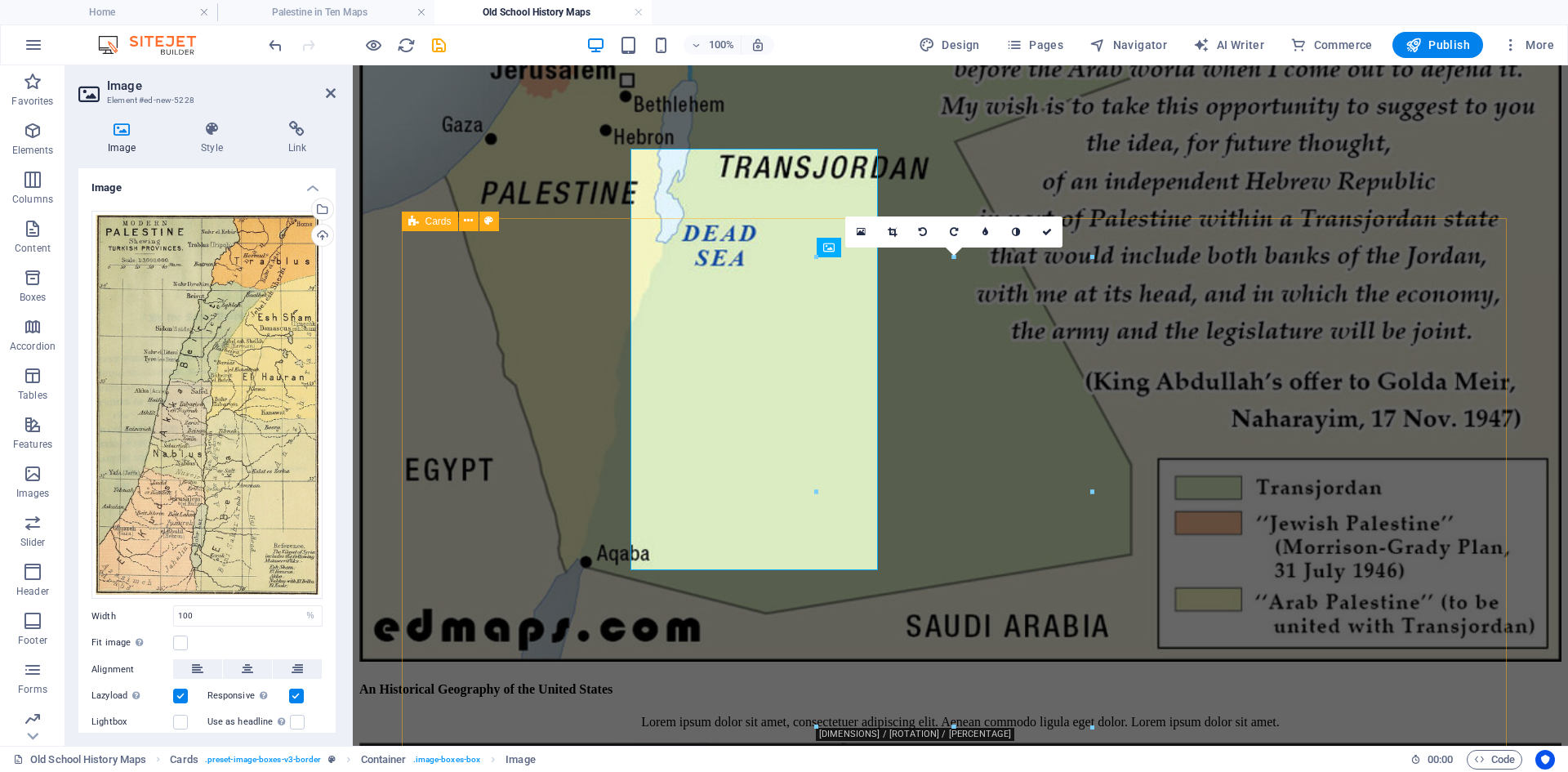 scroll, scrollTop: 2004, scrollLeft: 0, axis: vertical 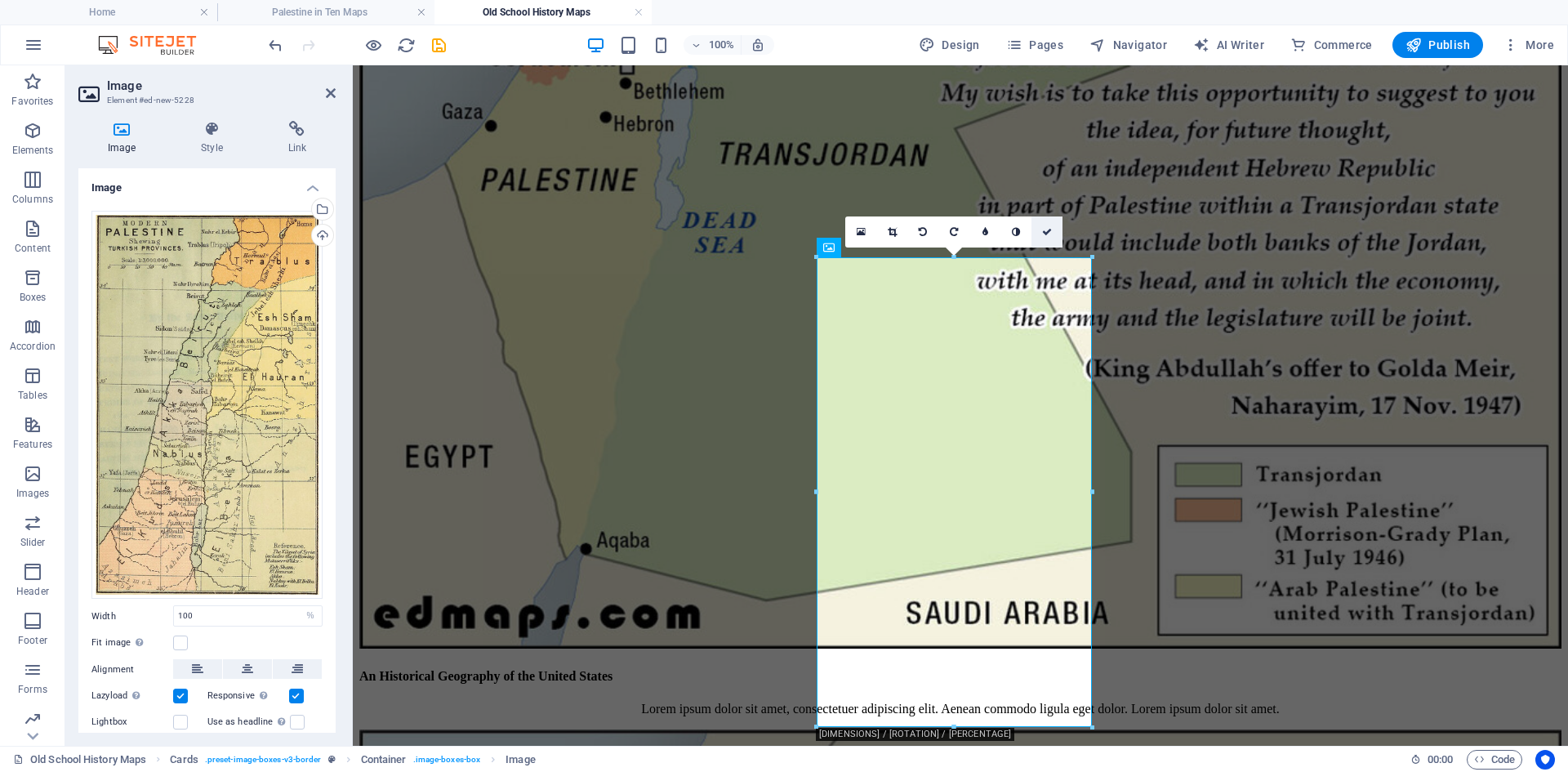 click at bounding box center [1047, 232] 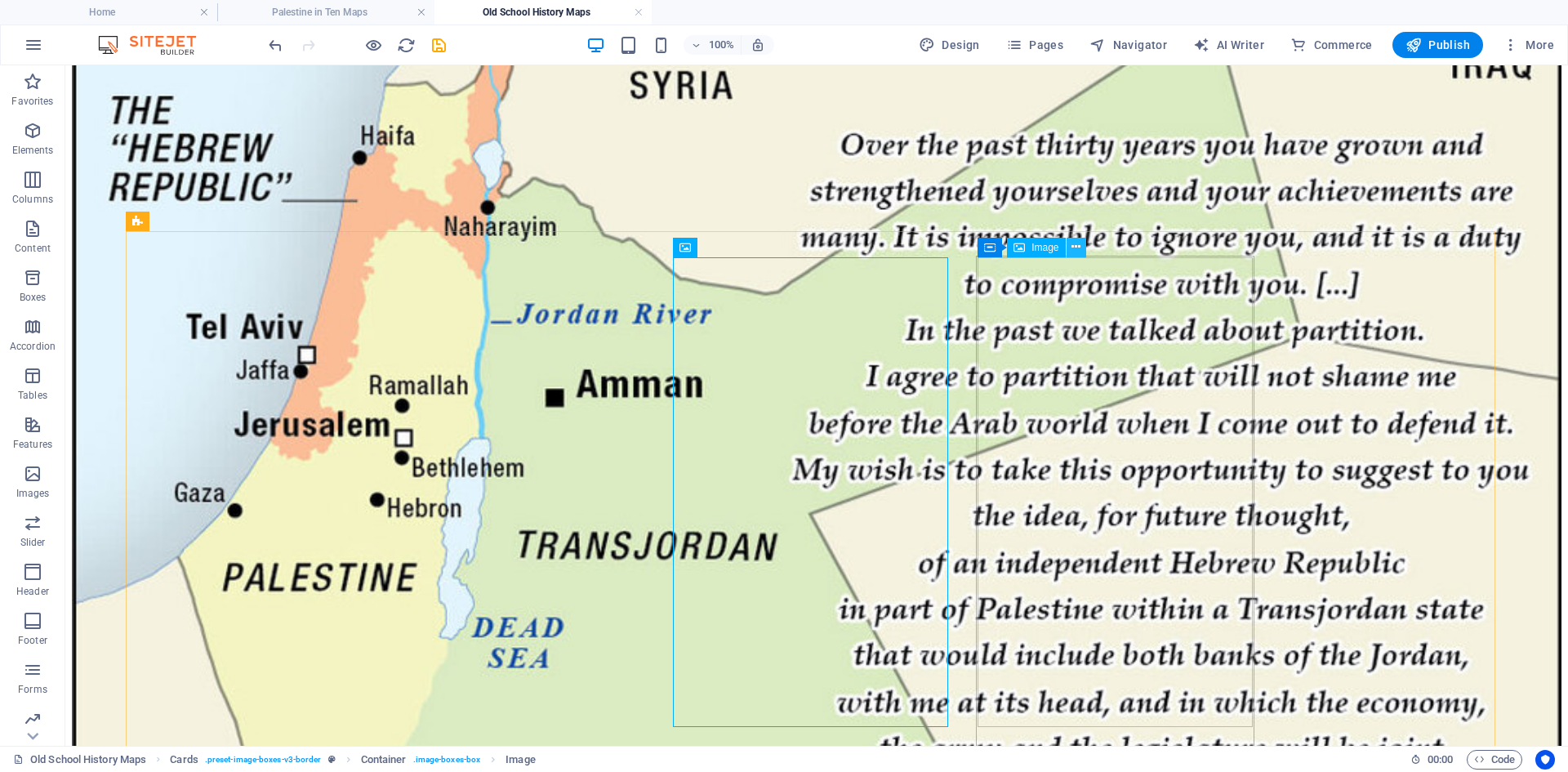 click at bounding box center (1076, 247) 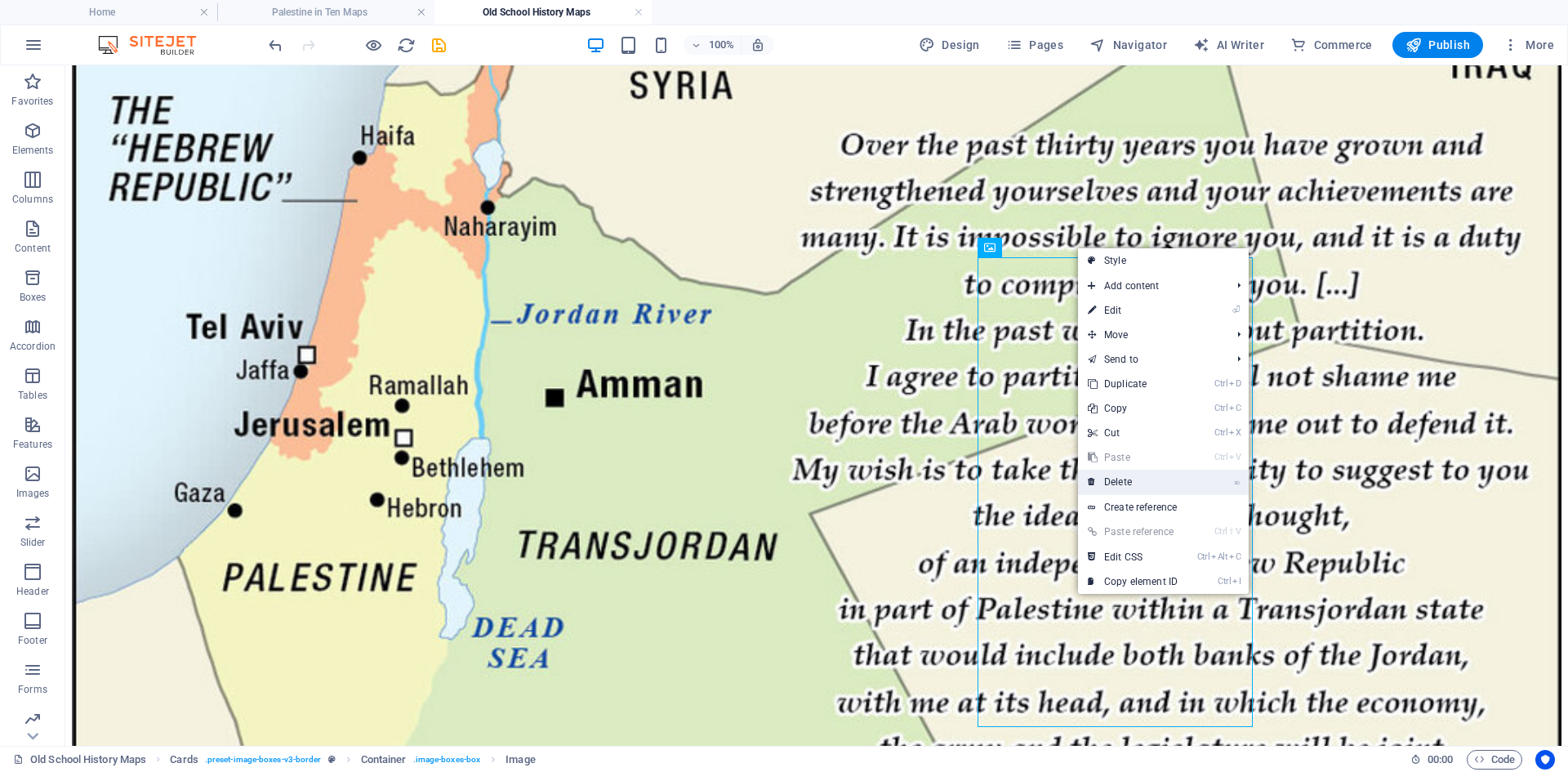 click on "⌦  Delete" at bounding box center [1133, 482] 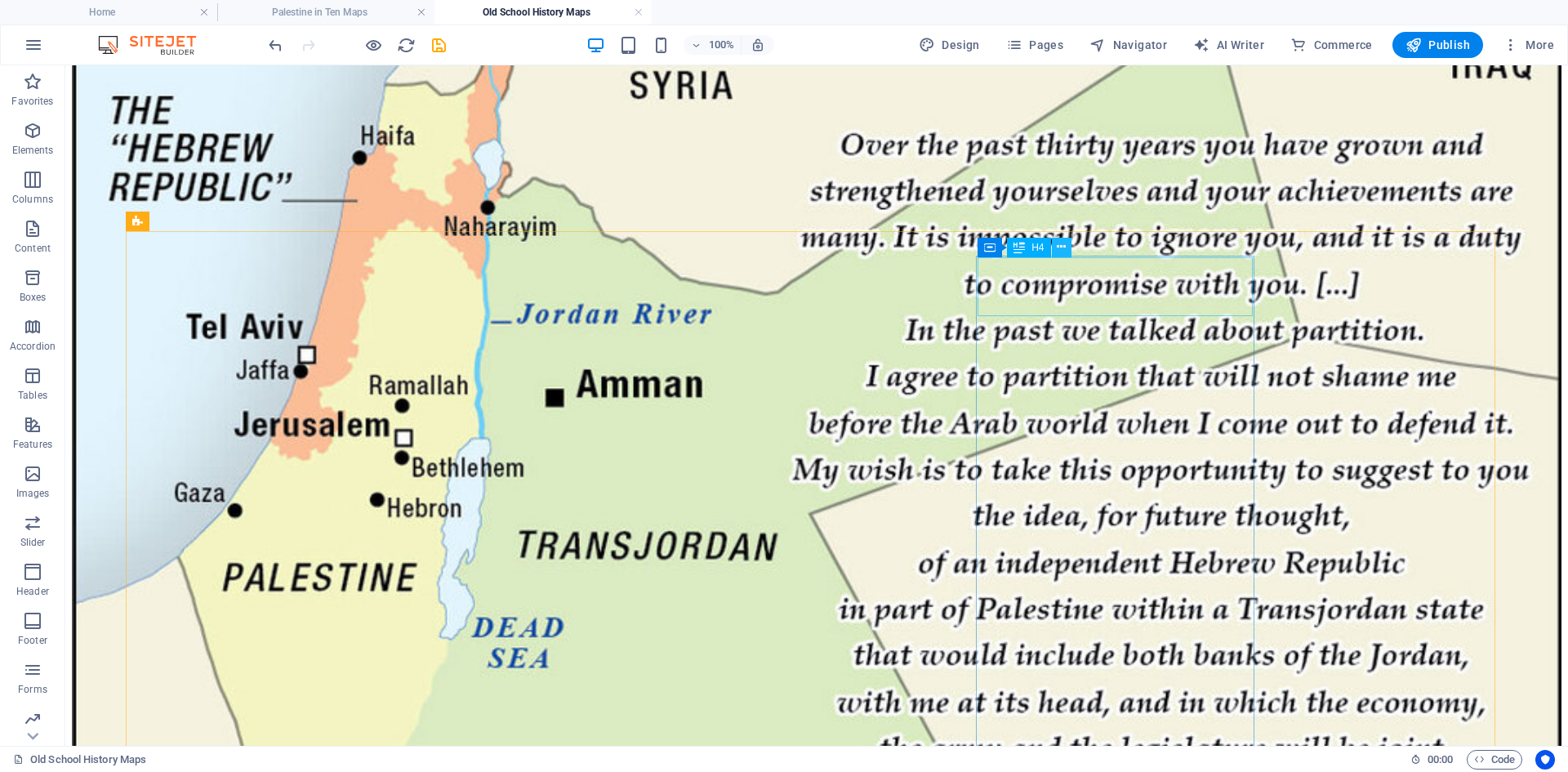 click at bounding box center (1061, 247) 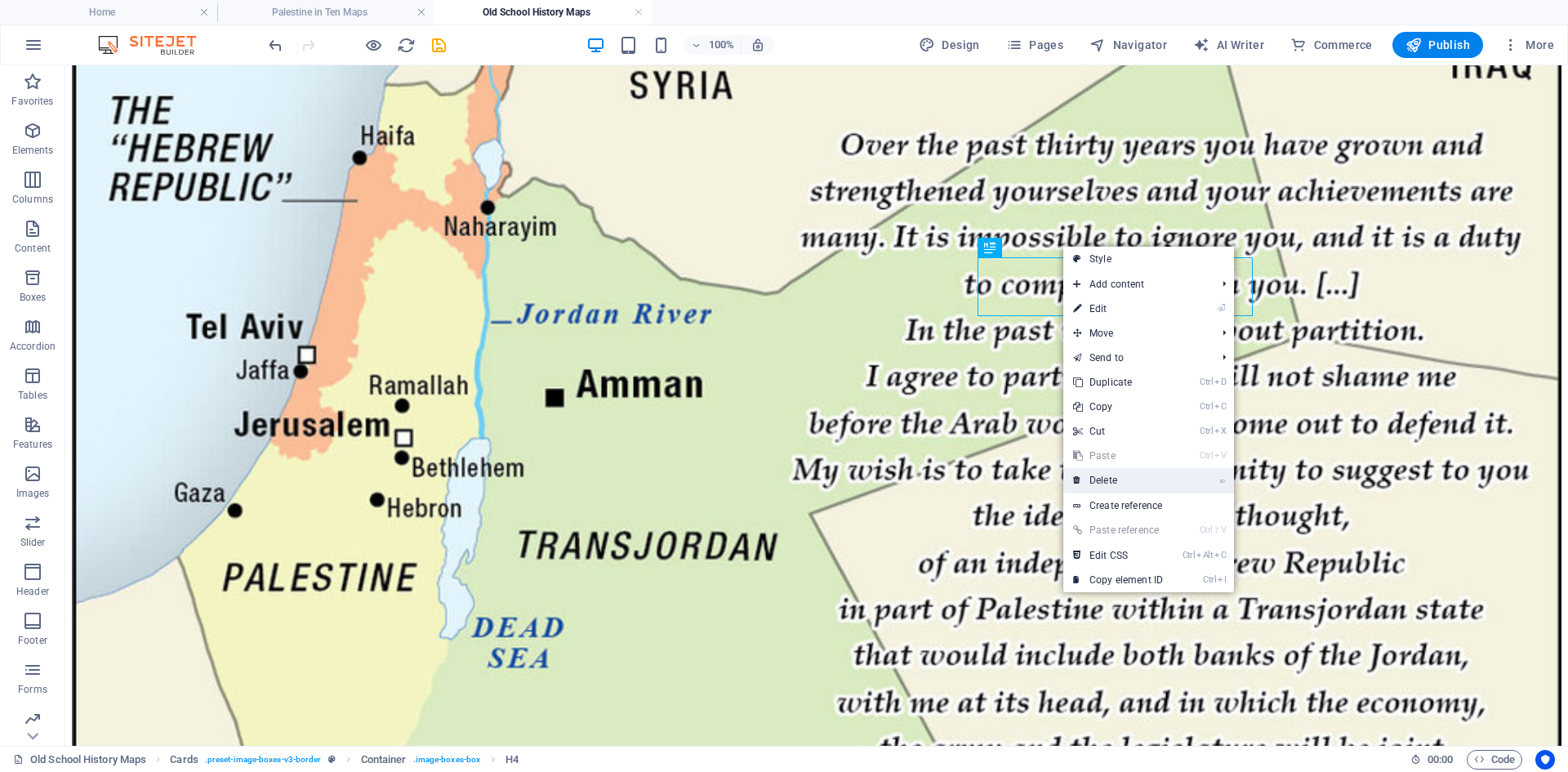 click on "⌦  Delete" at bounding box center [1118, 480] 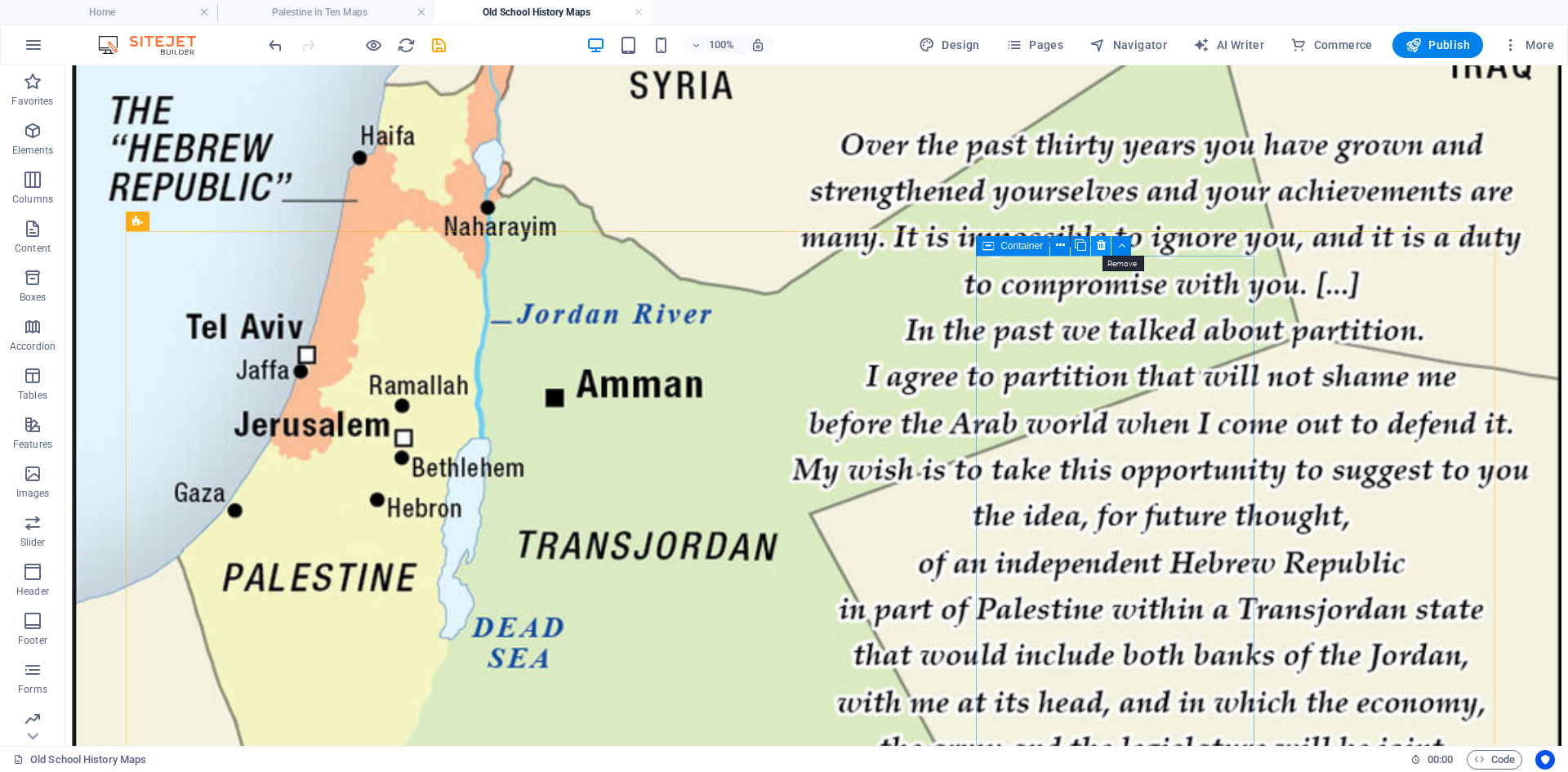 drag, startPoint x: 1098, startPoint y: 244, endPoint x: 1033, endPoint y: 179, distance: 91.923882 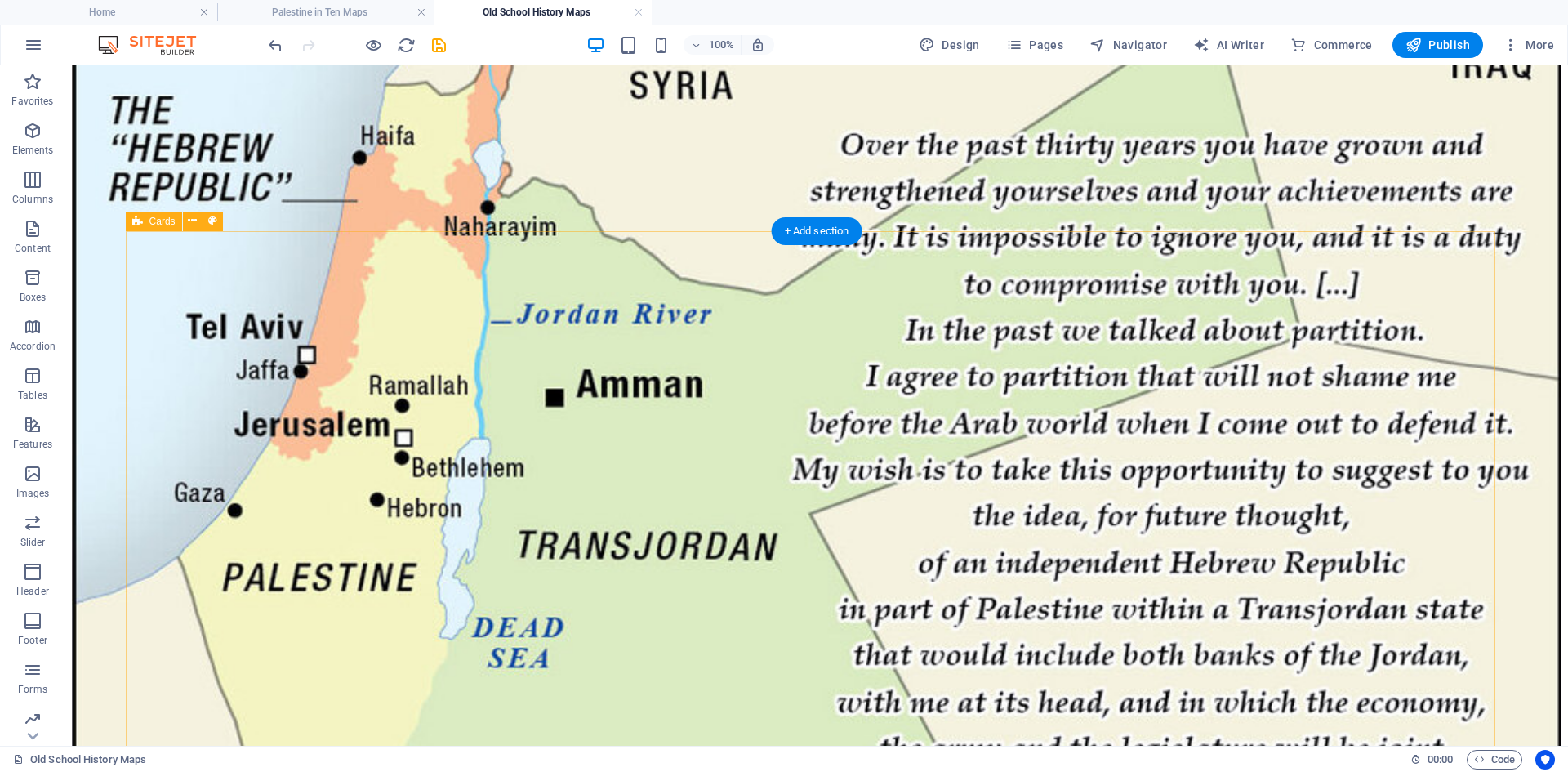click on "American History Atlas Lorem ipsum dolor sit amet, consectetuer adipiscing elit. Aenean commodo ligula eget dolor. Lorem ipsum dolor sit amet. An Historical Geography of the United States Lorem ipsum dolor sit amet, consectetuer adipiscing elit. Aenean commodo ligula eget dolor. Lorem ipsum dolor sit amet." at bounding box center [817, 21783] 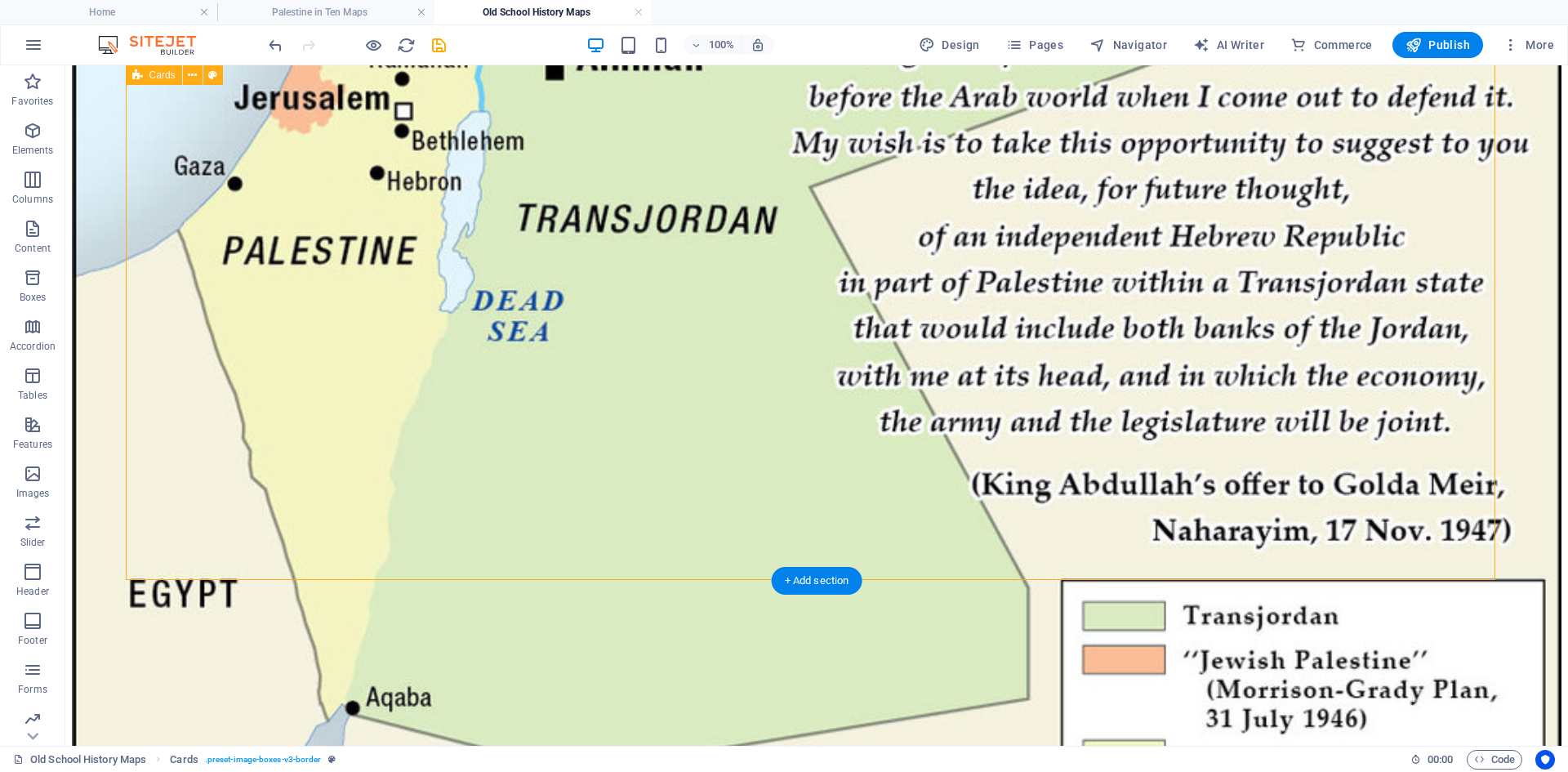 scroll, scrollTop: 2576, scrollLeft: 0, axis: vertical 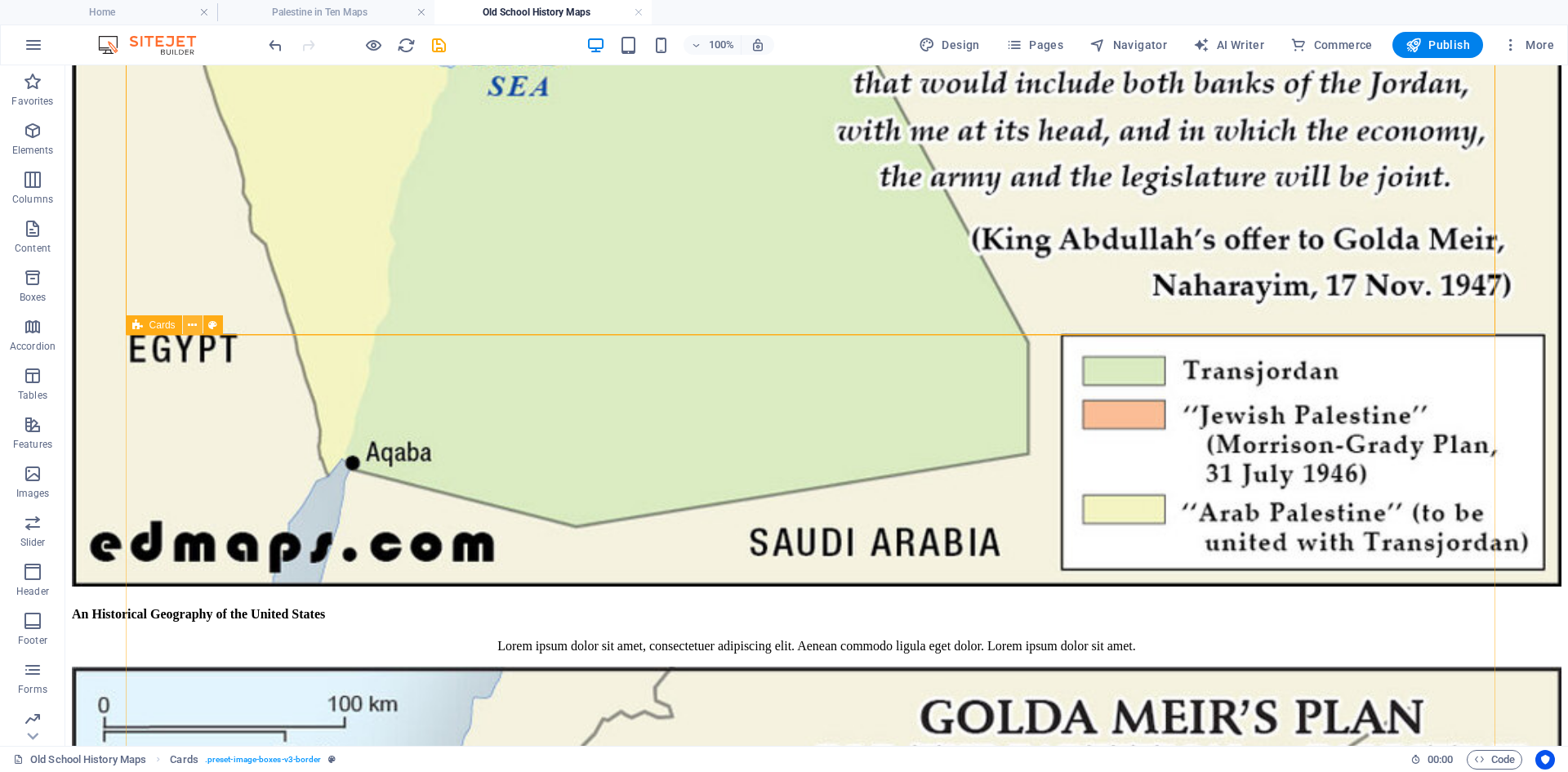 click at bounding box center (193, 325) 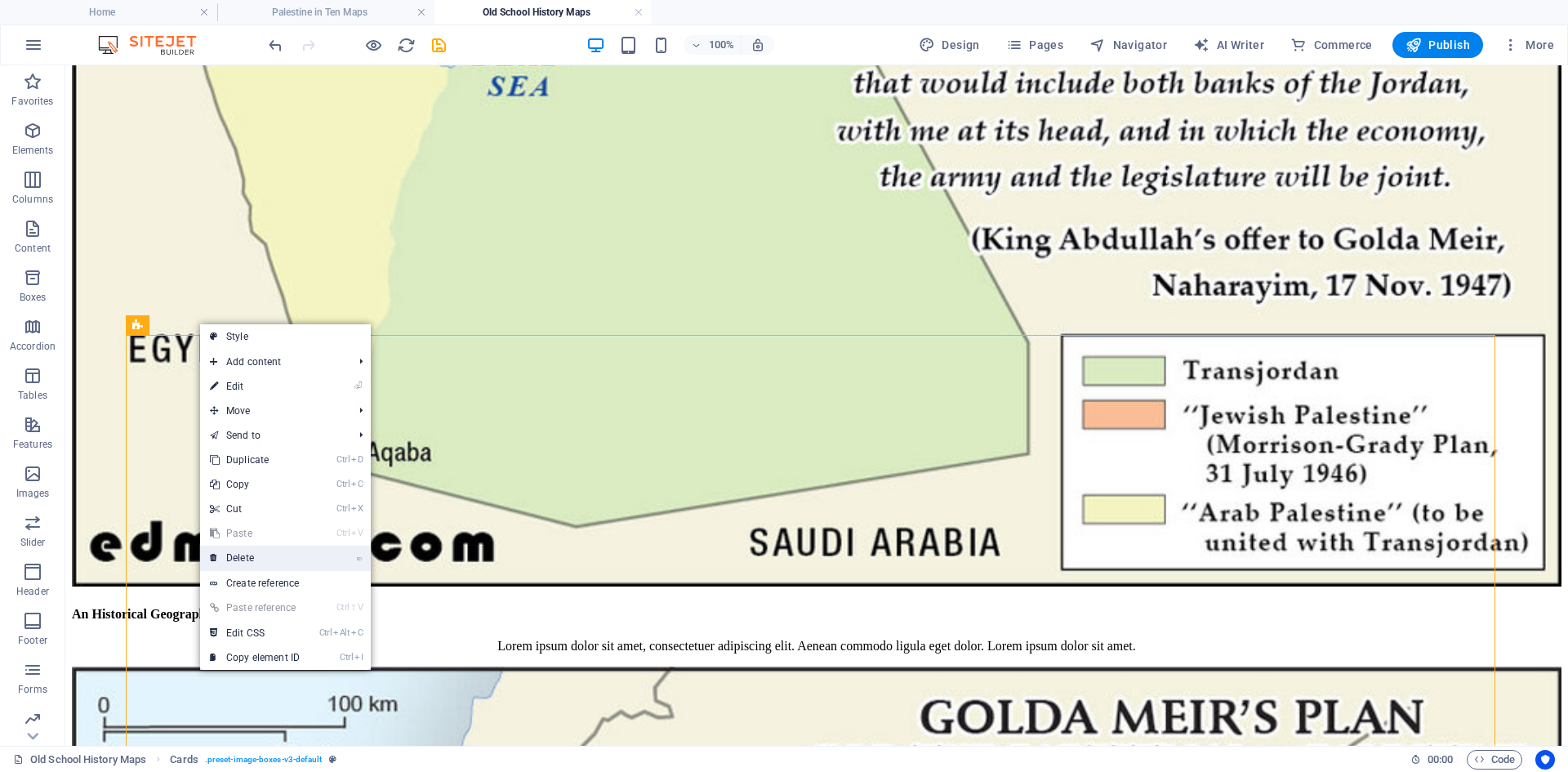 click on "⌦  Delete" at bounding box center [255, 558] 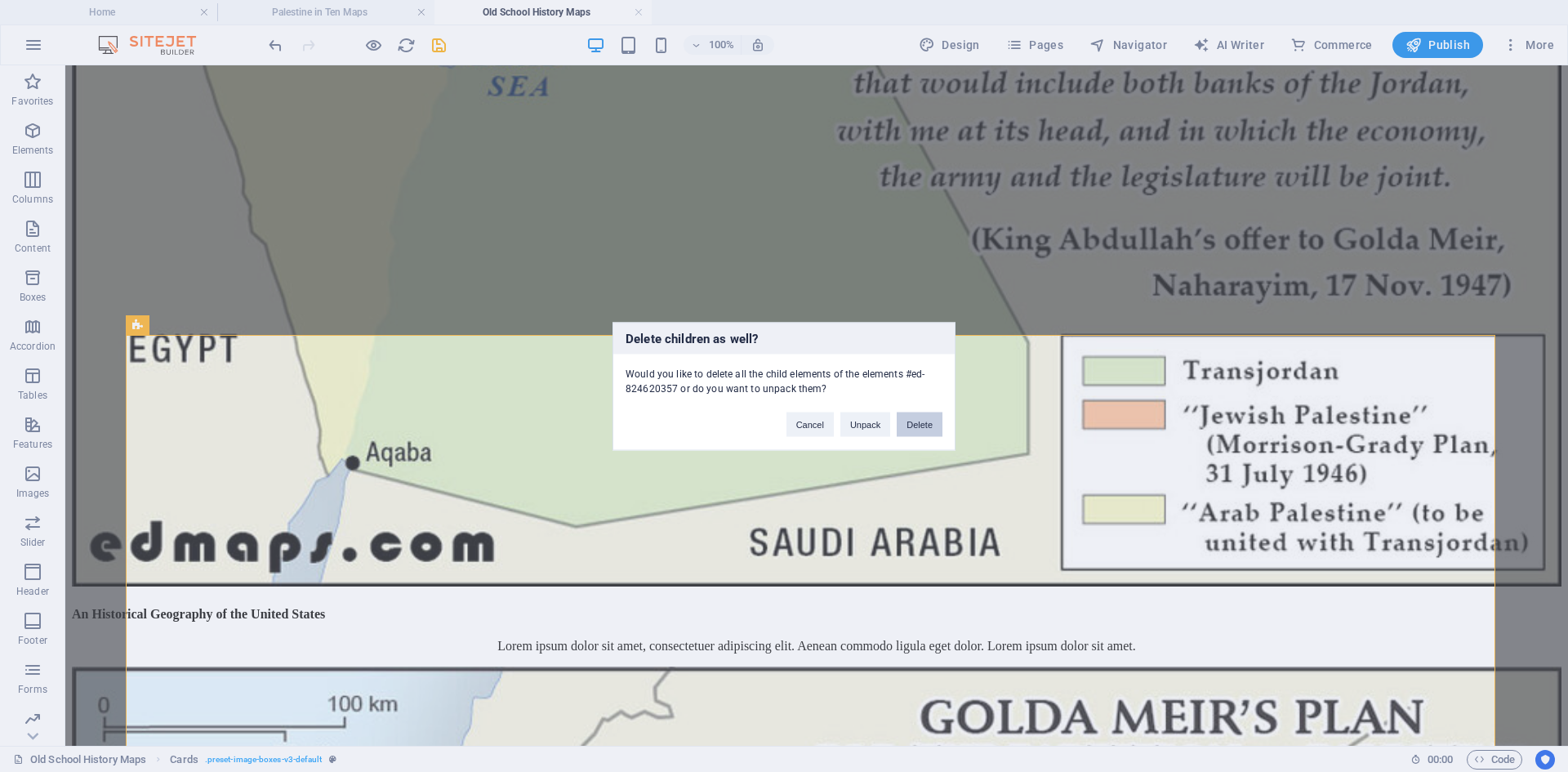 drag, startPoint x: 924, startPoint y: 421, endPoint x: 852, endPoint y: 363, distance: 92.45539 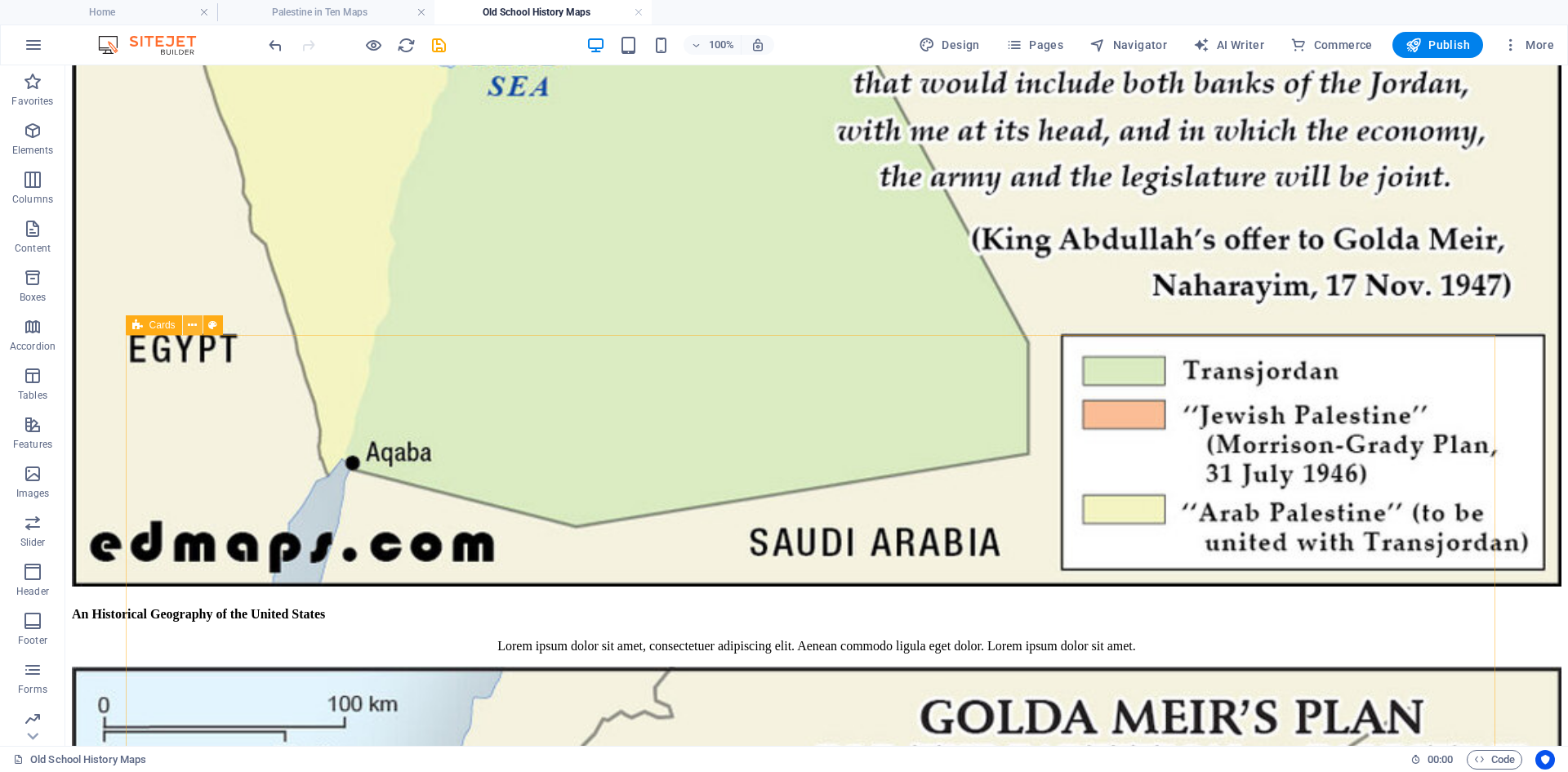 click at bounding box center [192, 325] 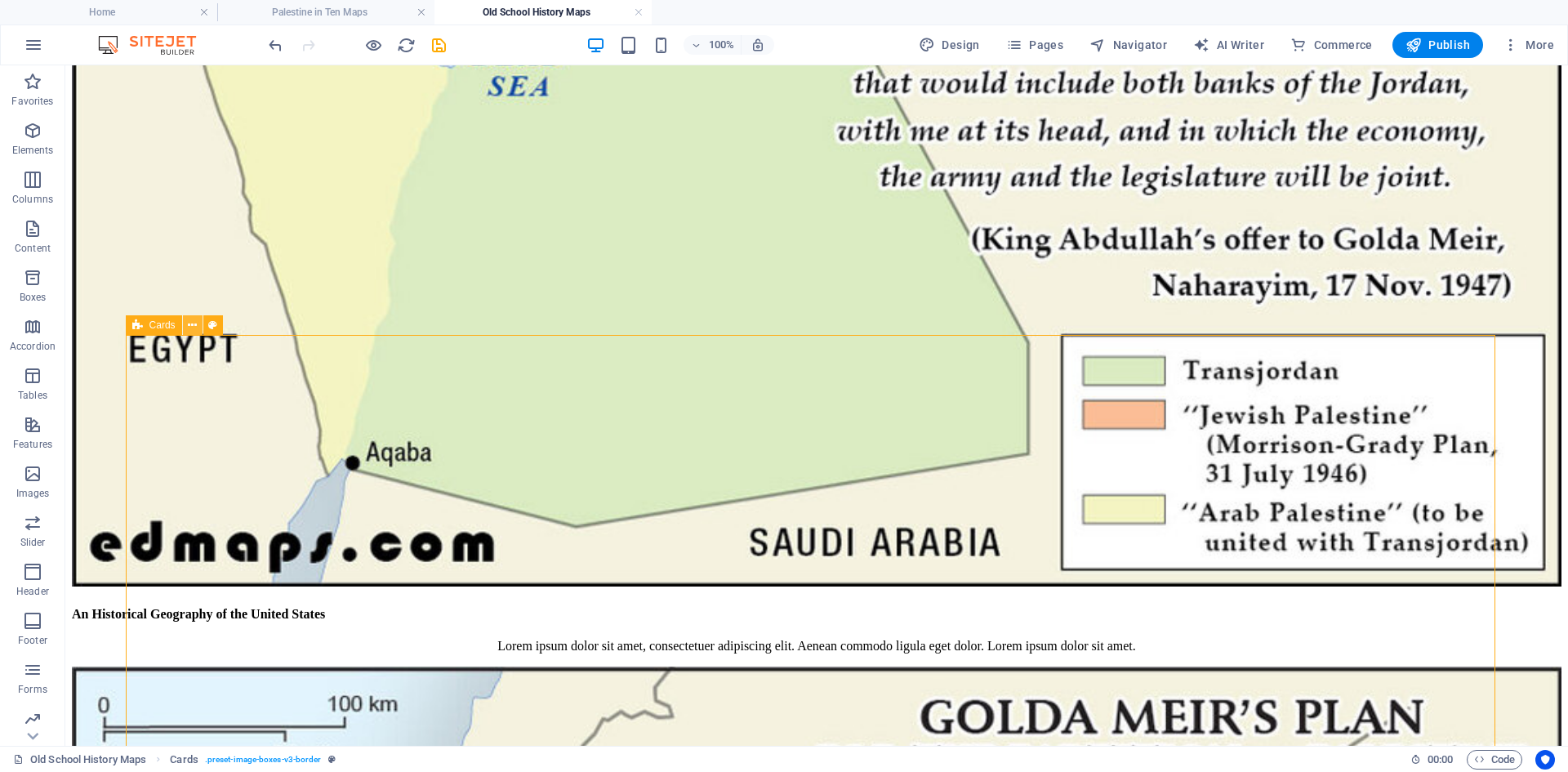 click at bounding box center (192, 325) 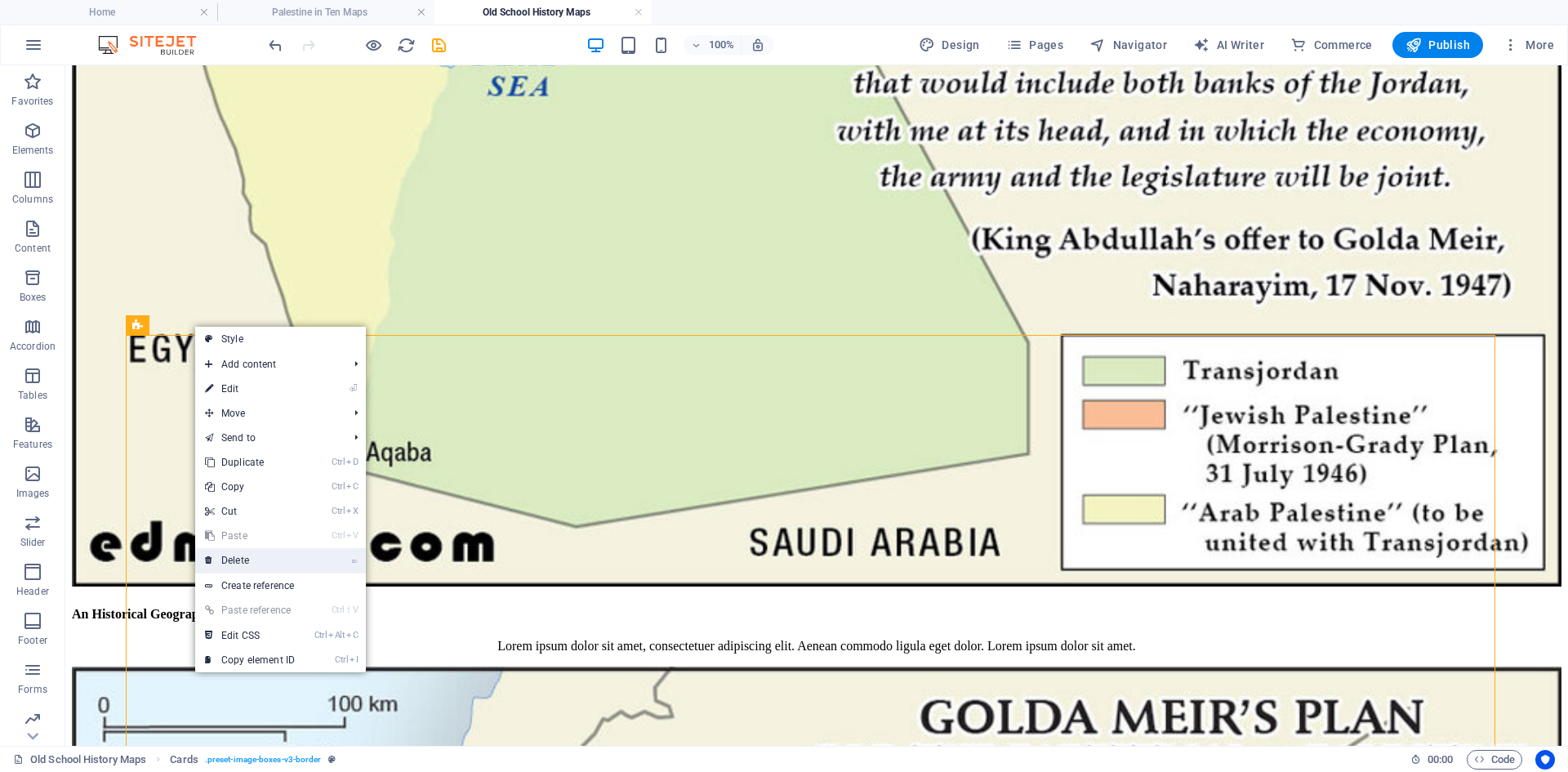 click on "⌦  Delete" at bounding box center [250, 560] 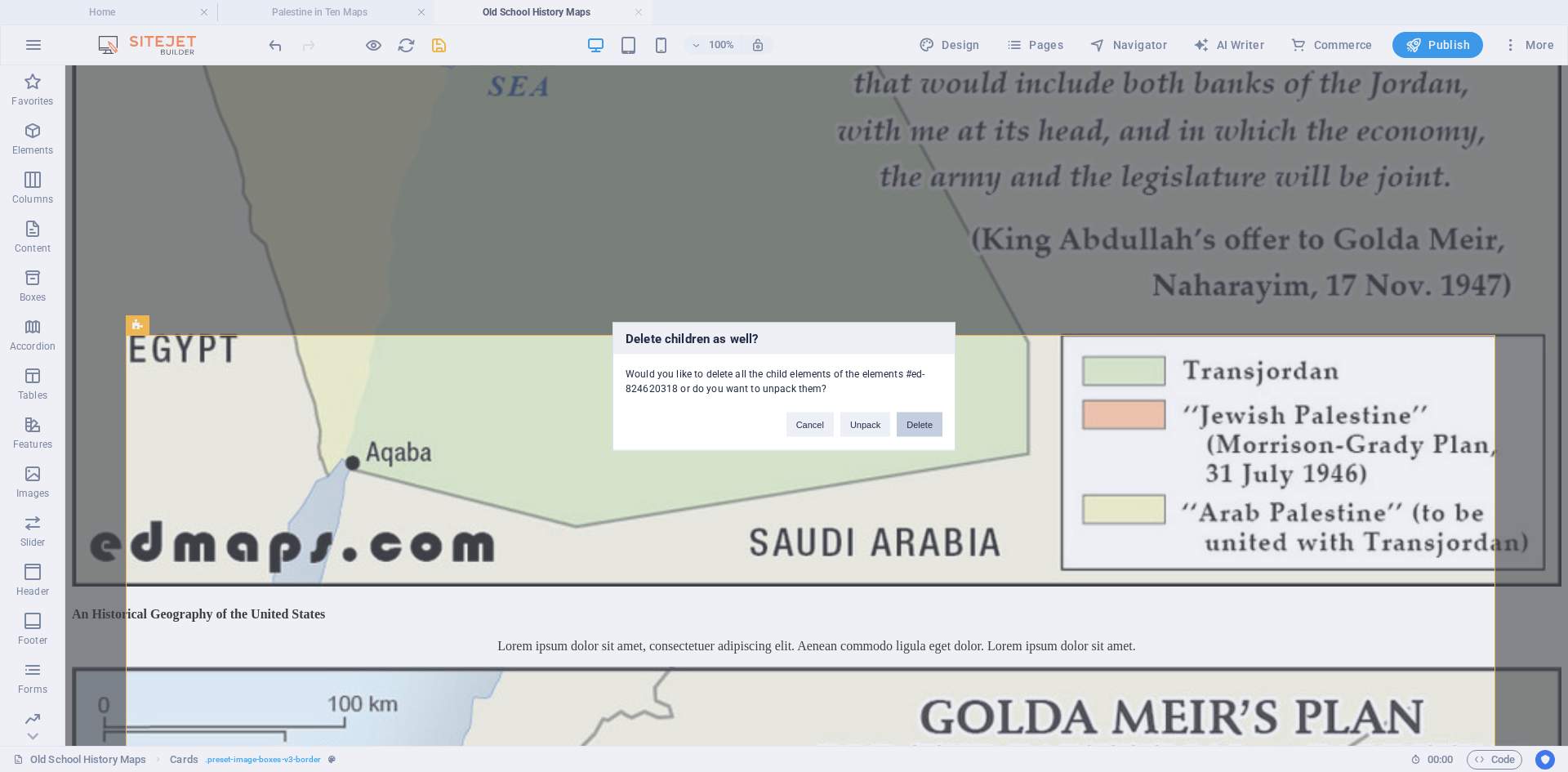 drag, startPoint x: 913, startPoint y: 421, endPoint x: 842, endPoint y: 361, distance: 92.95698 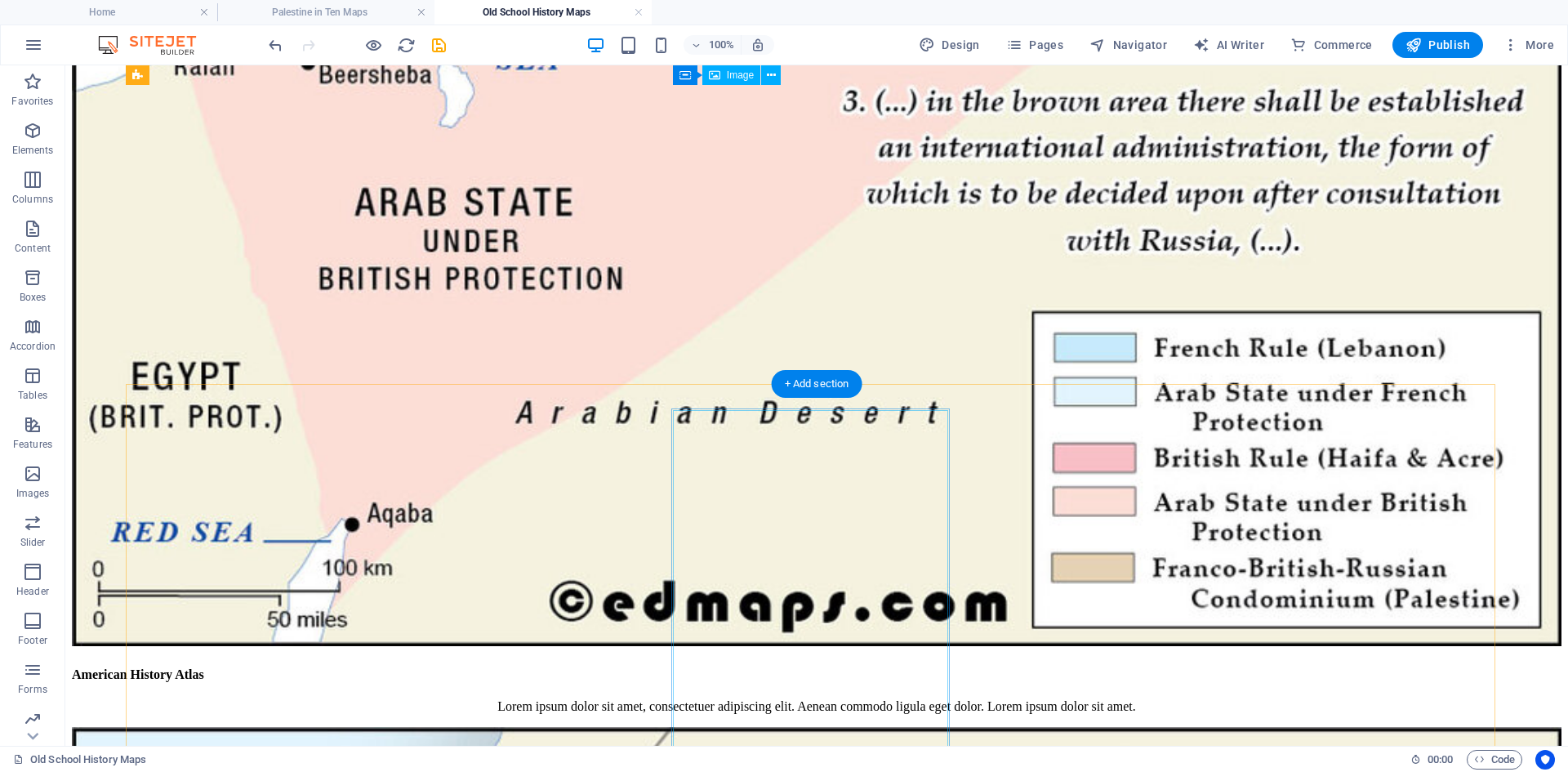 scroll, scrollTop: 1082, scrollLeft: 0, axis: vertical 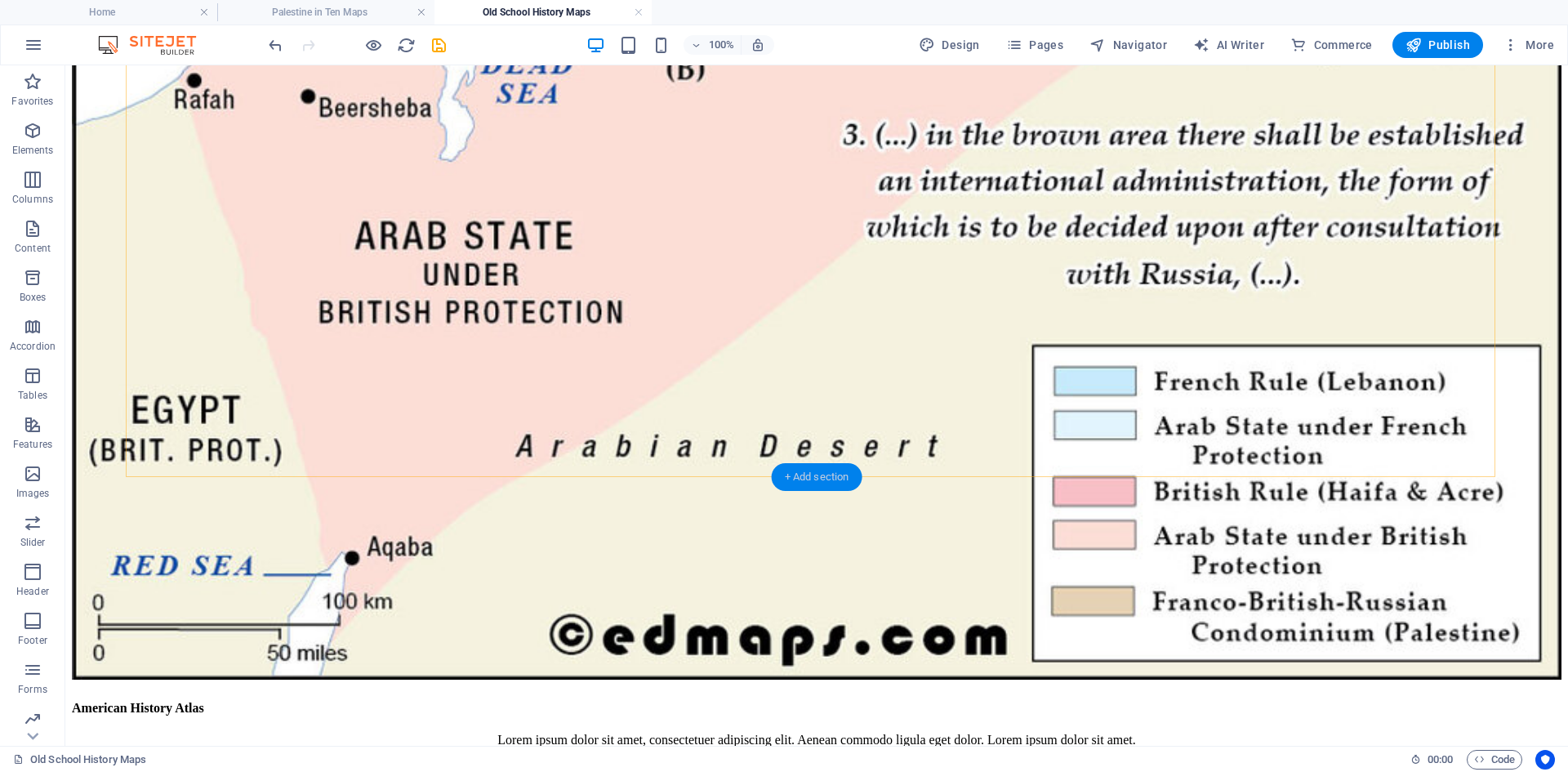 click on "+ Add section" at bounding box center (817, 477) 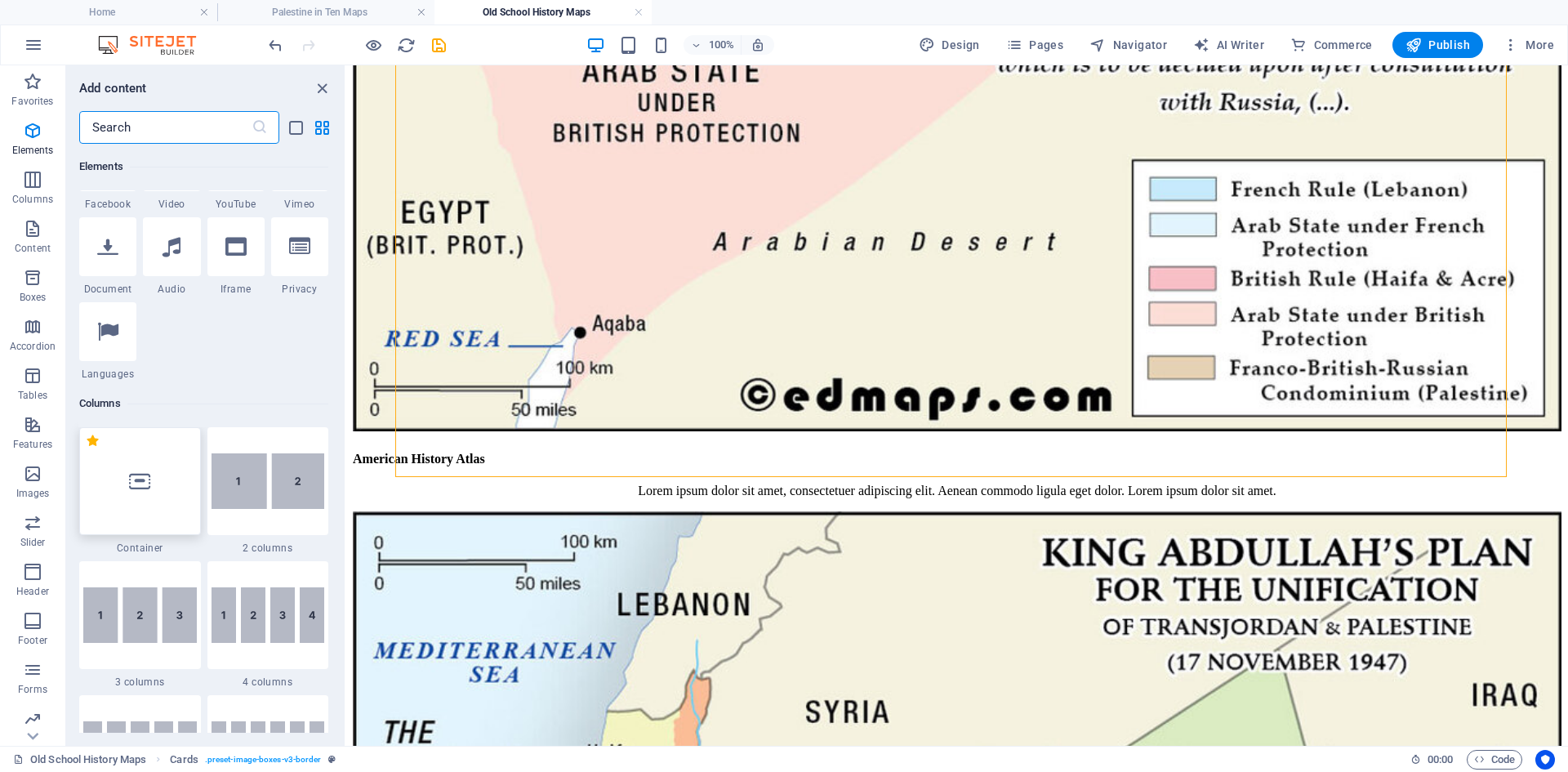 scroll, scrollTop: 571, scrollLeft: 0, axis: vertical 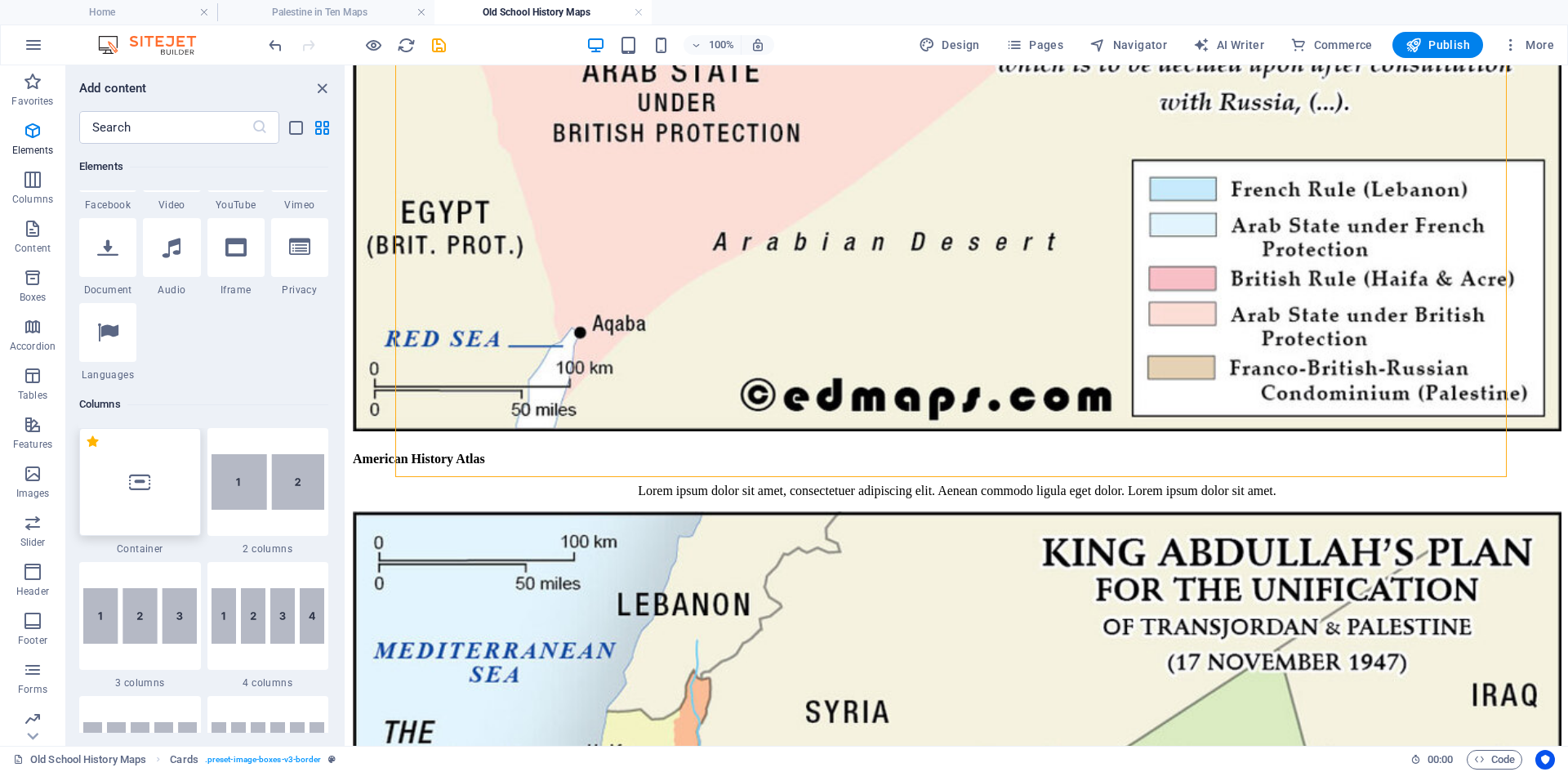 click at bounding box center [140, 482] 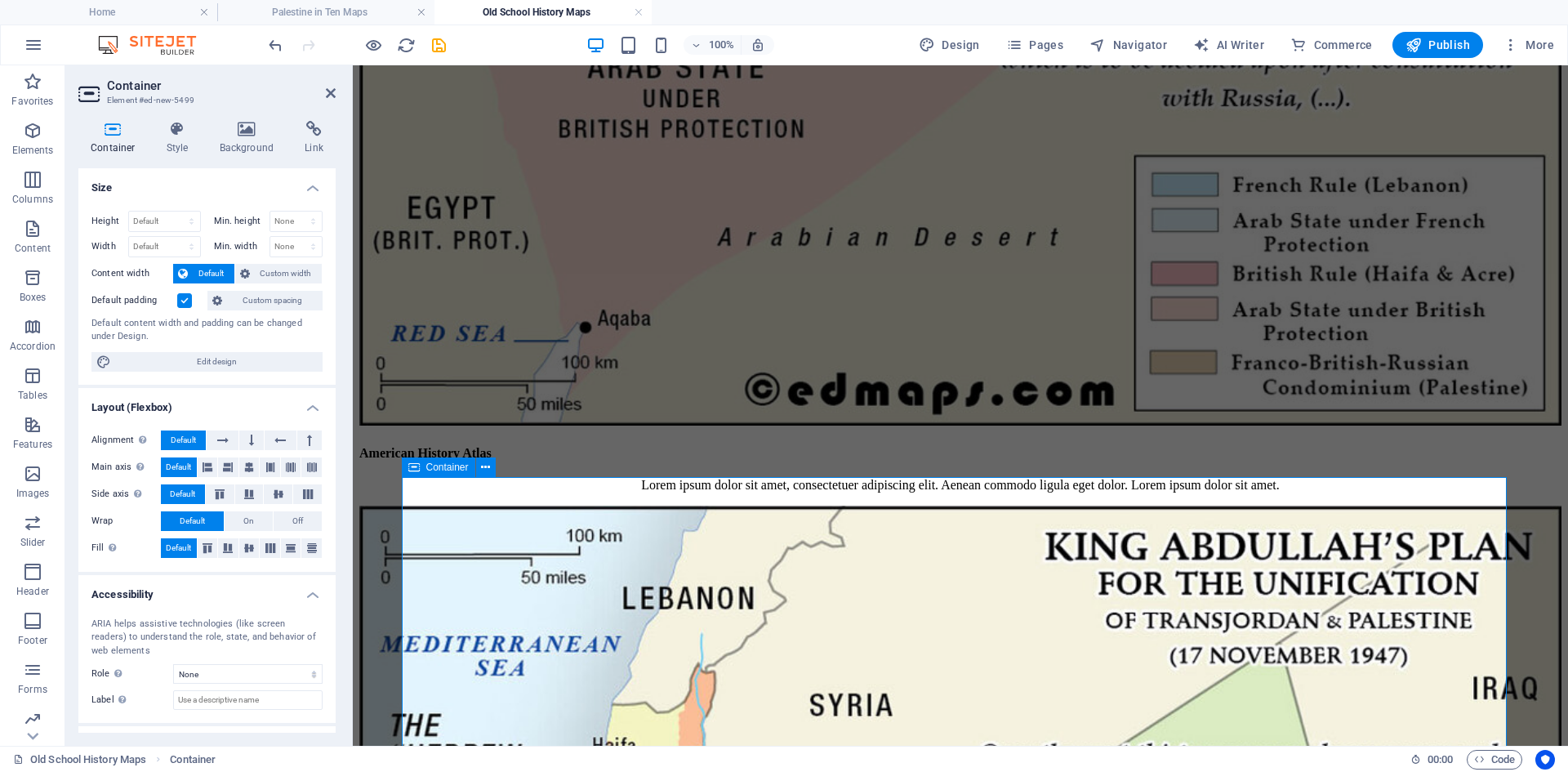 click on "Add elements" at bounding box center [912, 9927] 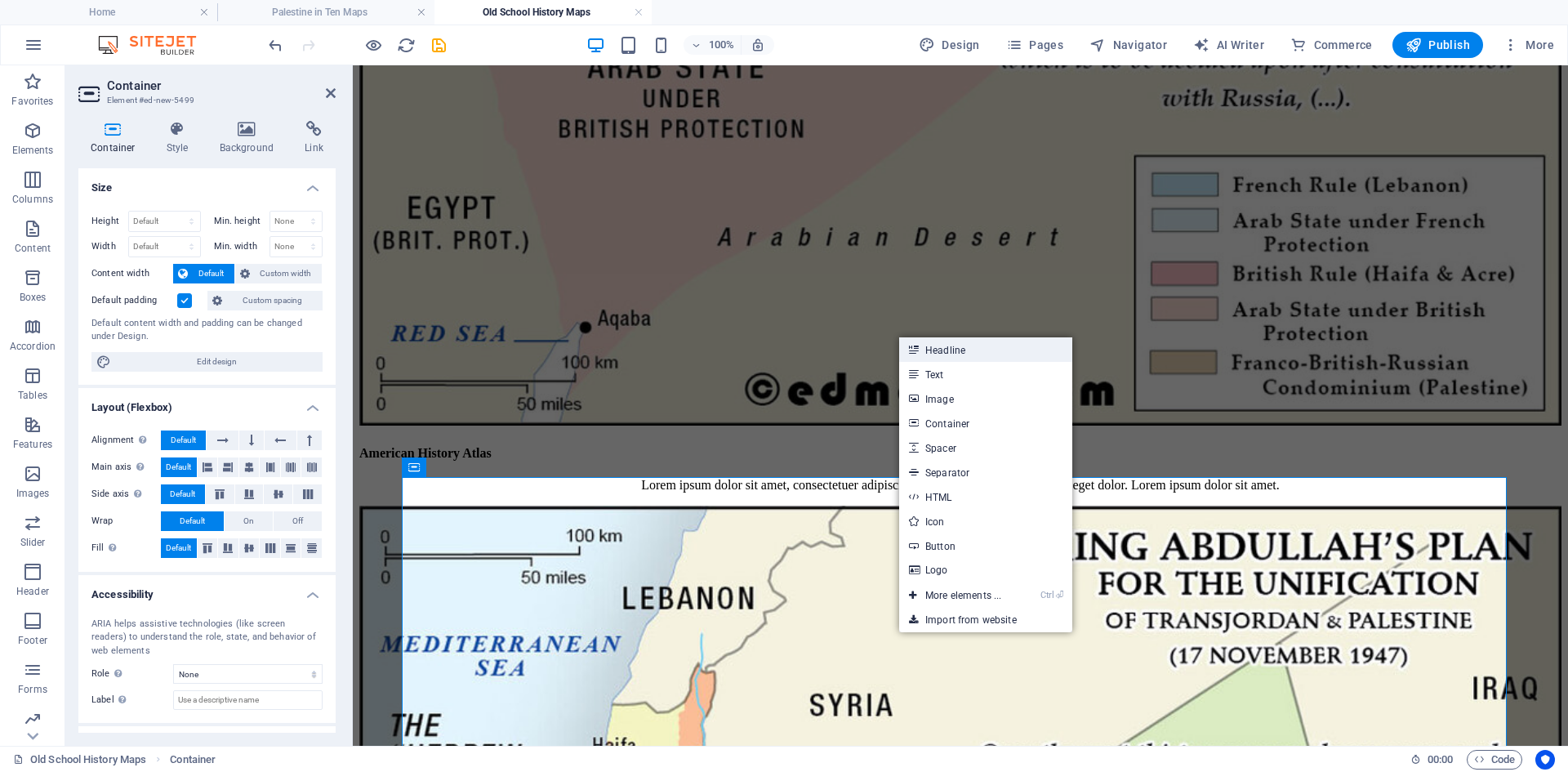 drag, startPoint x: 956, startPoint y: 349, endPoint x: 607, endPoint y: 289, distance: 354.12004 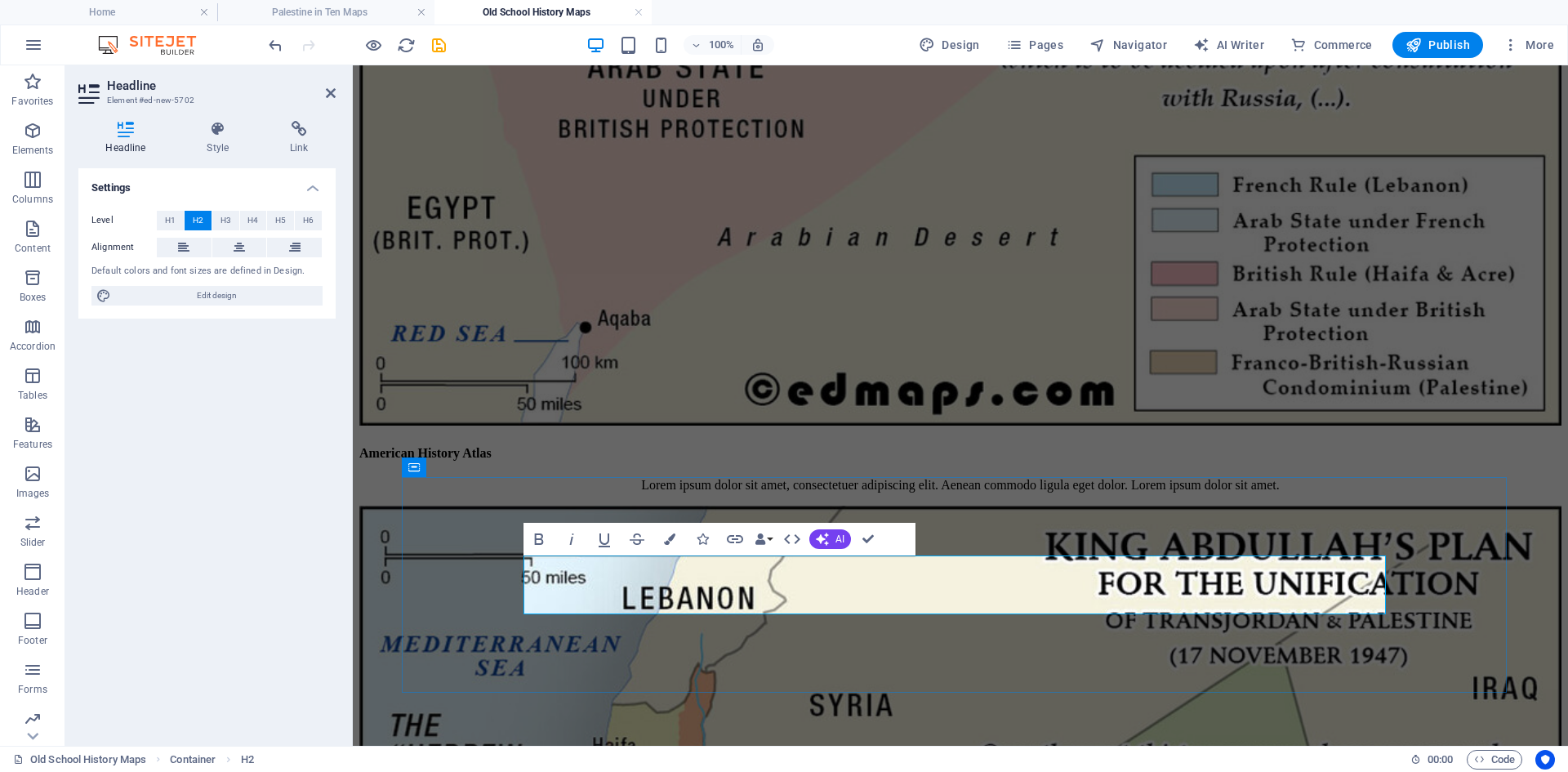 click on "New headline" at bounding box center (960, 9871) 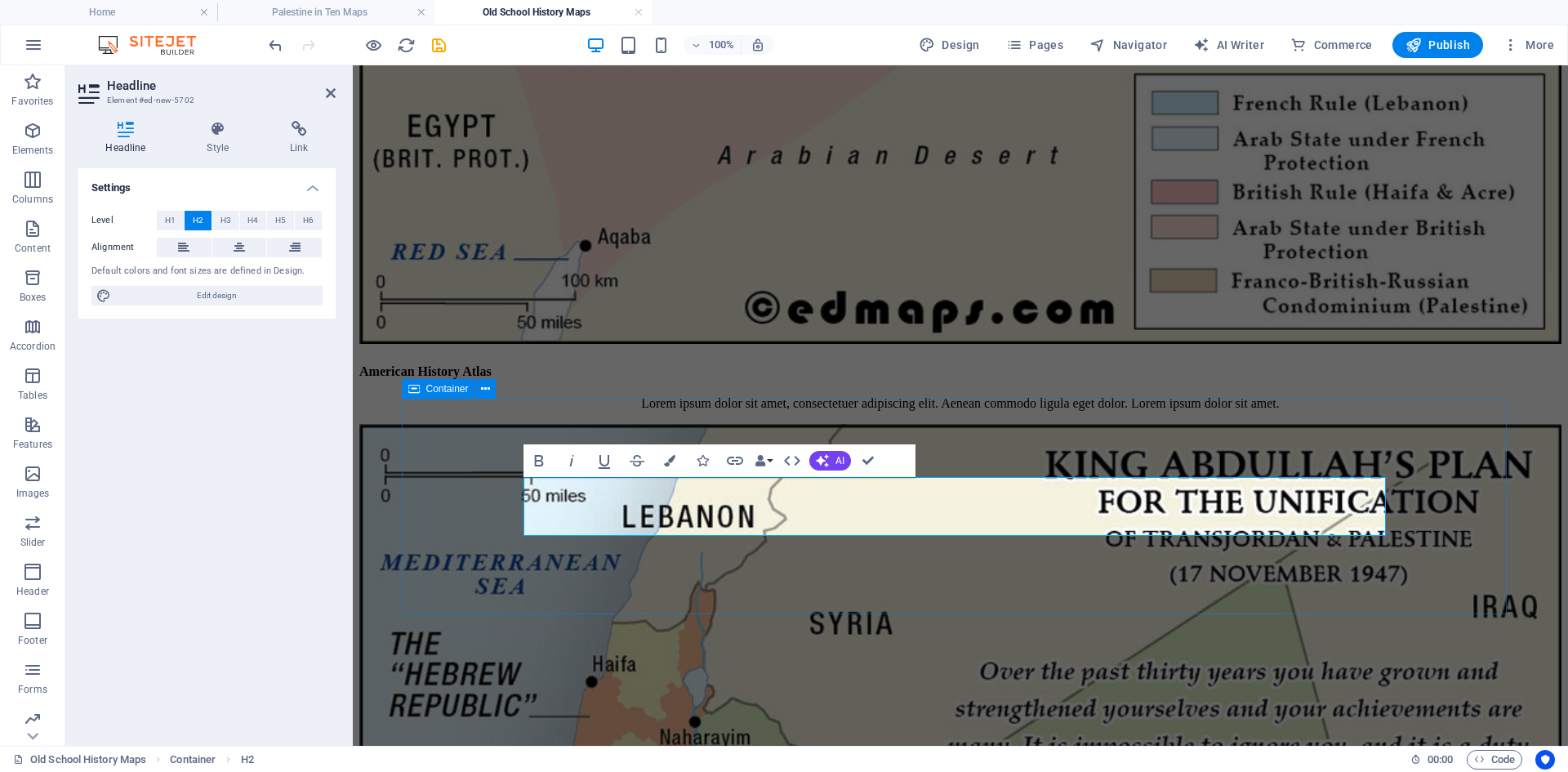 scroll, scrollTop: 1327, scrollLeft: 0, axis: vertical 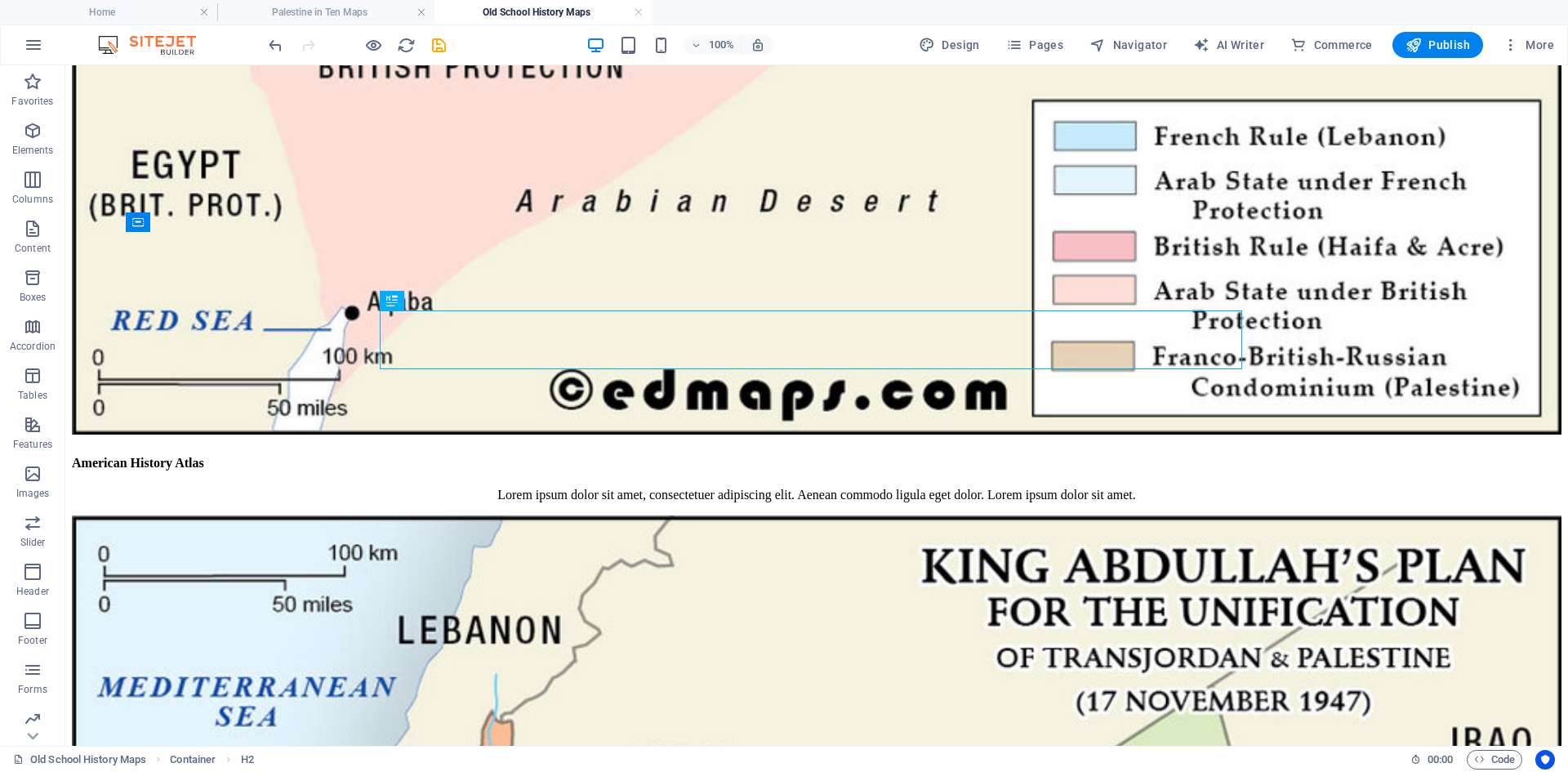 click on "Skip to main content
Home [PUBLICATION_NAME] Old School [PUBLICATION_NAME] [PUBLICATION_NAME] + [PUBLICATION_NAME] [PUBLICATION_NAME] Lorem ipsum dolor sit amet, consectetuer adipiscing elit. Aenean commodo ligula eget dolor. Lorem ipsum dolor sit amet. An [PUBLICATION_NAME] Lorem ipsum dolor sit amet, consectetuer adipiscing elit. Aenean commodo ligula eget dolor. Lorem ipsum dolor sit amet. [PUBLICATION_NAME] Lorem ipsum dolor sit amet, consectetuer adipiscing elit. Aenean commodo ligula eget dolor. Lorem ipsum dolor sit amet. [PUBLICATION_NAME] Lorem ipsum dolor sit amet, consectetuer adipiscing elit. Aenean commodo ligula eget dolor. Lorem ipsum dolor sit amet. An [PUBLICATION_NAME] Lorem ipsum dolor sit amet, consectetuer adipiscing elit. Aenean commodo ligula eget dolor. Lorem ipsum dolor sit amet. [PUBLICATION_NAME] [PUBLICATION_NAME] An [PUBLICATION_NAME] [PUBLICATION_NAME]" at bounding box center (817, 11994) 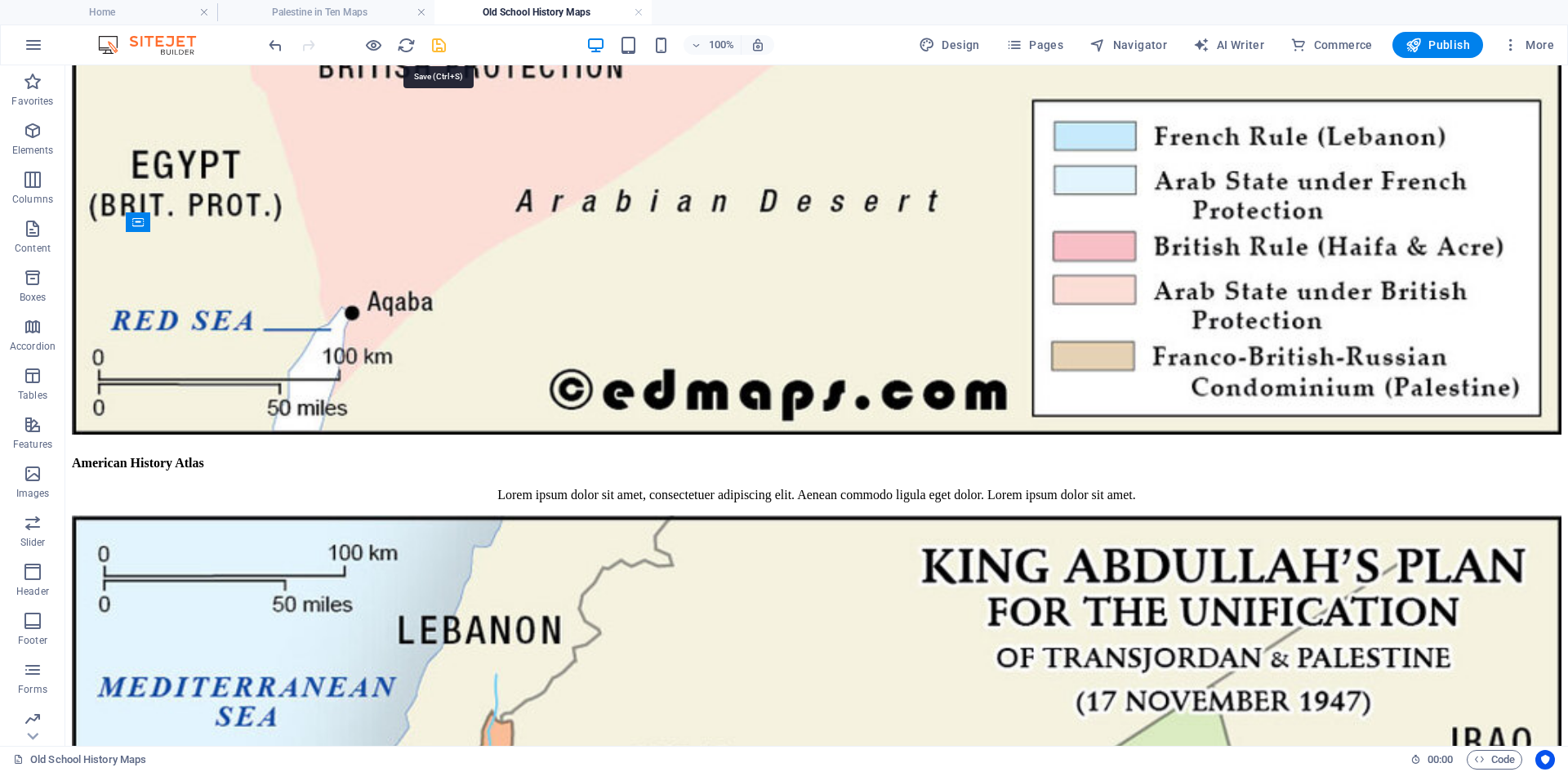 click at bounding box center [439, 45] 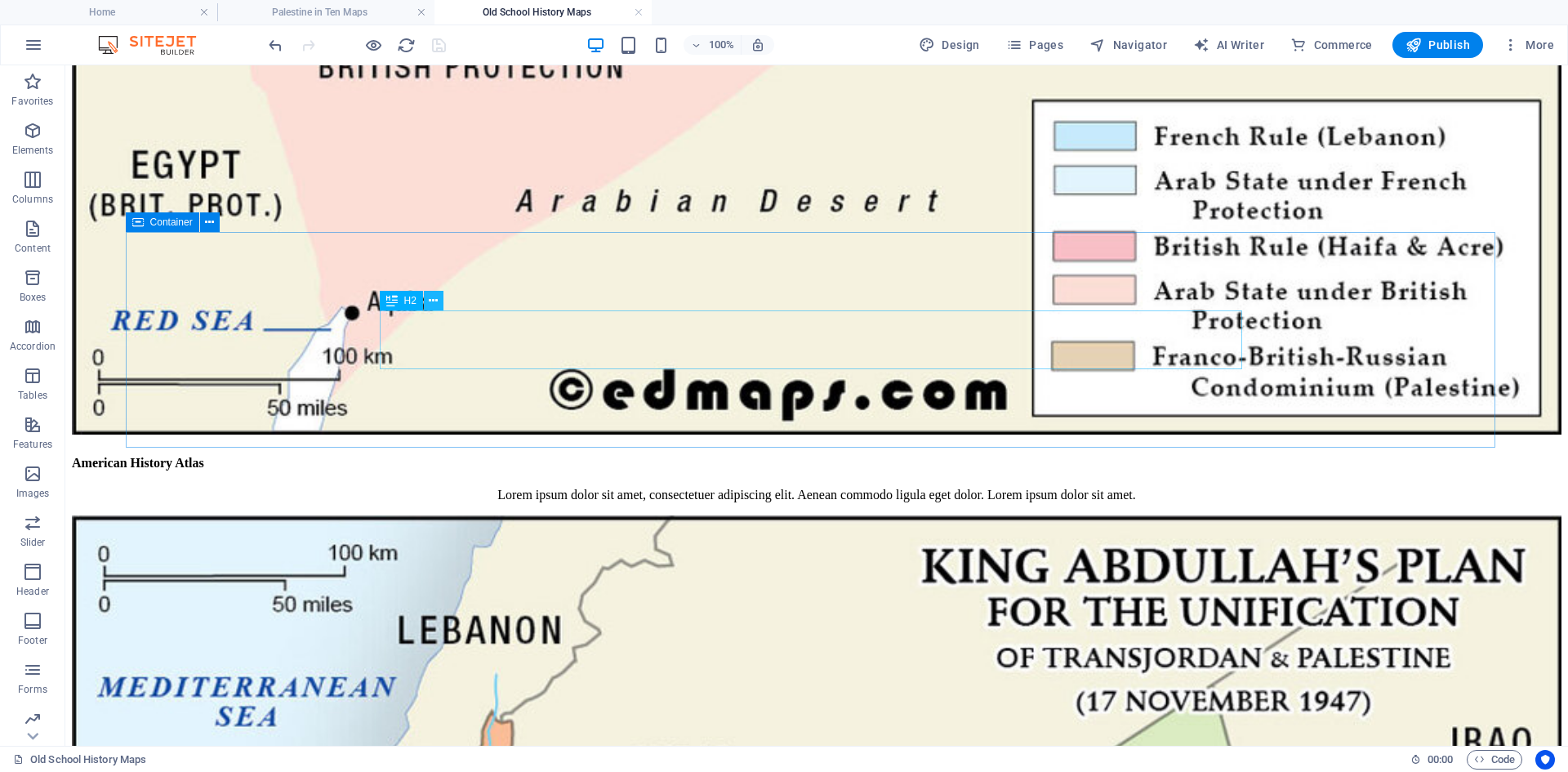 click at bounding box center (433, 301) 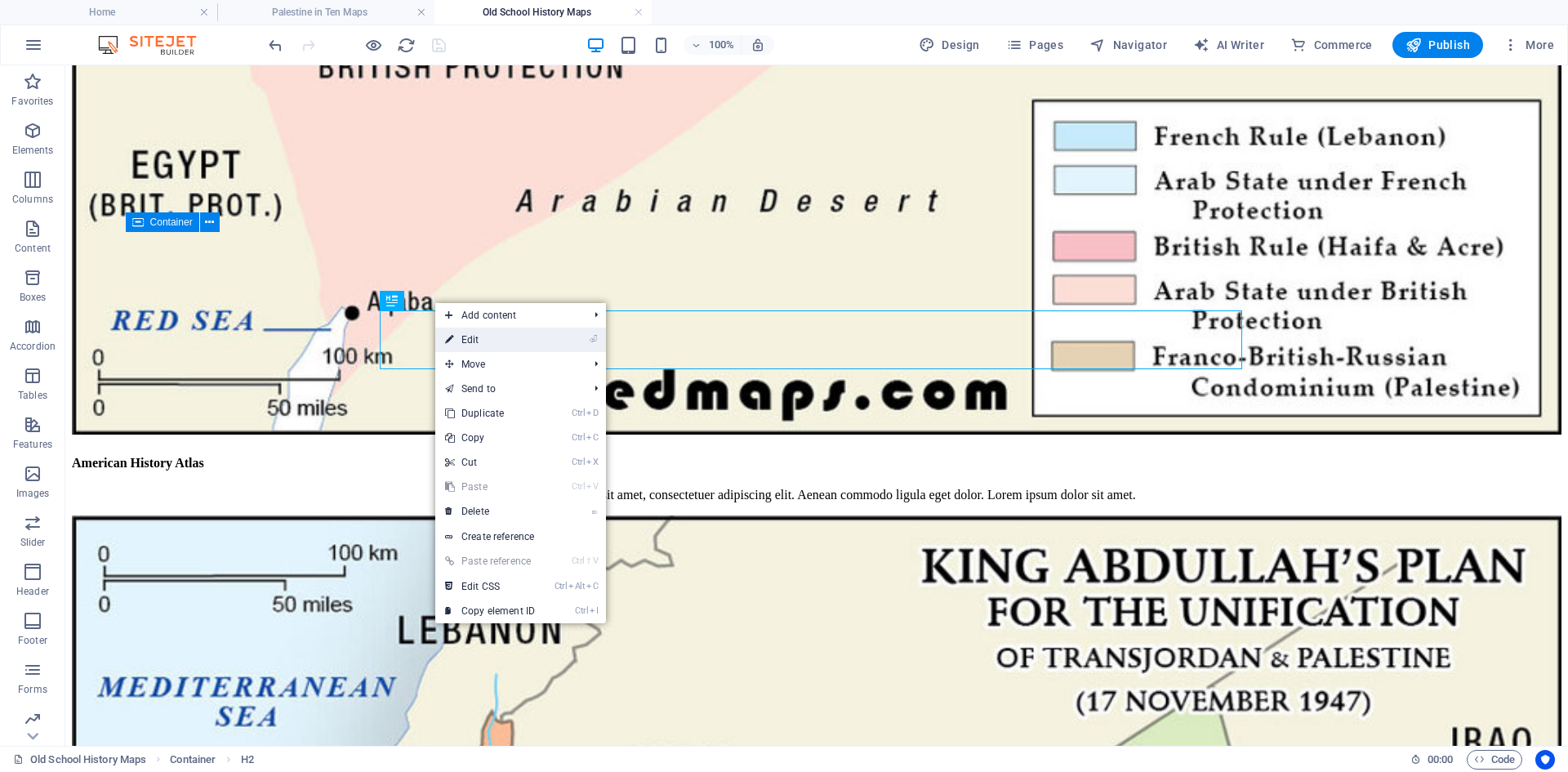 click on "⏎  Edit" at bounding box center (490, 340) 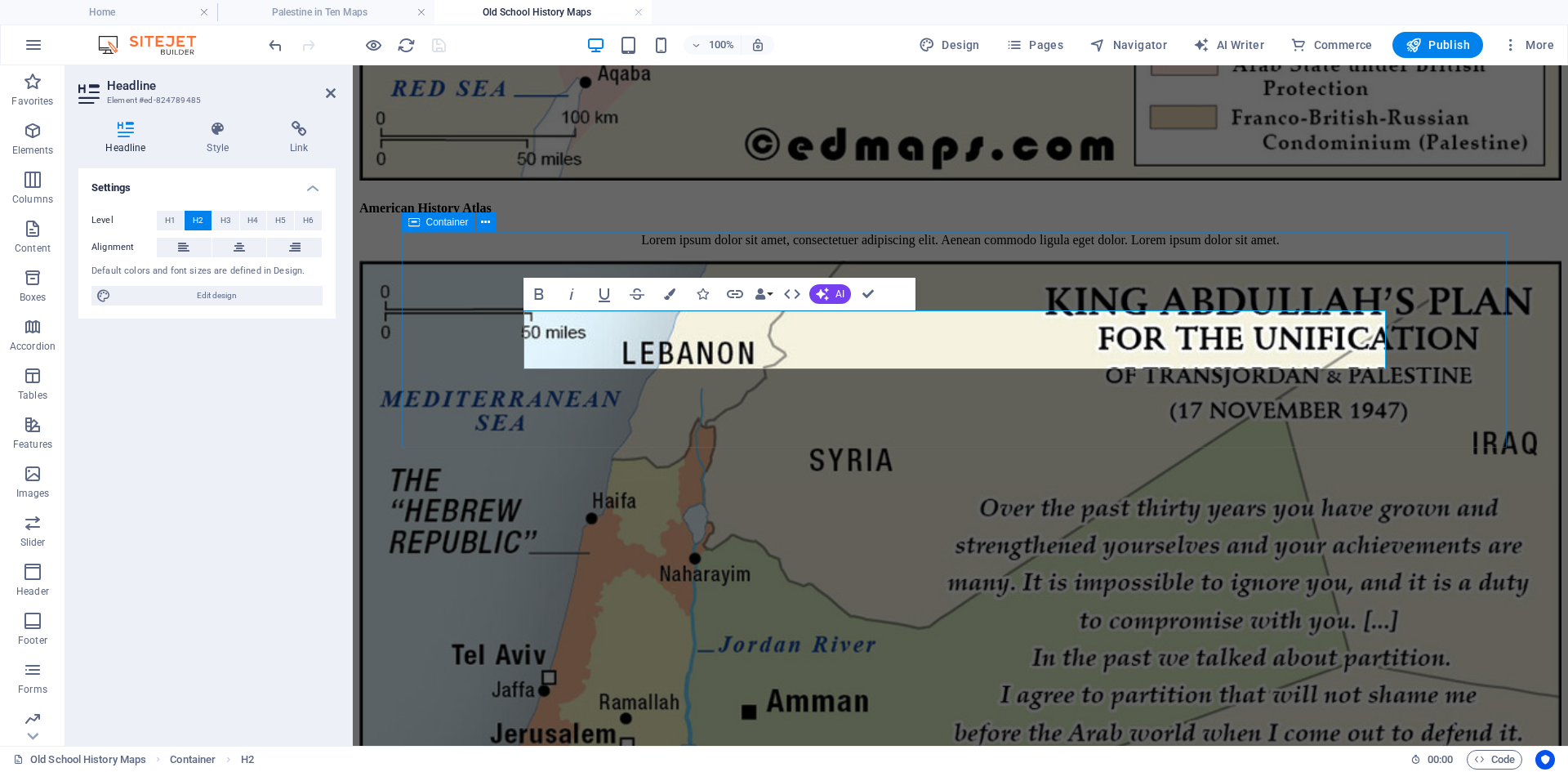 click on "New headline" at bounding box center (960, 9626) 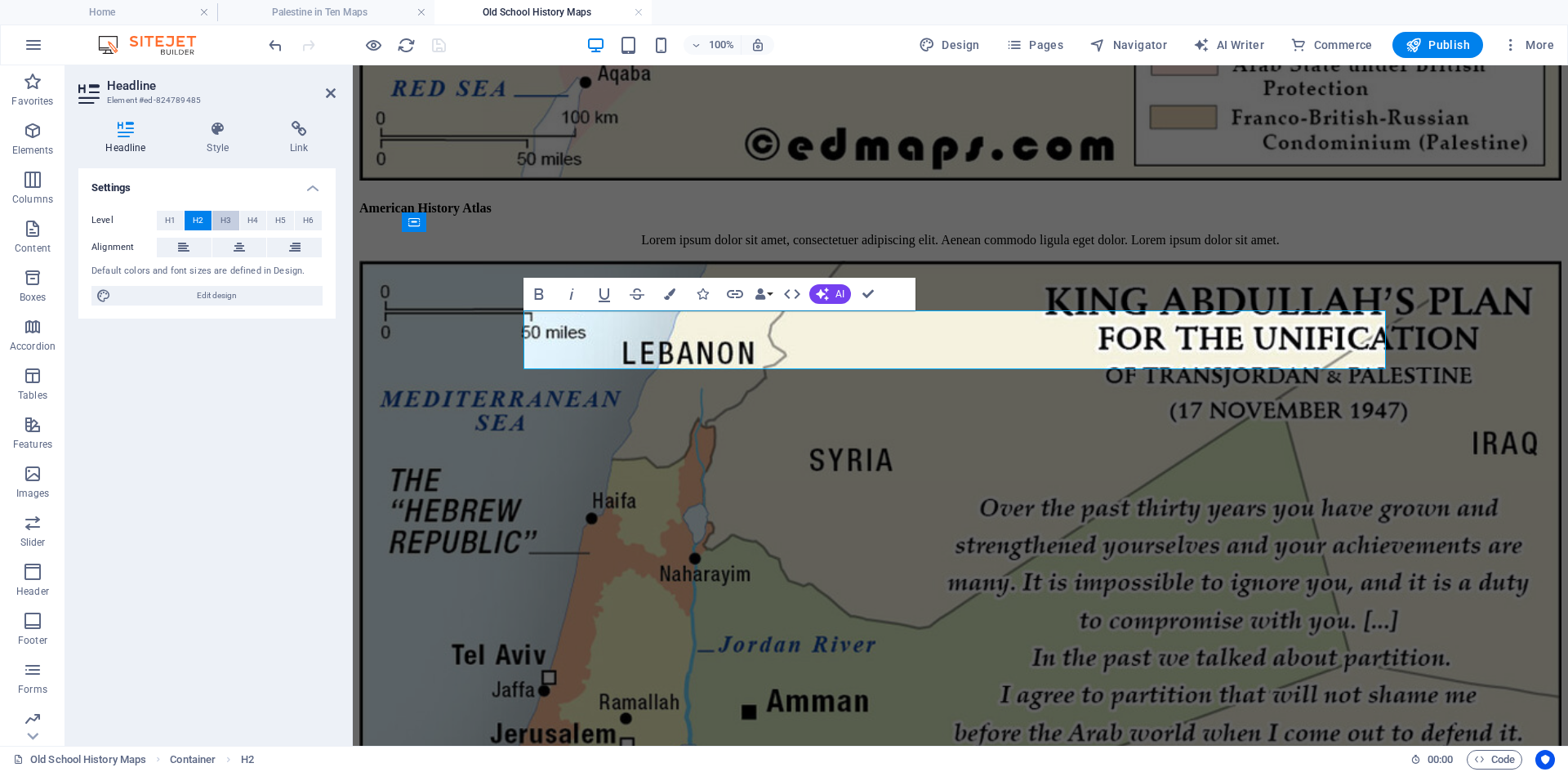 click on "H3" at bounding box center (225, 221) 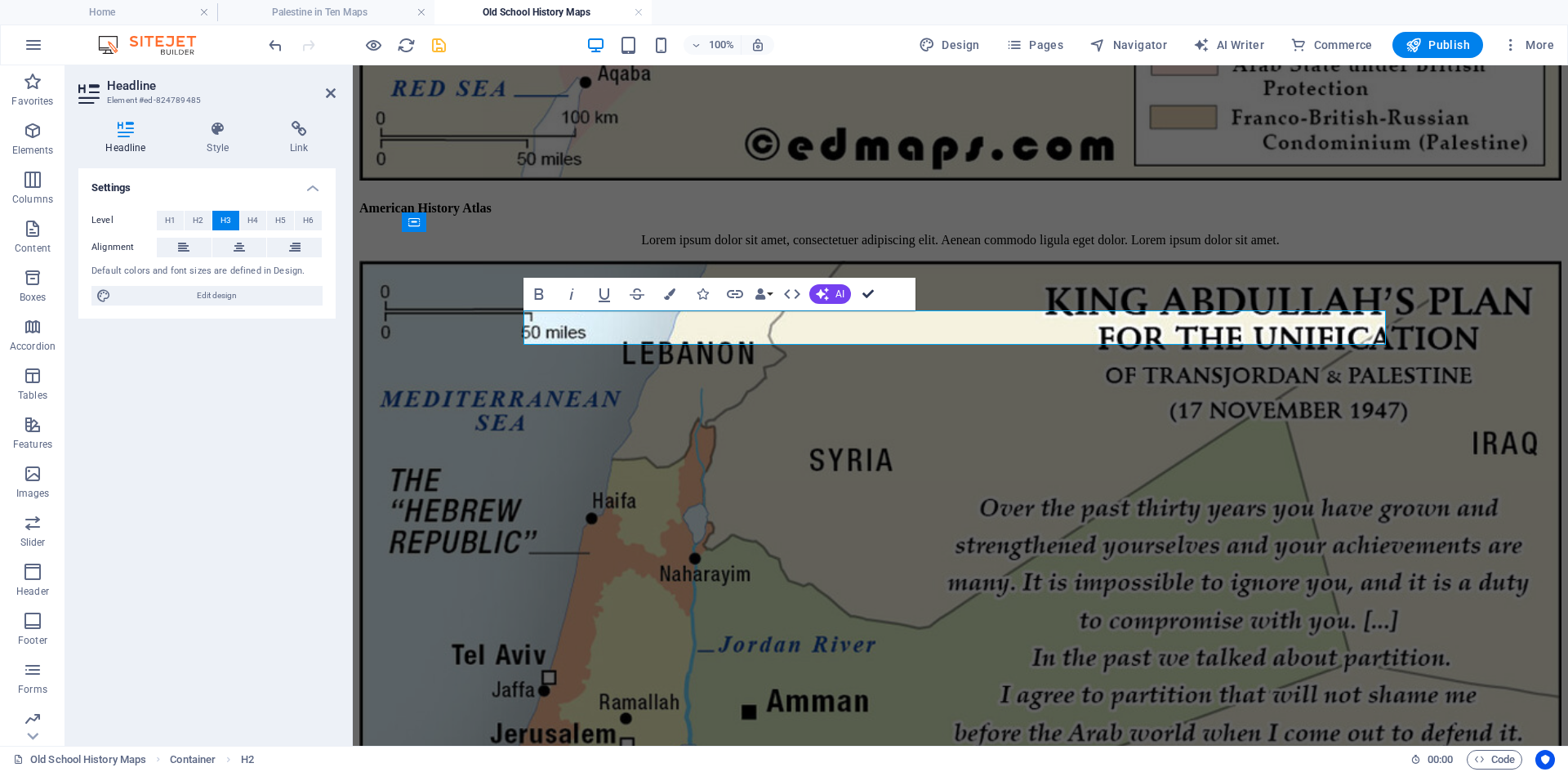 drag, startPoint x: 870, startPoint y: 288, endPoint x: 804, endPoint y: 225, distance: 91.24144 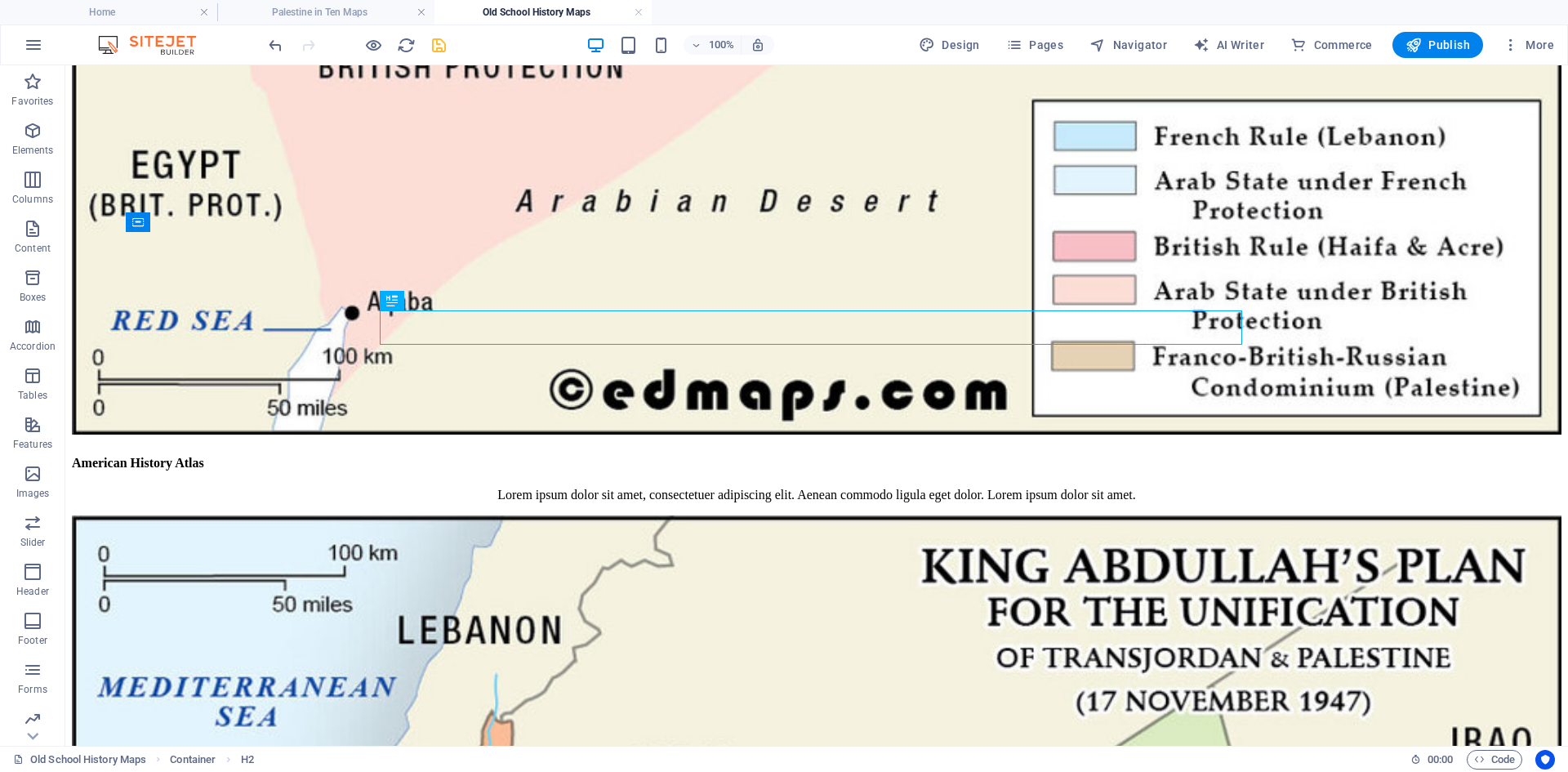 click on "Skip to main content
Home Historical Maps of USA Old School History Maps Maps + Historical Maps of Israel and Palestine American History Atlas Lorem ipsum dolor sit amet, consectetuer adipiscing elit. Aenean commodo ligula eget dolor. Lorem ipsum dolor sit amet. An Historical Geography of the United States Lorem ipsum dolor sit amet, consectetuer adipiscing elit. Aenean commodo ligula eget dolor. Lorem ipsum dolor sit amet. Harper’s Atlas of American History Lorem ipsum dolor sit amet, consectetuer adipiscing elit. Aenean commodo ligula eget dolor. Lorem ipsum dolor sit amet. American History Atlas Lorem ipsum dolor sit amet, consectetuer adipiscing elit. Aenean commodo ligula eget dolor. Lorem ipsum dolor sit amet. An Historical Geography of the United States Lorem ipsum dolor sit amet, consectetuer adipiscing elit. Aenean commodo ligula eget dolor. Lorem ipsum dolor sit amet. Harper’s Atlas of American History American History Atlas An Historical Geography of the United States Palestine Home Privacy" at bounding box center (817, 11991) 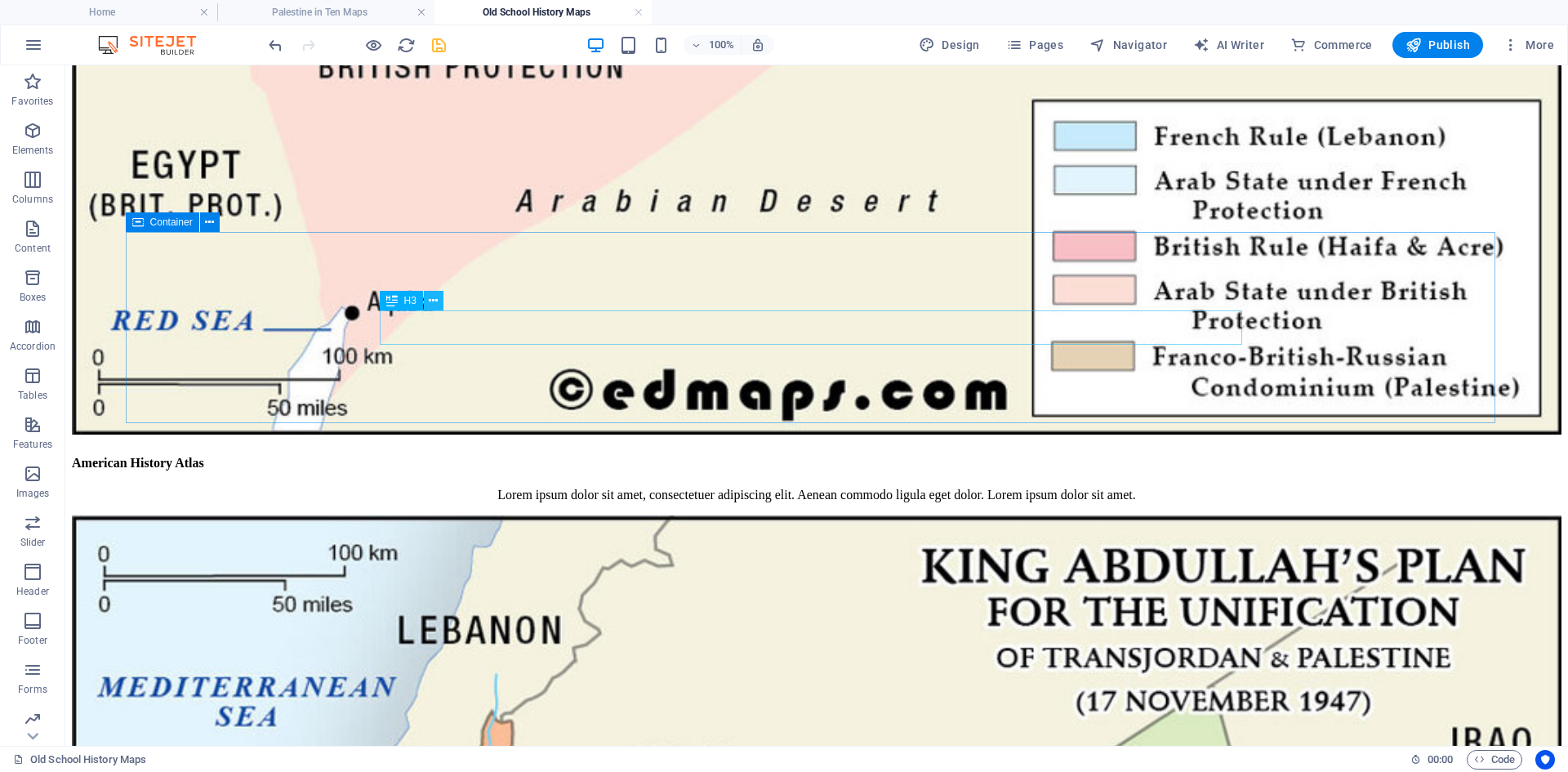click at bounding box center (433, 301) 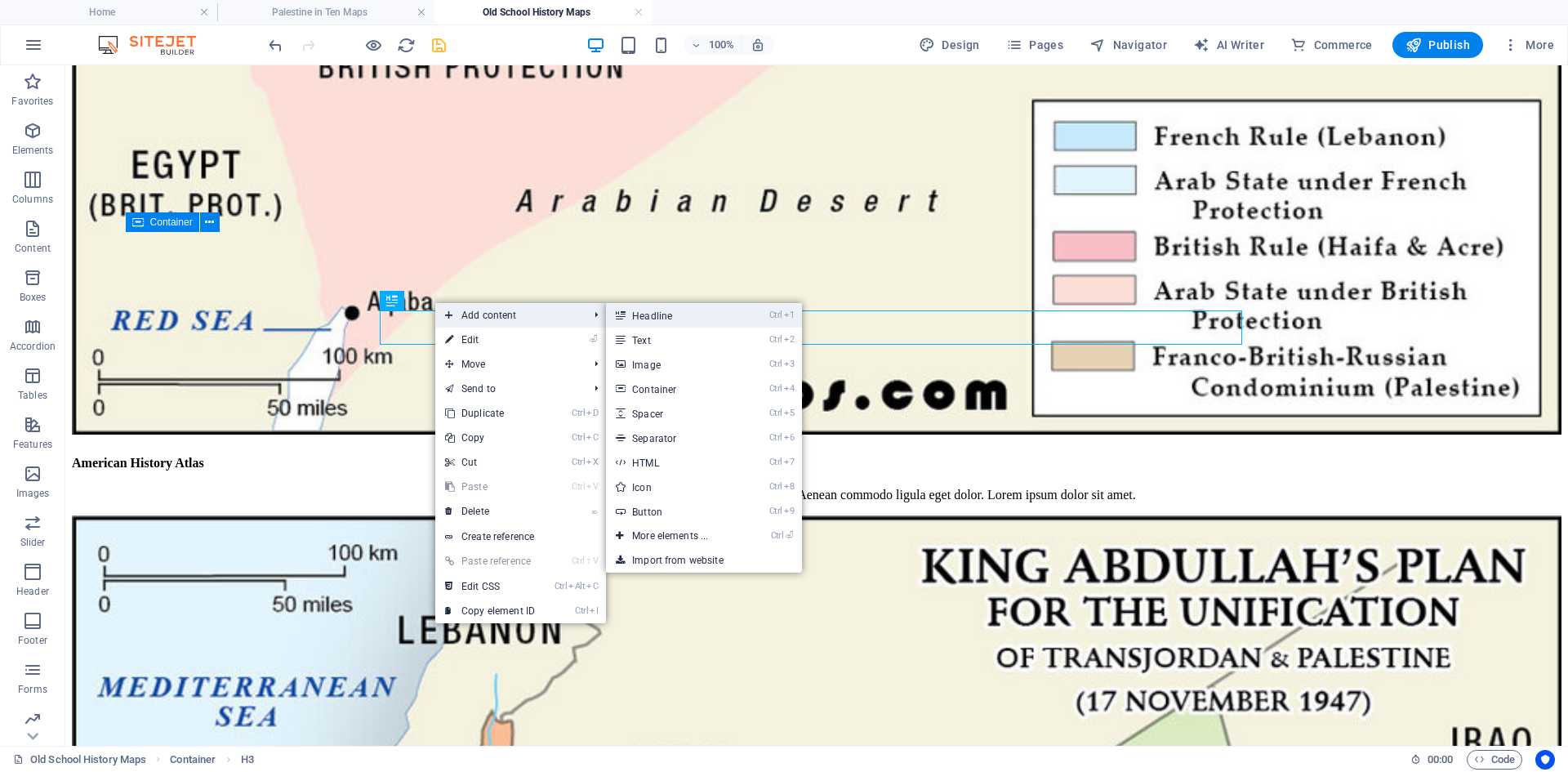 click on "Ctrl 1  Headline" at bounding box center (673, 315) 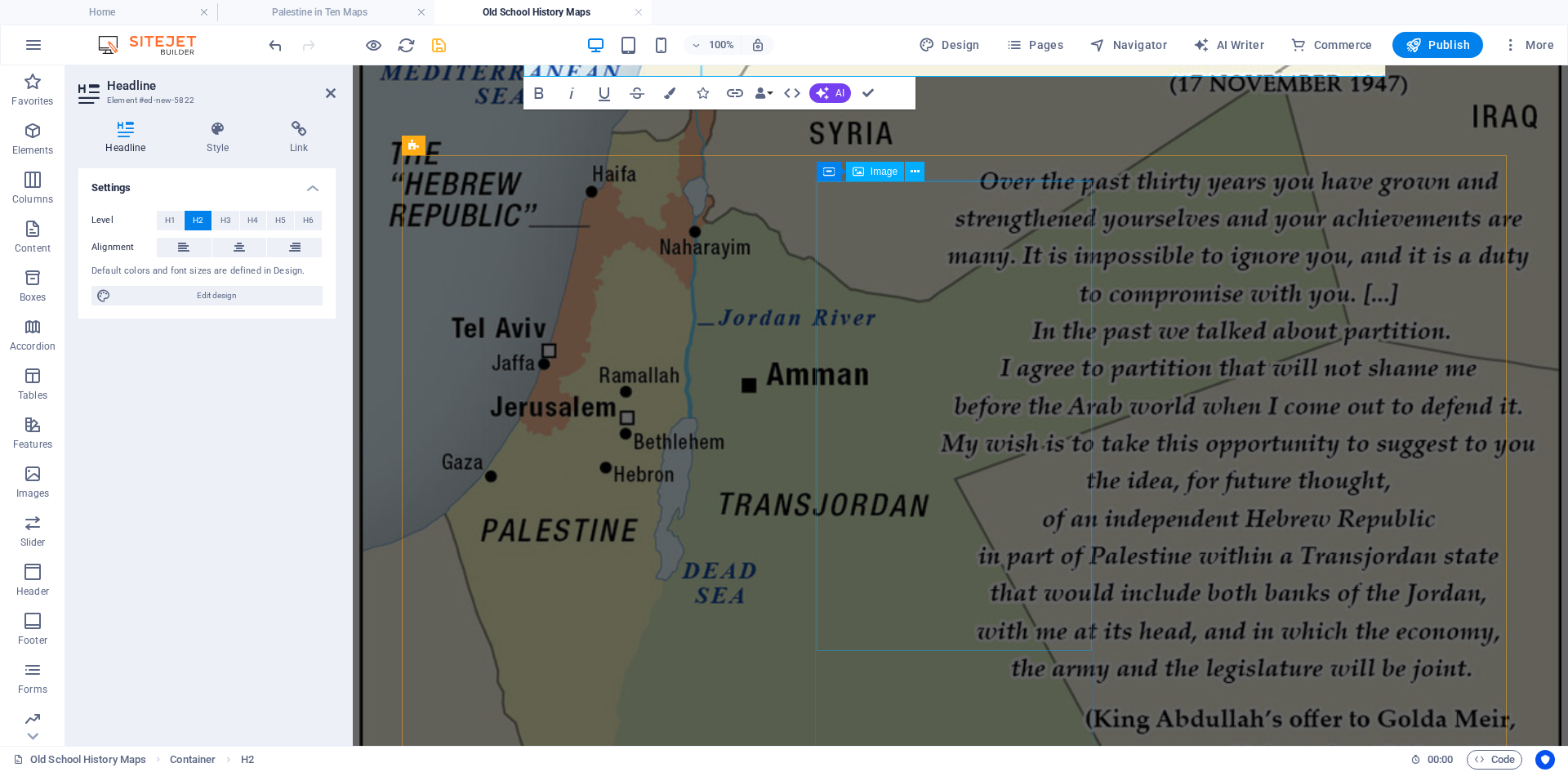 scroll, scrollTop: 1408, scrollLeft: 0, axis: vertical 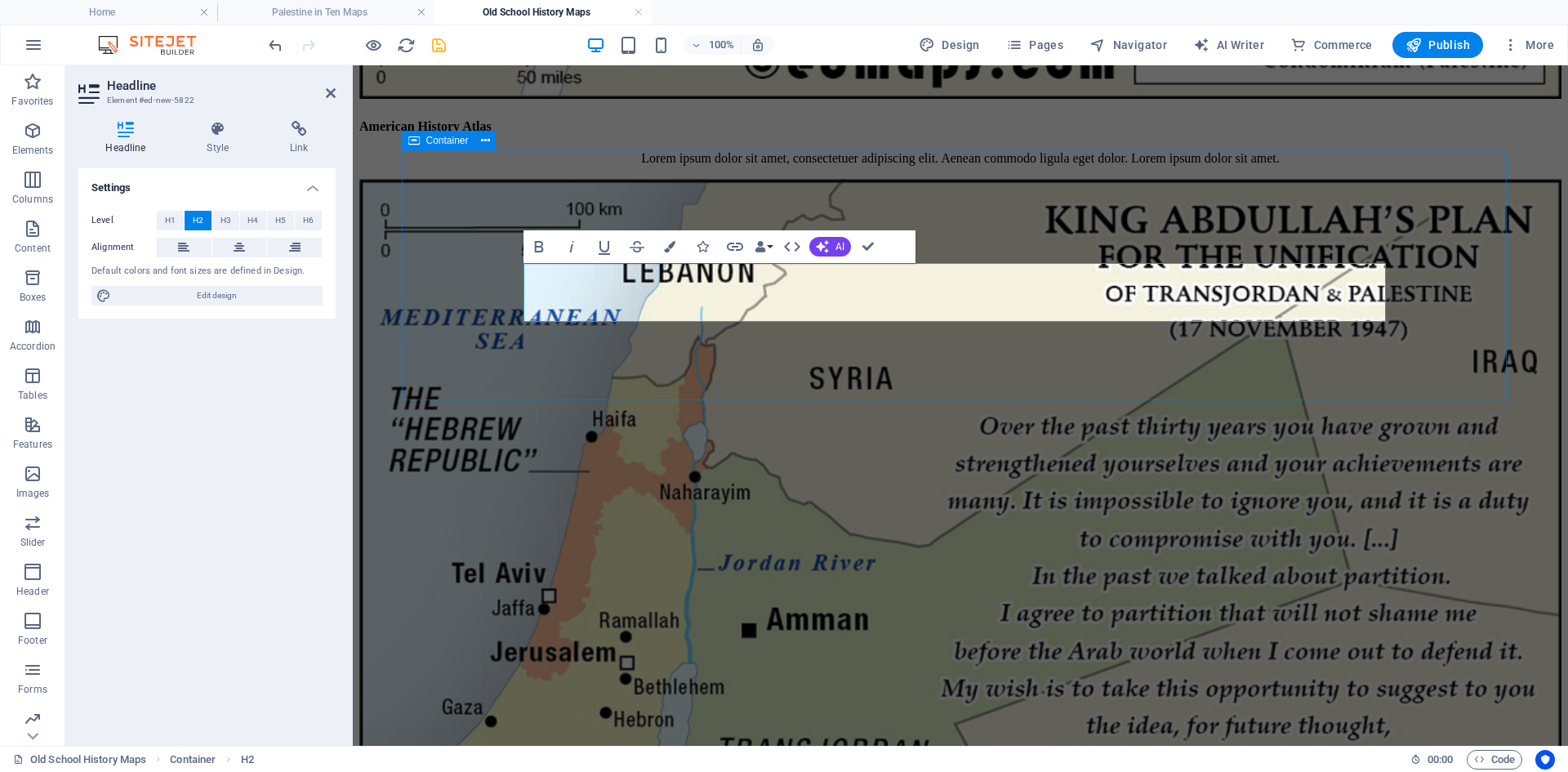 type 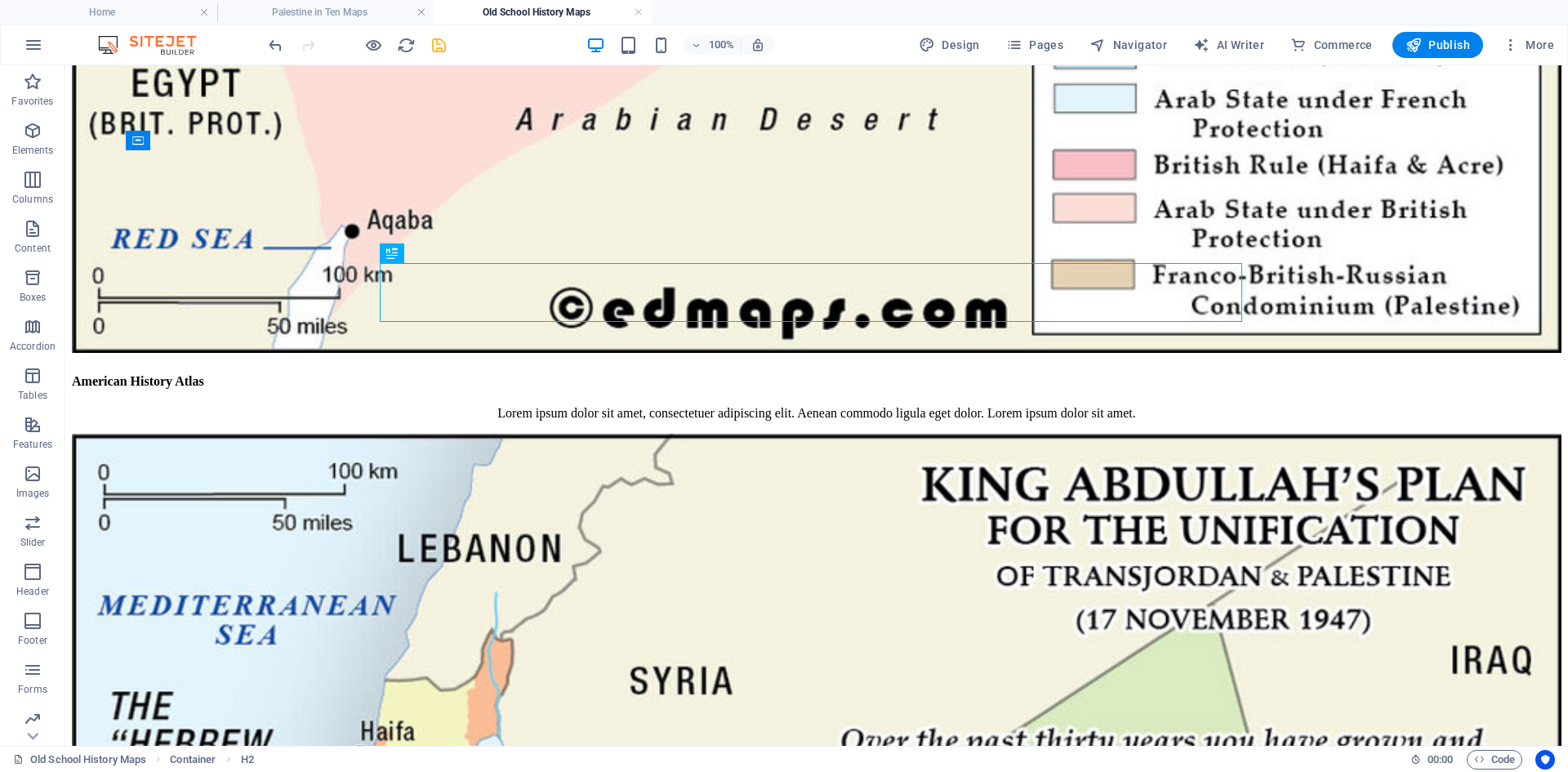 click on "Skip to main content
Home Historical Maps of USA Old School History Maps Maps + Historical Maps of Israel and Palestine American History Atlas Lorem ipsum dolor sit amet, consectetuer adipiscing elit. Aenean commodo ligula eget dolor. Lorem ipsum dolor sit amet. An Historical Geography of the United States Lorem ipsum dolor sit amet, consectetuer adipiscing elit. Aenean commodo ligula eget dolor. Lorem ipsum dolor sit amet. Harper’s Atlas of American History Lorem ipsum dolor sit amet, consectetuer adipiscing elit. Aenean commodo ligula eget dolor. Lorem ipsum dolor sit amet. American History Atlas Lorem ipsum dolor sit amet, consectetuer adipiscing elit. Aenean commodo ligula eget dolor. Lorem ipsum dolor sit amet. An Historical Geography of the United States Lorem ipsum dolor sit amet, consectetuer adipiscing elit. Aenean commodo ligula eget dolor. Lorem ipsum dolor sit amet. Harper’s Atlas of American History American History Atlas An Historical Geography of the United States Palestine dfdf Home" at bounding box center (817, 11929) 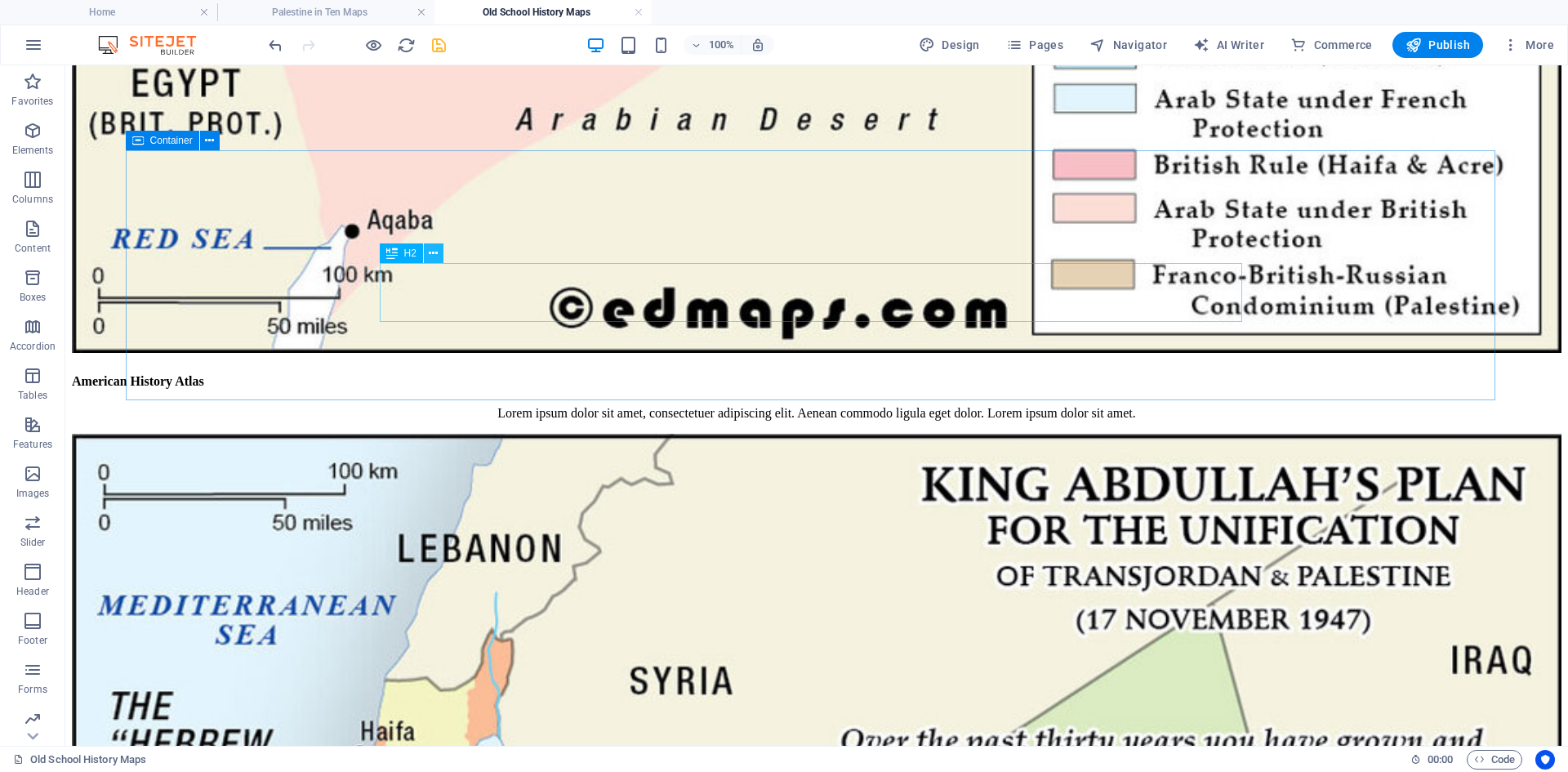 click at bounding box center (433, 253) 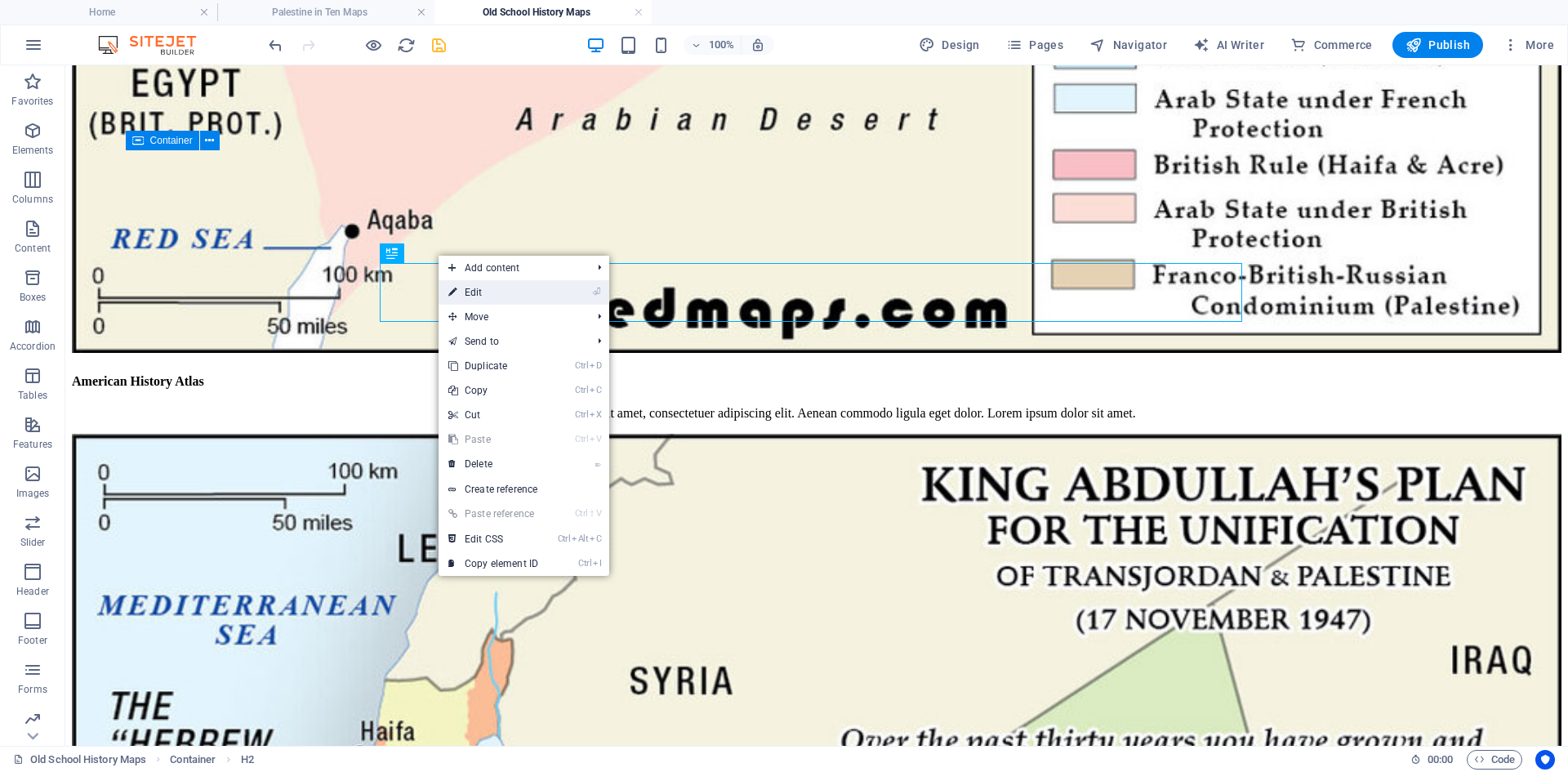click on "⏎  Edit" at bounding box center [493, 292] 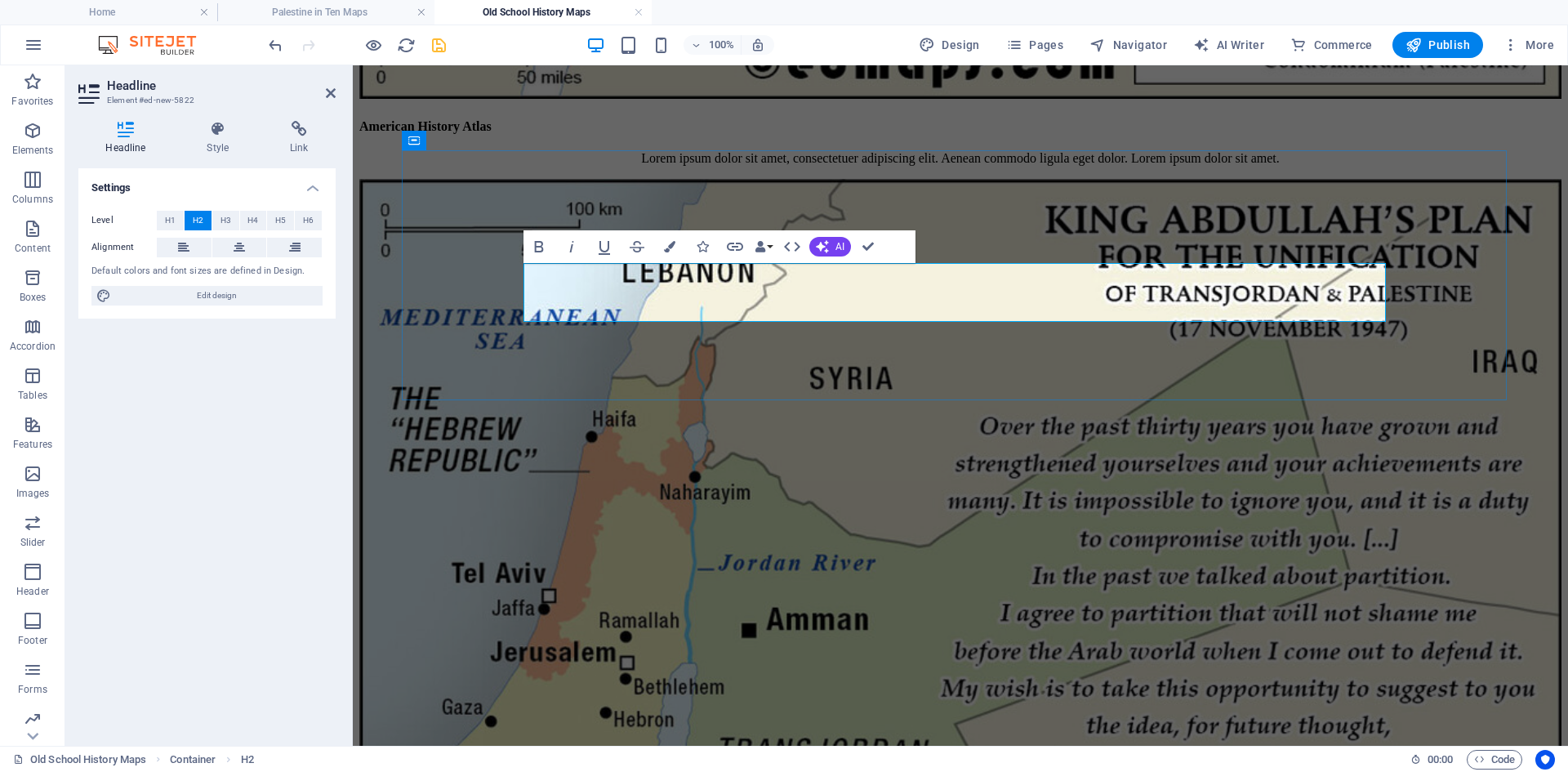 type 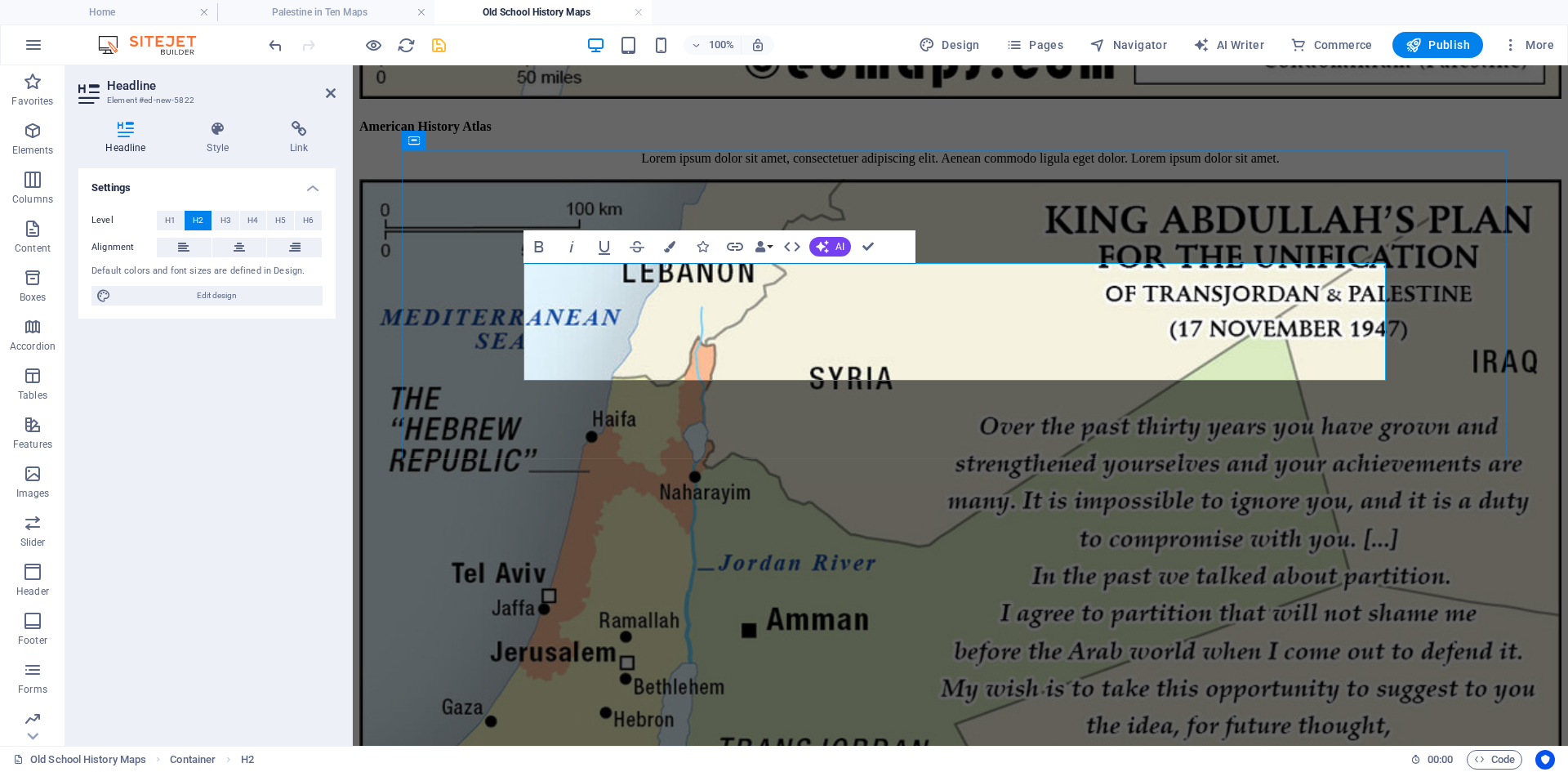 click on "(from C. R. Conder, Palestine, Dod & Meat, New York, 1889)" at bounding box center [960, 9577] 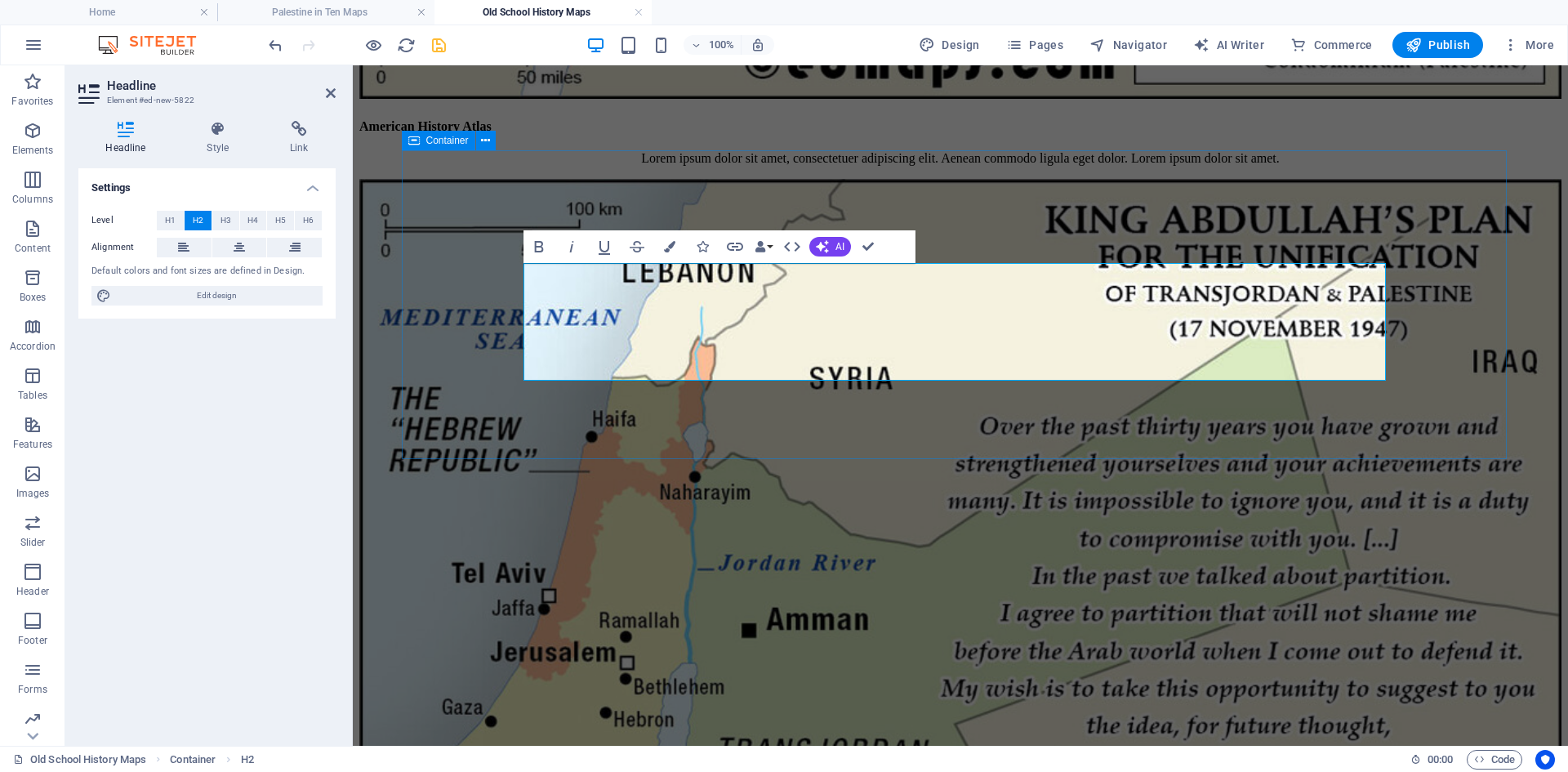 drag, startPoint x: 706, startPoint y: 351, endPoint x: 517, endPoint y: 293, distance: 197.69927 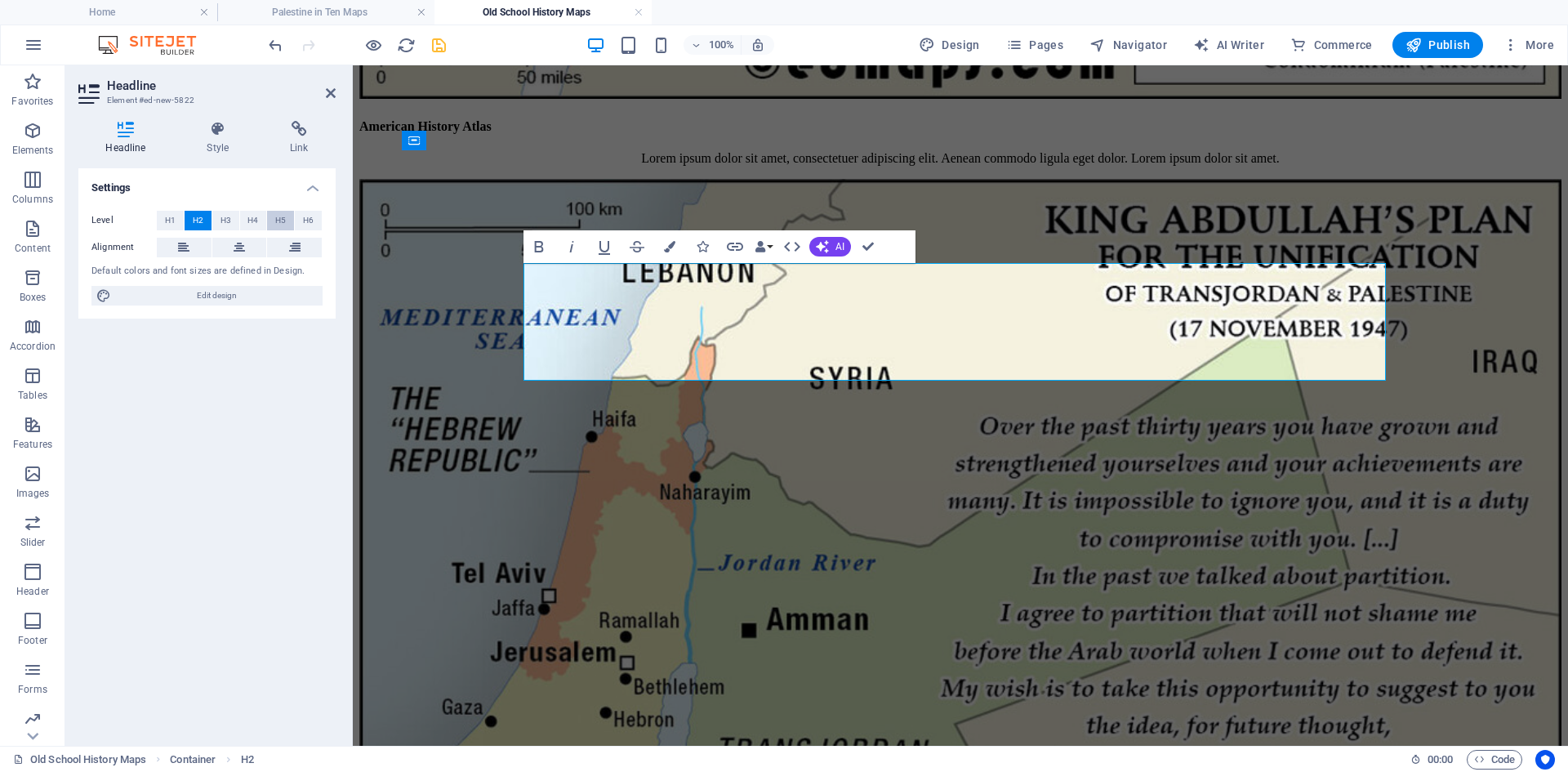 click on "H5" at bounding box center (280, 221) 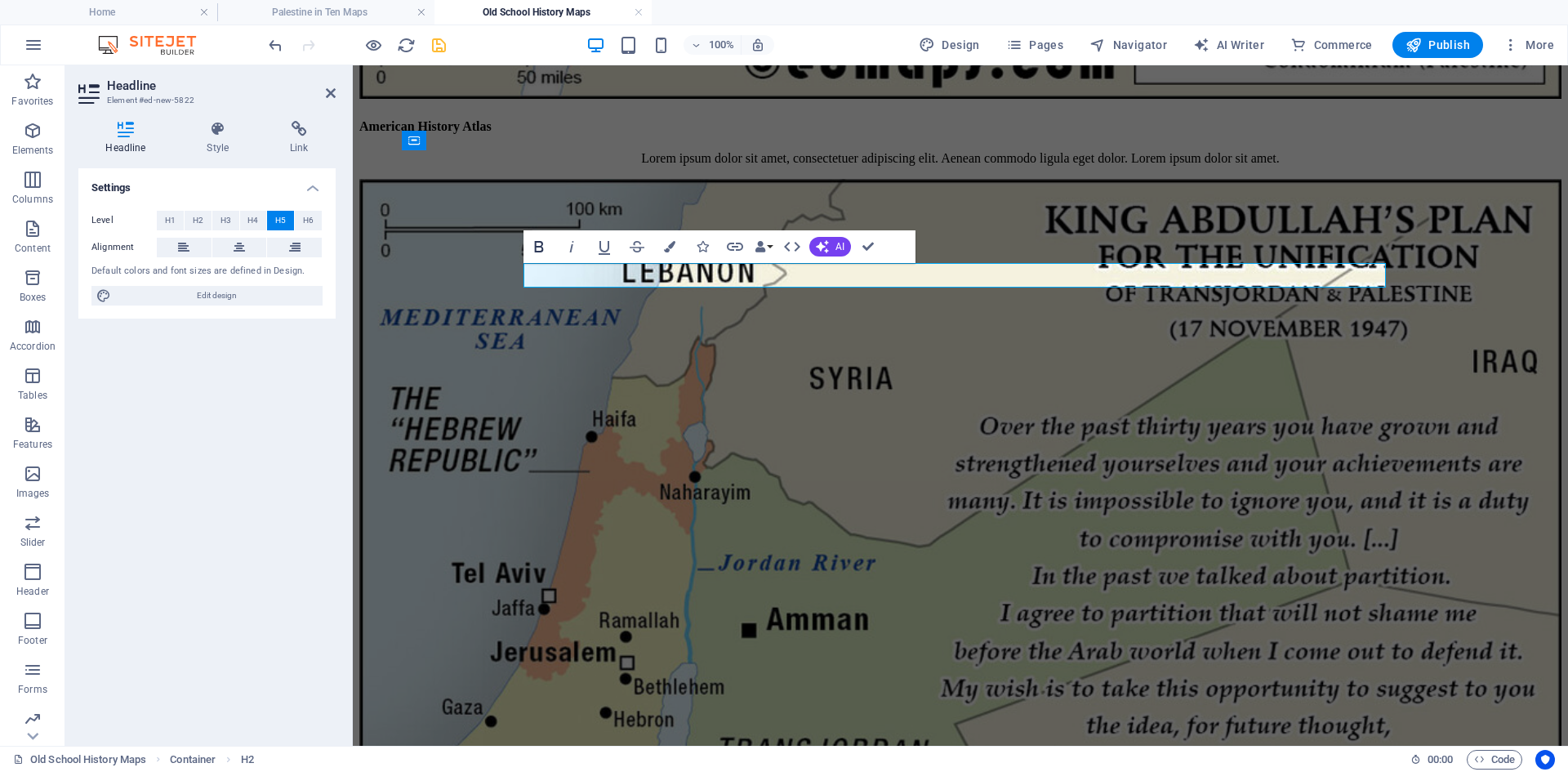 click 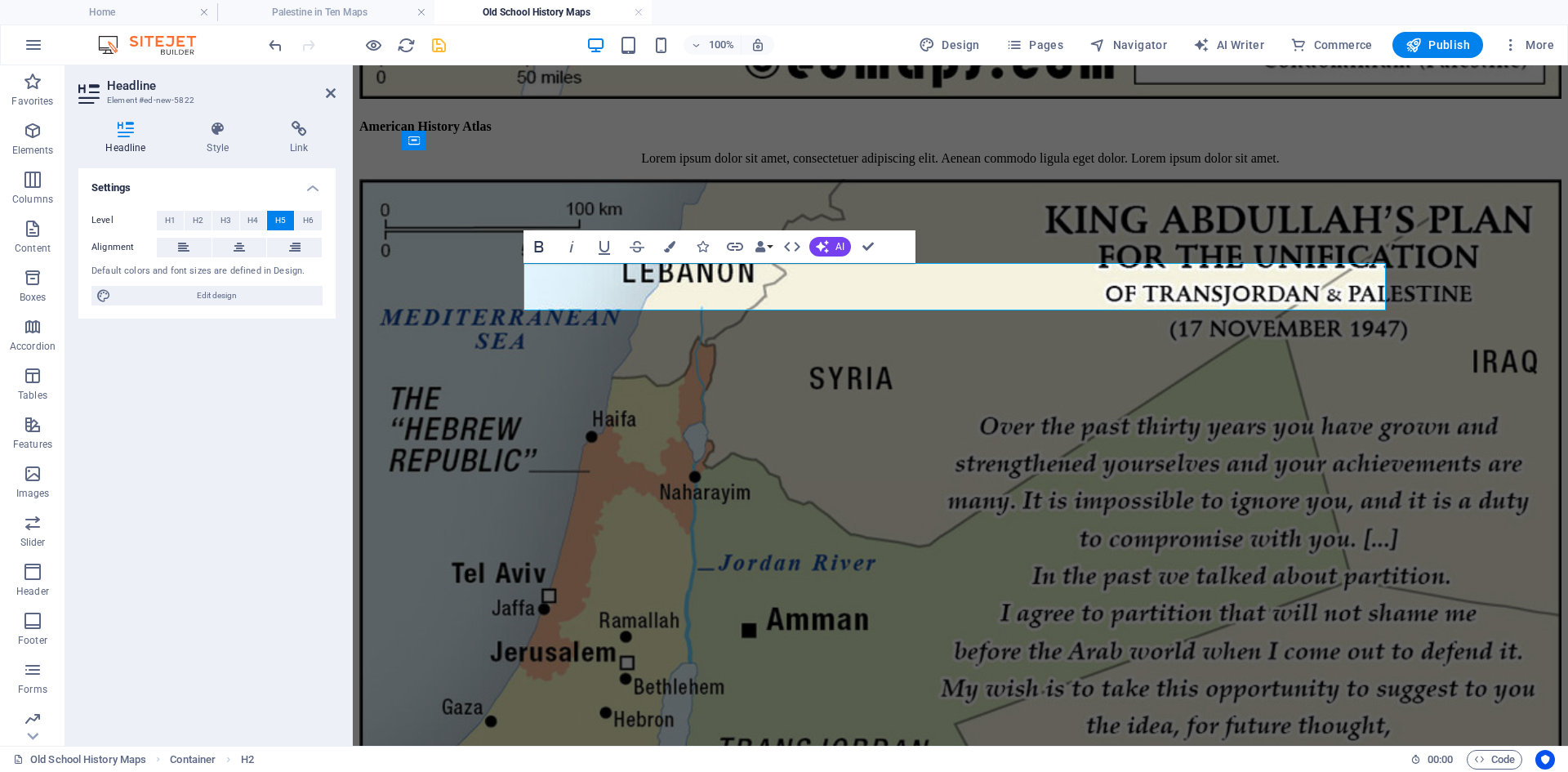 click 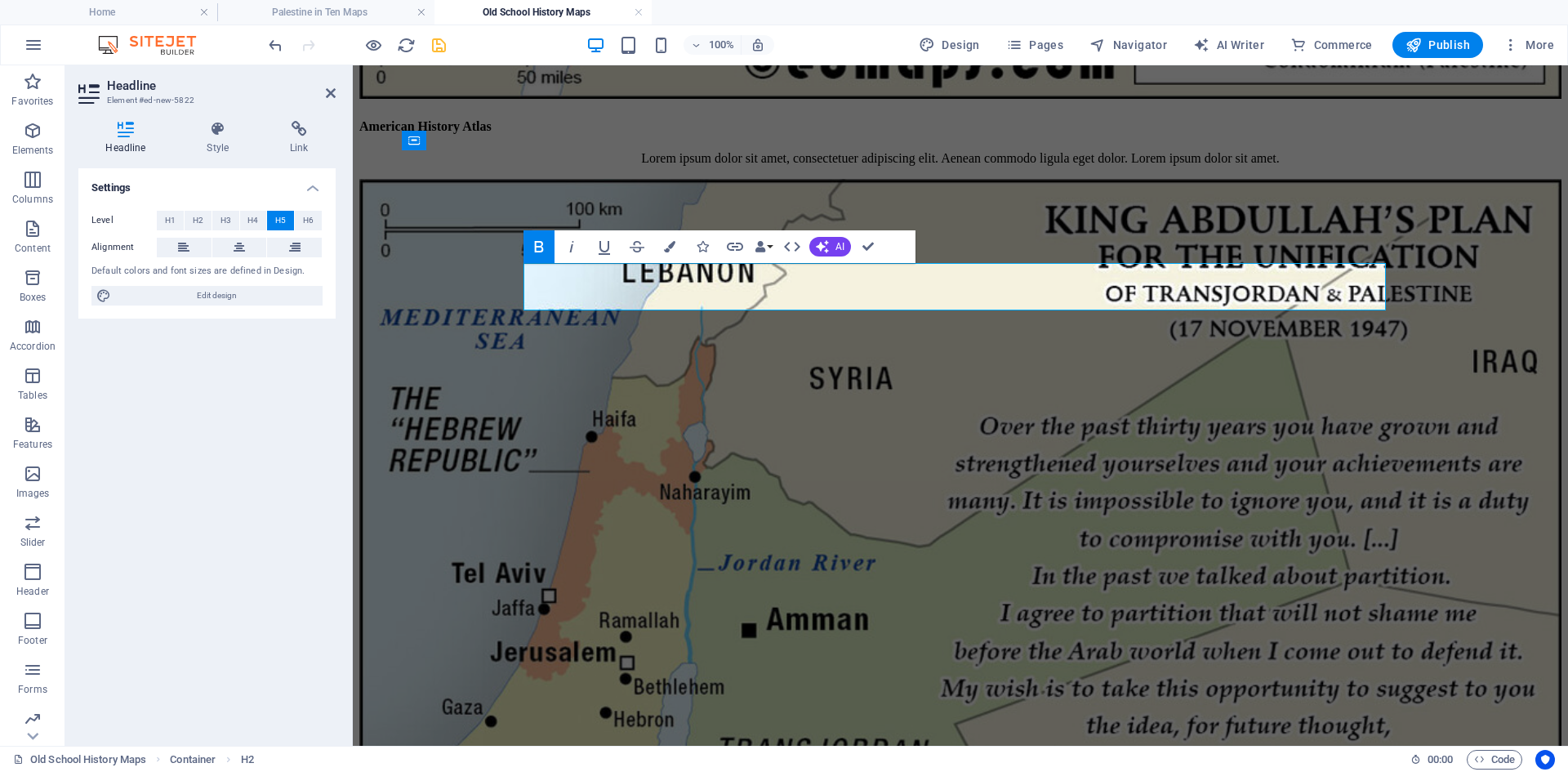 click 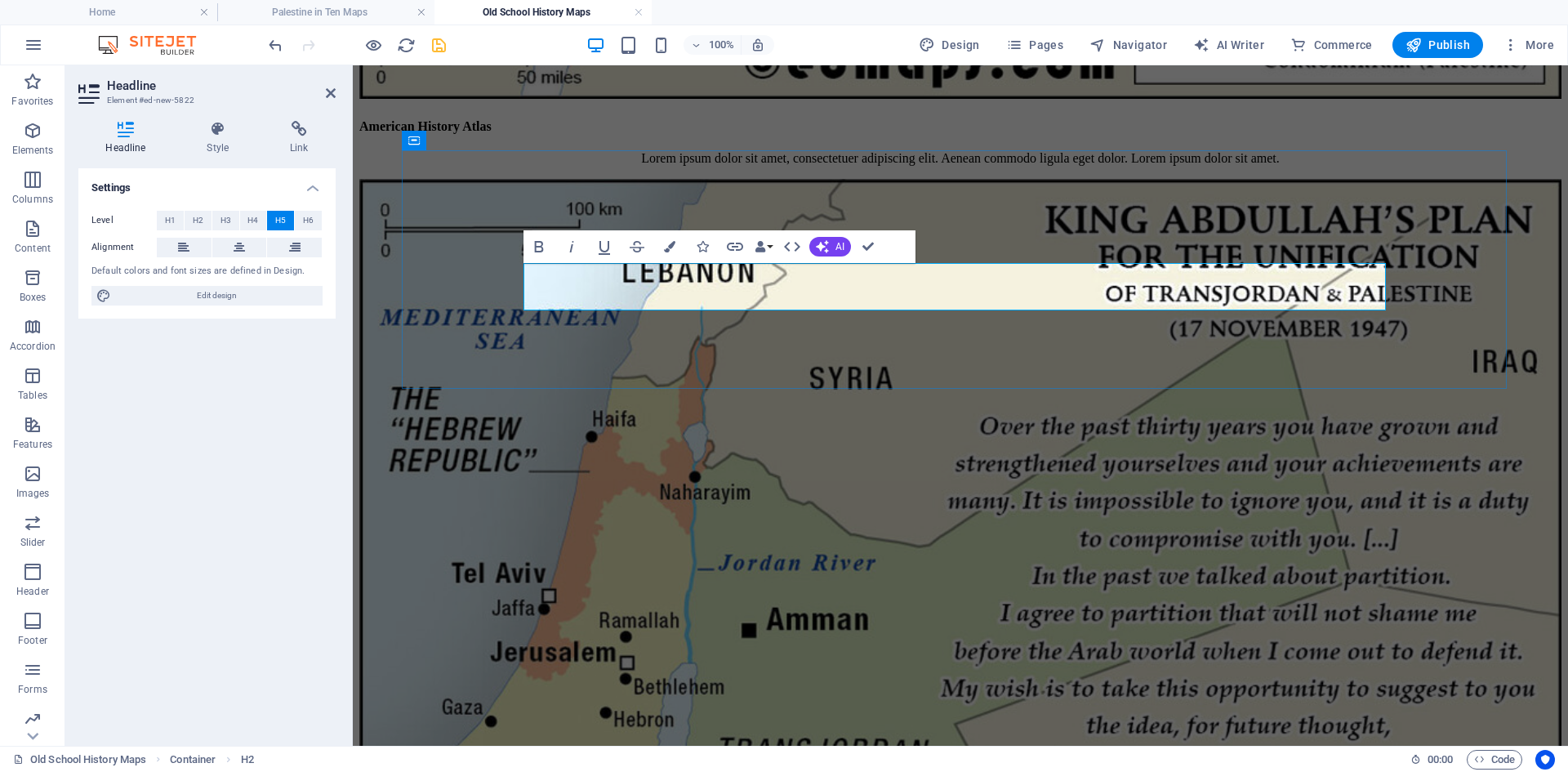 drag, startPoint x: 960, startPoint y: 297, endPoint x: 499, endPoint y: 303, distance: 461.03904 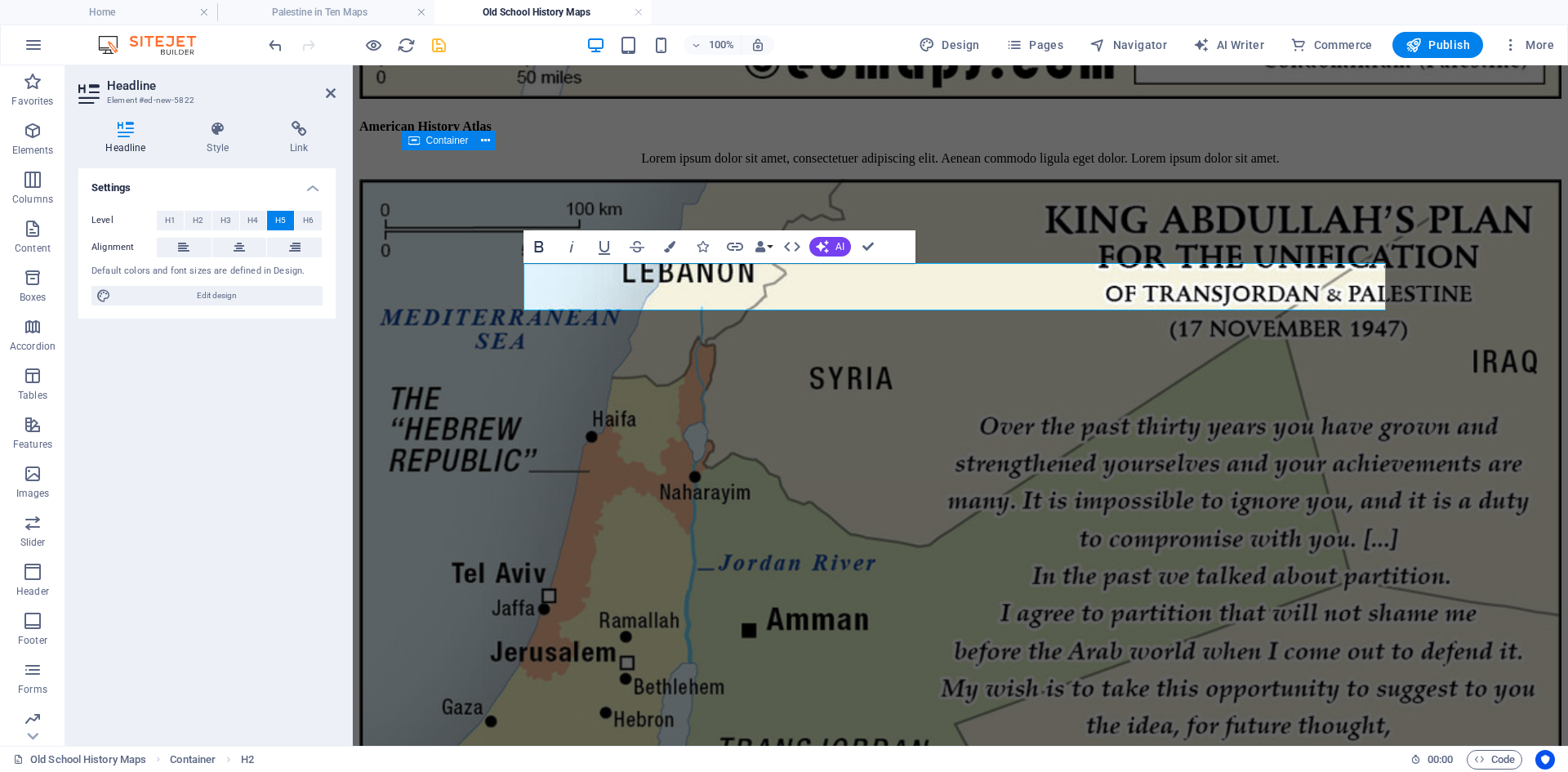 click 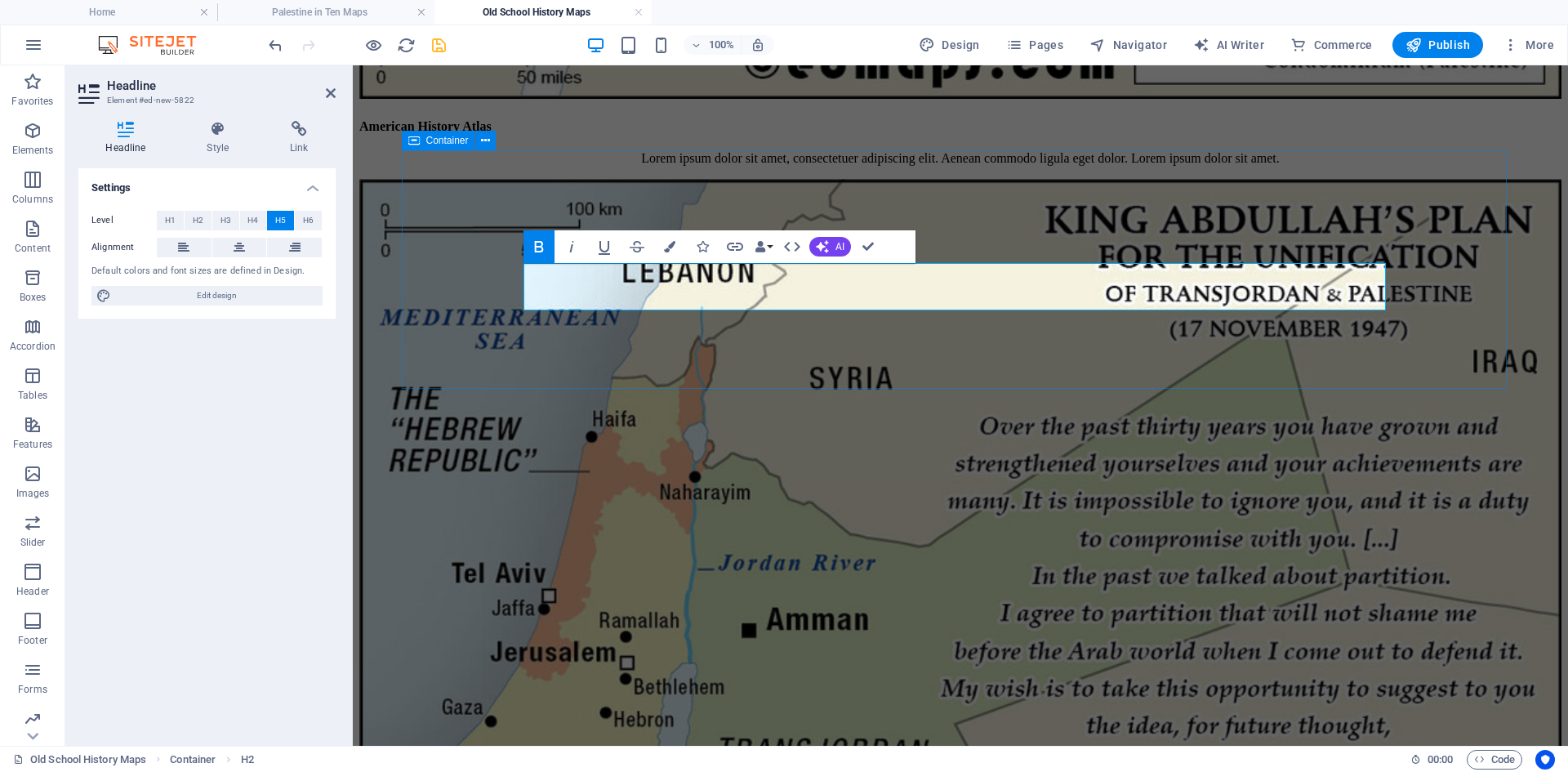drag, startPoint x: 790, startPoint y: 268, endPoint x: 921, endPoint y: 270, distance: 131.01527 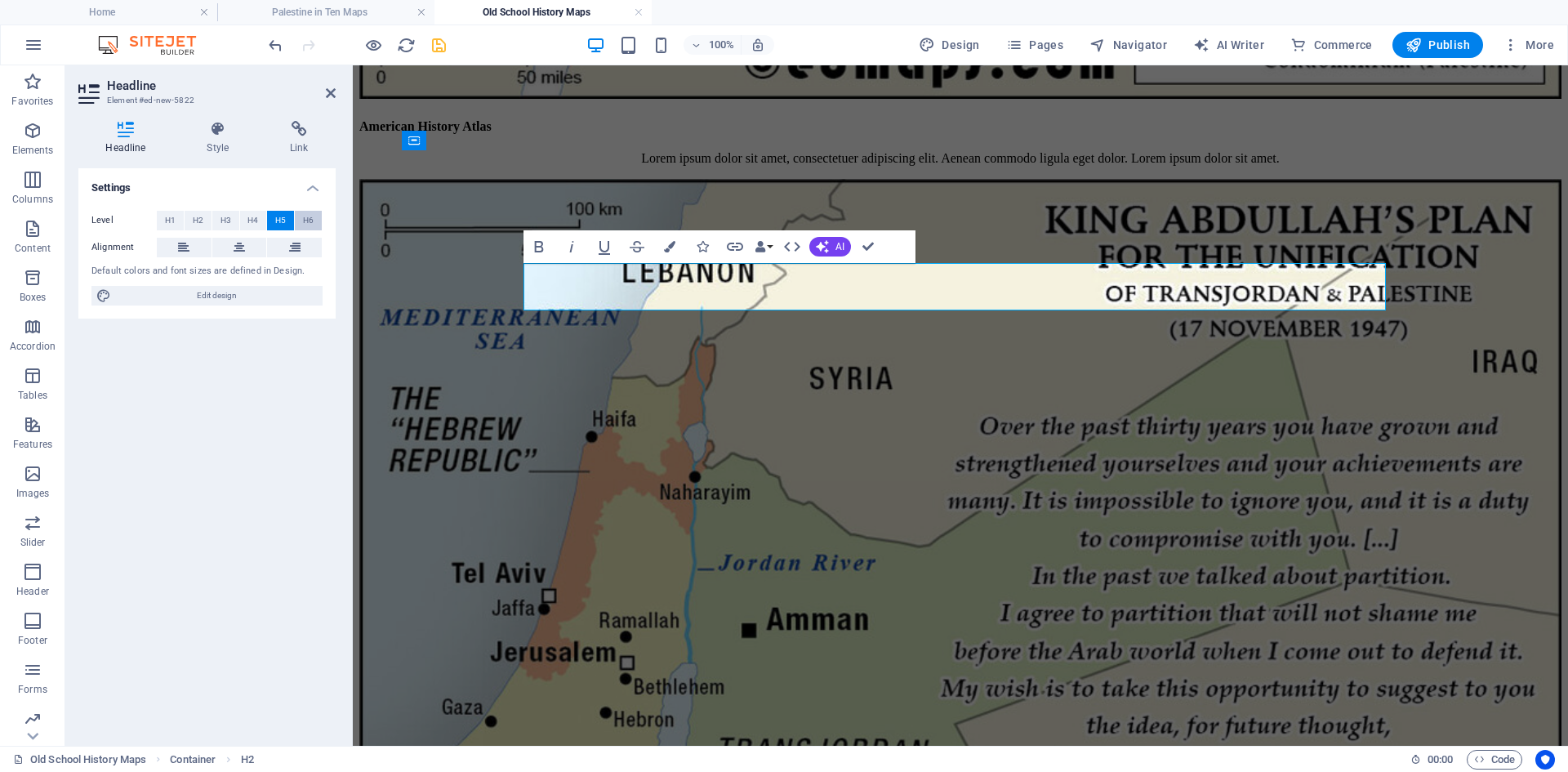 click on "H6" at bounding box center (308, 221) 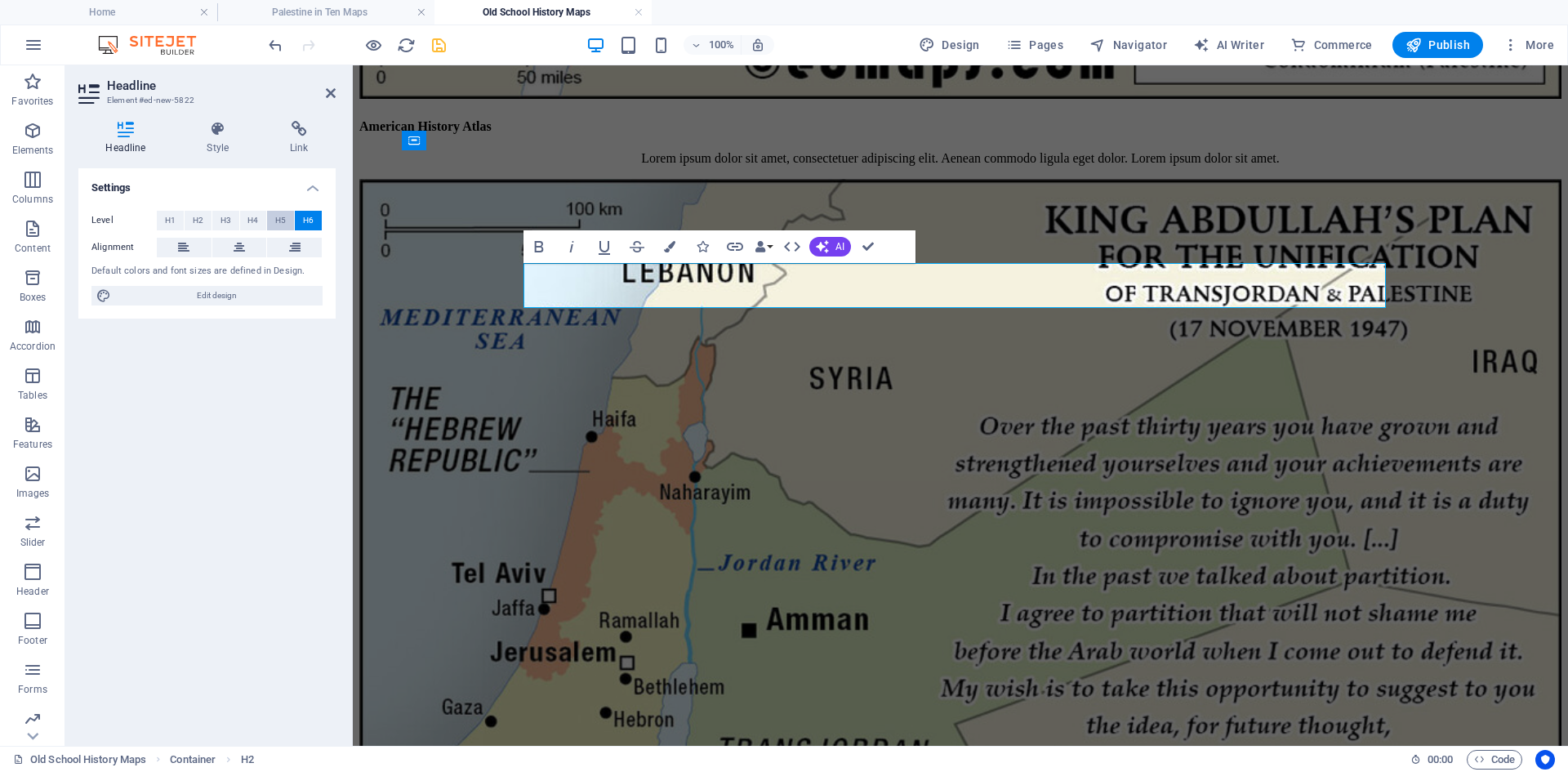 click on "H5" at bounding box center [280, 221] 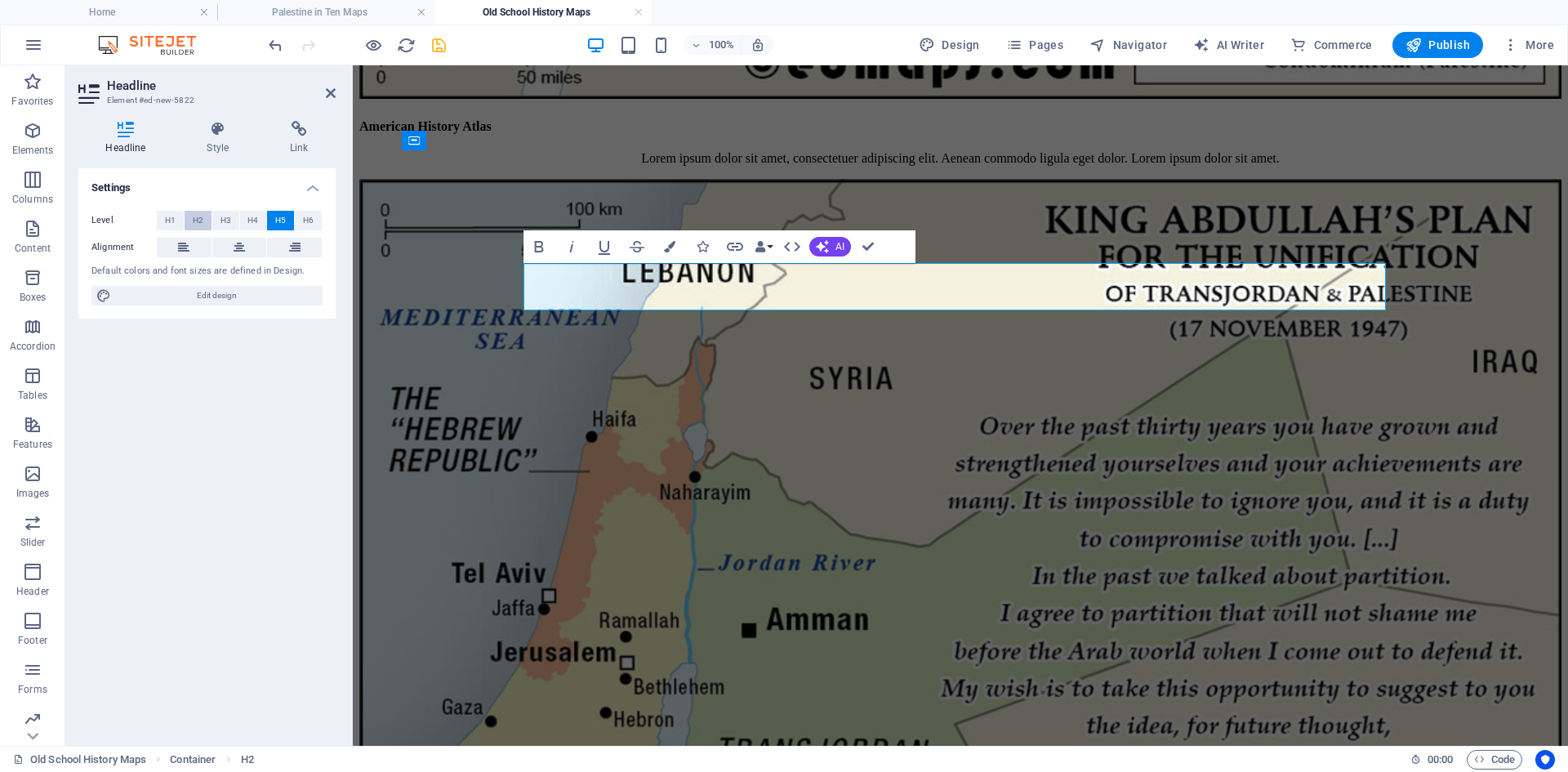 click on "H2" at bounding box center (198, 221) 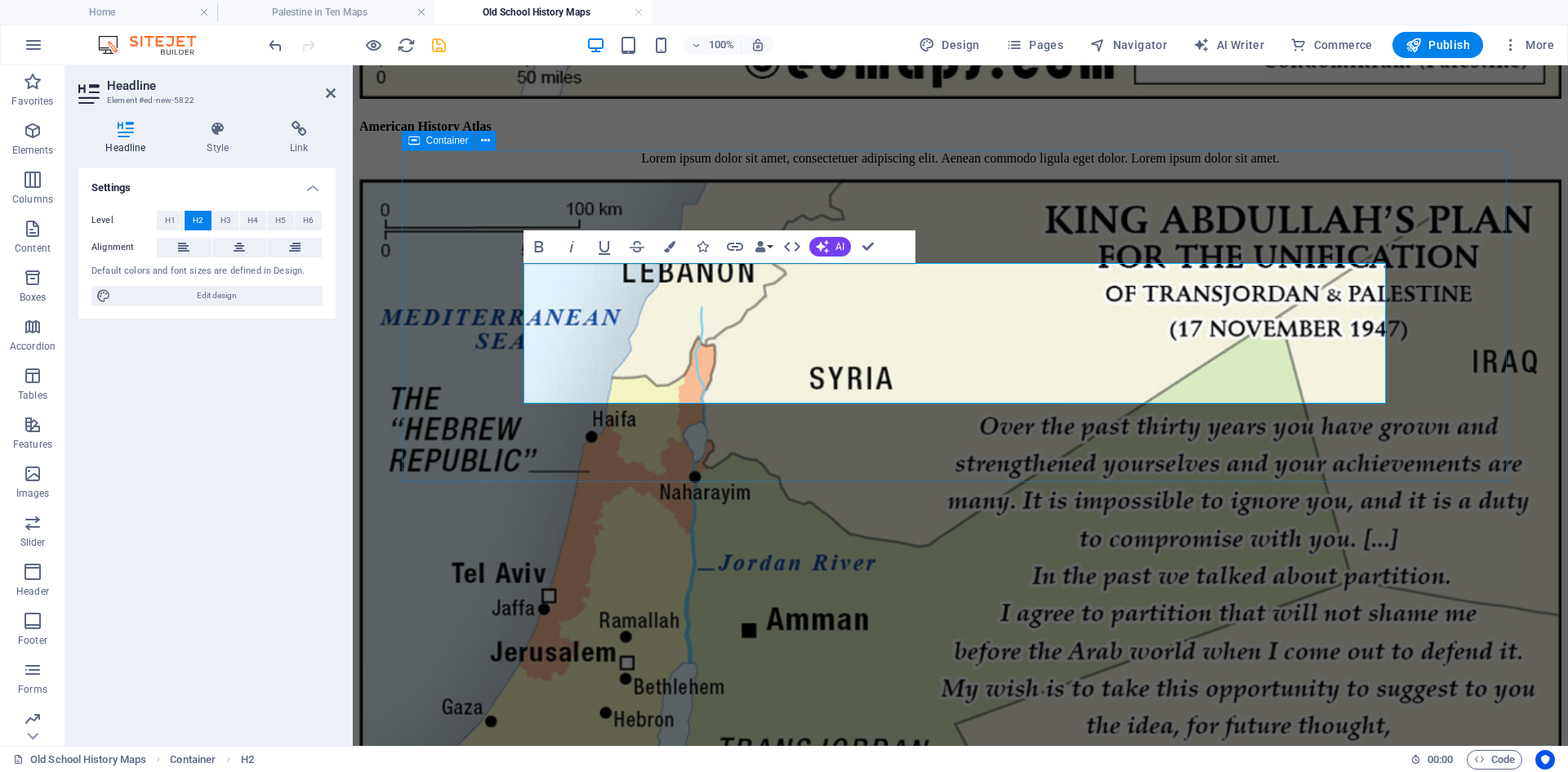click on "(from C. R. Conder, Palestine, Dodd & Meat, New York, 1889)" at bounding box center [619, 9607] 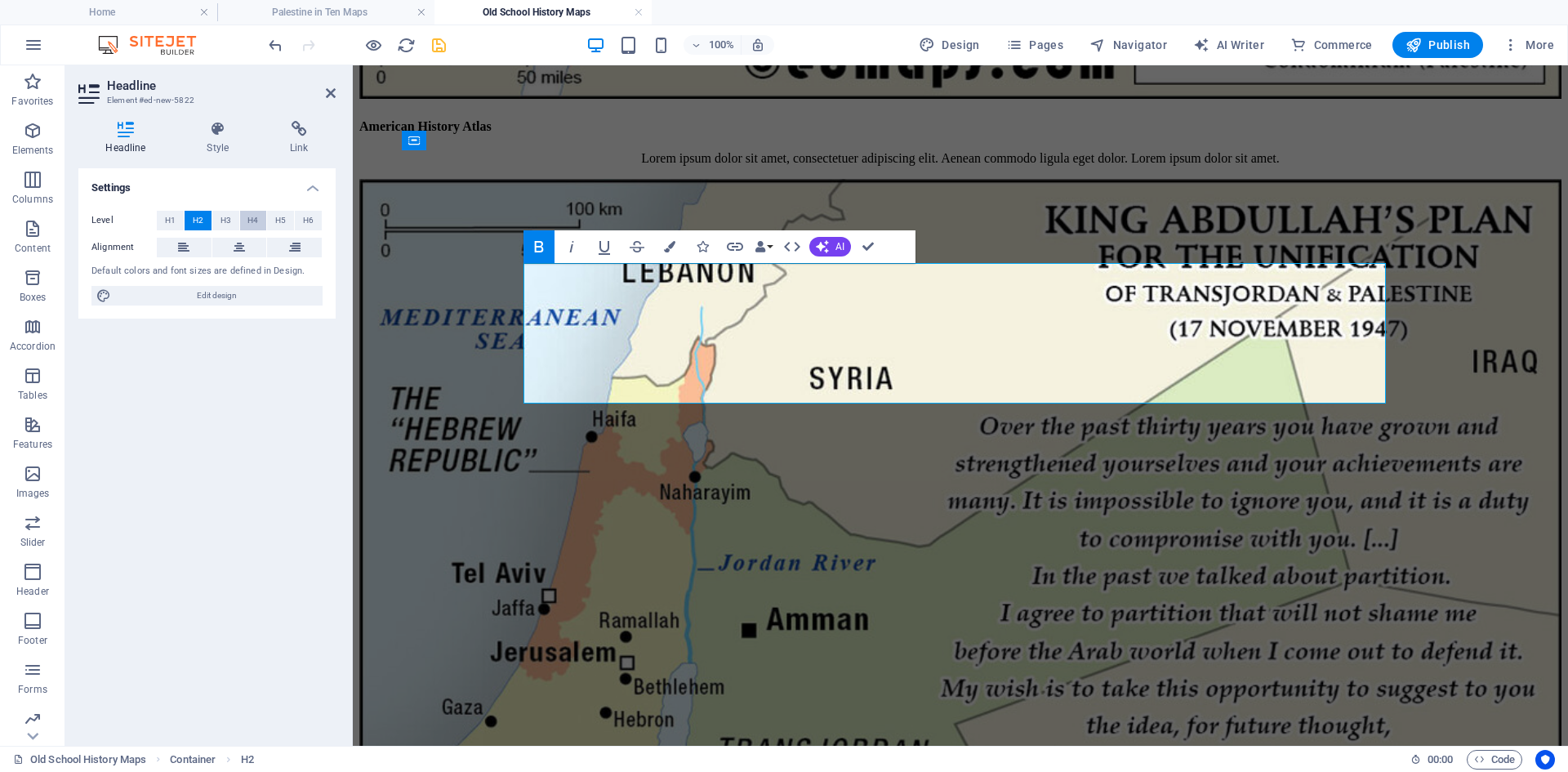 click on "H4" at bounding box center [252, 221] 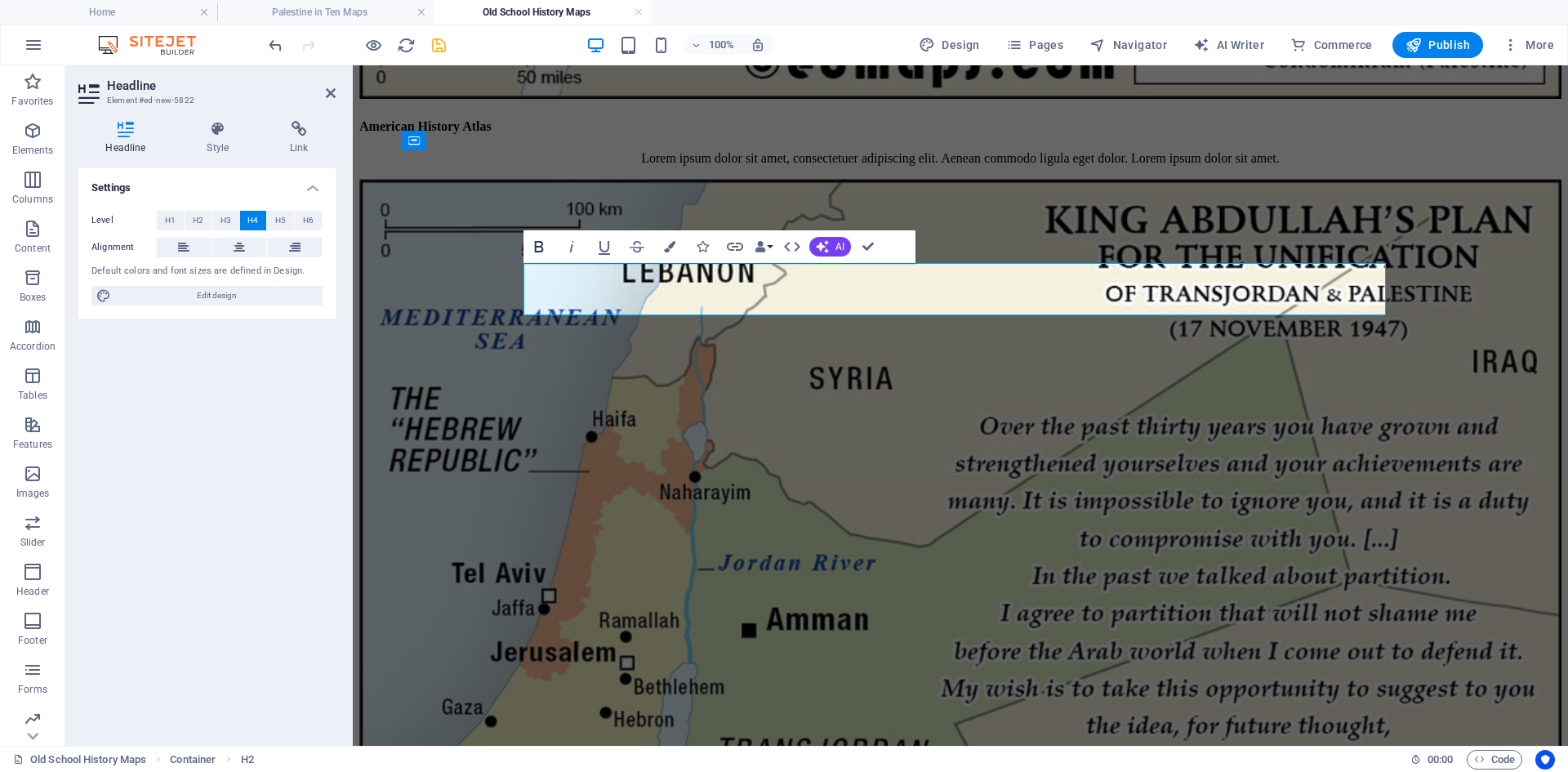 click 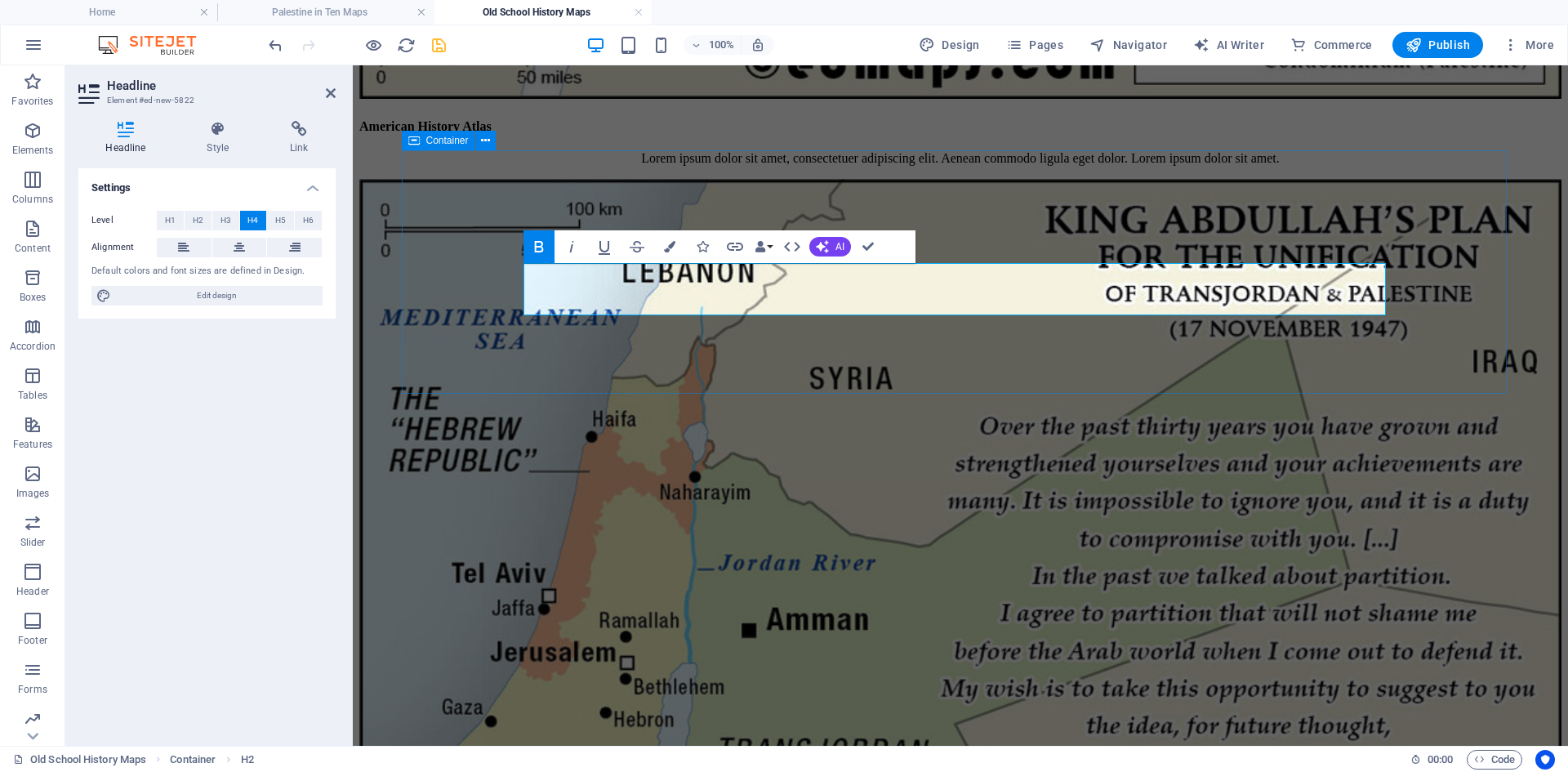 drag, startPoint x: 1040, startPoint y: 303, endPoint x: 505, endPoint y: 300, distance: 535.0084 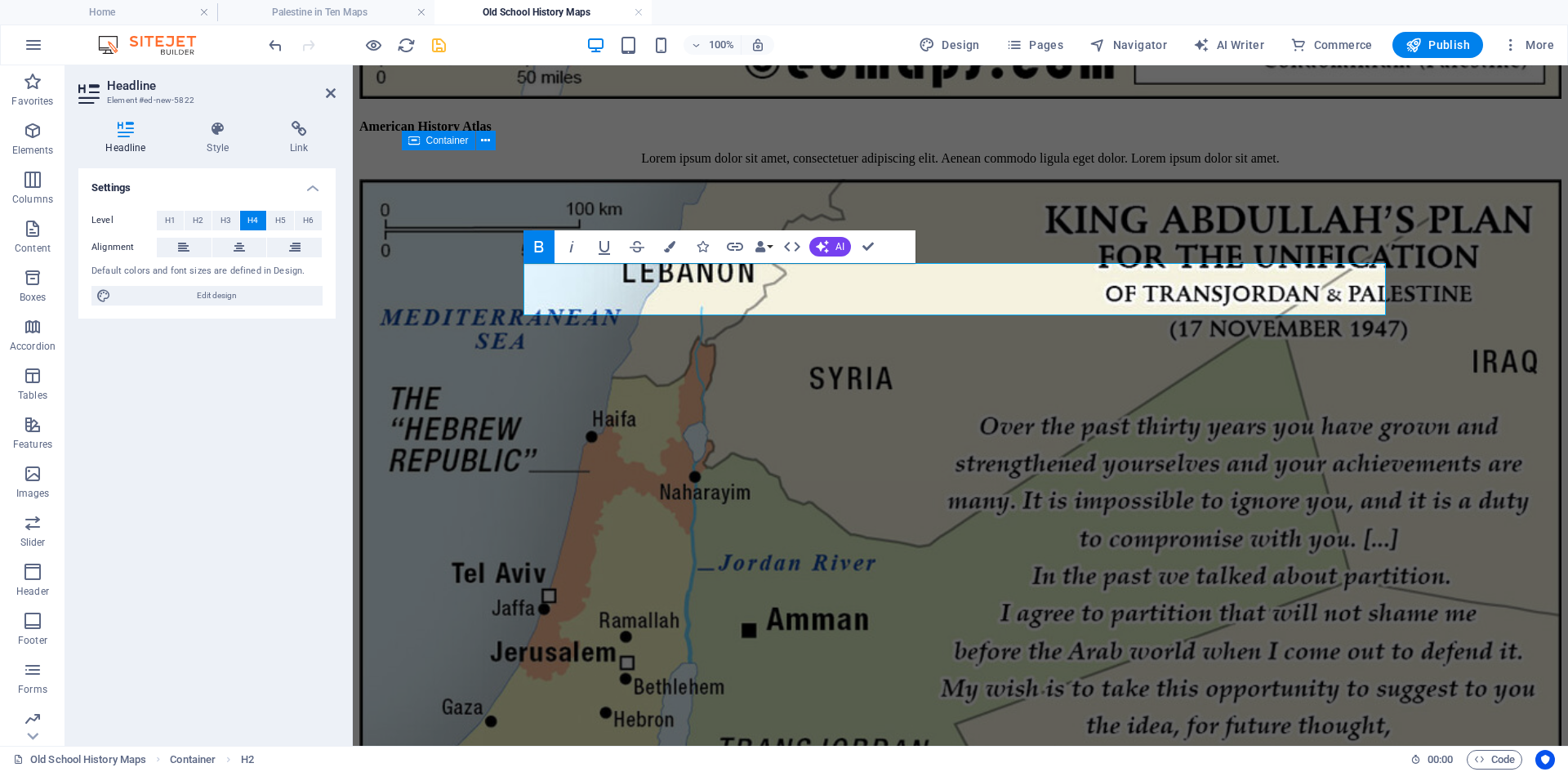 click 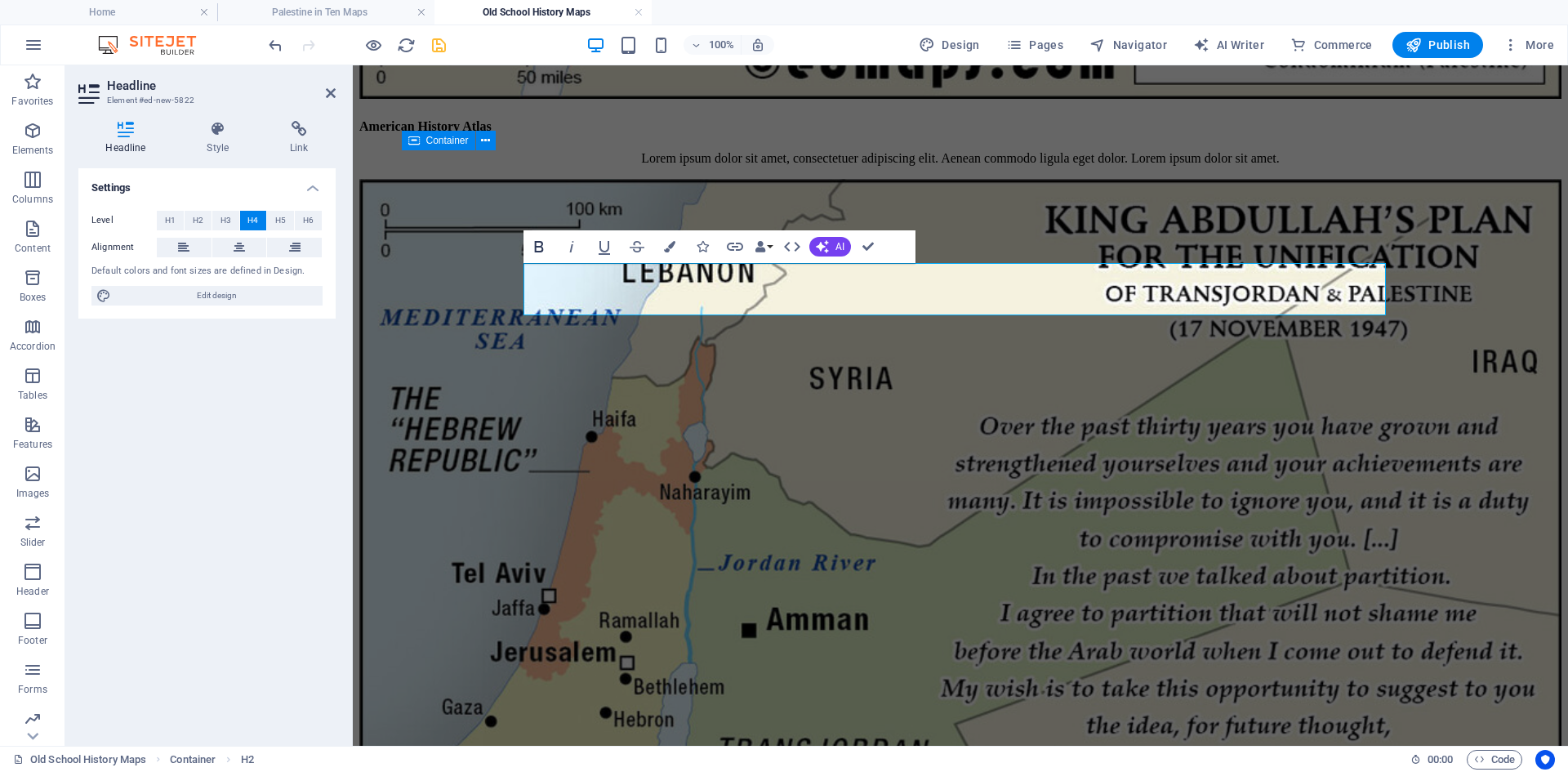 click 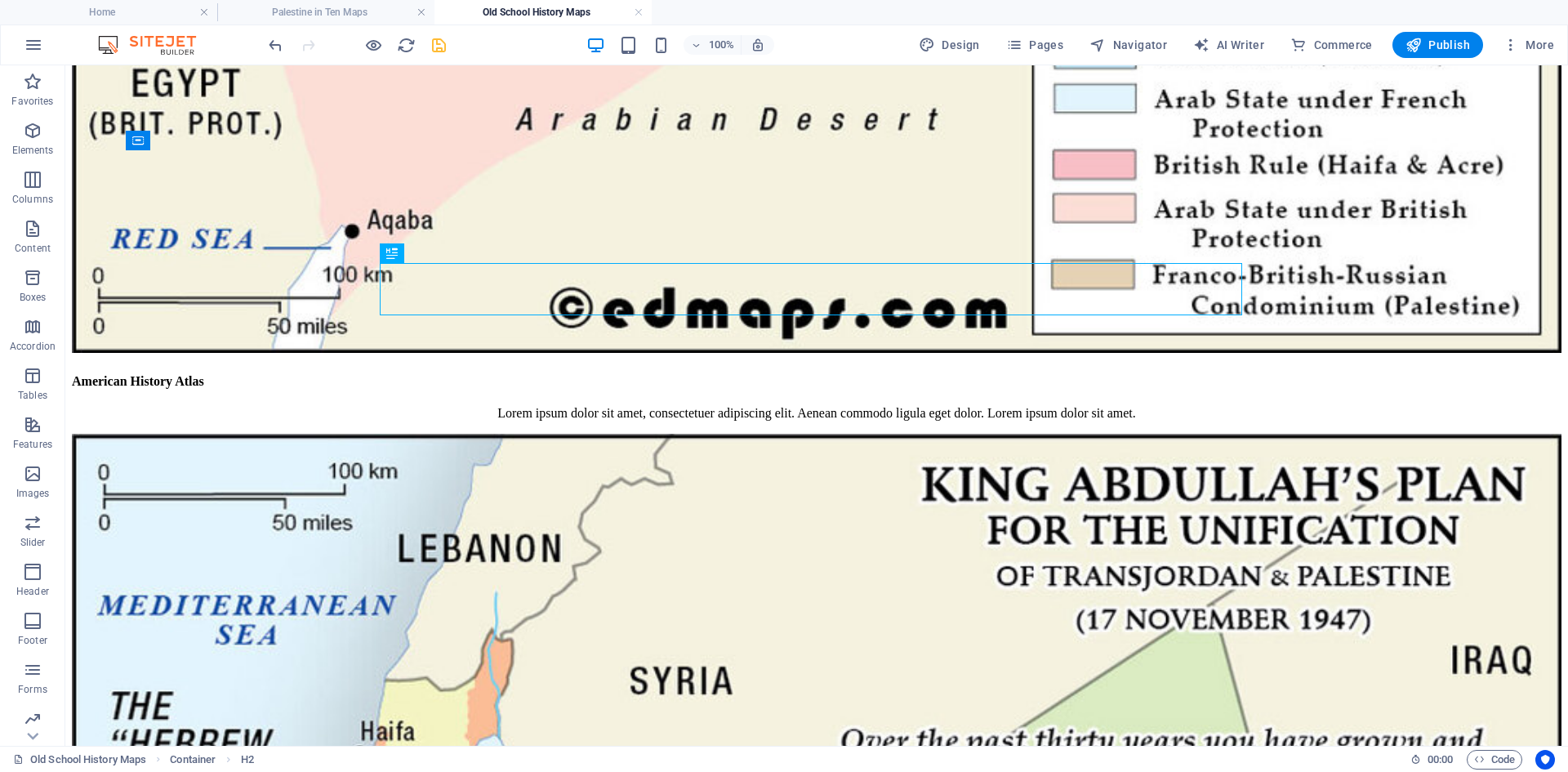 click on "Skip to main content
Home Historical Maps of USA Old School History Maps Maps + Historical Maps of Israel and Palestine American History Atlas Lorem ipsum dolor sit amet, consectetuer adipiscing elit. Aenean commodo ligula eget dolor. Lorem ipsum dolor sit amet. An Historical Geography of the United States Lorem ipsum dolor sit amet, consectetuer adipiscing elit. Aenean commodo ligula eget dolor. Lorem ipsum dolor sit amet. Harper’s Atlas of American History Lorem ipsum dolor sit amet, consectetuer adipiscing elit. Aenean commodo ligula eget dolor. Lorem ipsum dolor sit amet. American History Atlas Lorem ipsum dolor sit amet, consectetuer adipiscing elit. Aenean commodo ligula eget dolor. Lorem ipsum dolor sit amet. An Historical Geography of the United States Lorem ipsum dolor sit amet, consectetuer adipiscing elit. Aenean commodo ligula eget dolor. Lorem ipsum dolor sit amet. Harper’s Atlas of American History American History Atlas An Historical Geography of the United States Palestine Home Privacy" at bounding box center (817, 11941) 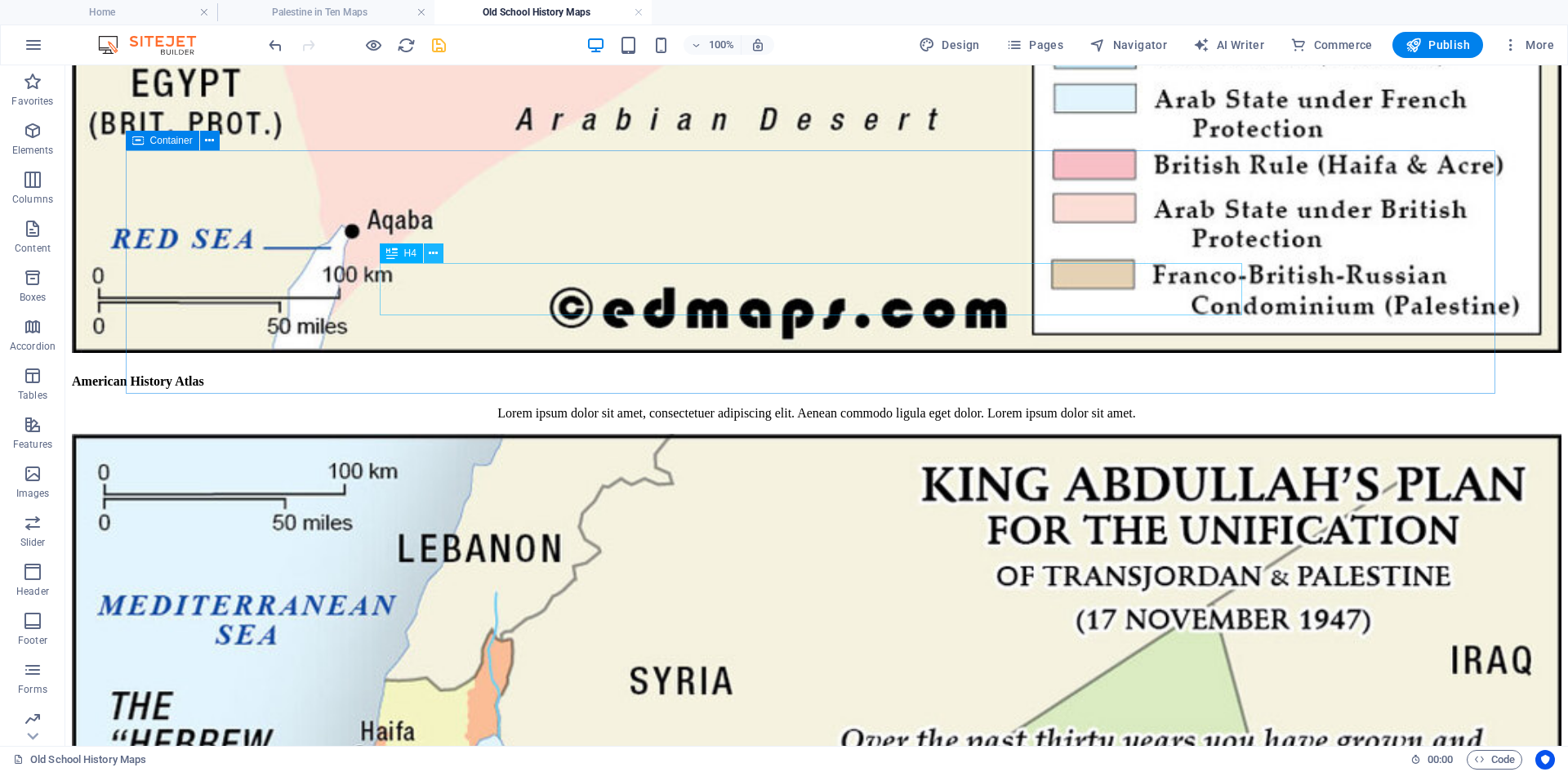 click at bounding box center [433, 253] 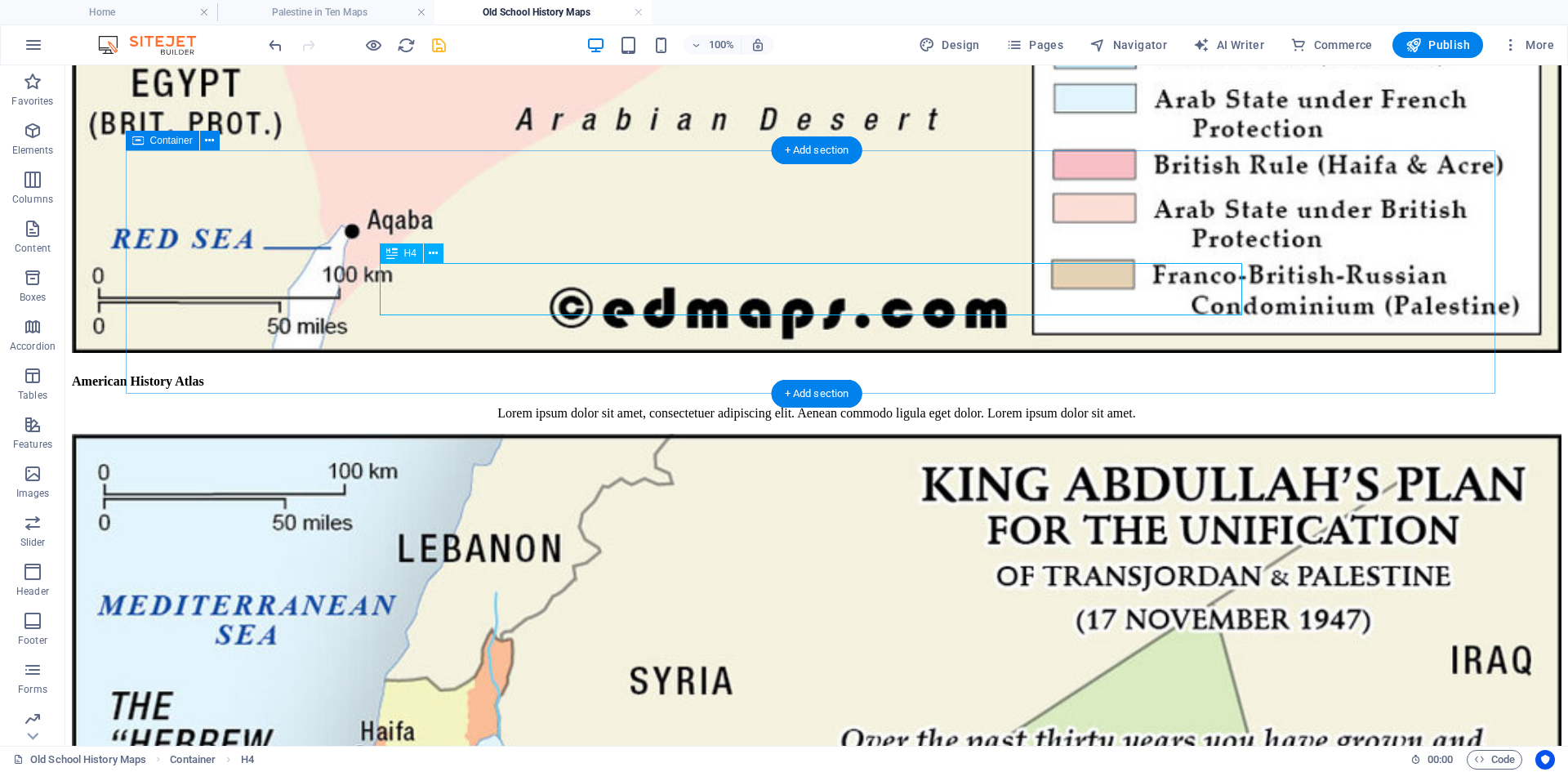 click on "(from [PERSON] [LAST_NAME], [LOCATION], [PUBLISHER] & [PUBLISHER], [CITY], [YEAR])" at bounding box center [817, 11893] 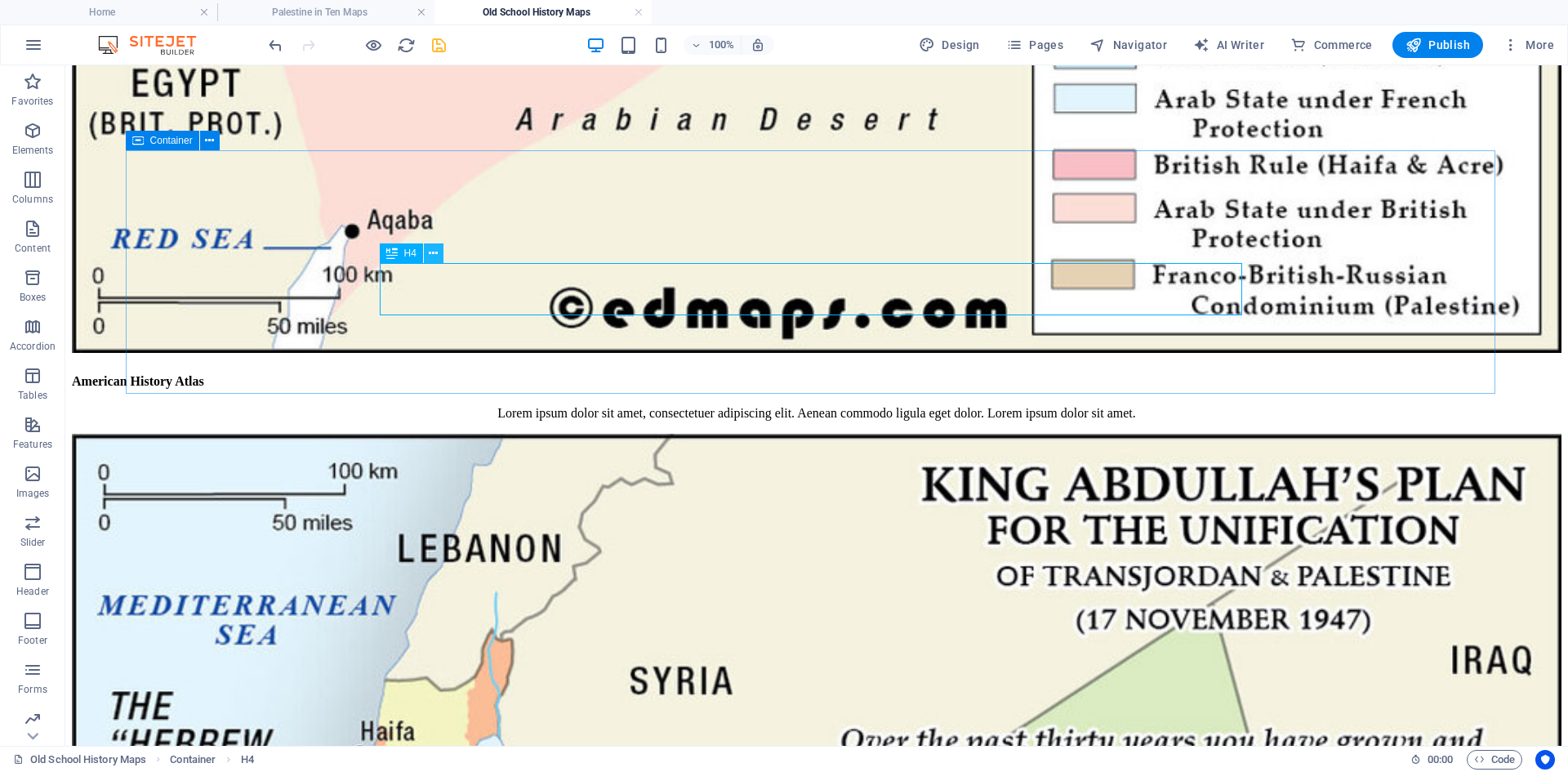 click at bounding box center (433, 253) 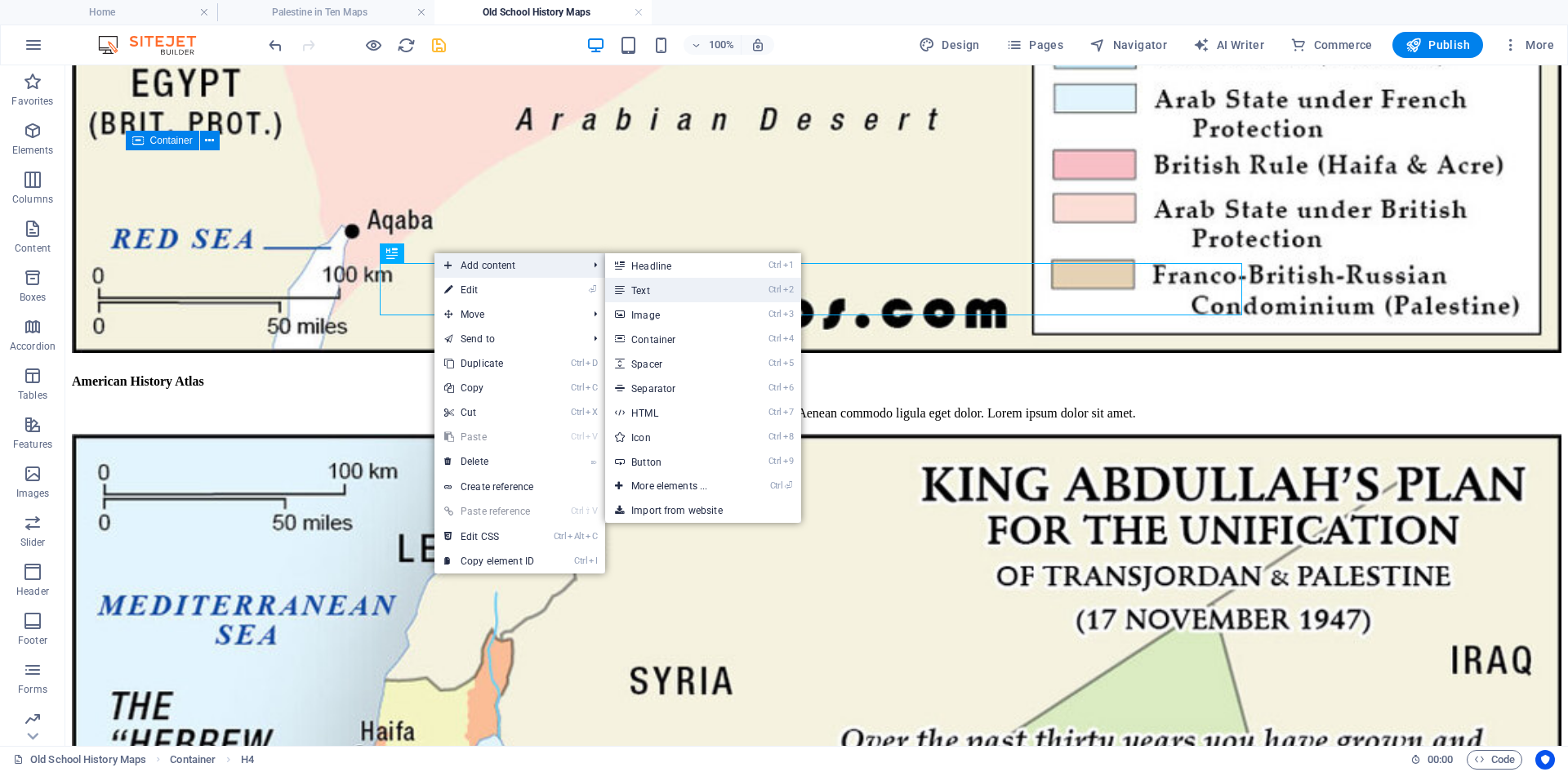 click on "Ctrl 2  Text" at bounding box center [672, 290] 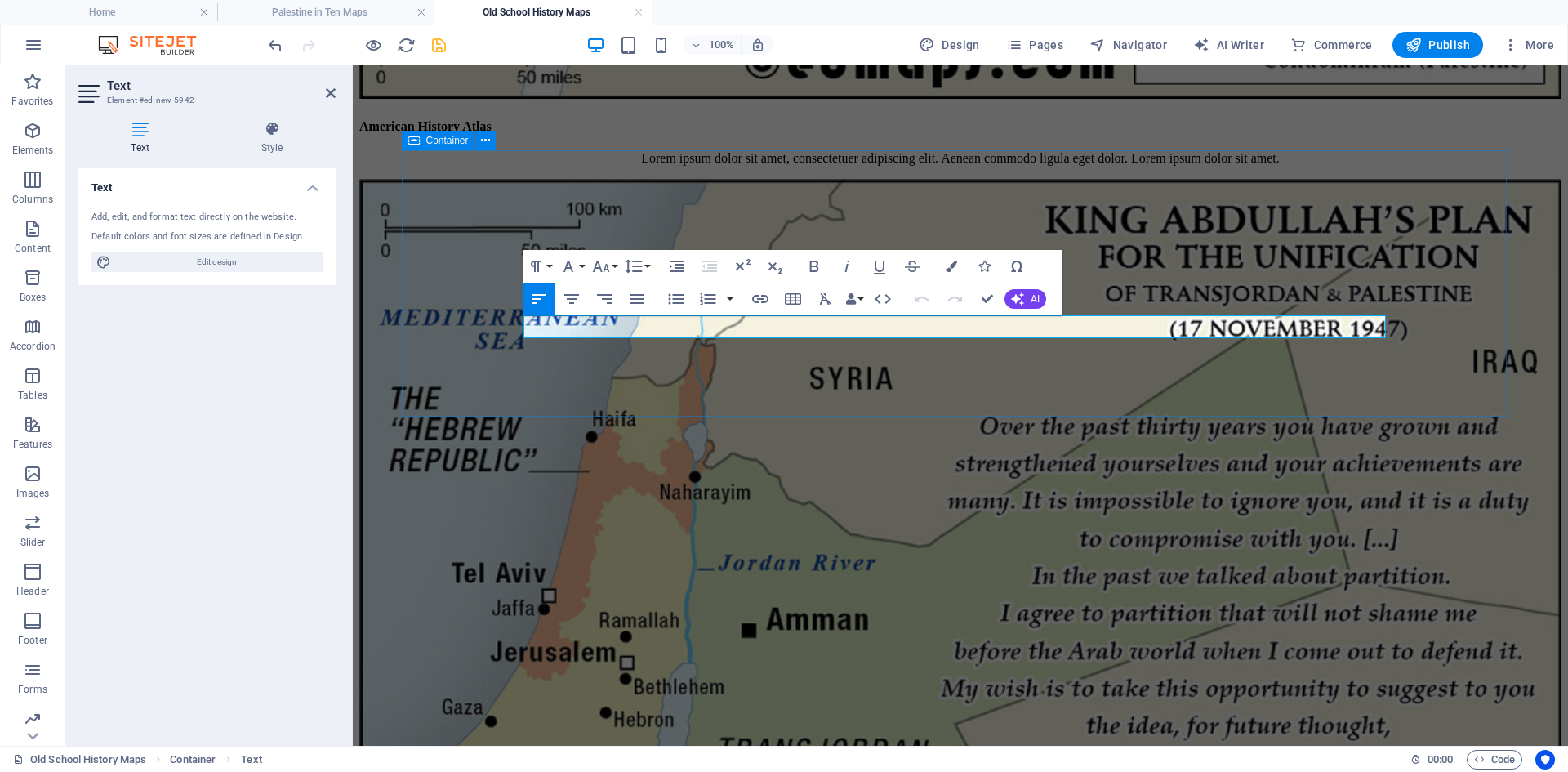 type 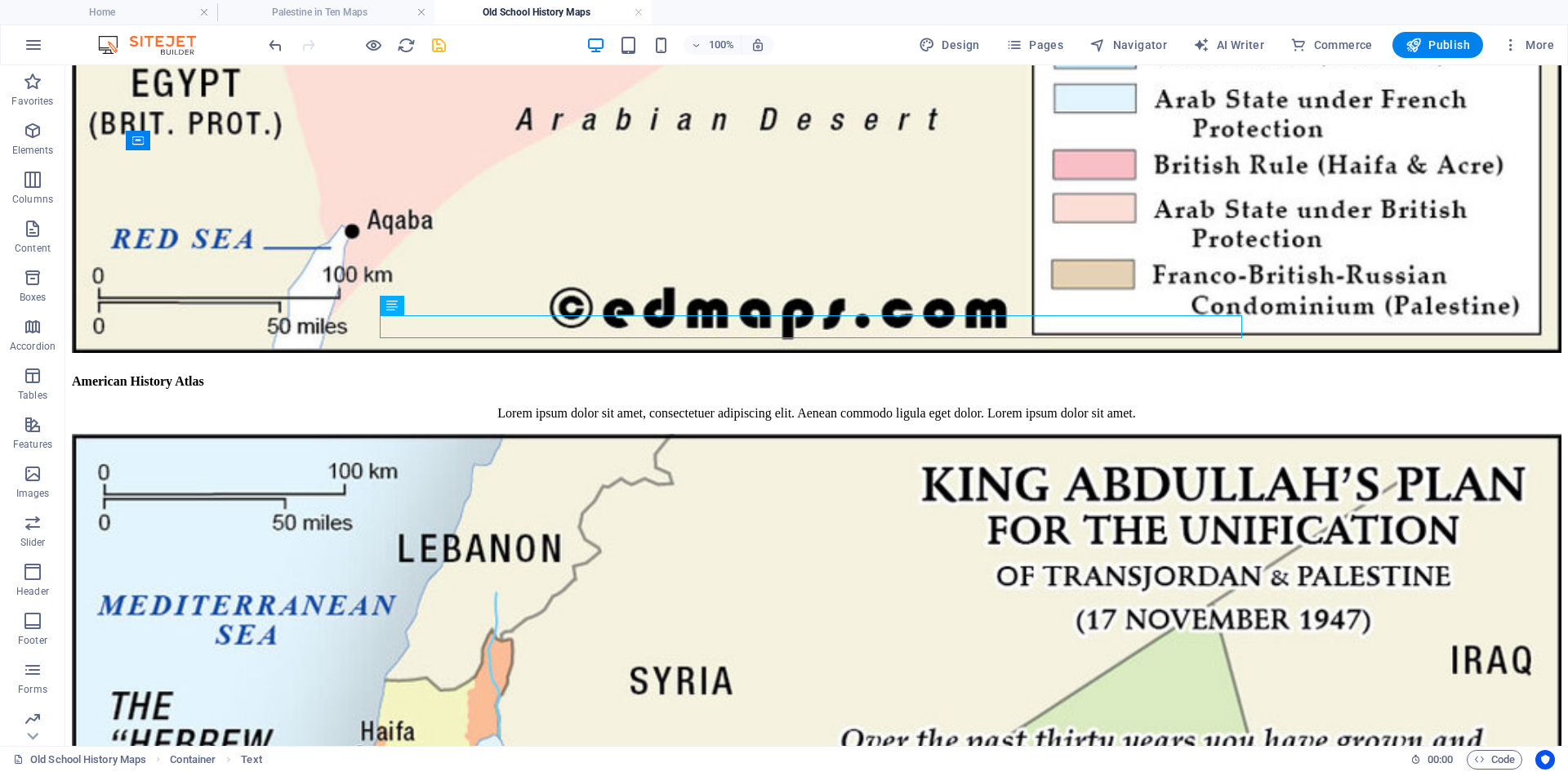 drag, startPoint x: 1517, startPoint y: 382, endPoint x: 1342, endPoint y: 373, distance: 175.23128 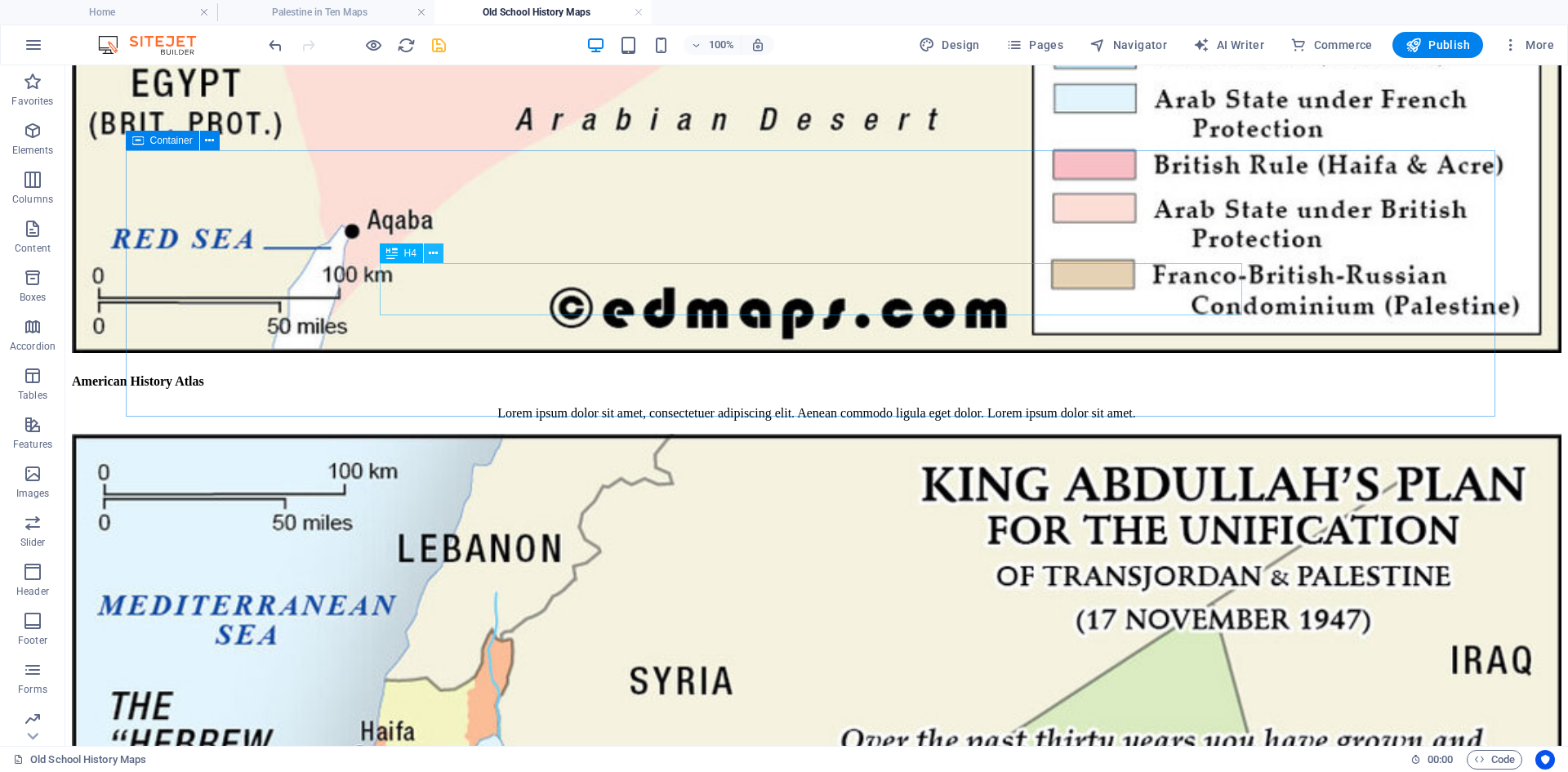 click at bounding box center [433, 253] 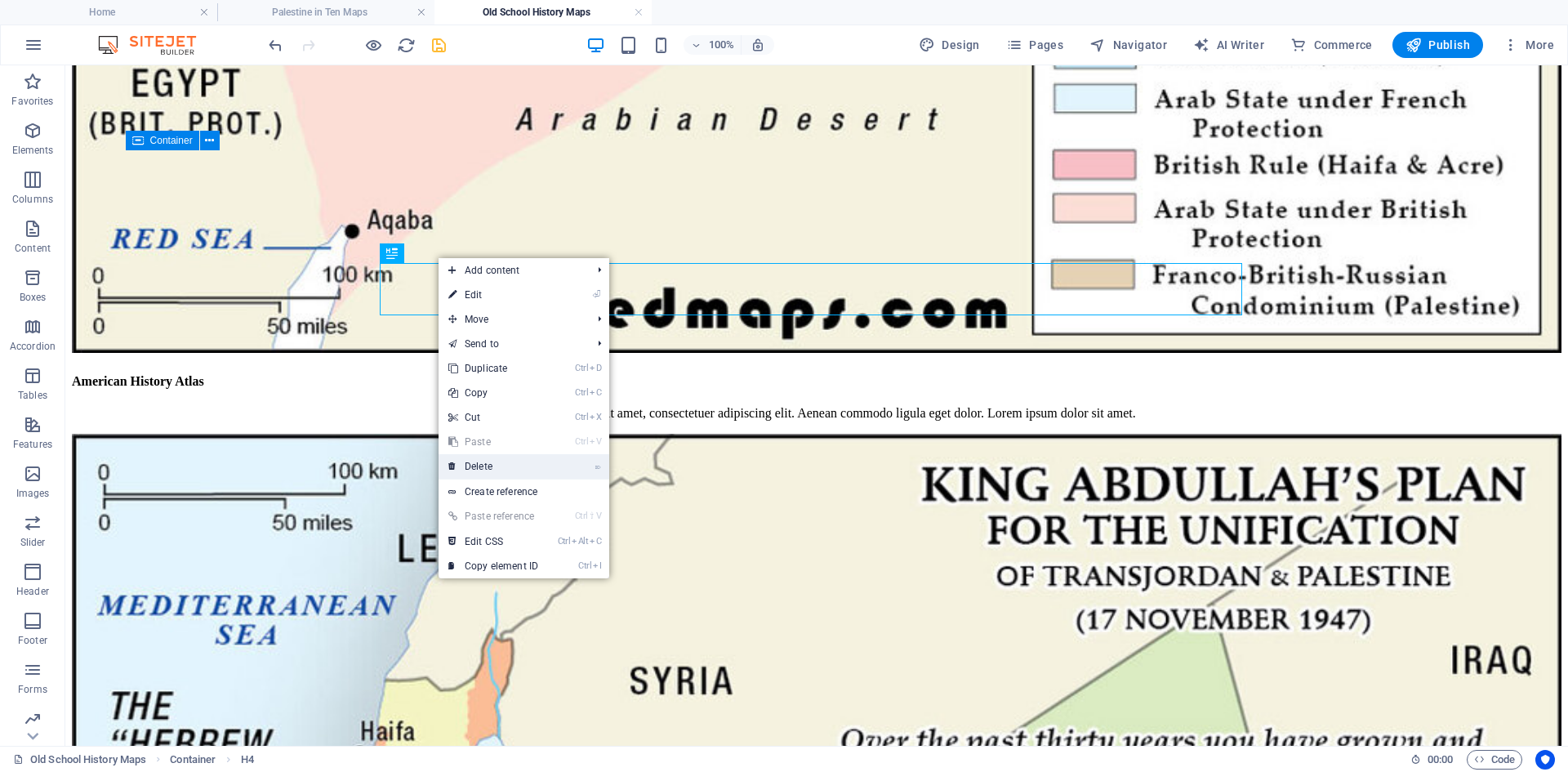 click on "⌦  Delete" at bounding box center (493, 466) 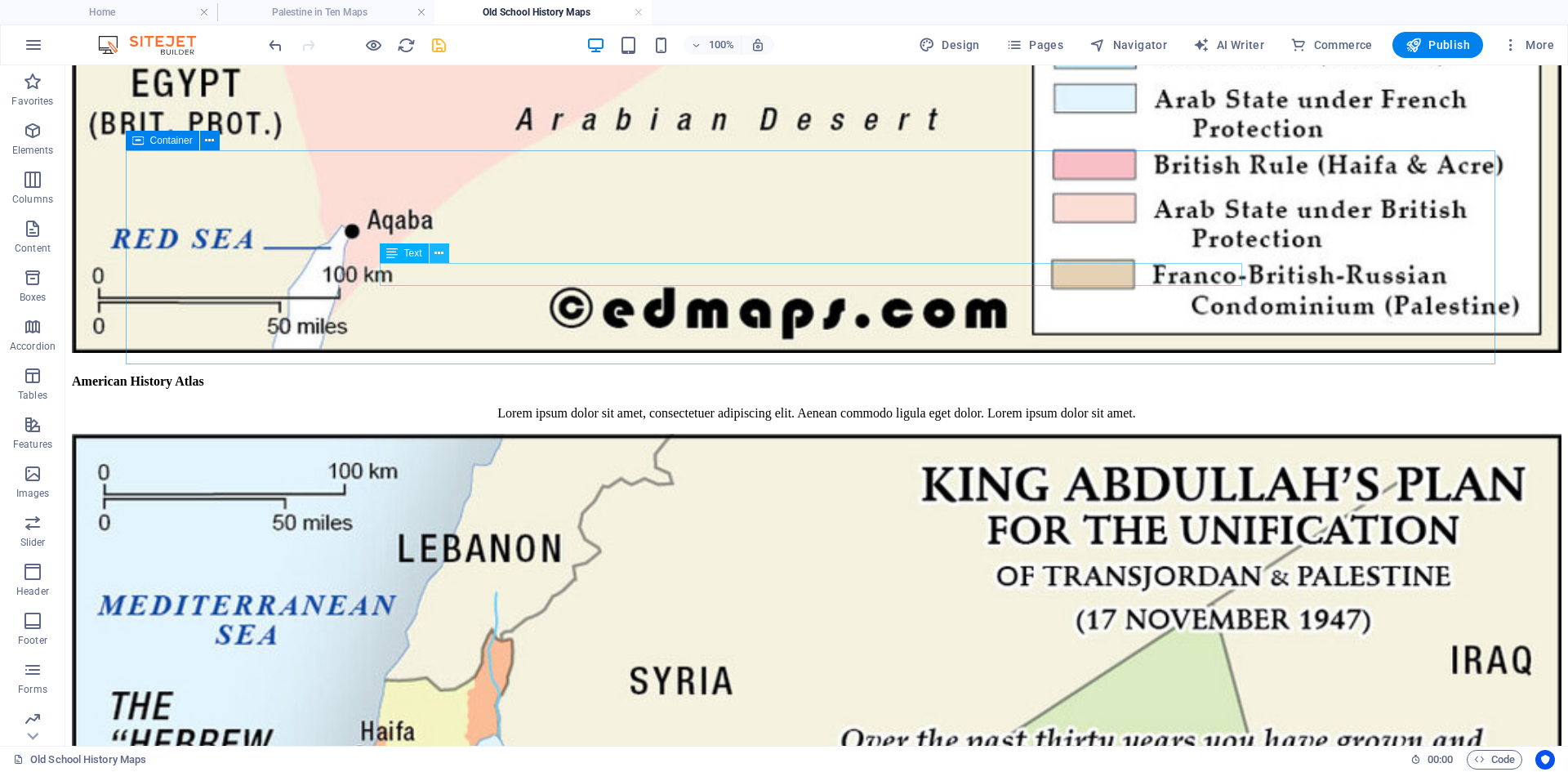 click at bounding box center [439, 253] 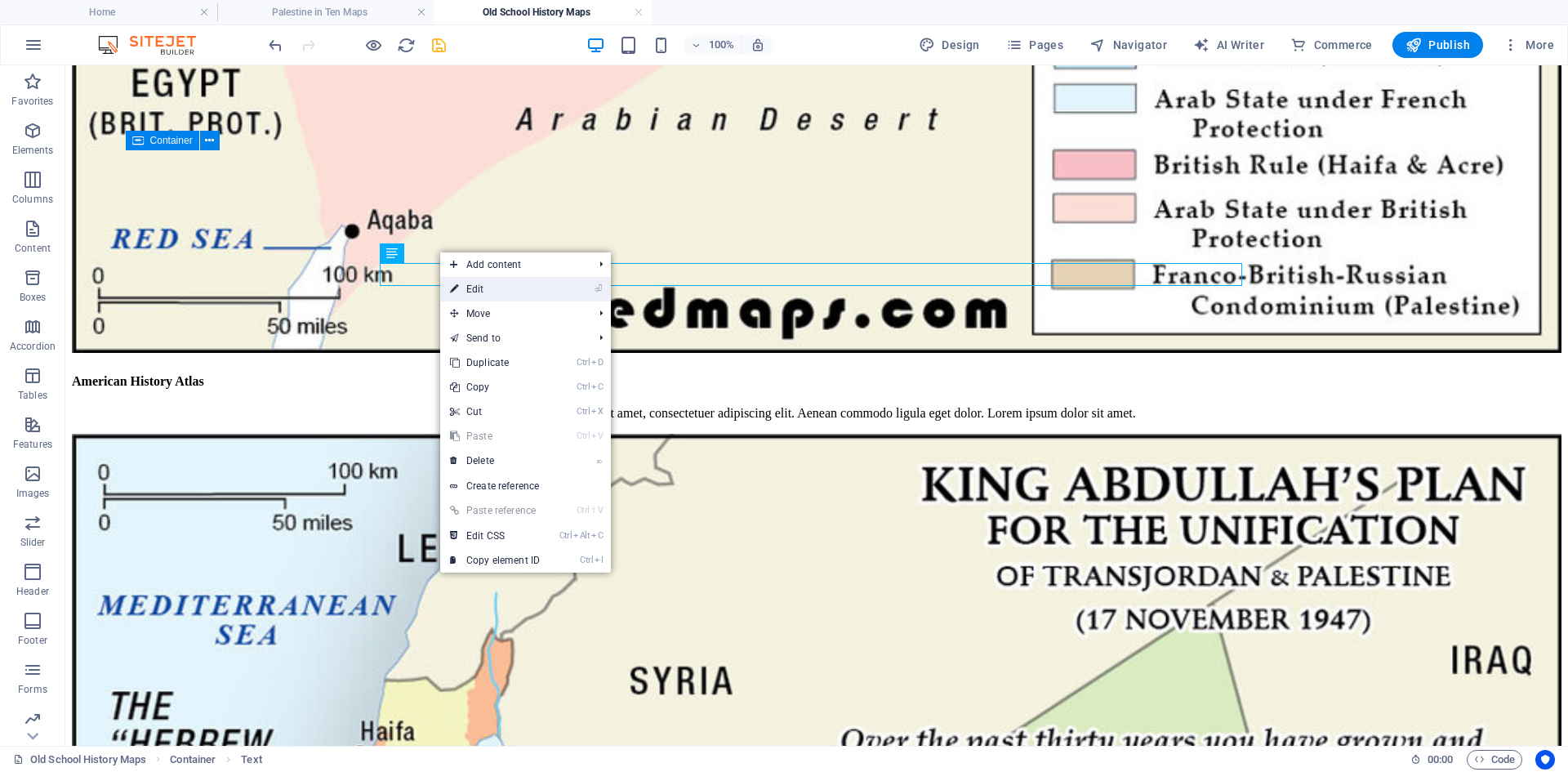 drag, startPoint x: 479, startPoint y: 292, endPoint x: 172, endPoint y: 225, distance: 314.22603 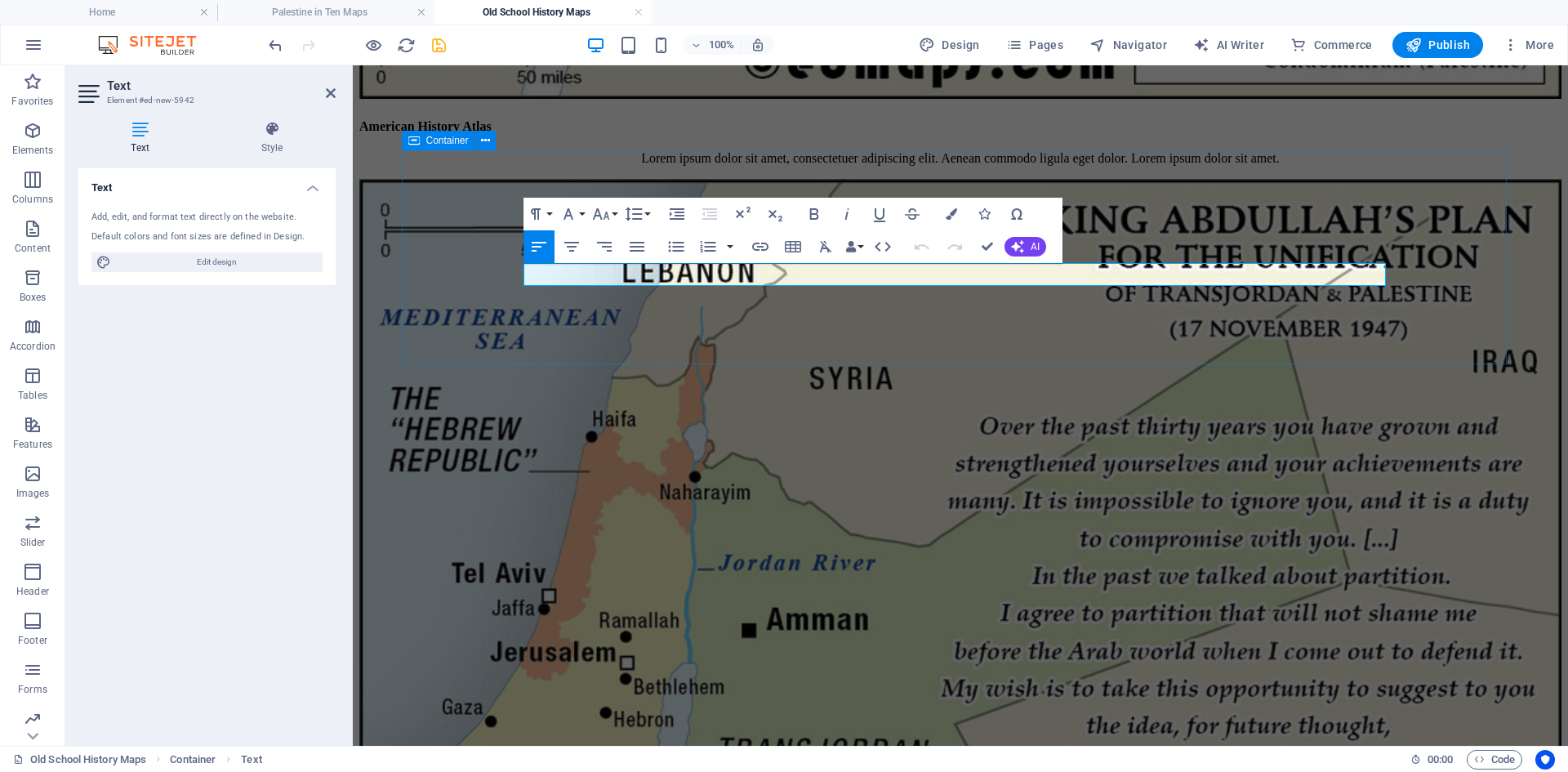 drag, startPoint x: 889, startPoint y: 279, endPoint x: 473, endPoint y: 279, distance: 416 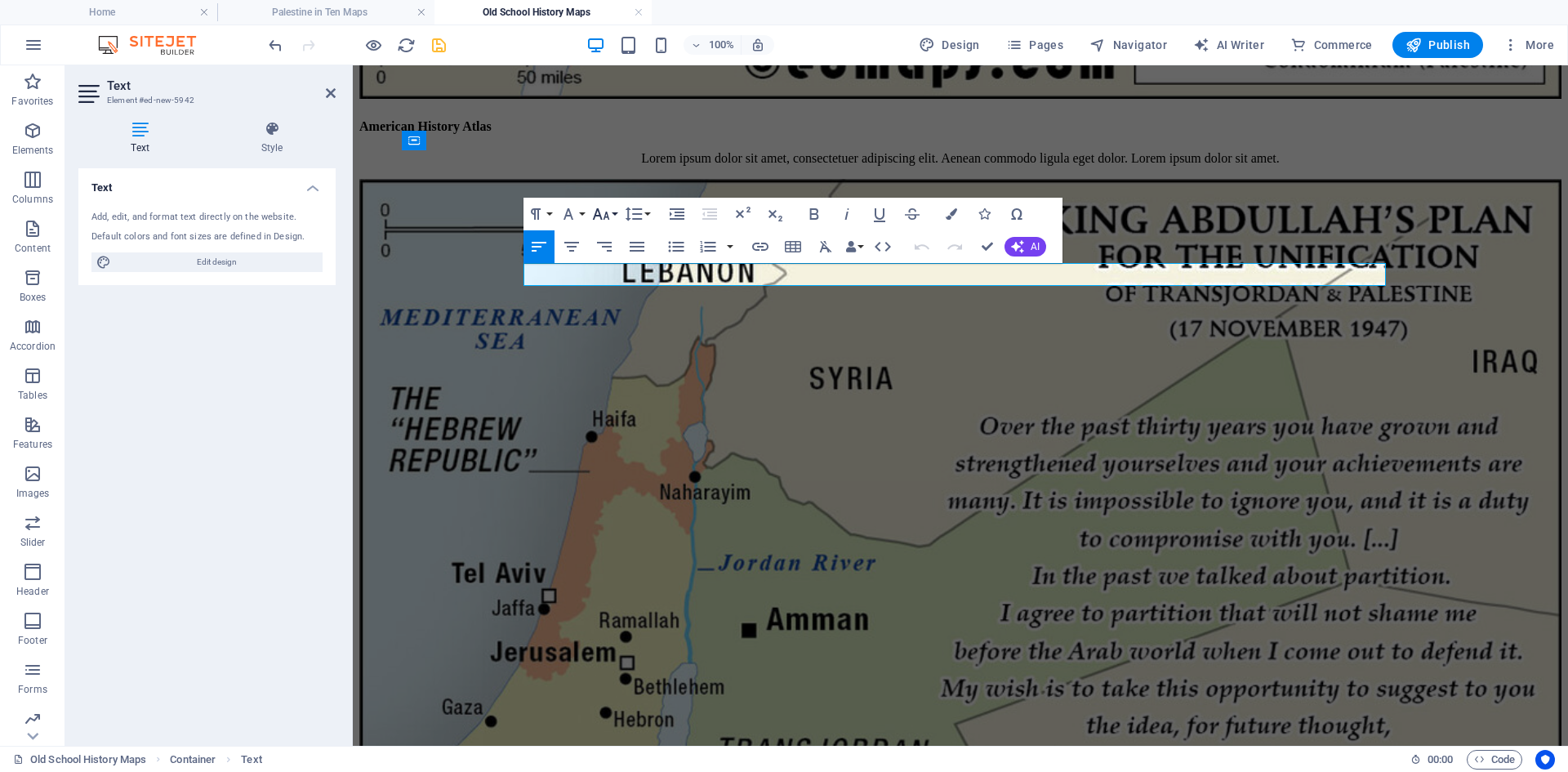 click on "Font Size" at bounding box center (604, 214) 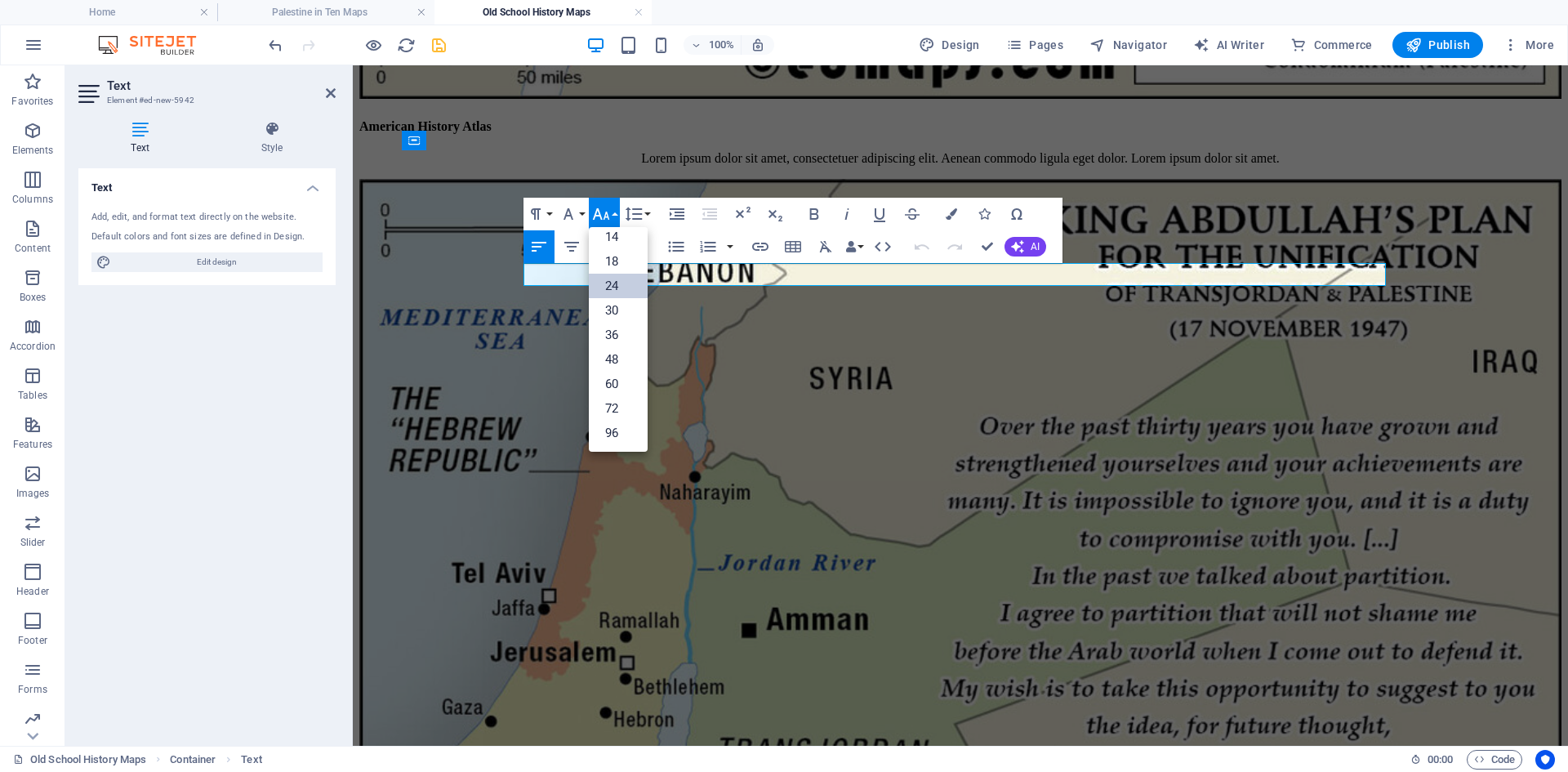 scroll, scrollTop: 0, scrollLeft: 0, axis: both 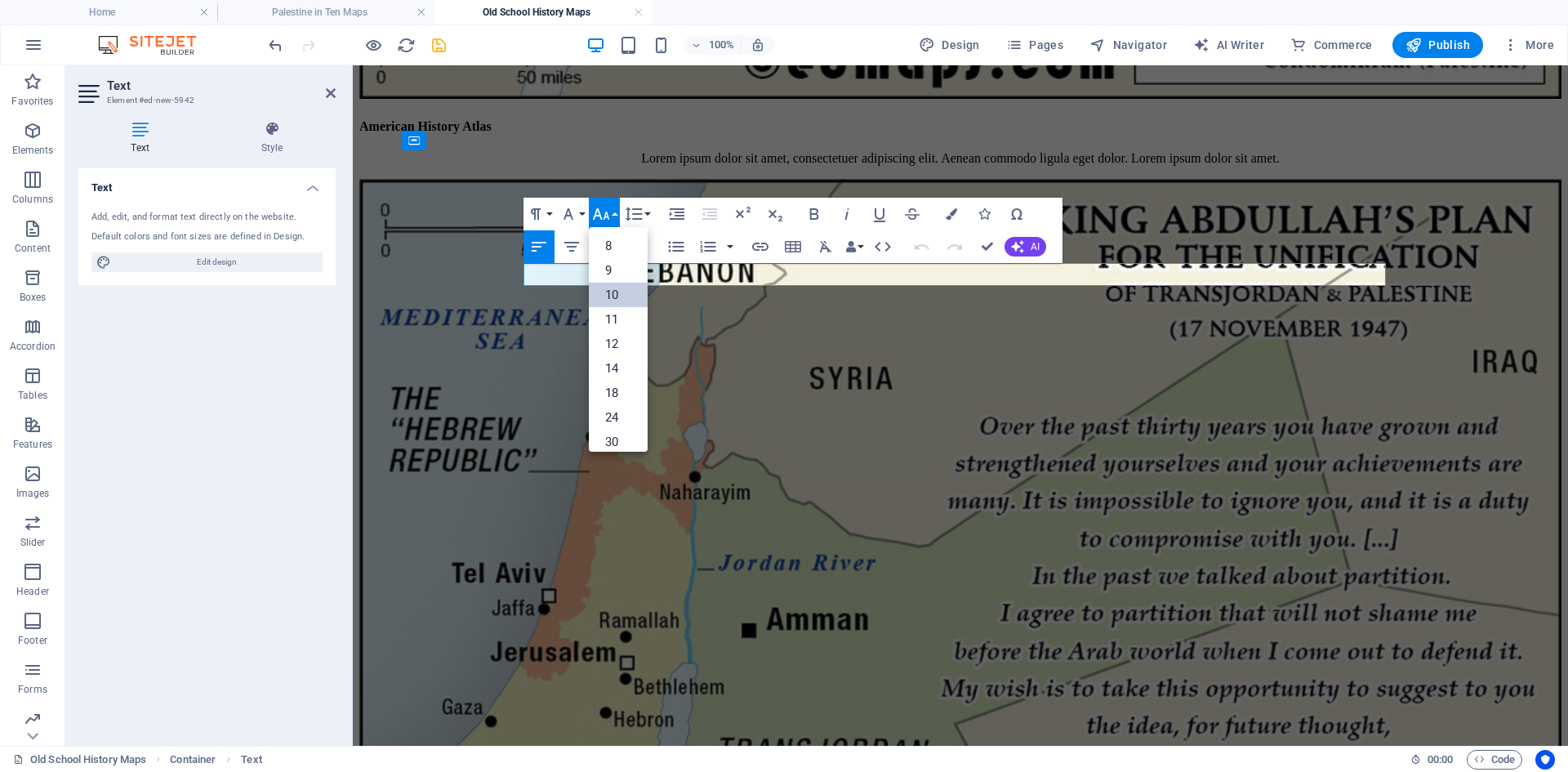 click on "10" at bounding box center [618, 295] 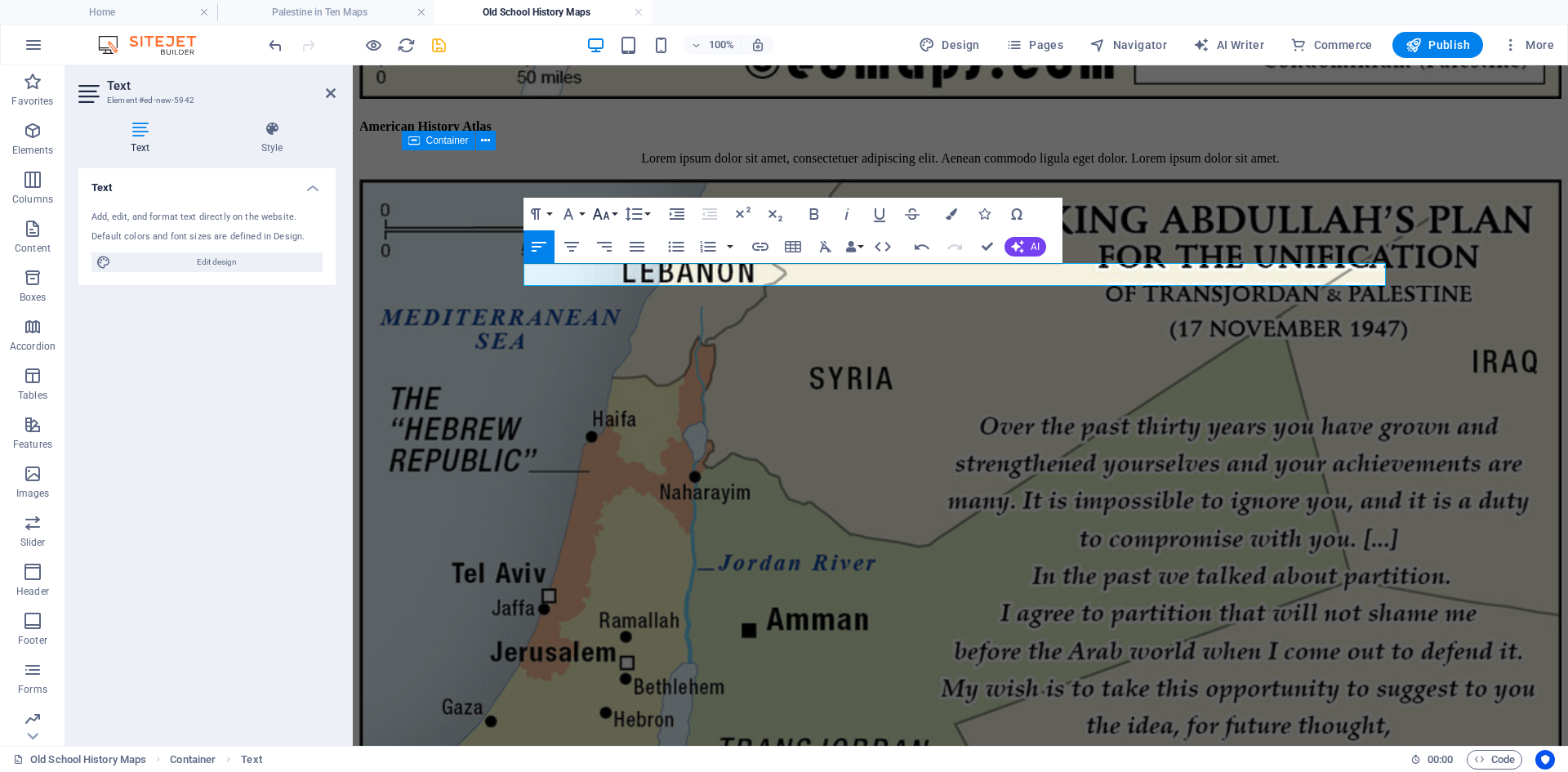 click on "Font Size" at bounding box center [604, 214] 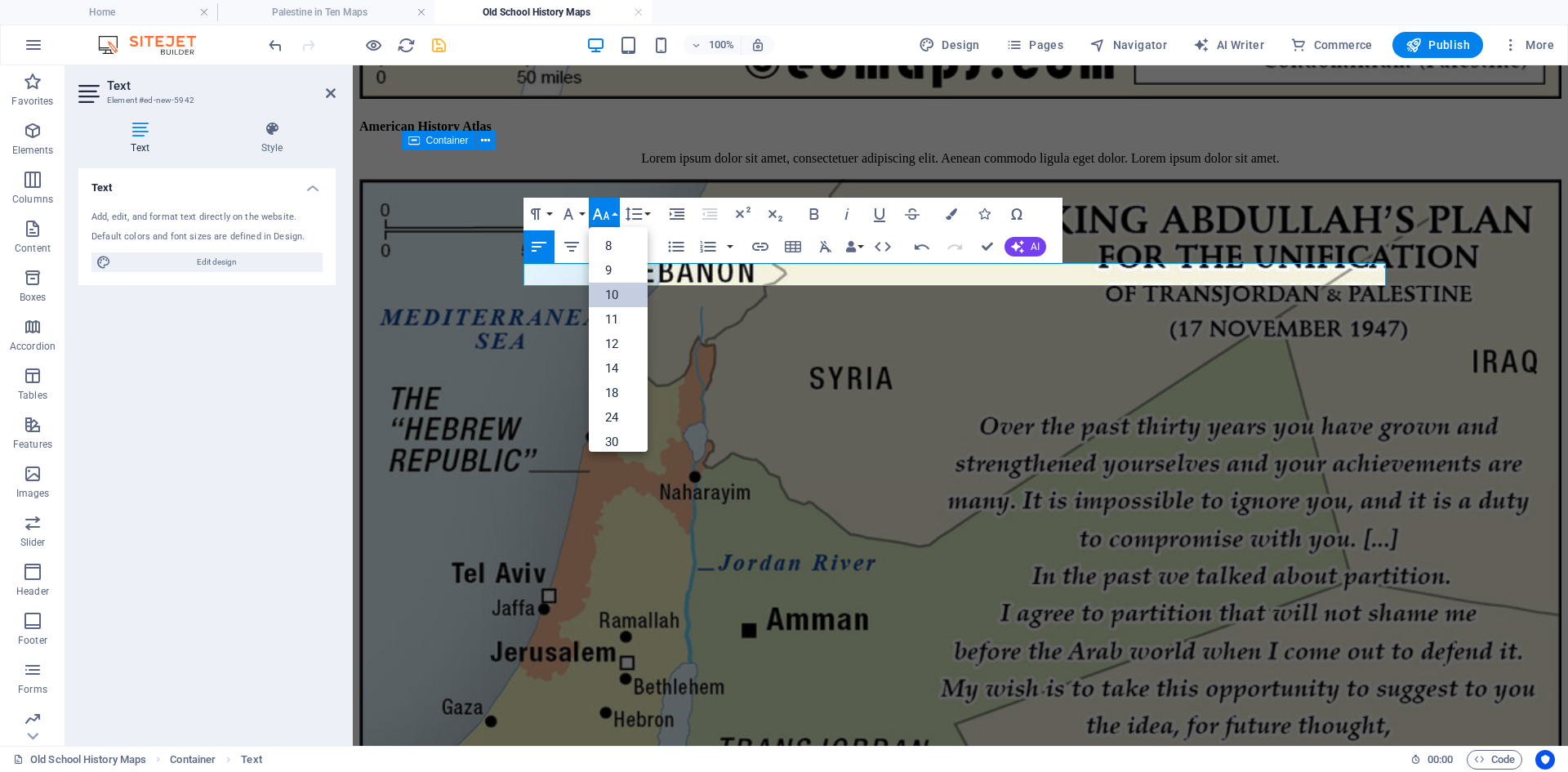 scroll, scrollTop: 68, scrollLeft: 0, axis: vertical 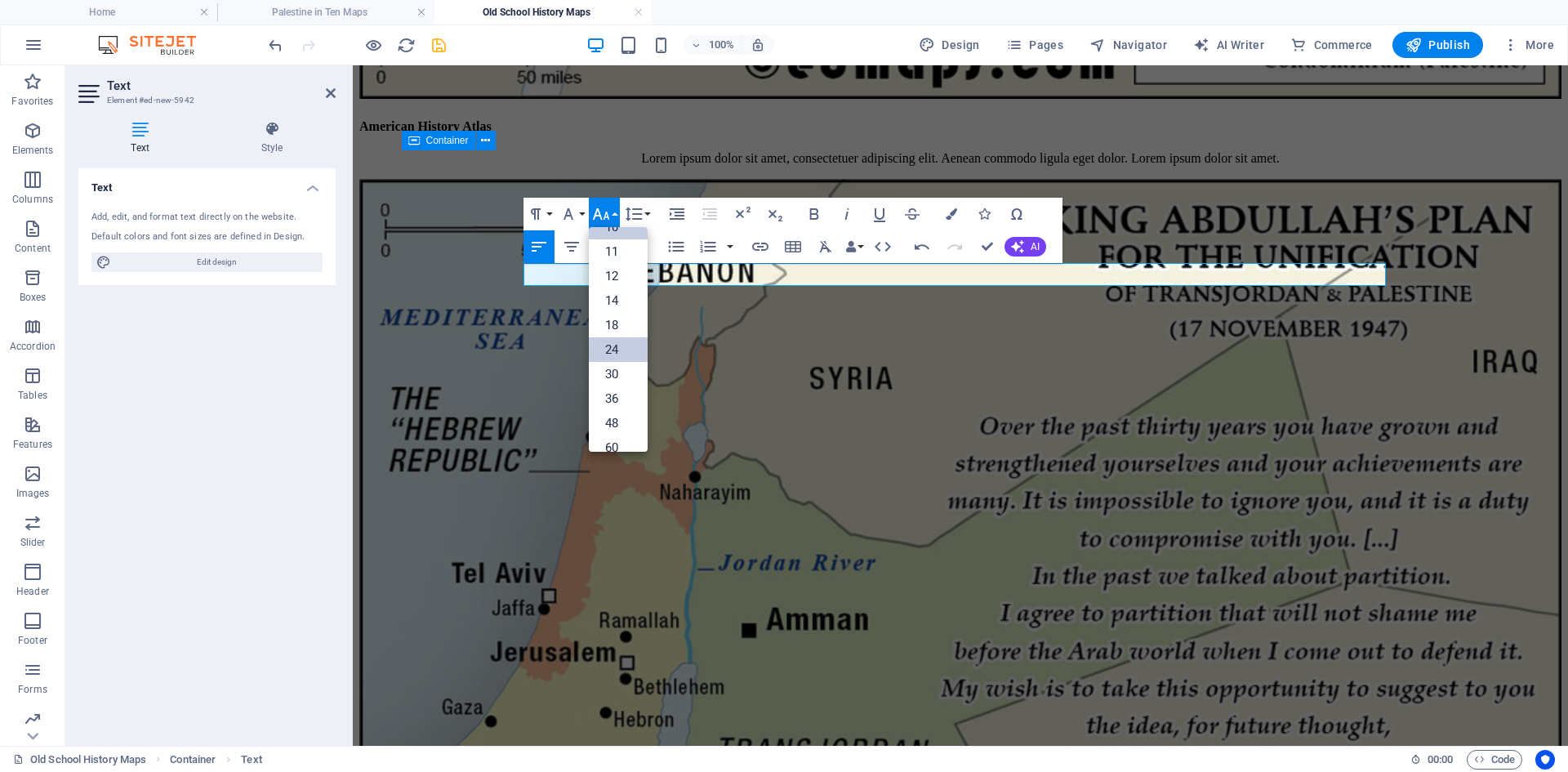 click on "24" at bounding box center (618, 350) 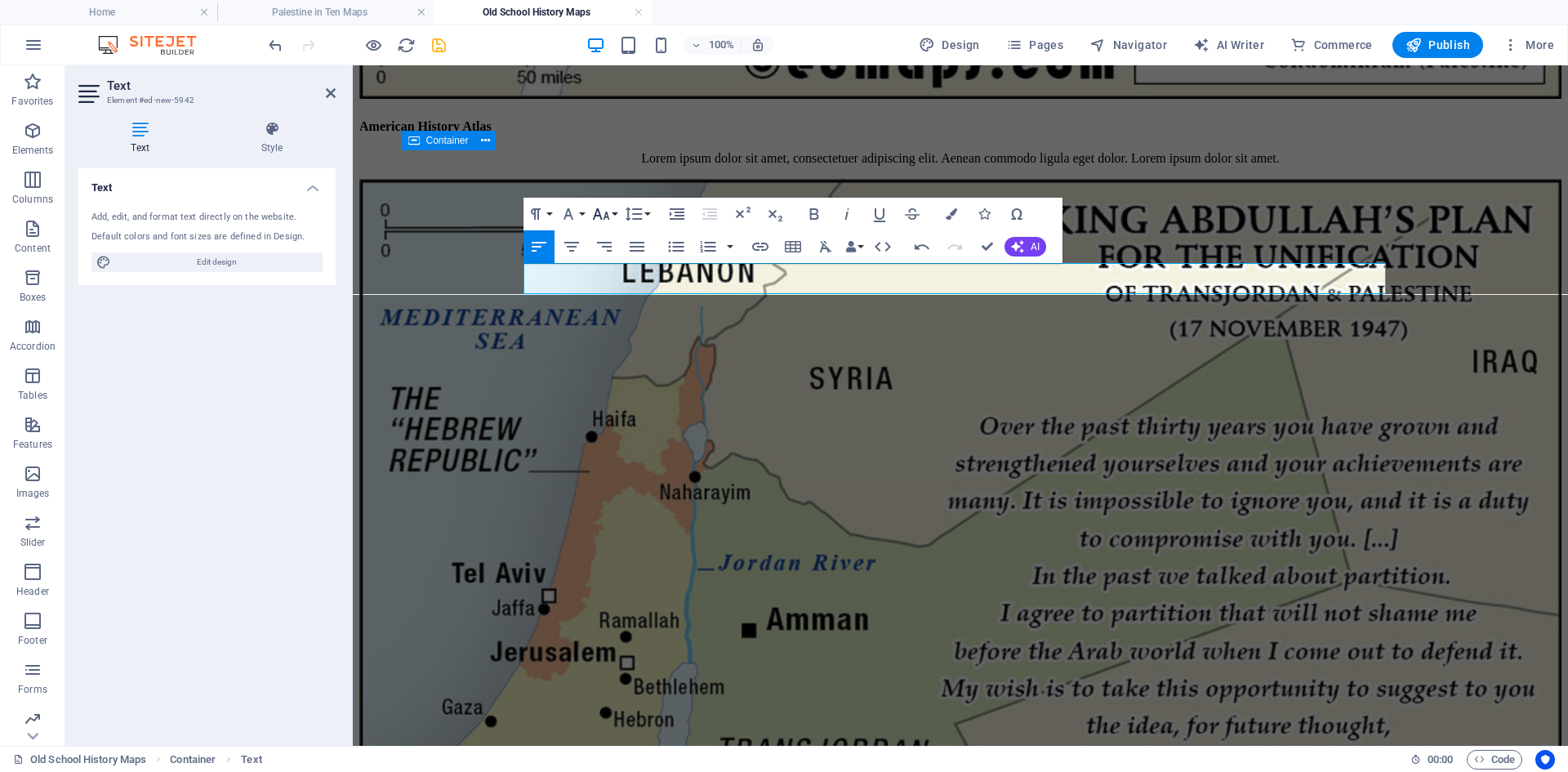click on "Font Size" at bounding box center [604, 214] 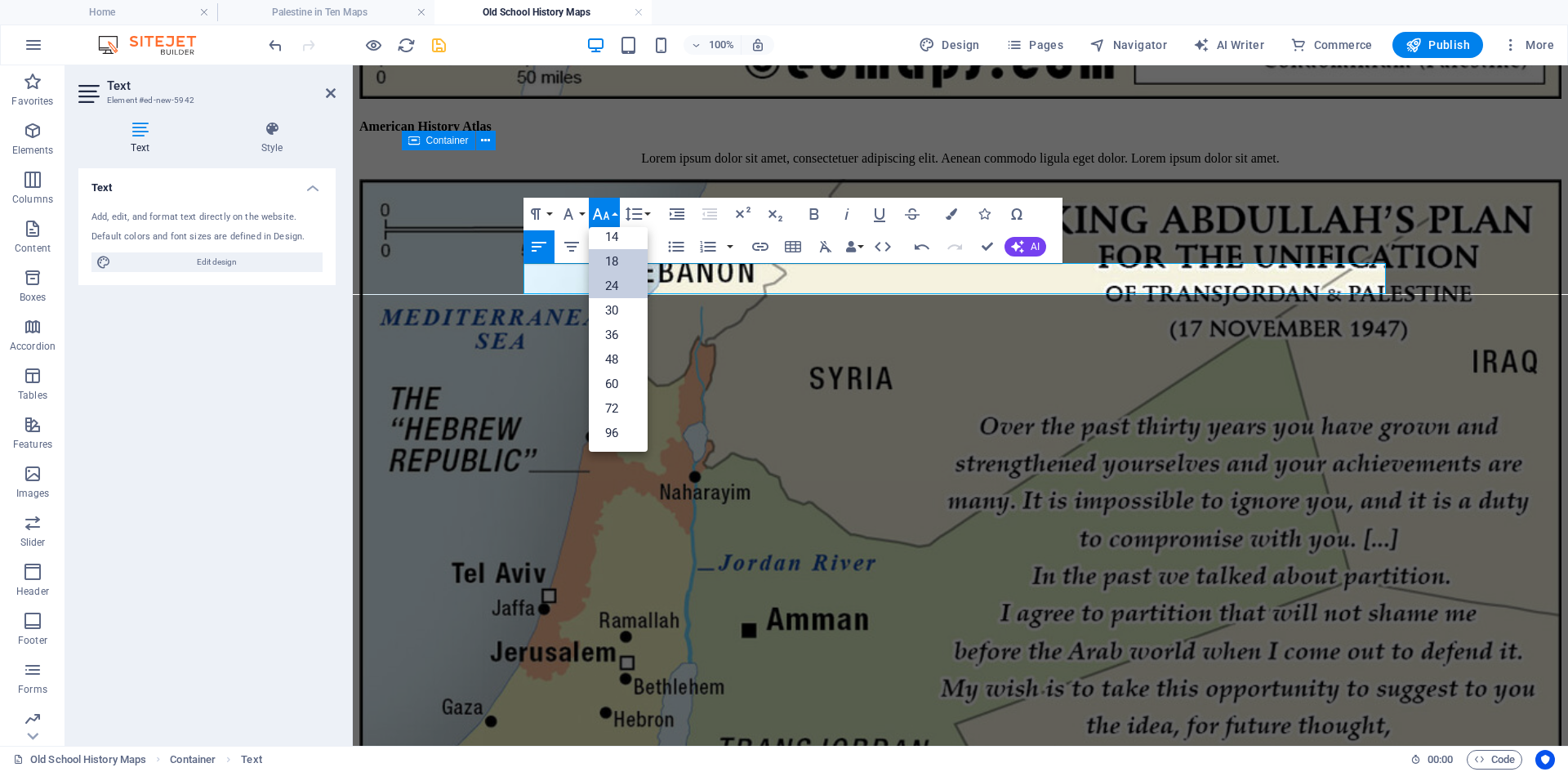 scroll, scrollTop: 132, scrollLeft: 0, axis: vertical 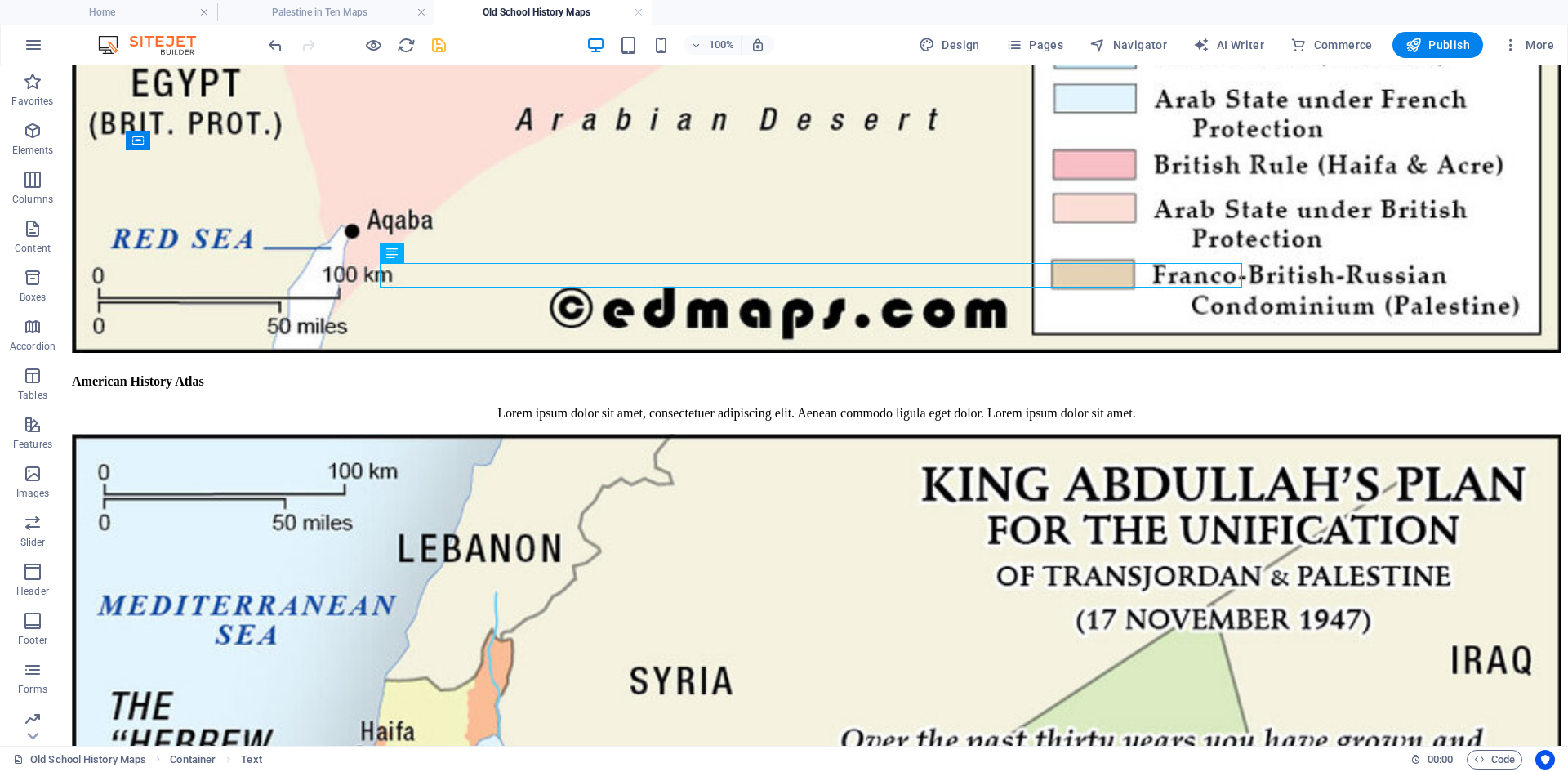 click on "Skip to main content
Home Historical Maps of USA Old School History Maps Maps + Historical Maps of Israel and Palestine American History Atlas Lorem ipsum dolor sit amet, consectetuer adipiscing elit. Aenean commodo ligula eget dolor. Lorem ipsum dolor sit amet. An Historical Geography of the United States Lorem ipsum dolor sit amet, consectetuer adipiscing elit. Aenean commodo ligula eget dolor. Lorem ipsum dolor sit amet. Harper’s Atlas of American History Lorem ipsum dolor sit amet, consectetuer adipiscing elit. Aenean commodo ligula eget dolor. Lorem ipsum dolor sit amet. American History Atlas Lorem ipsum dolor sit amet, consectetuer adipiscing elit. Aenean commodo ligula eget dolor. Lorem ipsum dolor sit amet. An Historical Geography of the United States Lorem ipsum dolor sit amet, consectetuer adipiscing elit. Aenean commodo ligula eget dolor. Lorem ipsum dolor sit amet. Harper’s Atlas of American History American History Atlas An Historical Geography of the United States Palestine Home Privacy" at bounding box center [817, 11925] 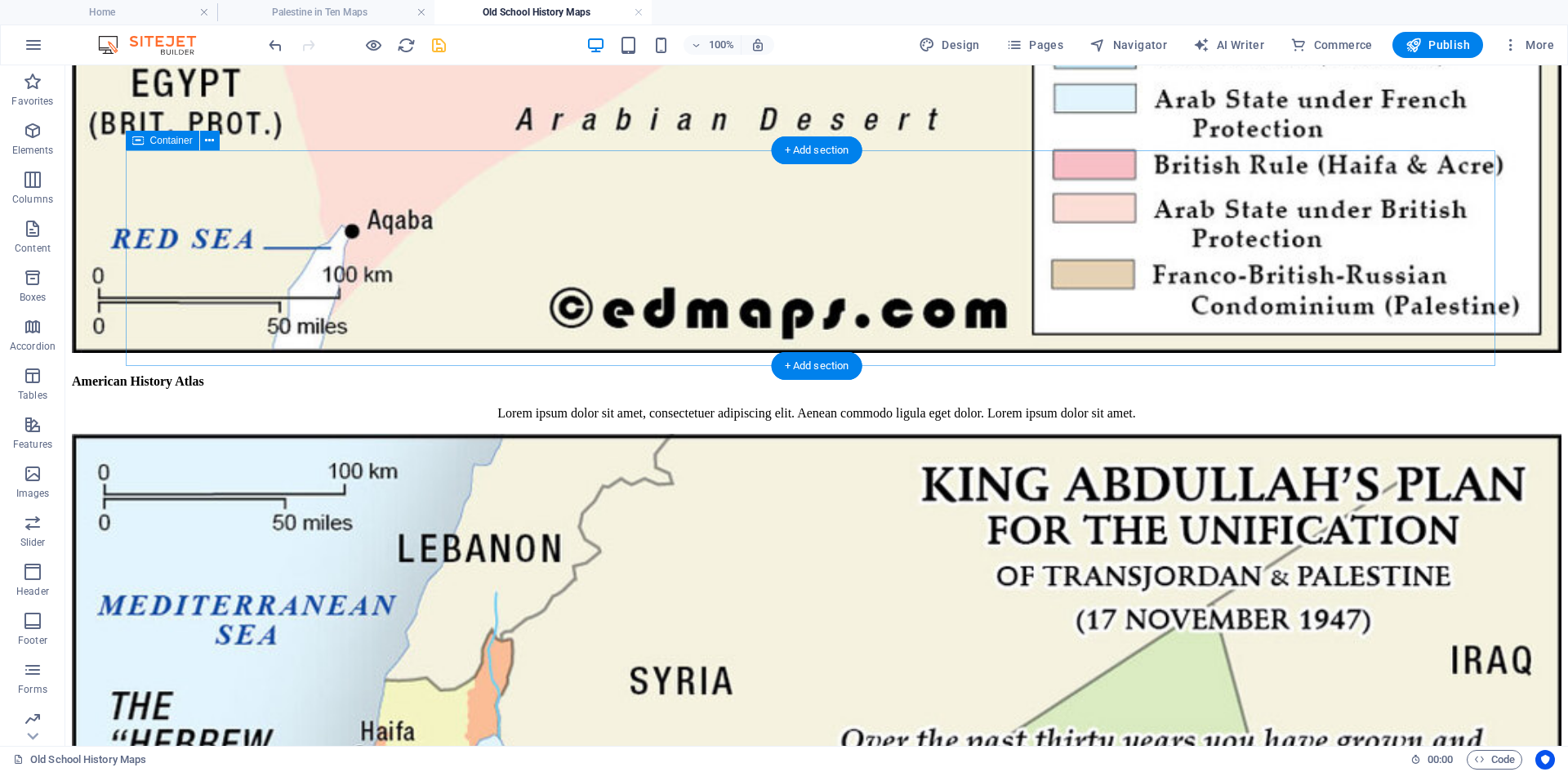 click on "[COUNTRY] (from C. R. Conder, [COUNTRY], Dodd and Meat, New York, 1889)" at bounding box center [817, 11862] 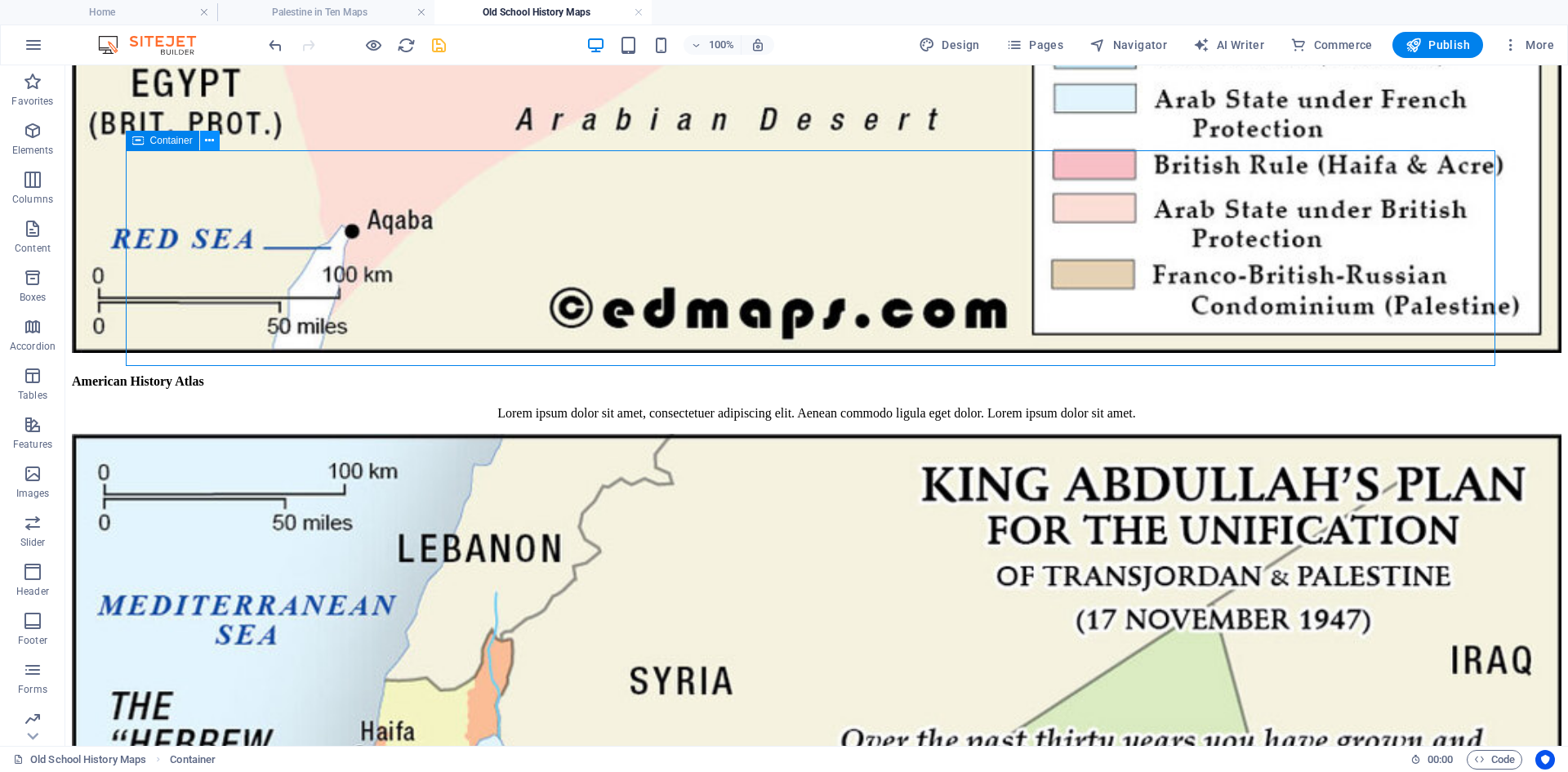 click at bounding box center [209, 141] 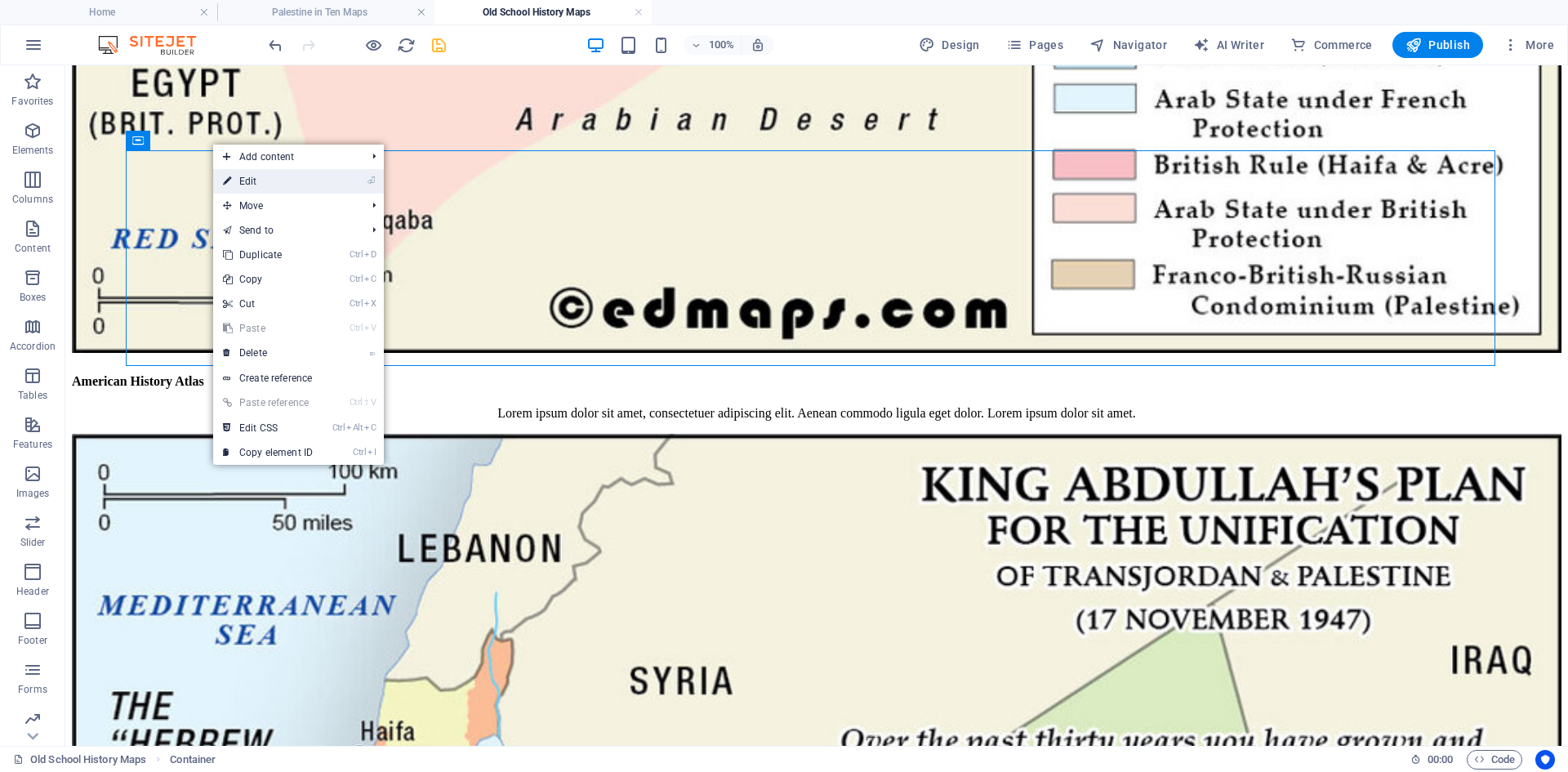 click on "⏎  Edit" at bounding box center [268, 181] 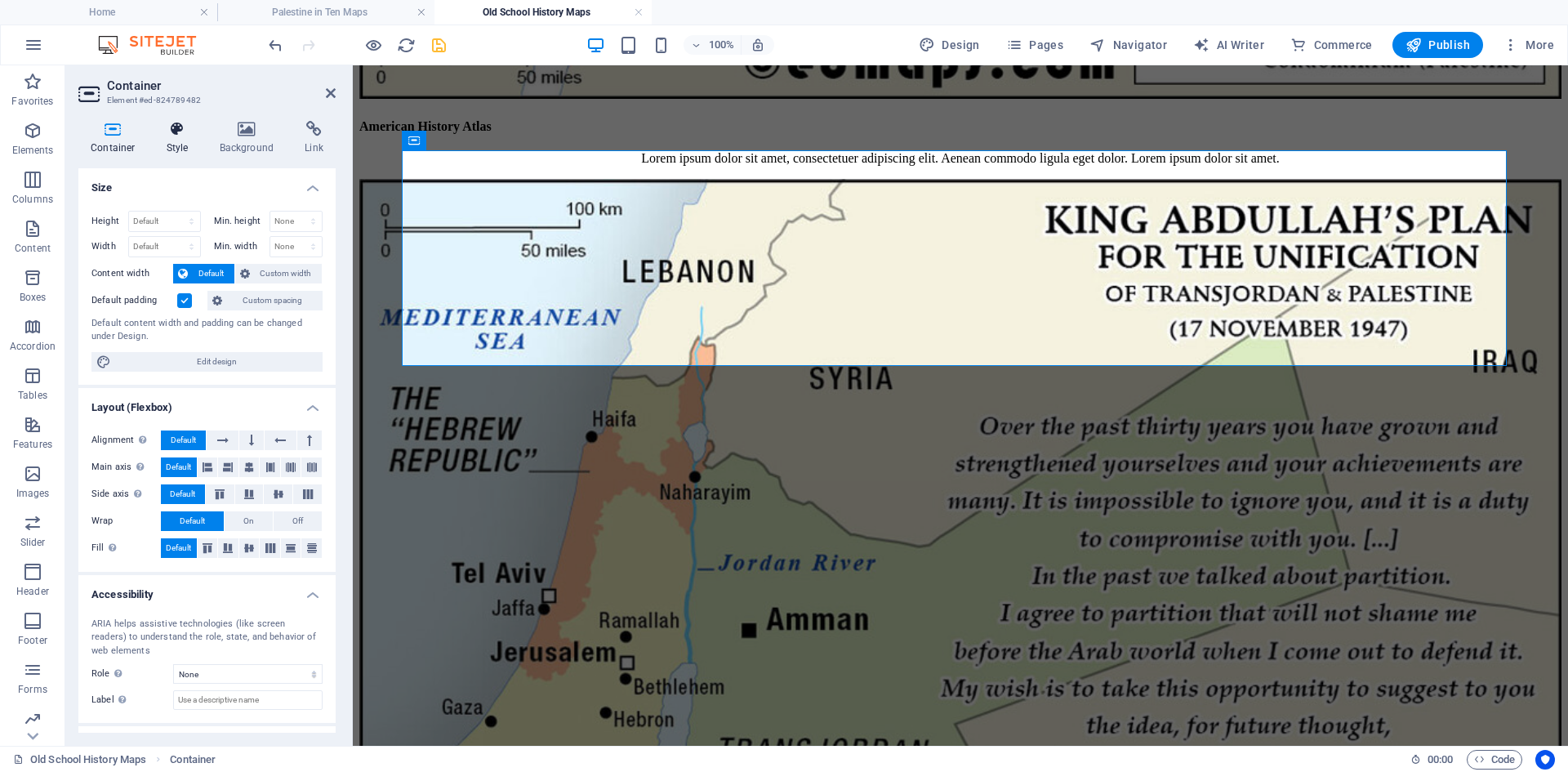 click at bounding box center [177, 129] 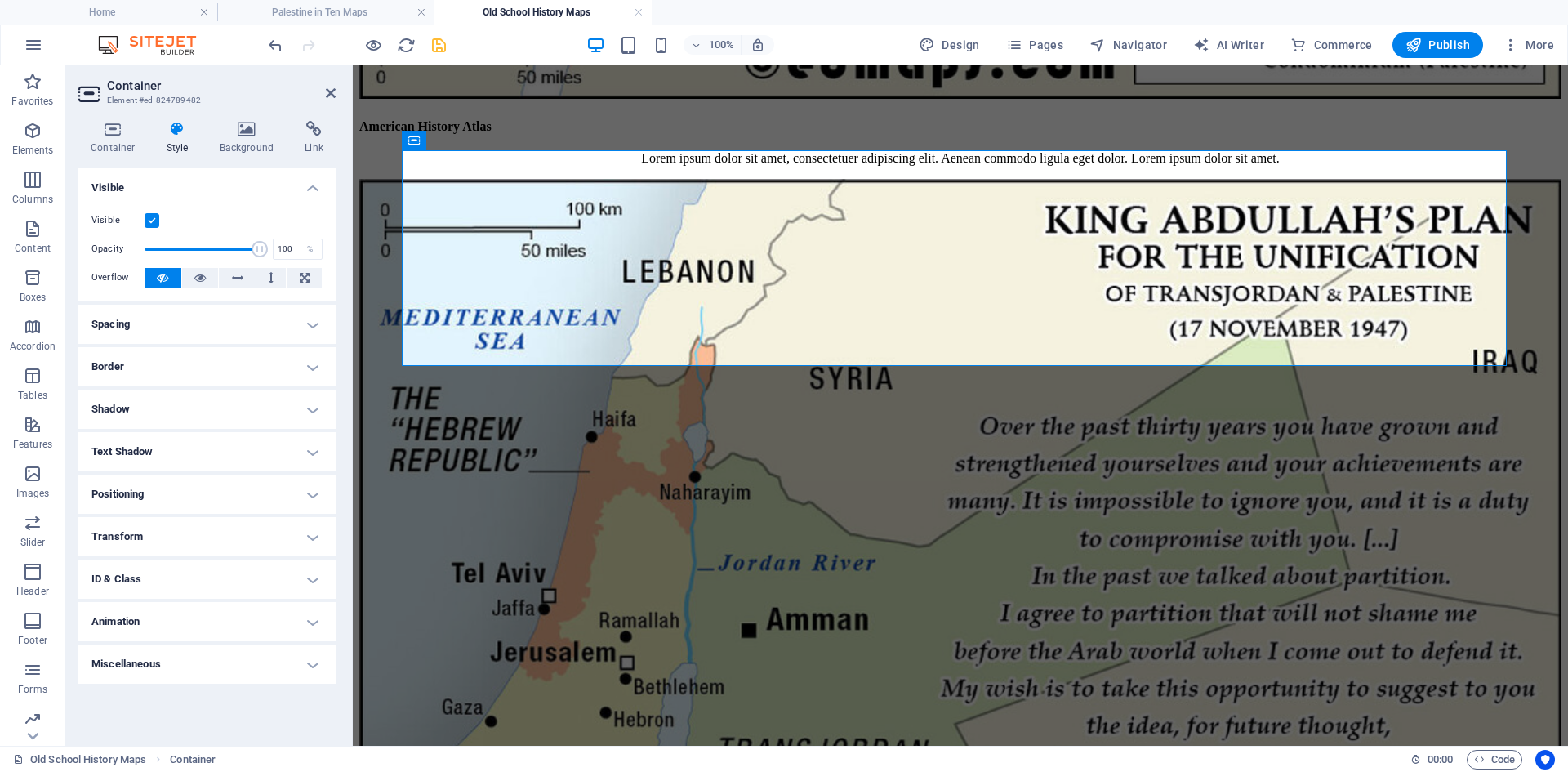 click on "Spacing" at bounding box center [207, 324] 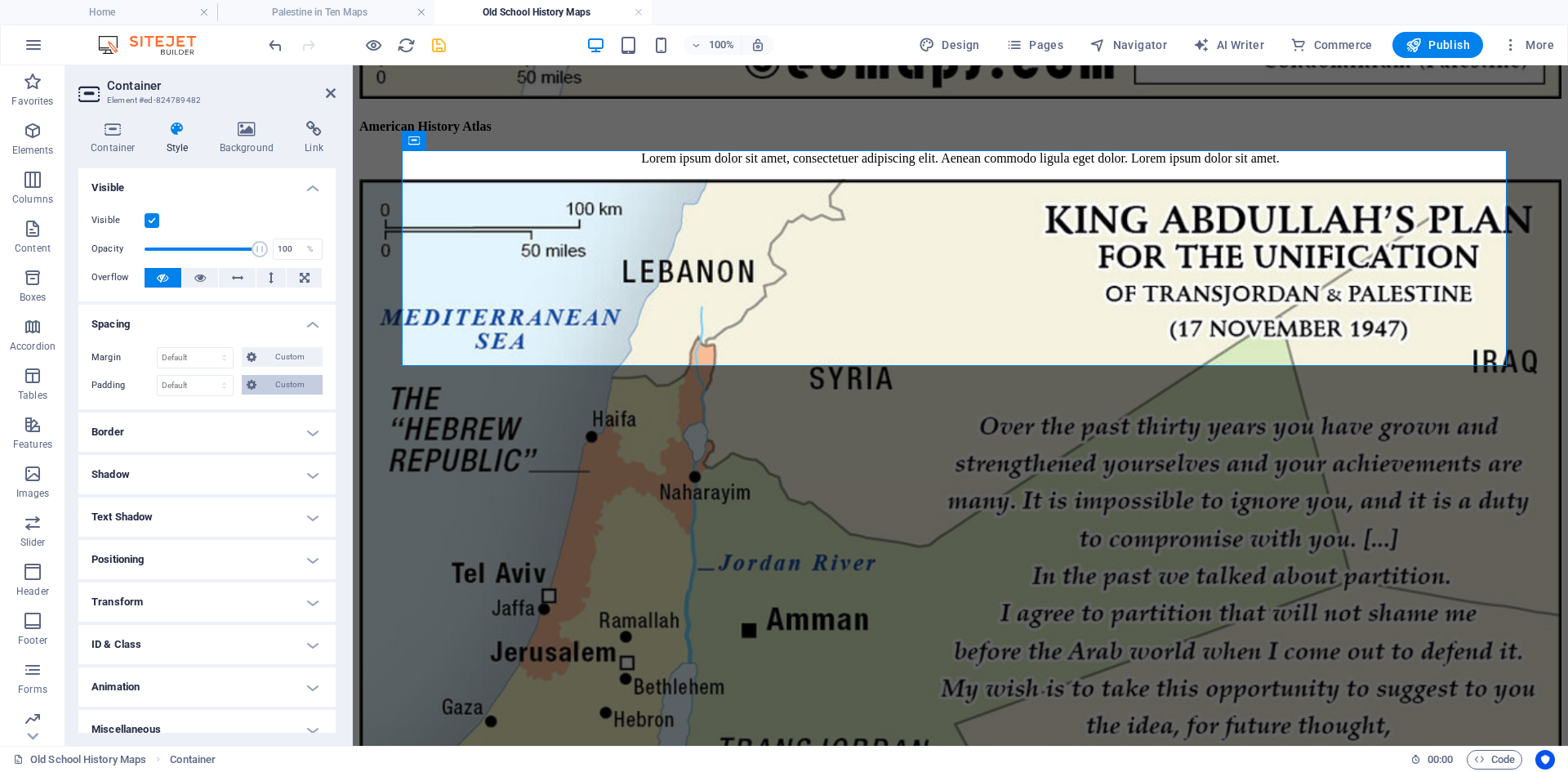 click on "Custom" at bounding box center [289, 385] 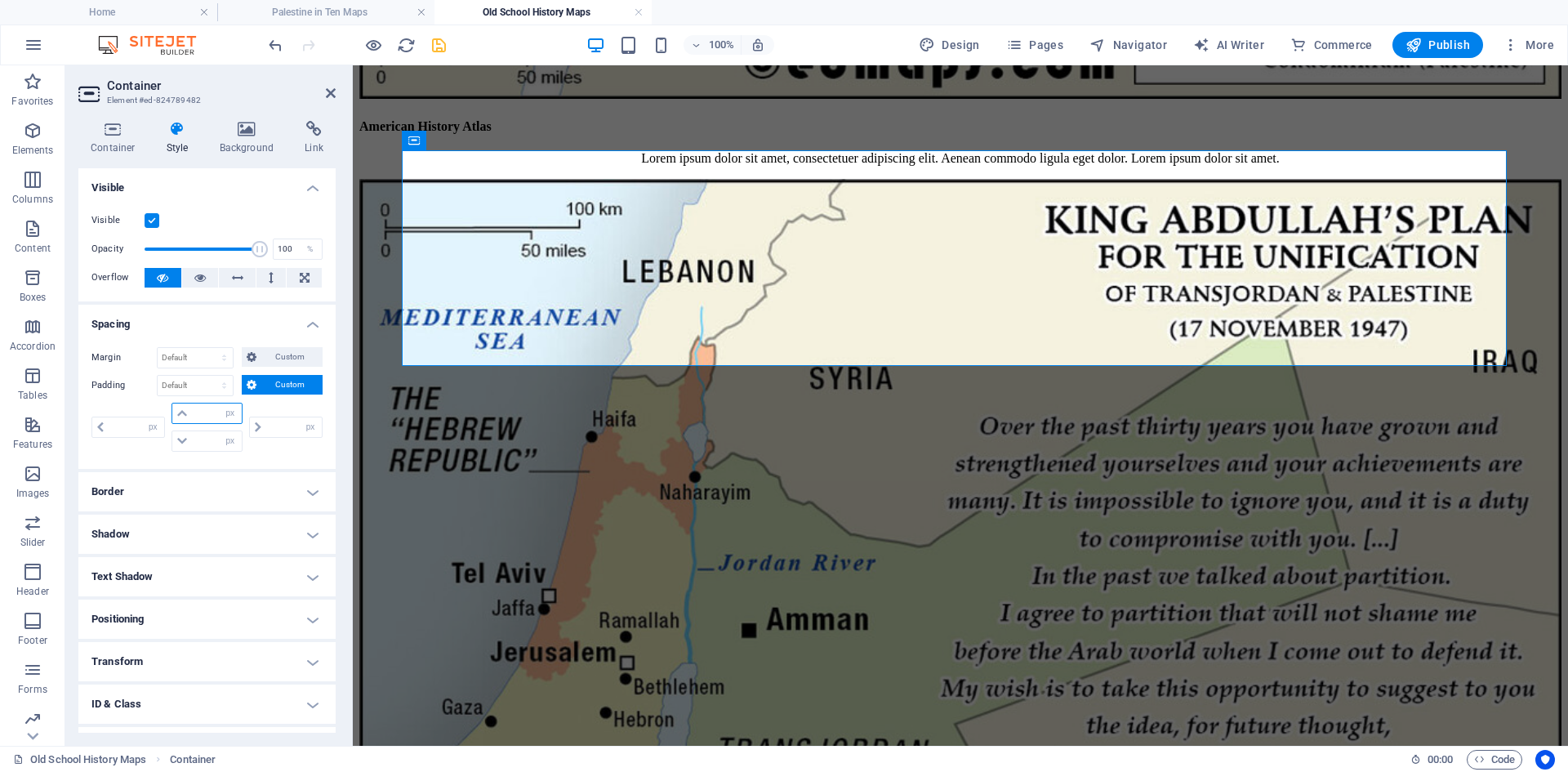 click at bounding box center (216, 413) 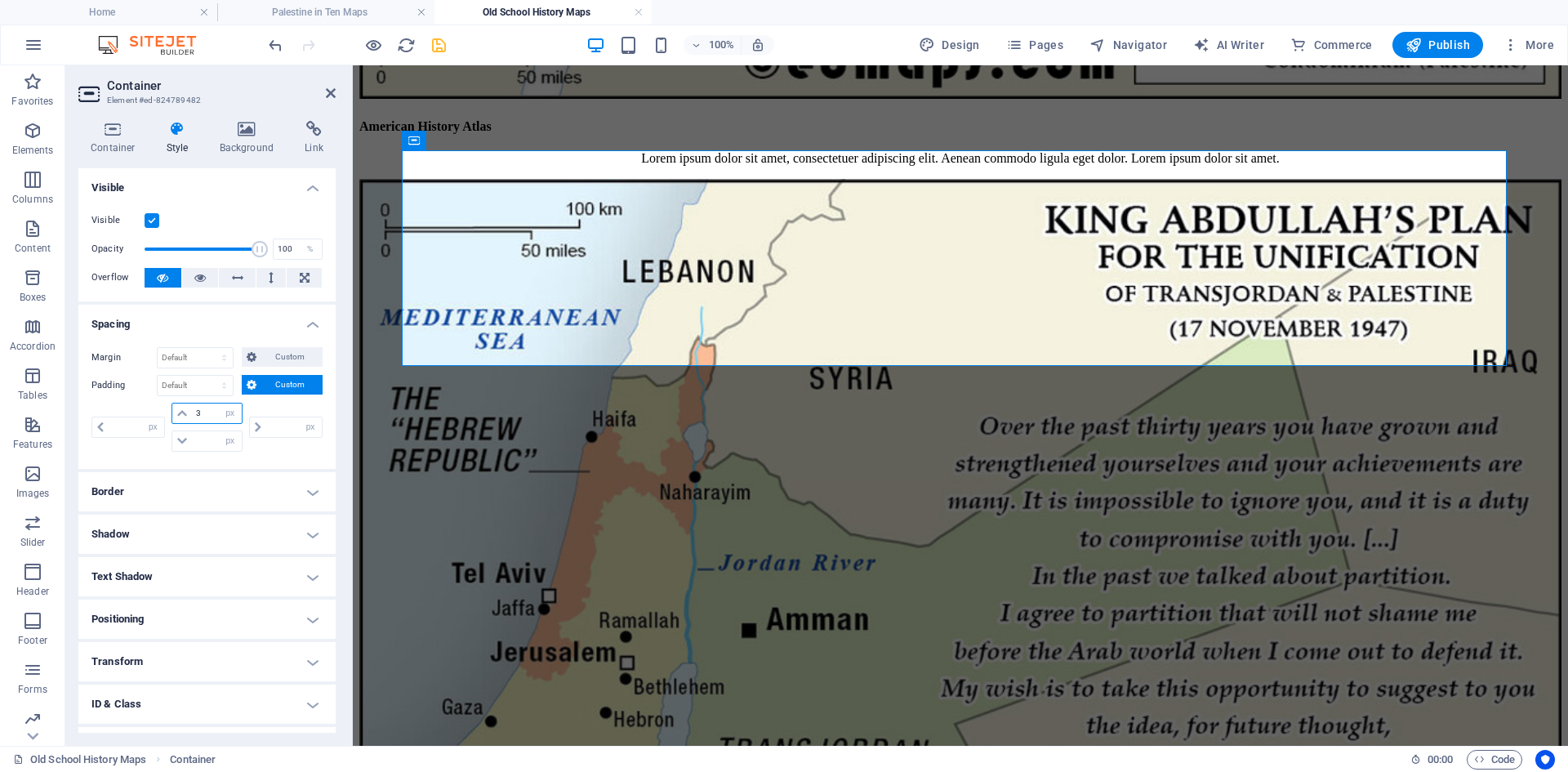 type on "30" 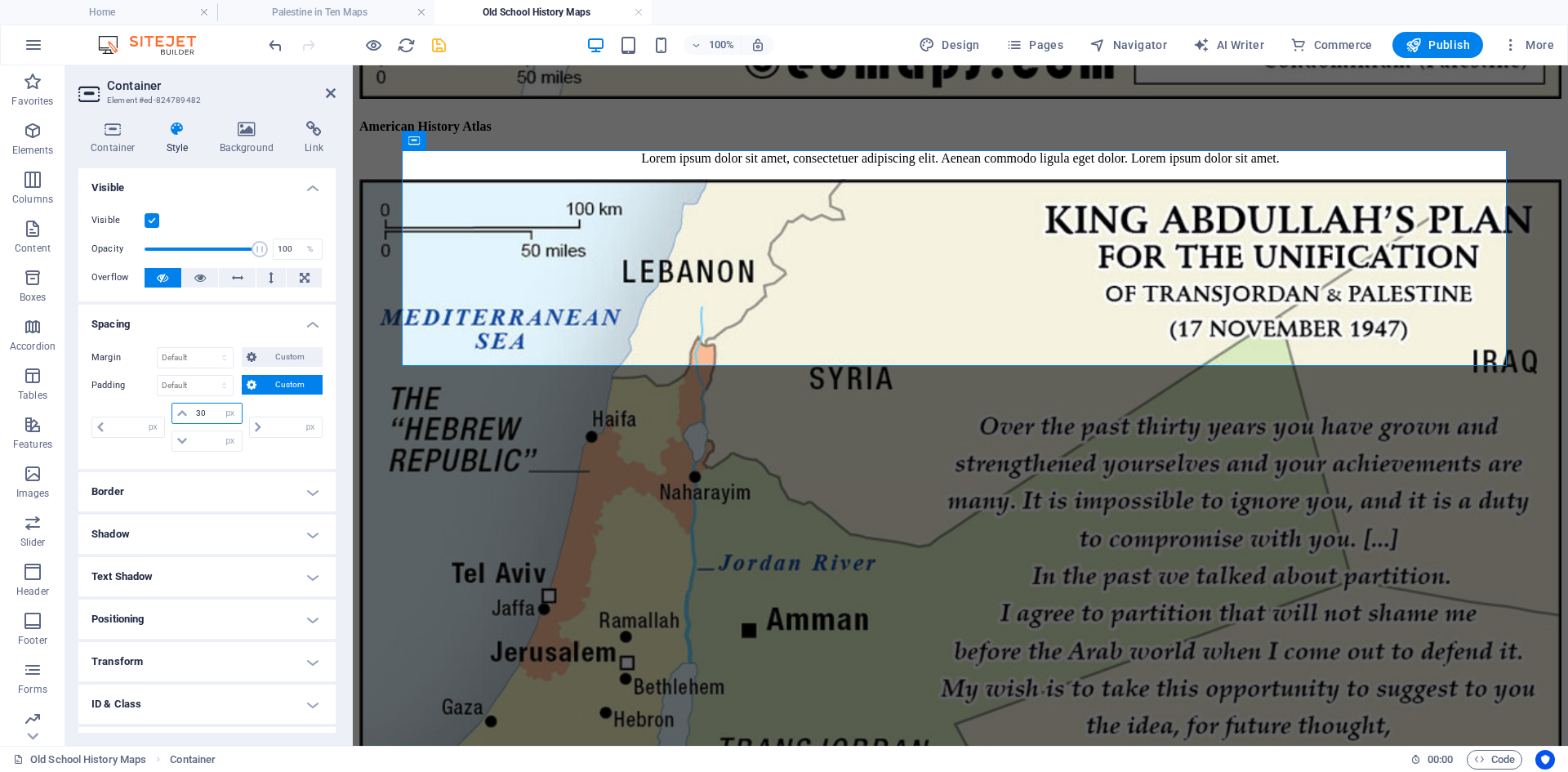 type on "0" 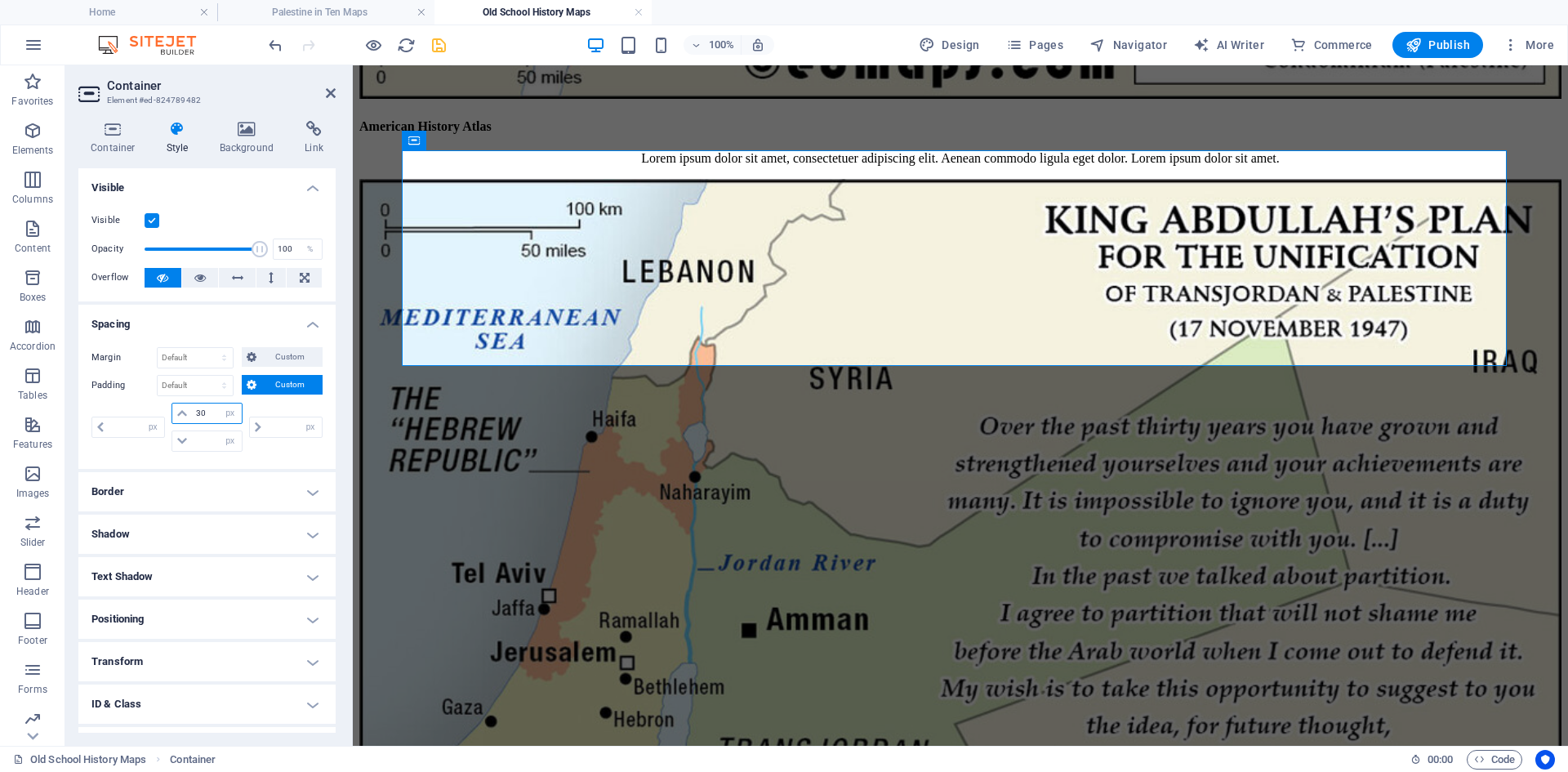 type on "0" 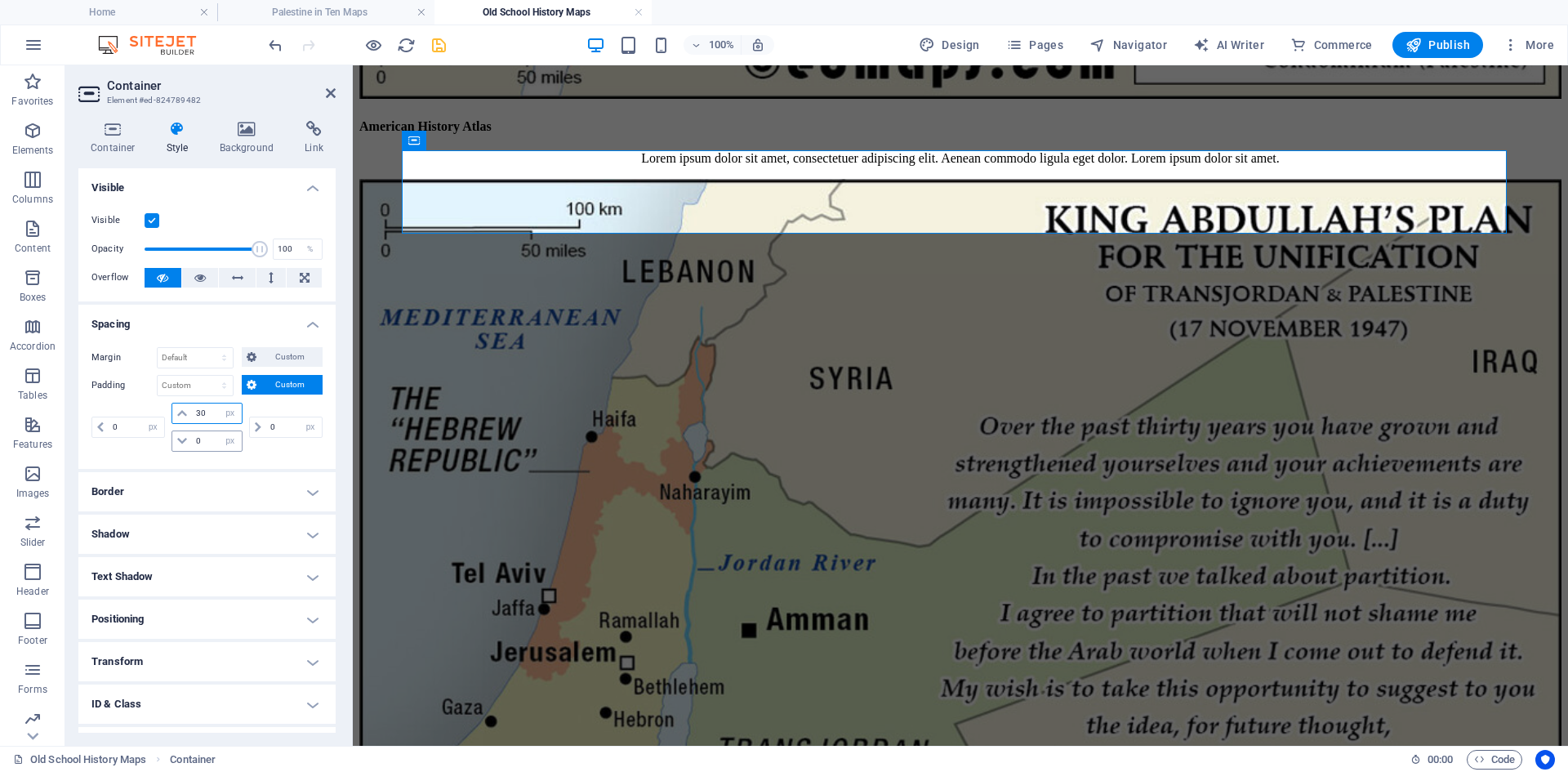 type on "30" 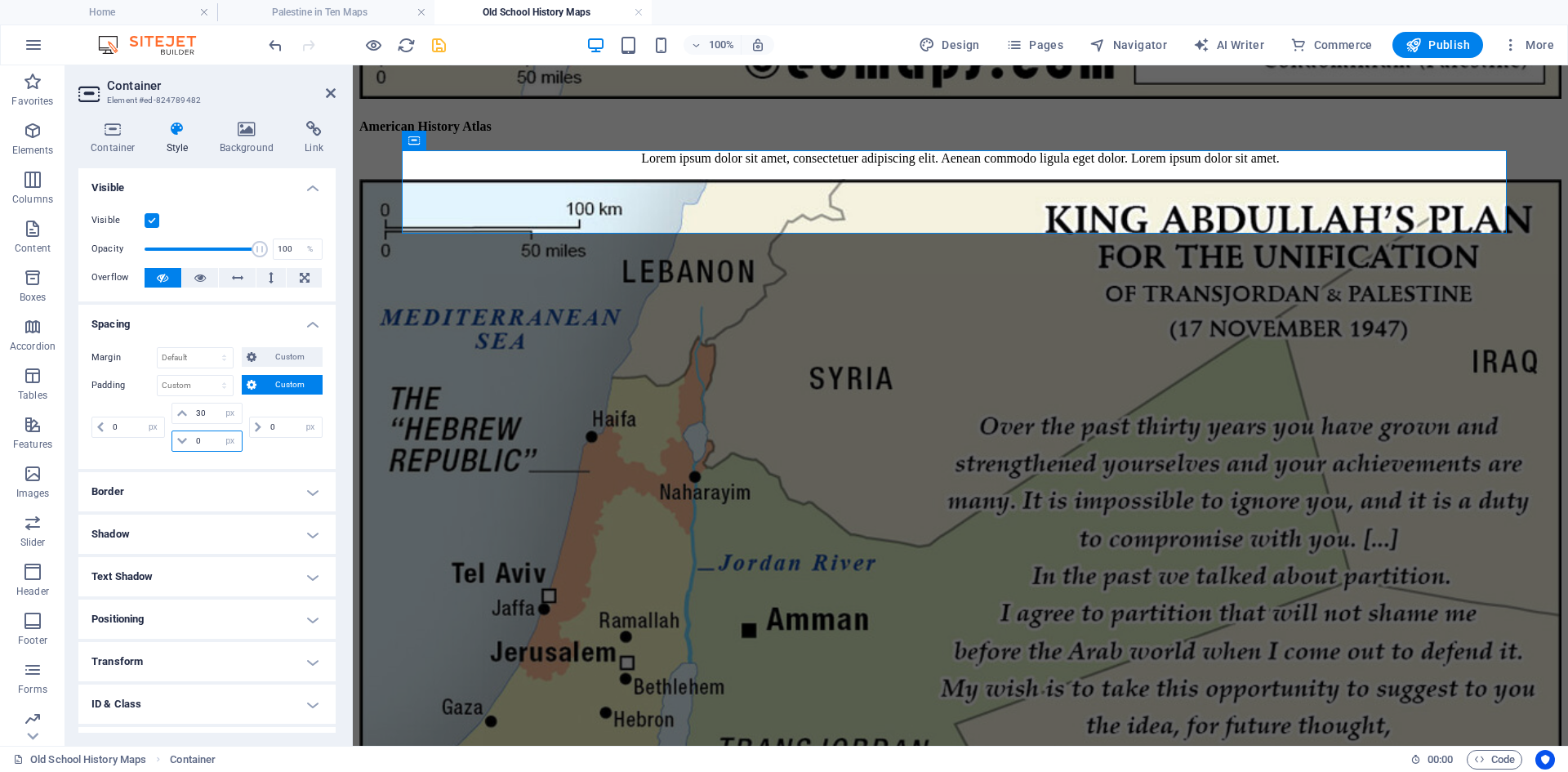 drag, startPoint x: 203, startPoint y: 433, endPoint x: 189, endPoint y: 438, distance: 14.866069 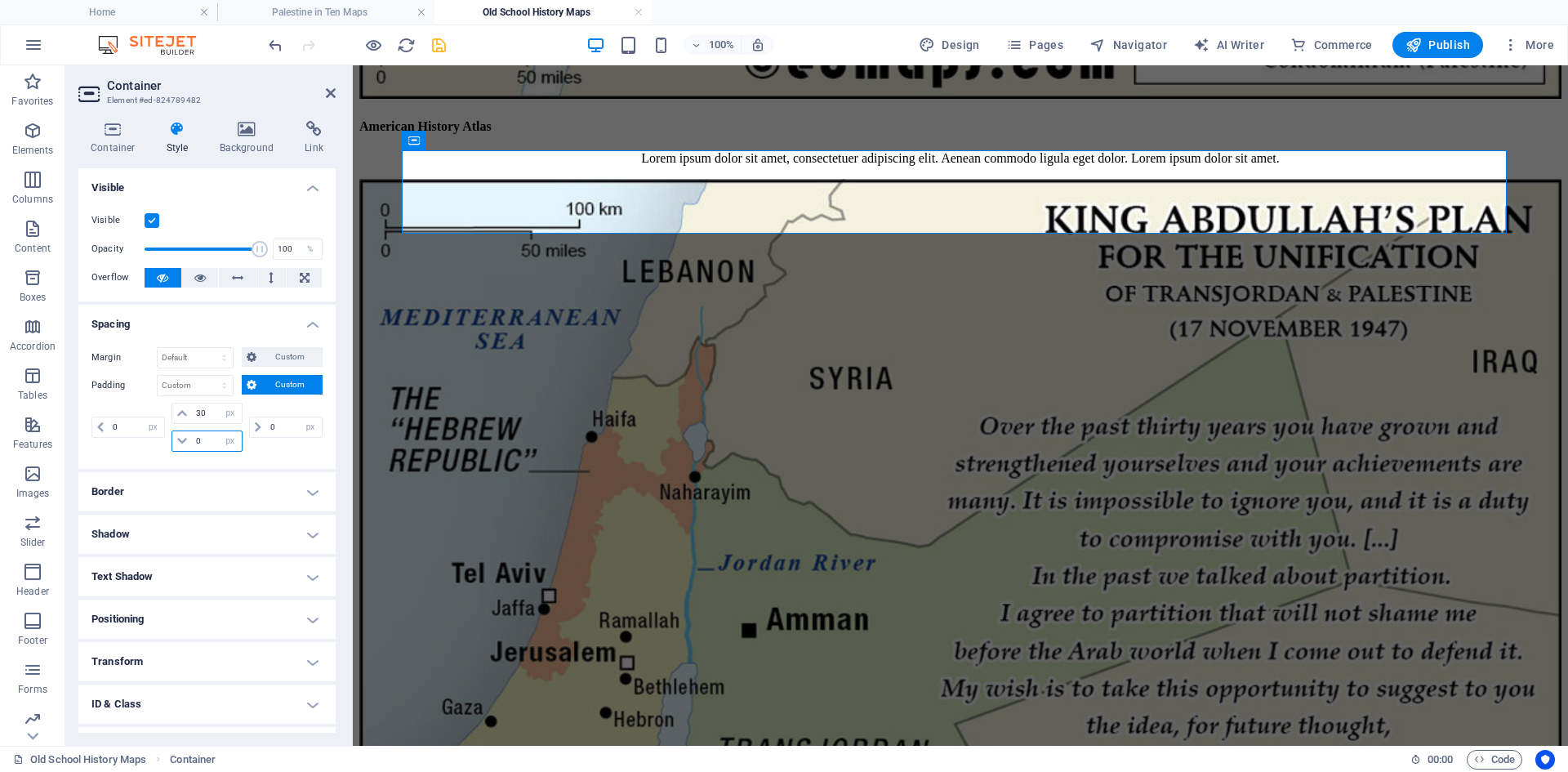 click on "0 px rem % vh vw" at bounding box center (207, 441) 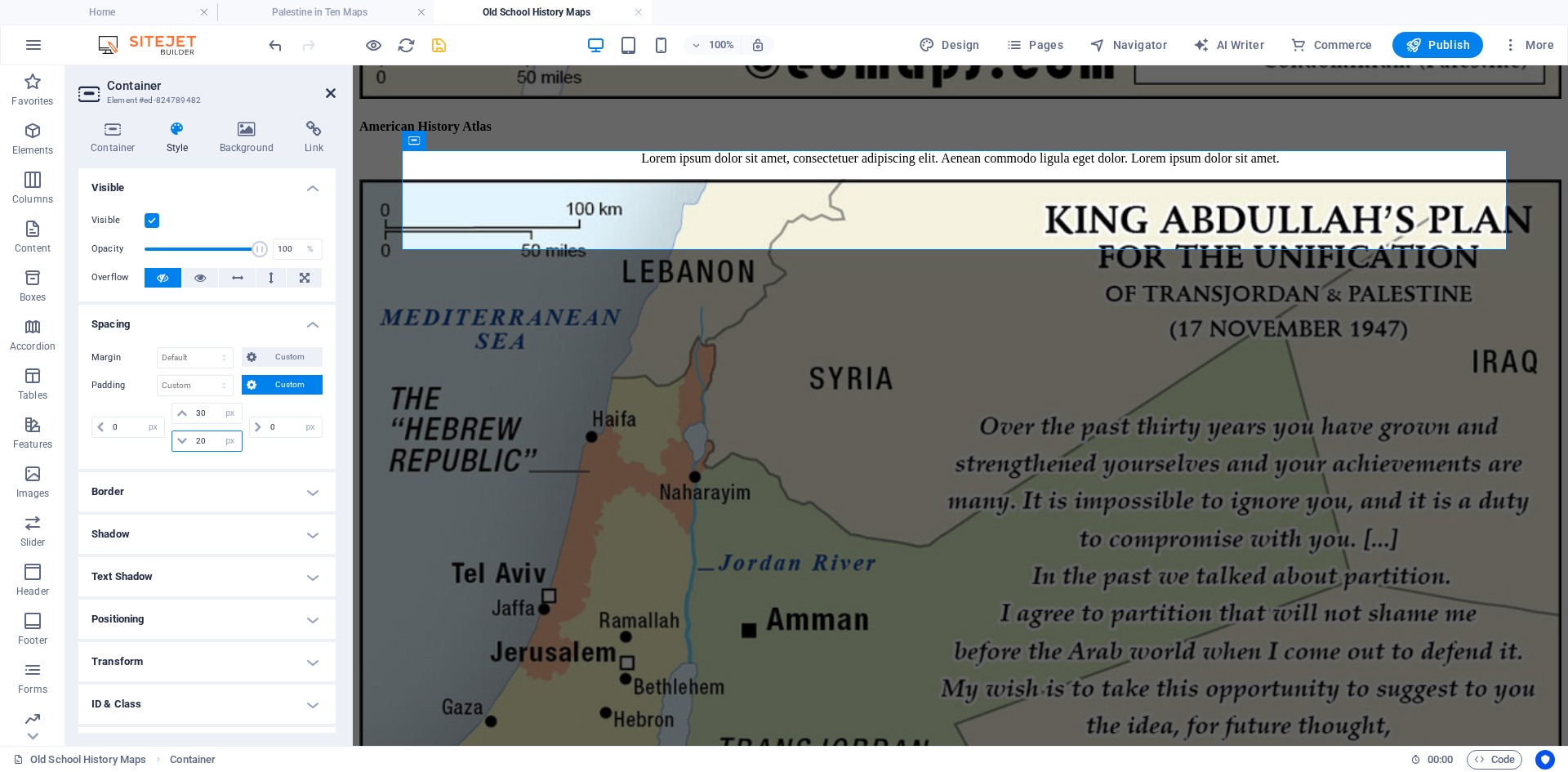 type on "20" 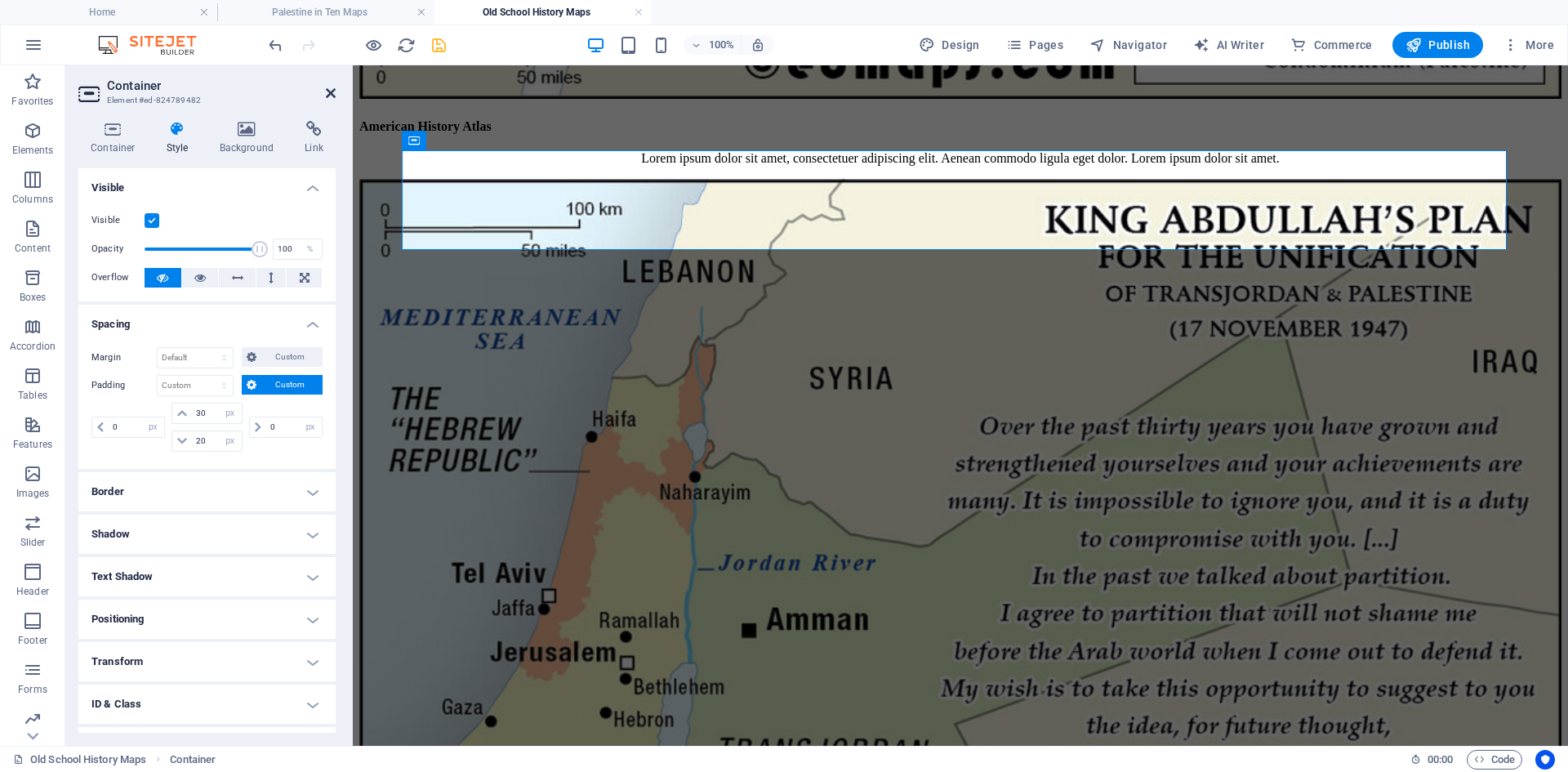 drag, startPoint x: 332, startPoint y: 93, endPoint x: 267, endPoint y: 28, distance: 91.923882 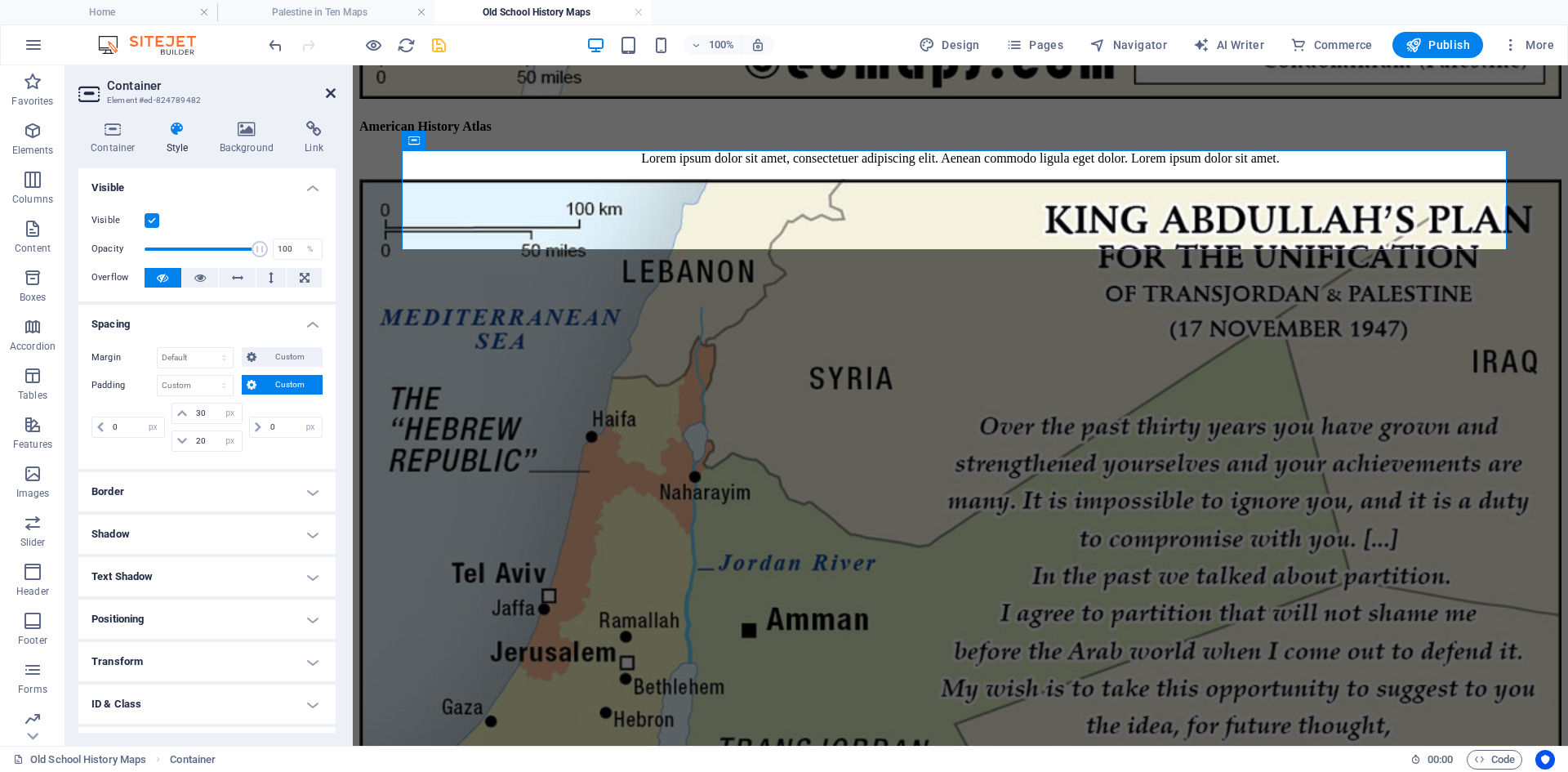 click at bounding box center (331, 93) 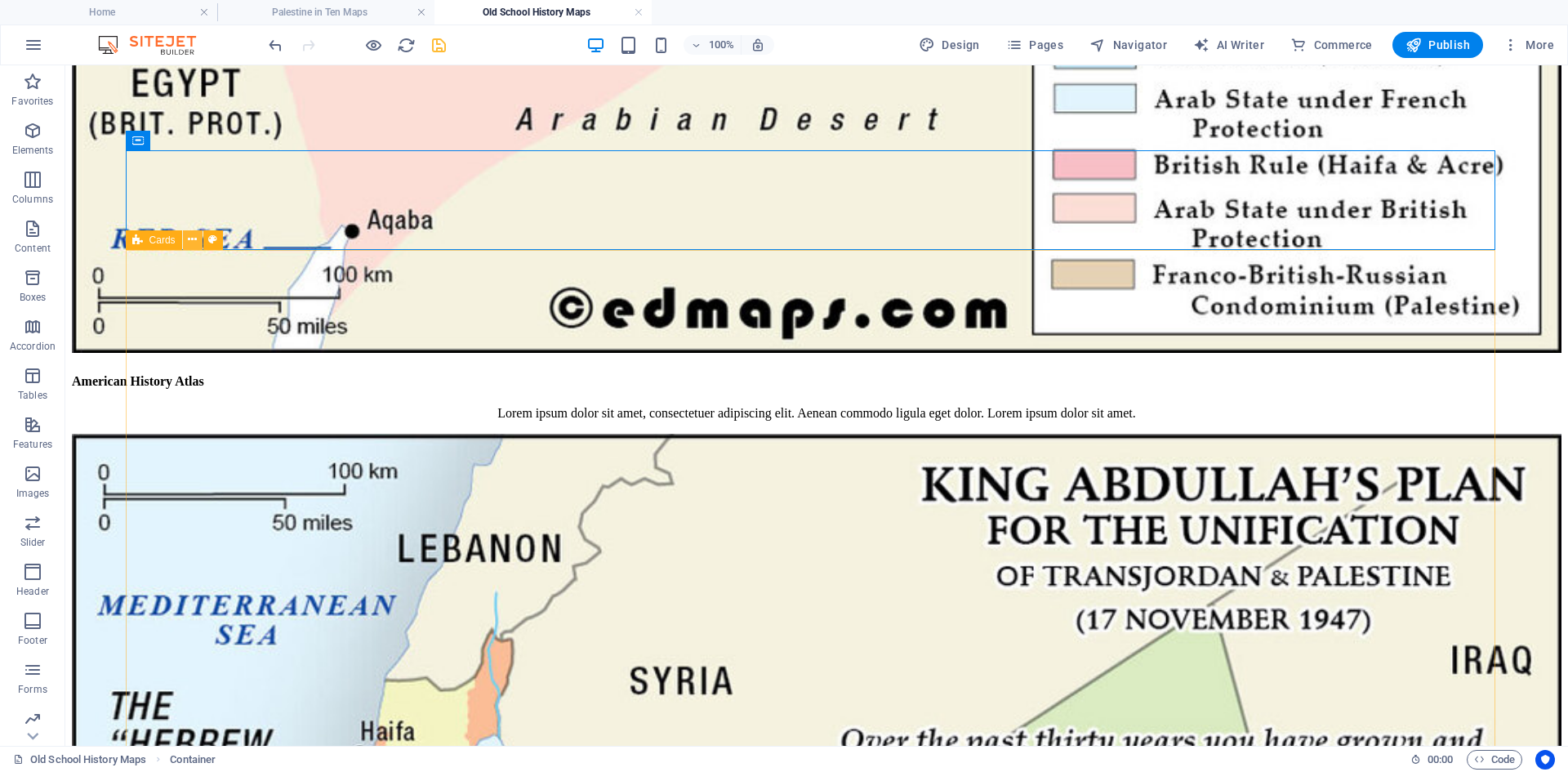 click at bounding box center [193, 240] 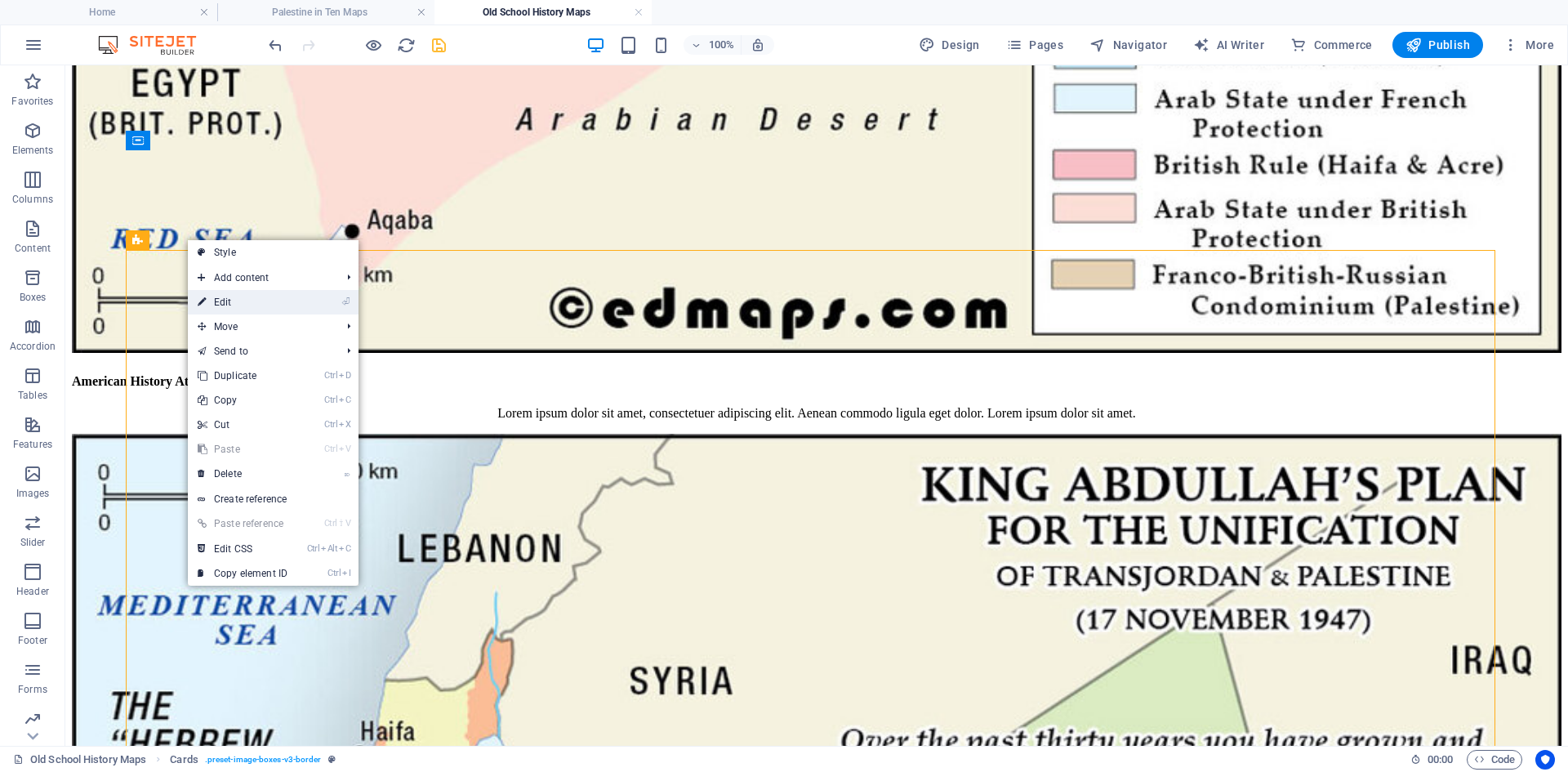 click on "⏎  Edit" at bounding box center [243, 302] 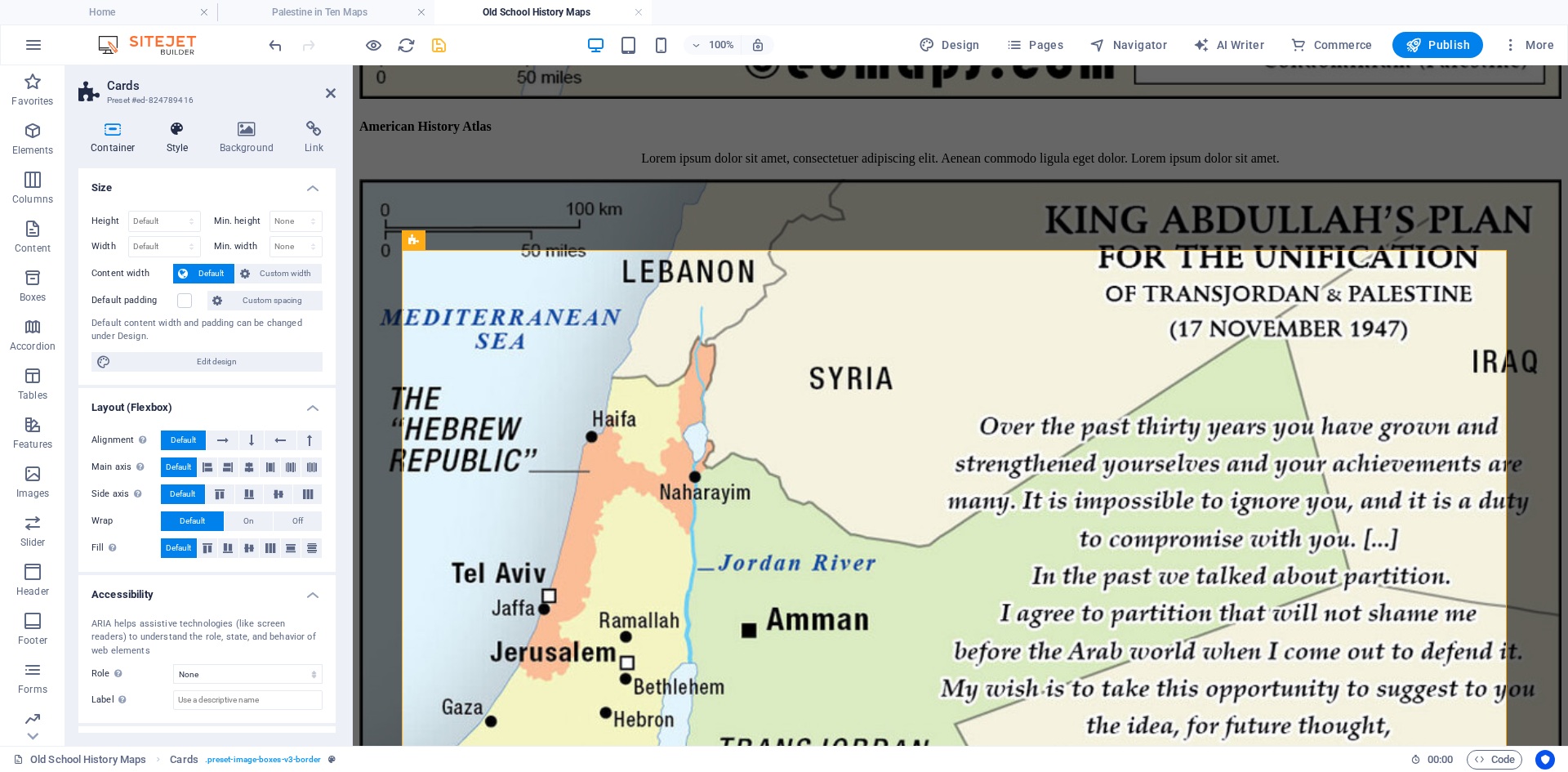 click at bounding box center (177, 129) 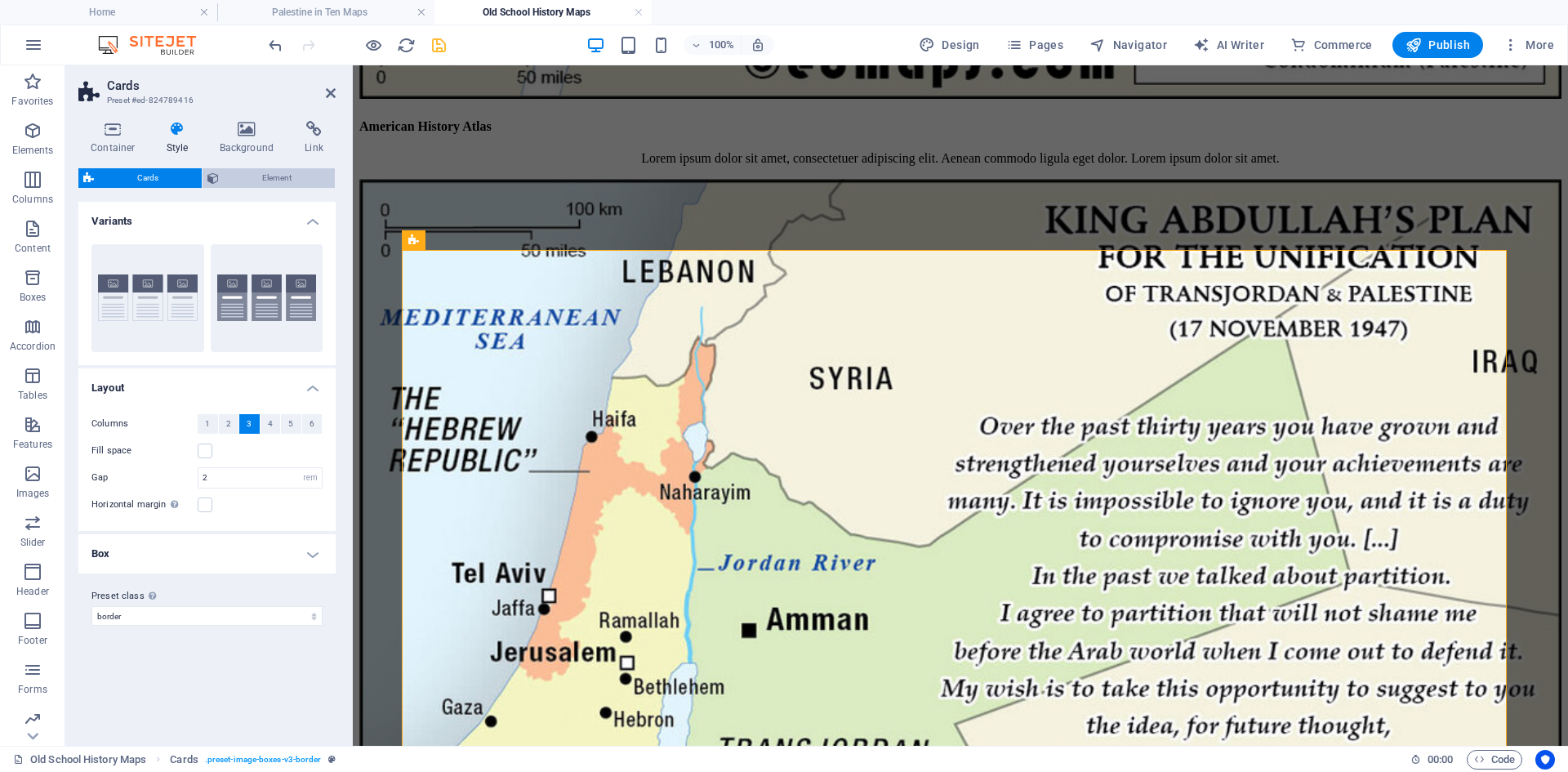 click on "Element" at bounding box center (277, 178) 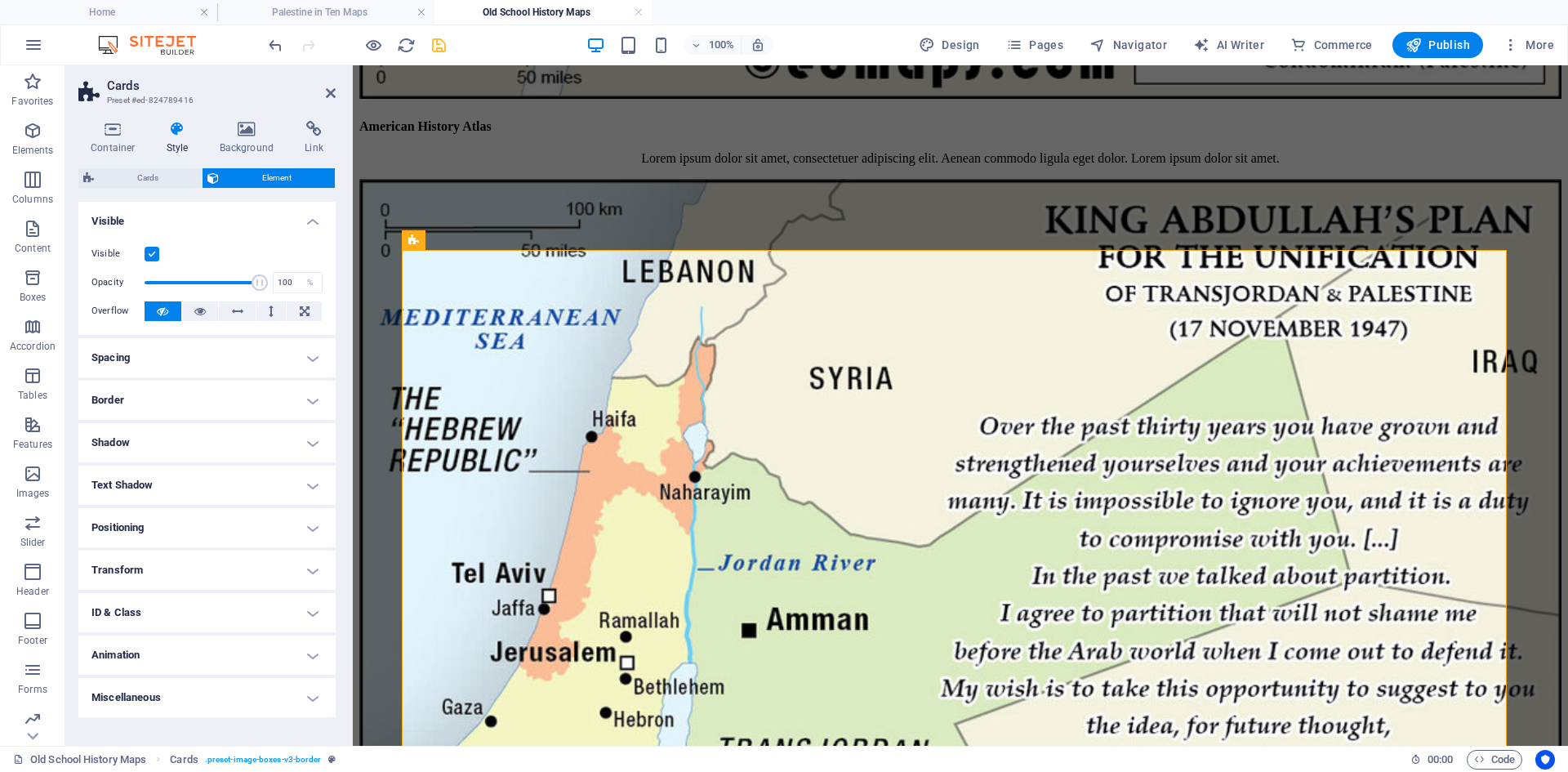 click on "Spacing" at bounding box center (207, 358) 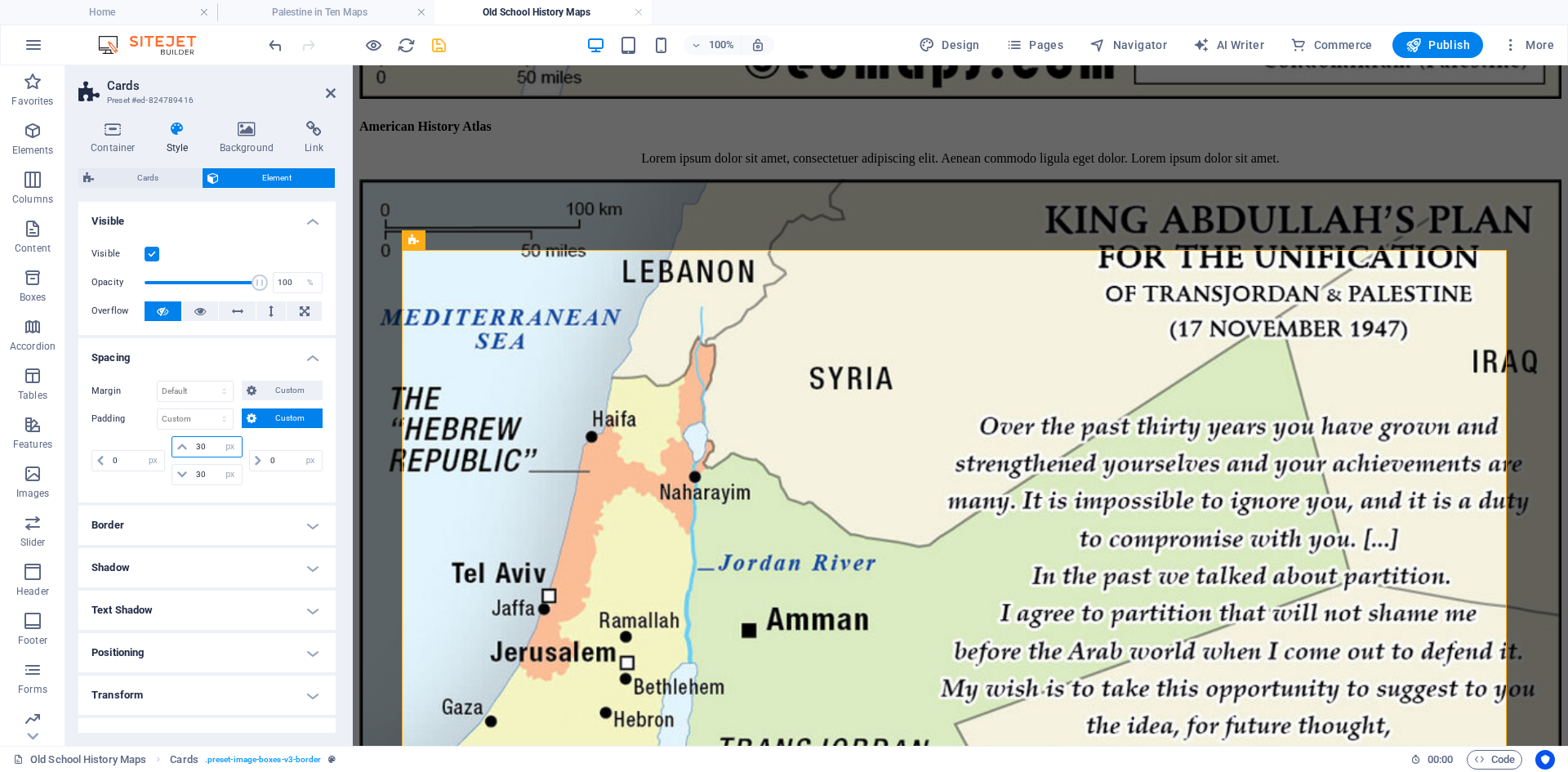 drag, startPoint x: 211, startPoint y: 447, endPoint x: 189, endPoint y: 443, distance: 22.36068 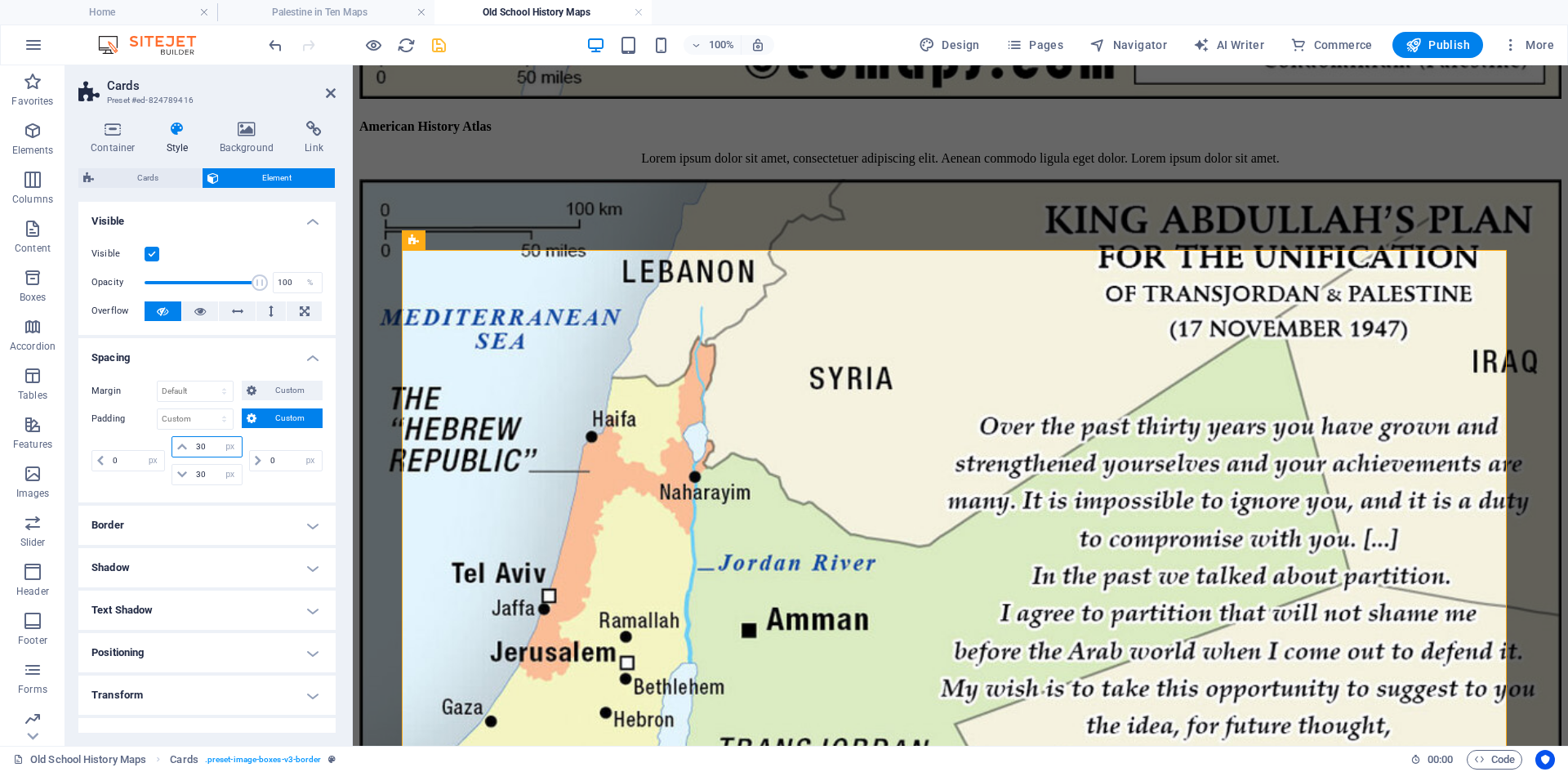 click on "30 px rem % vh vw" at bounding box center [207, 447] 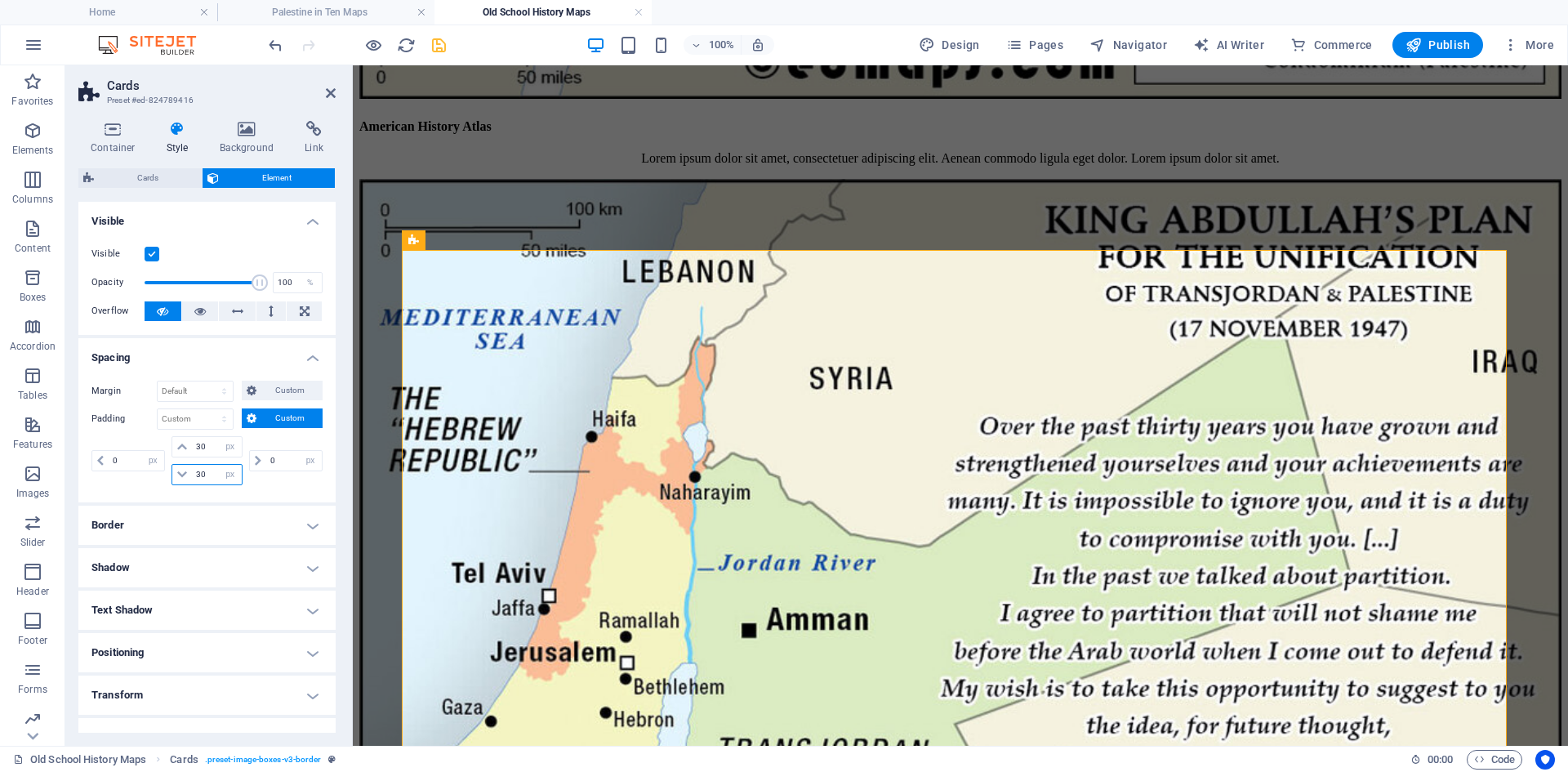 click on "30" at bounding box center [216, 475] 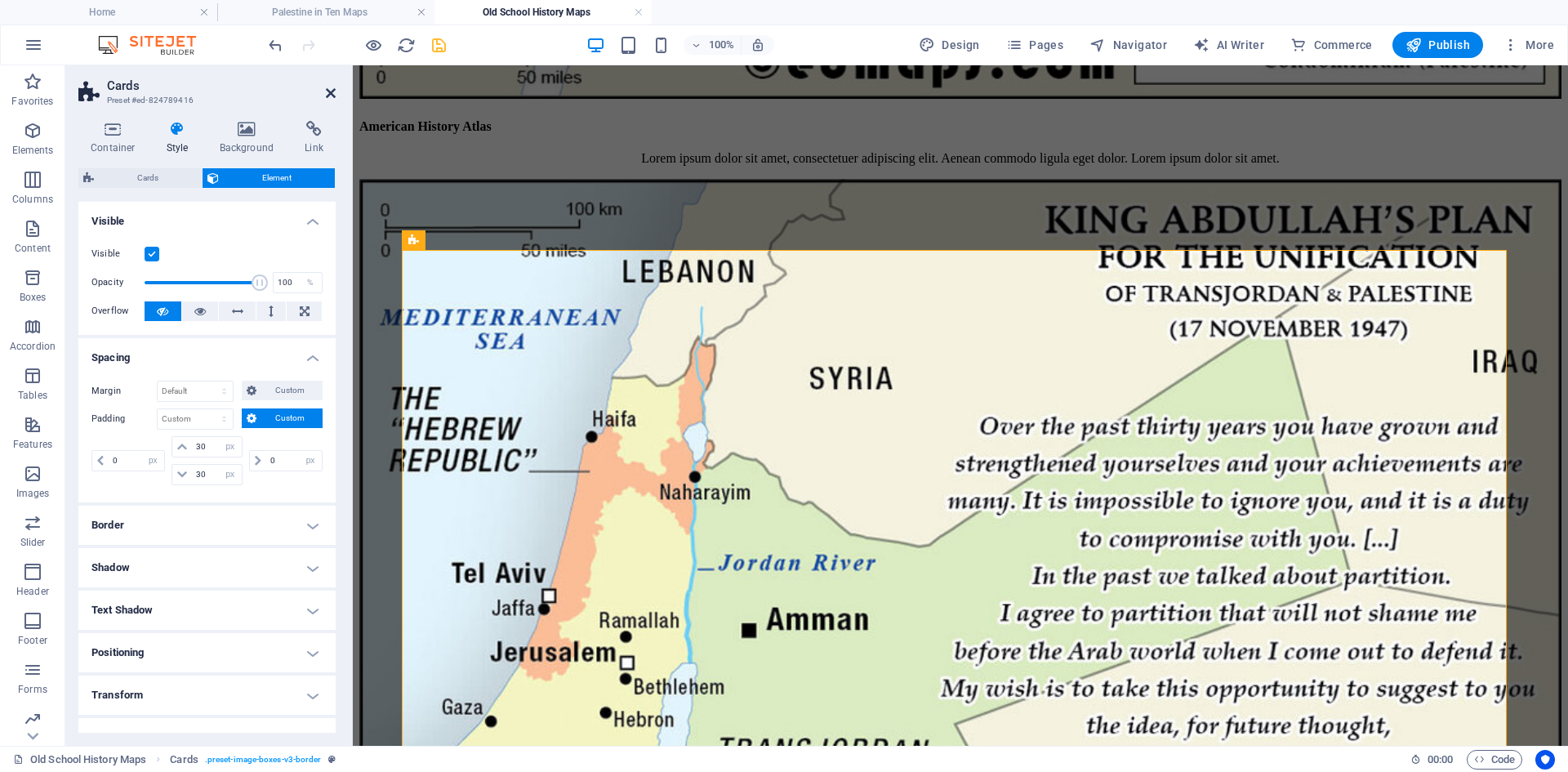 click at bounding box center [331, 93] 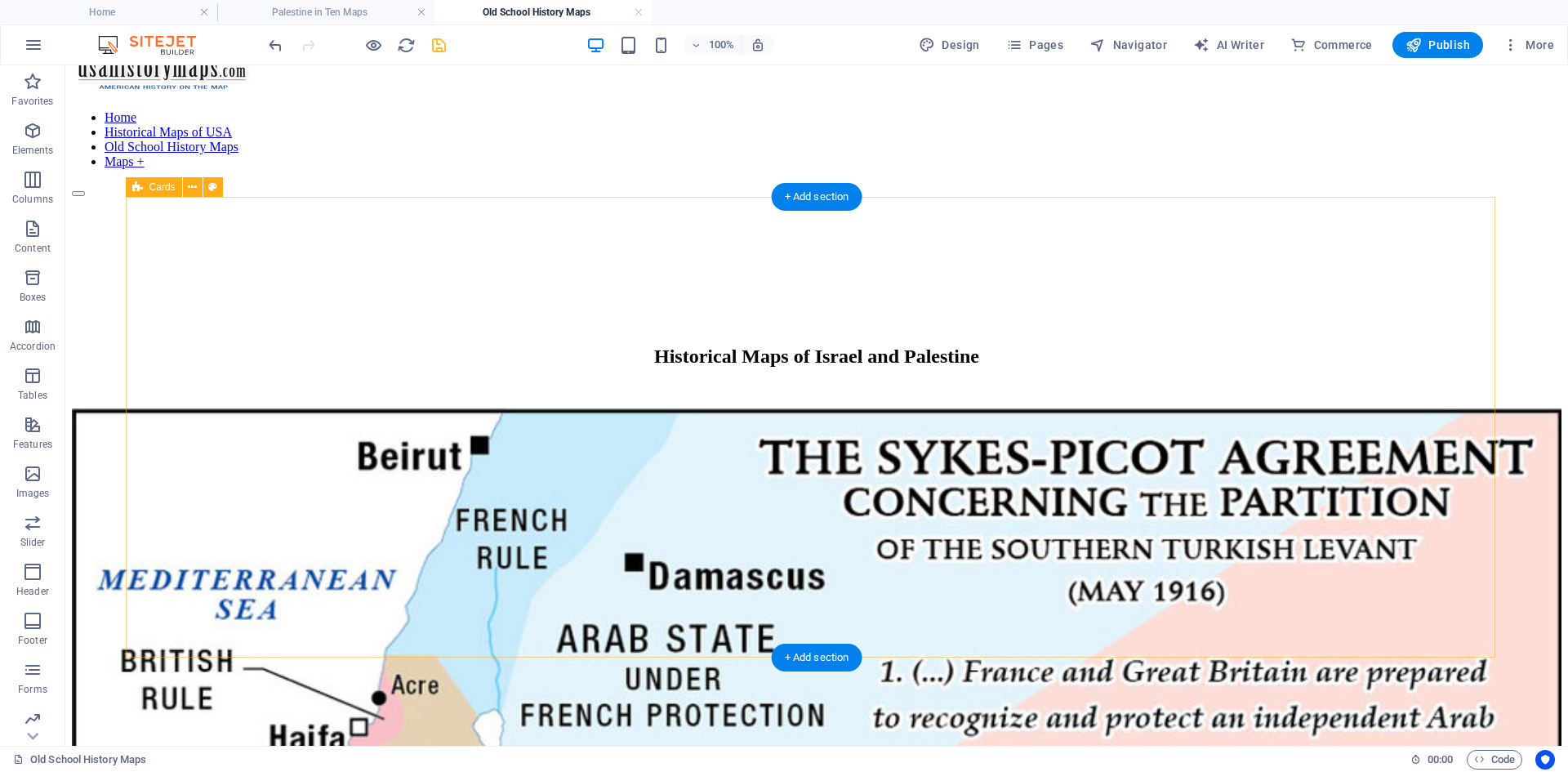 scroll, scrollTop: 0, scrollLeft: 0, axis: both 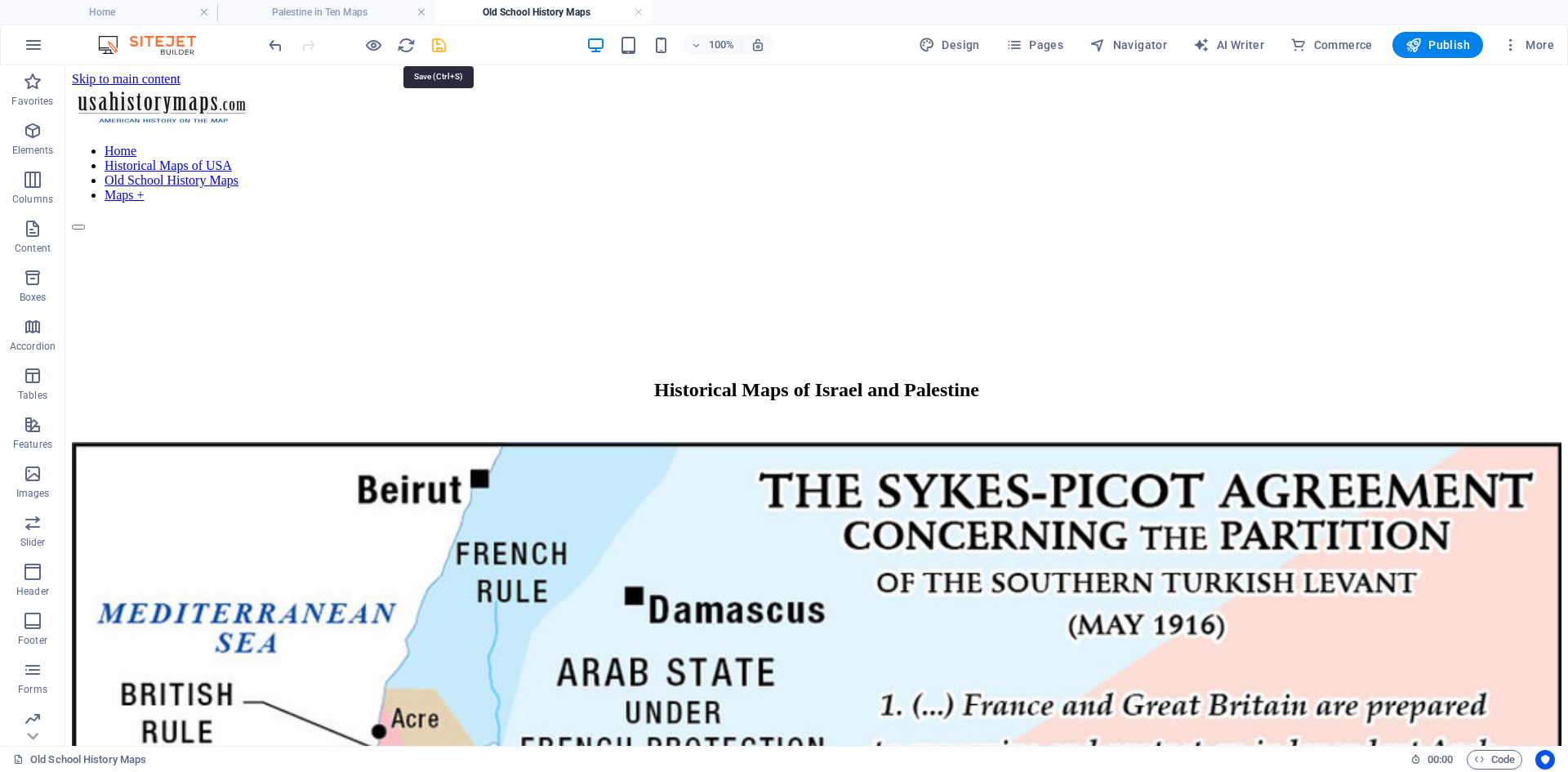 click at bounding box center [439, 45] 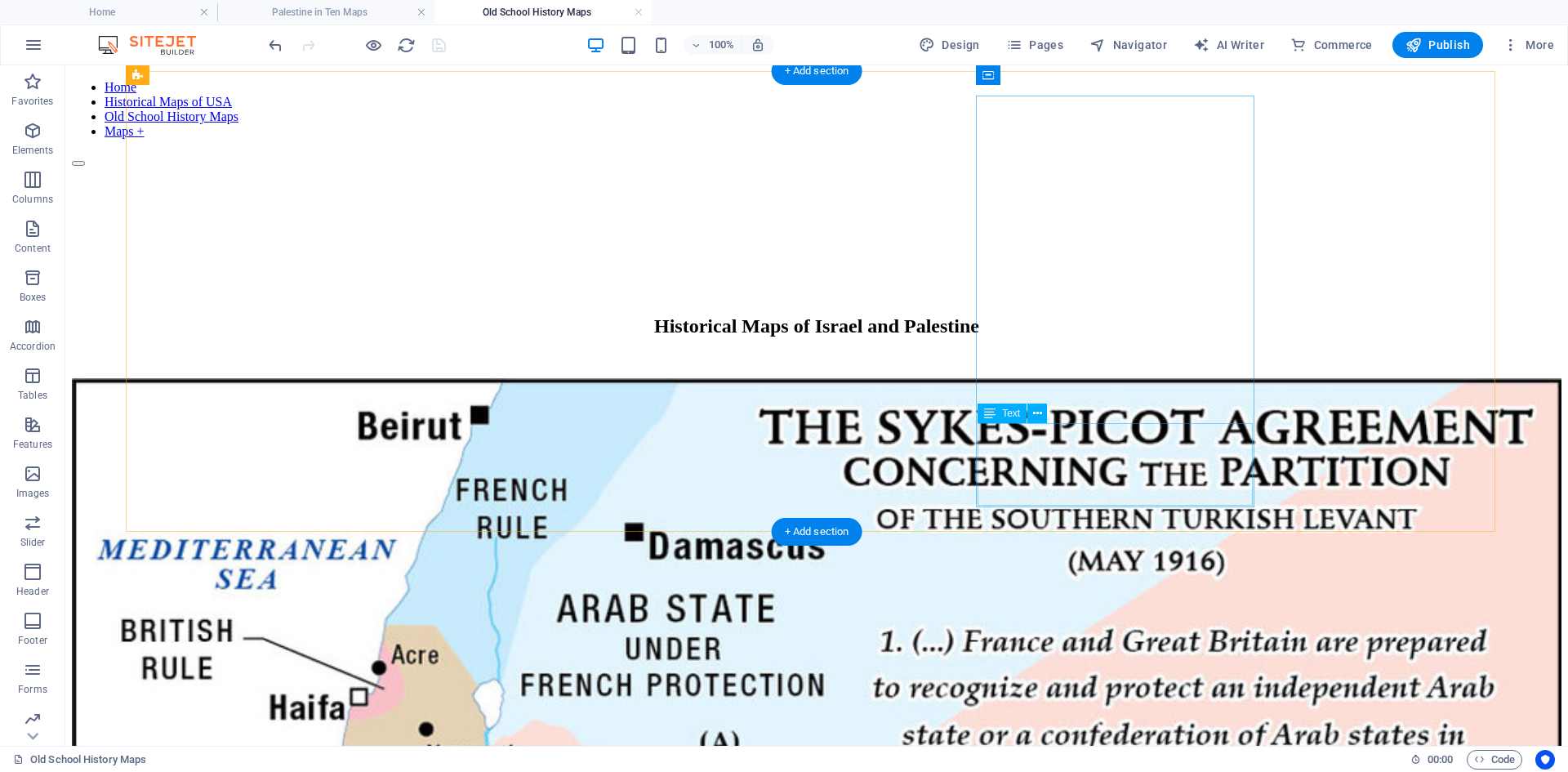 scroll, scrollTop: 0, scrollLeft: 0, axis: both 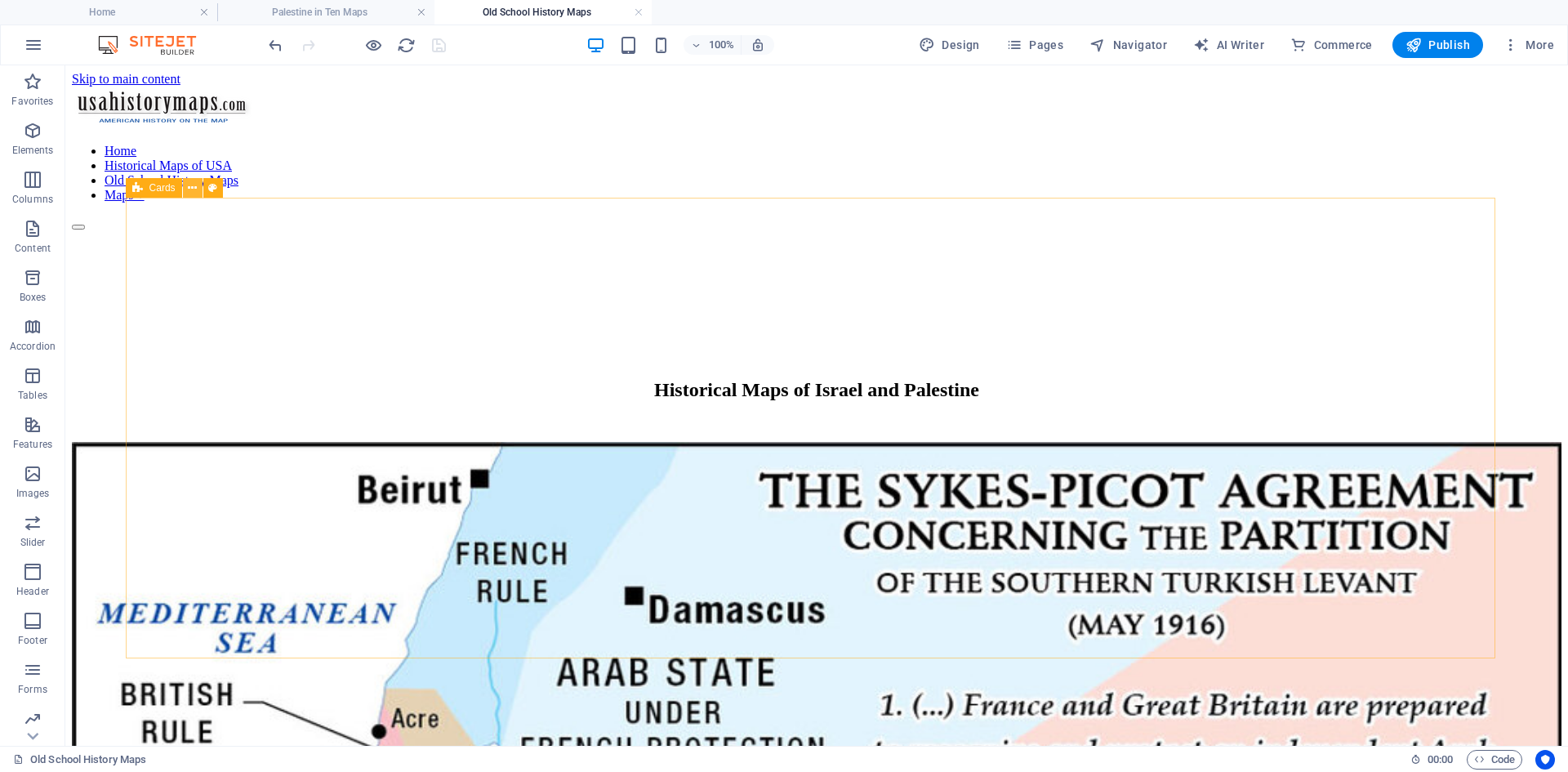click at bounding box center [192, 188] 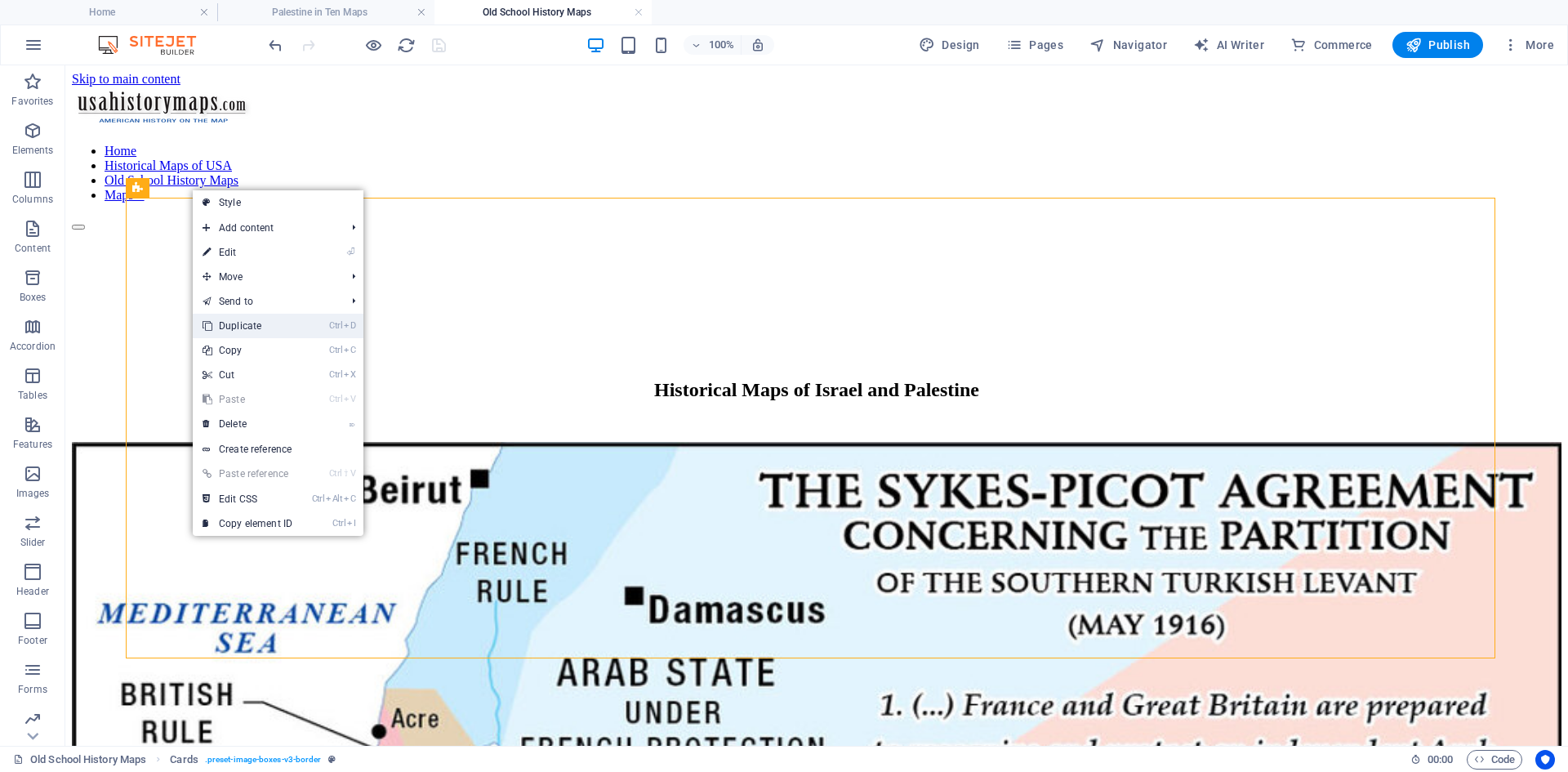 click on "Ctrl D  Duplicate" at bounding box center [247, 326] 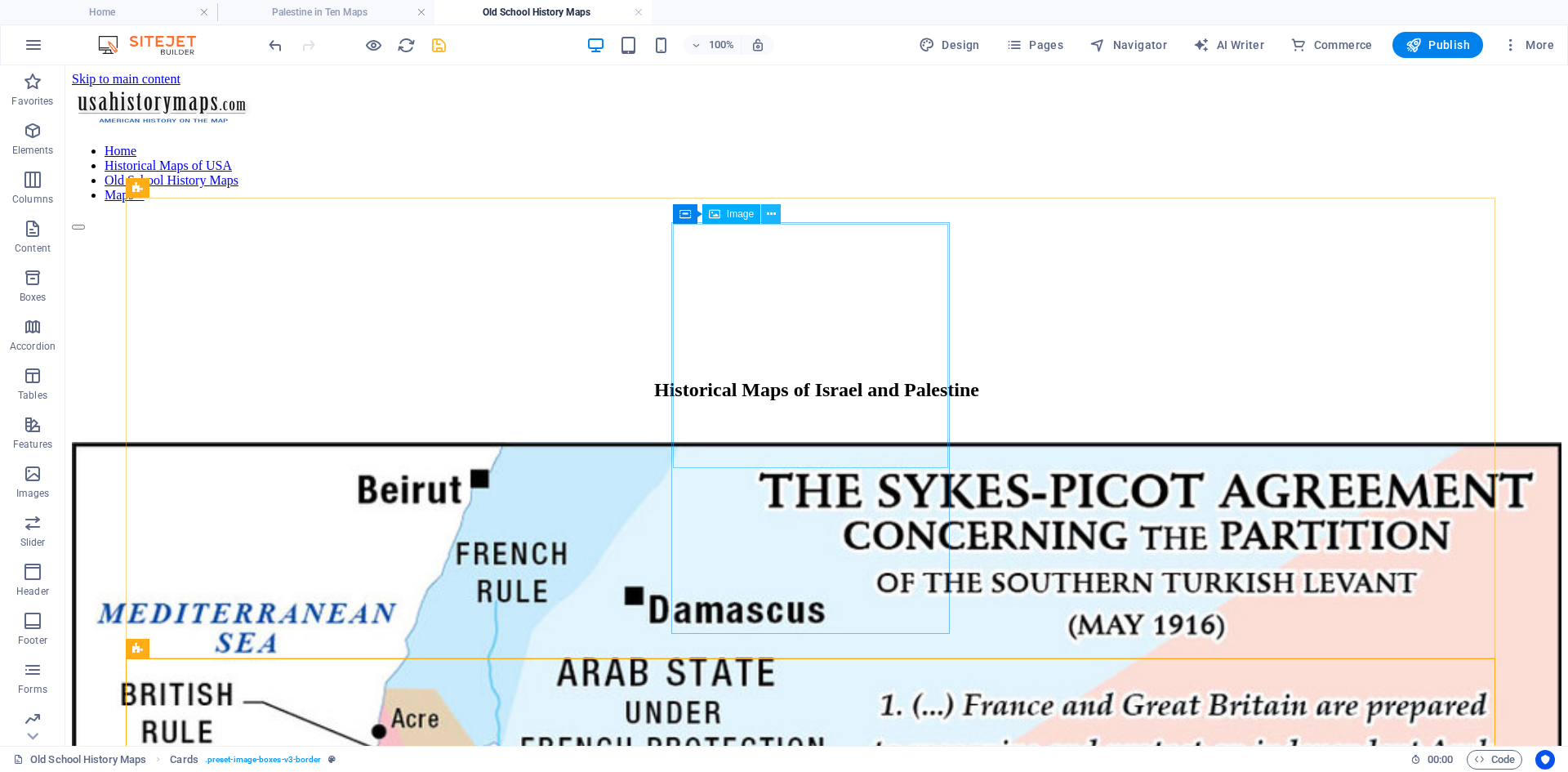 click at bounding box center (771, 214) 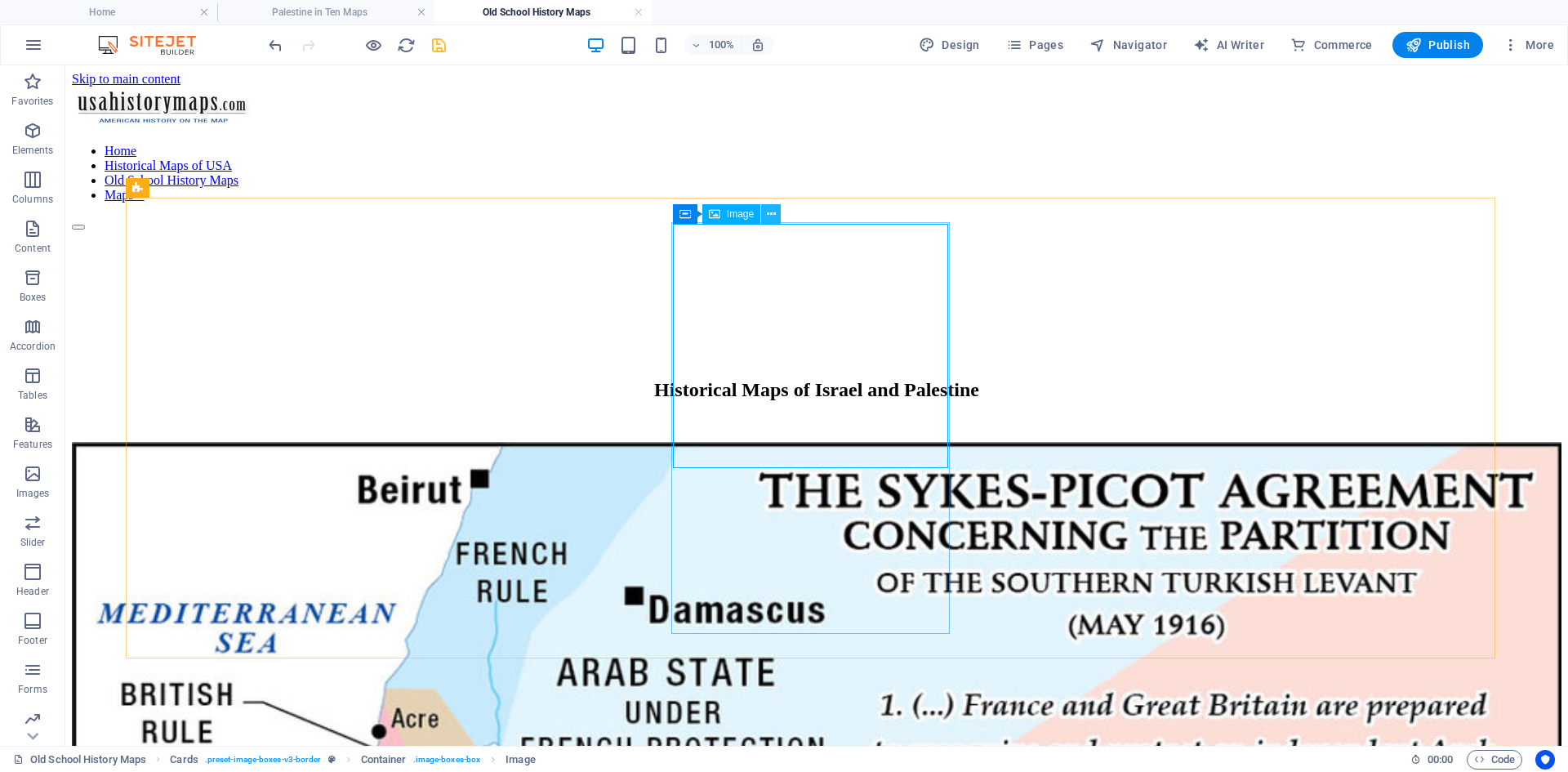 click at bounding box center (771, 214) 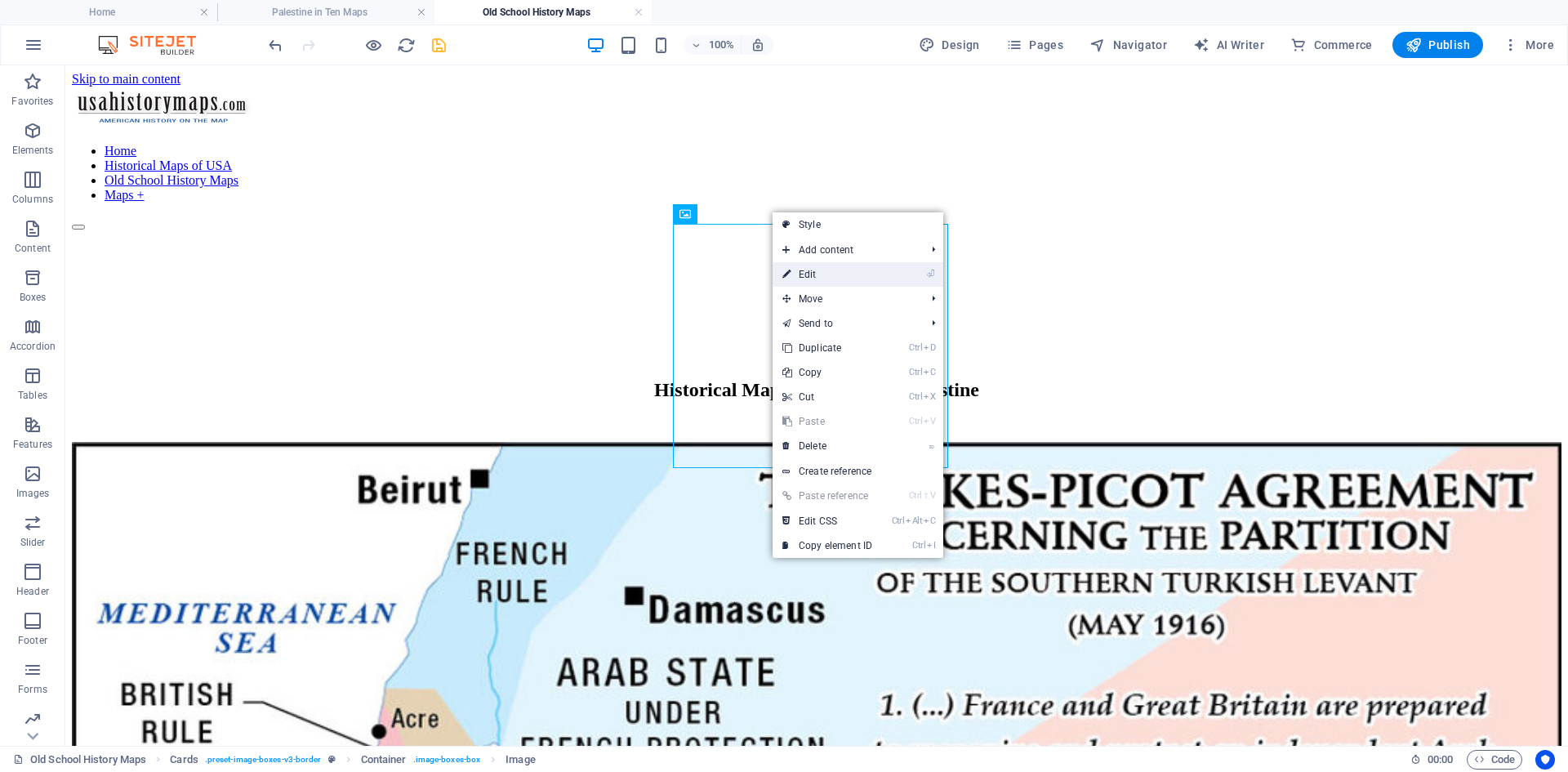 click on "⏎  Edit" at bounding box center [827, 274] 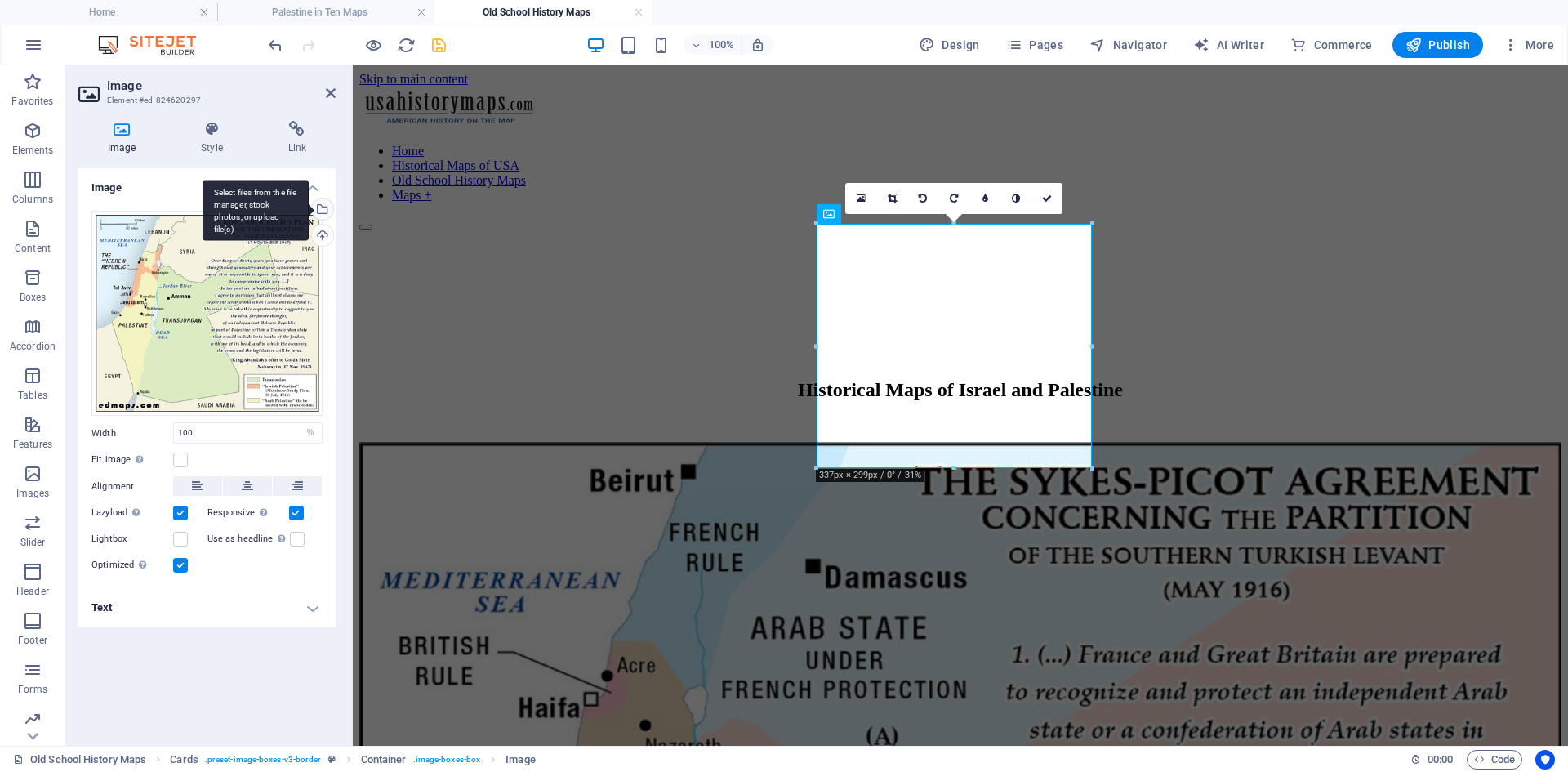 click on "Select files from the file manager, stock photos, or upload file(s)" at bounding box center [321, 211] 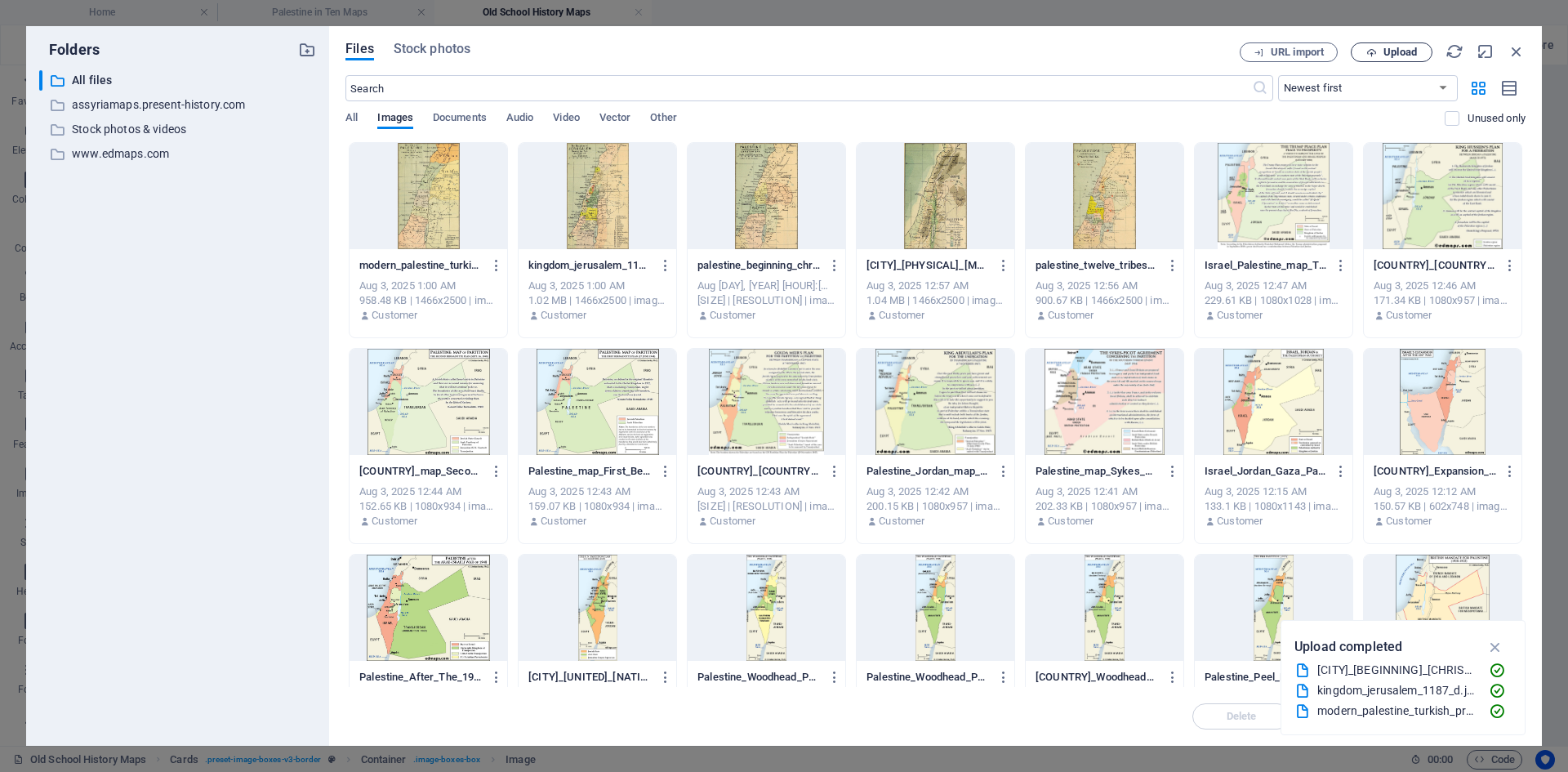 click on "Upload" at bounding box center (1400, 52) 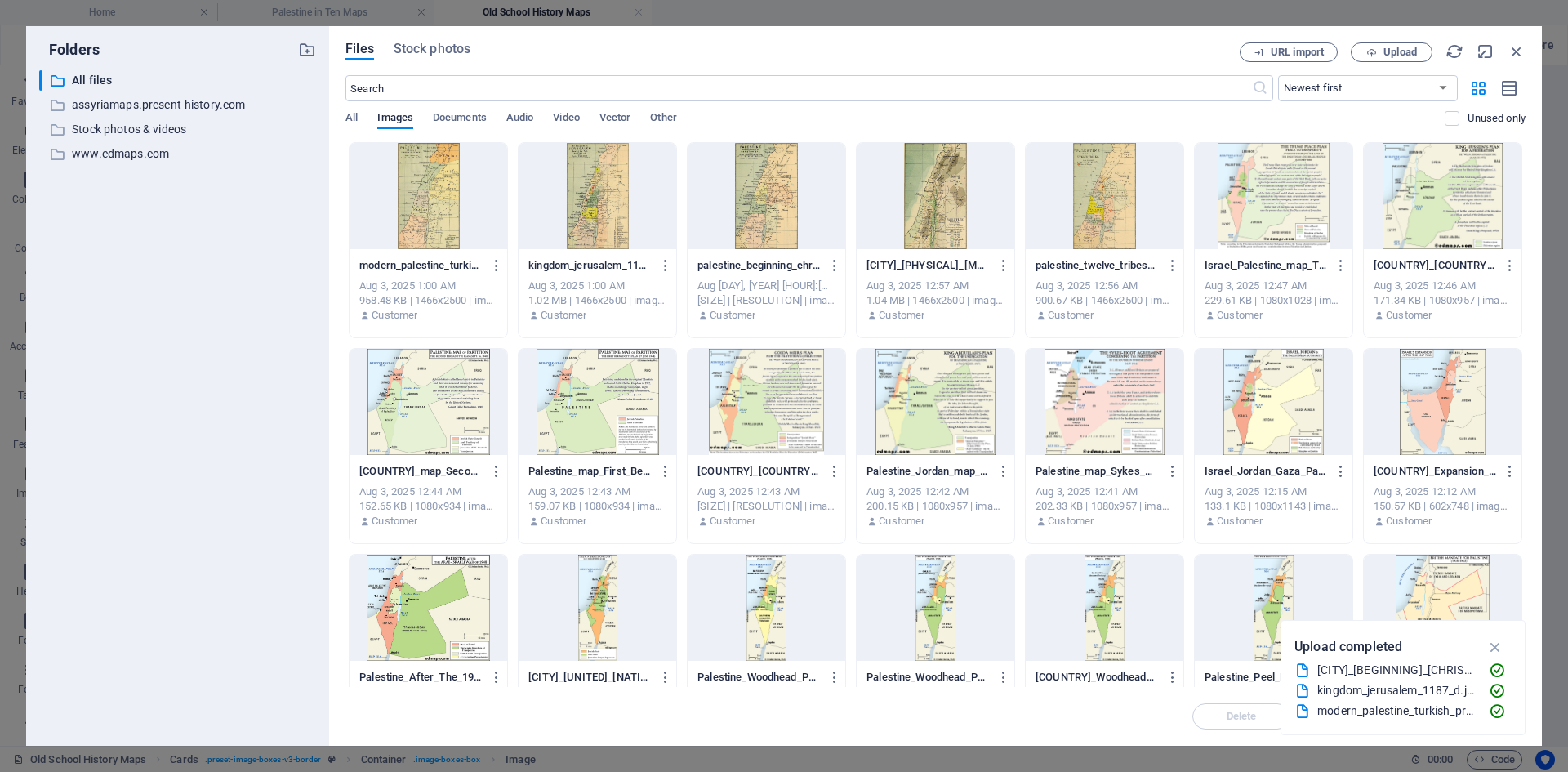 click on "Files Stock photos URL import Upload ​ Newest first Oldest first Name (A-Z) Name (Z-A) Size (0-9) Size (9-0) Resolution (0-9) Resolution (9-0) All Images Documents Audio Video Vector Other Unused only Drop files here to upload them instantly modern_[COUNTRY]_turkish_provinces_d-52q9G-QunEgtxRA04kkX0Q.jpg modern_[COUNTRY]_turkish_provinces_d-52q9G-QunEgtxRA04kkX0Q.jpg [DATE] [TIME] [SIZE] | [RESOLUTION] | image/jpeg Customer kingdom_jerusalem_1187_d-gjU7G-dtlYpoJOmQLbpj8g.jpg kingdom_jerusalem_1187_d-gjU7G-dtlYpoJOmQLbpj8g.jpg [DATE] [TIME] [SIZE] | [RESOLUTION] | image/jpeg Customer [COUNTRY]_beginning_christian_era_d-EUMyzgslRlrA-CMVfXQNIQ.jpg [COUNTRY]_beginning_christian_era_d-EUMyzgslRlrA-CMVfXQNIQ.jpg [DATE] [TIME] [SIZE] | [RESOLUTION] | image/jpeg Customer [COUNTRY]_physical_map_d-v8HBIa0xwWr9uGosSFu0Ow.jpg [COUNTRY]_physical_map_d-v8HBIa0xwWr9uGosSFu0Ow.jpg [DATE] [TIME] [SIZE] | [RESOLUTION] | image/jpeg Customer [COUNTRY]_twelve_tribes_d-Di5Pv86R09lL5IAuISFPew.jpg Customer" at bounding box center (935, 386) 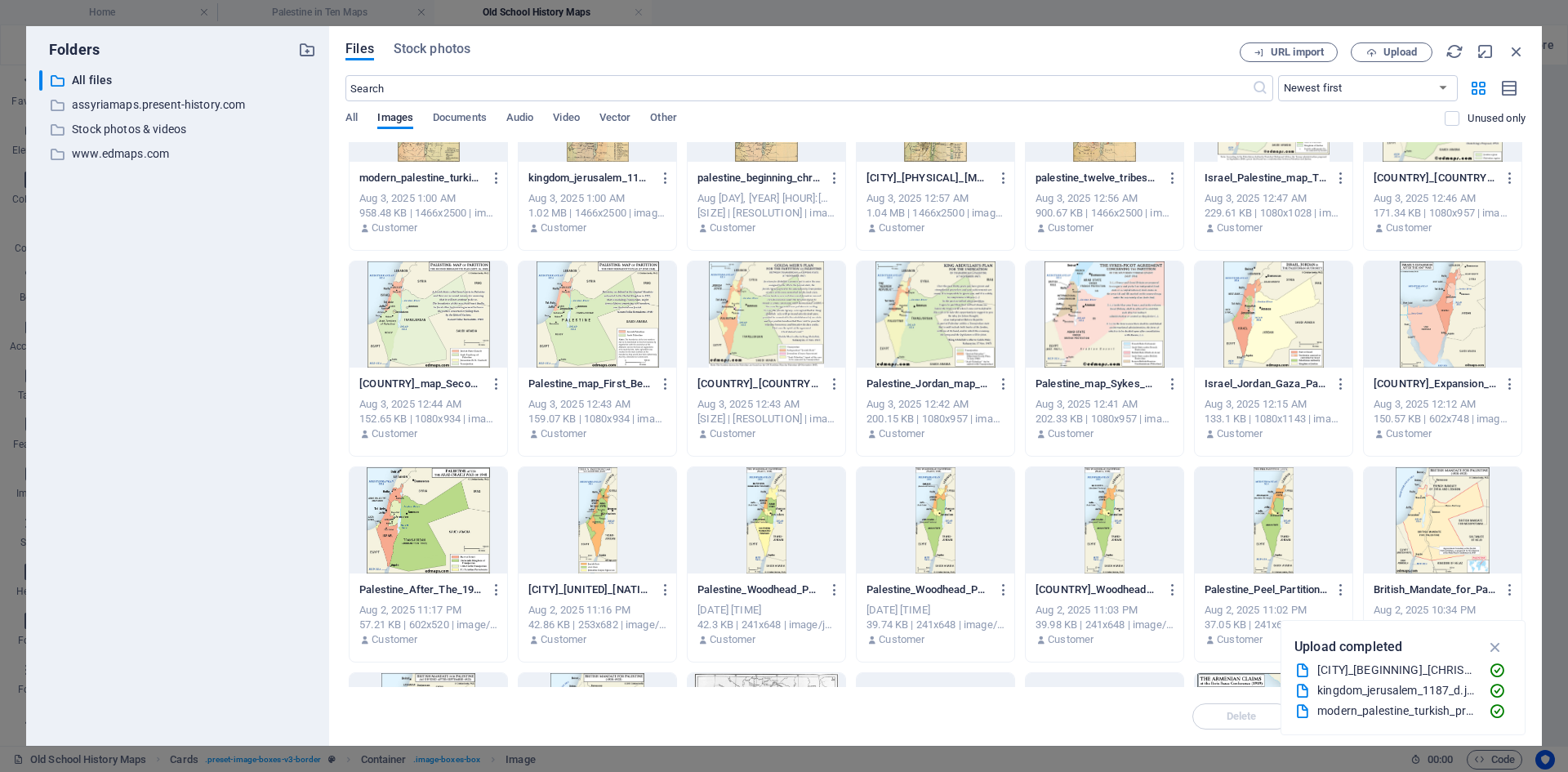 scroll, scrollTop: 0, scrollLeft: 0, axis: both 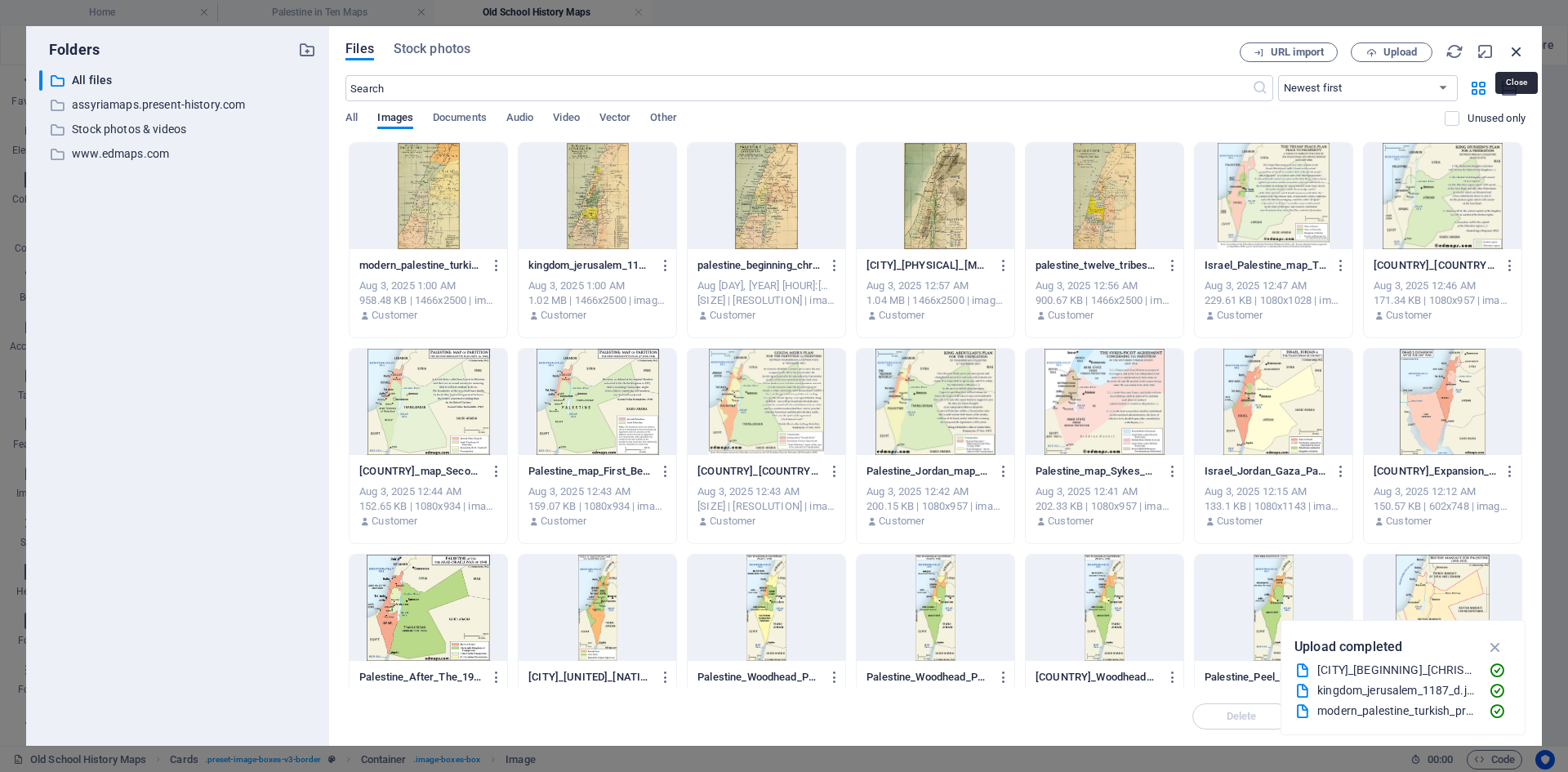 click at bounding box center [1517, 51] 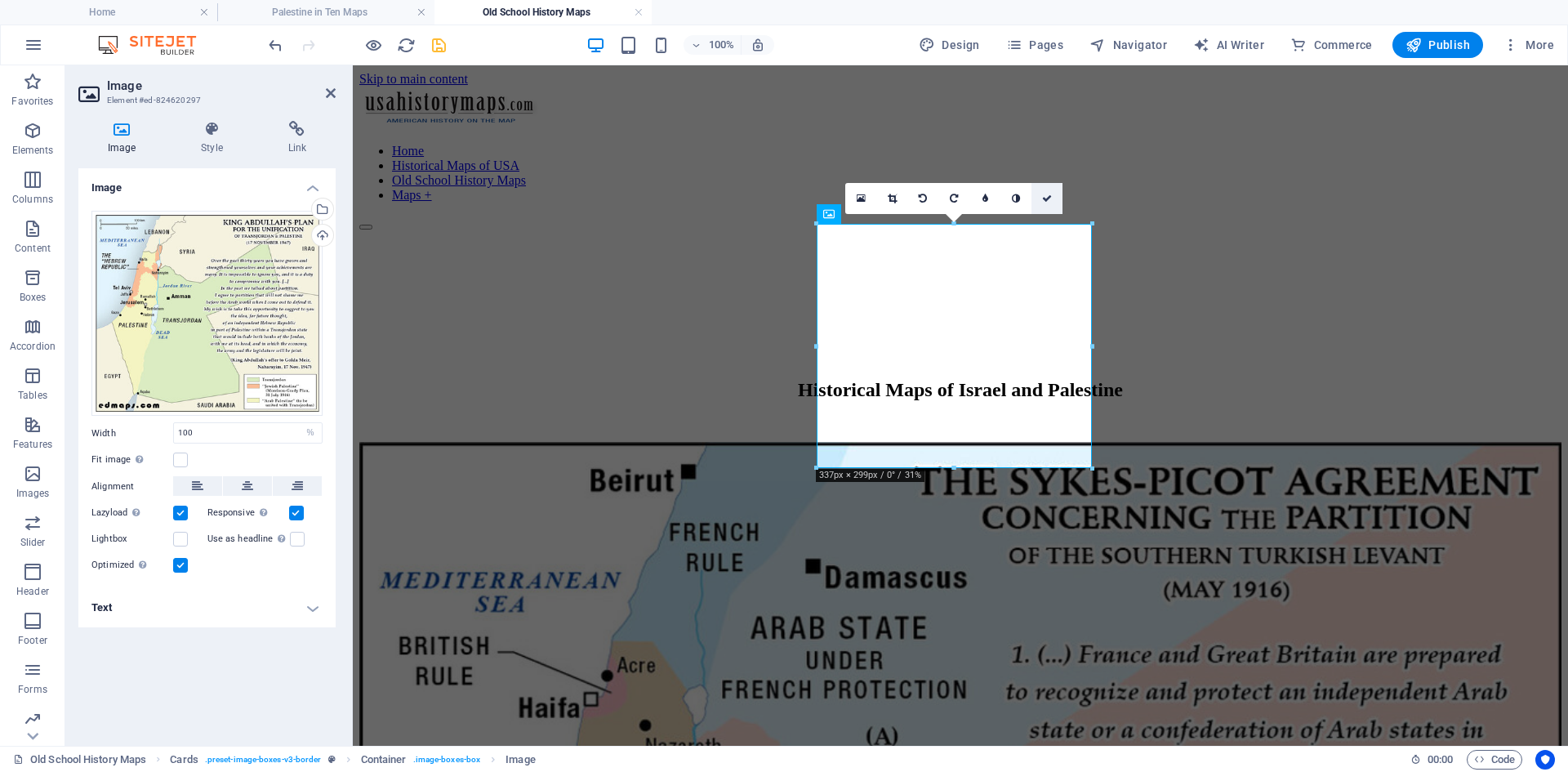 drag, startPoint x: 1049, startPoint y: 193, endPoint x: 789, endPoint y: 152, distance: 263.21284 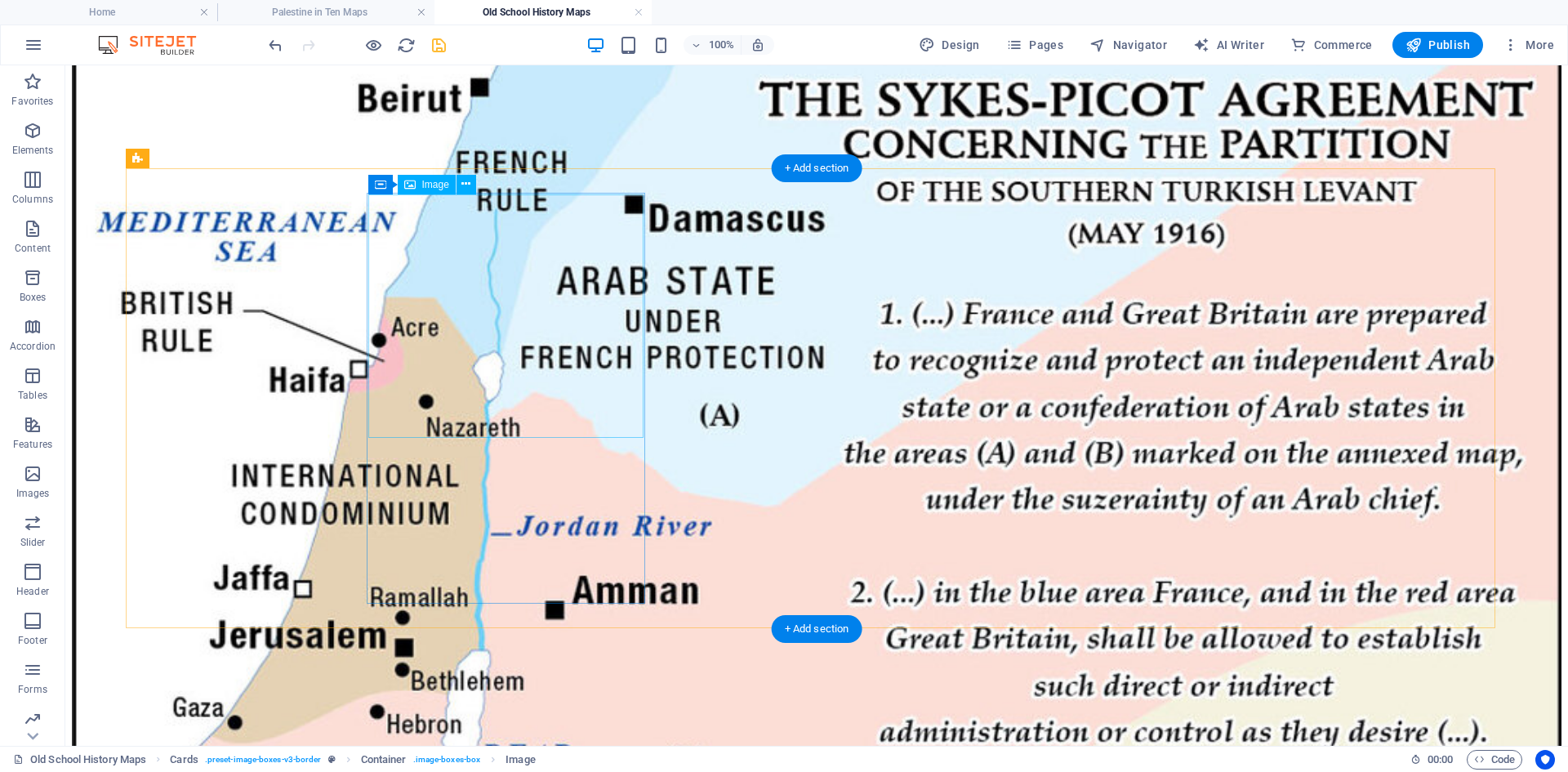 scroll, scrollTop: 327, scrollLeft: 0, axis: vertical 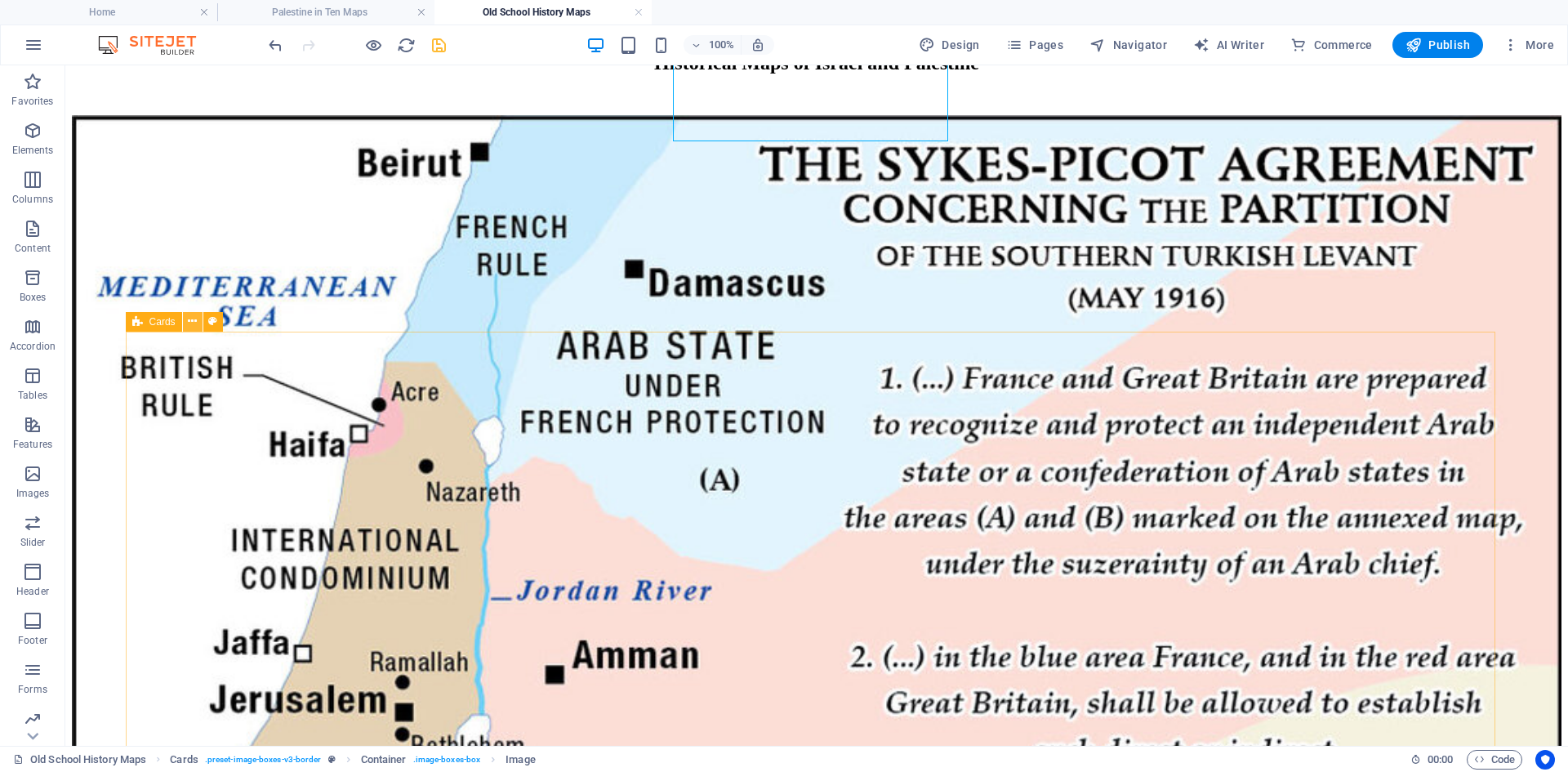 click at bounding box center [192, 321] 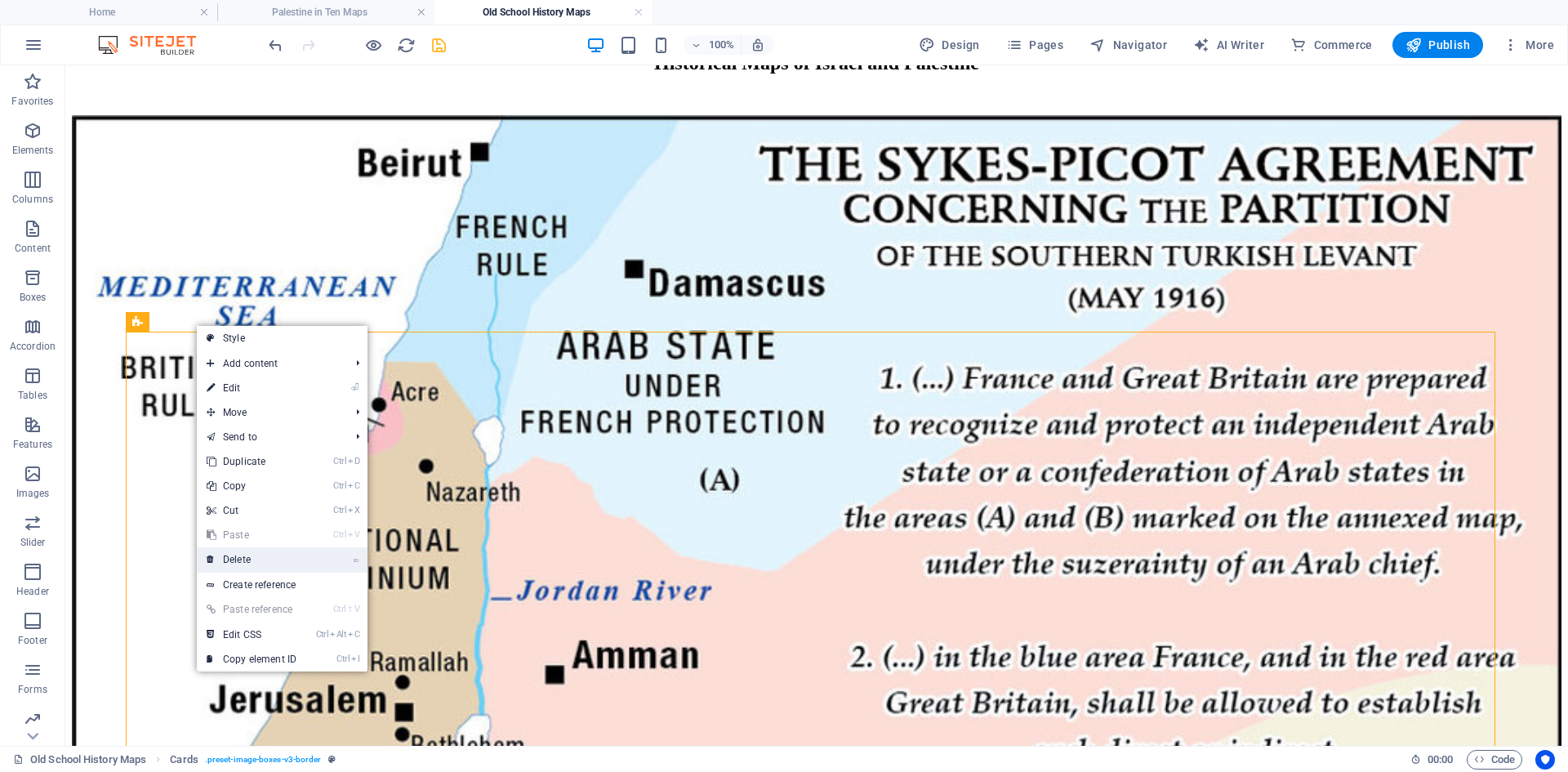 click on "⌦  Delete" at bounding box center (252, 560) 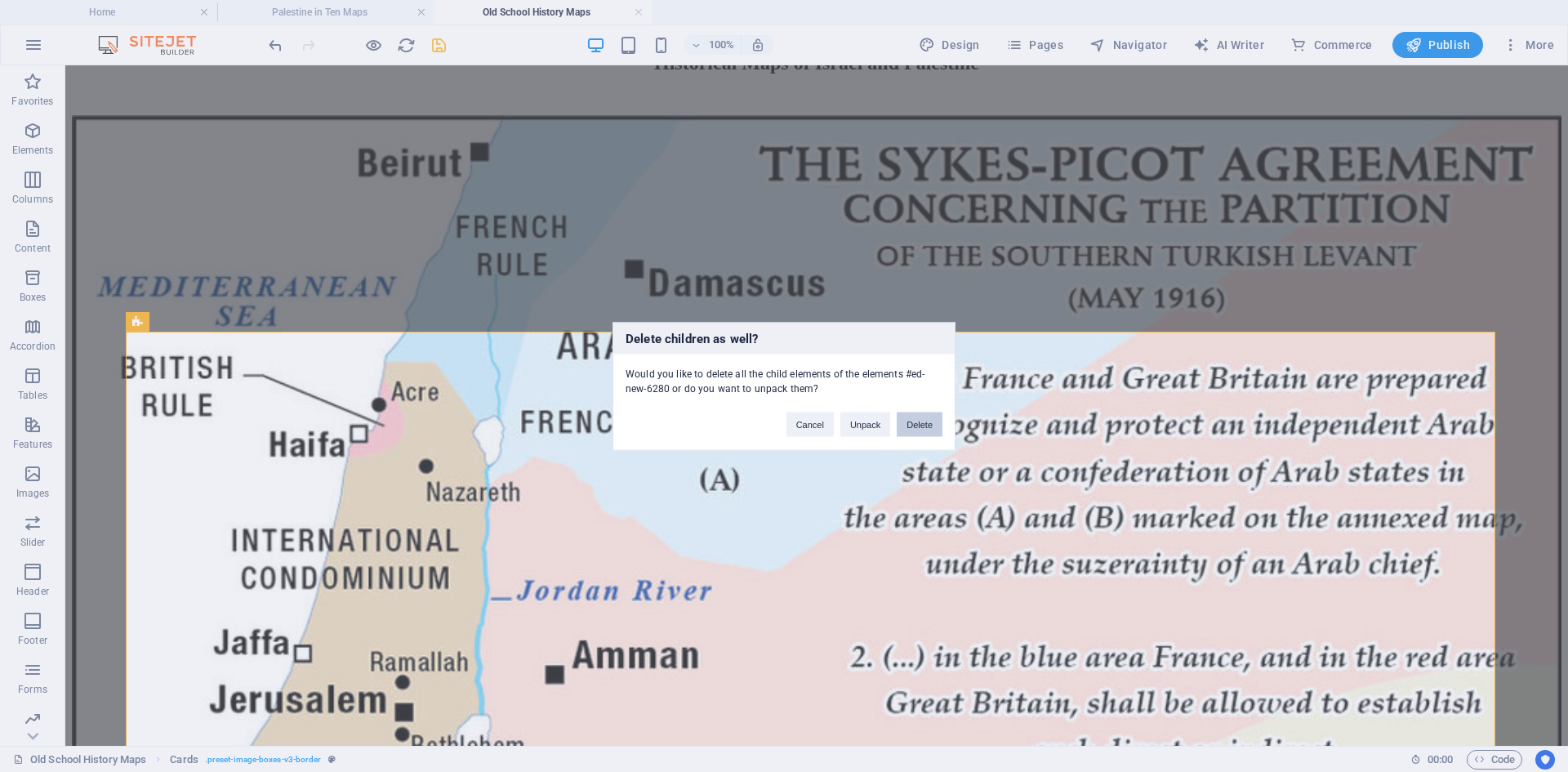click on "Delete" at bounding box center [920, 424] 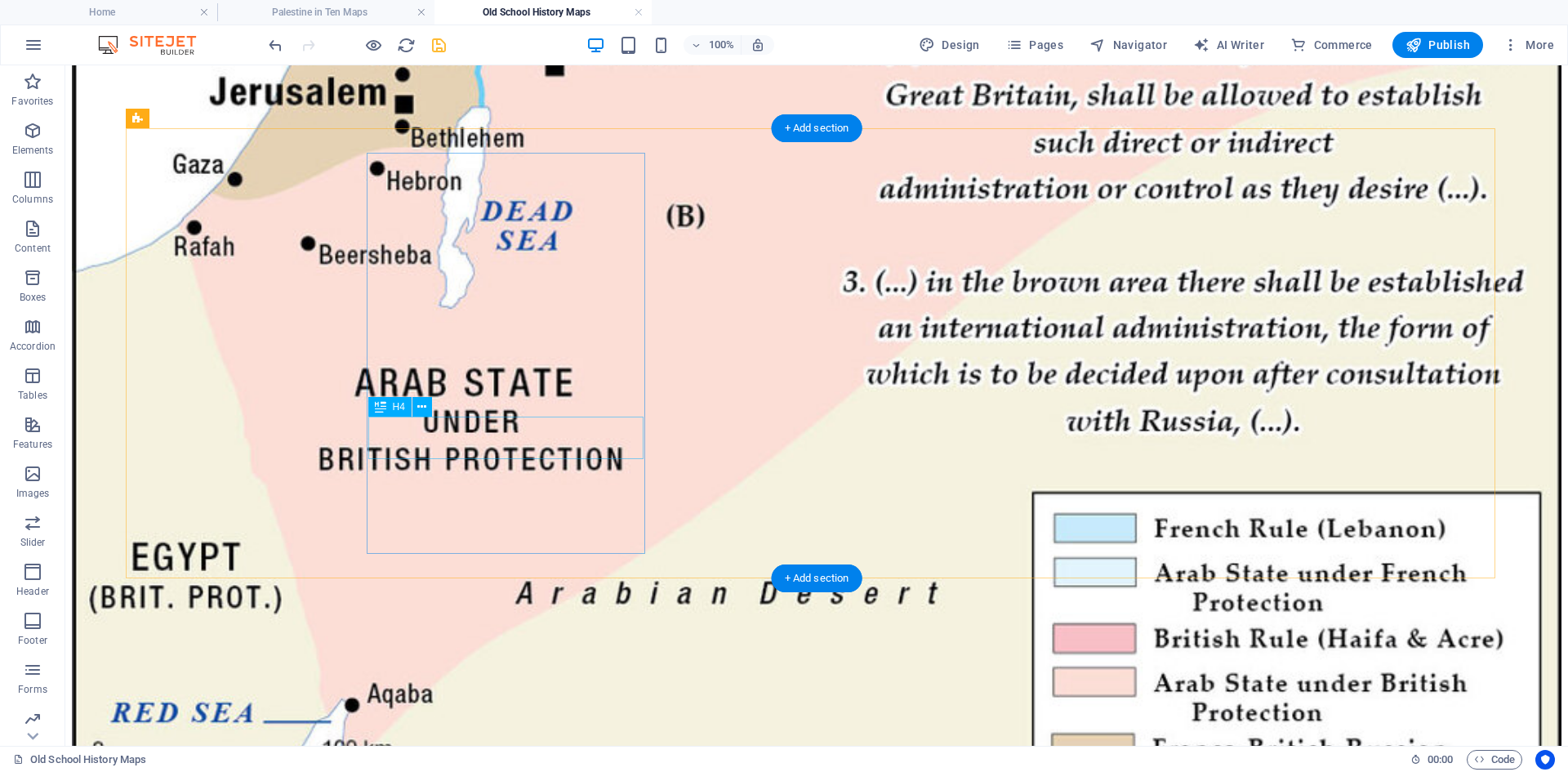 scroll, scrollTop: 980, scrollLeft: 0, axis: vertical 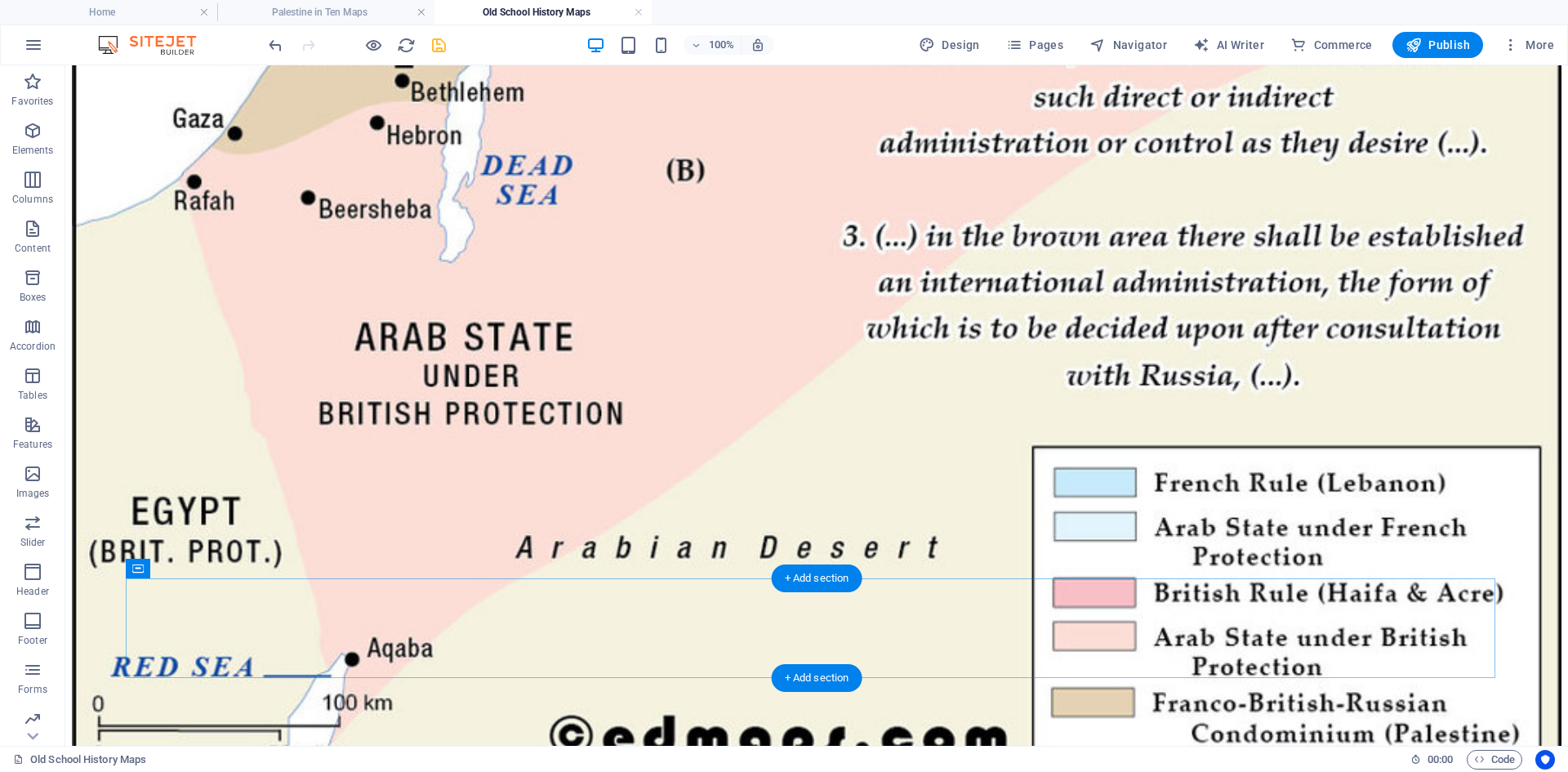 drag, startPoint x: 770, startPoint y: 533, endPoint x: 423, endPoint y: 538, distance: 347.03602 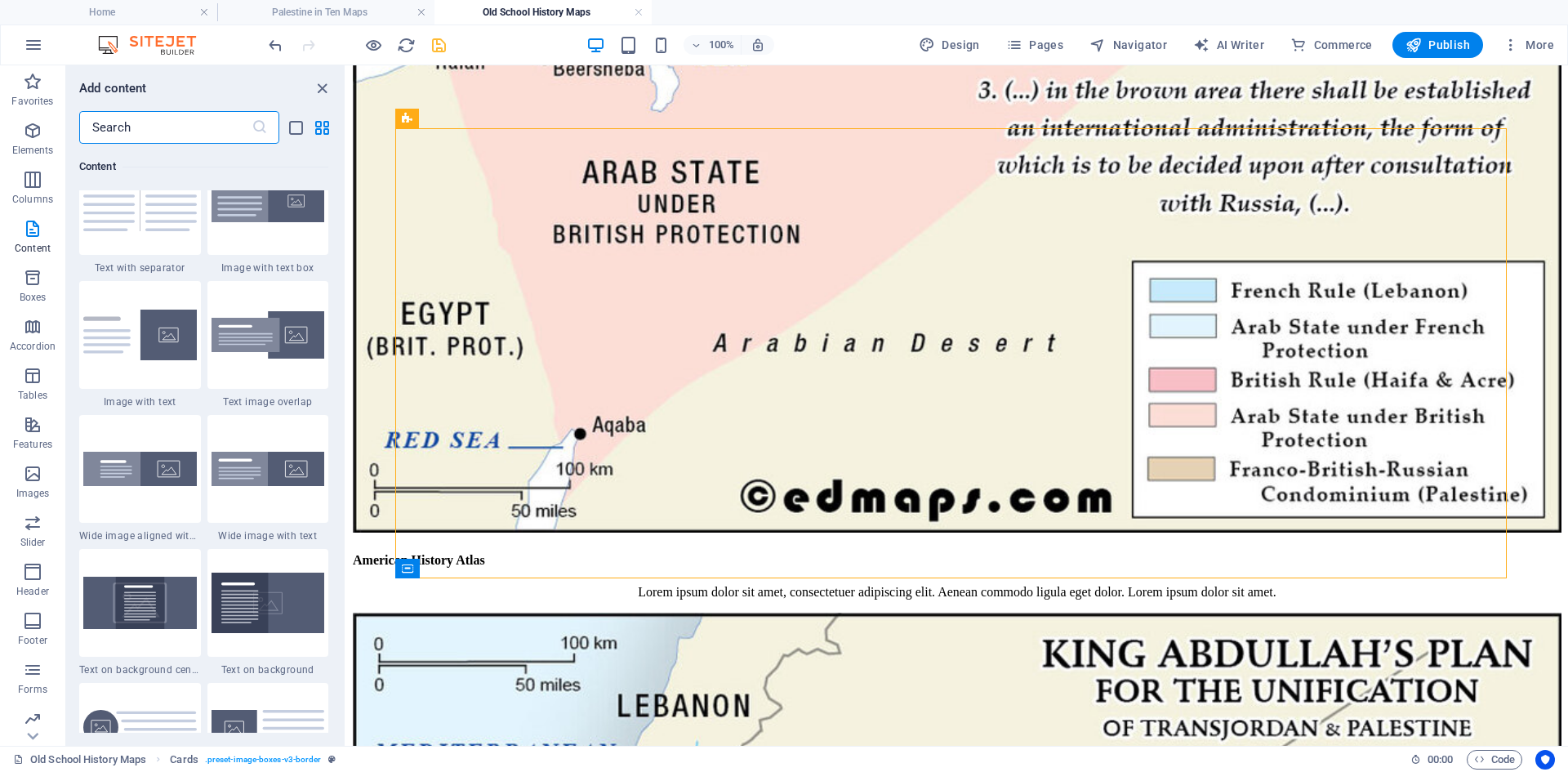 scroll, scrollTop: 3104, scrollLeft: 0, axis: vertical 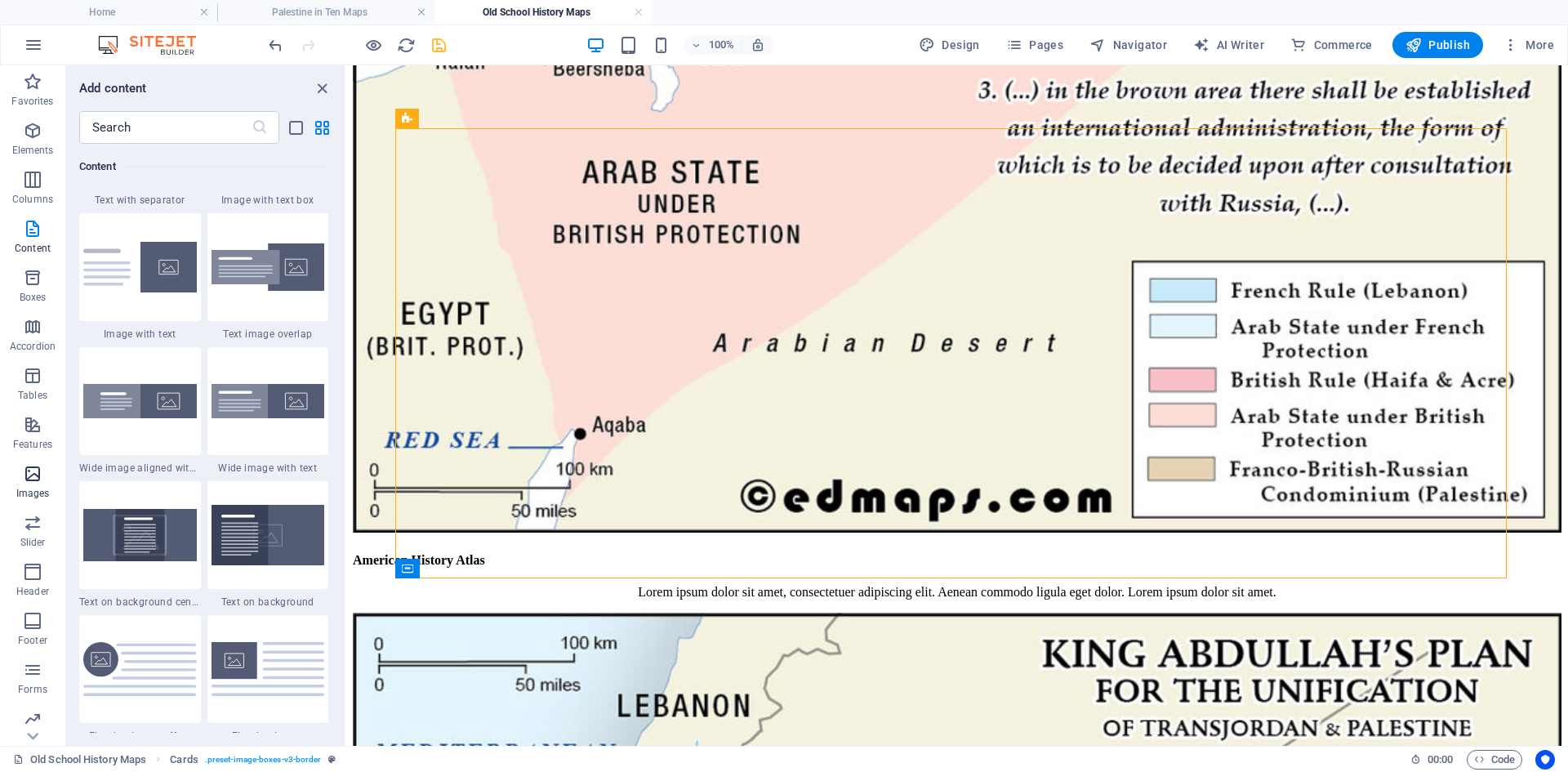 click on "Images" at bounding box center (33, 484) 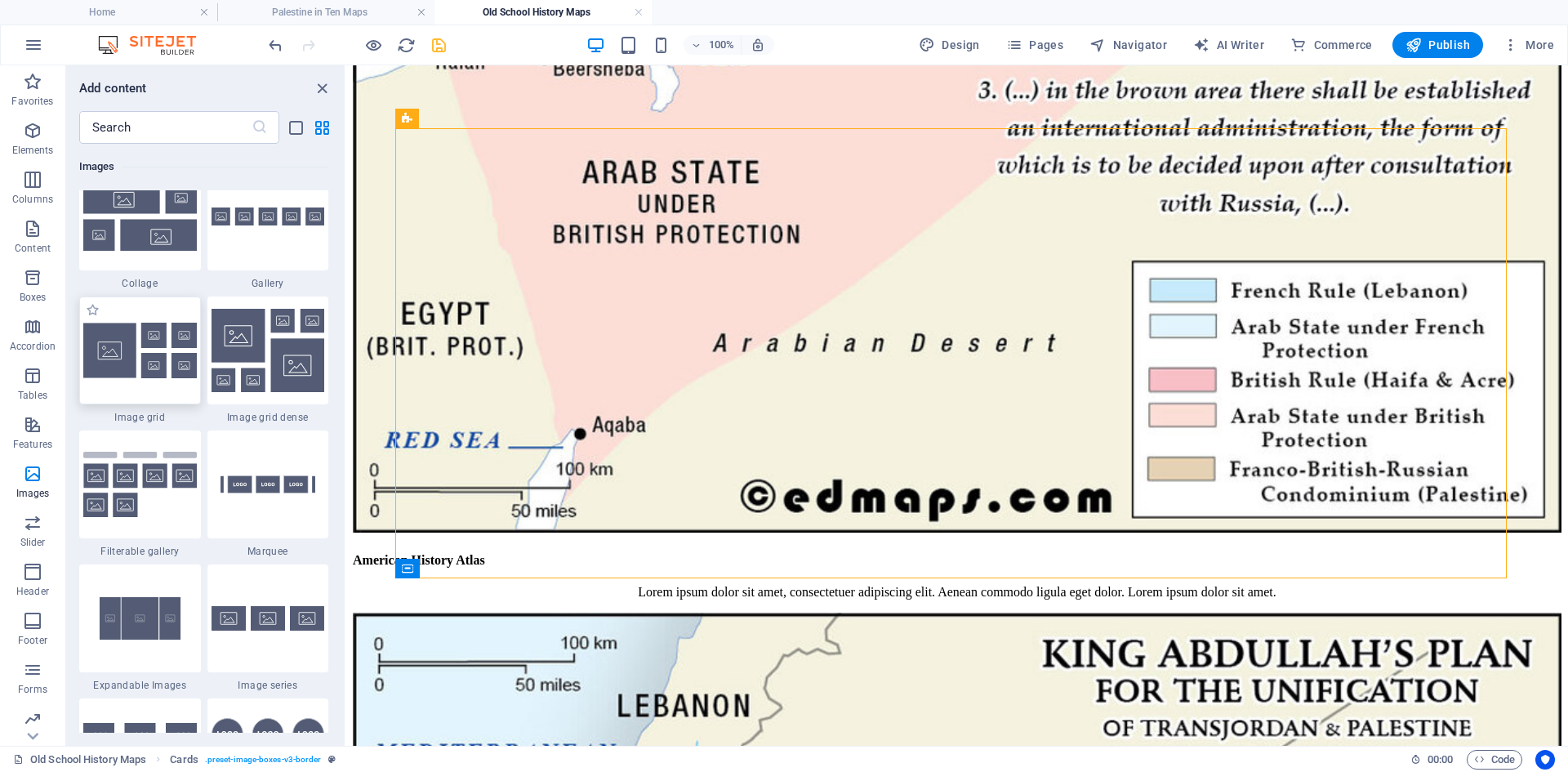 scroll, scrollTop: 8447, scrollLeft: 0, axis: vertical 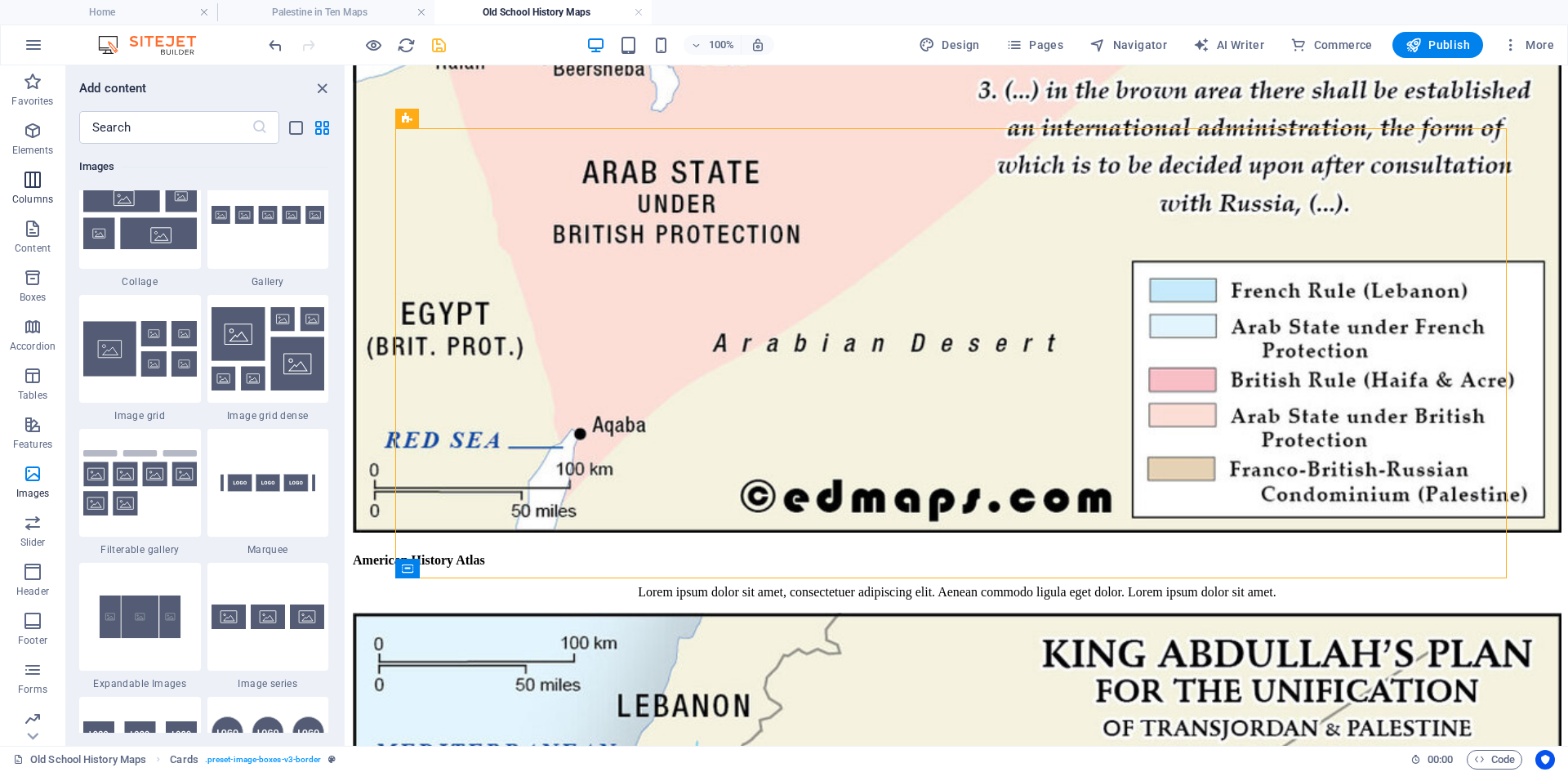 click at bounding box center (33, 180) 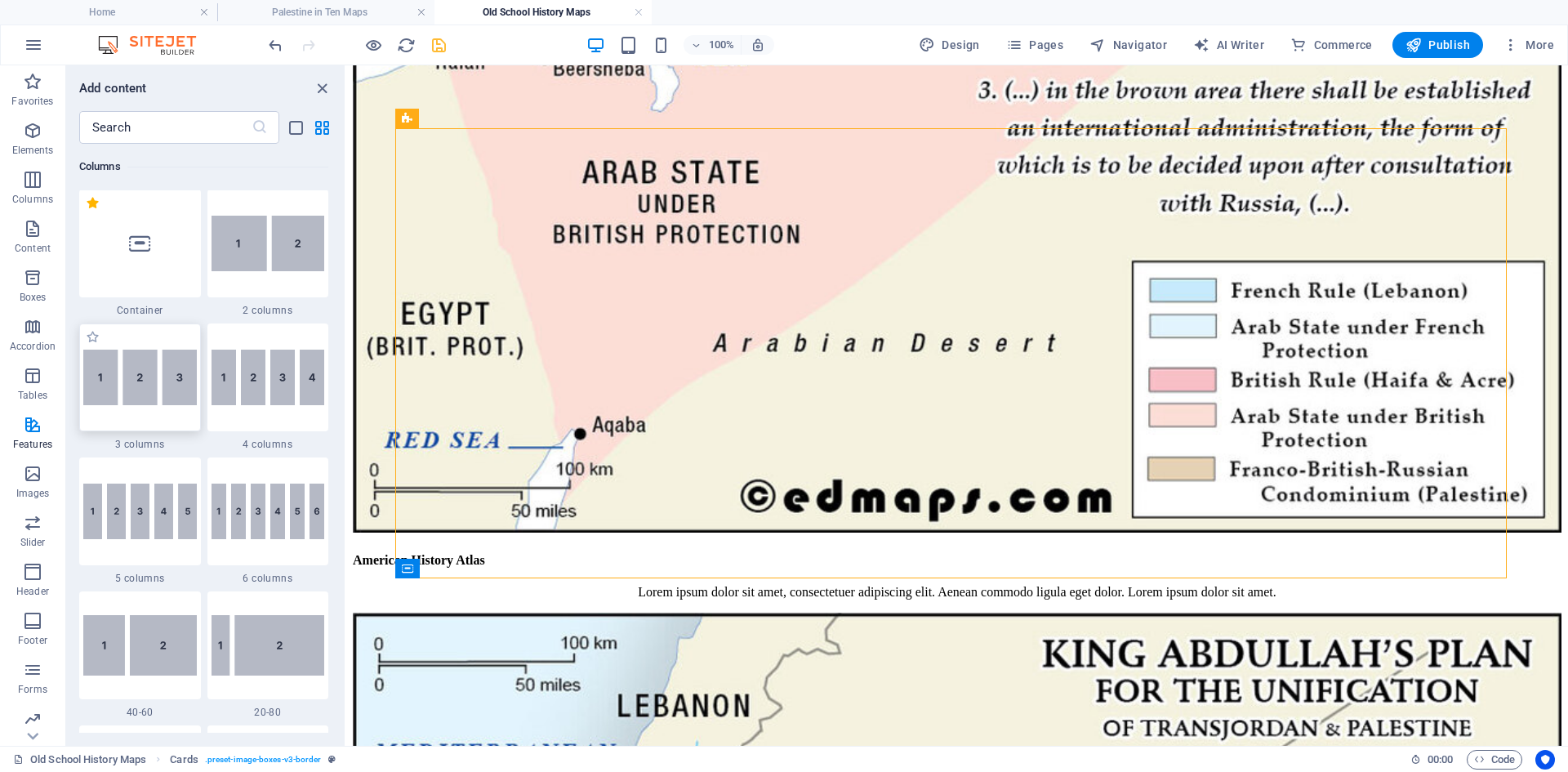 scroll, scrollTop: 809, scrollLeft: 0, axis: vertical 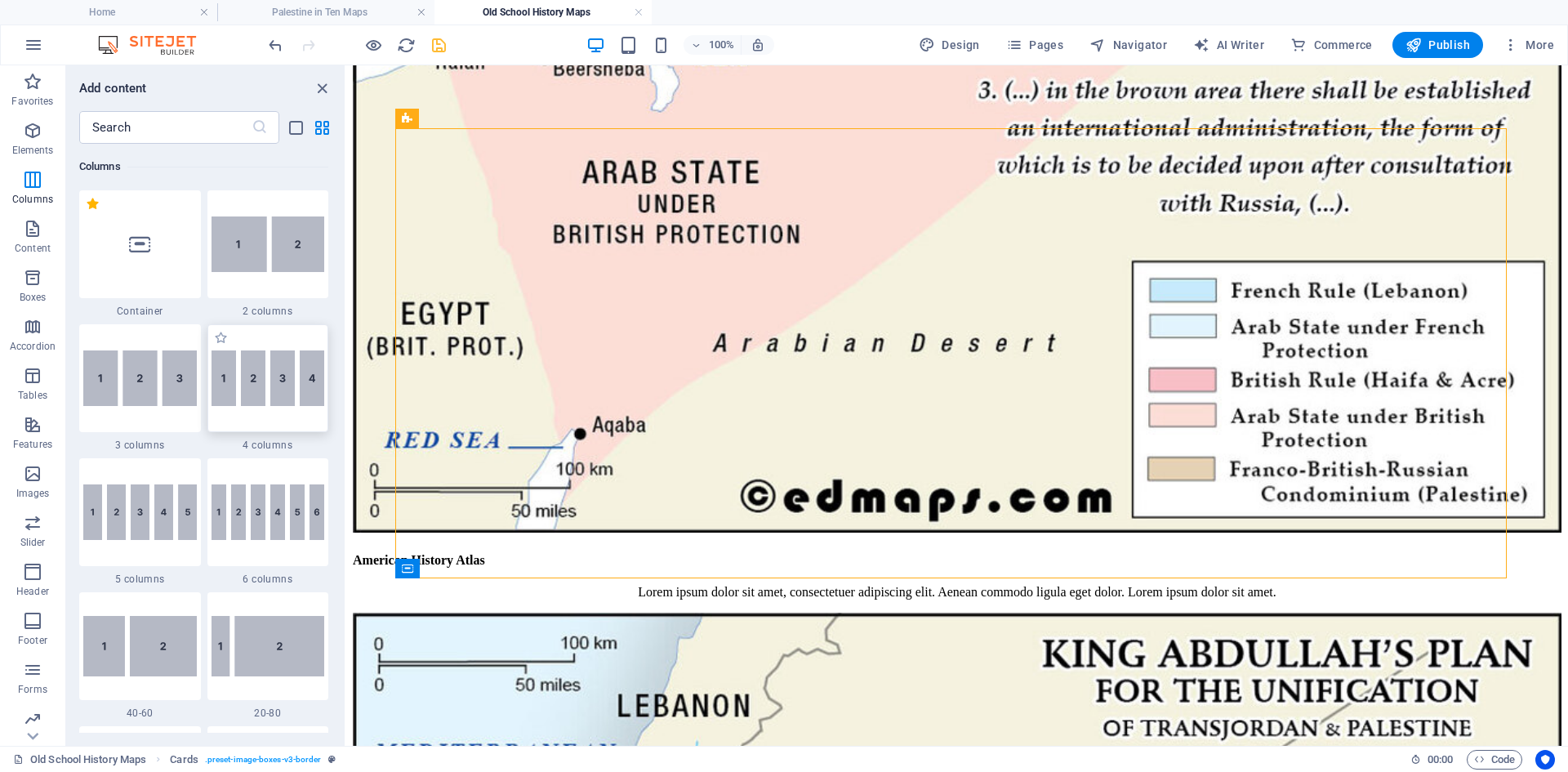 click at bounding box center [268, 378] 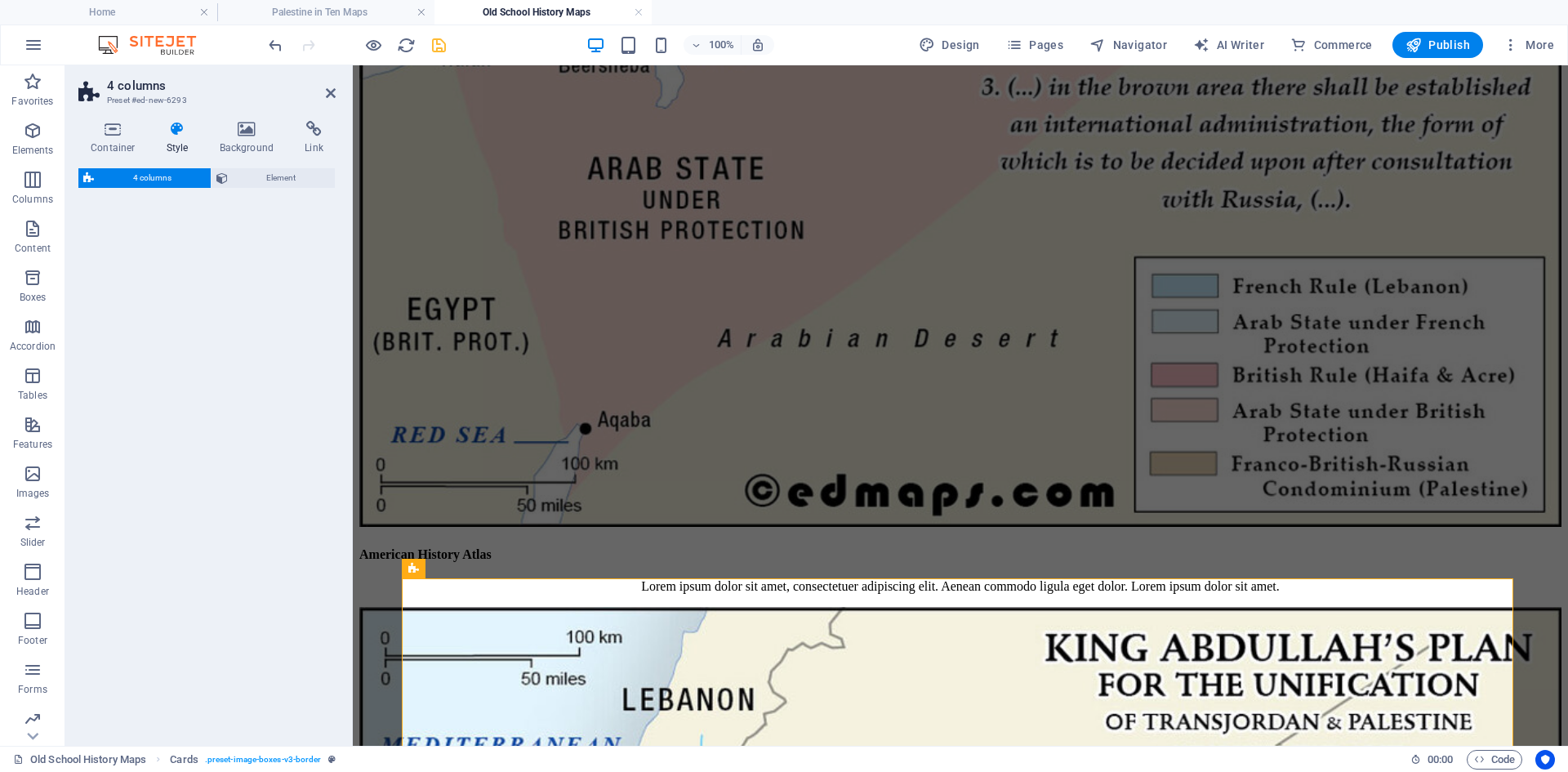 select on "rem" 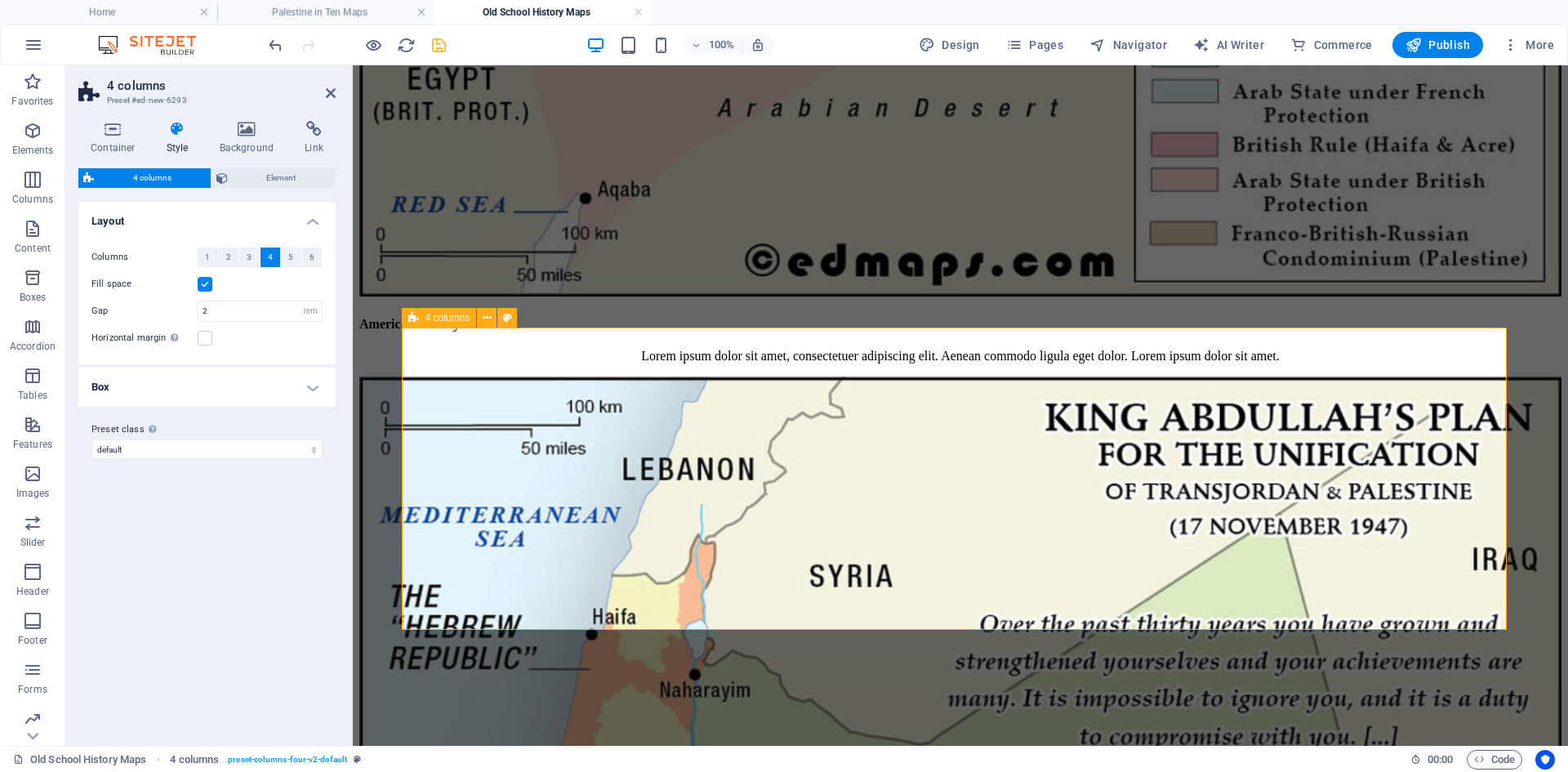 scroll, scrollTop: 1307, scrollLeft: 0, axis: vertical 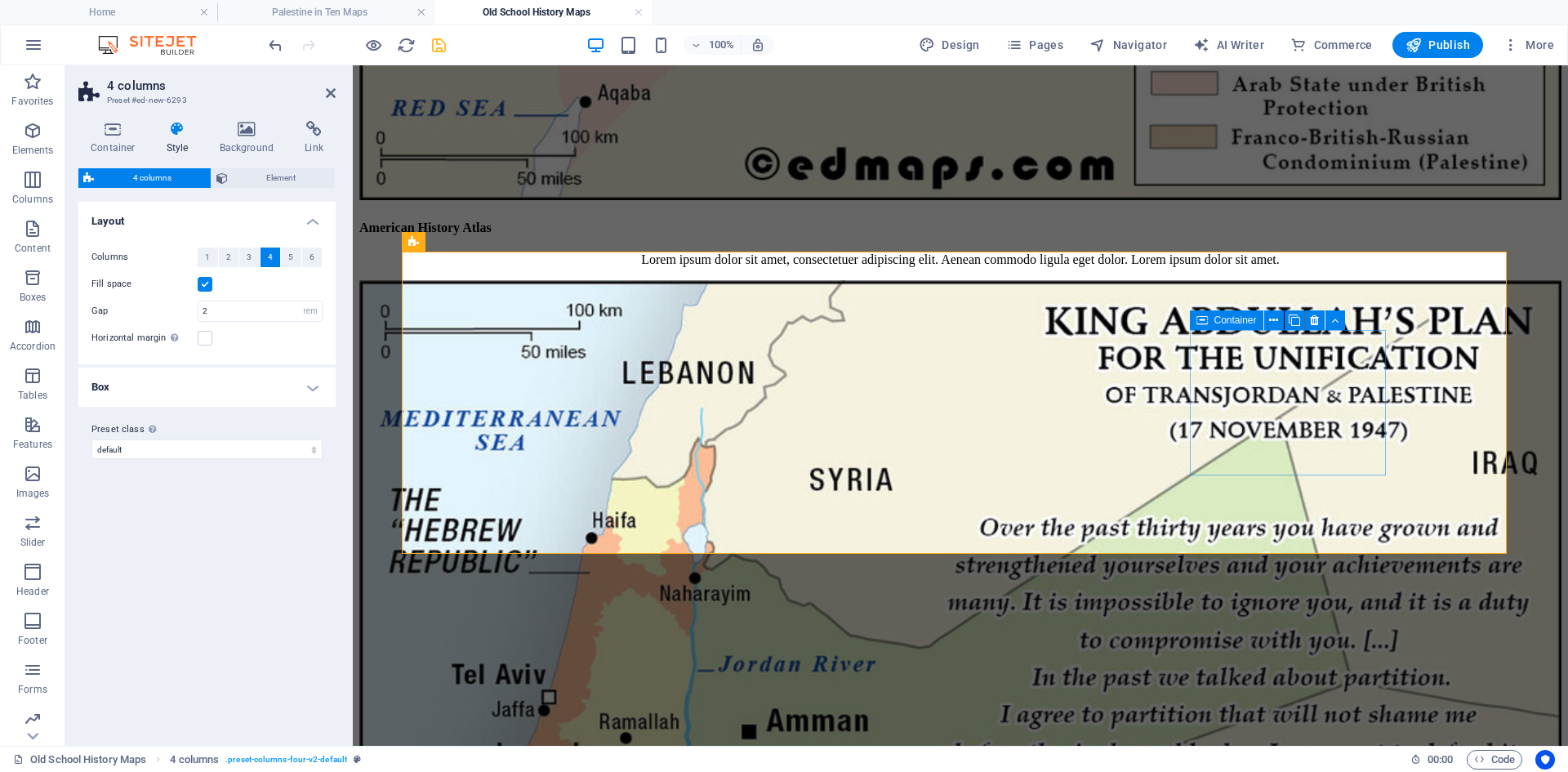click on "Add elements" at bounding box center (912, 10049) 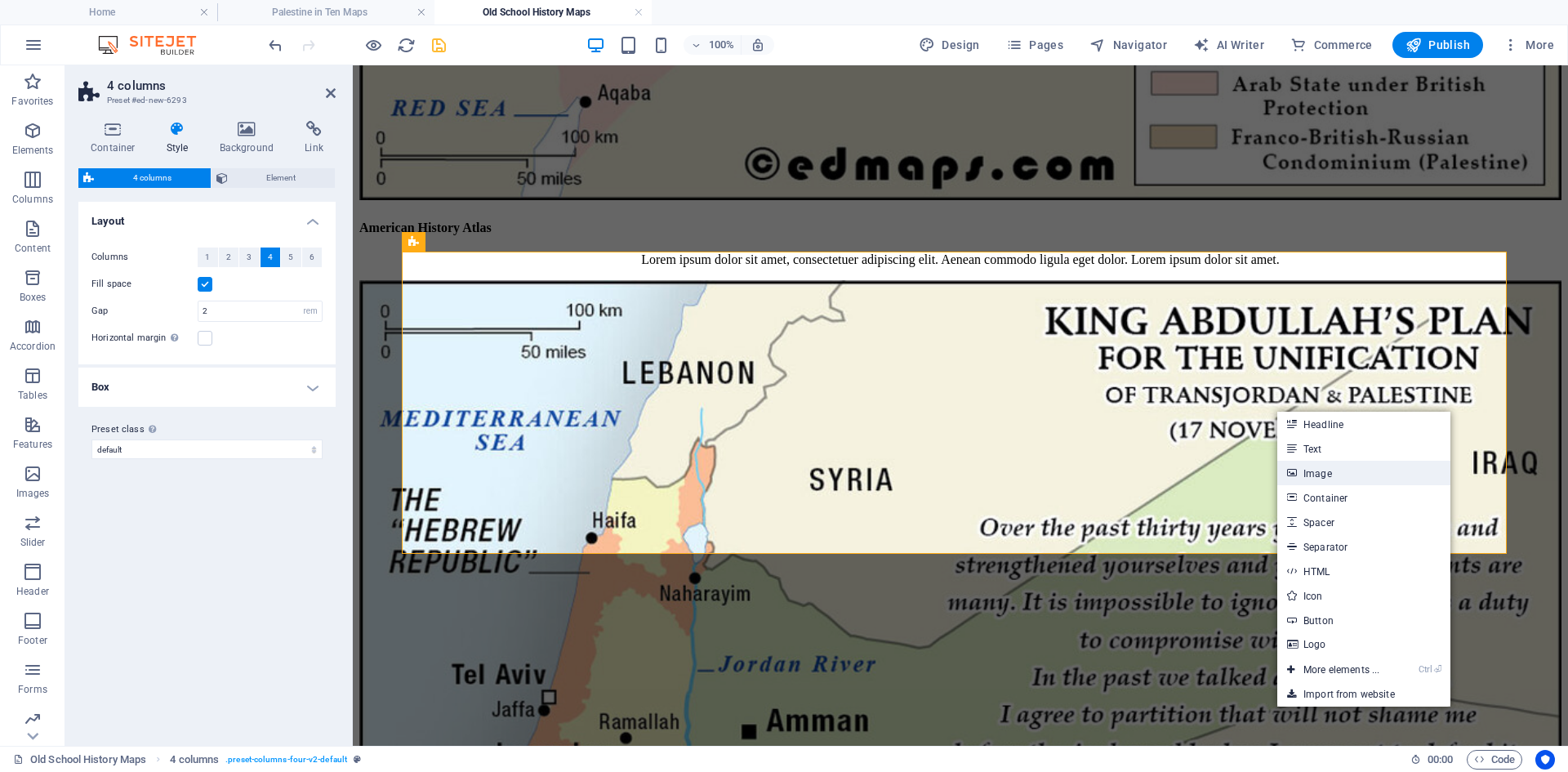 click on "Image" at bounding box center [1364, 473] 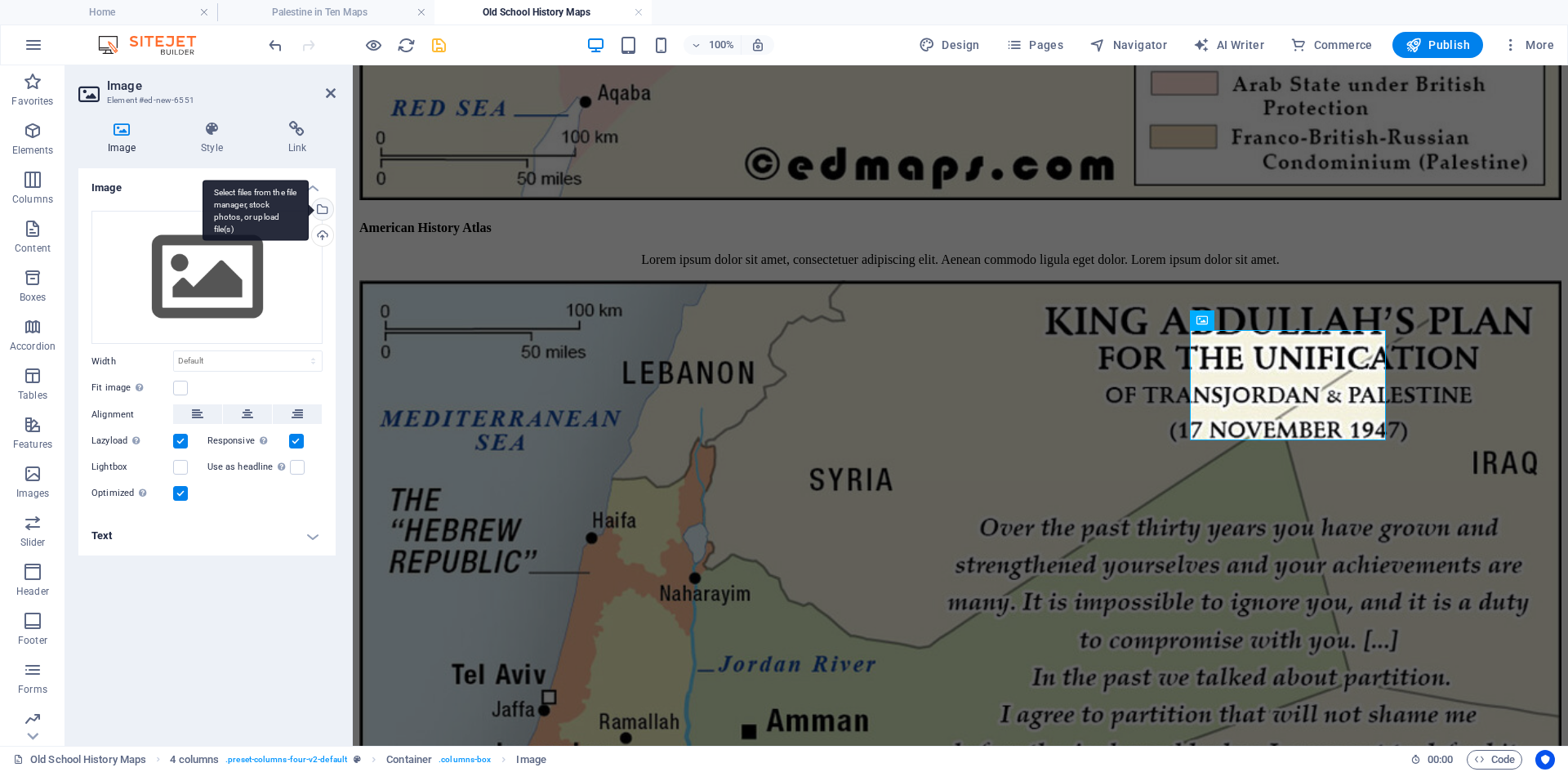 click on "Select files from the file manager, stock photos, or upload file(s)" at bounding box center (321, 211) 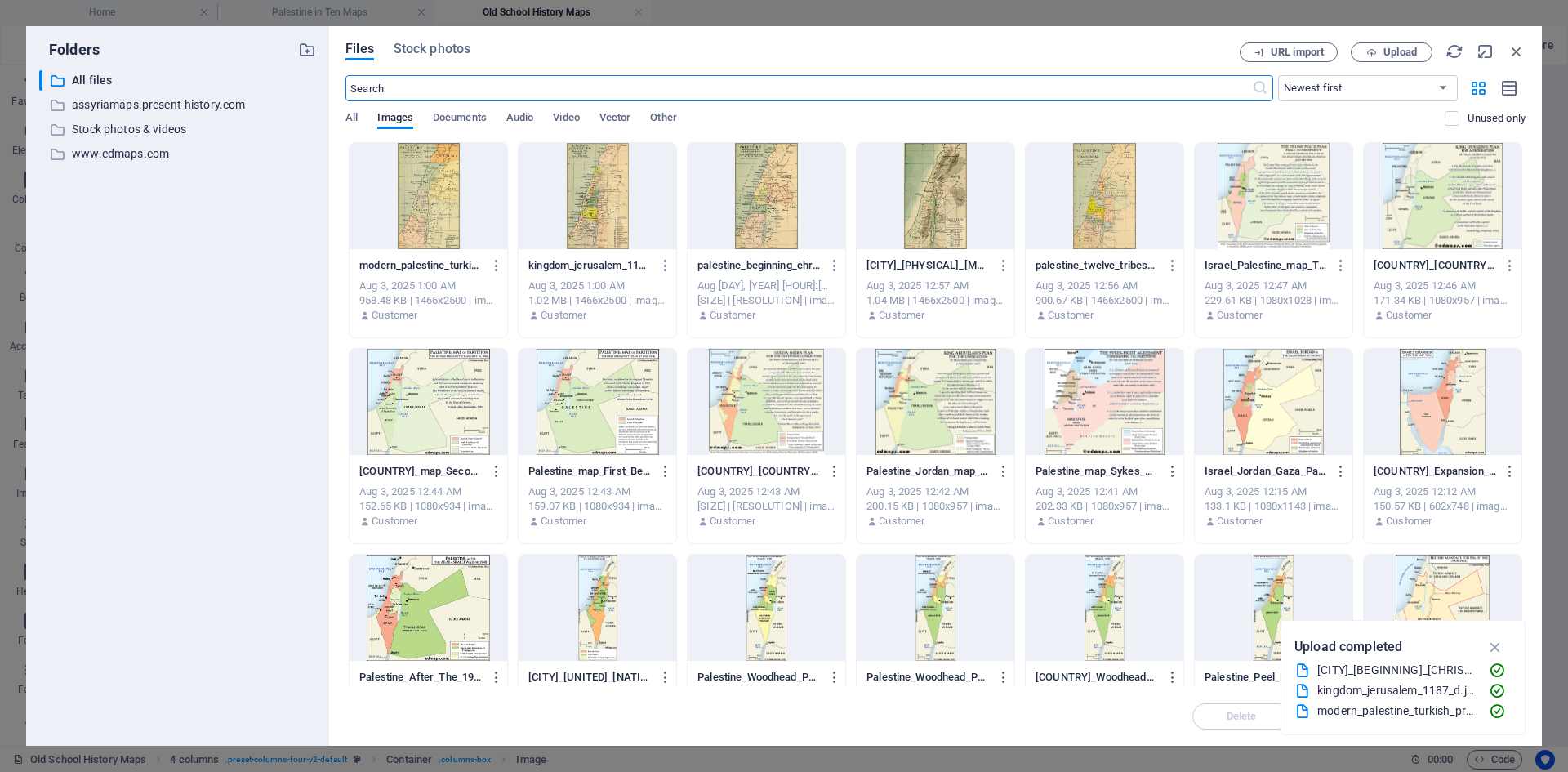 scroll, scrollTop: 1301, scrollLeft: 0, axis: vertical 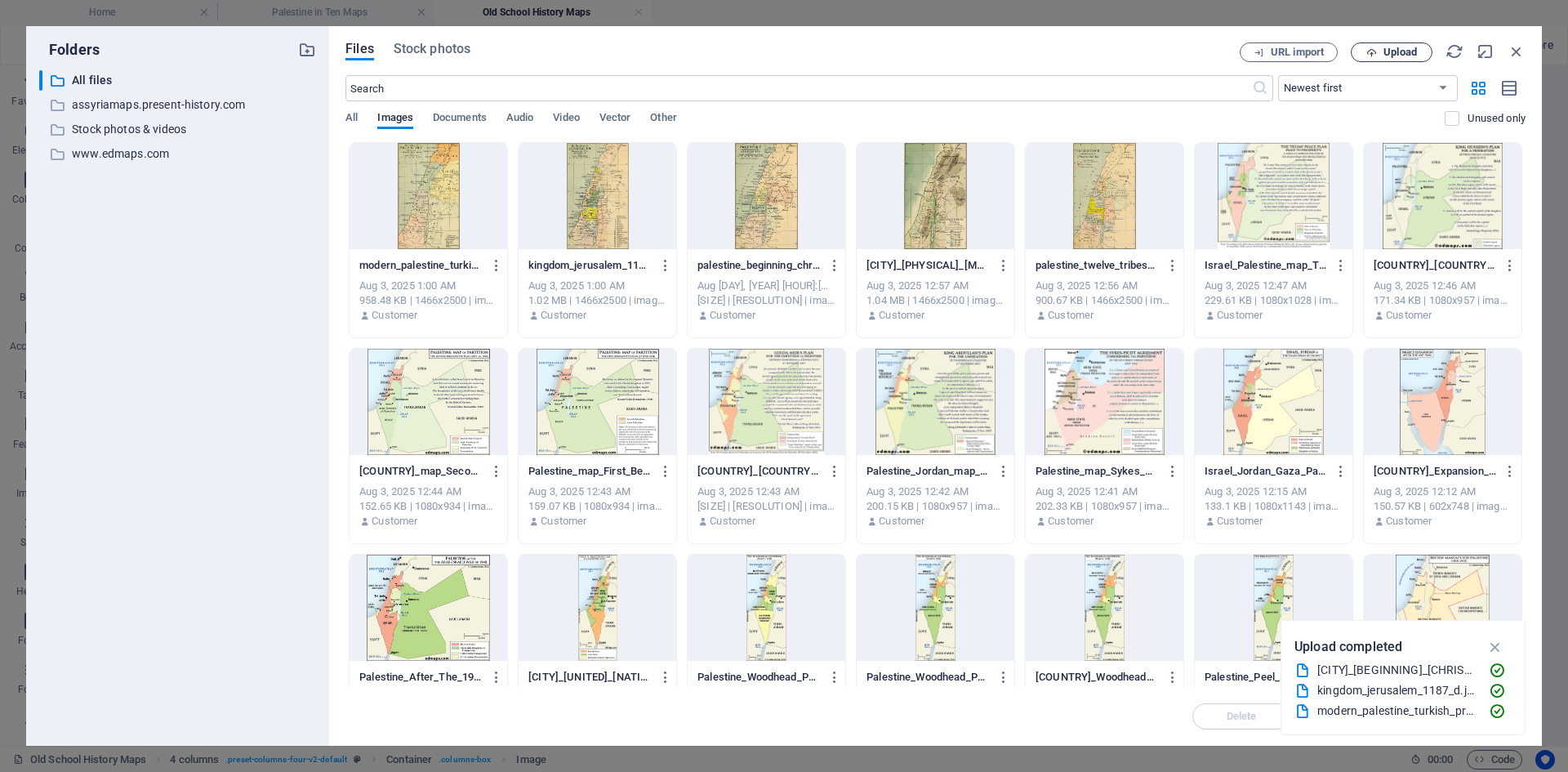 click on "Upload" at bounding box center [1400, 52] 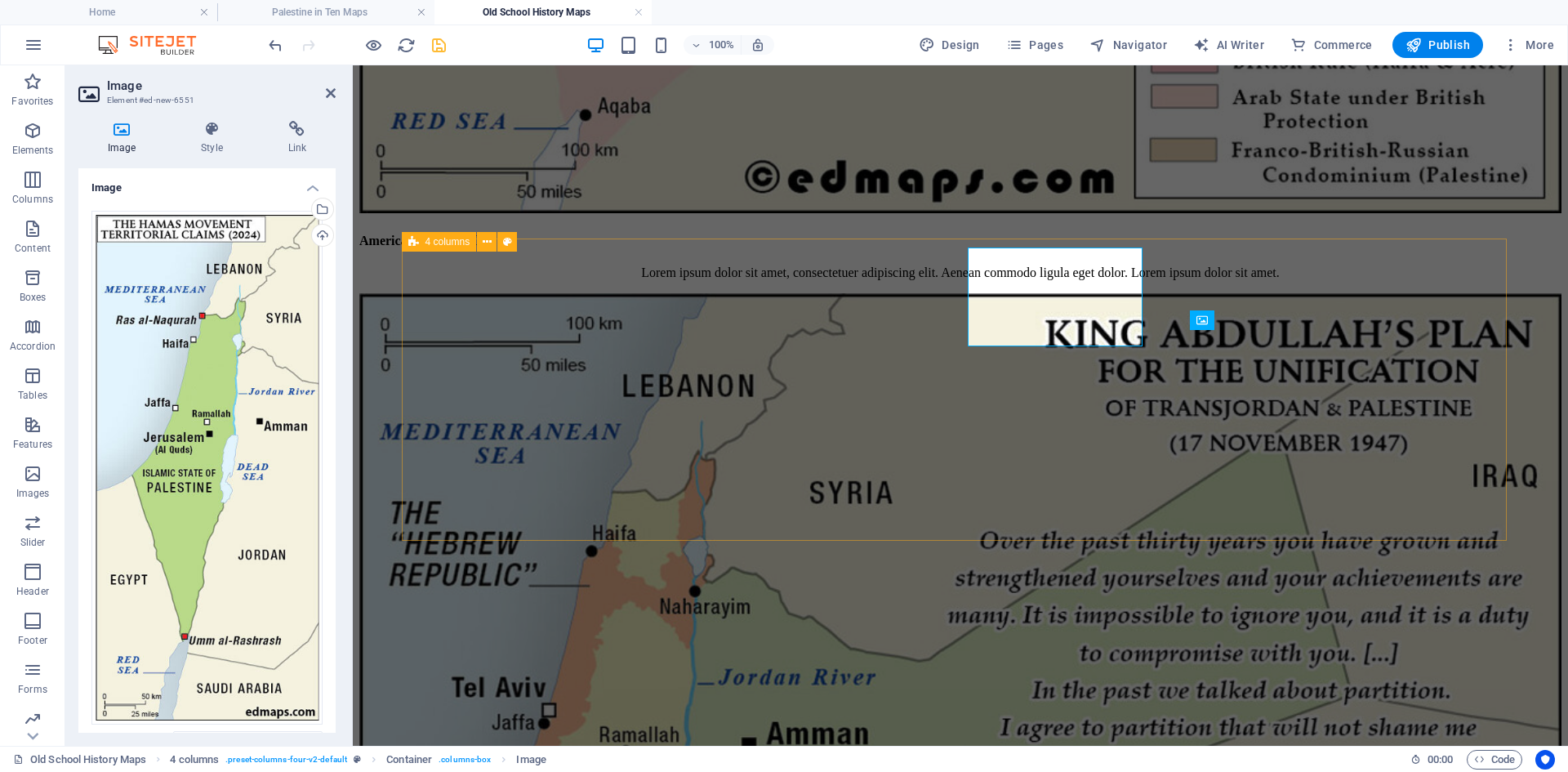 scroll, scrollTop: 1307, scrollLeft: 0, axis: vertical 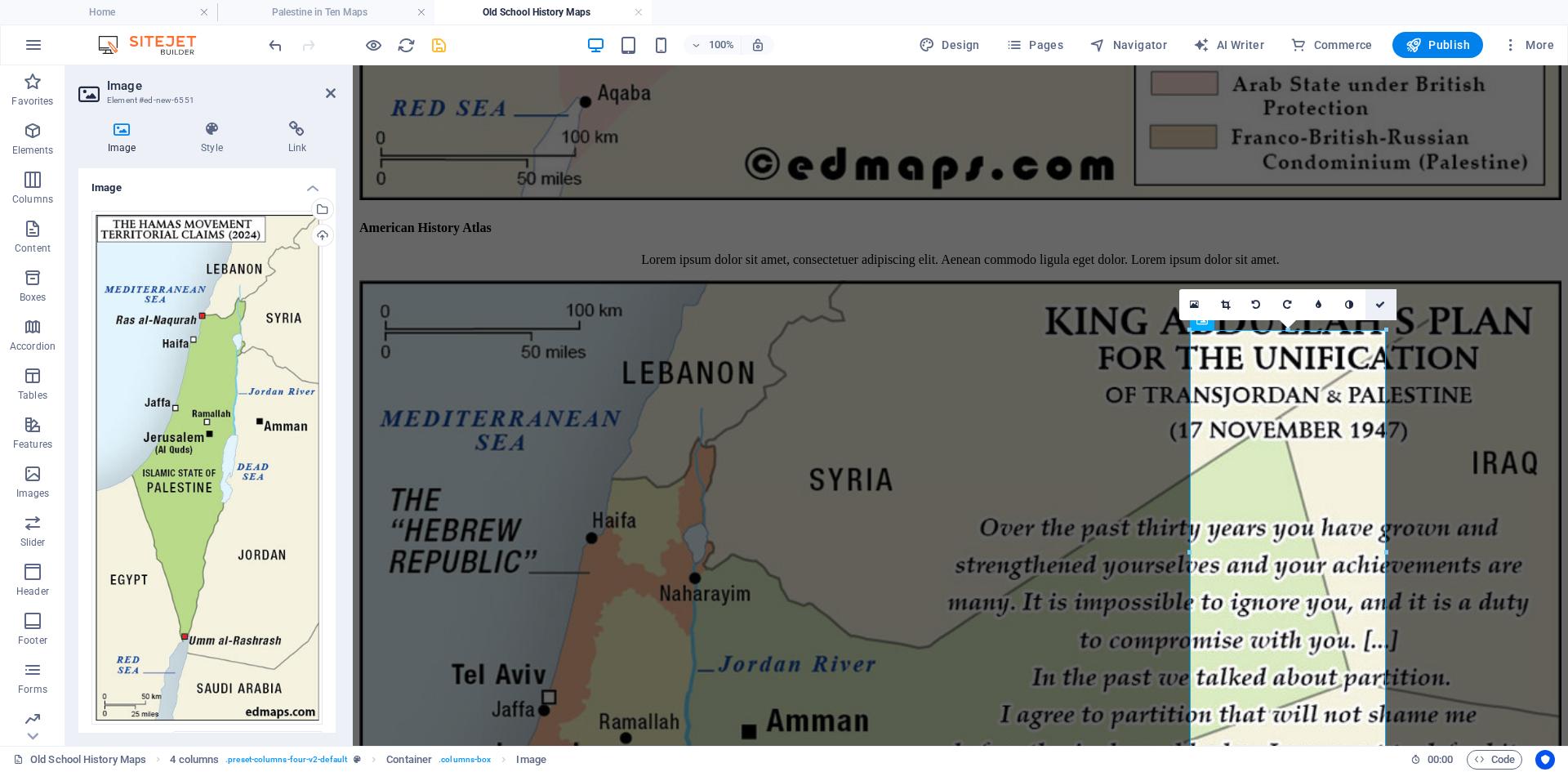 click at bounding box center [1380, 305] 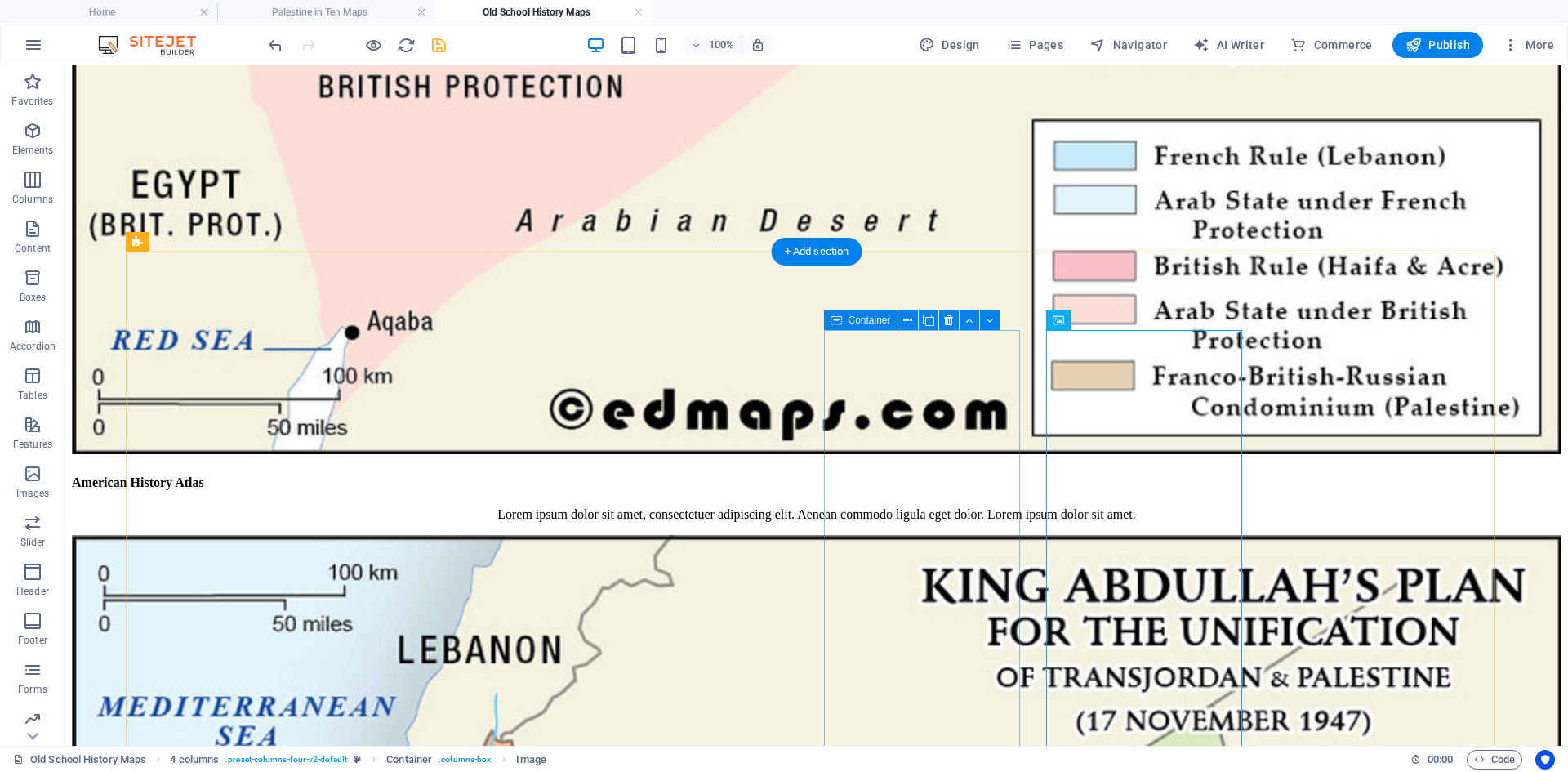 click on "Add elements" at bounding box center (768, 12238) 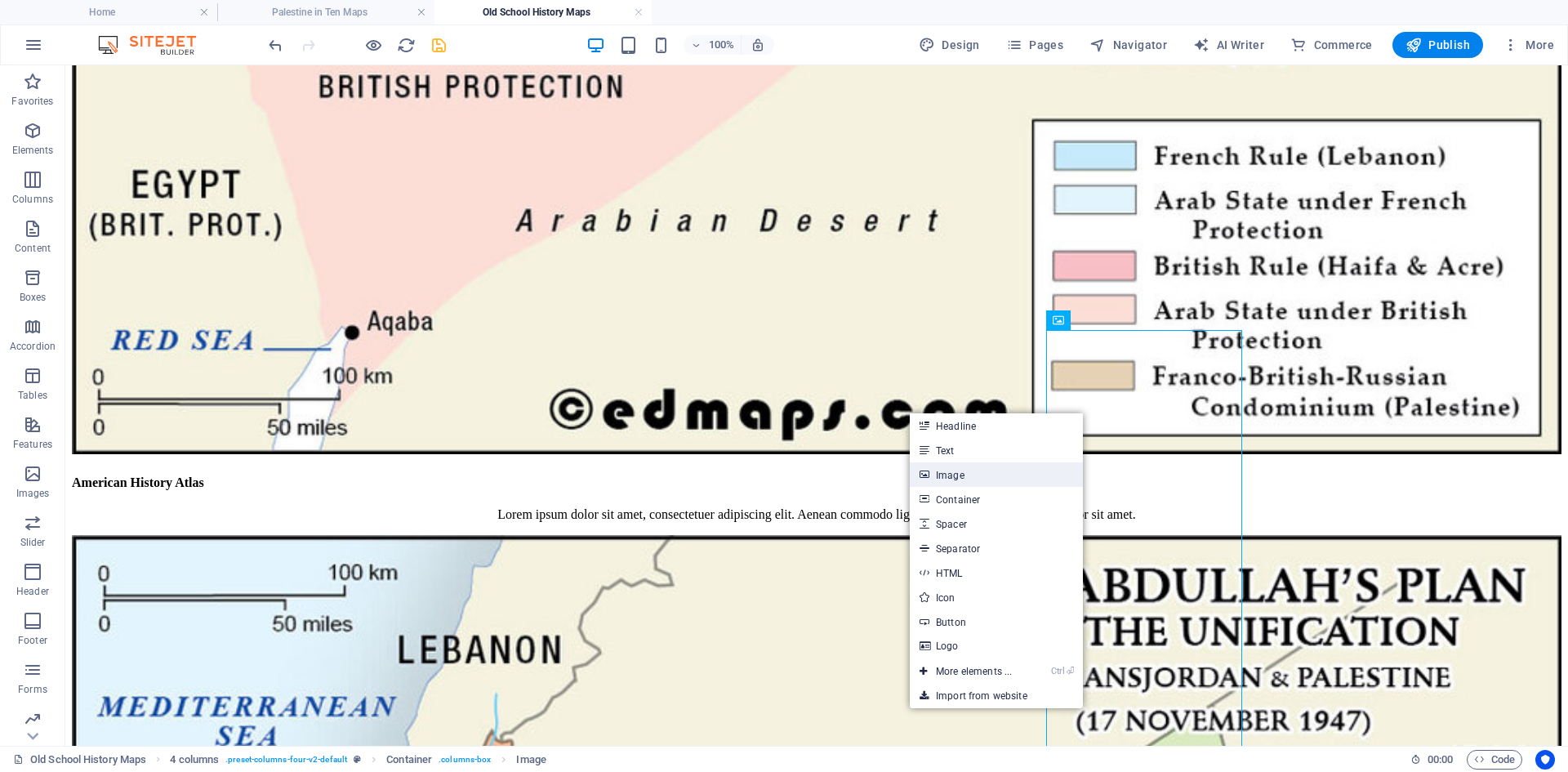 drag, startPoint x: 950, startPoint y: 475, endPoint x: 606, endPoint y: 426, distance: 347.4723 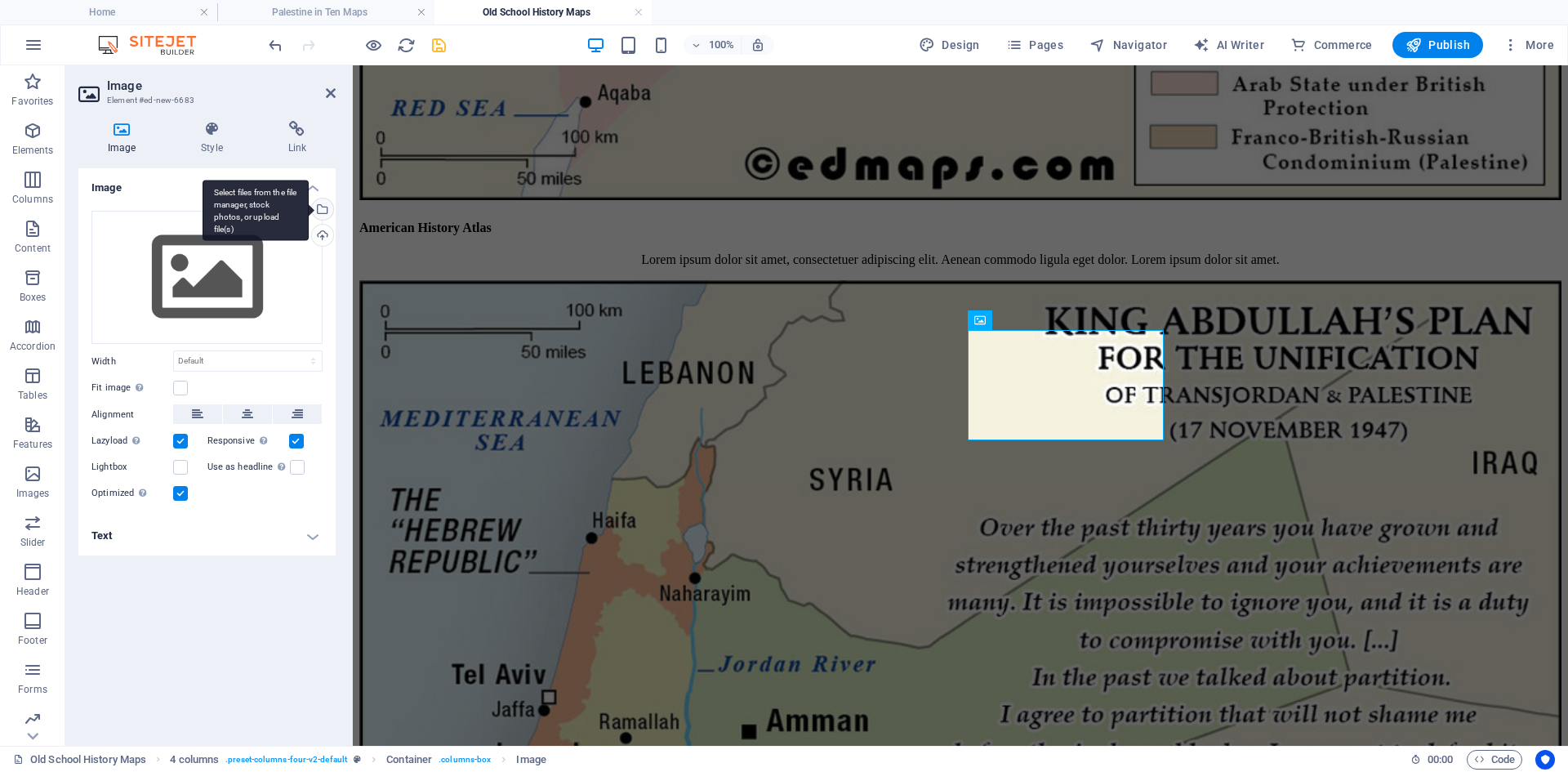 click on "Select files from the file manager, stock photos, or upload file(s)" at bounding box center [321, 211] 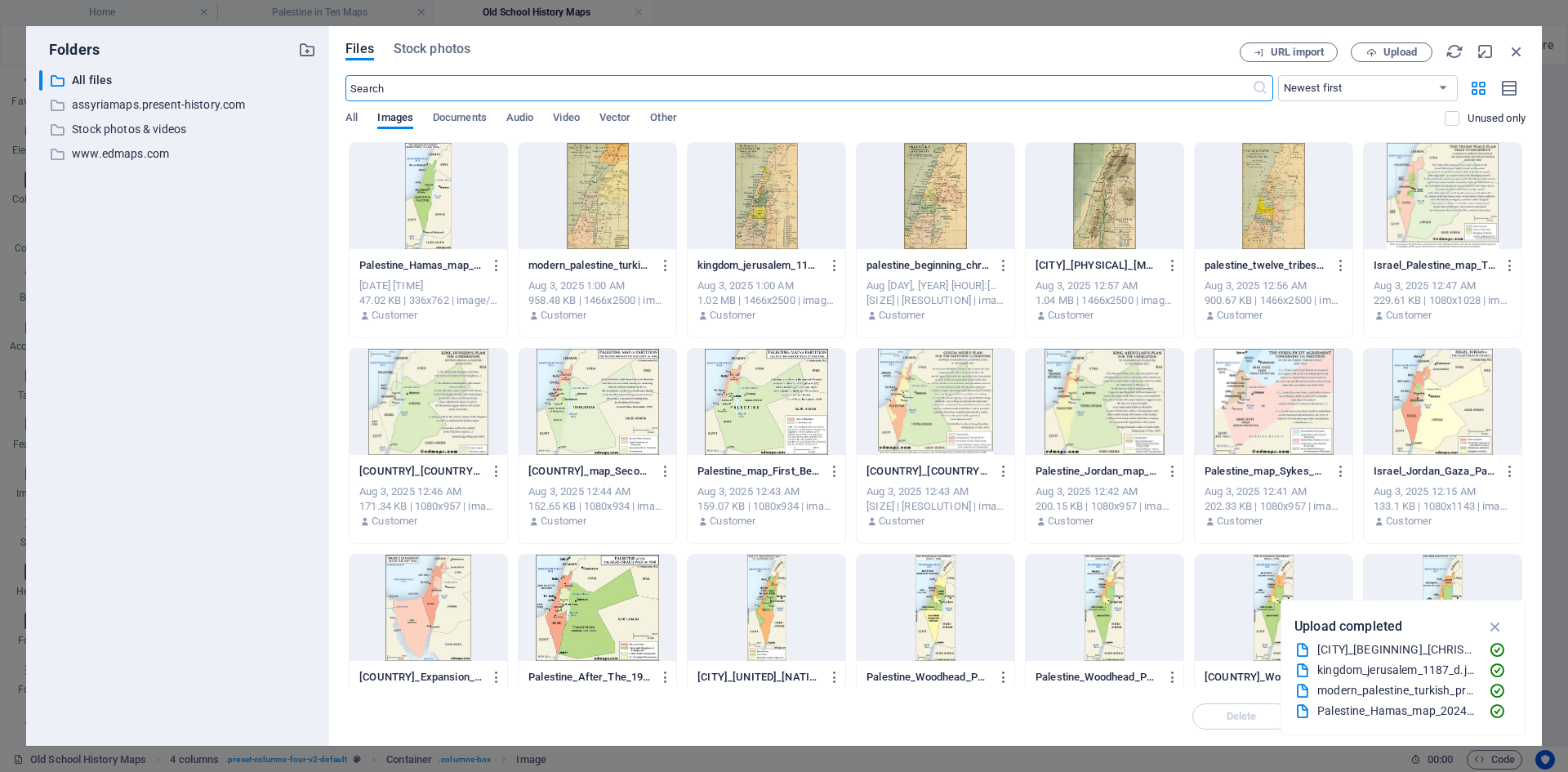 scroll, scrollTop: 1301, scrollLeft: 0, axis: vertical 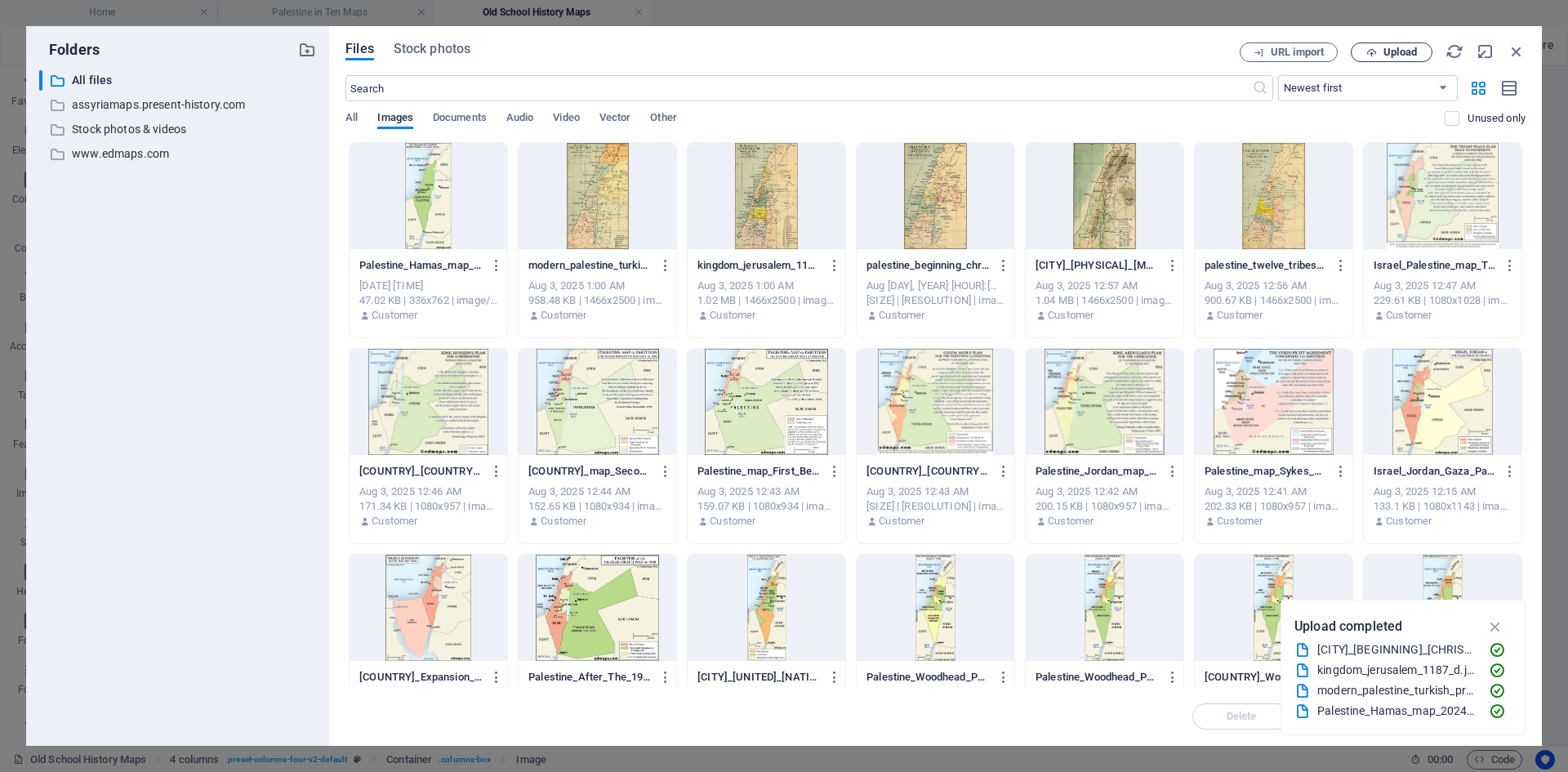 click on "Upload" at bounding box center (1400, 52) 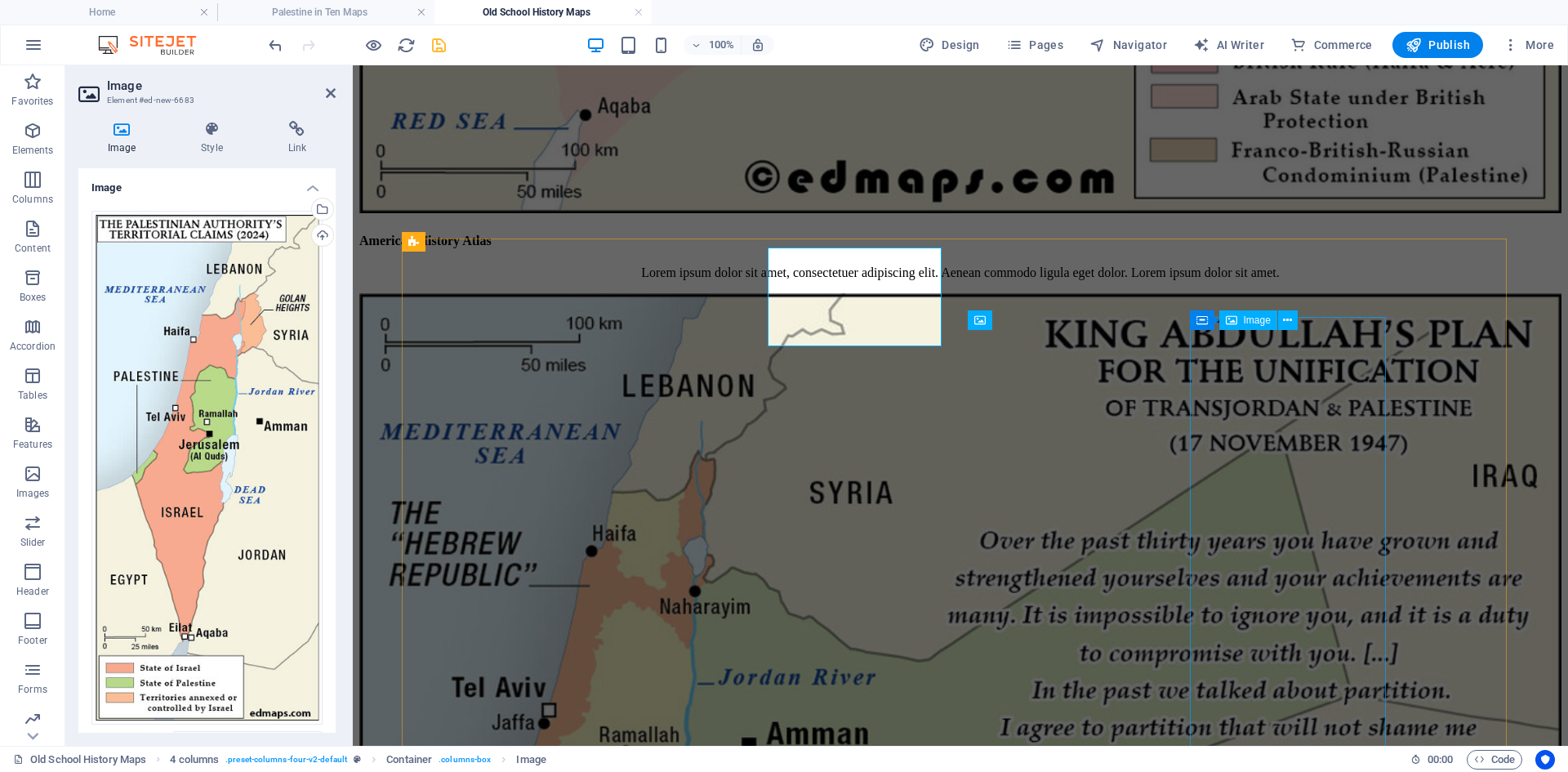 scroll, scrollTop: 1307, scrollLeft: 0, axis: vertical 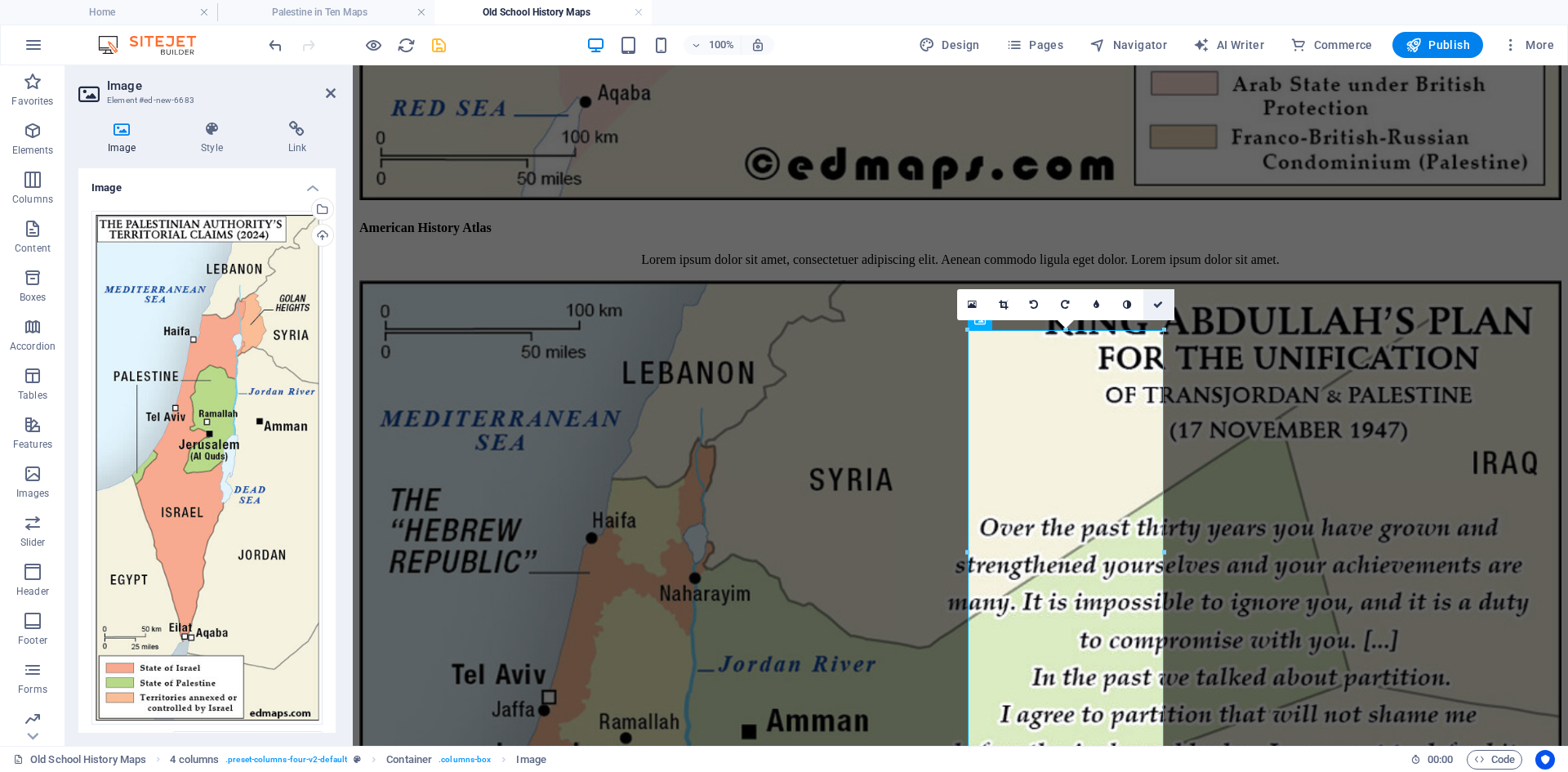 click at bounding box center (1158, 305) 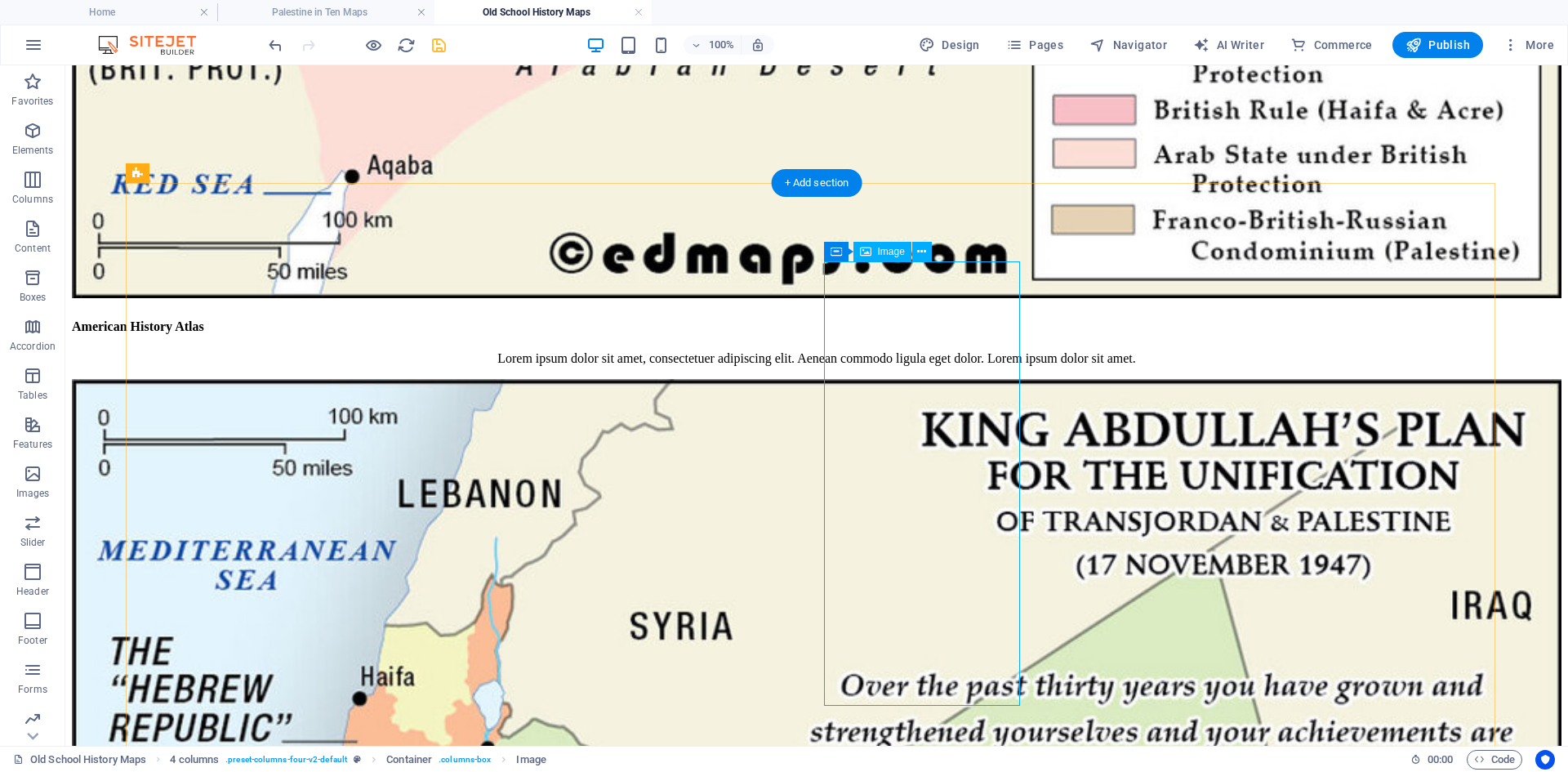 scroll, scrollTop: 1470, scrollLeft: 0, axis: vertical 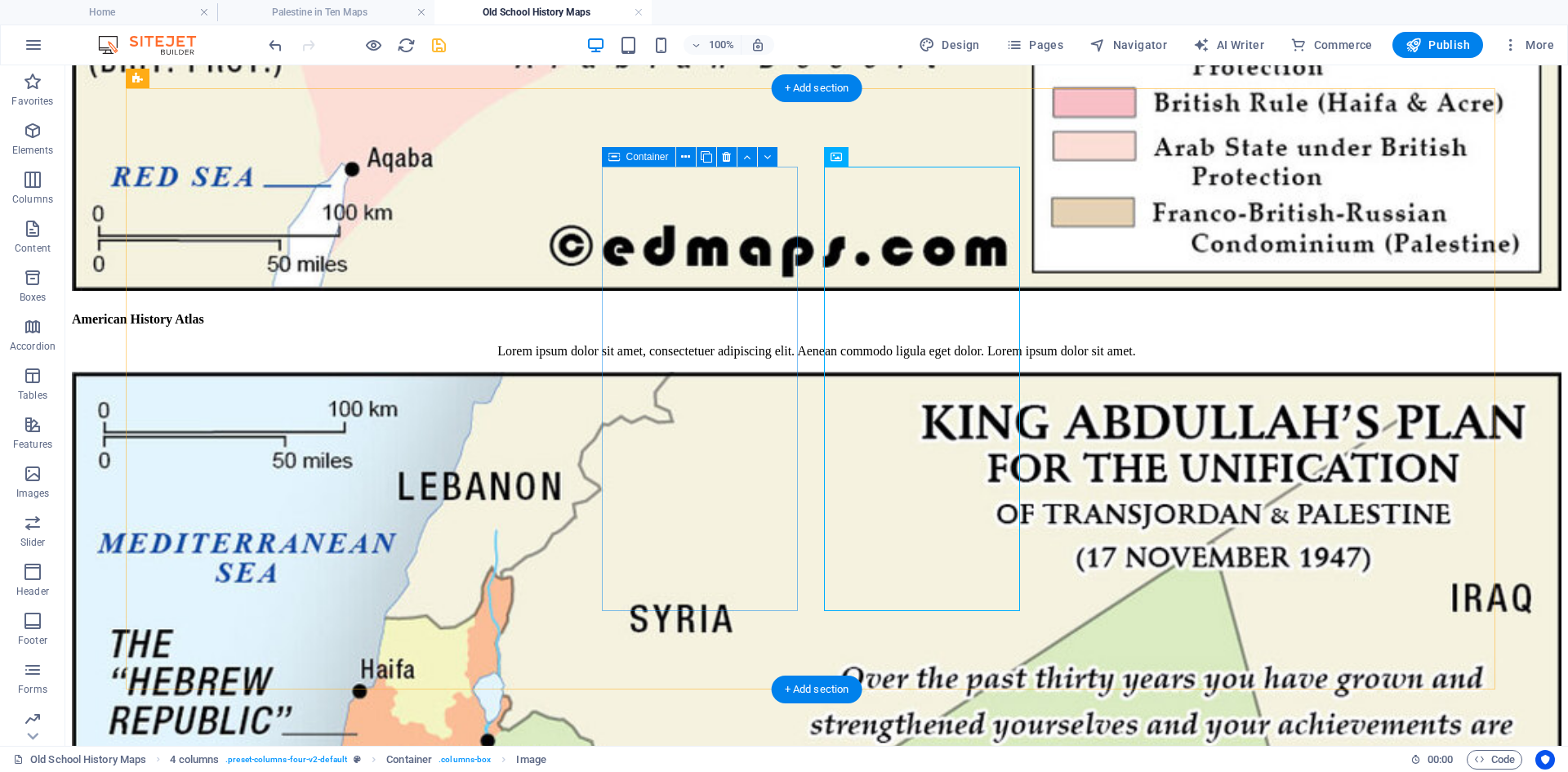 click on "Add elements" at bounding box center (768, 11958) 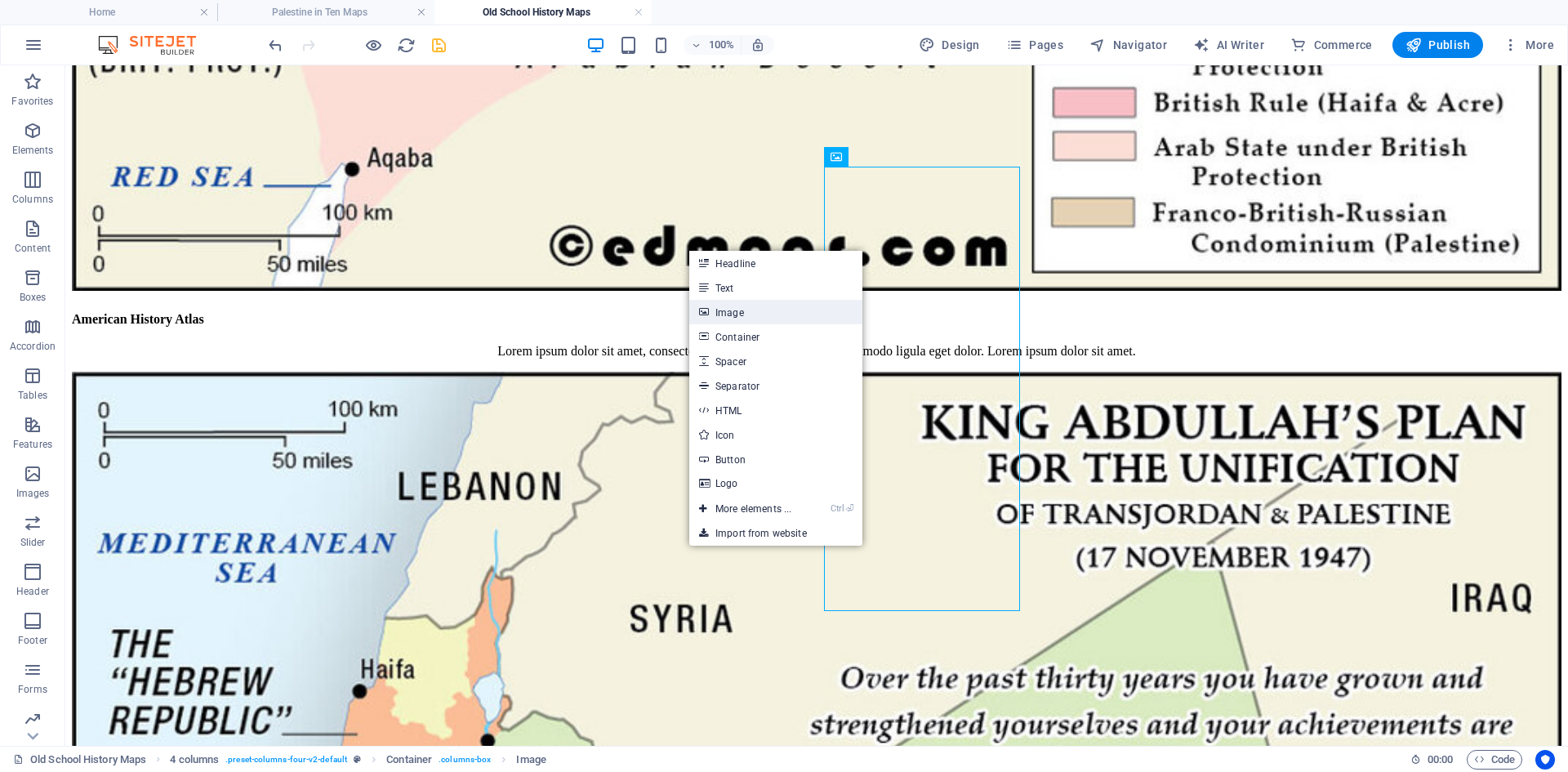 drag, startPoint x: 724, startPoint y: 311, endPoint x: 394, endPoint y: 284, distance: 331.1027 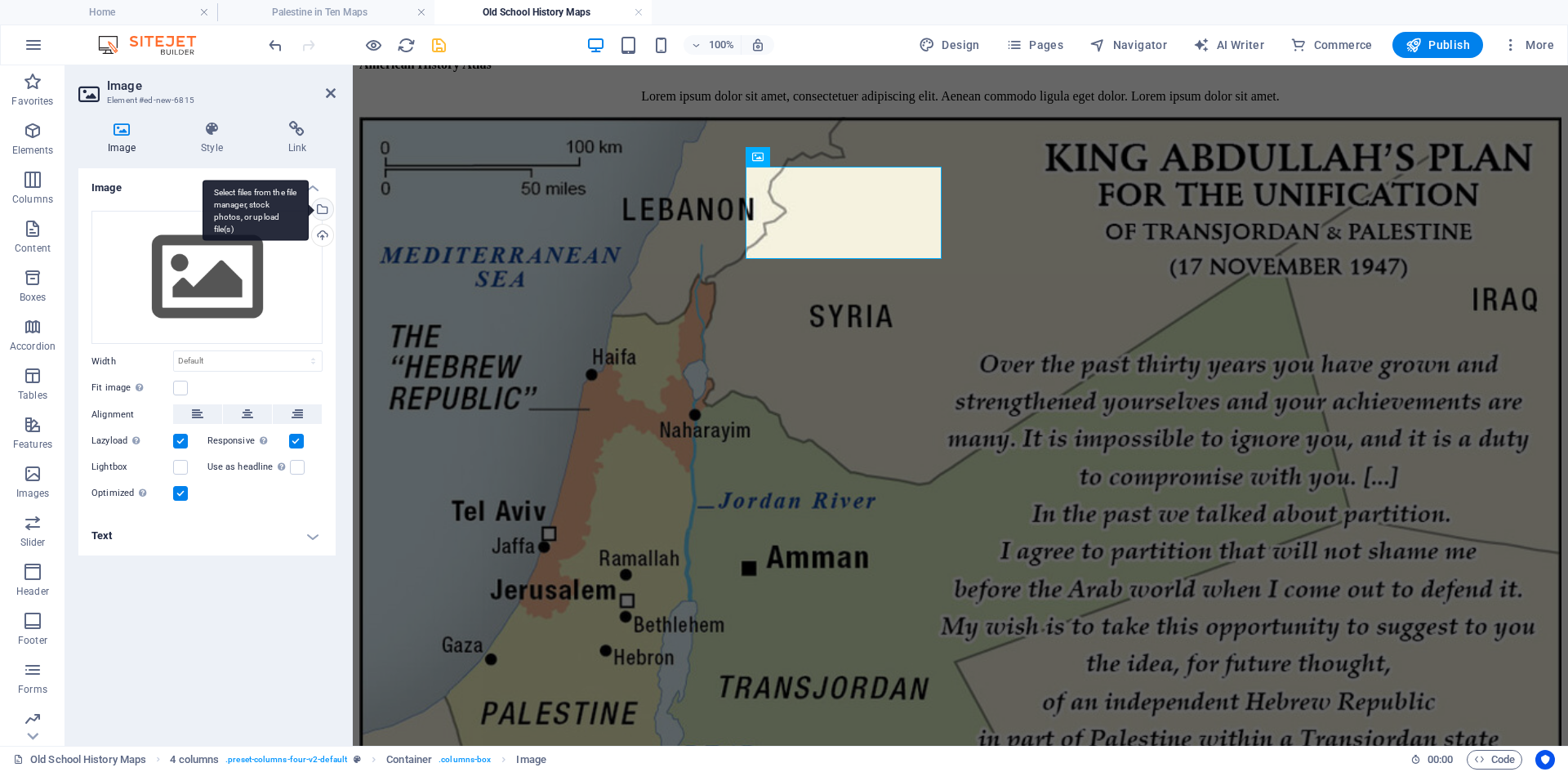 click on "Select files from the file manager, stock photos, or upload file(s)" at bounding box center [321, 211] 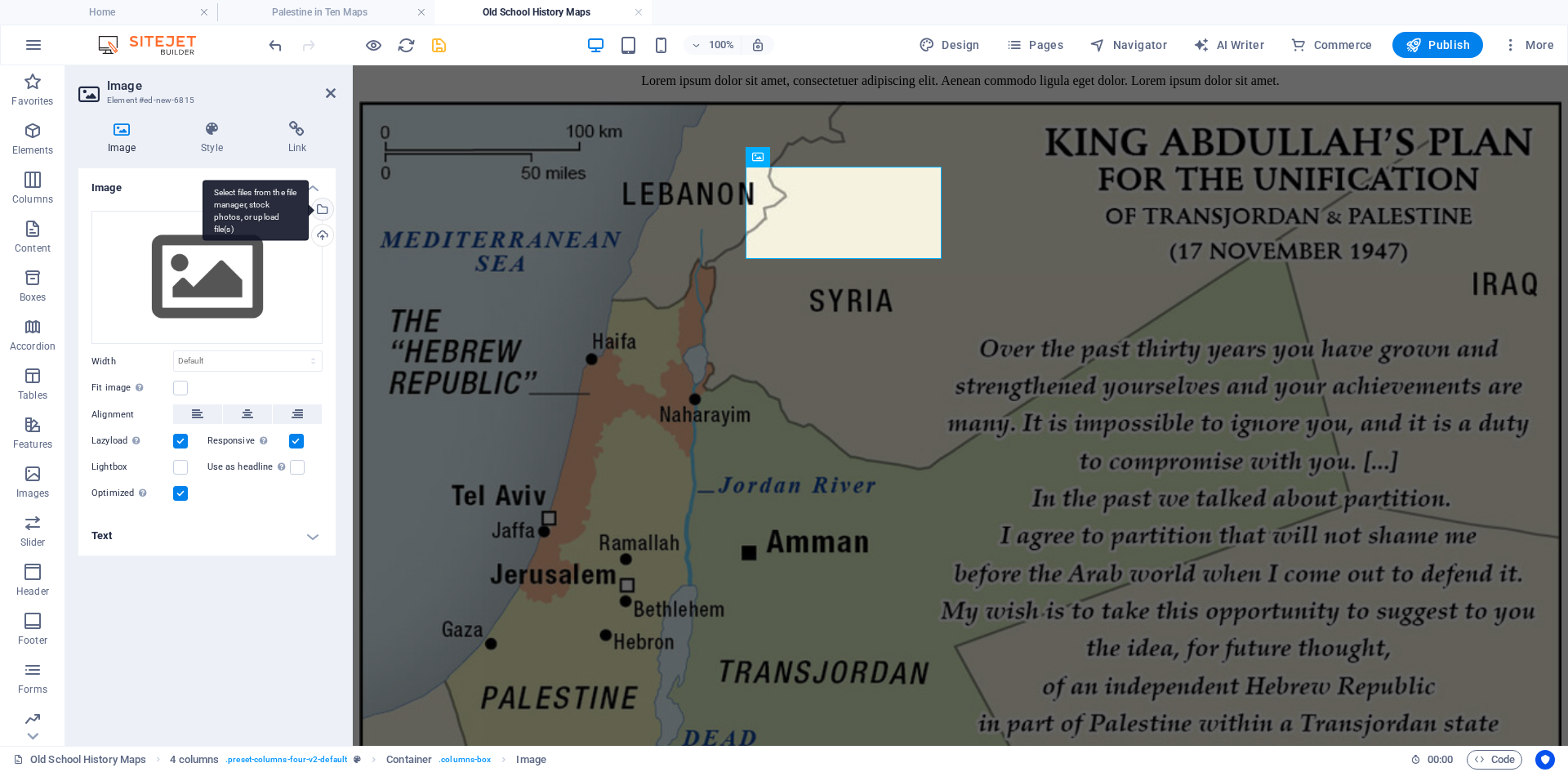 scroll, scrollTop: 1464, scrollLeft: 0, axis: vertical 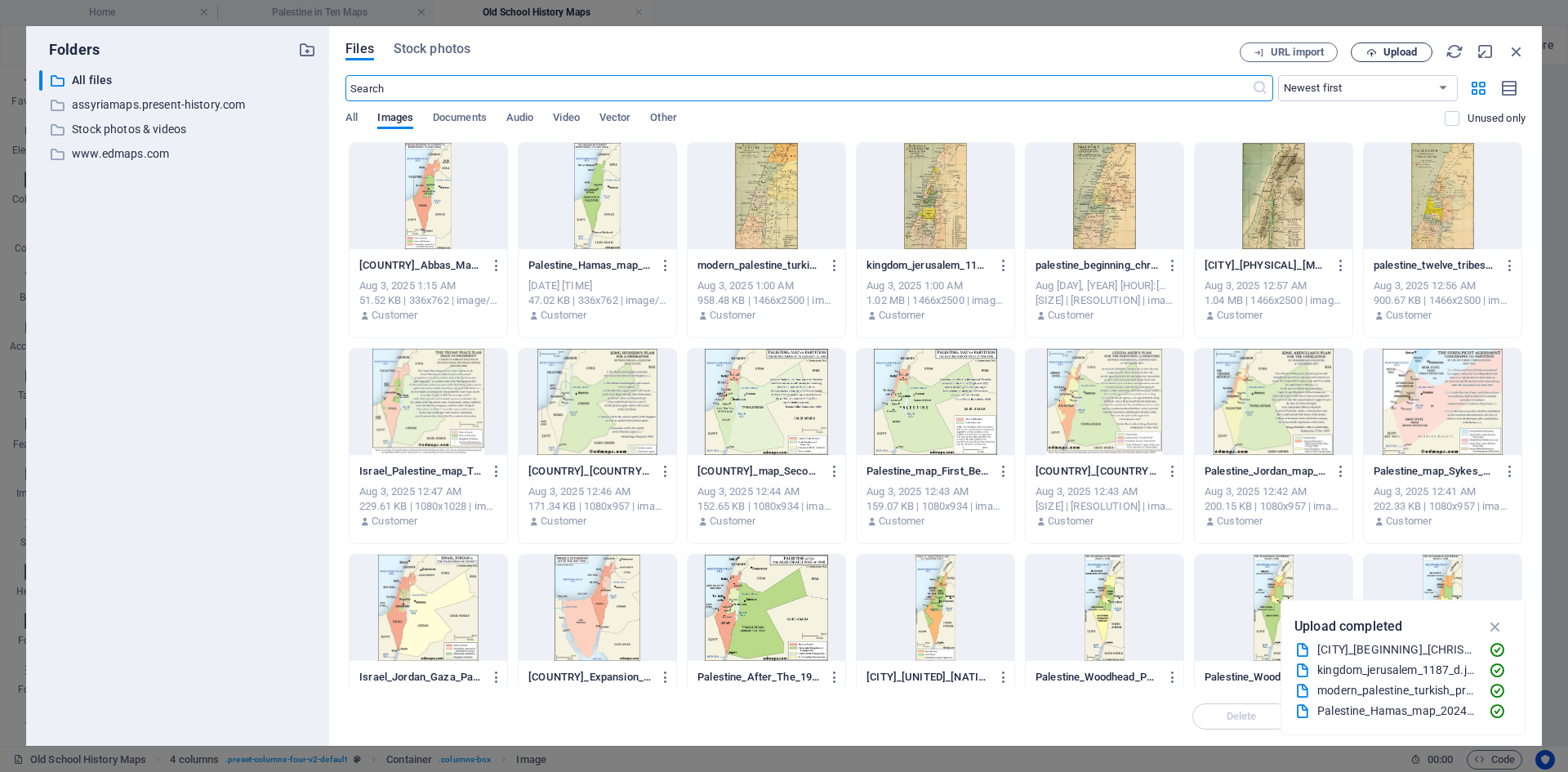 click on "Upload" at bounding box center [1400, 52] 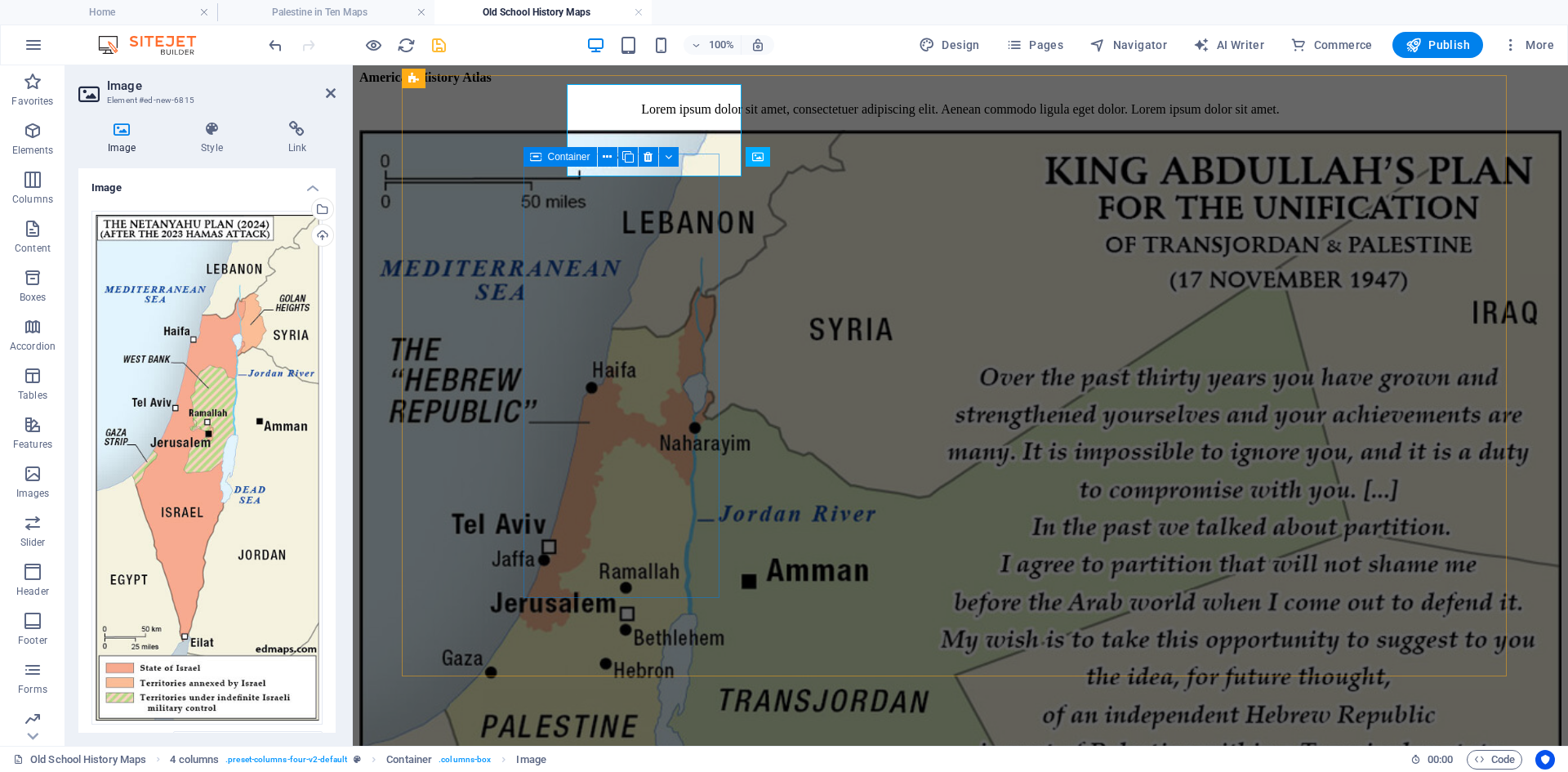 scroll, scrollTop: 1470, scrollLeft: 0, axis: vertical 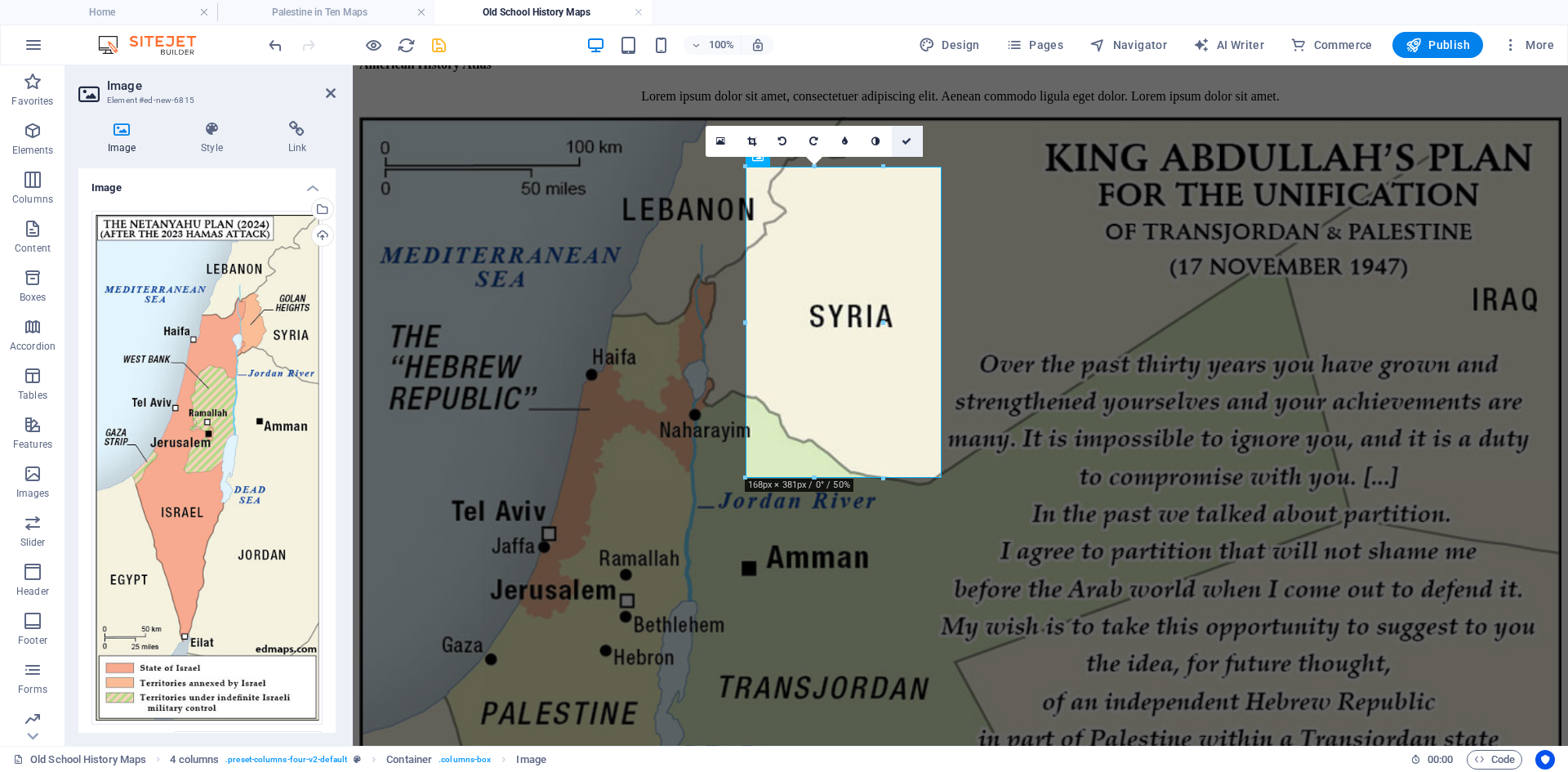 click at bounding box center [906, 141] 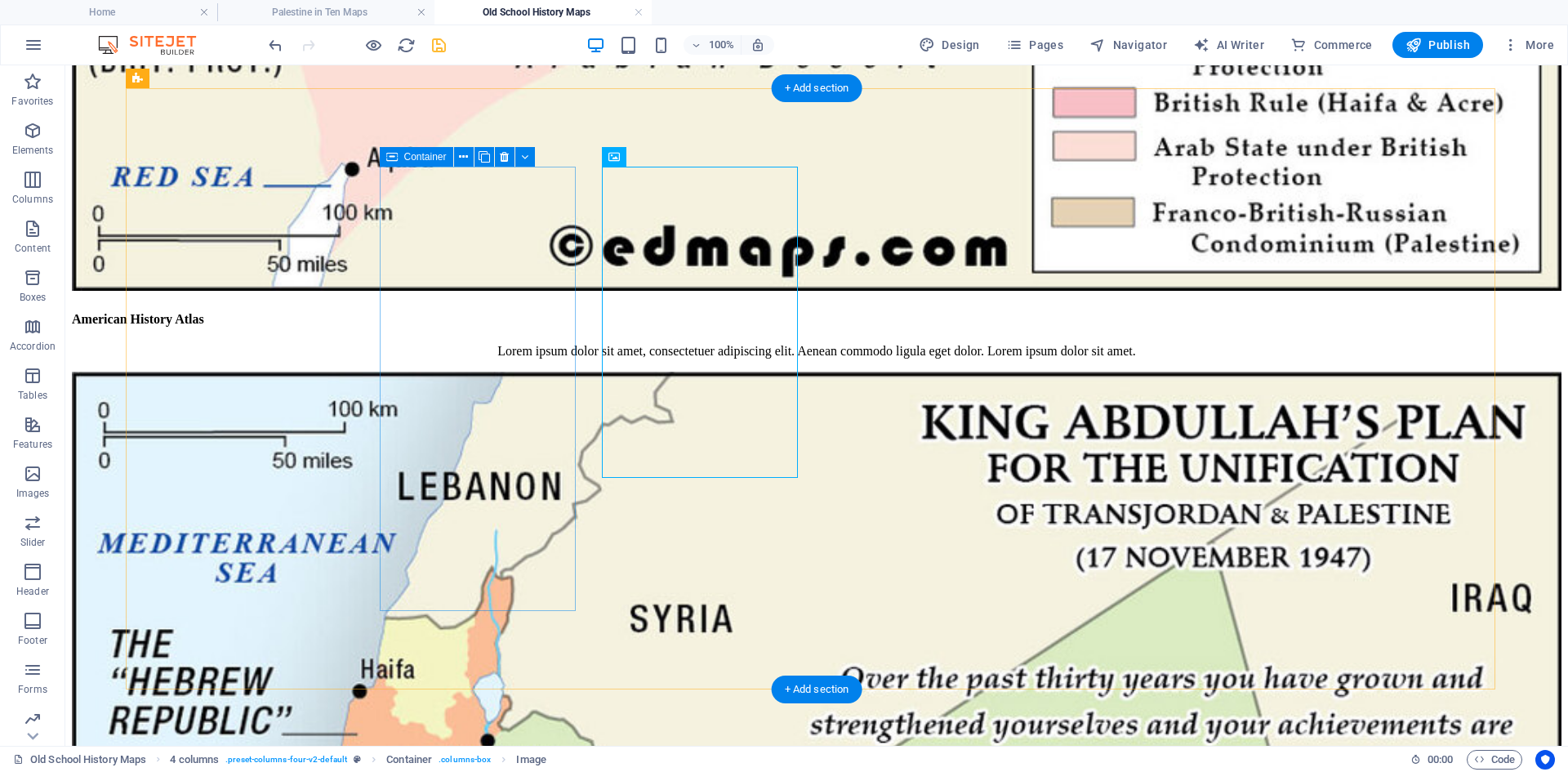 click on "Add elements" at bounding box center [768, 11842] 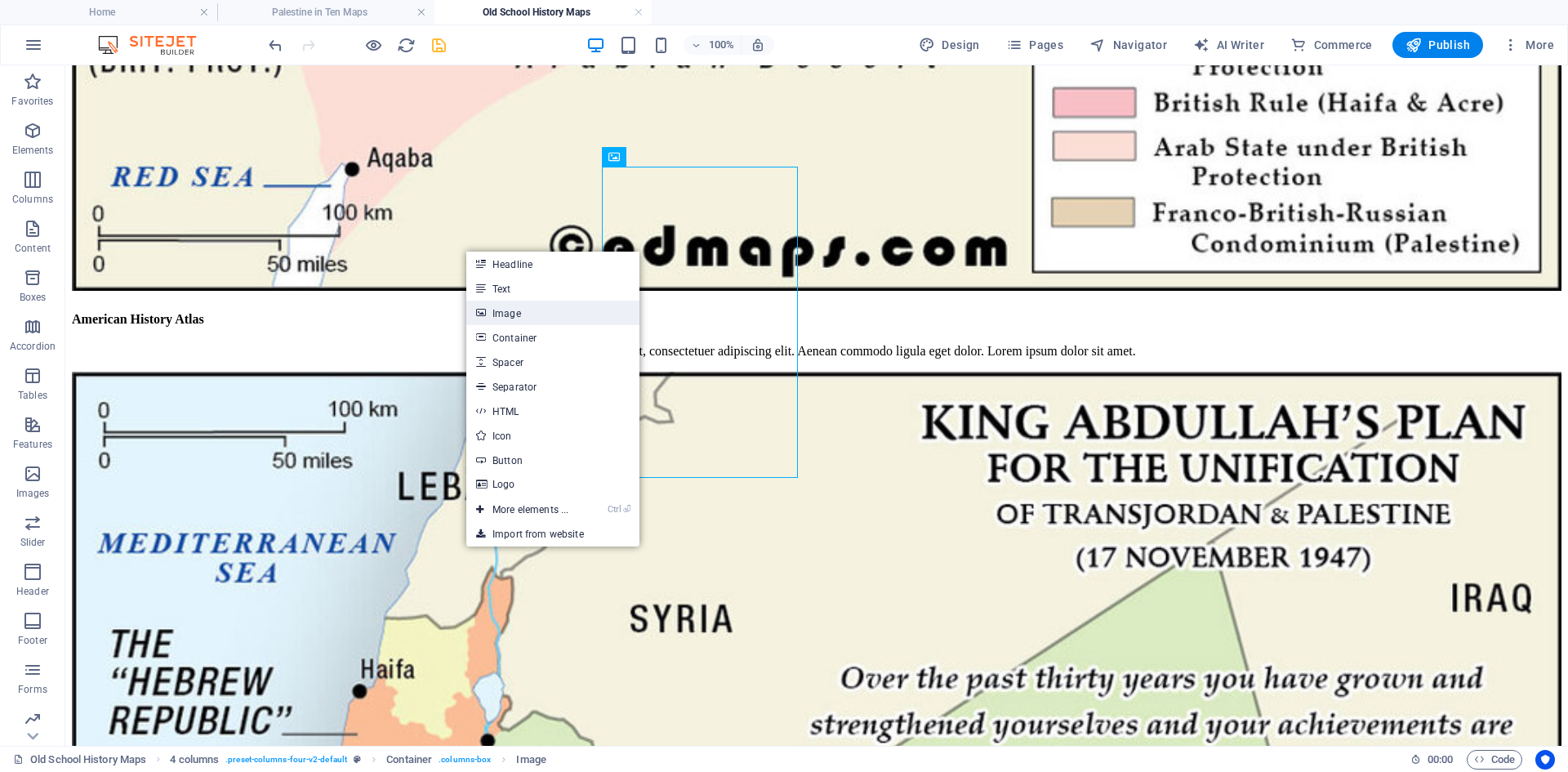 click on "Image" at bounding box center (553, 313) 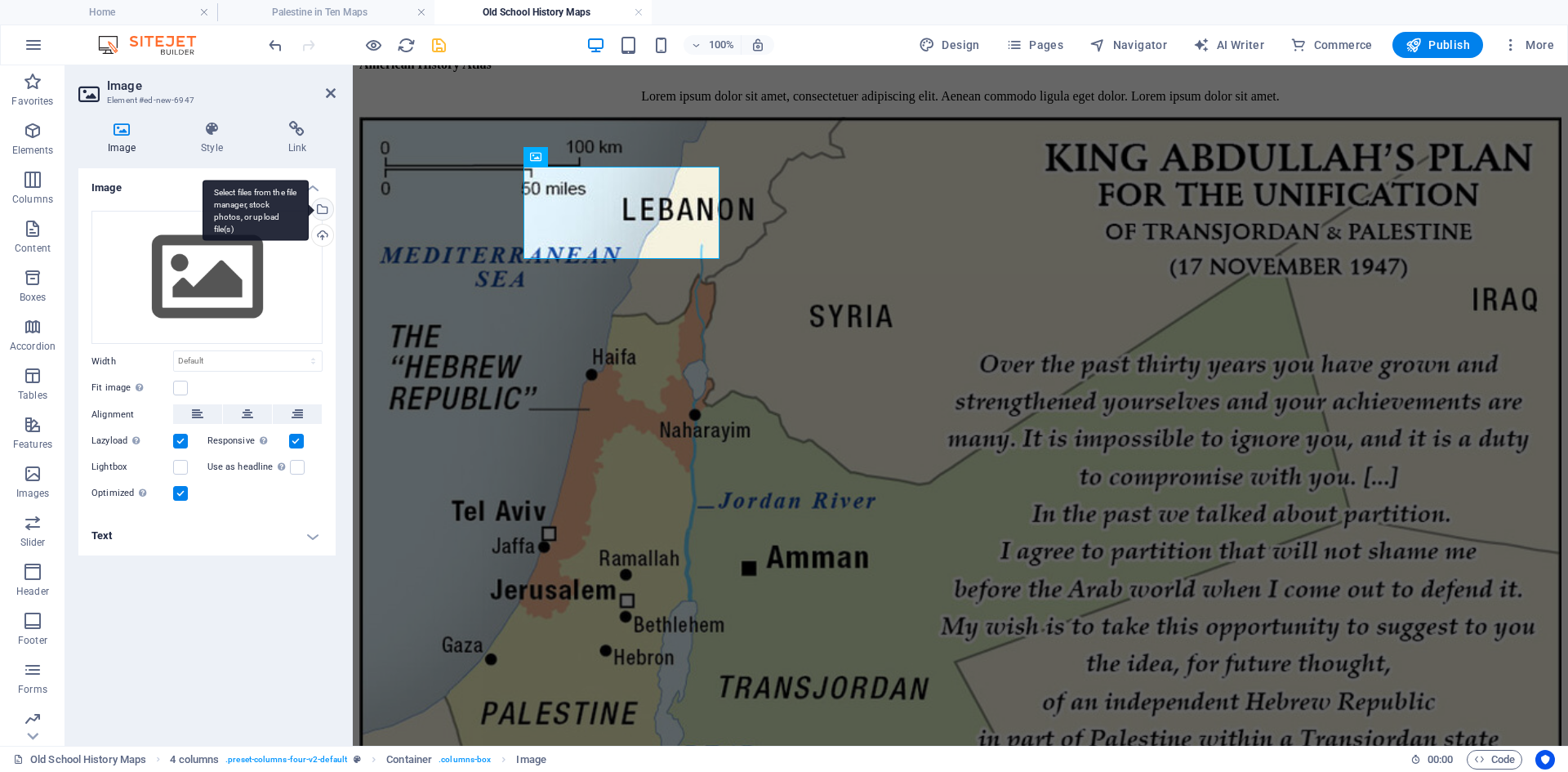 click on "Select files from the file manager, stock photos, or upload file(s)" at bounding box center [321, 211] 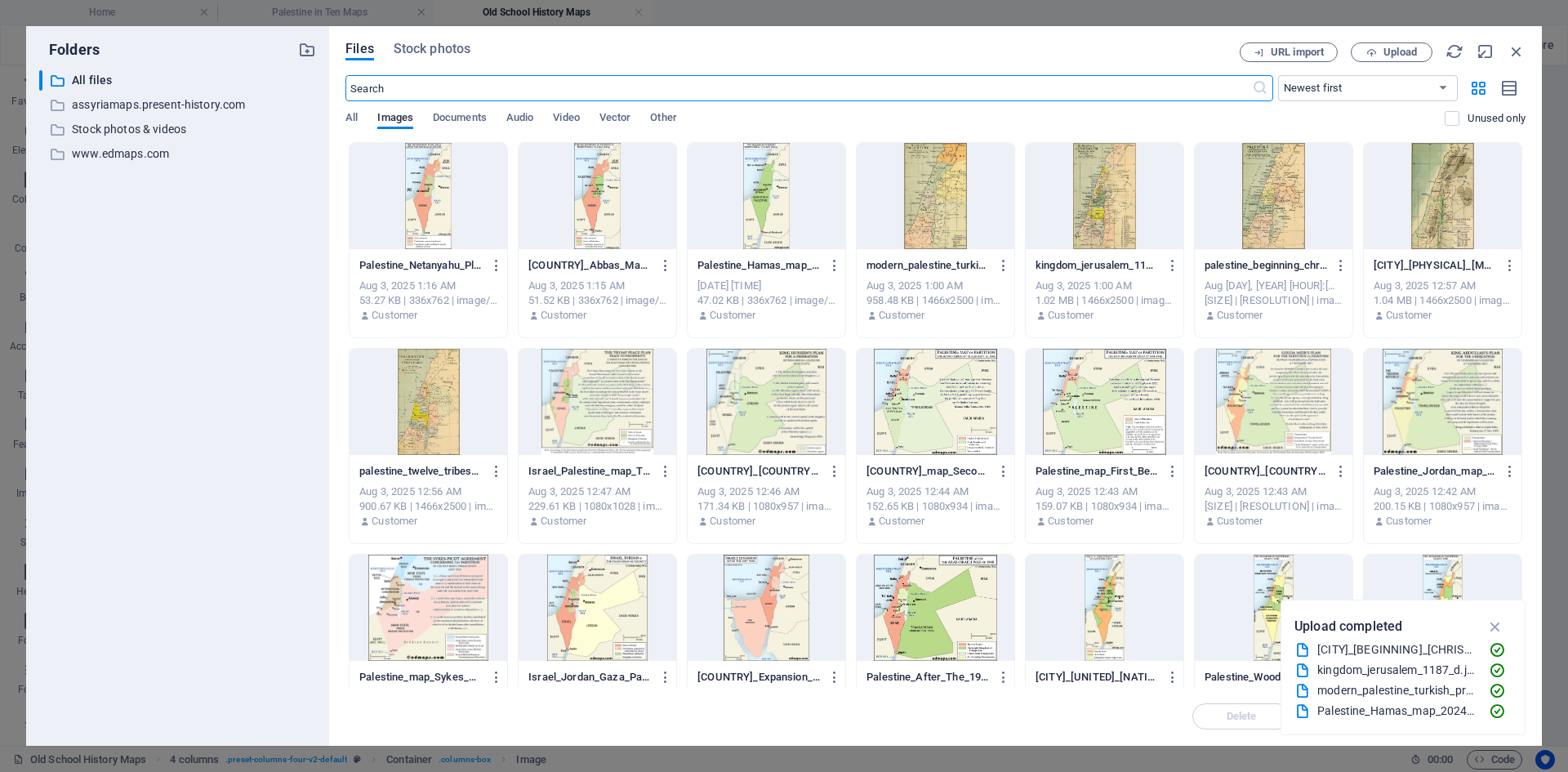scroll, scrollTop: 1464, scrollLeft: 0, axis: vertical 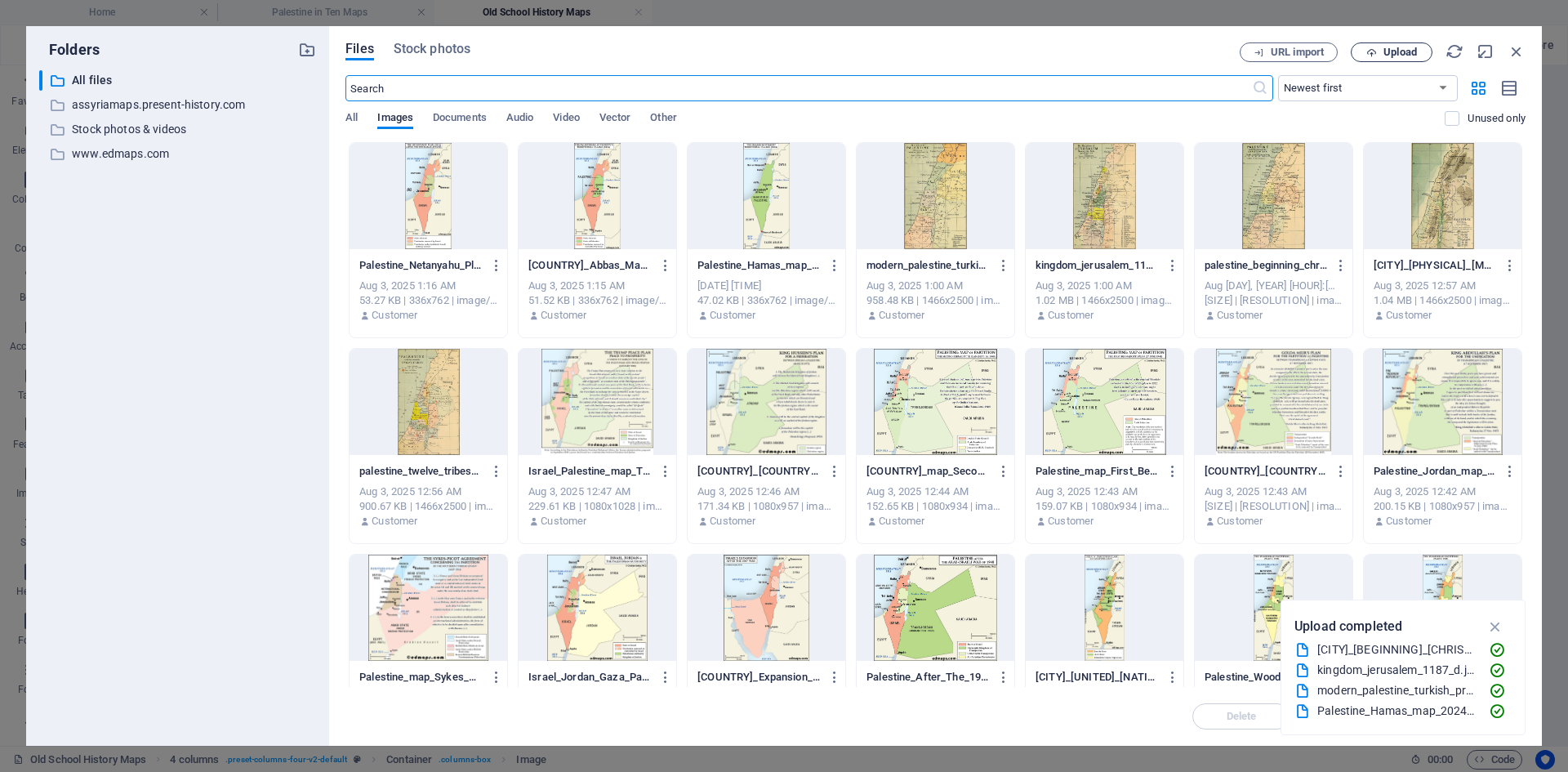 click on "Upload" at bounding box center (1400, 52) 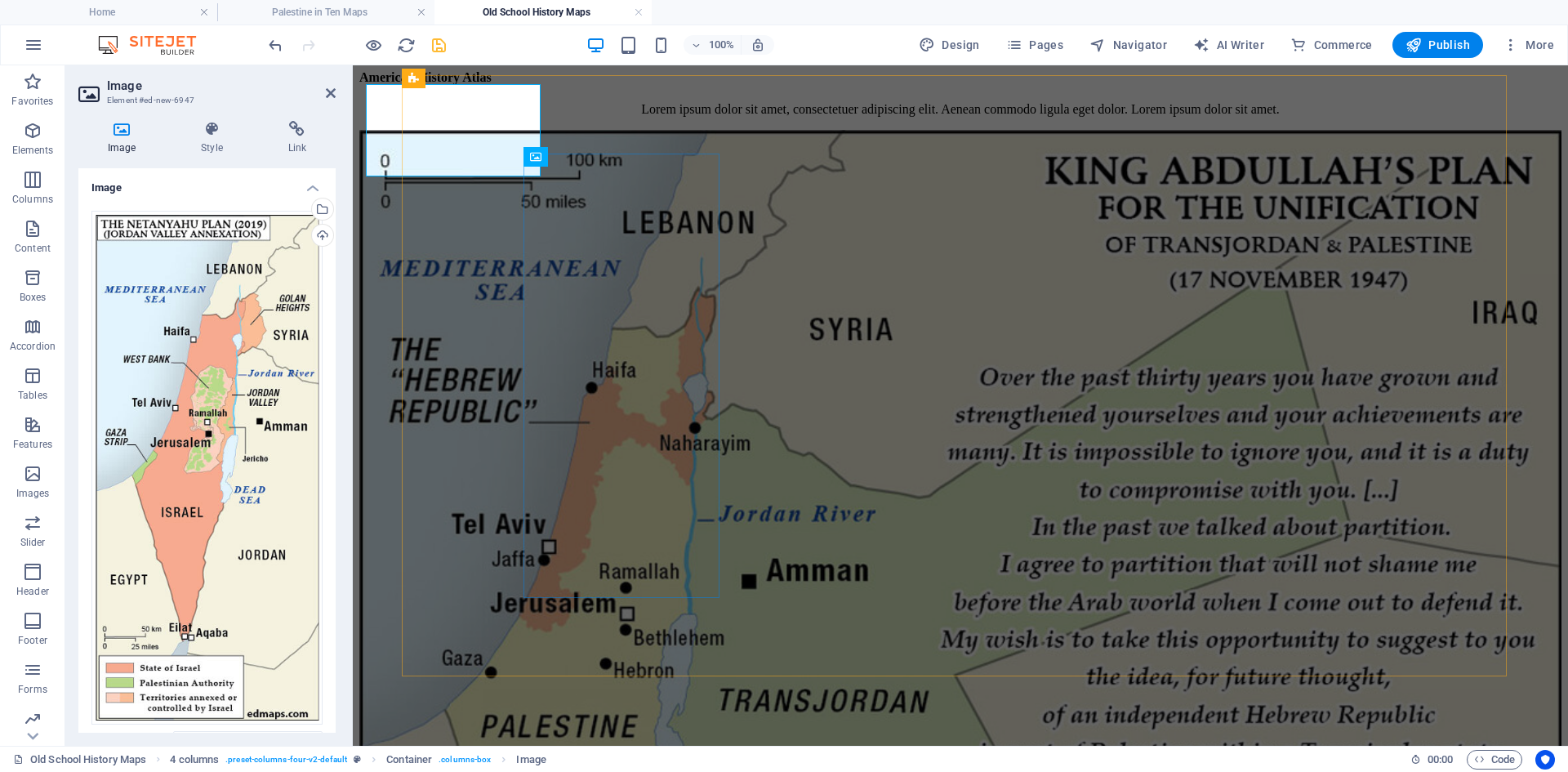 scroll, scrollTop: 1470, scrollLeft: 0, axis: vertical 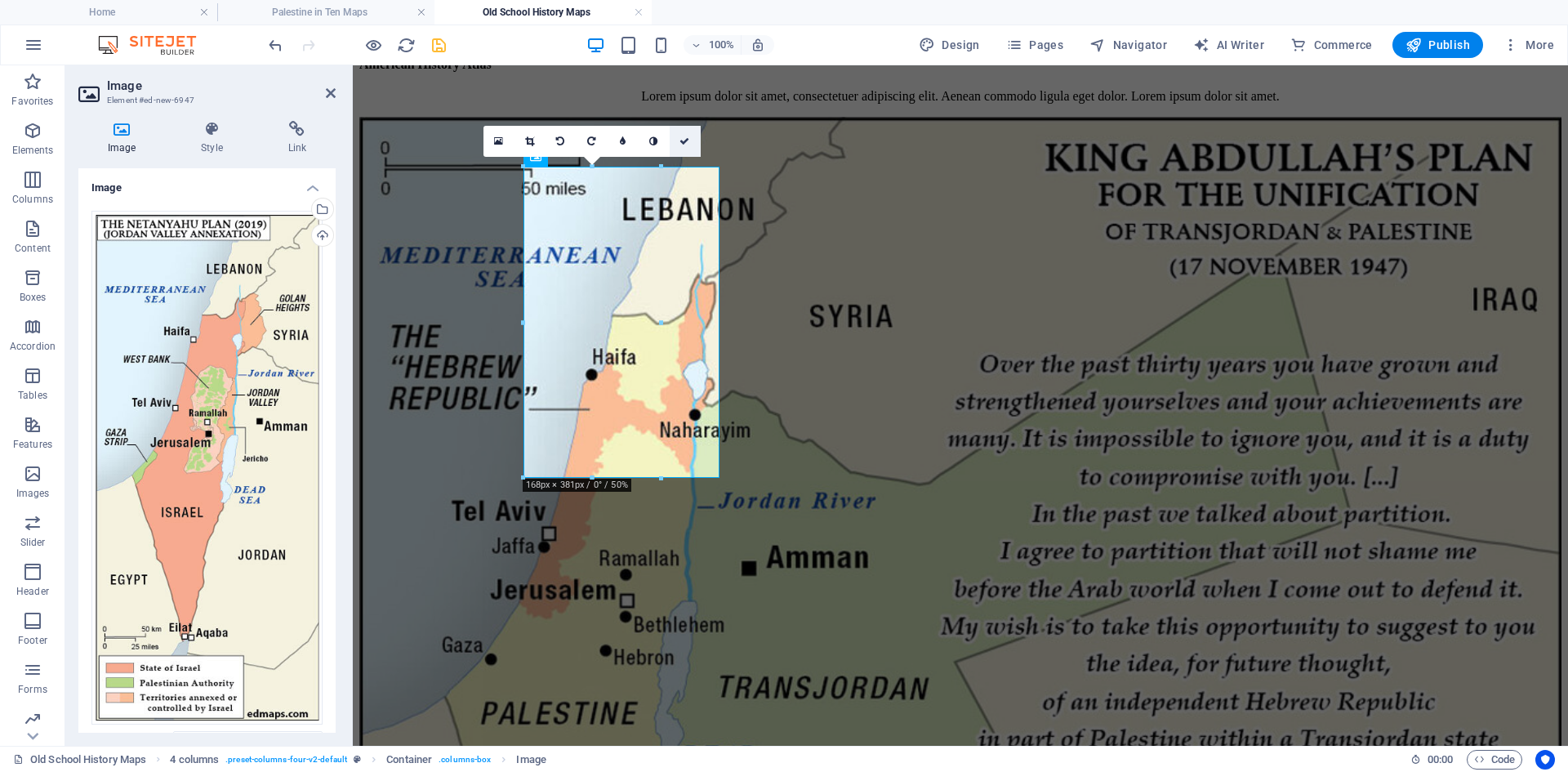 drag, startPoint x: 684, startPoint y: 141, endPoint x: 626, endPoint y: 91, distance: 76.57676 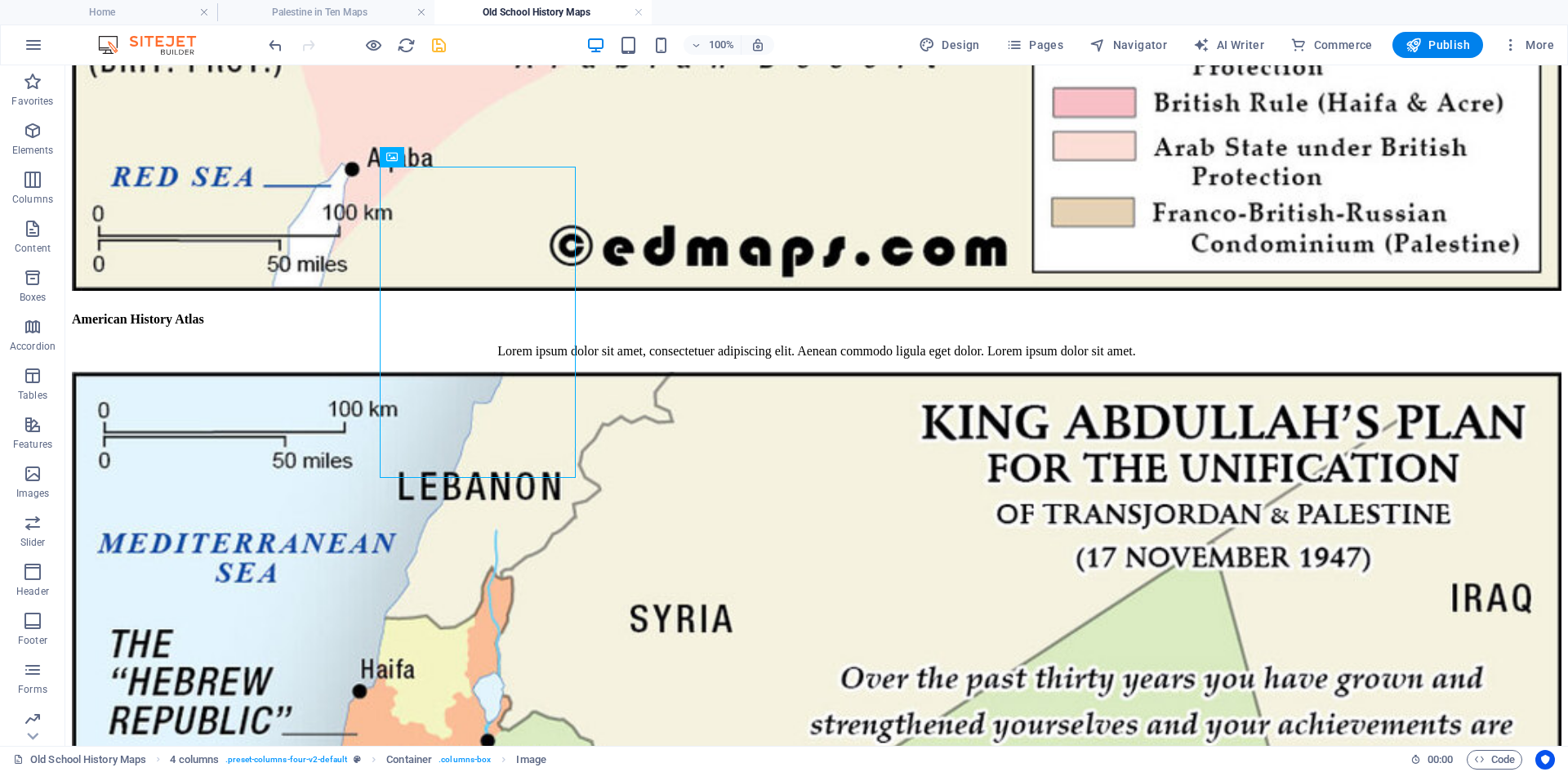 click on "Skip to main content
Home Historical Maps of USA Old School History Maps Maps + Historical Maps of Israel and Palestine American History Atlas Lorem ipsum dolor sit amet, consectetuer adipiscing elit. Aenean commodo ligula eget dolor. Lorem ipsum dolor sit amet. An Historical Geography of the United States Lorem ipsum dolor sit amet, consectetuer adipiscing elit. Aenean commodo ligula eget dolor. Lorem ipsum dolor sit amet. Harper’s Atlas of American History Lorem ipsum dolor sit amet, consectetuer adipiscing elit. Aenean commodo ligula eget dolor. Lorem ipsum dolor sit amet. American History Atlas Lorem ipsum dolor sit amet, consectetuer adipiscing elit. Aenean commodo ligula eget dolor. Lorem ipsum dolor sit amet. An Historical Geography of the United States Lorem ipsum dolor sit amet, consectetuer adipiscing elit. Aenean commodo ligula eget dolor. Lorem ipsum dolor sit amet. Harper’s Atlas of American History American History Atlas An Historical Geography of the United States Palestine Home Privacy" at bounding box center (817, 13135) 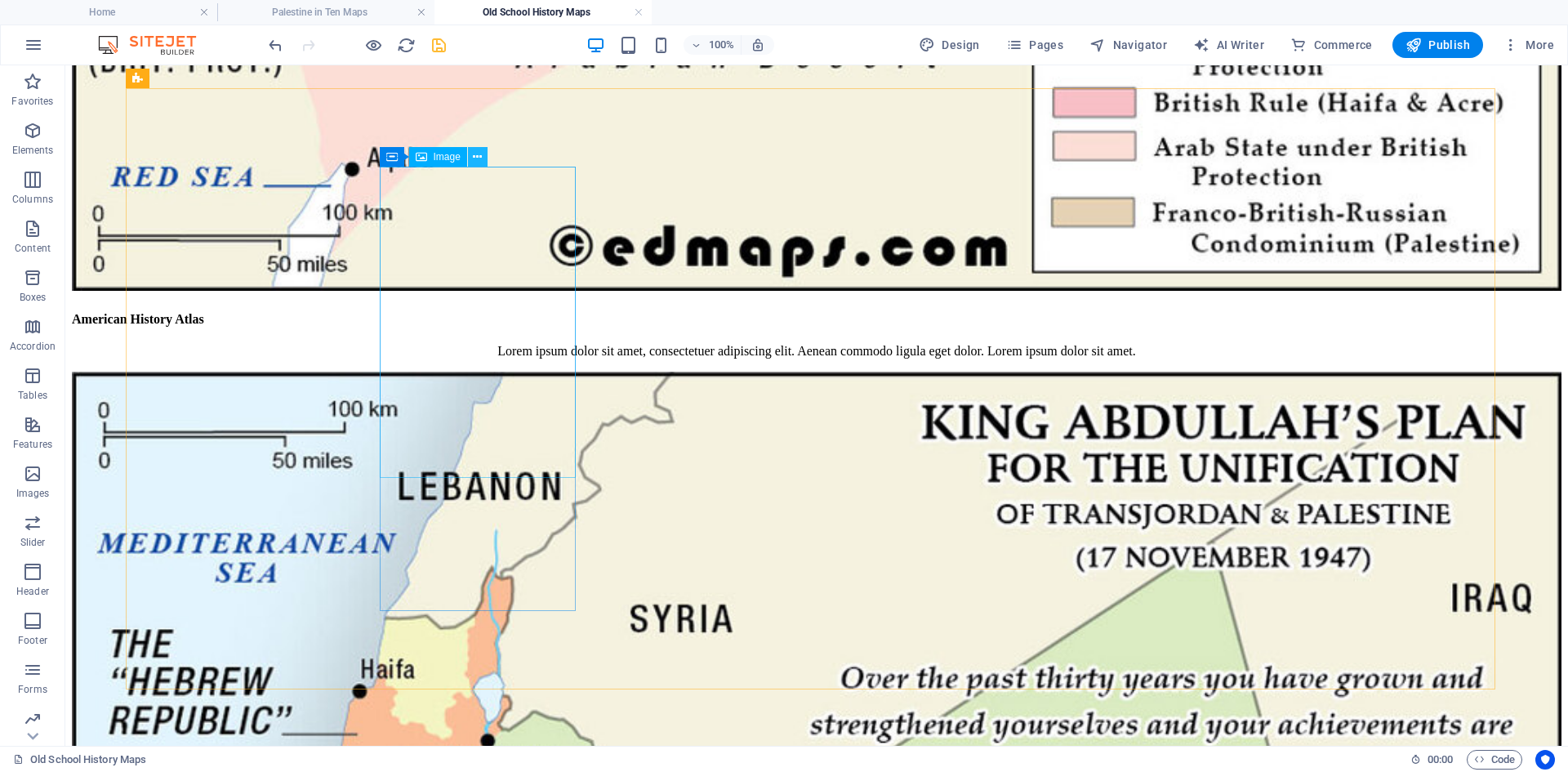 click at bounding box center (477, 157) 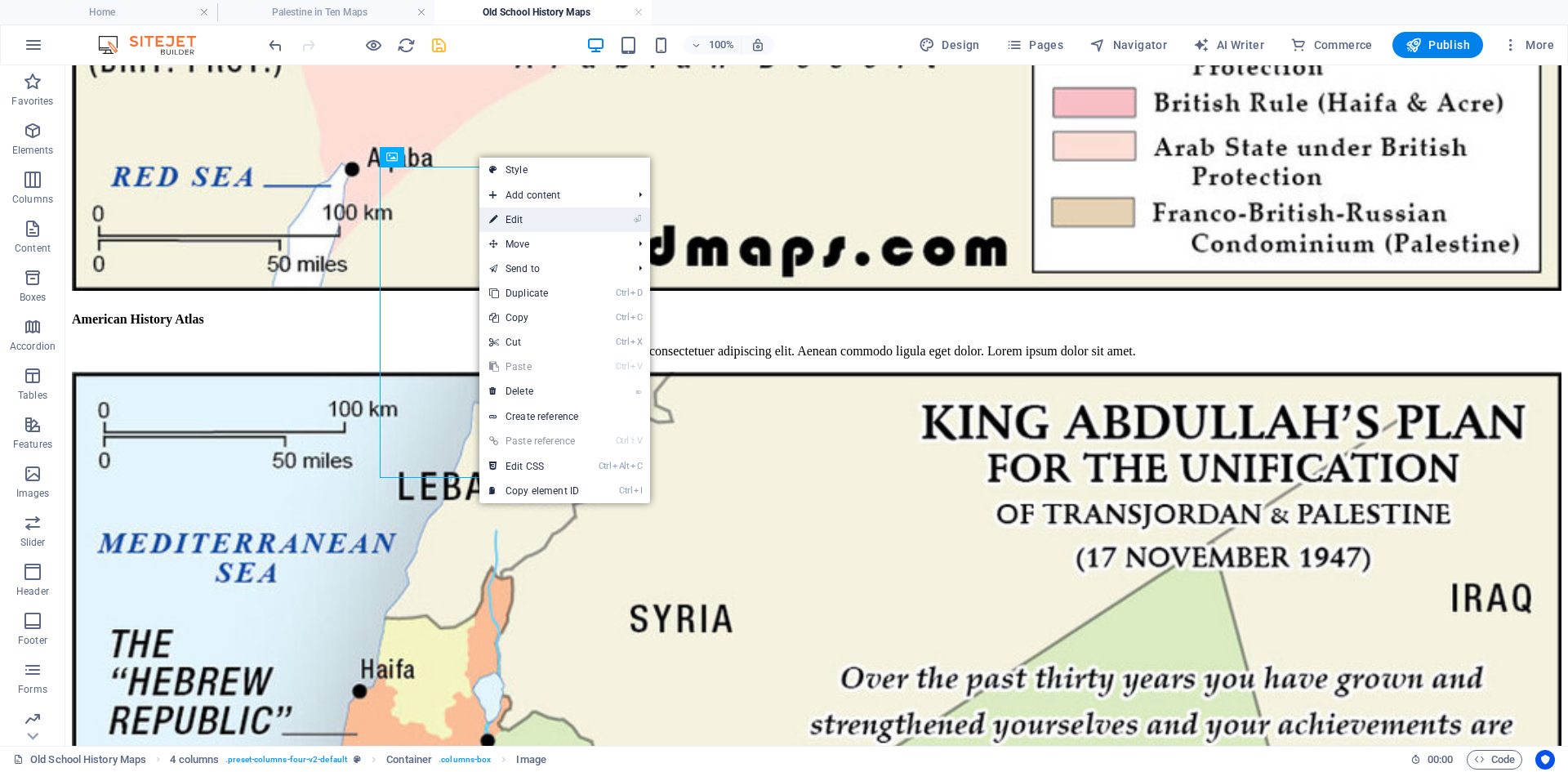 click on "⏎  Edit" at bounding box center (534, 220) 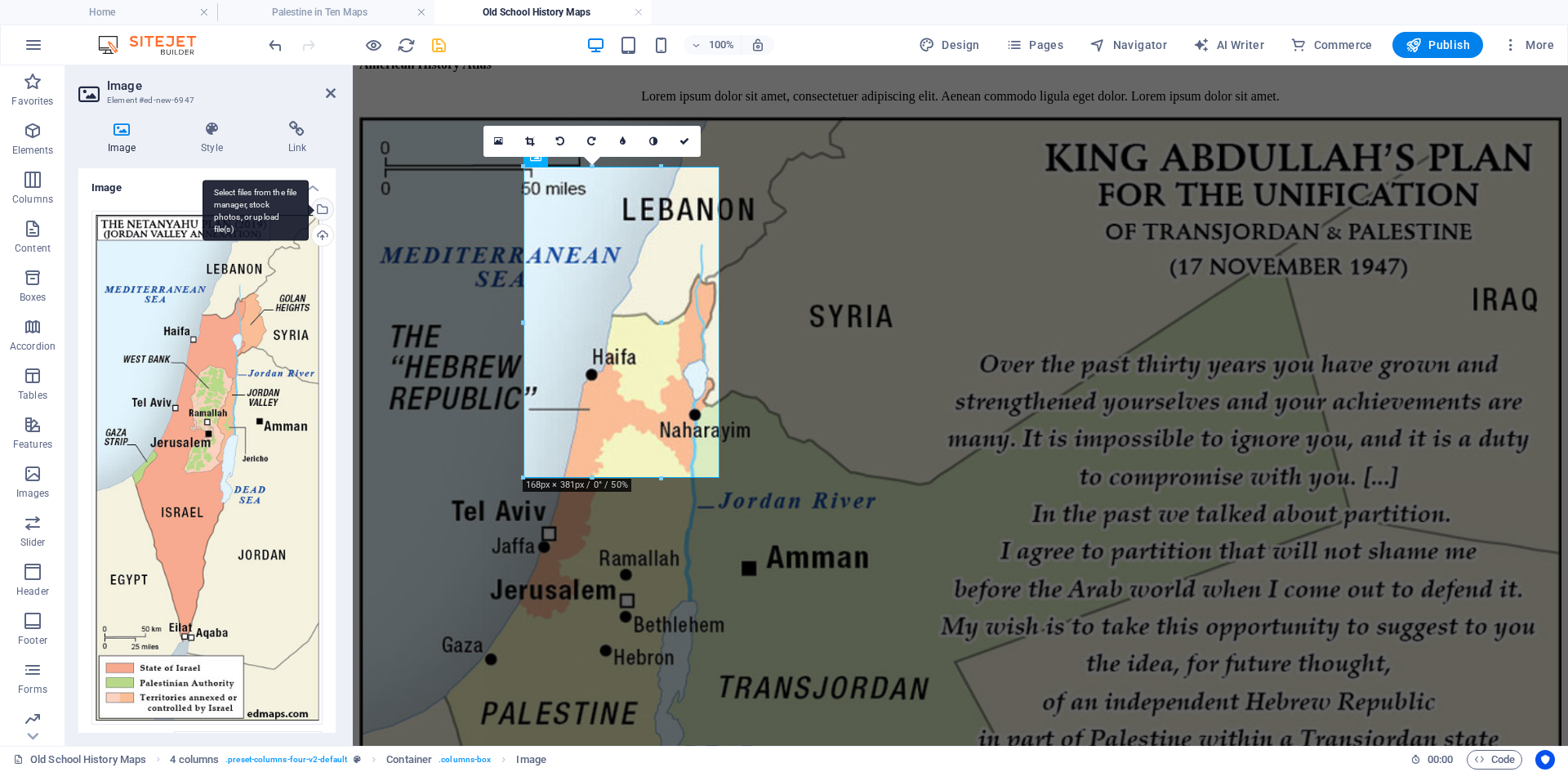 click on "Select files from the file manager, stock photos, or upload file(s)" at bounding box center (256, 210) 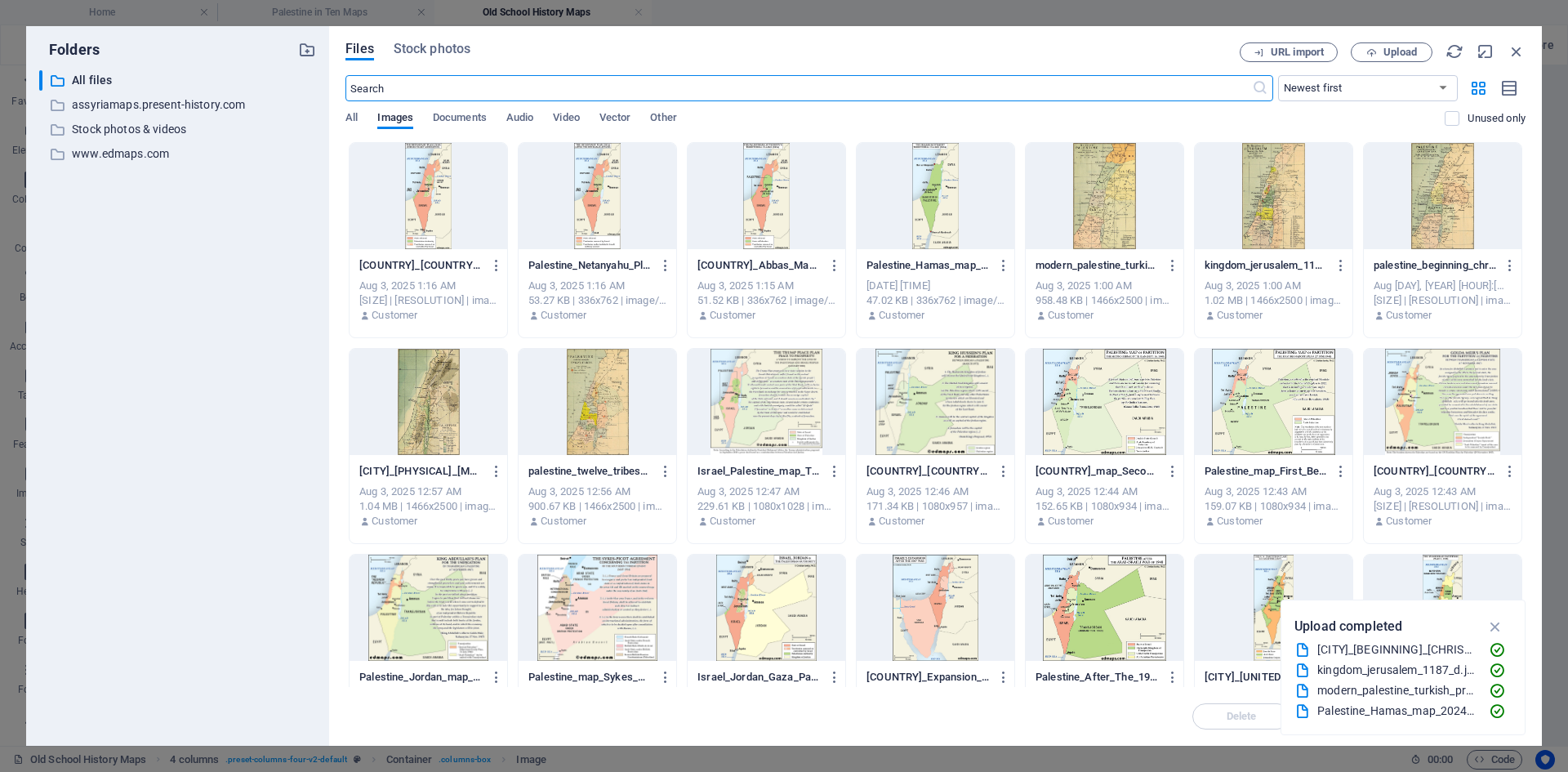 scroll, scrollTop: 1464, scrollLeft: 0, axis: vertical 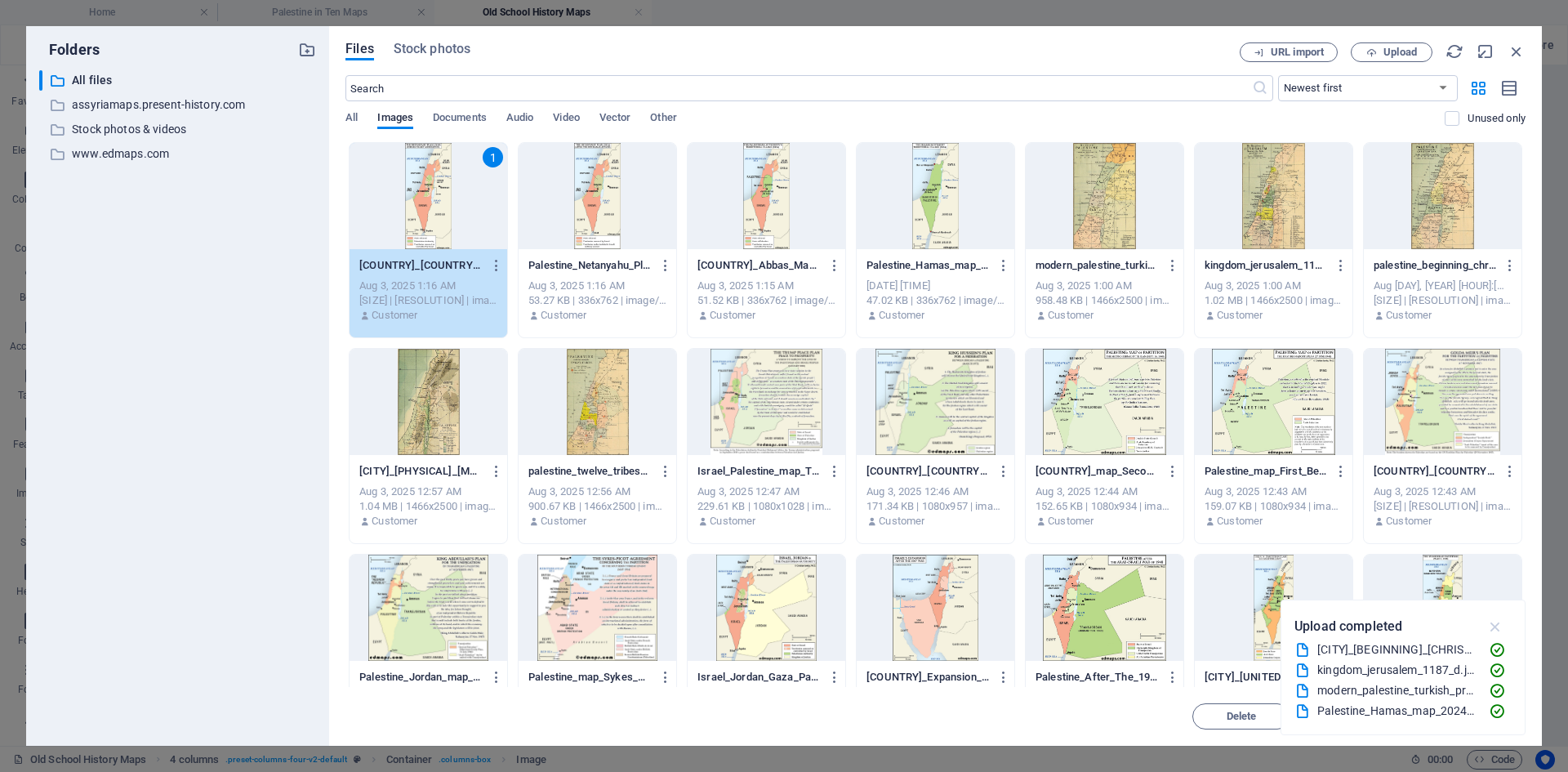 click at bounding box center [1495, 627] 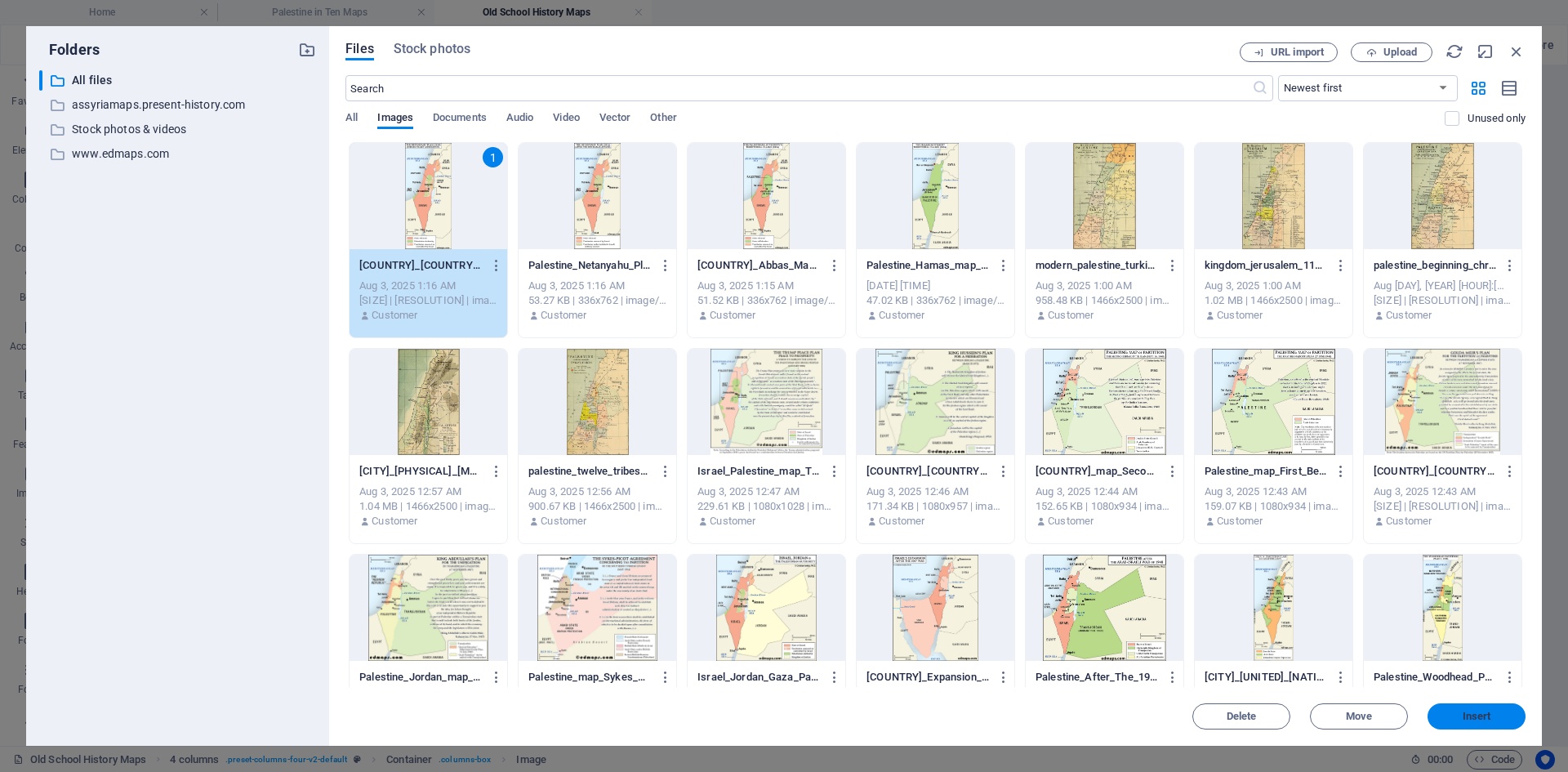 click on "Insert" at bounding box center (1477, 716) 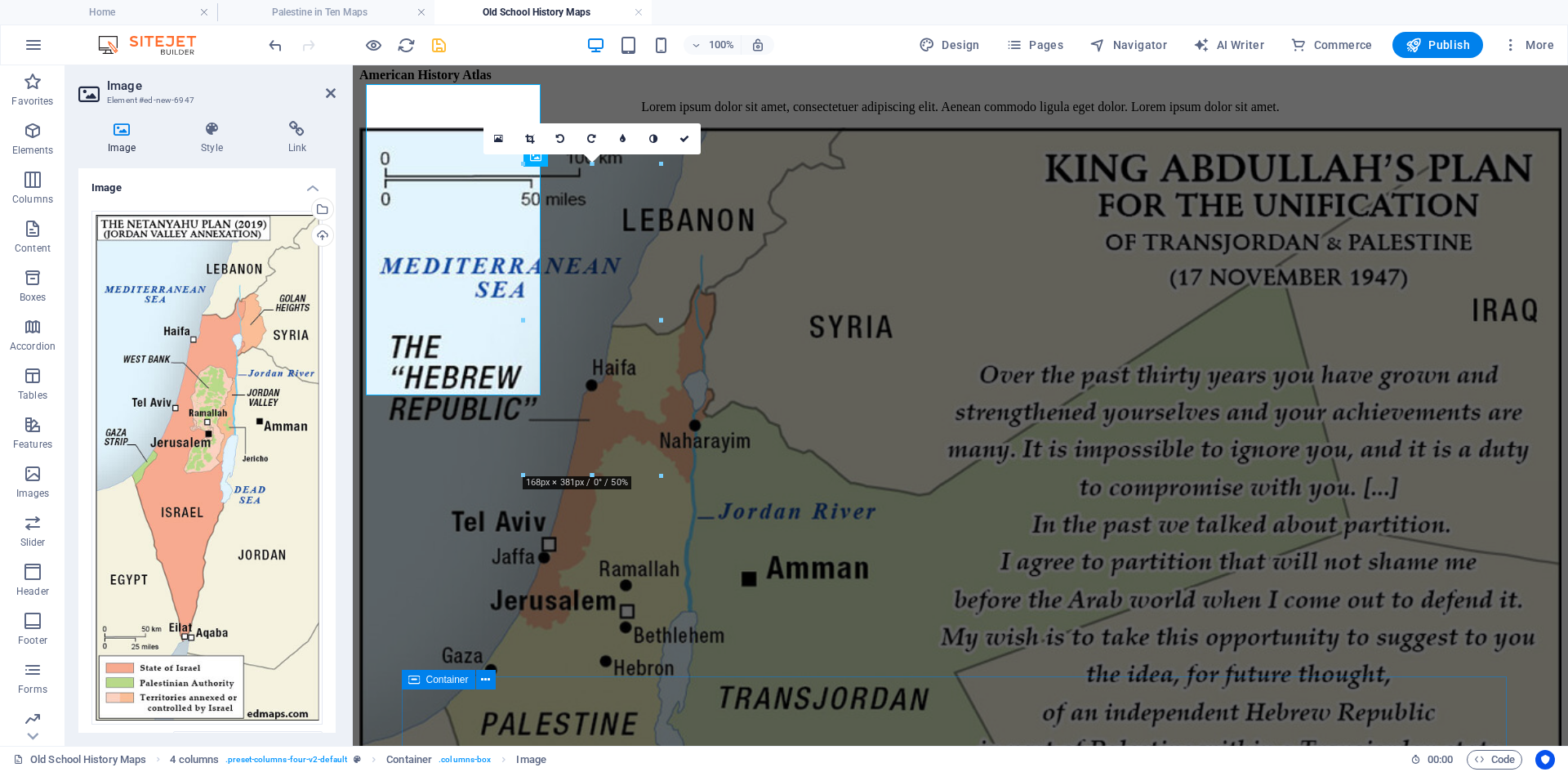 scroll, scrollTop: 1470, scrollLeft: 0, axis: vertical 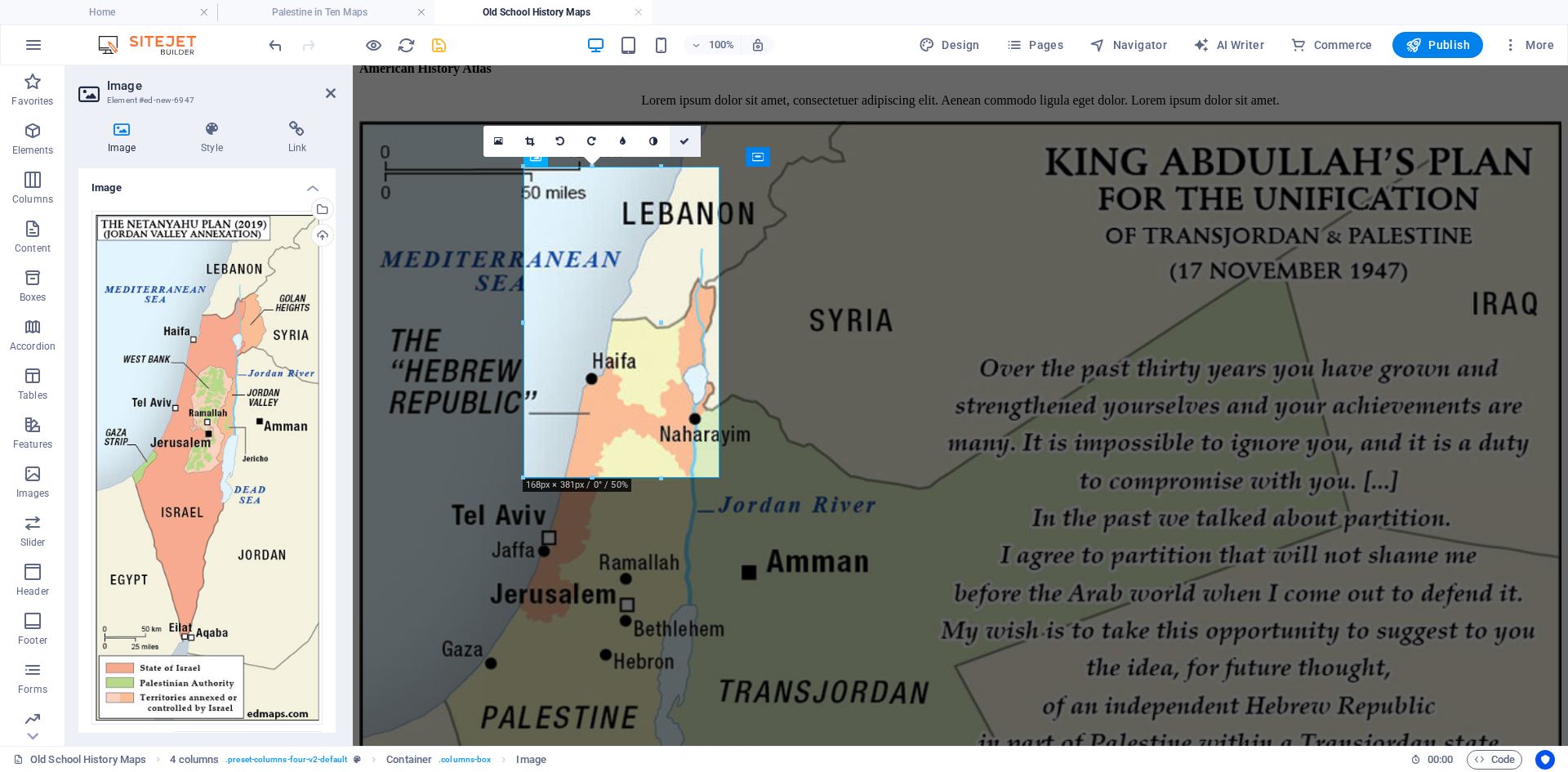 click at bounding box center [684, 141] 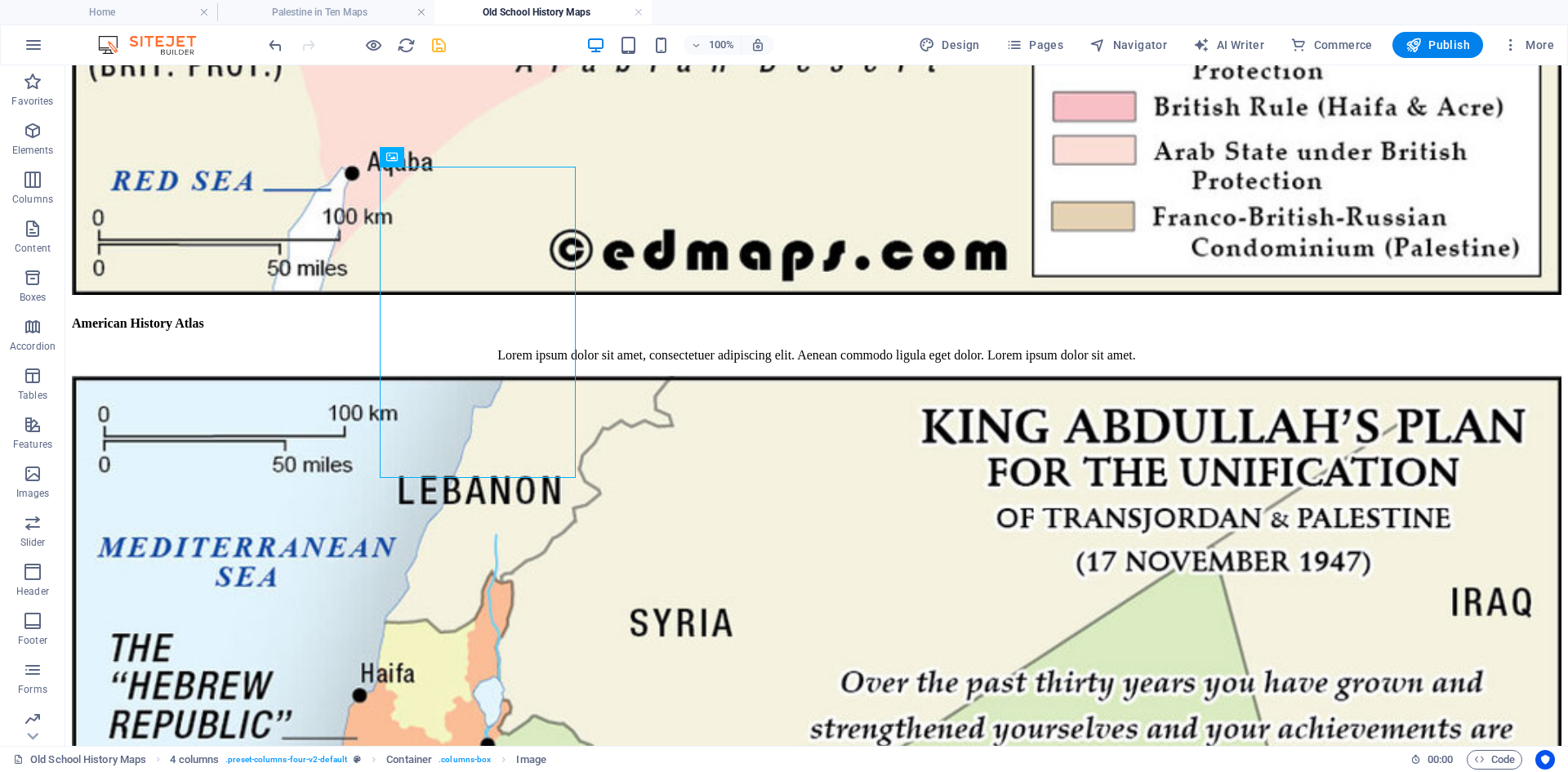 click on "Skip to main content
Home Historical Maps of USA Old School History Maps Maps + Historical Maps of Israel and Palestine American History Atlas Lorem ipsum dolor sit amet, consectetuer adipiscing elit. Aenean commodo ligula eget dolor. Lorem ipsum dolor sit amet. An Historical Geography of the United States Lorem ipsum dolor sit amet, consectetuer adipiscing elit. Aenean commodo ligula eget dolor. Lorem ipsum dolor sit amet. Harper’s Atlas of American History Lorem ipsum dolor sit amet, consectetuer adipiscing elit. Aenean commodo ligula eget dolor. Lorem ipsum dolor sit amet. American History Atlas Lorem ipsum dolor sit amet, consectetuer adipiscing elit. Aenean commodo ligula eget dolor. Lorem ipsum dolor sit amet. An Historical Geography of the United States Lorem ipsum dolor sit amet, consectetuer adipiscing elit. Aenean commodo ligula eget dolor. Lorem ipsum dolor sit amet. Harper’s Atlas of American History American History Atlas An Historical Geography of the United States Palestine Home Privacy" at bounding box center [817, 13136] 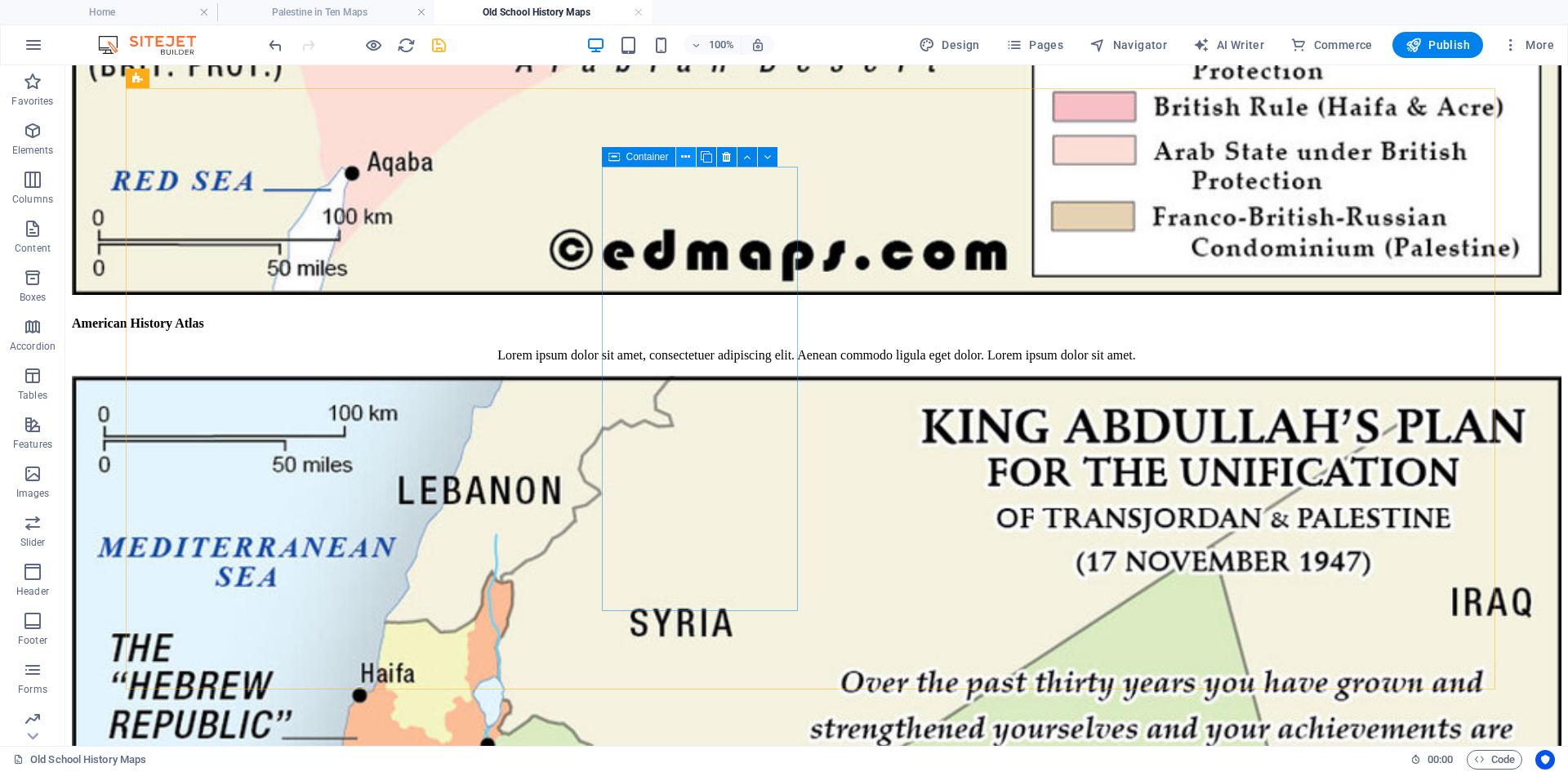 click at bounding box center (685, 157) 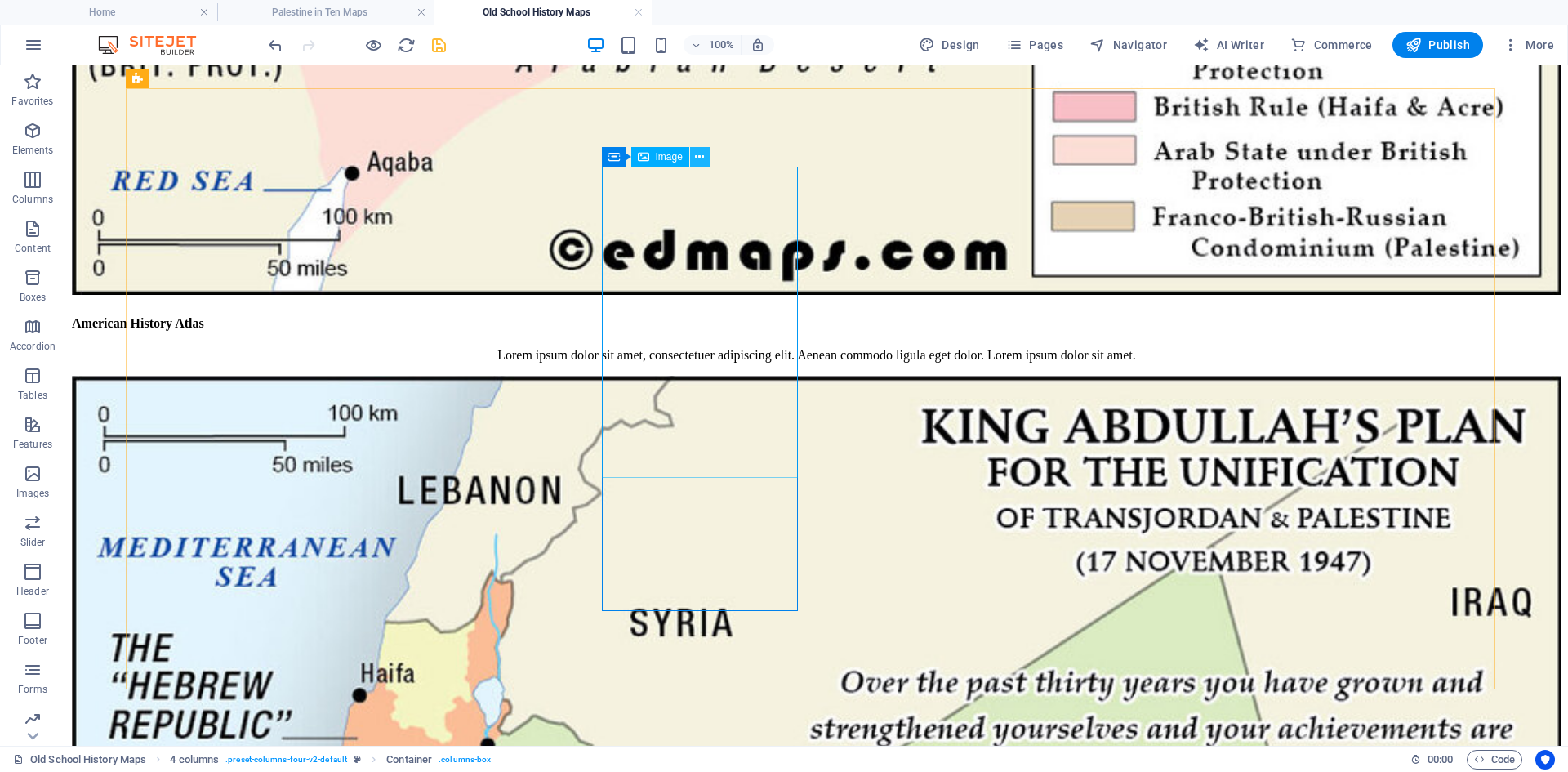 click at bounding box center (699, 157) 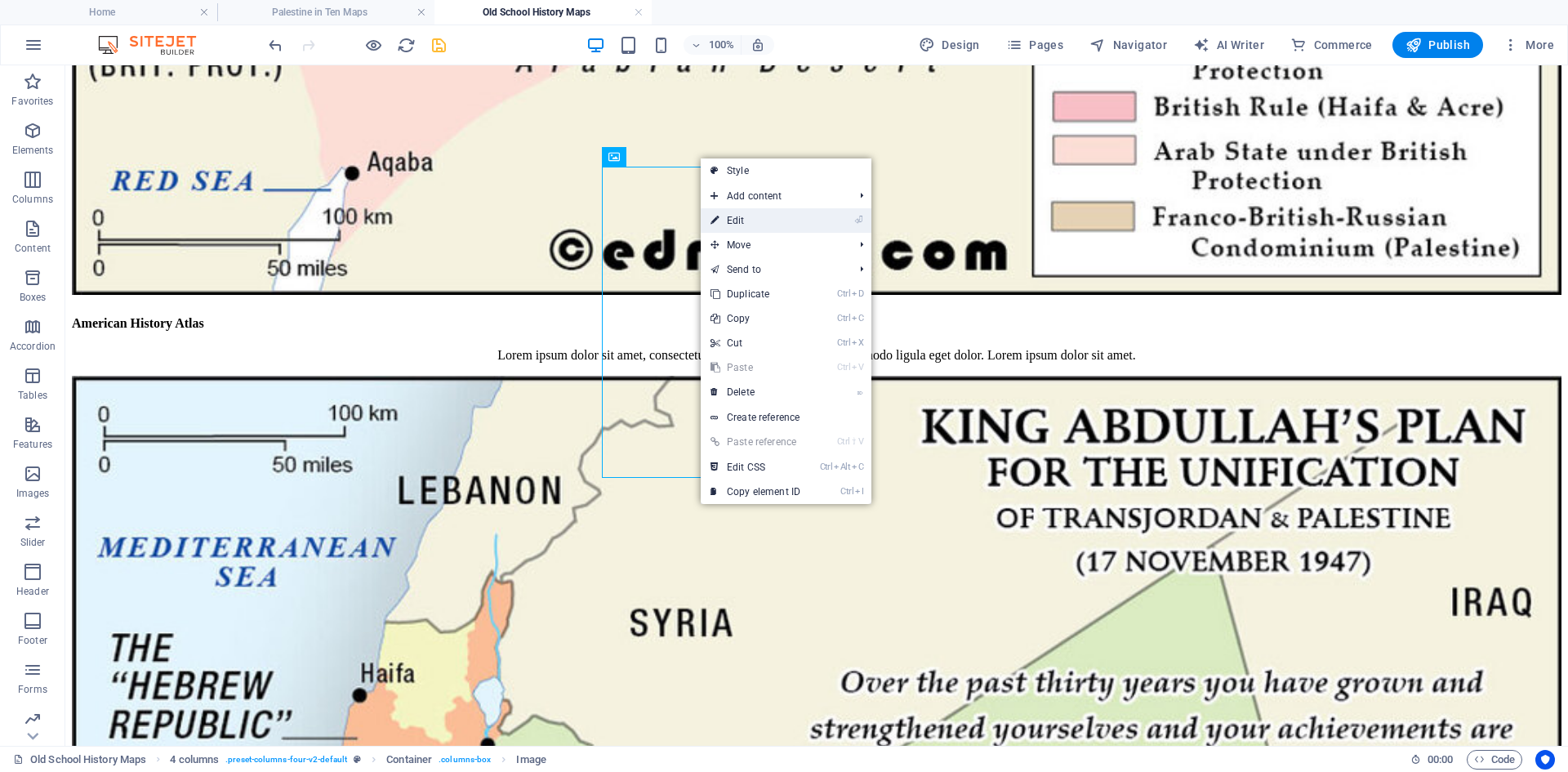 click on "⏎  Edit" at bounding box center (755, 221) 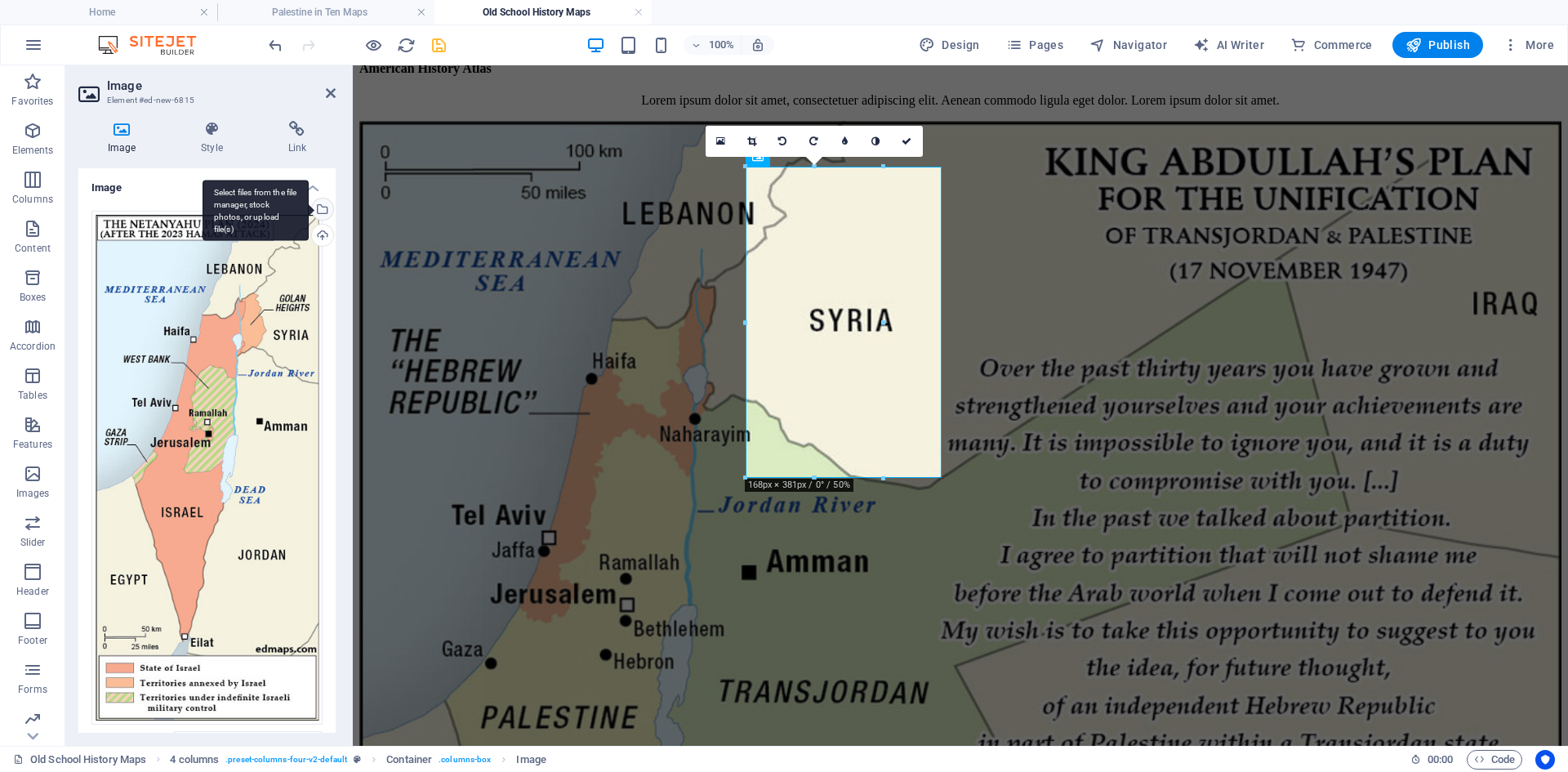 click on "Select files from the file manager, stock photos, or upload file(s)" at bounding box center [256, 210] 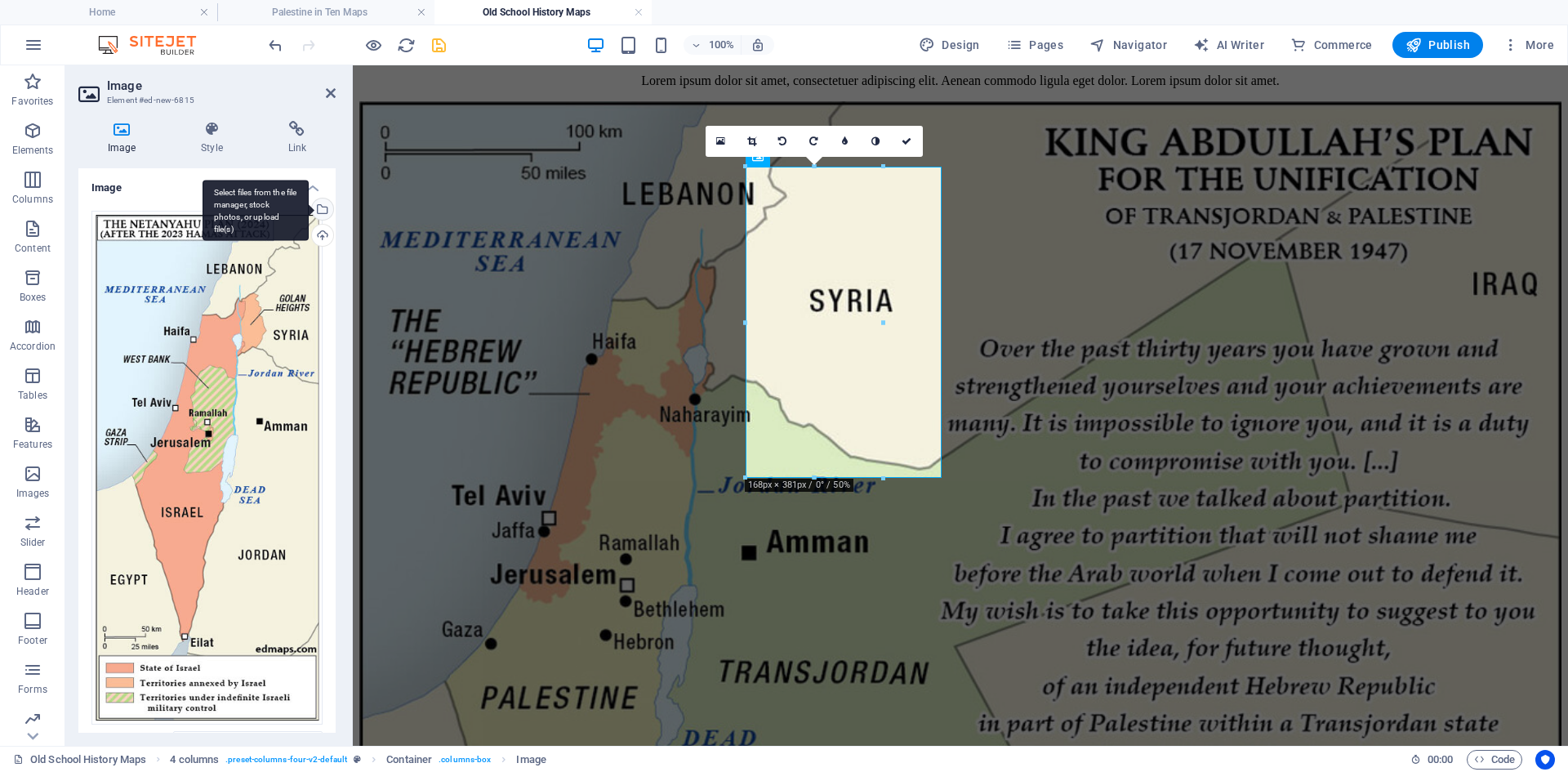 scroll, scrollTop: 1464, scrollLeft: 0, axis: vertical 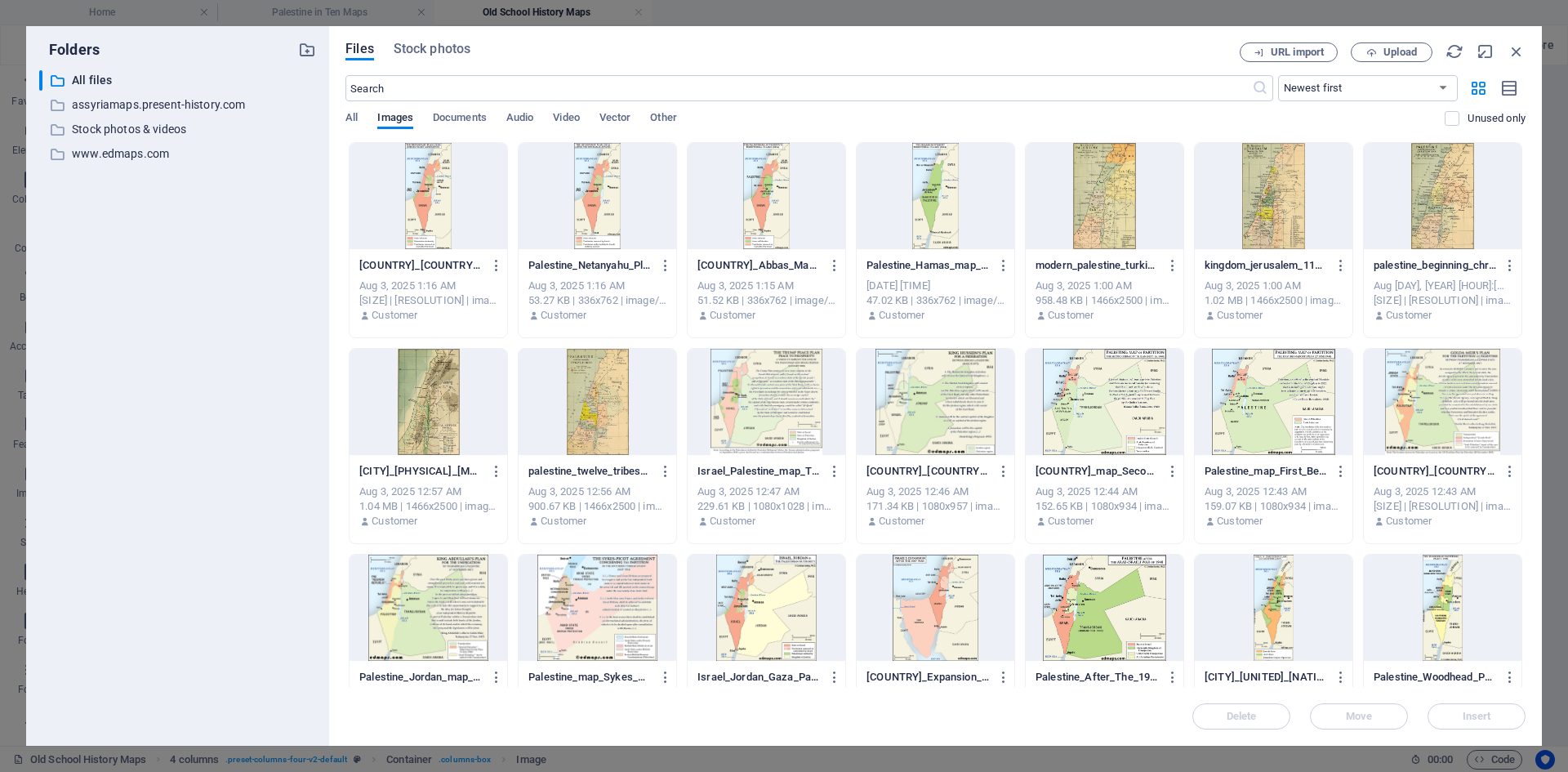click at bounding box center [597, 196] 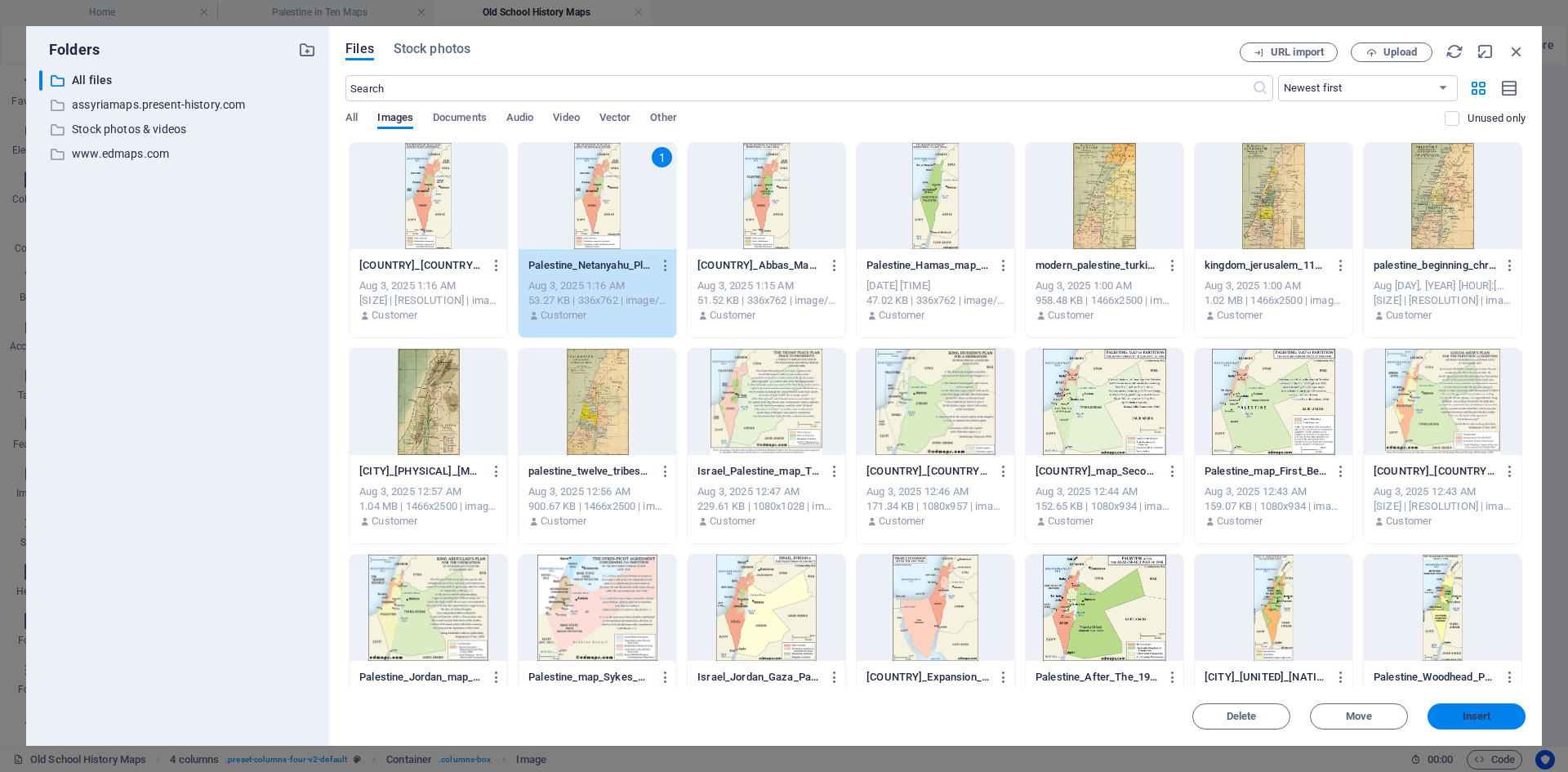 click on "Insert" at bounding box center (1477, 716) 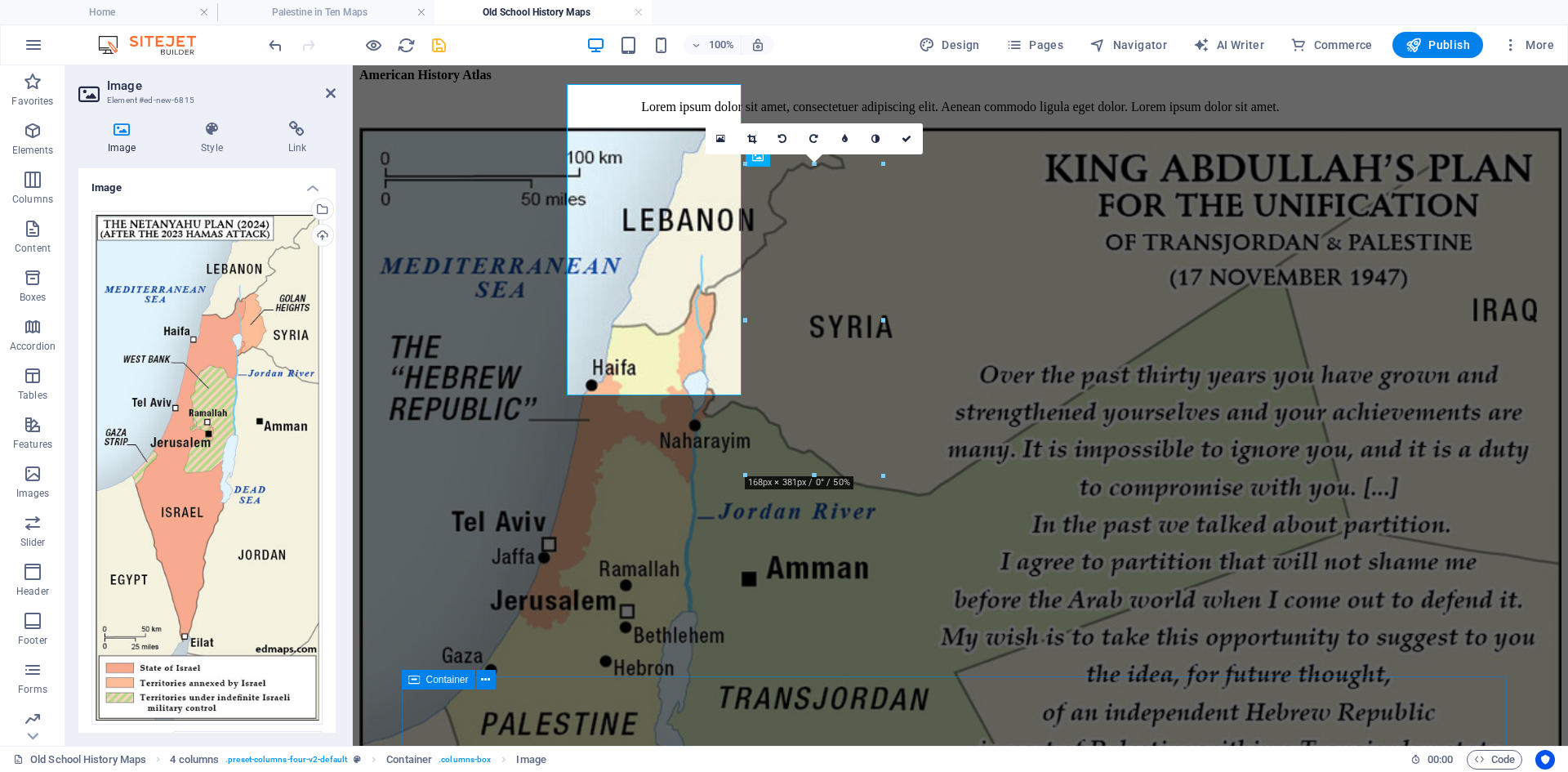 scroll, scrollTop: 1470, scrollLeft: 0, axis: vertical 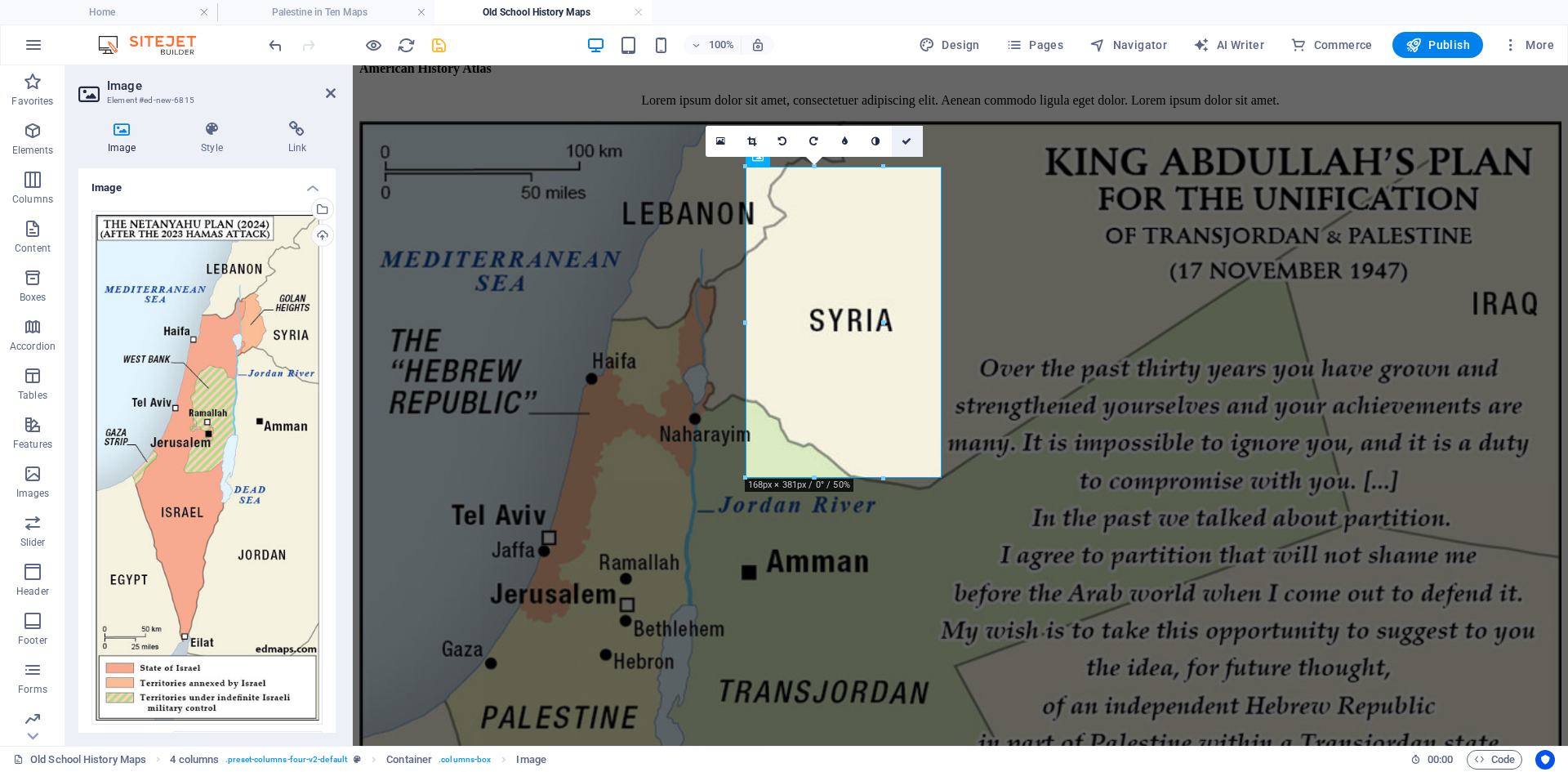 click at bounding box center [906, 141] 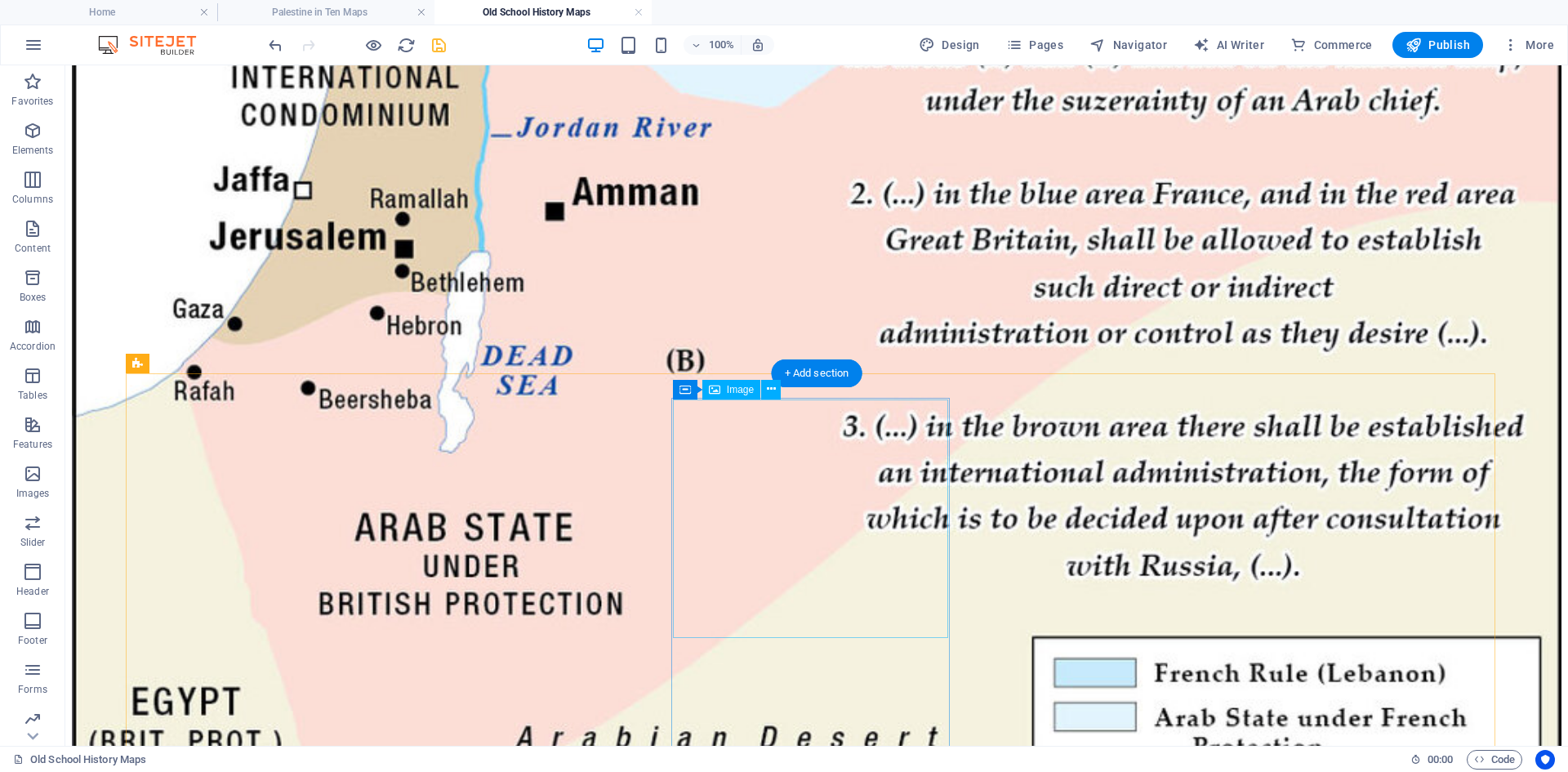 scroll, scrollTop: 817, scrollLeft: 0, axis: vertical 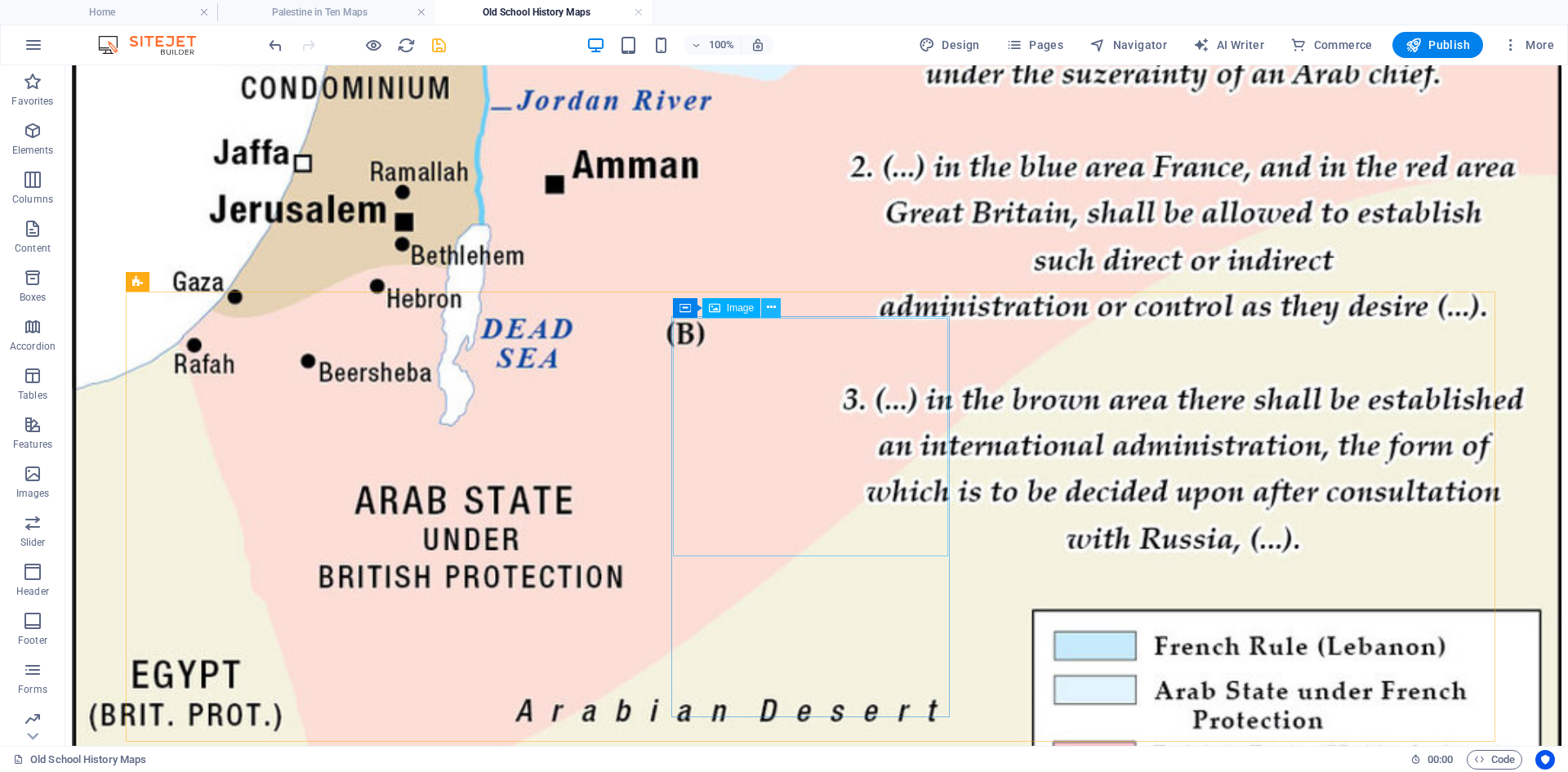 click at bounding box center (771, 307) 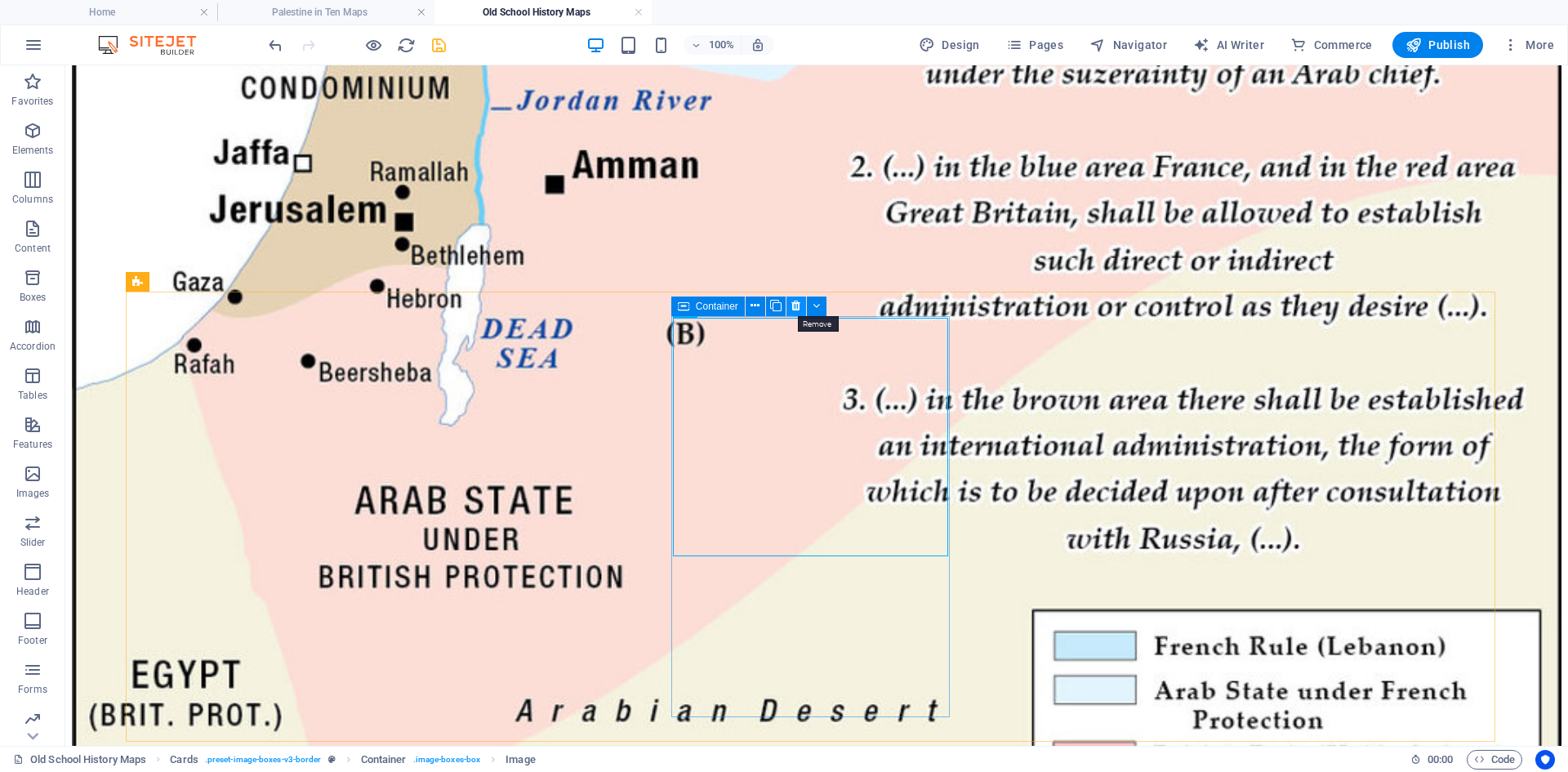 click at bounding box center (795, 306) 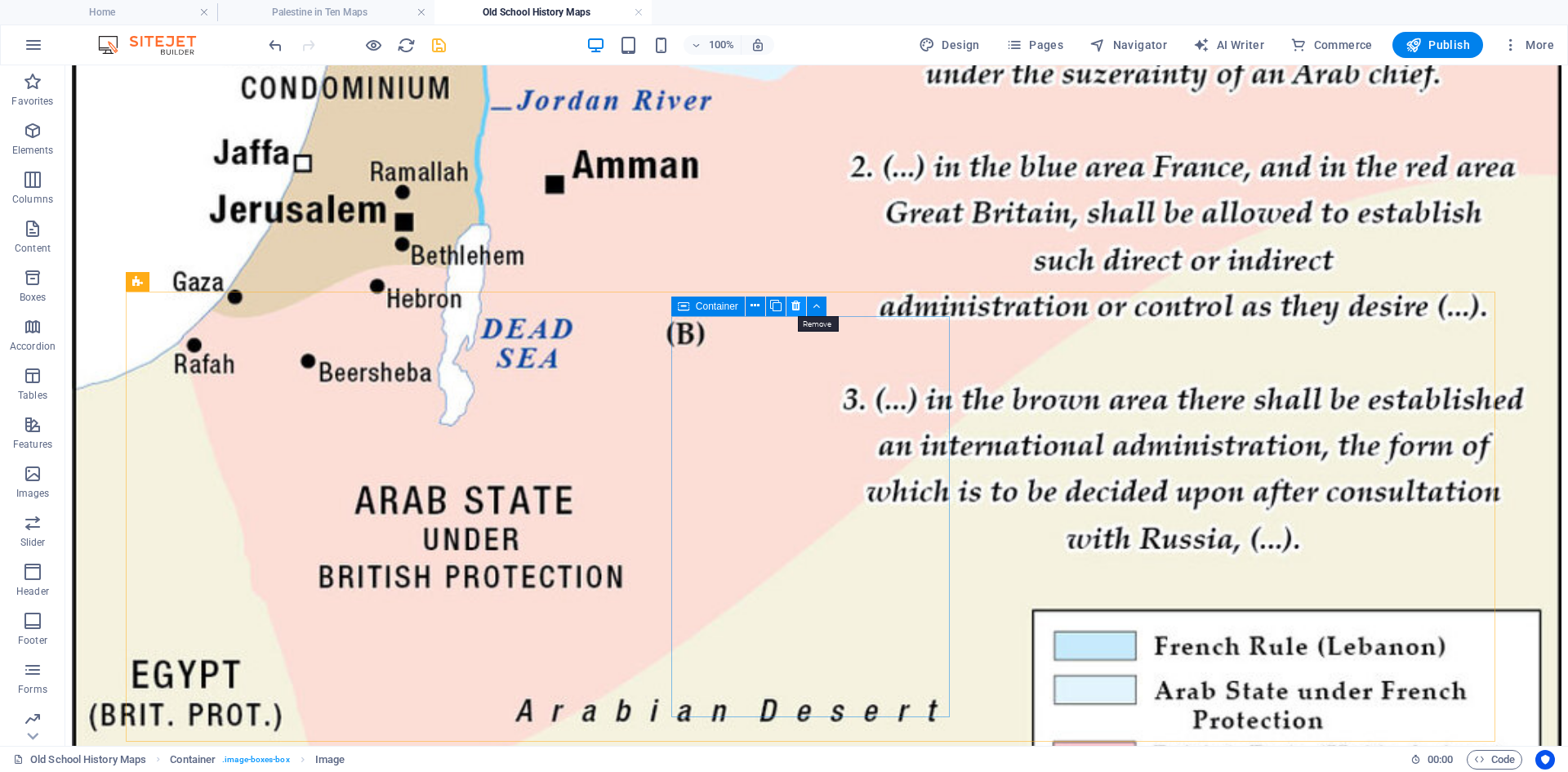 drag, startPoint x: 795, startPoint y: 308, endPoint x: 762, endPoint y: 281, distance: 42.63801 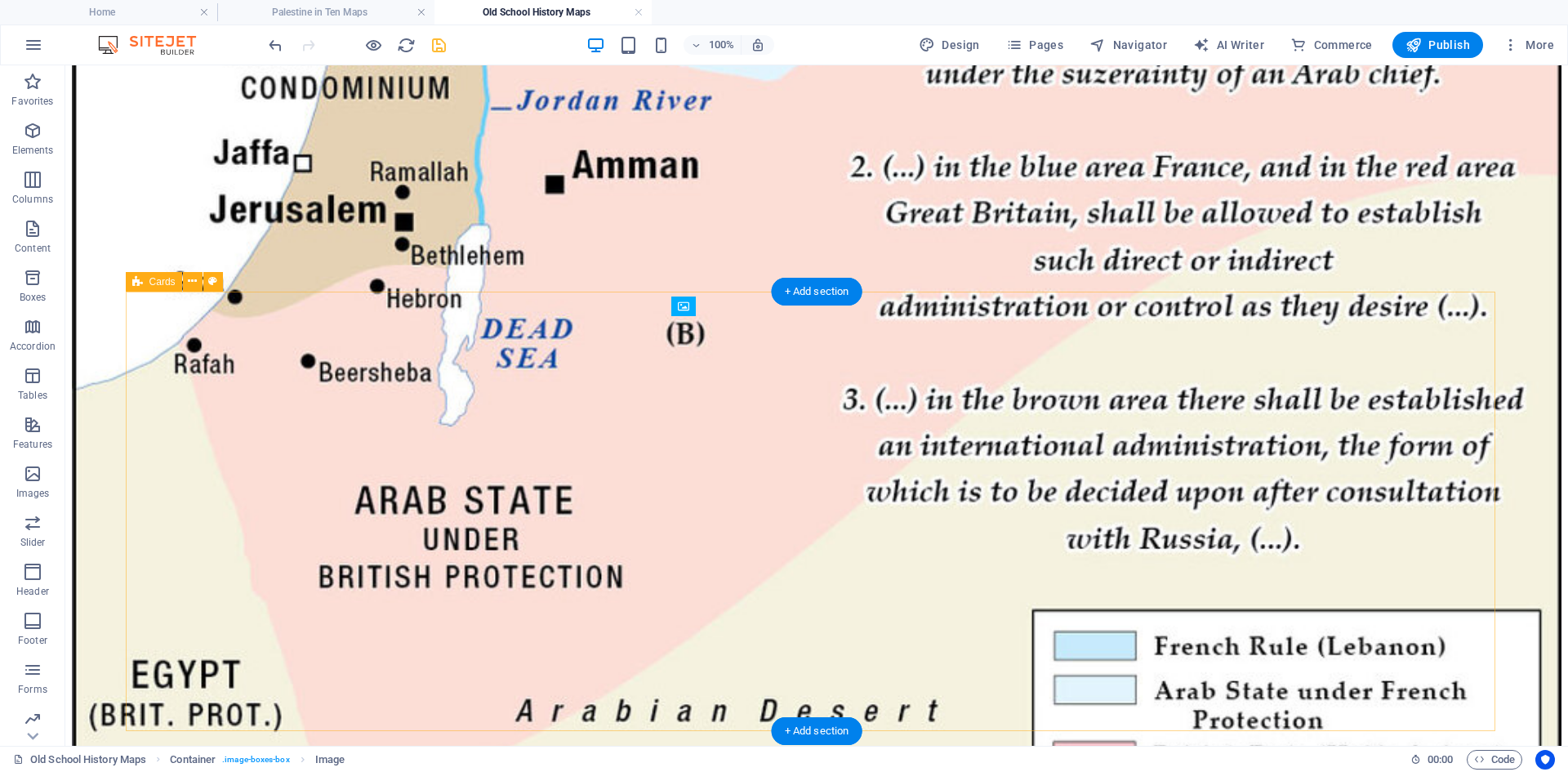click on "American History Atlas Lorem ipsum dolor sit amet, consectetuer adipiscing elit. Aenean commodo ligula eget dolor. Lorem ipsum dolor sit amet." at bounding box center (817, 8868) 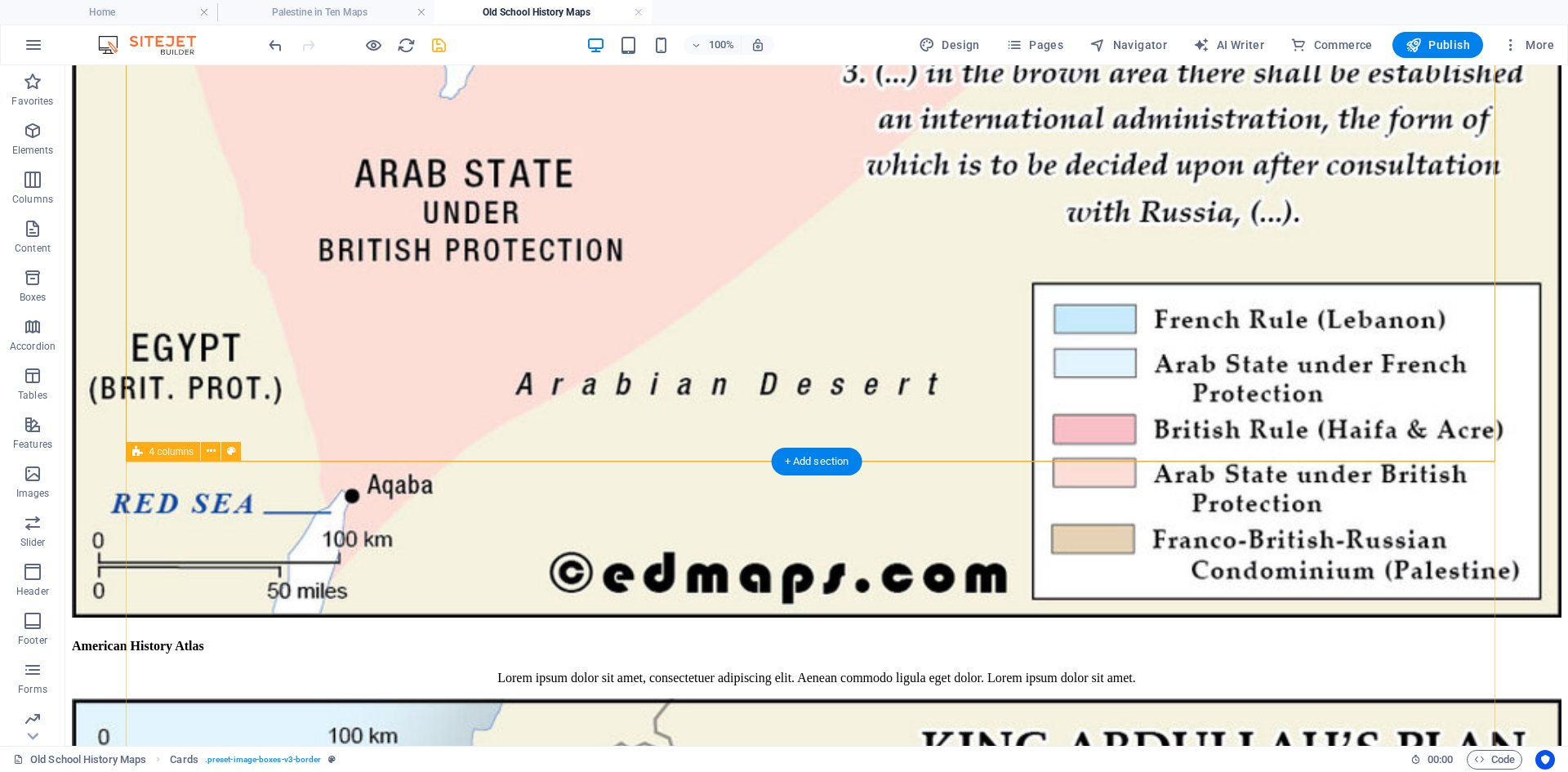 scroll, scrollTop: 1225, scrollLeft: 0, axis: vertical 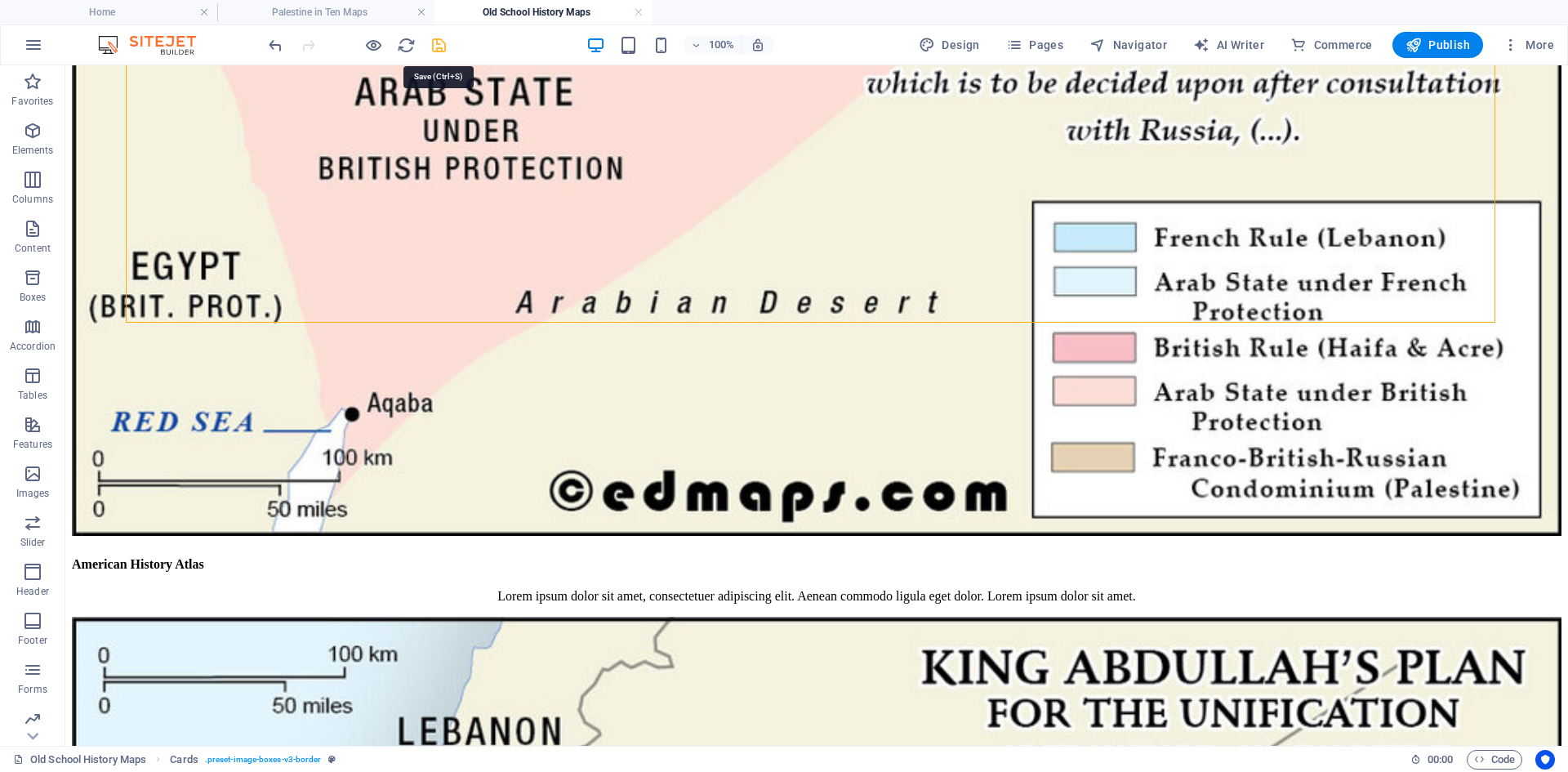 drag, startPoint x: 435, startPoint y: 47, endPoint x: 423, endPoint y: 19, distance: 30.463092 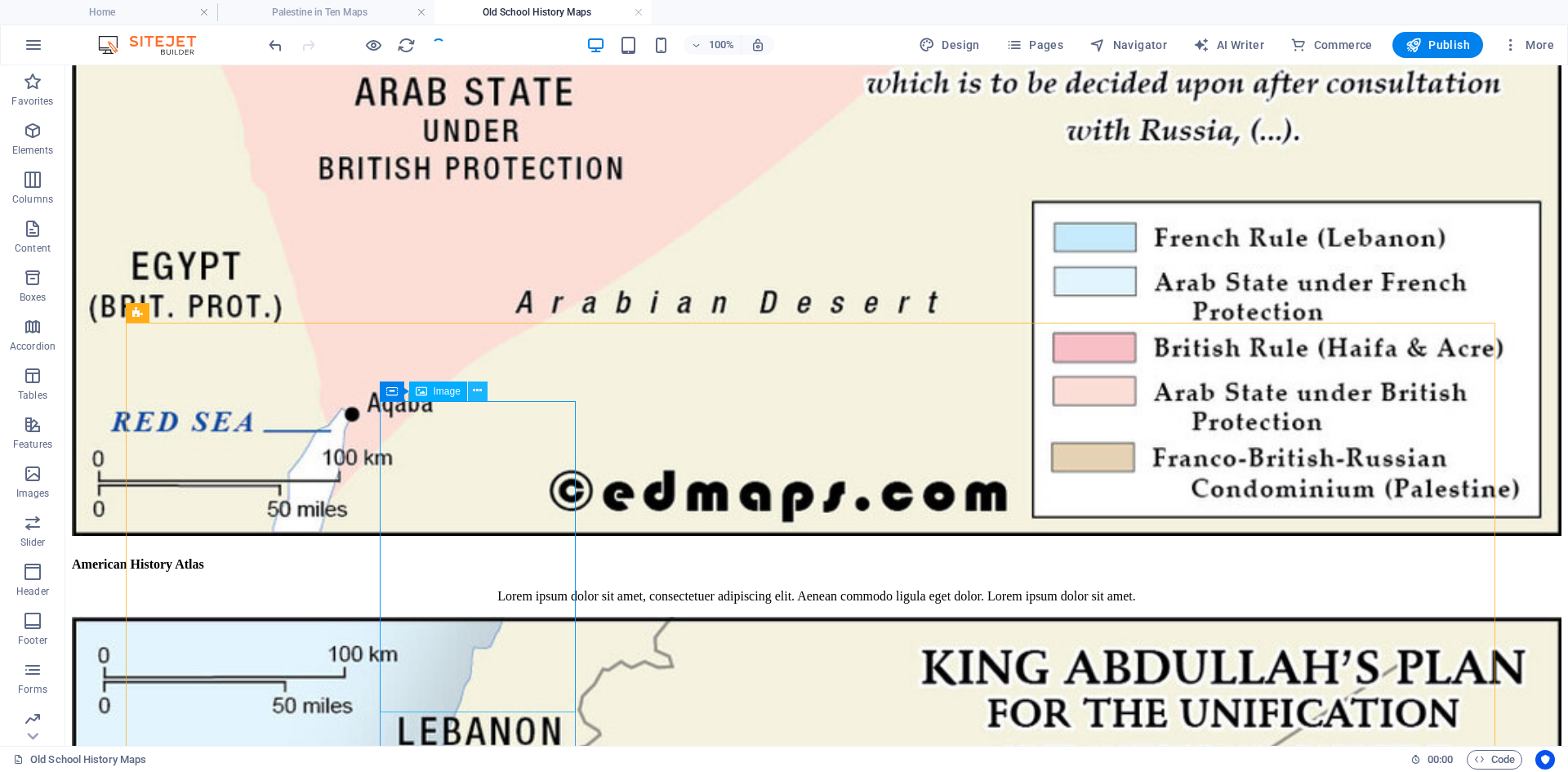 click at bounding box center (477, 390) 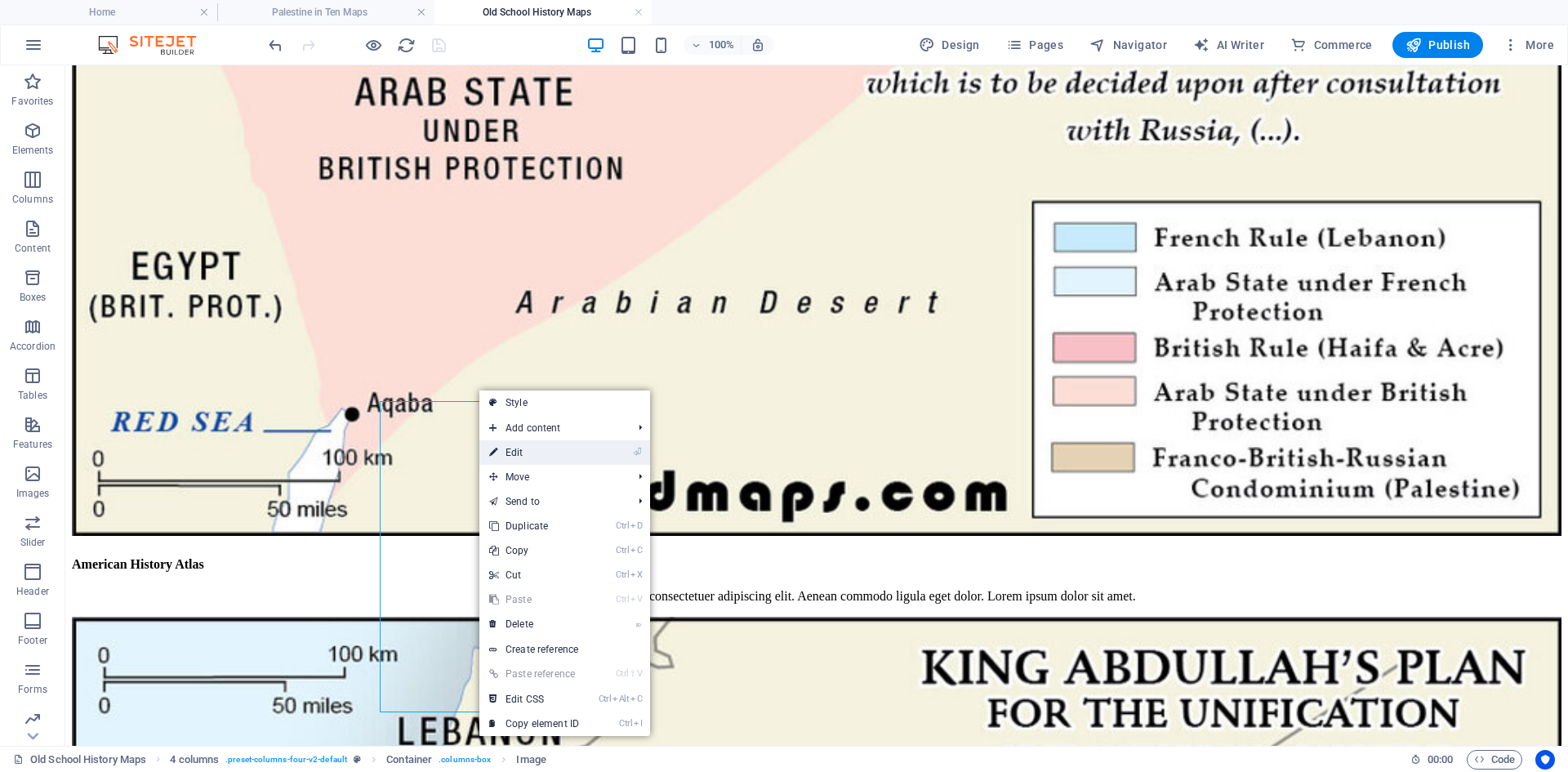 click on "⏎  Edit" at bounding box center [534, 453] 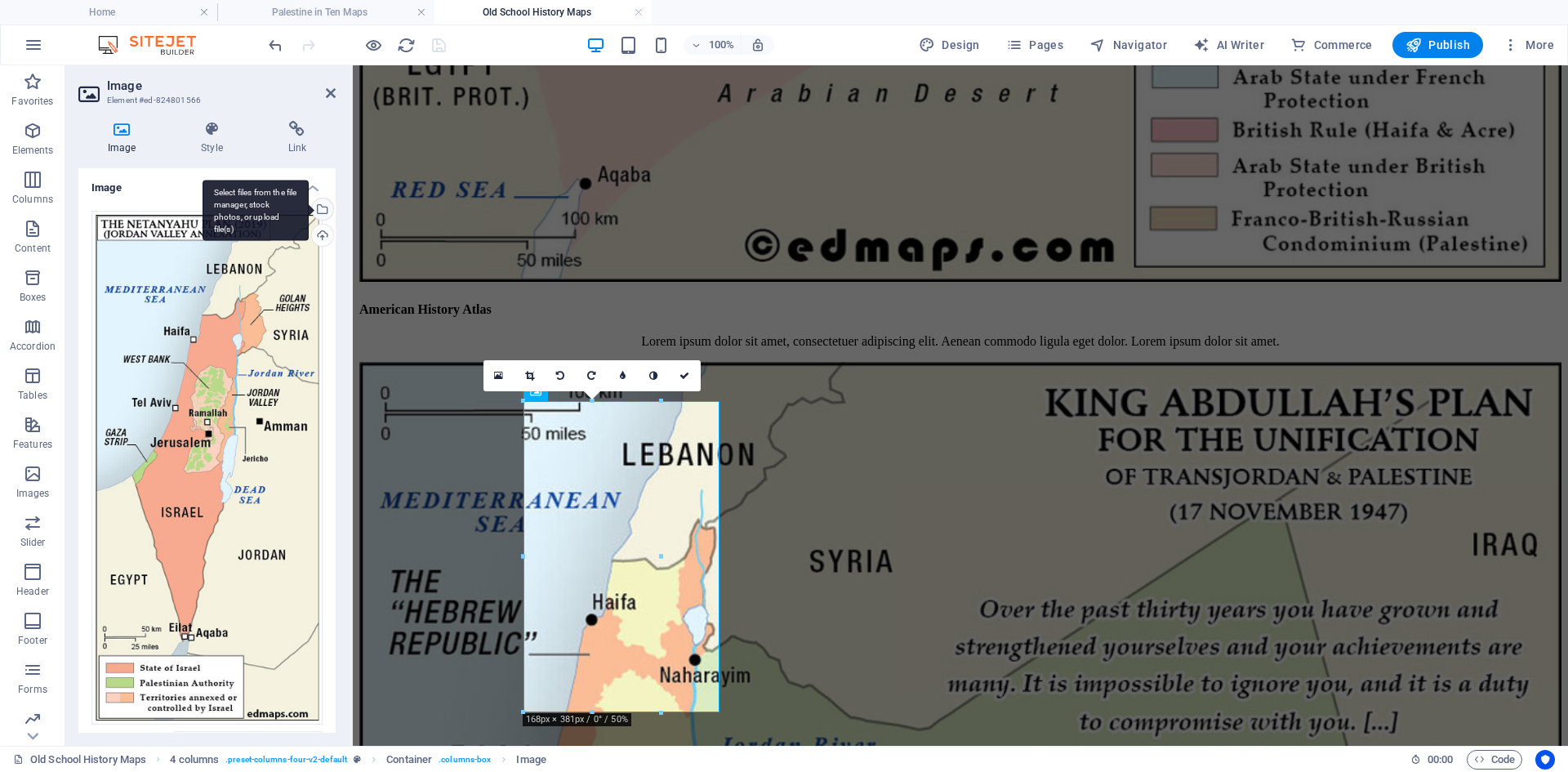 click on "Select files from the file manager, stock photos, or upload file(s)" at bounding box center (321, 211) 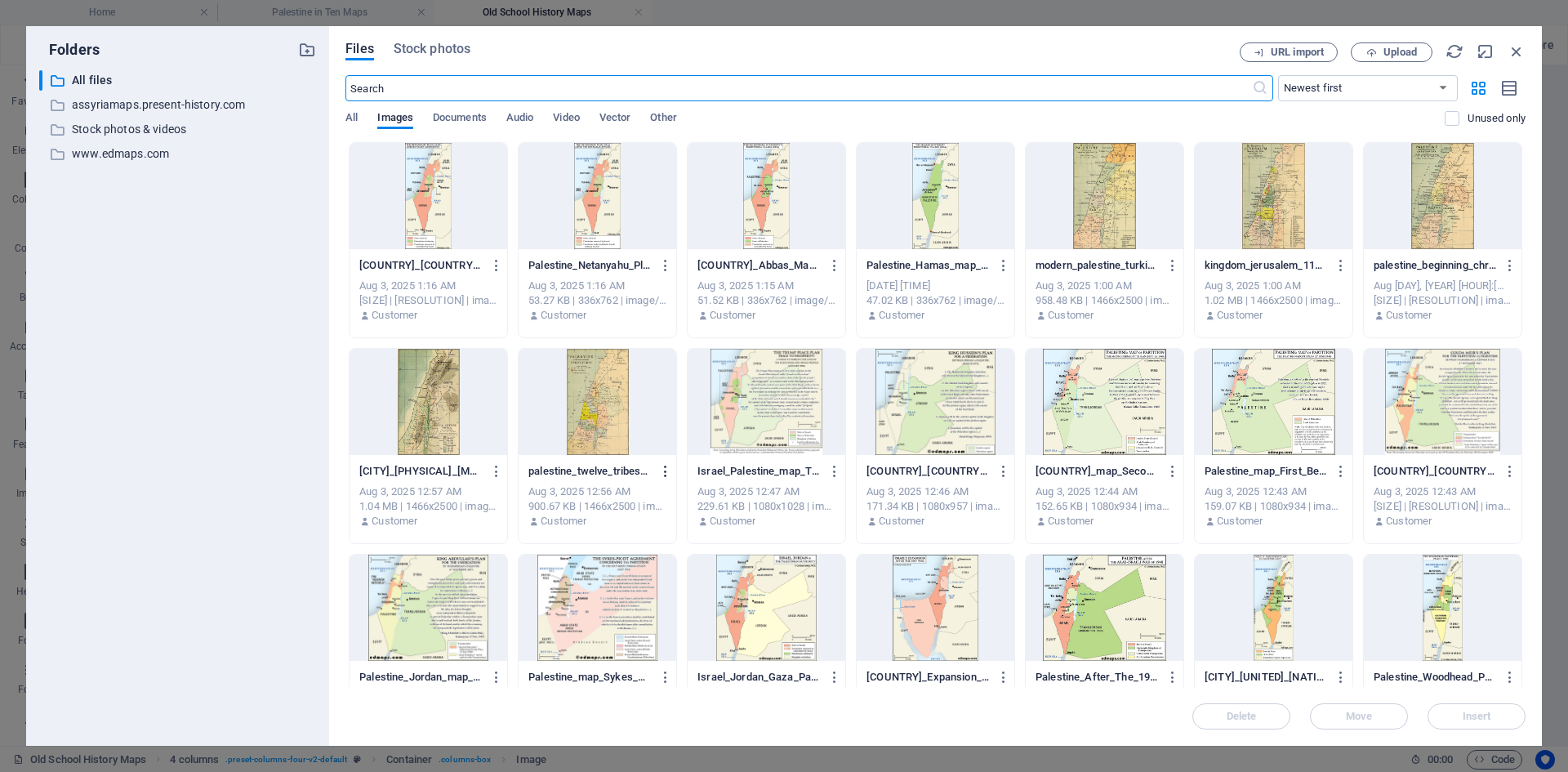scroll, scrollTop: 1219, scrollLeft: 0, axis: vertical 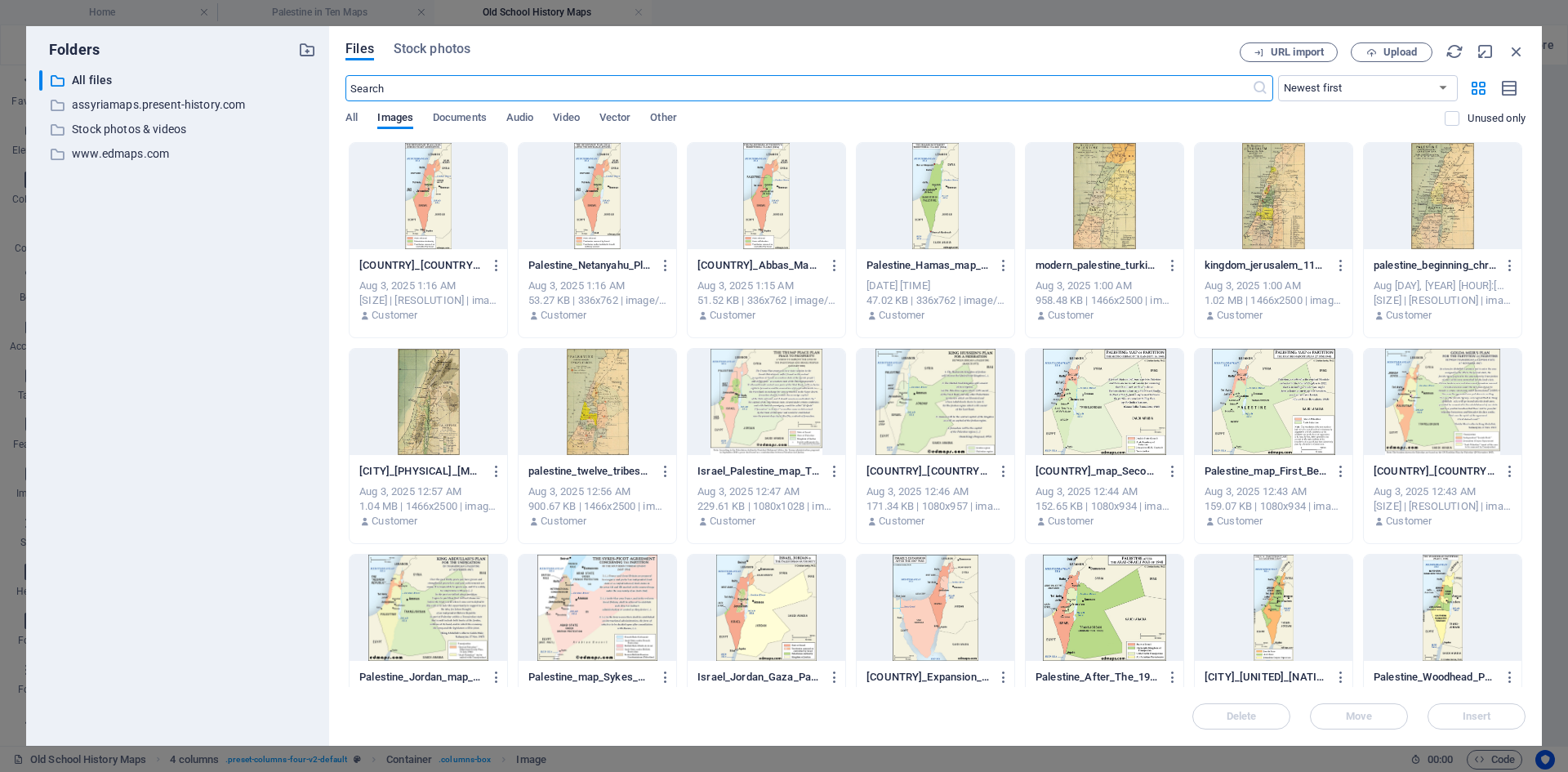 click at bounding box center [428, 196] 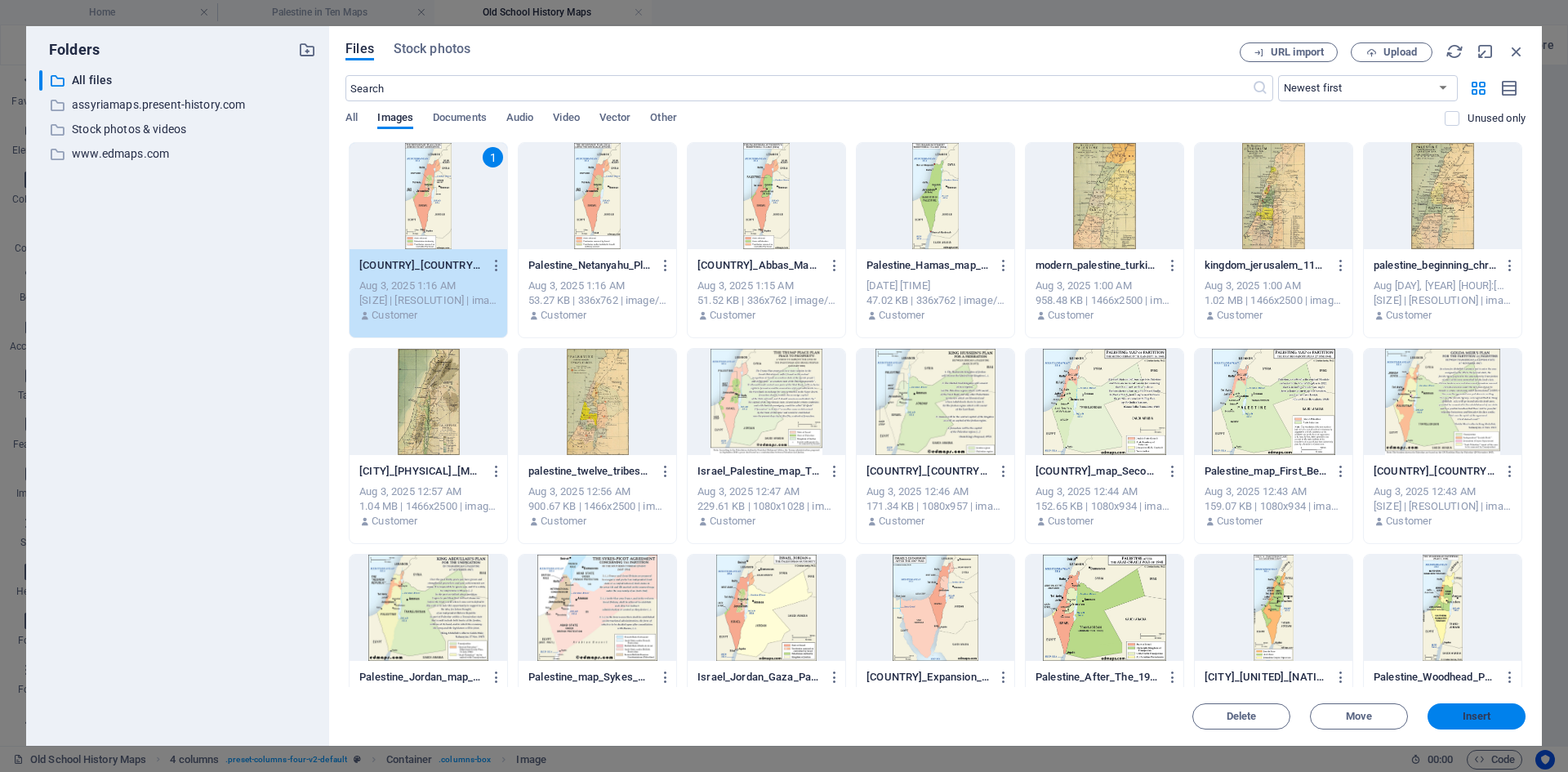 click on "Insert" at bounding box center (1477, 716) 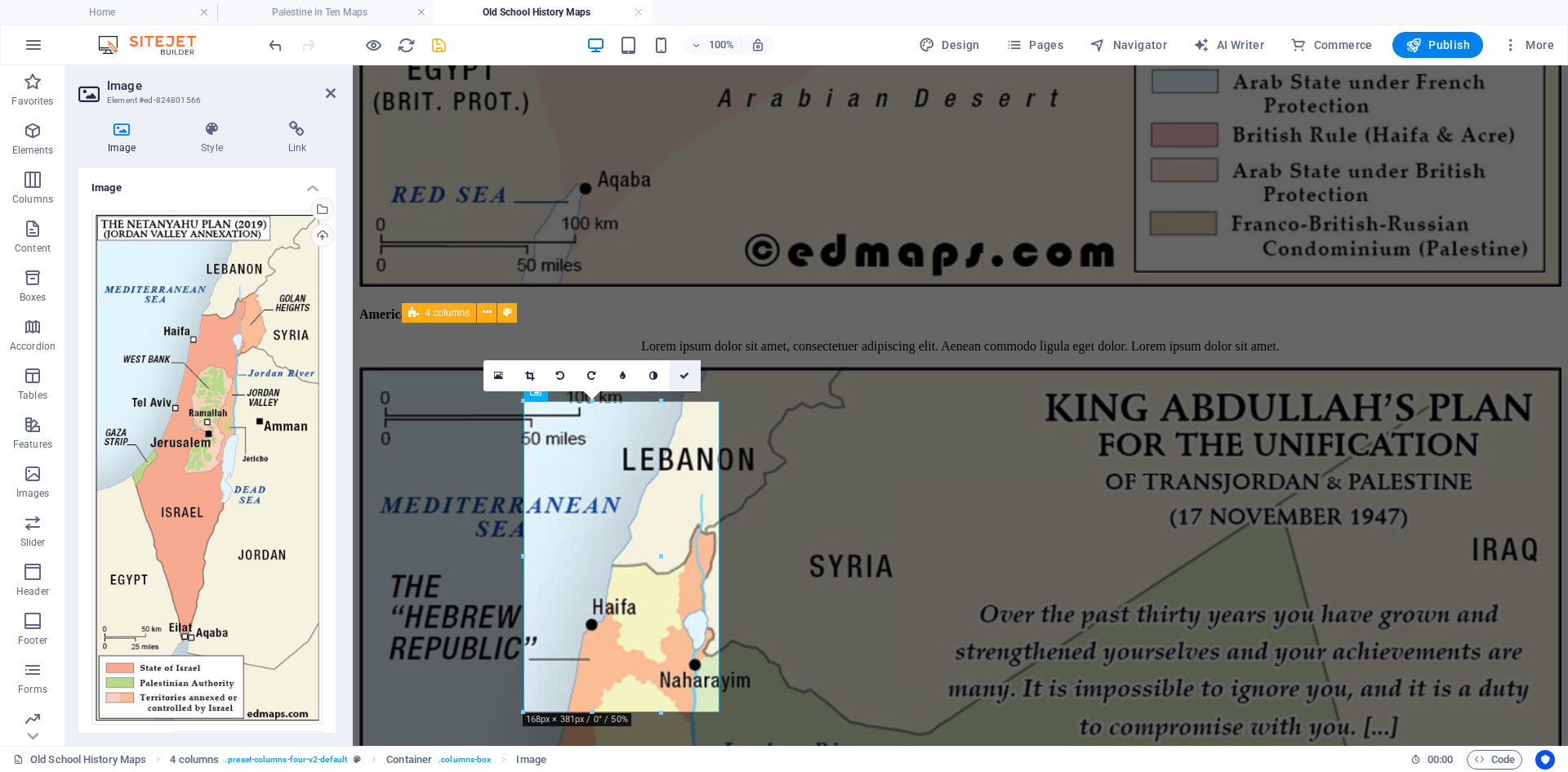 click at bounding box center [684, 376] 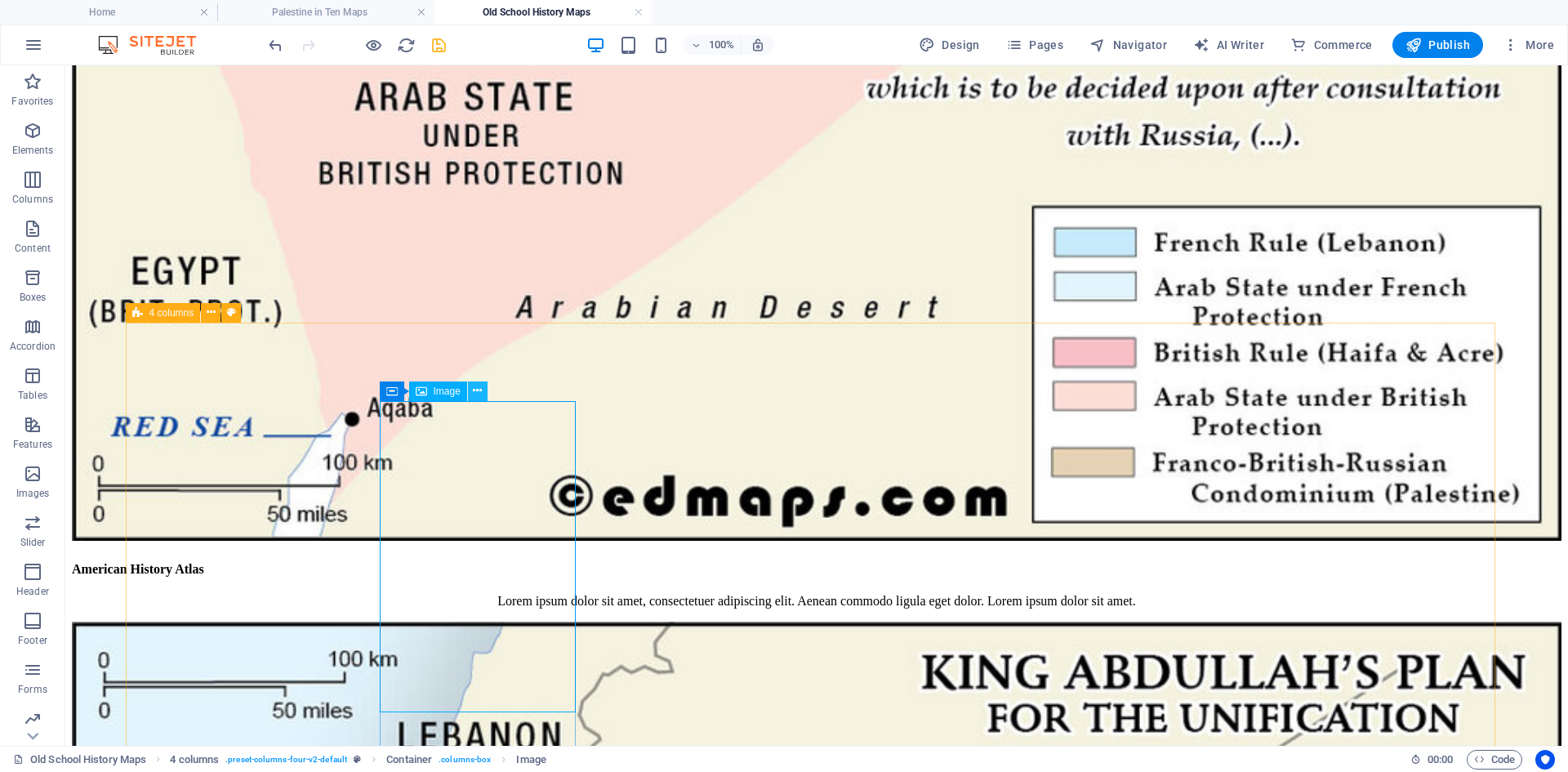 click at bounding box center (477, 390) 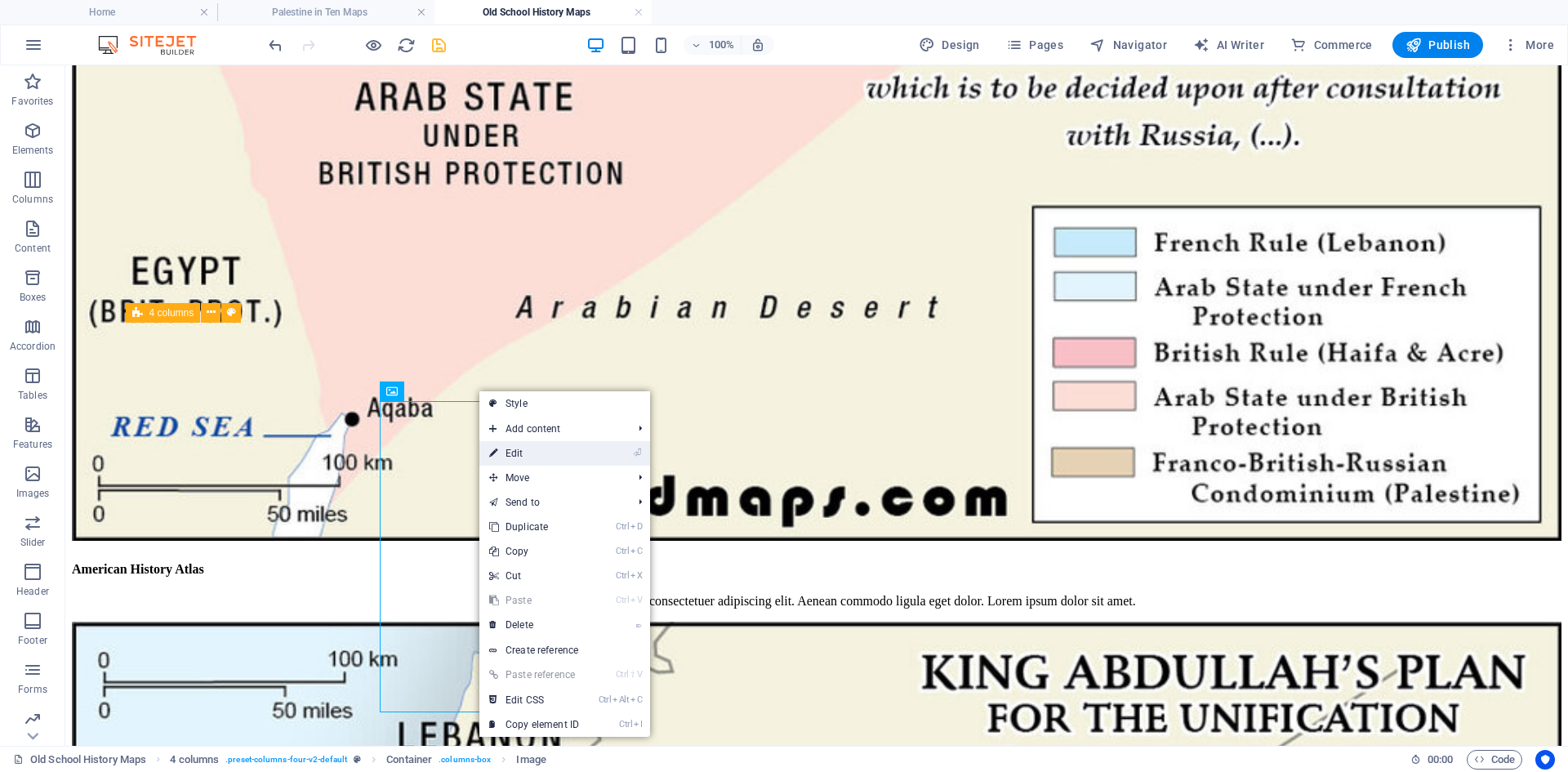 drag, startPoint x: 516, startPoint y: 453, endPoint x: 190, endPoint y: 442, distance: 326.18553 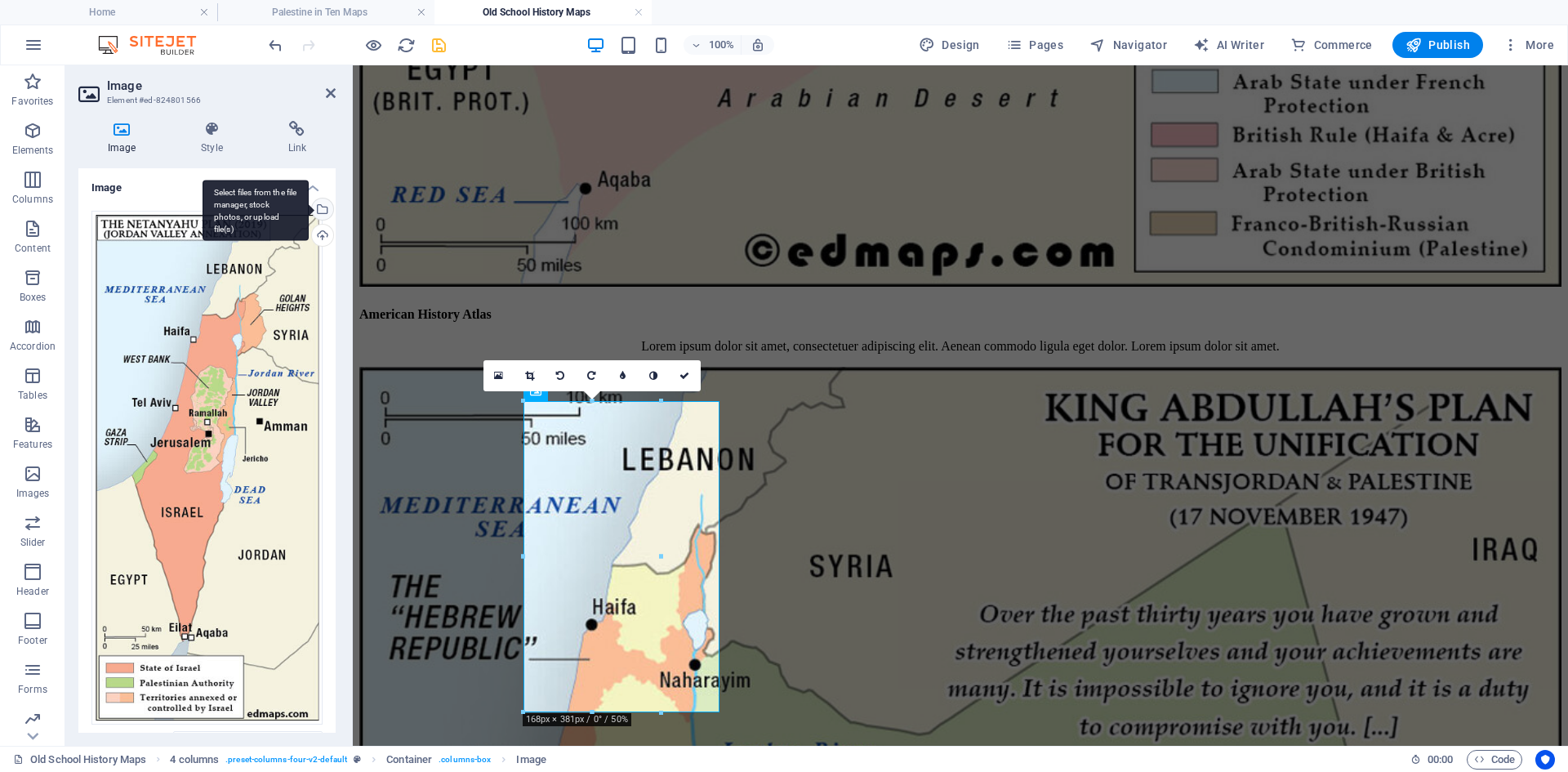 click on "Select files from the file manager, stock photos, or upload file(s)" at bounding box center (321, 211) 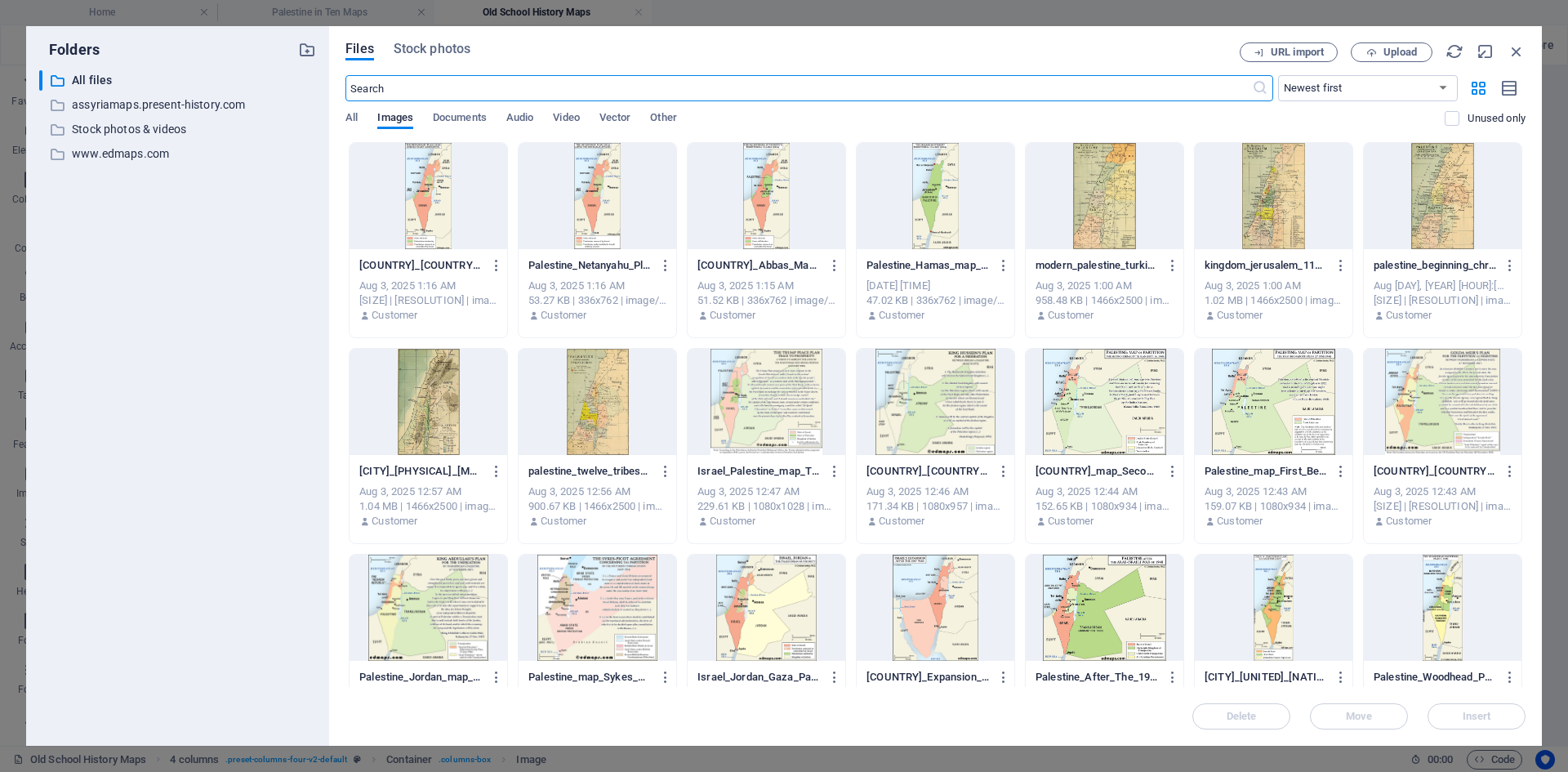 scroll, scrollTop: 1219, scrollLeft: 0, axis: vertical 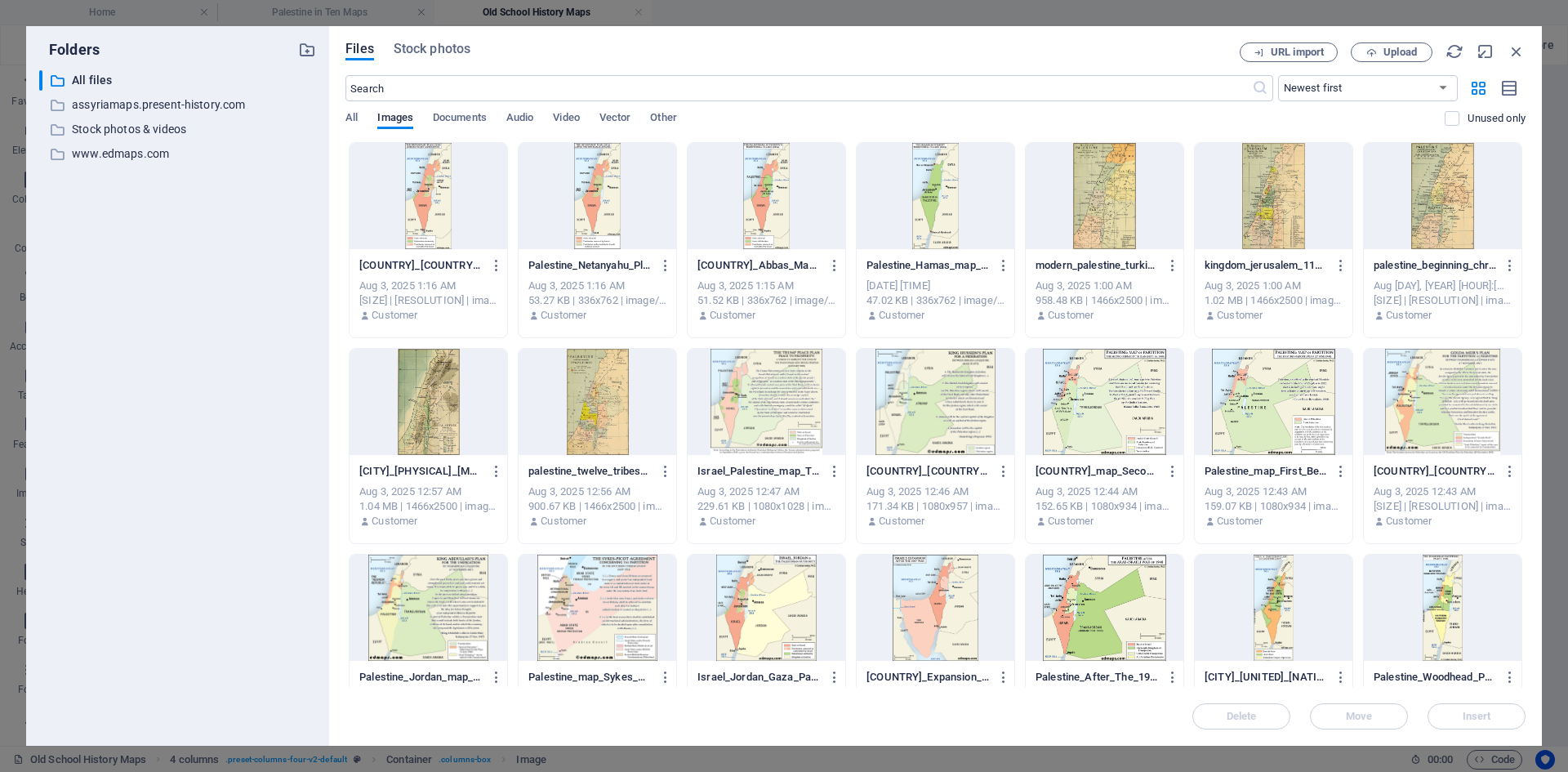 click at bounding box center [935, 196] 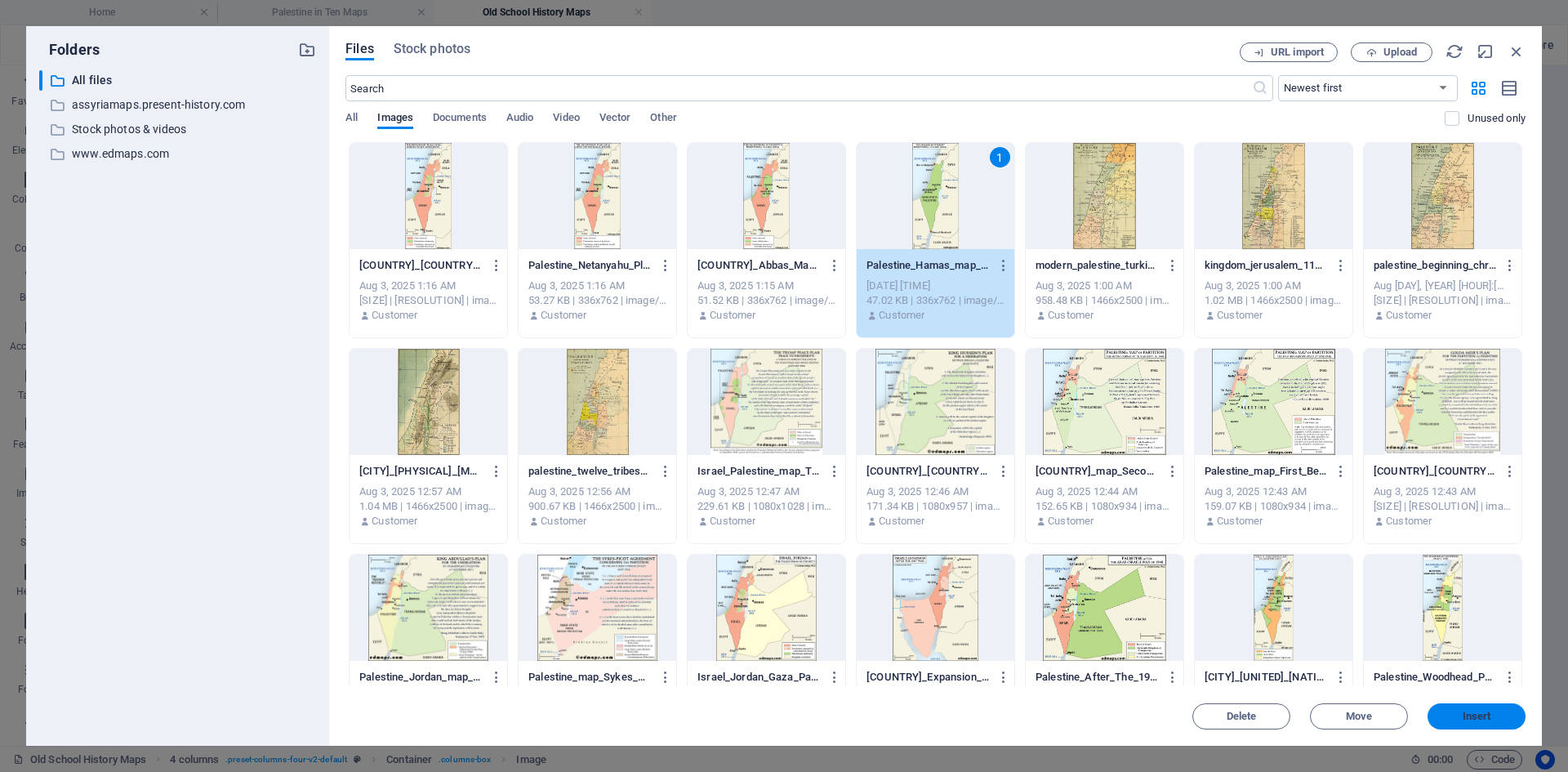 drag, startPoint x: 1468, startPoint y: 712, endPoint x: 1106, endPoint y: 649, distance: 367.4412 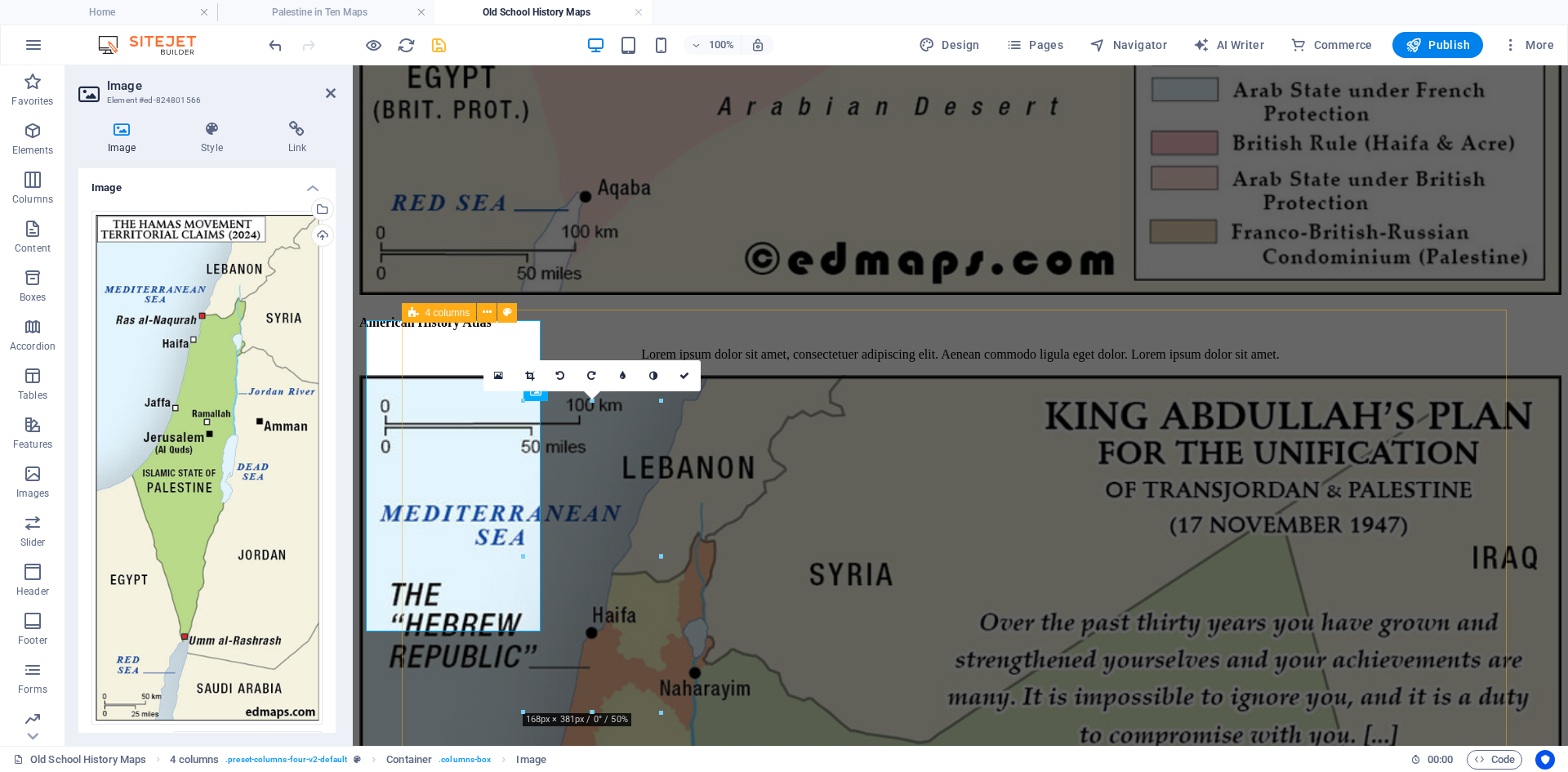 scroll, scrollTop: 1225, scrollLeft: 0, axis: vertical 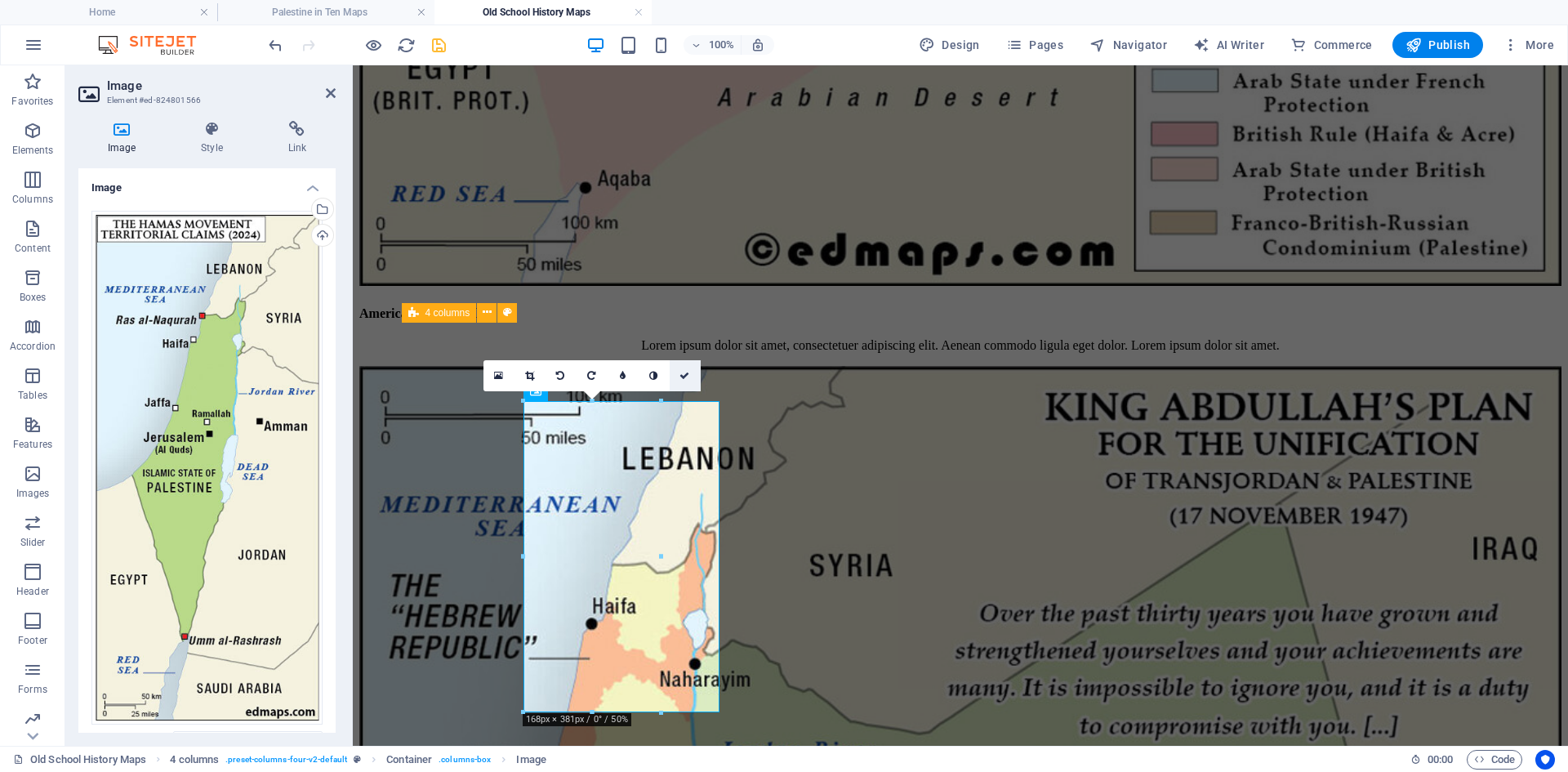 click at bounding box center [684, 376] 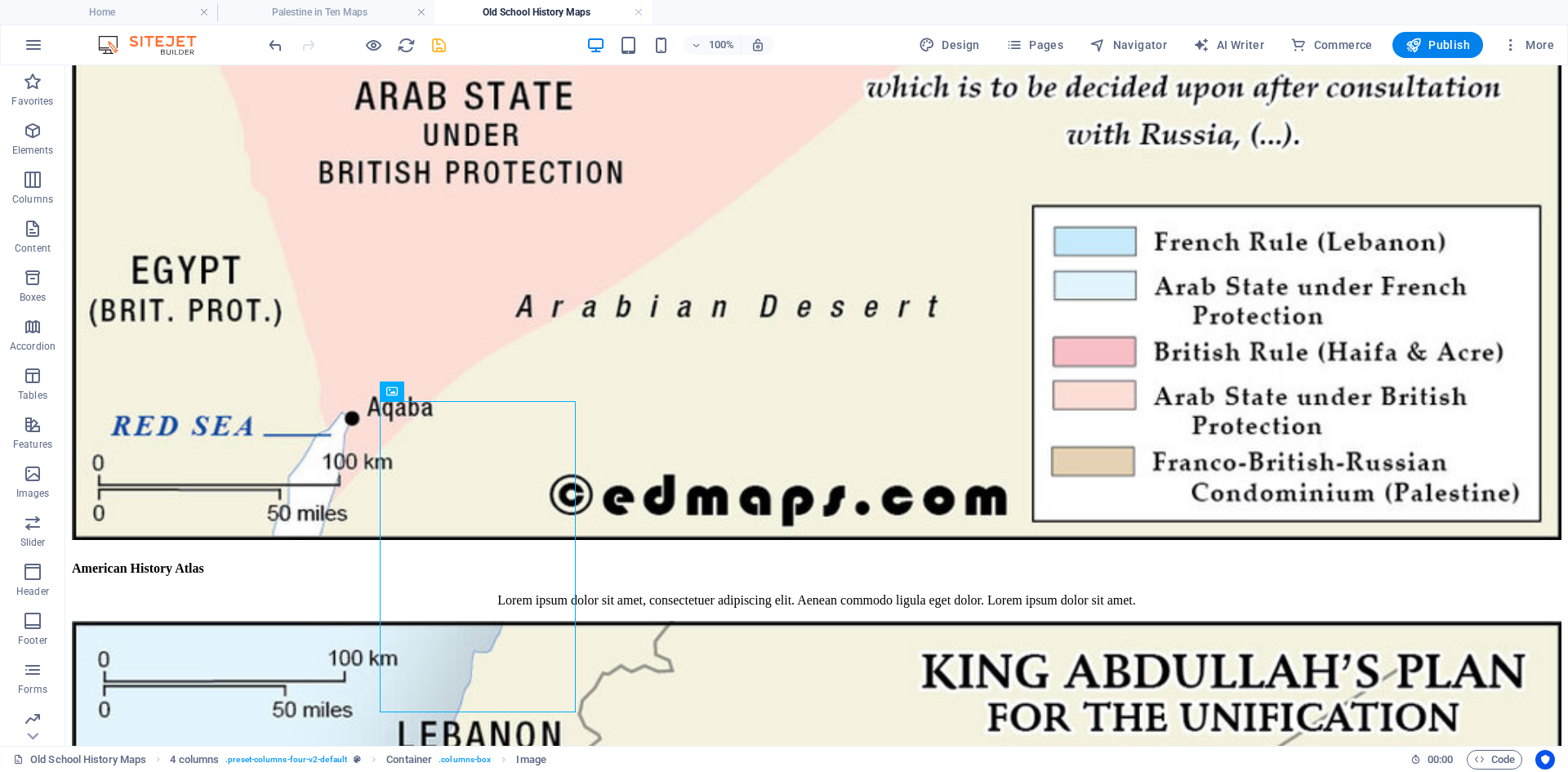 click on "Skip to main content
Home Historical Maps of USA Old School History Maps Maps + Historical Maps of [CITY] and [CITY] American History Atlas Lorem ipsum dolor sit amet, consectetuer adipiscing elit. Aenean commodo ligula eget dolor. Lorem ipsum dolor sit amet. An Historical Geography of the United States Lorem ipsum dolor sit amet, consectetuer adipiscing elit. Aenean commodo ligula eget dolor. Lorem ipsum dolor sit amet. Harper’s Atlas of American History Lorem ipsum dolor sit amet, consectetuer adipiscing elit. Aenean commodo ligula eget dolor. Lorem ipsum dolor sit amet. American History Atlas Lorem ipsum dolor sit amet, consectetuer adipiscing elit. Aenean commodo ligula eget dolor. Lorem ipsum dolor sit amet. An Historical Geography of the United States Lorem ipsum dolor sit amet, consectetuer adipiscing elit. Aenean commodo ligula eget dolor. Lorem ipsum dolor sit amet. Harper’s Atlas of American History American History Atlas [CITY] American History Atlas Harper’s Atlas of American History" at bounding box center [817, 11997] 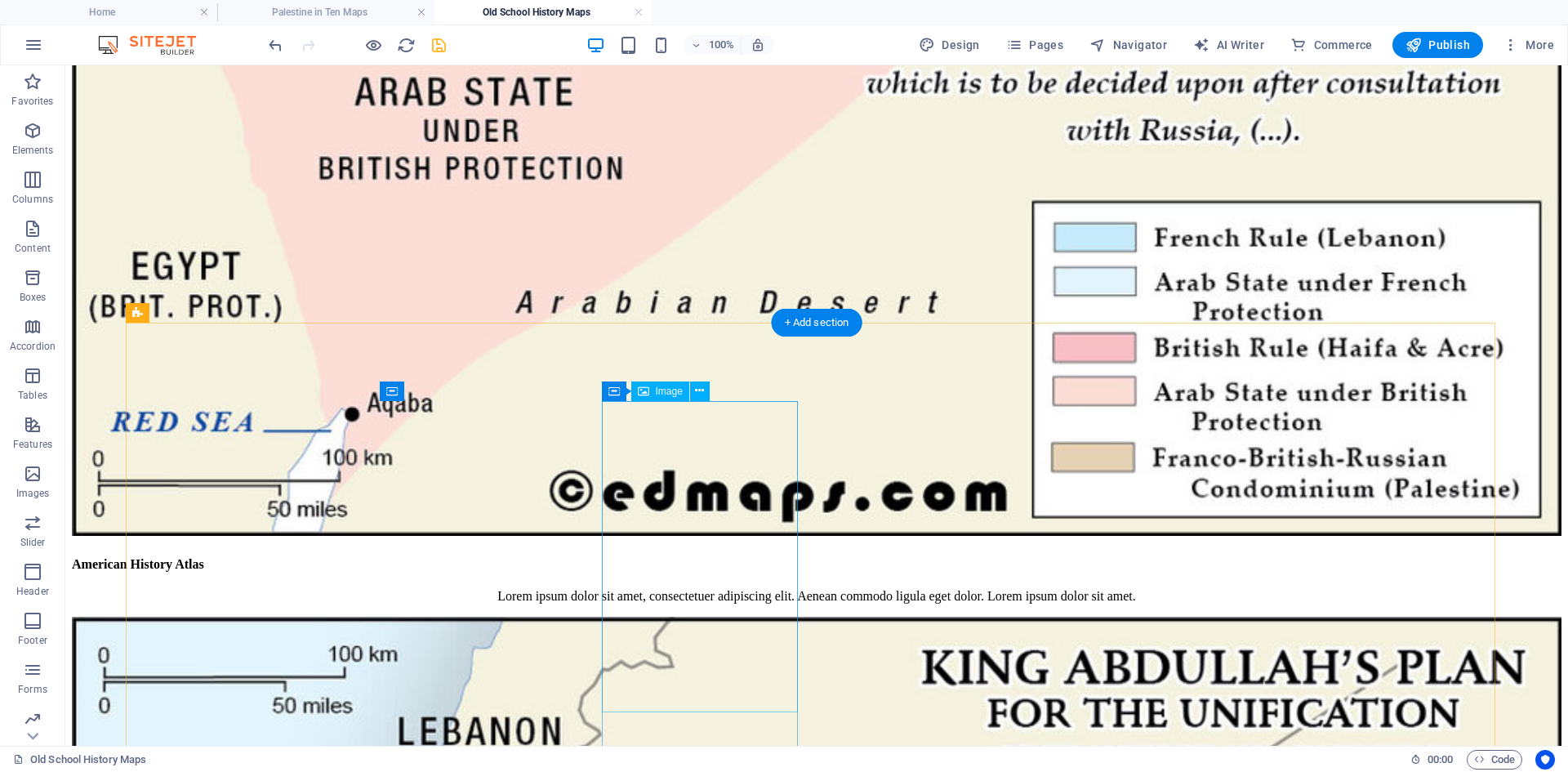 scroll, scrollTop: 1470, scrollLeft: 0, axis: vertical 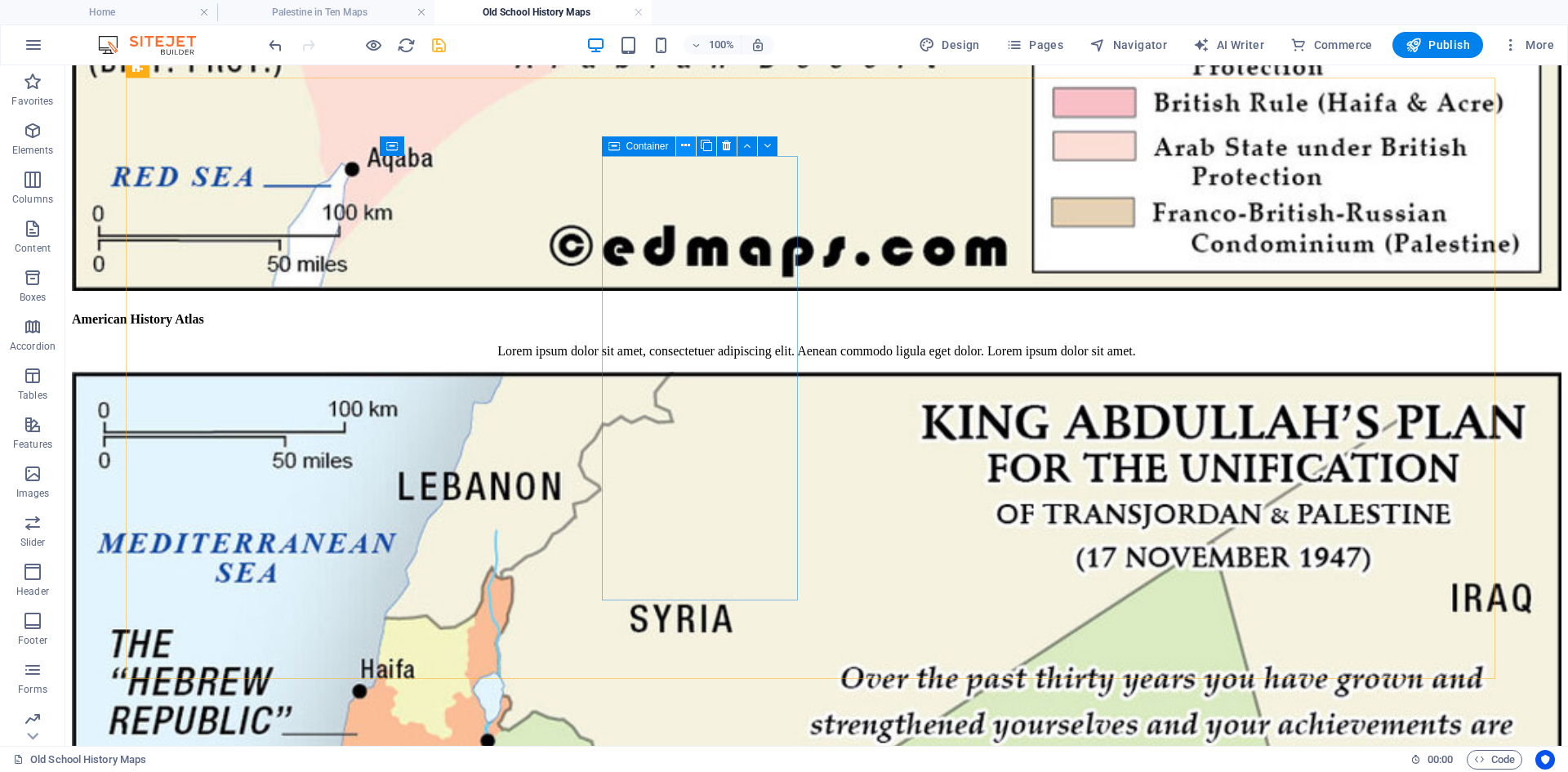 click at bounding box center (685, 145) 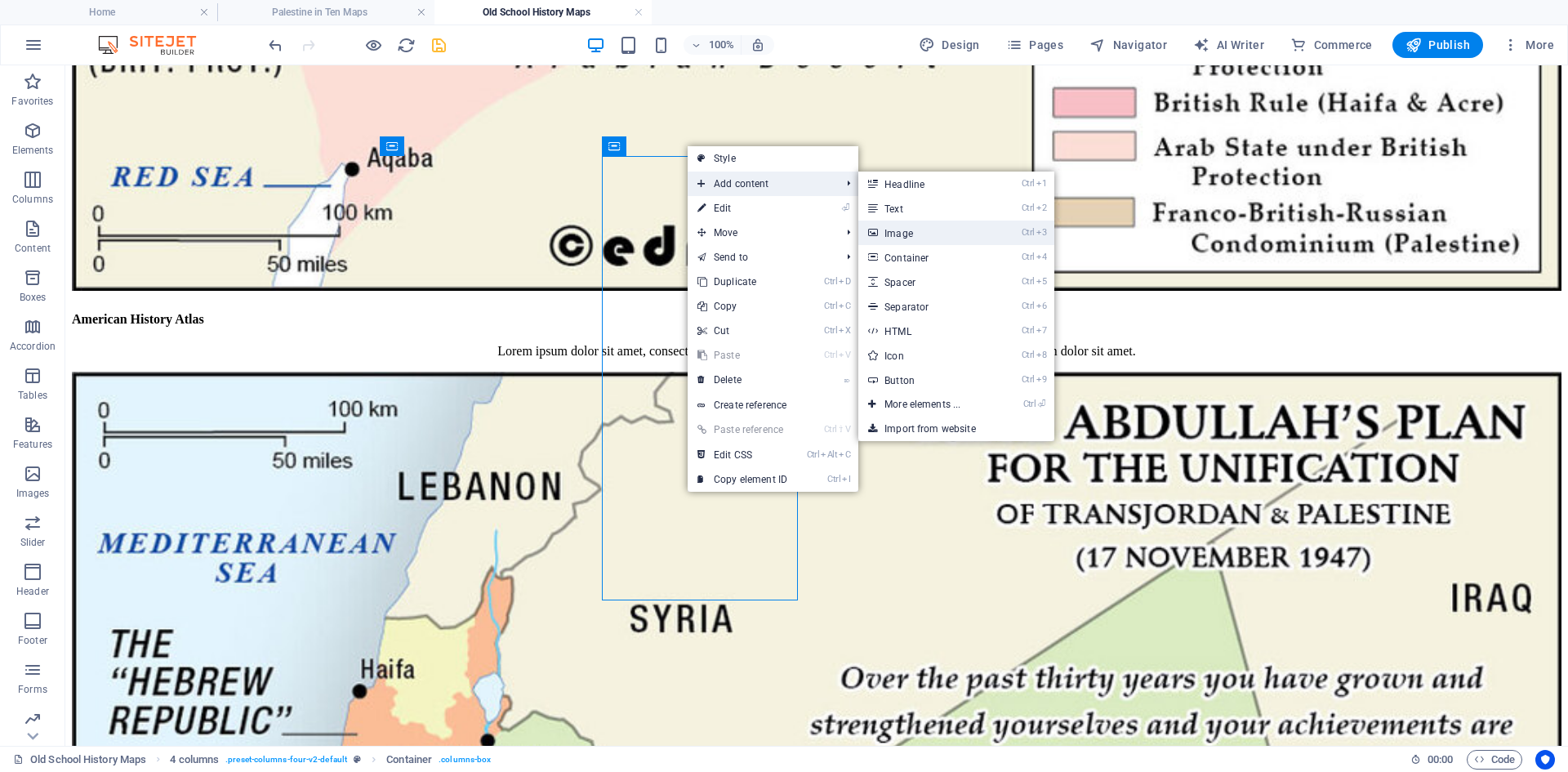 click on "Ctrl 3  Image" at bounding box center (925, 233) 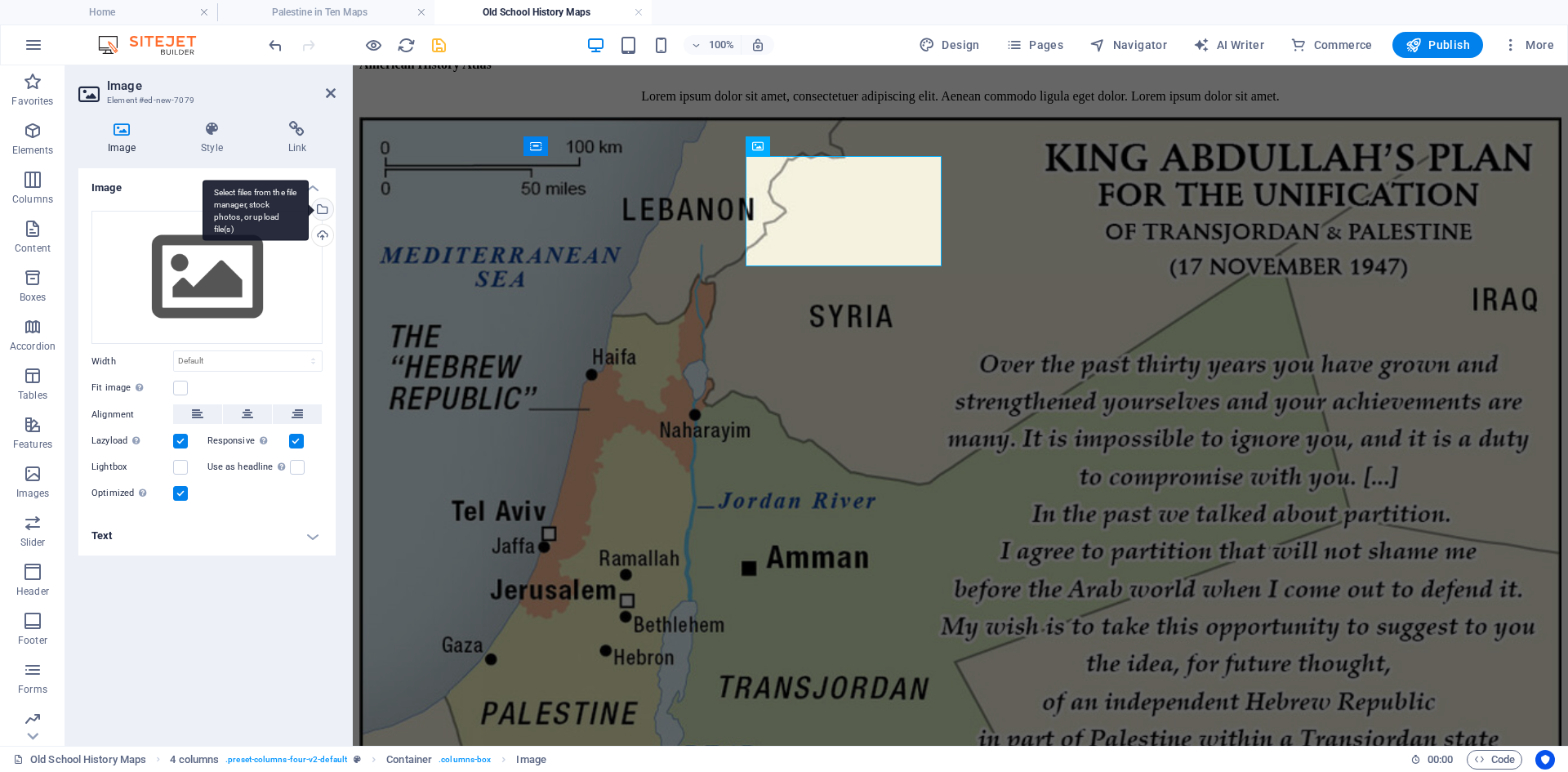 click on "Select files from the file manager, stock photos, or upload file(s)" at bounding box center (256, 210) 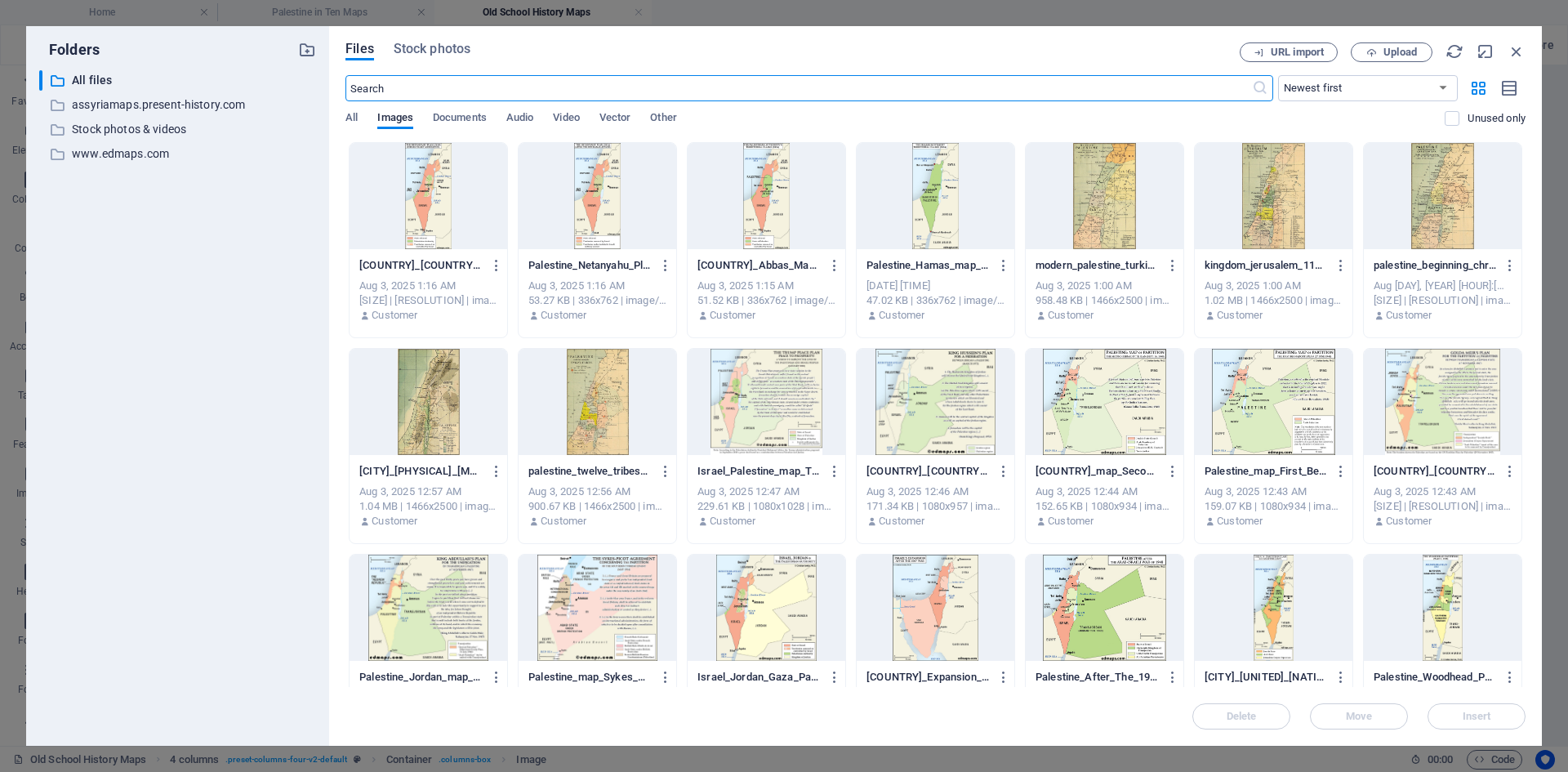 scroll, scrollTop: 1464, scrollLeft: 0, axis: vertical 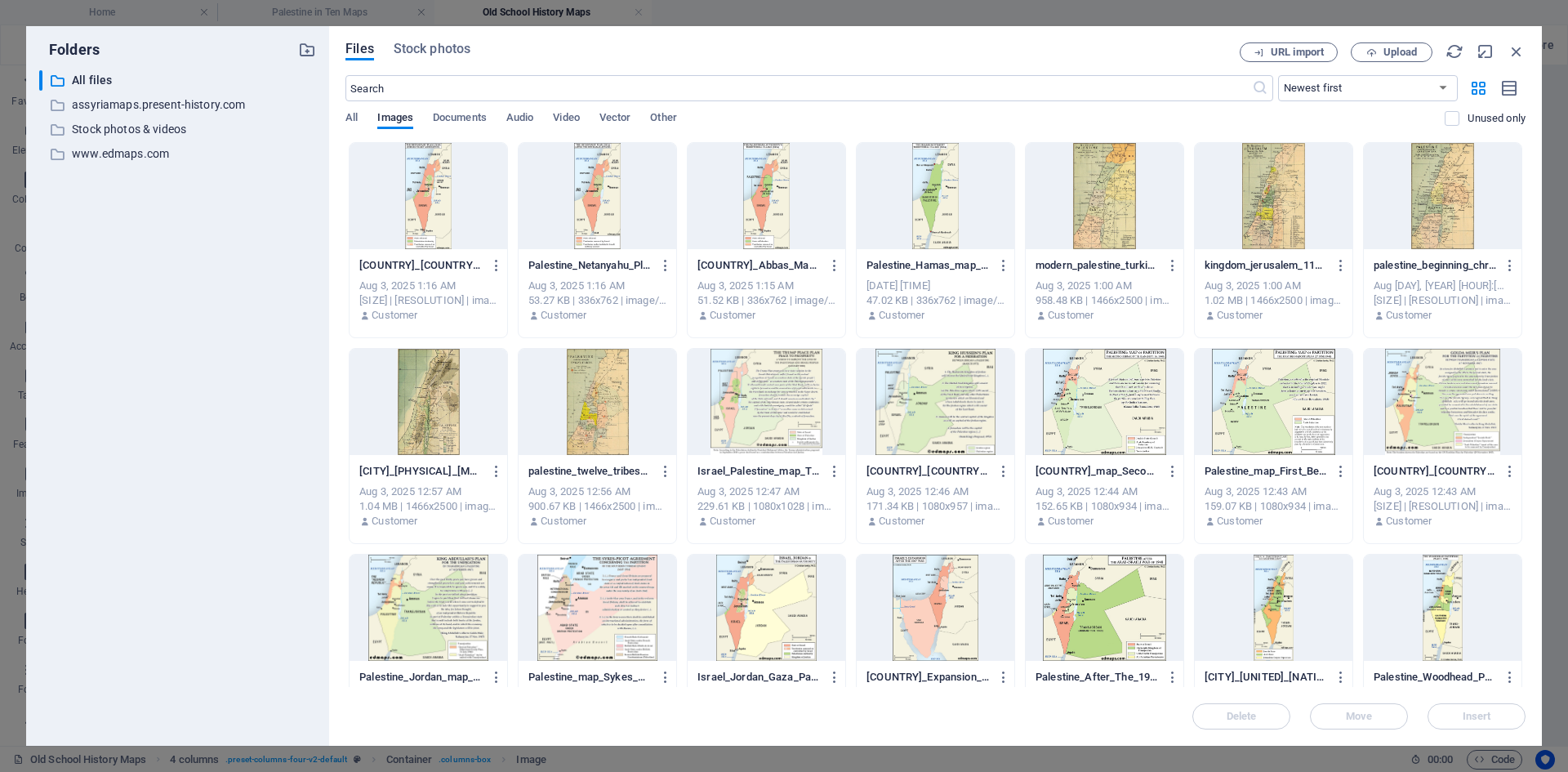 click at bounding box center (597, 196) 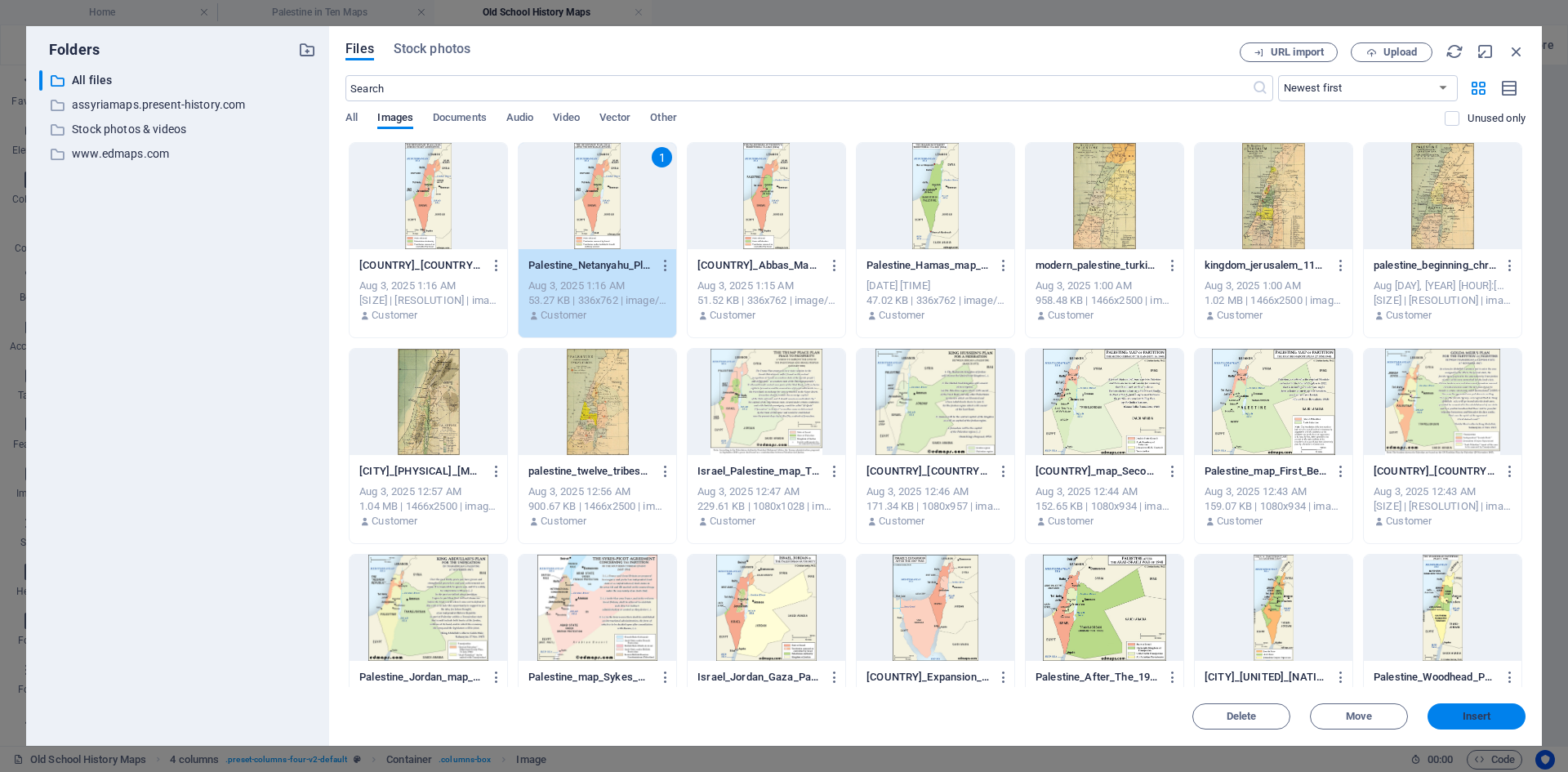 drag, startPoint x: 1459, startPoint y: 713, endPoint x: 1101, endPoint y: 653, distance: 362.9931 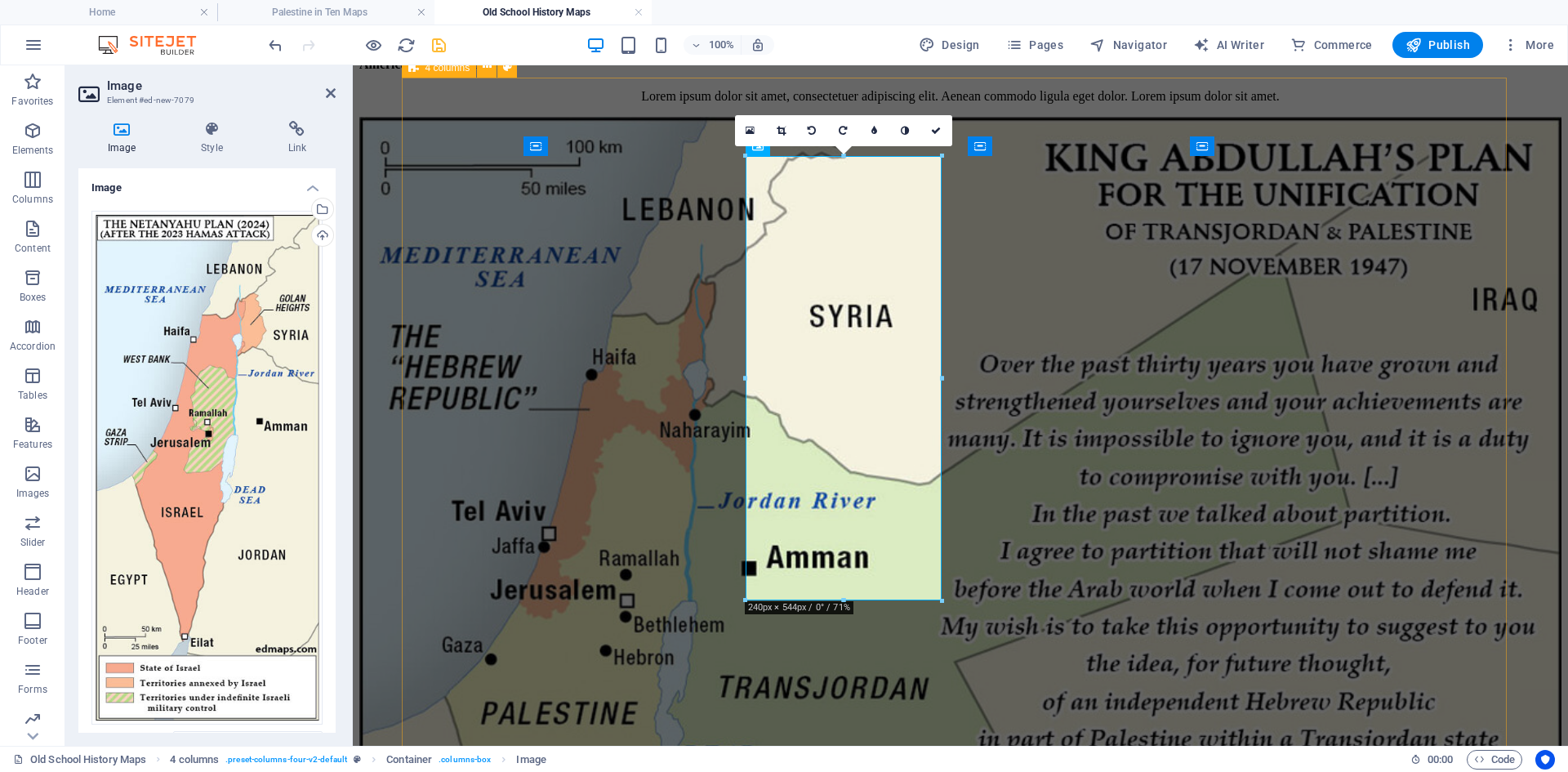 scroll, scrollTop: 1634, scrollLeft: 0, axis: vertical 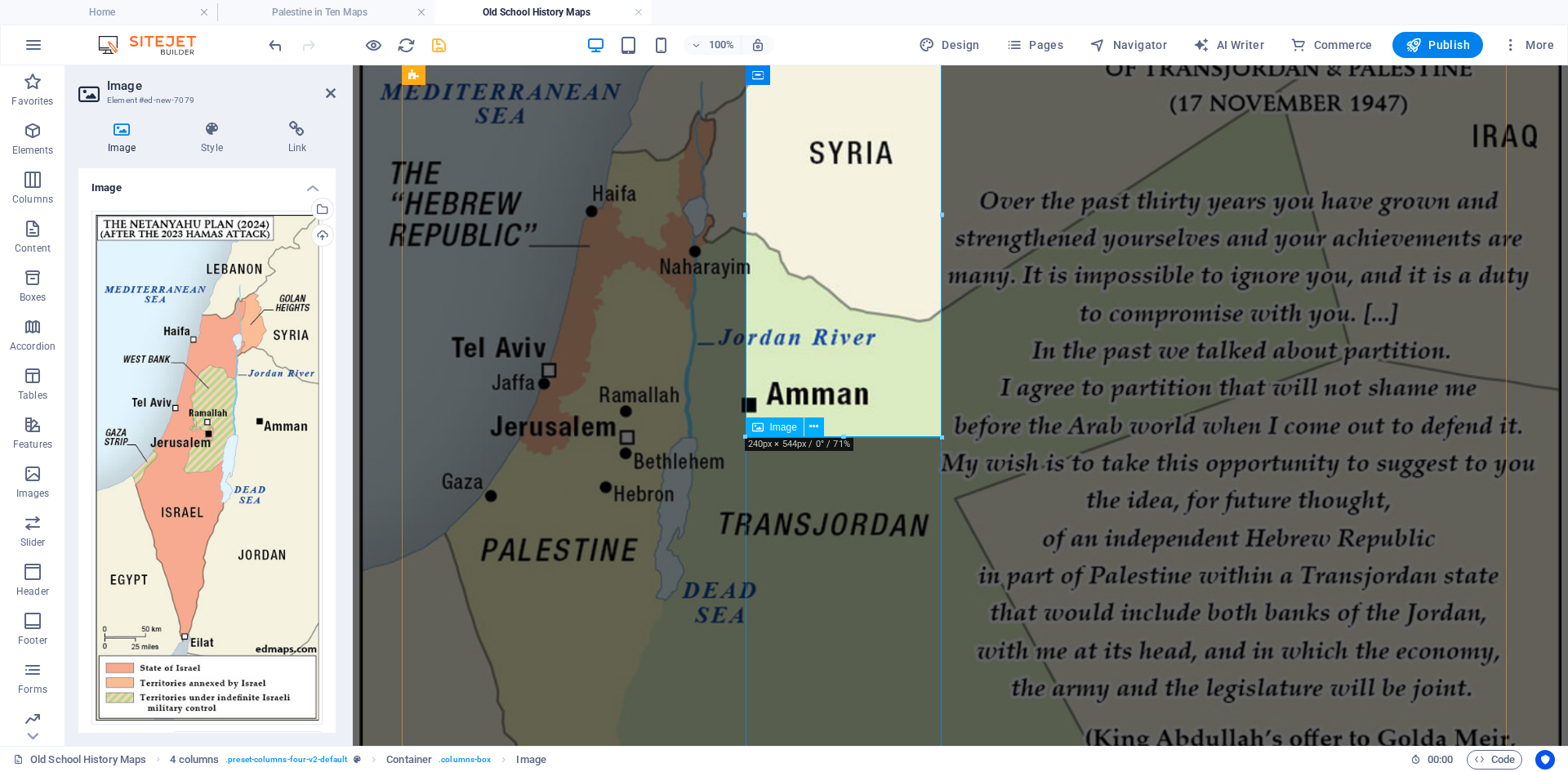 click at bounding box center (960, 8589) 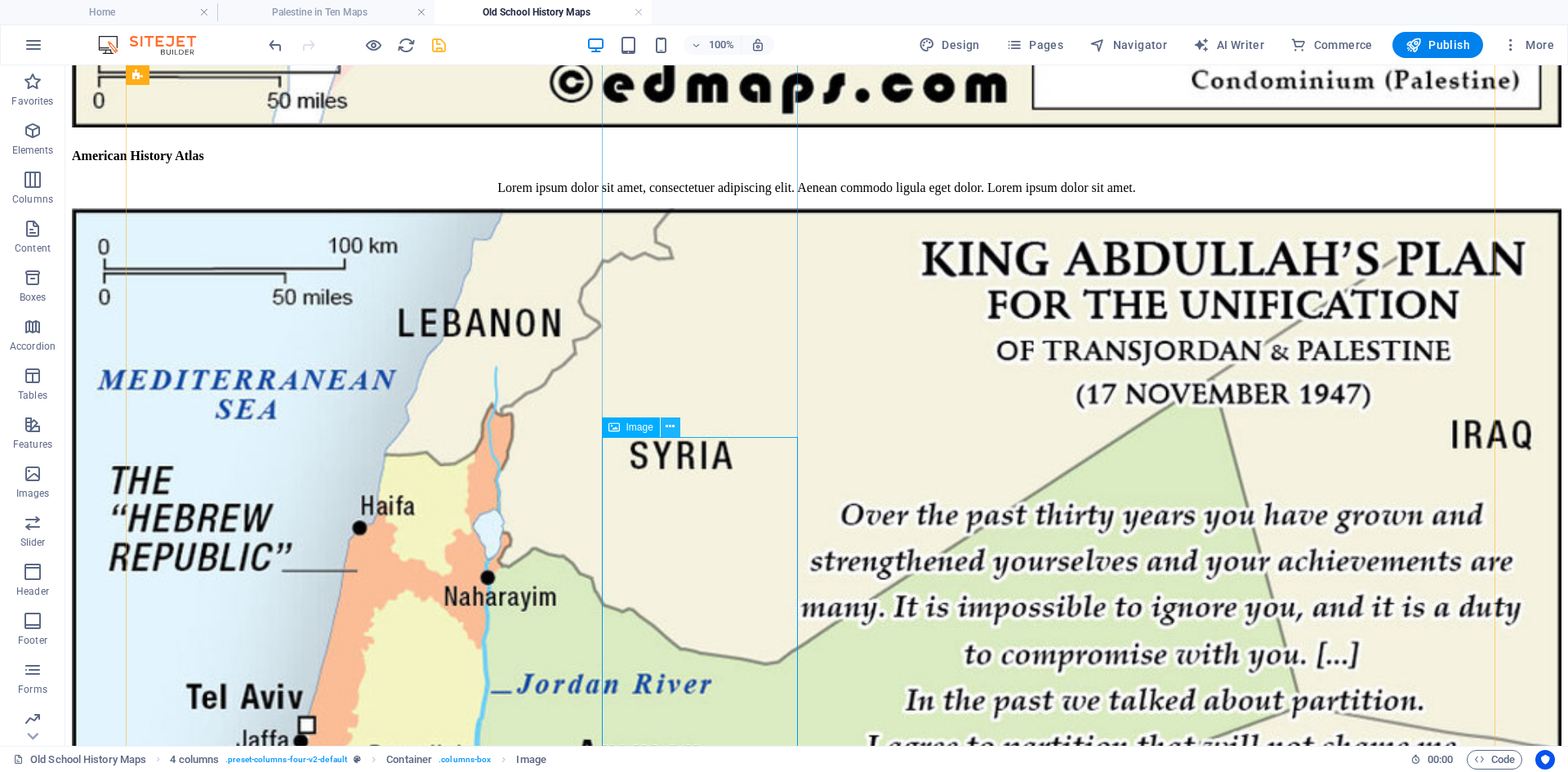click at bounding box center [670, 426] 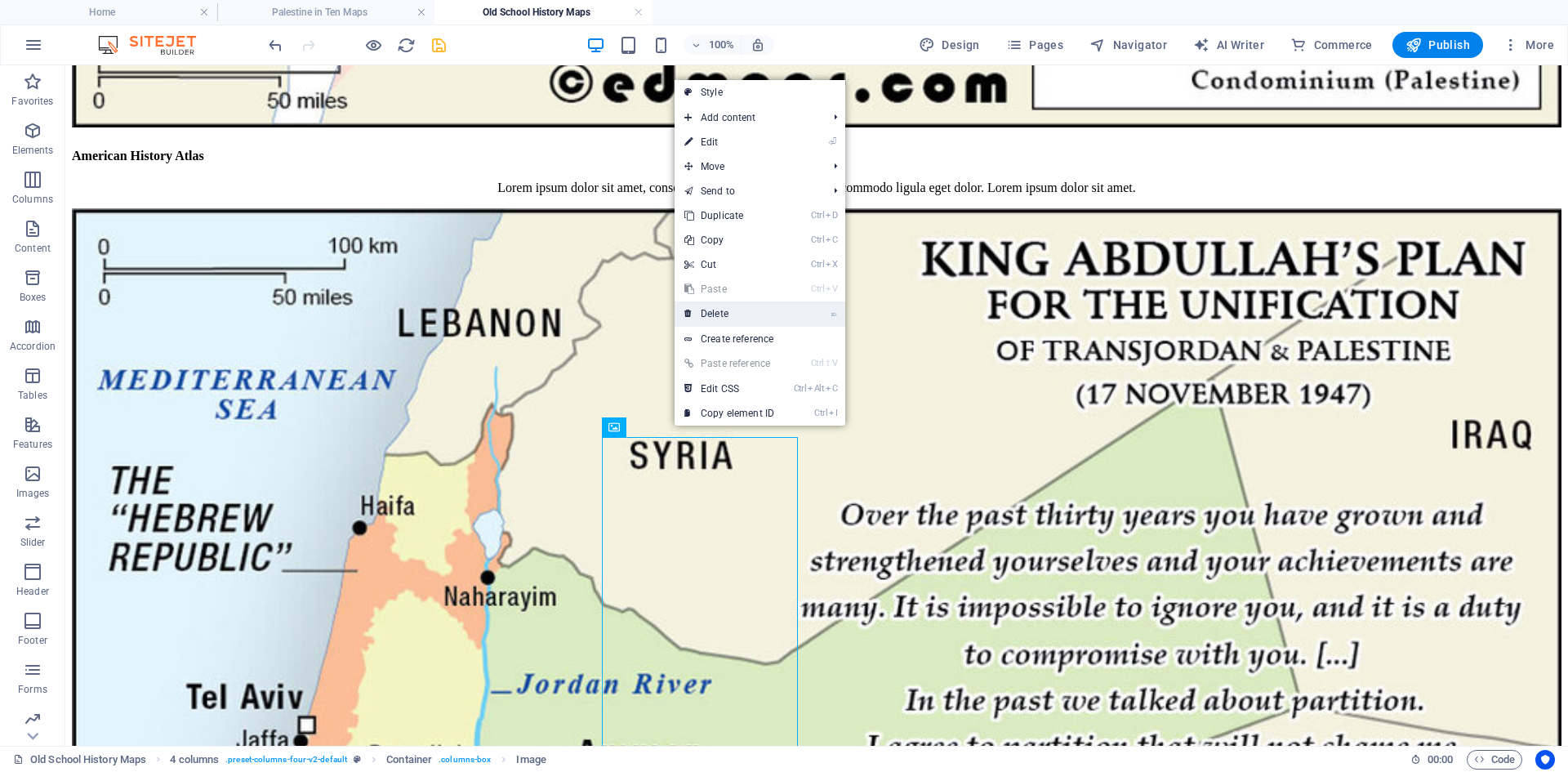 click on "⌦  Delete" at bounding box center (729, 314) 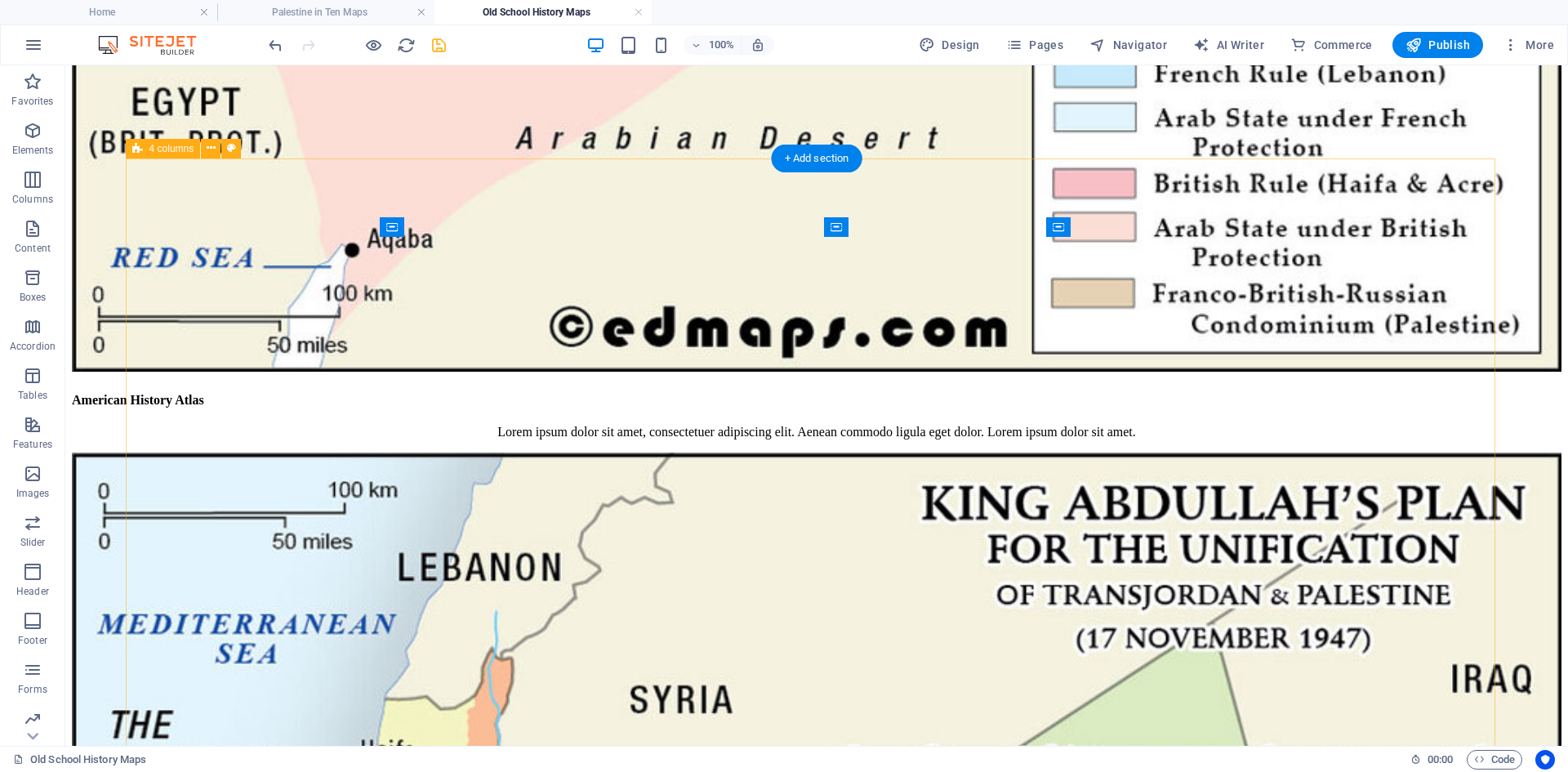 scroll, scrollTop: 1389, scrollLeft: 0, axis: vertical 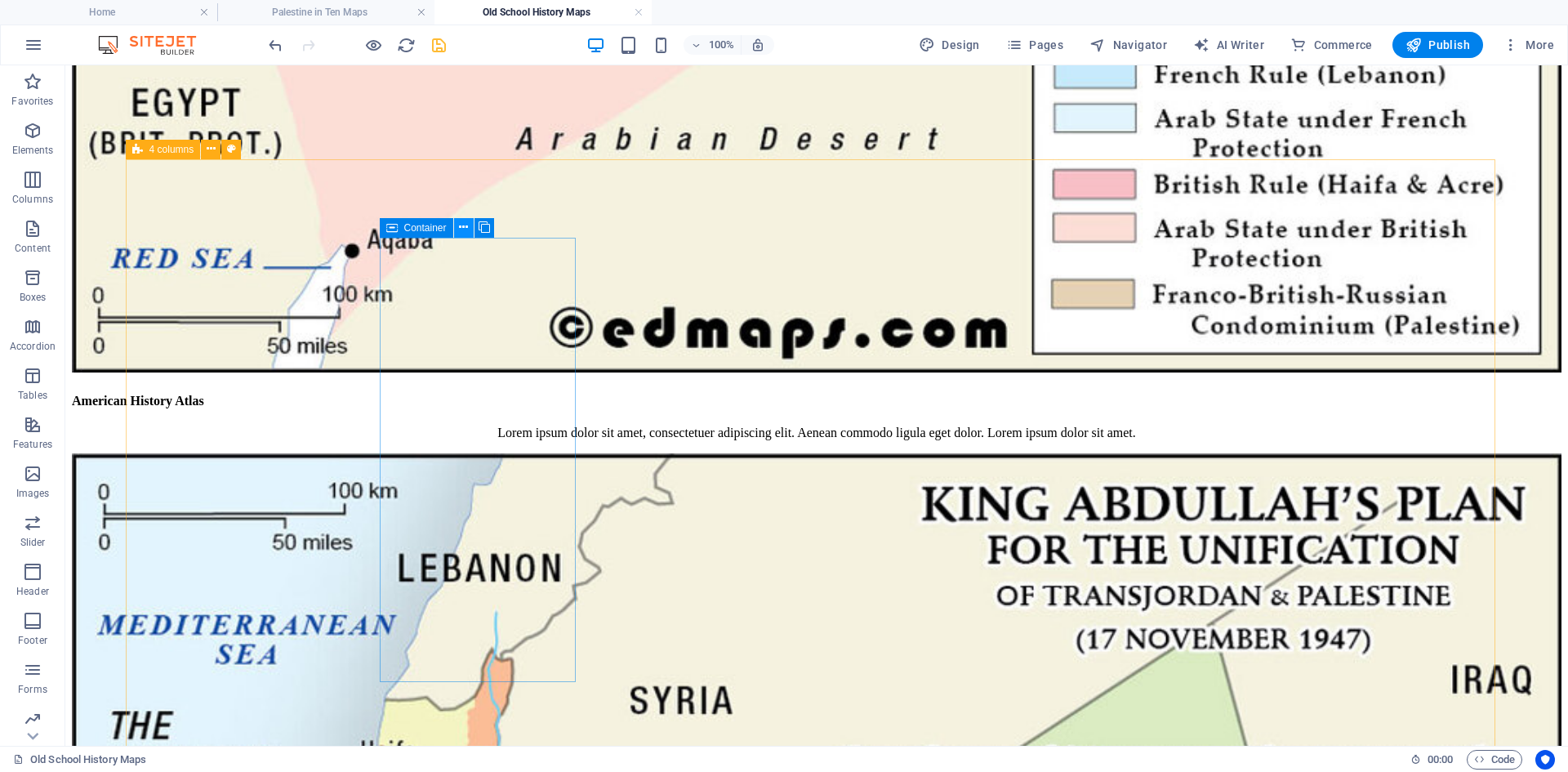 click at bounding box center [463, 227] 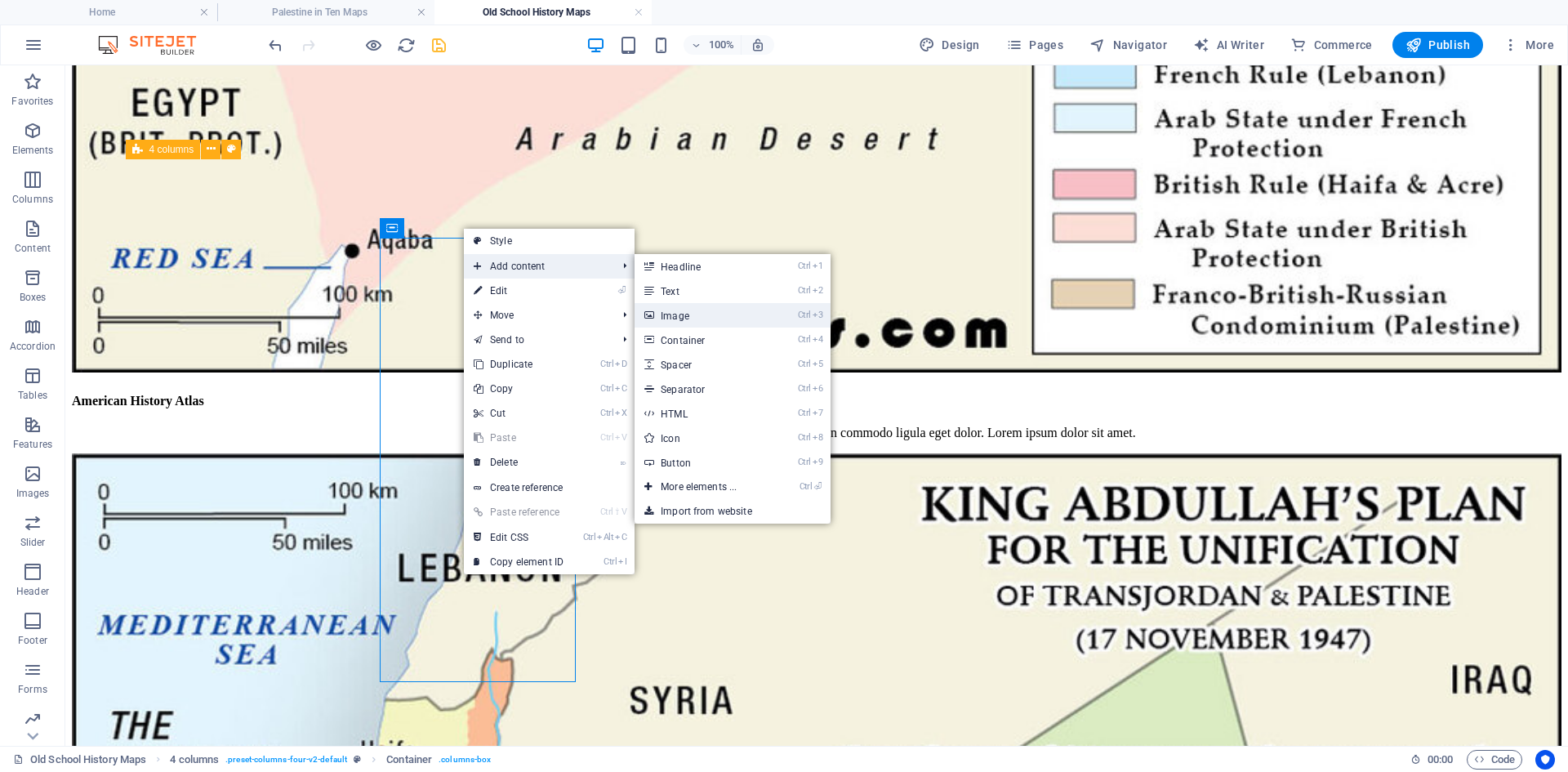drag, startPoint x: 668, startPoint y: 316, endPoint x: 207, endPoint y: 350, distance: 462.2521 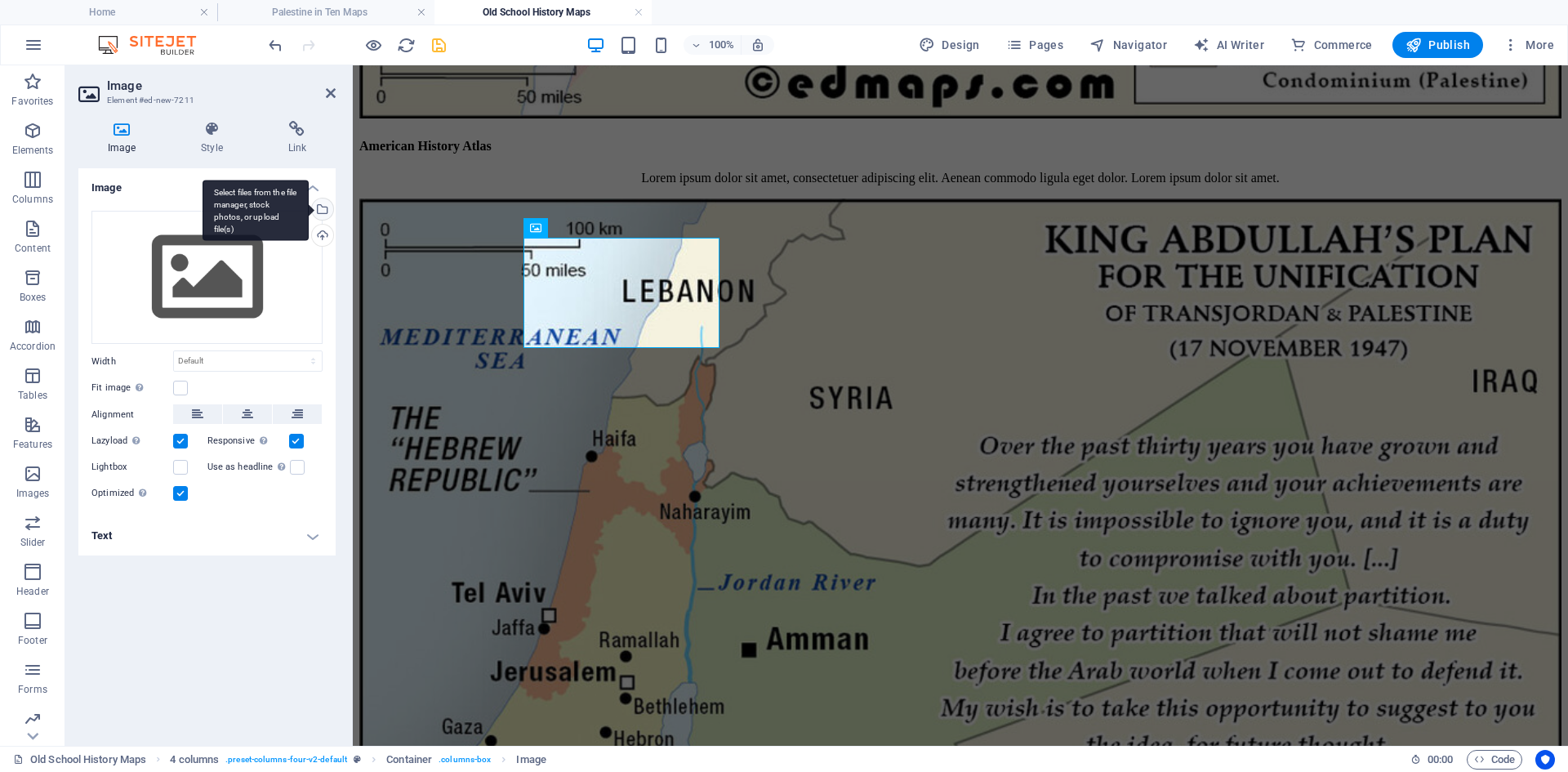 click on "Select files from the file manager, stock photos, or upload file(s)" at bounding box center [256, 210] 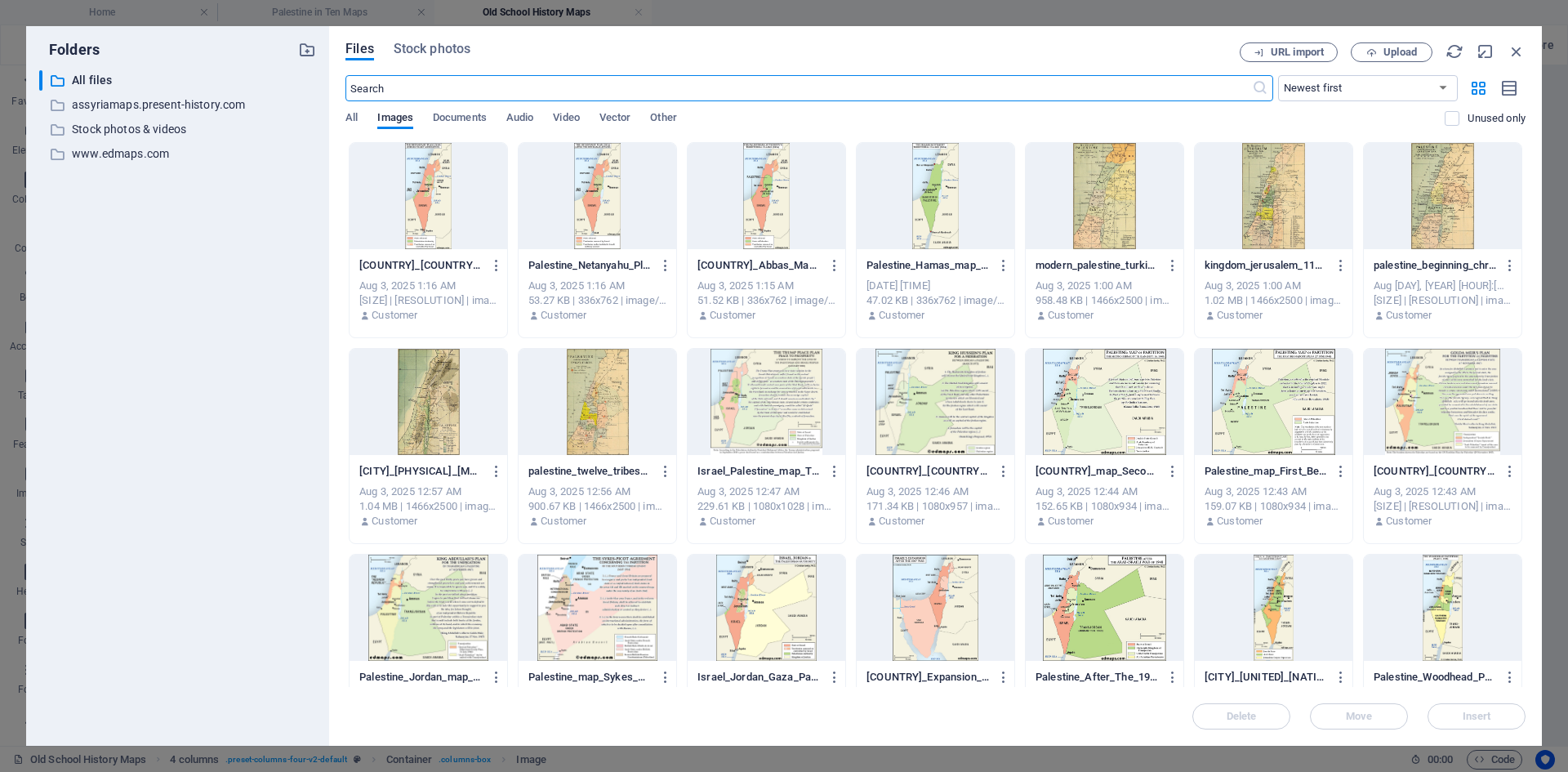 scroll, scrollTop: 1382, scrollLeft: 0, axis: vertical 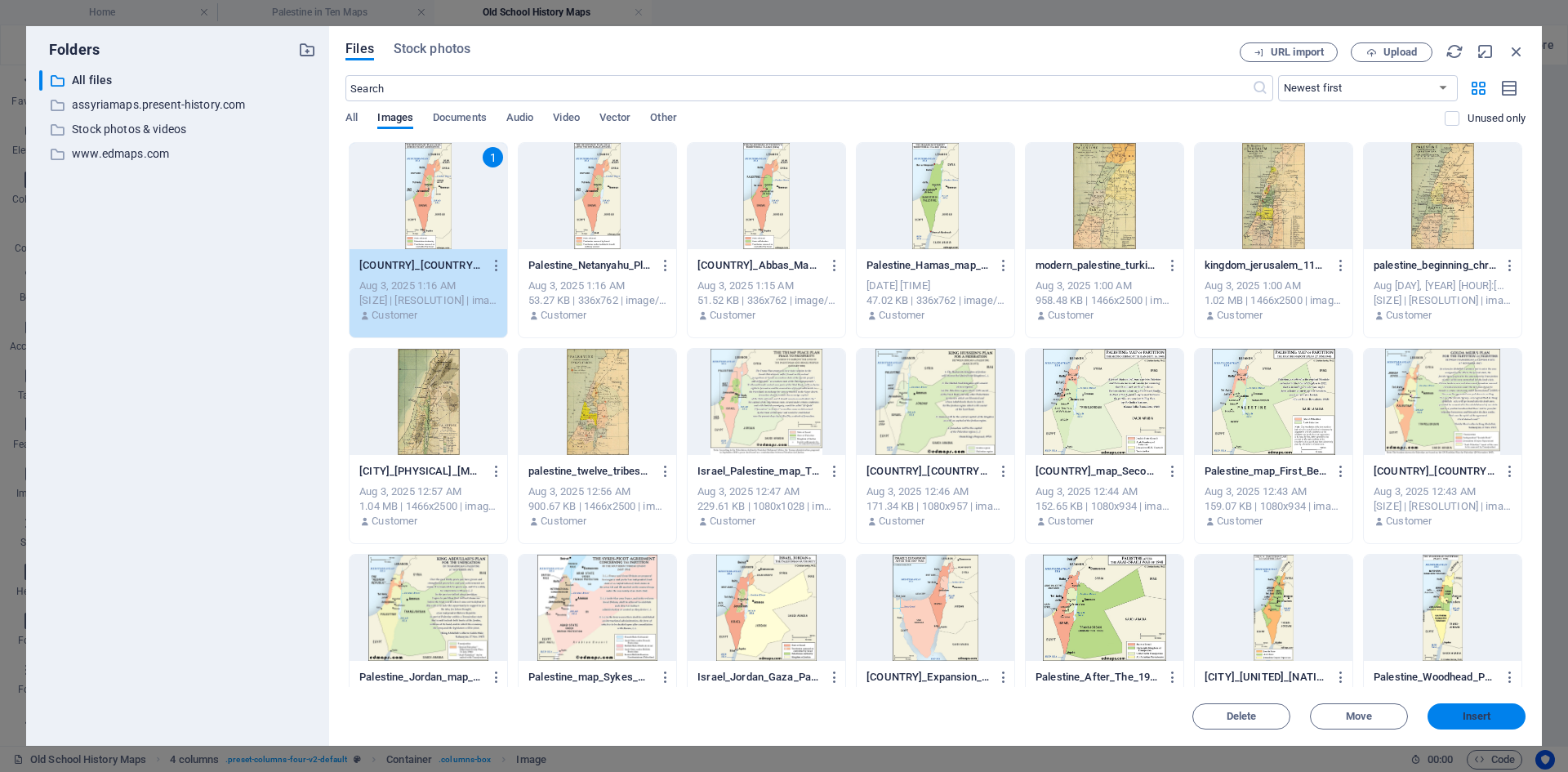 click on "Insert" at bounding box center (1477, 716) 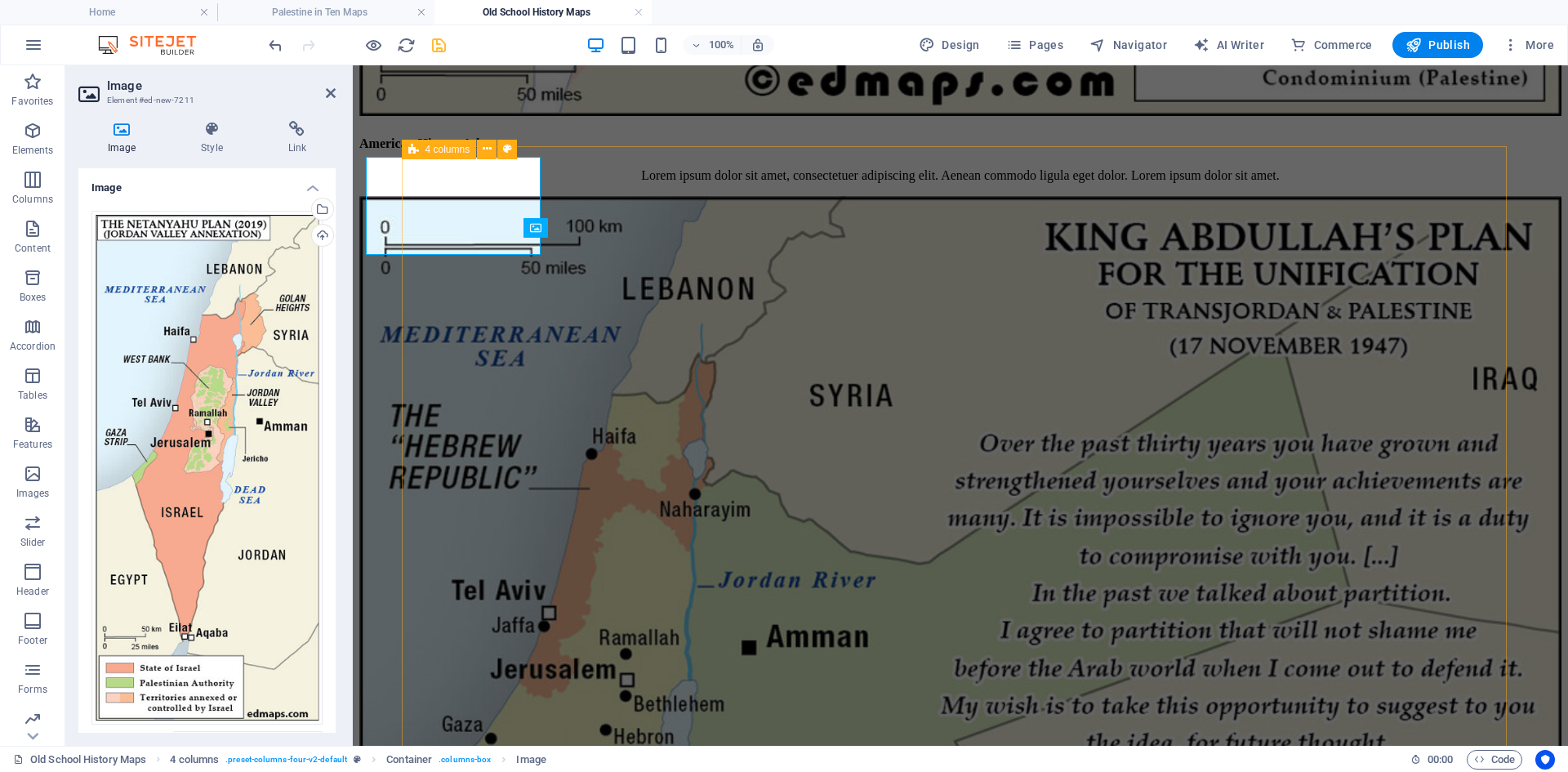 scroll, scrollTop: 1389, scrollLeft: 0, axis: vertical 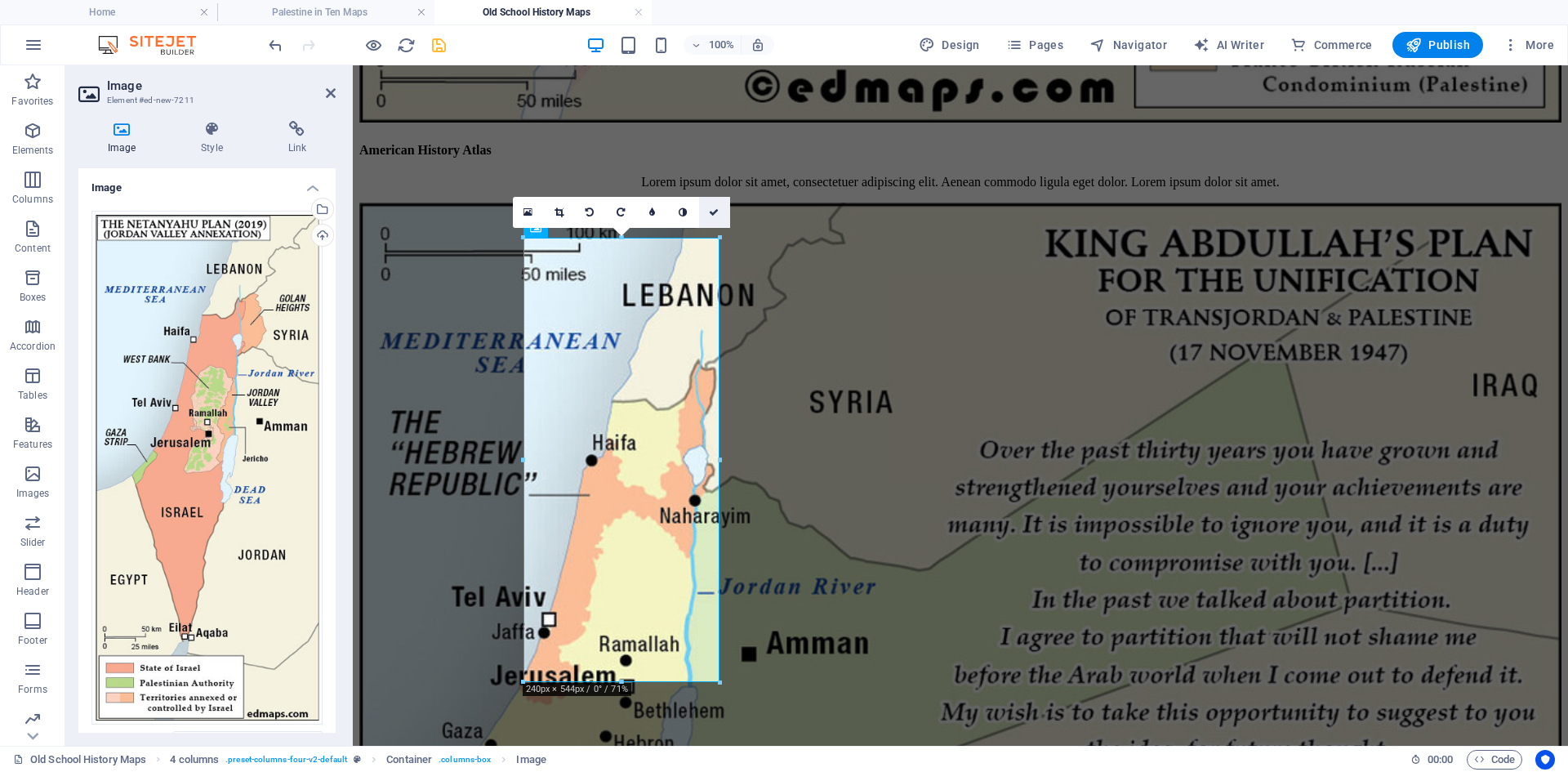 drag, startPoint x: 714, startPoint y: 213, endPoint x: 648, endPoint y: 173, distance: 77.175126 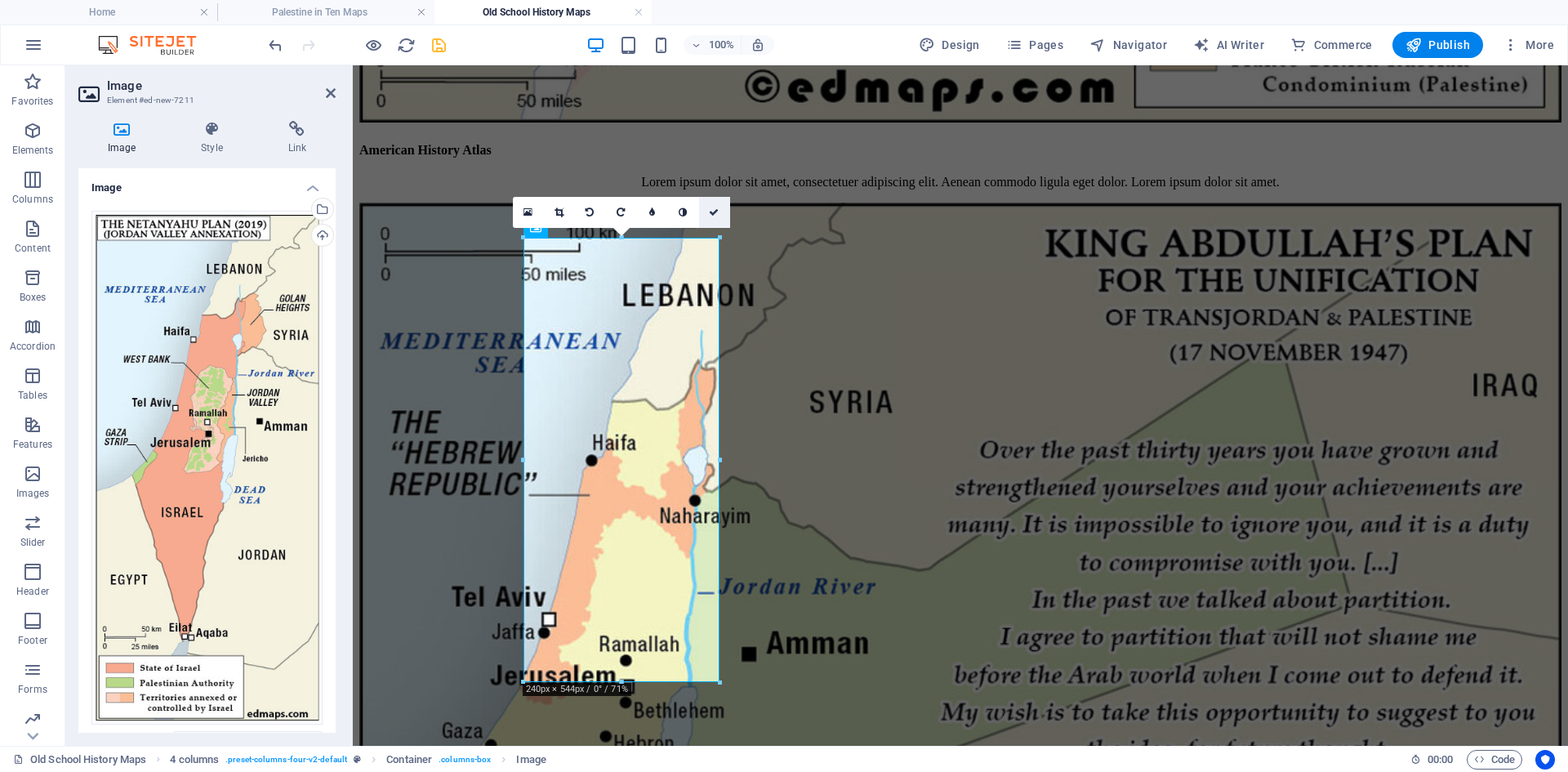 click at bounding box center [714, 212] 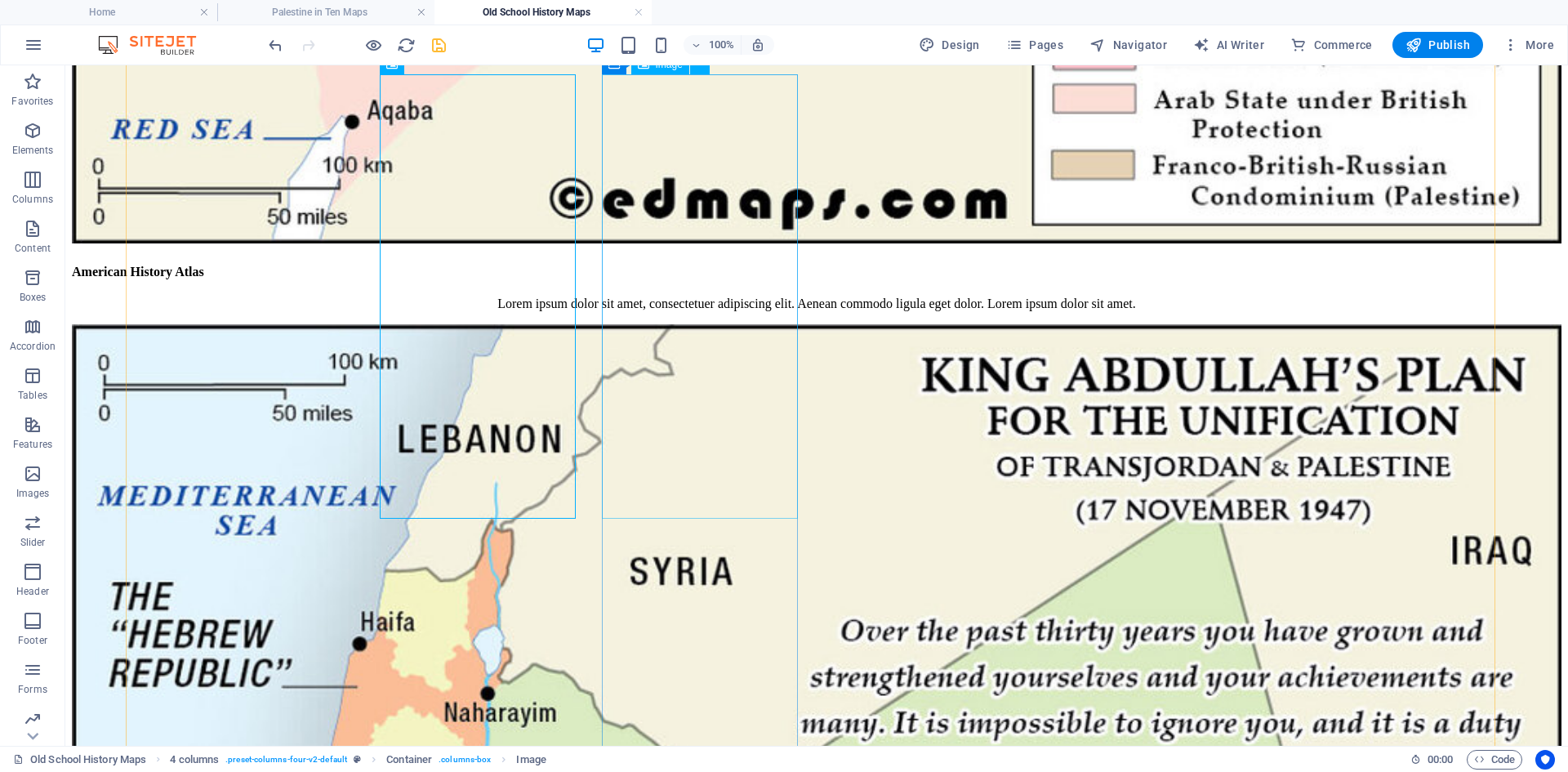 scroll, scrollTop: 1552, scrollLeft: 0, axis: vertical 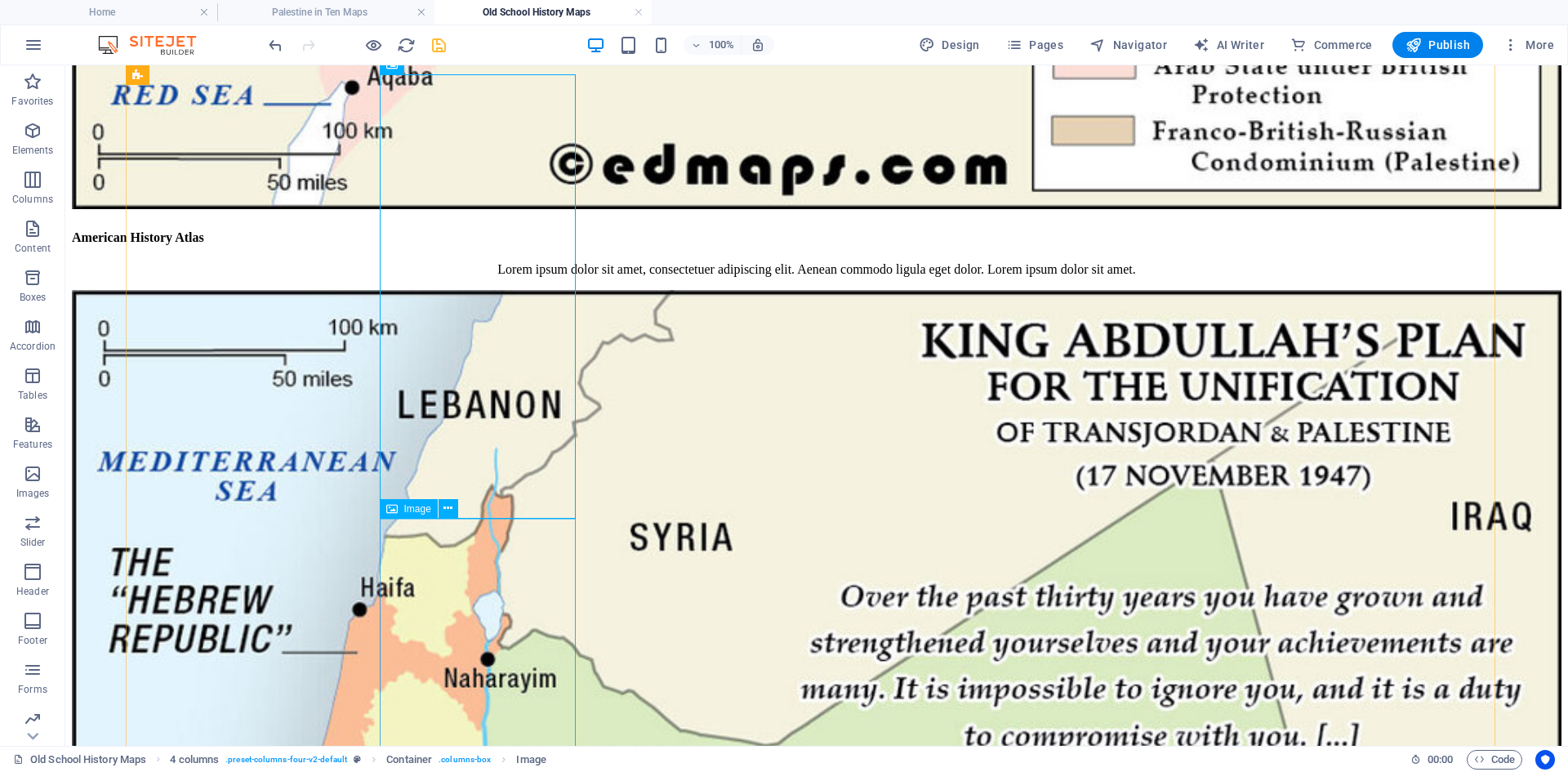 click at bounding box center (817, 9846) 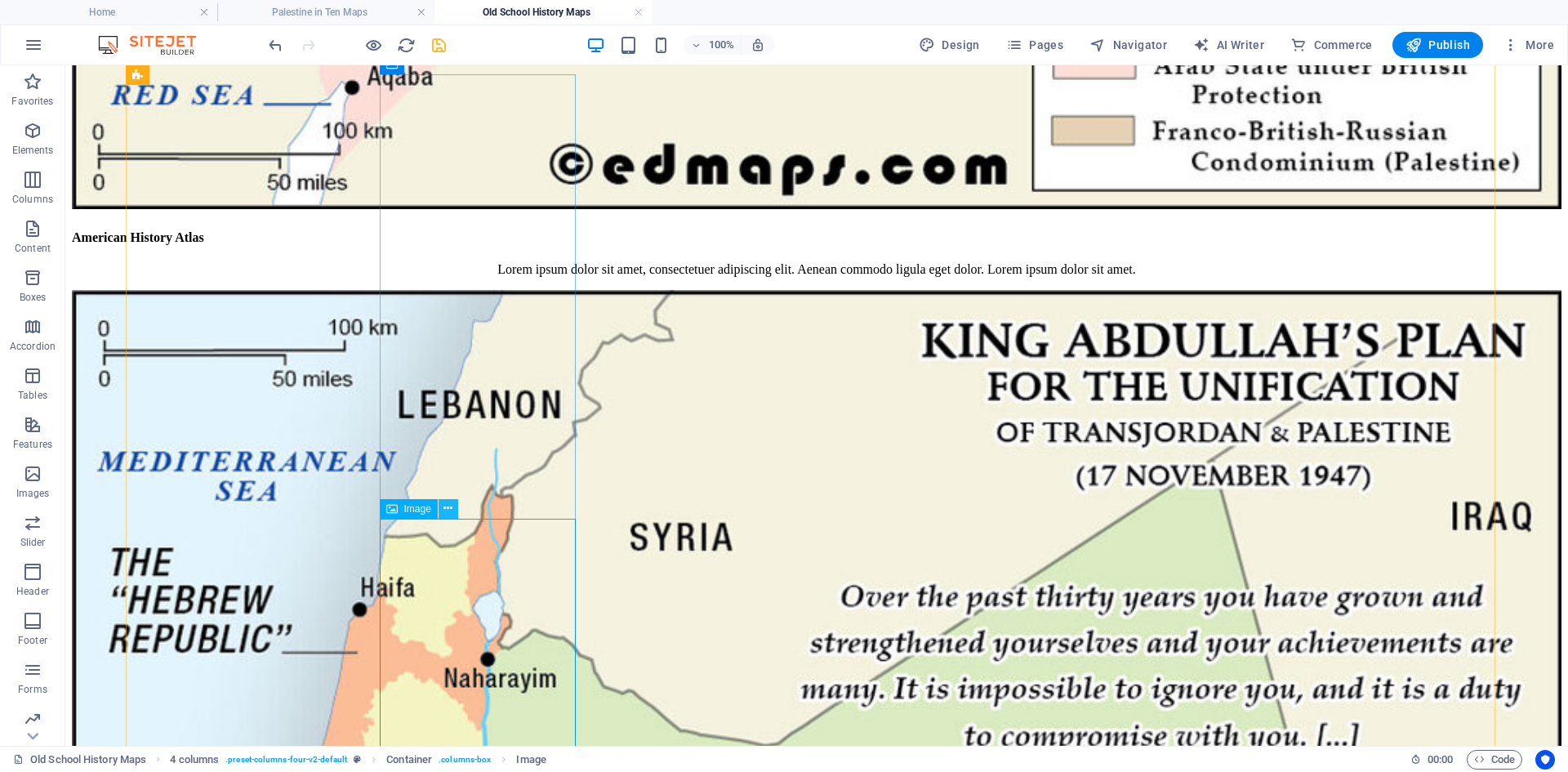 click at bounding box center (448, 508) 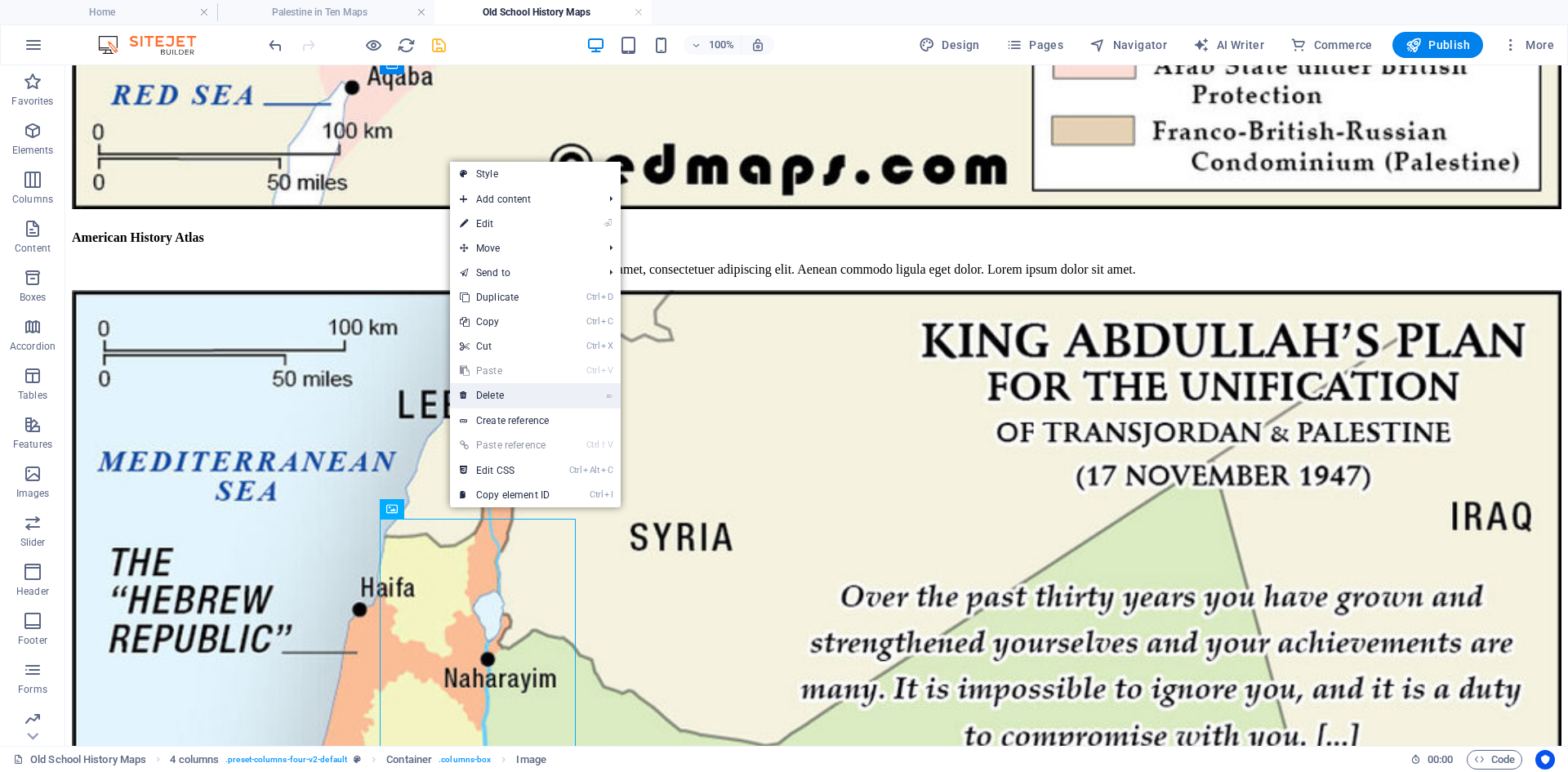 click on "⌦  Delete" at bounding box center [505, 395] 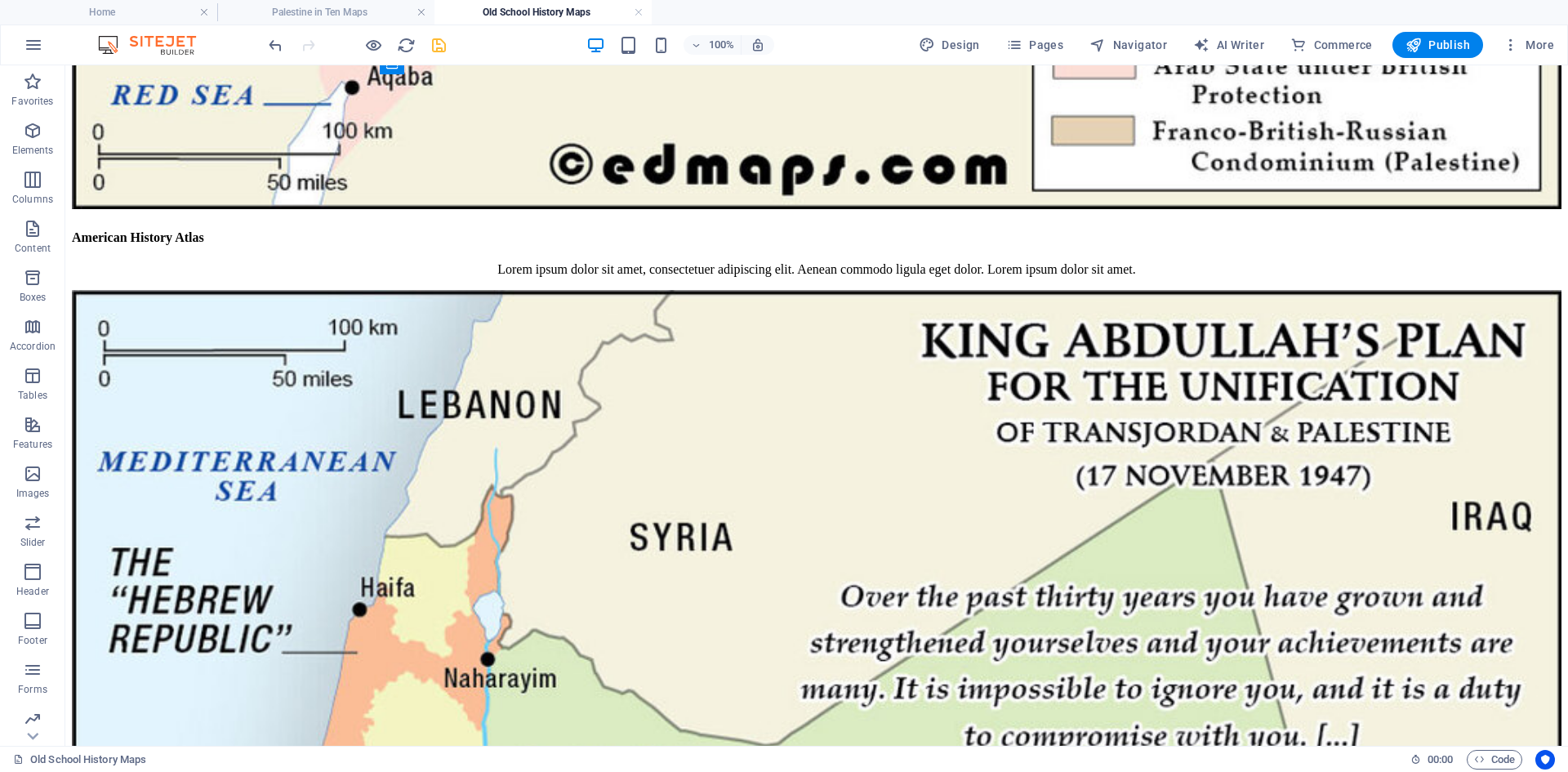 click on "Skip to main content
Home Historical Maps of USA Old School History Maps Maps + Historical Maps of [CITY] and [CITY] American History Atlas Lorem ipsum dolor sit amet, consectetuer adipiscing elit. Aenean commodo ligula eget dolor. Lorem ipsum dolor sit amet. An Historical Geography of the United States Lorem ipsum dolor sit amet, consectetuer adipiscing elit. Aenean commodo ligula eget dolor. Lorem ipsum dolor sit amet. Harper’s Atlas of American History Lorem ipsum dolor sit amet, consectetuer adipiscing elit. Aenean commodo ligula eget dolor. Lorem ipsum dolor sit amet. American History Atlas Lorem ipsum dolor sit amet, consectetuer adipiscing elit. Aenean commodo ligula eget dolor. Lorem ipsum dolor sit amet. An Historical Geography of the United States Lorem ipsum dolor sit amet, consectetuer adipiscing elit. Aenean commodo ligula eget dolor. Lorem ipsum dolor sit amet. Harper’s Atlas of American History American History Atlas [CITY] American History Atlas Harper’s Atlas of American History" at bounding box center (817, 11667) 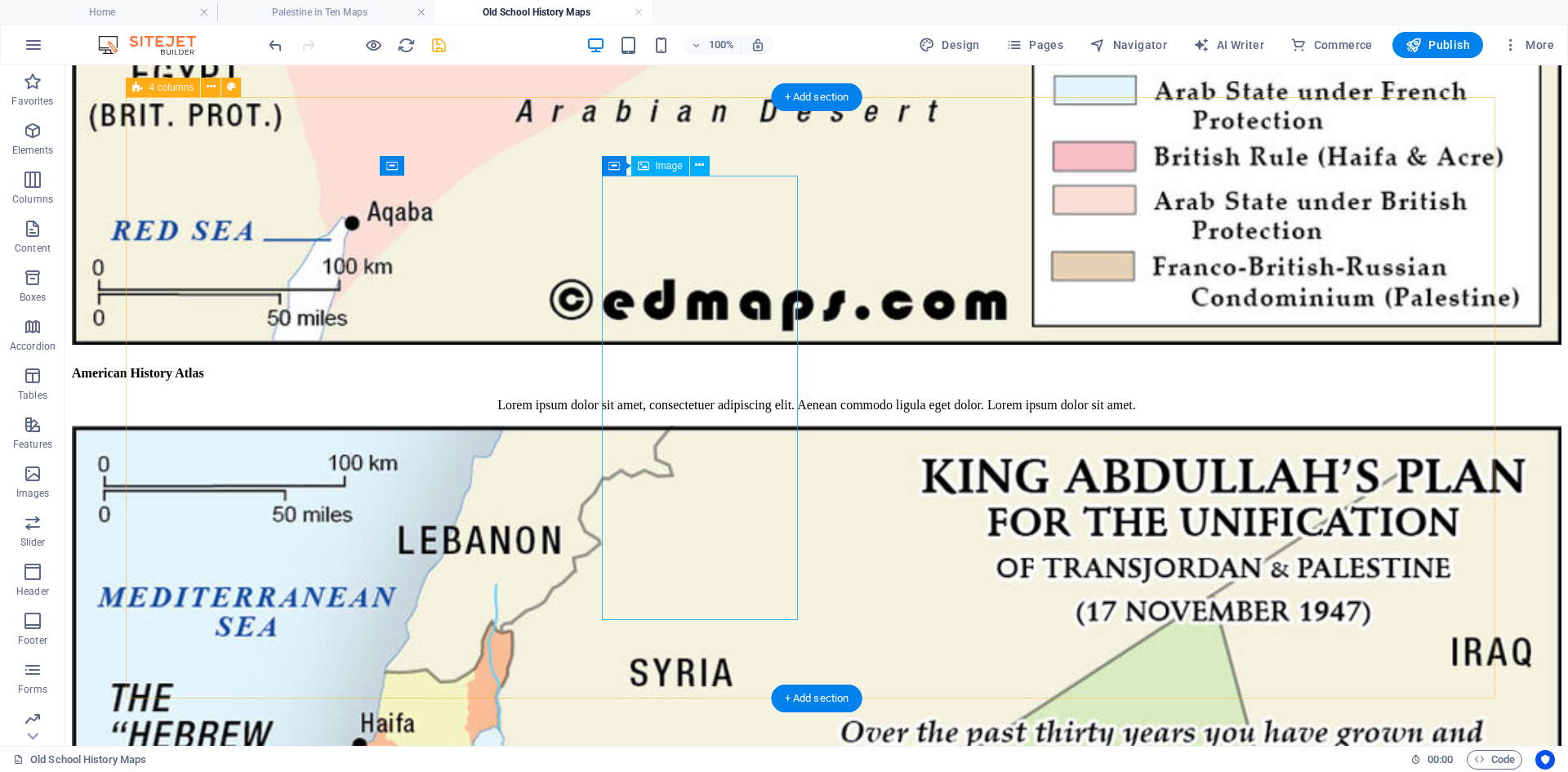 scroll, scrollTop: 1389, scrollLeft: 0, axis: vertical 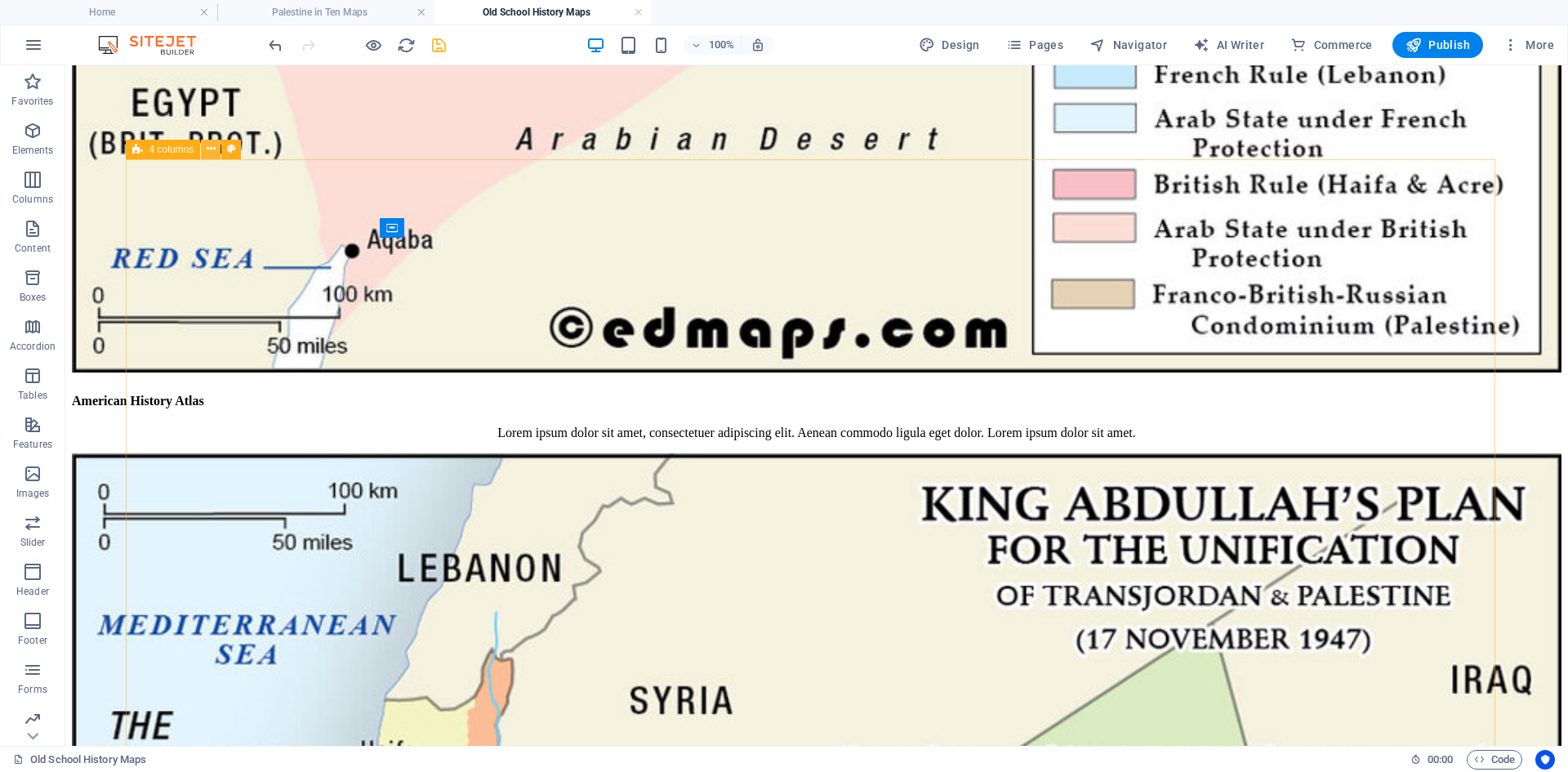 click at bounding box center (211, 149) 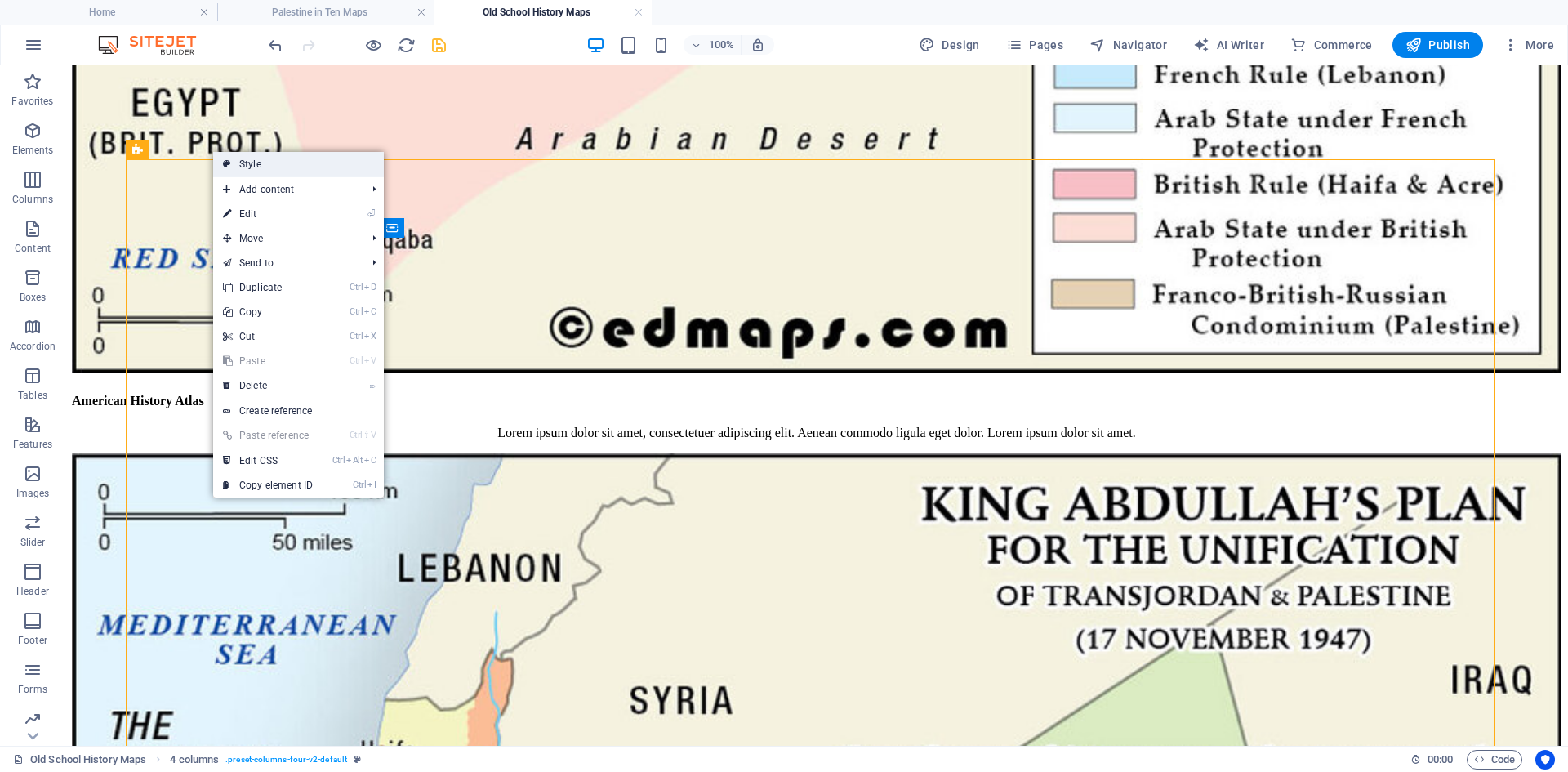 click on "Style" at bounding box center (298, 164) 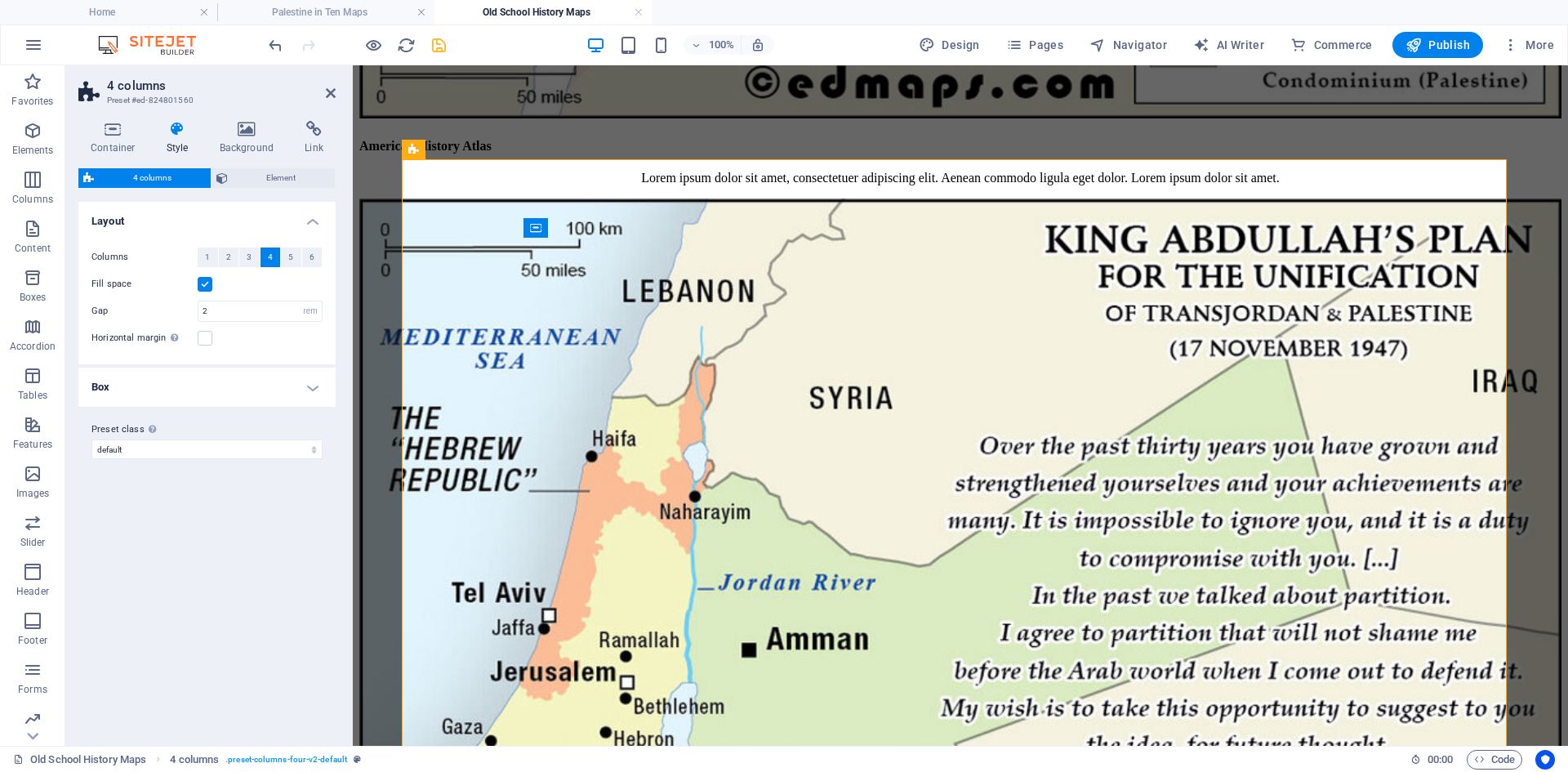 click at bounding box center (177, 129) 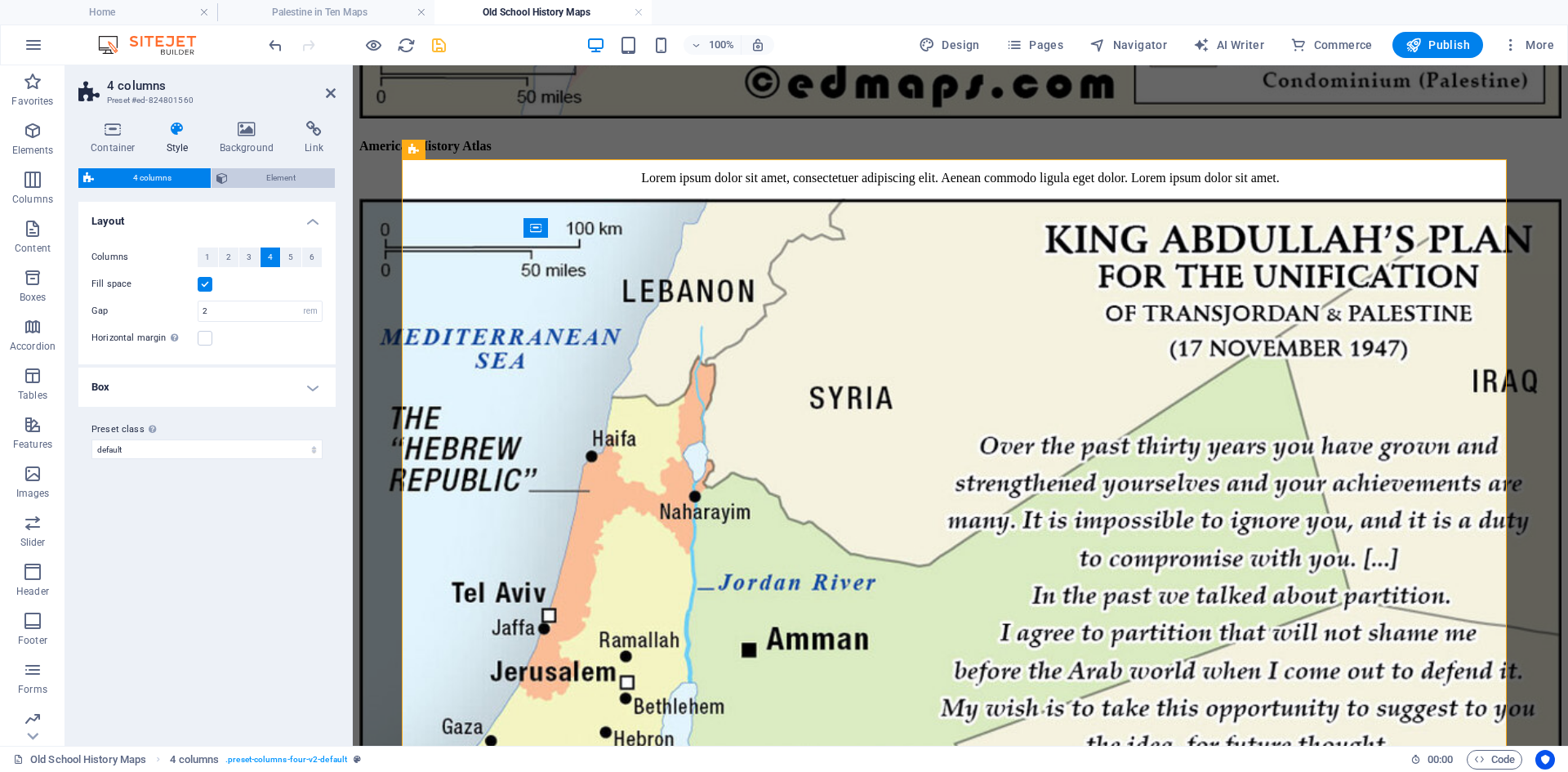 click on "Element" at bounding box center (282, 178) 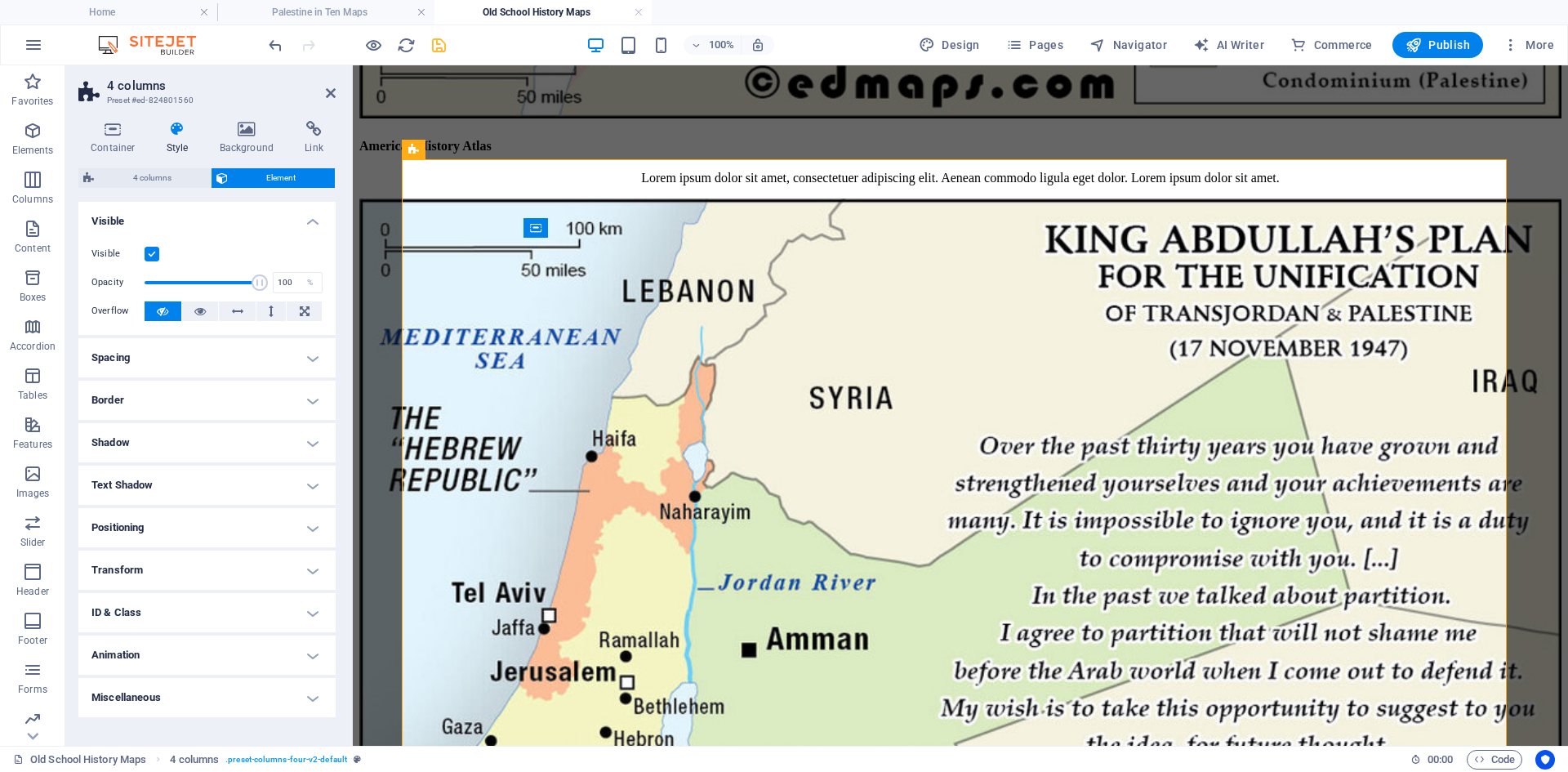 click on "Spacing" at bounding box center [207, 358] 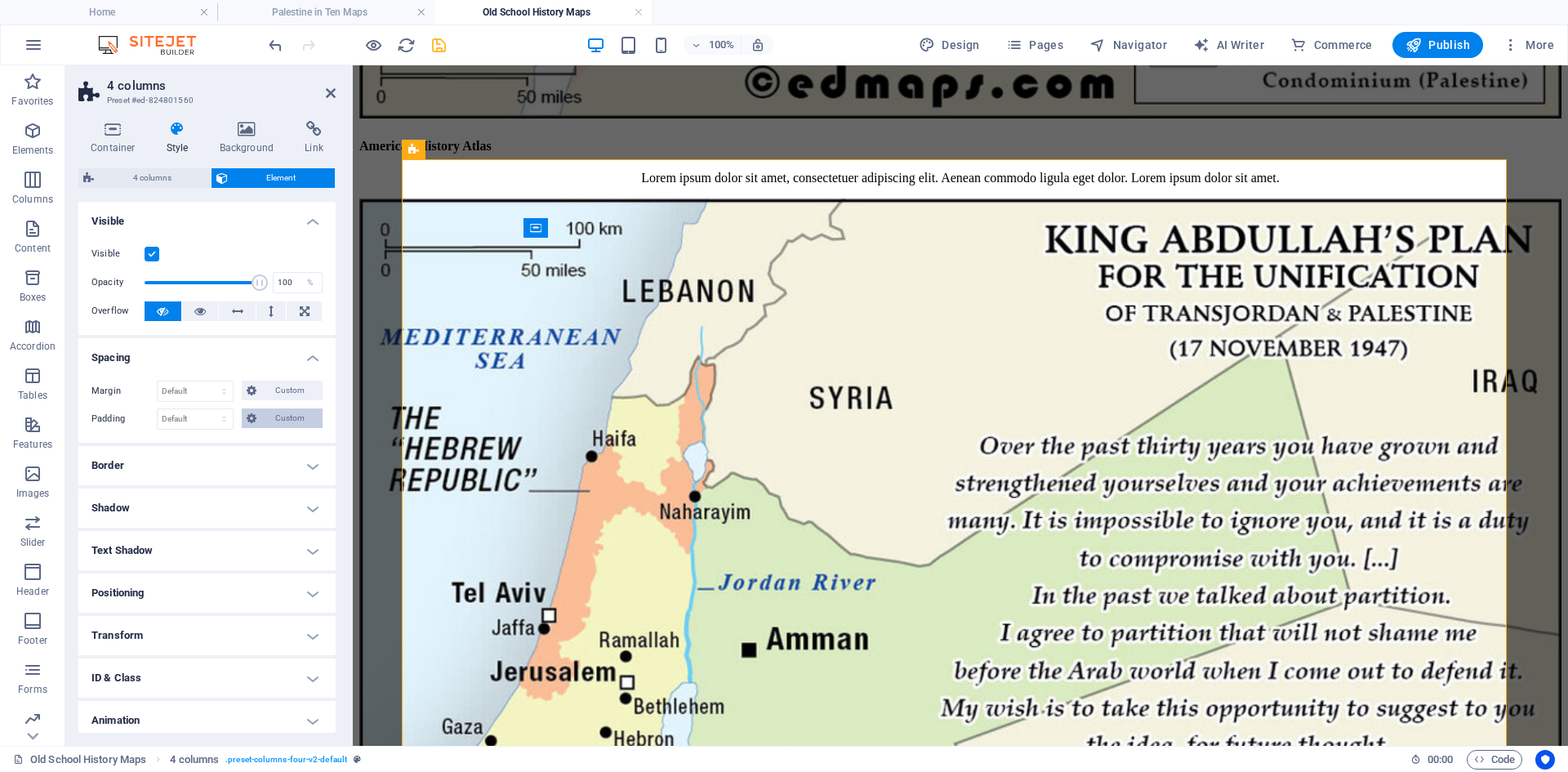 click on "Custom" at bounding box center (289, 418) 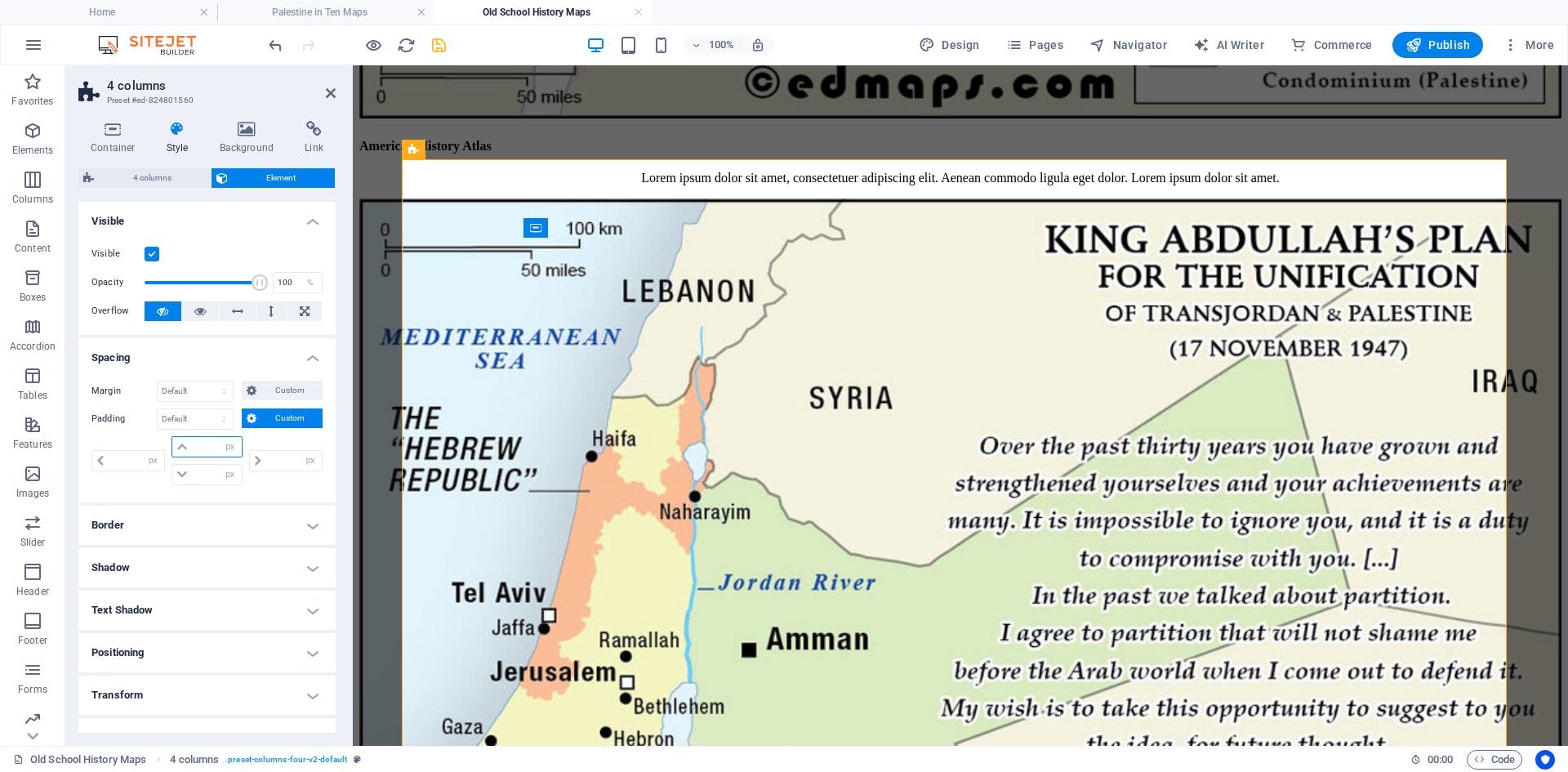 click at bounding box center [216, 447] 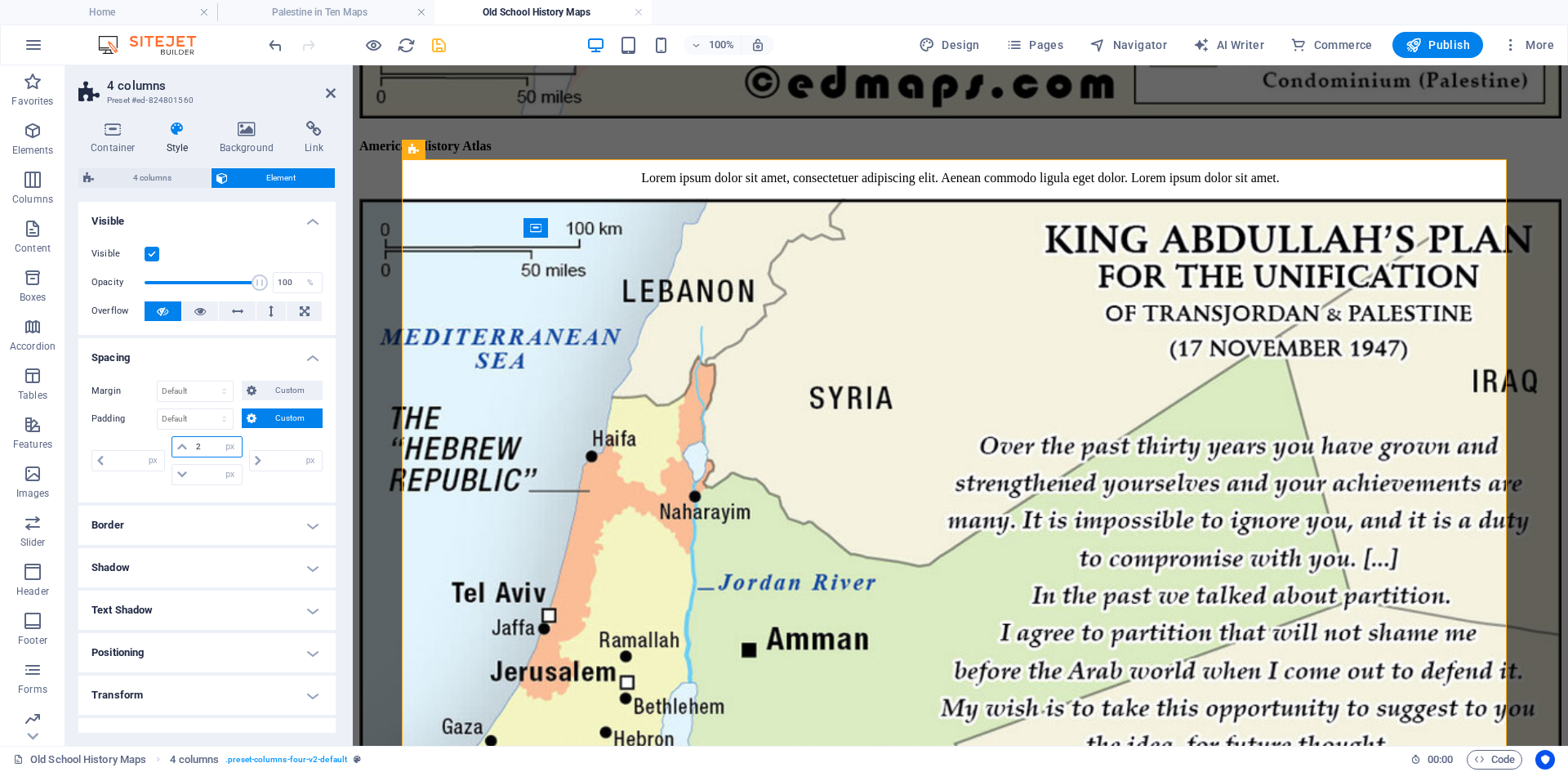 type on "20" 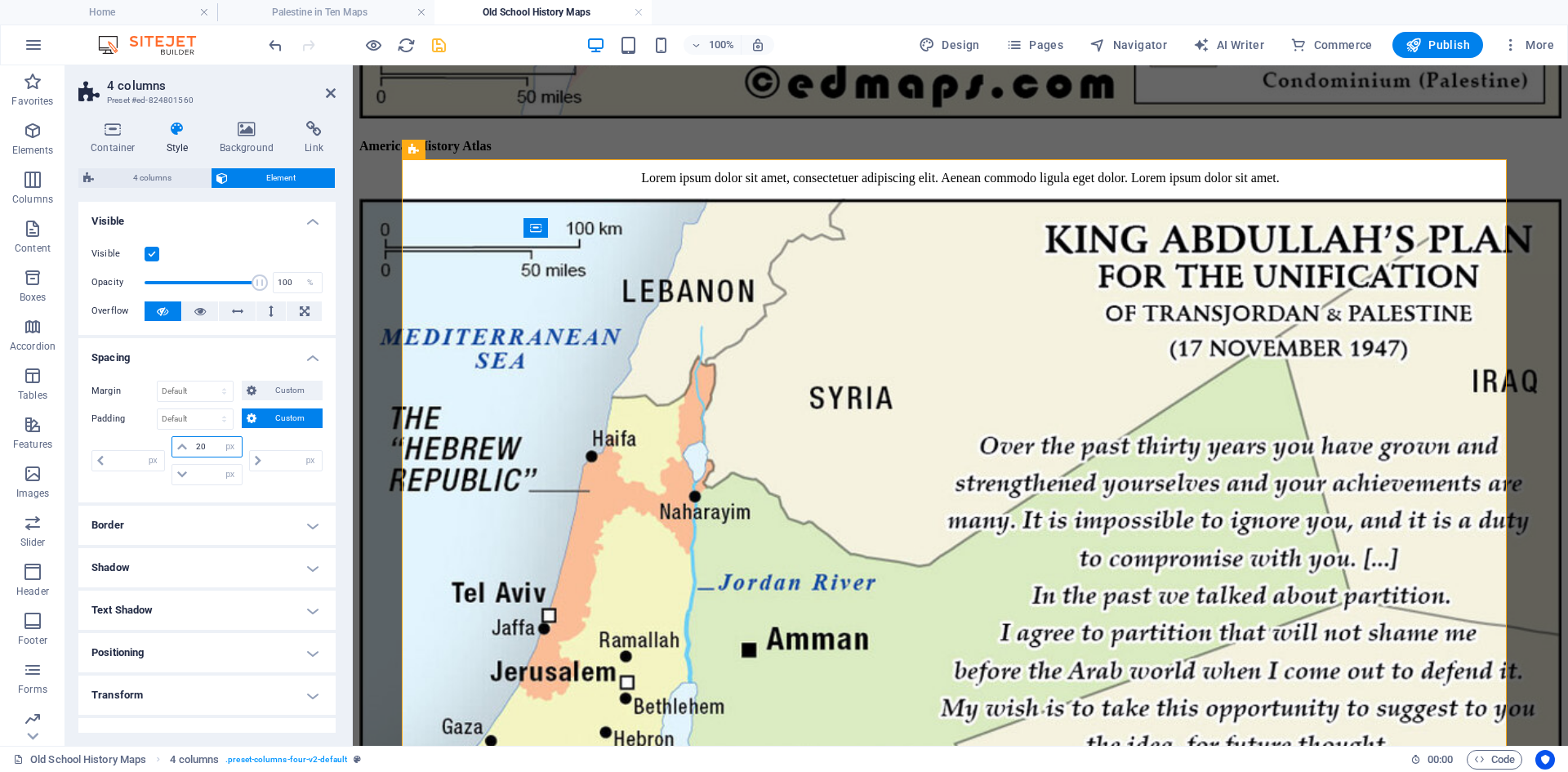 type on "0" 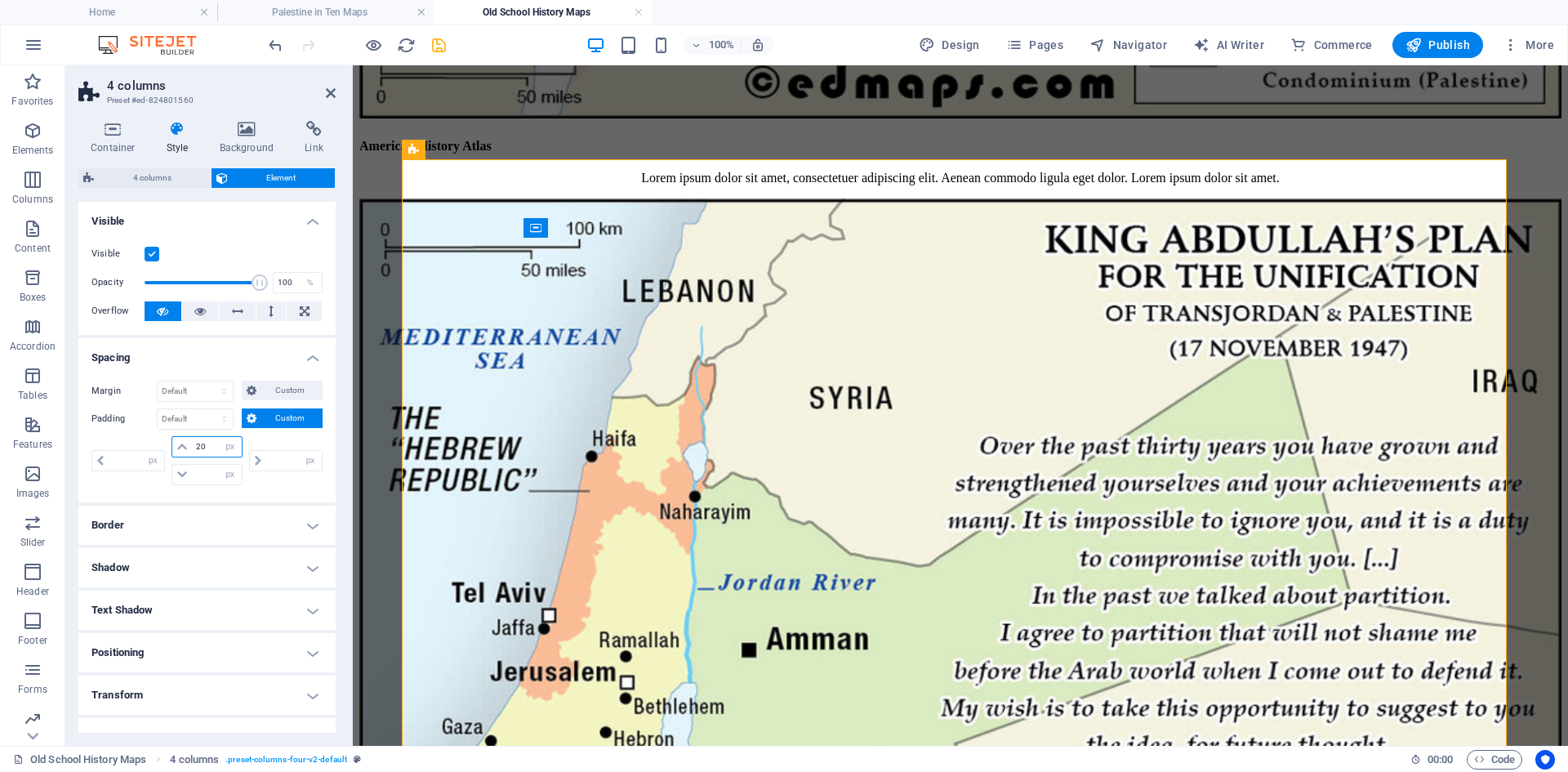type on "0" 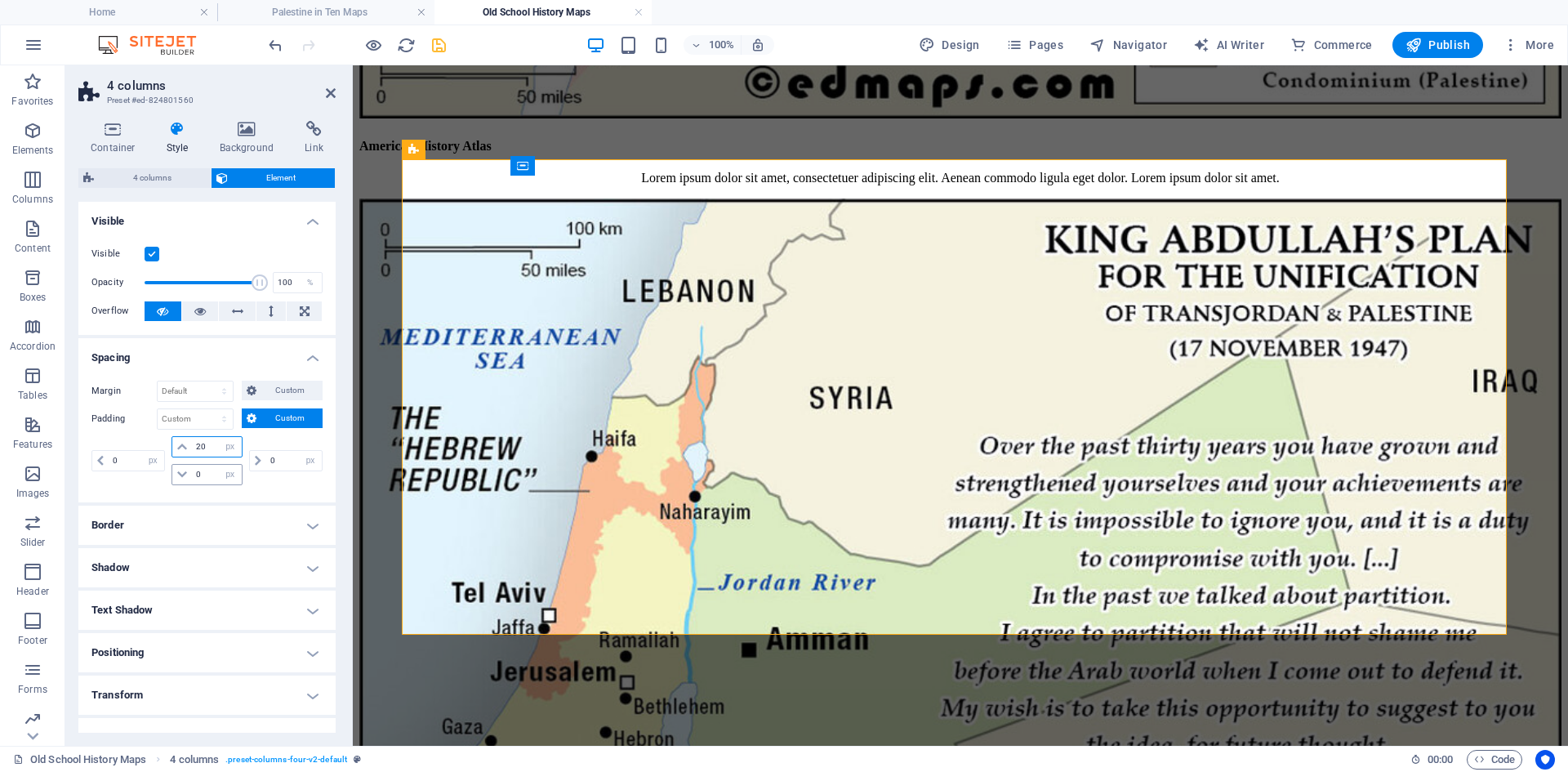 type on "20" 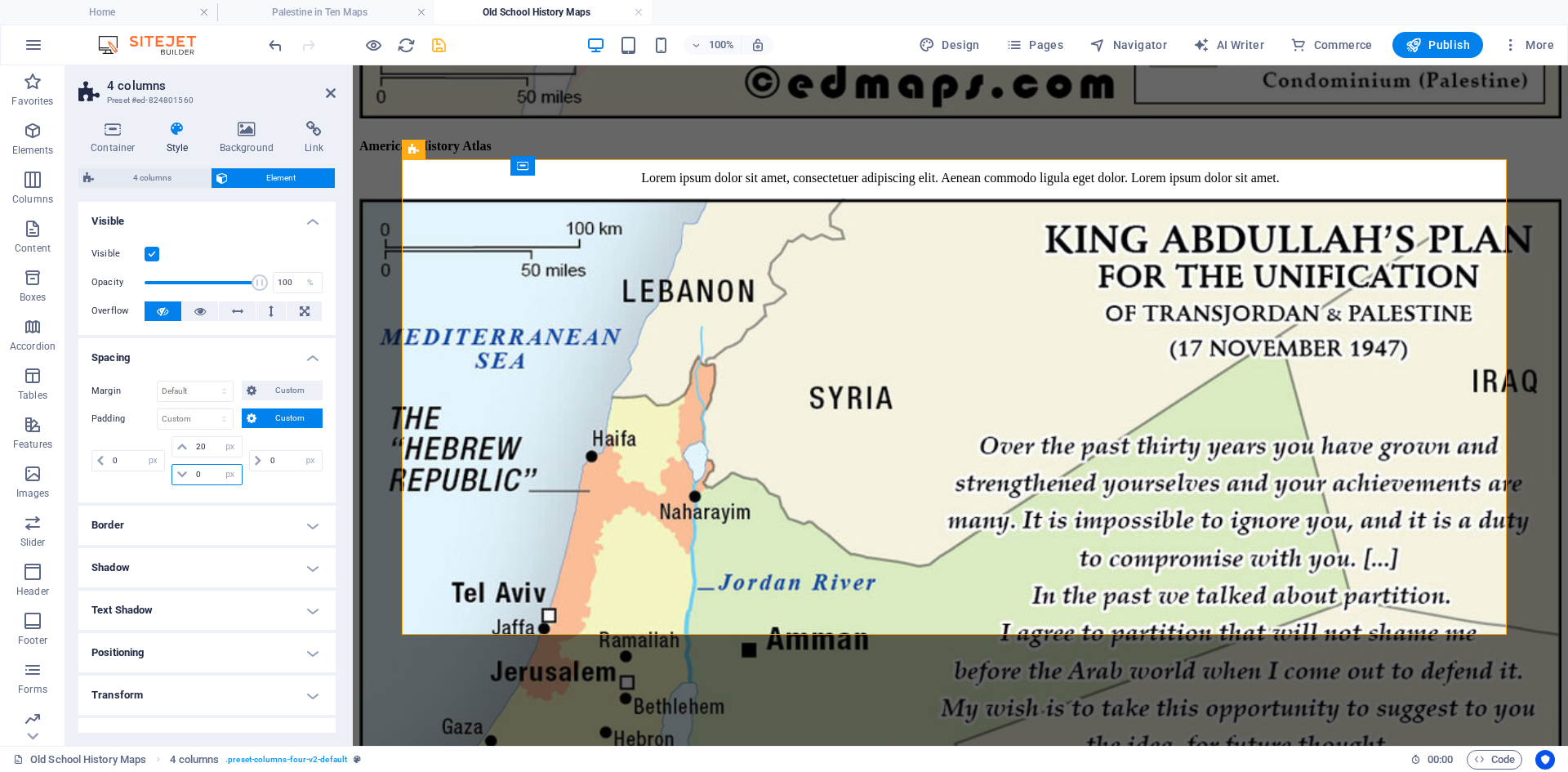 drag, startPoint x: 207, startPoint y: 468, endPoint x: 198, endPoint y: 480, distance: 15 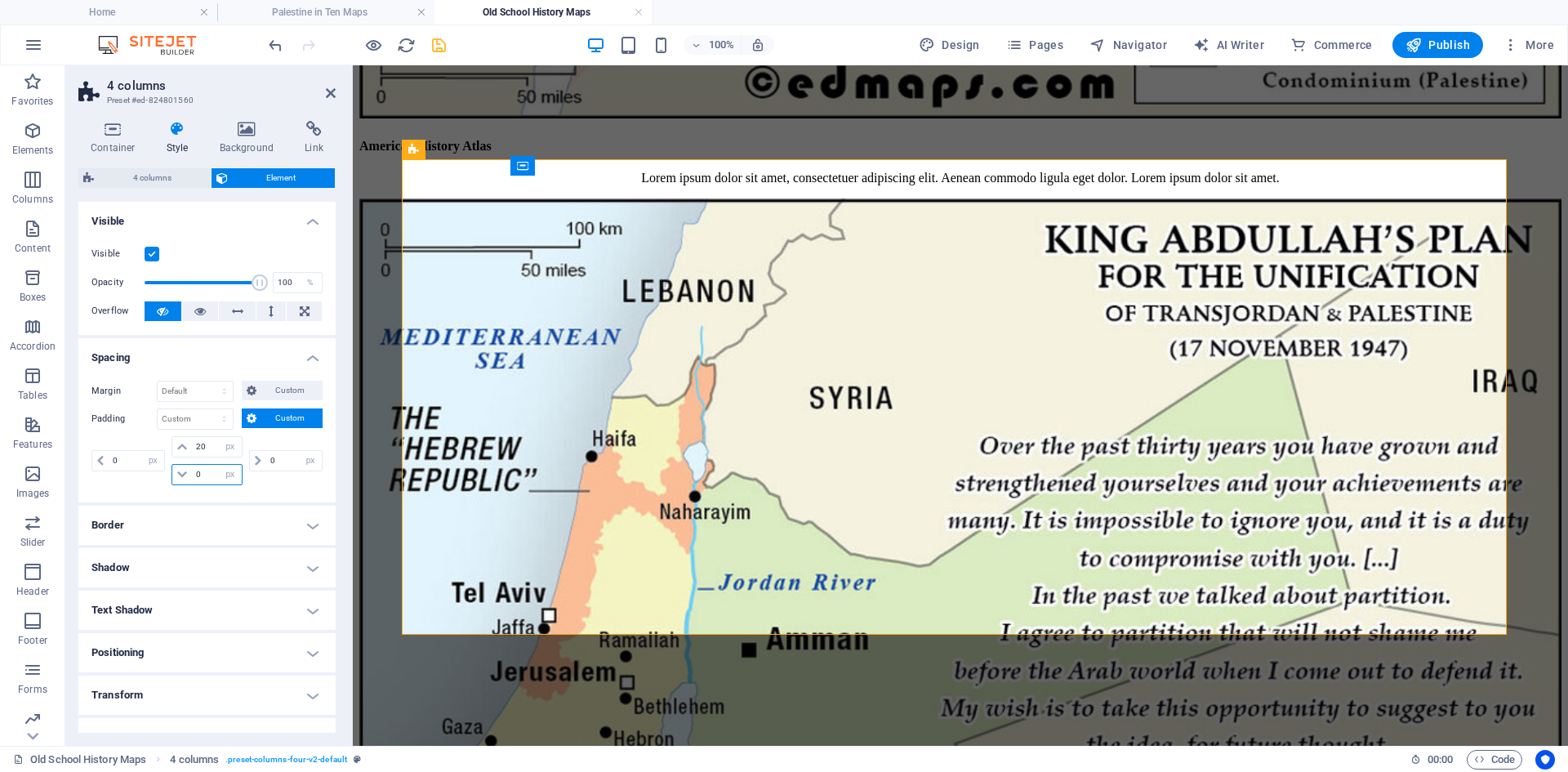 click on "0" at bounding box center [216, 475] 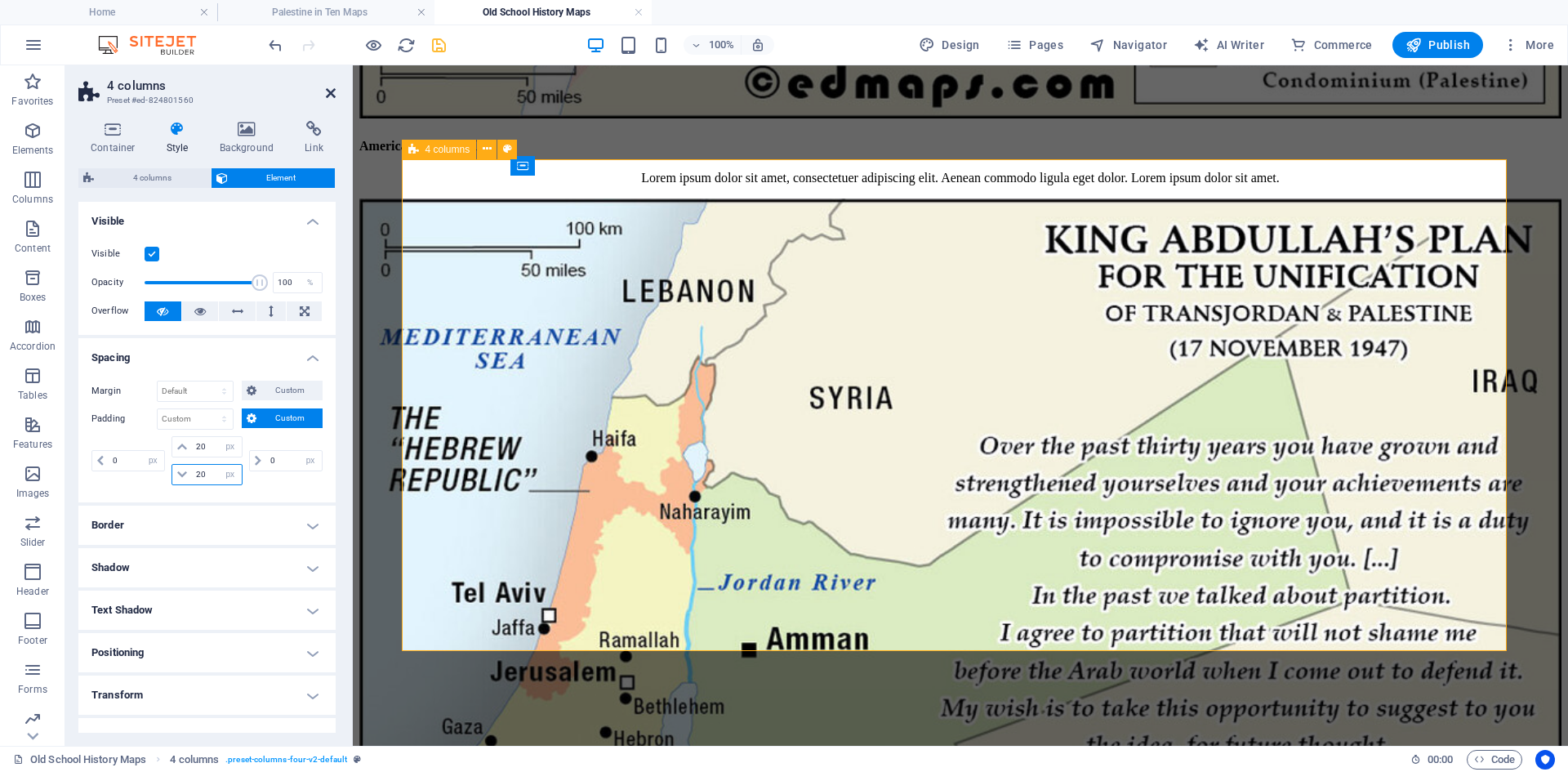 type on "20" 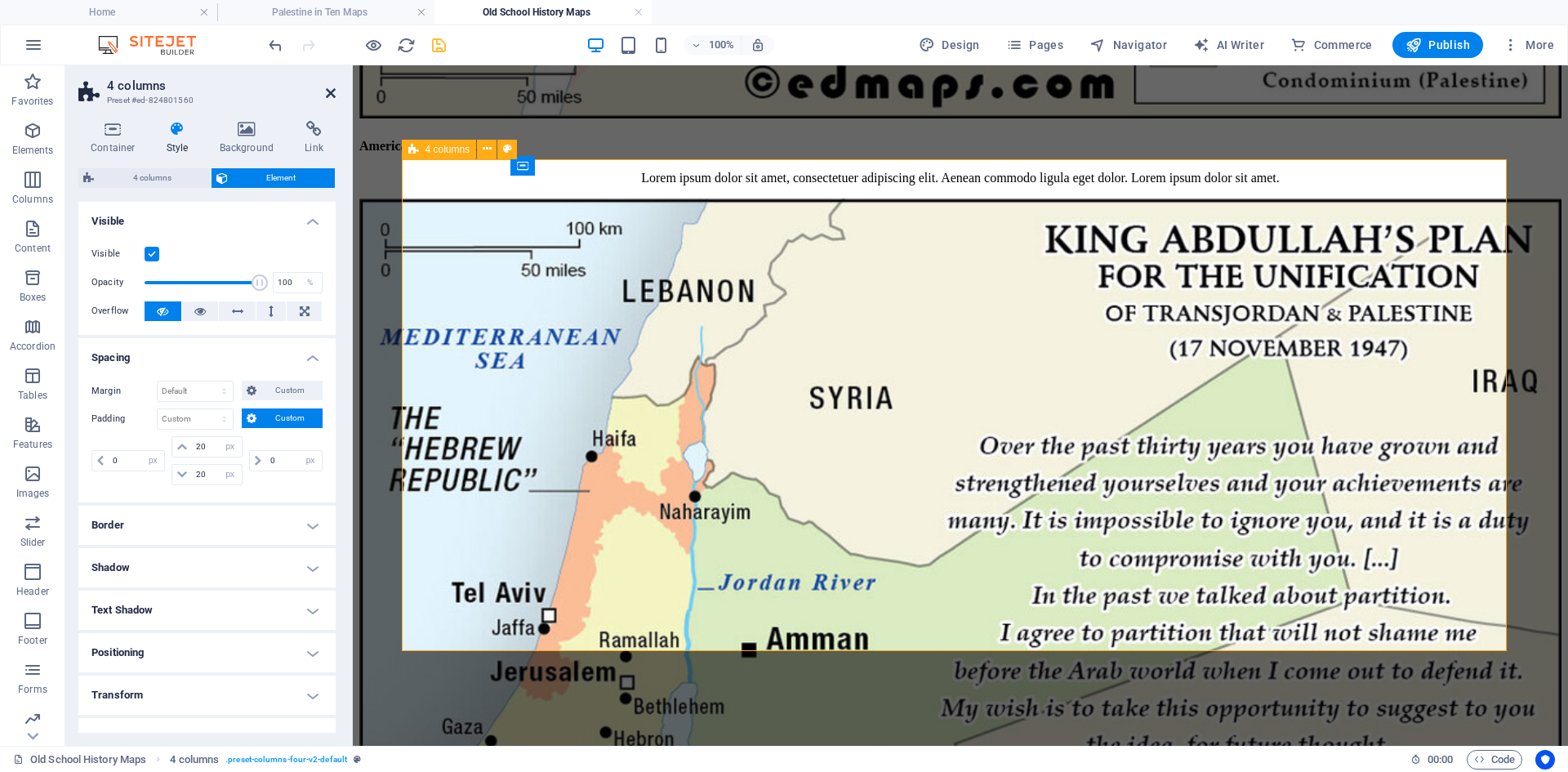 drag, startPoint x: 332, startPoint y: 92, endPoint x: 307, endPoint y: 48, distance: 50.60632 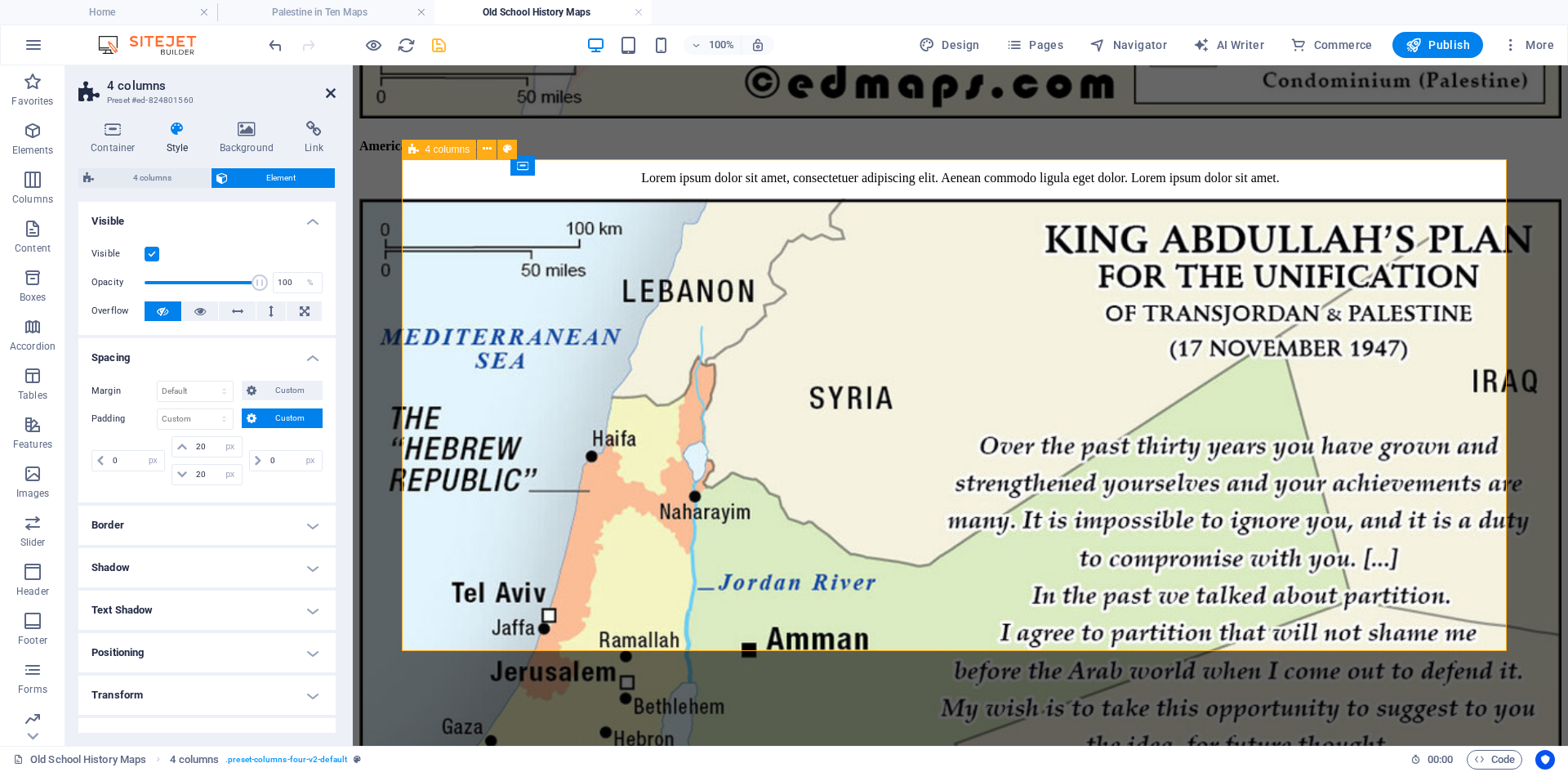 click at bounding box center [331, 93] 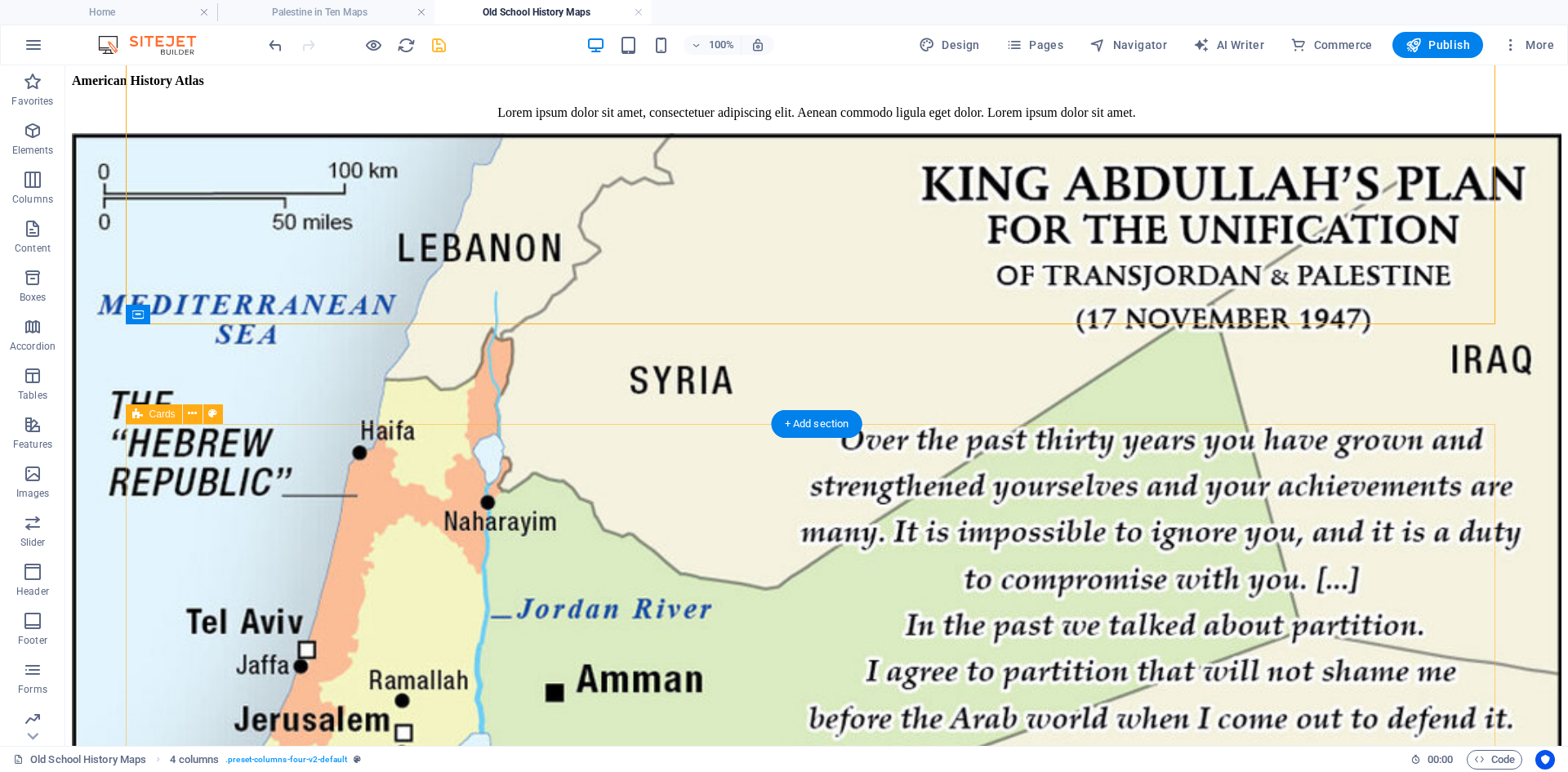 scroll, scrollTop: 1716, scrollLeft: 0, axis: vertical 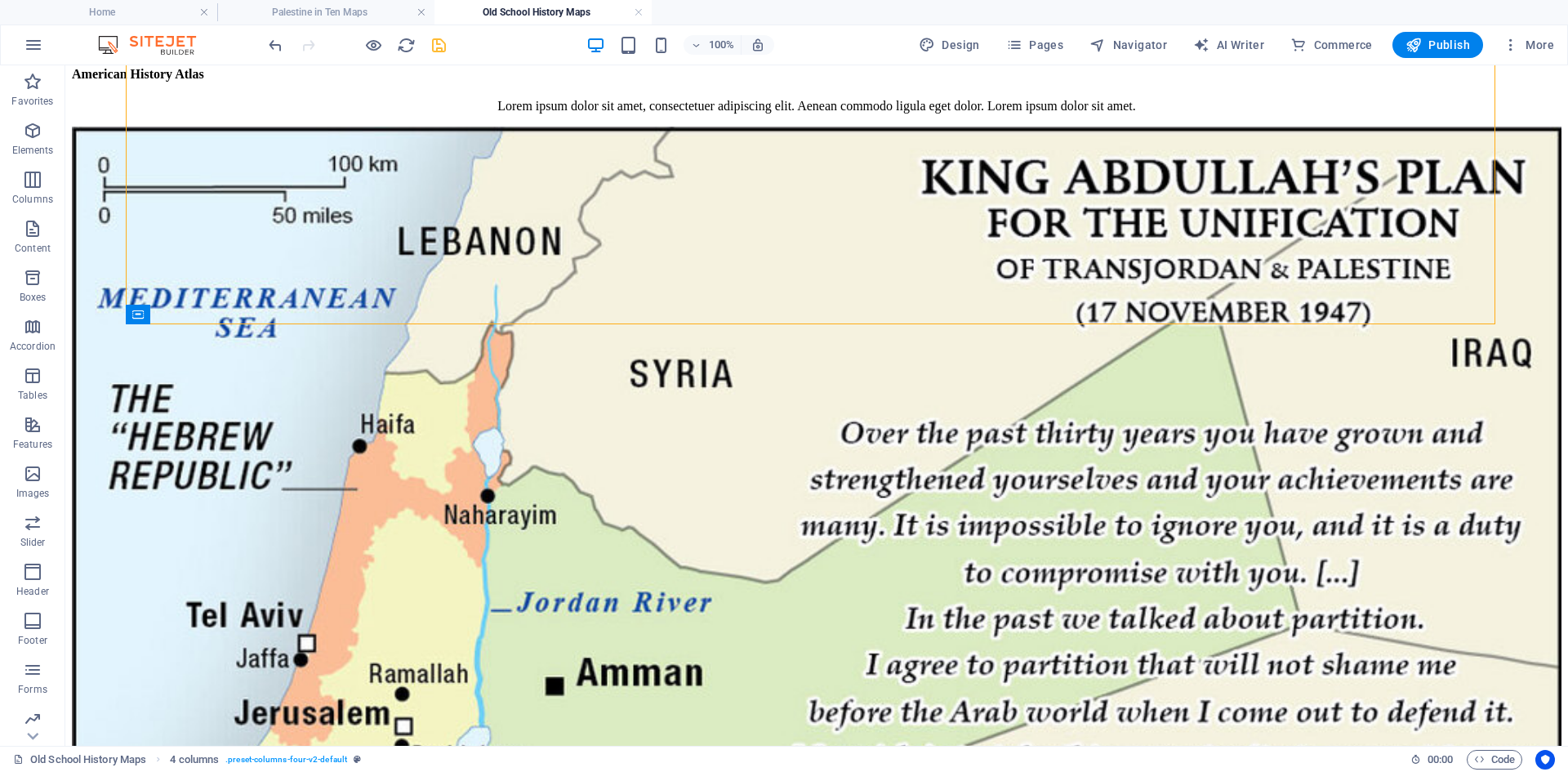 click on "Skip to main content
Home Historical Maps of USA Old School History Maps Maps + Historical Maps of [CITY] and [CITY] American History Atlas Lorem ipsum dolor sit amet, consectetuer adipiscing elit. Aenean commodo ligula eget dolor. Lorem ipsum dolor sit amet. An Historical Geography of the United States Lorem ipsum dolor sit amet, consectetuer adipiscing elit. Aenean commodo ligula eget dolor. Lorem ipsum dolor sit amet. Harper’s Atlas of American History Lorem ipsum dolor sit amet, consectetuer adipiscing elit. Aenean commodo ligula eget dolor. Lorem ipsum dolor sit amet. American History Atlas Lorem ipsum dolor sit amet, consectetuer adipiscing elit. Aenean commodo ligula eget dolor. Lorem ipsum dolor sit amet. An Historical Geography of the United States Lorem ipsum dolor sit amet, consectetuer adipiscing elit. Aenean commodo ligula eget dolor. Lorem ipsum dolor sit amet. Harper’s Atlas of American History American History Atlas [CITY] American History Atlas Harper’s Atlas of American History" at bounding box center [817, 11520] 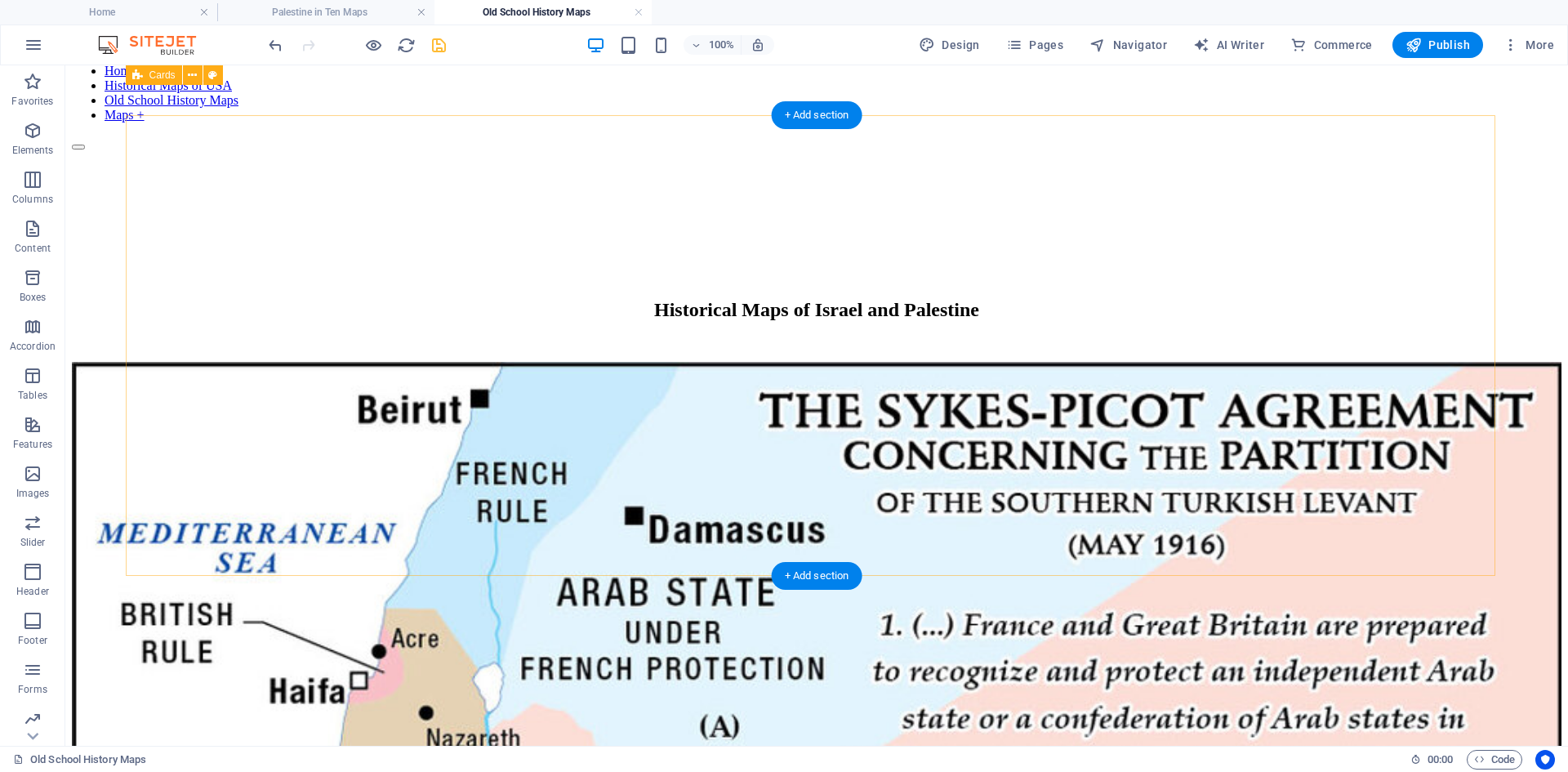 scroll, scrollTop: 0, scrollLeft: 0, axis: both 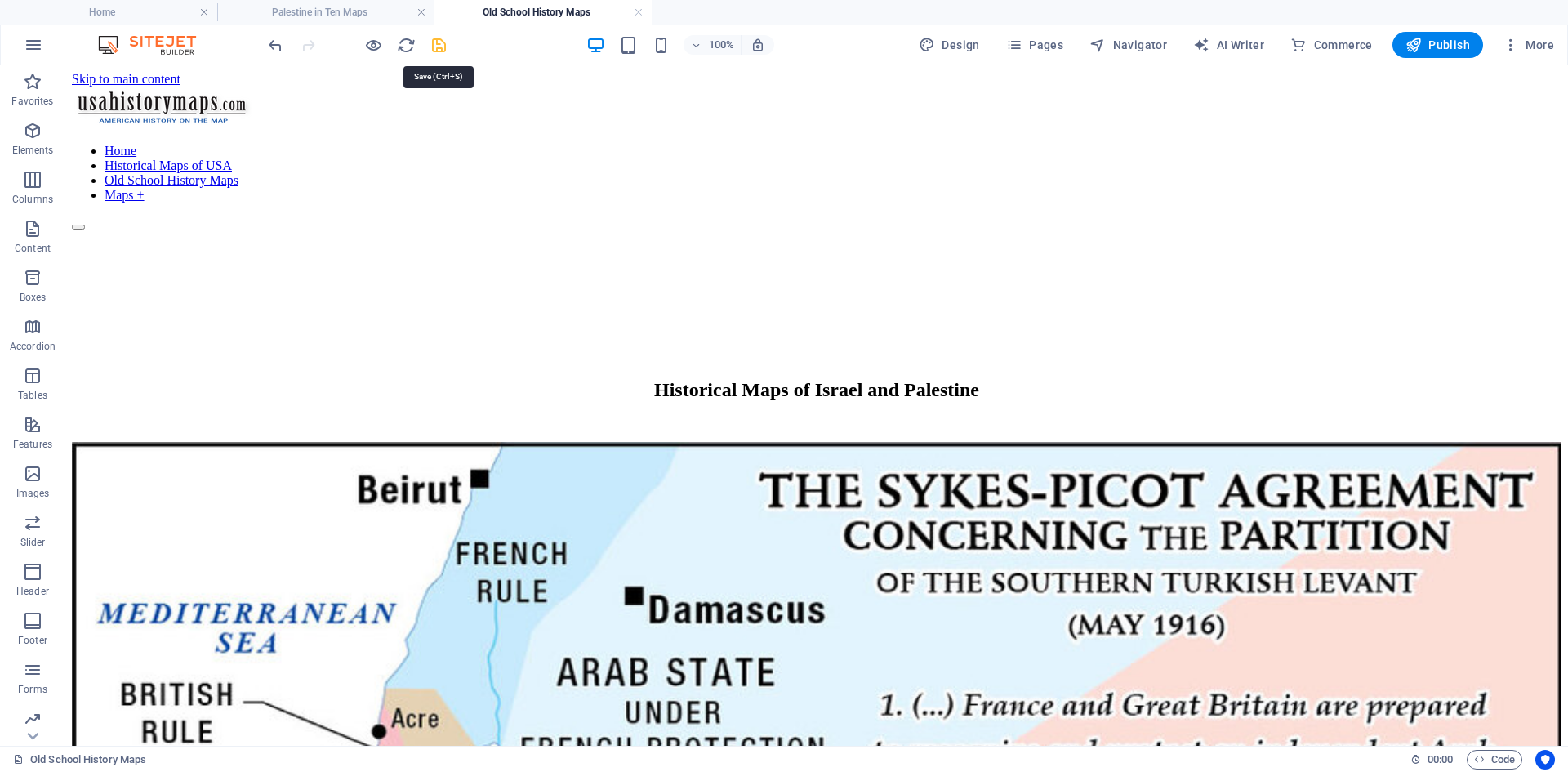 click at bounding box center [439, 45] 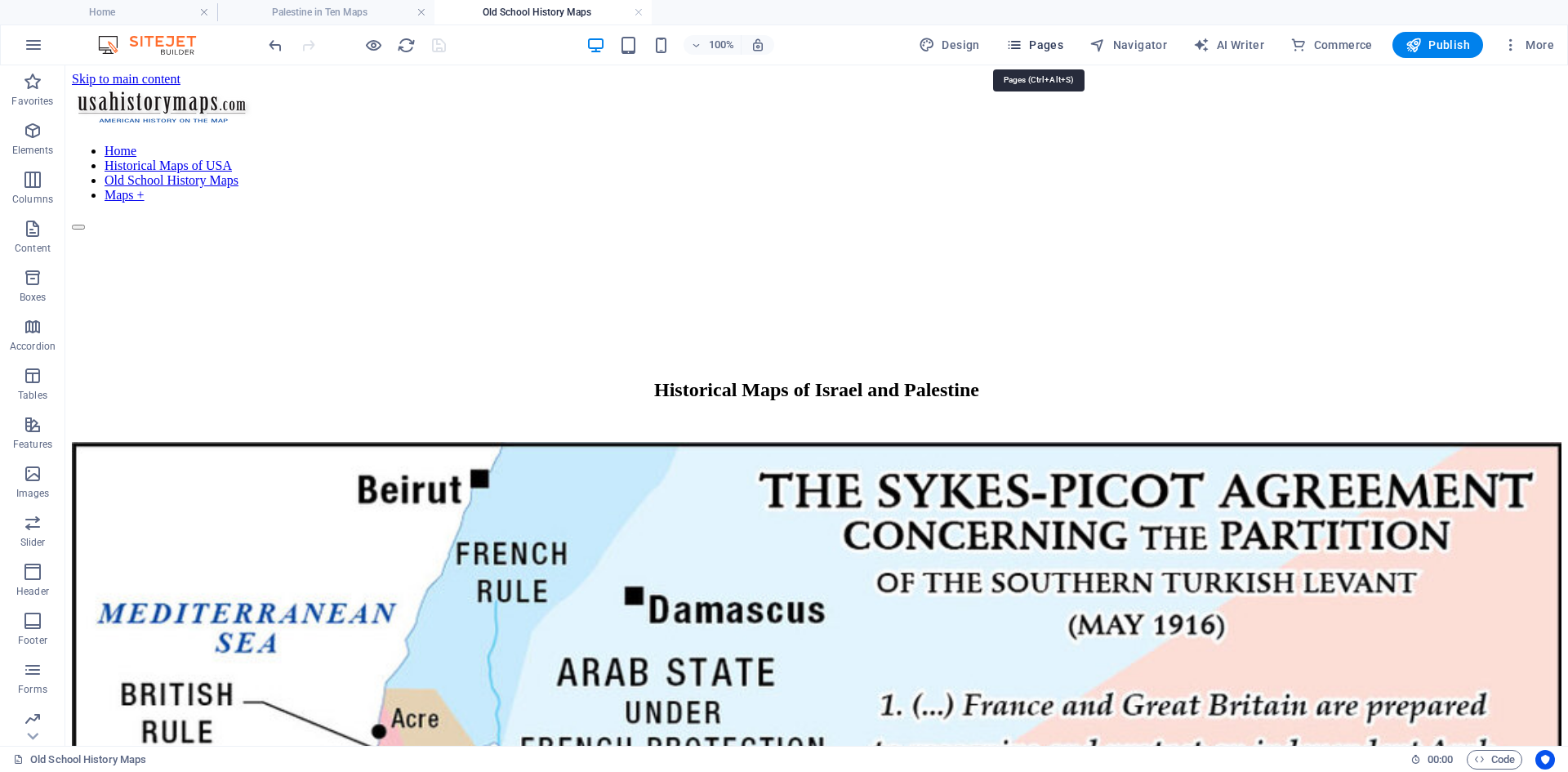 click on "Pages" at bounding box center (1035, 45) 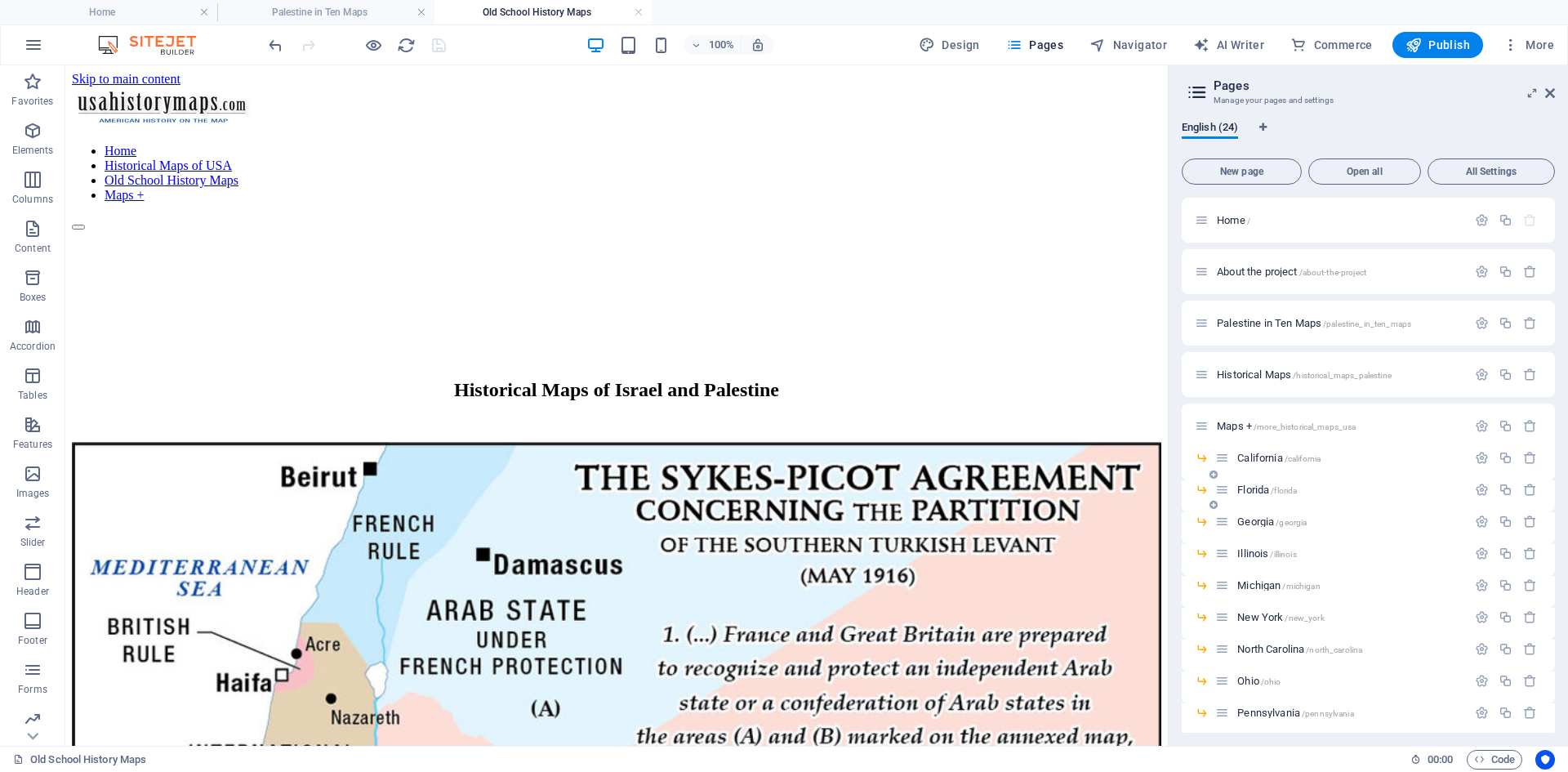 scroll, scrollTop: 163, scrollLeft: 0, axis: vertical 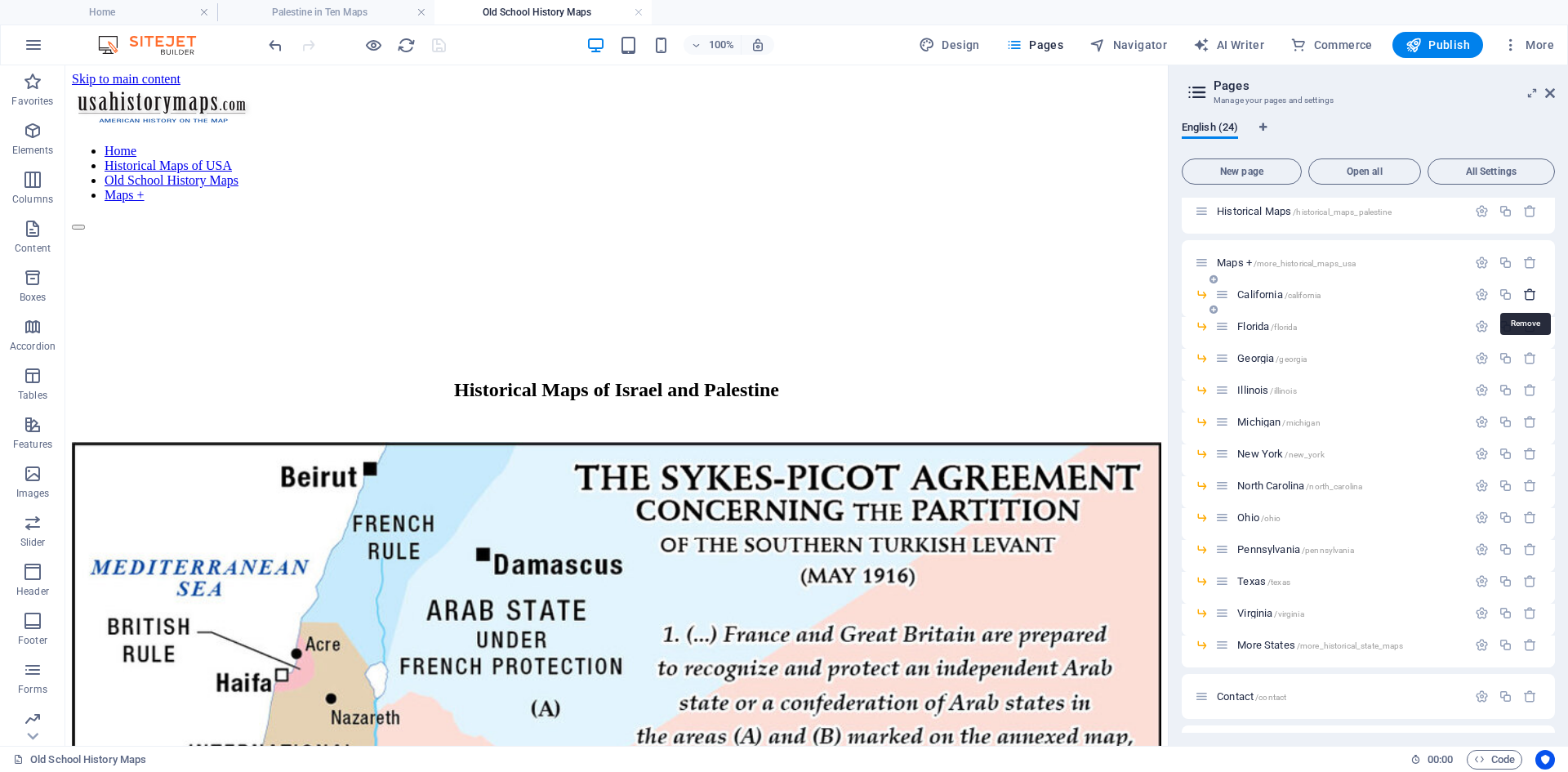 click at bounding box center (1530, 294) 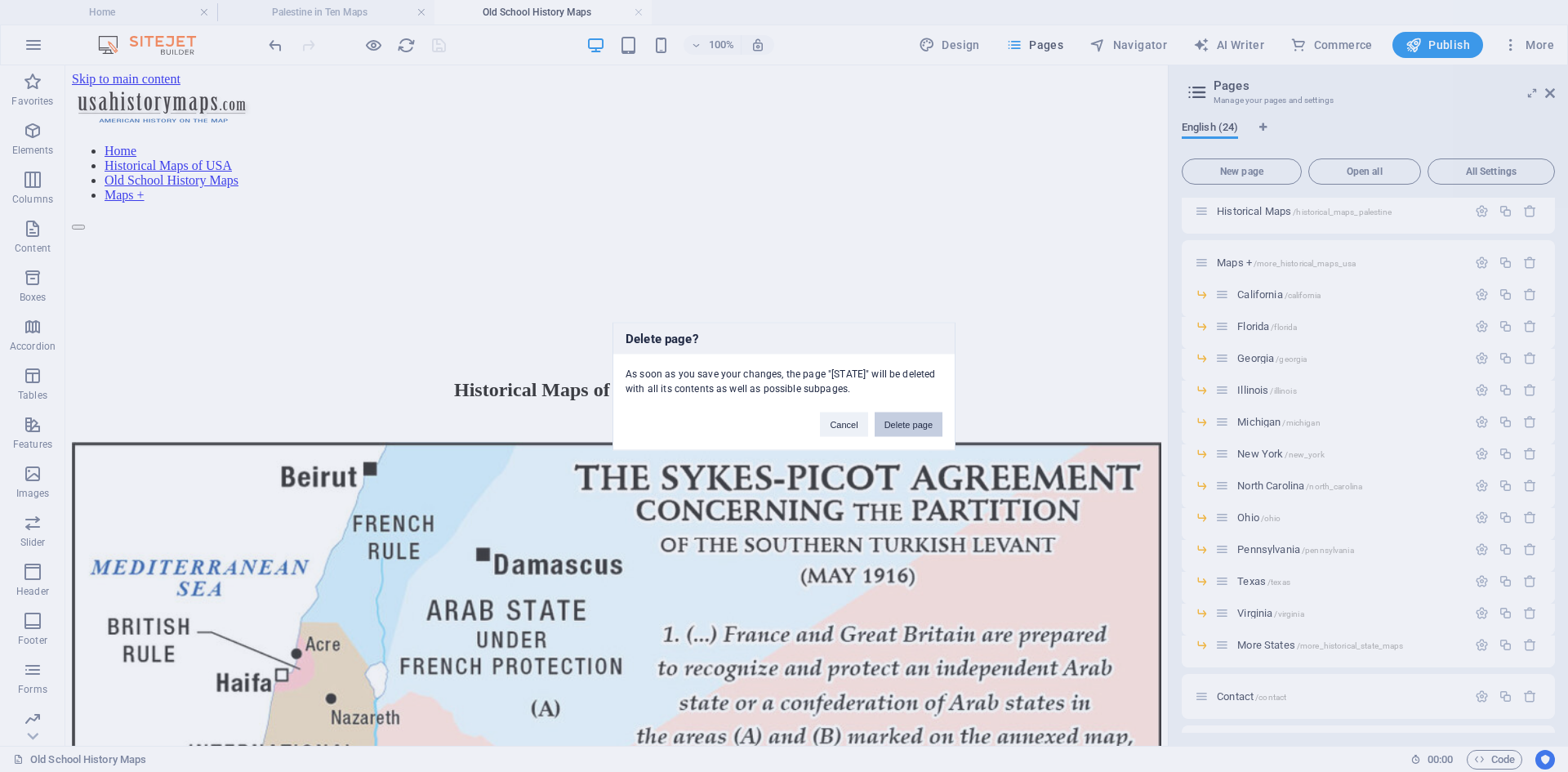 click on "Delete page" at bounding box center (908, 424) 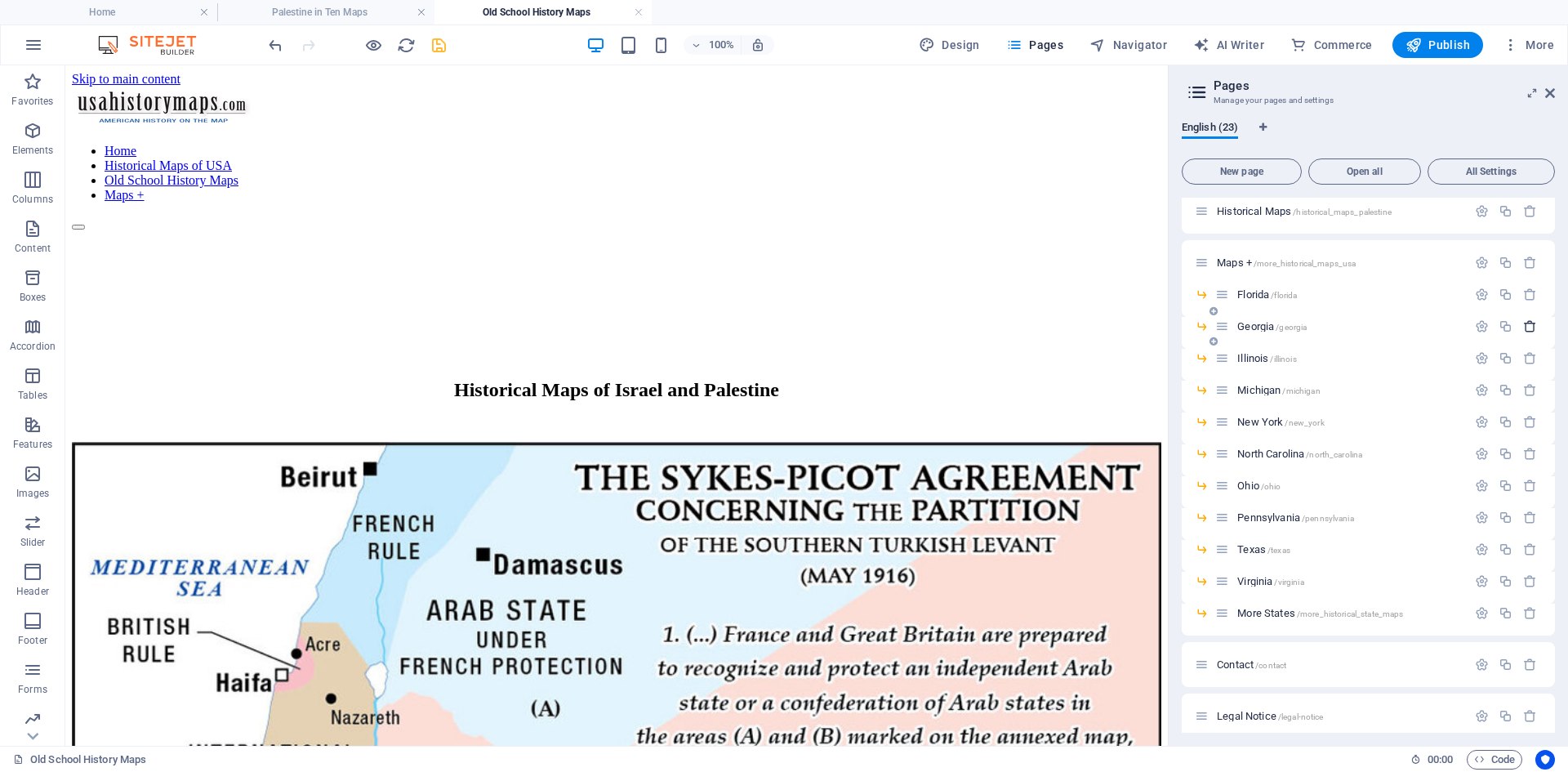 click at bounding box center (1530, 326) 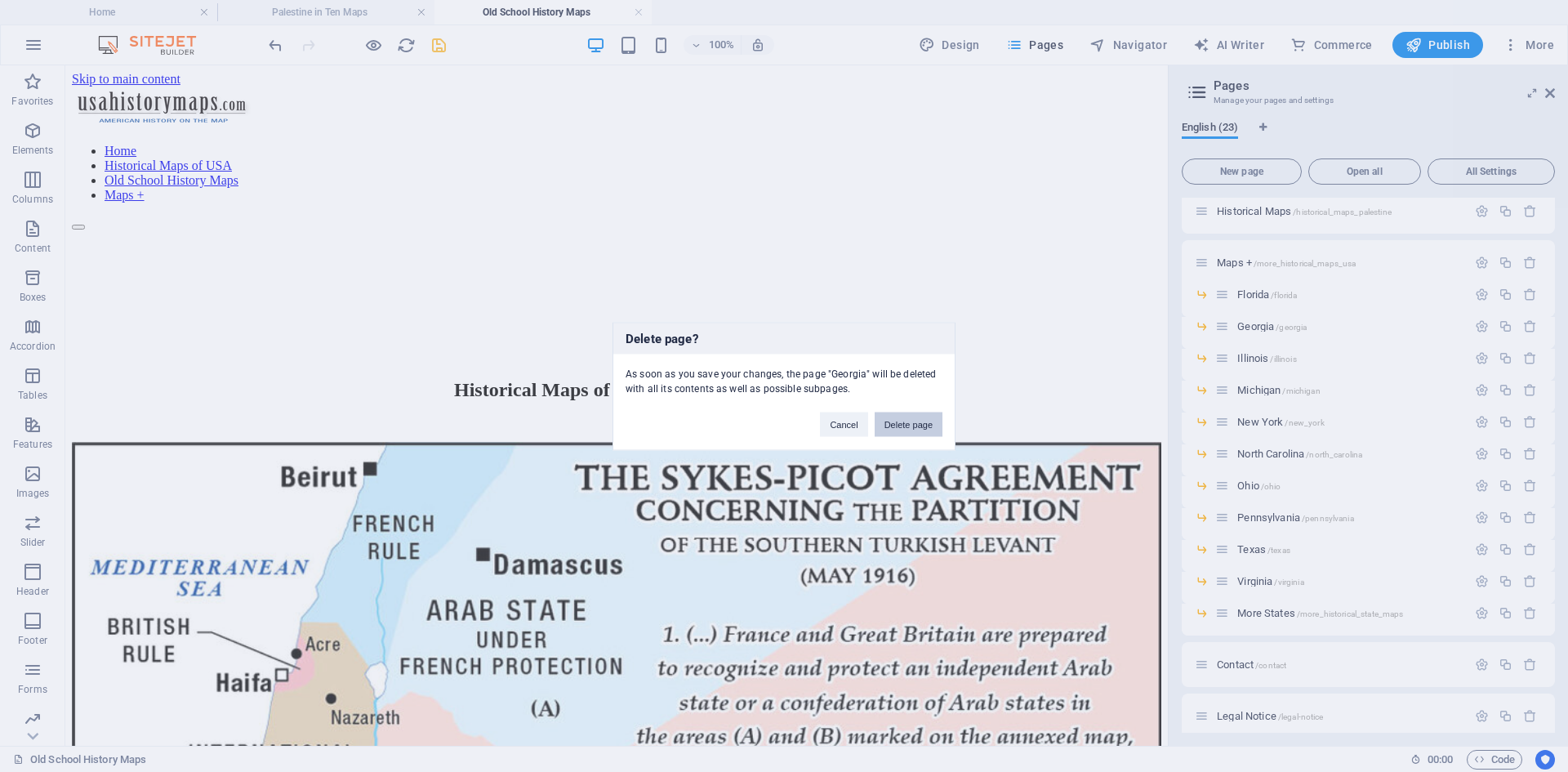 click on "Delete page" at bounding box center [908, 424] 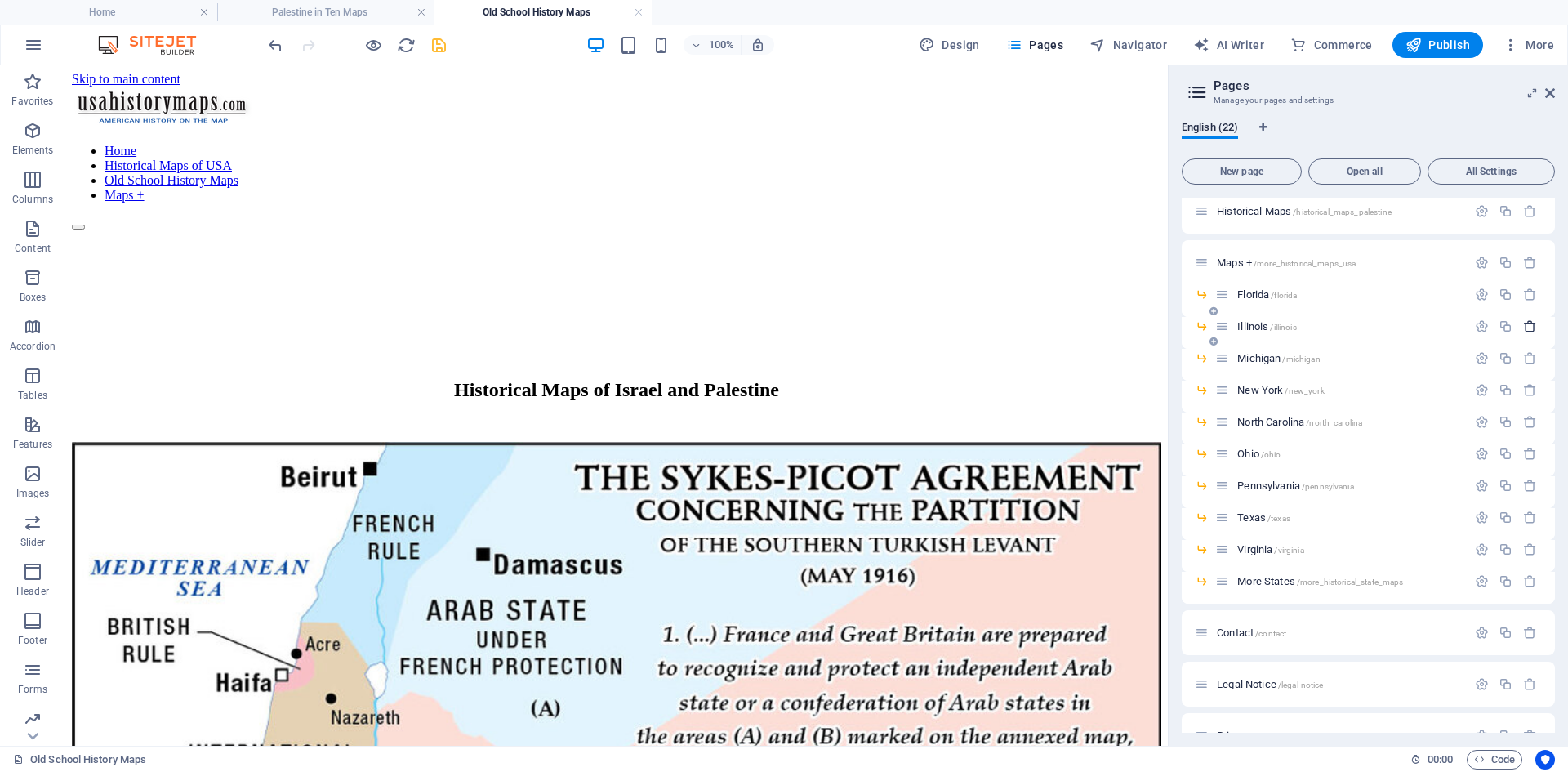 click at bounding box center [1530, 326] 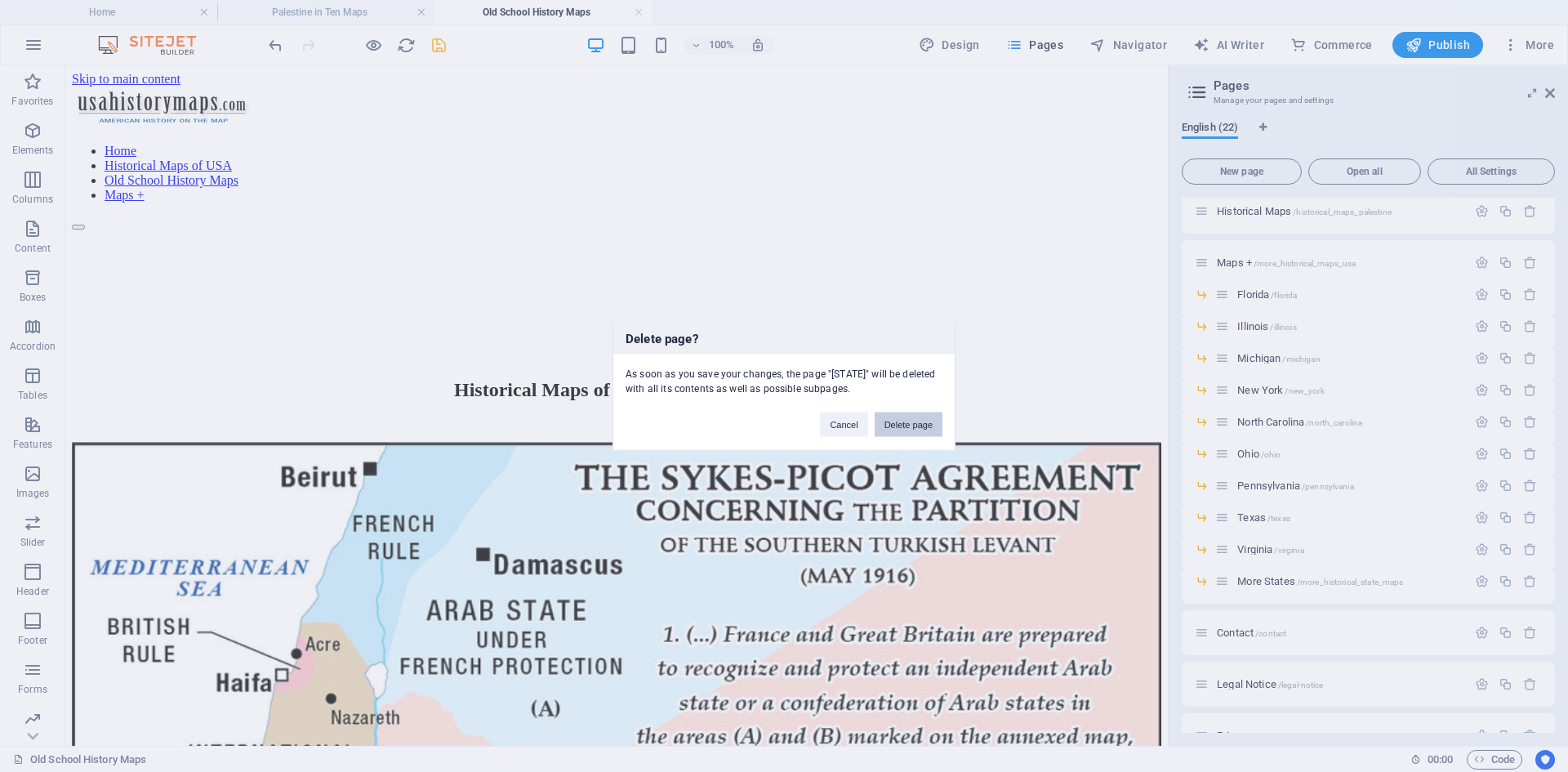 click on "Delete page" at bounding box center [908, 424] 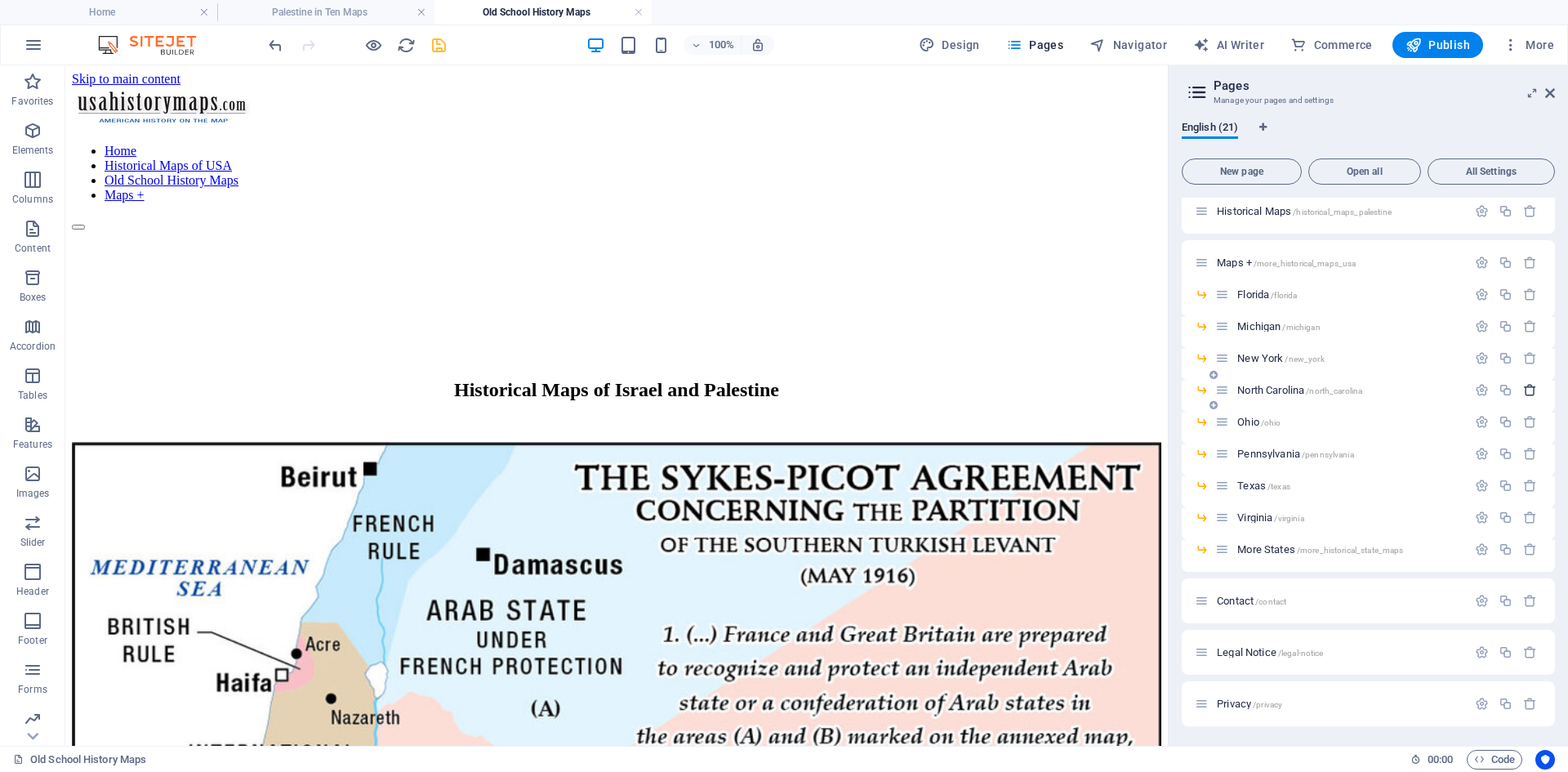 click at bounding box center (1530, 390) 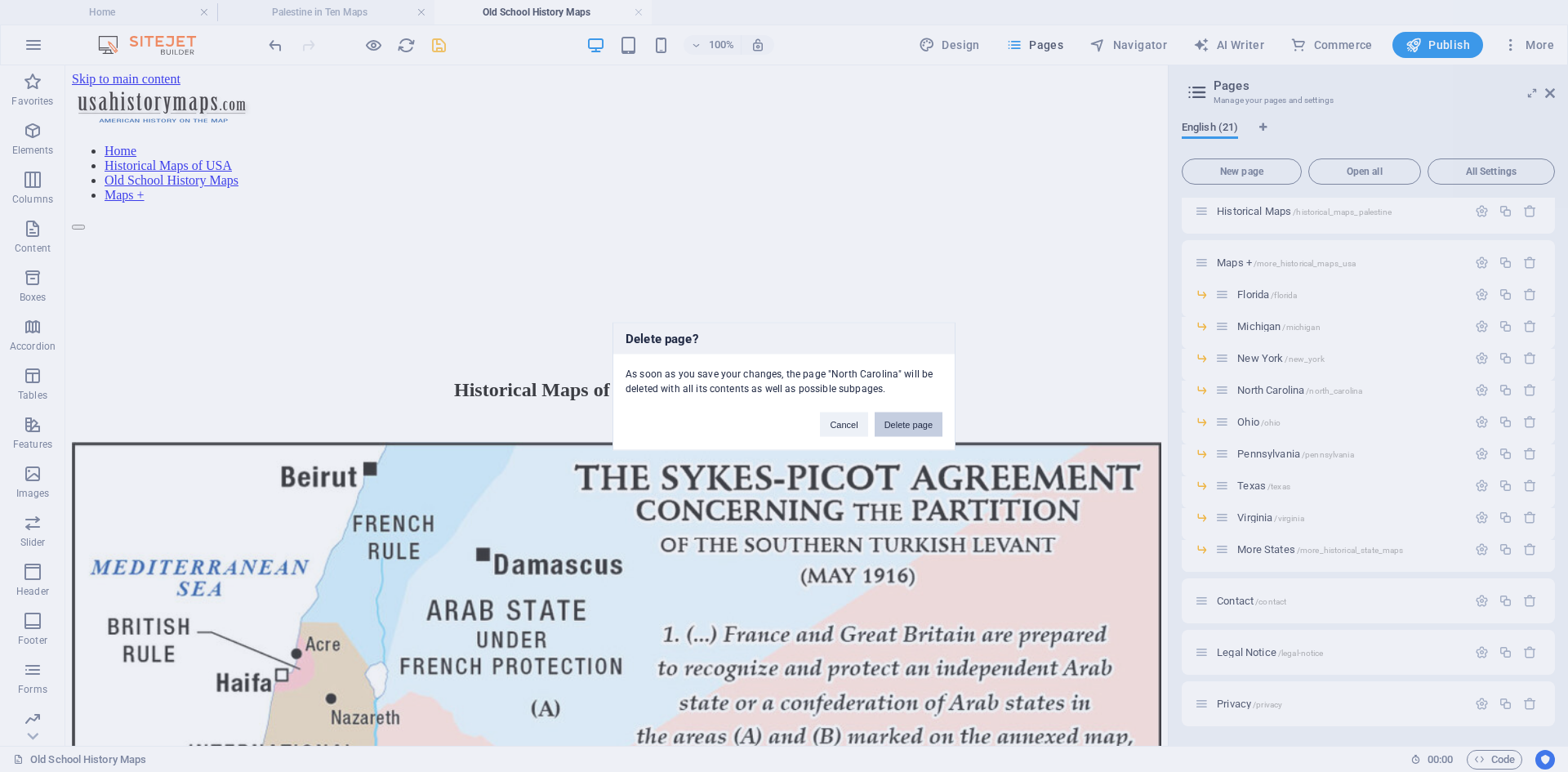 click on "Delete page" at bounding box center (908, 424) 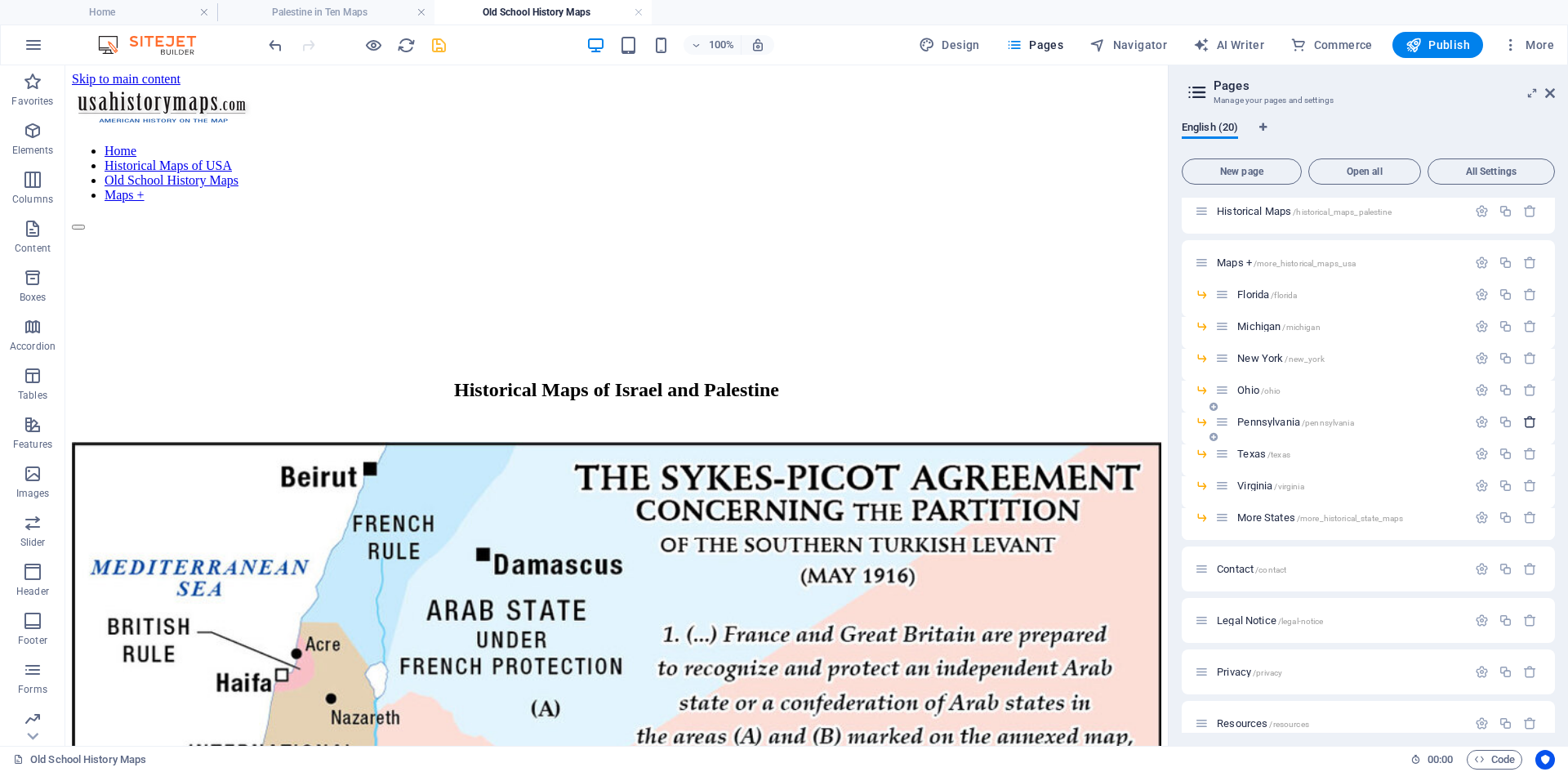 click at bounding box center (1530, 422) 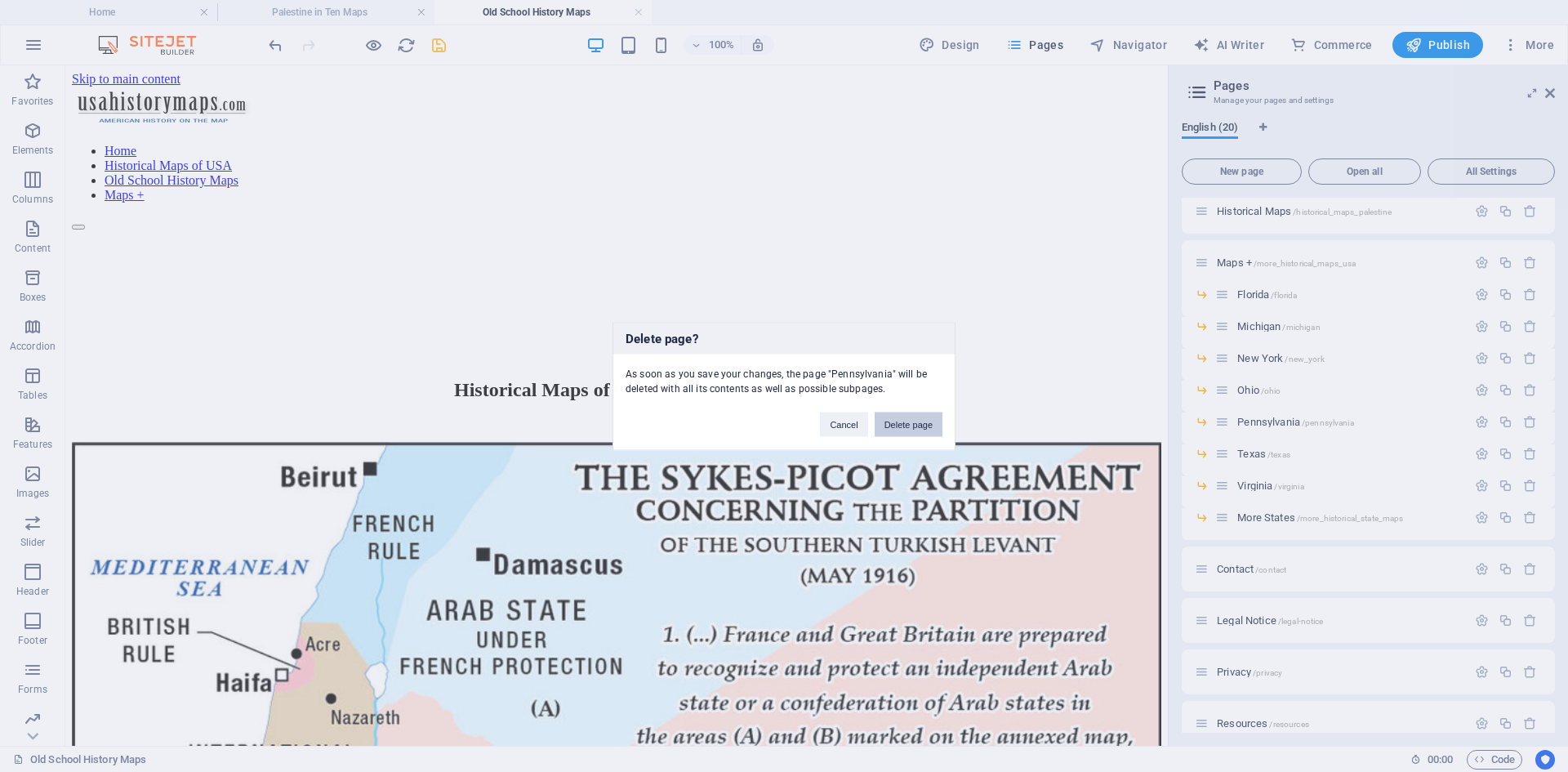click on "Delete page" at bounding box center (908, 424) 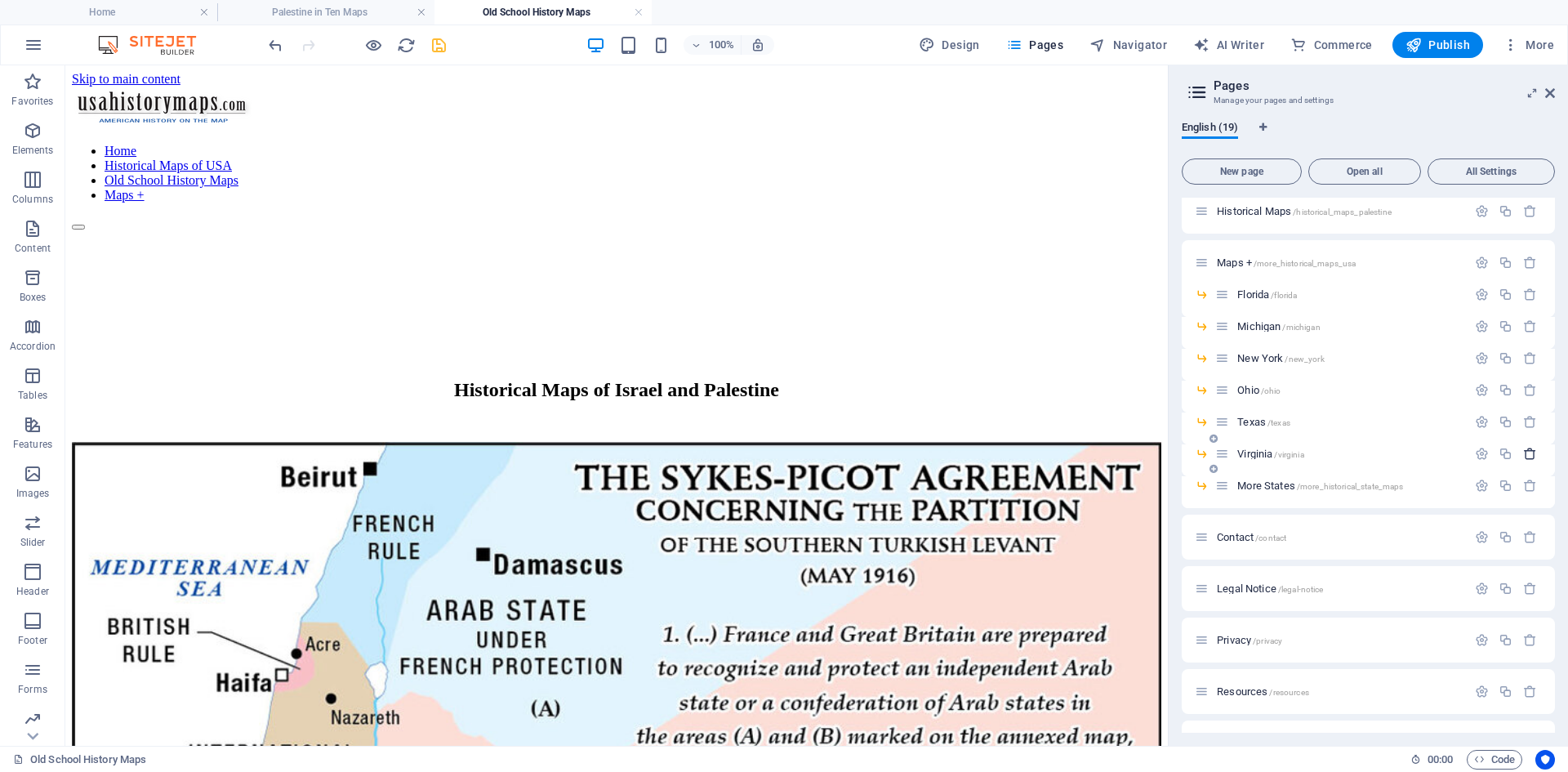 click at bounding box center [1530, 453] 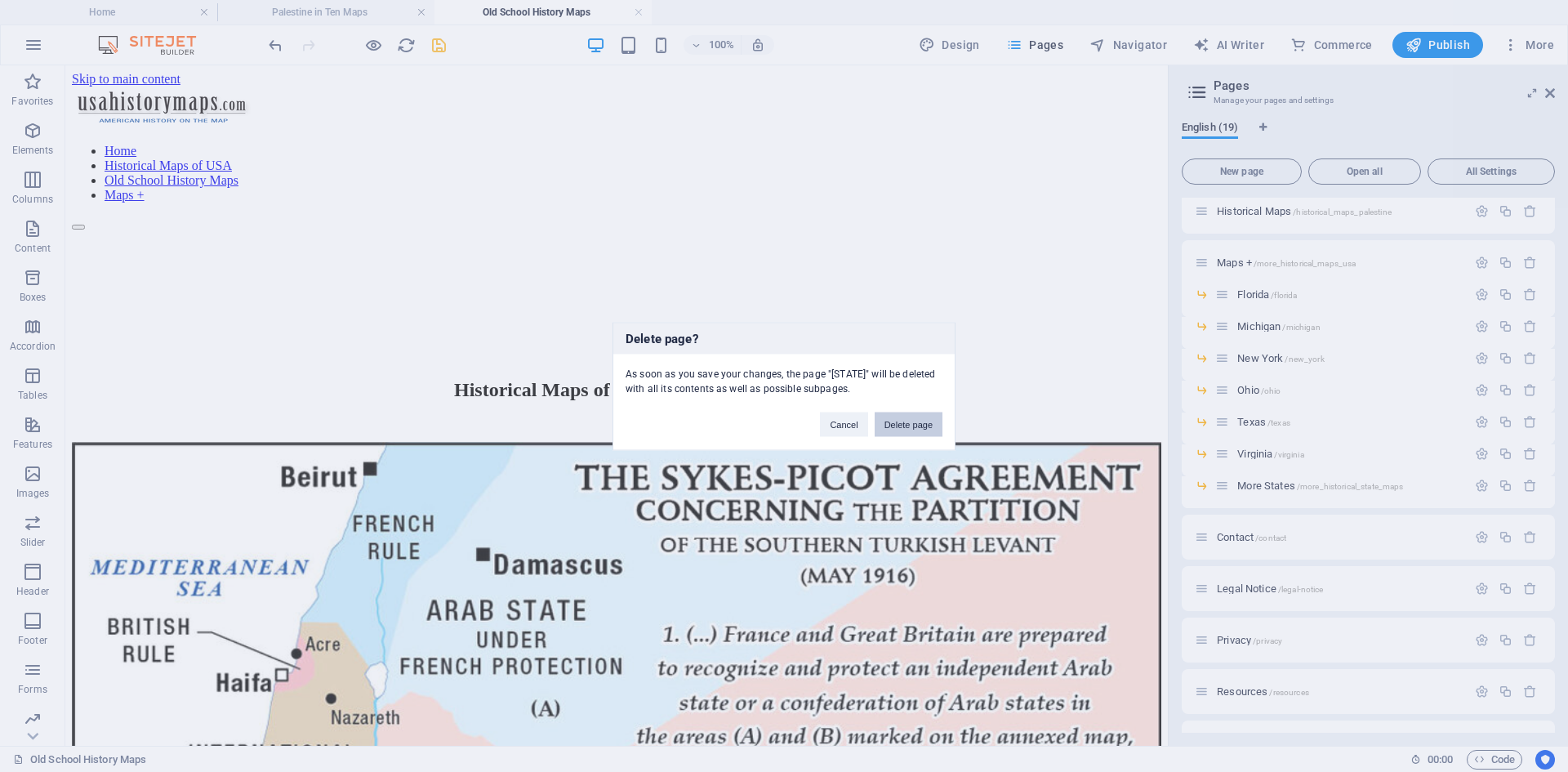 click on "Delete page" at bounding box center (908, 424) 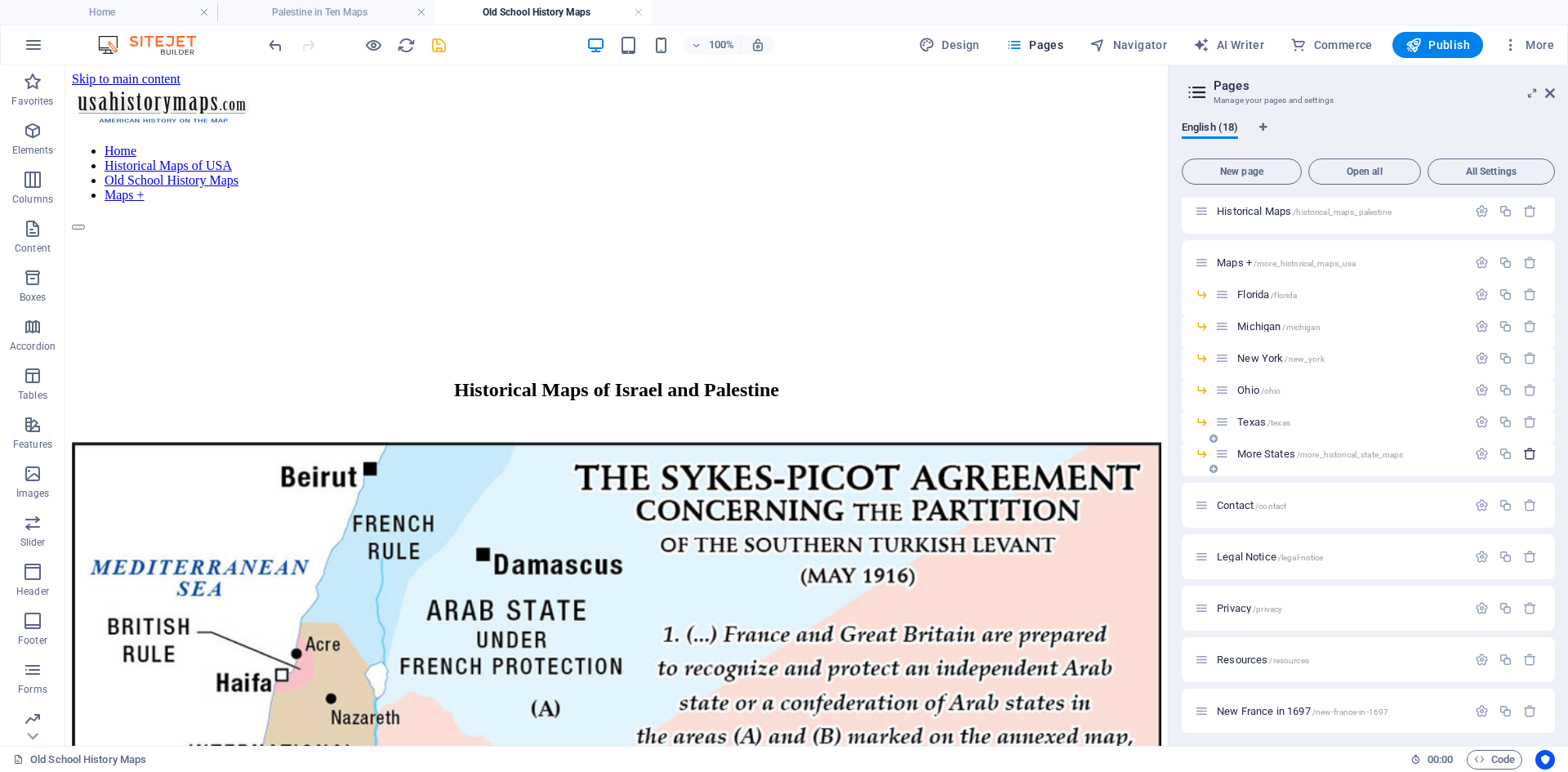 click at bounding box center (1530, 453) 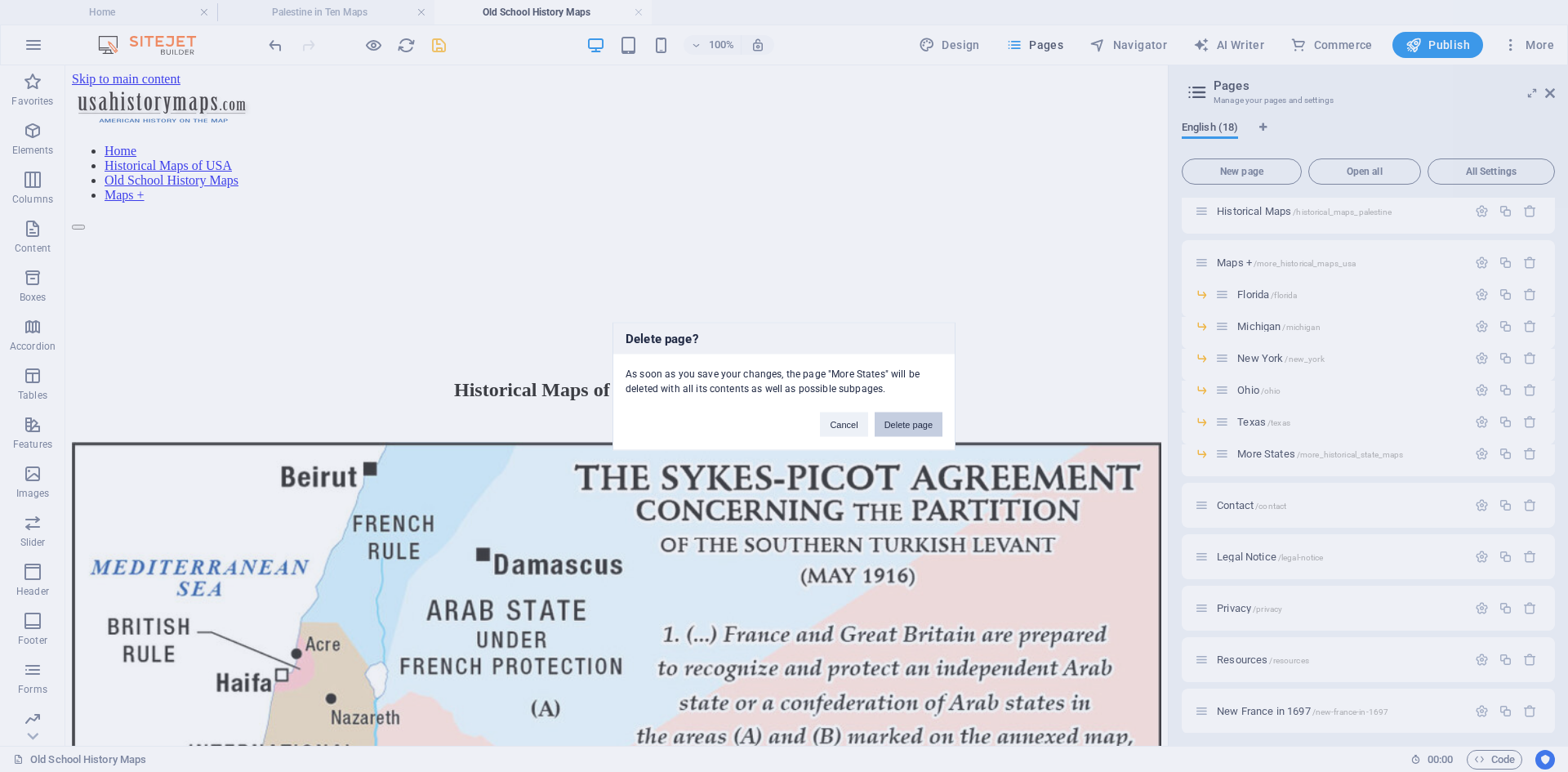 click on "Delete page" at bounding box center [908, 424] 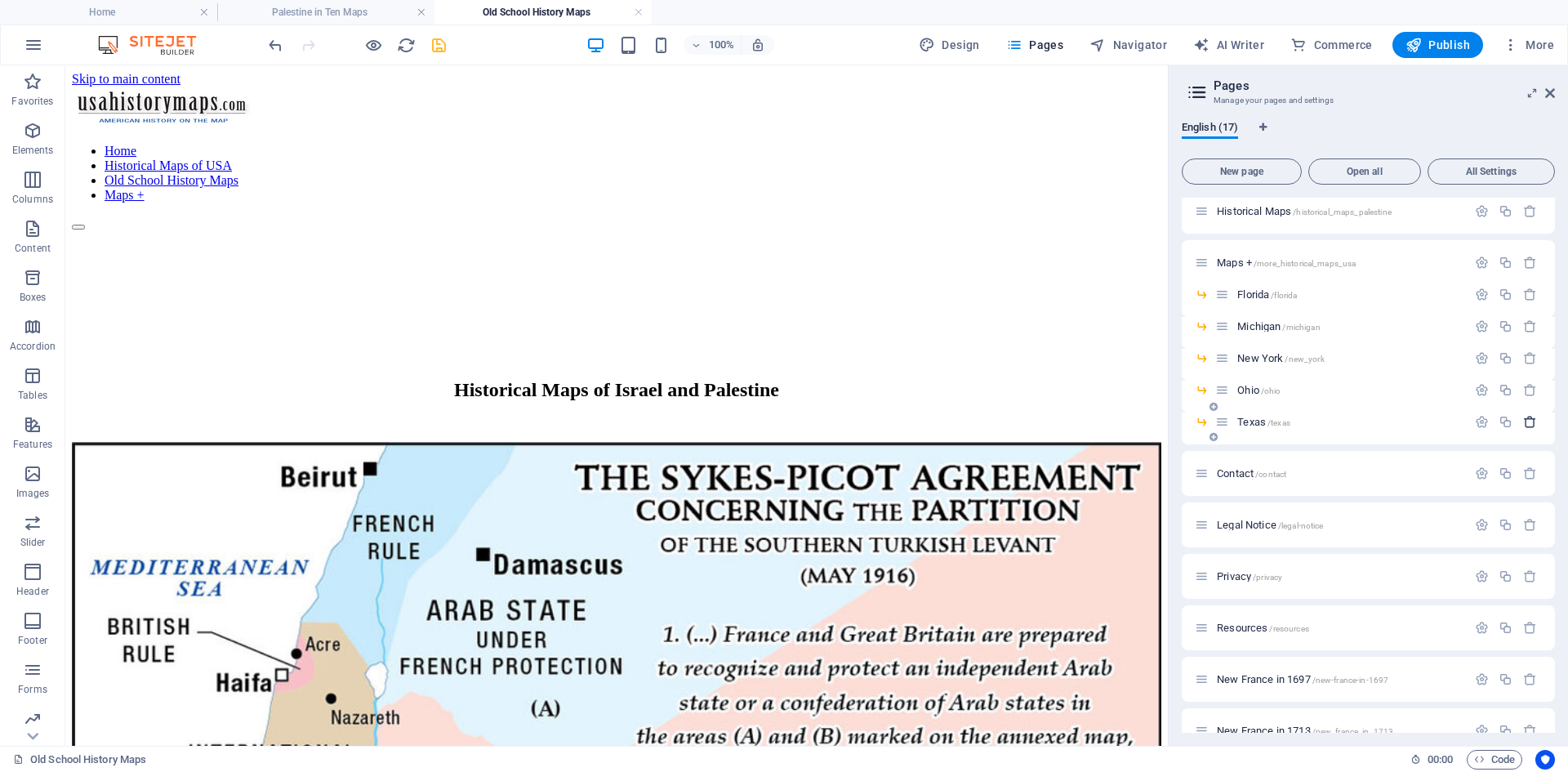click at bounding box center (1530, 422) 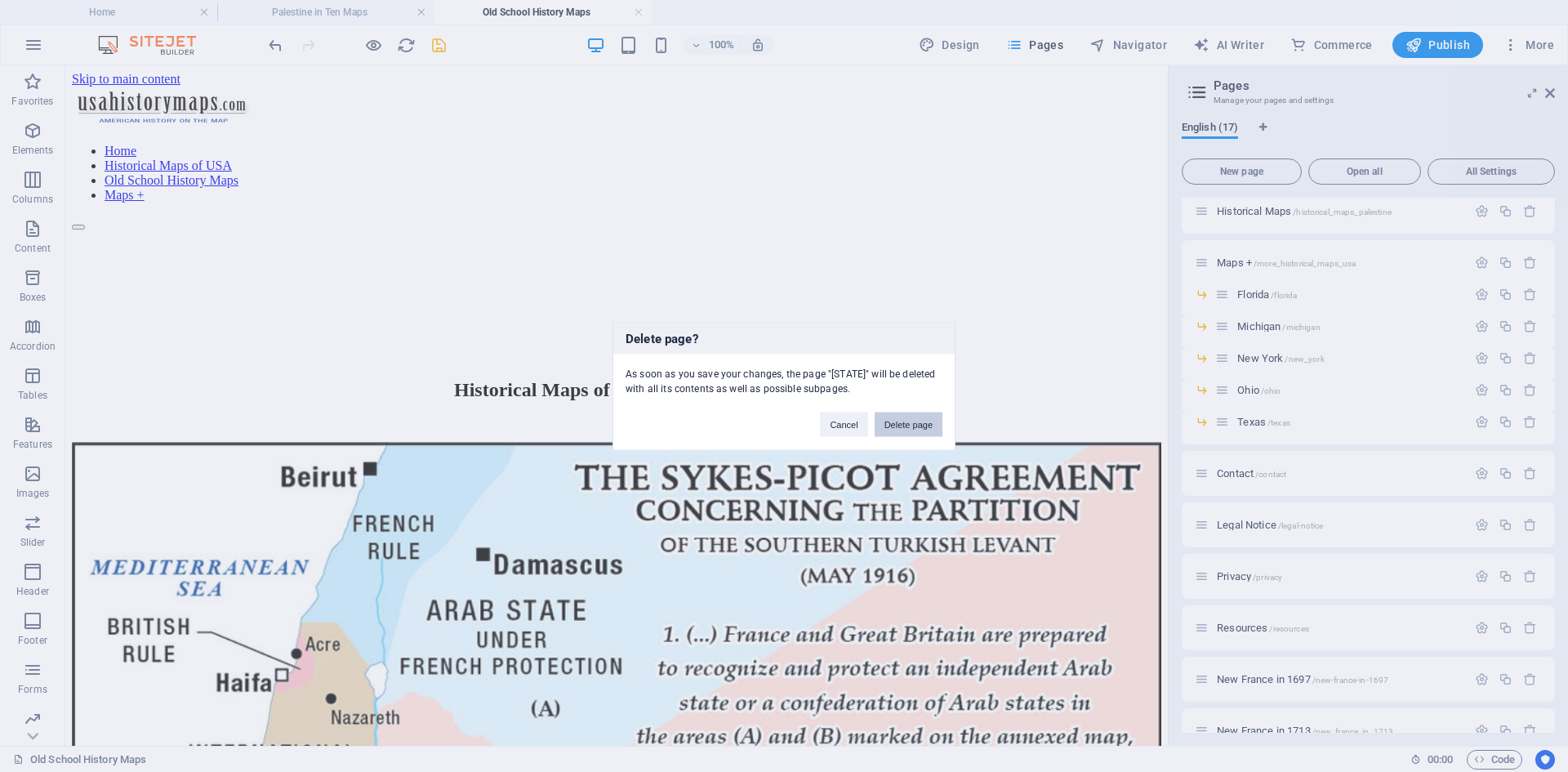 click on "Delete page" at bounding box center [908, 424] 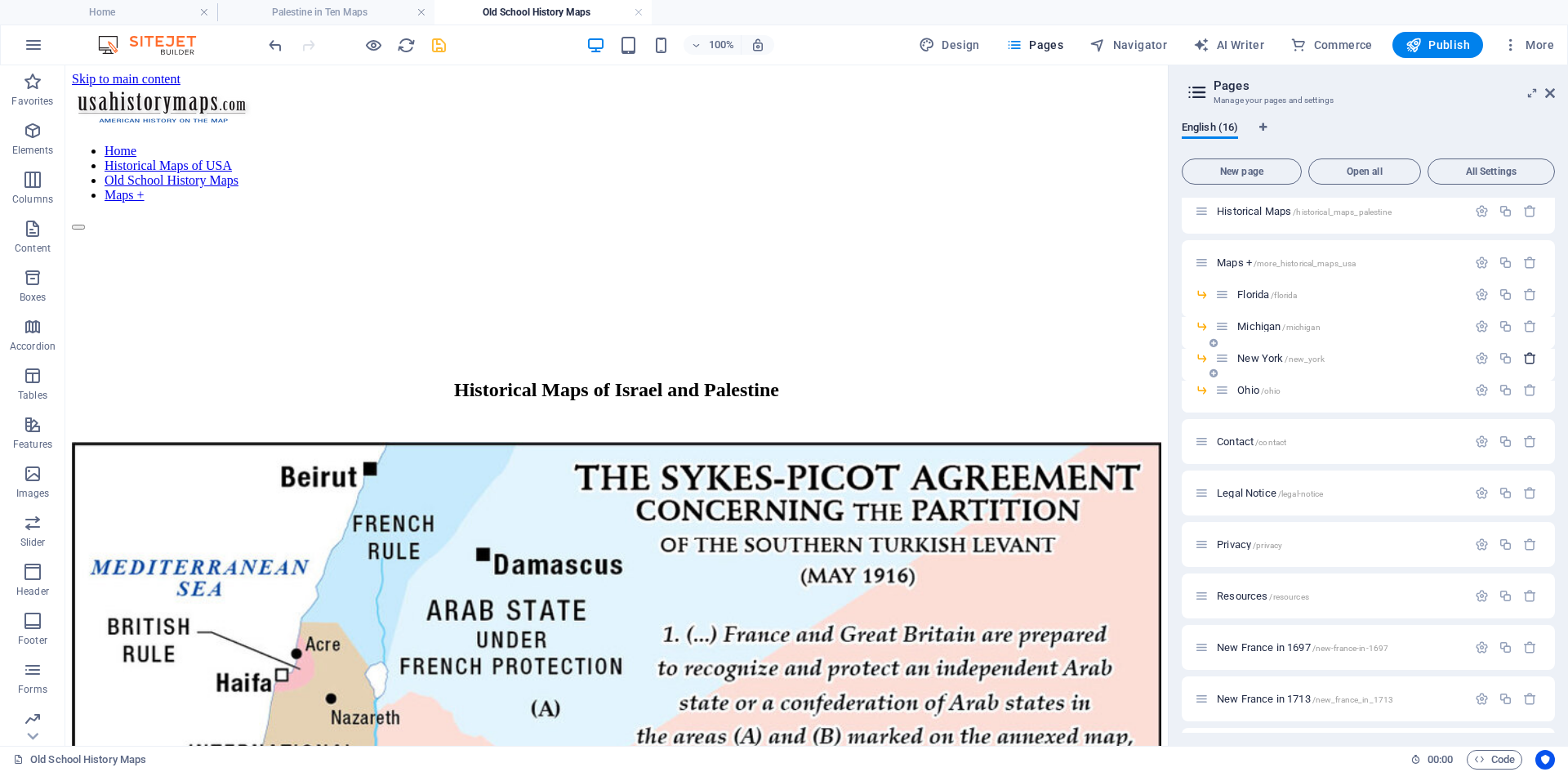 click at bounding box center (1530, 358) 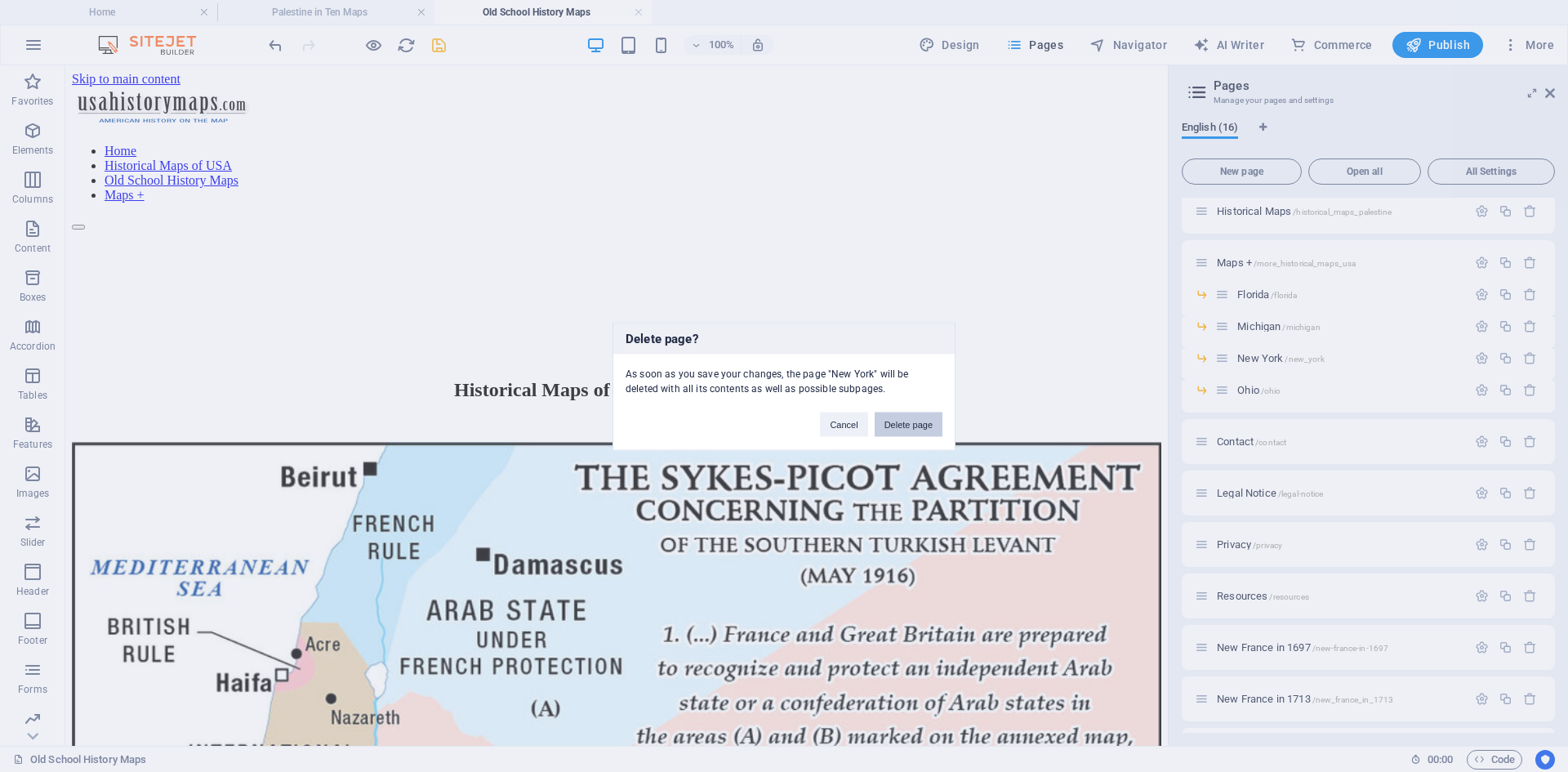 click on "Delete page" at bounding box center (908, 424) 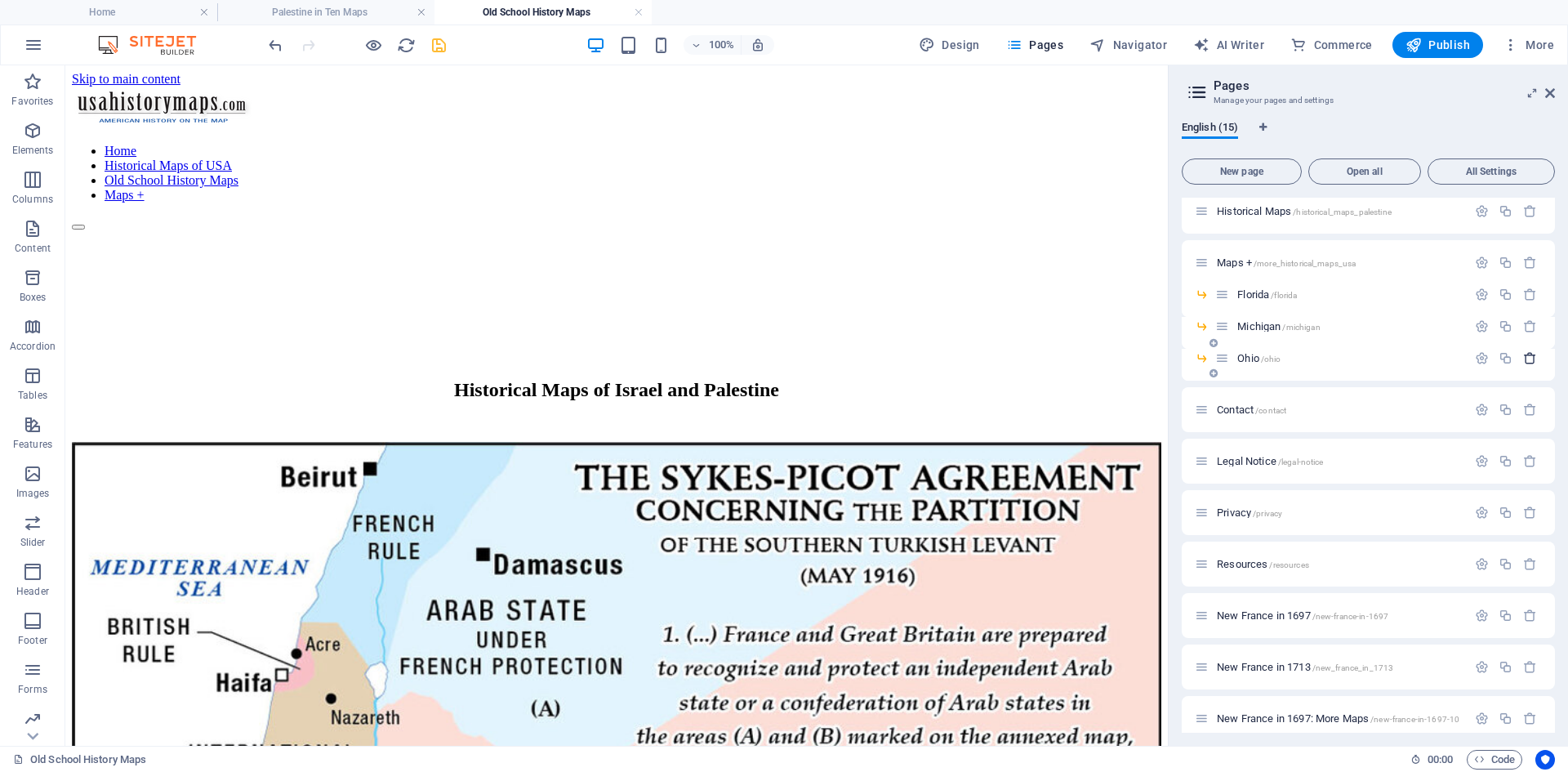 click at bounding box center [1530, 358] 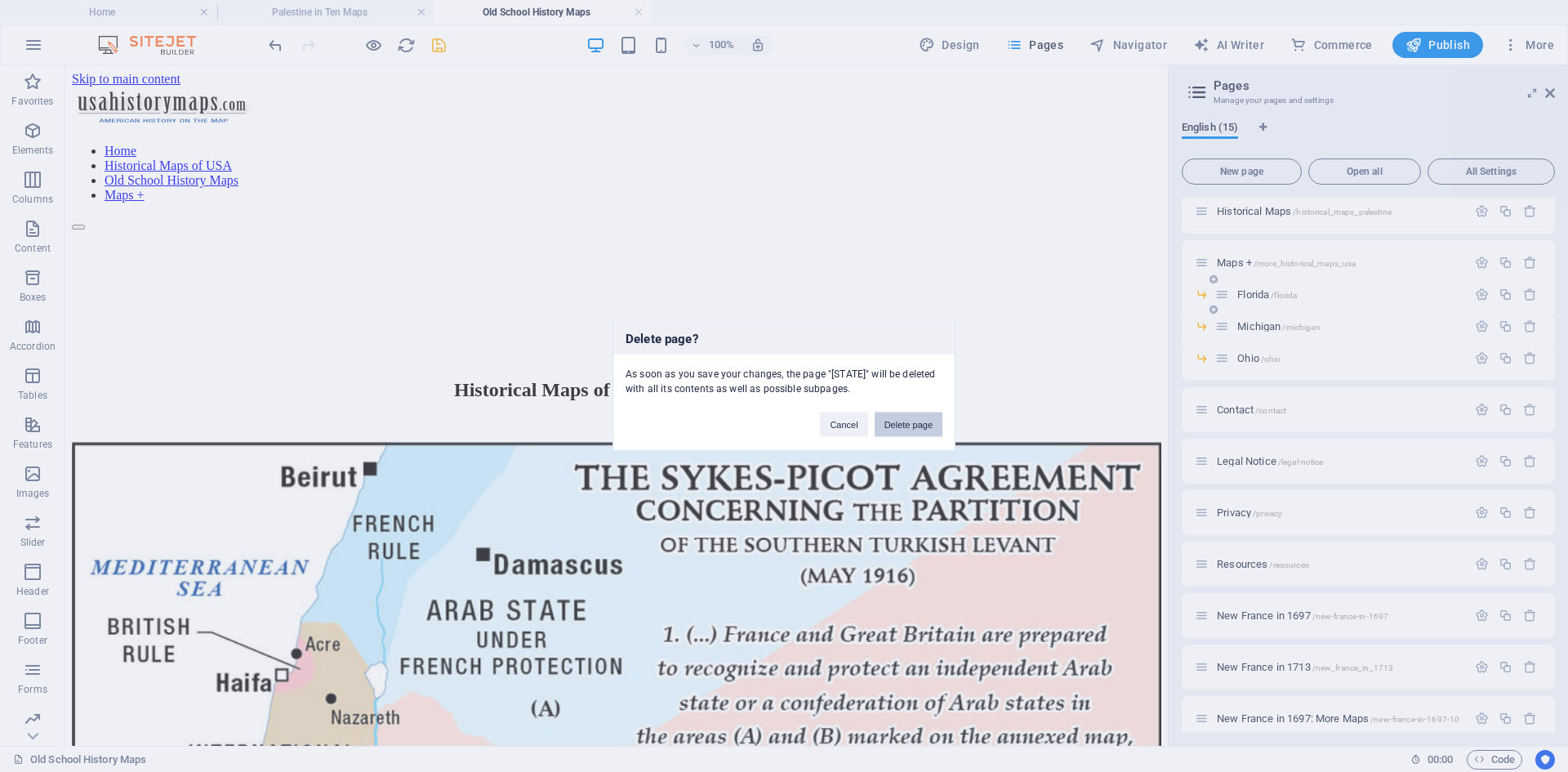 click on "Delete page" at bounding box center [908, 424] 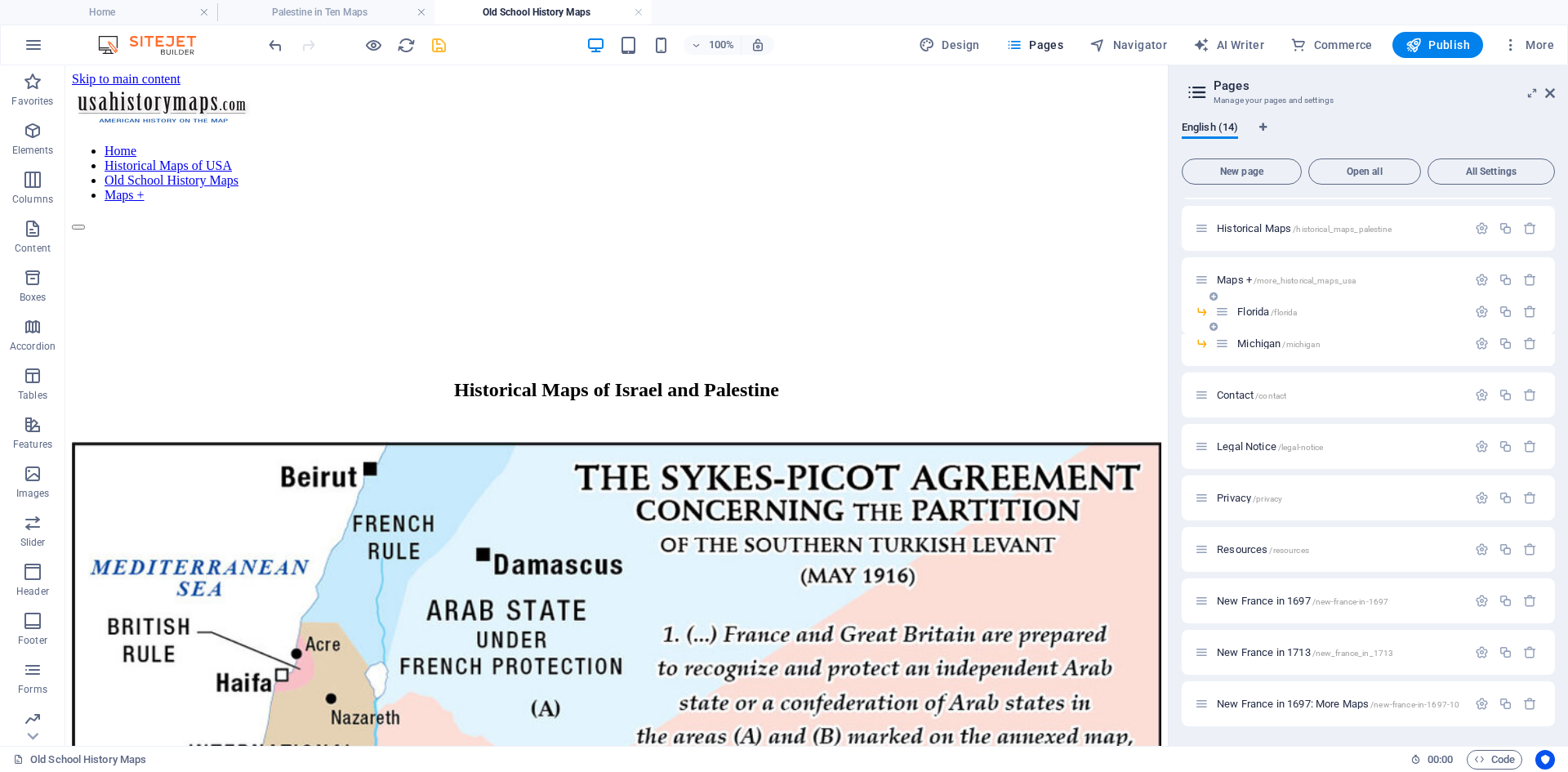 scroll, scrollTop: 146, scrollLeft: 0, axis: vertical 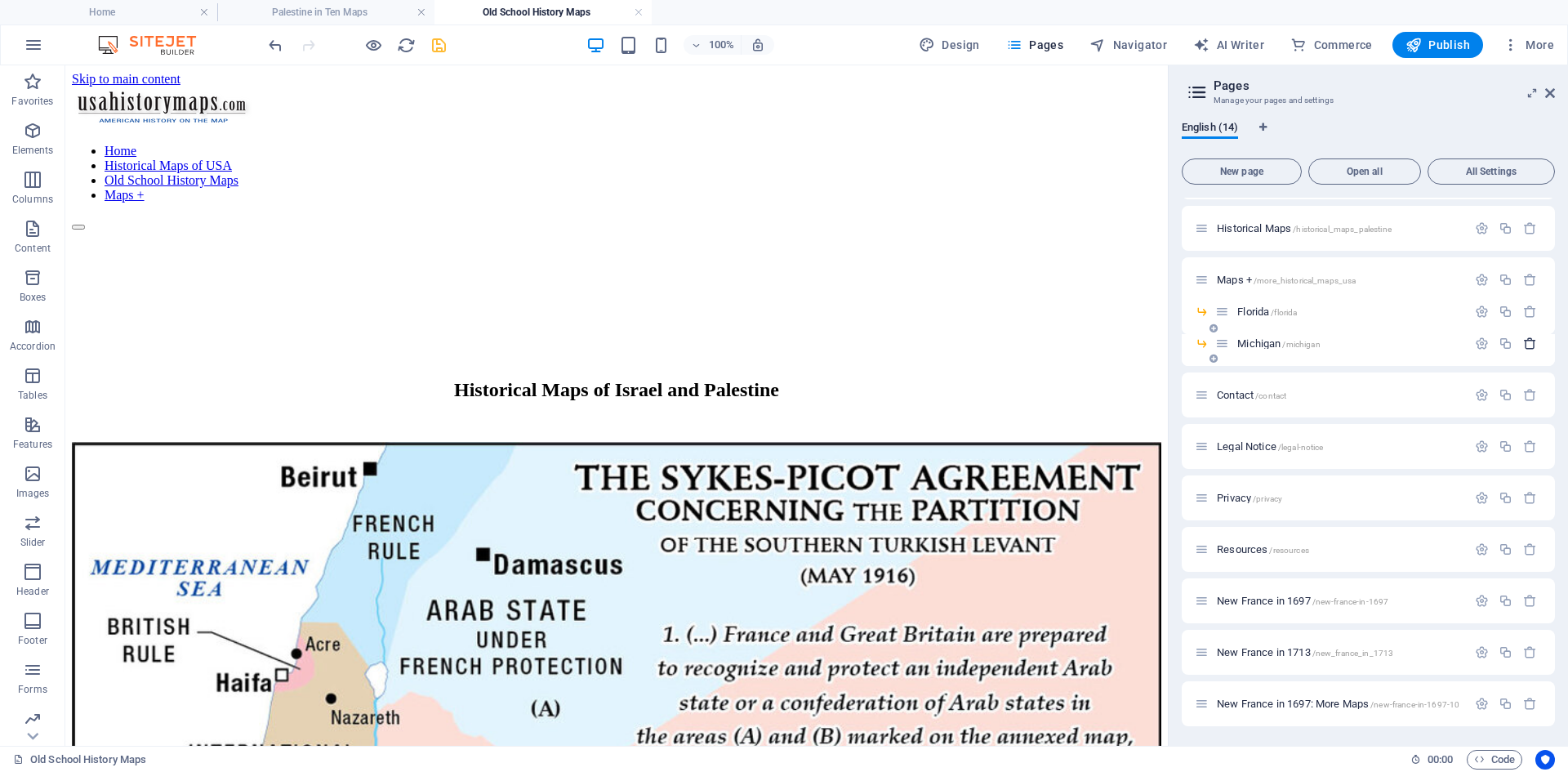click at bounding box center [1530, 343] 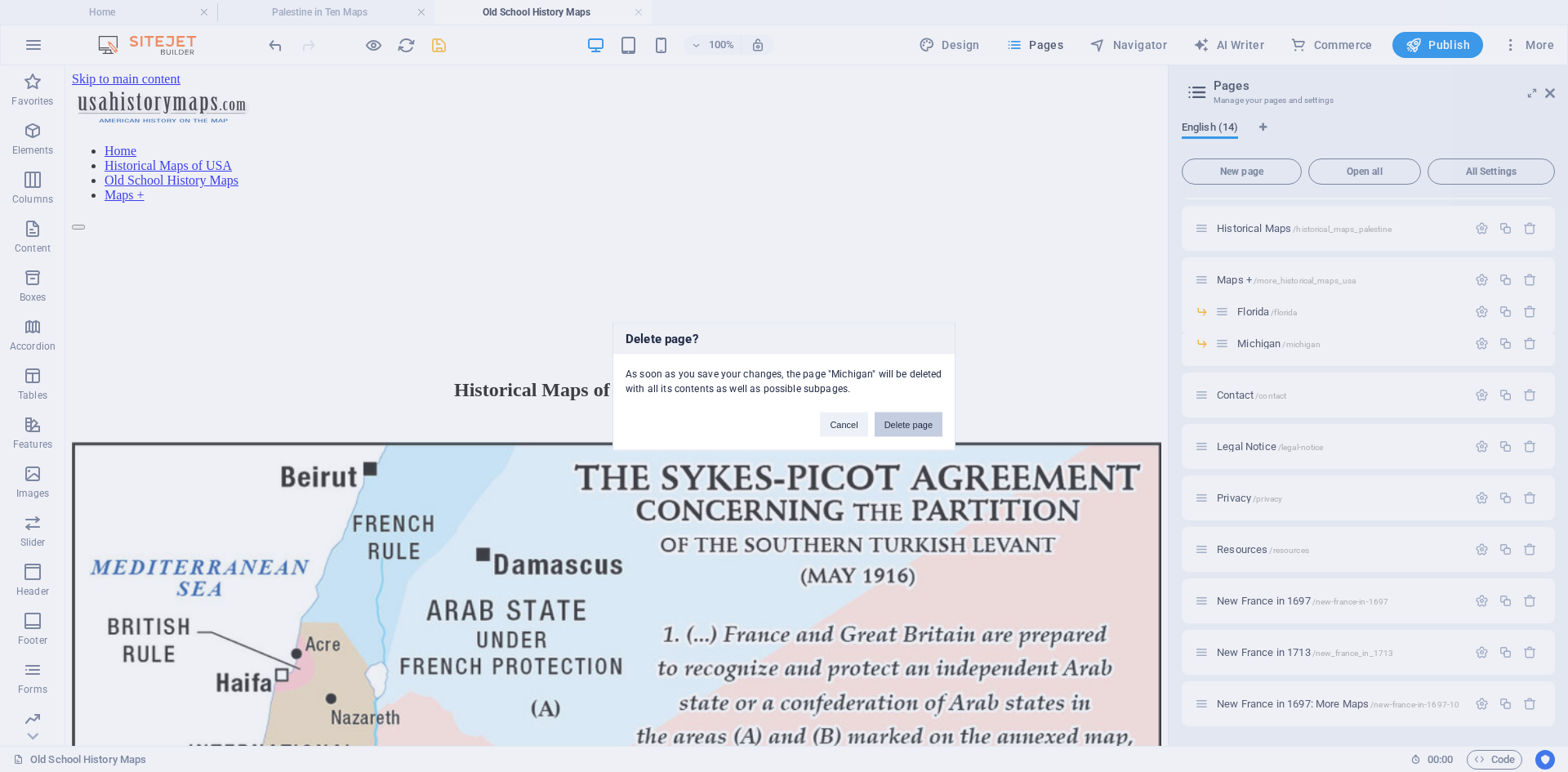 click on "Delete page" at bounding box center [908, 424] 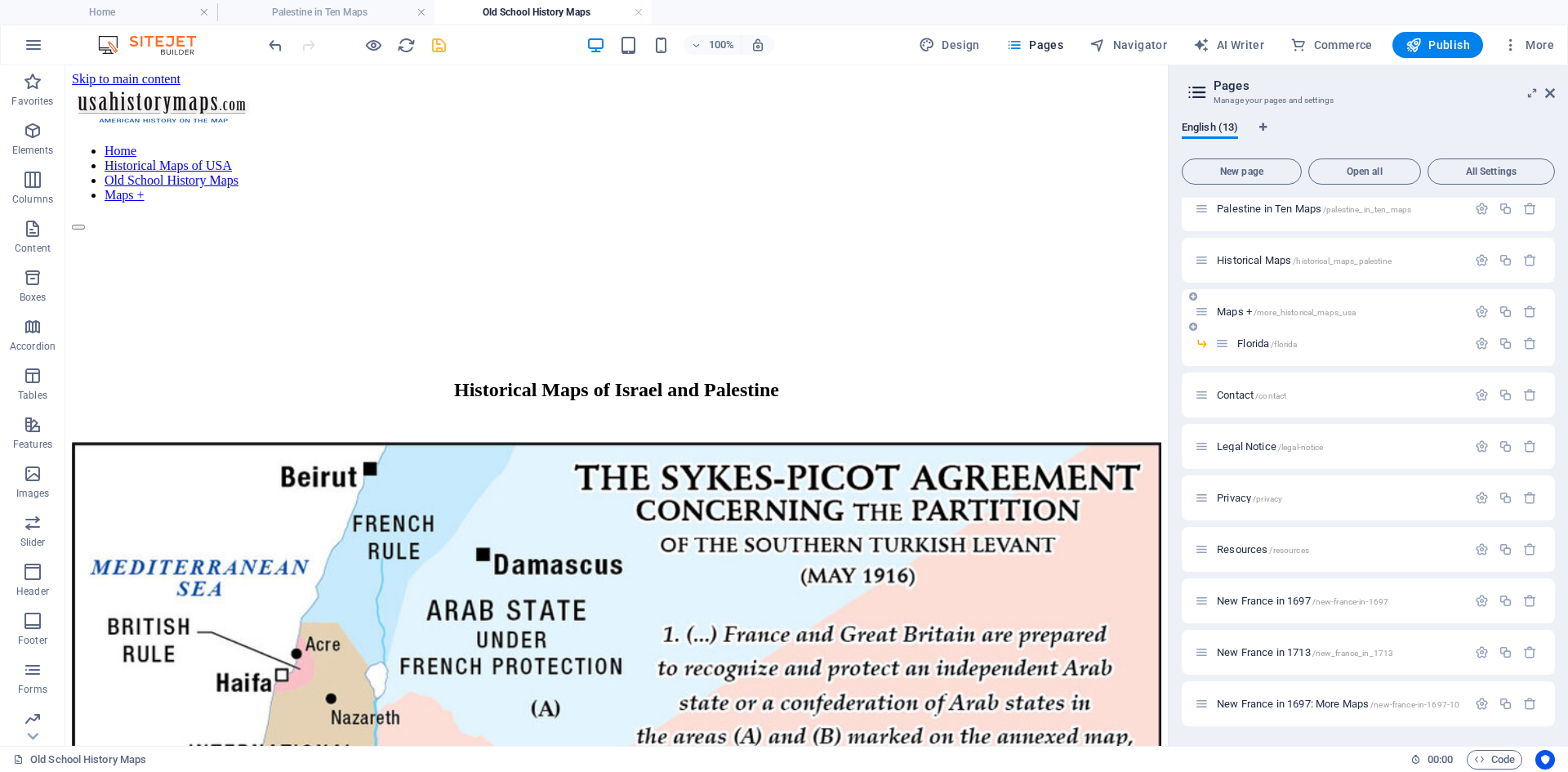scroll, scrollTop: 114, scrollLeft: 0, axis: vertical 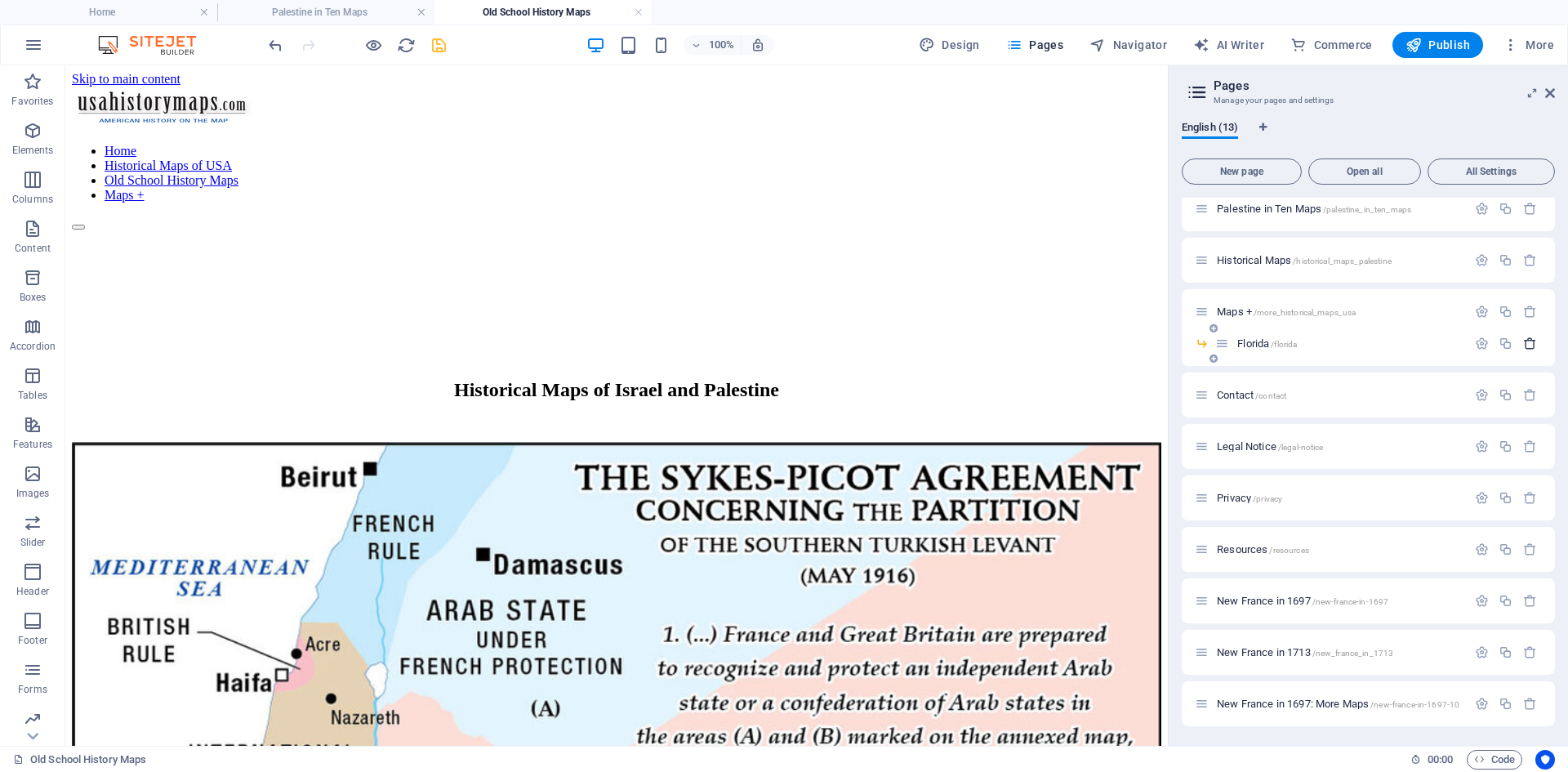 click at bounding box center [1530, 343] 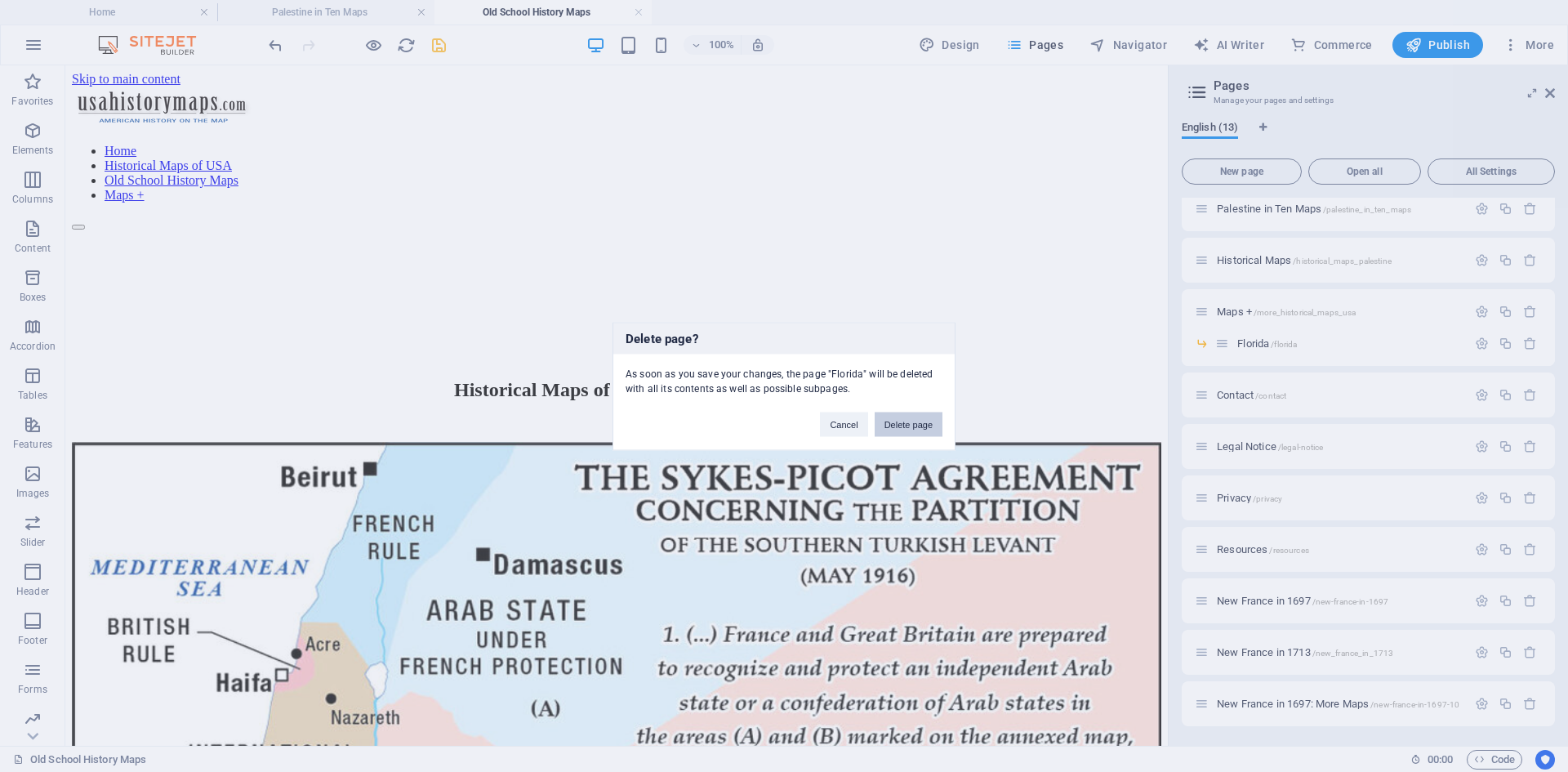 click on "Delete page" at bounding box center (908, 424) 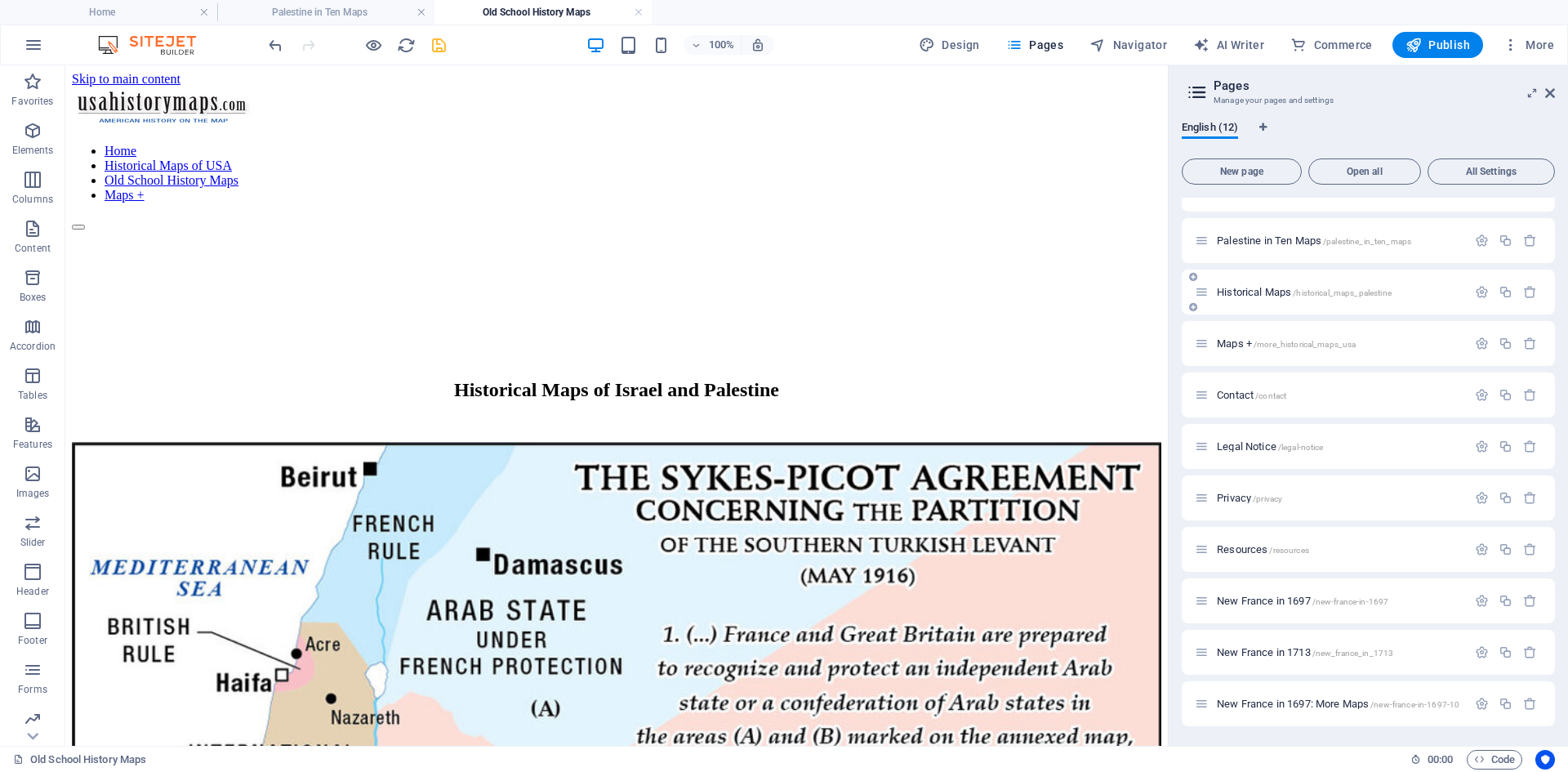 scroll, scrollTop: 0, scrollLeft: 0, axis: both 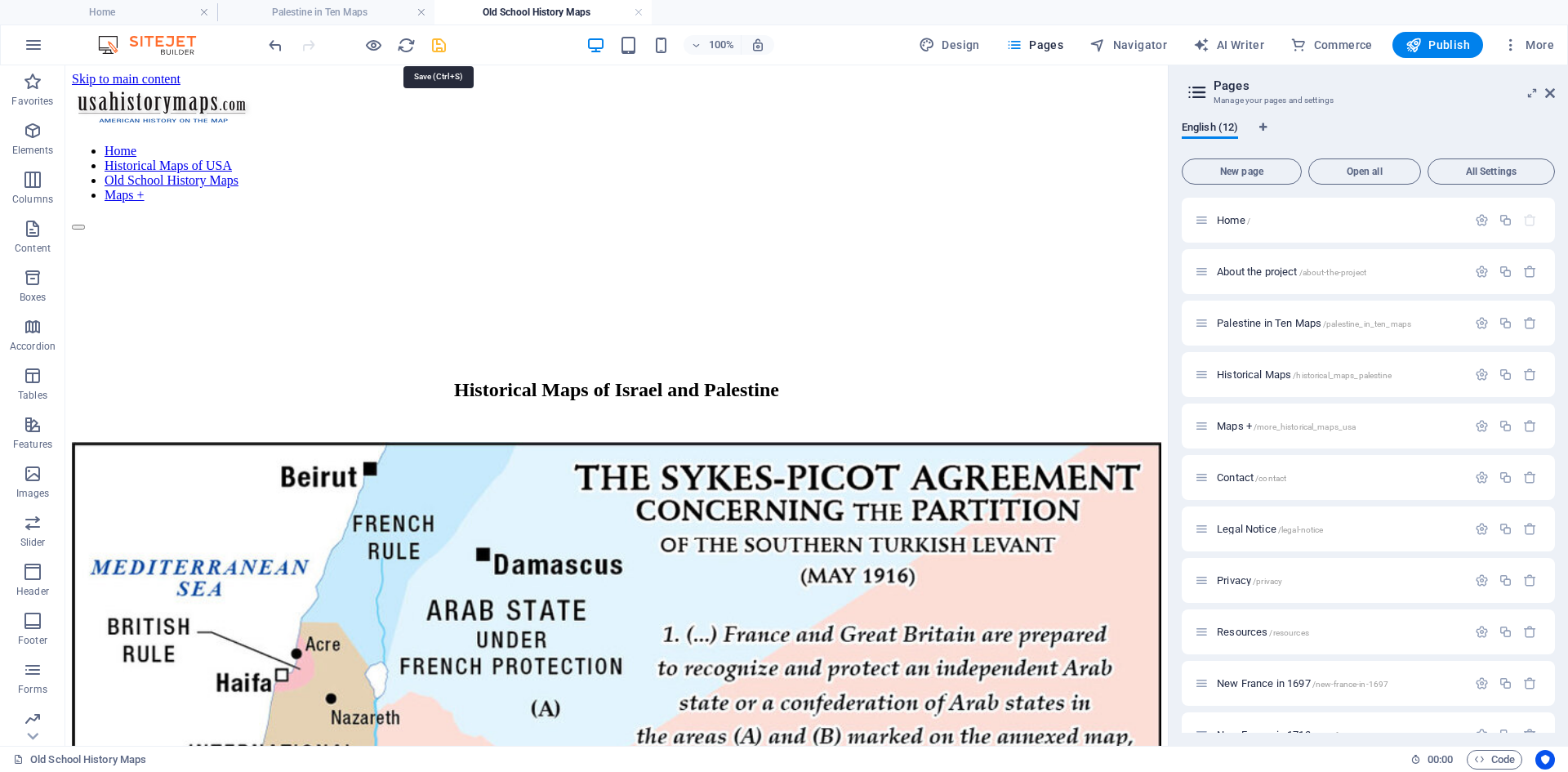 click at bounding box center (439, 45) 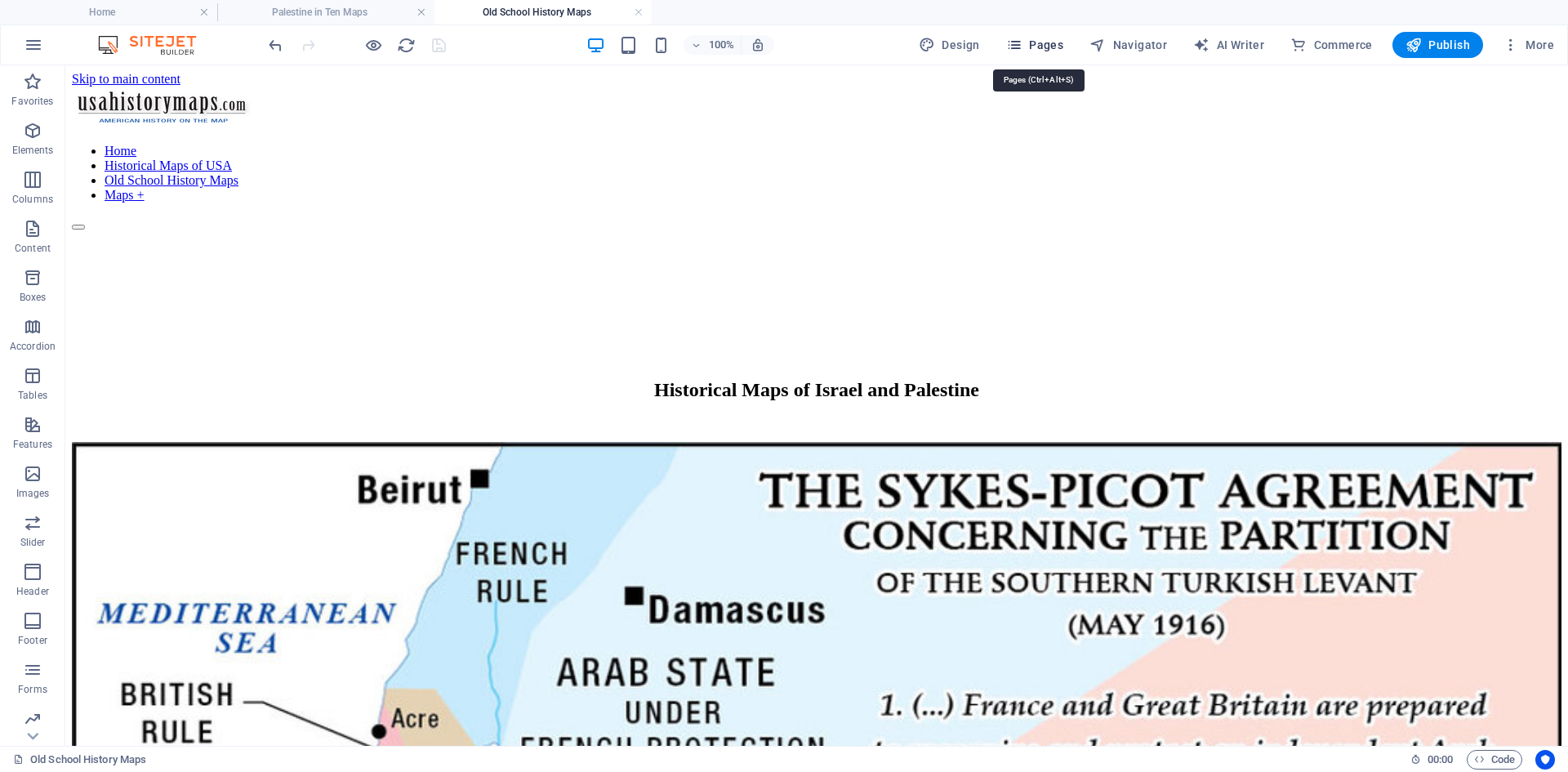 click on "Pages" at bounding box center (1035, 45) 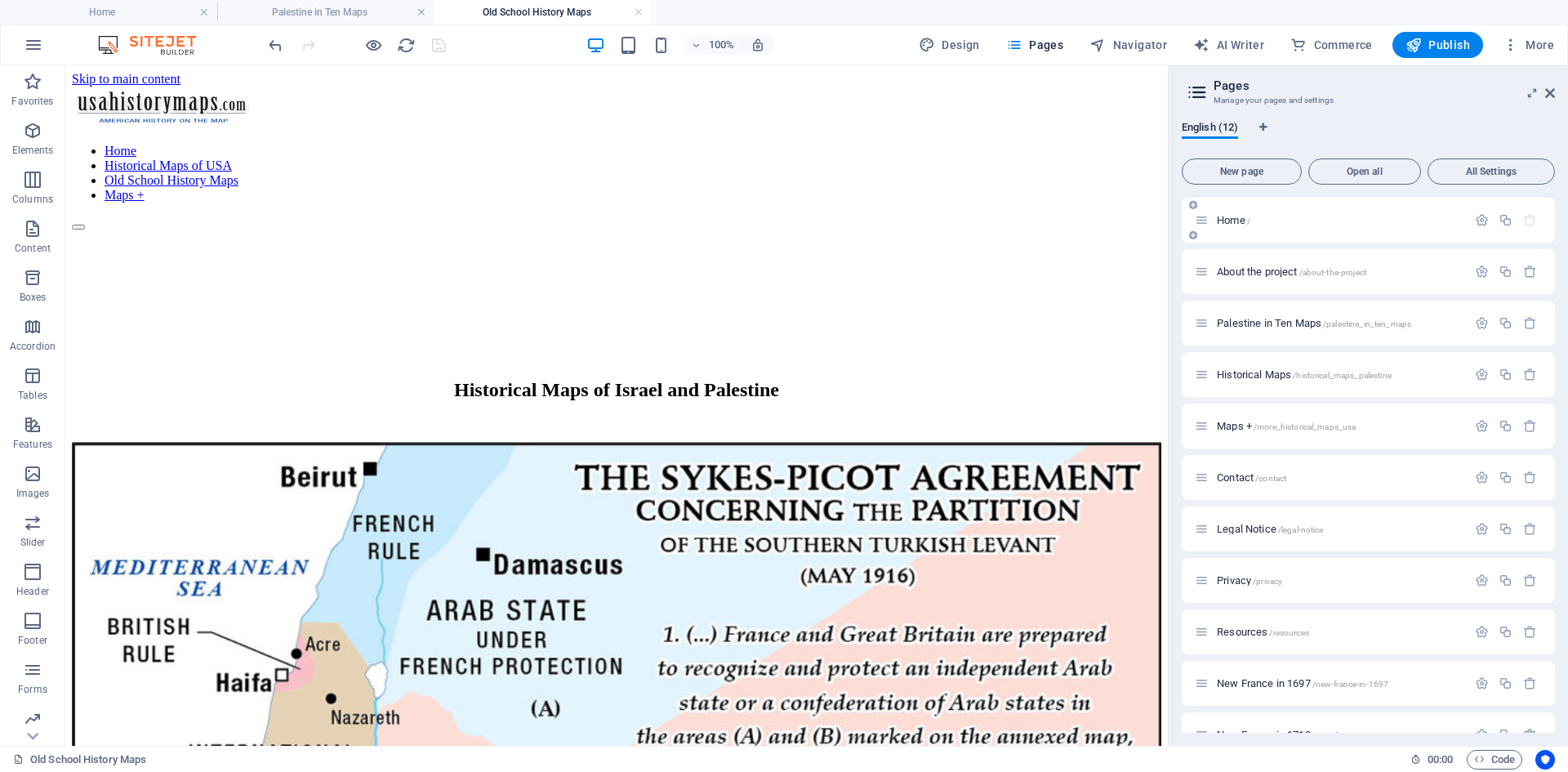 click on "Home /" at bounding box center (1233, 220) 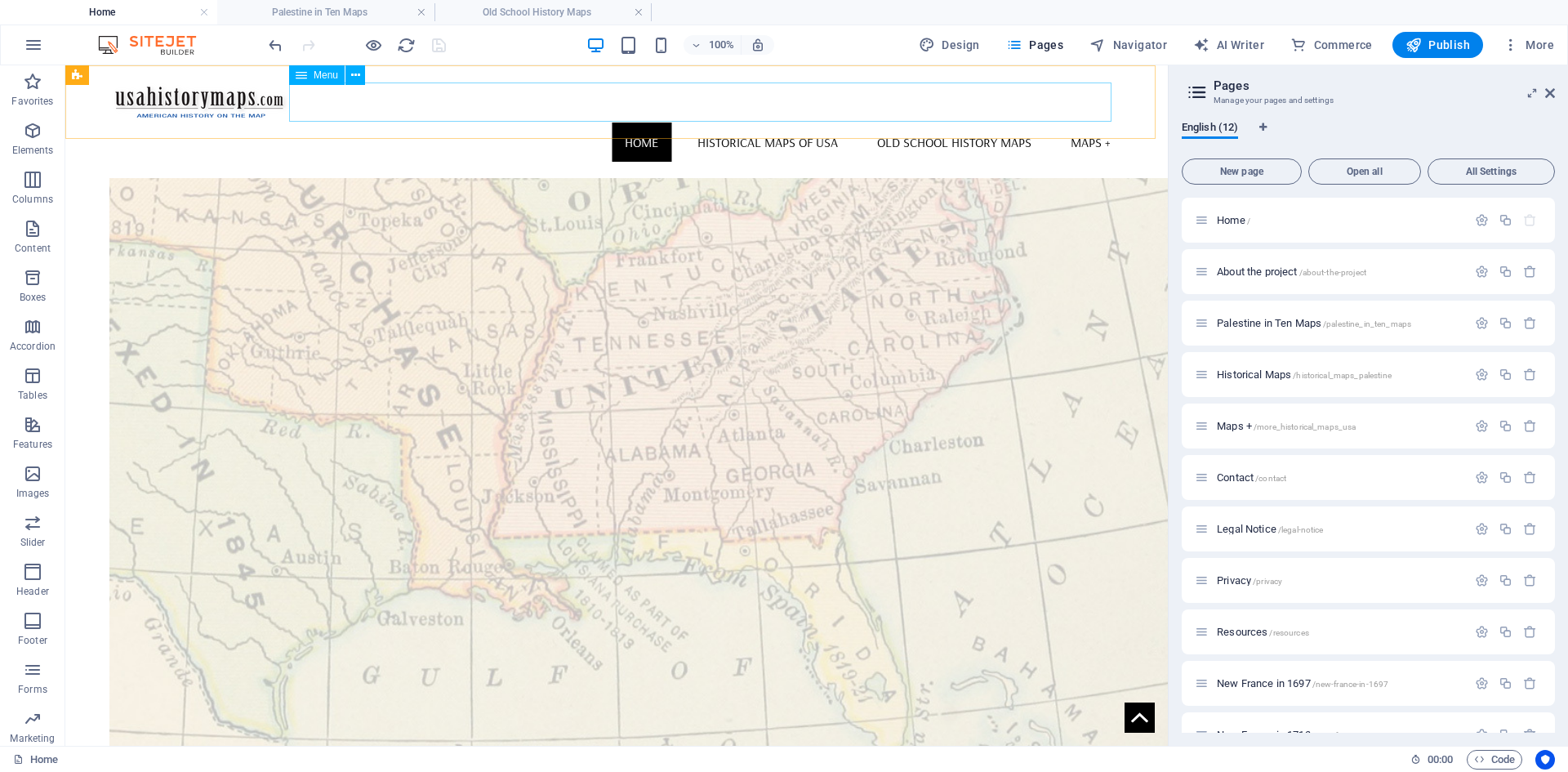 click on "Home Historical Maps of USA Old School History Maps Maps +" at bounding box center (617, 142) 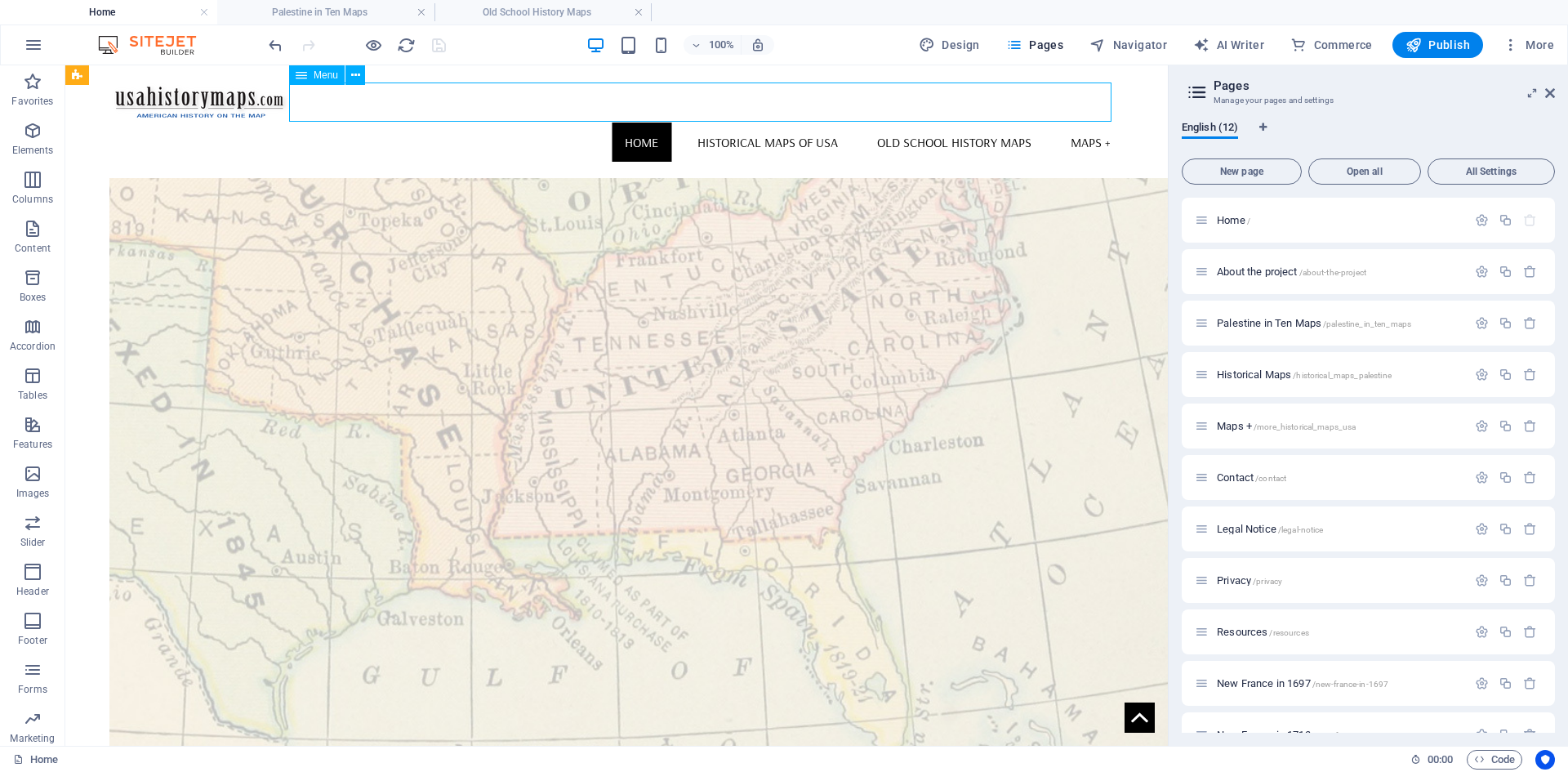 click on "Home Historical Maps of USA Old School History Maps Maps +" at bounding box center (617, 142) 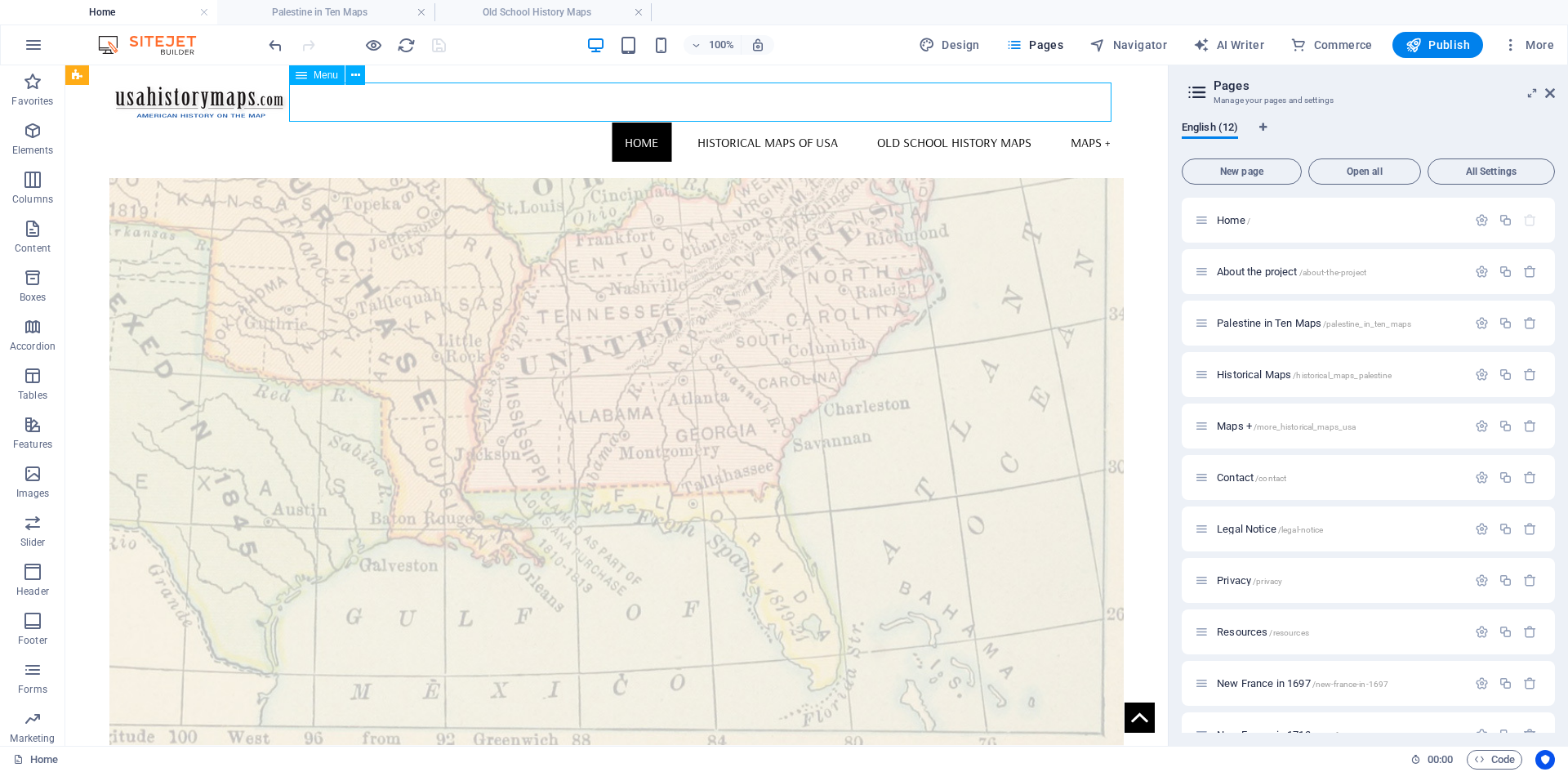 select 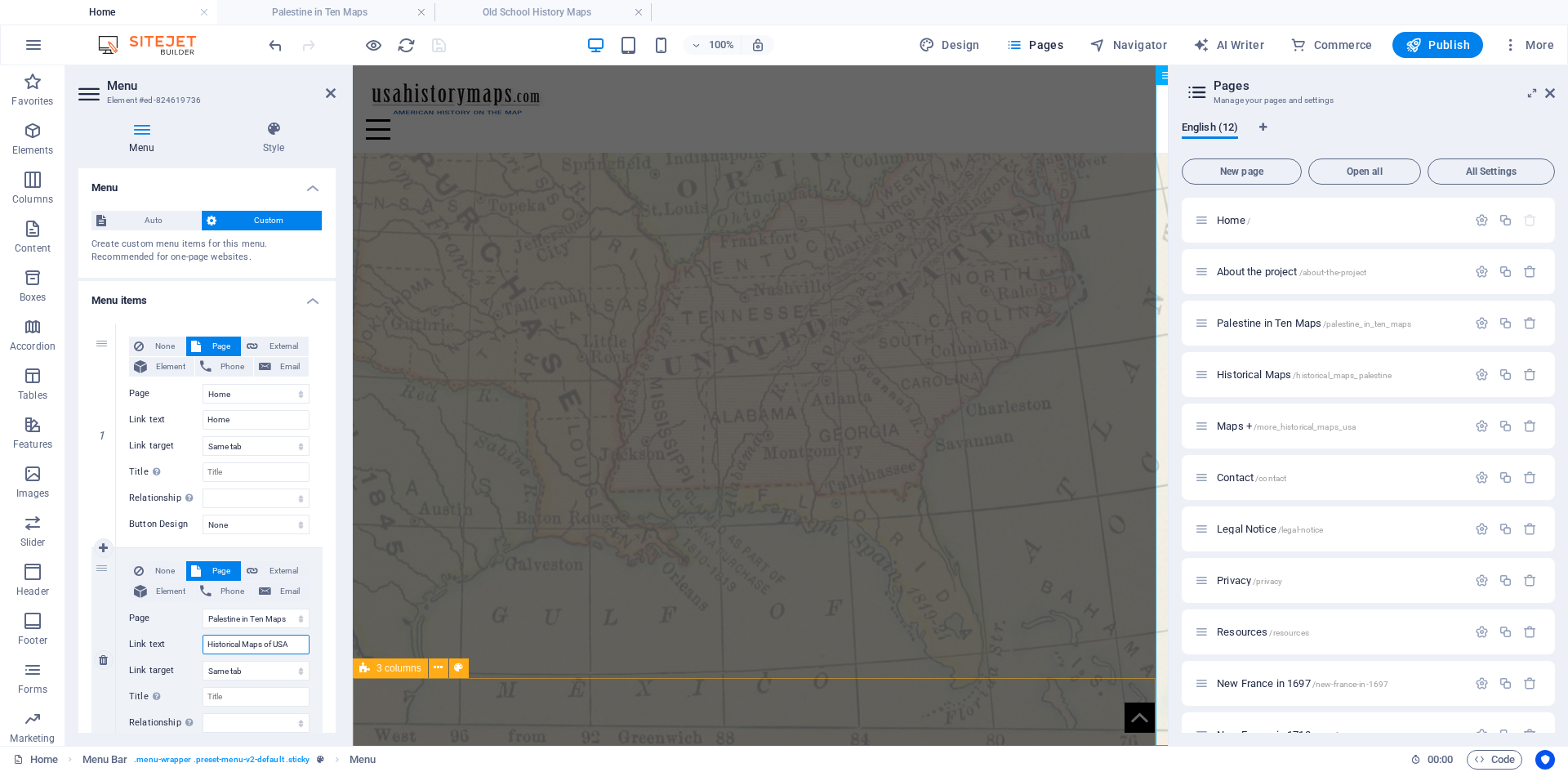 click on "Historical Maps of USA" at bounding box center (256, 645) 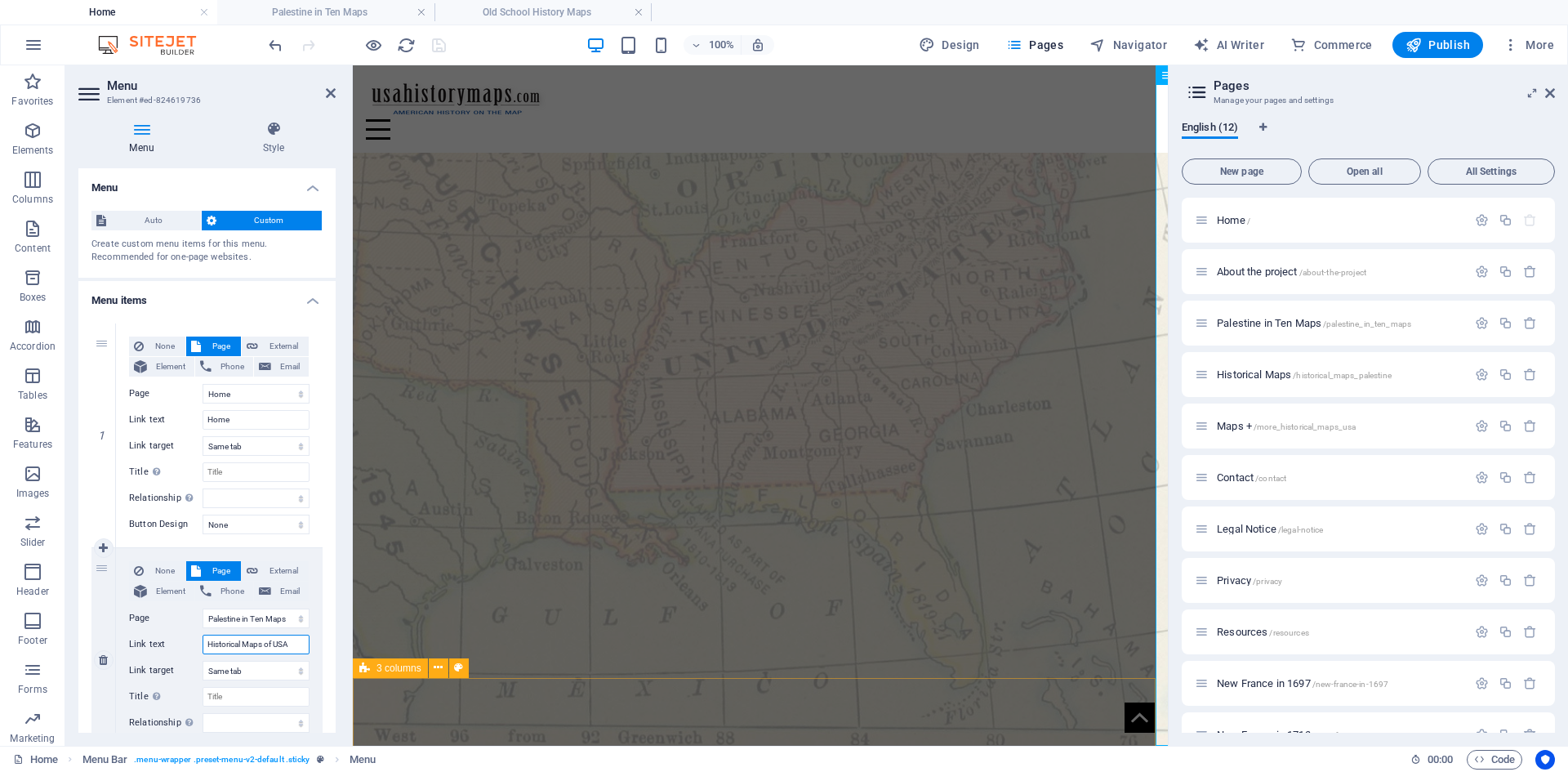 drag, startPoint x: 207, startPoint y: 644, endPoint x: 298, endPoint y: 648, distance: 91.08787 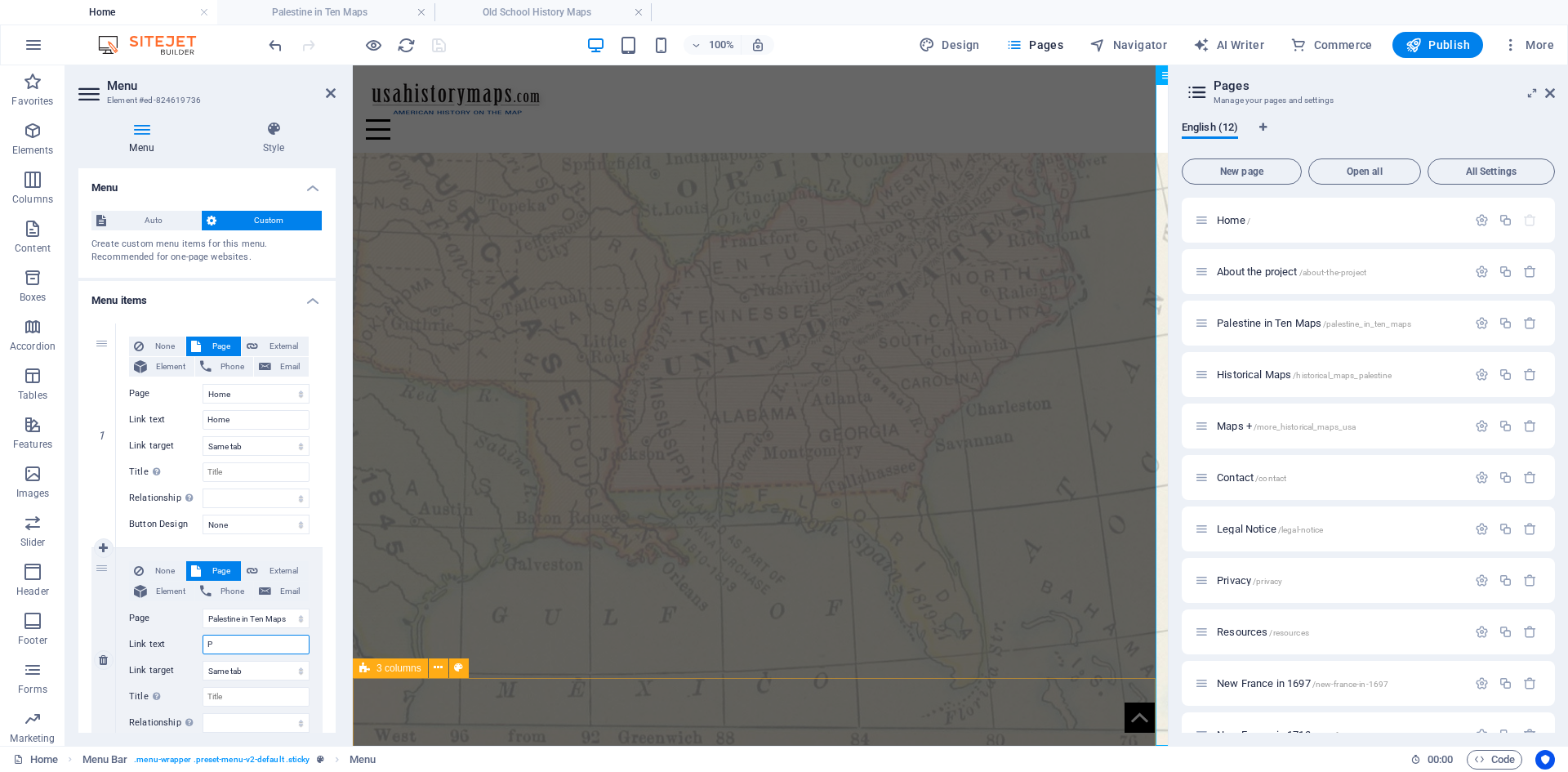 select 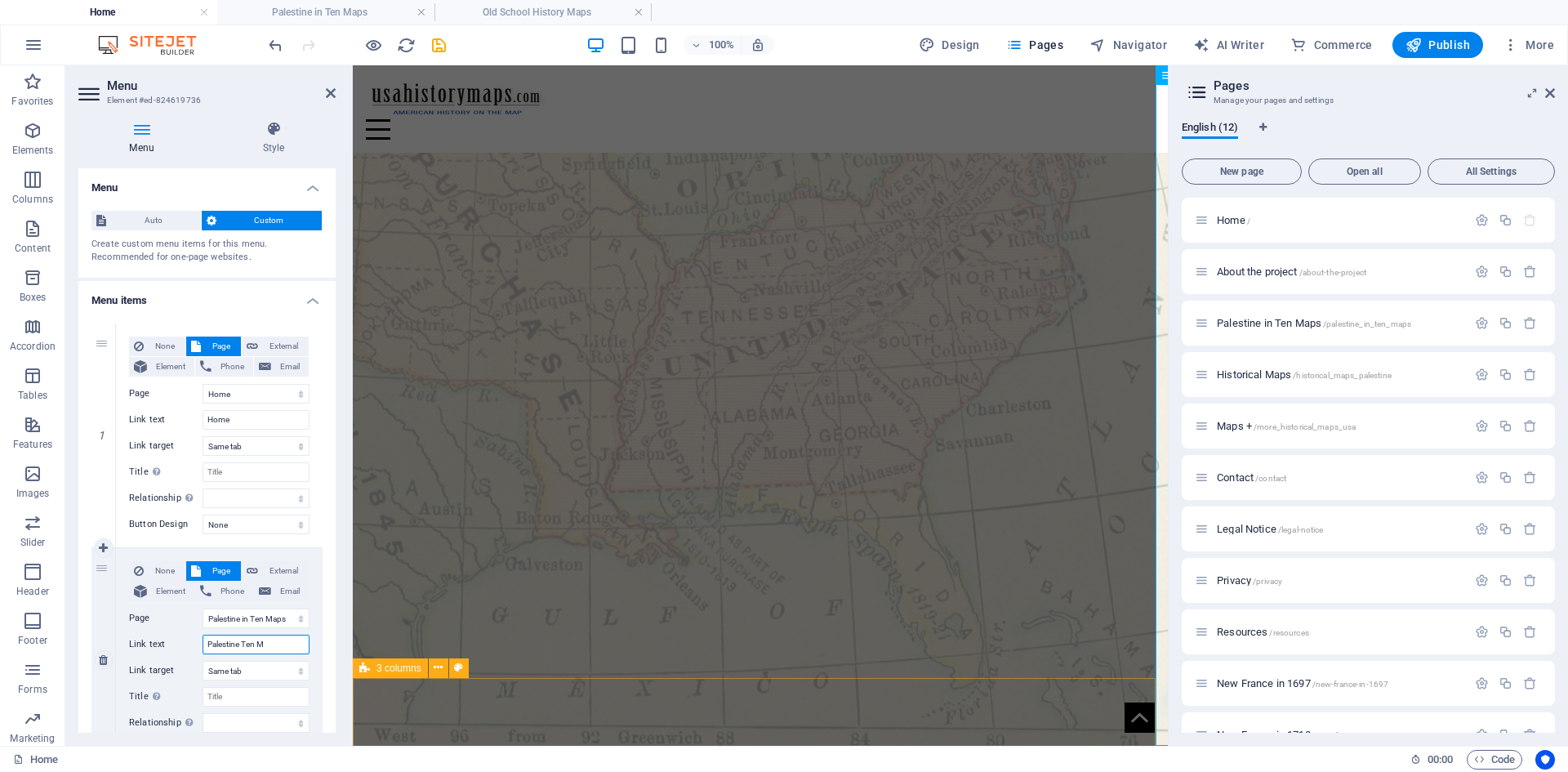 type on "Palestine Ten Ma" 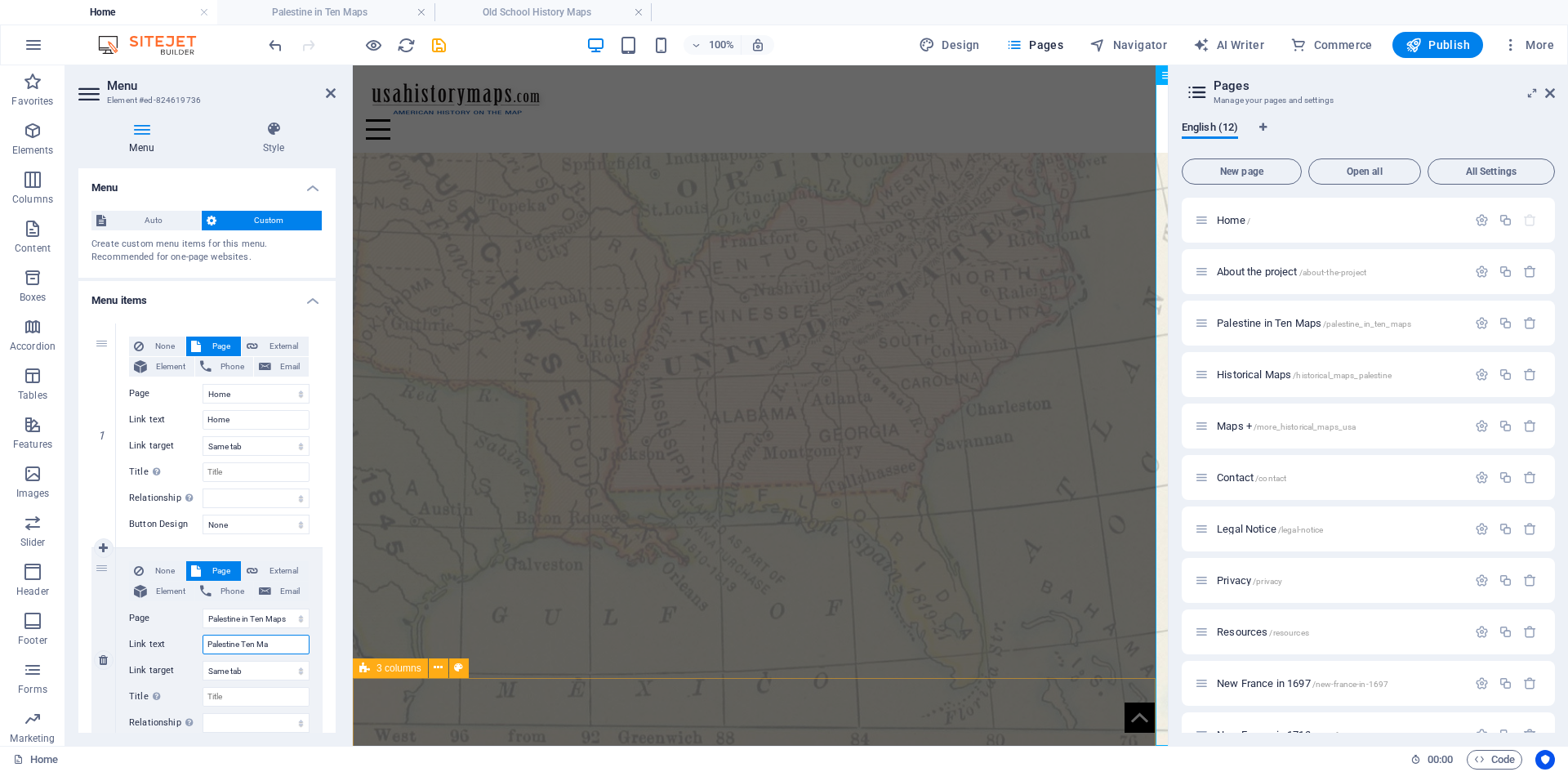 select 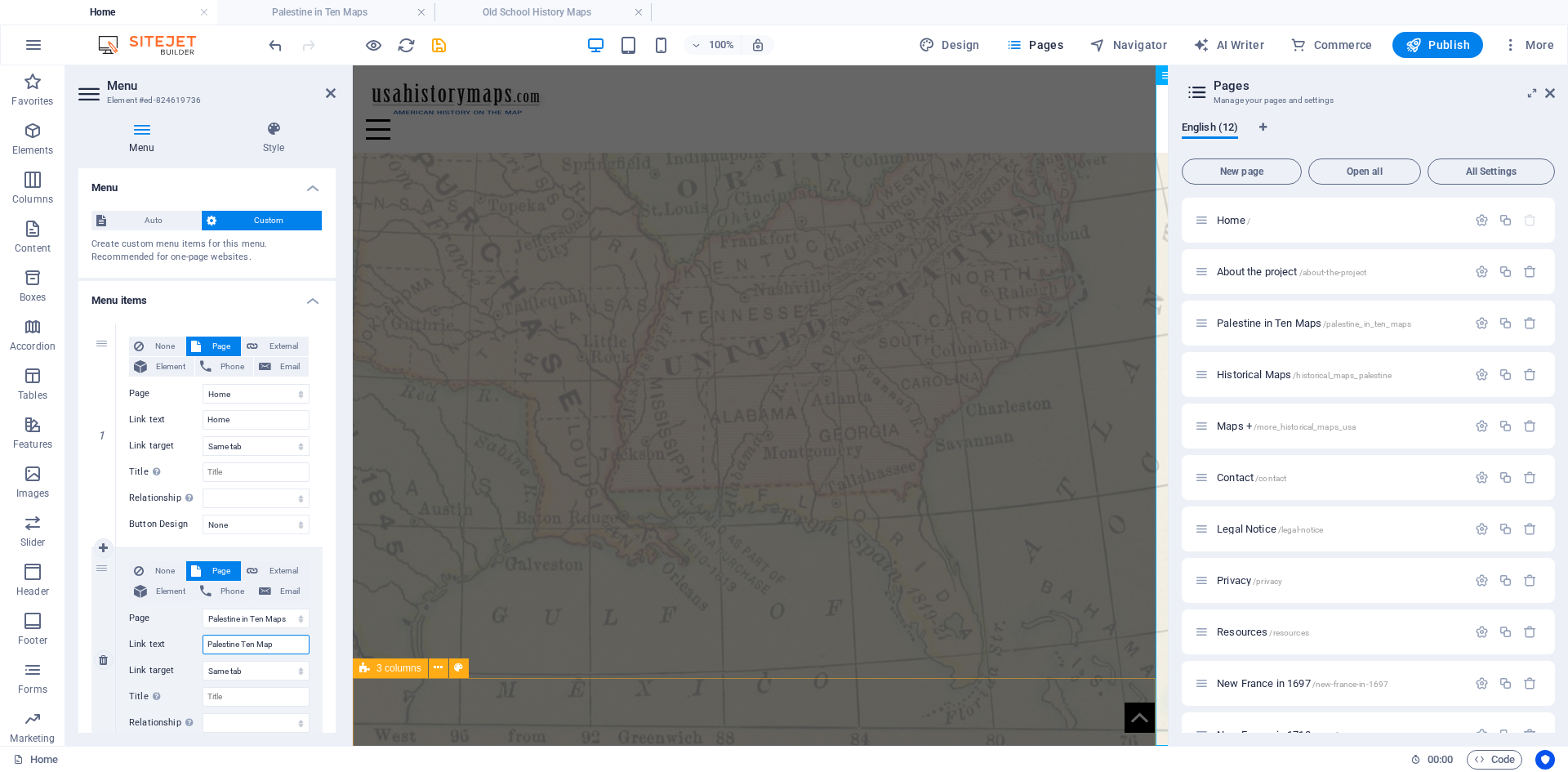 type on "[COUNTRY] Ten Maps" 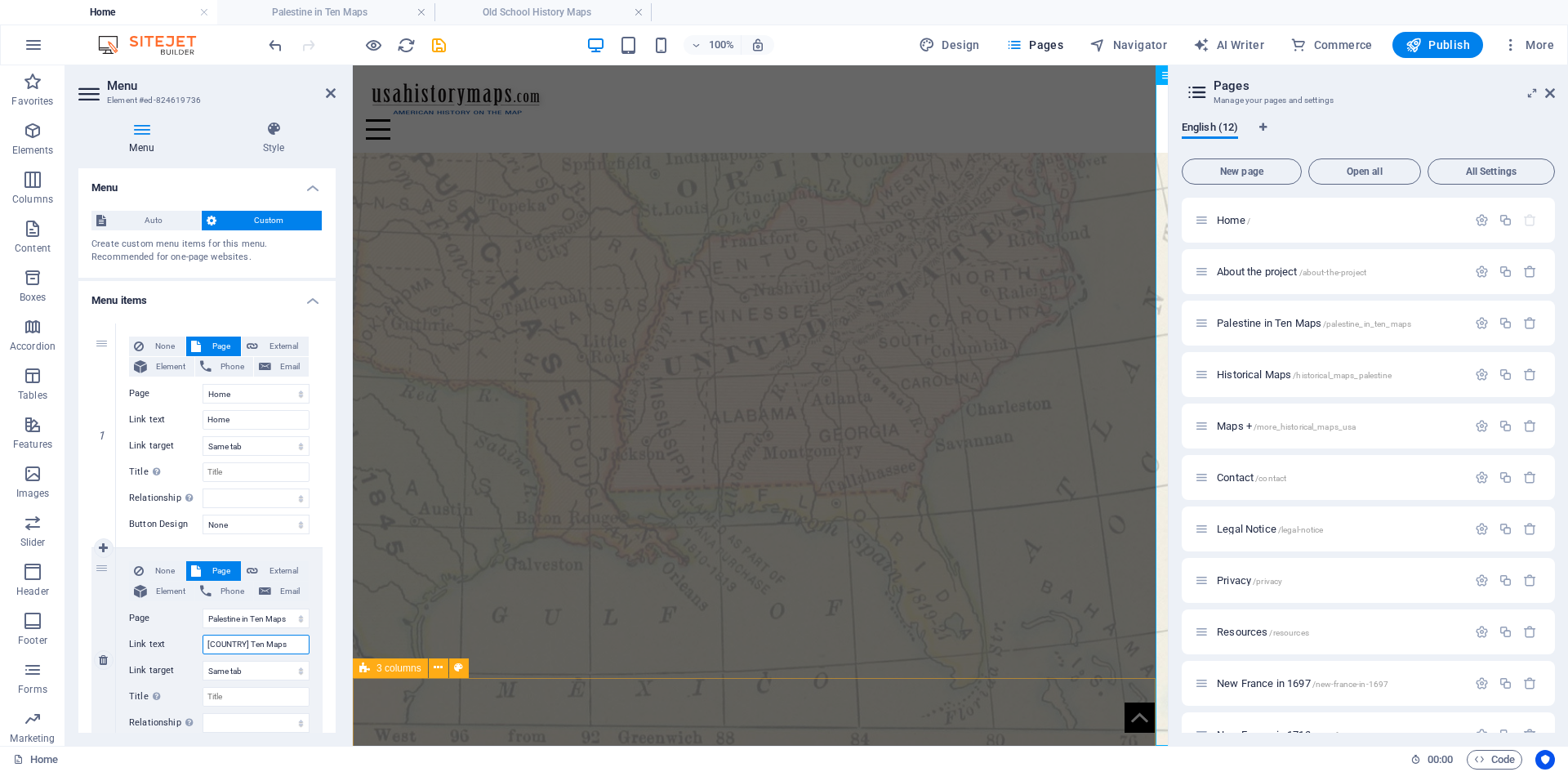 select 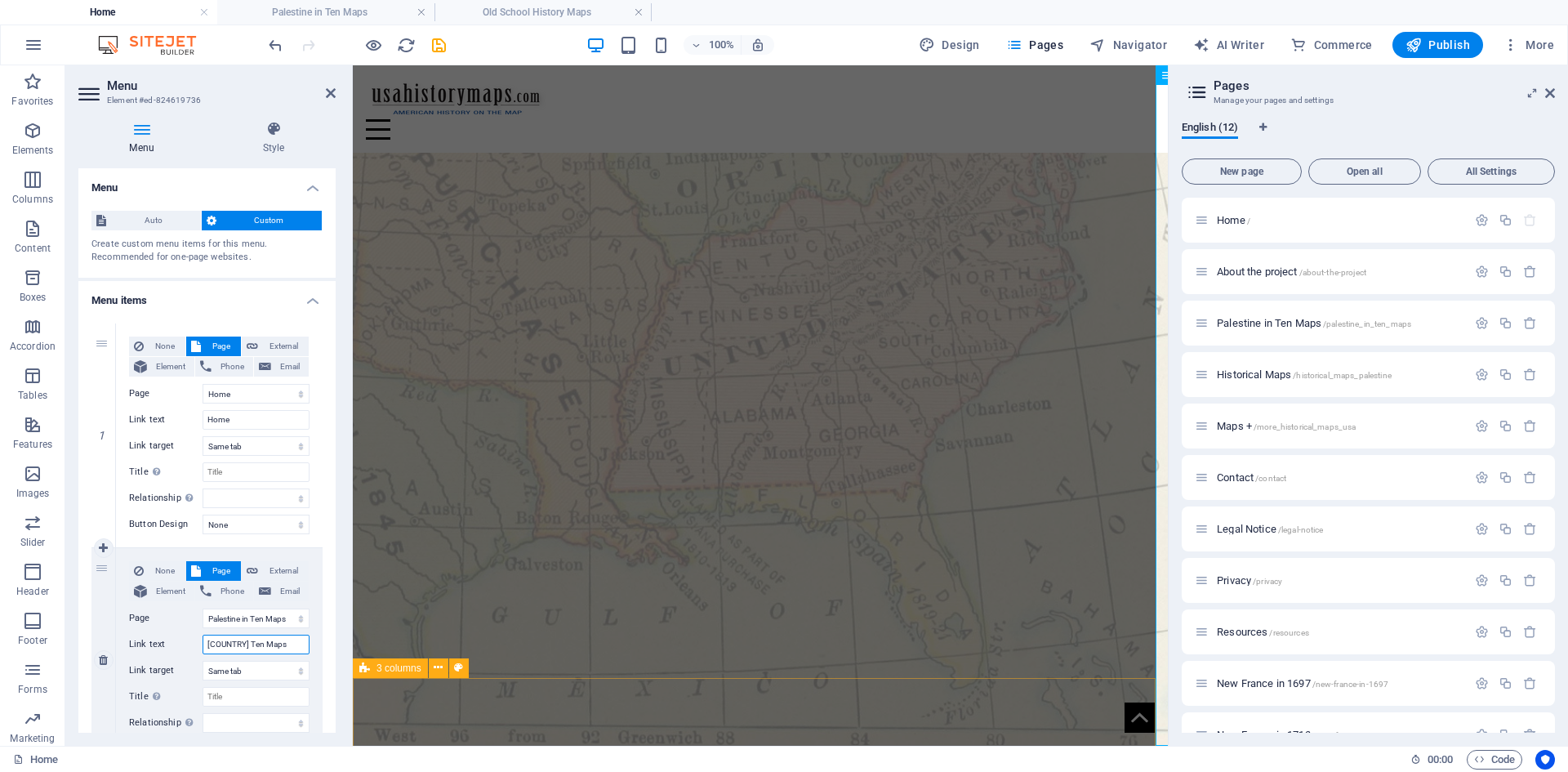 click on "[COUNTRY] Ten Maps" at bounding box center [256, 645] 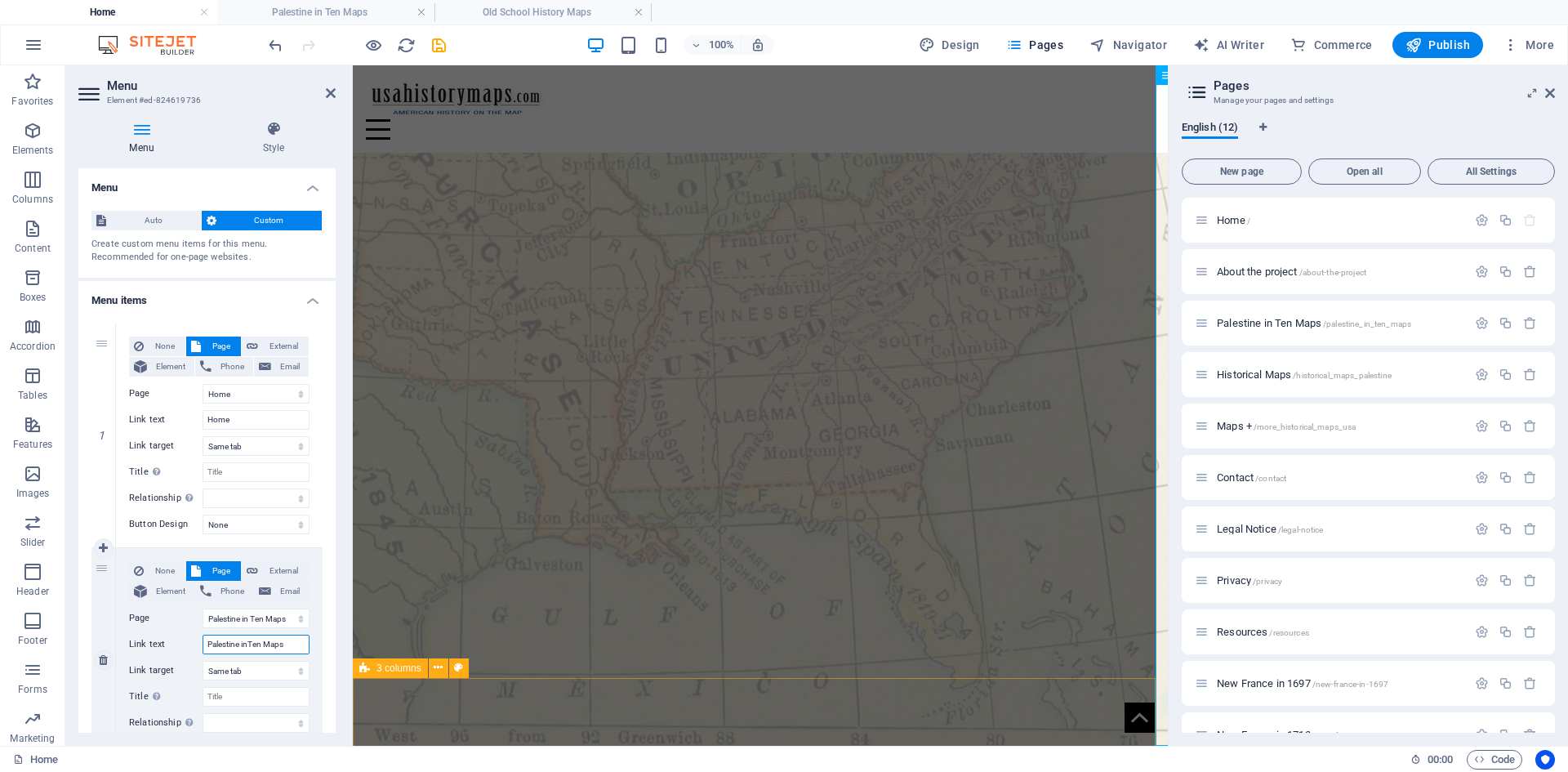 type on "Palestine in Ten Maps" 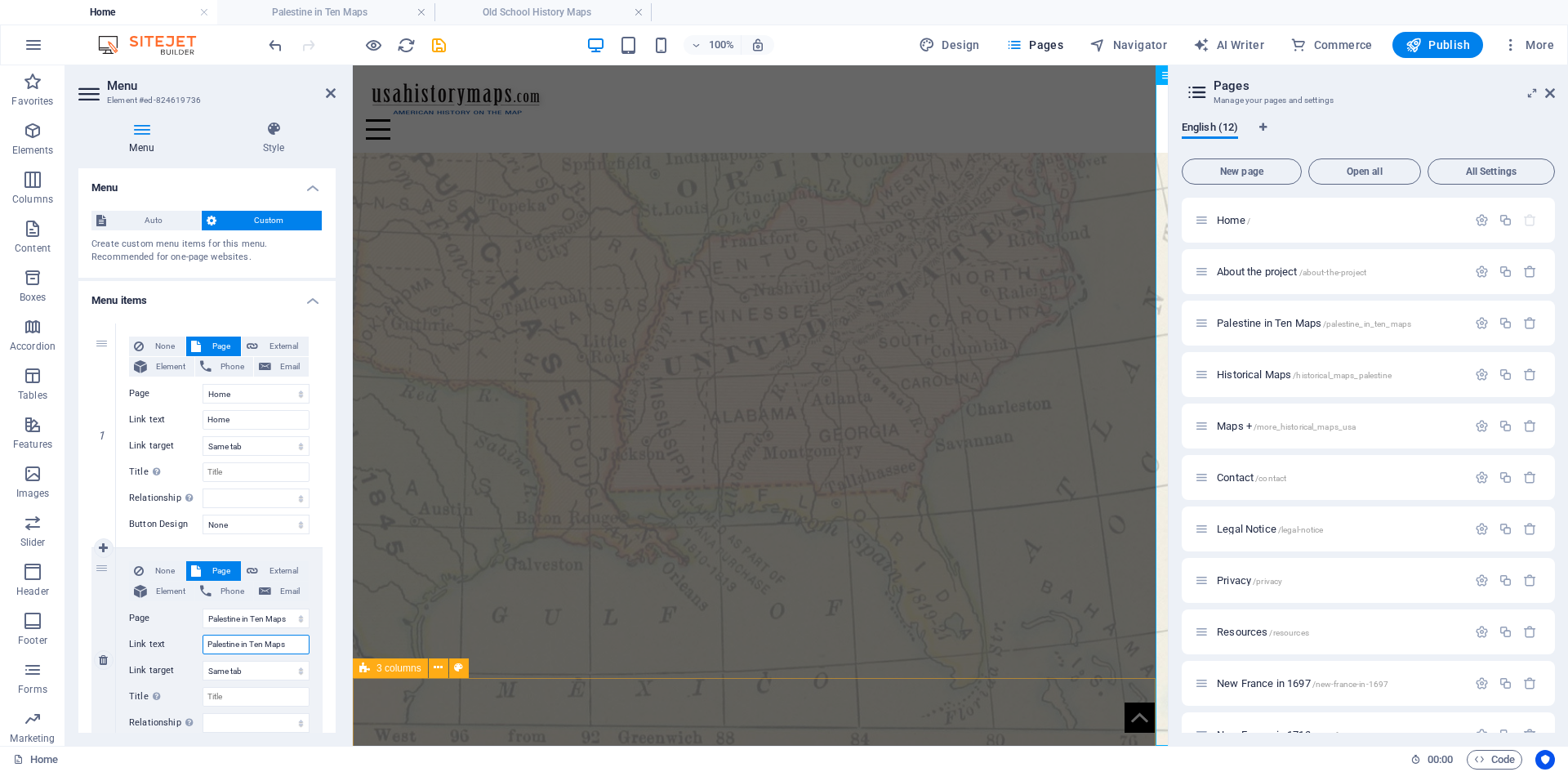 select 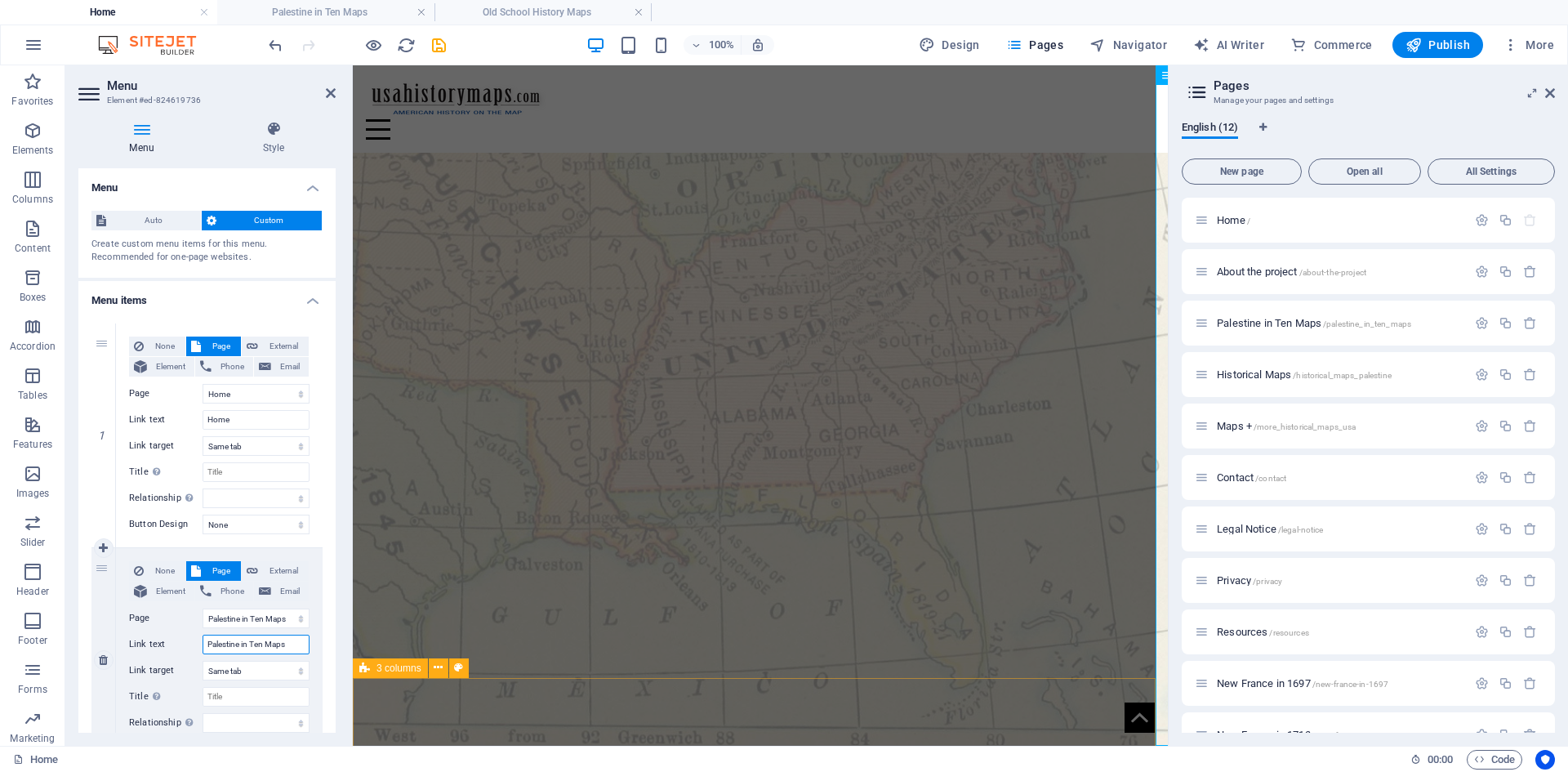 select 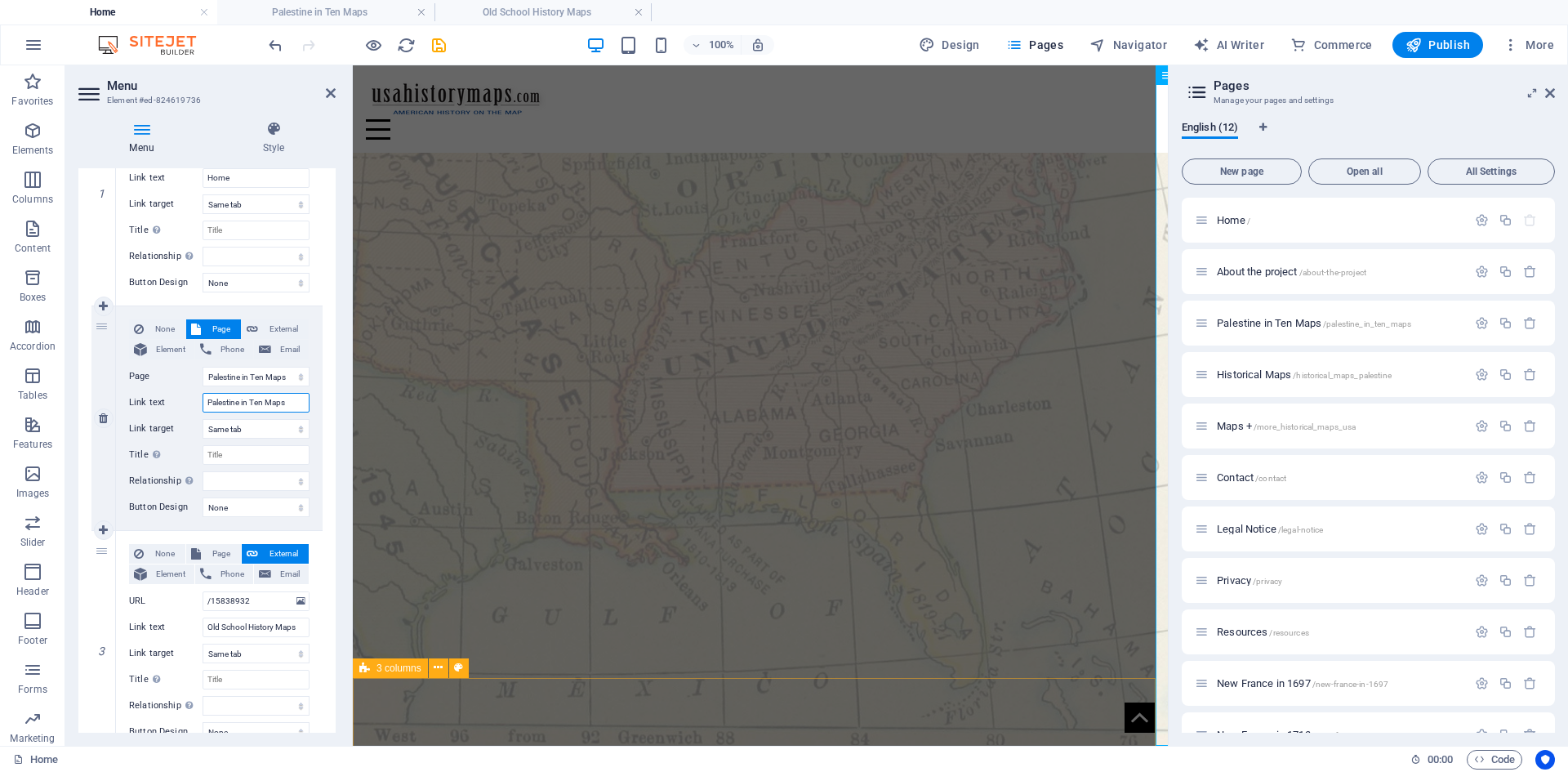 scroll, scrollTop: 327, scrollLeft: 0, axis: vertical 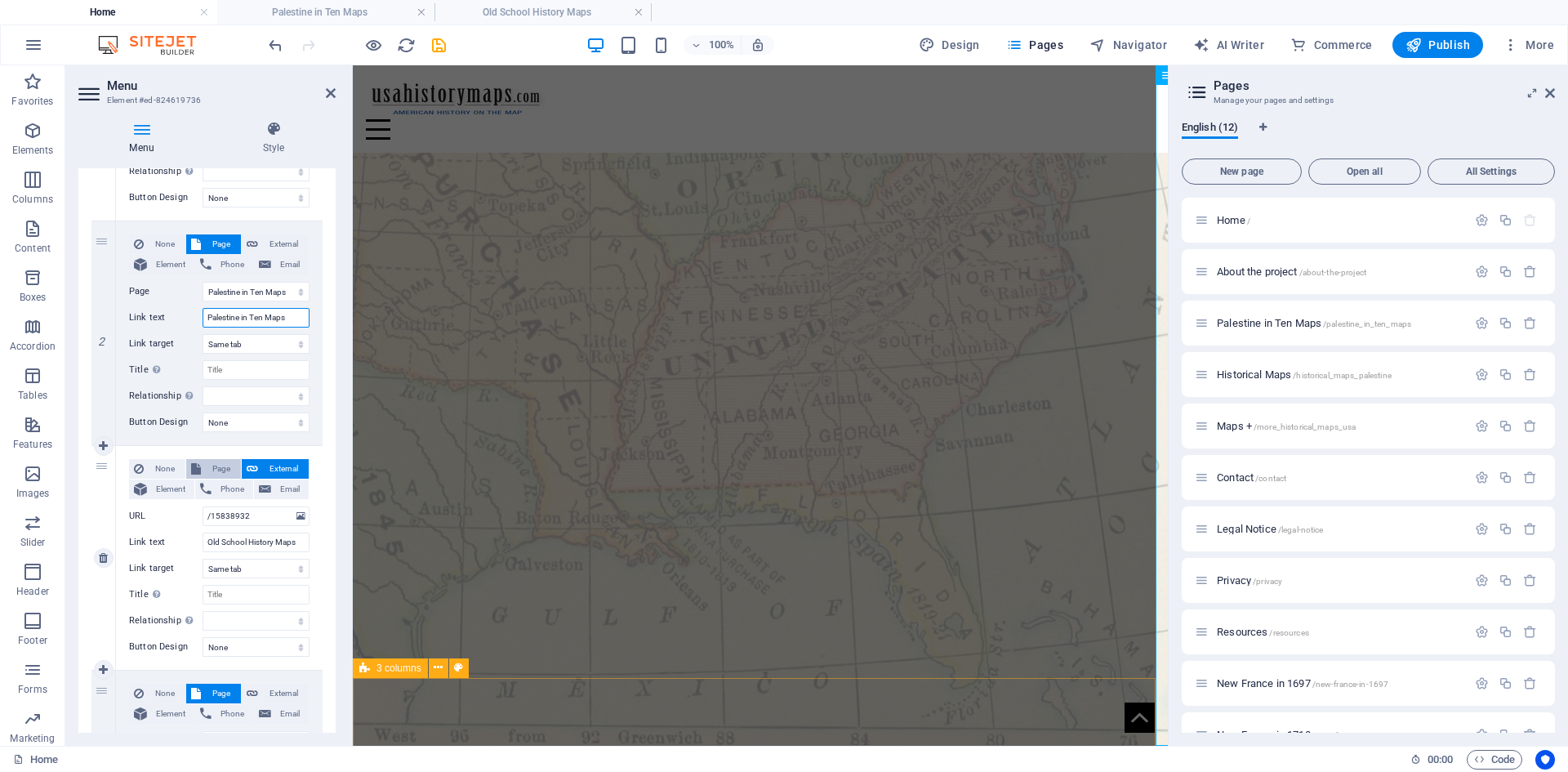 type on "Palestine in Ten Maps" 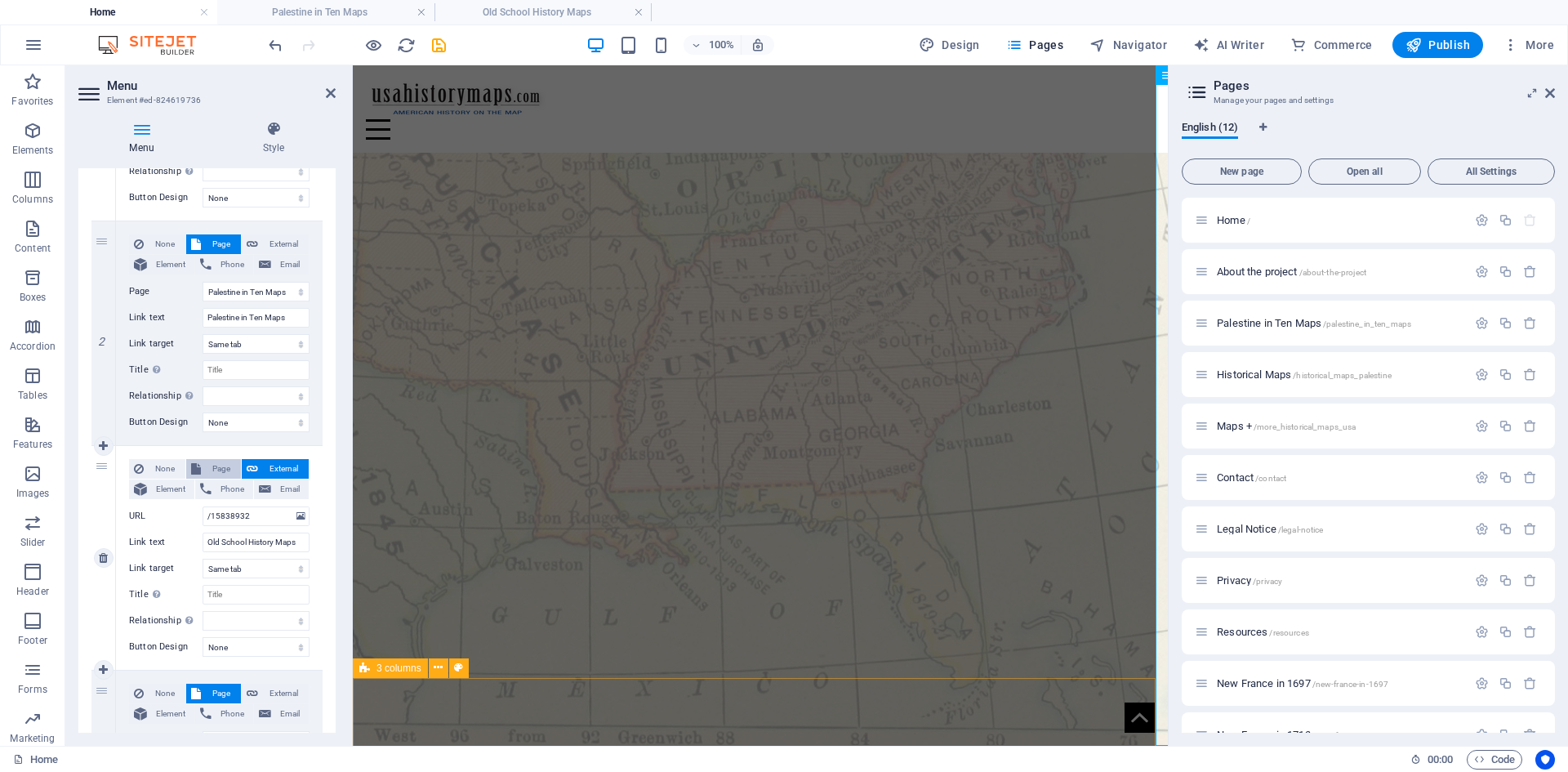 click on "Page" at bounding box center [220, 469] 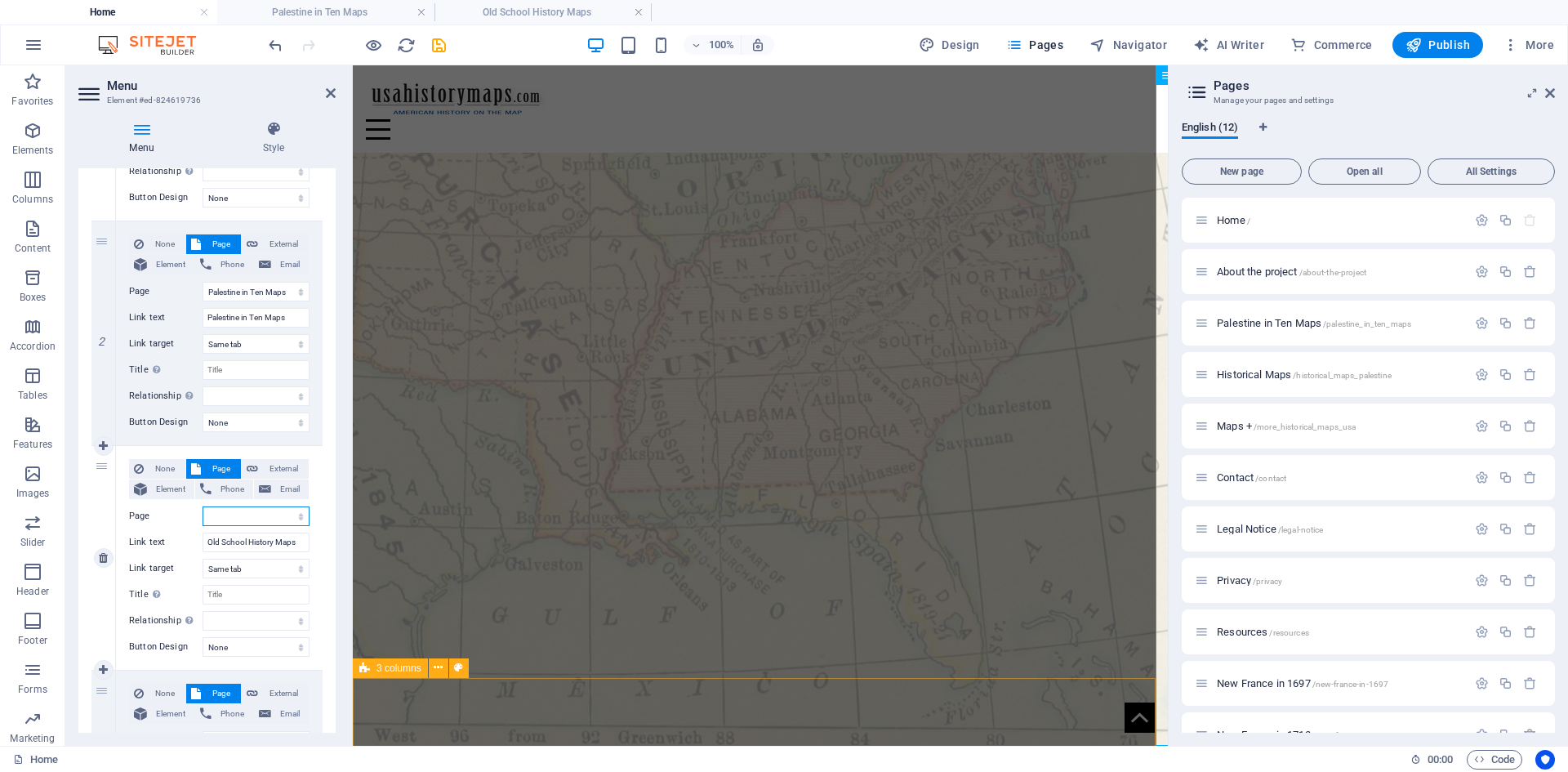 click on "Home About the project [COUNTRY] in Ten Maps Historical Maps Maps + Contact Legal Notice Privacy Resources New France in 1697 New France in 1713 New France in 1697: More Maps" at bounding box center (256, 516) 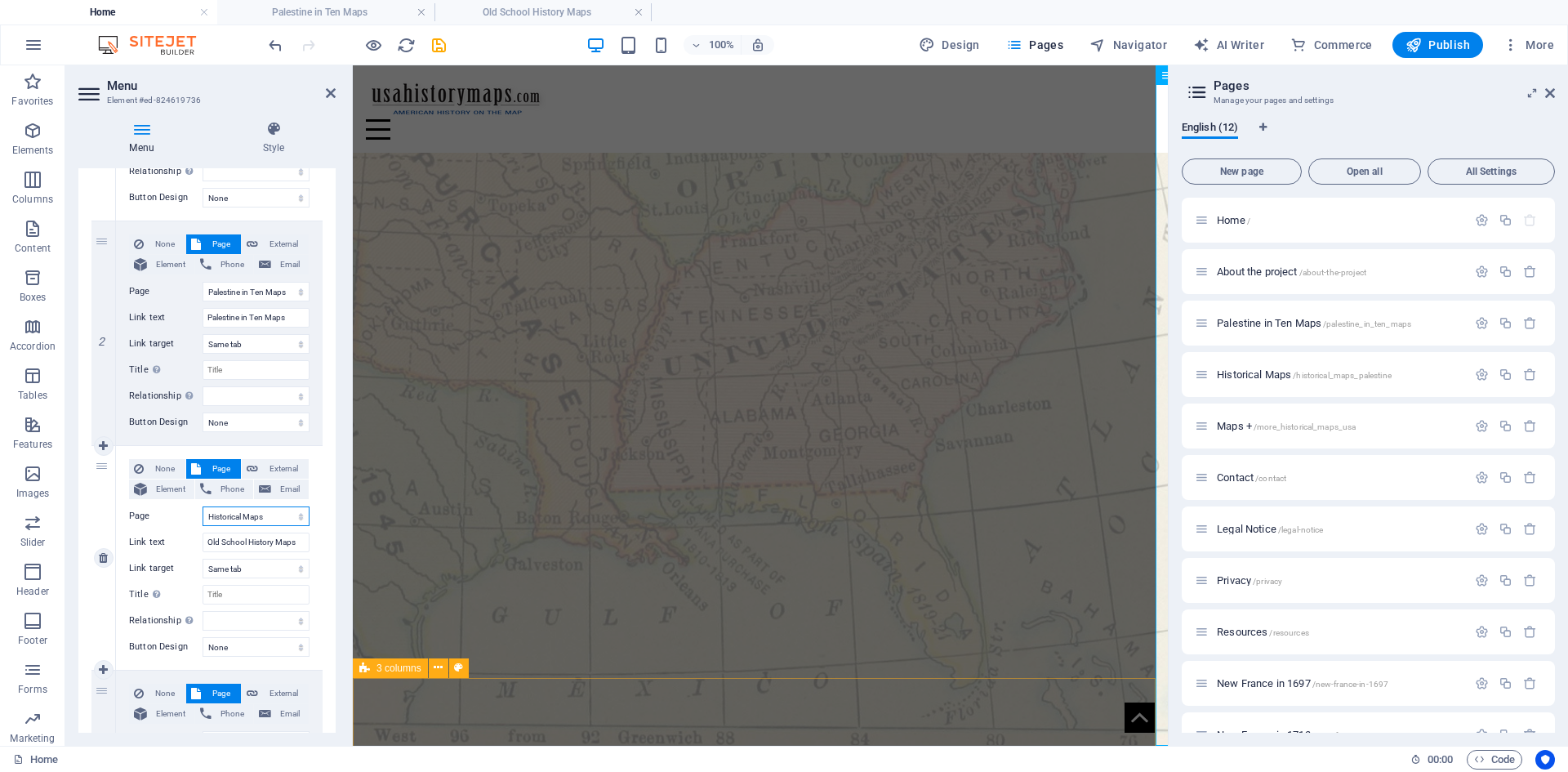 click on "Home About the project [COUNTRY] in Ten Maps Historical Maps Maps + Contact Legal Notice Privacy Resources New France in 1697 New France in 1713 New France in 1697: More Maps" at bounding box center [256, 516] 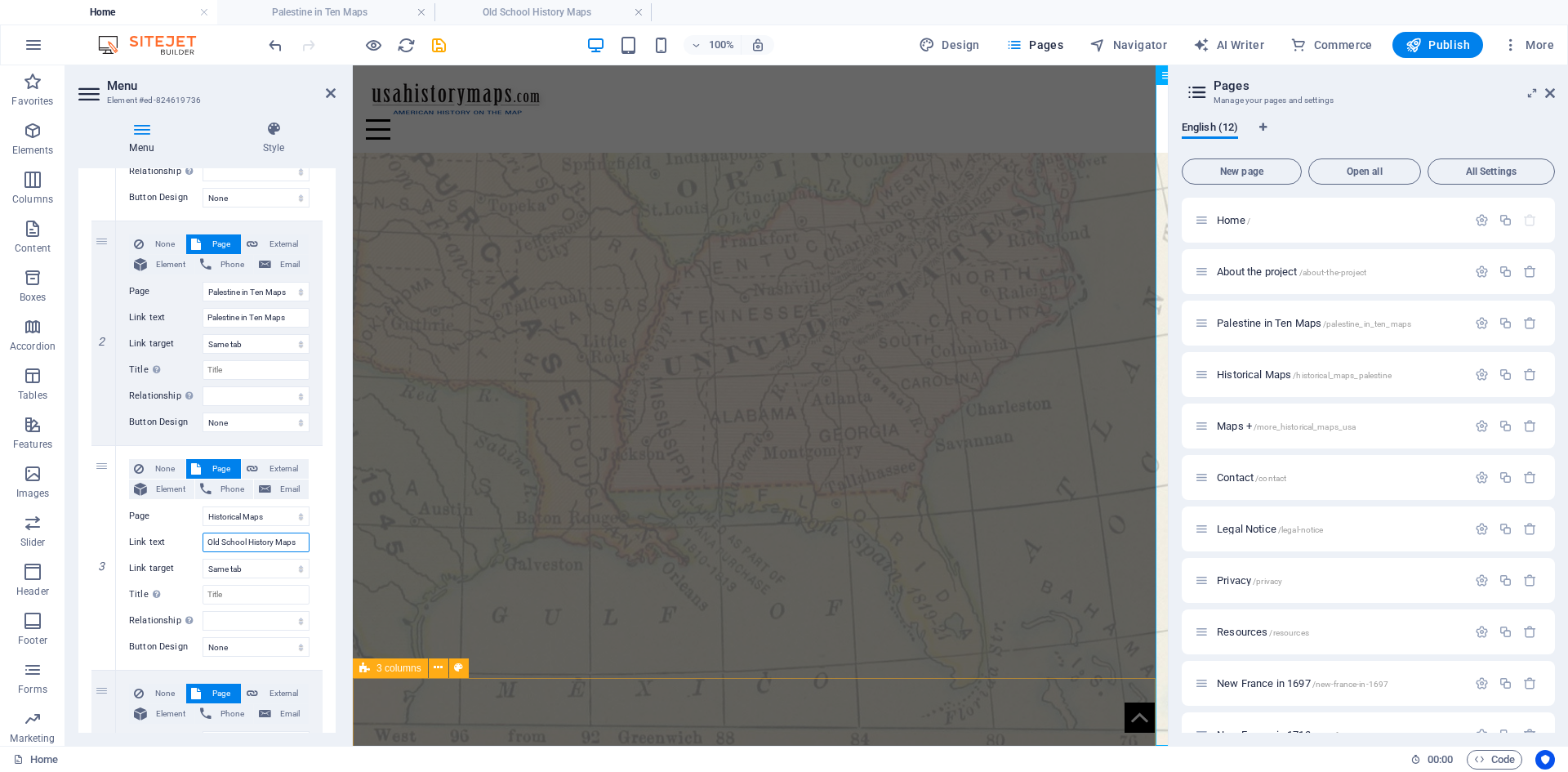 drag, startPoint x: 206, startPoint y: 542, endPoint x: 320, endPoint y: 547, distance: 114.1096 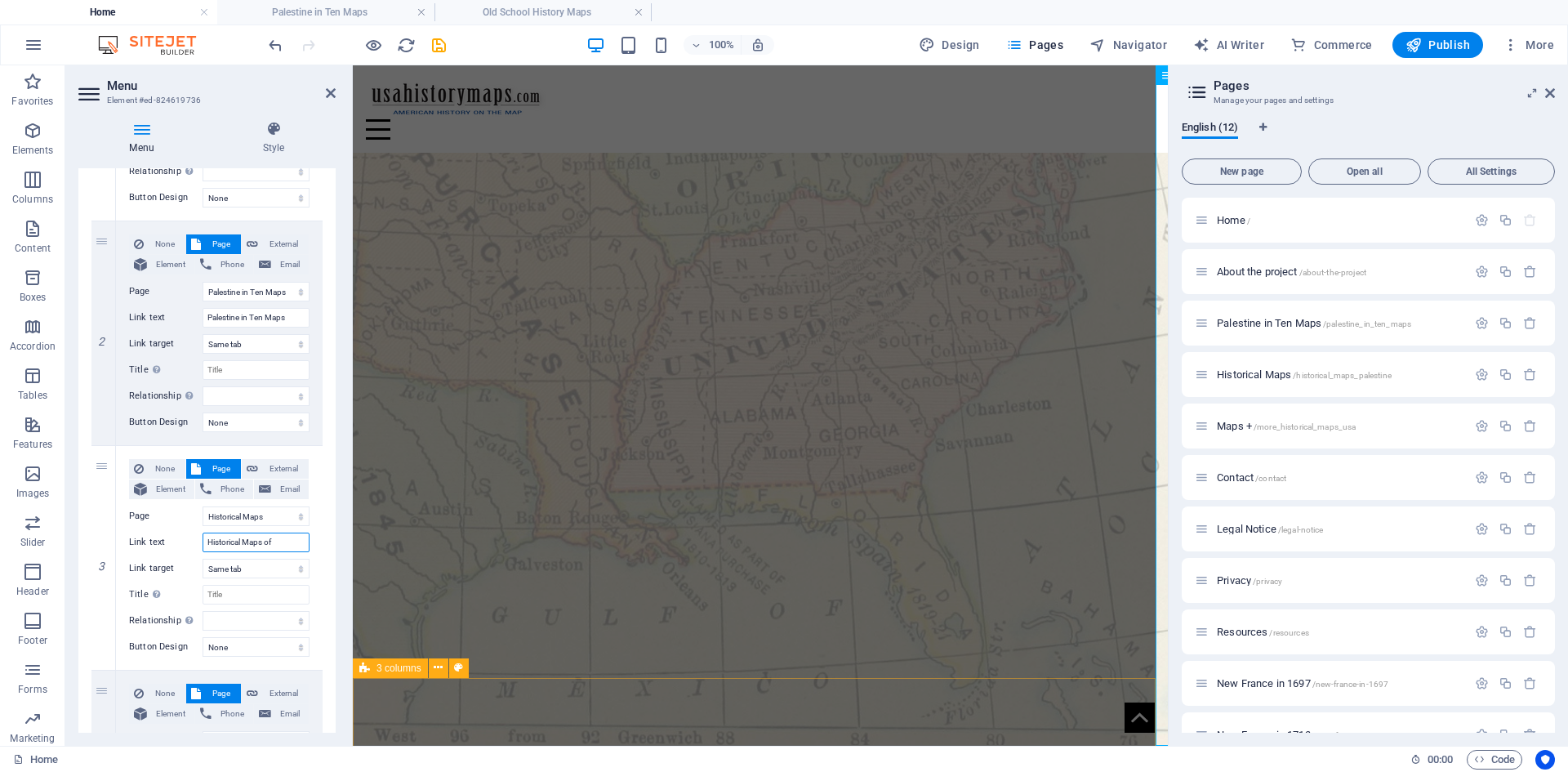 type on "Historical Maps of" 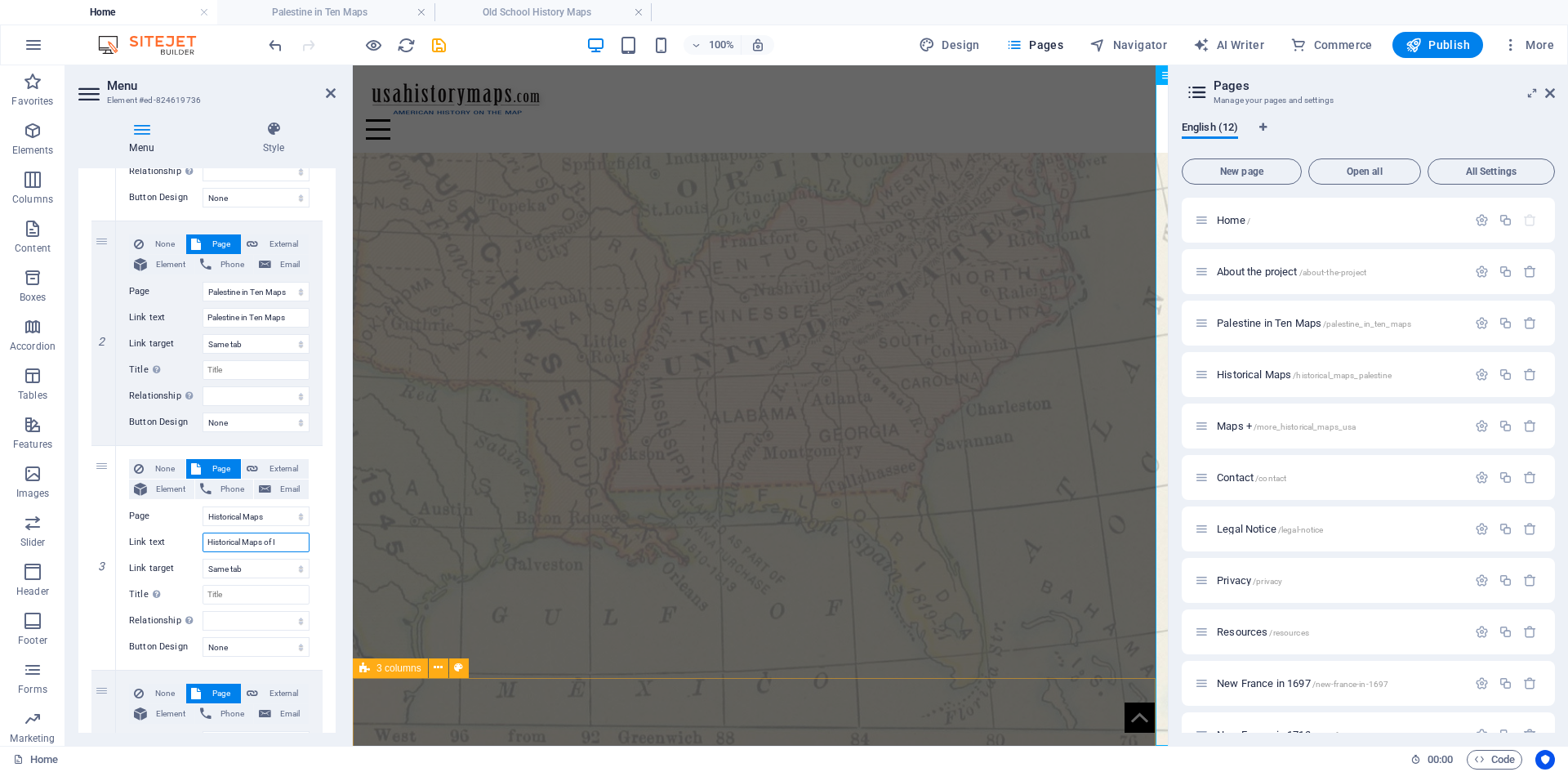 type on "Historical Maps of Is" 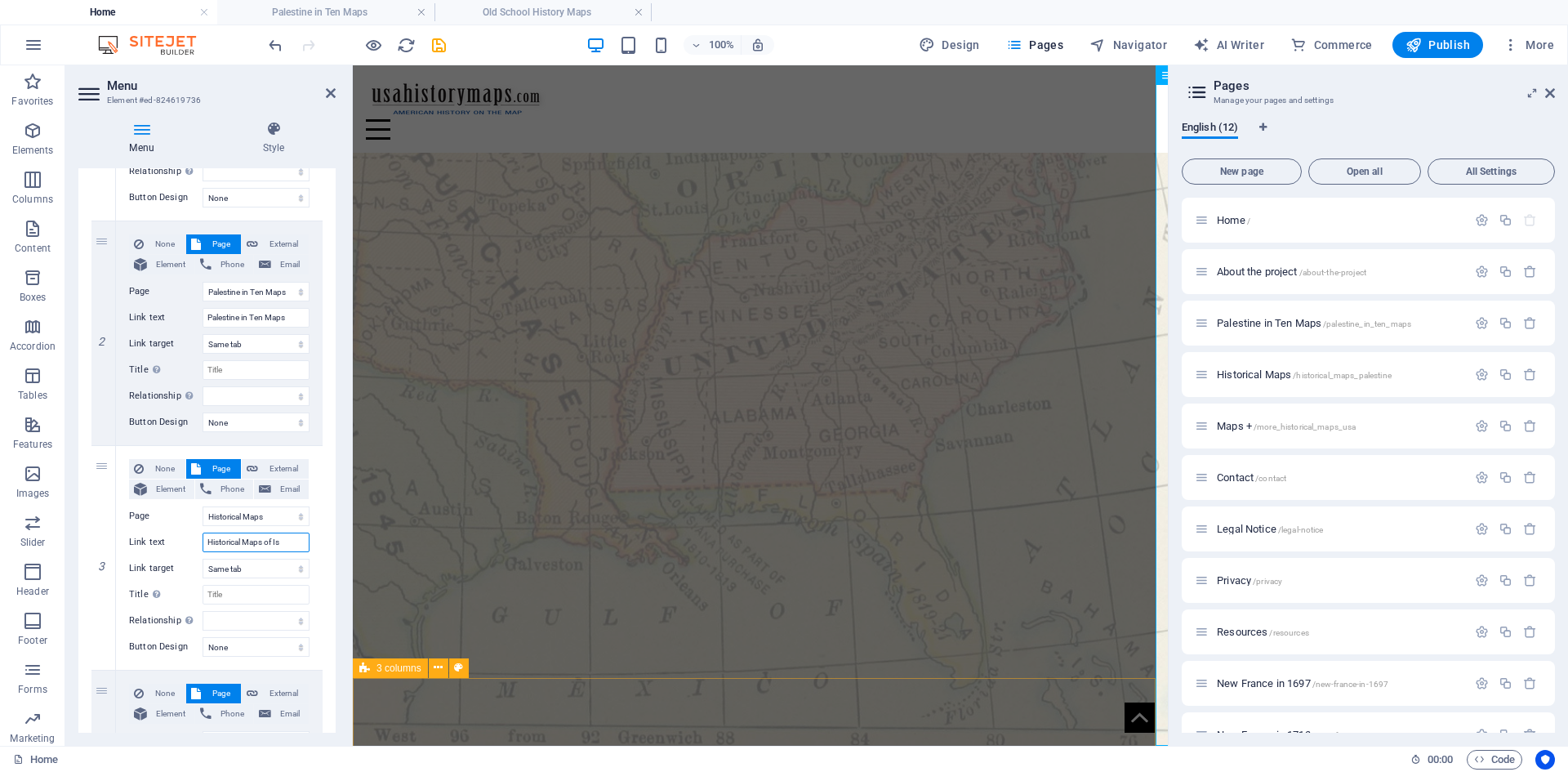 select 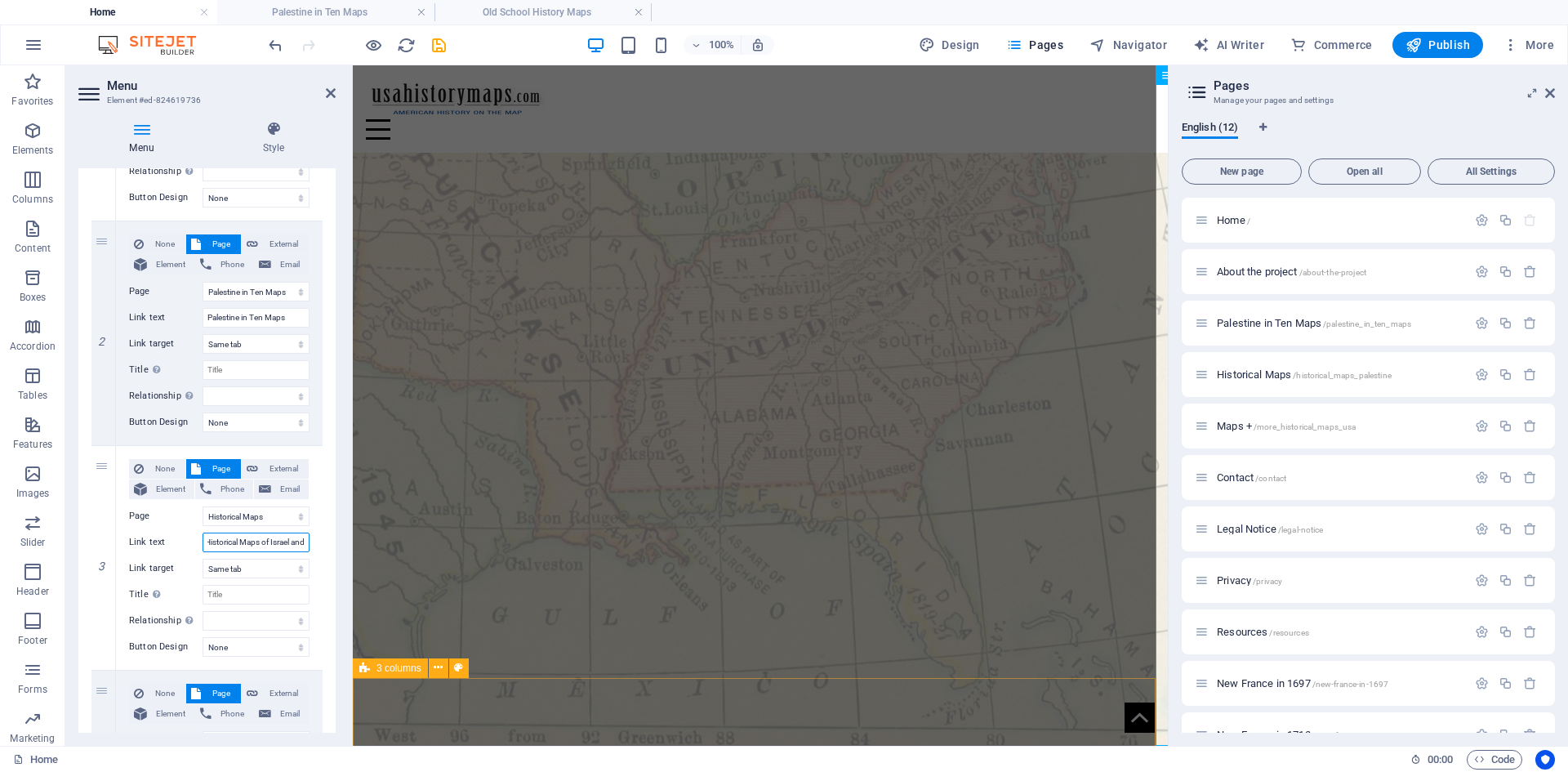 type on "Historical Maps of [COUNTRY] and P" 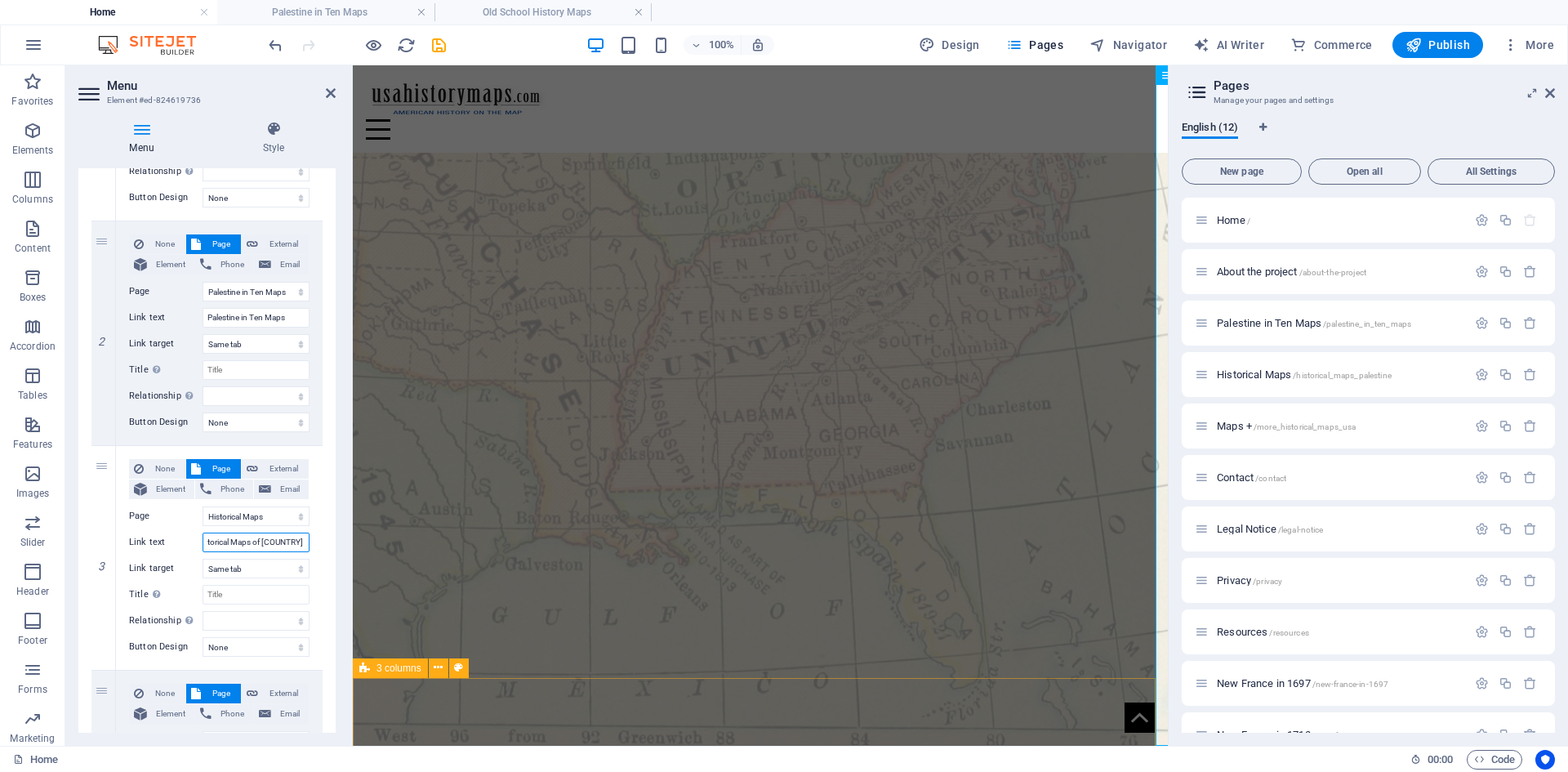 select 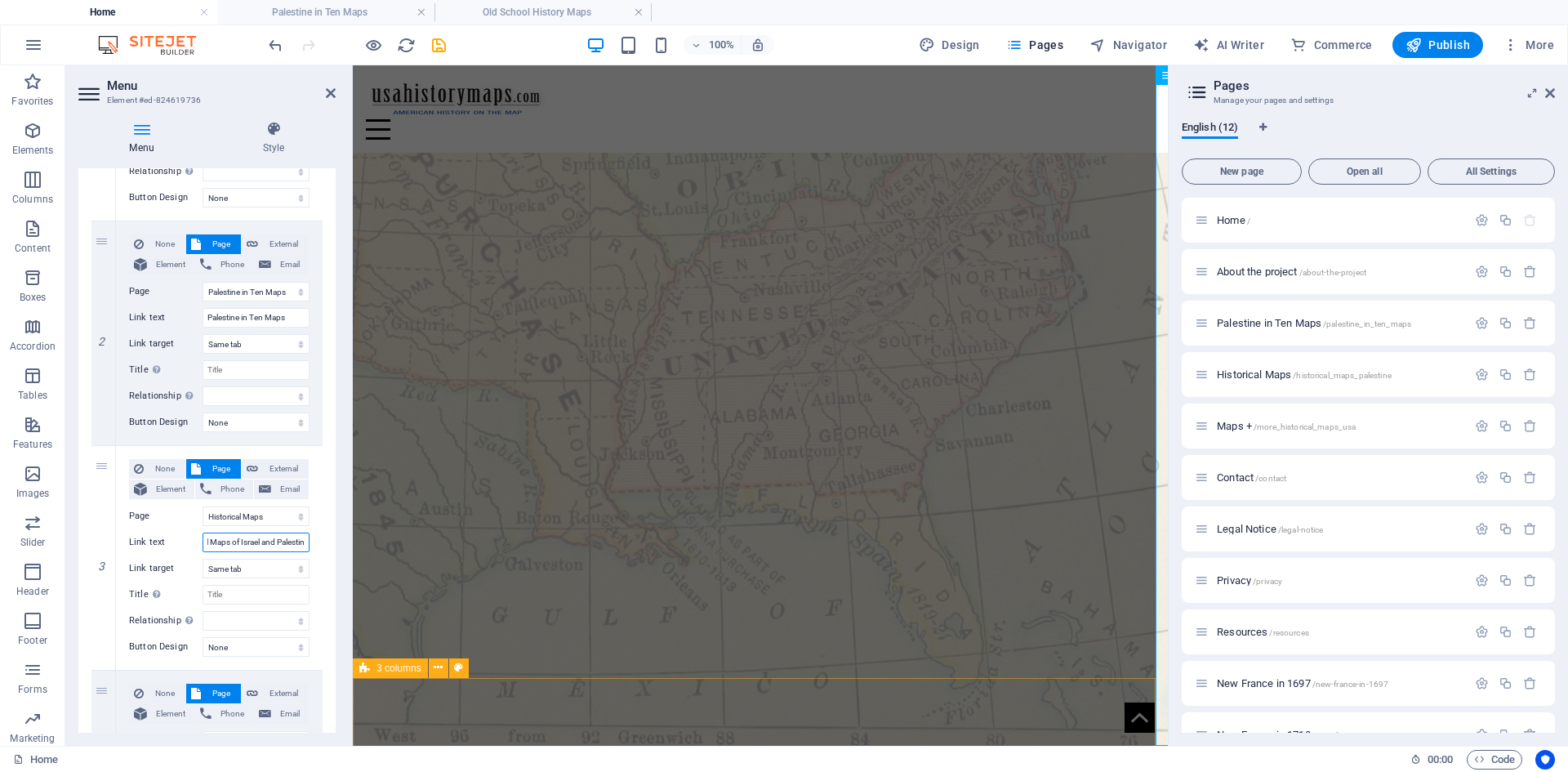 type on "Historical Maps of Israel and Palestine" 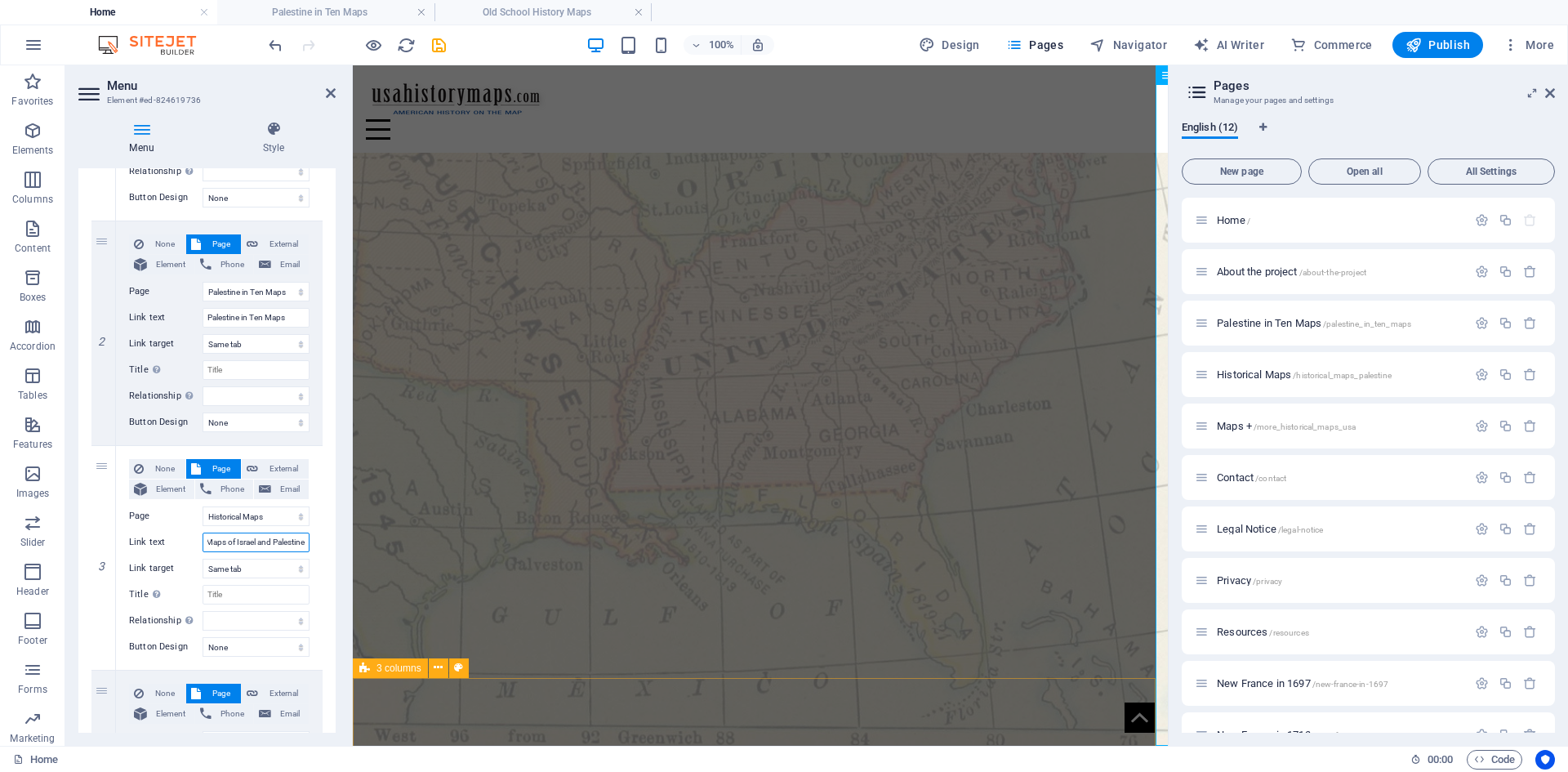 scroll, scrollTop: 0, scrollLeft: 46, axis: horizontal 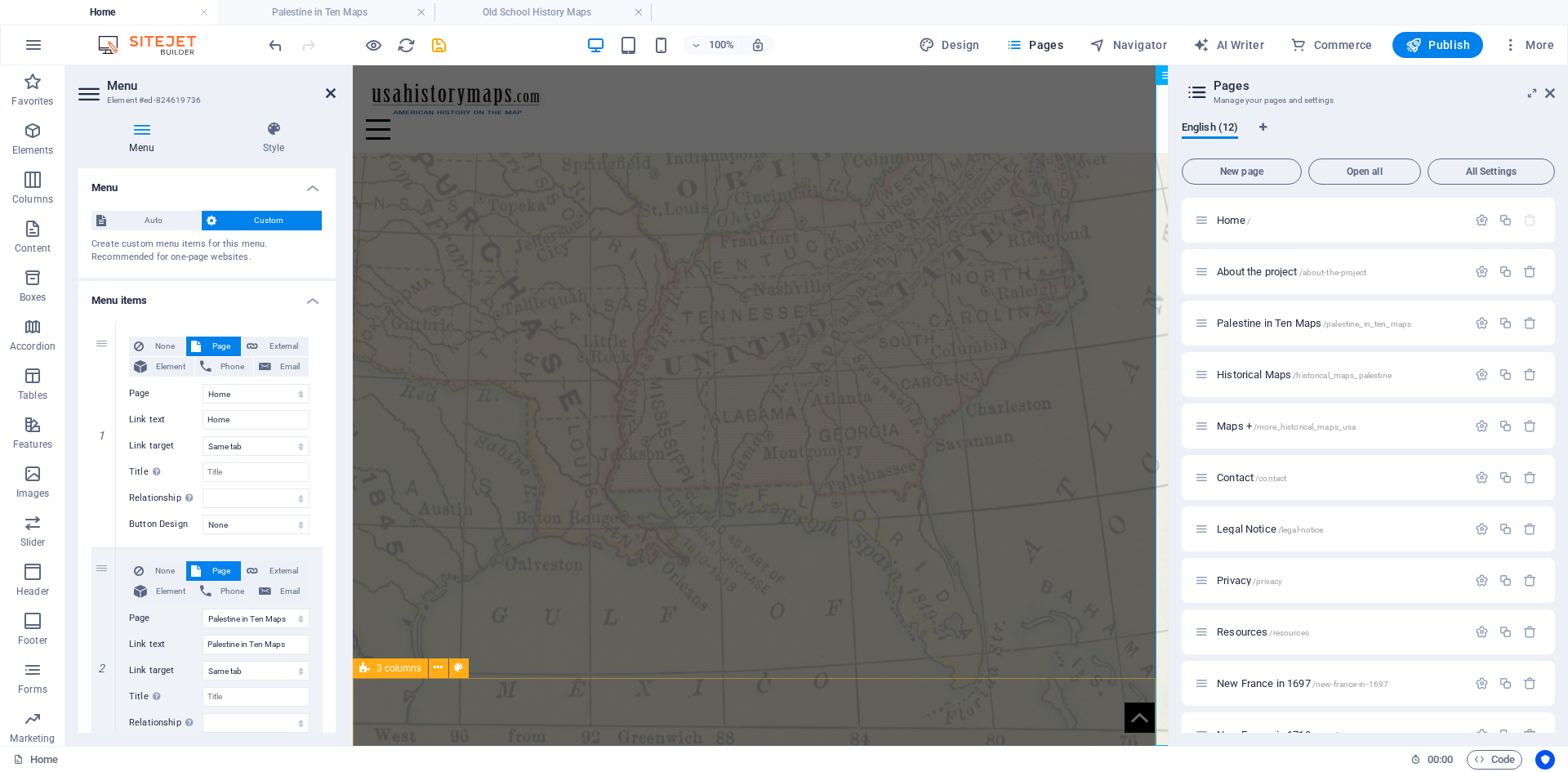 type on "Historical Maps of Israel and Palestine" 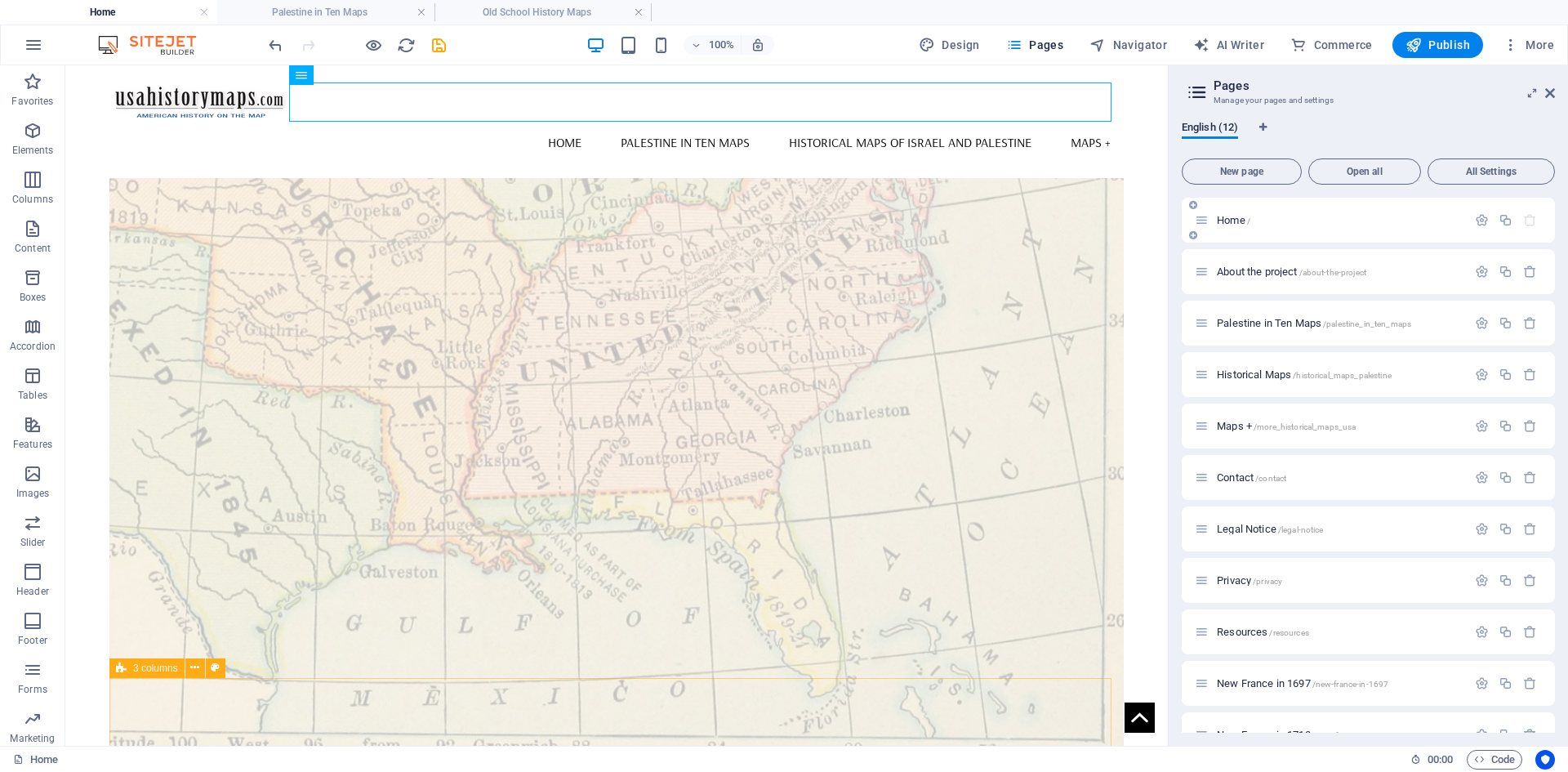 click on "Home /" at bounding box center [1233, 220] 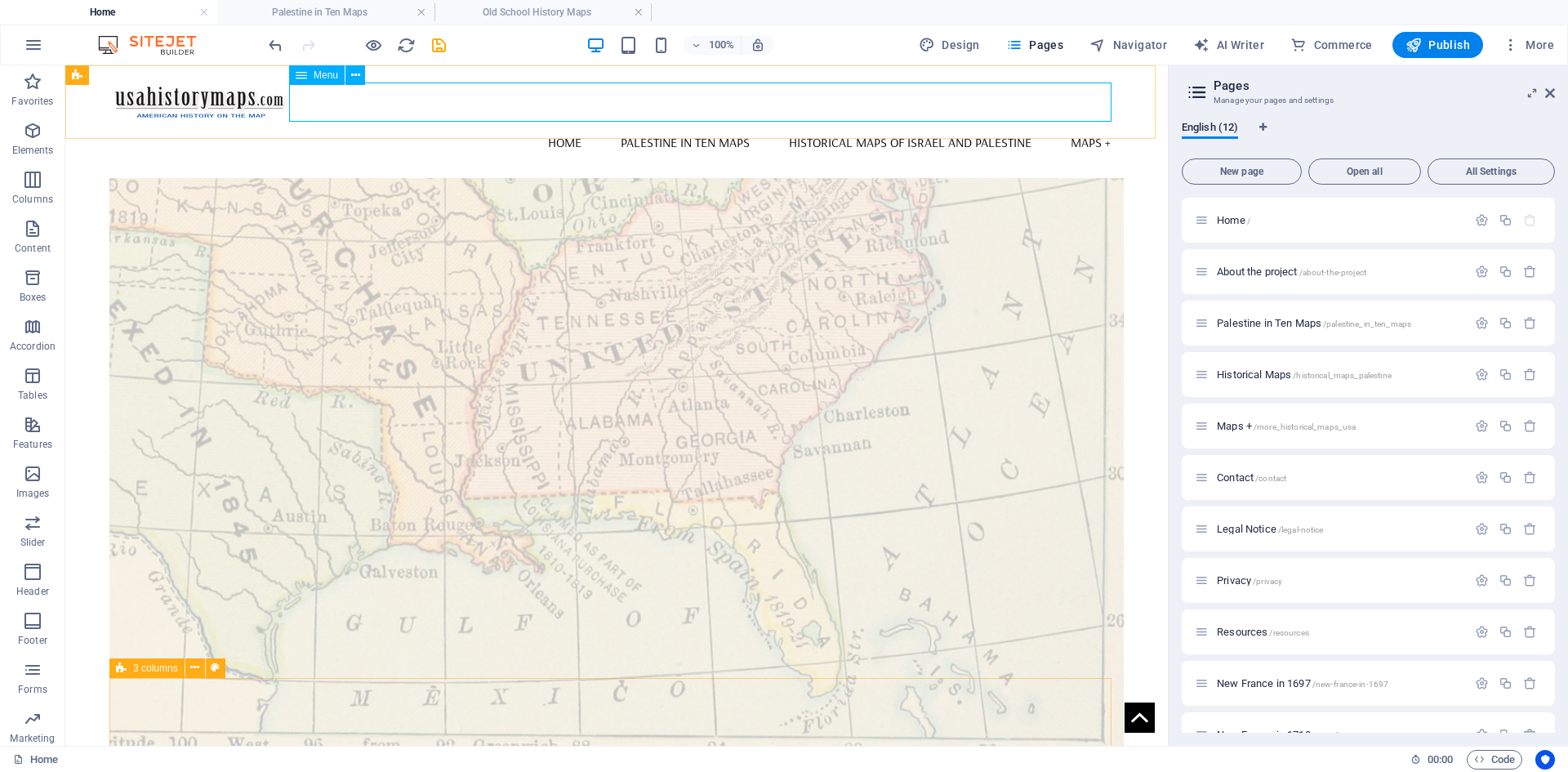 click on "Home [COUNTRY] in Ten Maps Historical Maps of [COUNTRY] and [COUNTRY] Maps +" at bounding box center [617, 142] 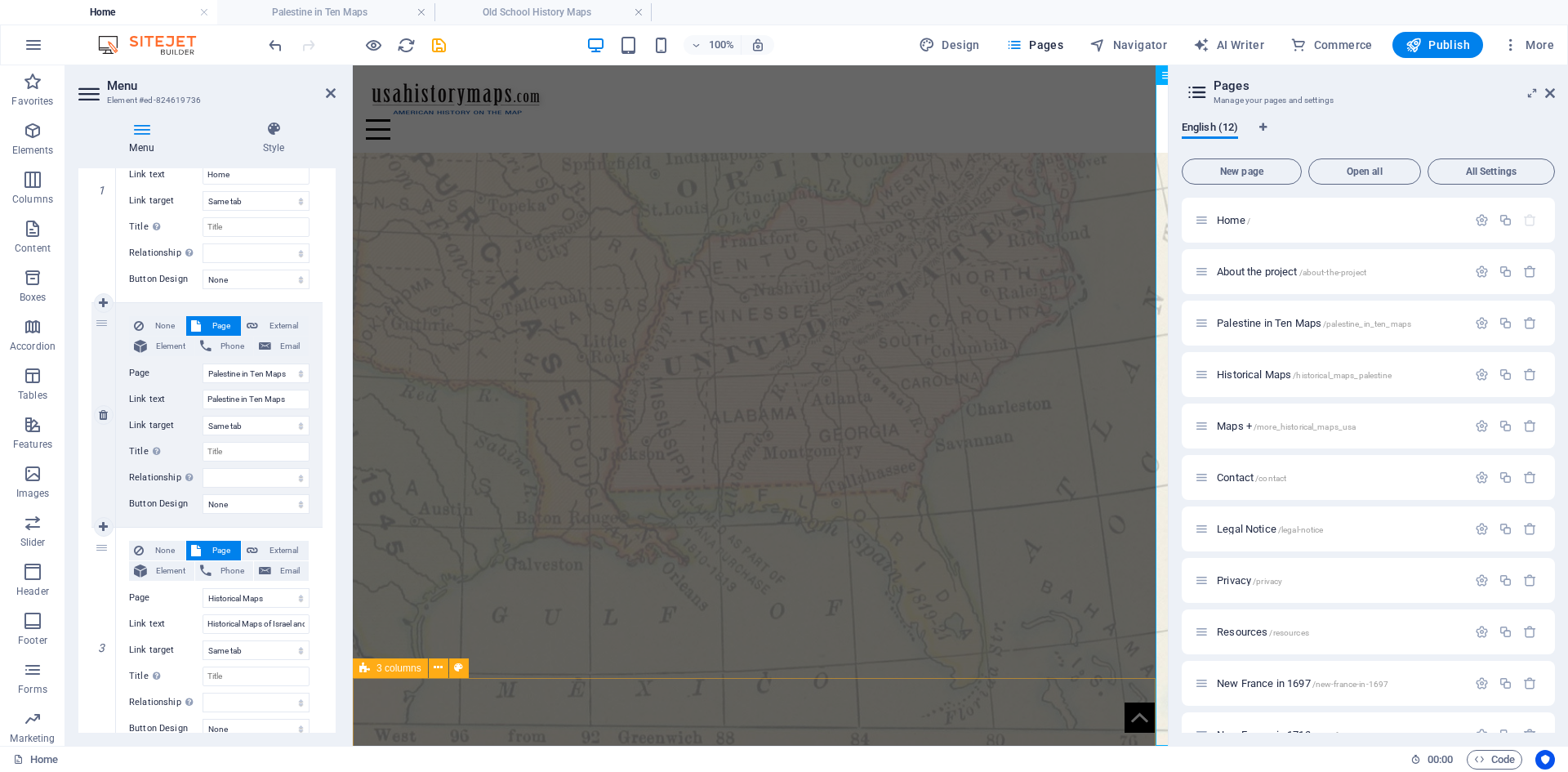 scroll, scrollTop: 327, scrollLeft: 0, axis: vertical 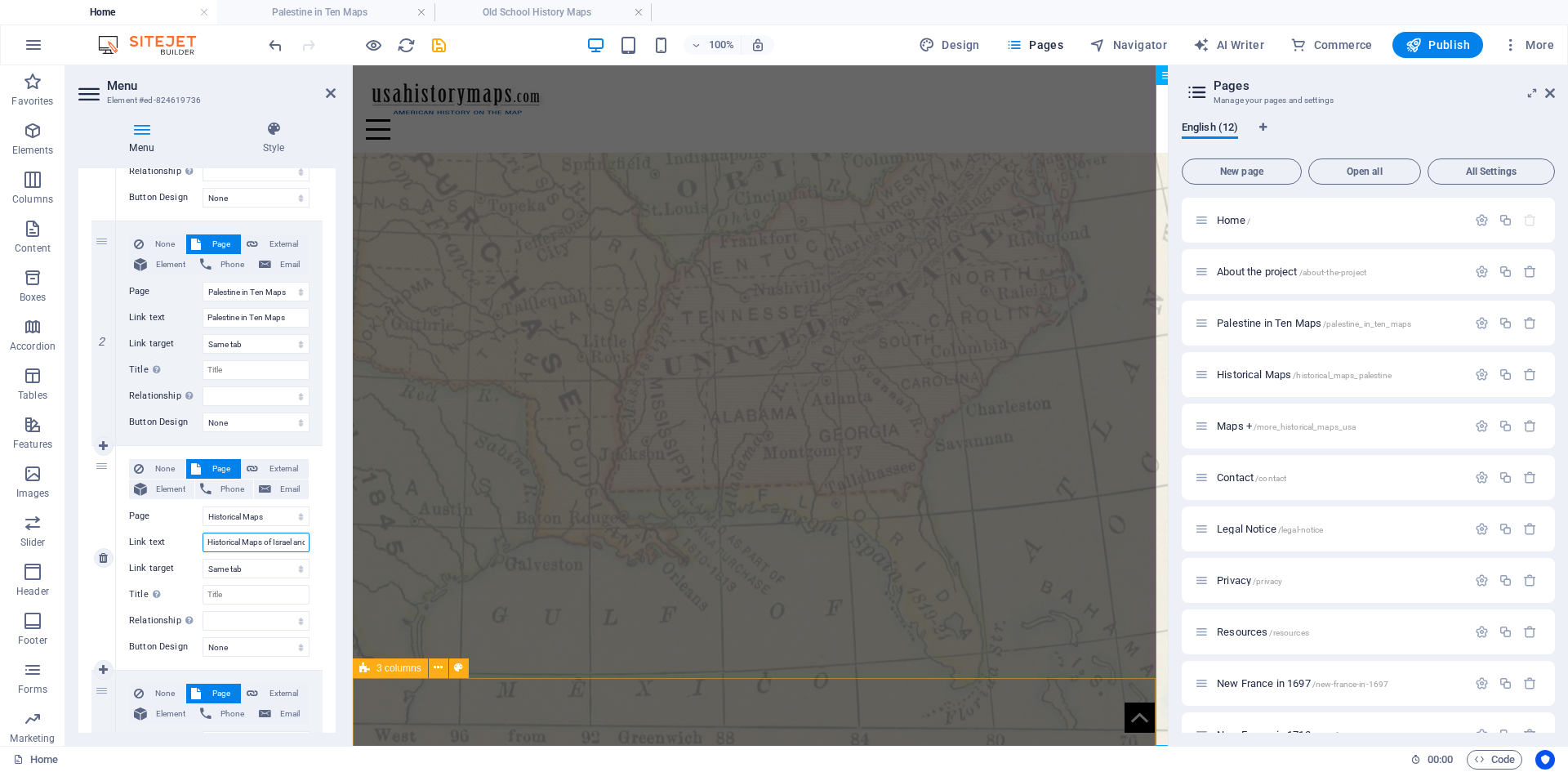 click on "Historical Maps of Israel and Palestine" at bounding box center (256, 542) 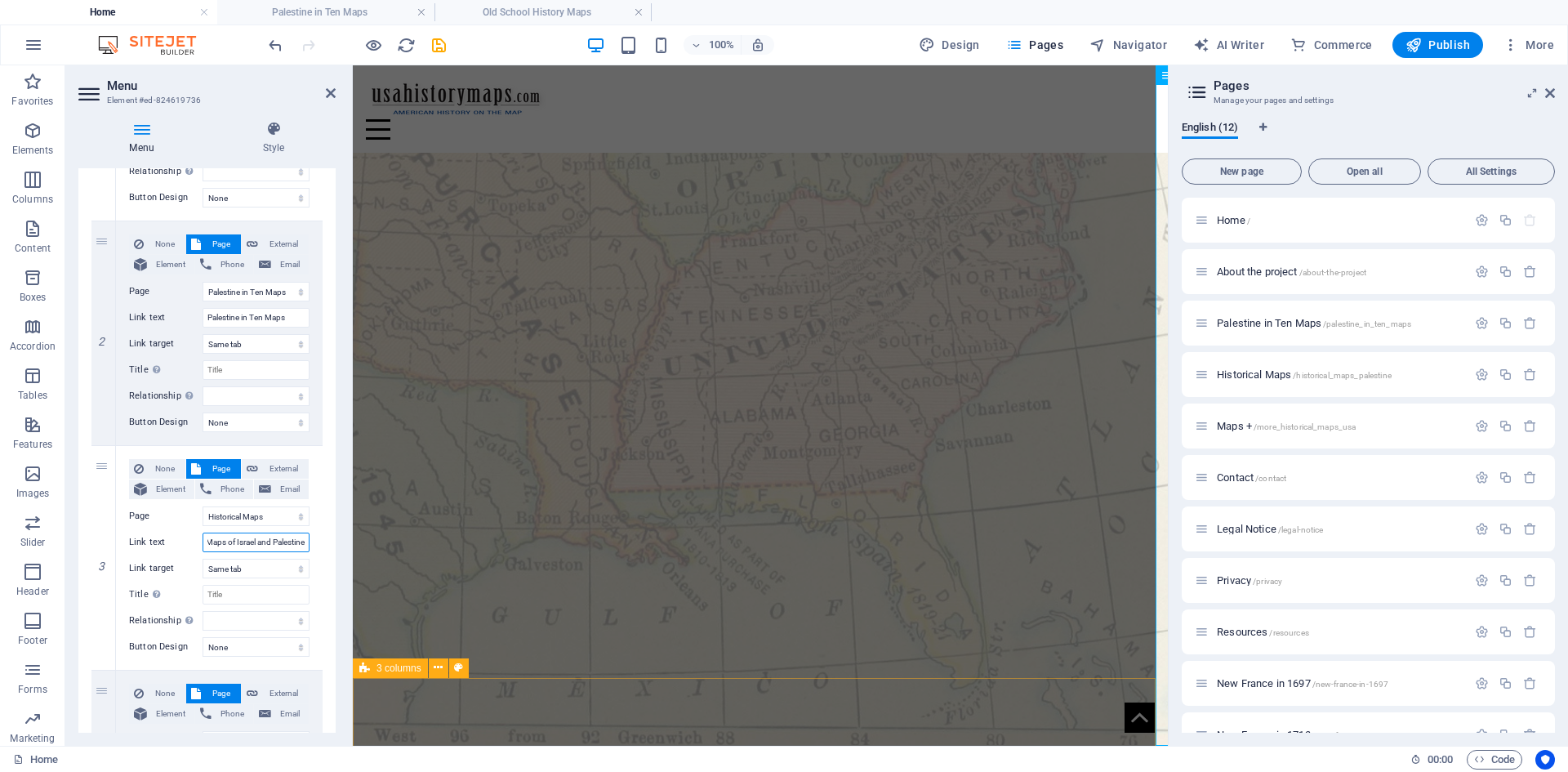 drag, startPoint x: 269, startPoint y: 541, endPoint x: 334, endPoint y: 542, distance: 65.007692 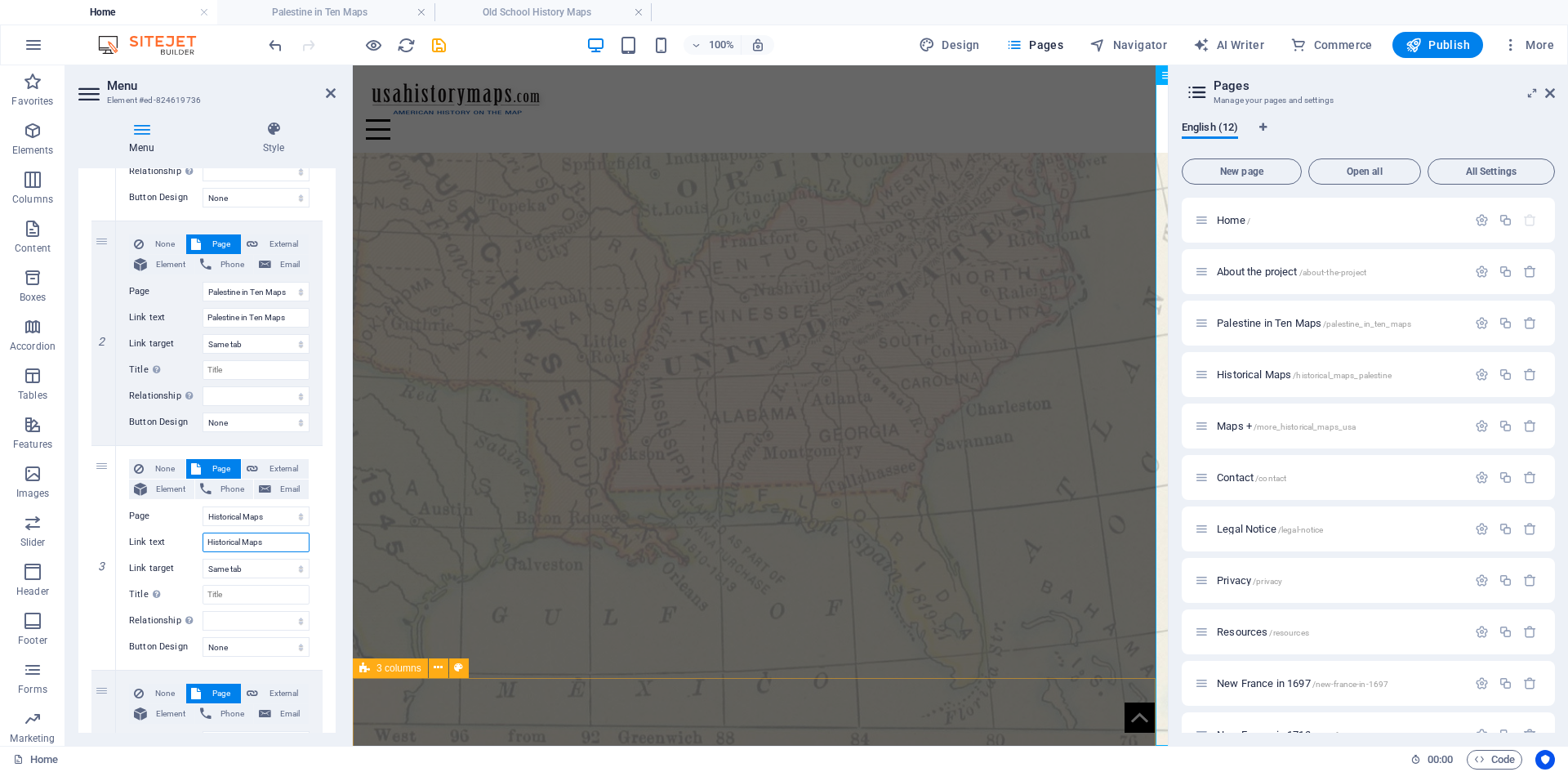 scroll, scrollTop: 0, scrollLeft: 0, axis: both 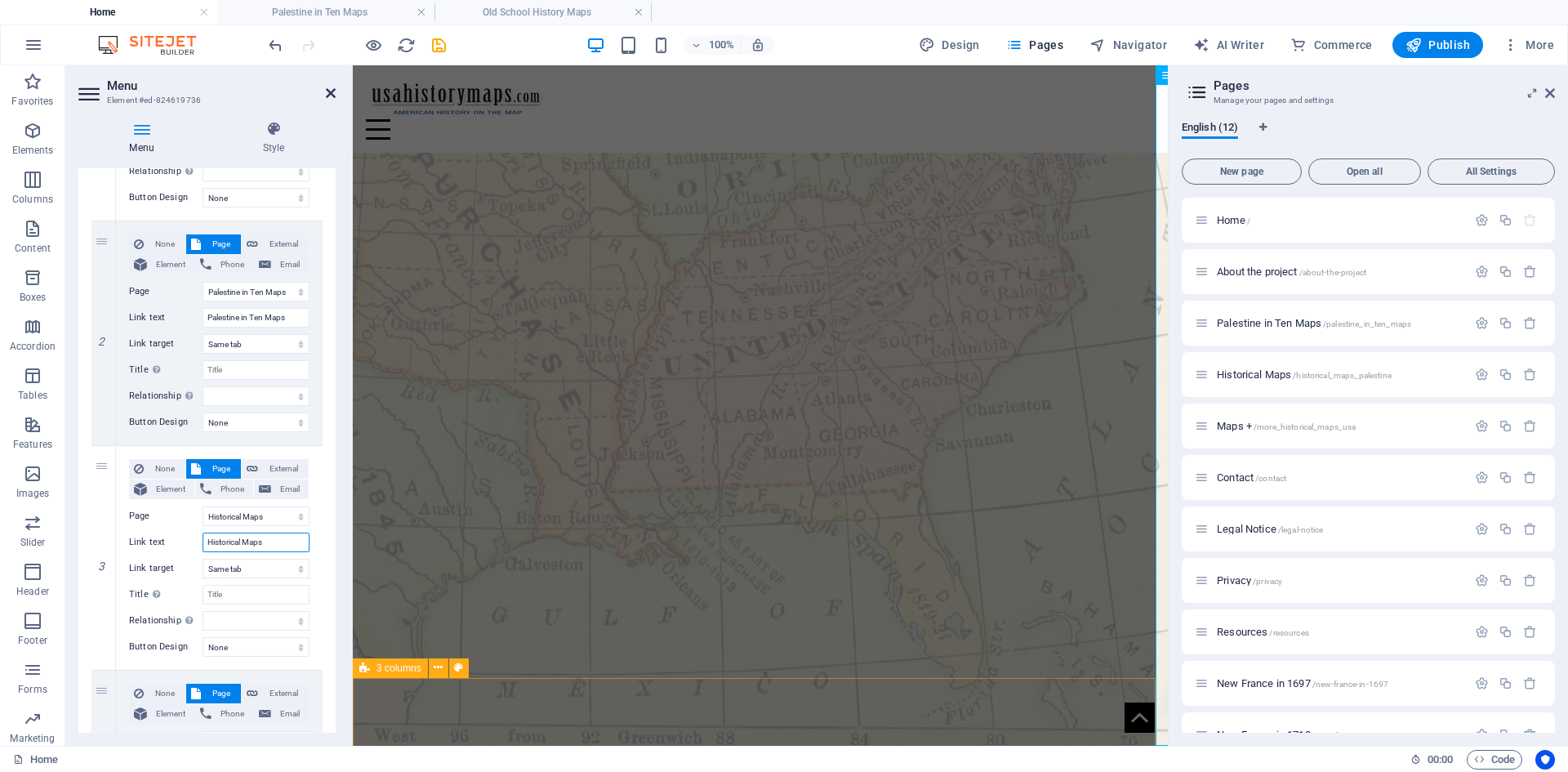 type on "Historical Maps" 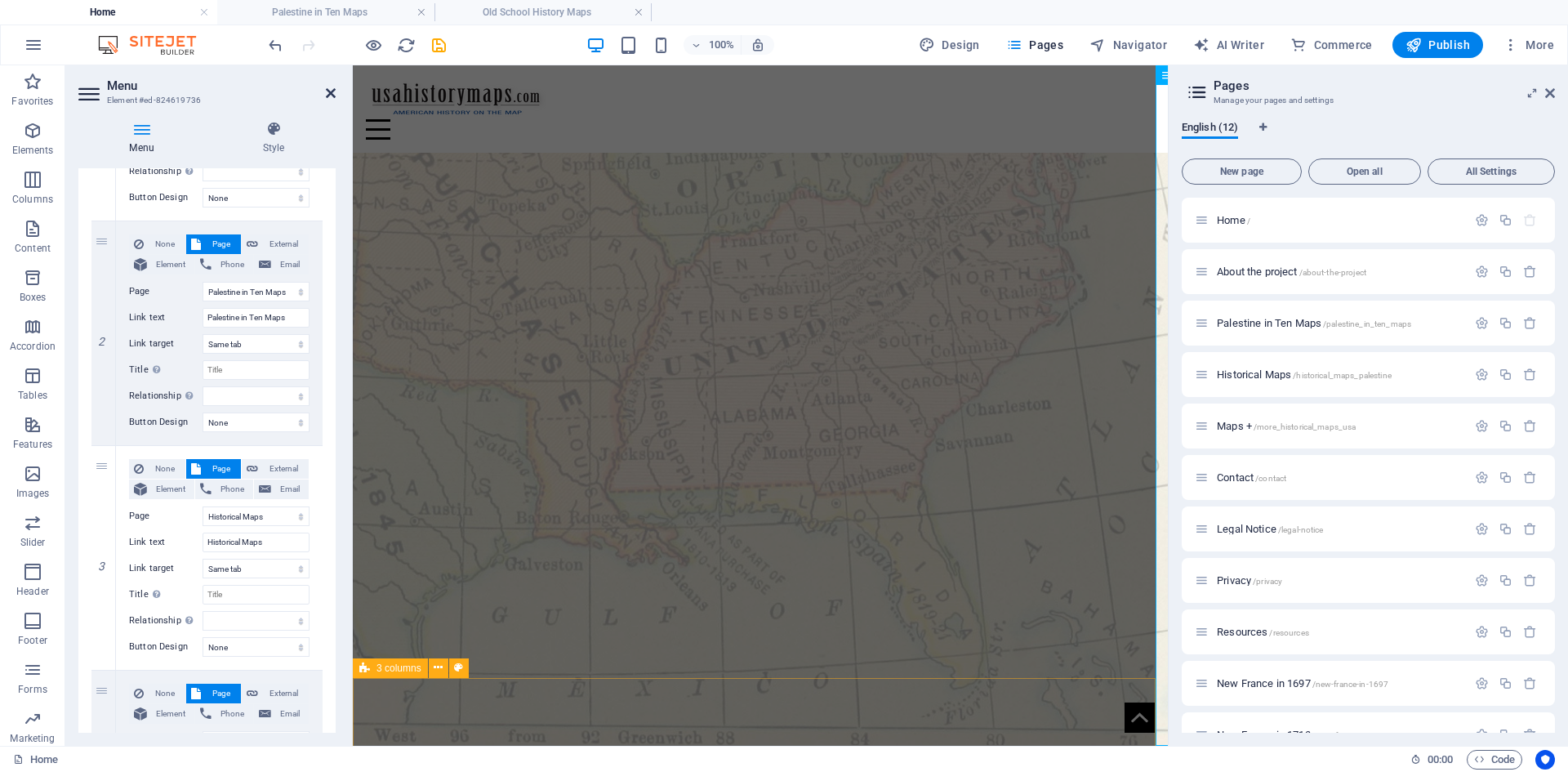 drag, startPoint x: 328, startPoint y: 94, endPoint x: 272, endPoint y: 34, distance: 82.07314 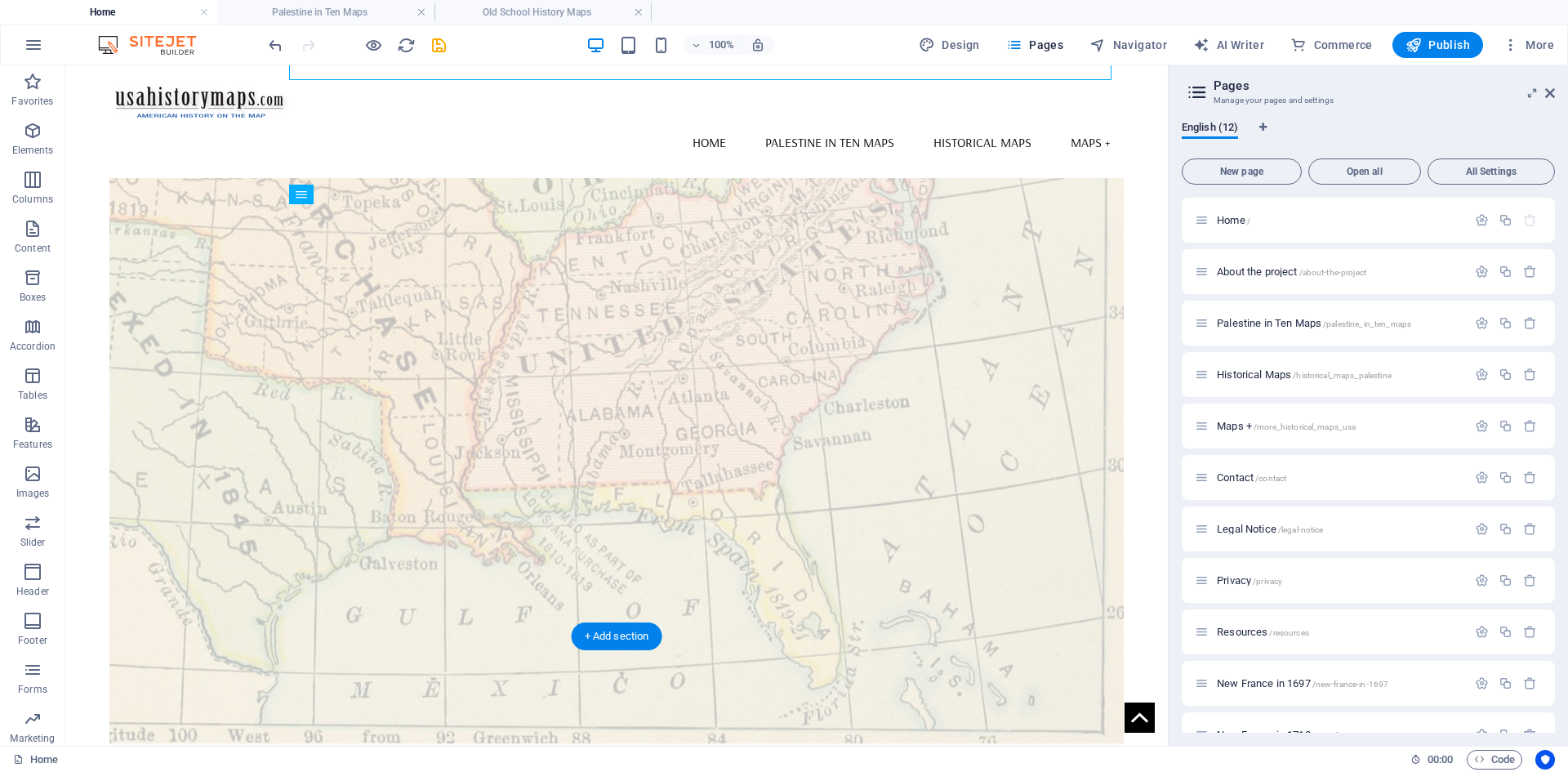 scroll, scrollTop: 0, scrollLeft: 0, axis: both 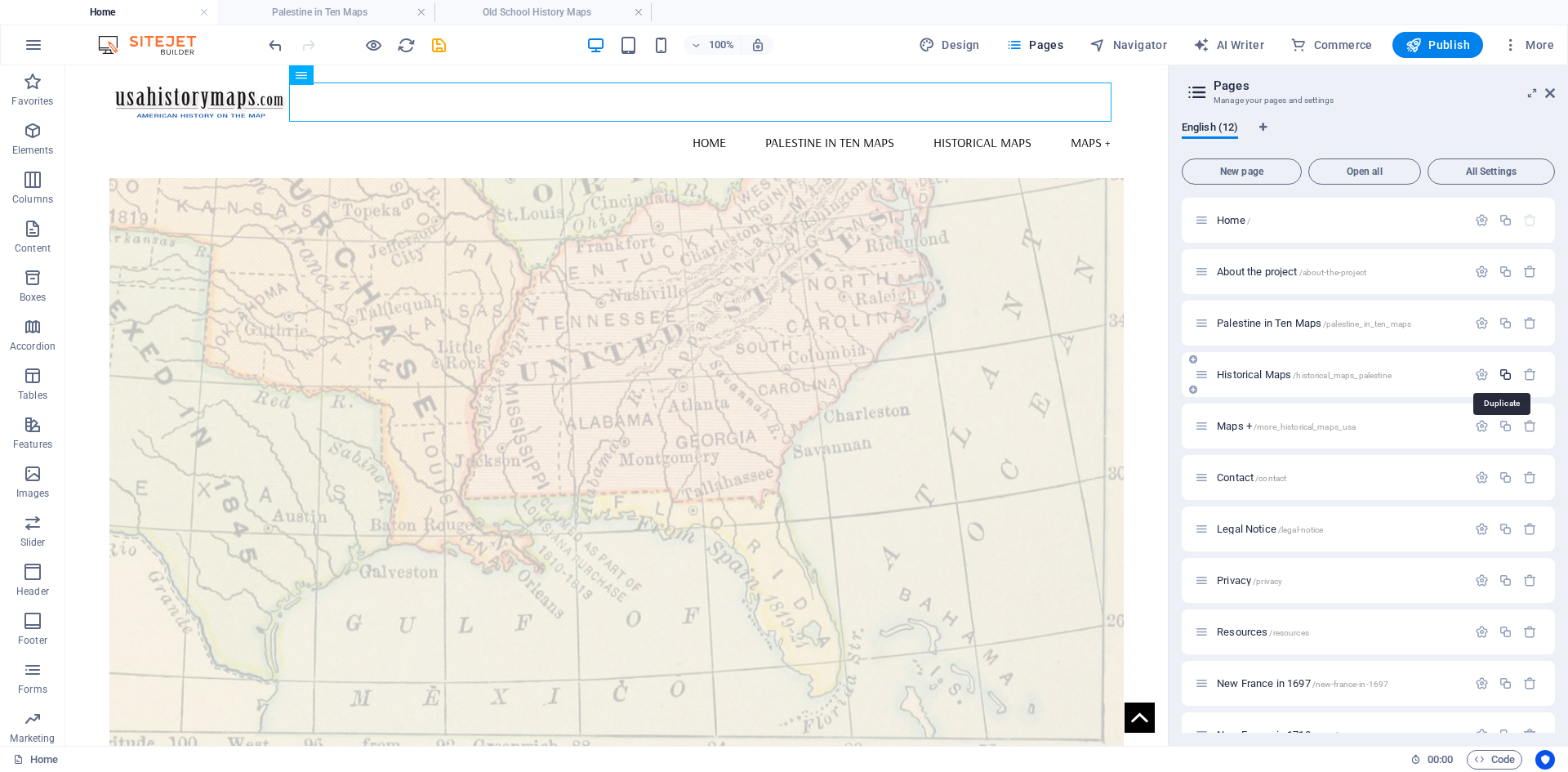 click at bounding box center [1505, 374] 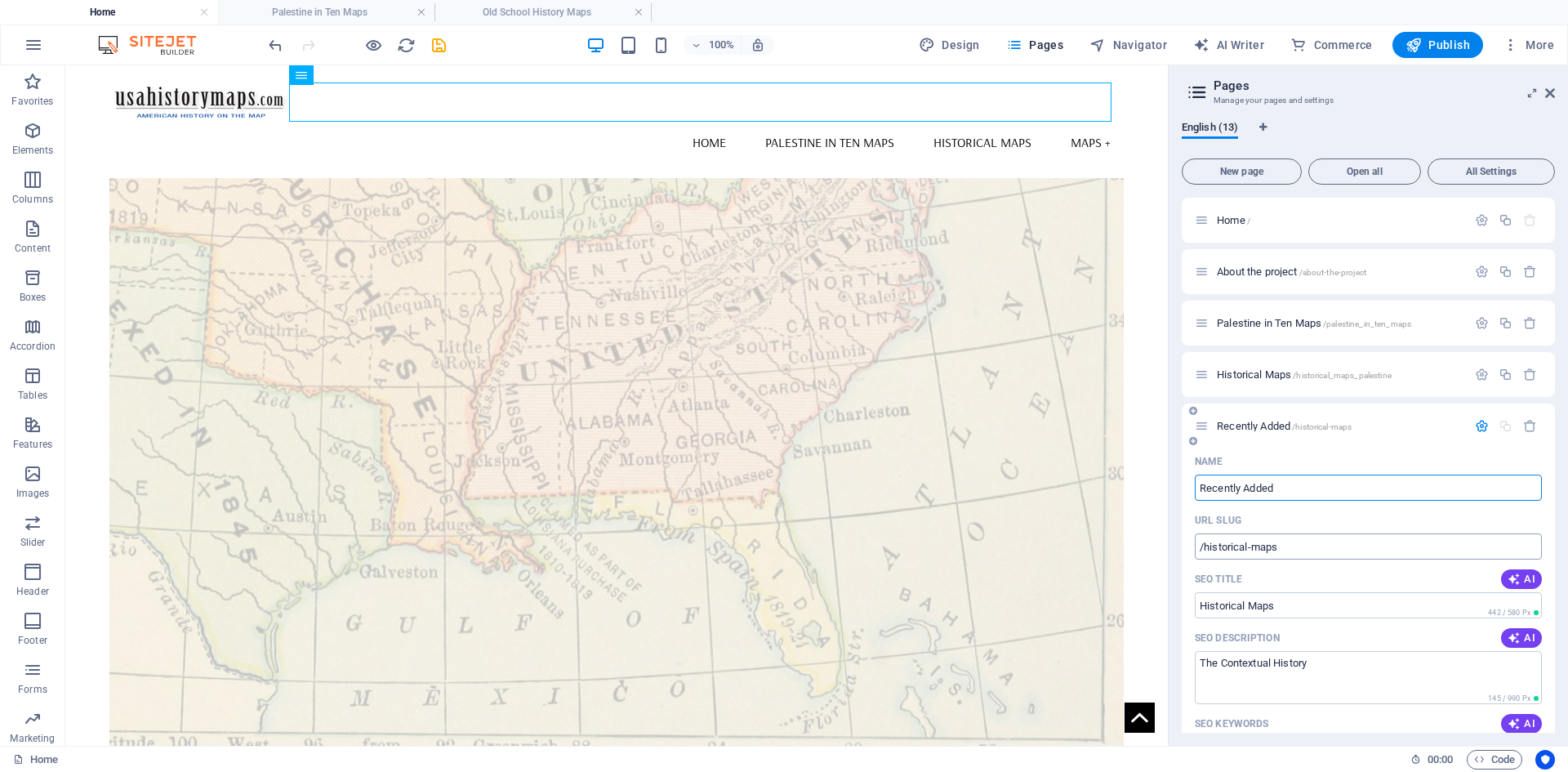 type on "Recently Added" 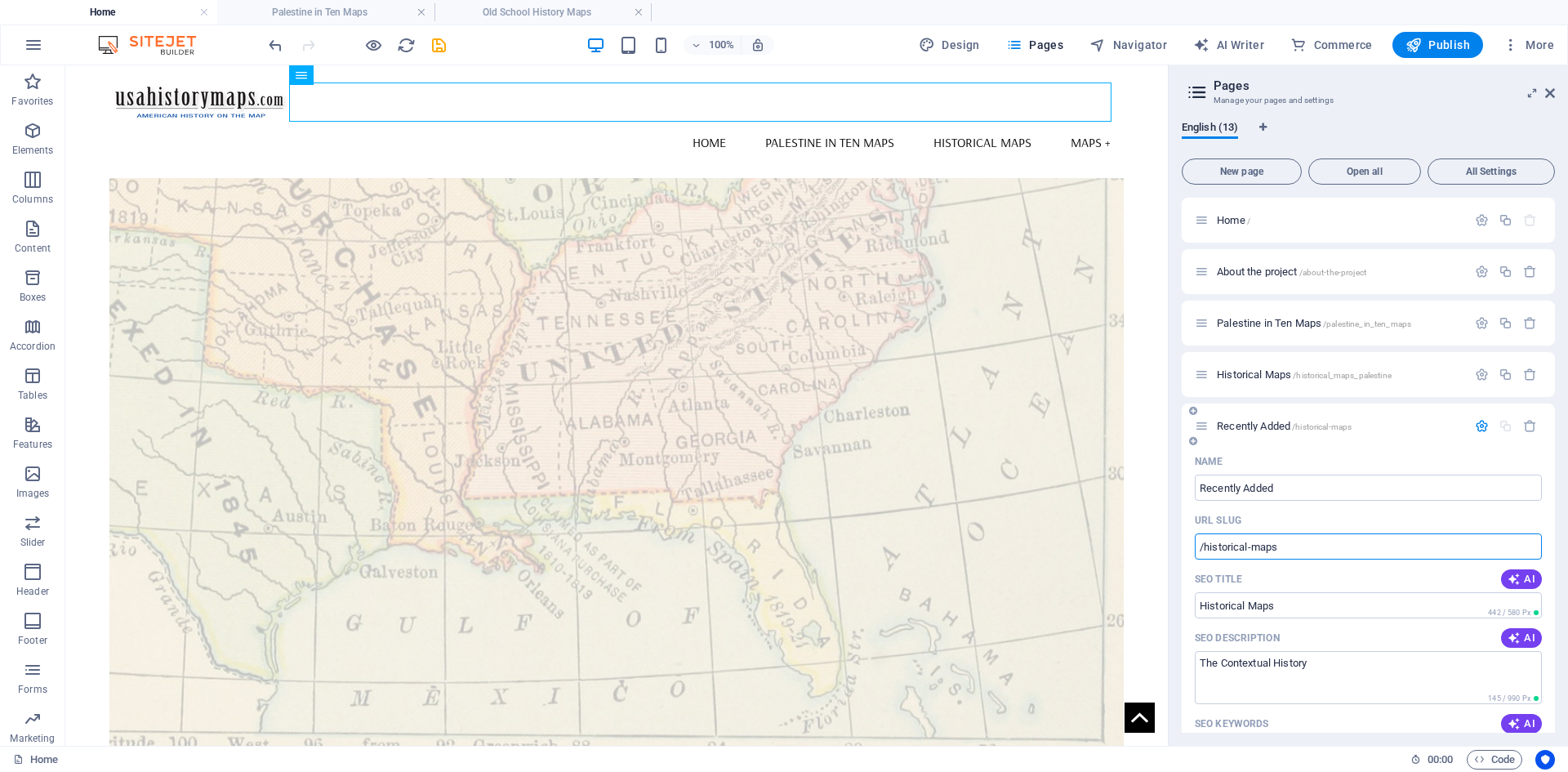 click on "/historical-maps" at bounding box center [1368, 547] 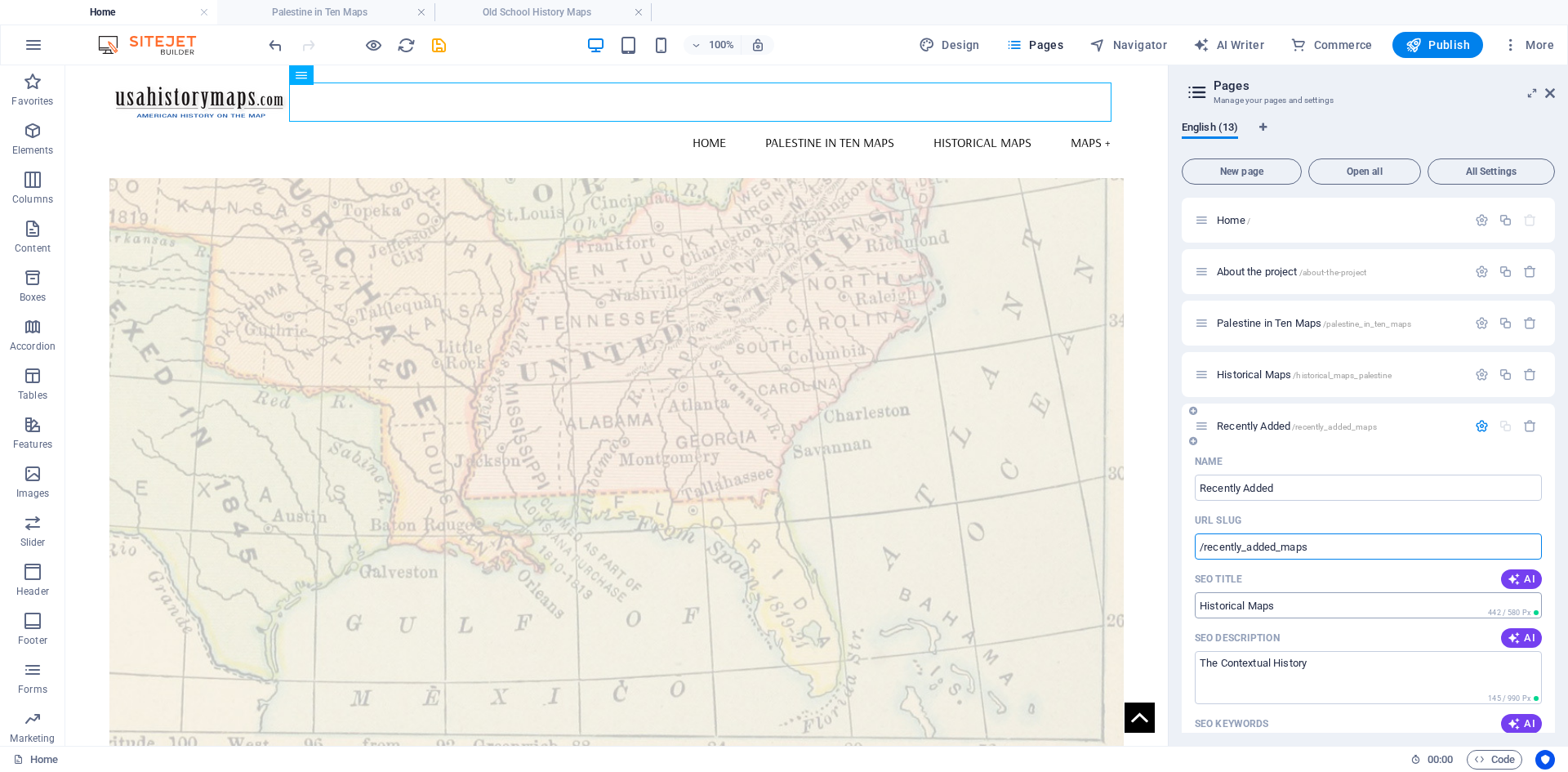 type on "/recently_added_maps" 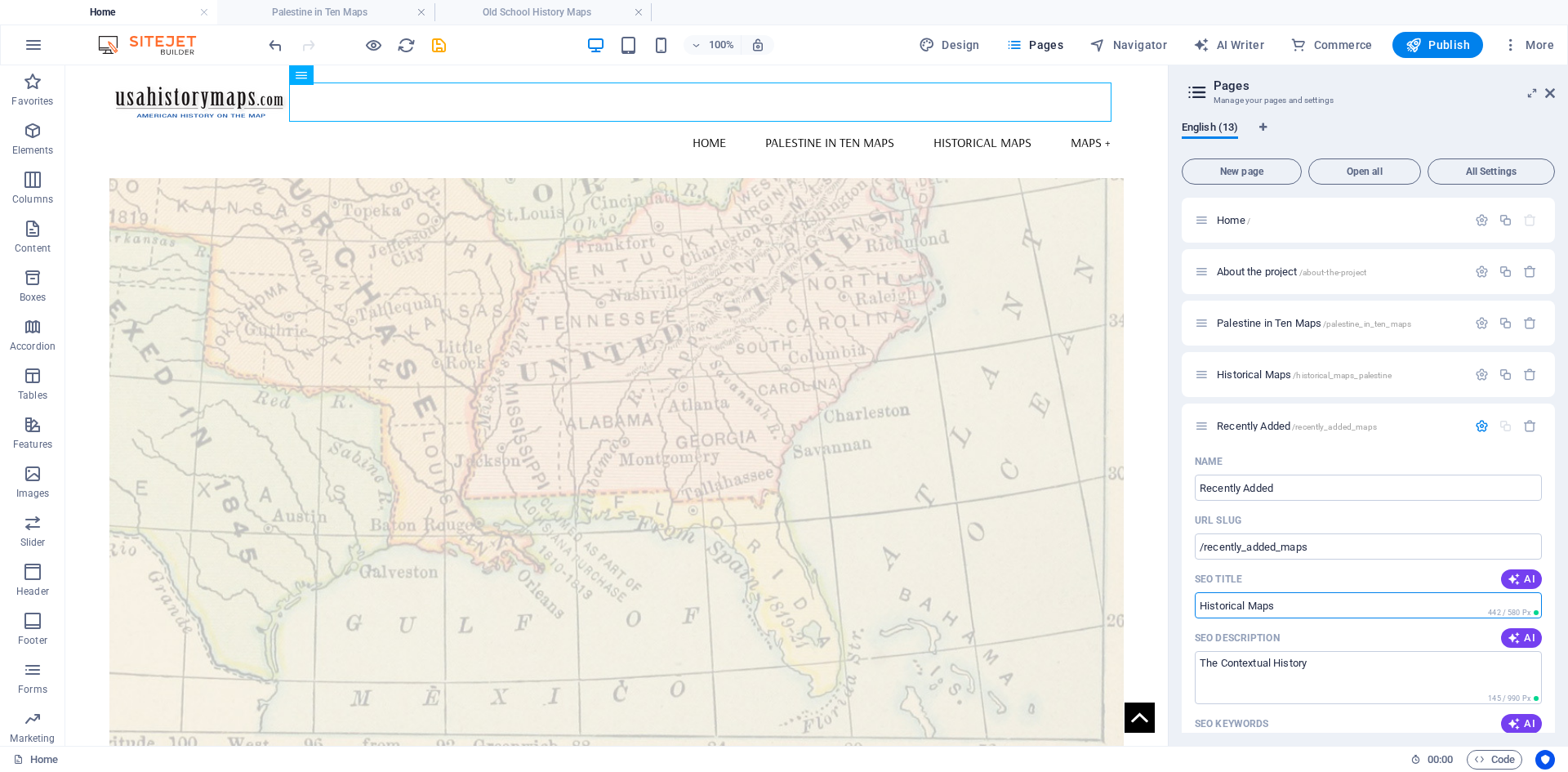 drag, startPoint x: 1312, startPoint y: 672, endPoint x: 1134, endPoint y: 607, distance: 189.4967 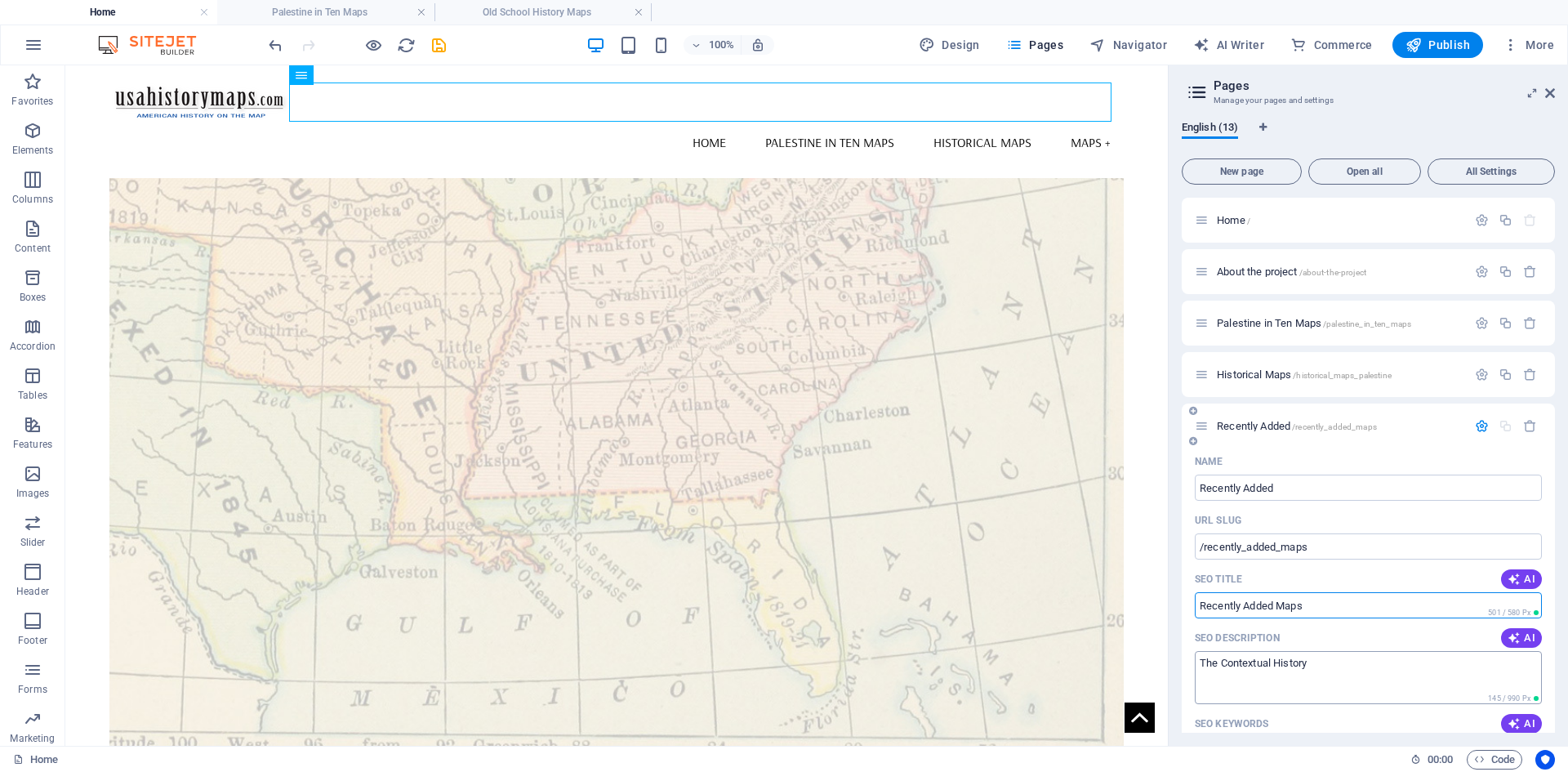 type on "Recently Added Maps" 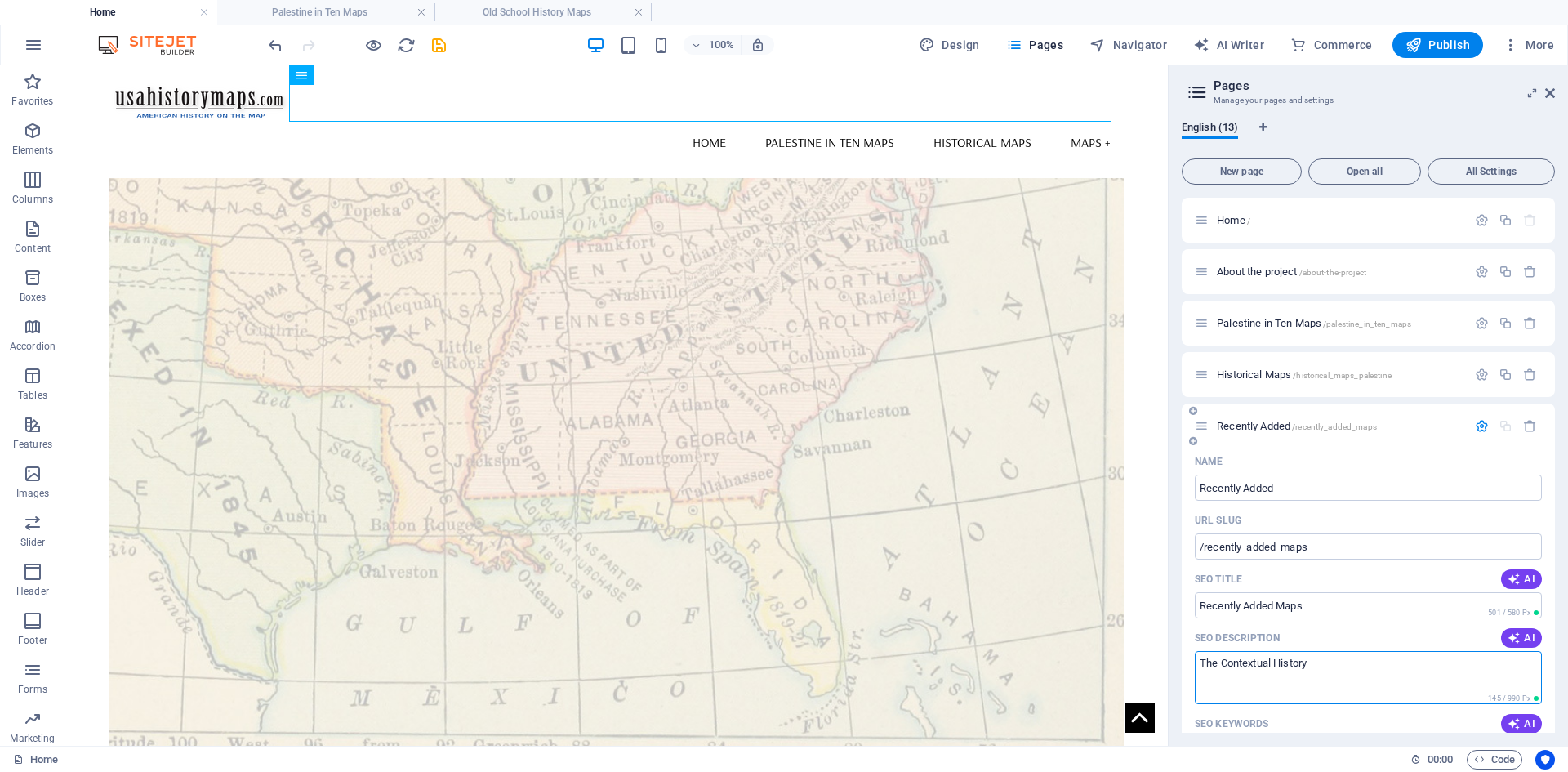 drag, startPoint x: 1343, startPoint y: 670, endPoint x: 1207, endPoint y: 670, distance: 136 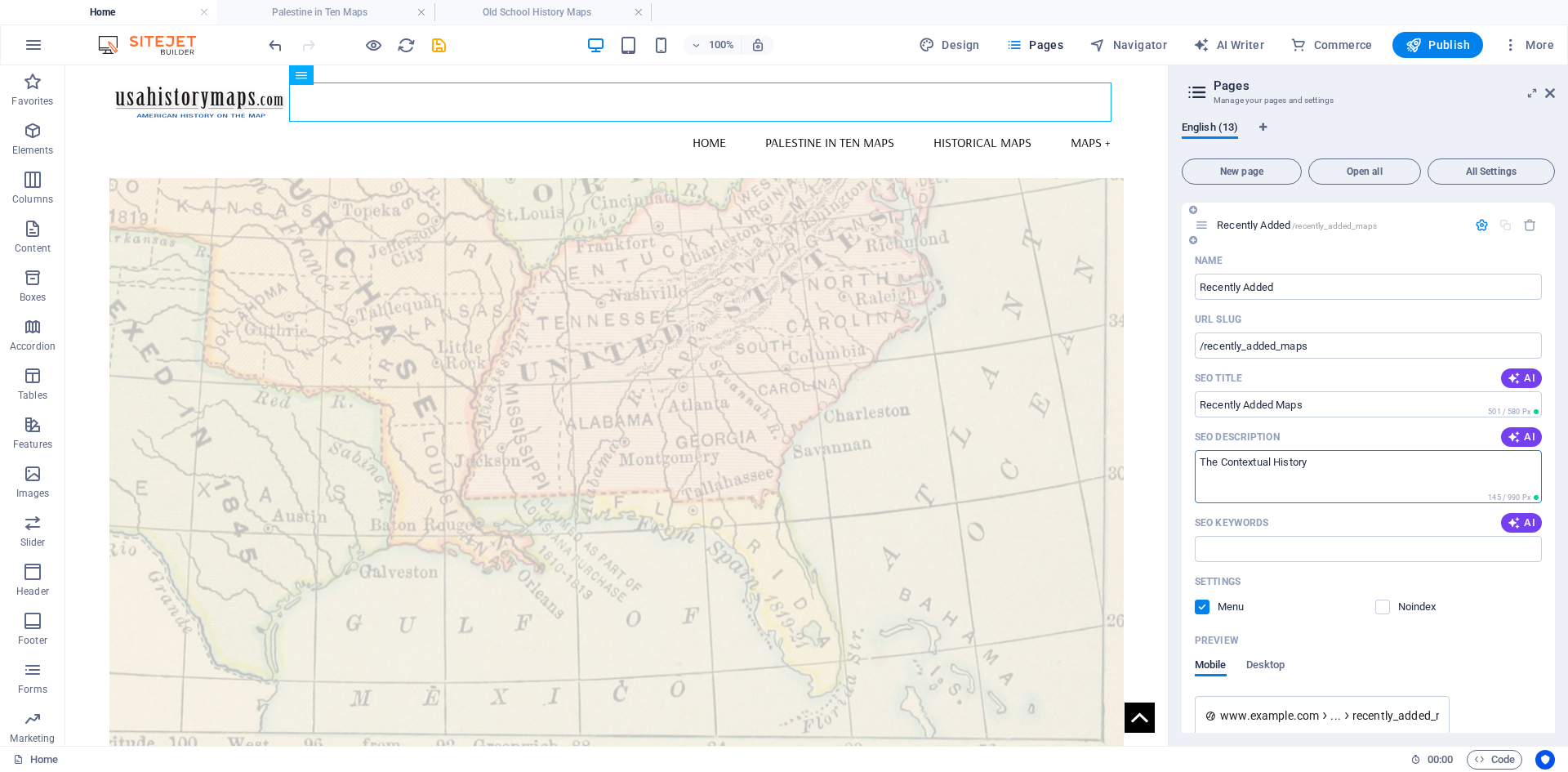scroll, scrollTop: 163, scrollLeft: 0, axis: vertical 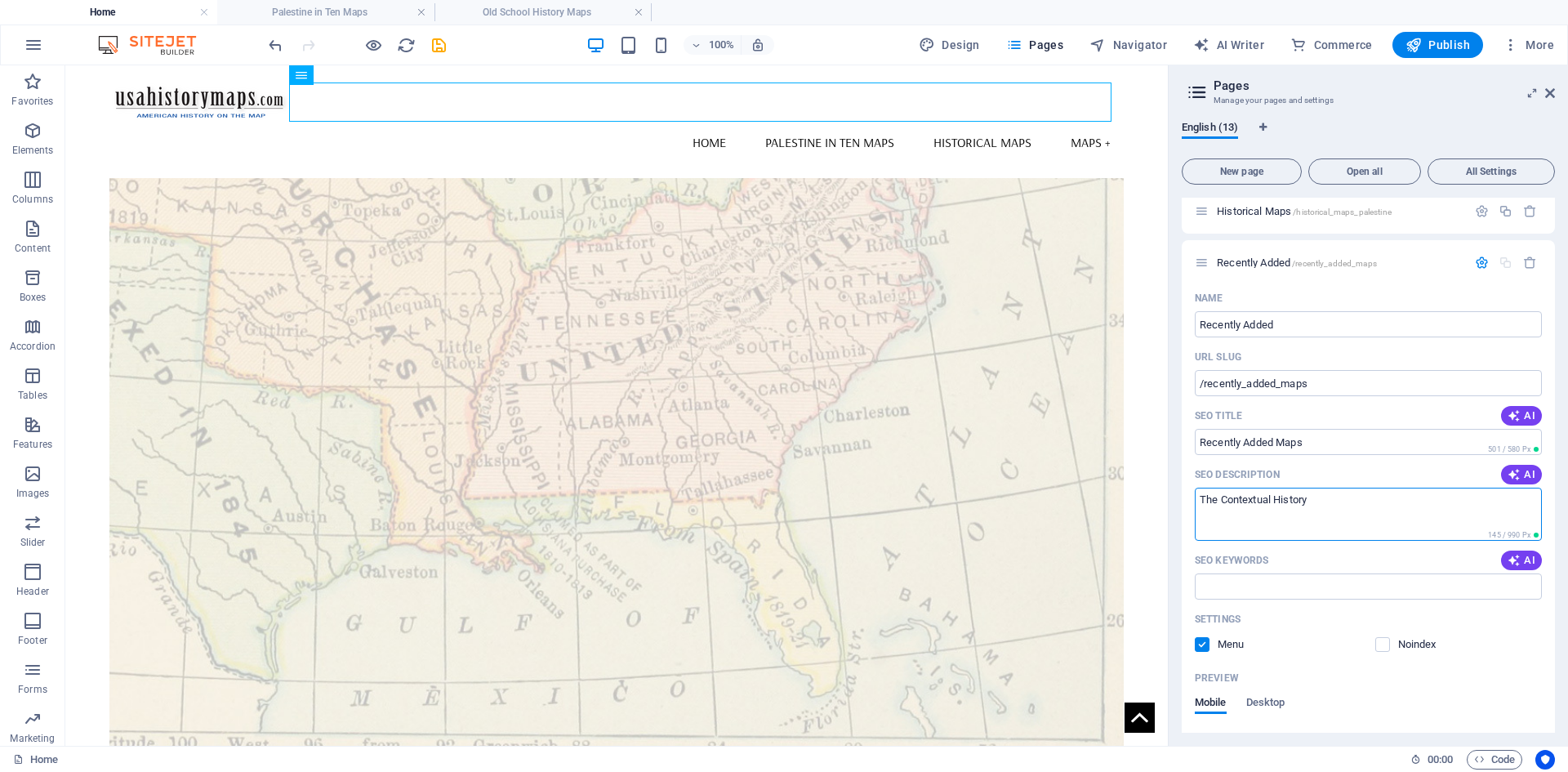 drag, startPoint x: 1326, startPoint y: 501, endPoint x: 1178, endPoint y: 502, distance: 148.00338 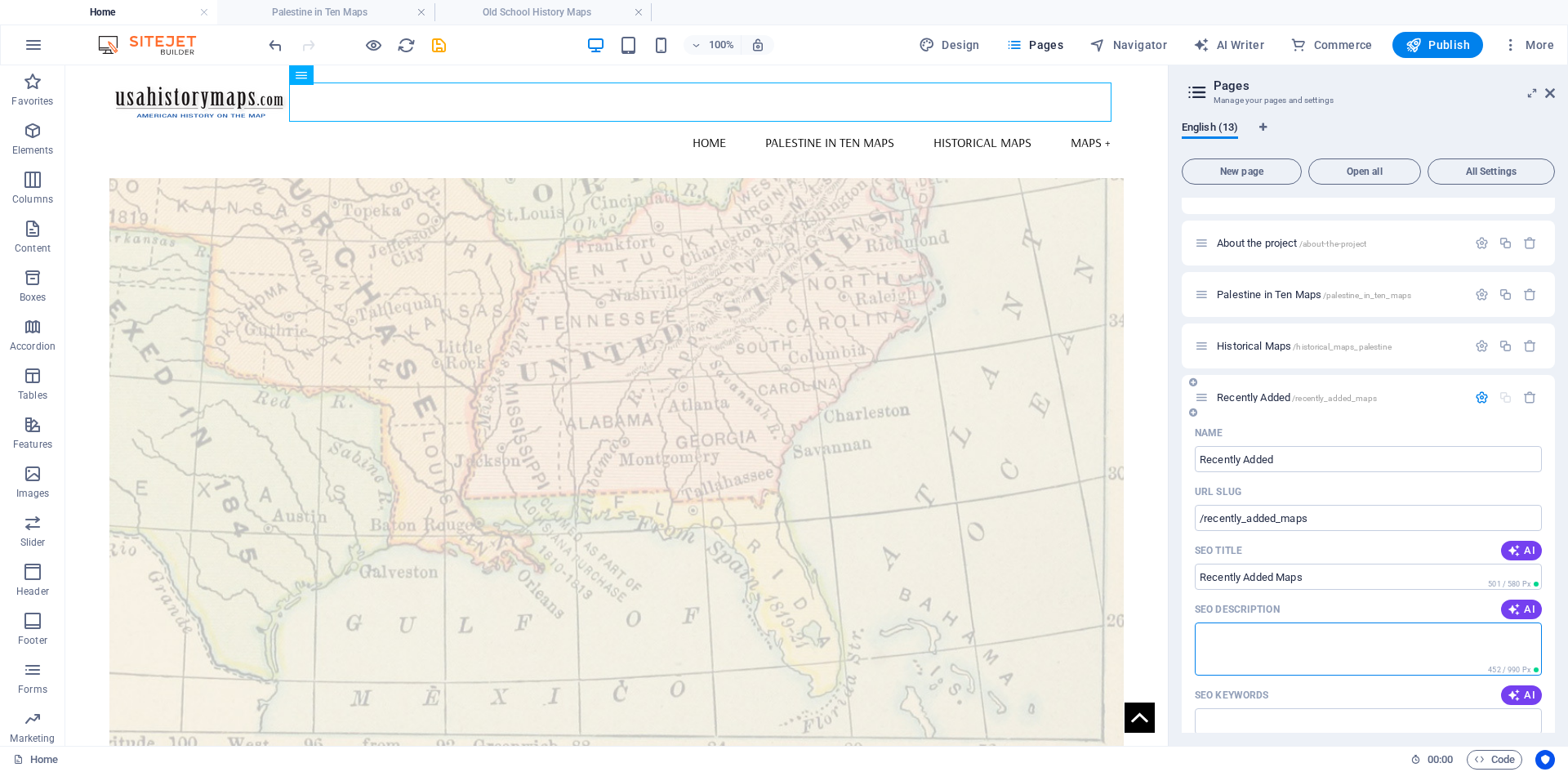 scroll, scrollTop: 0, scrollLeft: 0, axis: both 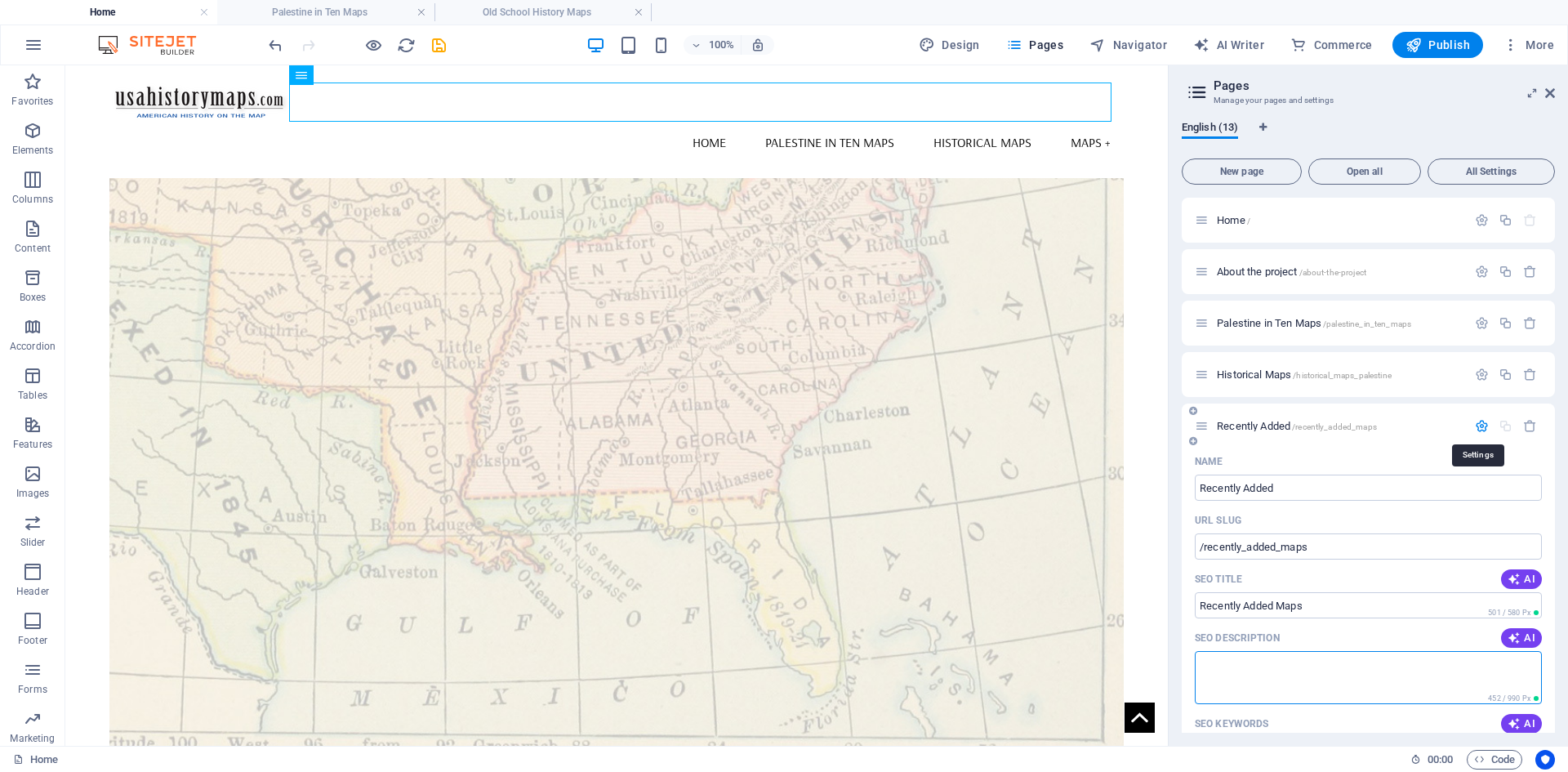 type 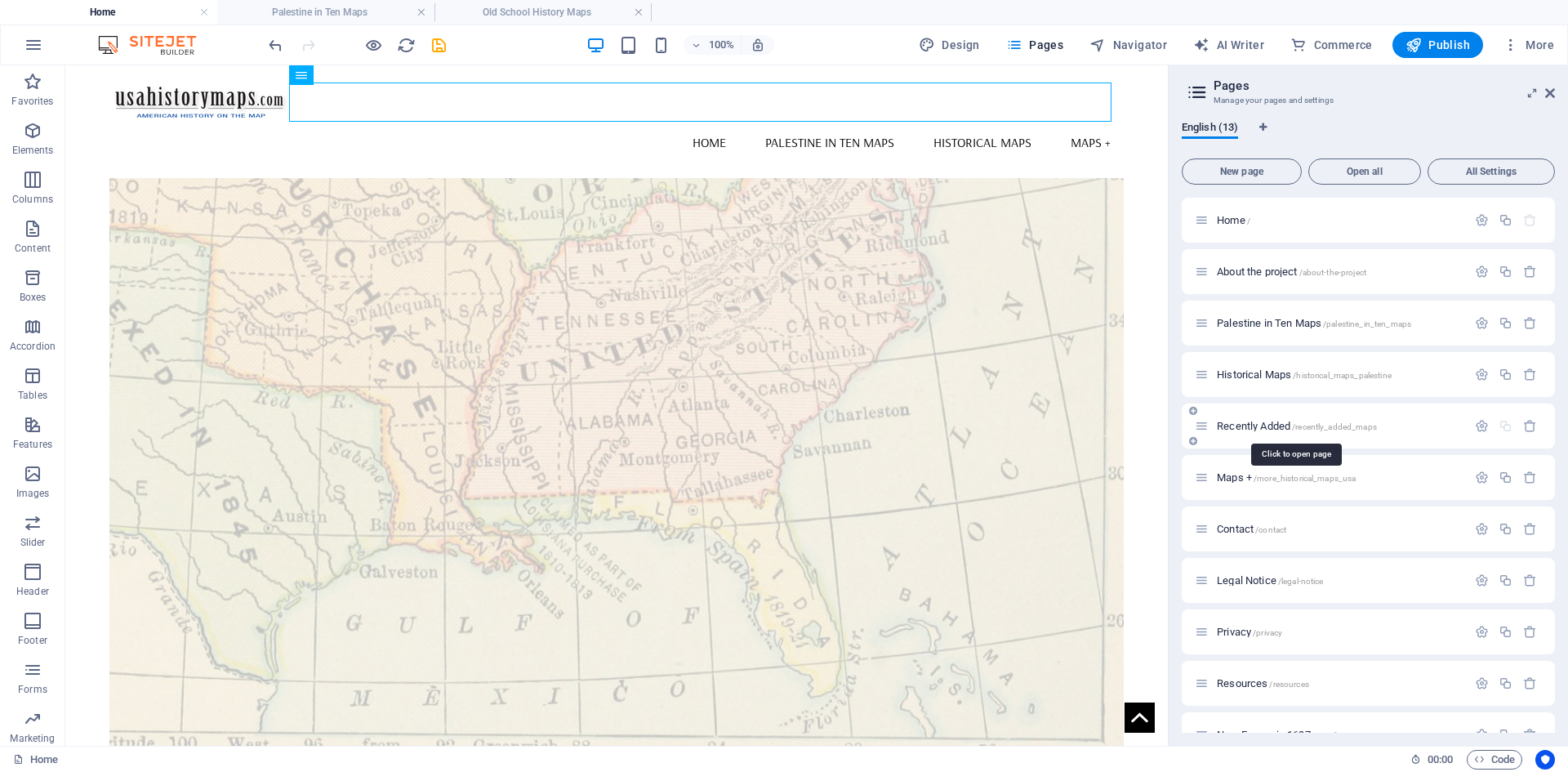 click on "Recently Added /recently_added_maps" at bounding box center (1297, 426) 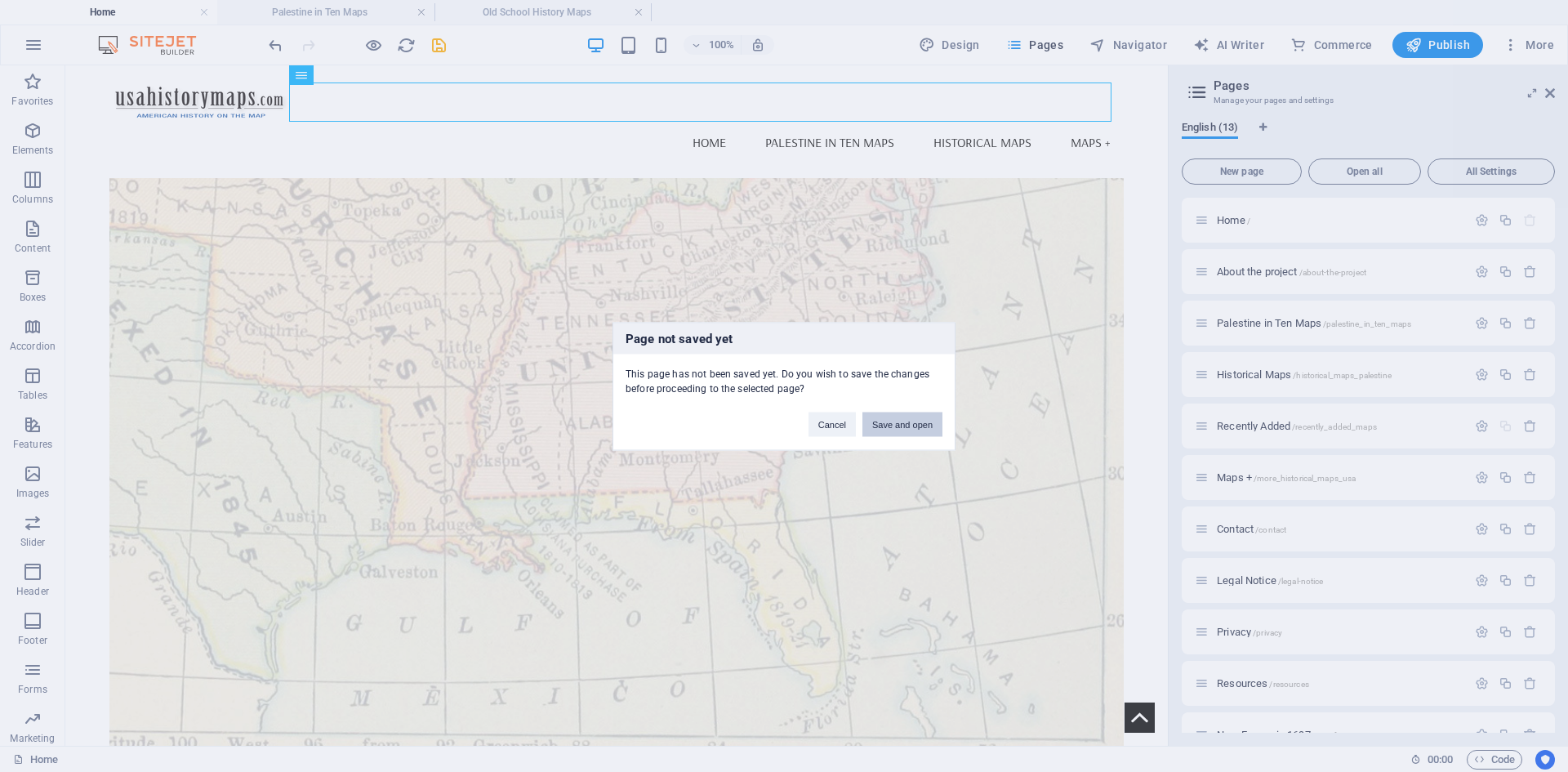 drag, startPoint x: 904, startPoint y: 428, endPoint x: 850, endPoint y: 382, distance: 70.93659 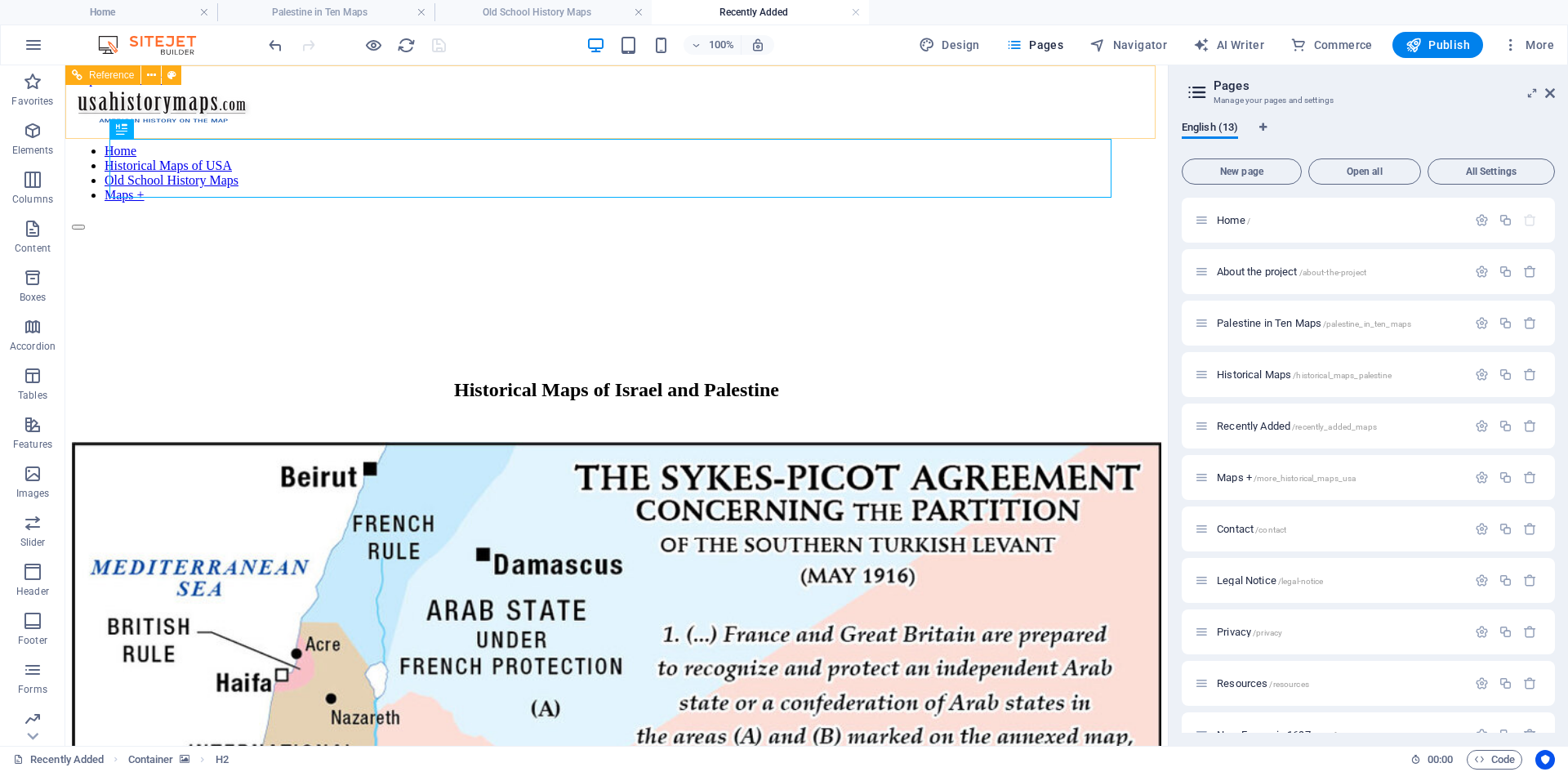 scroll, scrollTop: 0, scrollLeft: 0, axis: both 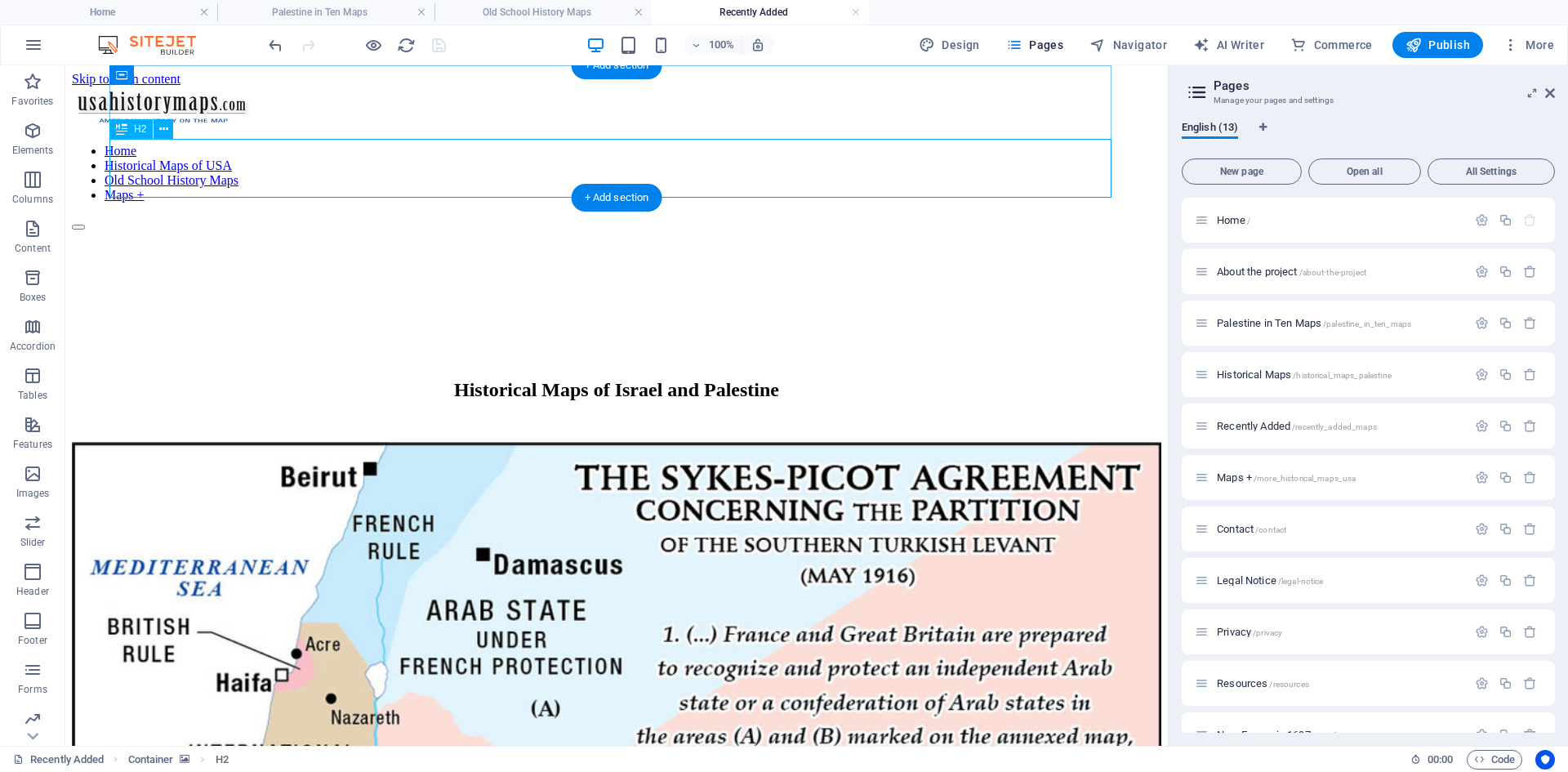 click on "Historical Maps of Israel and Palestine" at bounding box center (617, 390) 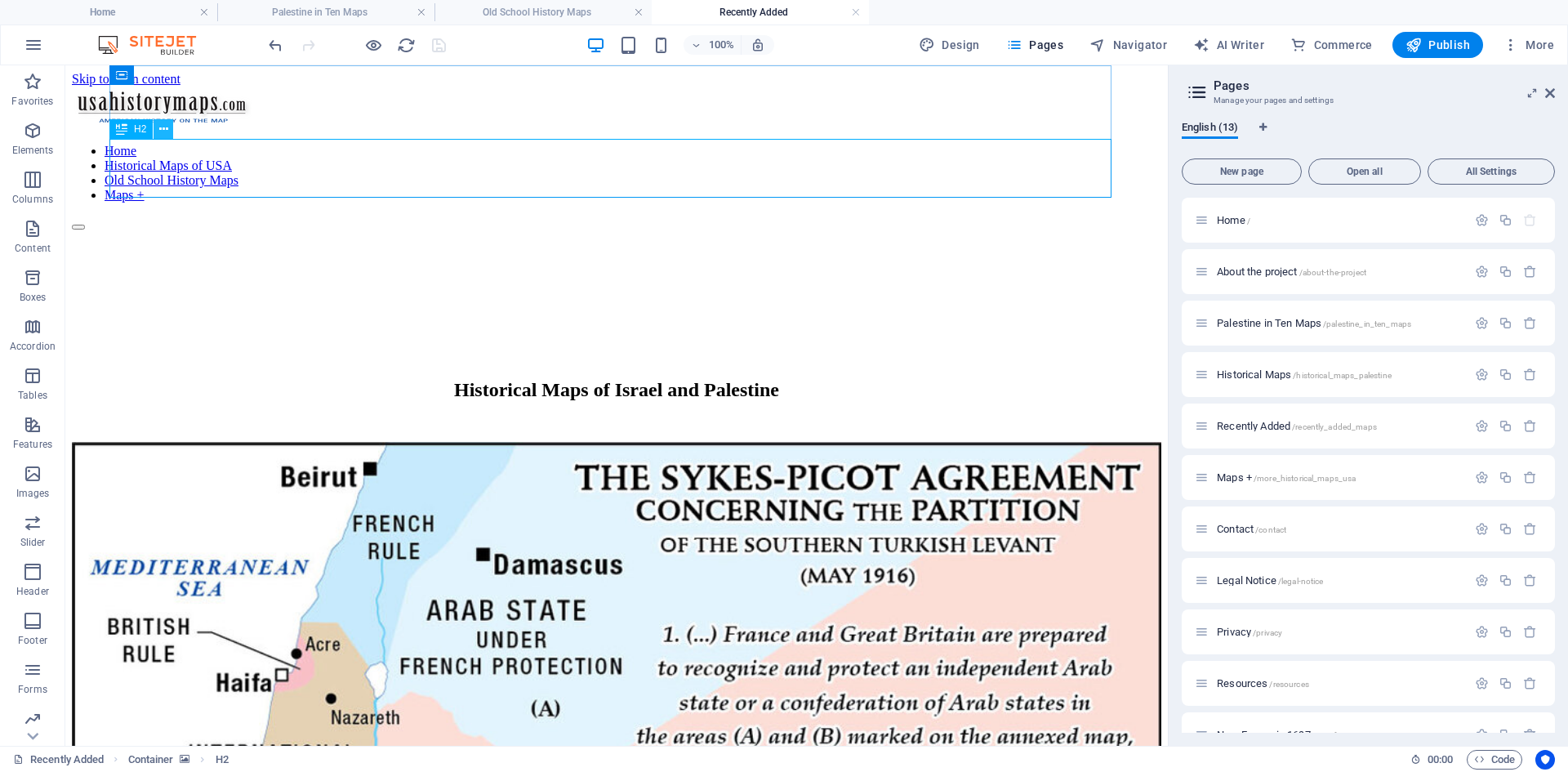 click at bounding box center [163, 129] 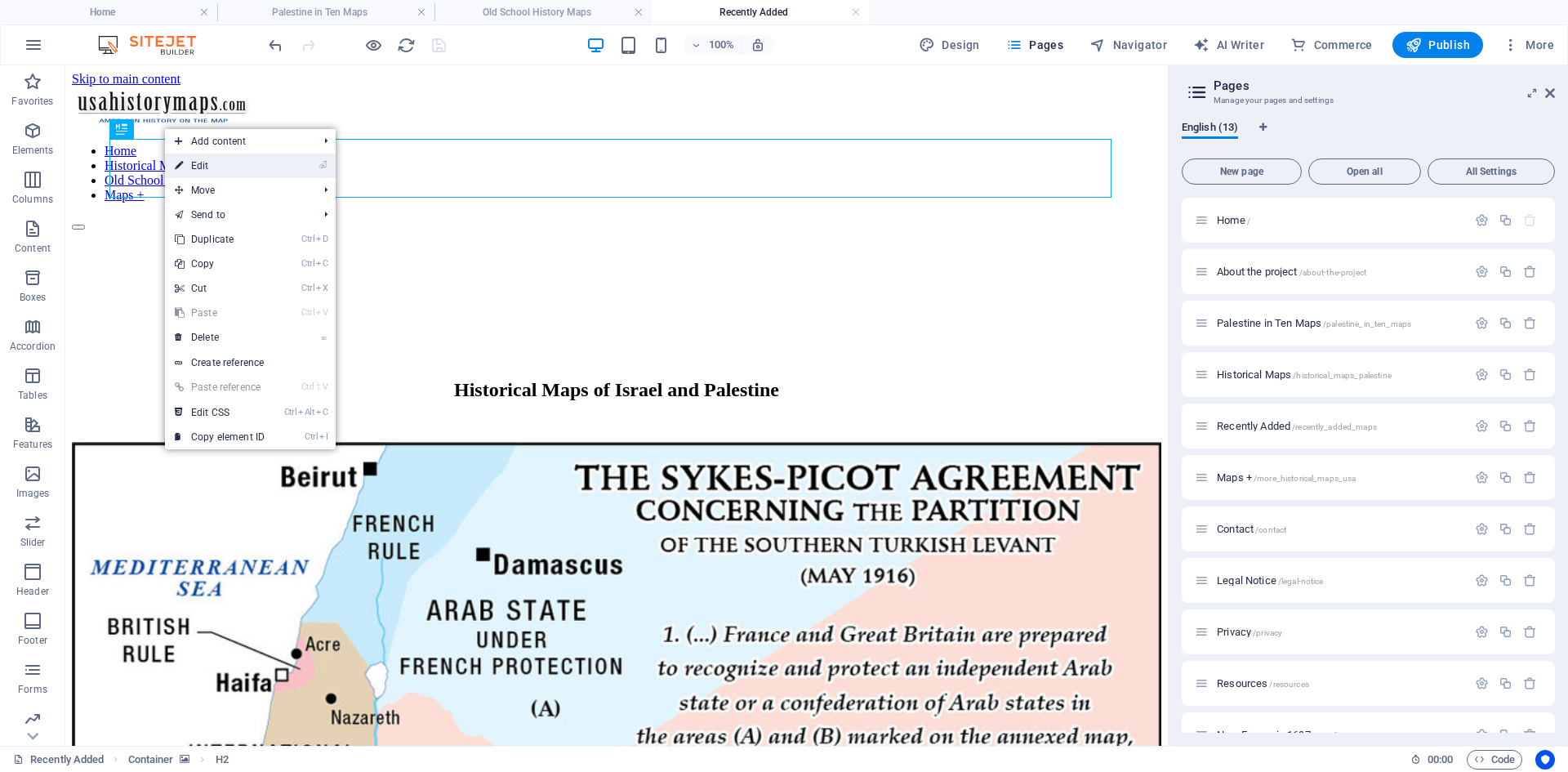click on "⏎  Edit" at bounding box center [220, 166] 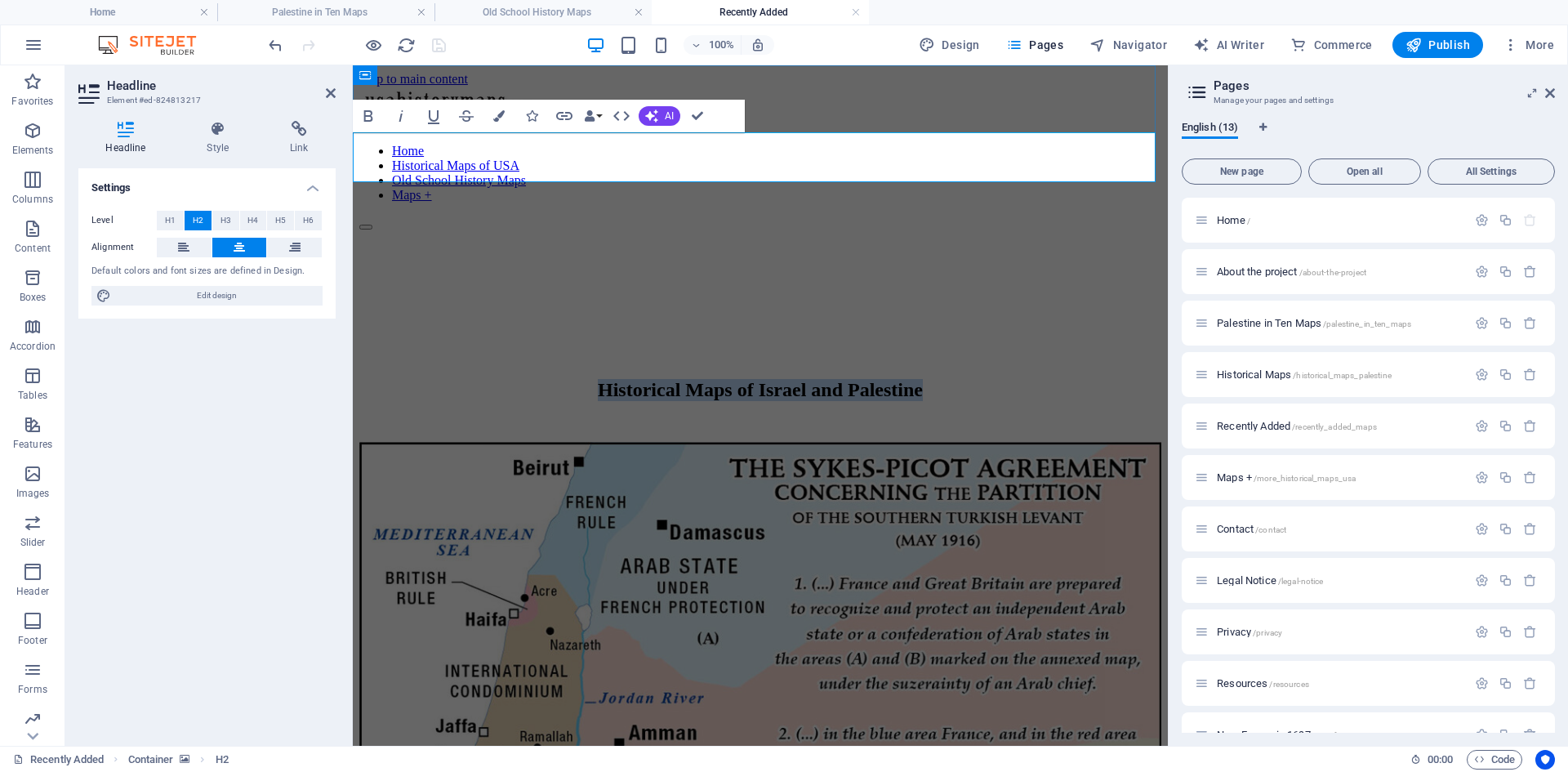 click on "Historical Maps of Israel and Palestine" at bounding box center [760, 390] 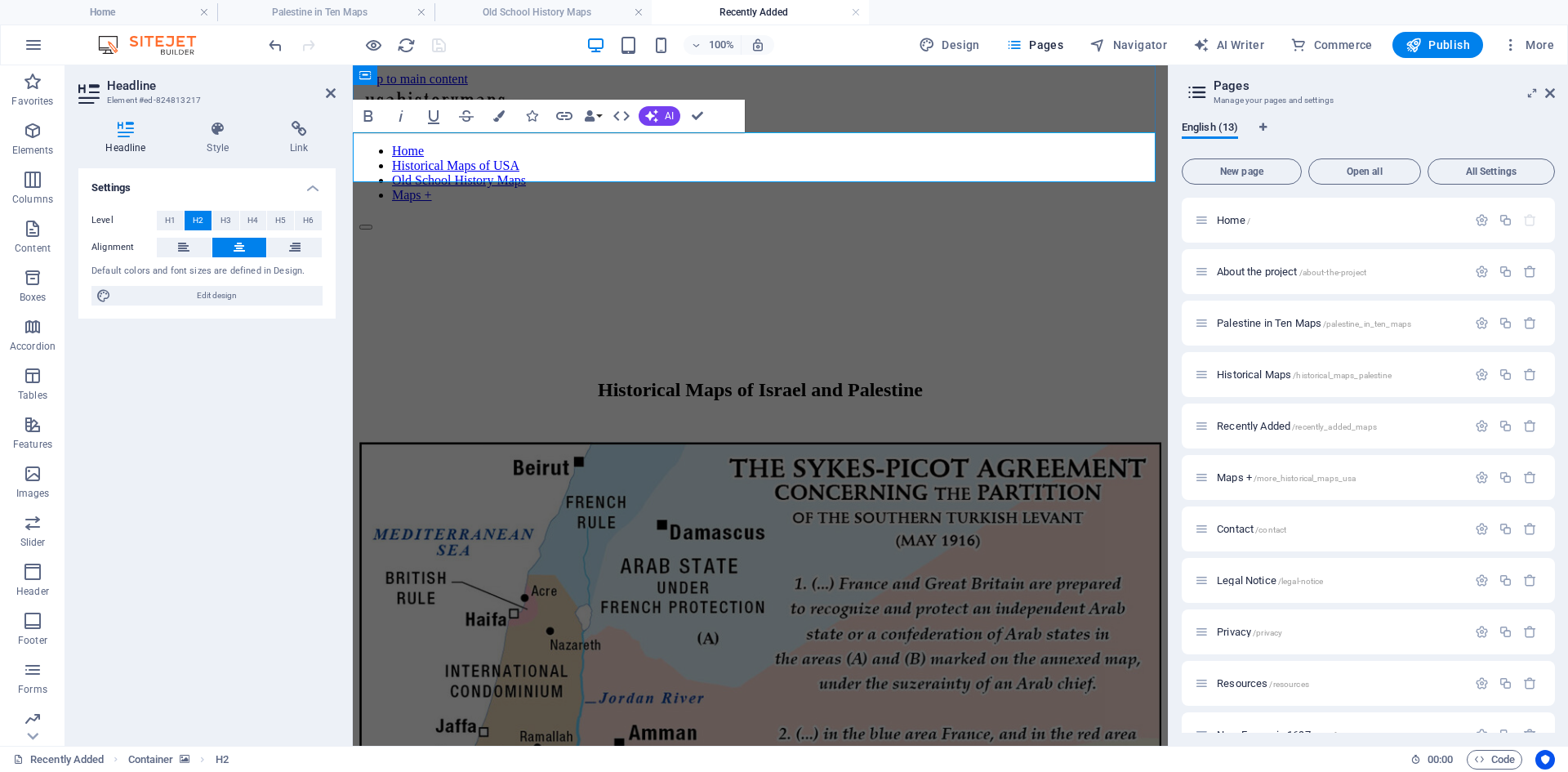 click on "Historical Maps of Israel and Palestine" at bounding box center [760, 390] 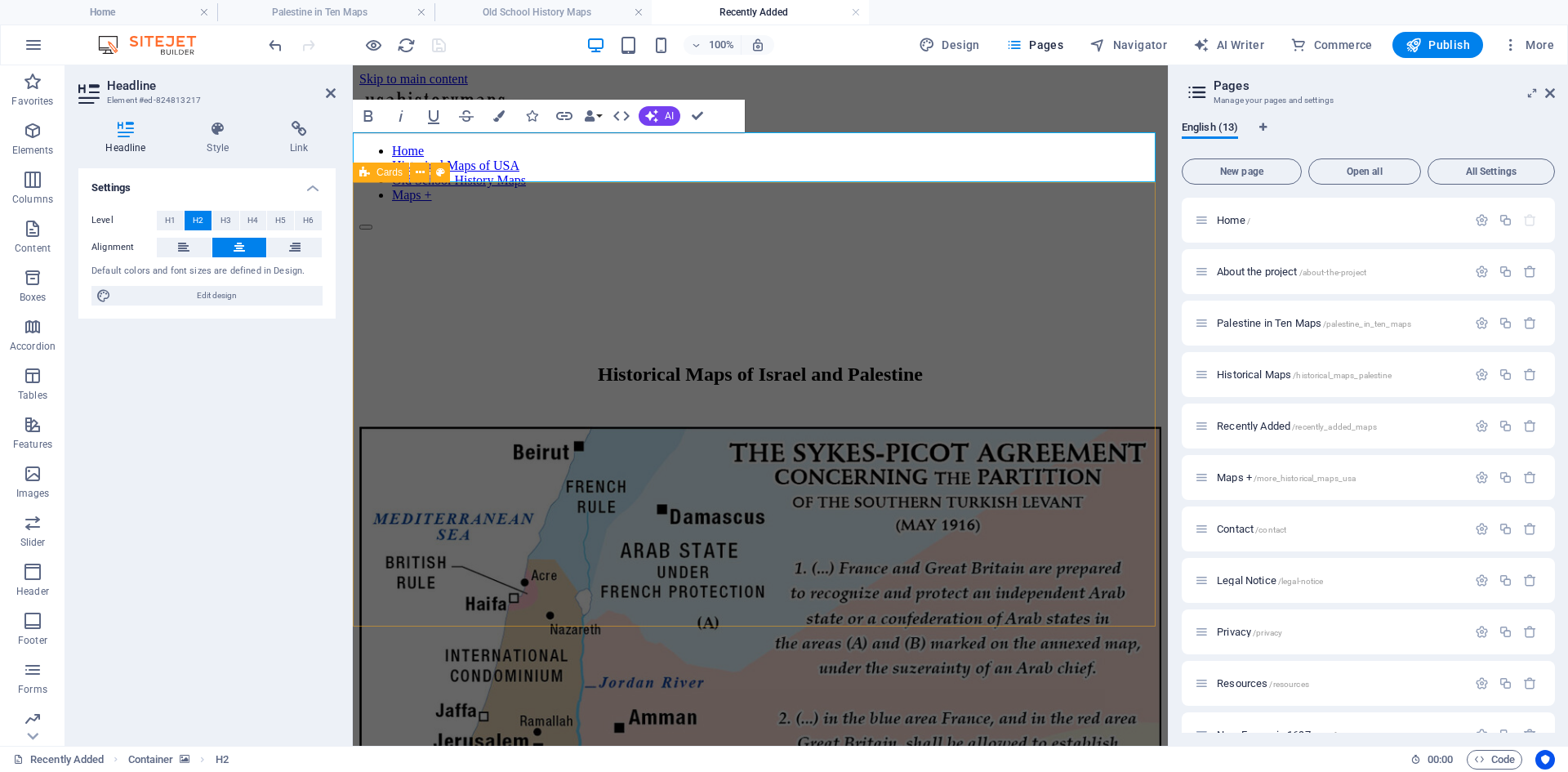 type 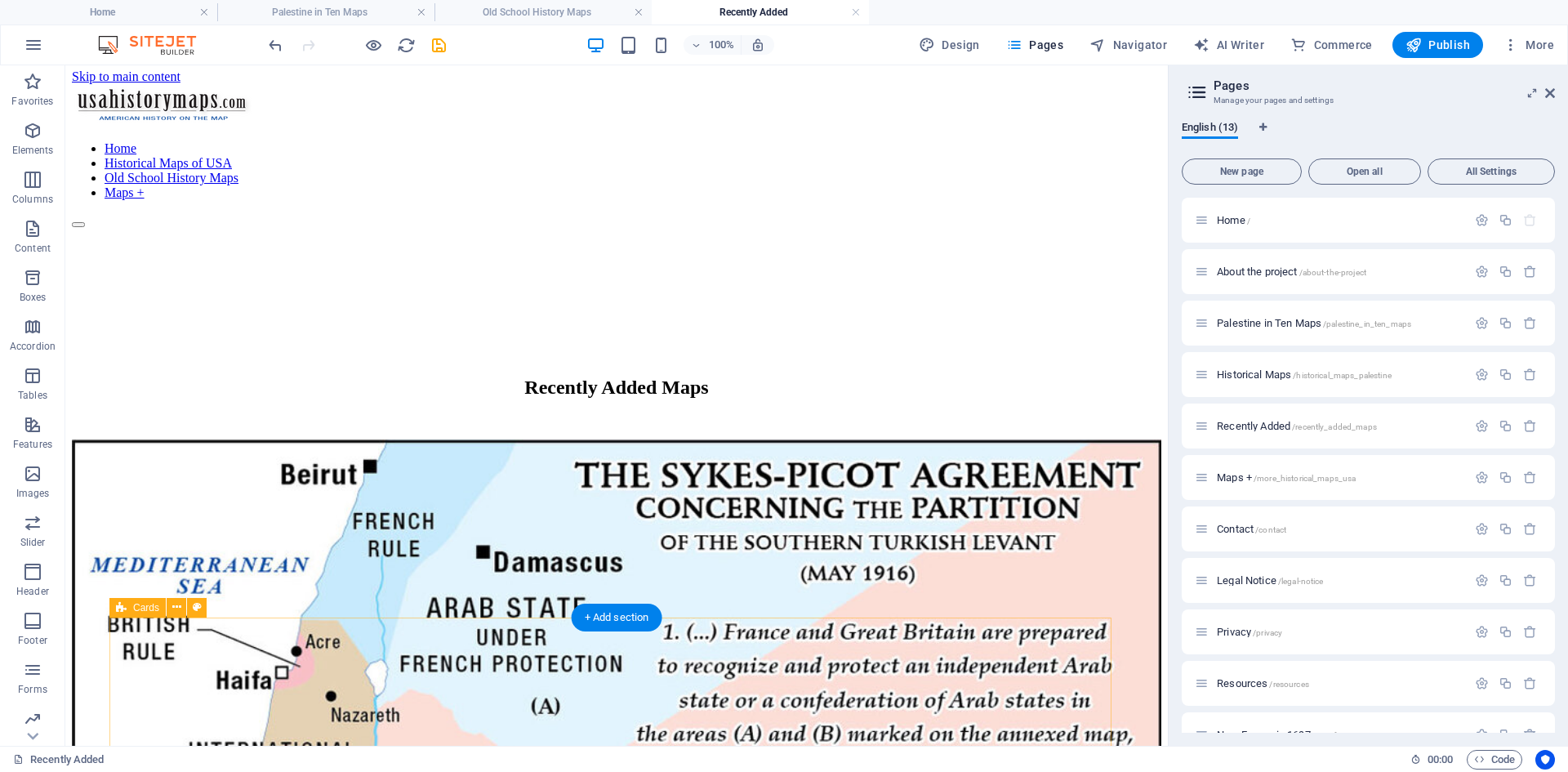 scroll, scrollTop: 0, scrollLeft: 0, axis: both 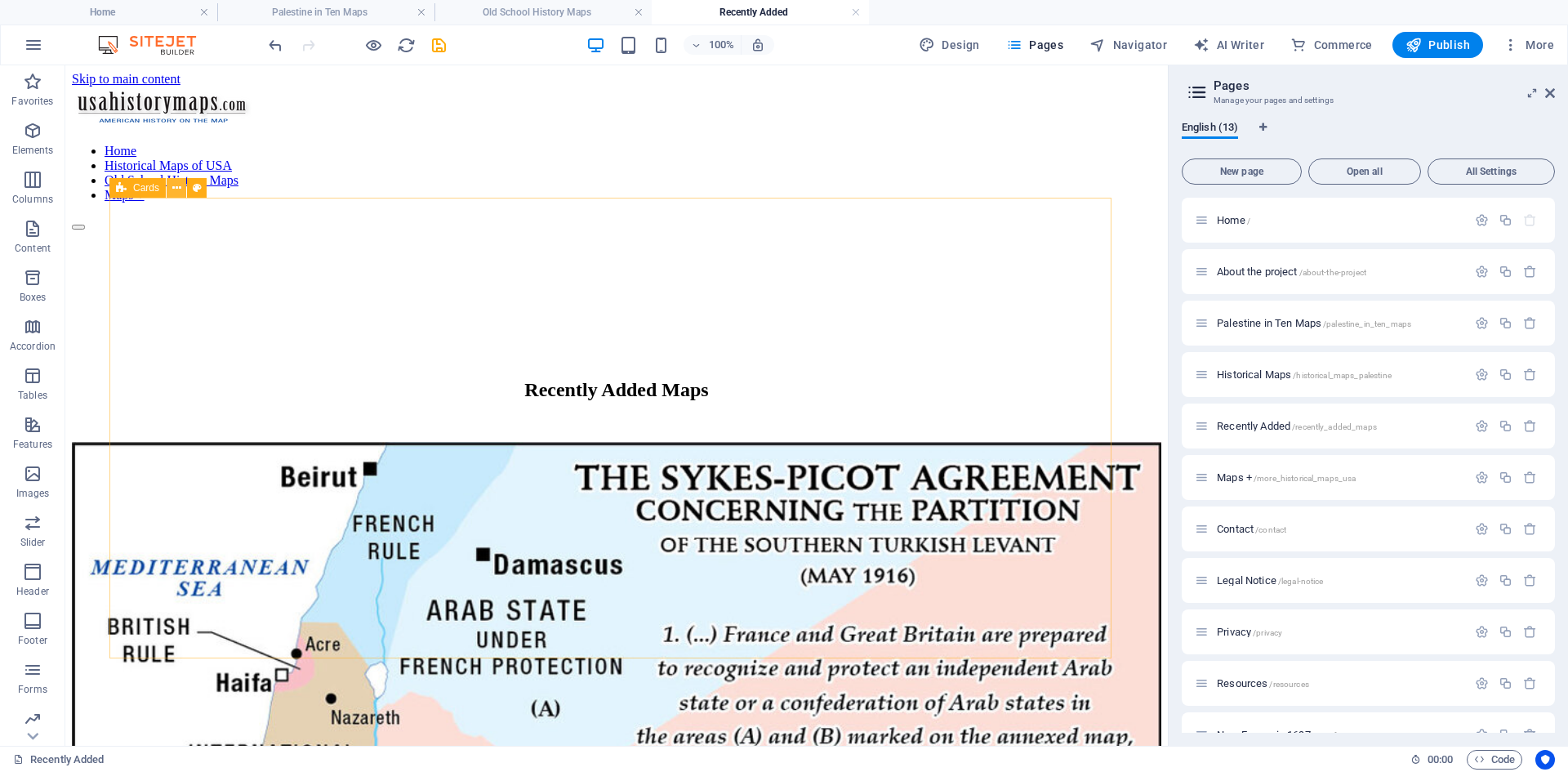 click at bounding box center (176, 188) 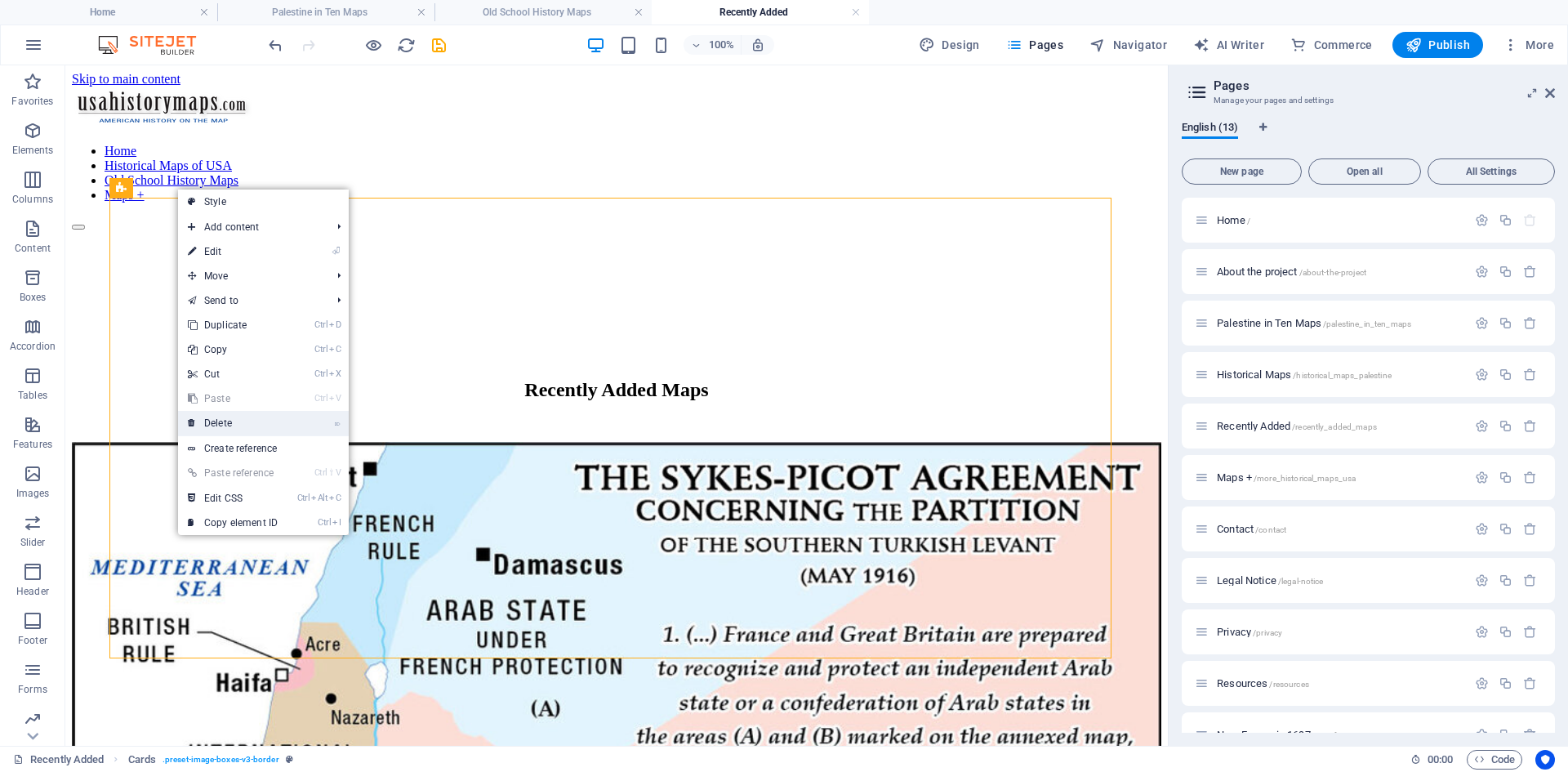 click on "⌦  Delete" at bounding box center [233, 423] 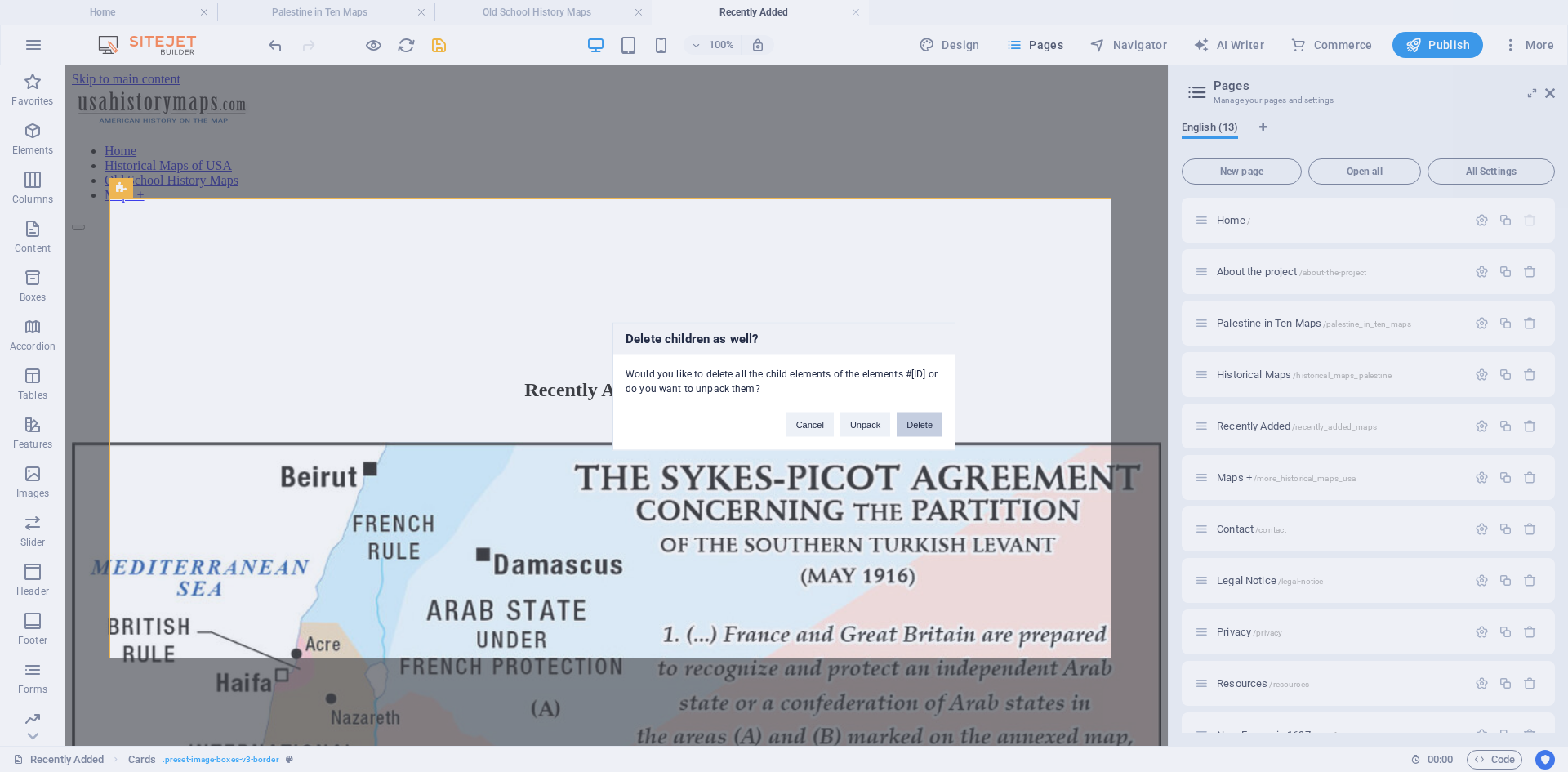 click on "Delete" at bounding box center [920, 424] 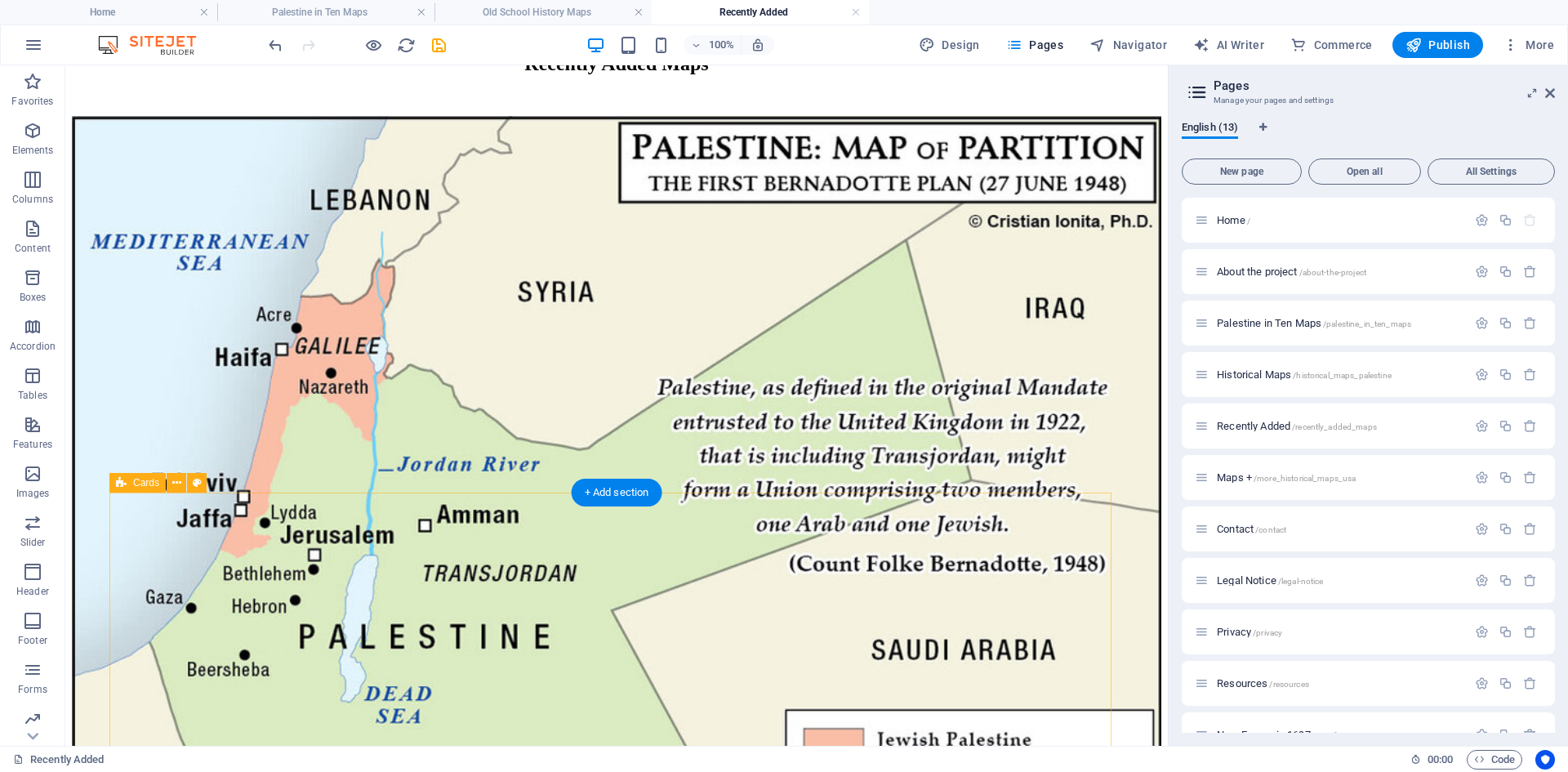 scroll, scrollTop: 327, scrollLeft: 0, axis: vertical 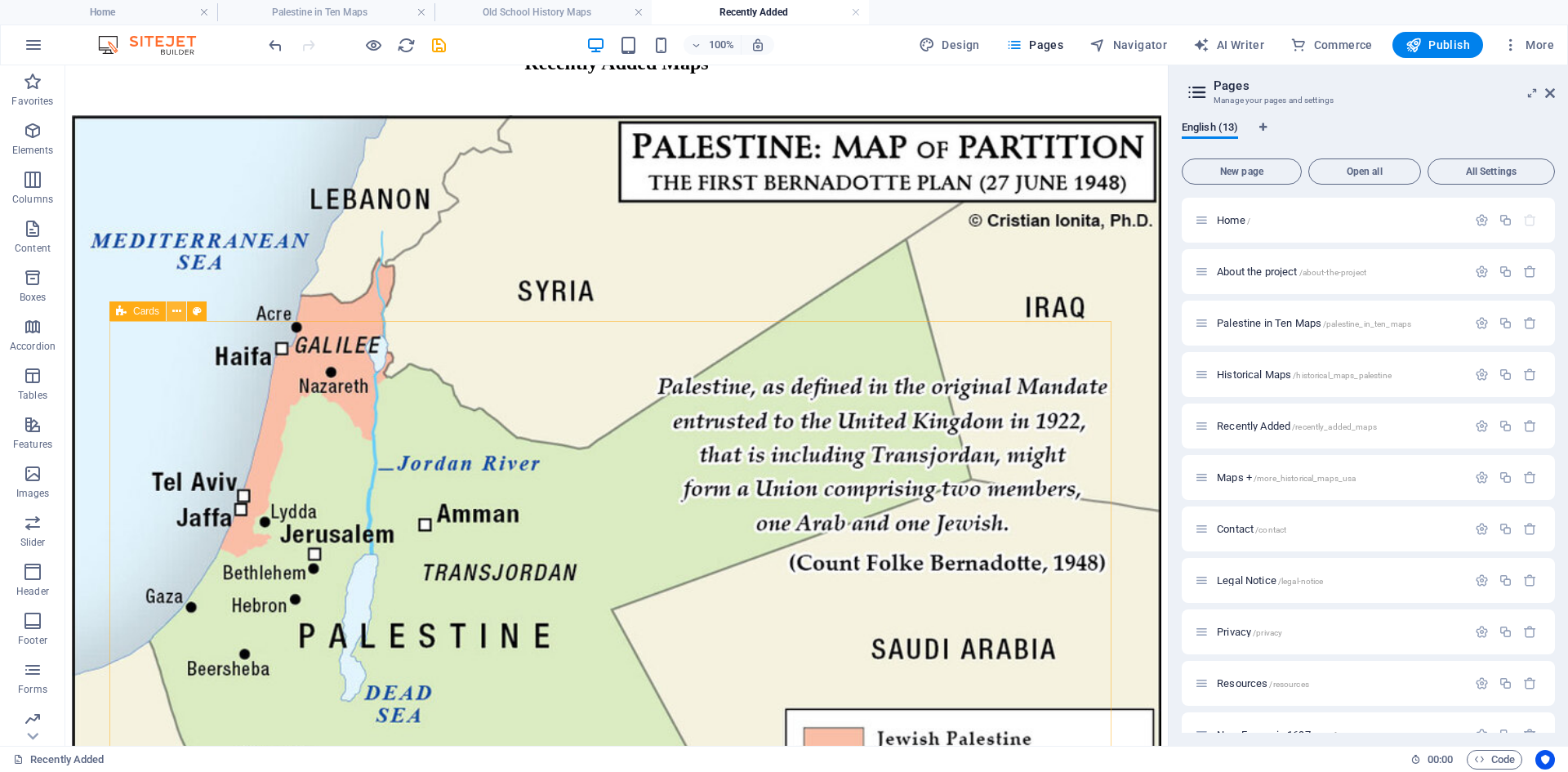 click at bounding box center (176, 311) 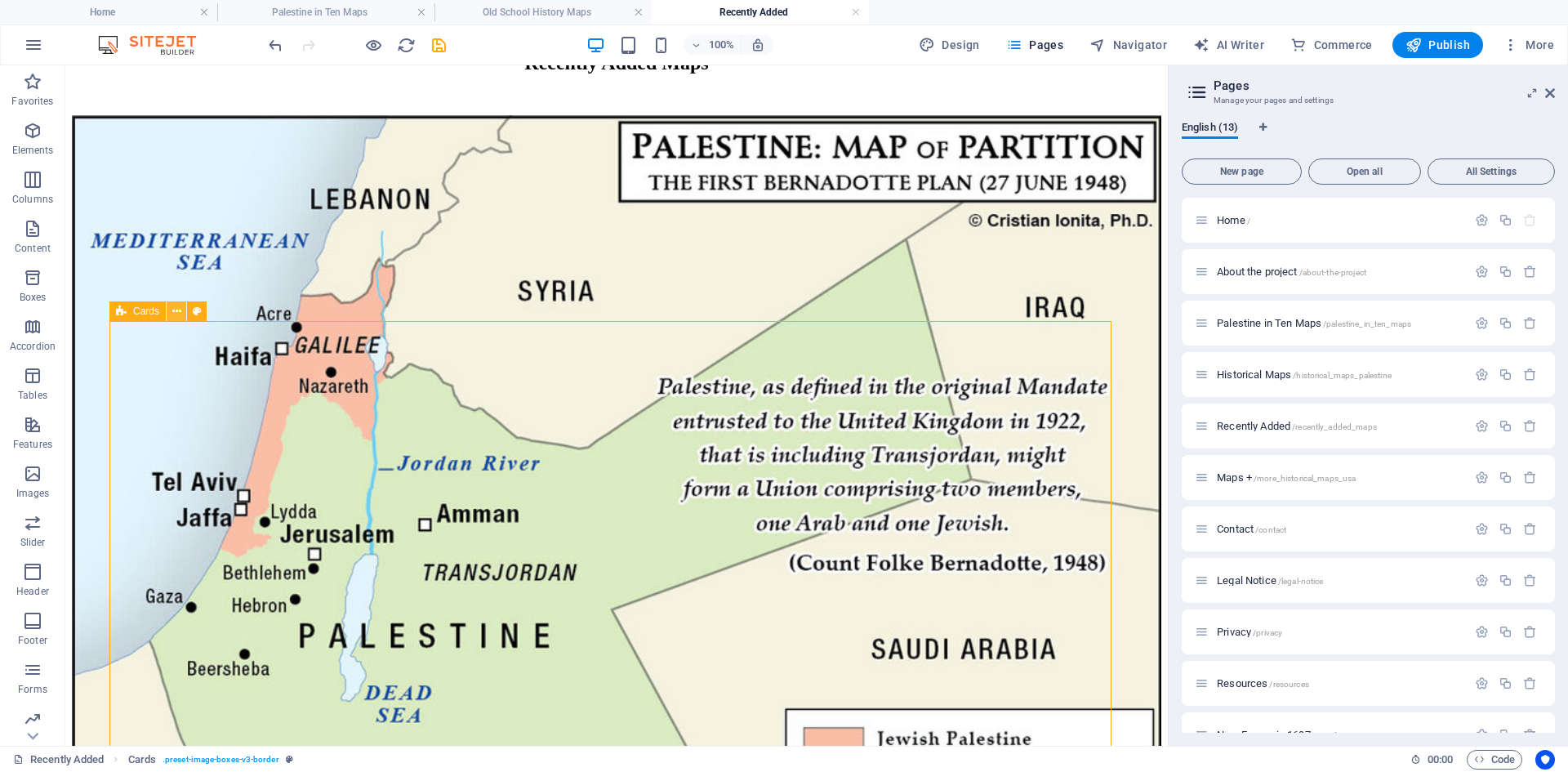 click at bounding box center (176, 311) 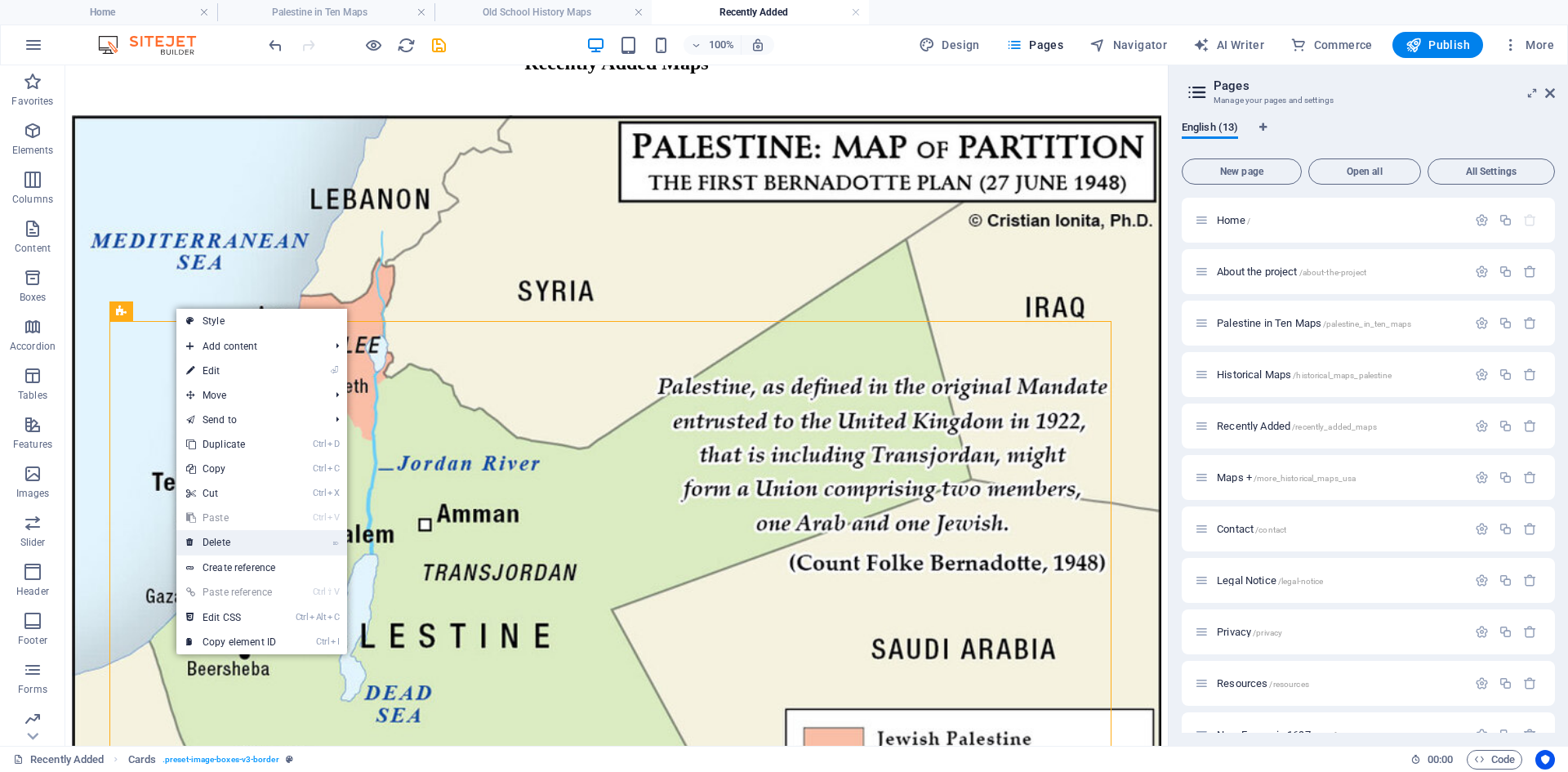 click on "⌦  Delete" at bounding box center [231, 542] 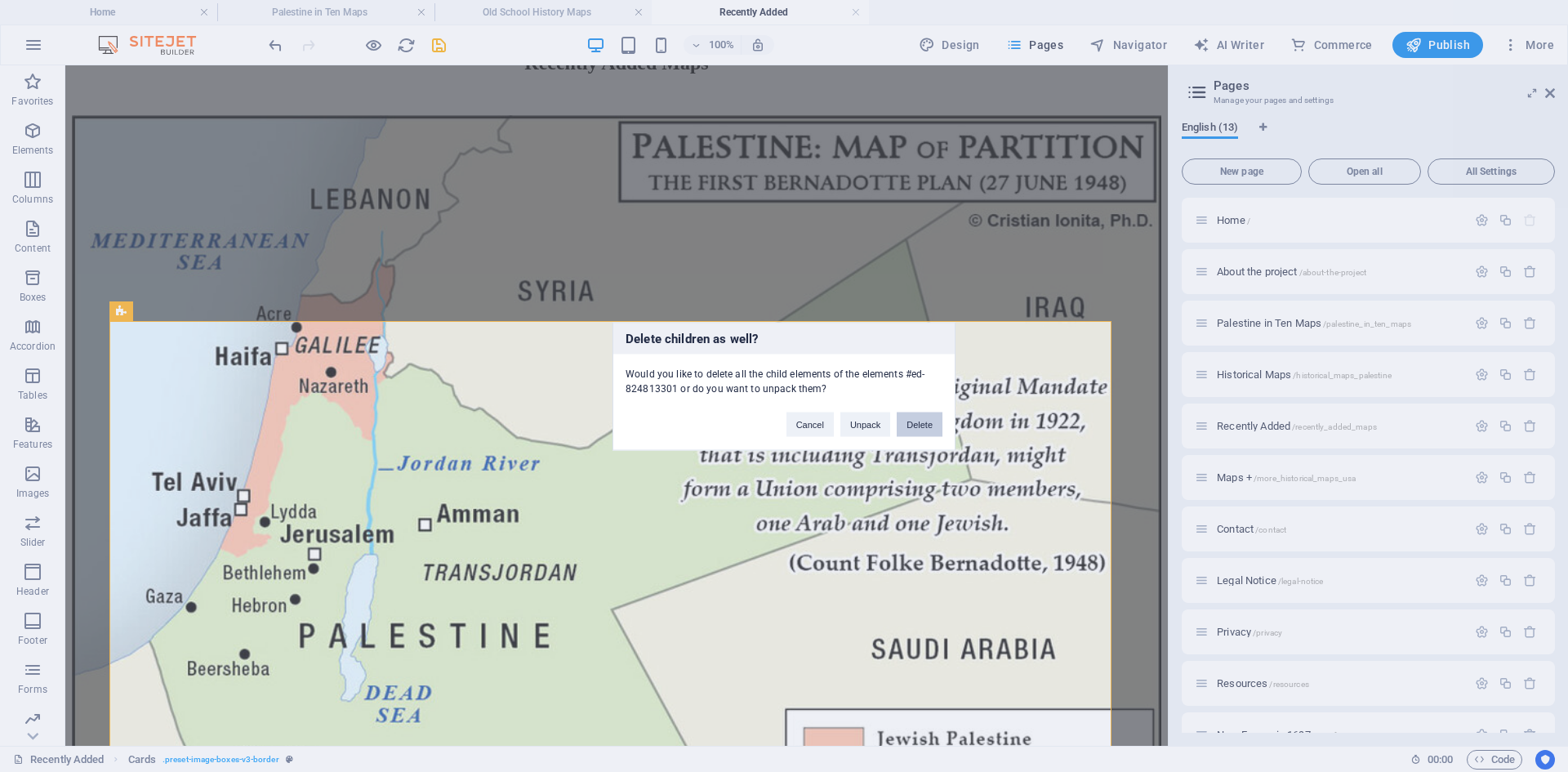 click on "Delete" at bounding box center (920, 424) 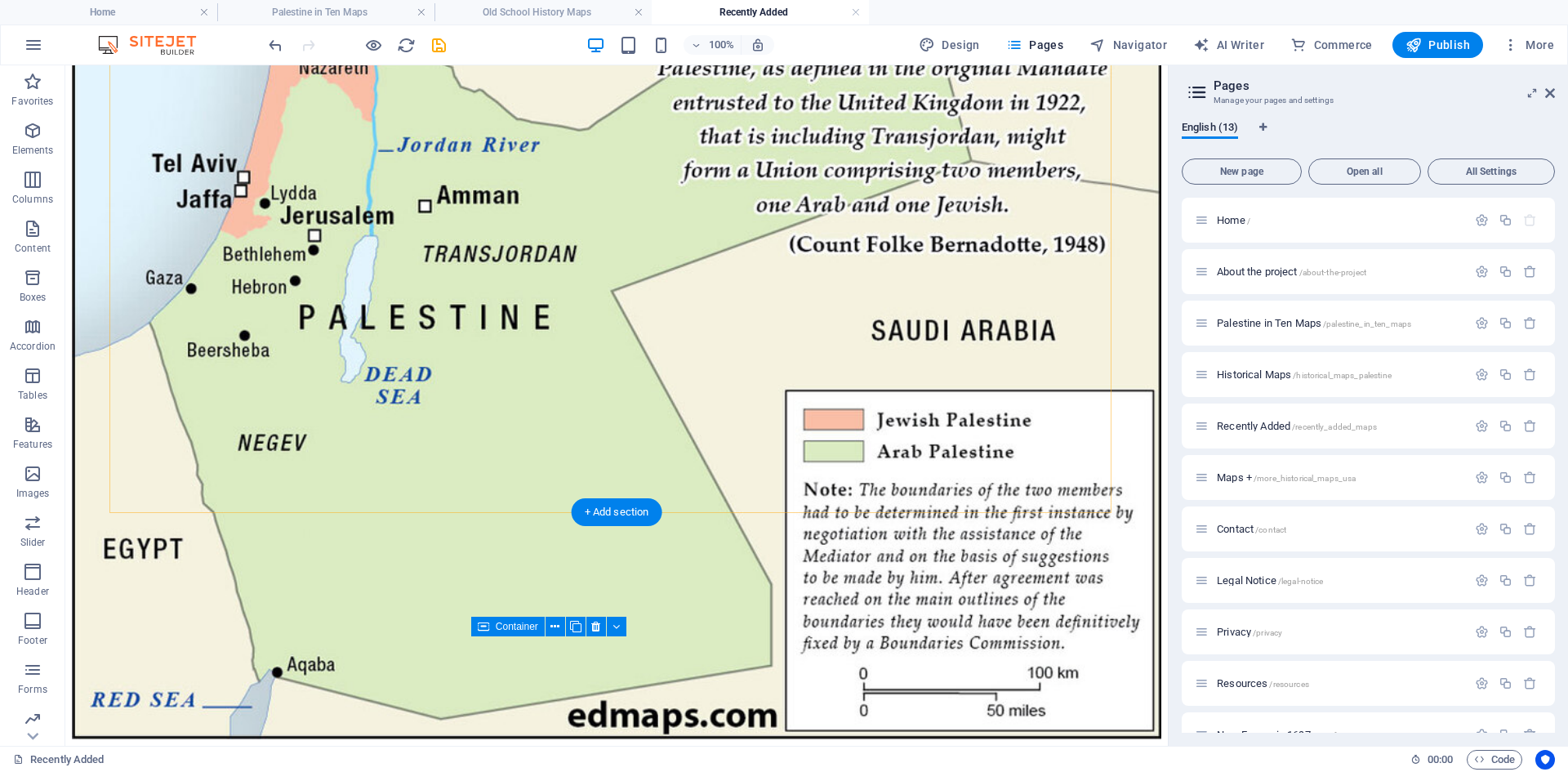 scroll, scrollTop: 654, scrollLeft: 0, axis: vertical 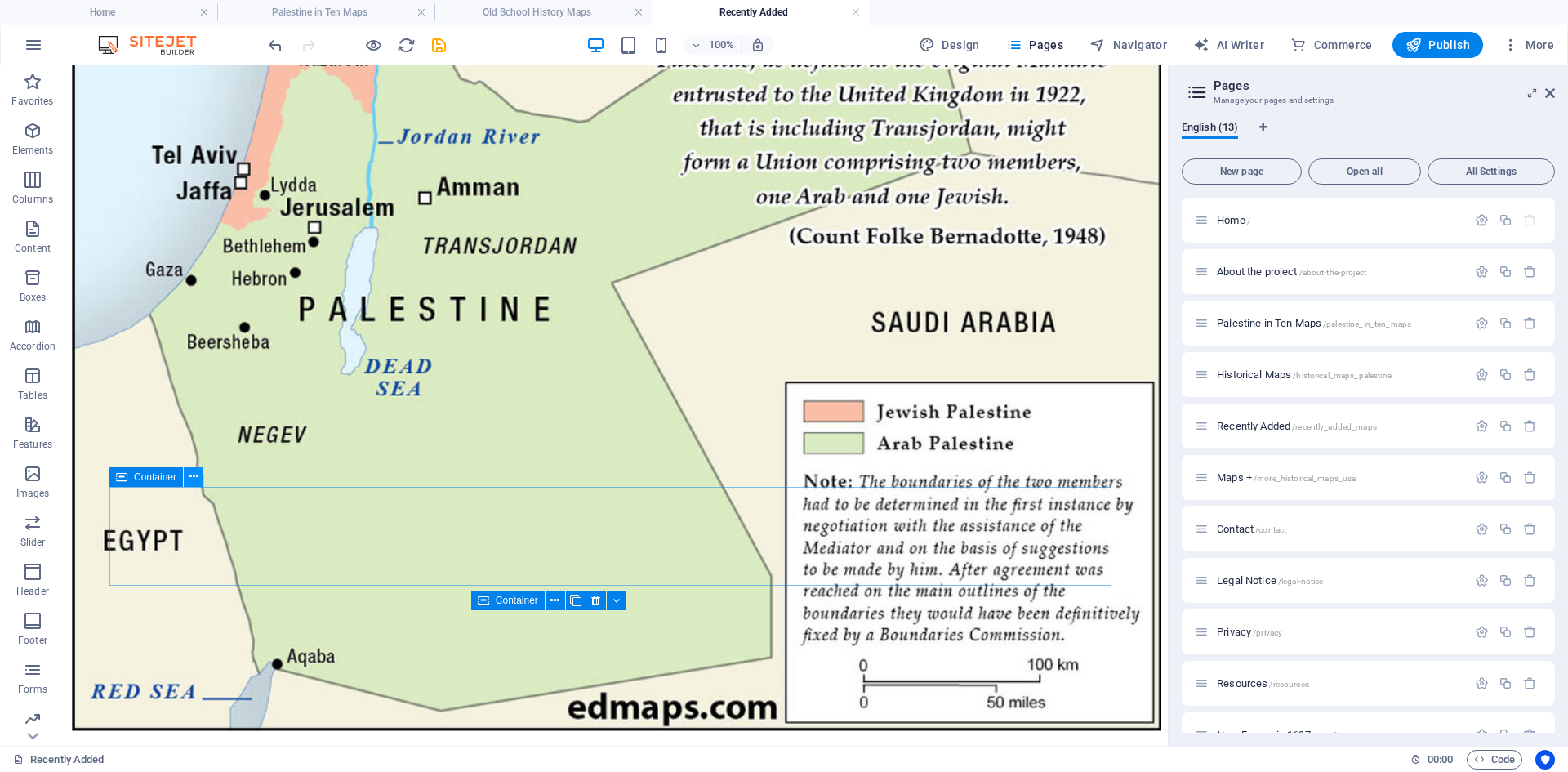 click at bounding box center (194, 476) 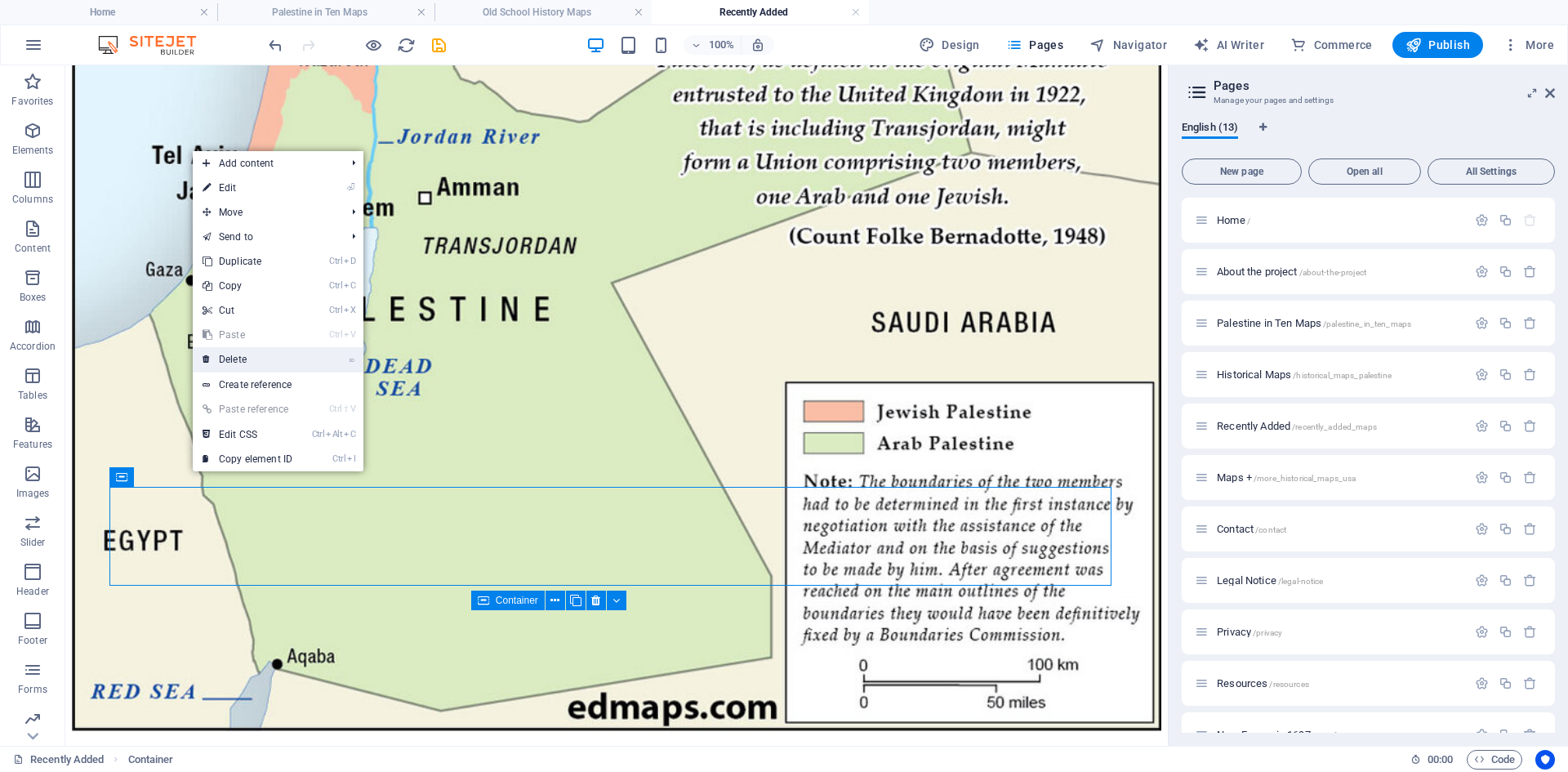 click on "⌦  Delete" at bounding box center (247, 359) 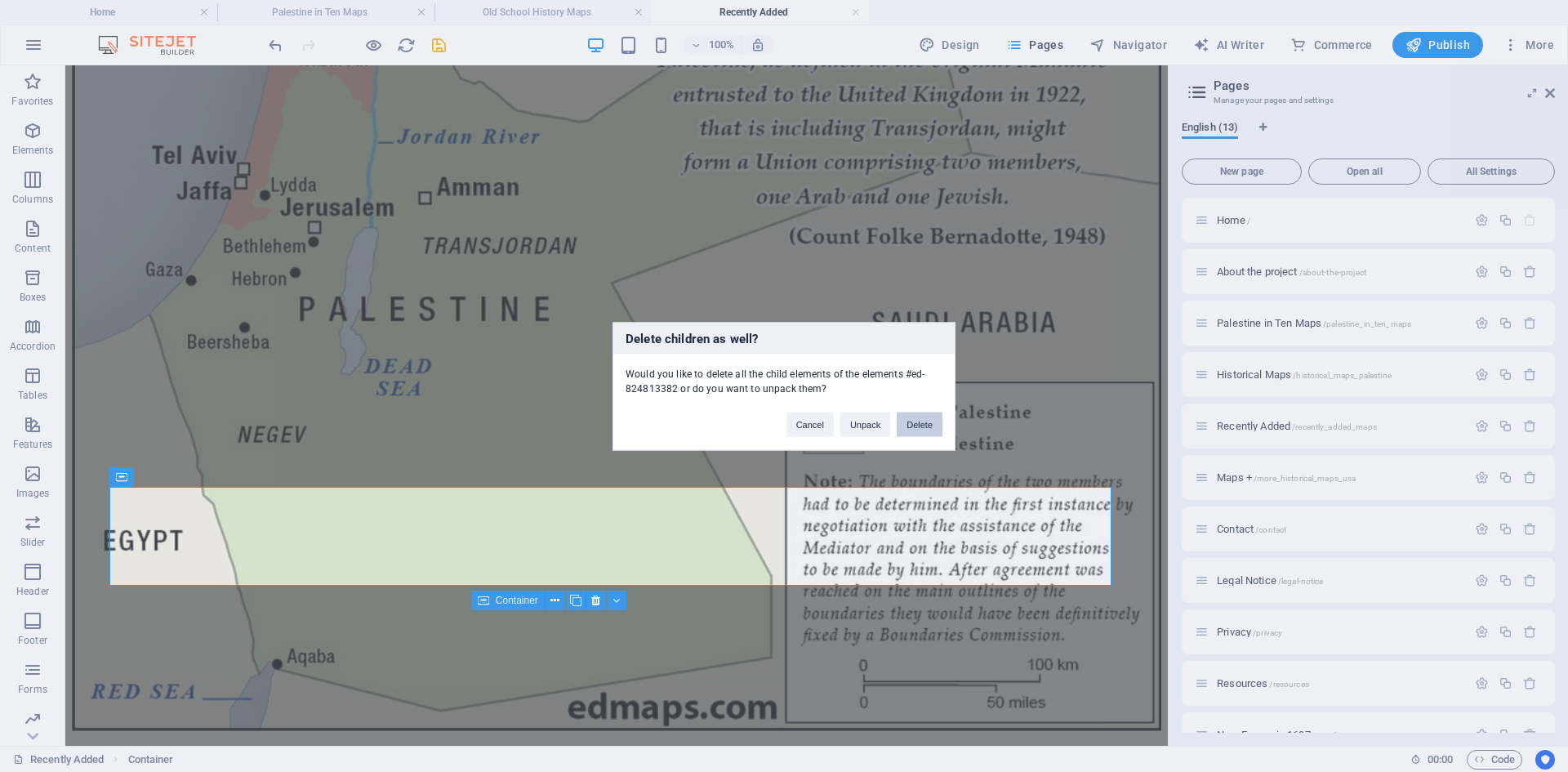 click on "Delete" at bounding box center (920, 424) 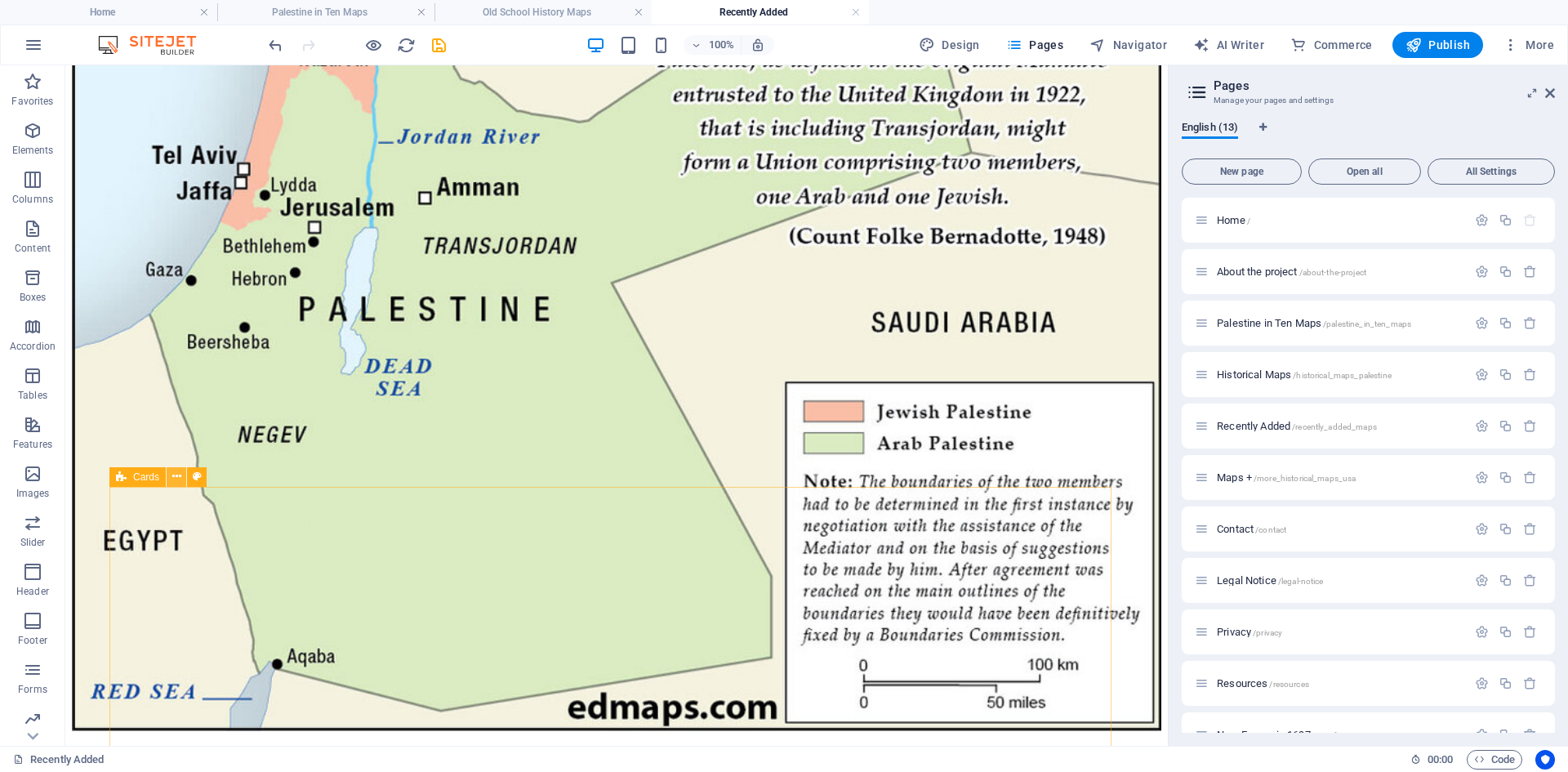 click at bounding box center [176, 476] 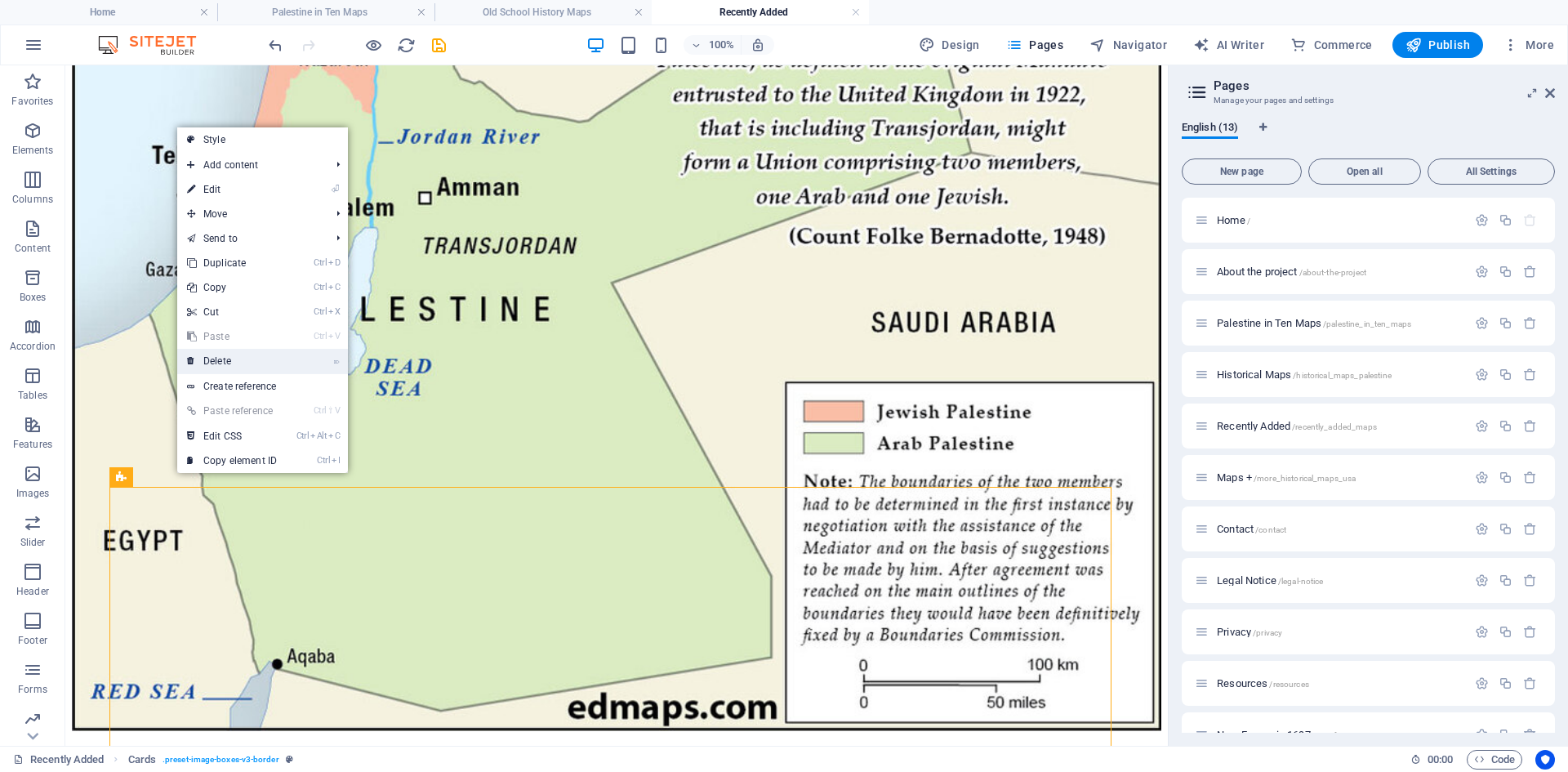 click on "⌦  Delete" at bounding box center [232, 361] 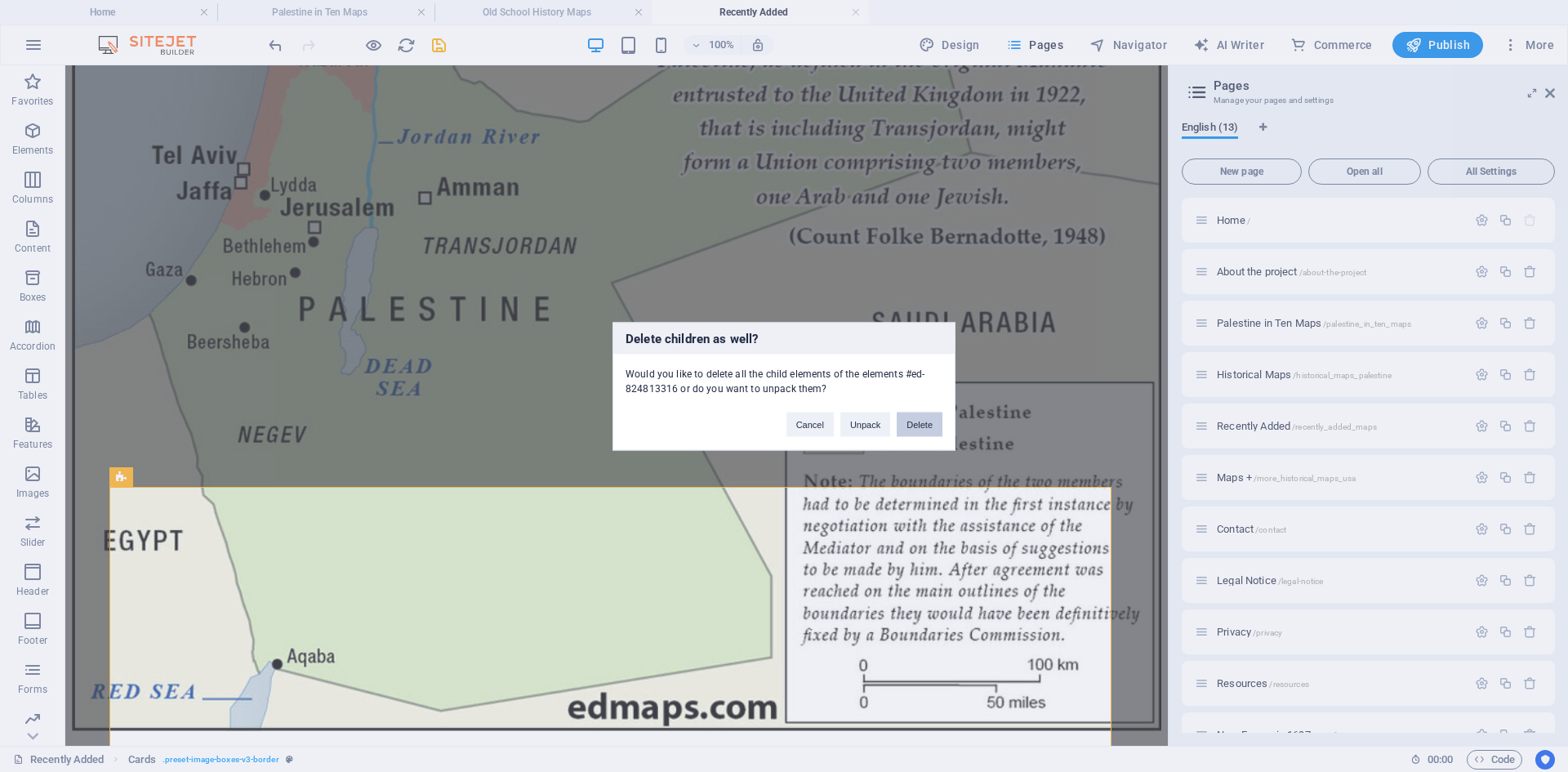 drag, startPoint x: 914, startPoint y: 419, endPoint x: 733, endPoint y: 388, distance: 183.63551 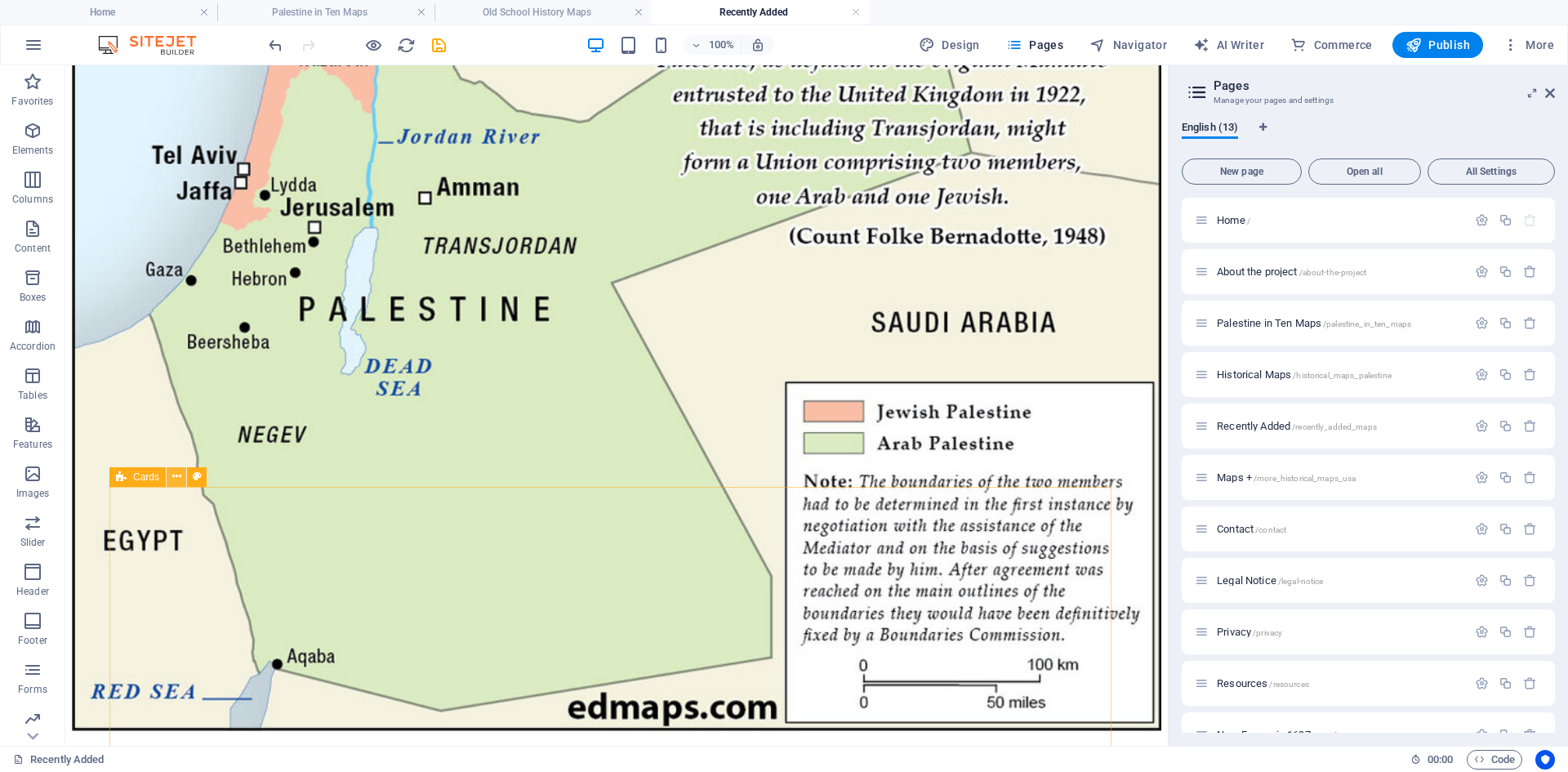 click at bounding box center [176, 476] 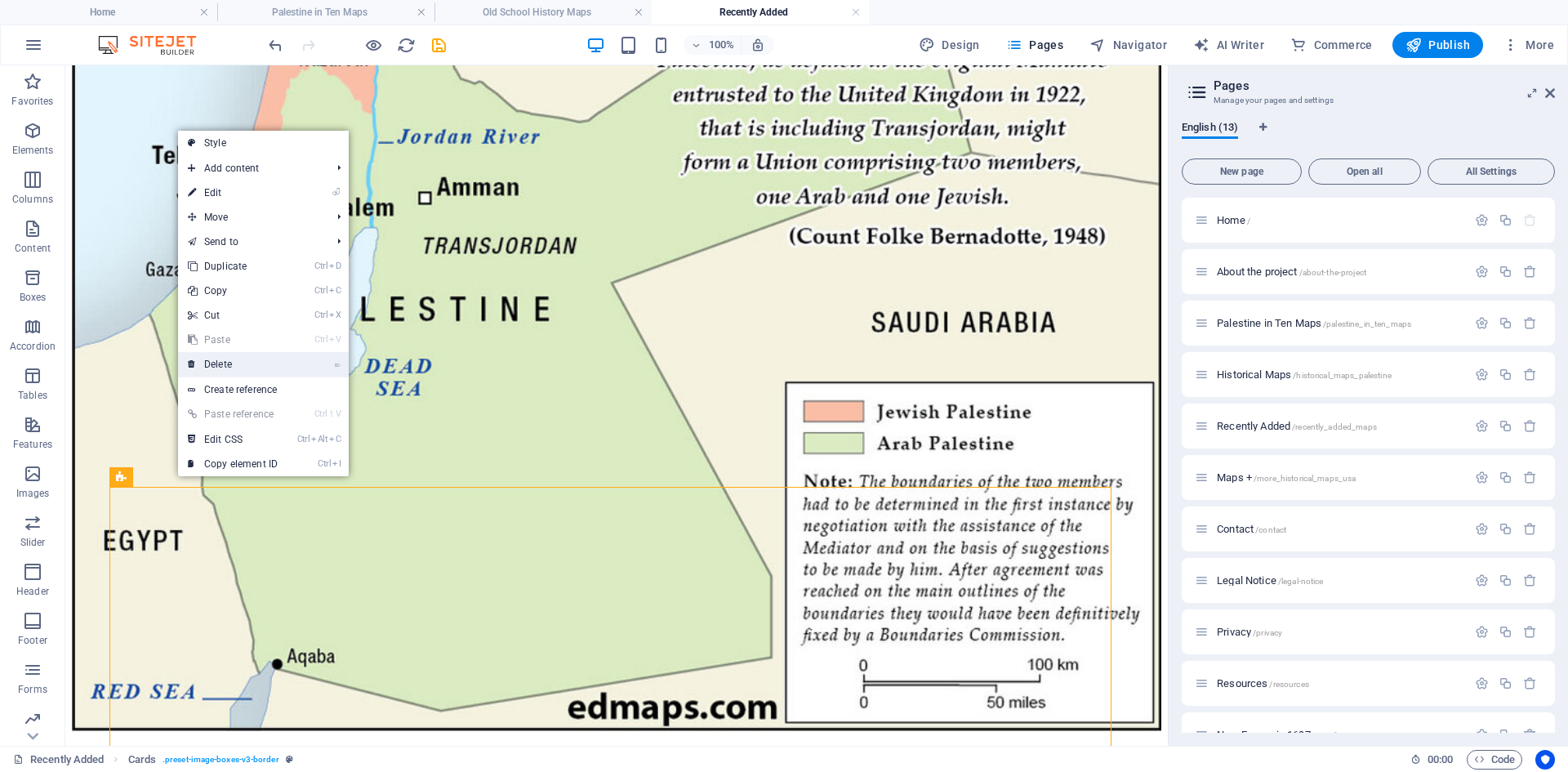 click on "⌦  Delete" at bounding box center [233, 364] 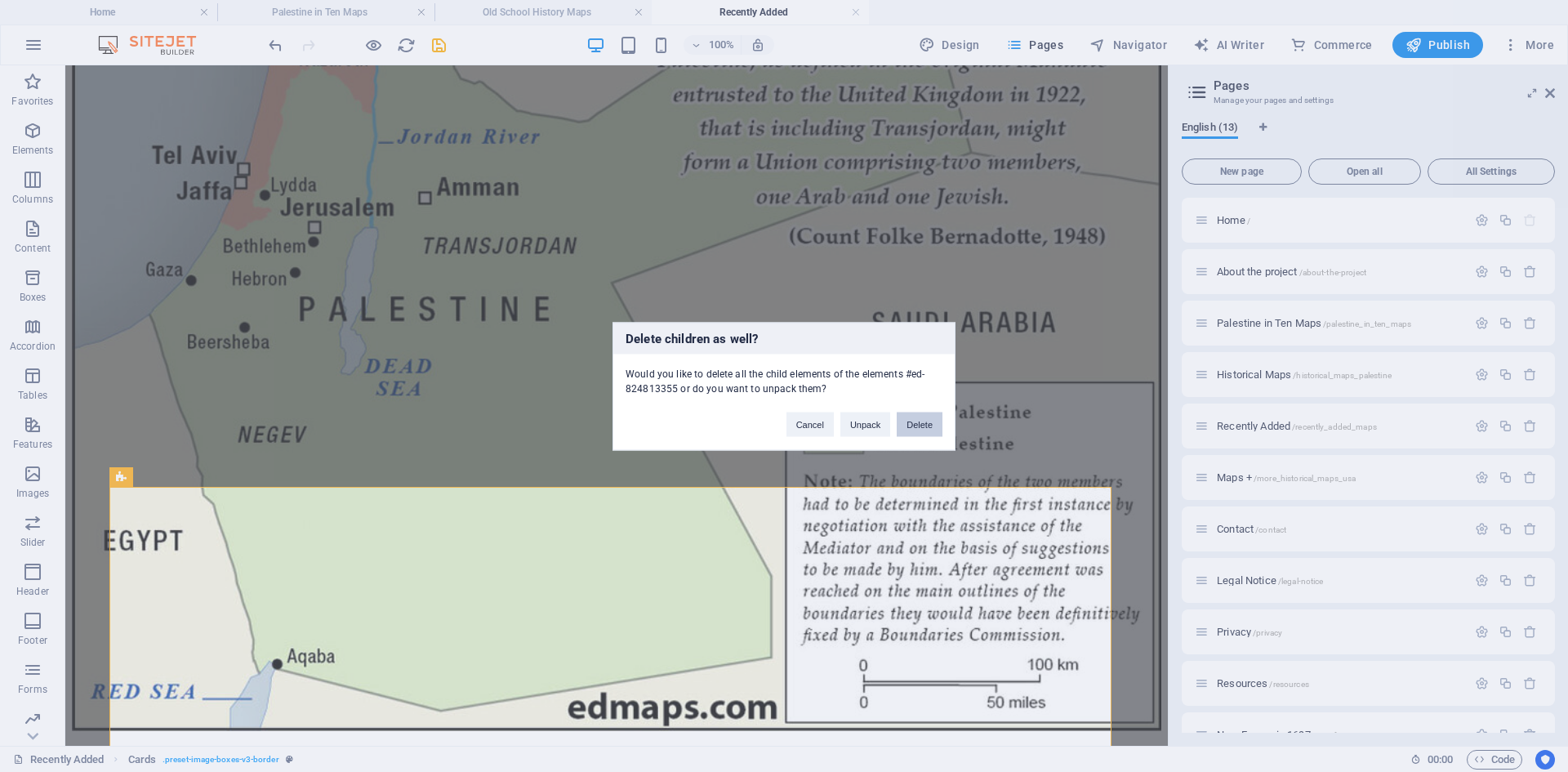 click on "Delete" at bounding box center (920, 424) 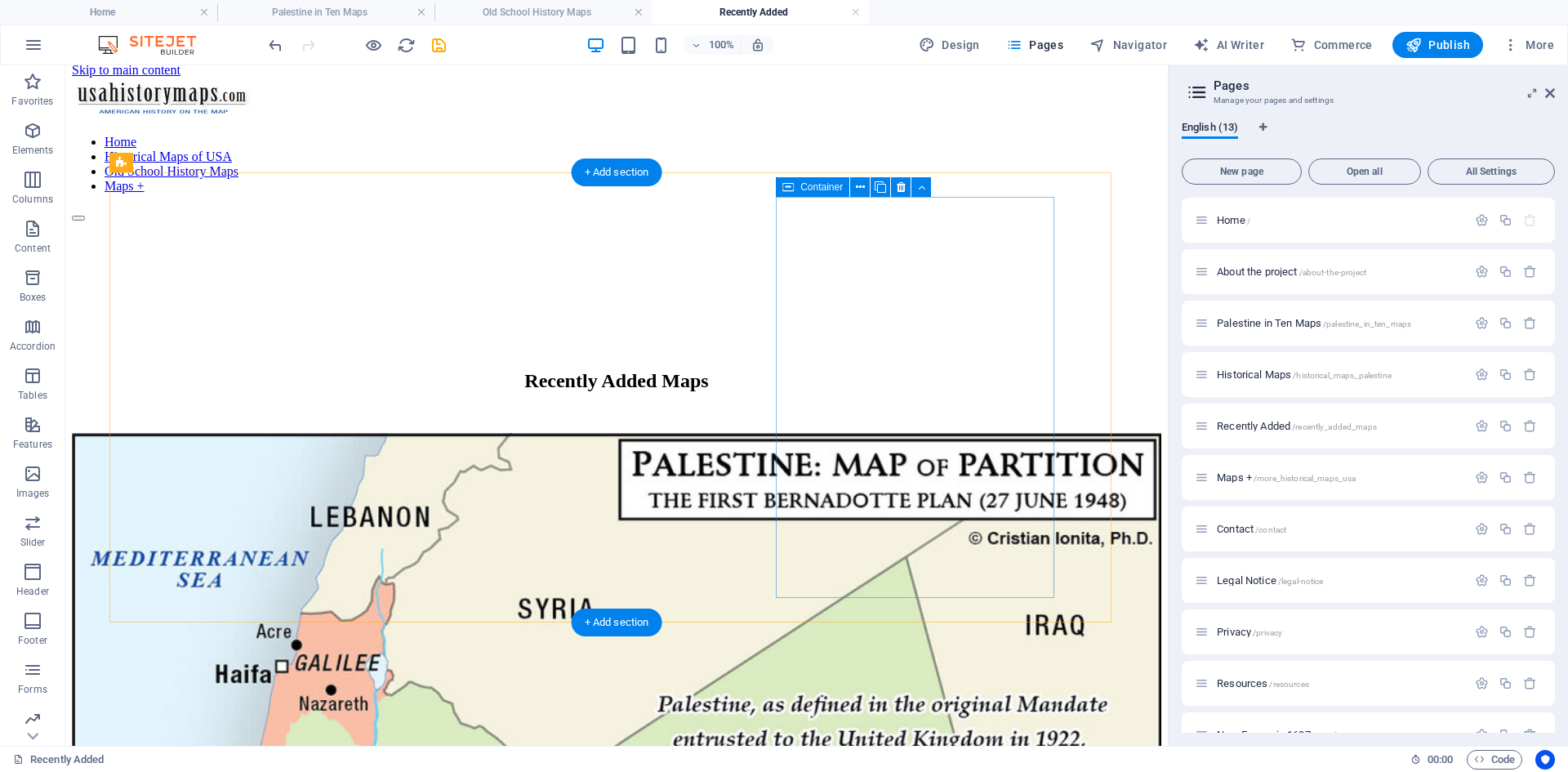 scroll, scrollTop: 0, scrollLeft: 0, axis: both 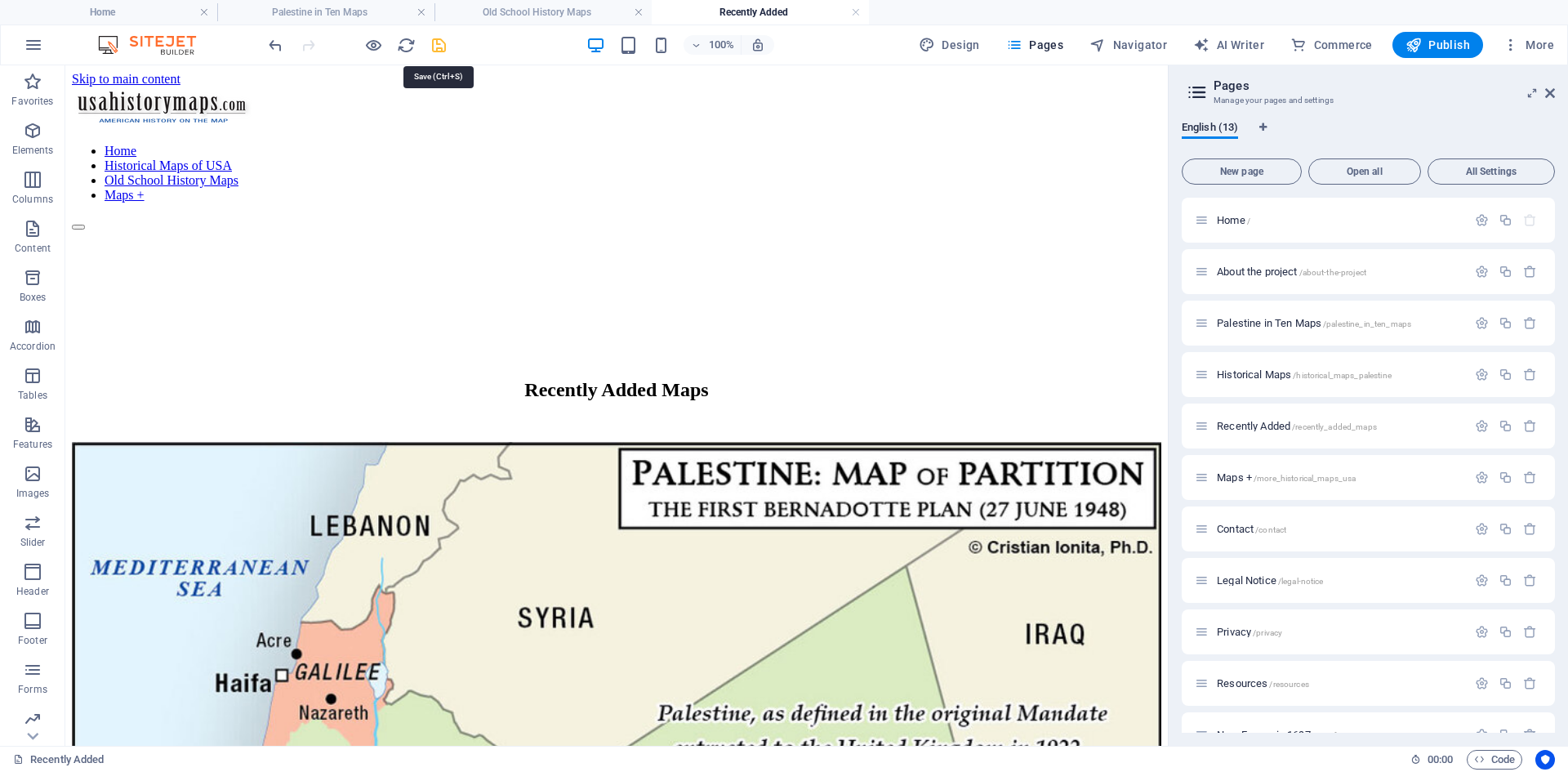 click at bounding box center [439, 45] 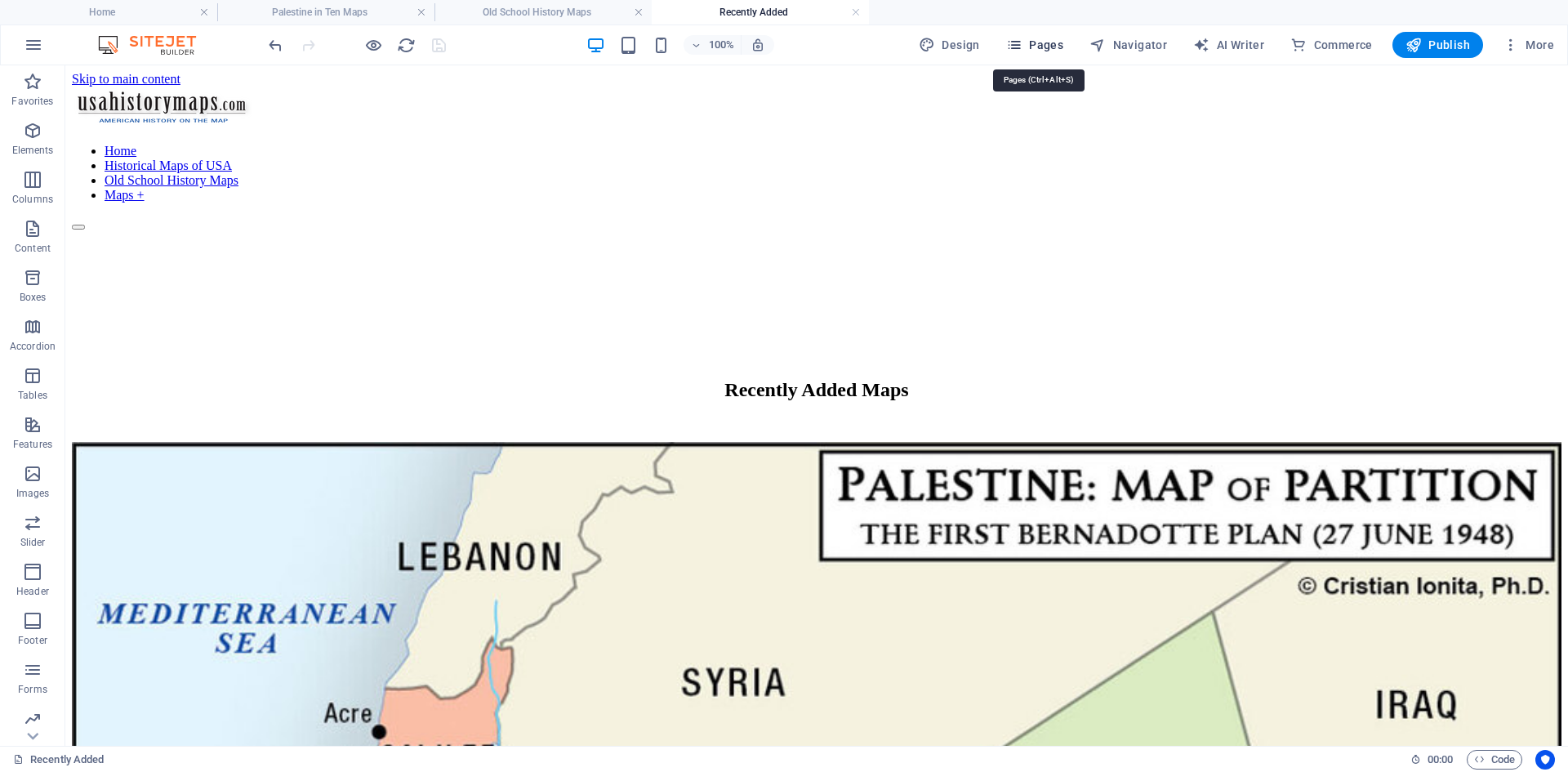 click on "Pages" at bounding box center [1035, 45] 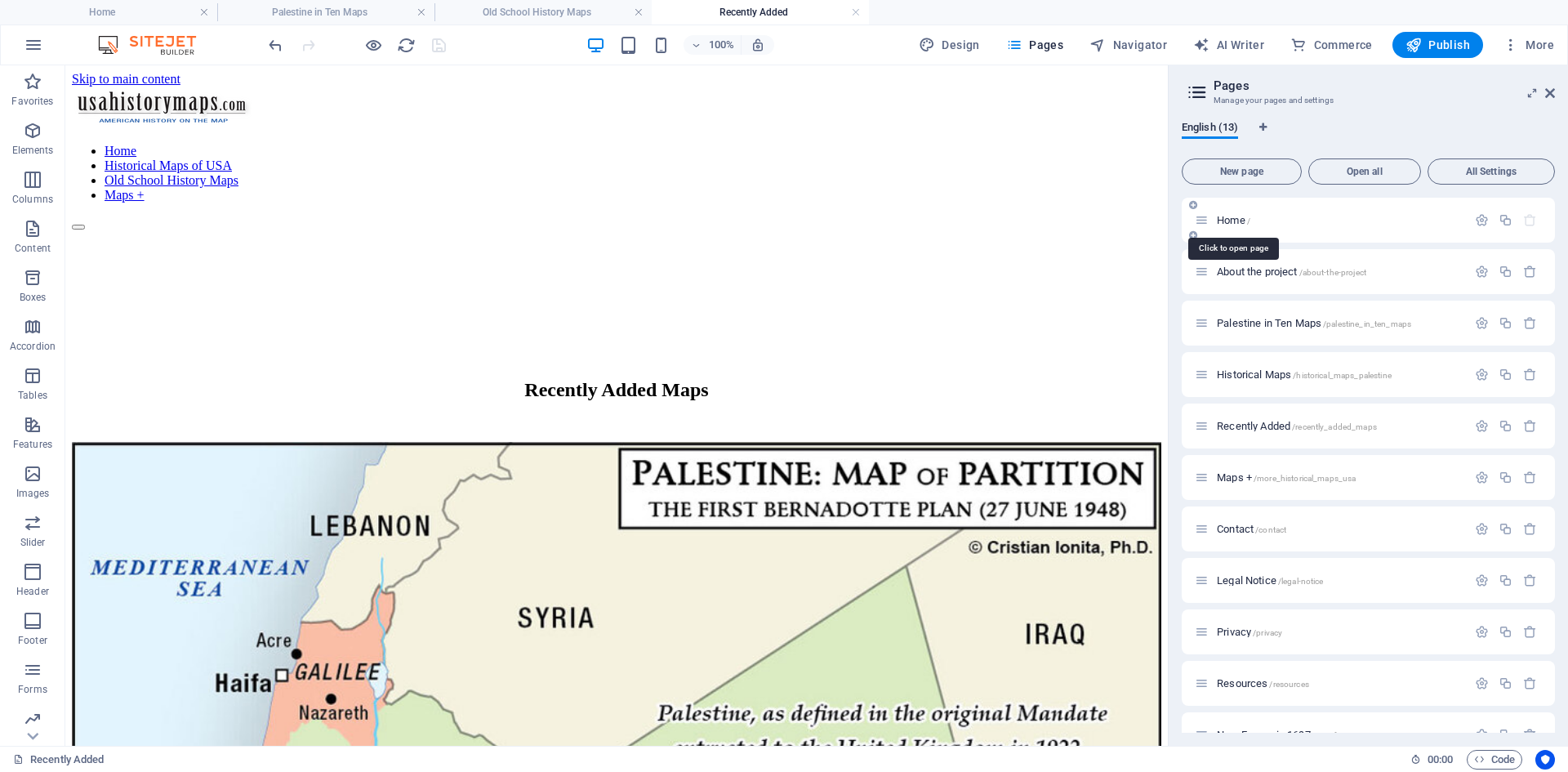click on "Home /" at bounding box center (1233, 220) 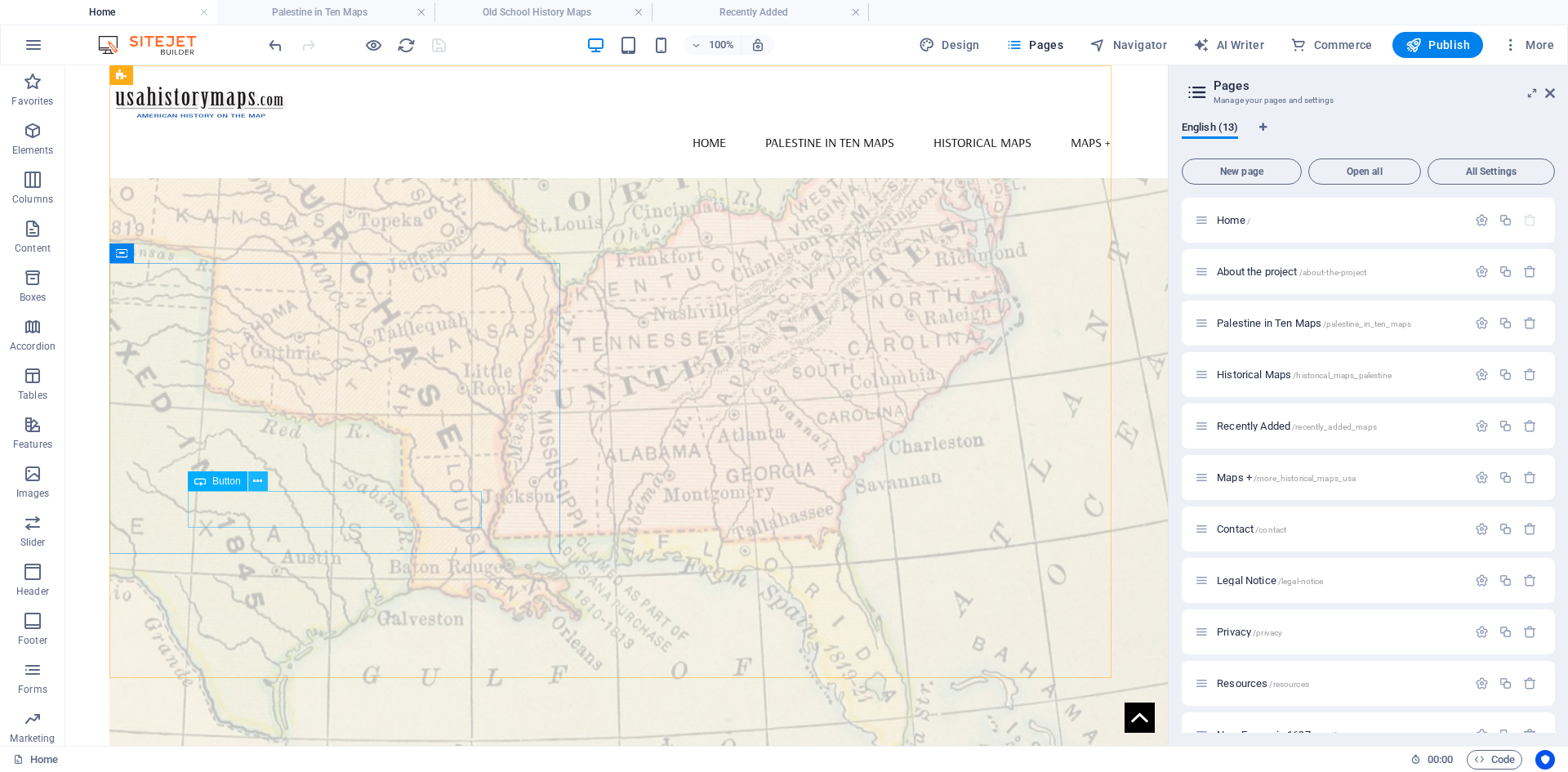 click at bounding box center (257, 481) 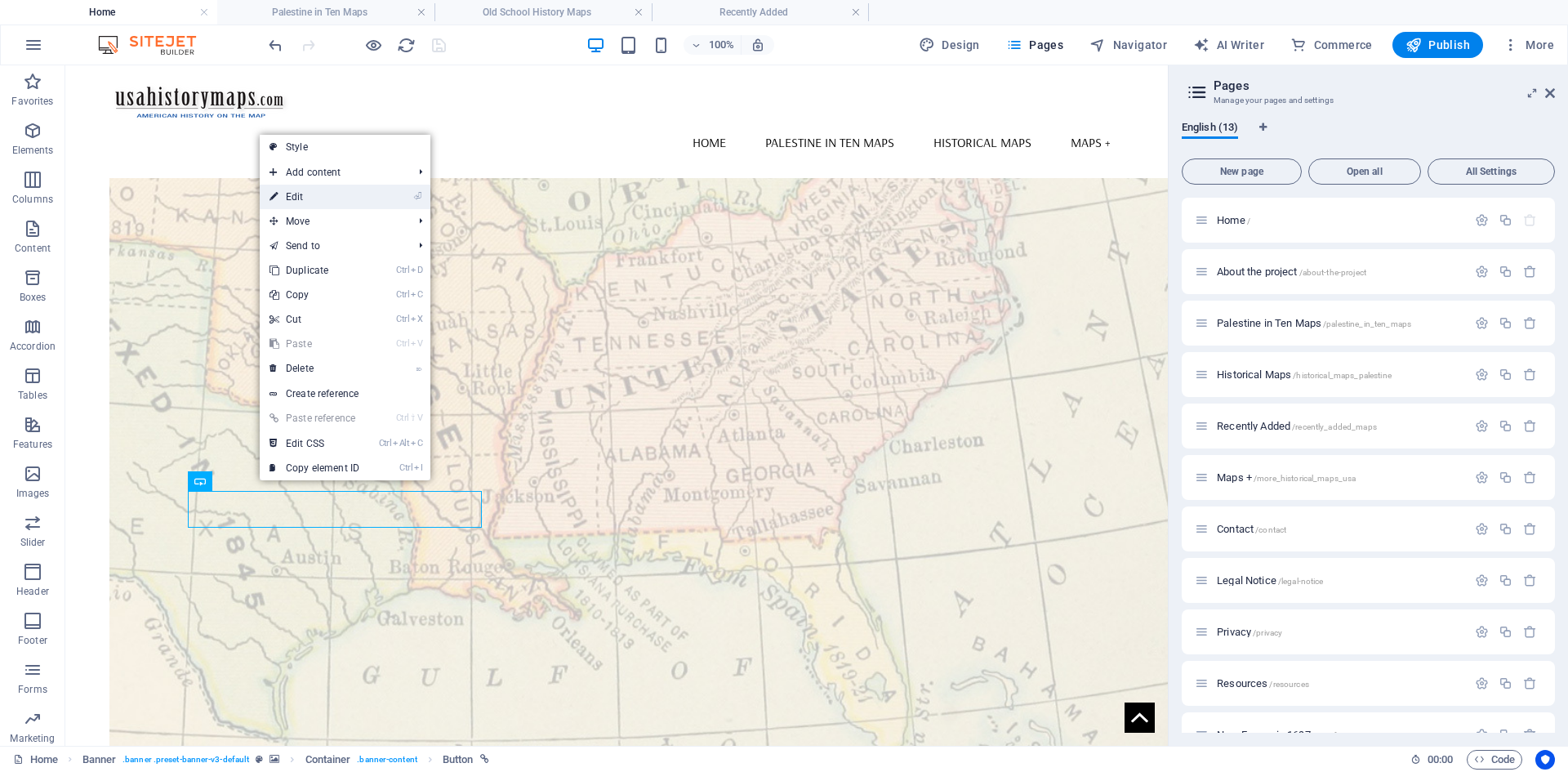 click on "⏎  Edit" at bounding box center (314, 197) 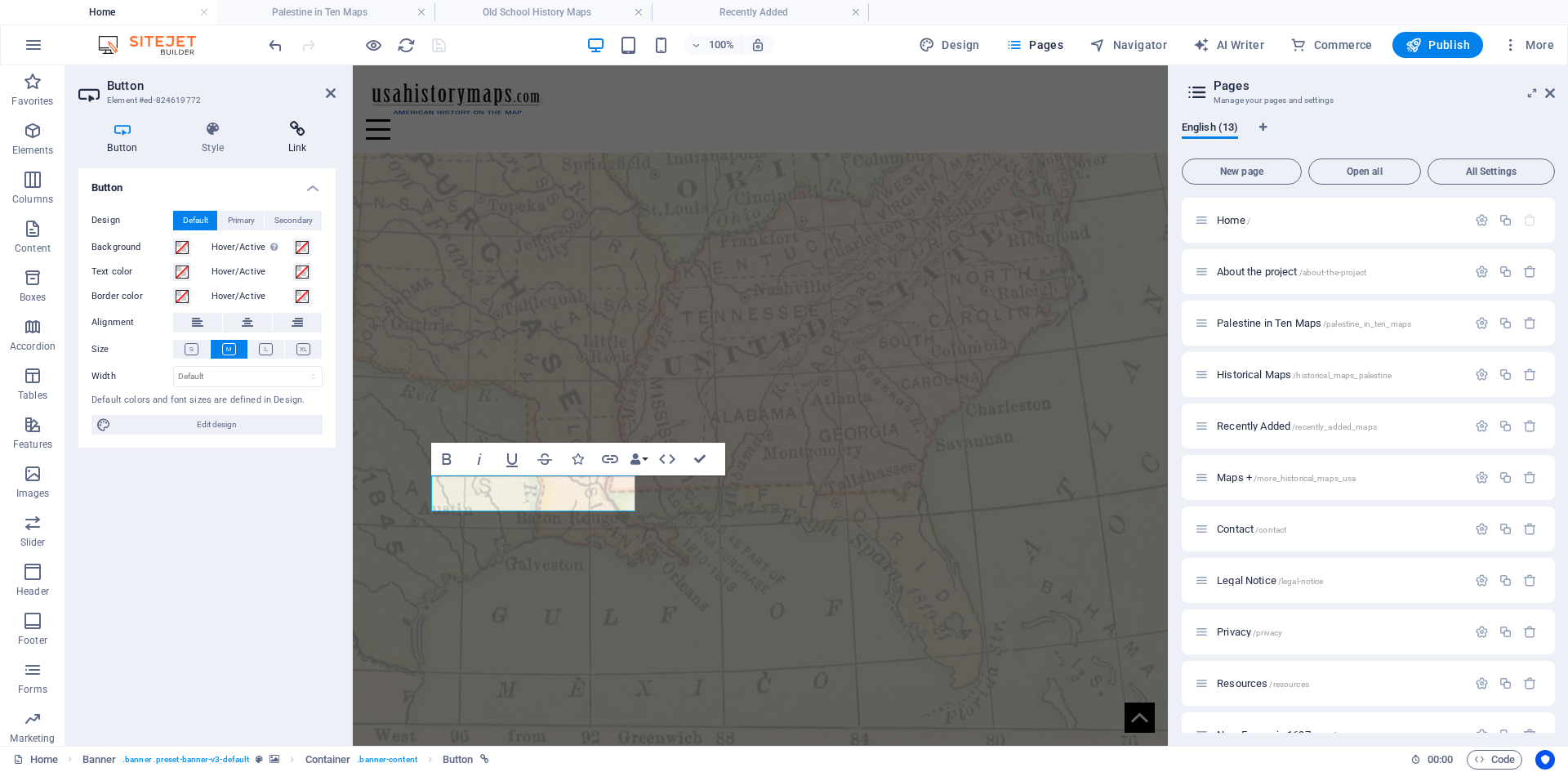 click at bounding box center (297, 129) 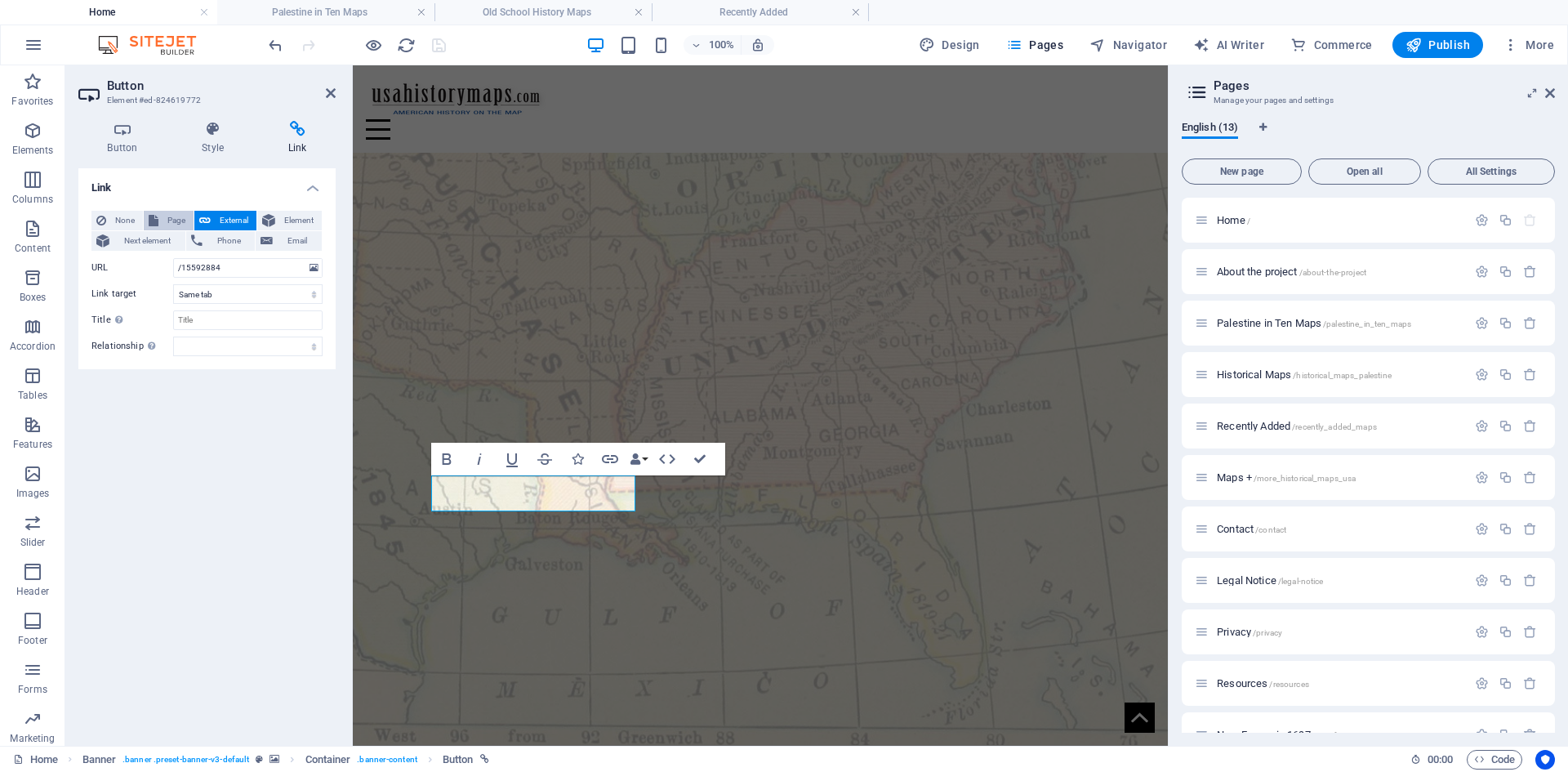 click on "Page" at bounding box center [176, 221] 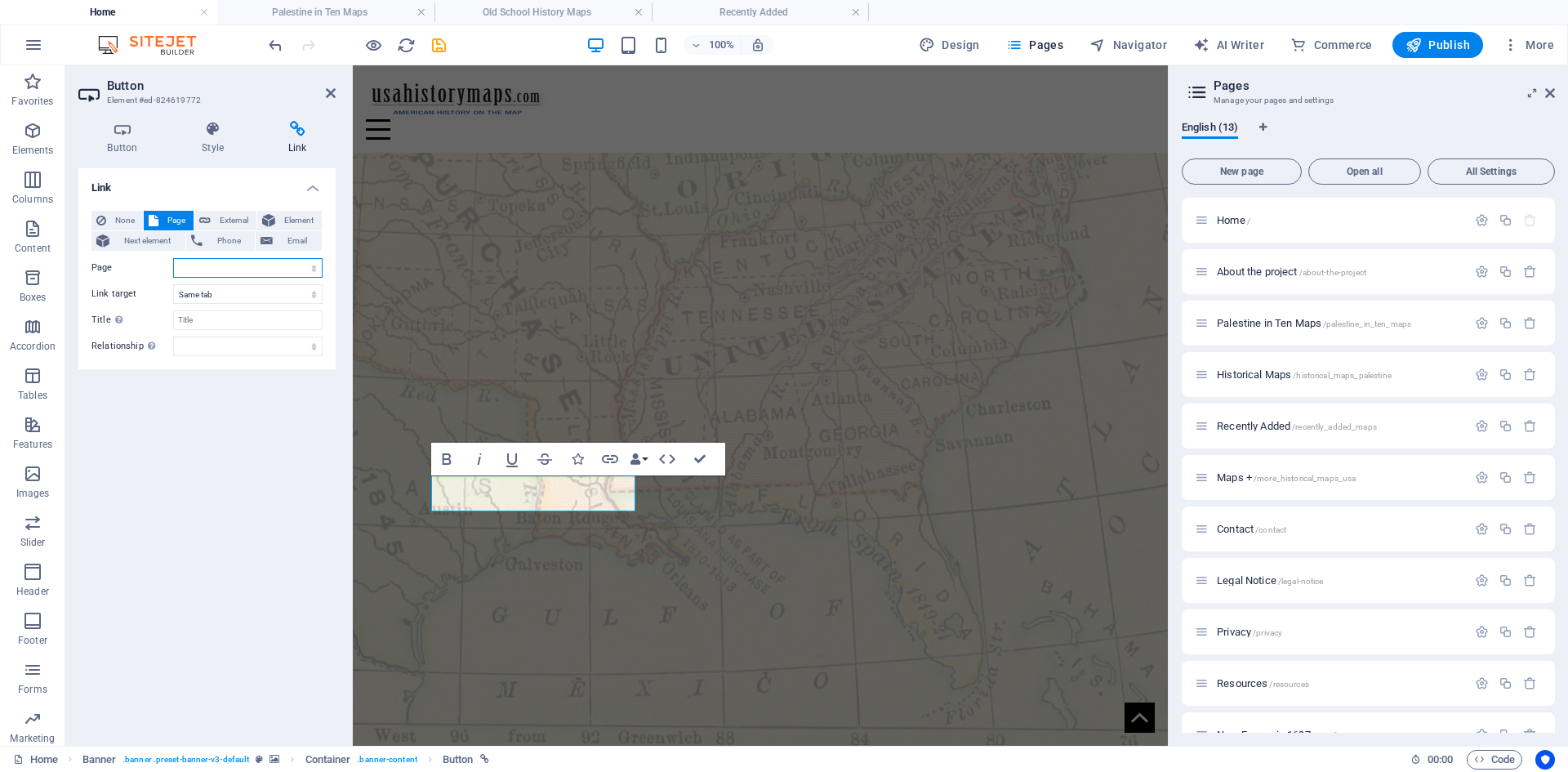 click on "Home About the project Palestine in Ten Maps Historical Maps Recently Added Maps + Contact Legal Notice Privacy Resources New France in 1697 New France in 1713 New France in 1697: More Maps" at bounding box center (247, 268) 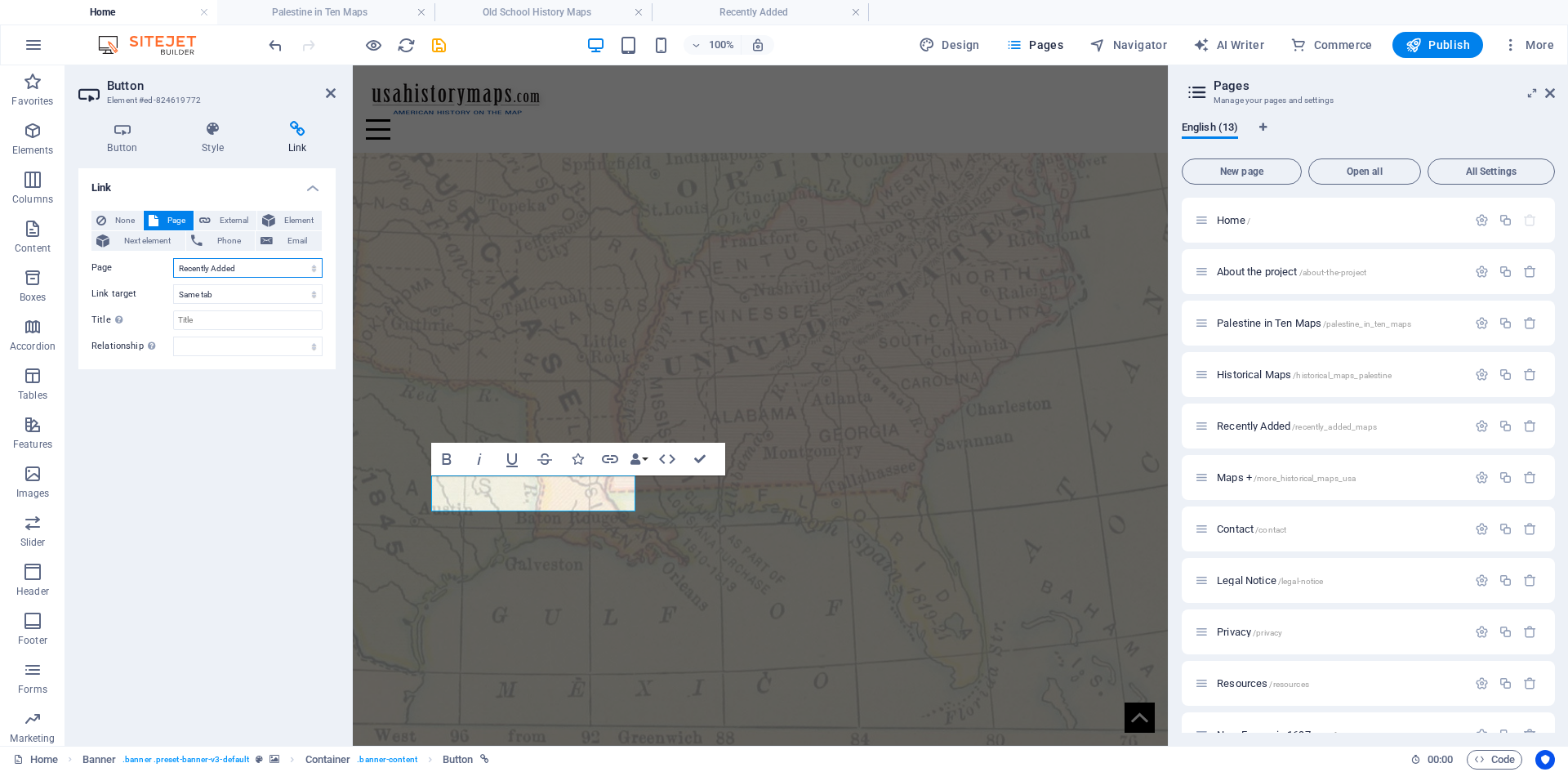 click on "Home About the project Palestine in Ten Maps Historical Maps Recently Added Maps + Contact Legal Notice Privacy Resources New France in 1697 New France in 1713 New France in 1697: More Maps" at bounding box center [247, 268] 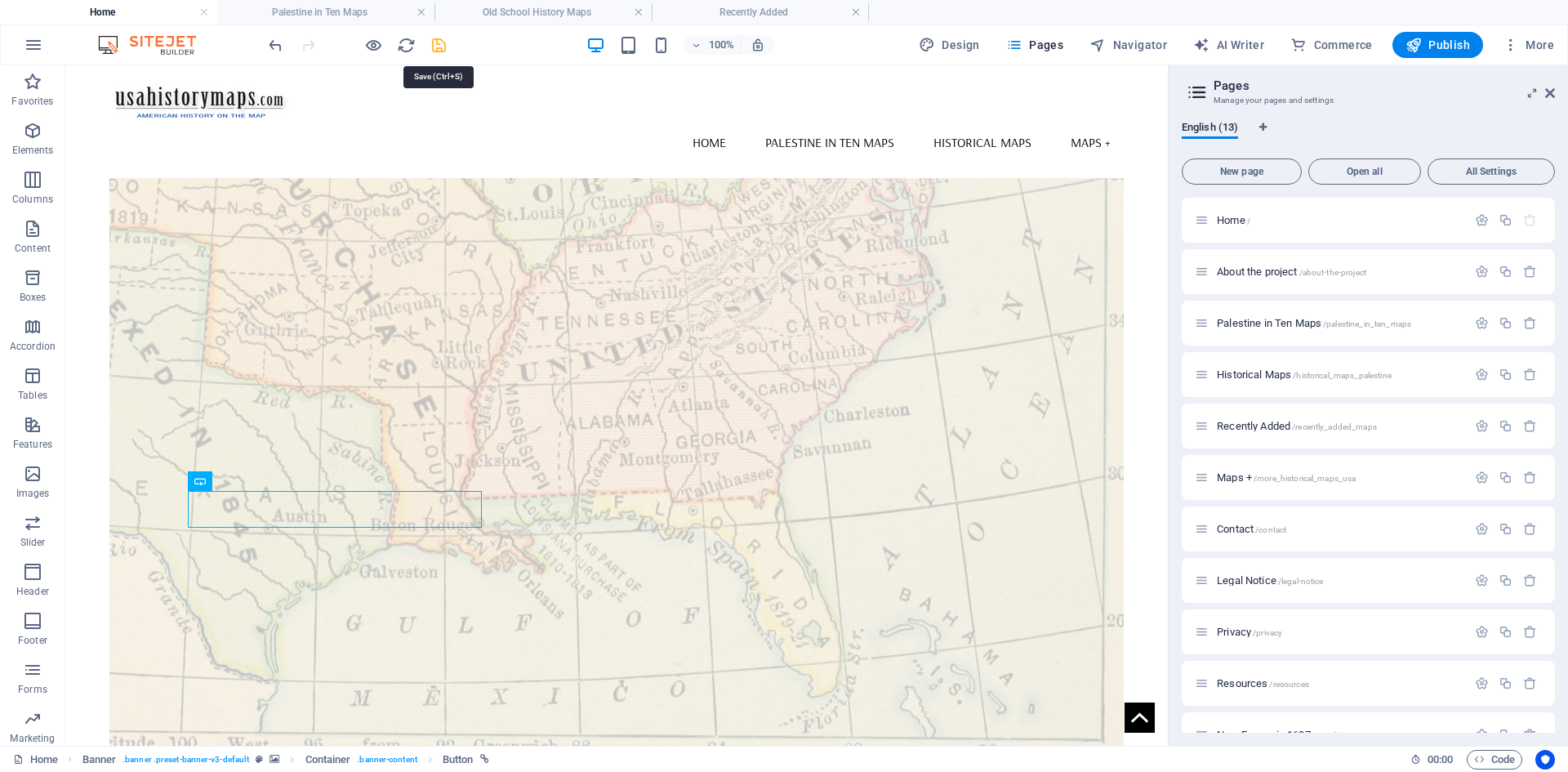 click at bounding box center (439, 45) 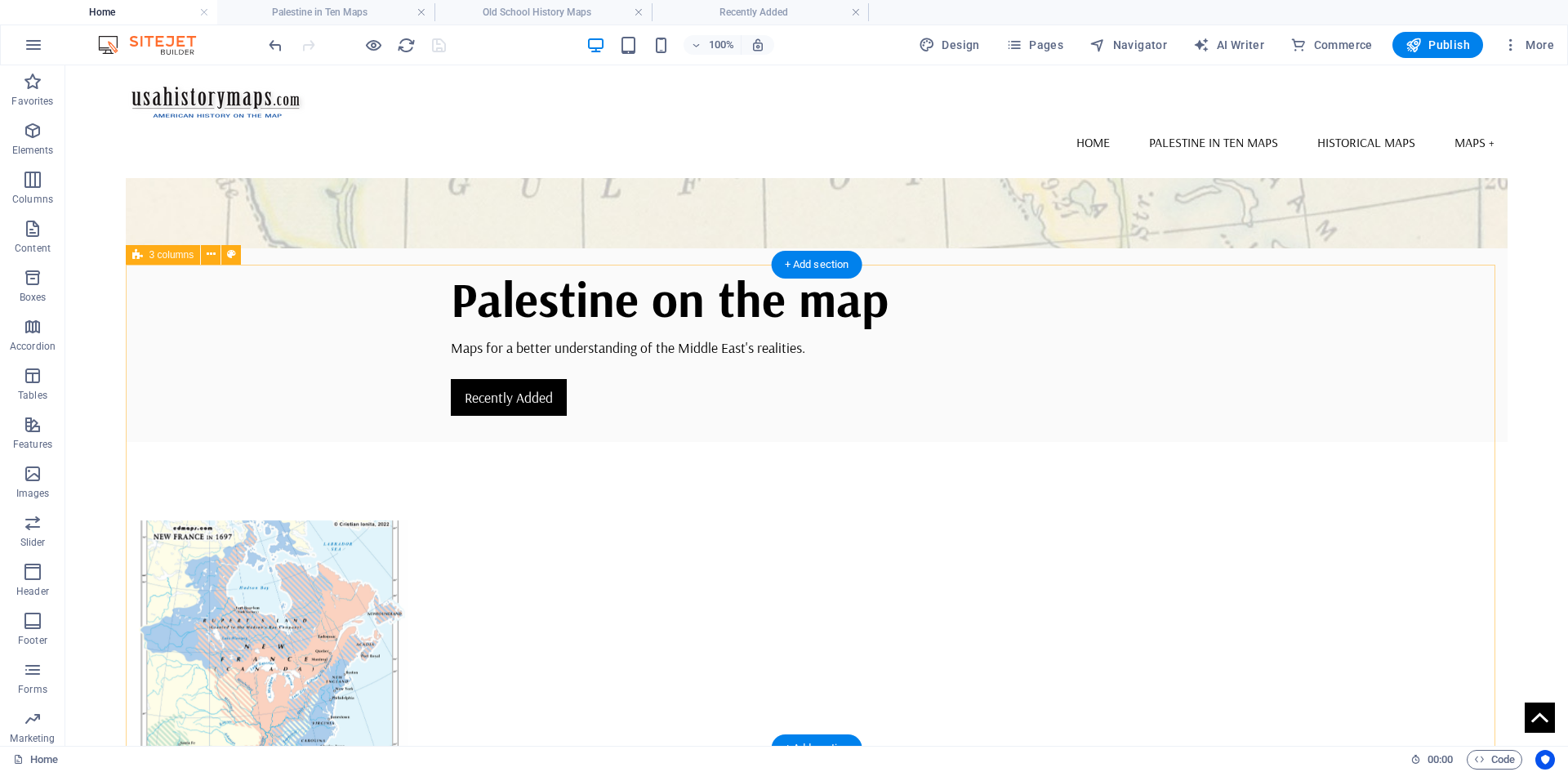 scroll, scrollTop: 557, scrollLeft: 0, axis: vertical 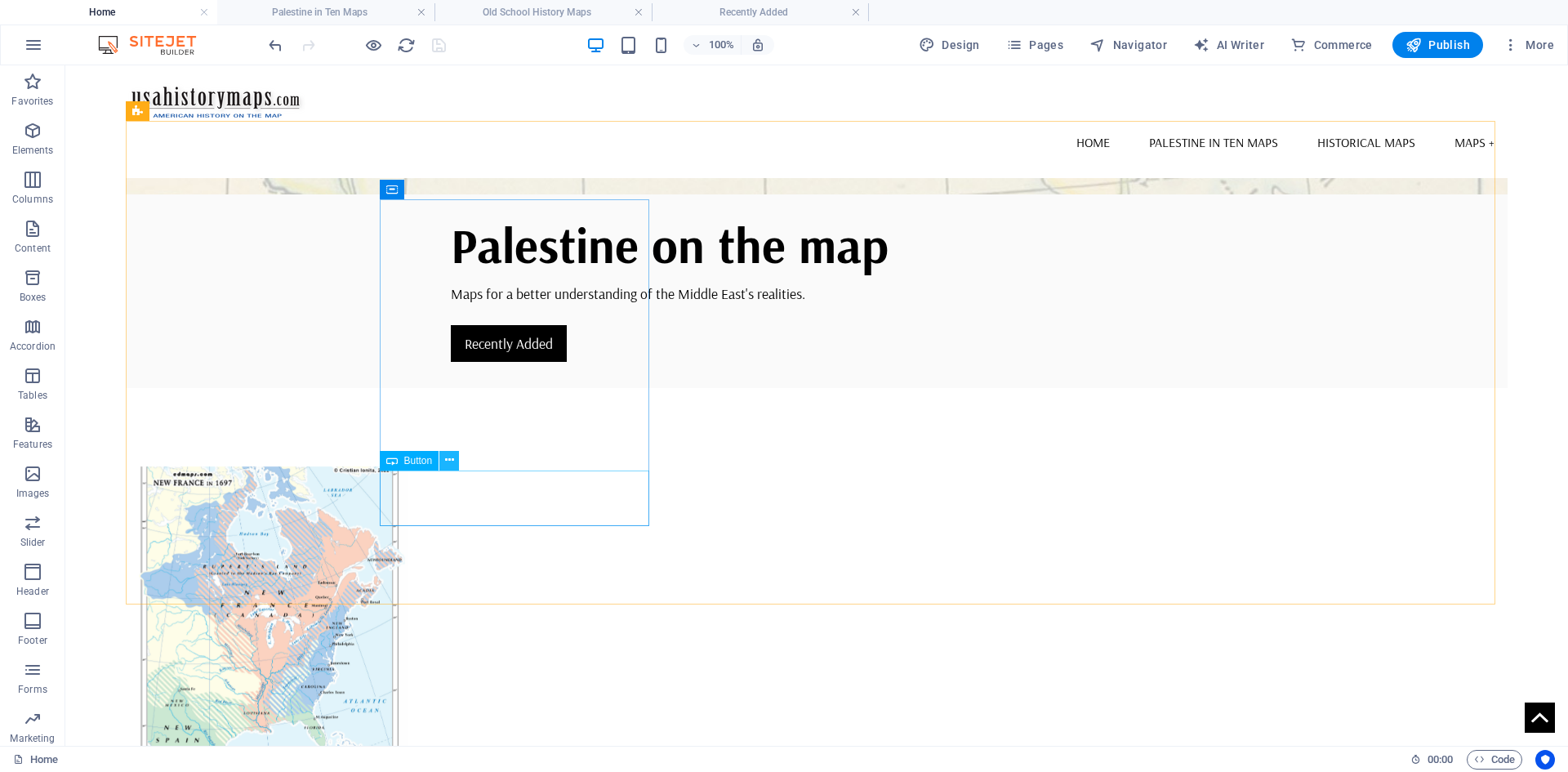 click at bounding box center (449, 460) 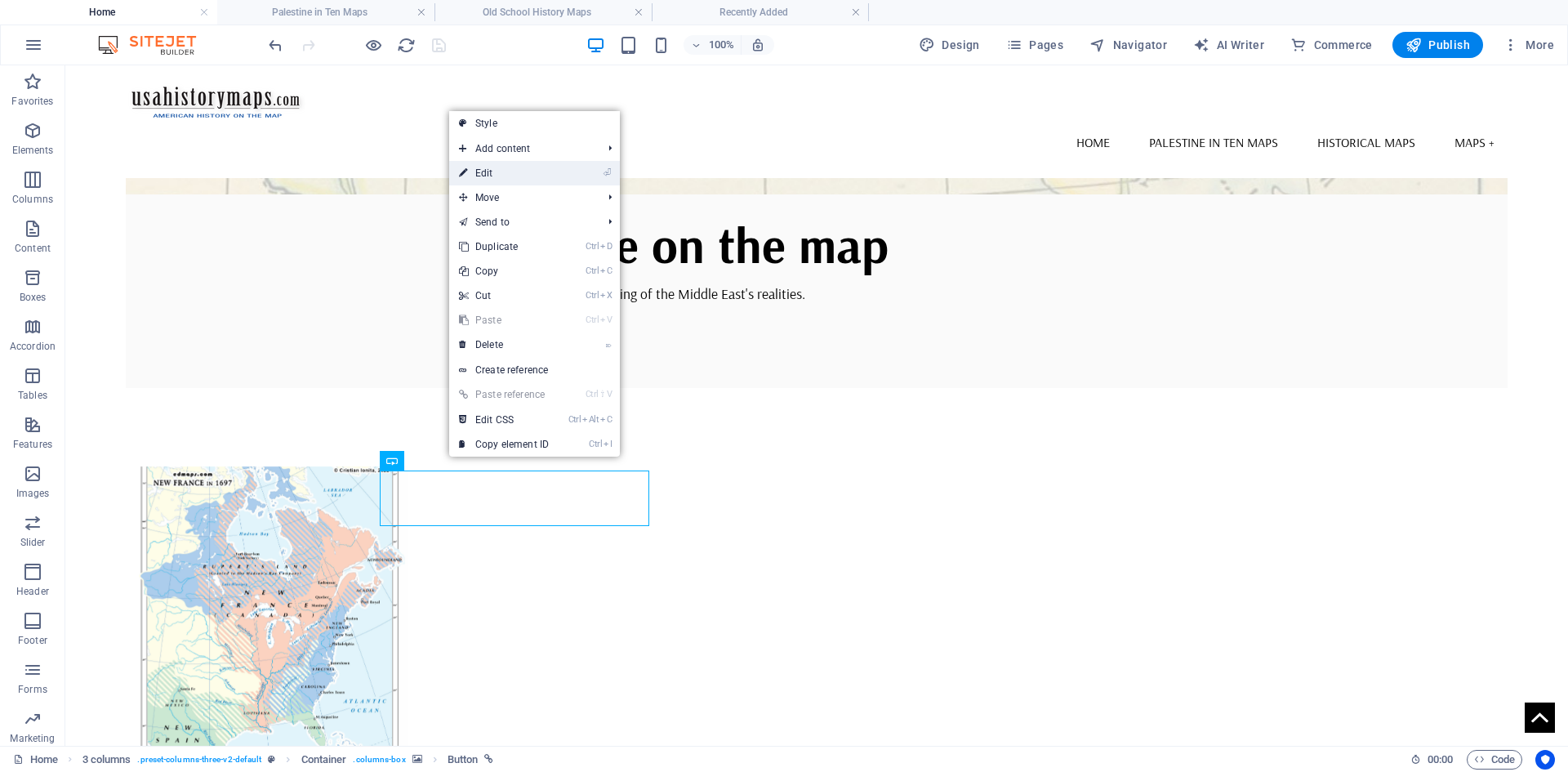 click on "⏎  Edit" at bounding box center [504, 173] 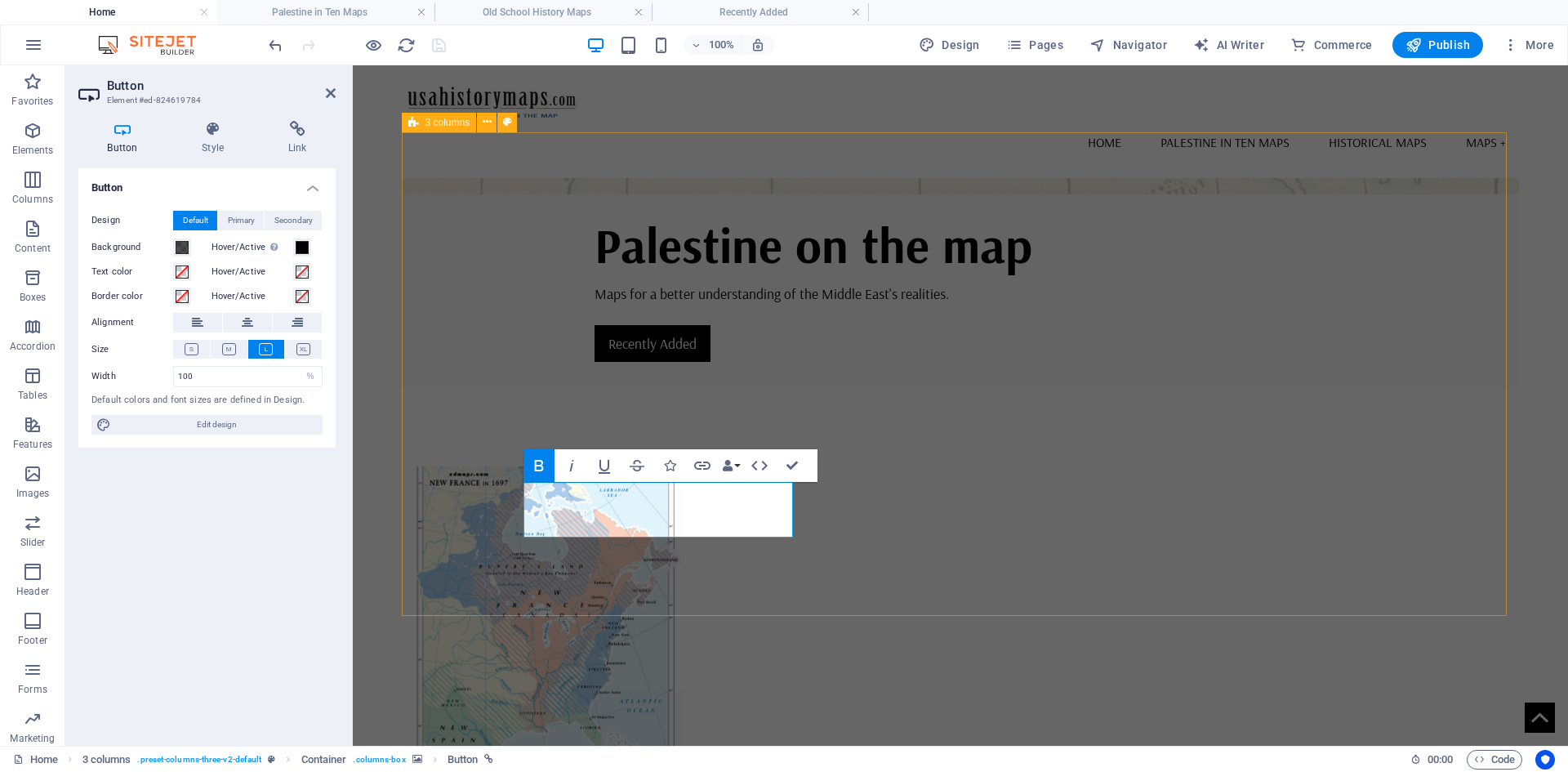 scroll, scrollTop: 546, scrollLeft: 0, axis: vertical 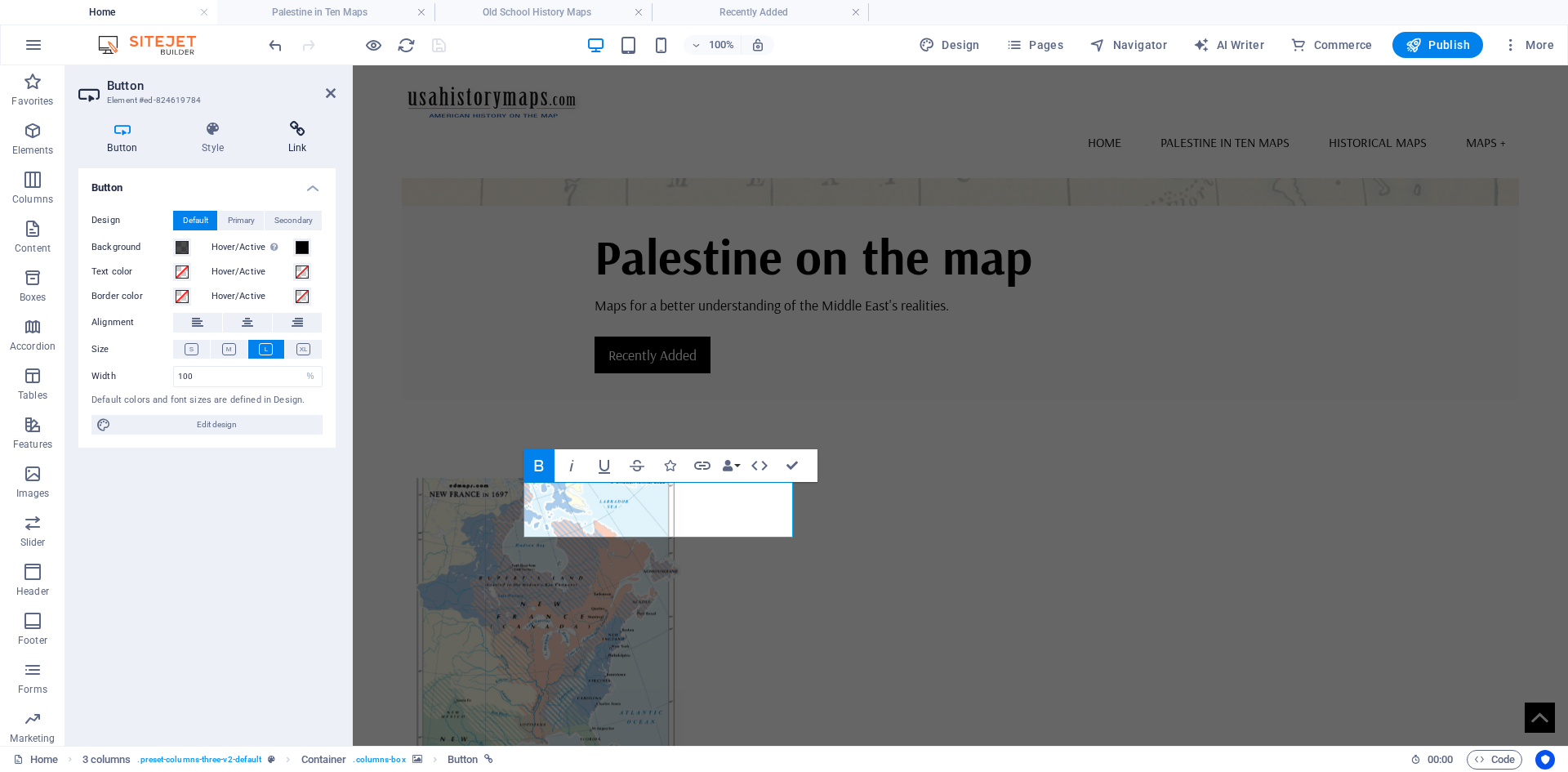 click at bounding box center (297, 129) 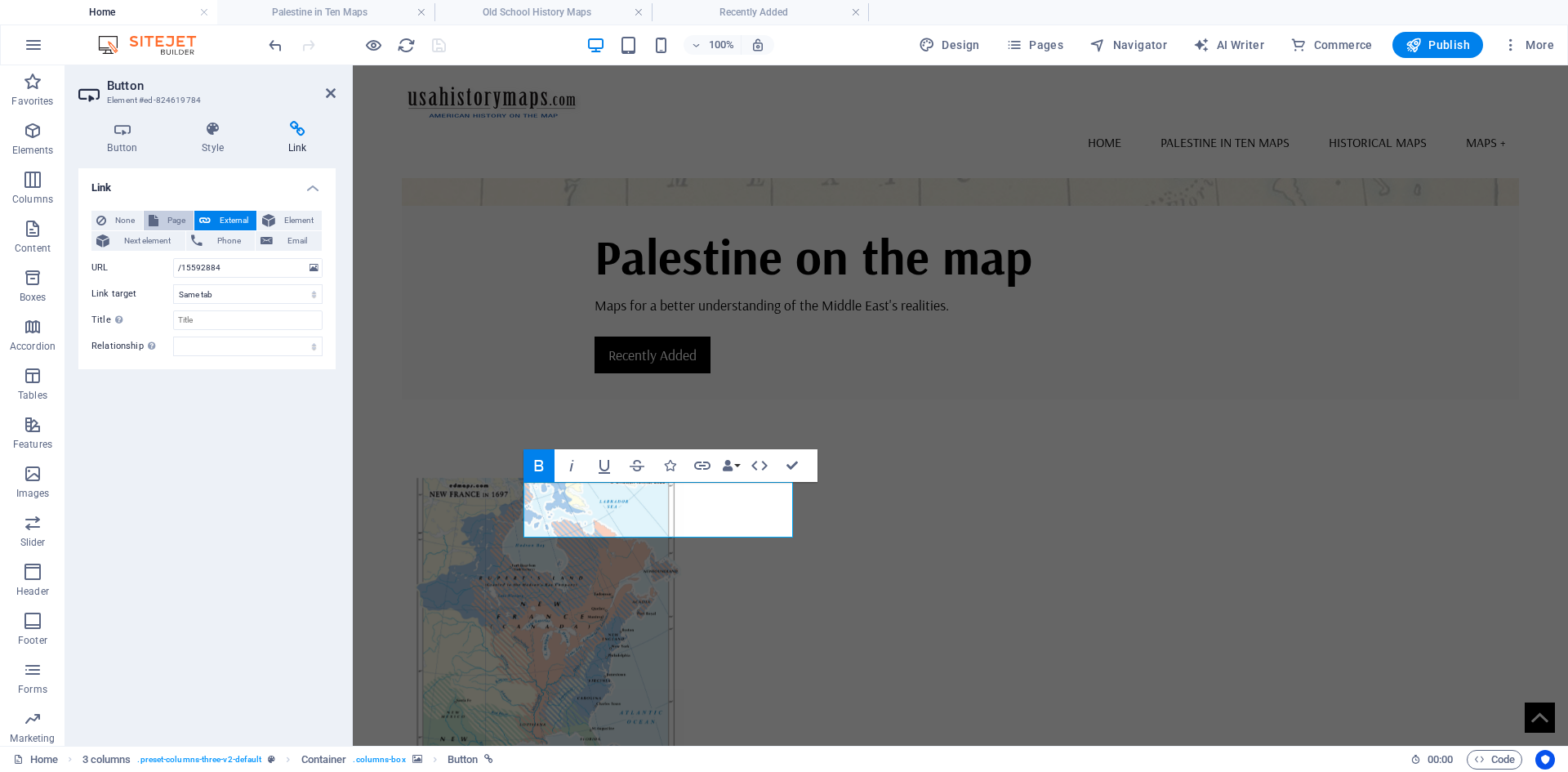 click on "Page" at bounding box center (176, 221) 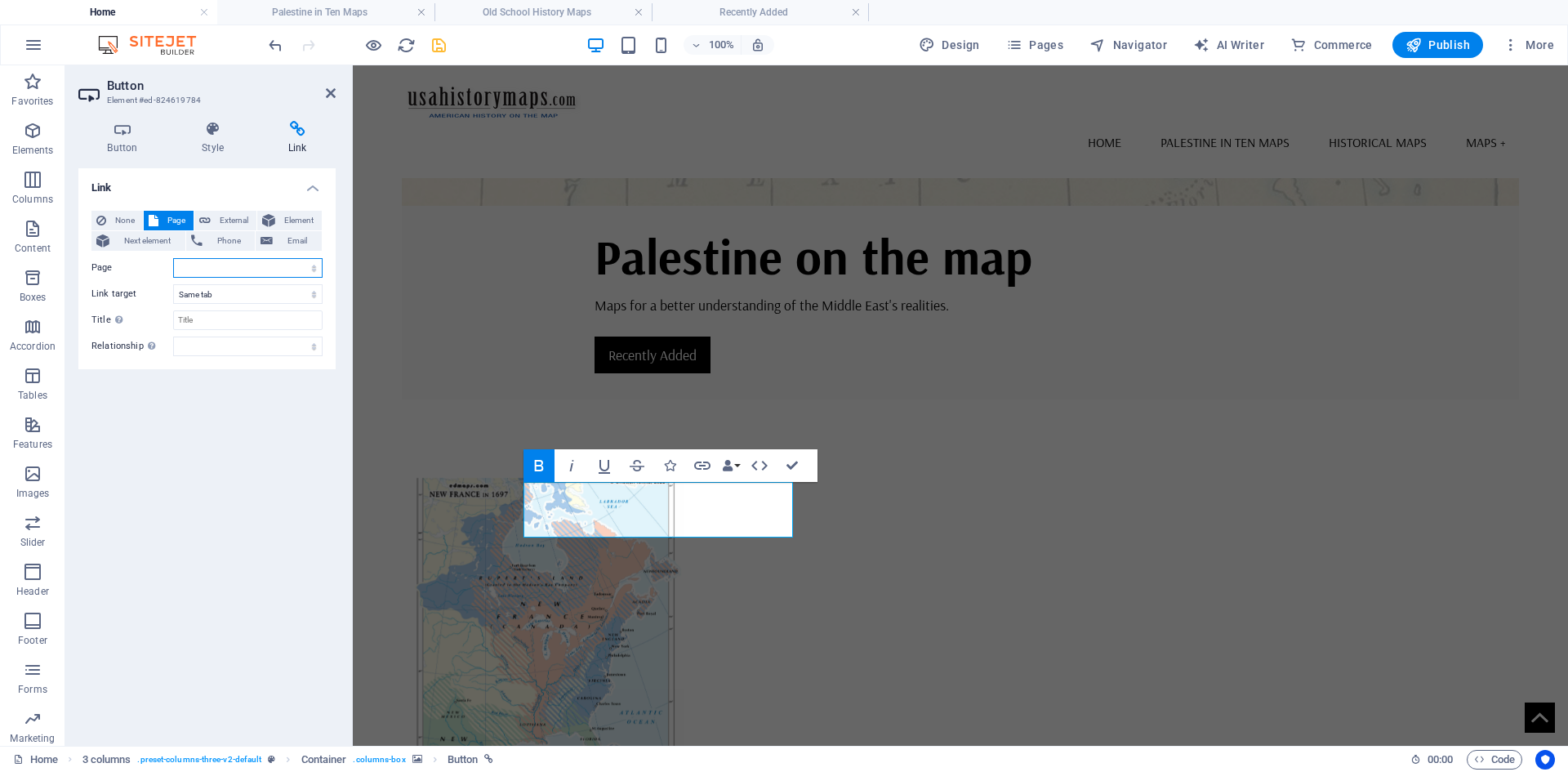 click on "Home About the project Palestine in Ten Maps Historical Maps Recently Added Maps + Contact Legal Notice Privacy Resources New France in 1697 New France in 1713 New France in 1697: More Maps" at bounding box center (247, 268) 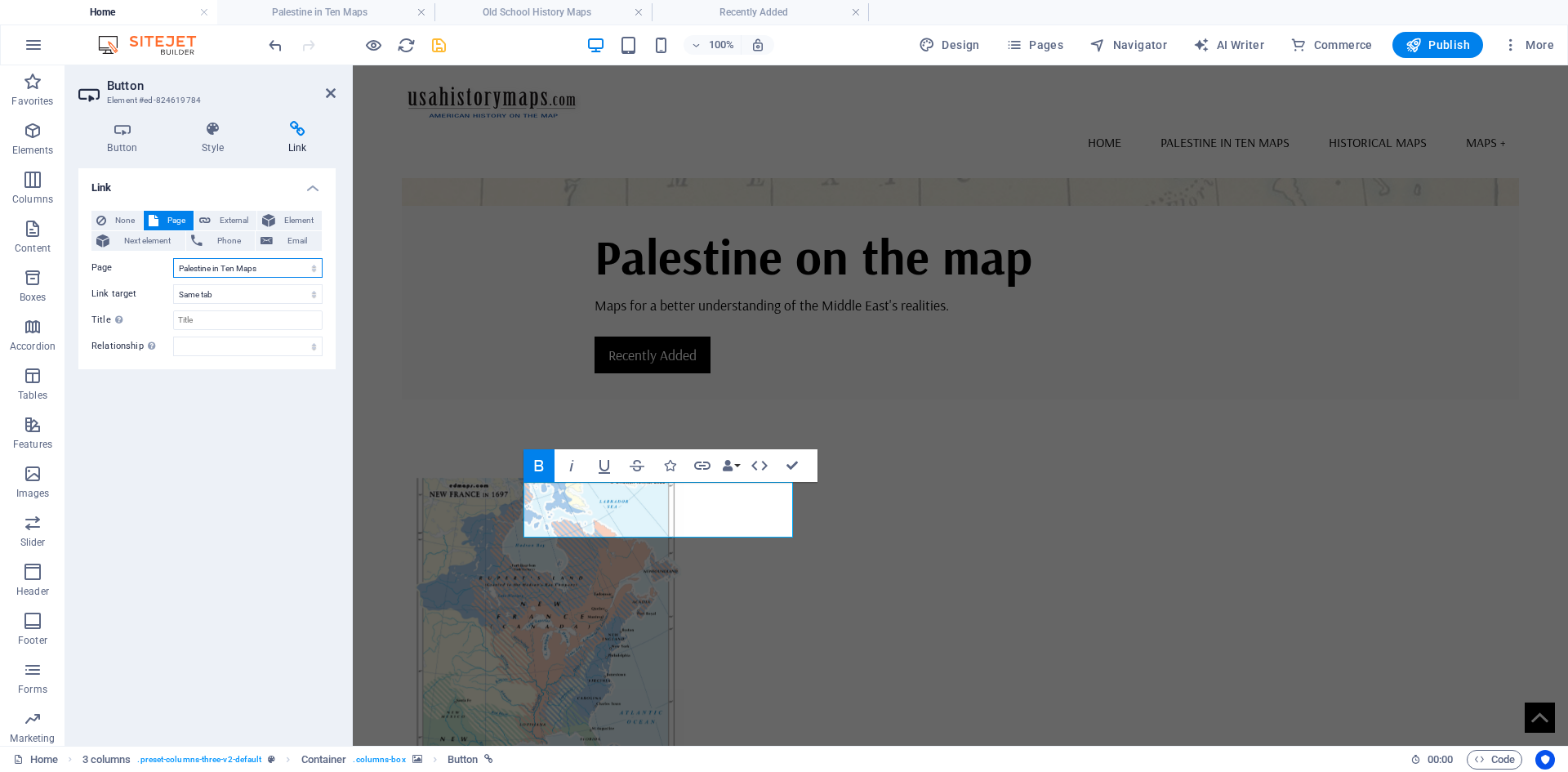 click on "Home About the project Palestine in Ten Maps Historical Maps Recently Added Maps + Contact Legal Notice Privacy Resources New France in 1697 New France in 1713 New France in 1697: More Maps" at bounding box center (247, 268) 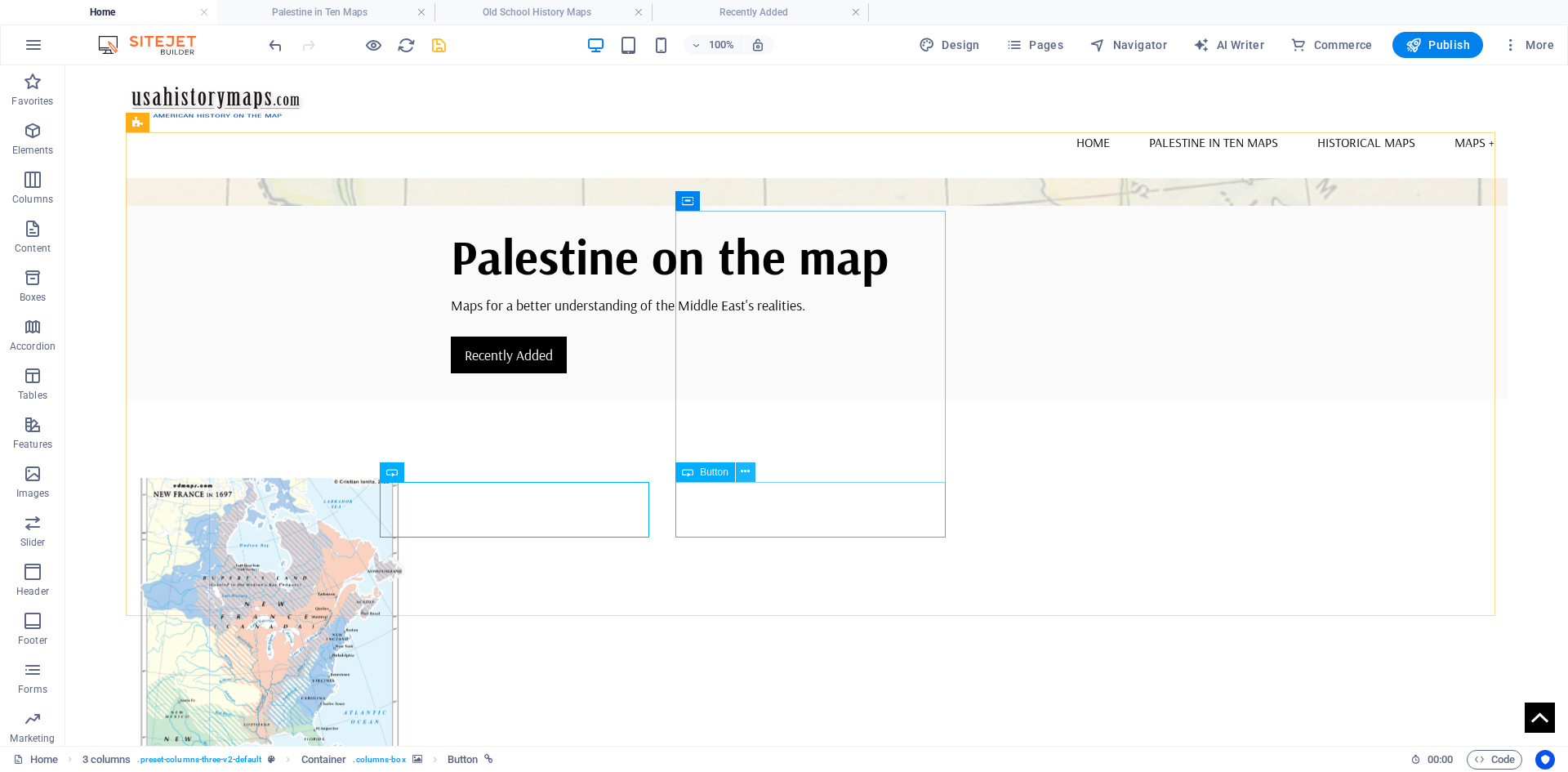 click at bounding box center (745, 471) 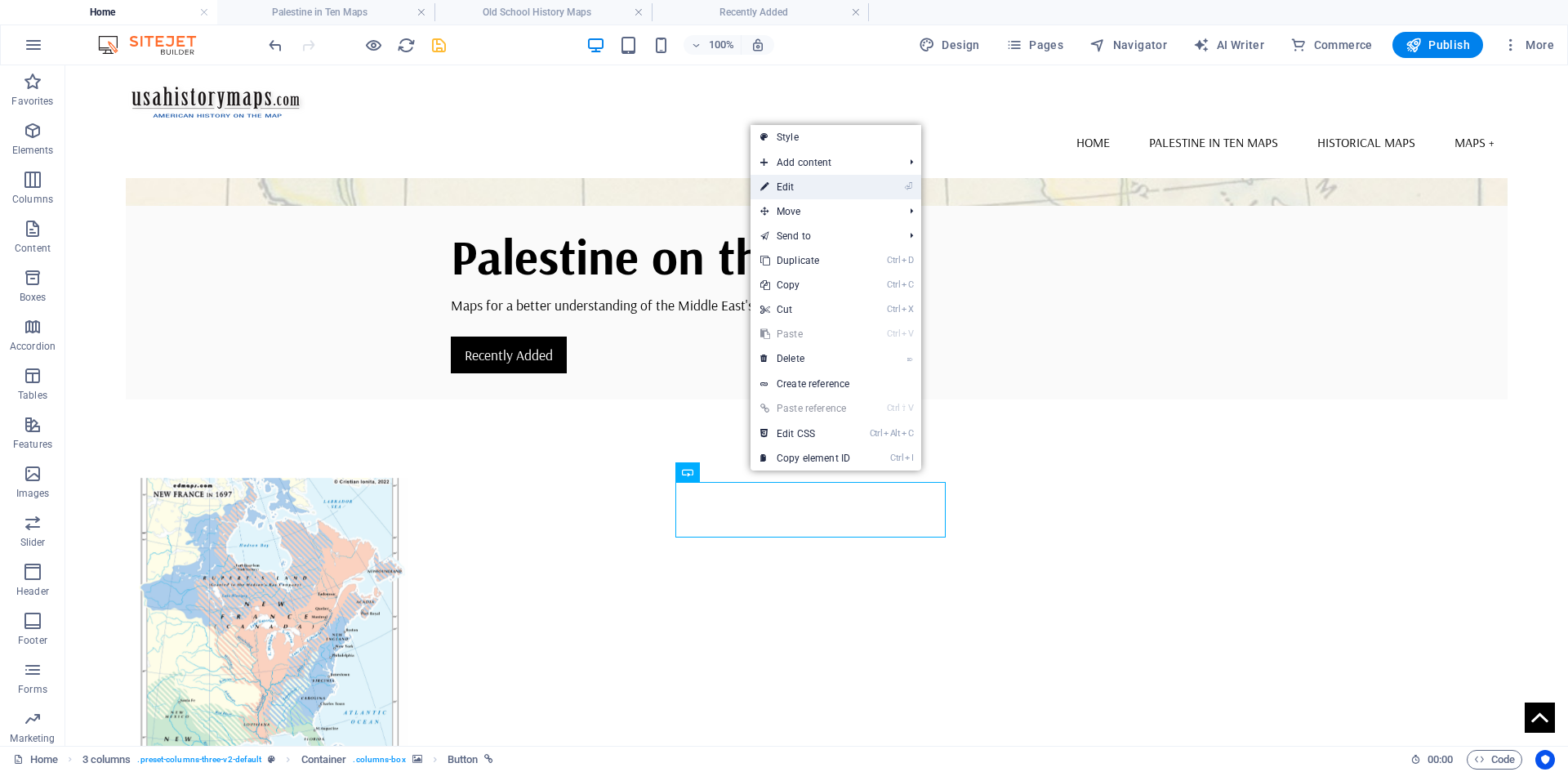 click on "⏎  Edit" at bounding box center [805, 187] 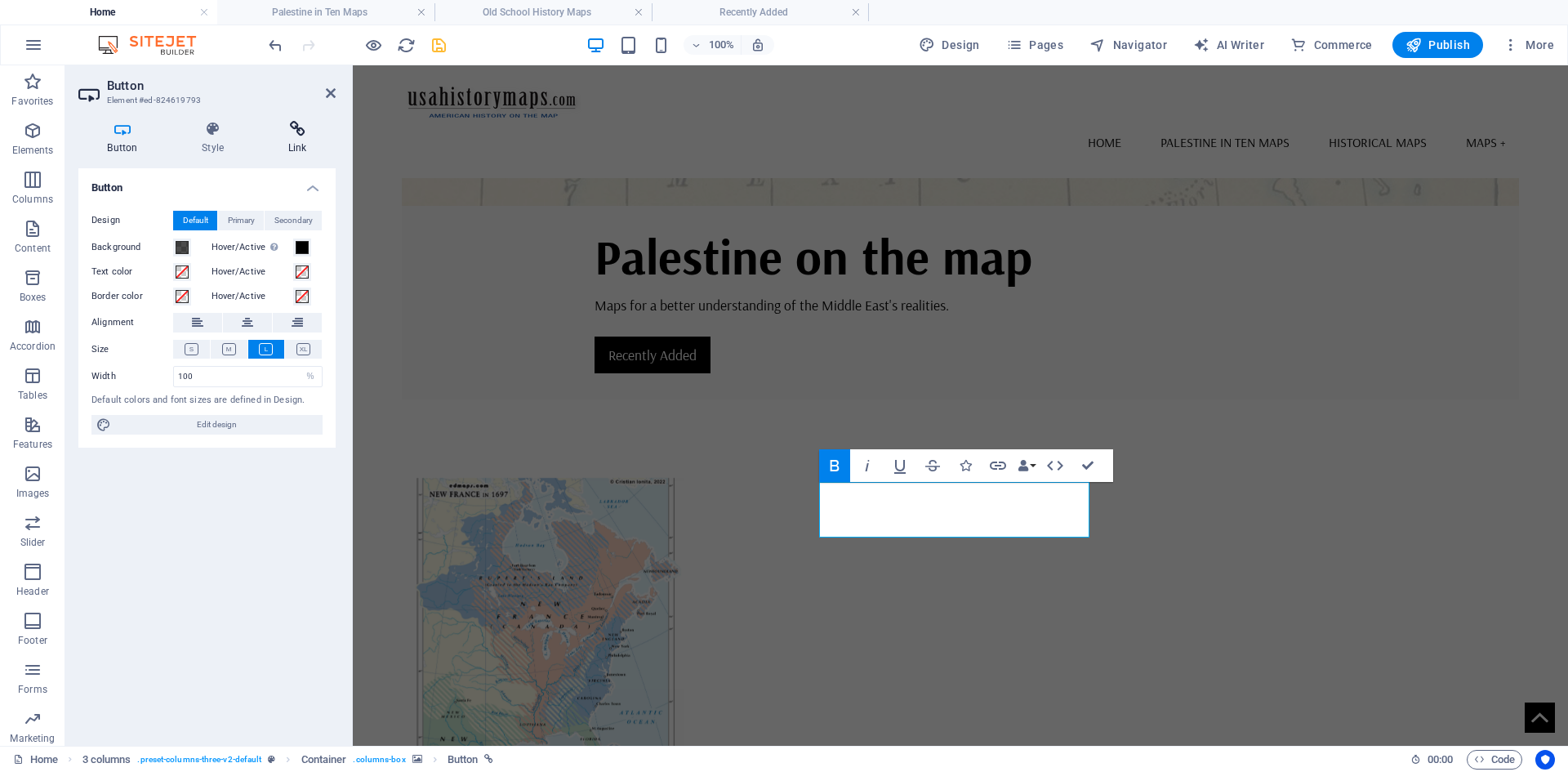 click at bounding box center [297, 129] 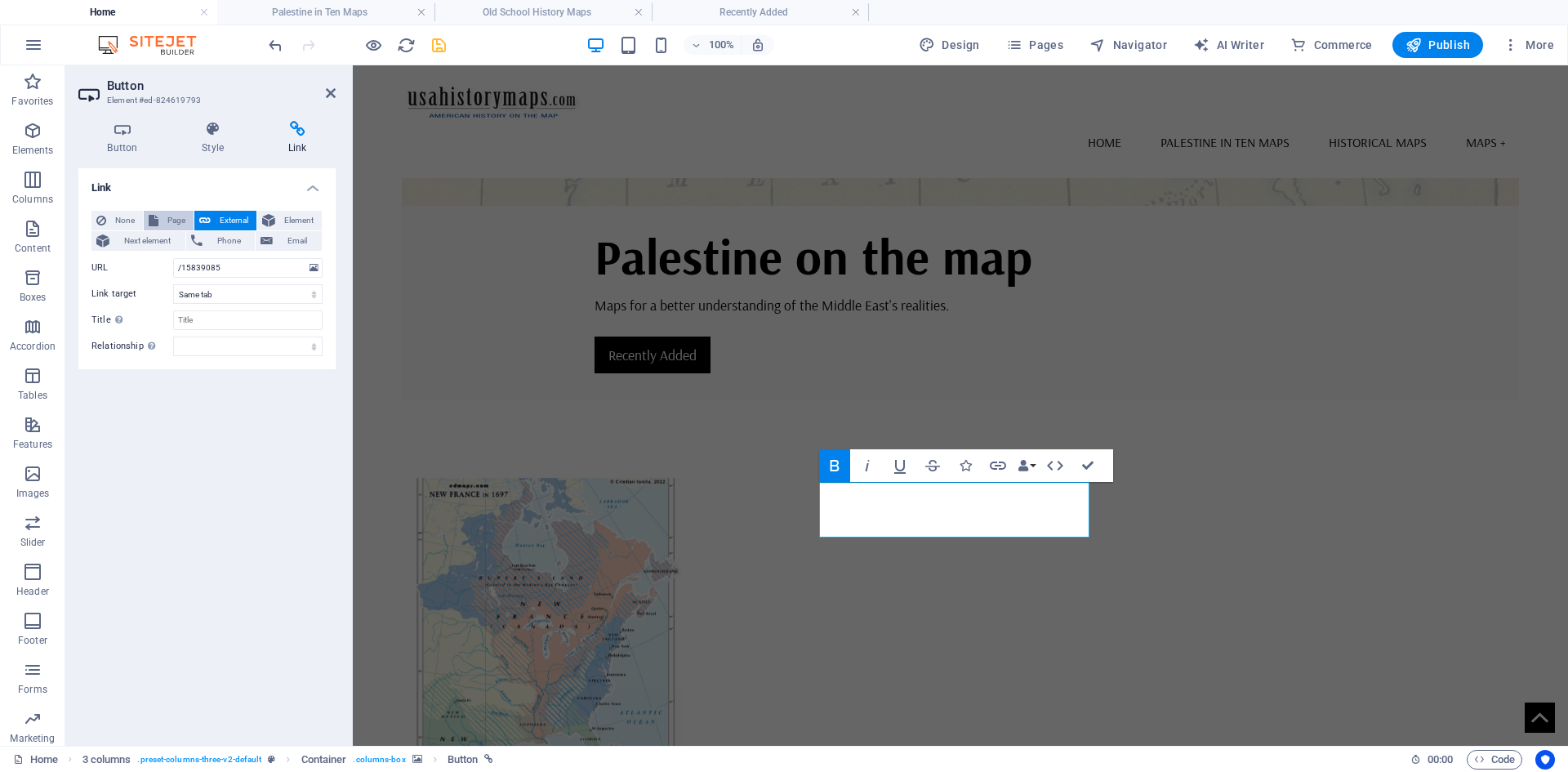 click on "Page" at bounding box center [176, 221] 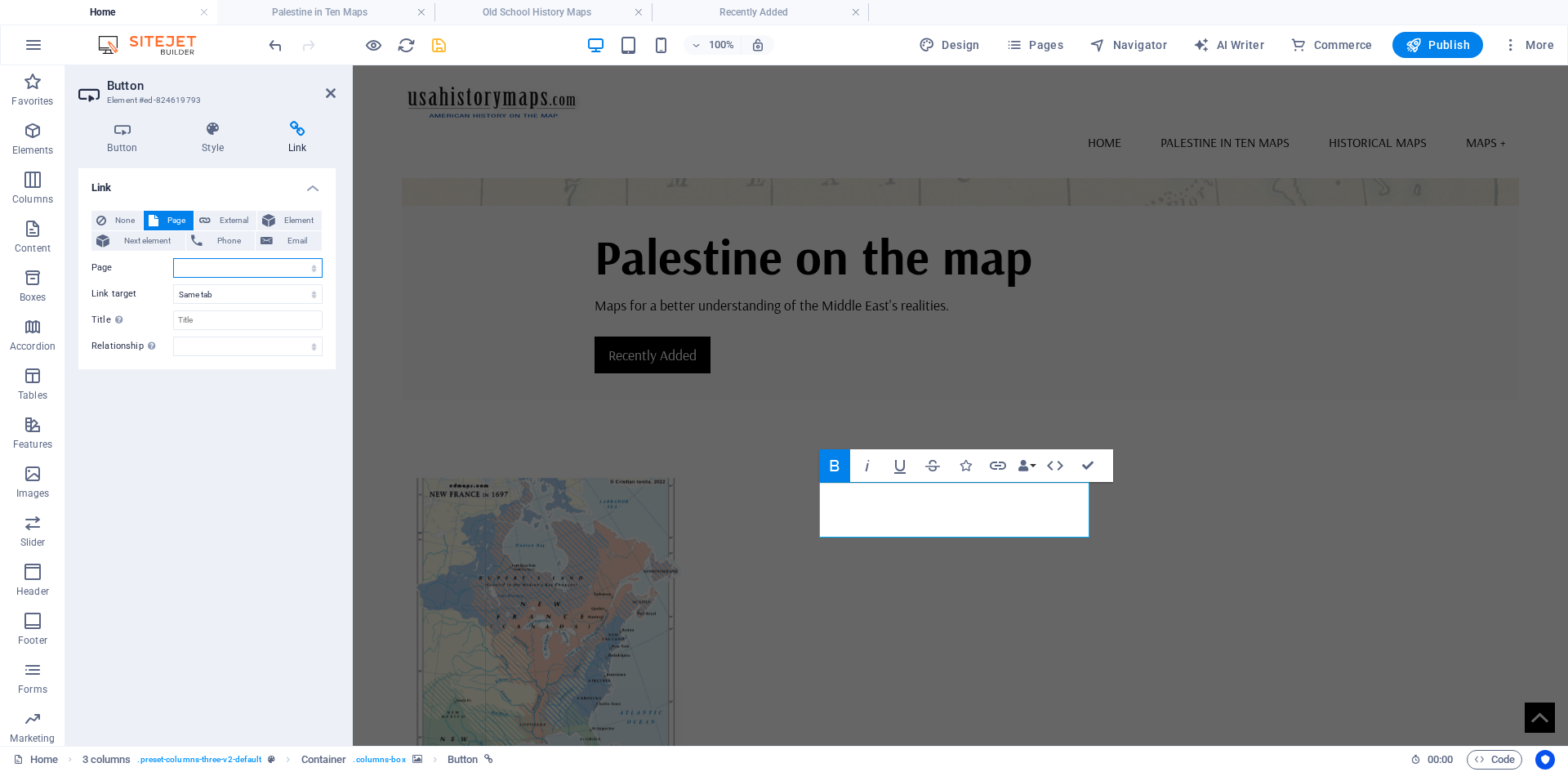 click on "Home About the project Palestine in Ten Maps Historical Maps Recently Added Maps + Contact Legal Notice Privacy Resources New France in 1697 New France in 1713 New France in 1697: More Maps" at bounding box center [247, 268] 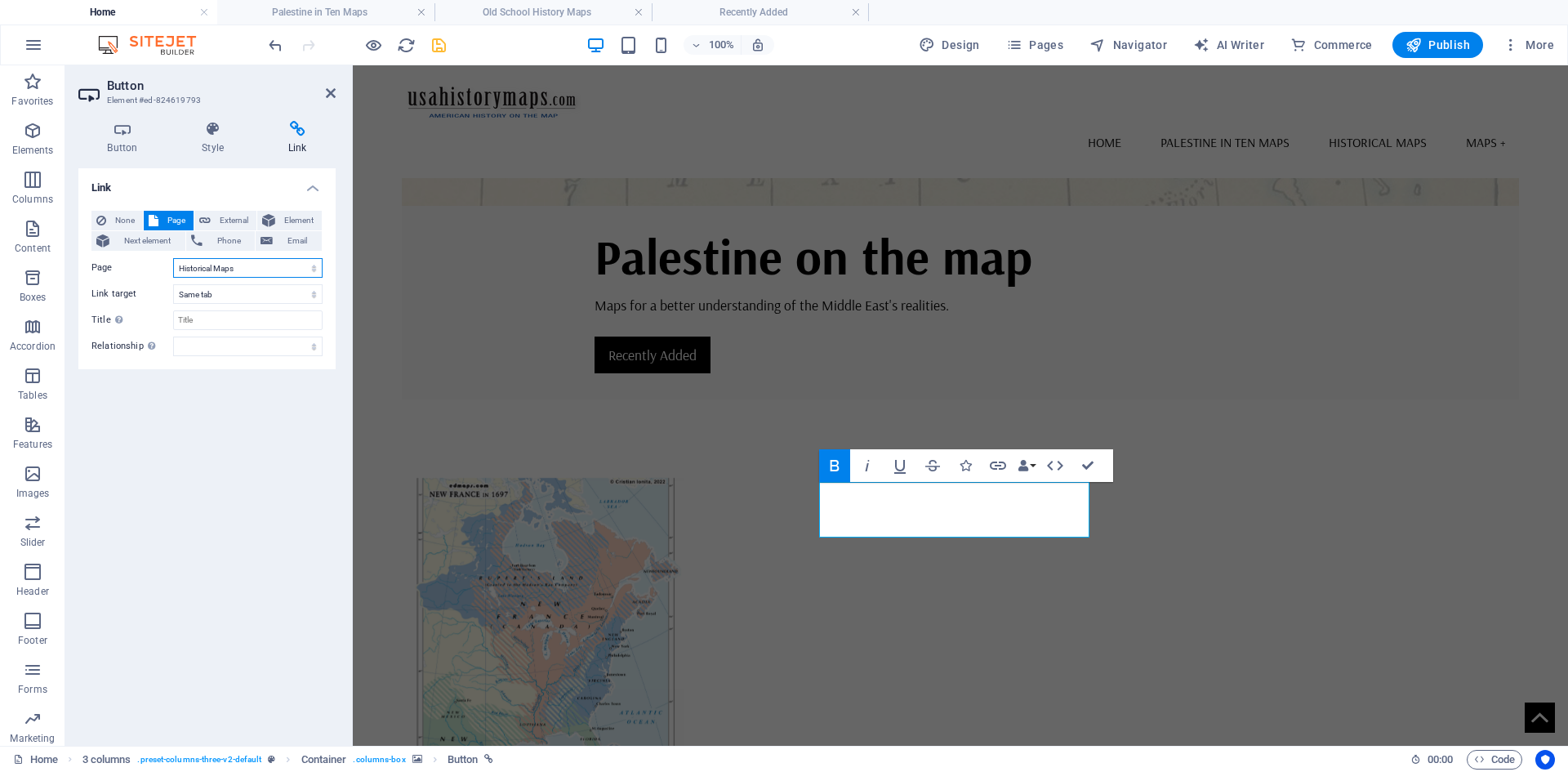 click on "Home About the project Palestine in Ten Maps Historical Maps Recently Added Maps + Contact Legal Notice Privacy Resources New France in 1697 New France in 1713 New France in 1697: More Maps" at bounding box center [247, 268] 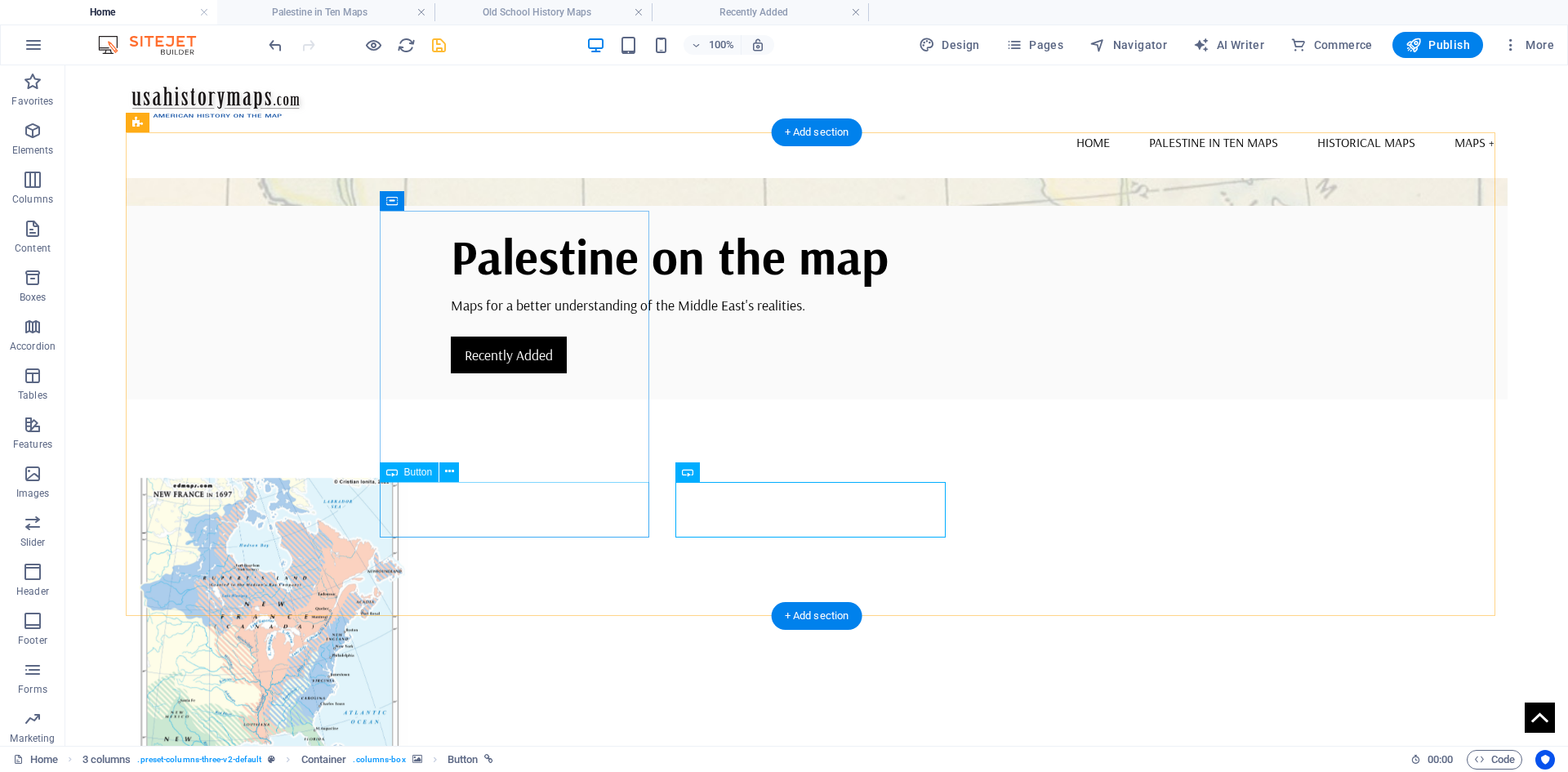 click on "Maps" at bounding box center (274, 832) 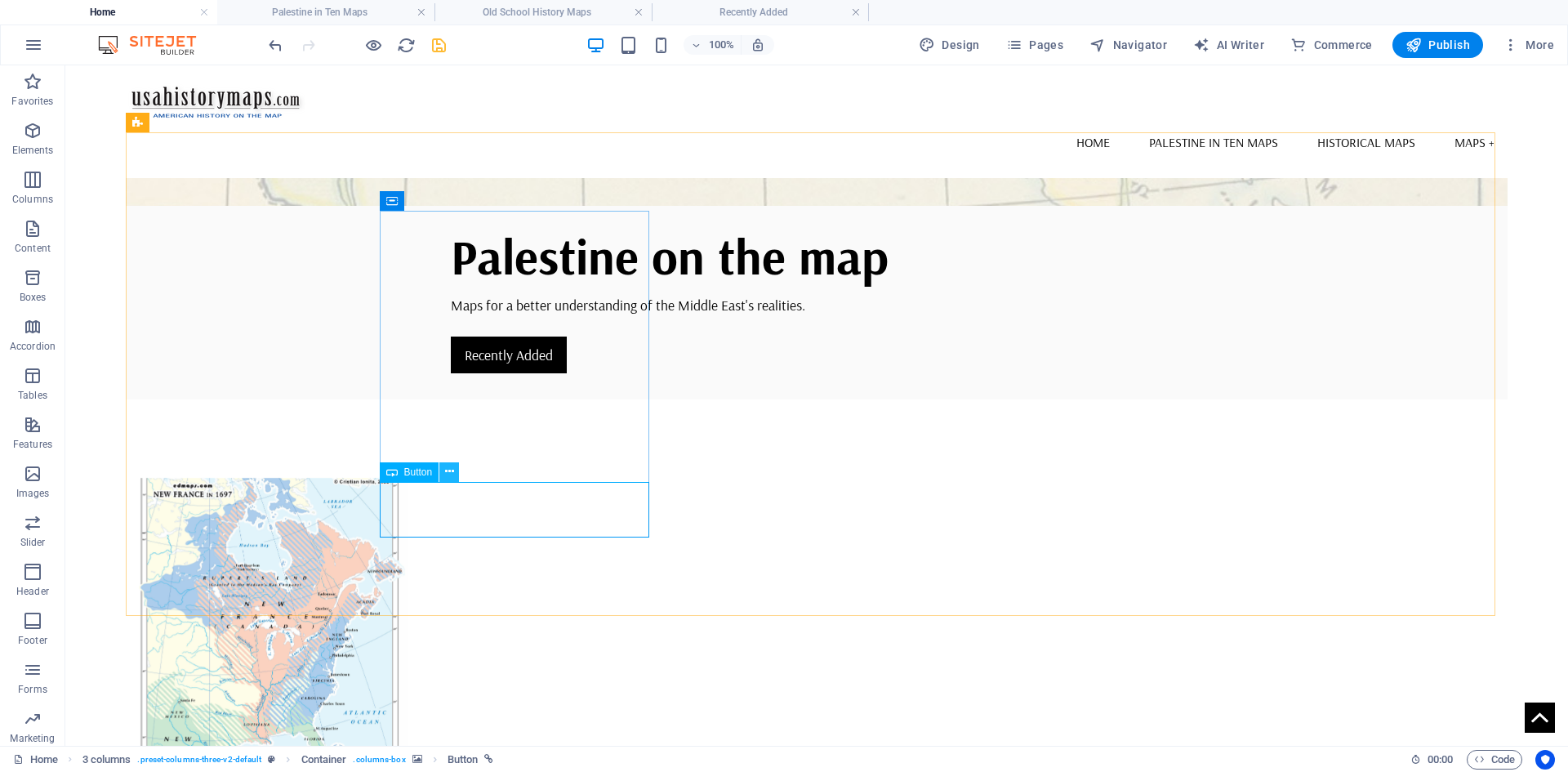 click at bounding box center (449, 471) 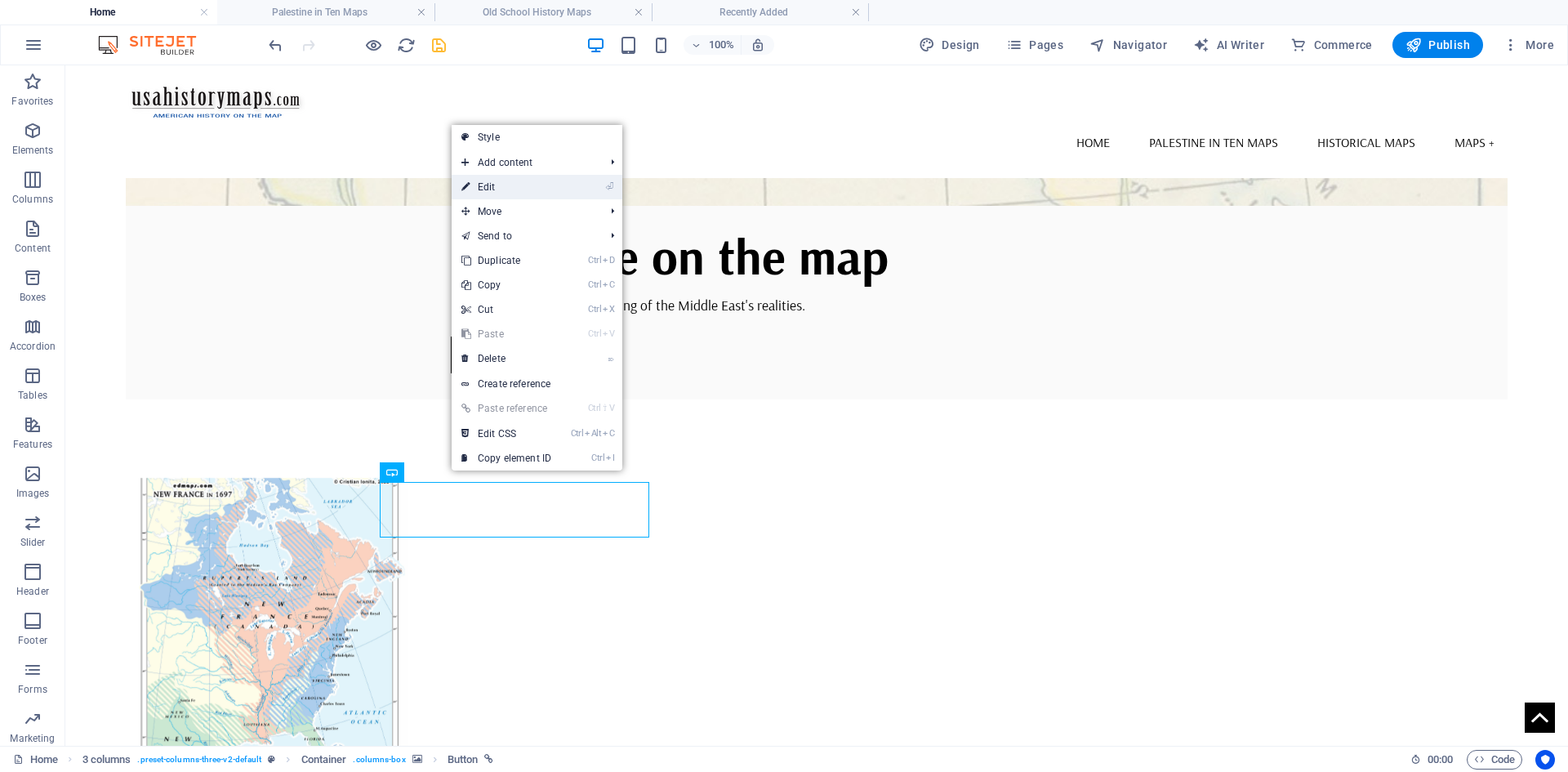 click on "⏎  Edit" at bounding box center (506, 187) 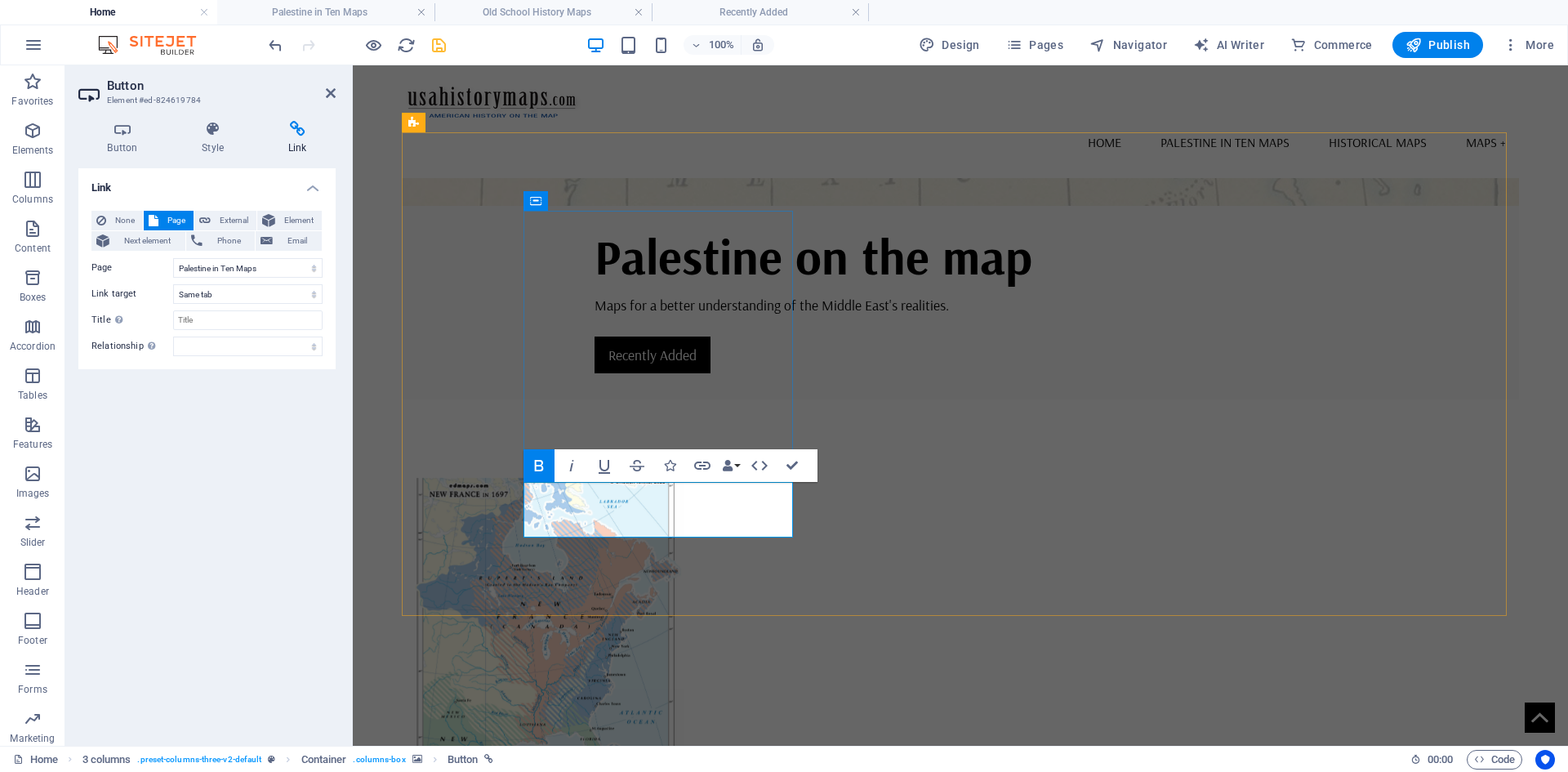 click on "Maps" at bounding box center (549, 832) 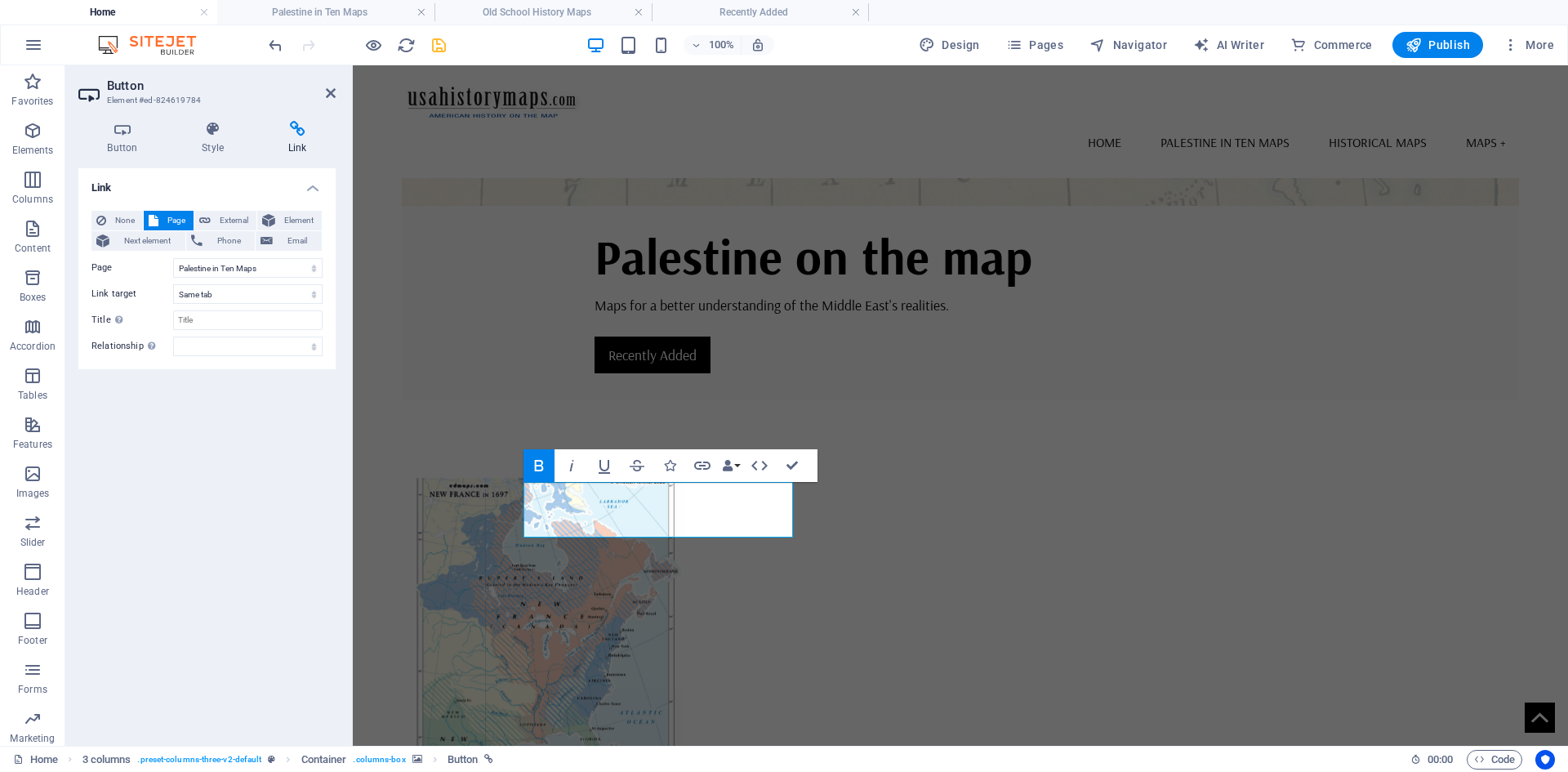 type 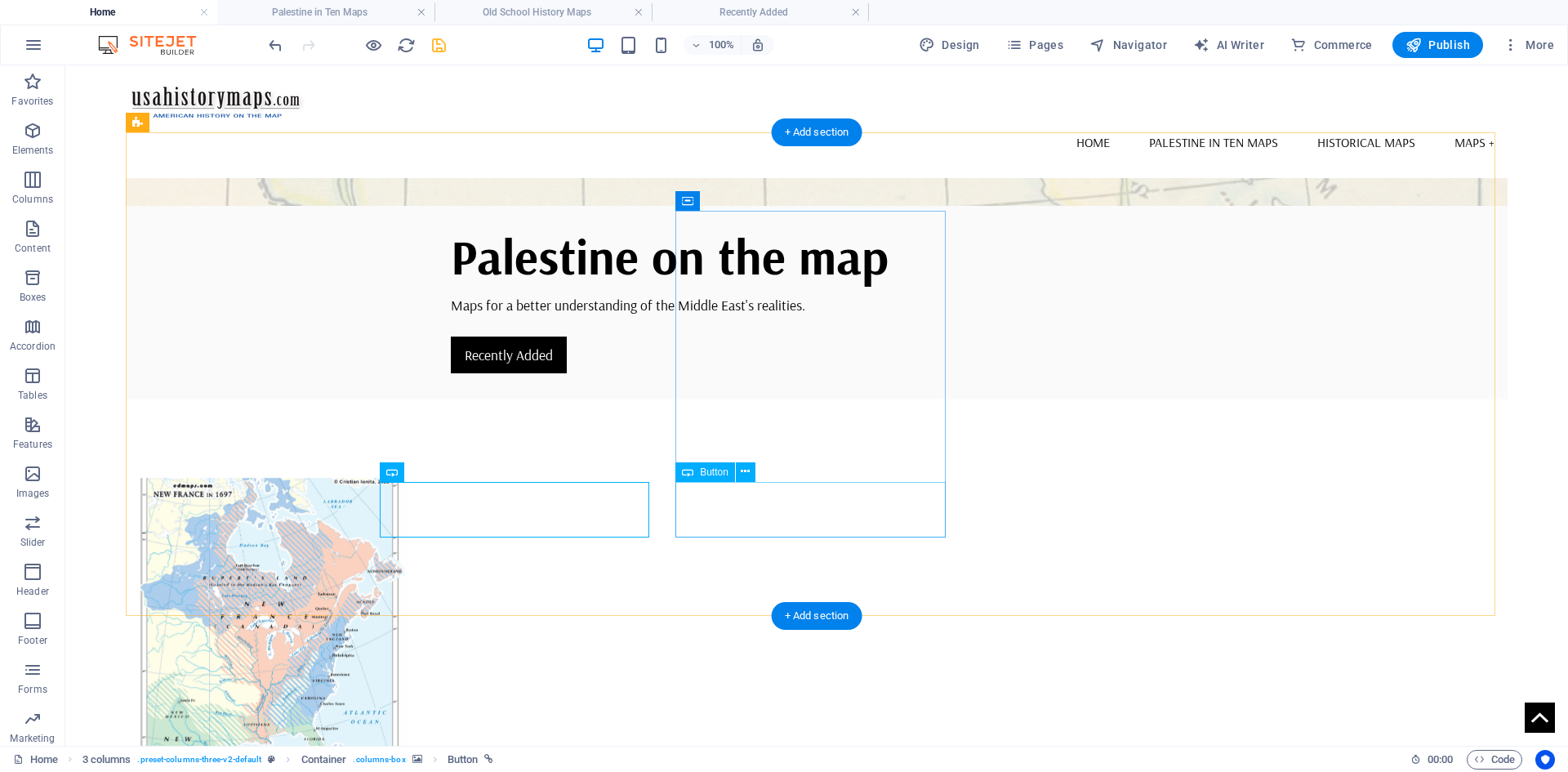 click on "Old School Maps" at bounding box center (274, 1228) 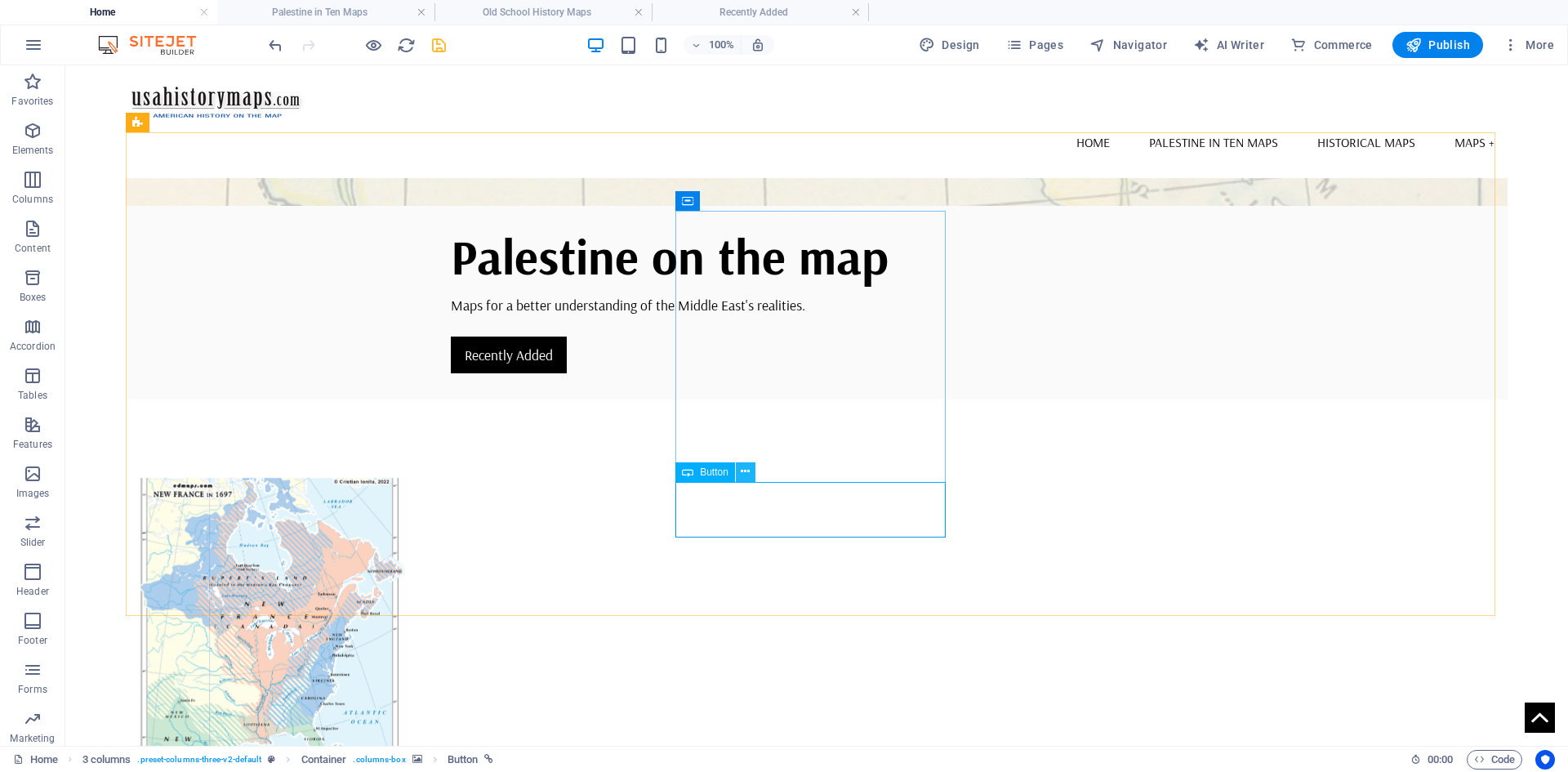 click at bounding box center (745, 471) 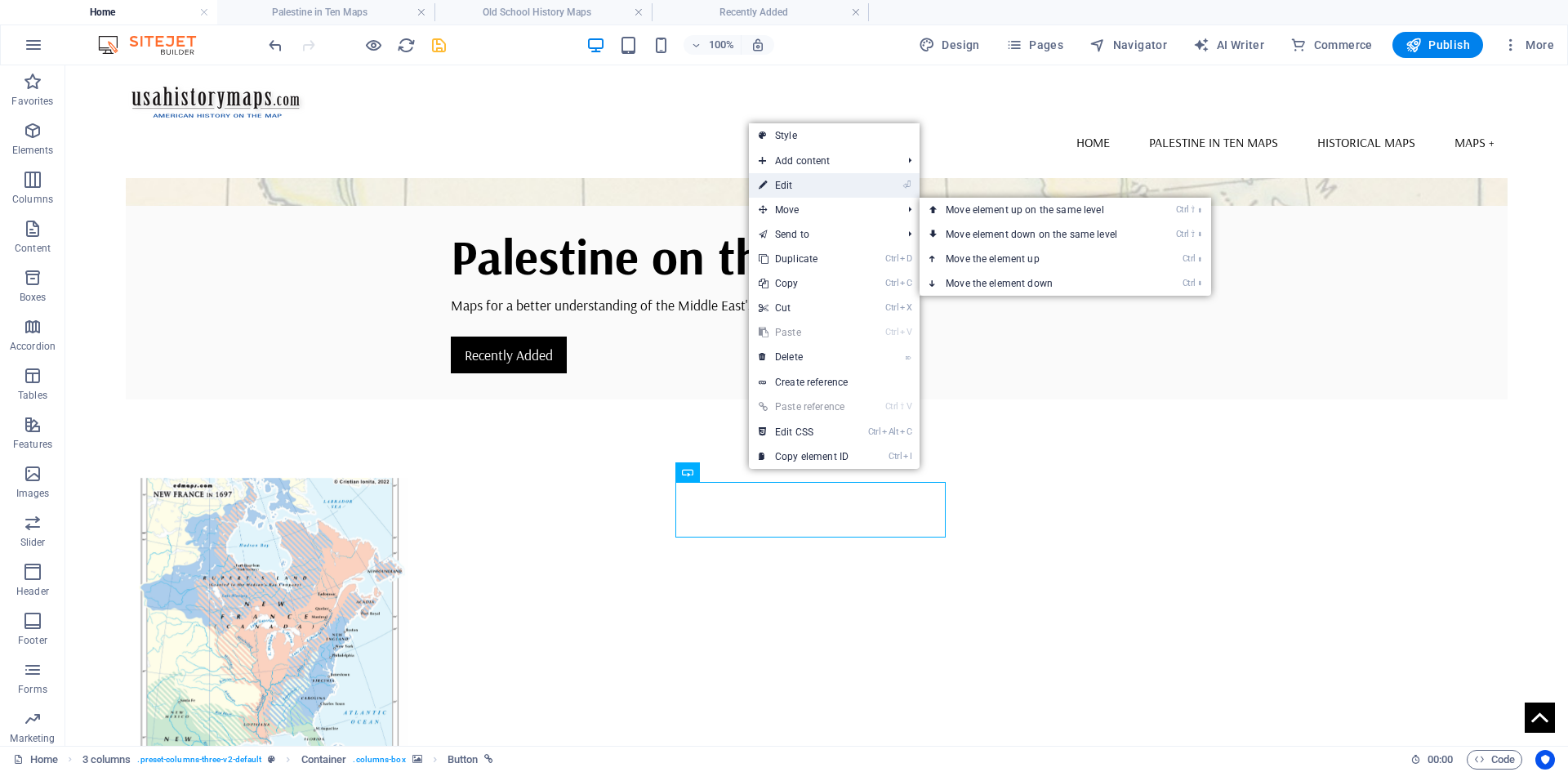 click on "⏎  Edit" at bounding box center [804, 185] 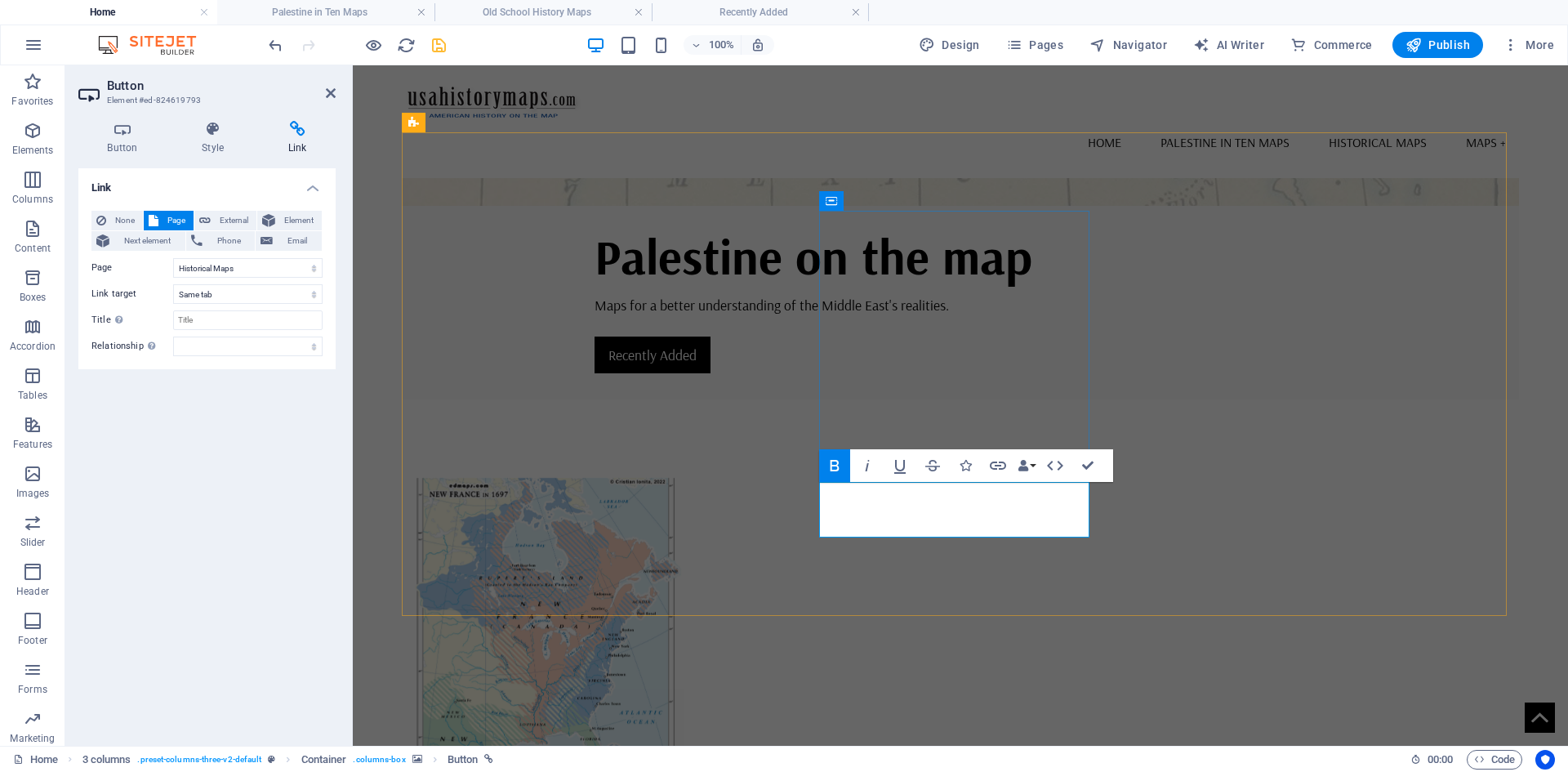 click on "Old School Maps" at bounding box center [550, 1227] 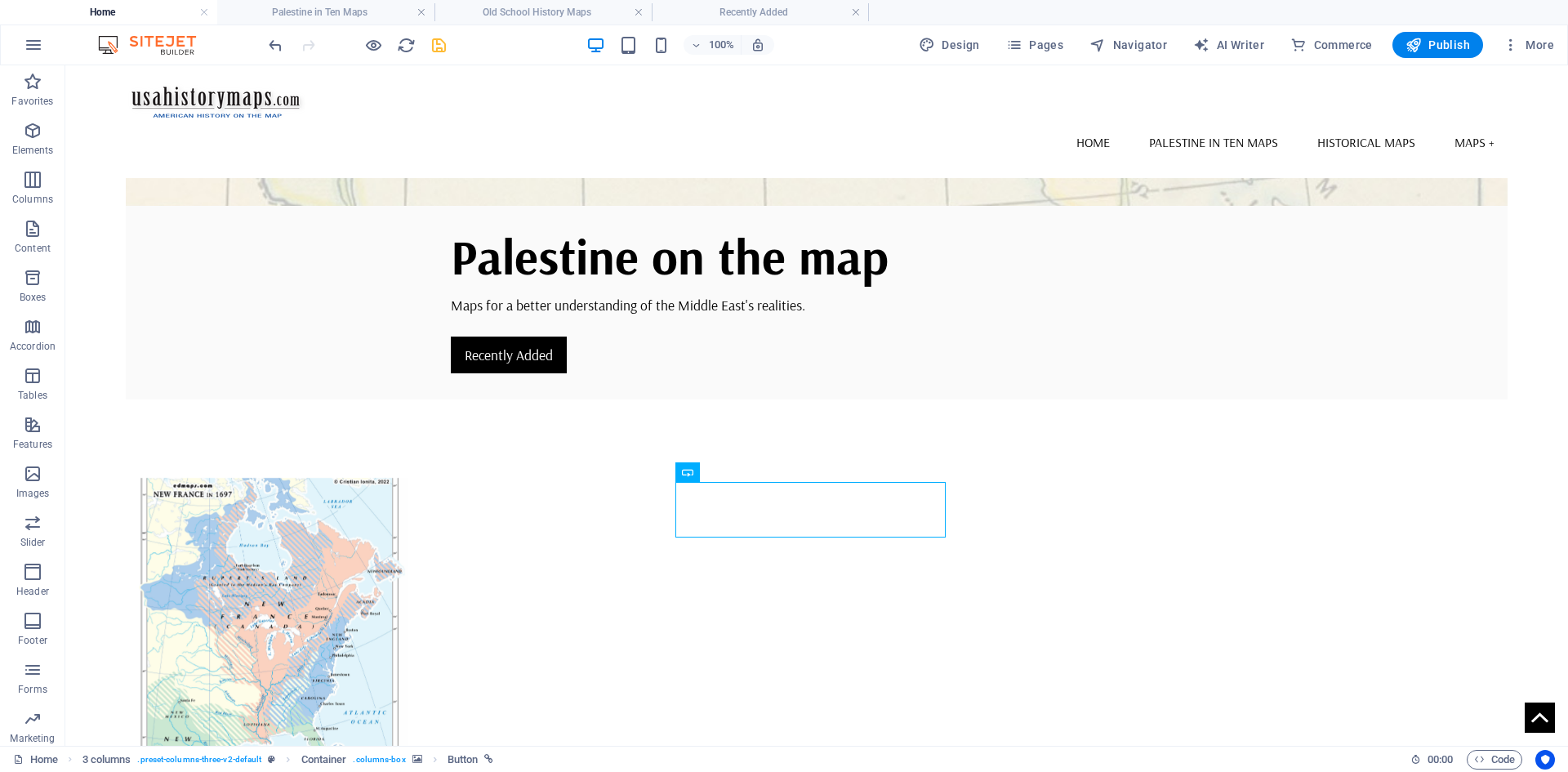 click on "Skip to main content
Home [COUNTRY] in Ten Maps Historical Maps Maps + Home About the Project Legal Notice Privacy Contact" at bounding box center (817, 665) 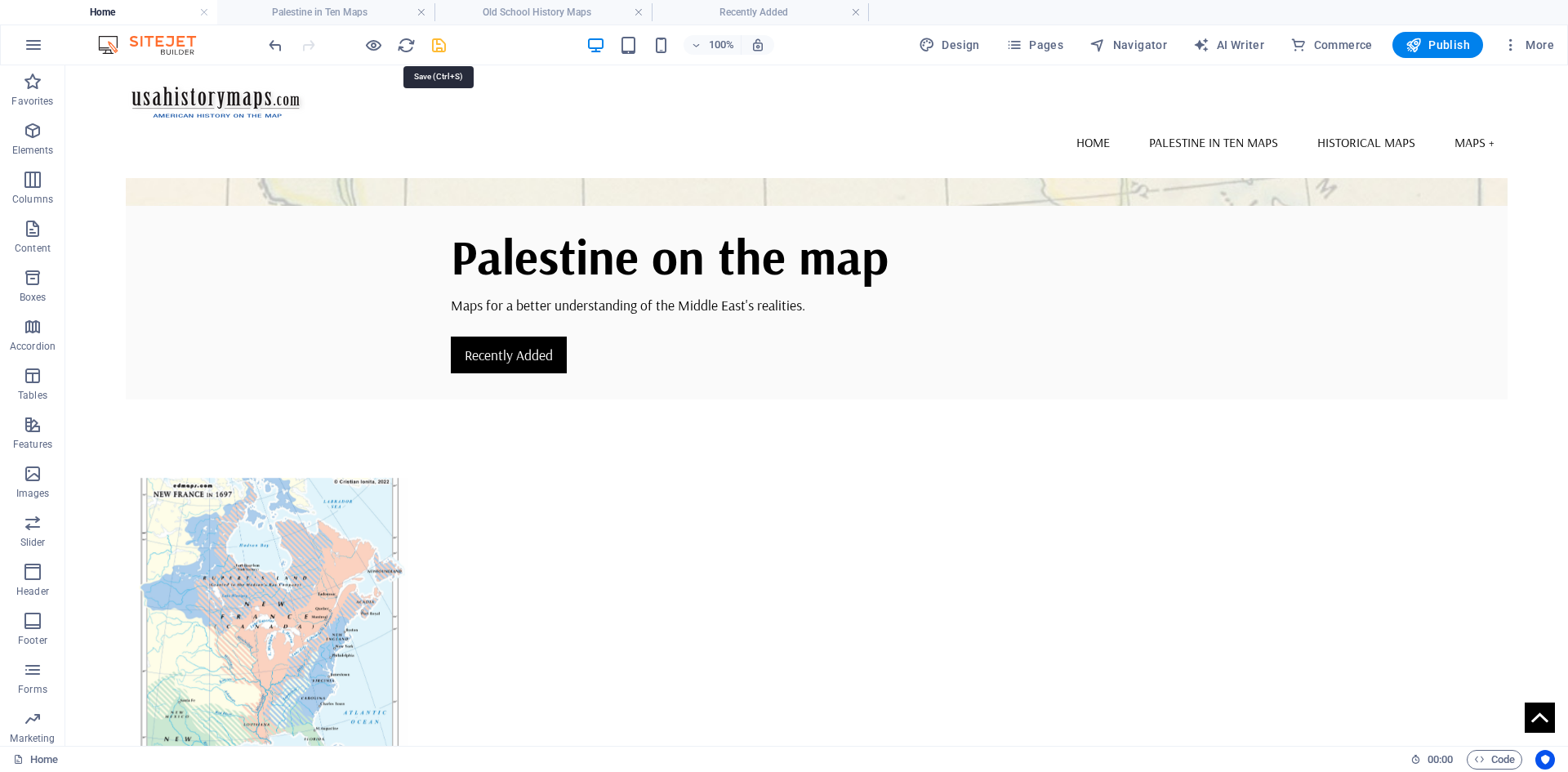 click at bounding box center (439, 45) 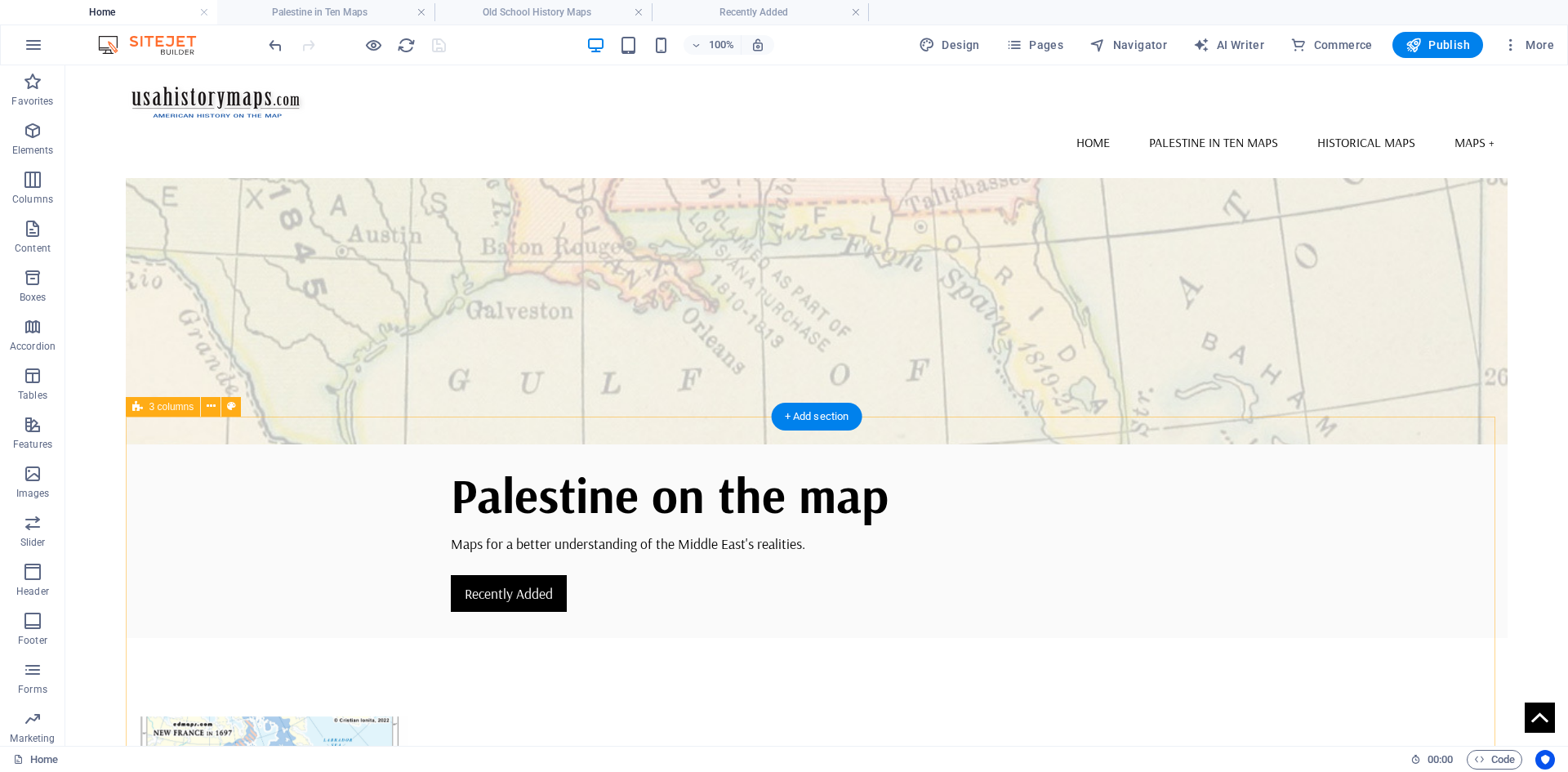 scroll, scrollTop: 0, scrollLeft: 0, axis: both 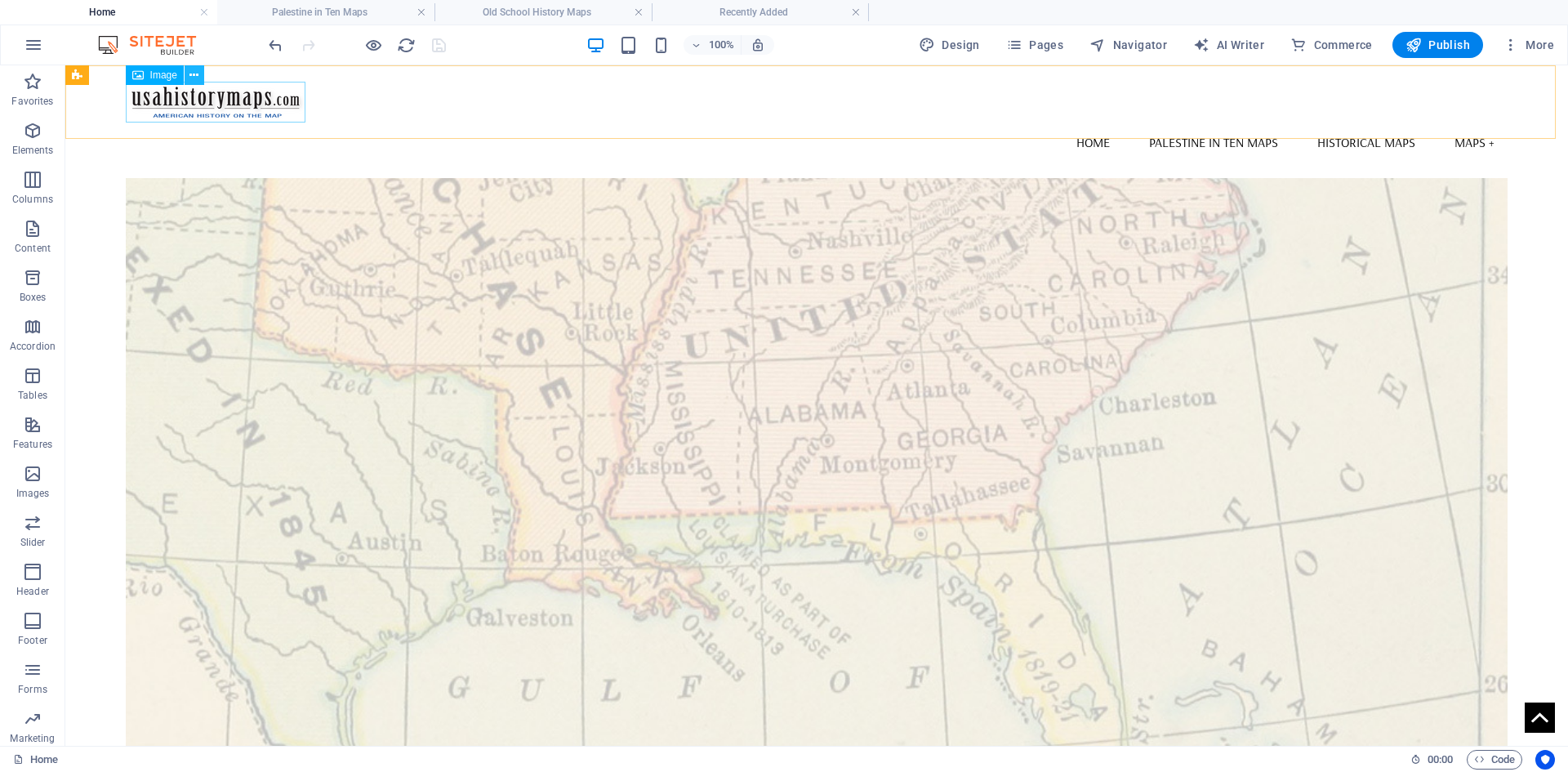 click at bounding box center (194, 75) 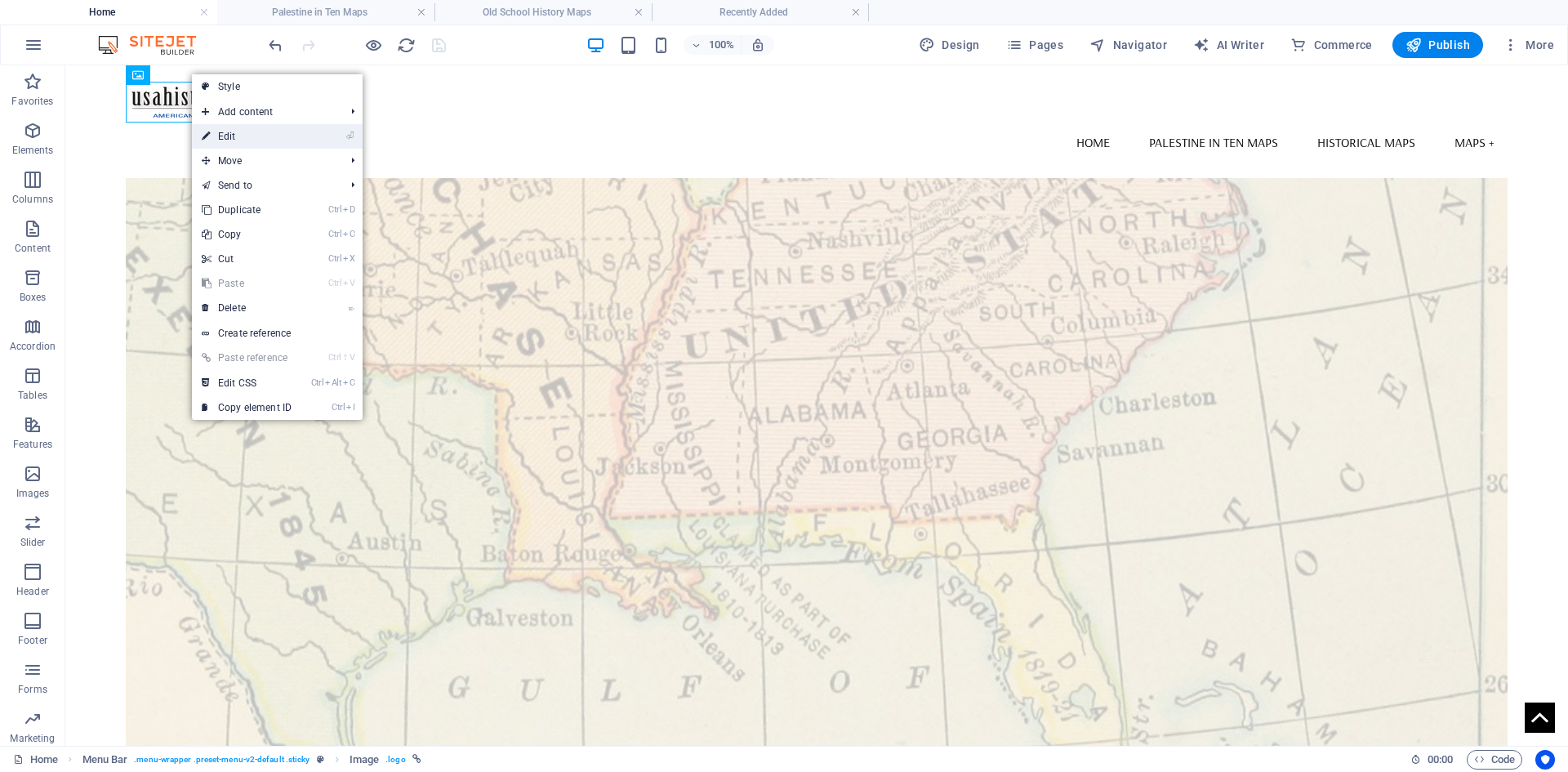 drag, startPoint x: 240, startPoint y: 136, endPoint x: 149, endPoint y: 137, distance: 91.00549 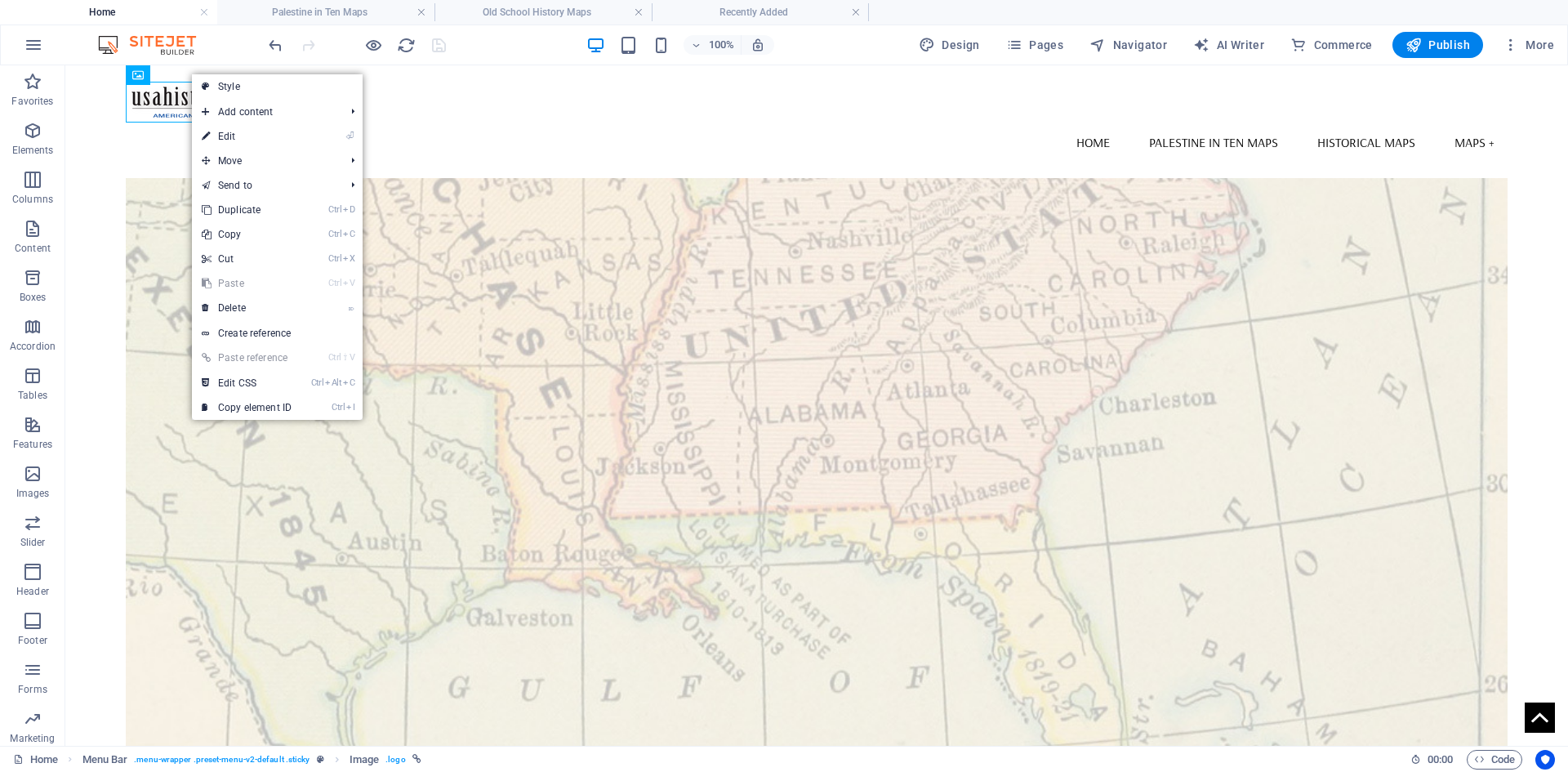 select on "px" 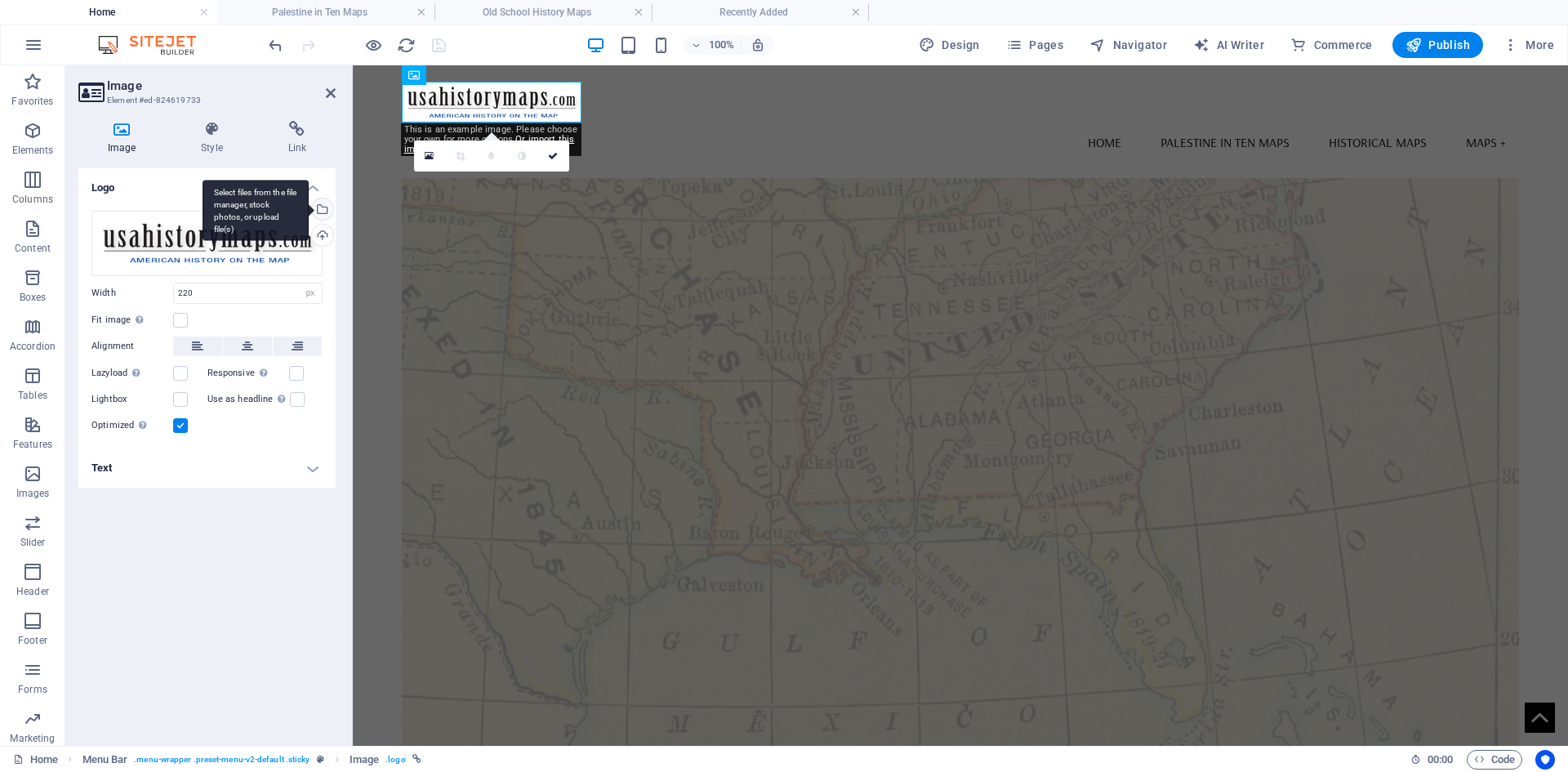 click on "Select files from the file manager, stock photos, or upload file(s)" at bounding box center (321, 211) 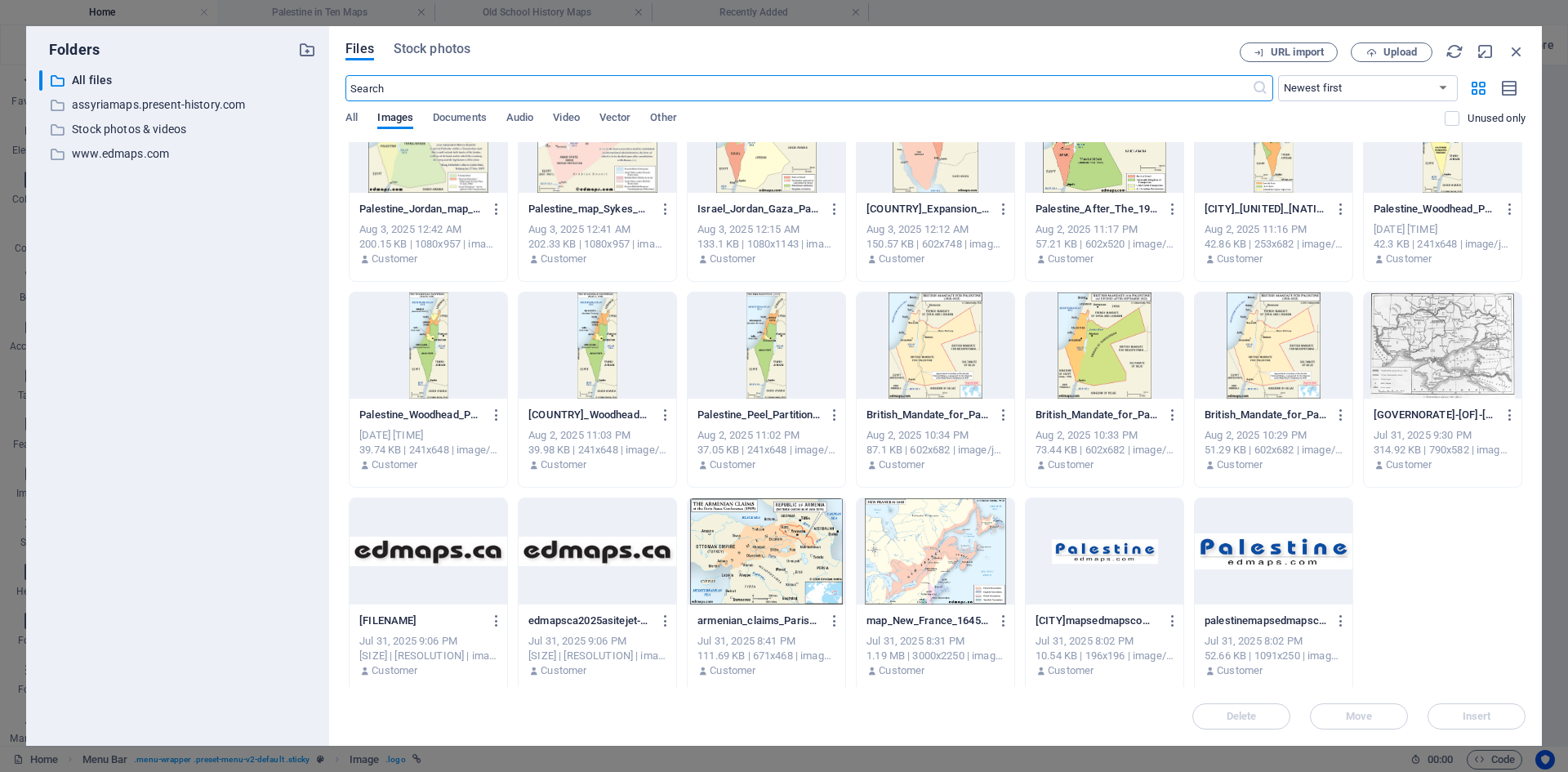 scroll, scrollTop: 475, scrollLeft: 0, axis: vertical 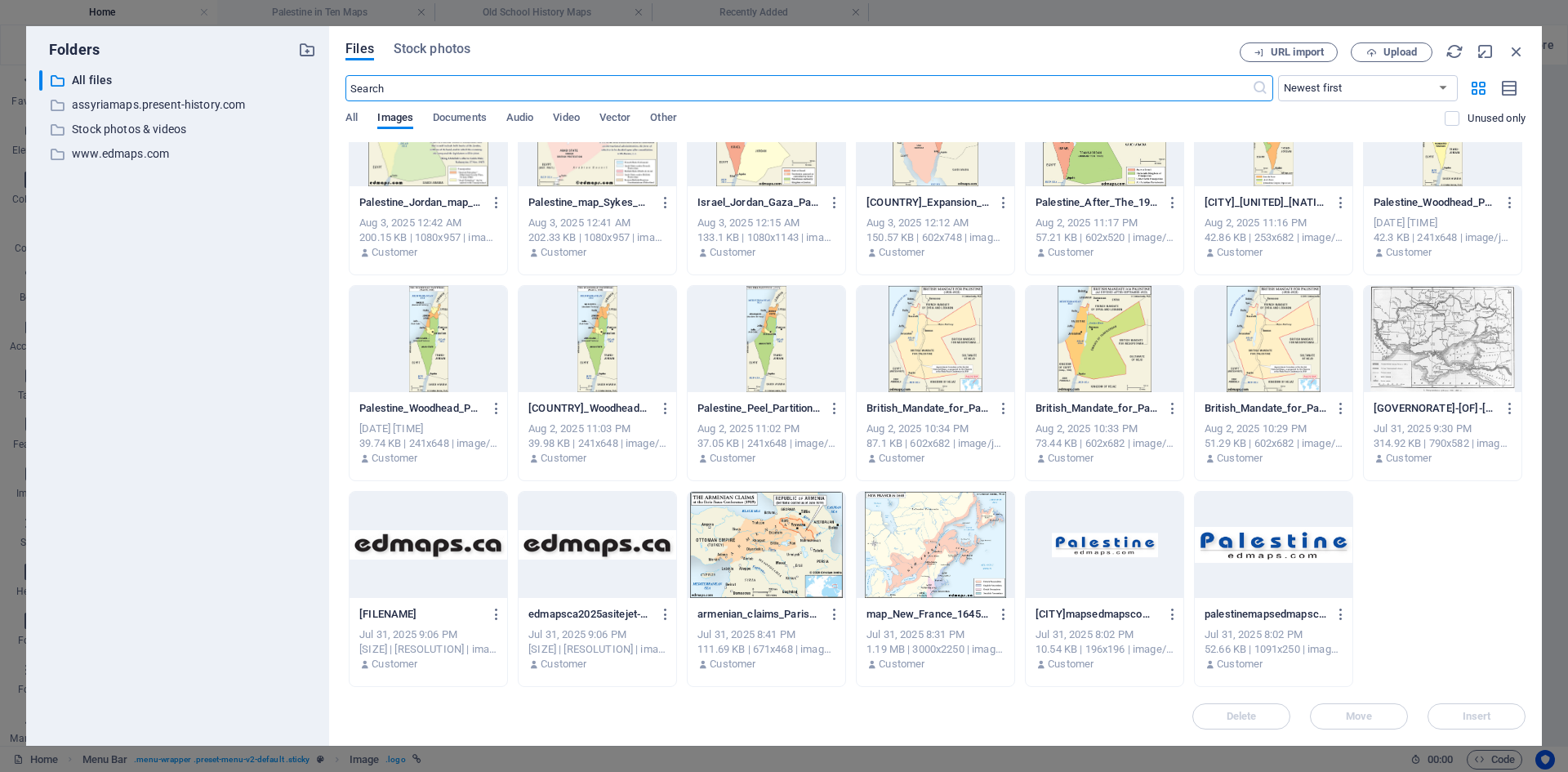 click at bounding box center (1273, 545) 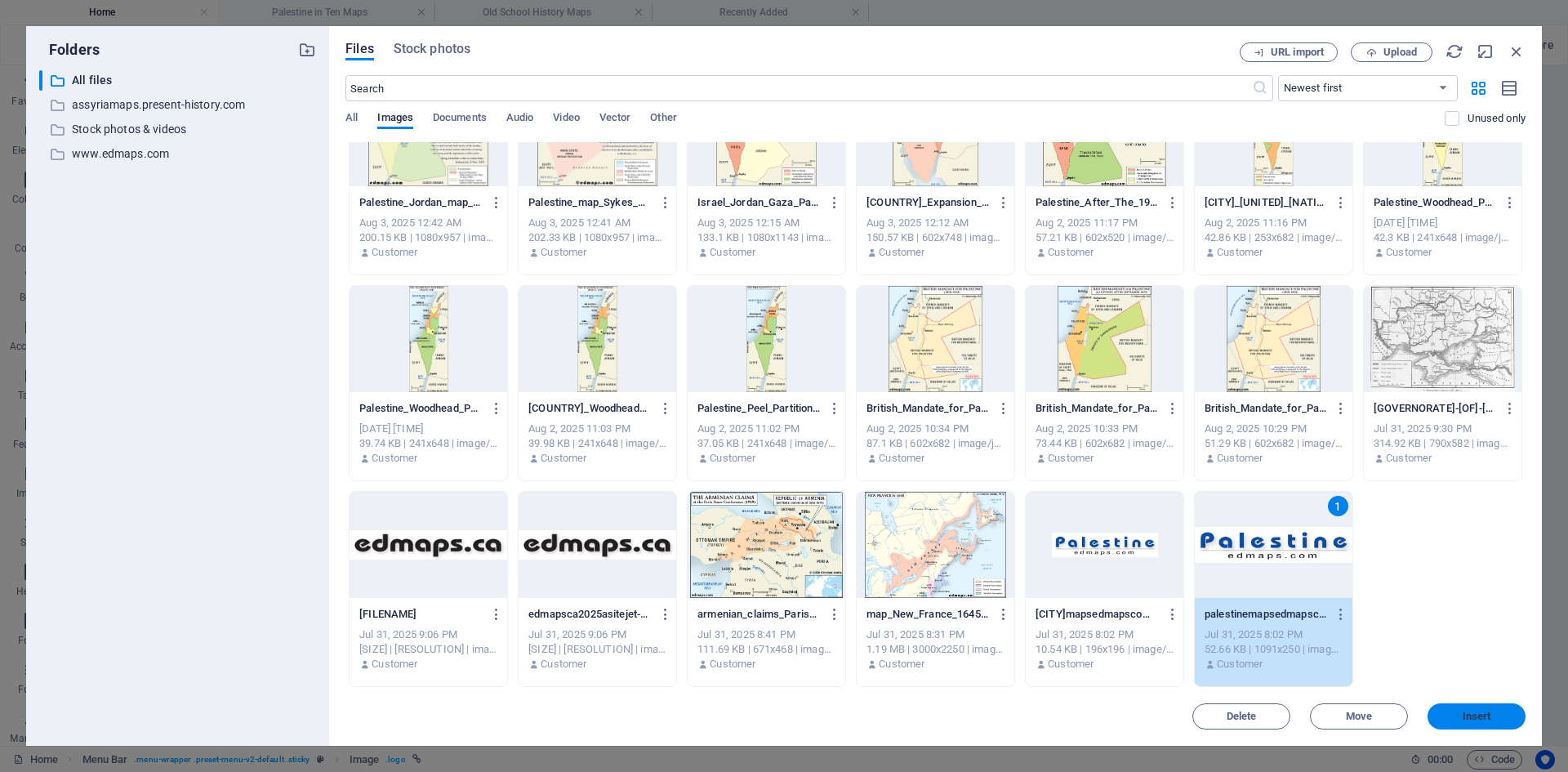 click on "Insert" at bounding box center (1477, 716) 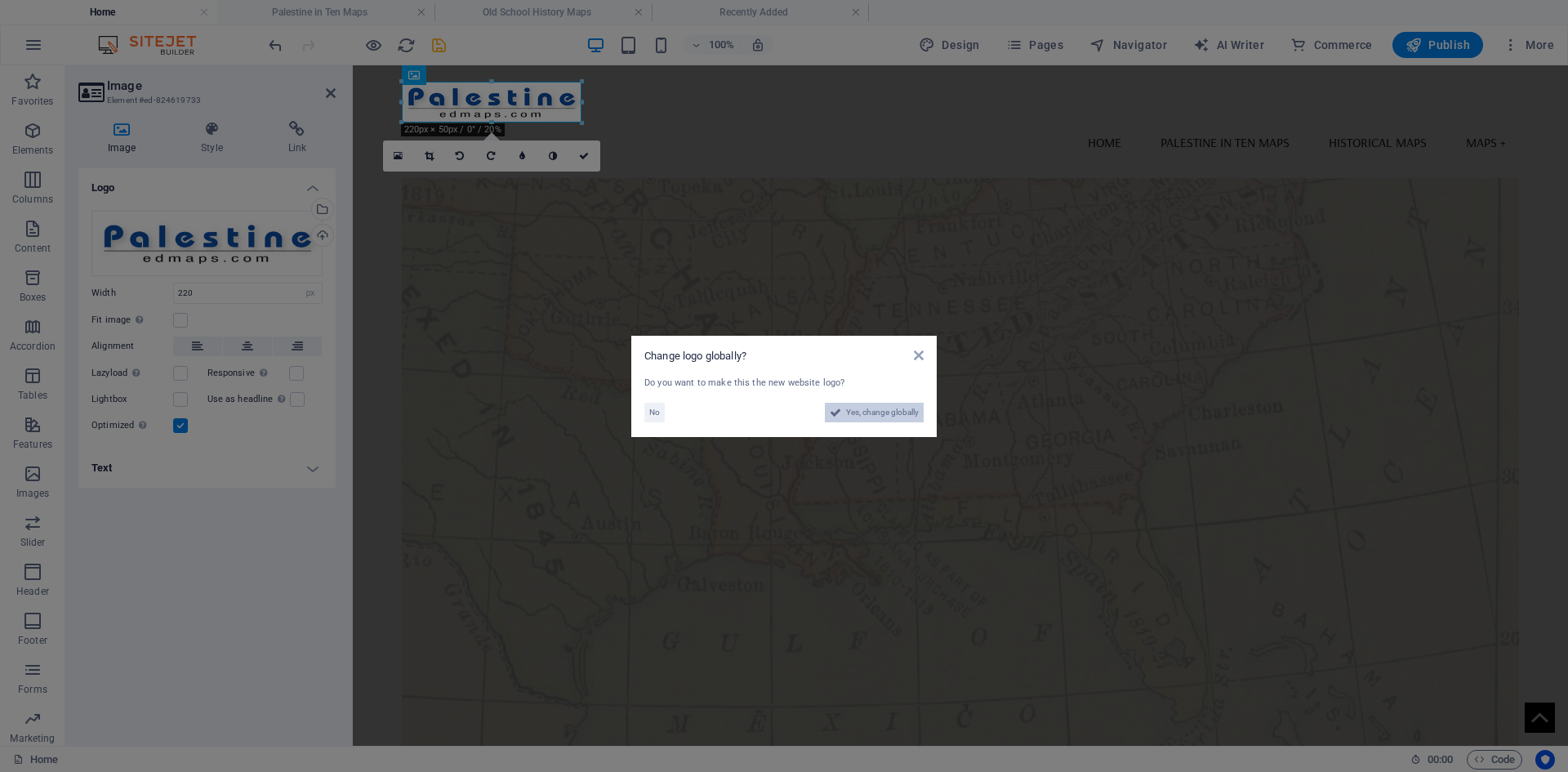 click on "Yes, change globally" at bounding box center (882, 413) 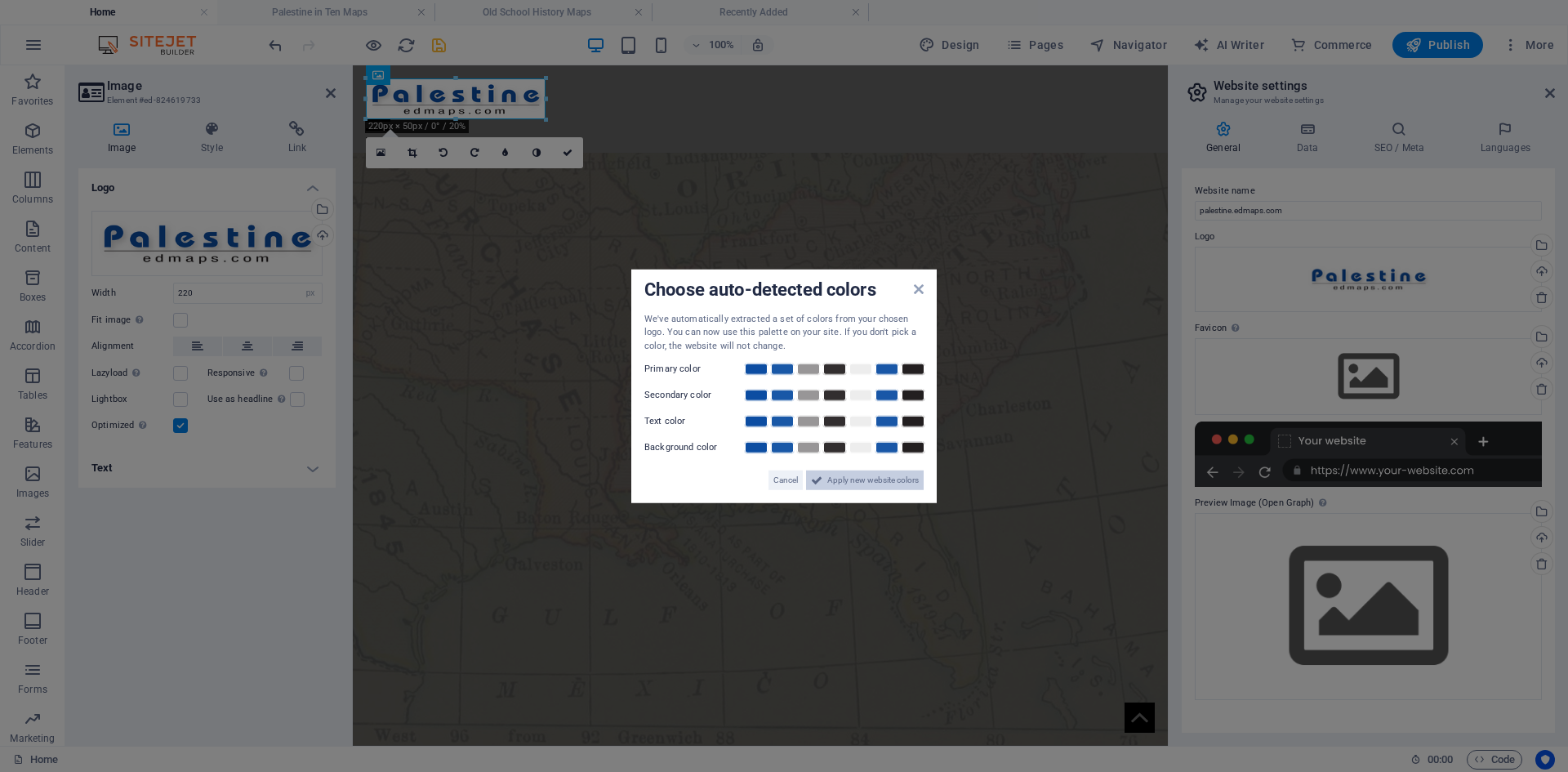 drag, startPoint x: 866, startPoint y: 476, endPoint x: 572, endPoint y: 463, distance: 294.28727 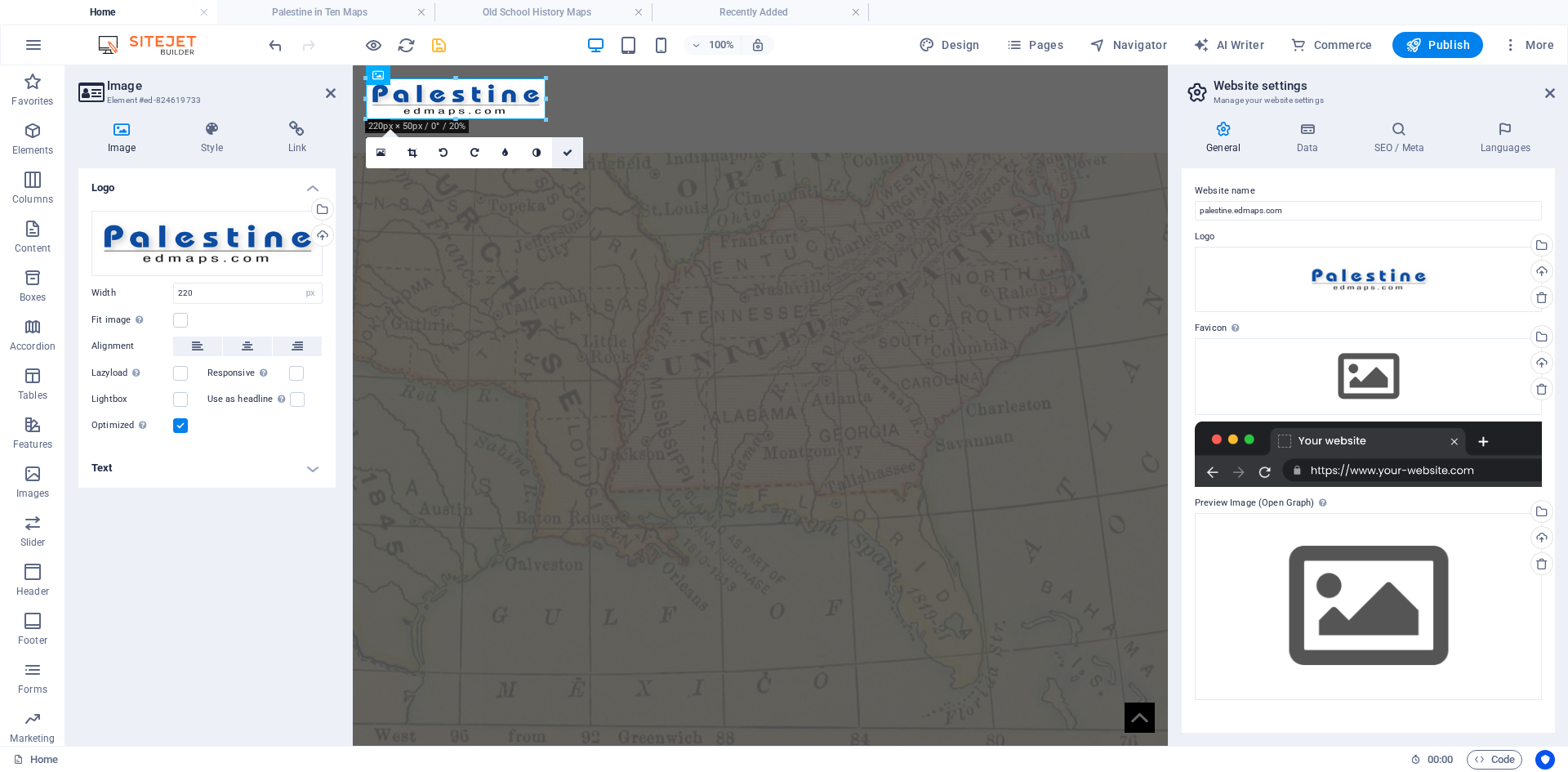 click at bounding box center [568, 153] 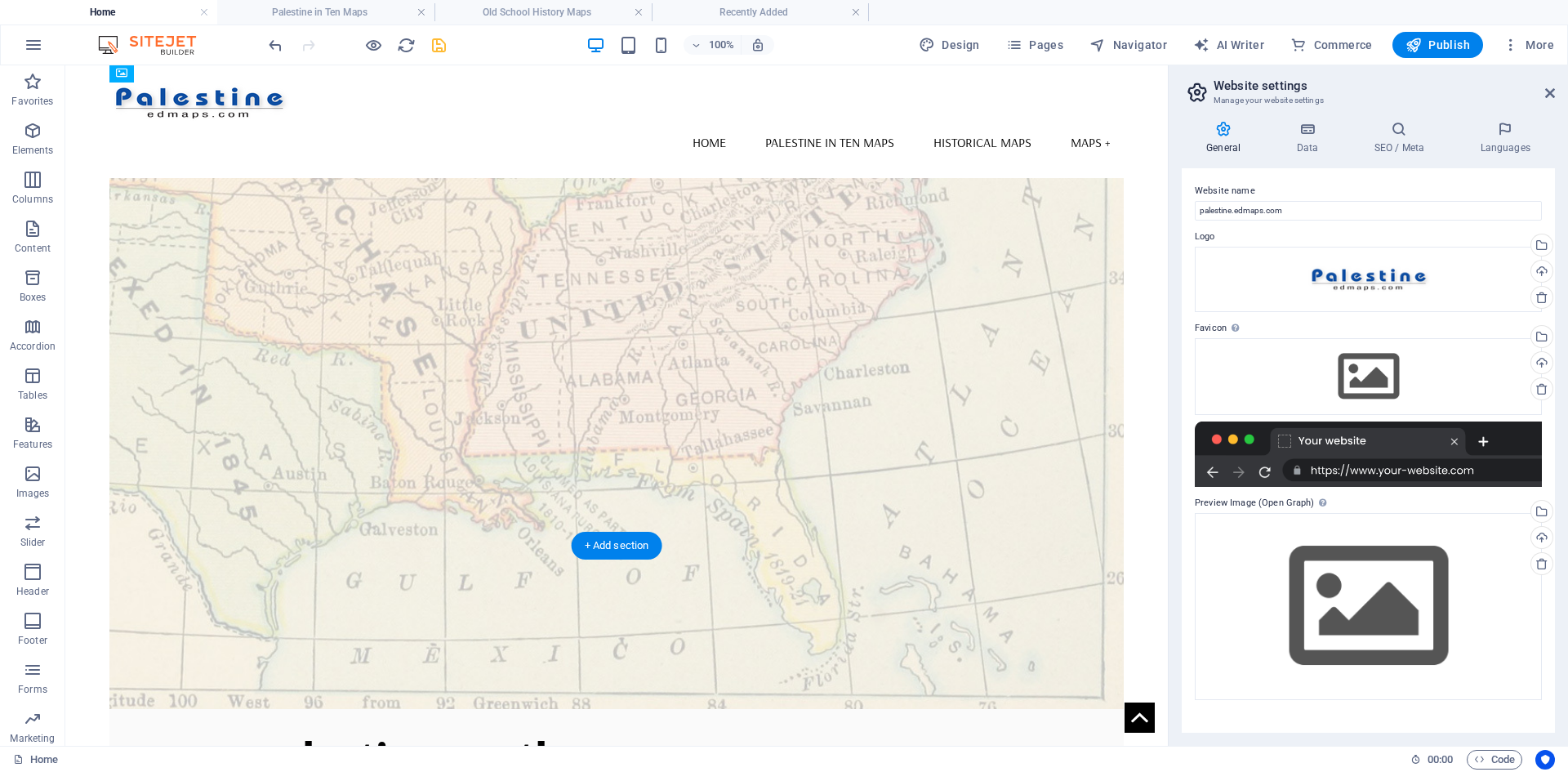 scroll, scrollTop: 0, scrollLeft: 0, axis: both 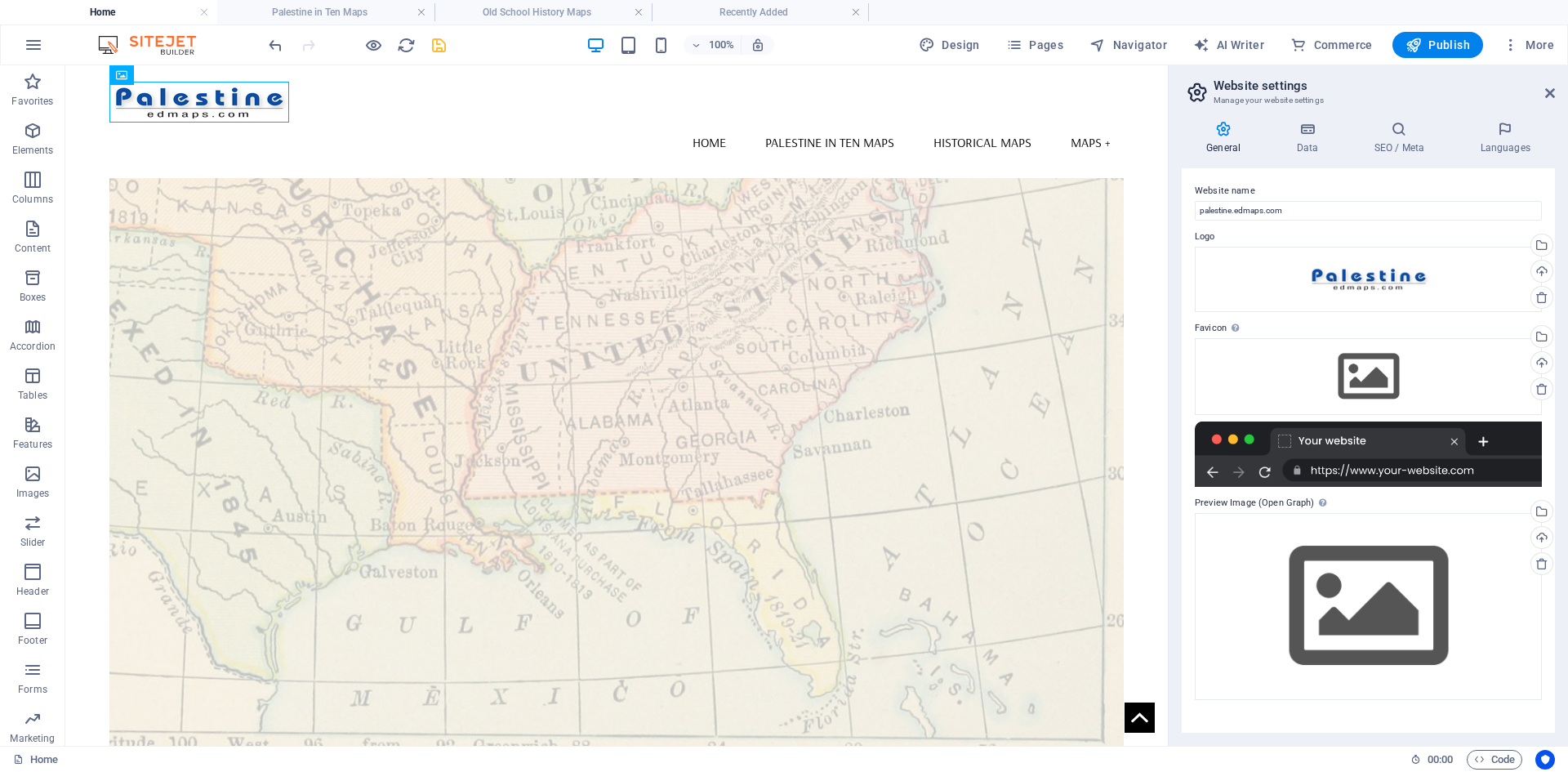 click on "Skip to main content
Home [COUNTRY] in Ten Maps Historical Maps Maps + Home About the Project Legal Notice Privacy Contact" at bounding box center (617, 1211) 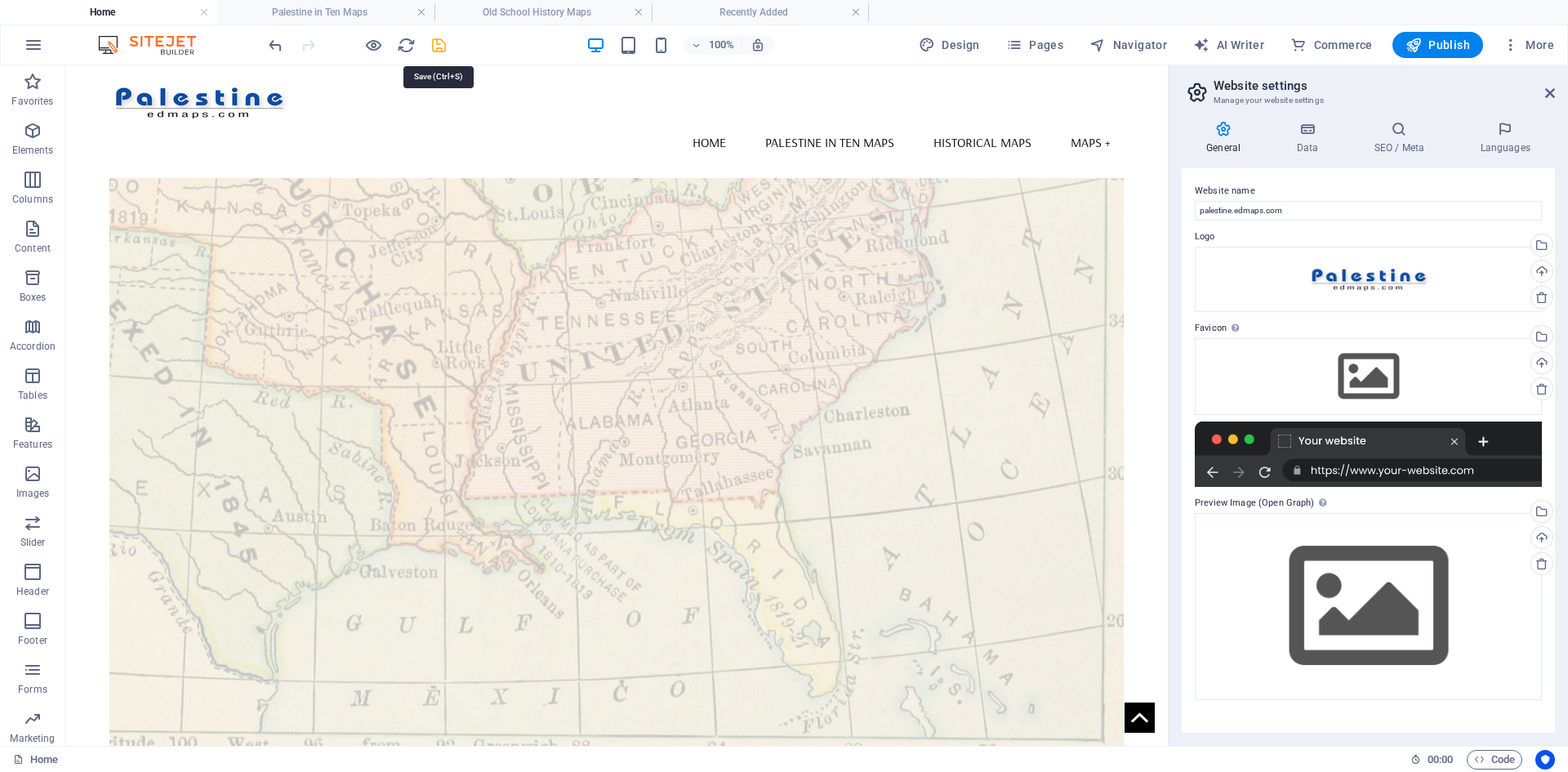 click at bounding box center [439, 45] 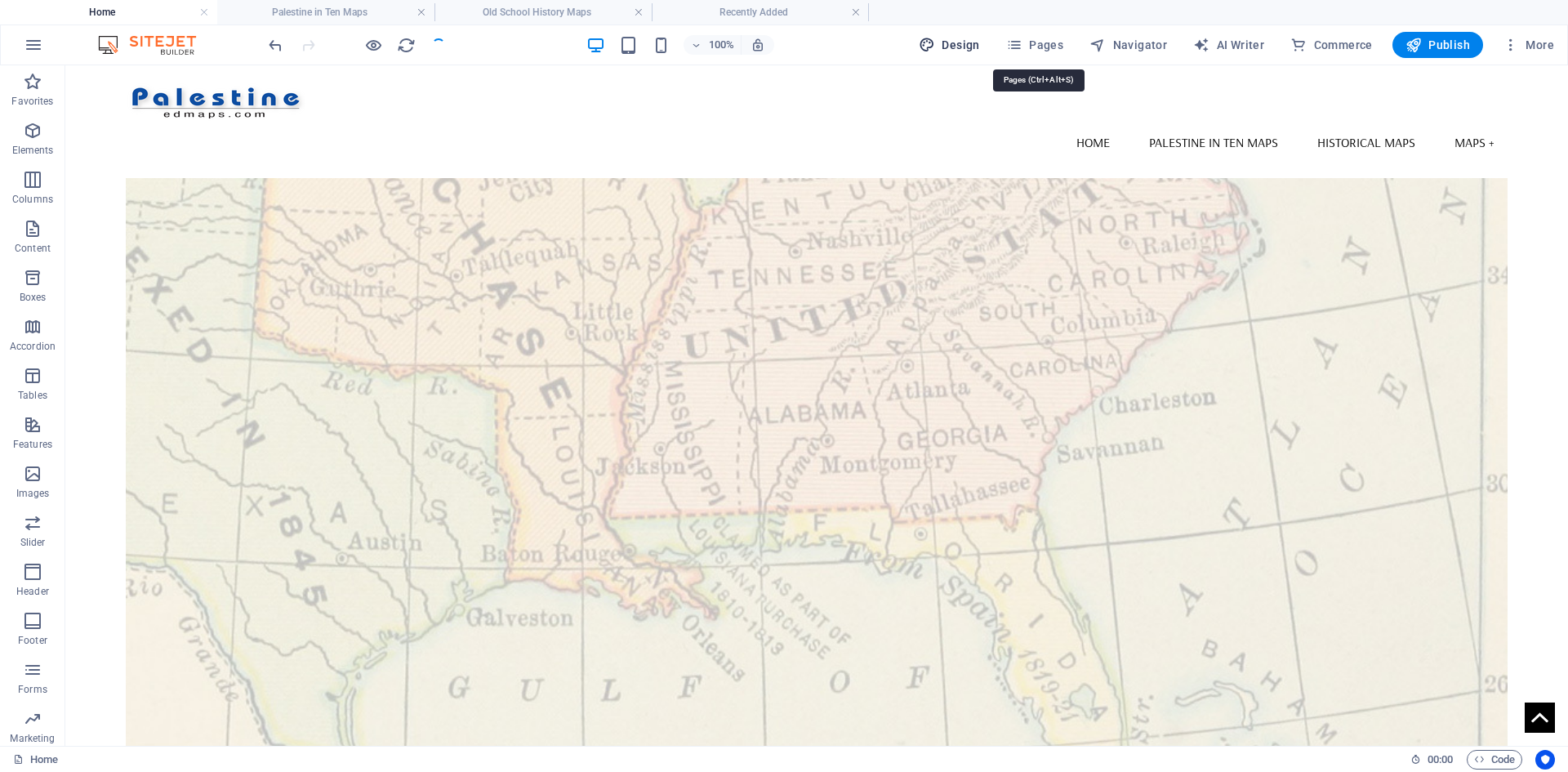 click on "Pages" at bounding box center (1035, 45) 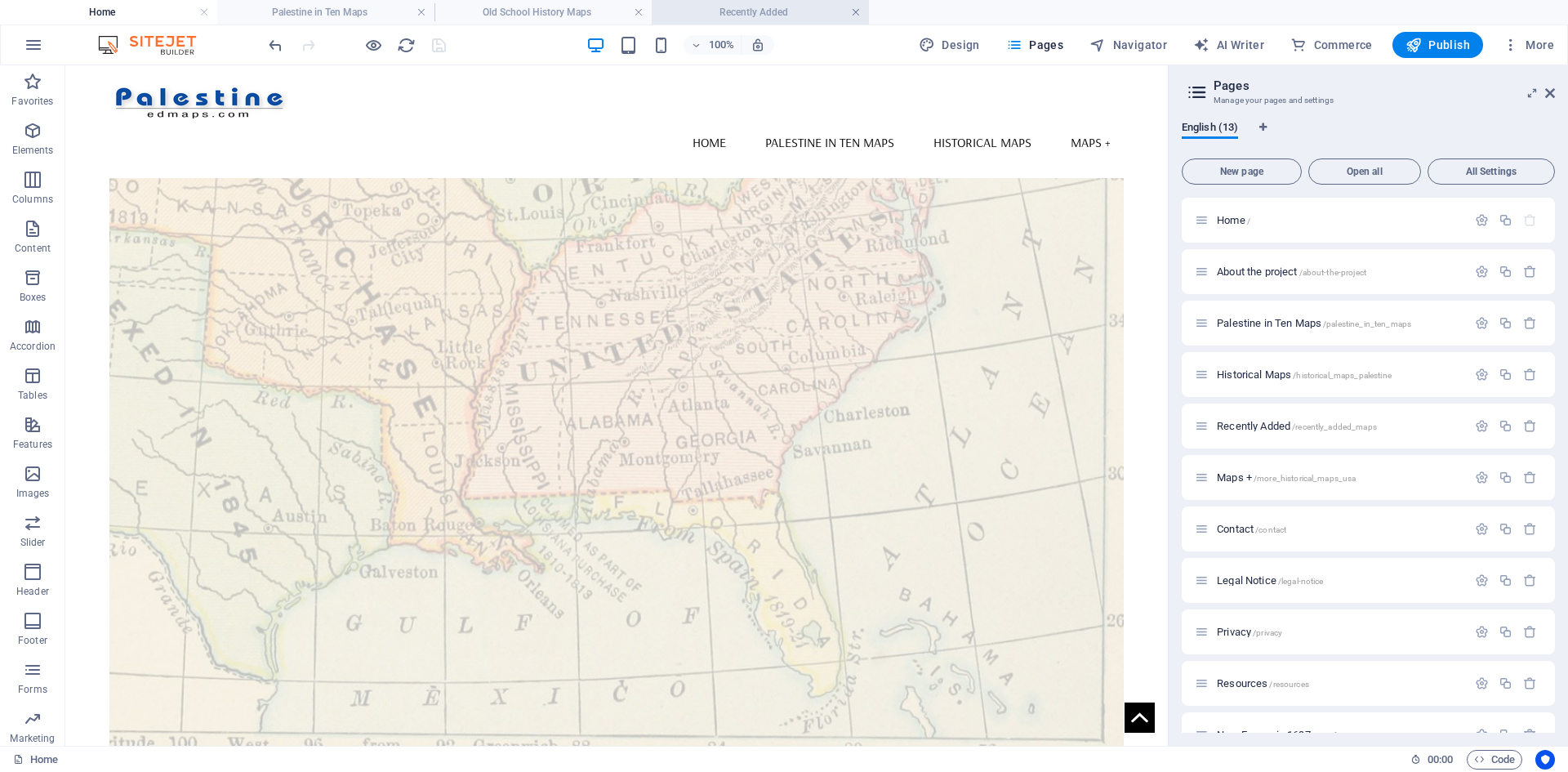 click at bounding box center [856, 12] 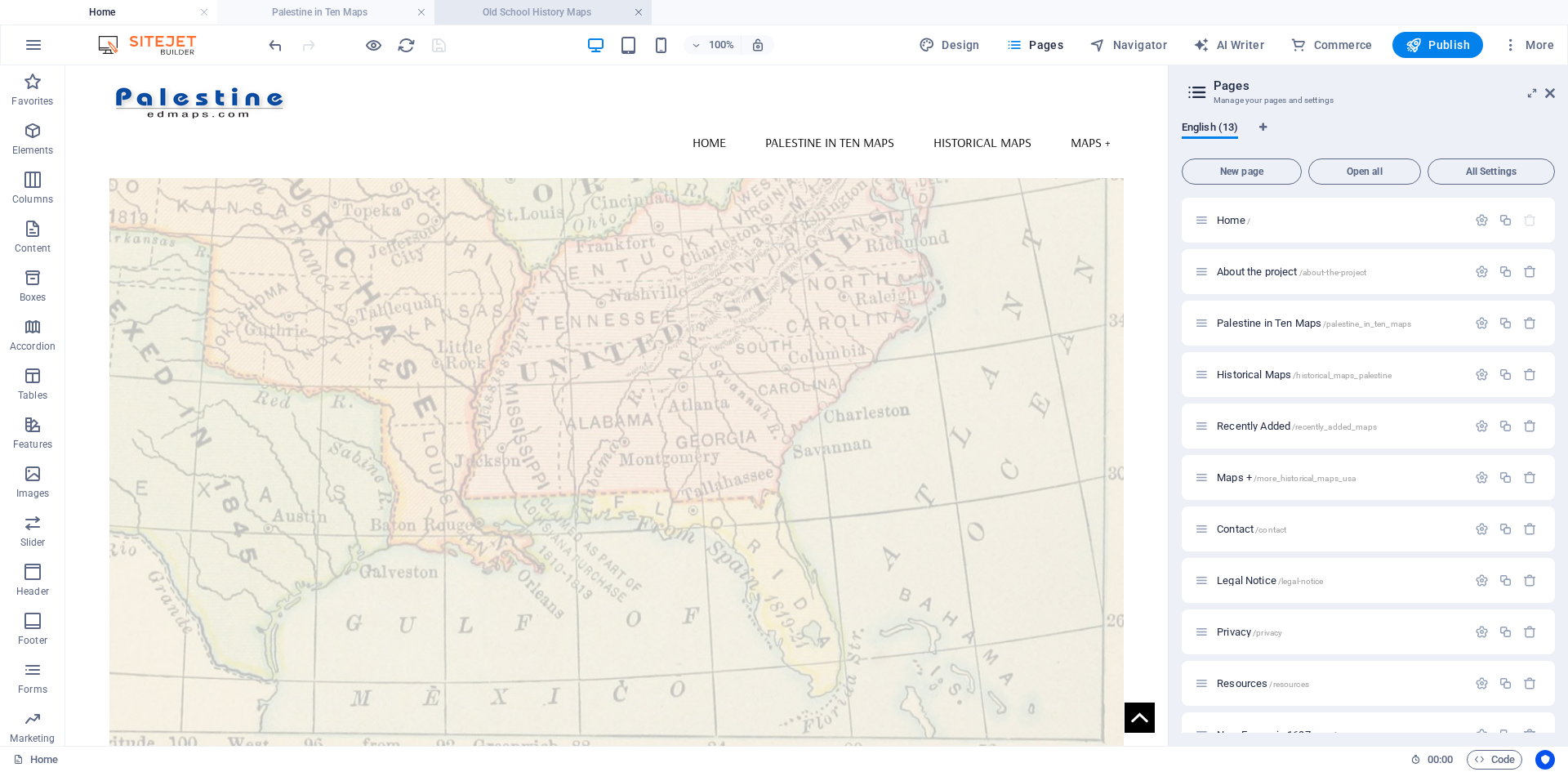 click at bounding box center [639, 12] 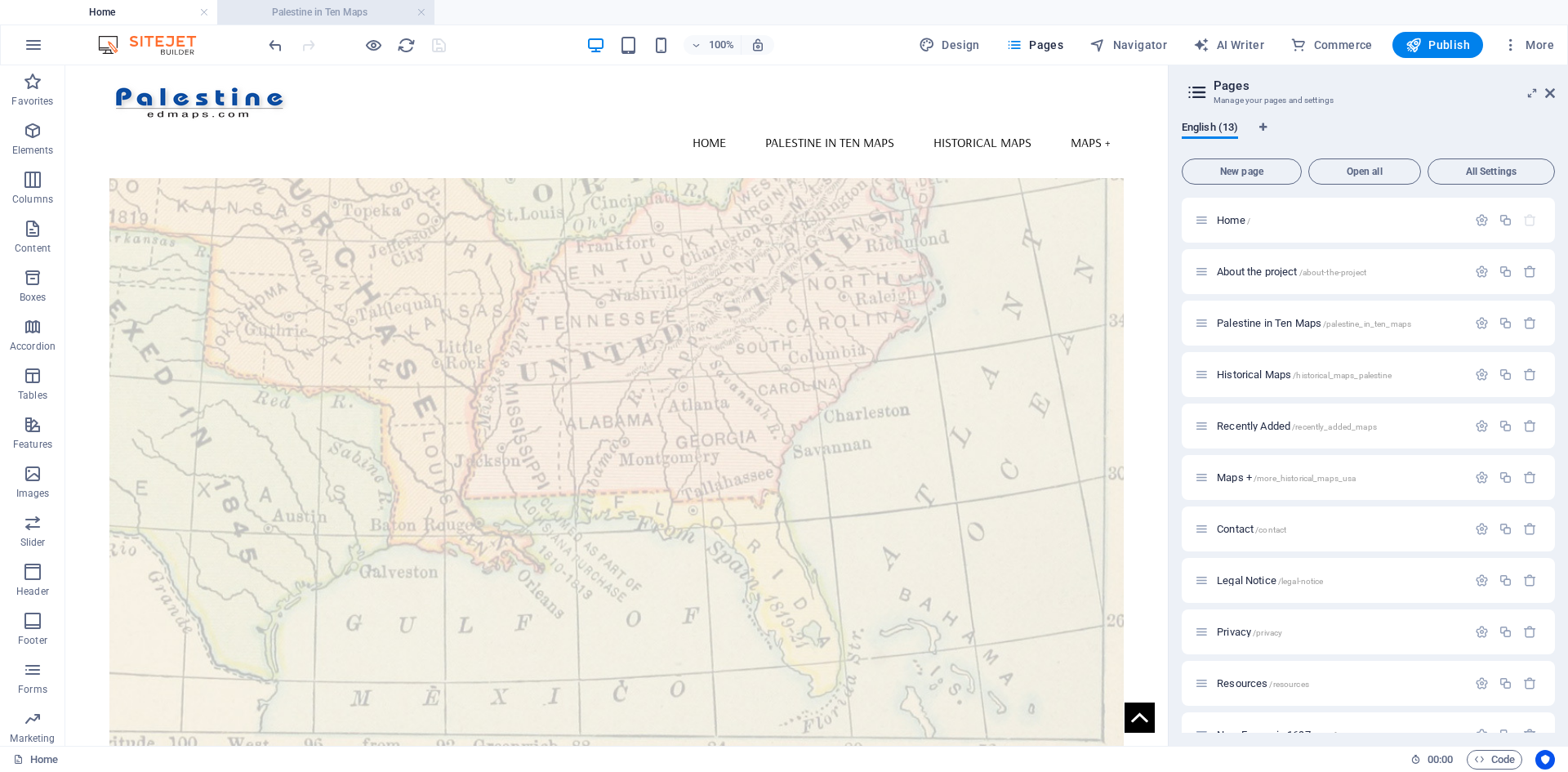 drag, startPoint x: 425, startPoint y: 13, endPoint x: 337, endPoint y: 19, distance: 88.20431 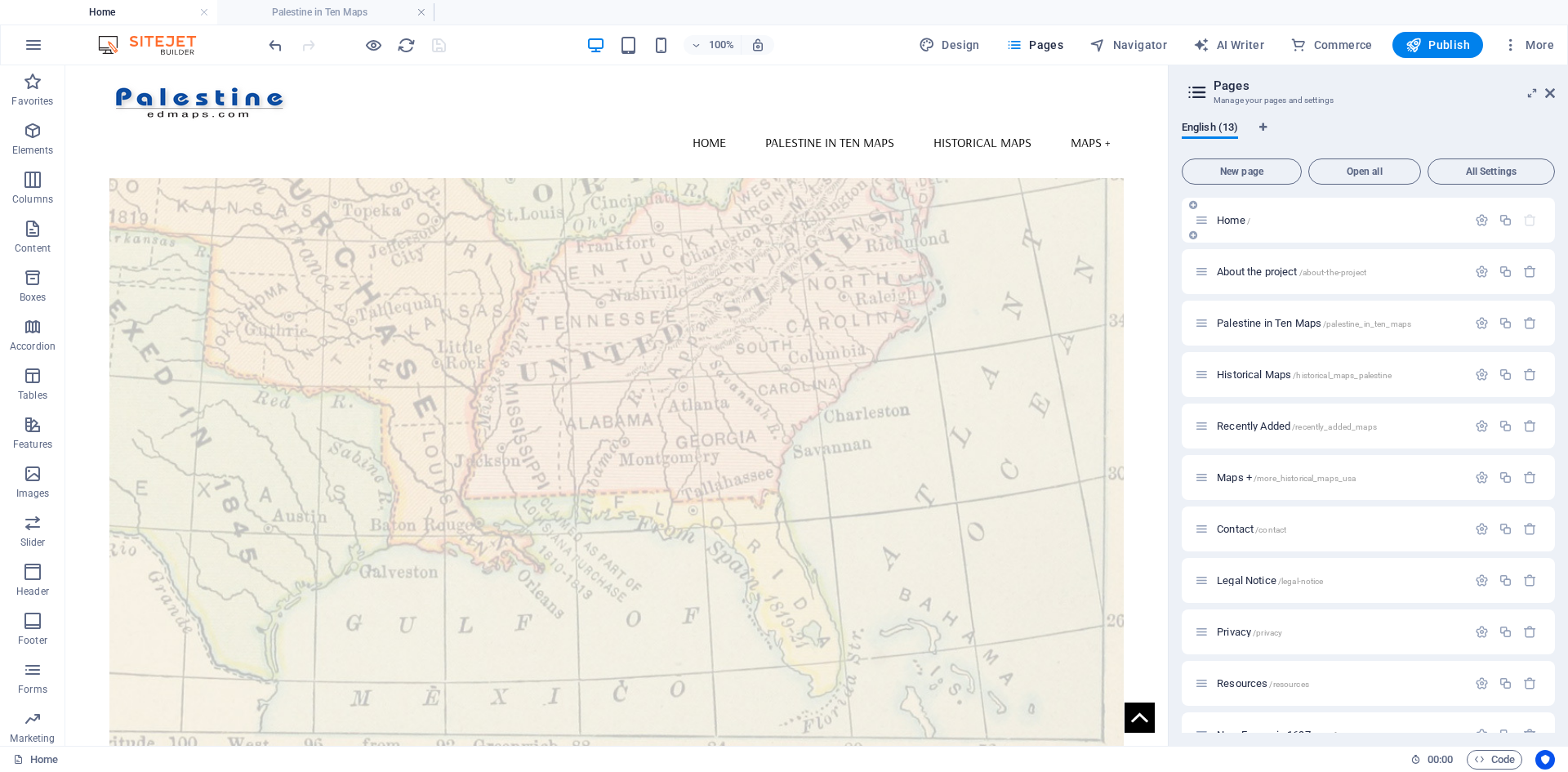 click on "Home /" at bounding box center [1233, 220] 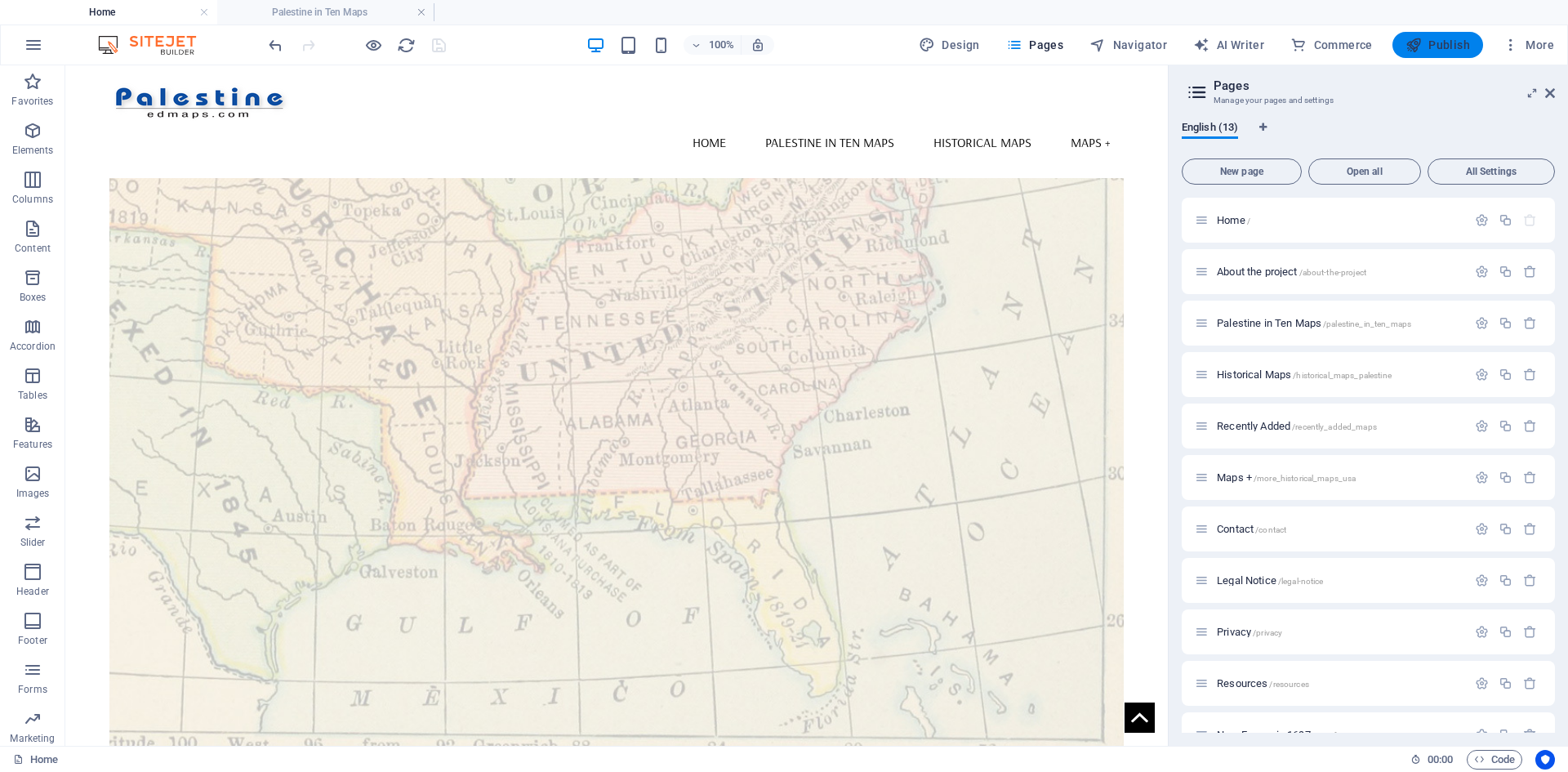 drag, startPoint x: 1441, startPoint y: 45, endPoint x: 1360, endPoint y: 66, distance: 83.67795 